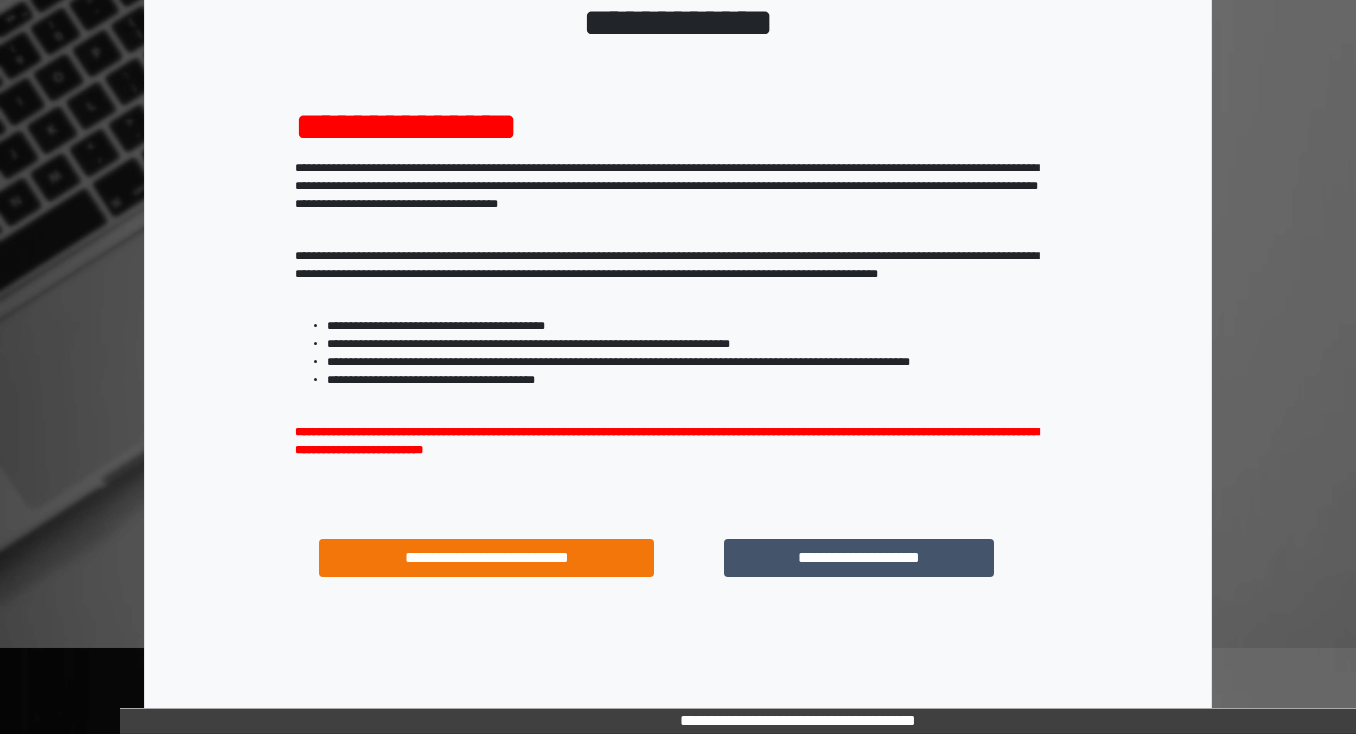 scroll, scrollTop: 160, scrollLeft: 0, axis: vertical 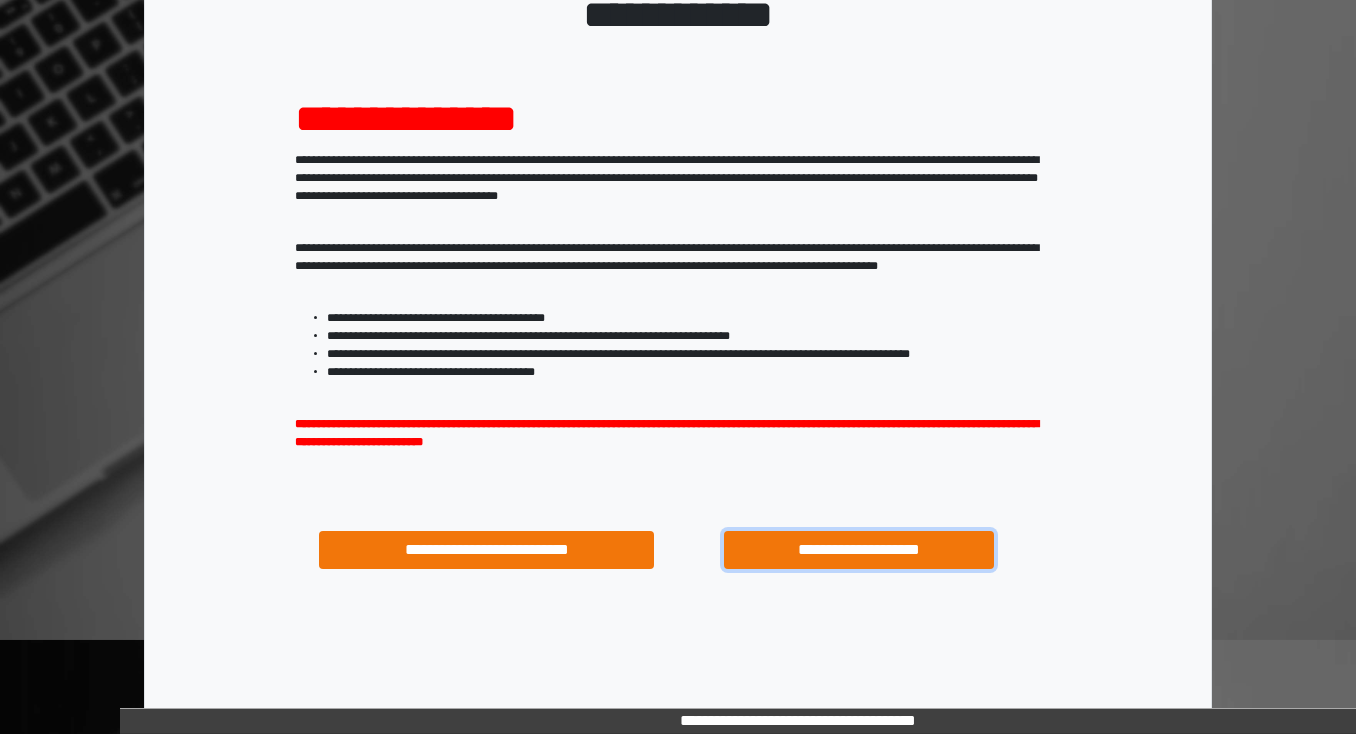 click on "**********" at bounding box center (858, 550) 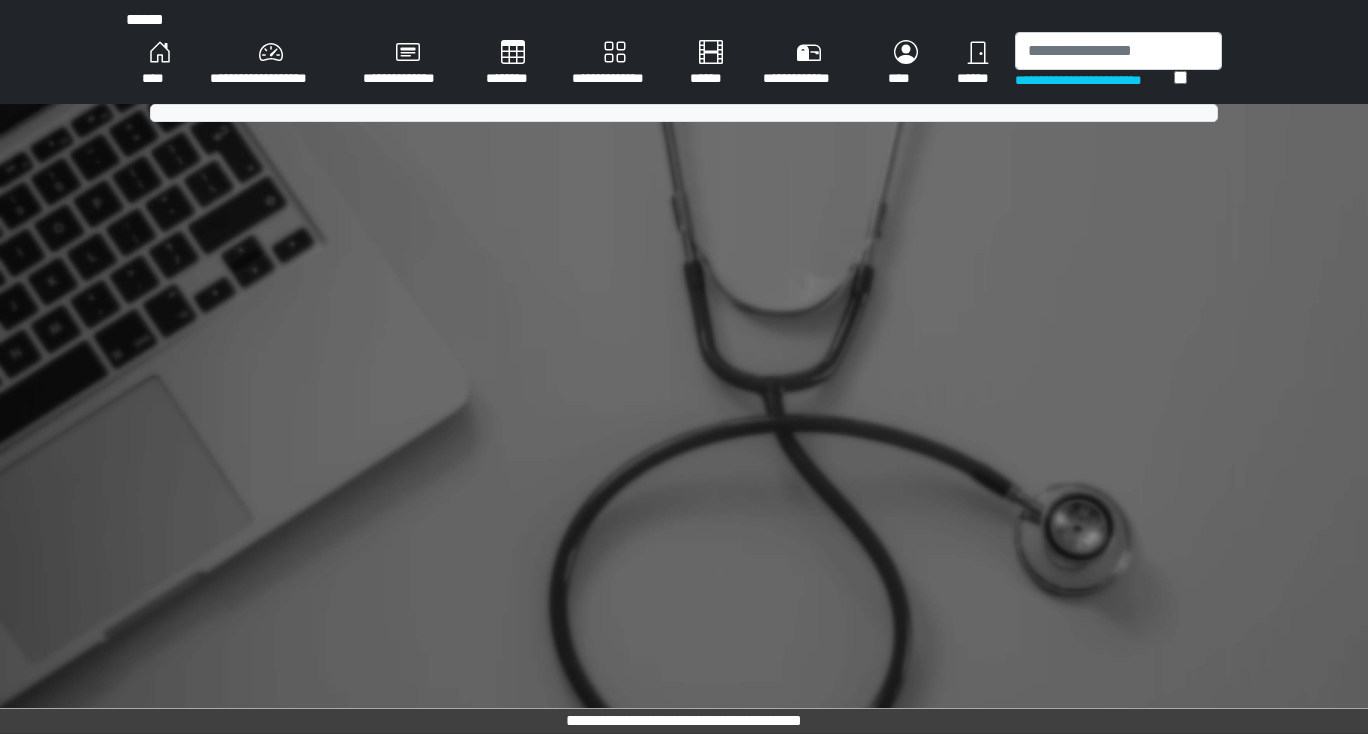 scroll, scrollTop: 0, scrollLeft: 0, axis: both 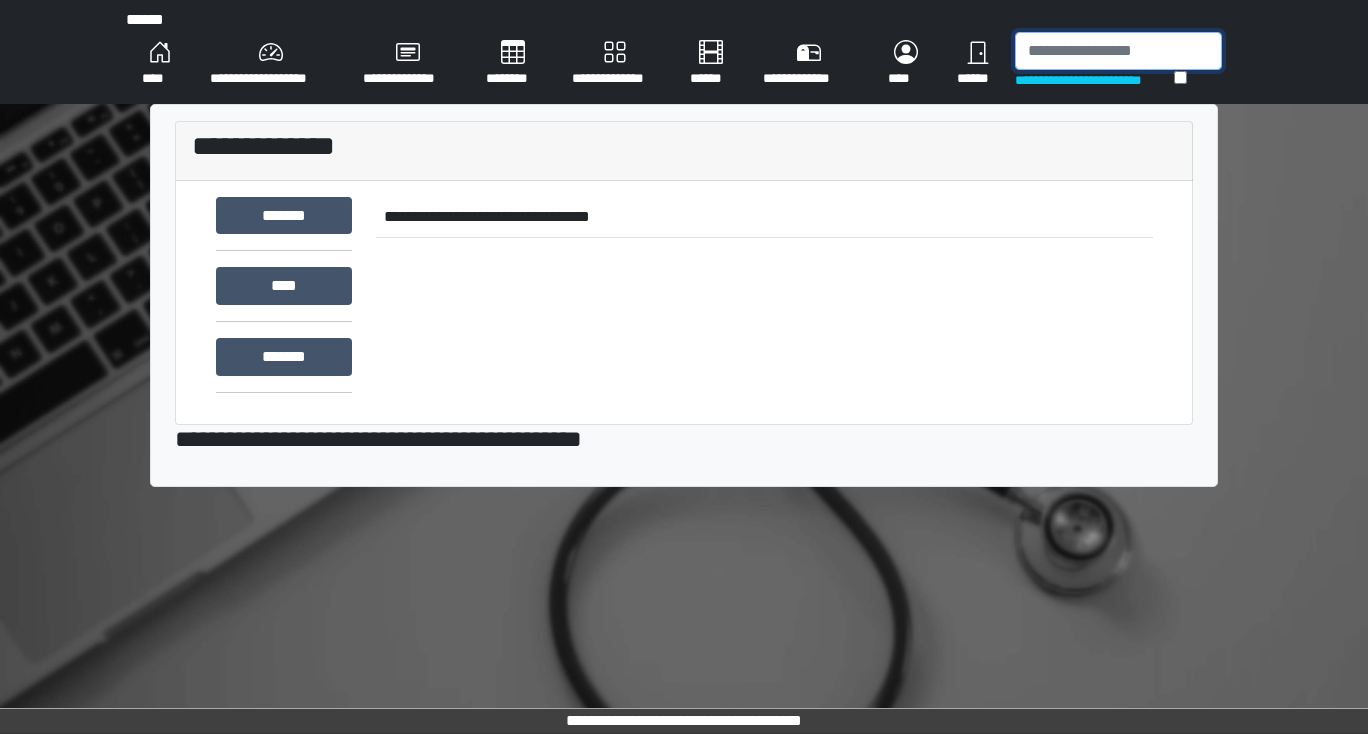 click at bounding box center [1118, 51] 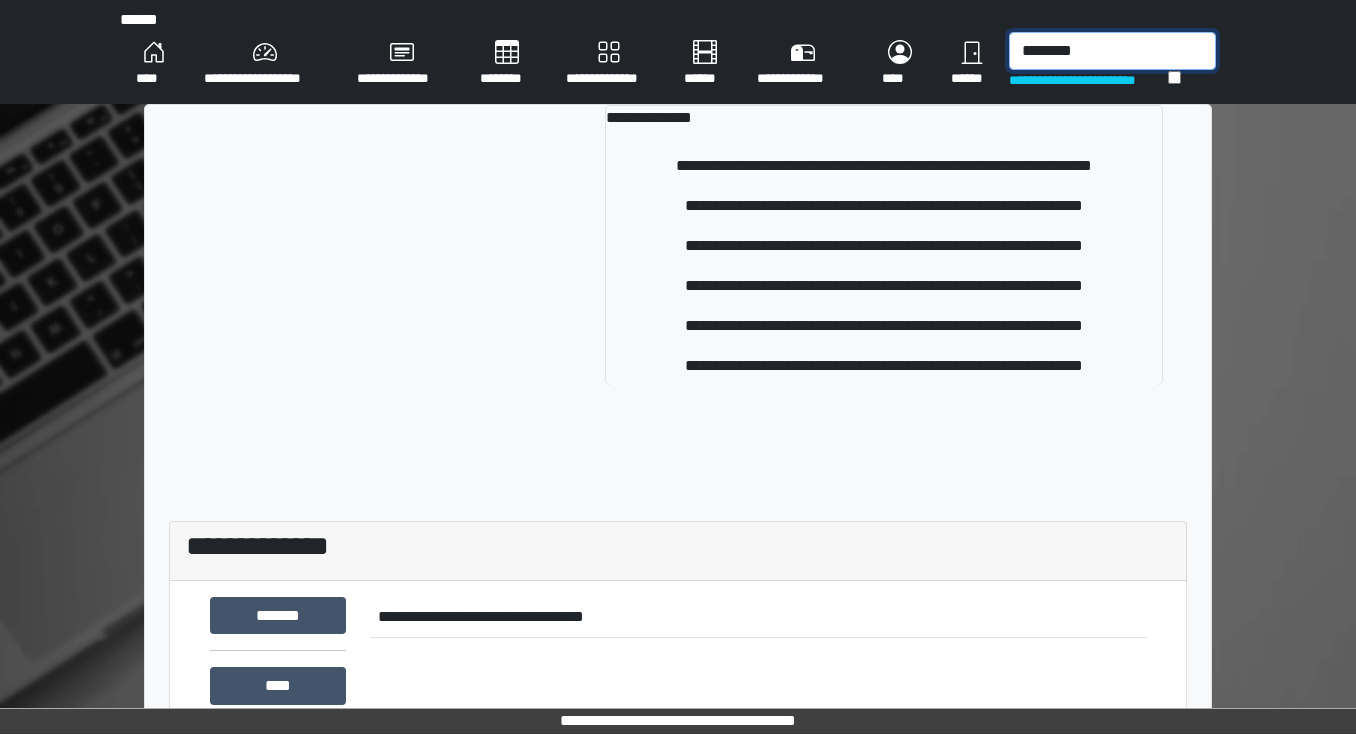type on "********" 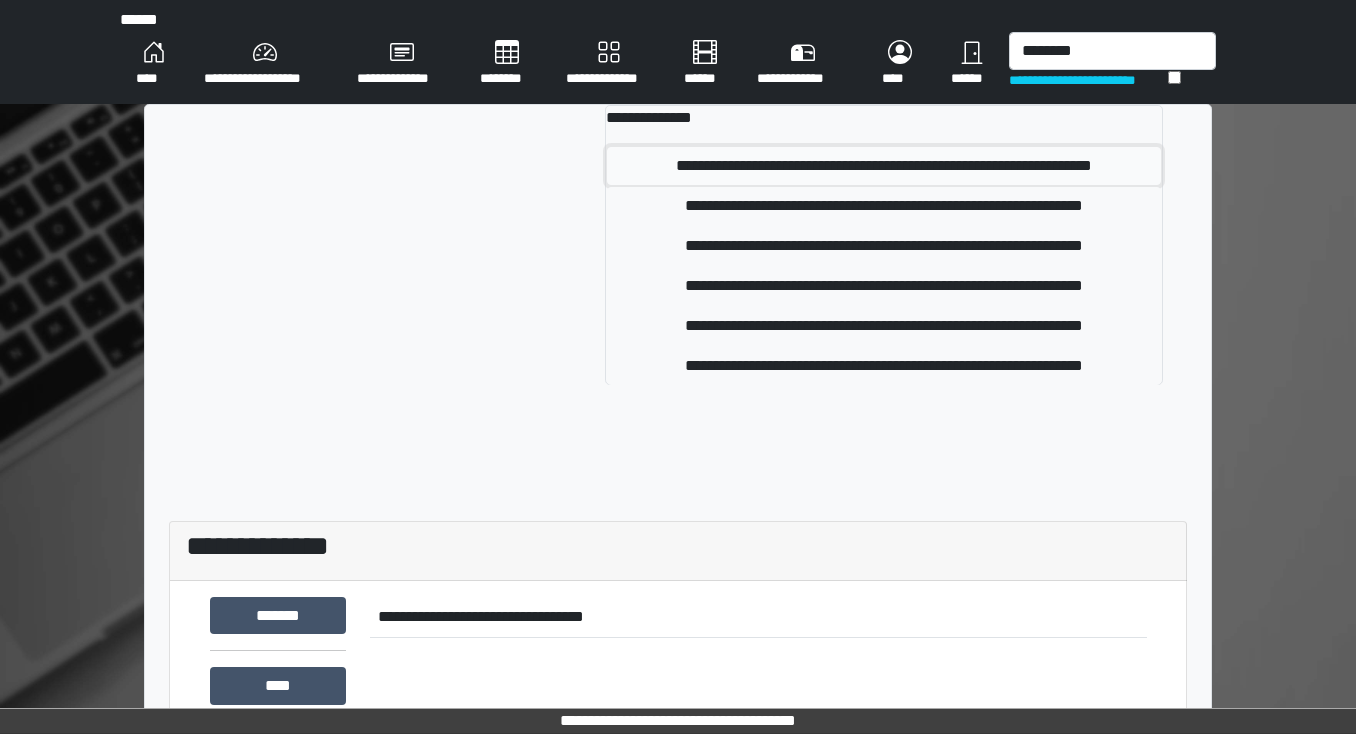 click on "**********" at bounding box center (884, 166) 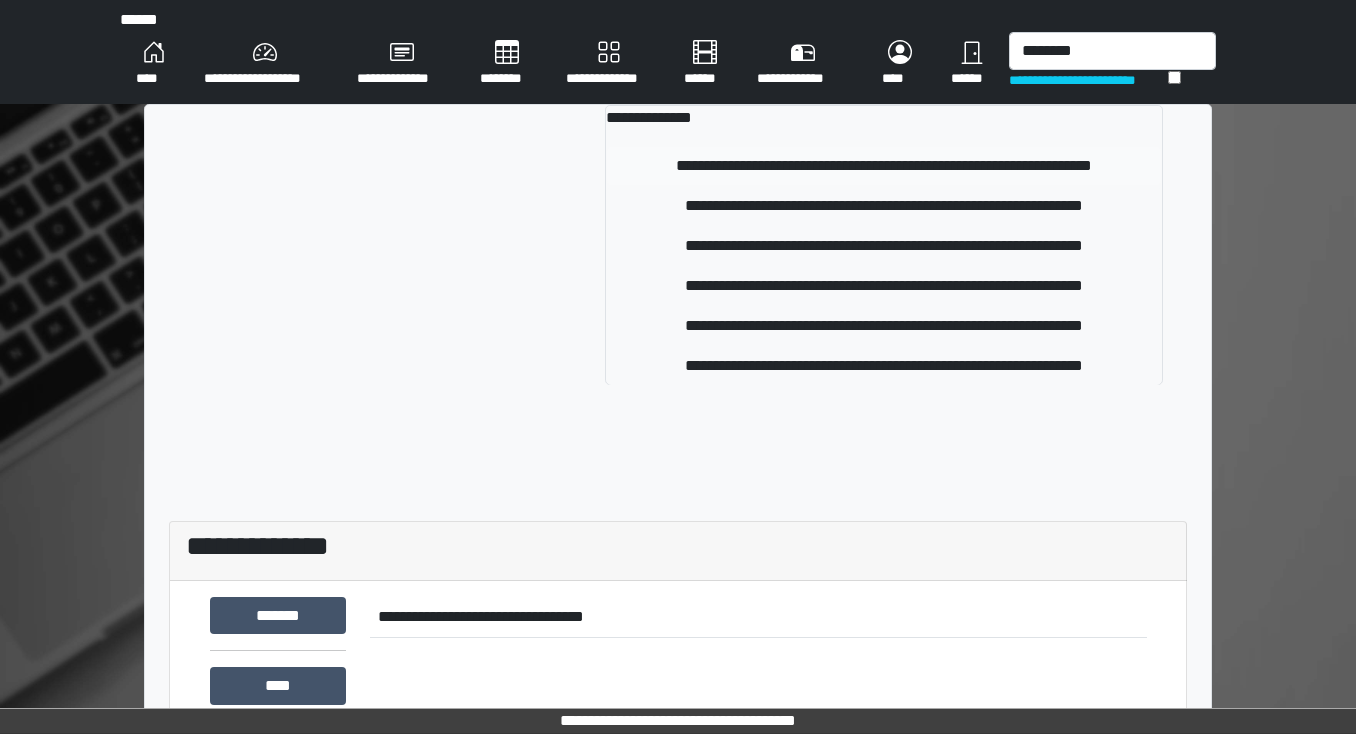 type 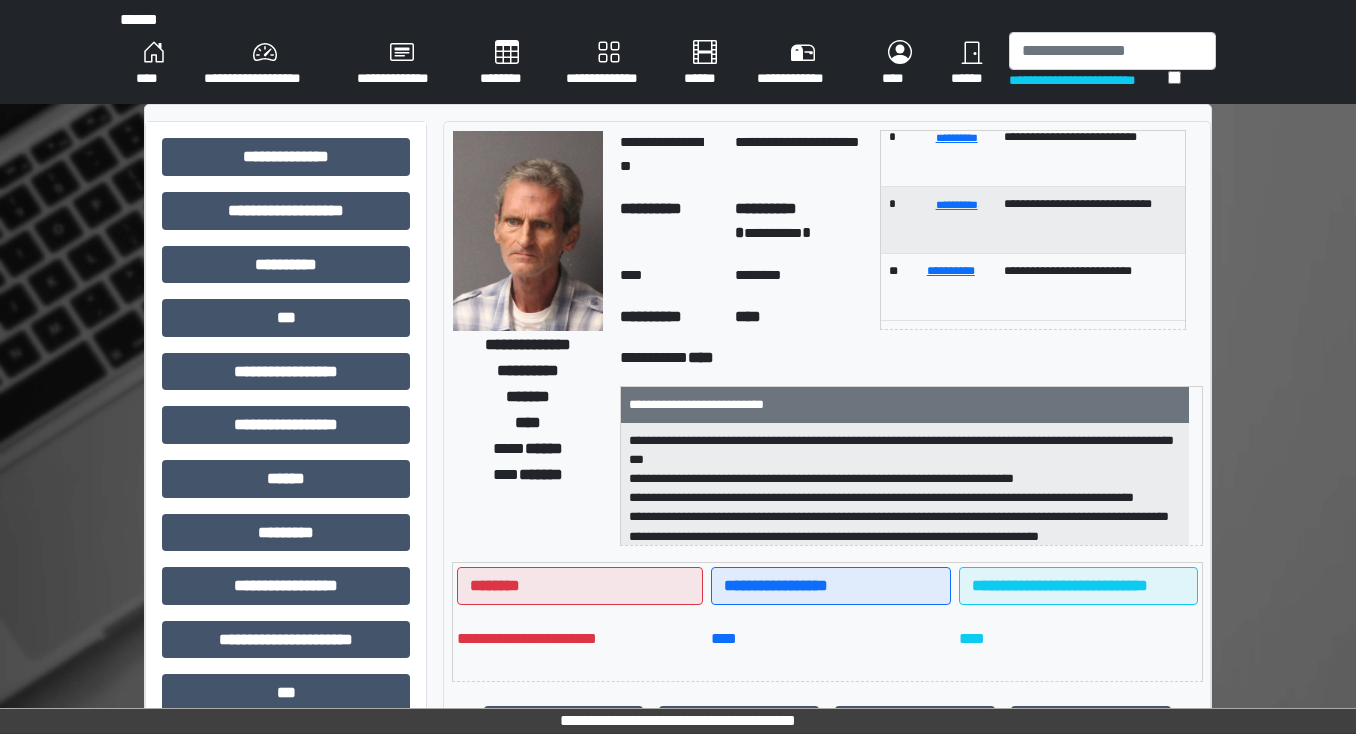 scroll, scrollTop: 186, scrollLeft: 0, axis: vertical 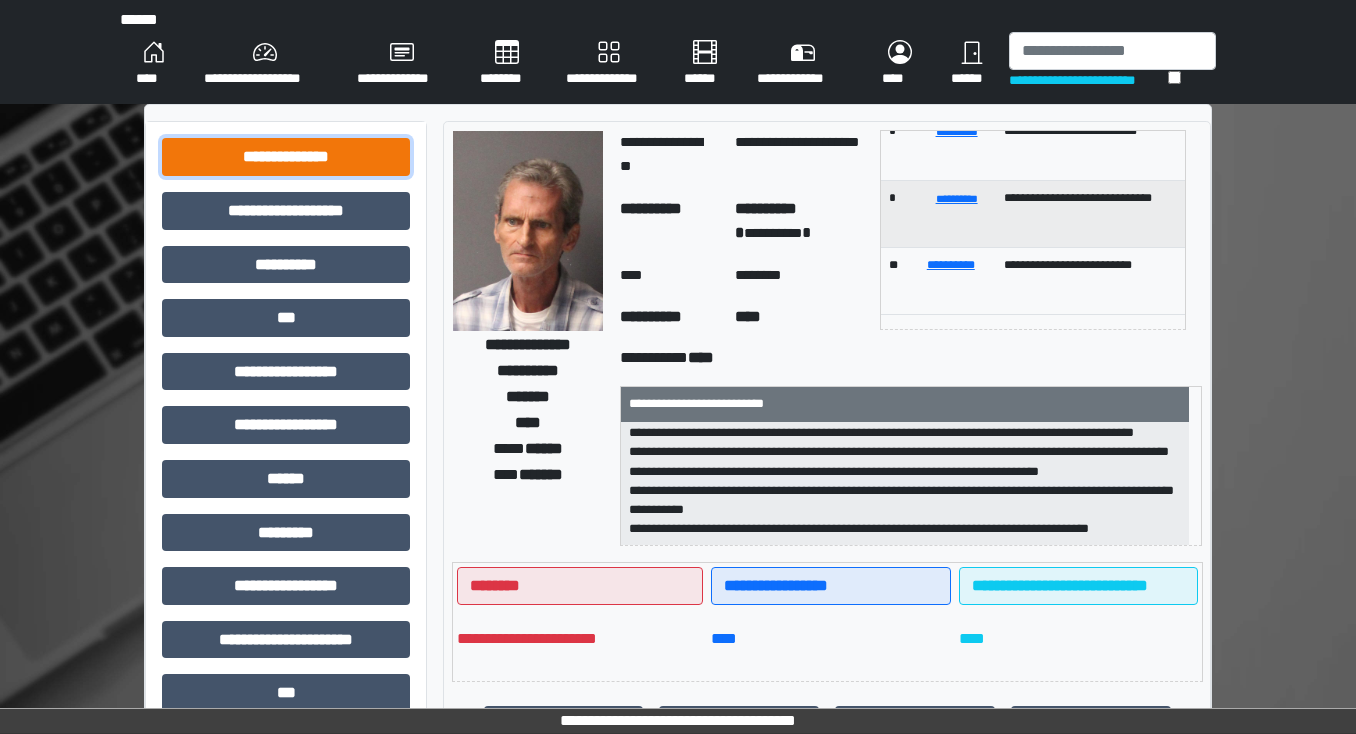 click on "**********" at bounding box center (286, 157) 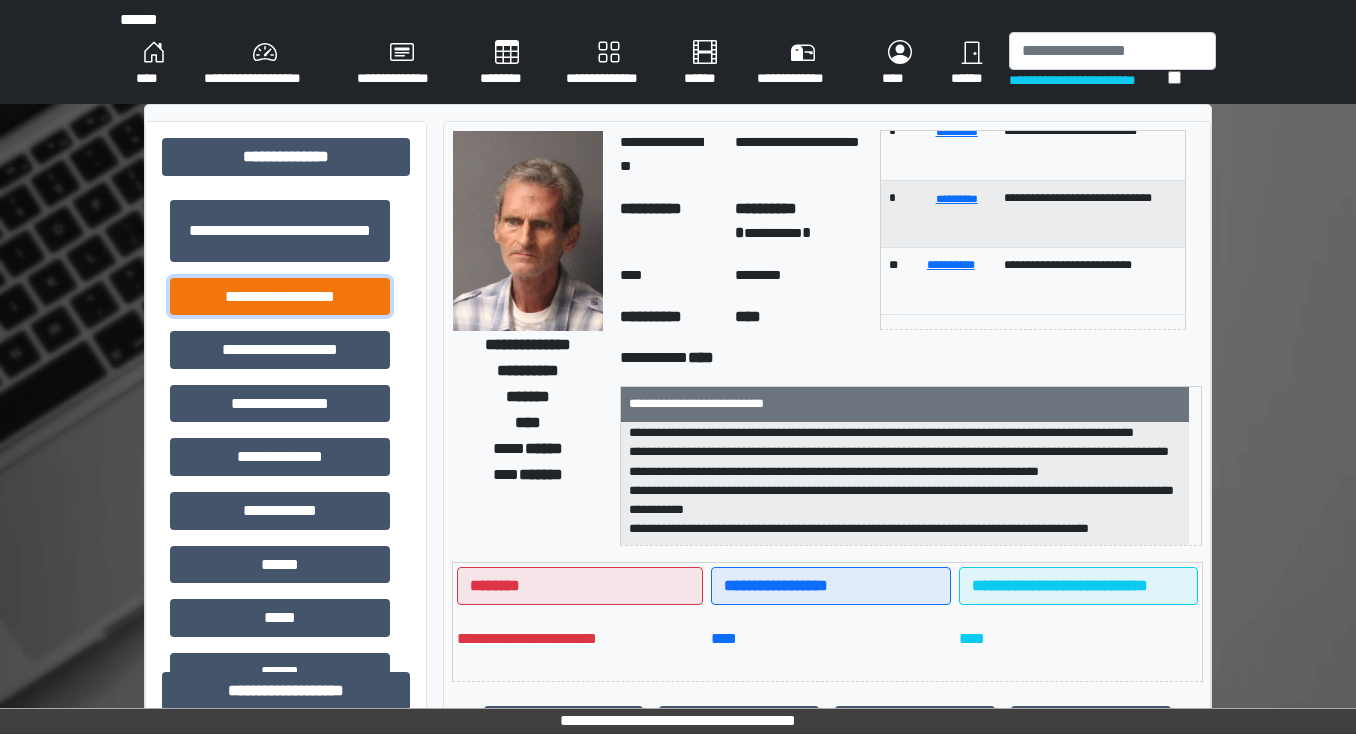 click on "**********" at bounding box center (280, 297) 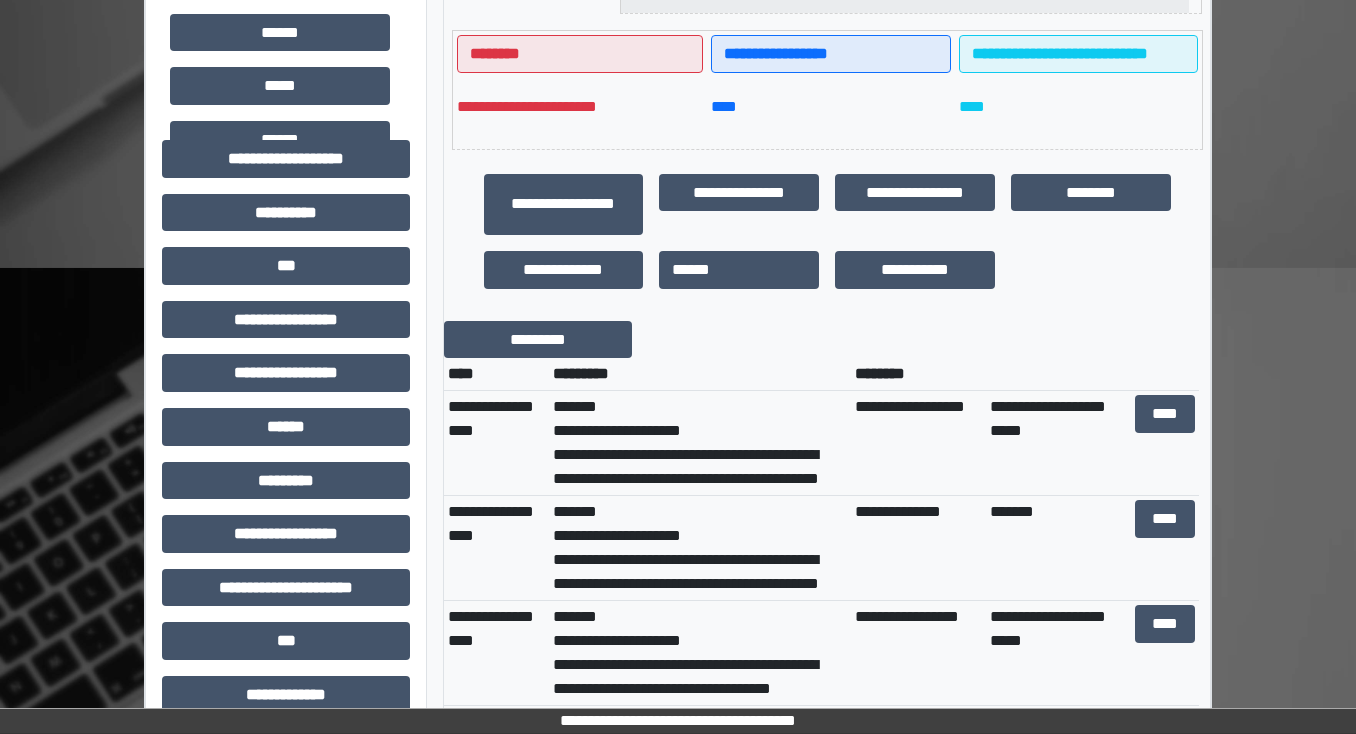scroll, scrollTop: 560, scrollLeft: 0, axis: vertical 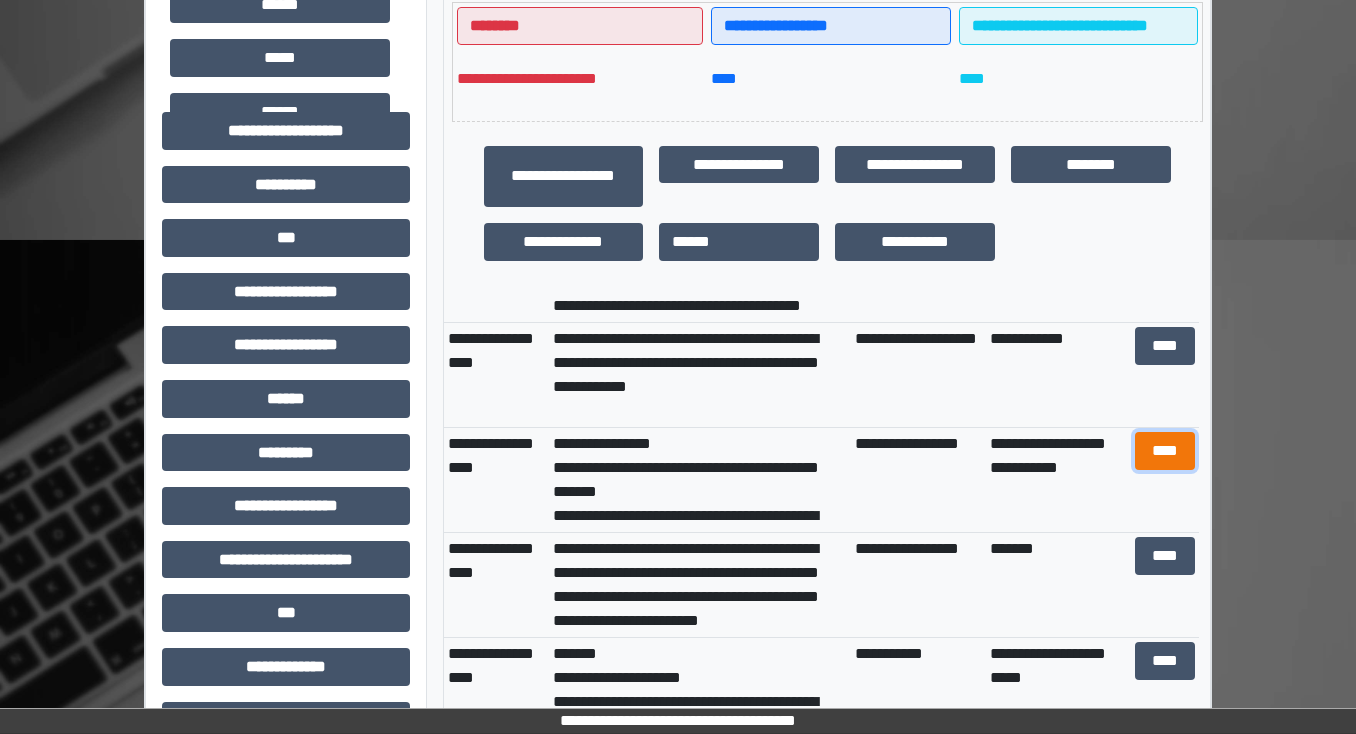 click on "****" at bounding box center [1164, 451] 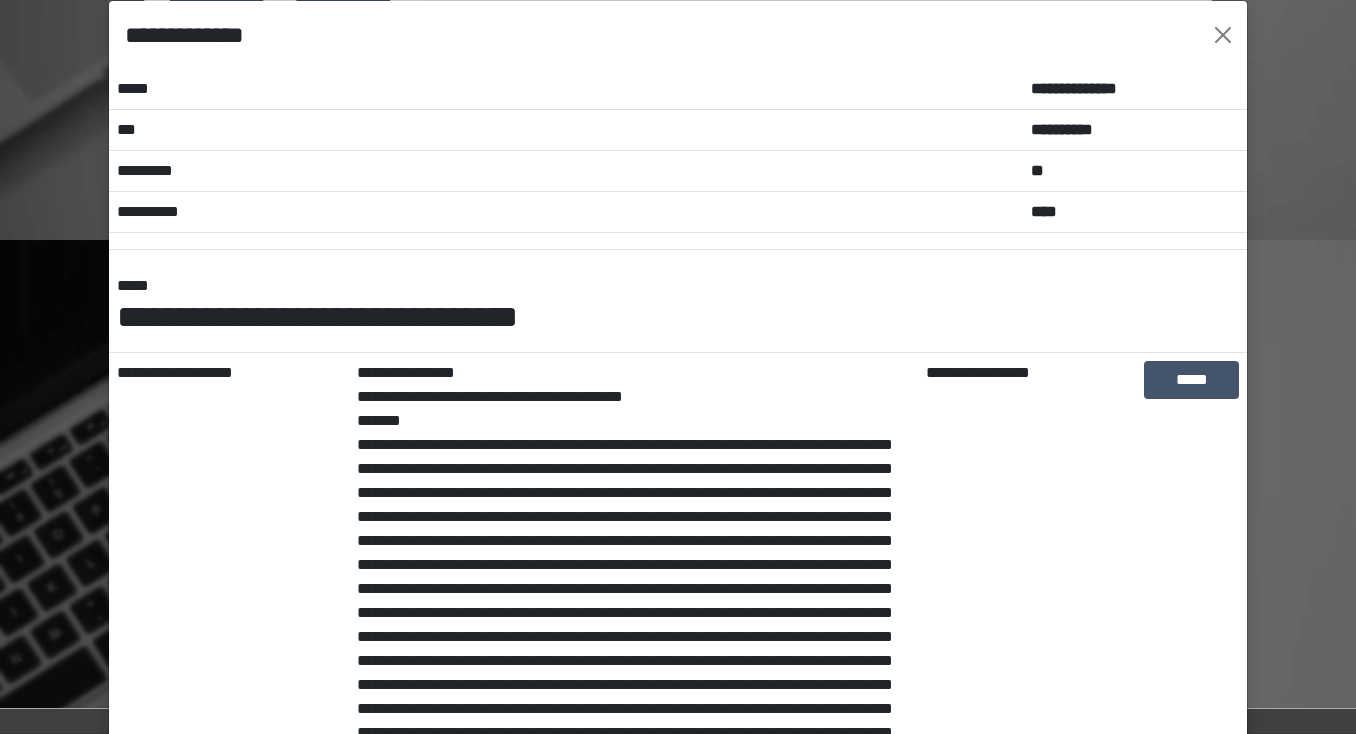 scroll, scrollTop: 0, scrollLeft: 0, axis: both 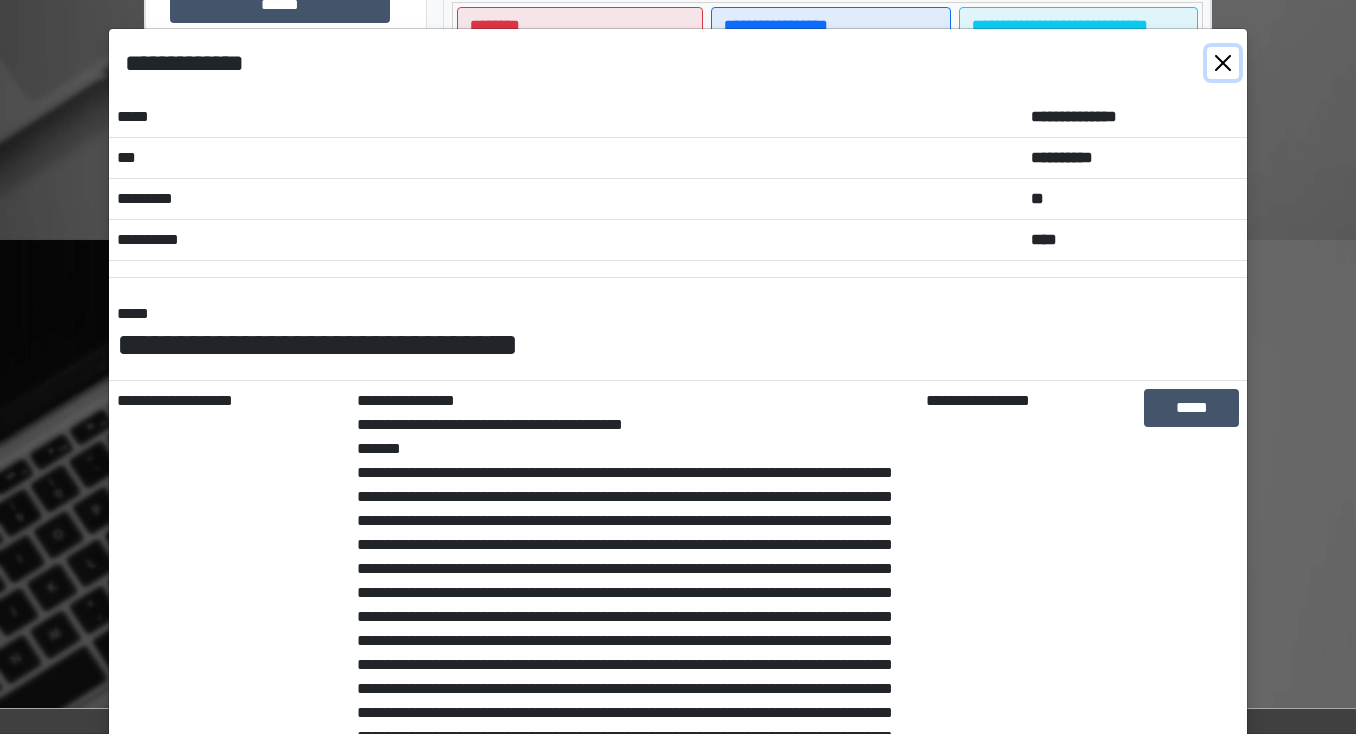 click at bounding box center (1223, 63) 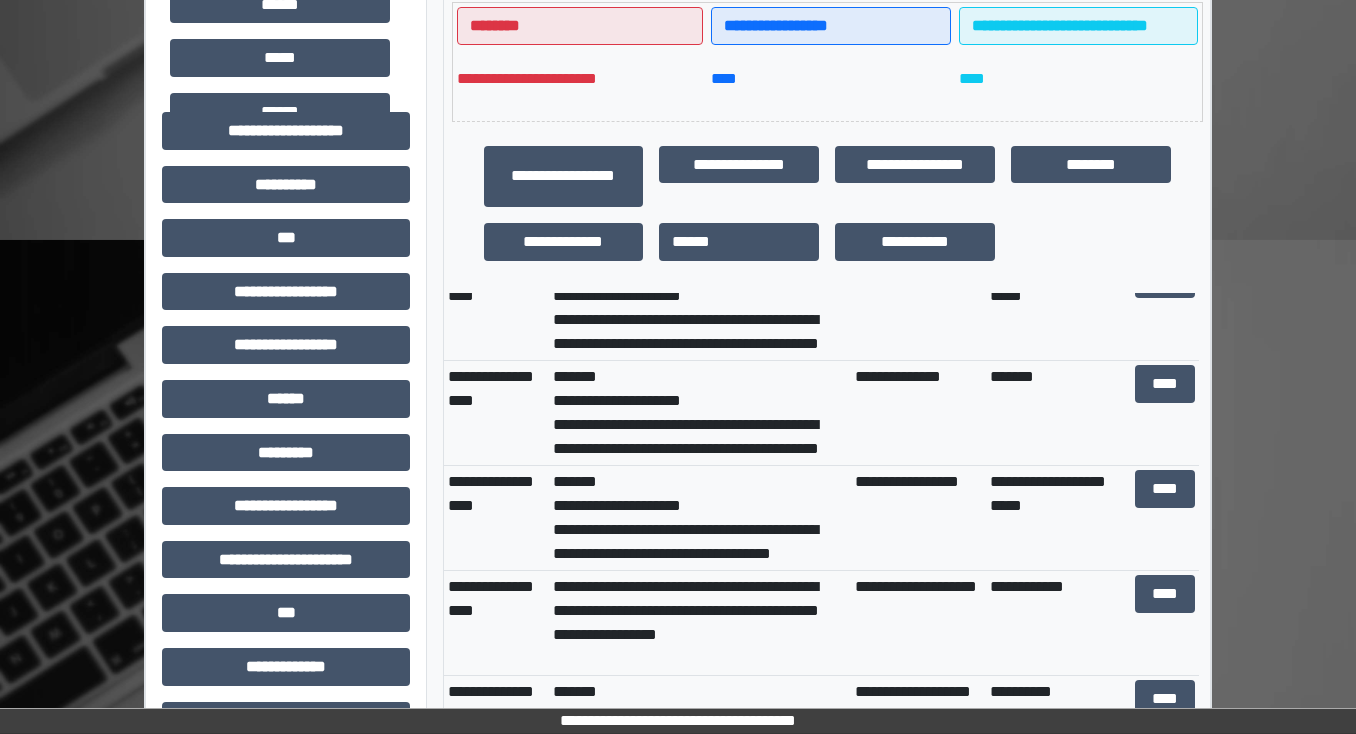 scroll, scrollTop: 0, scrollLeft: 0, axis: both 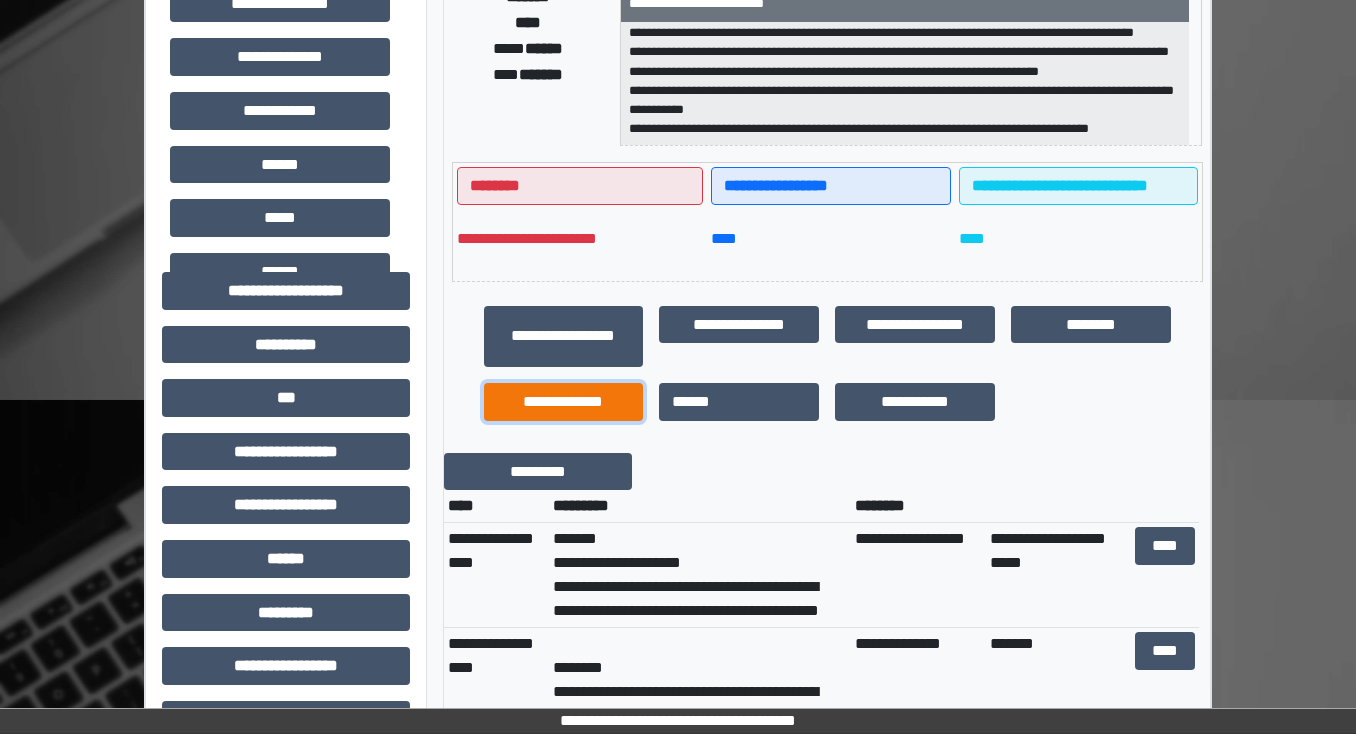click on "**********" at bounding box center [564, 402] 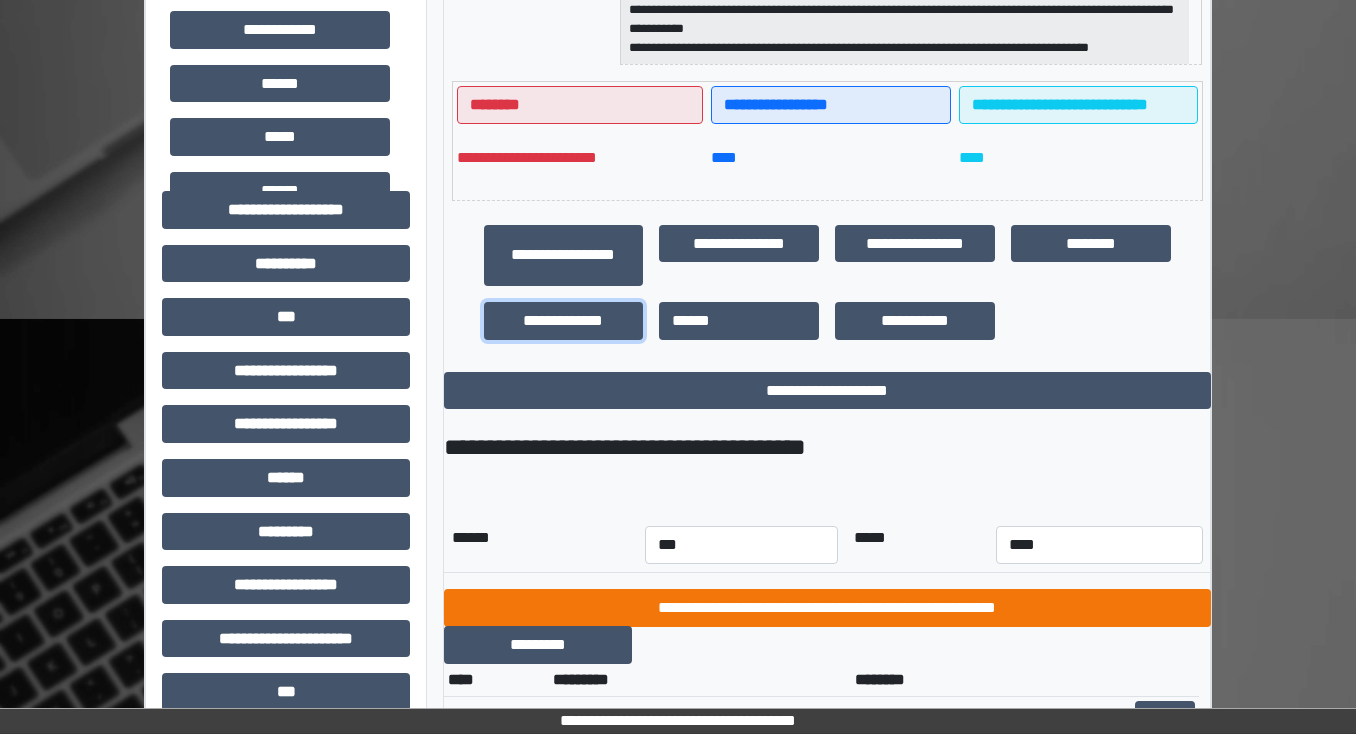 scroll, scrollTop: 560, scrollLeft: 0, axis: vertical 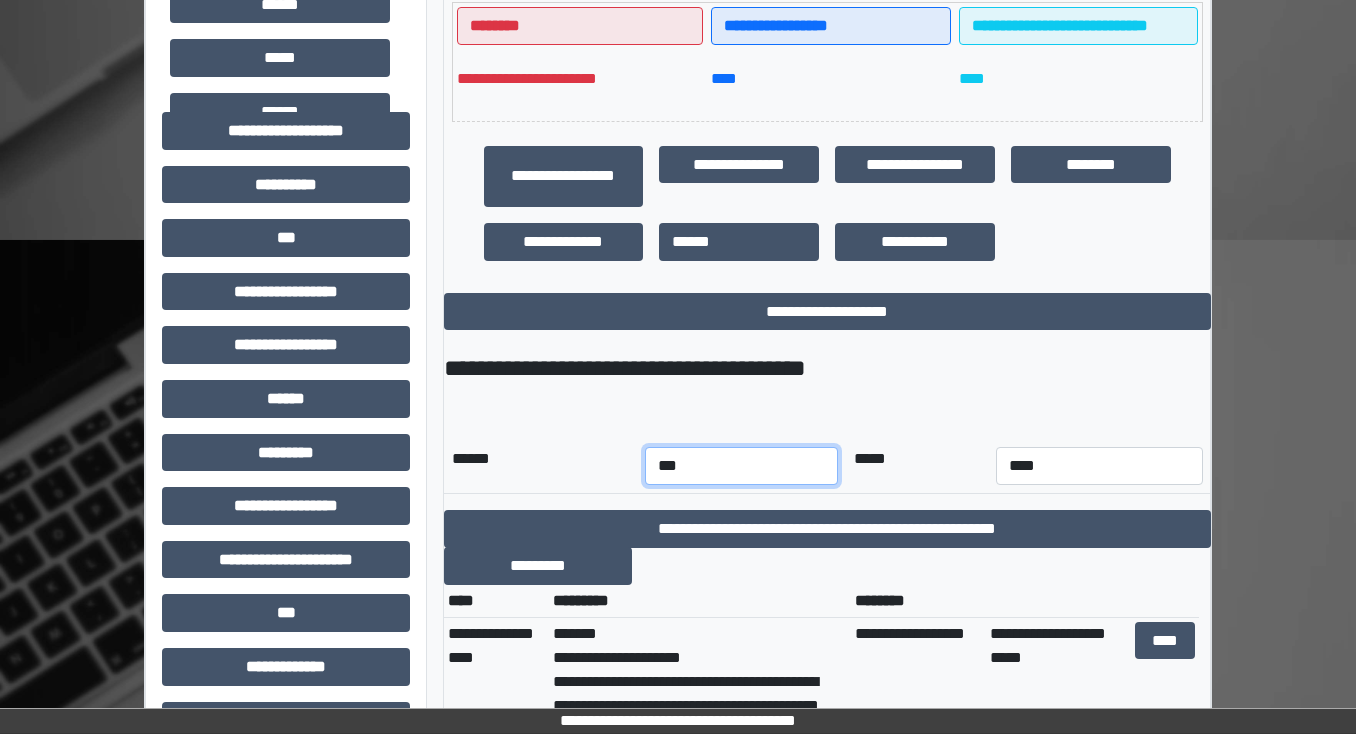 click on "***
***
***
***
***
***
***
***
***
***
***
***" at bounding box center (741, 466) 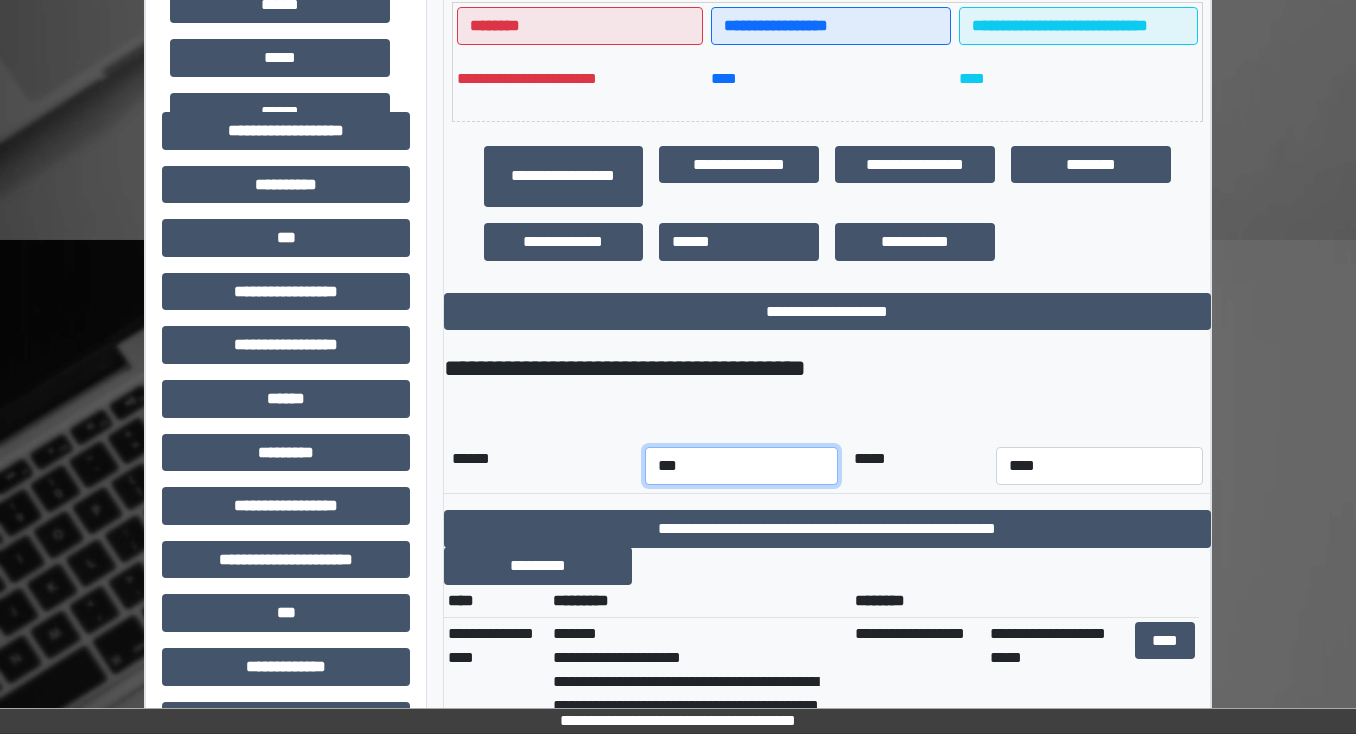 select on "*" 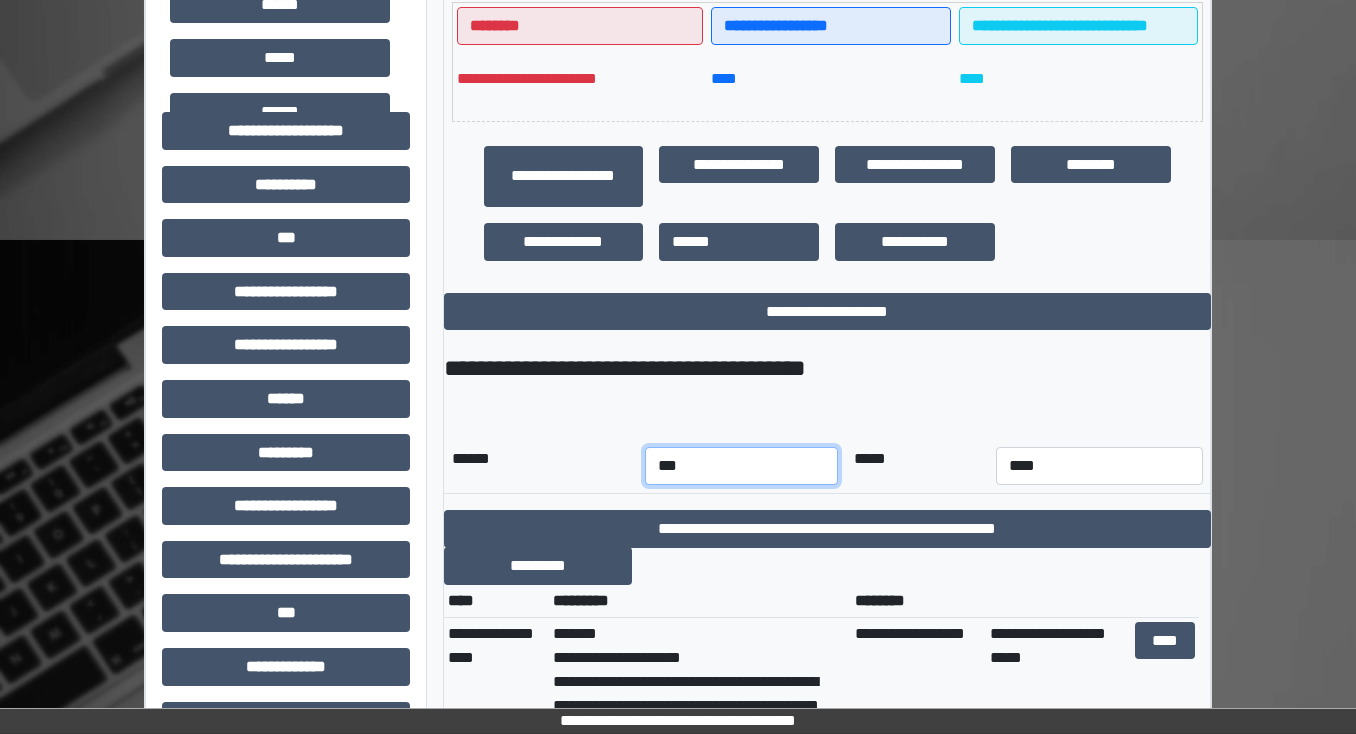 click on "***
***
***
***
***
***
***
***
***
***
***
***" at bounding box center [741, 466] 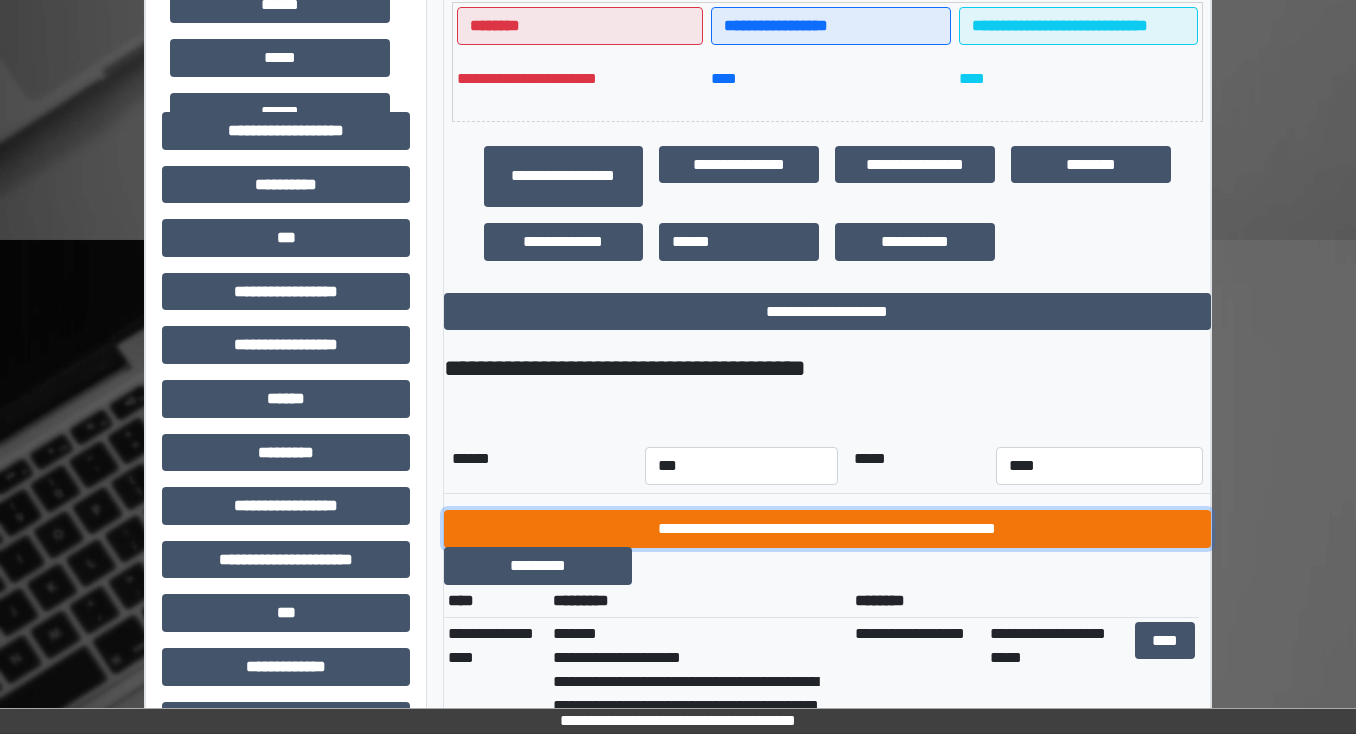click on "**********" at bounding box center (827, 529) 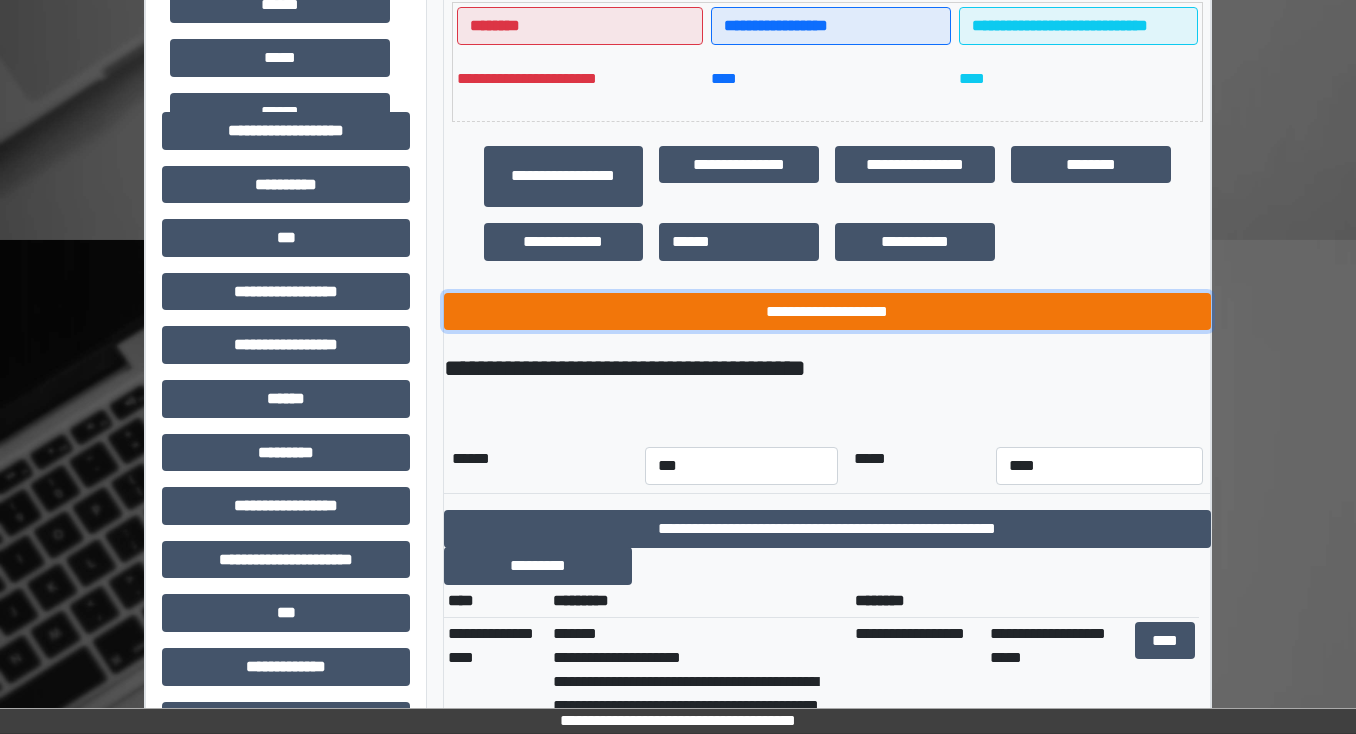 click on "**********" at bounding box center [827, 312] 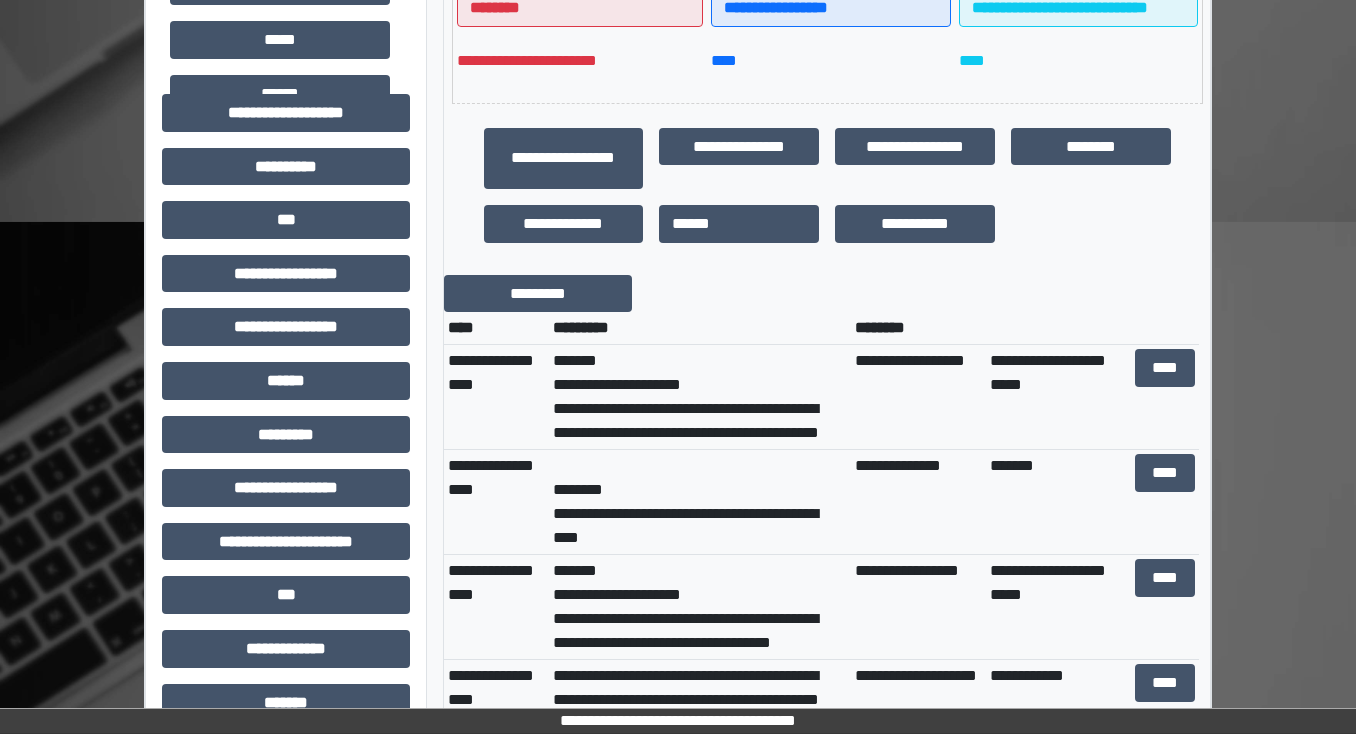 scroll, scrollTop: 936, scrollLeft: 0, axis: vertical 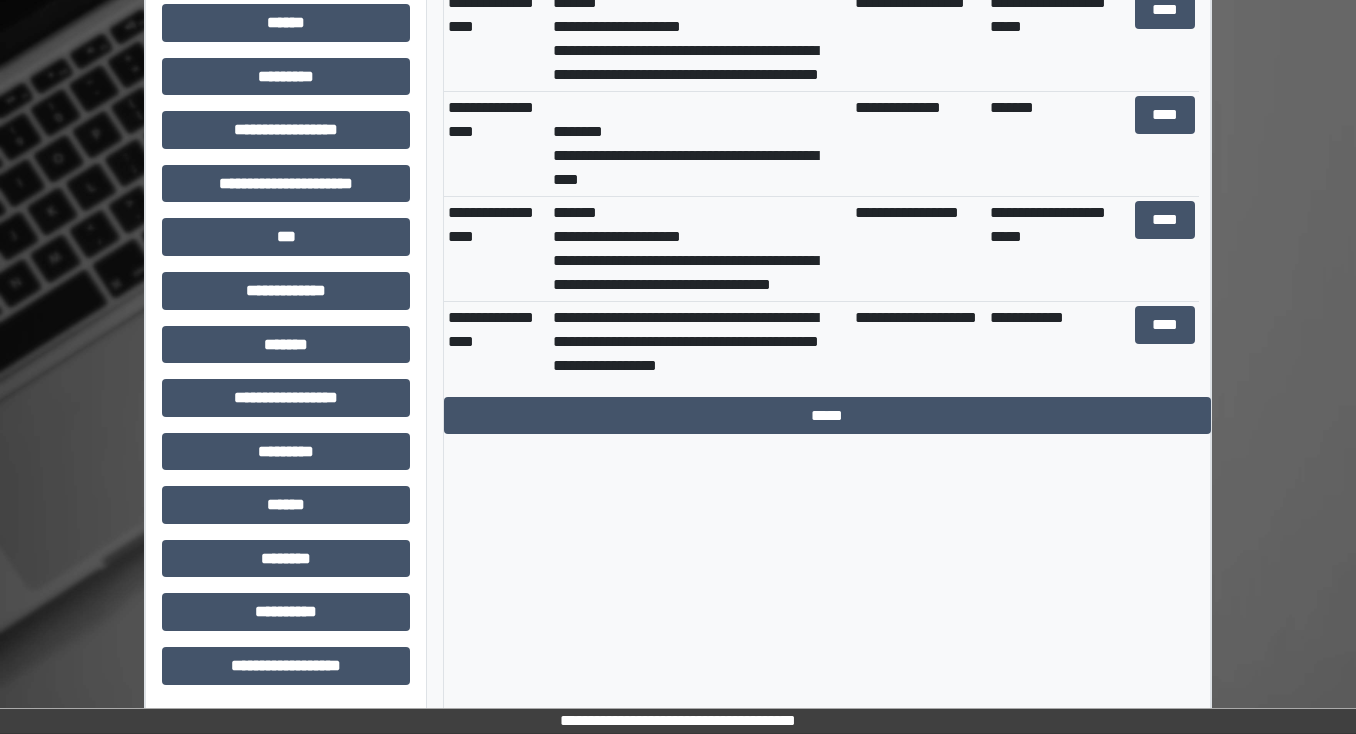 click on "**********" at bounding box center [827, -49] 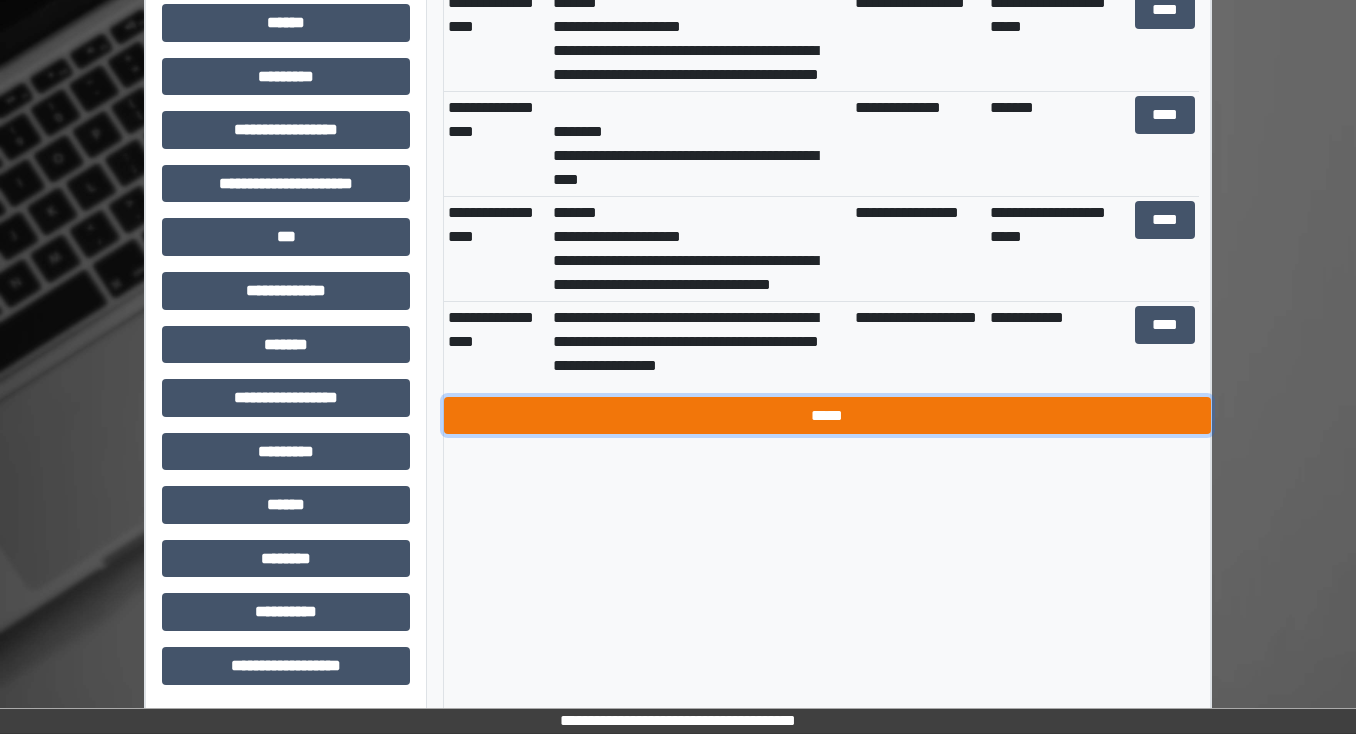 click on "*****" at bounding box center [827, 416] 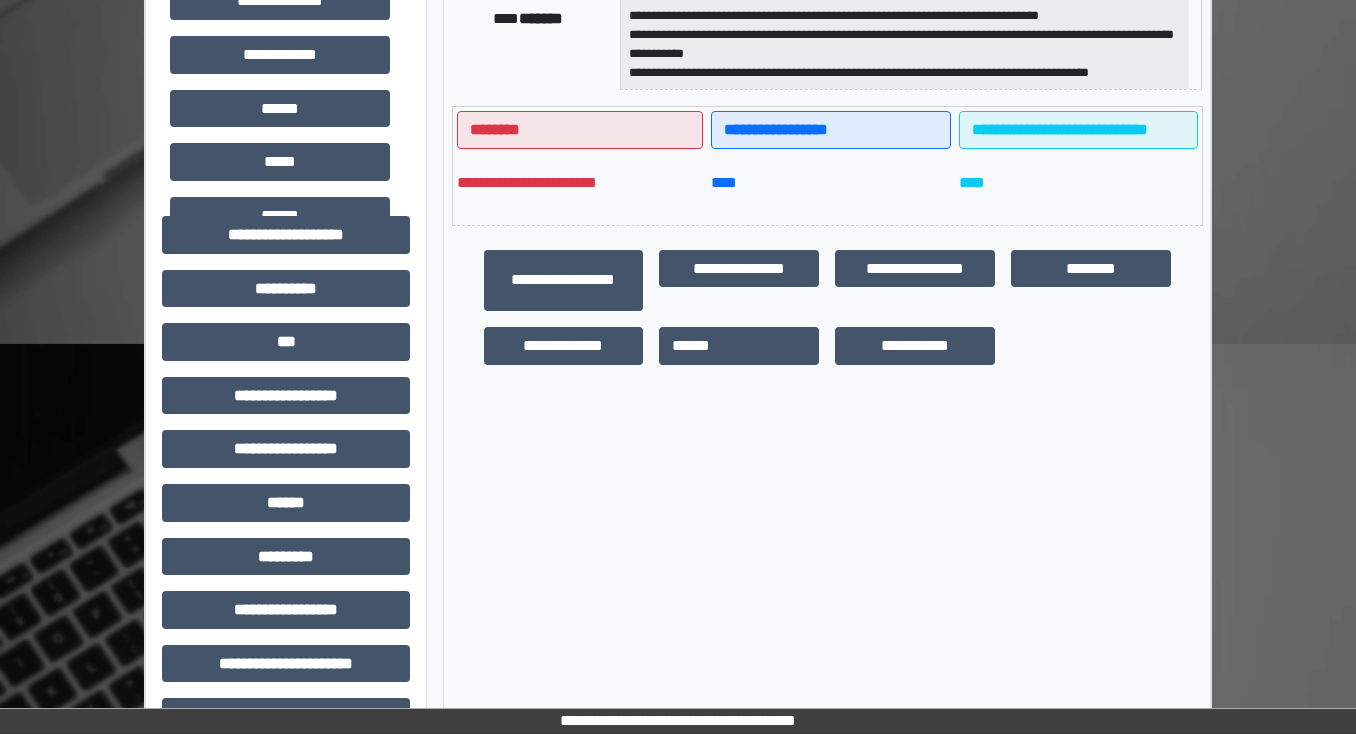scroll, scrollTop: 0, scrollLeft: 0, axis: both 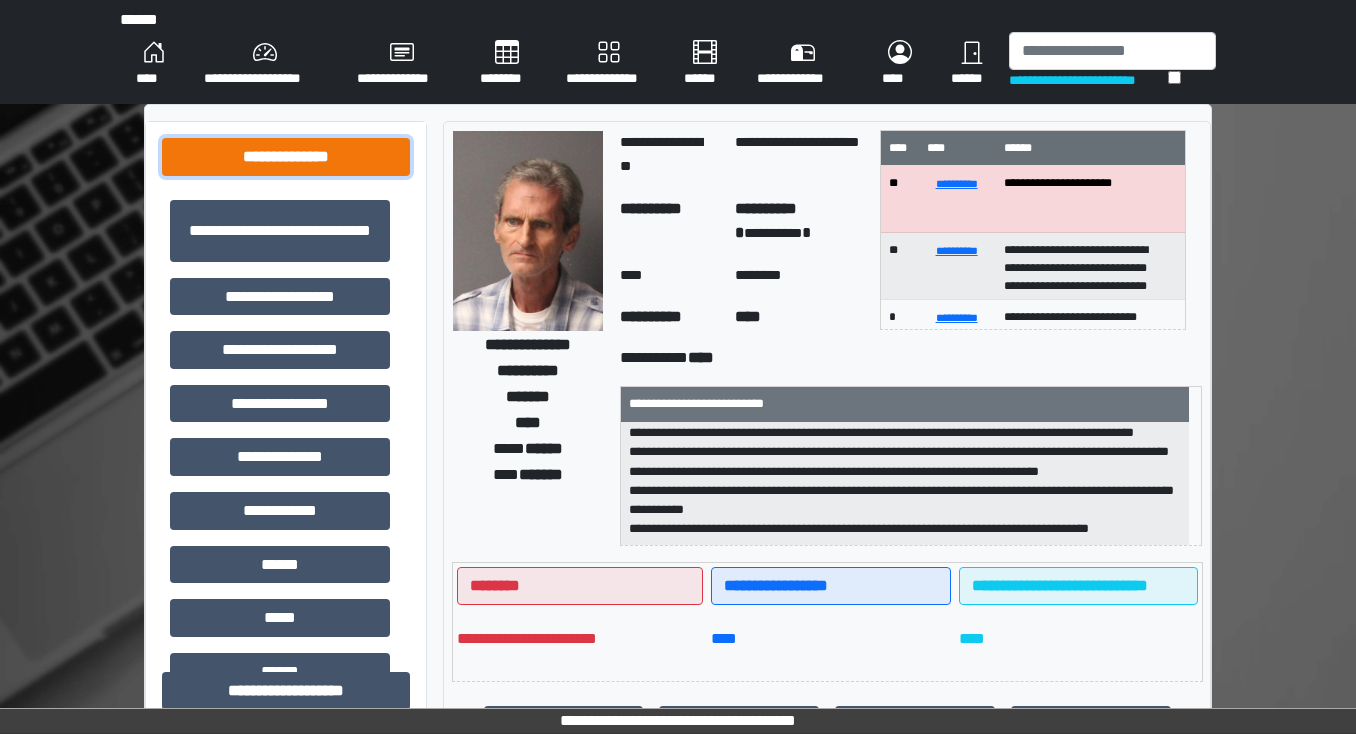 click on "**********" at bounding box center [286, 157] 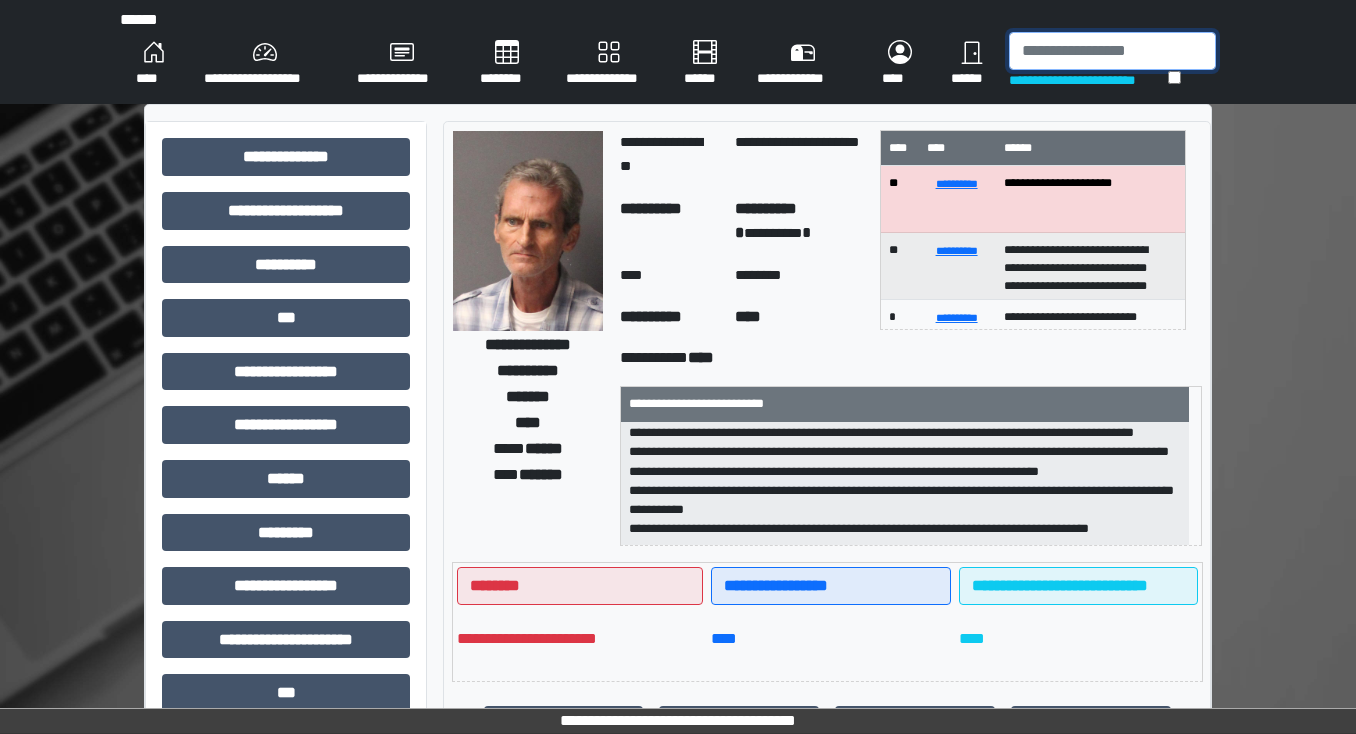 click at bounding box center [1112, 51] 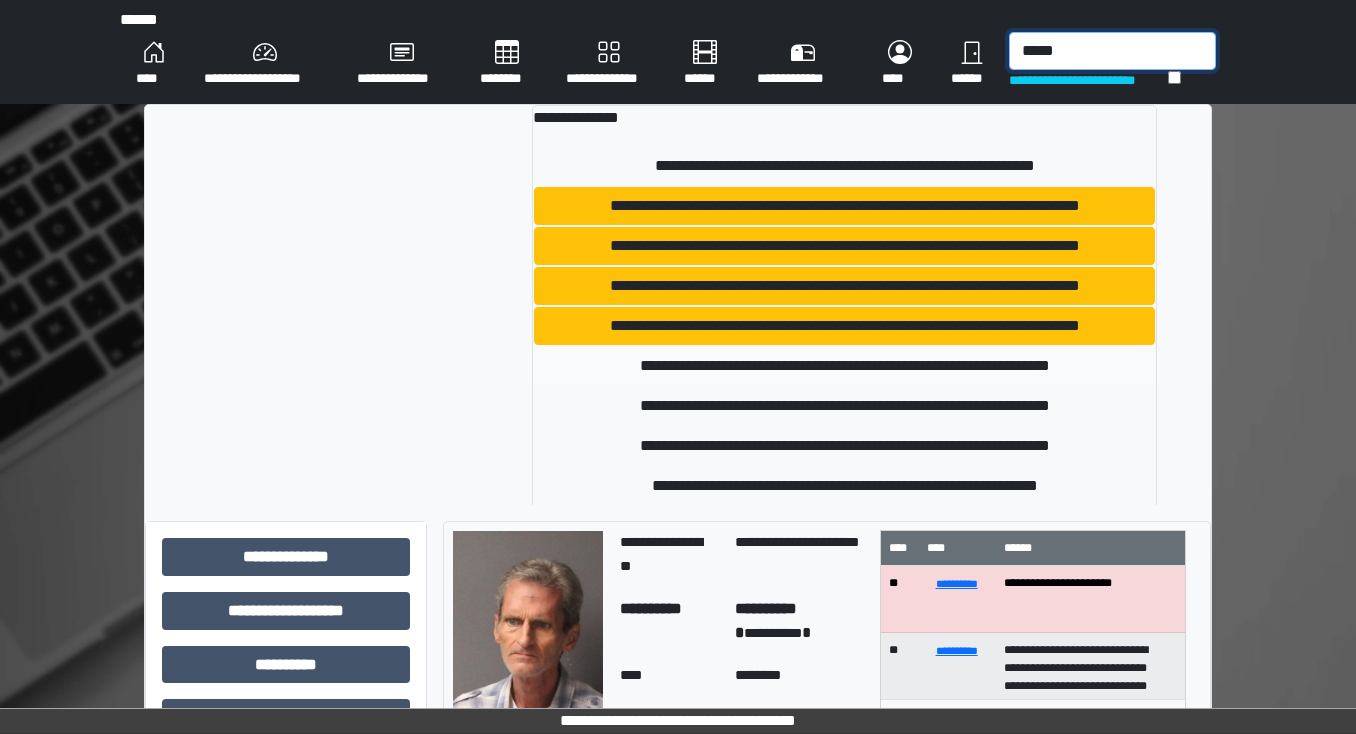 type on "*****" 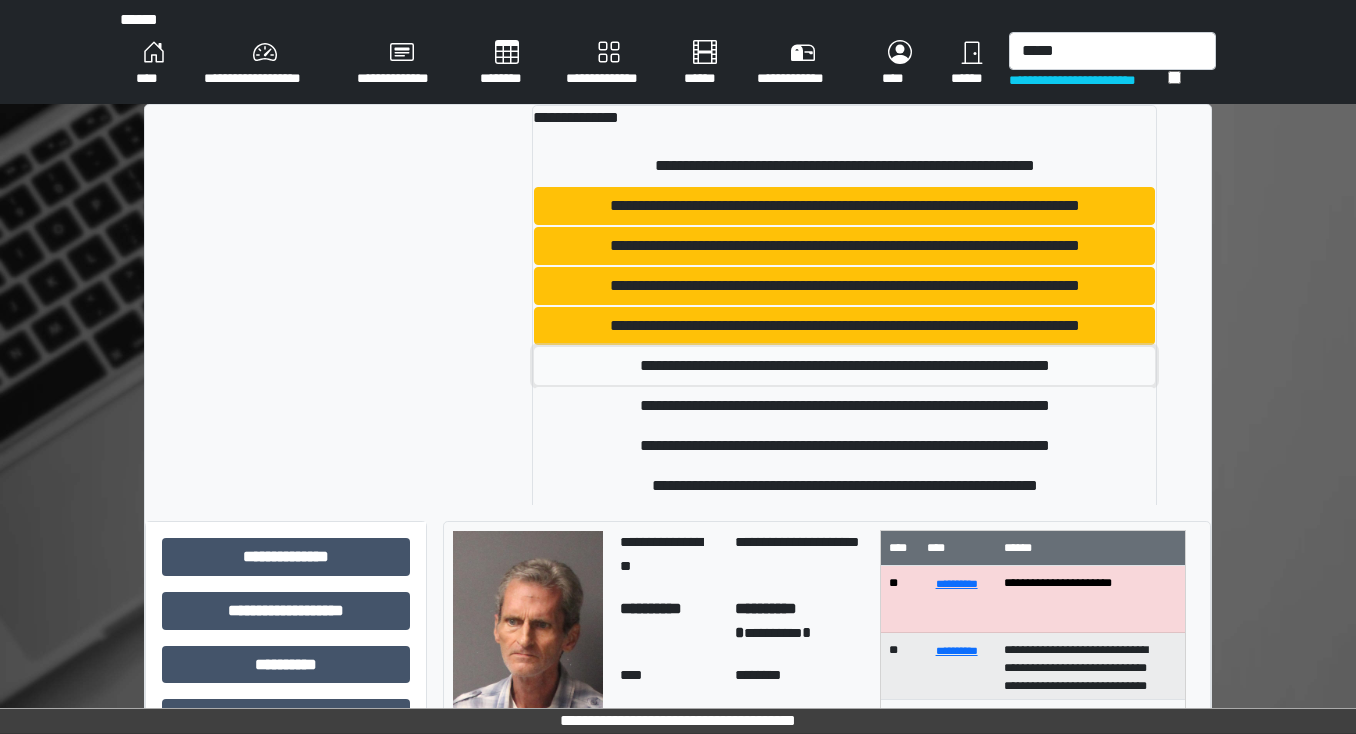 click on "**********" at bounding box center (844, 366) 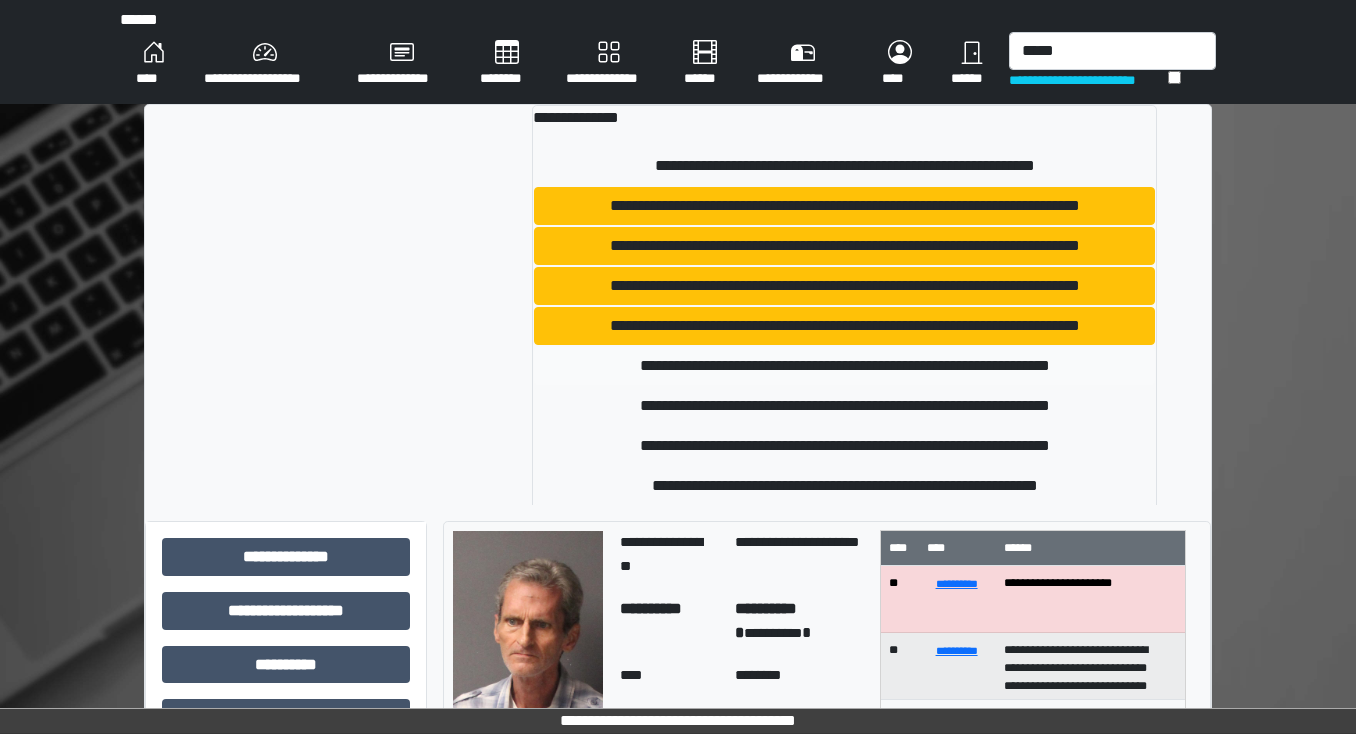 type 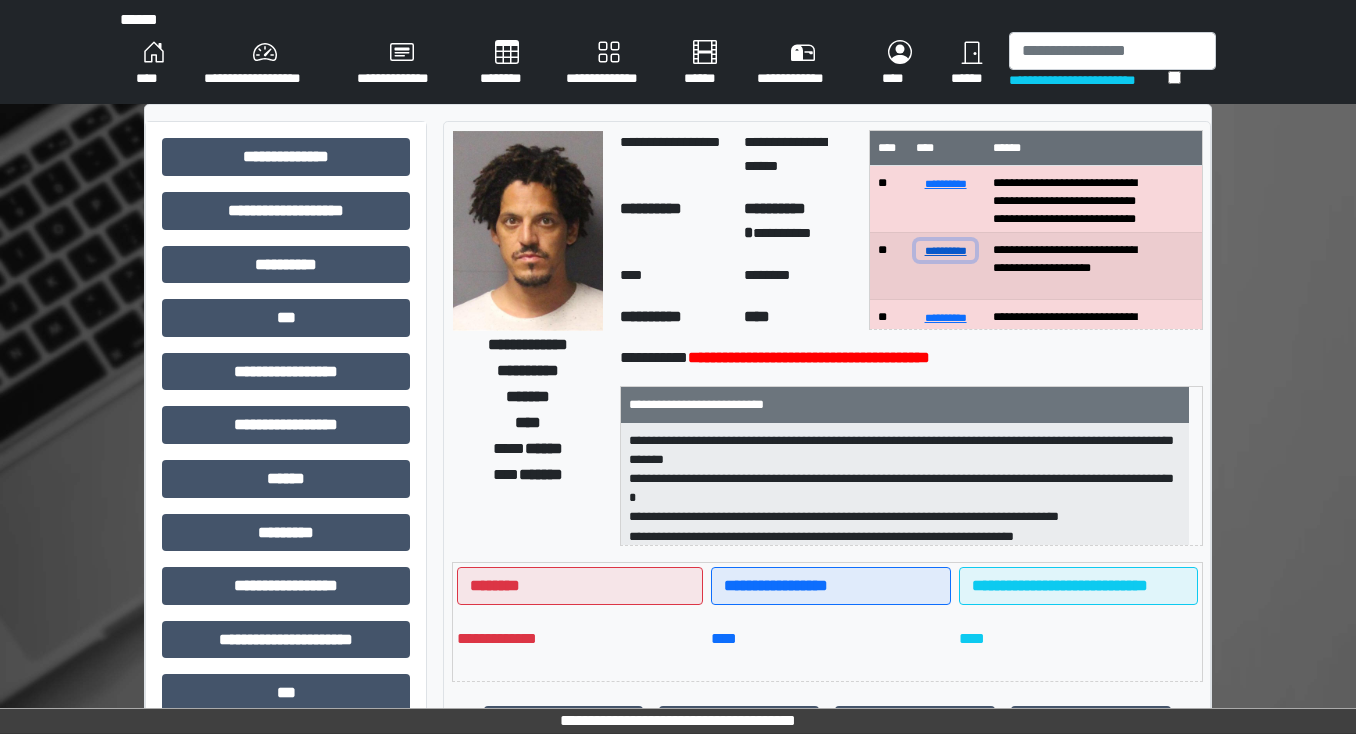 click on "**********" at bounding box center [946, 250] 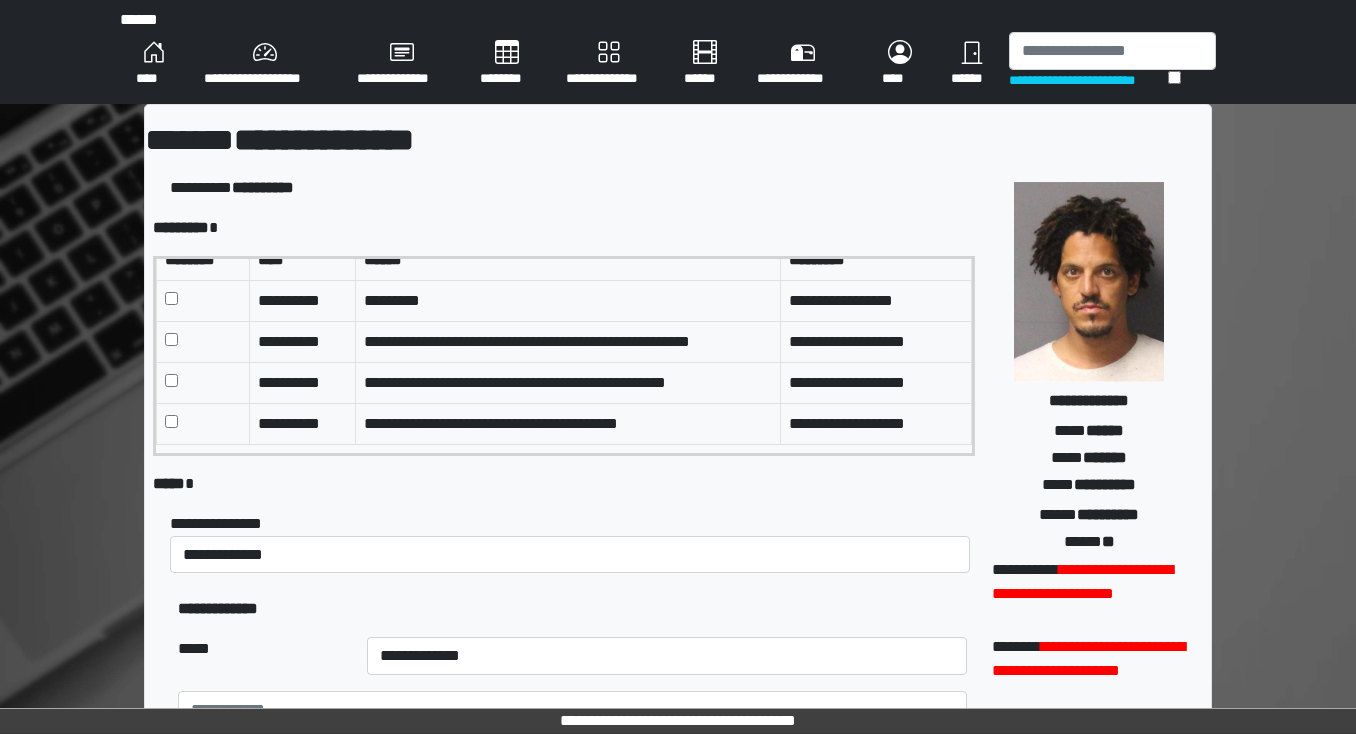 scroll, scrollTop: 25, scrollLeft: 0, axis: vertical 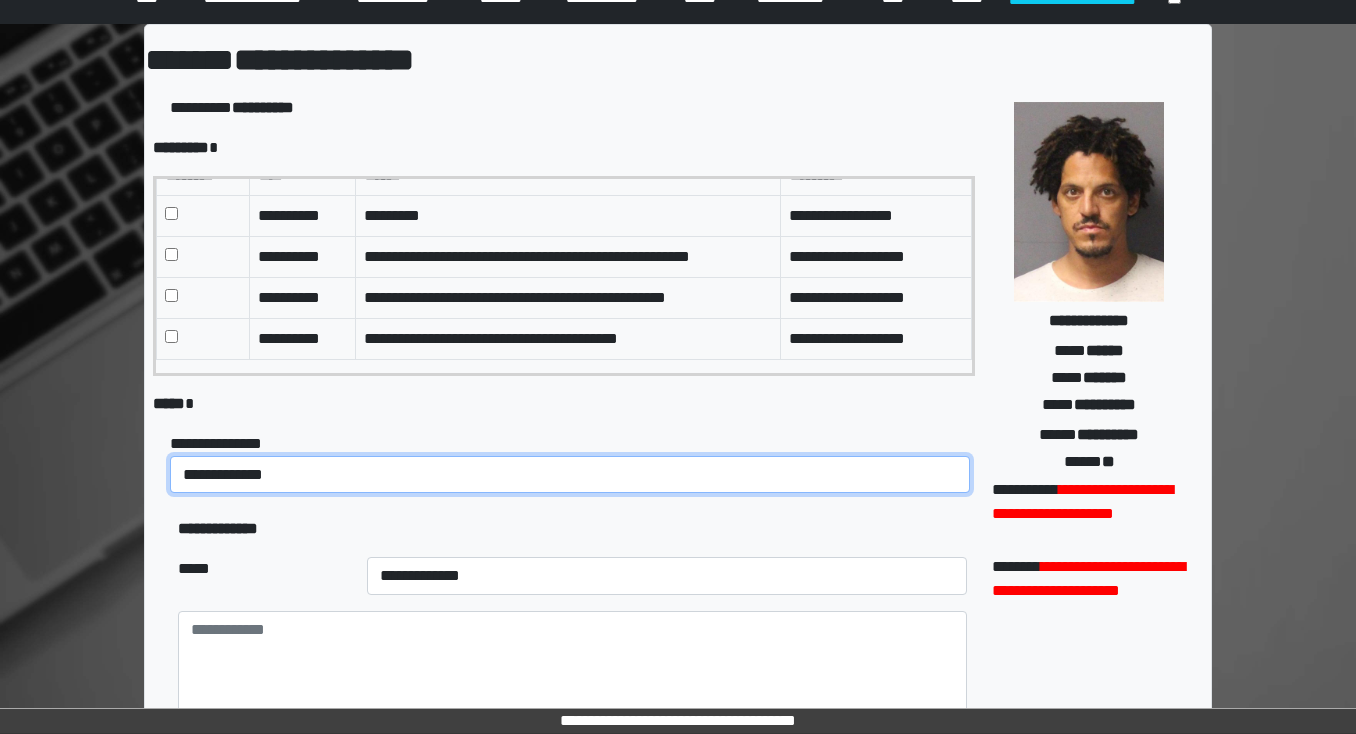 click on "**********" at bounding box center (570, 475) 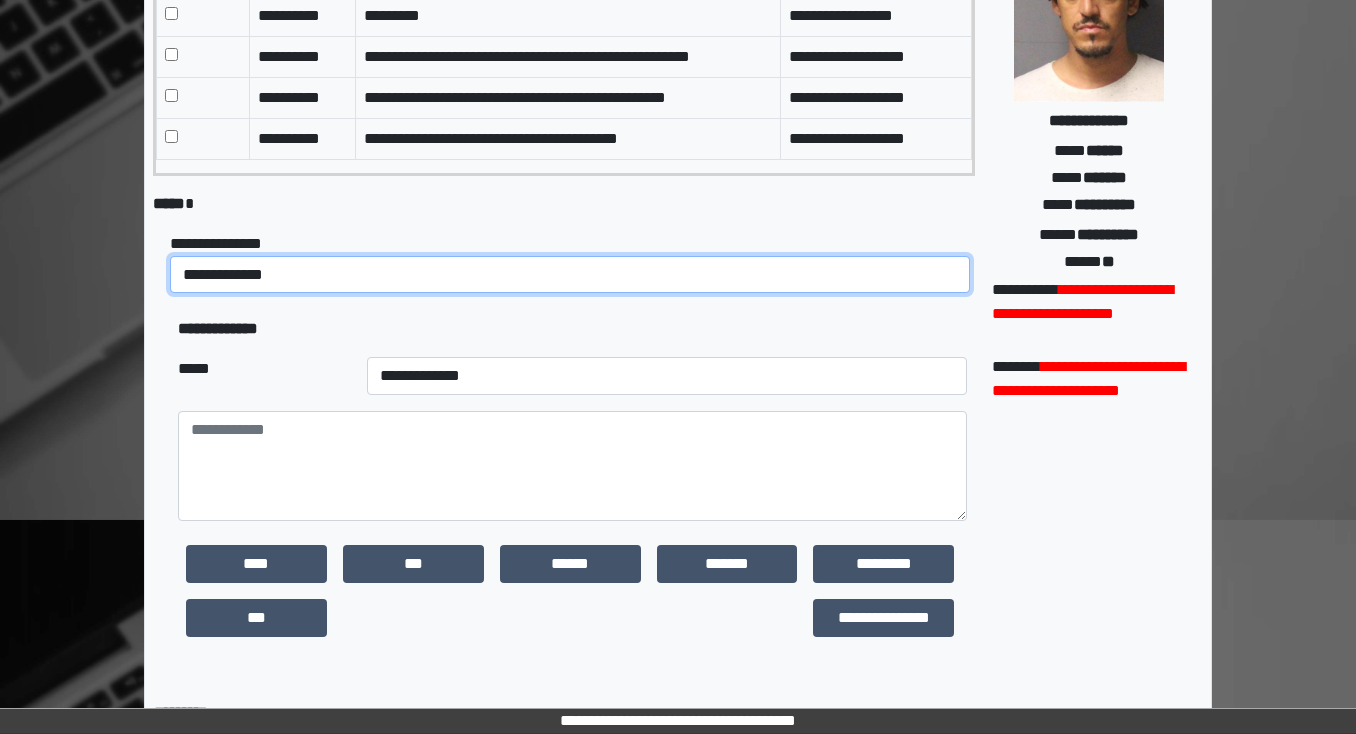 scroll, scrollTop: 320, scrollLeft: 0, axis: vertical 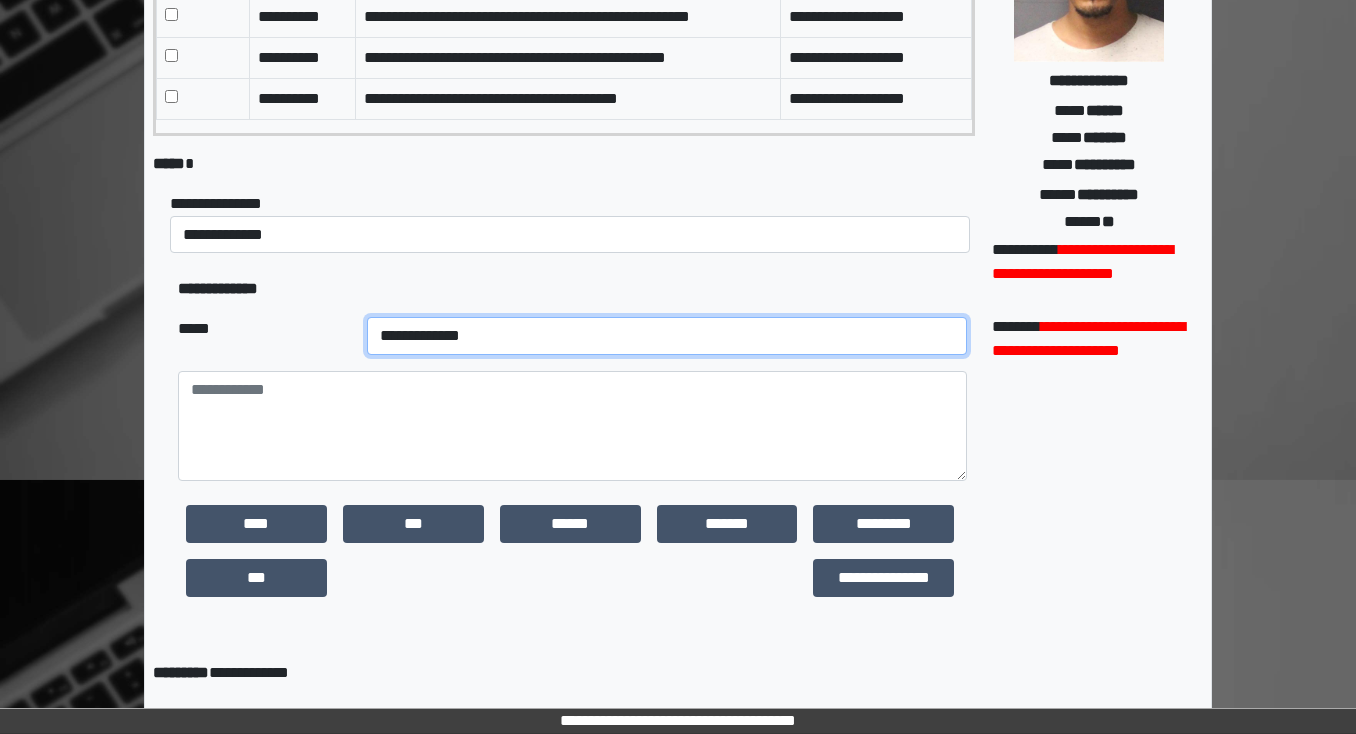 click on "**********" at bounding box center (666, 336) 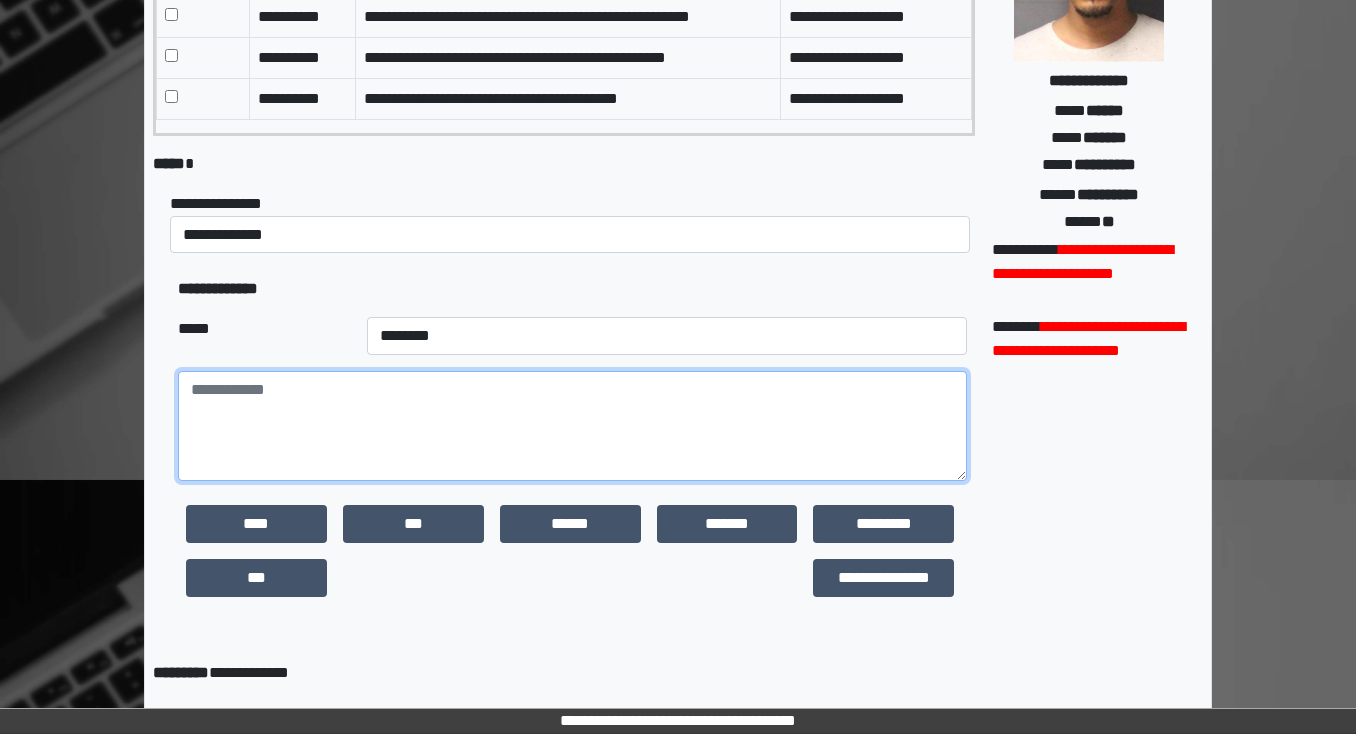 click at bounding box center [572, 426] 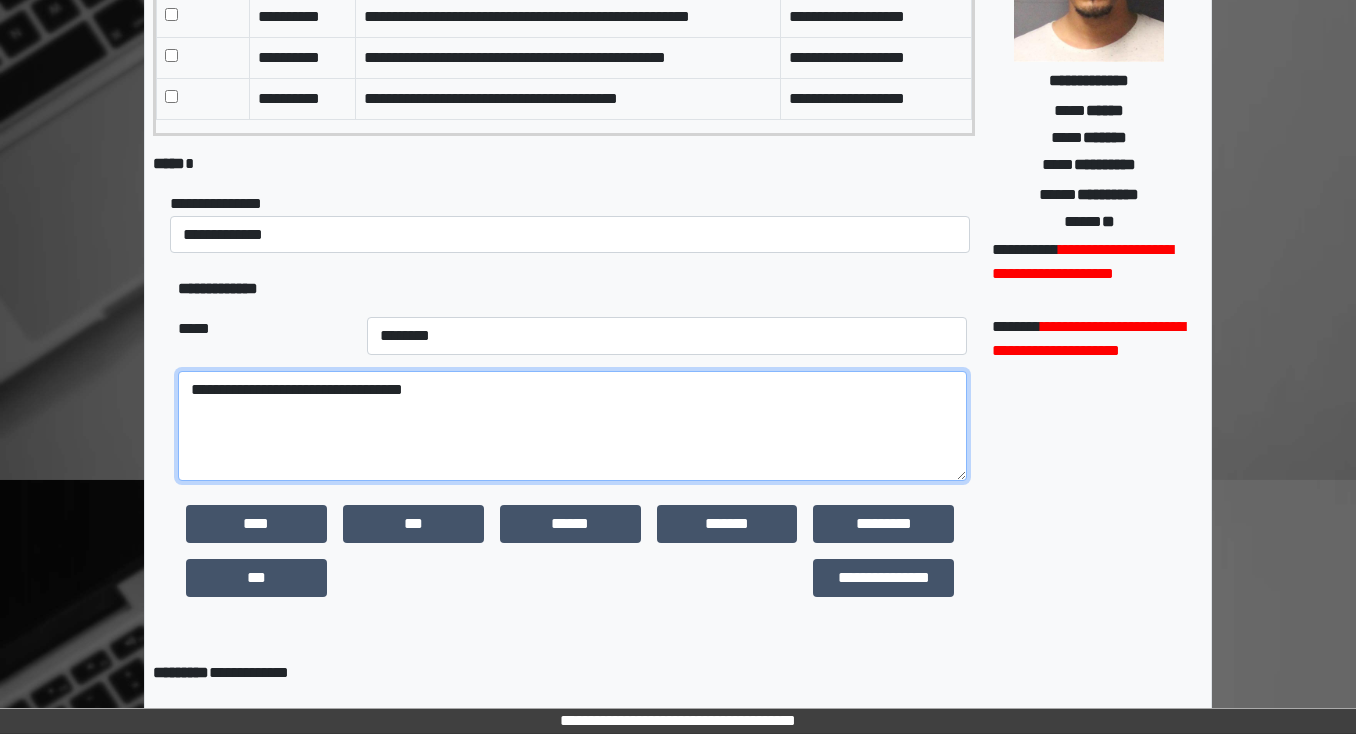 click on "**********" at bounding box center [572, 426] 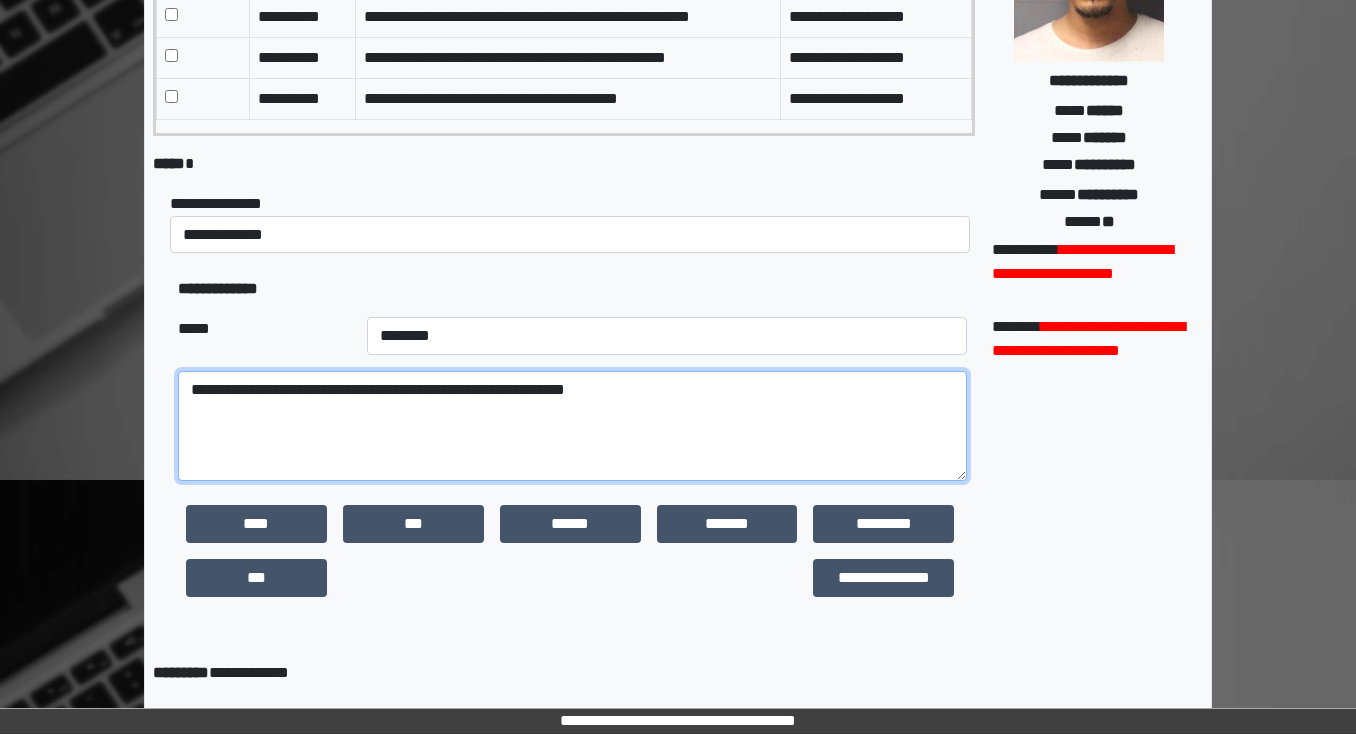 click on "**********" at bounding box center (572, 426) 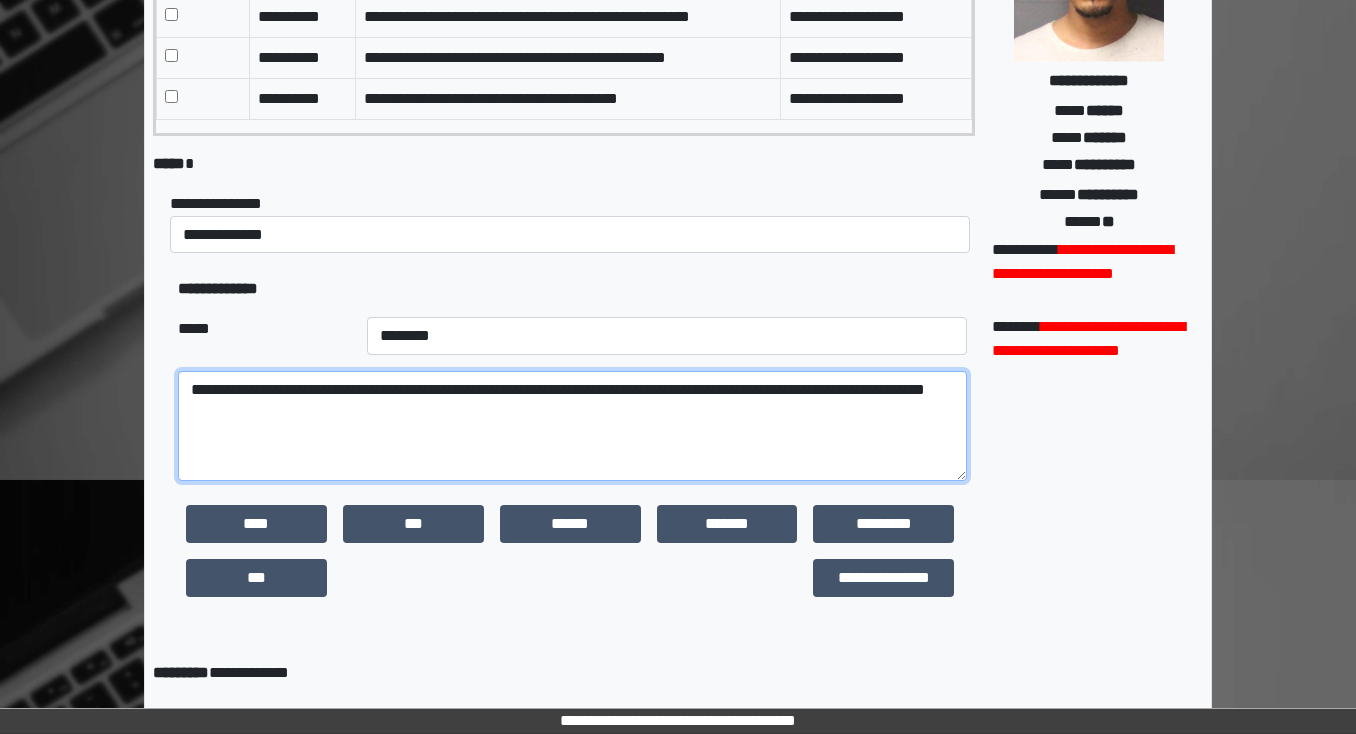 click on "**********" at bounding box center [572, 426] 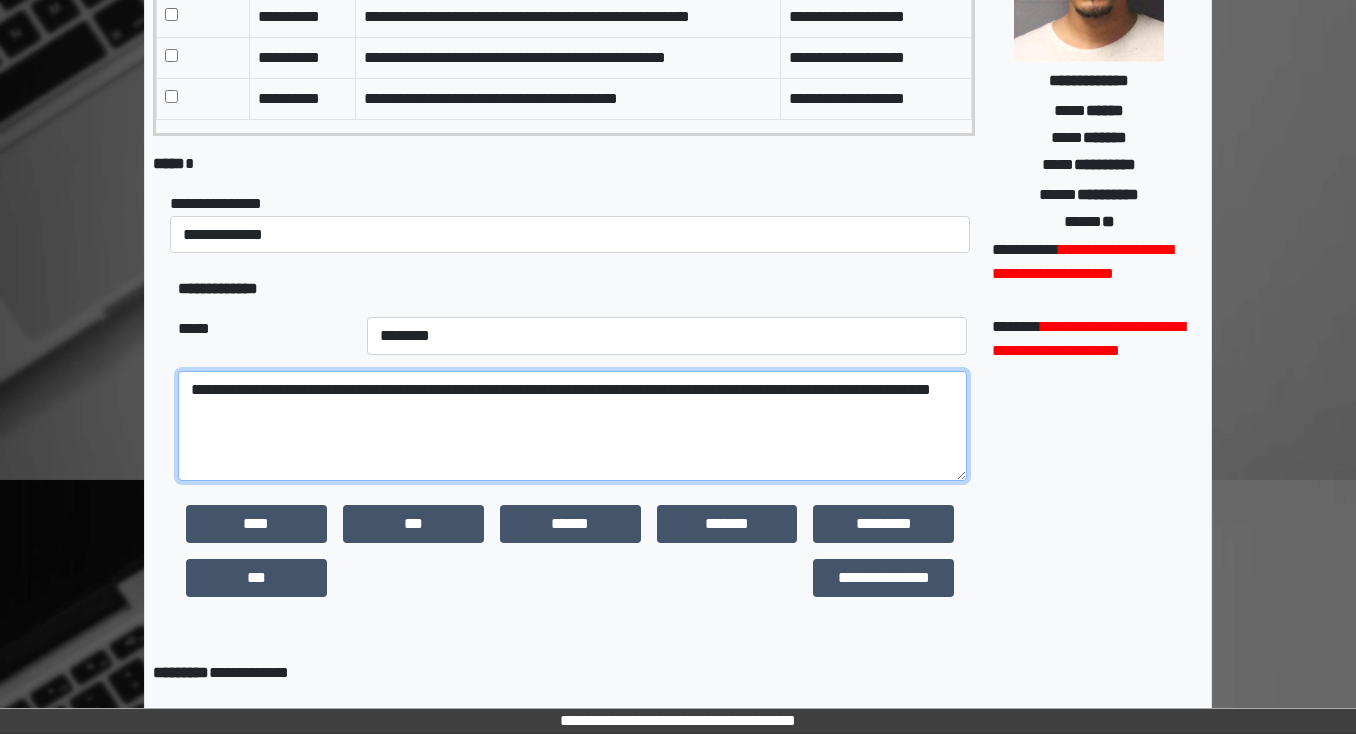 click on "**********" at bounding box center (572, 426) 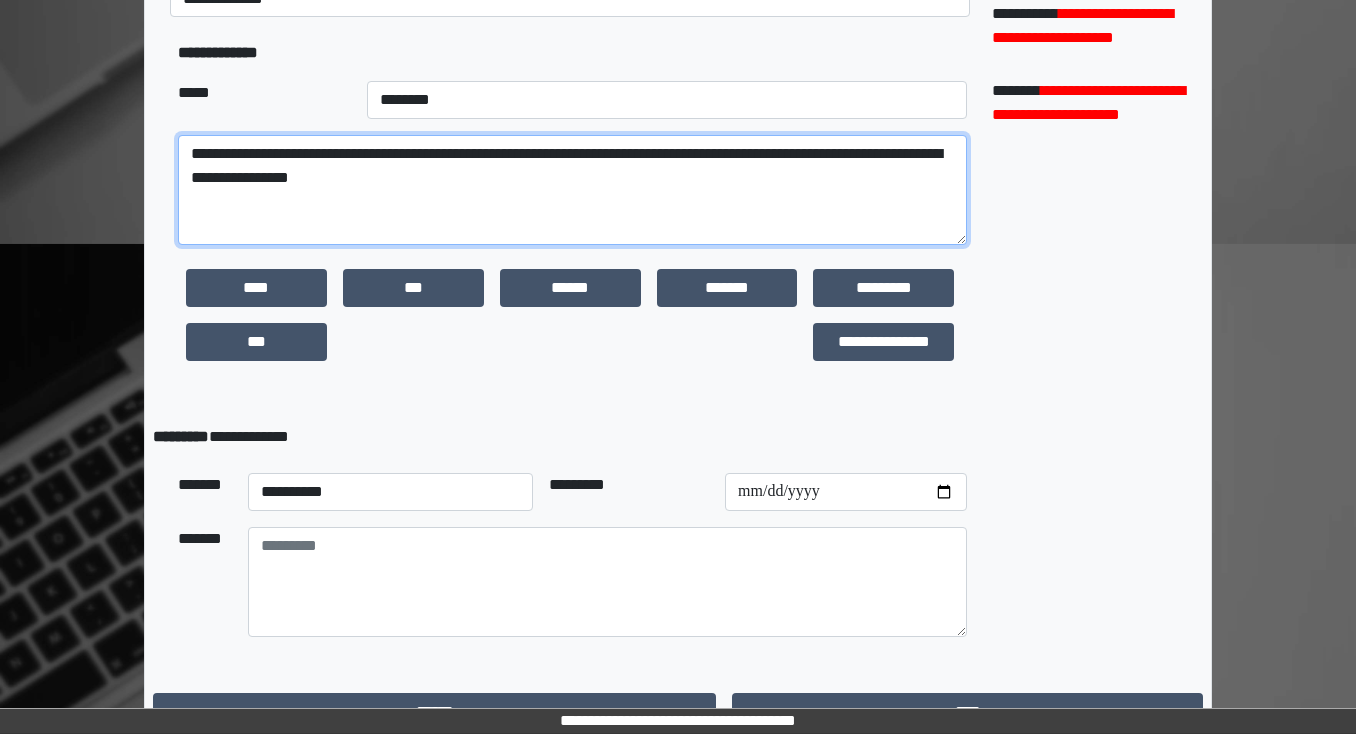 scroll, scrollTop: 560, scrollLeft: 0, axis: vertical 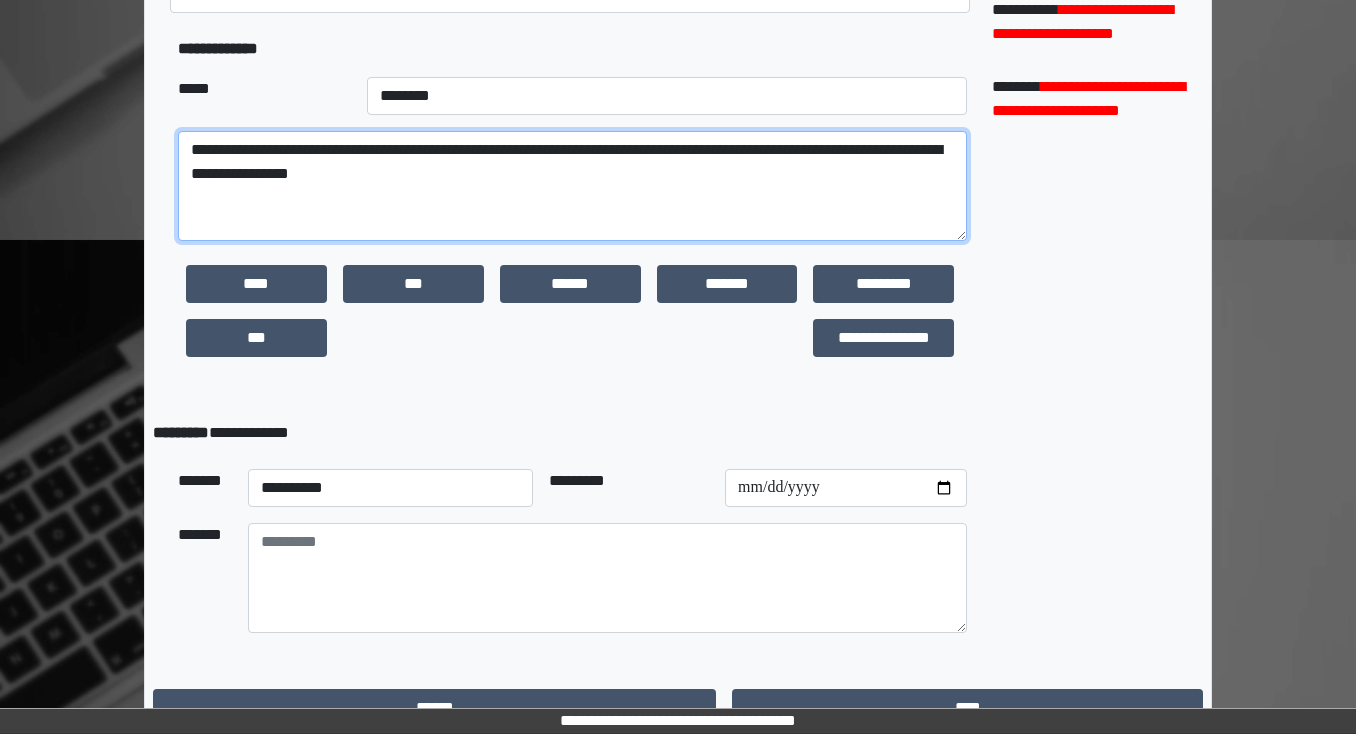 type on "**********" 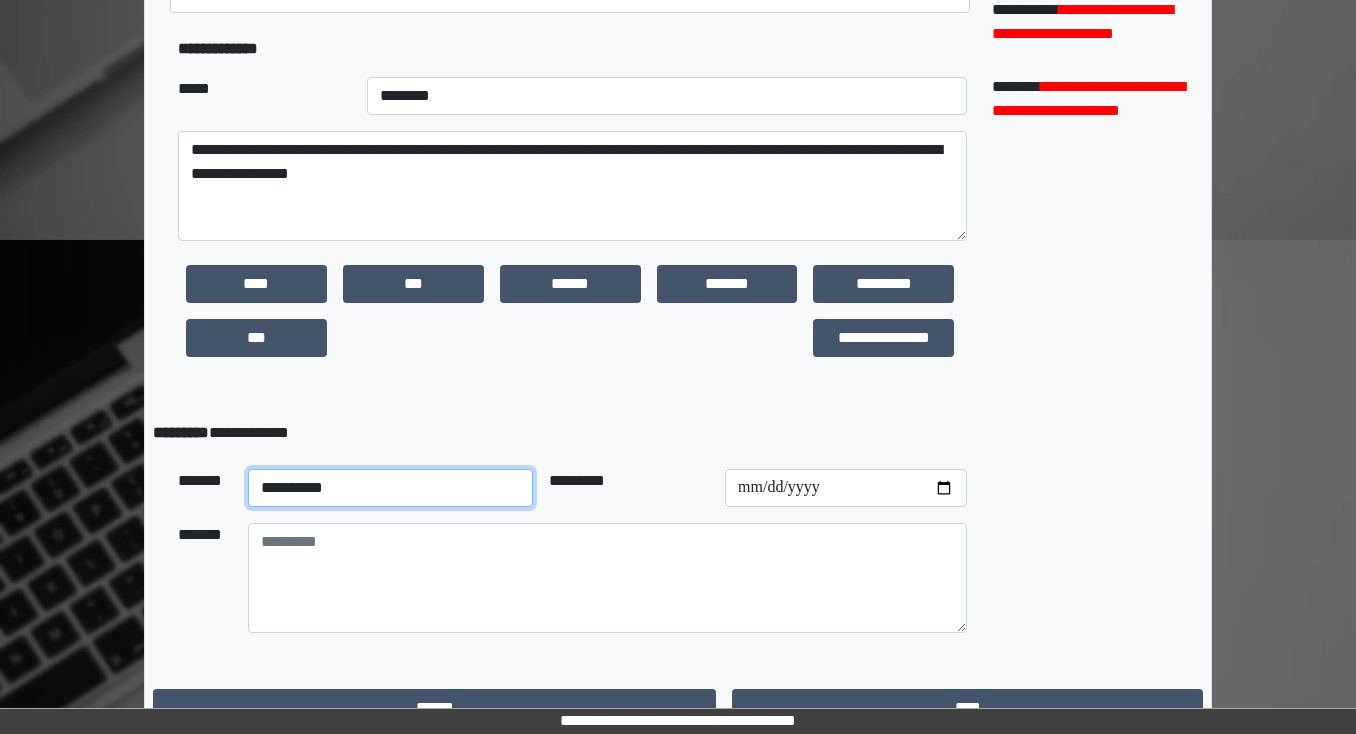 click on "**********" at bounding box center (390, 488) 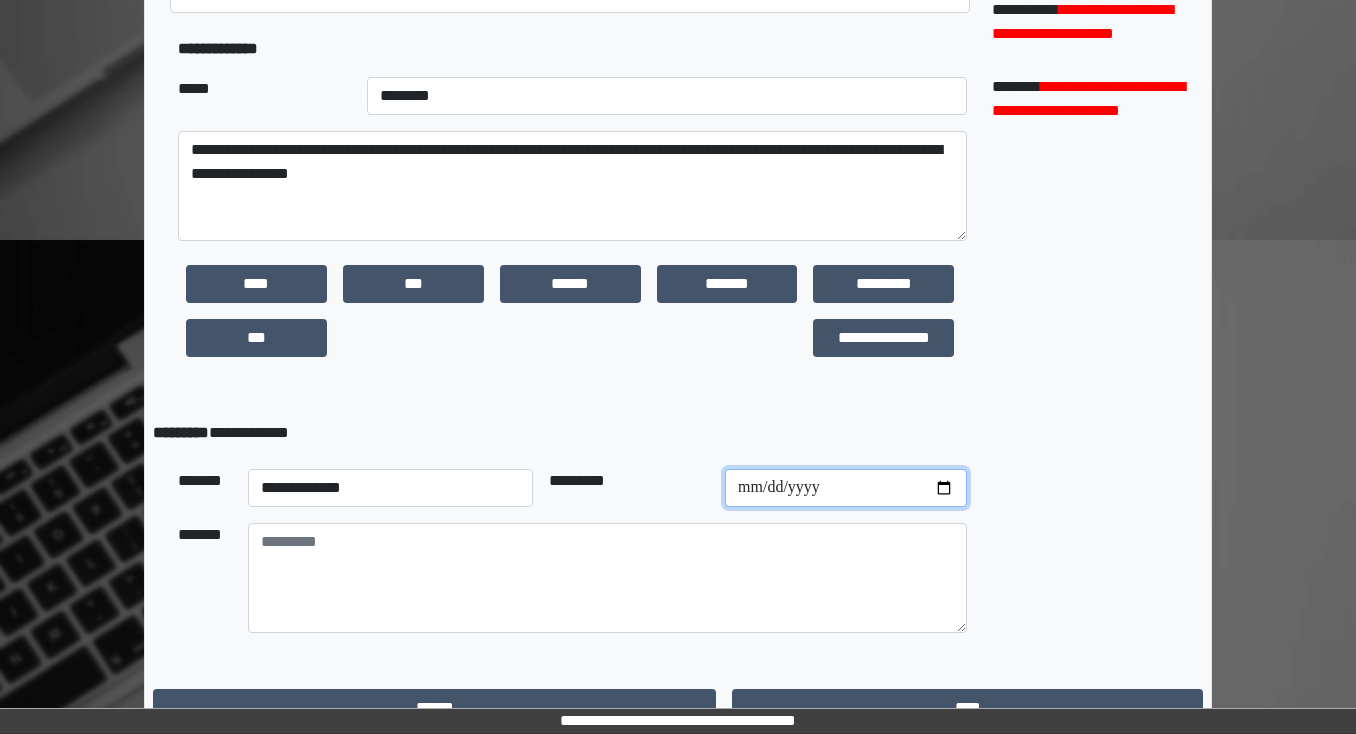 click at bounding box center (846, 488) 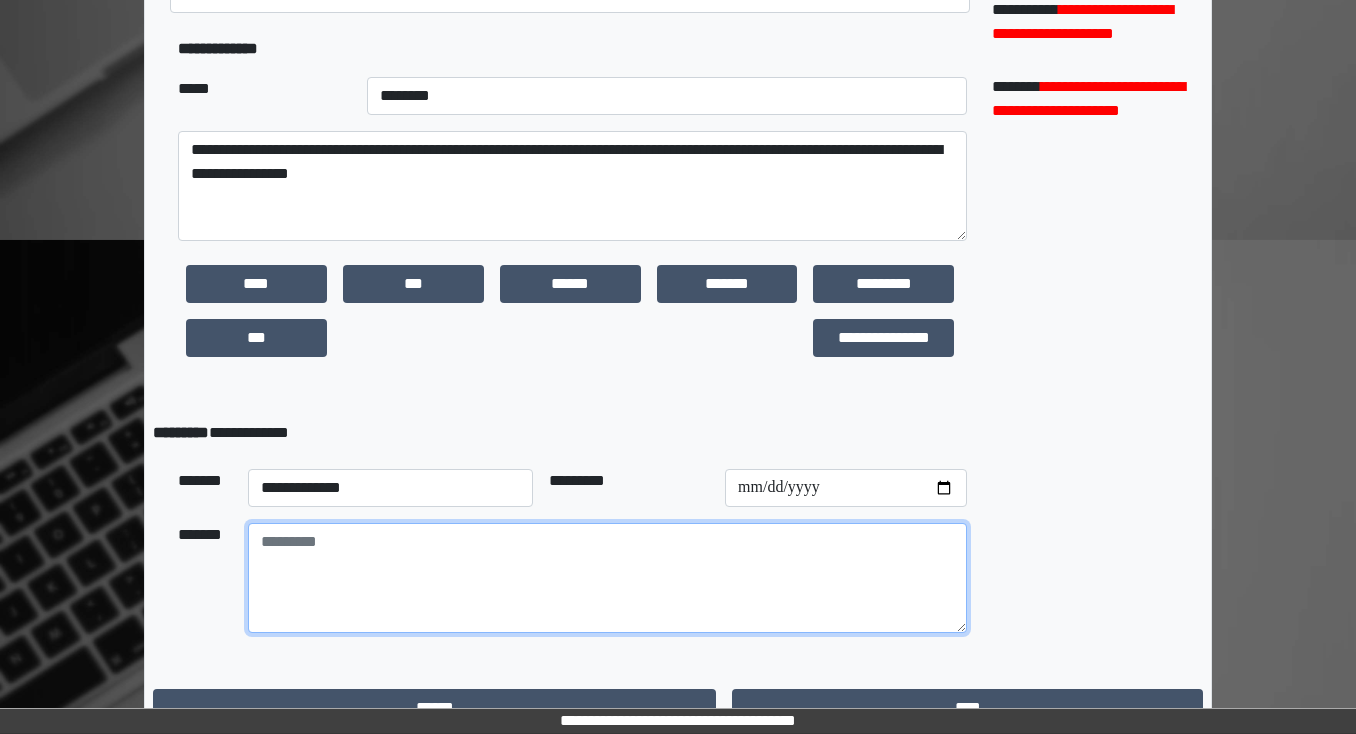 click at bounding box center (607, 578) 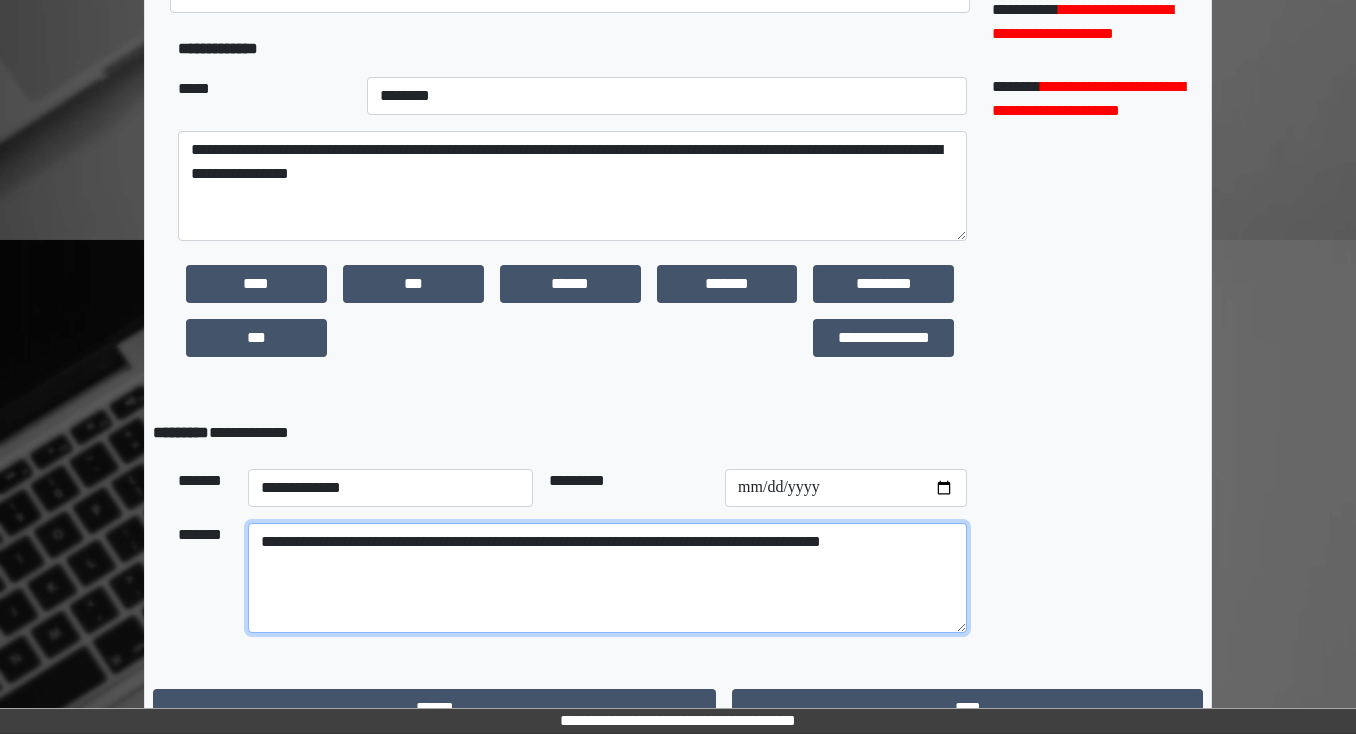 click on "**********" at bounding box center [607, 578] 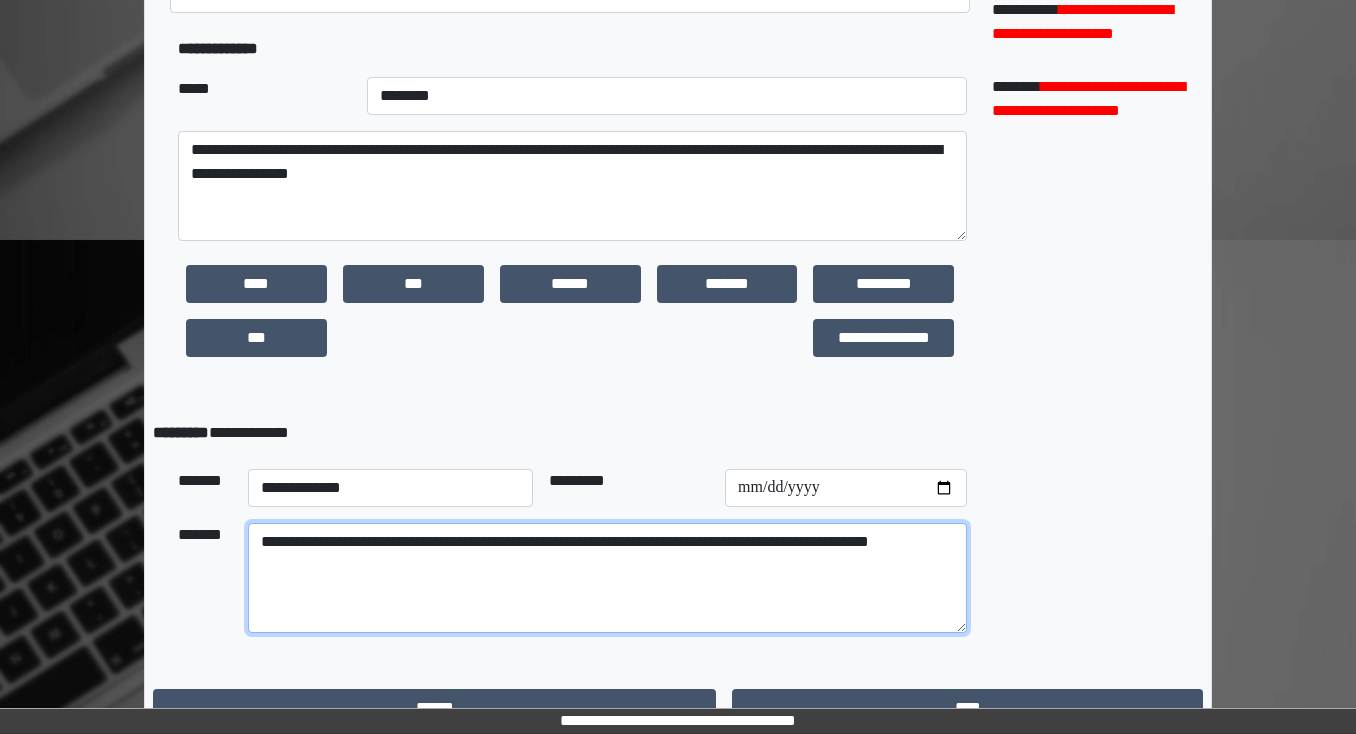 click on "**********" at bounding box center [607, 578] 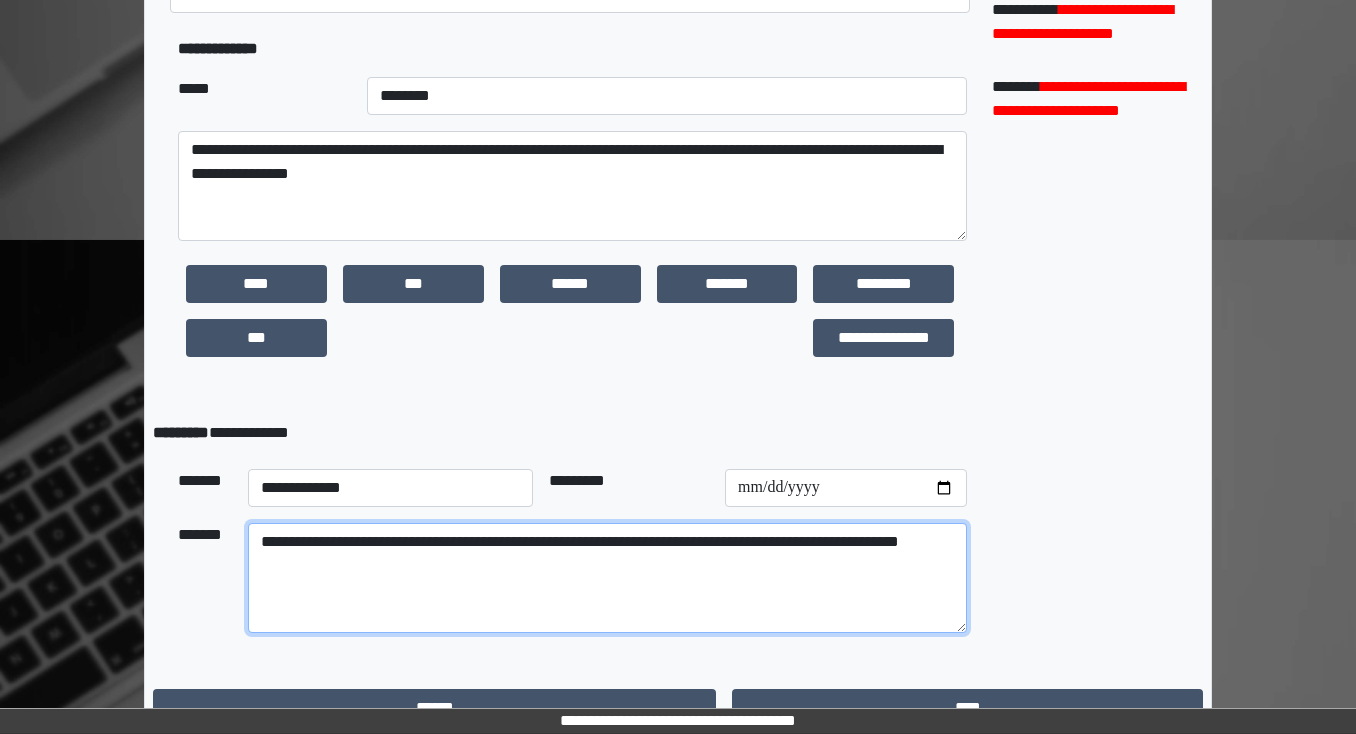 click on "**********" at bounding box center [607, 578] 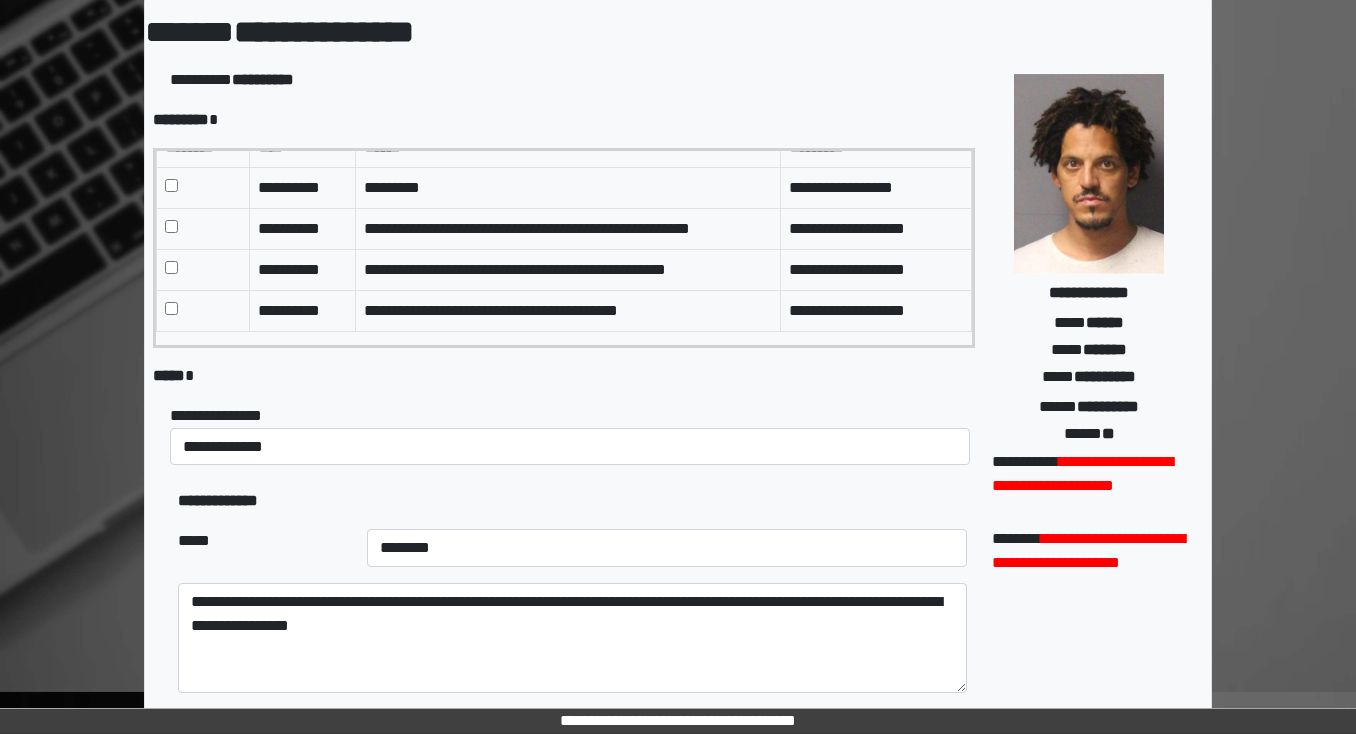 scroll, scrollTop: 80, scrollLeft: 0, axis: vertical 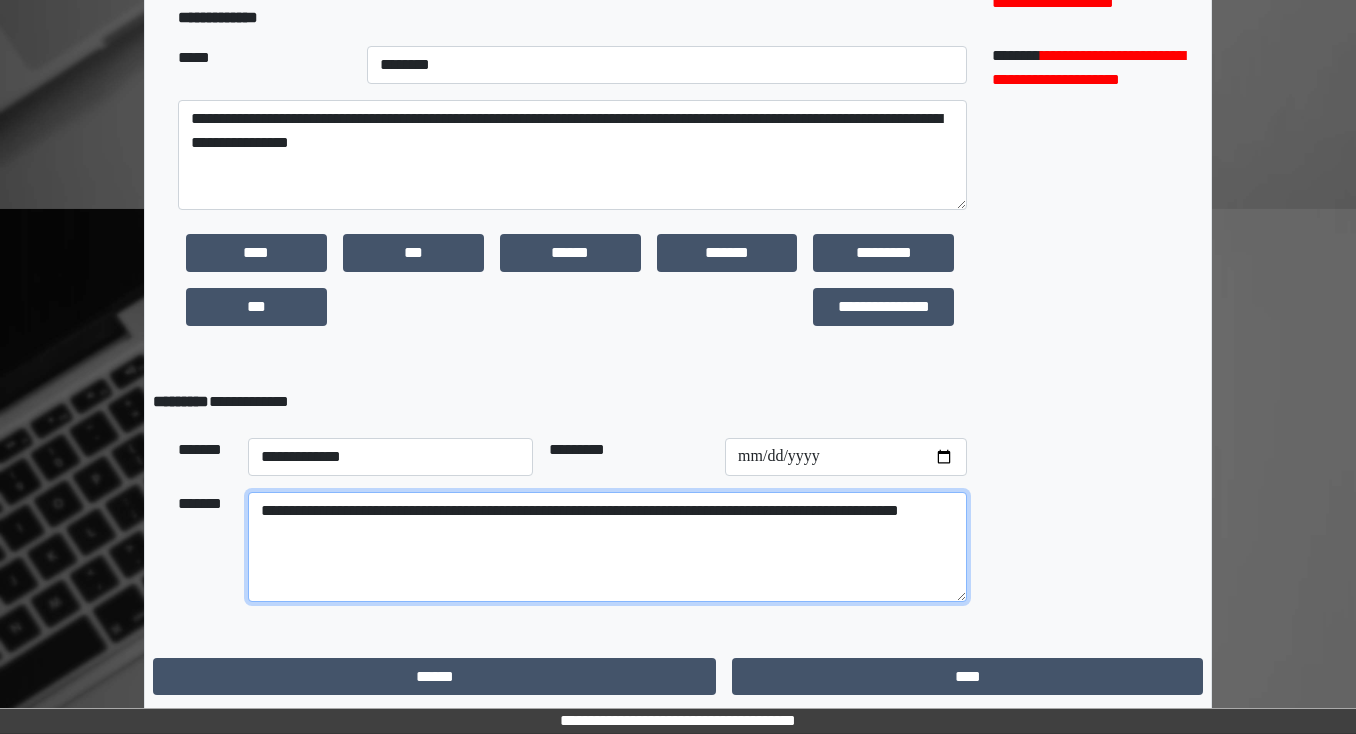 click on "**********" at bounding box center (607, 547) 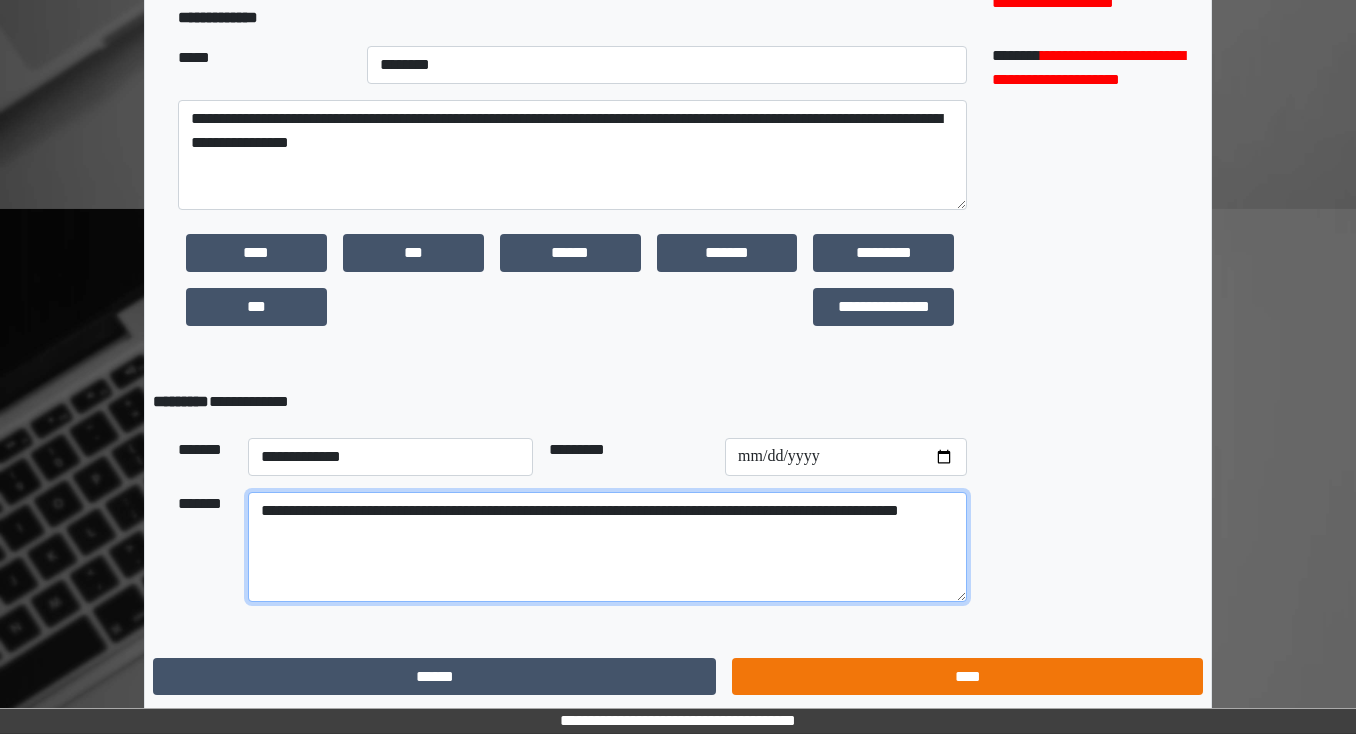 type on "**********" 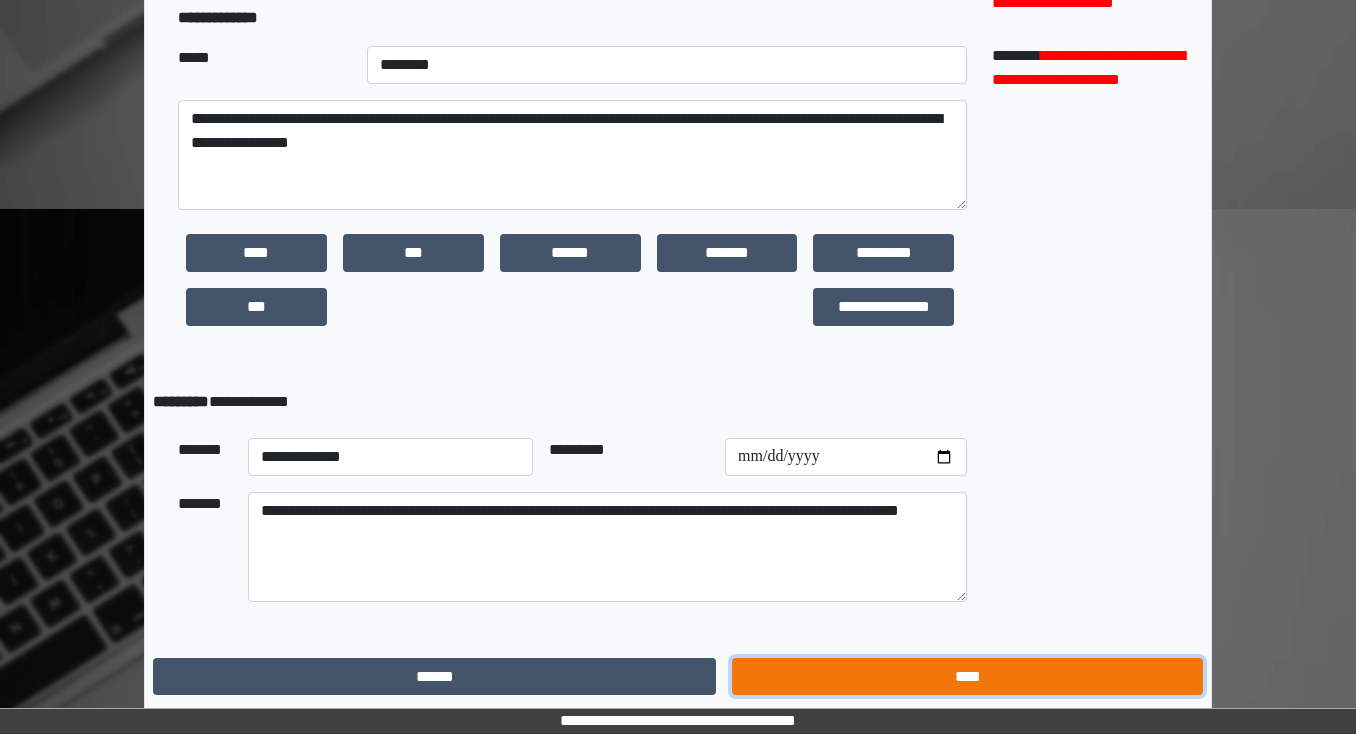 click on "****" at bounding box center [967, 677] 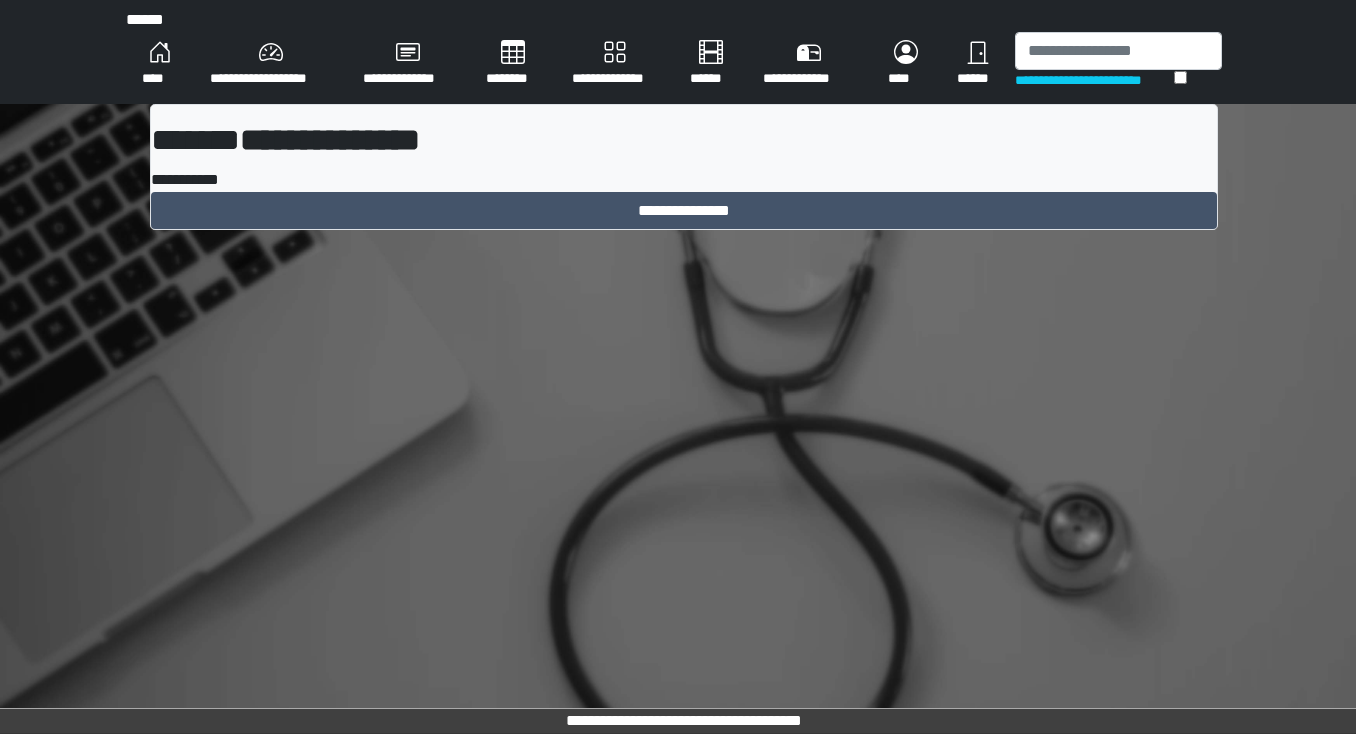 scroll, scrollTop: 0, scrollLeft: 0, axis: both 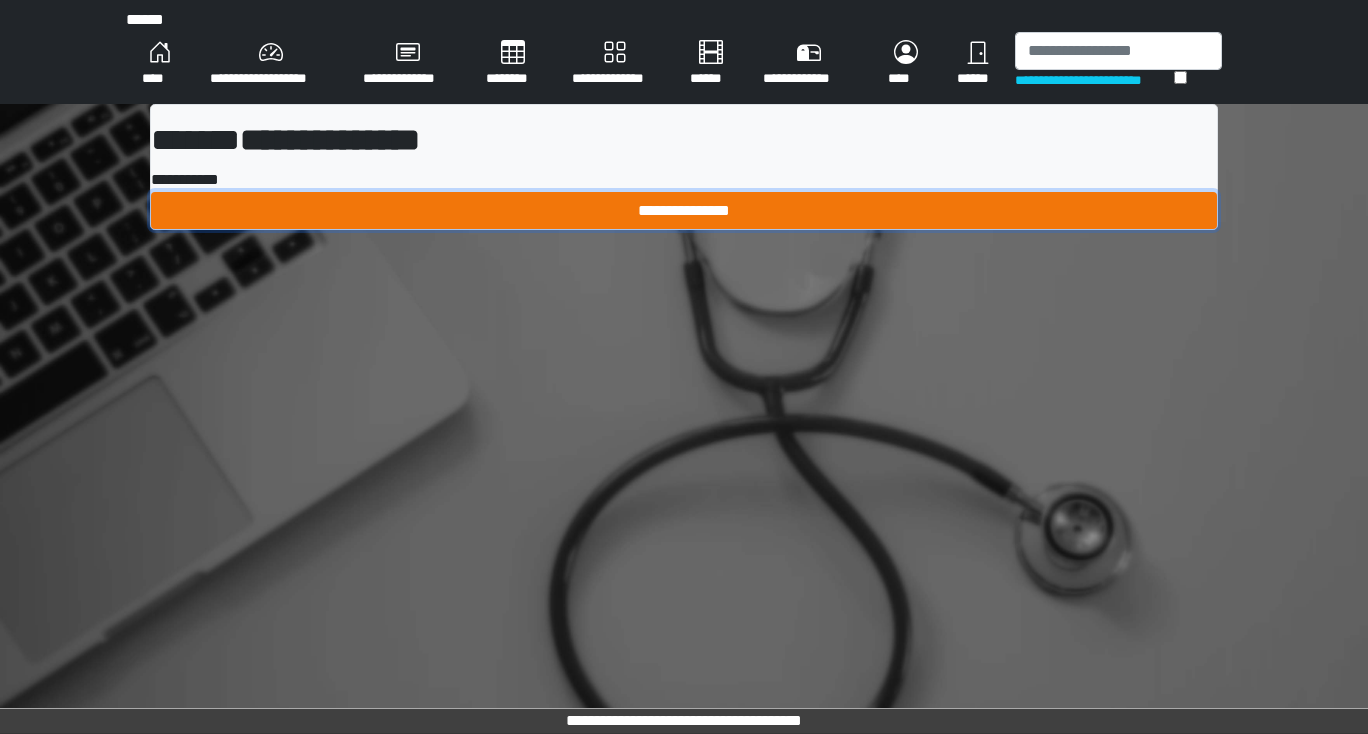 click on "**********" at bounding box center (684, 211) 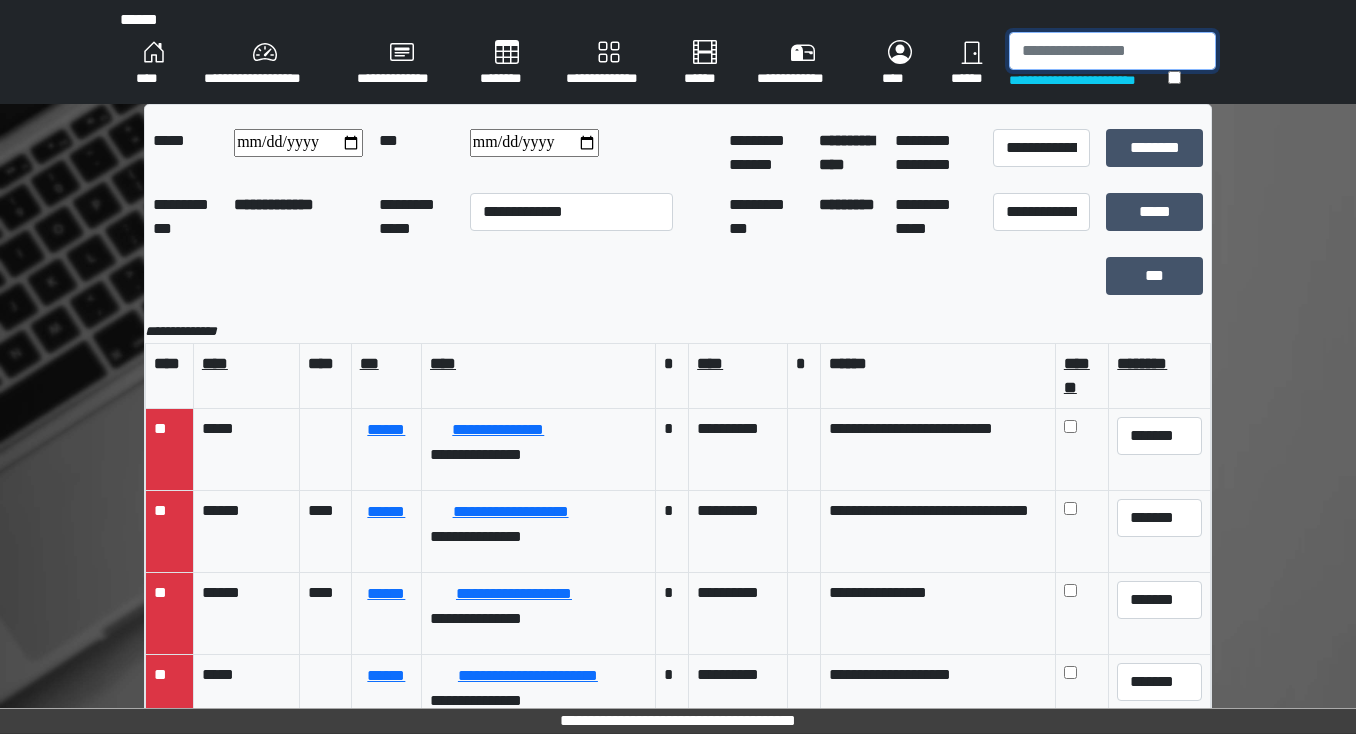 click at bounding box center [1112, 51] 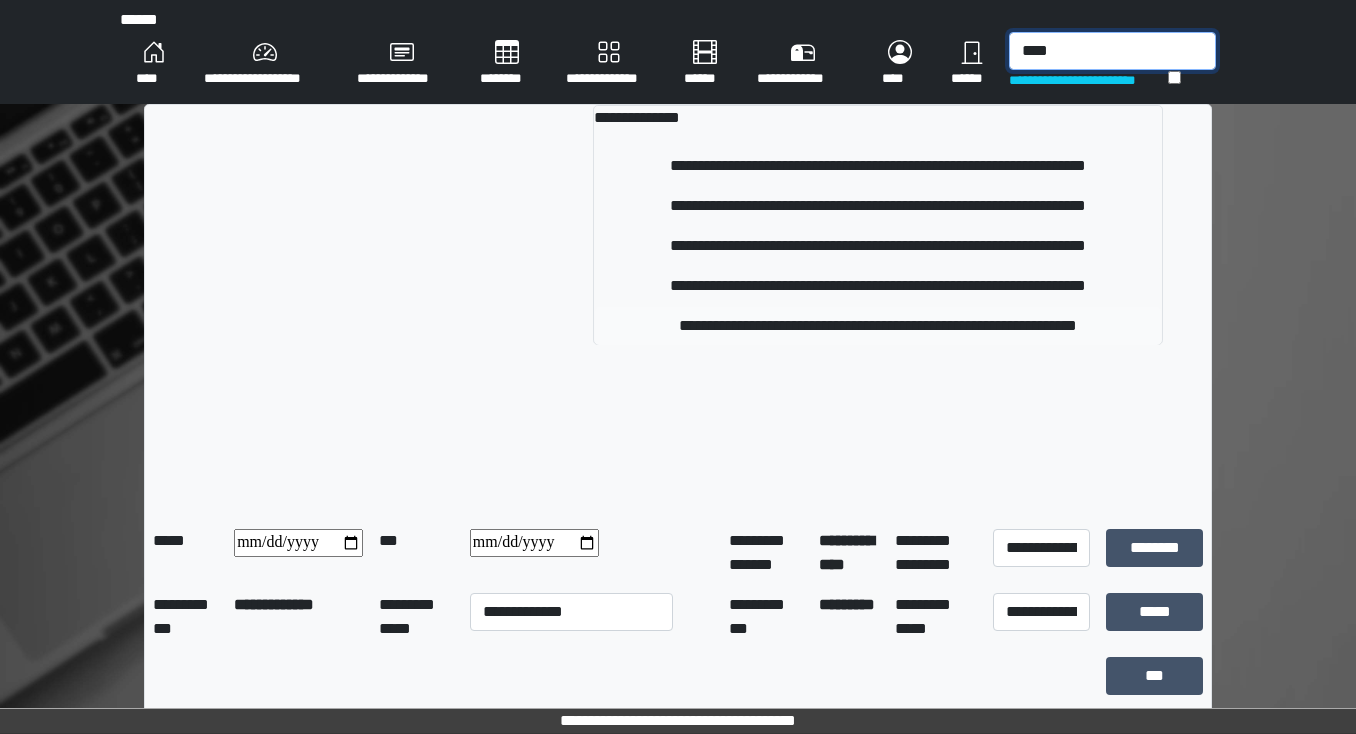 type on "****" 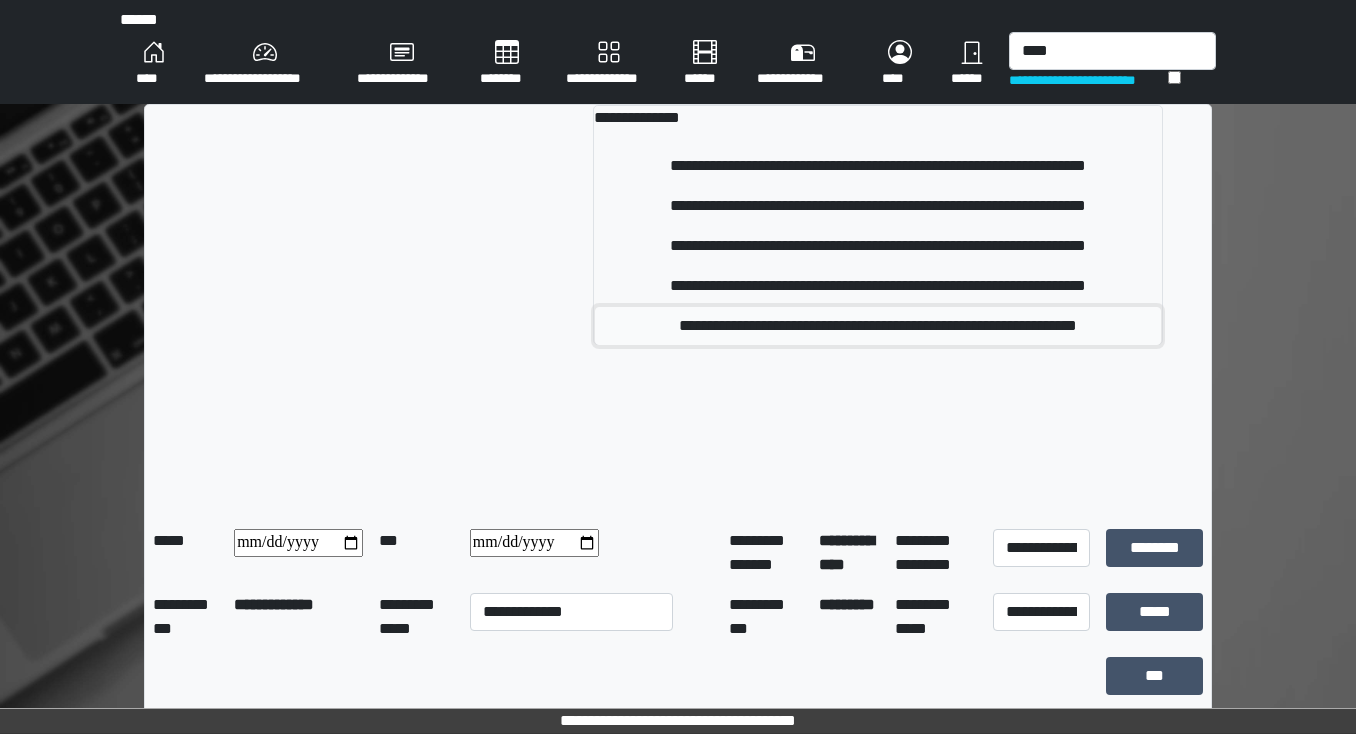 click on "**********" at bounding box center (878, 326) 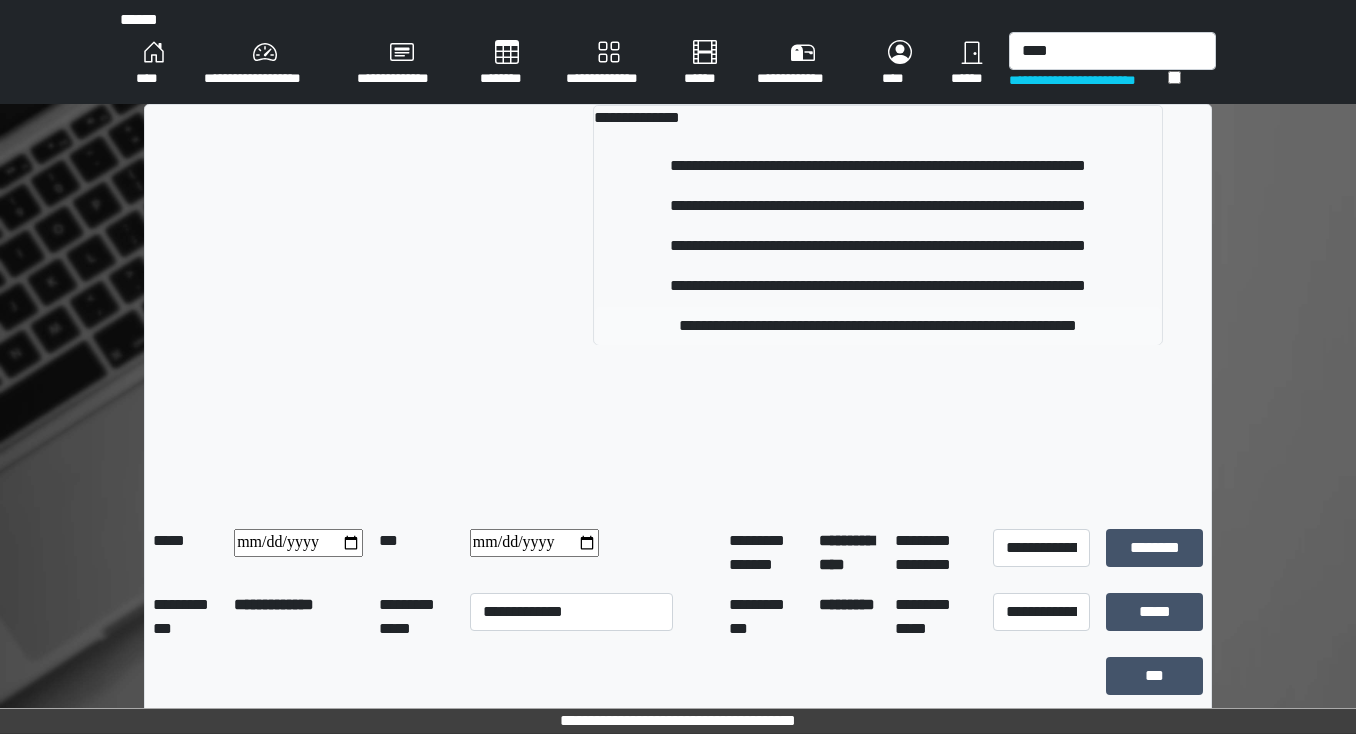type 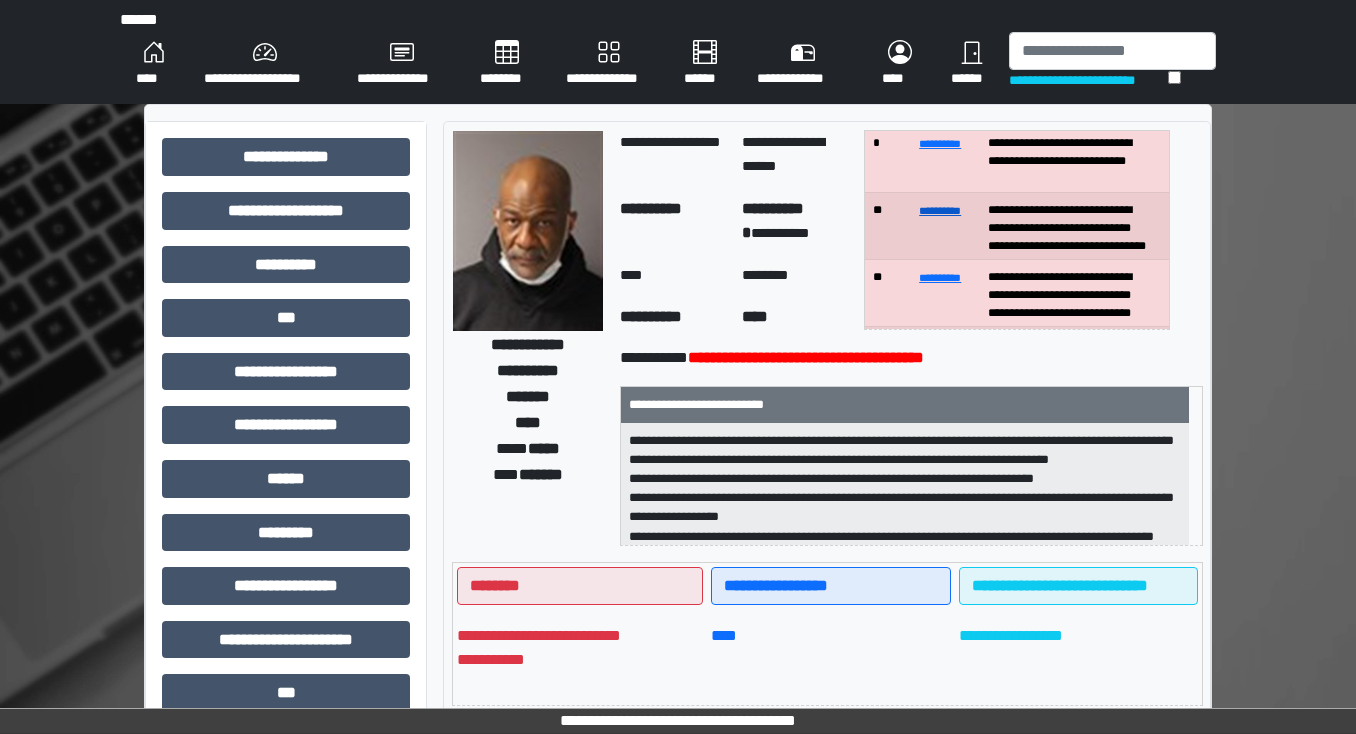 scroll, scrollTop: 80, scrollLeft: 0, axis: vertical 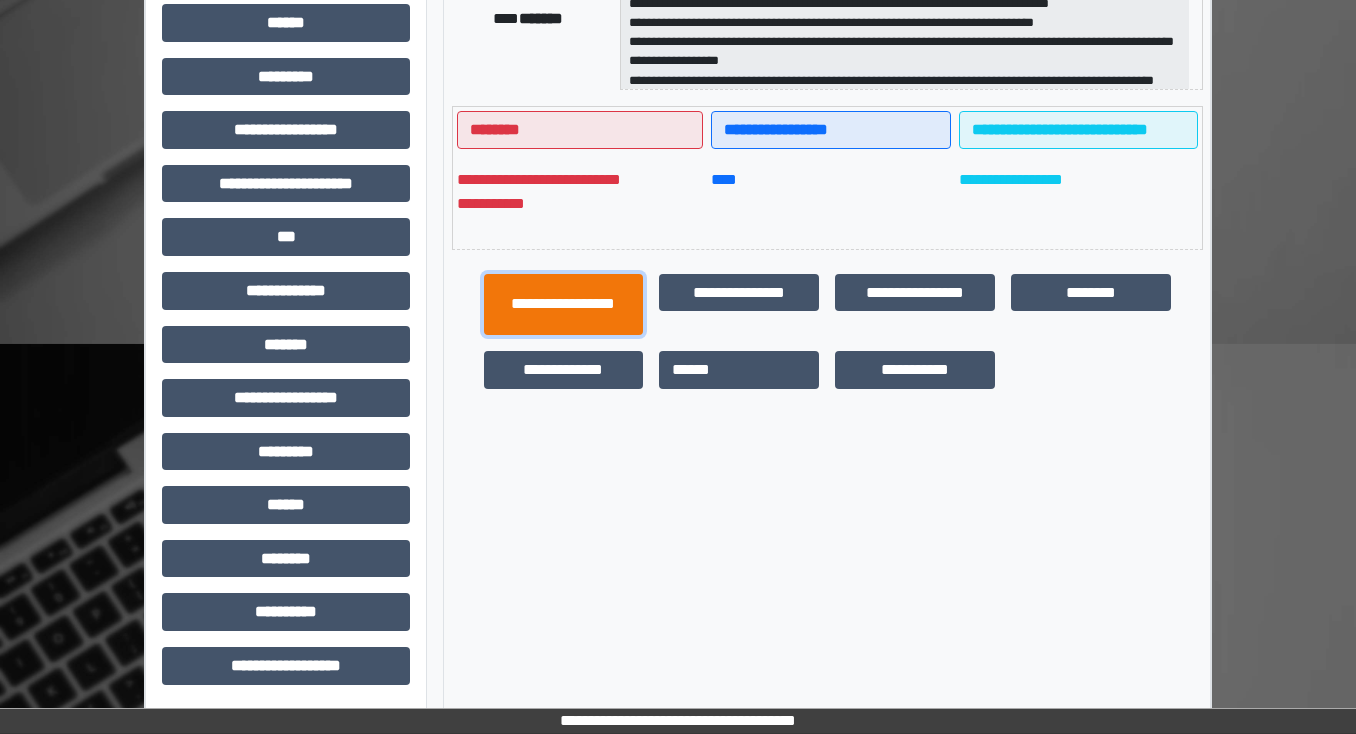 click on "**********" at bounding box center [564, 305] 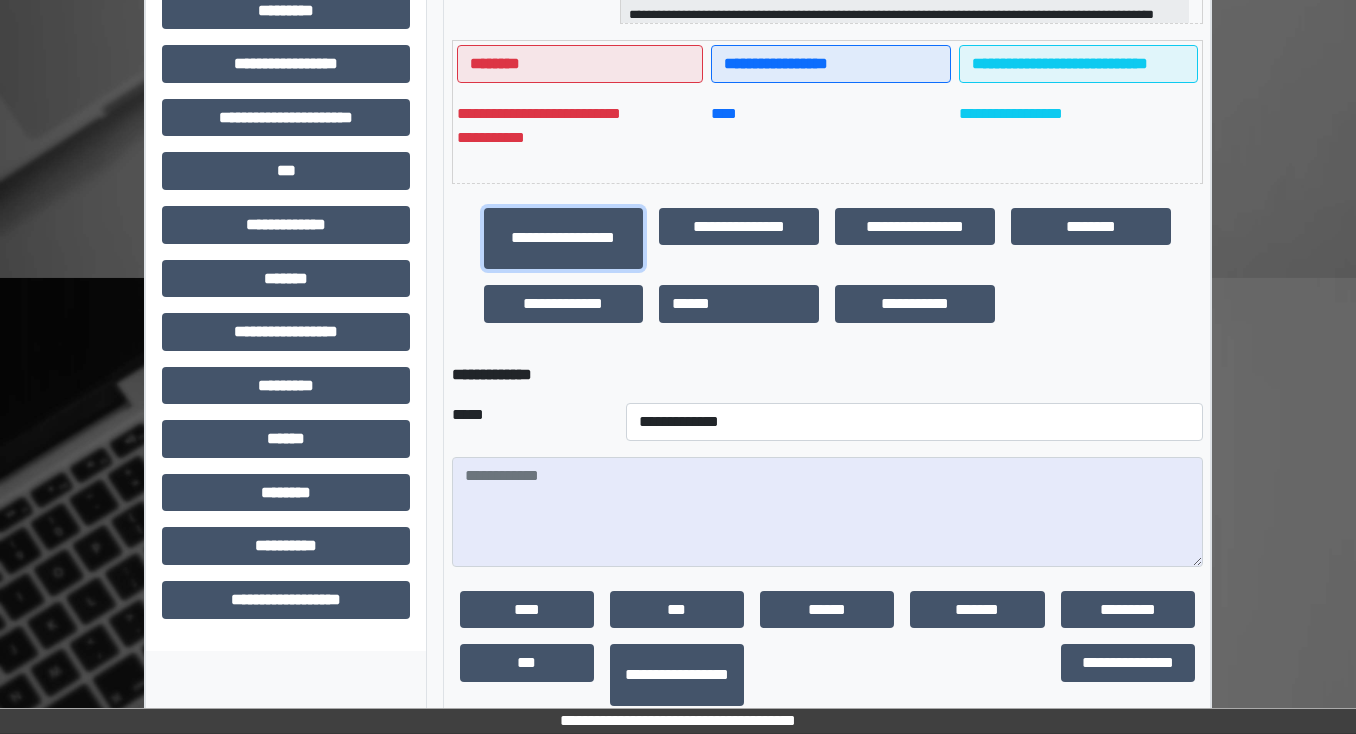 scroll, scrollTop: 612, scrollLeft: 0, axis: vertical 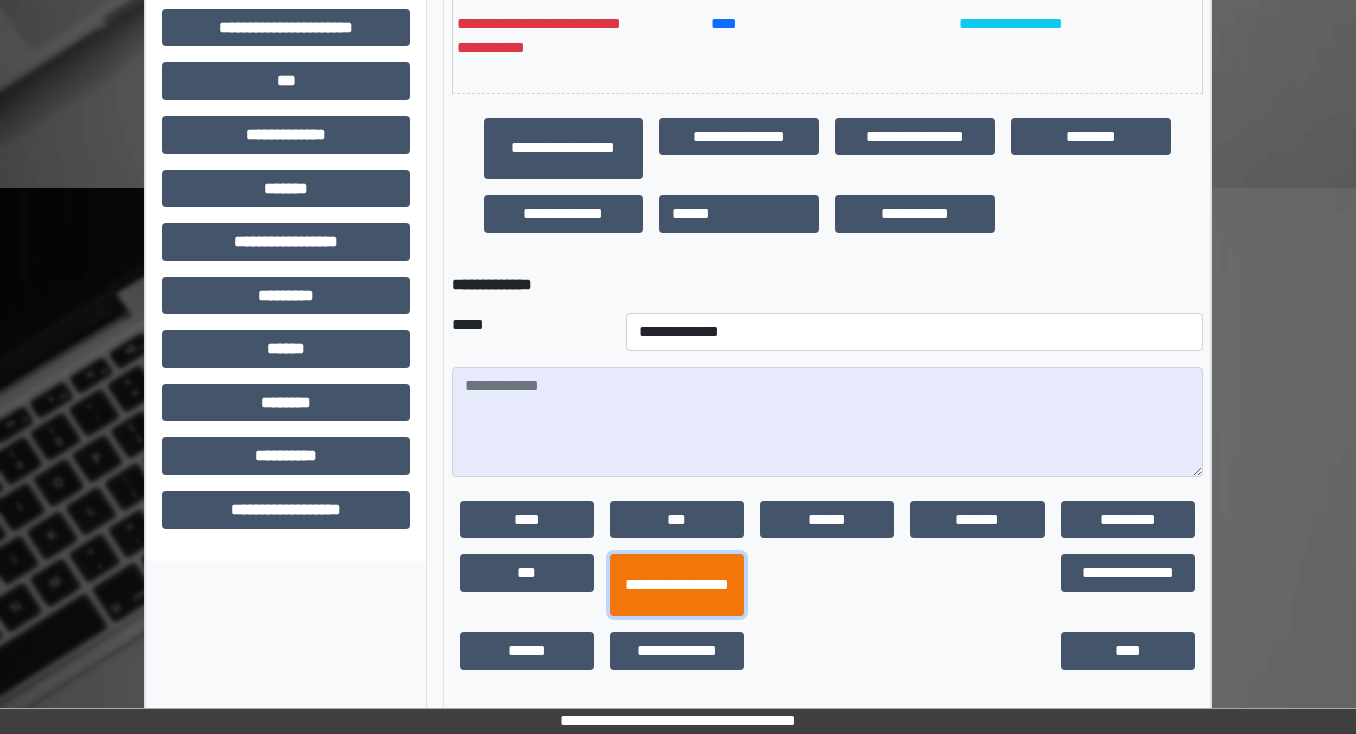 click on "**********" at bounding box center (677, 585) 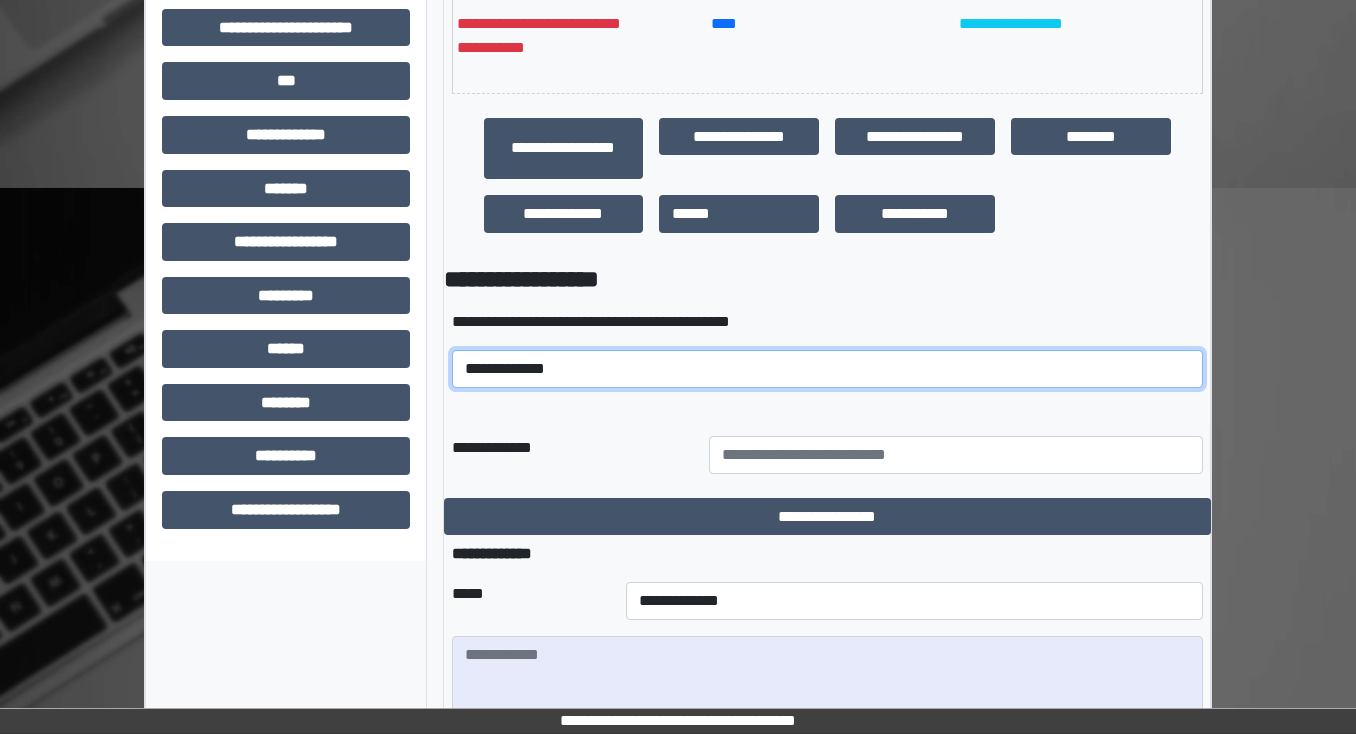 drag, startPoint x: 648, startPoint y: 350, endPoint x: 648, endPoint y: 361, distance: 11 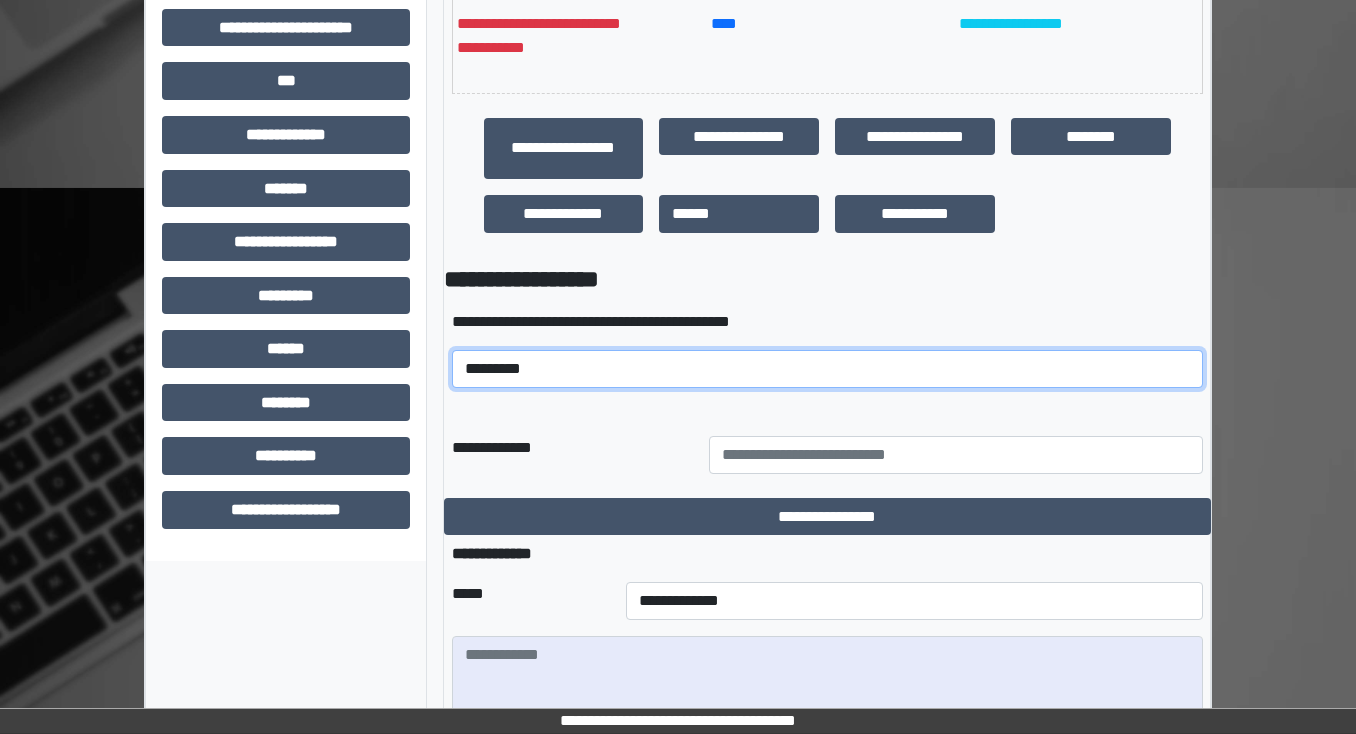 click on "**********" at bounding box center [827, 369] 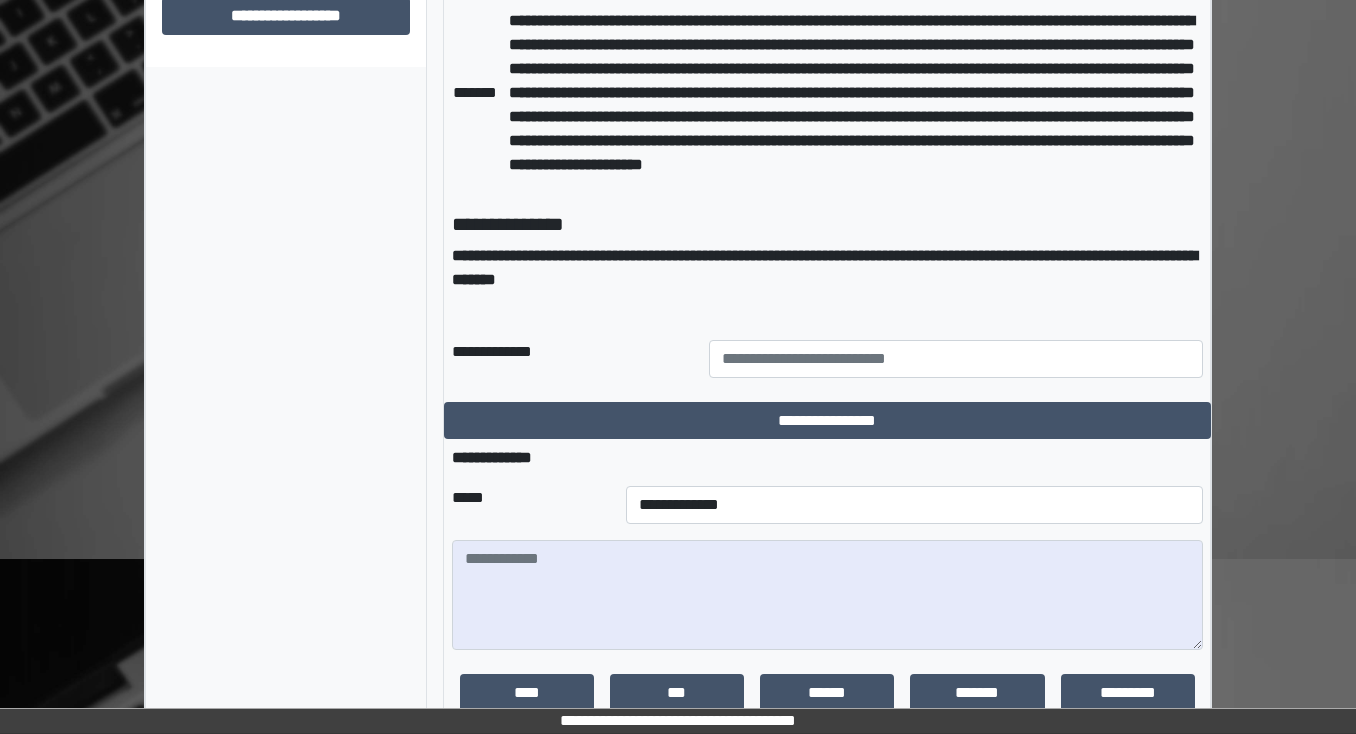 scroll, scrollTop: 1279, scrollLeft: 0, axis: vertical 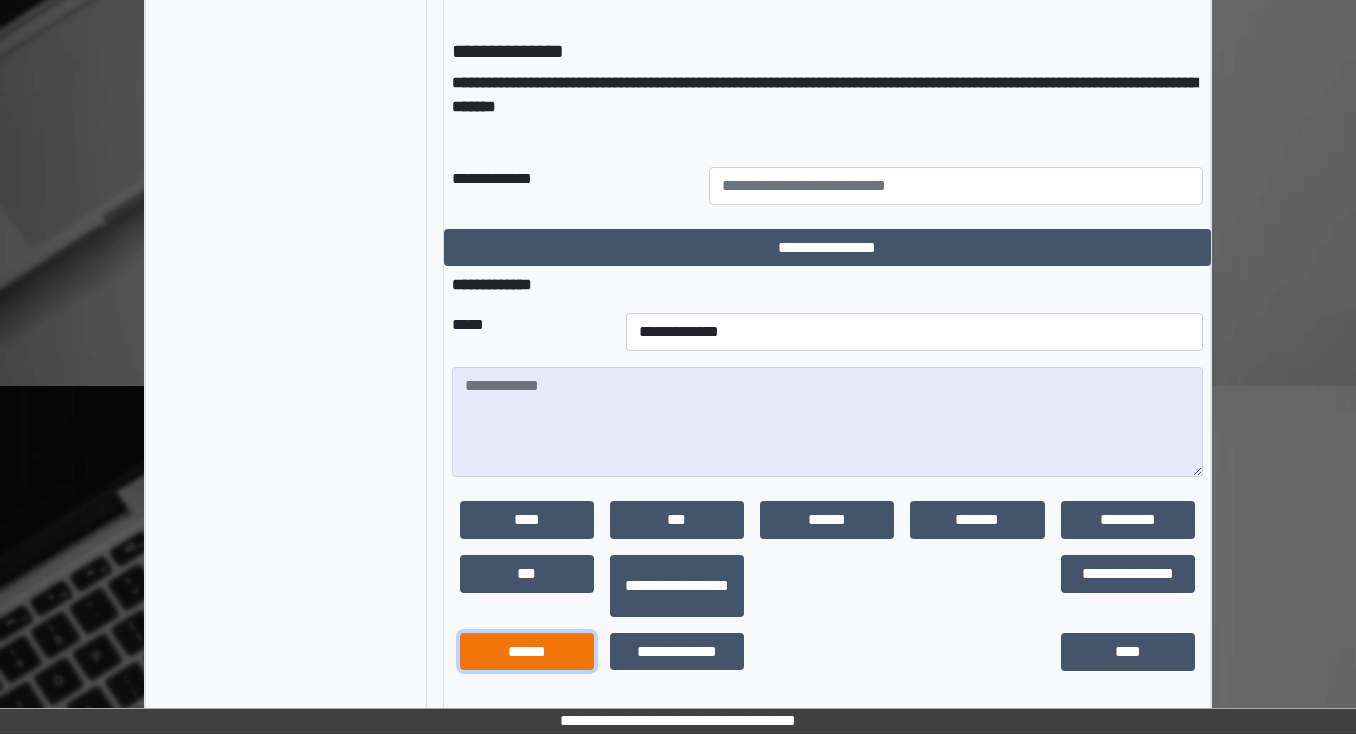 click on "******" at bounding box center [527, 652] 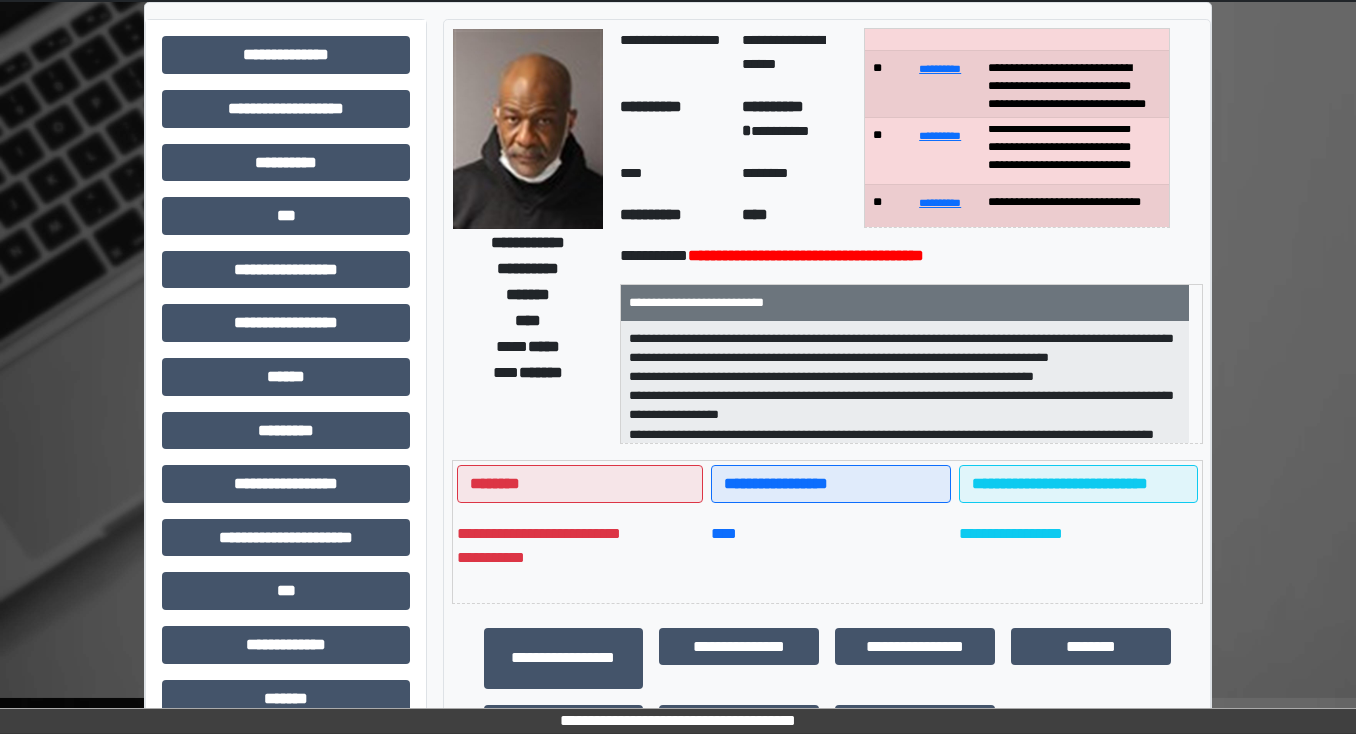 scroll, scrollTop: 0, scrollLeft: 0, axis: both 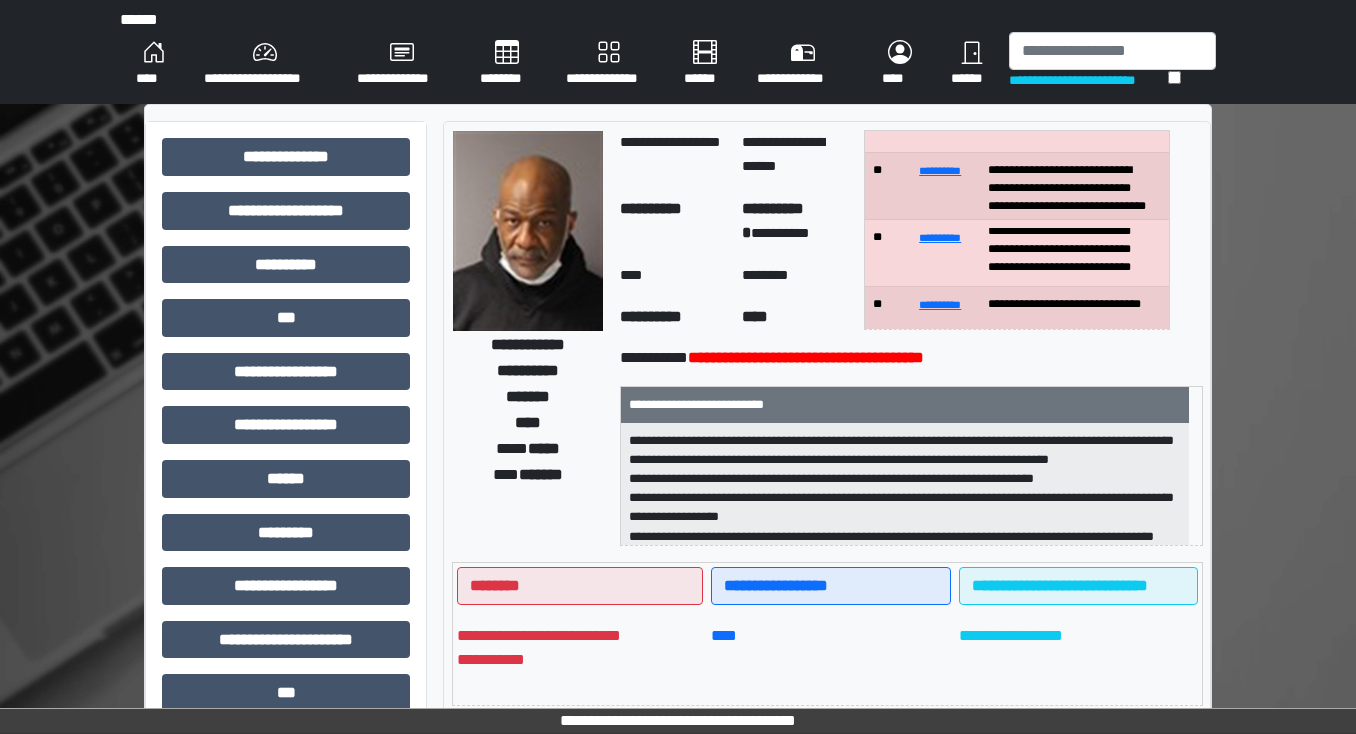 click on "****" at bounding box center (154, 64) 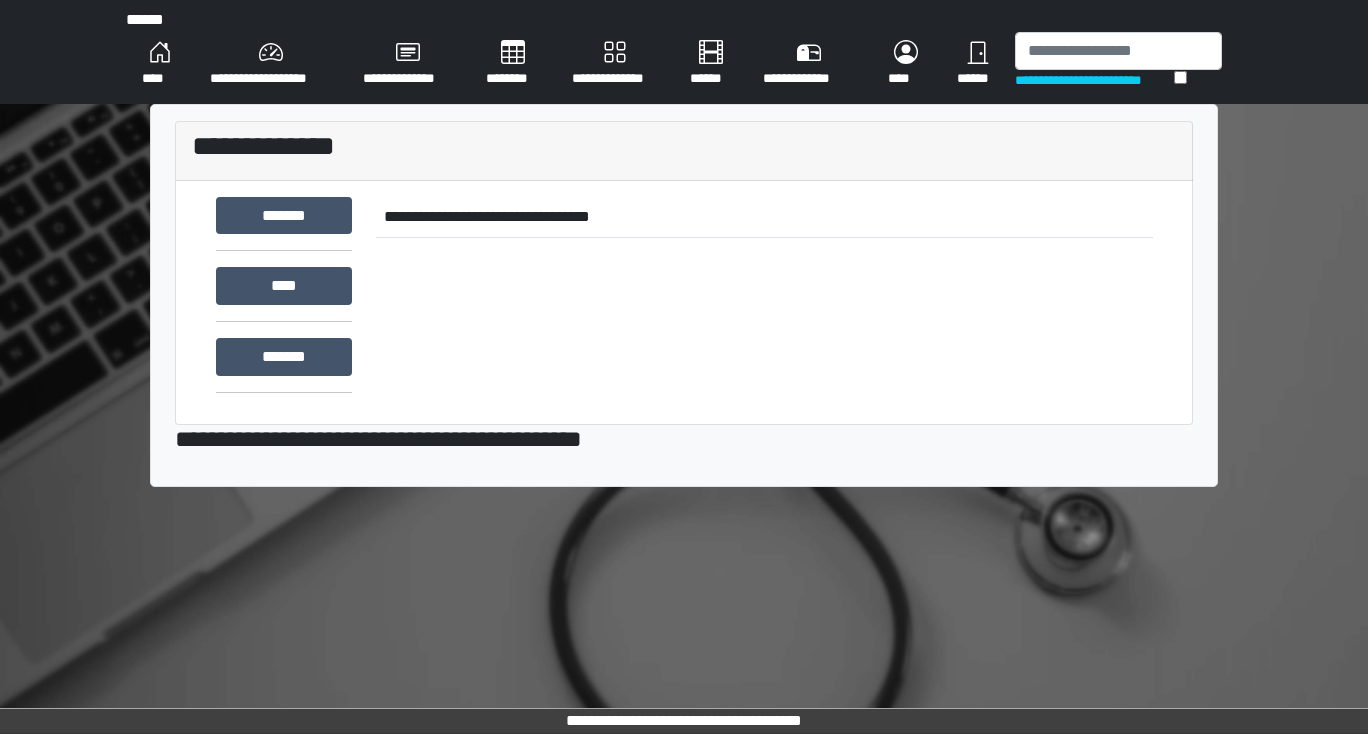 click on "********" at bounding box center (513, 64) 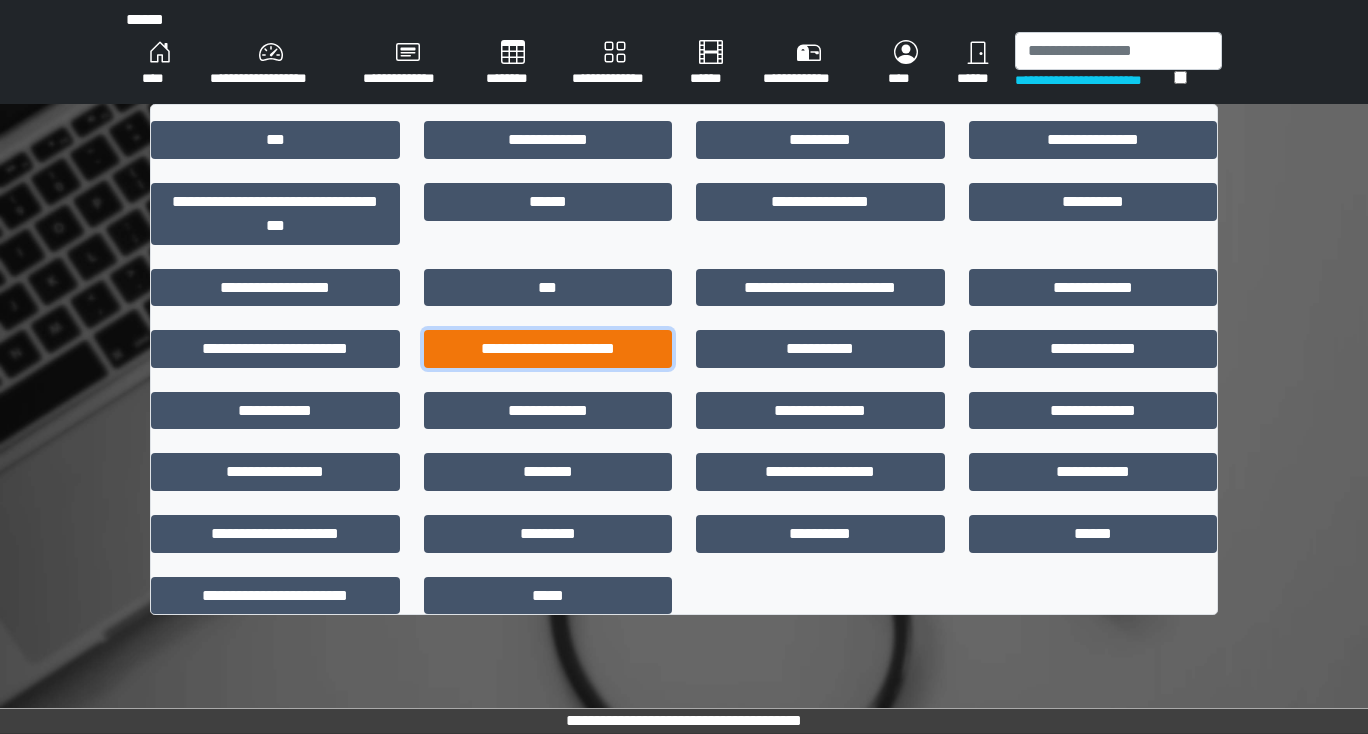 click on "**********" at bounding box center [548, 349] 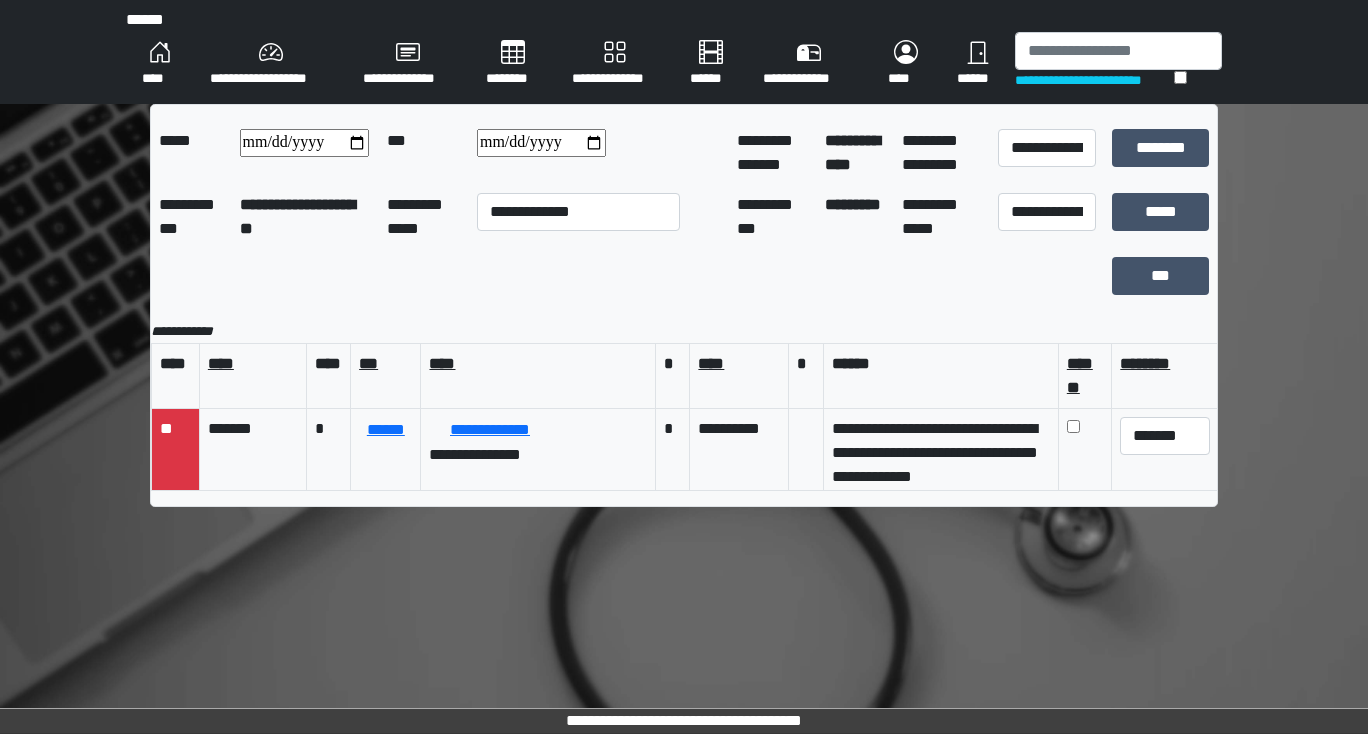 click on "********" at bounding box center (513, 64) 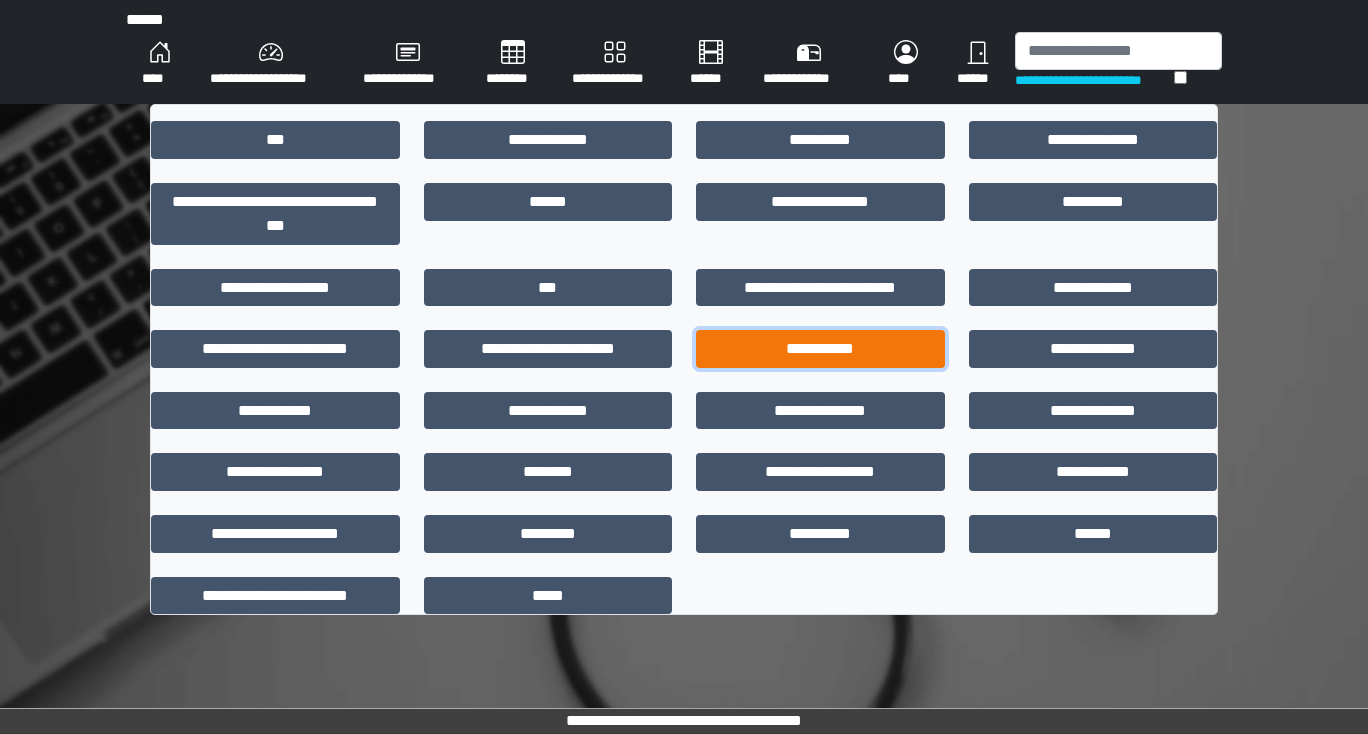 click on "**********" at bounding box center (820, 349) 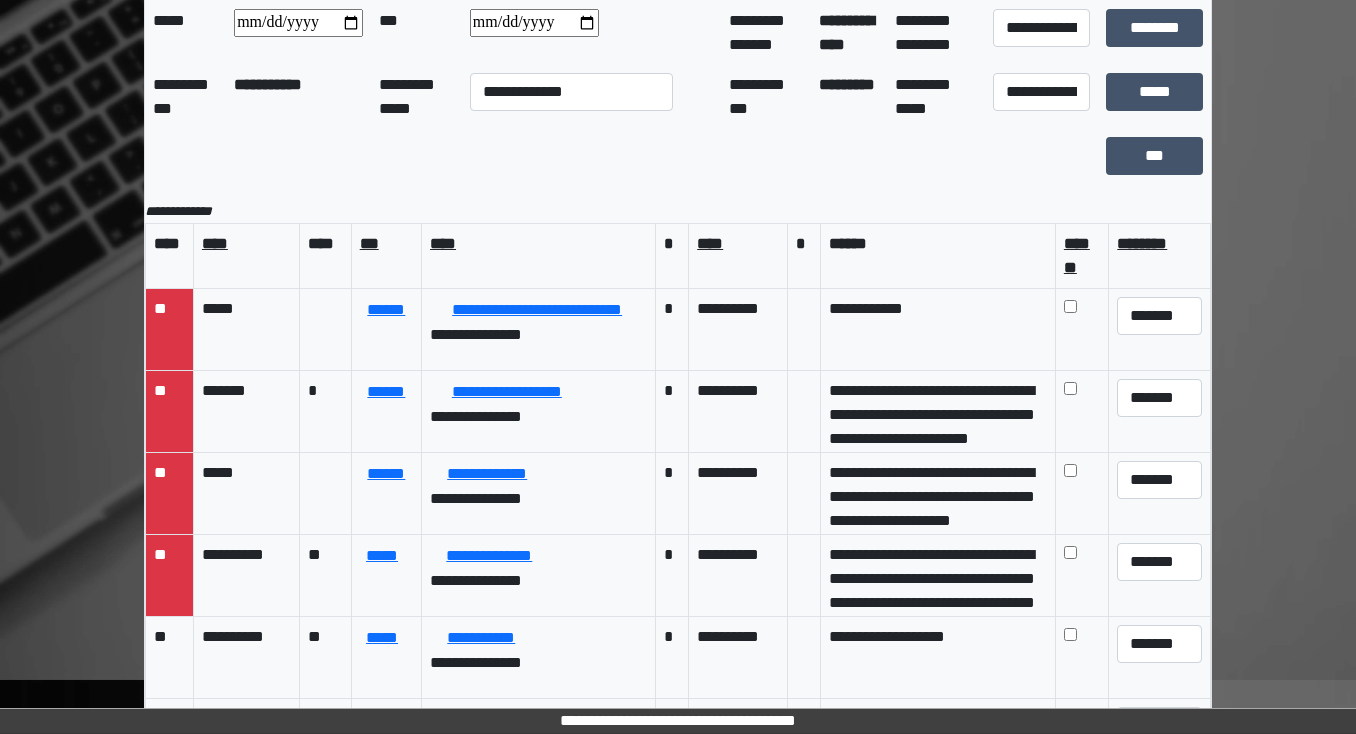scroll, scrollTop: 201, scrollLeft: 0, axis: vertical 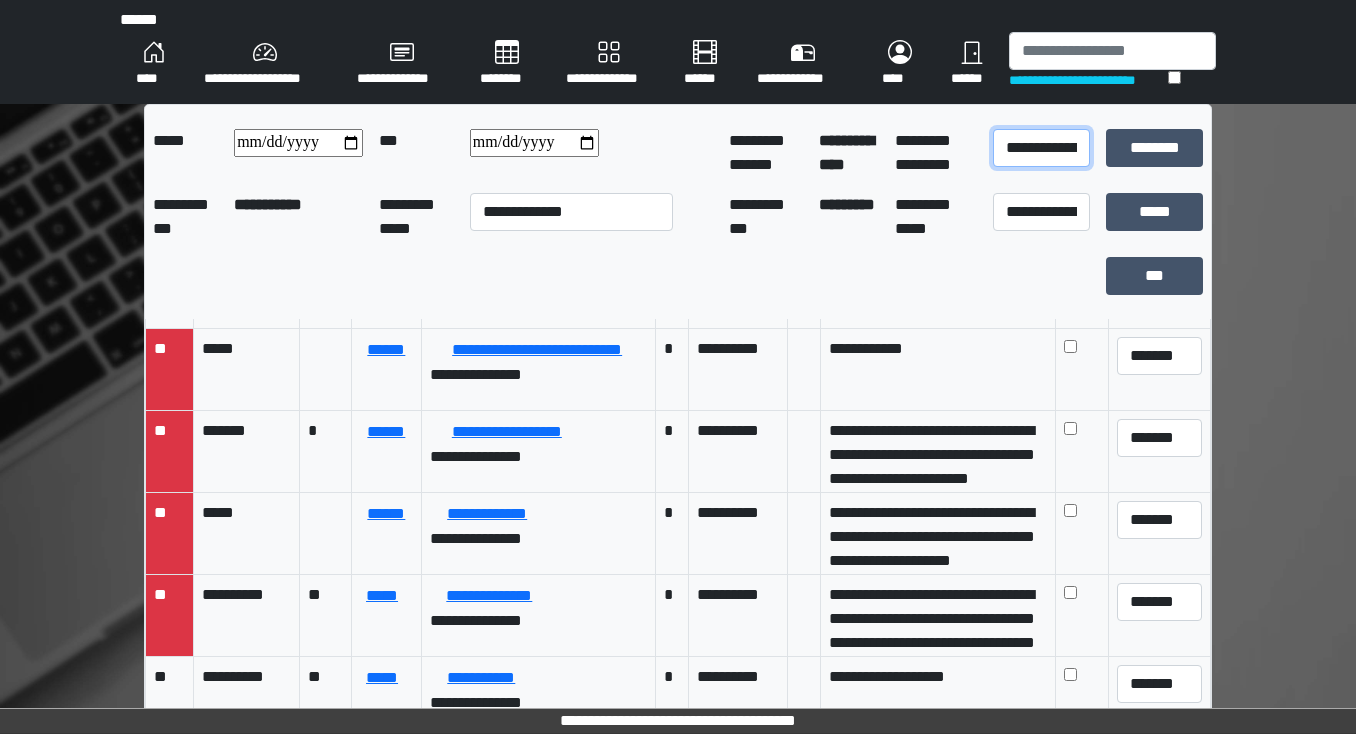 drag, startPoint x: 1031, startPoint y: 147, endPoint x: 1032, endPoint y: 157, distance: 10.049875 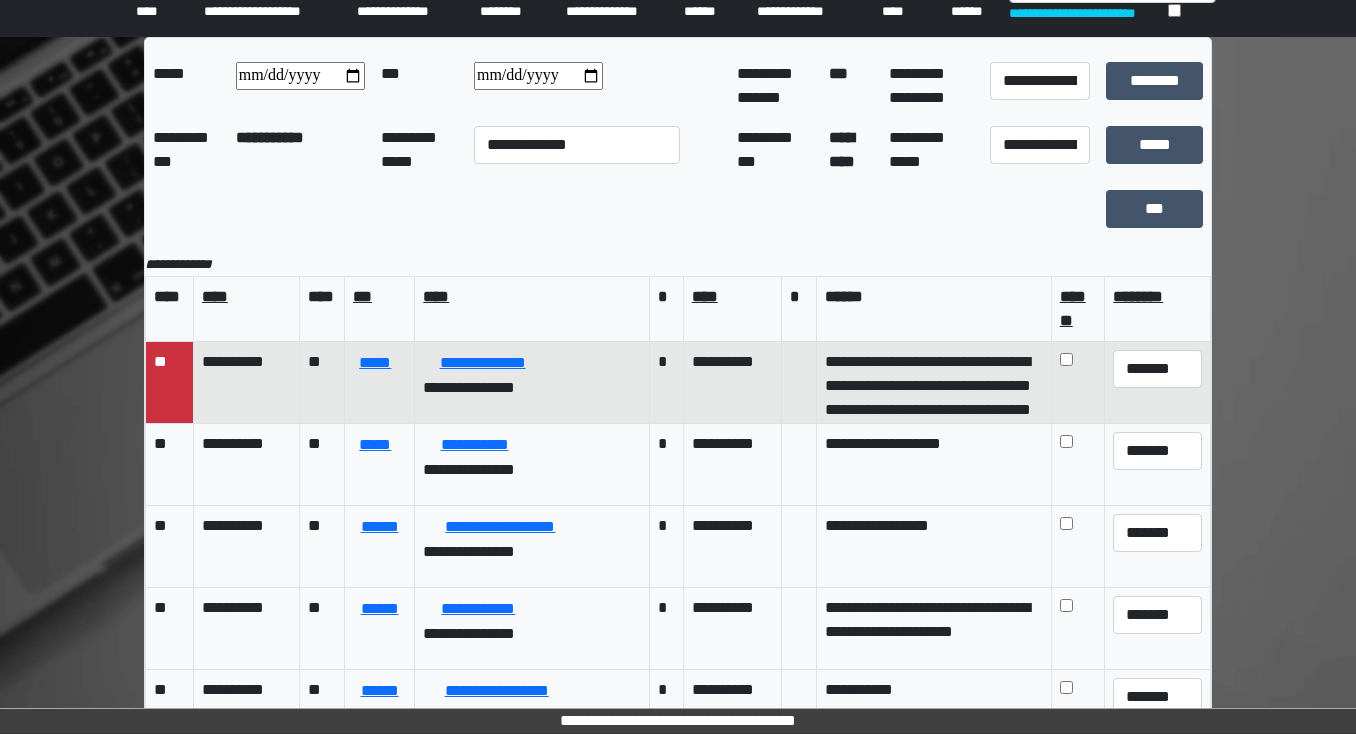 scroll, scrollTop: 201, scrollLeft: 0, axis: vertical 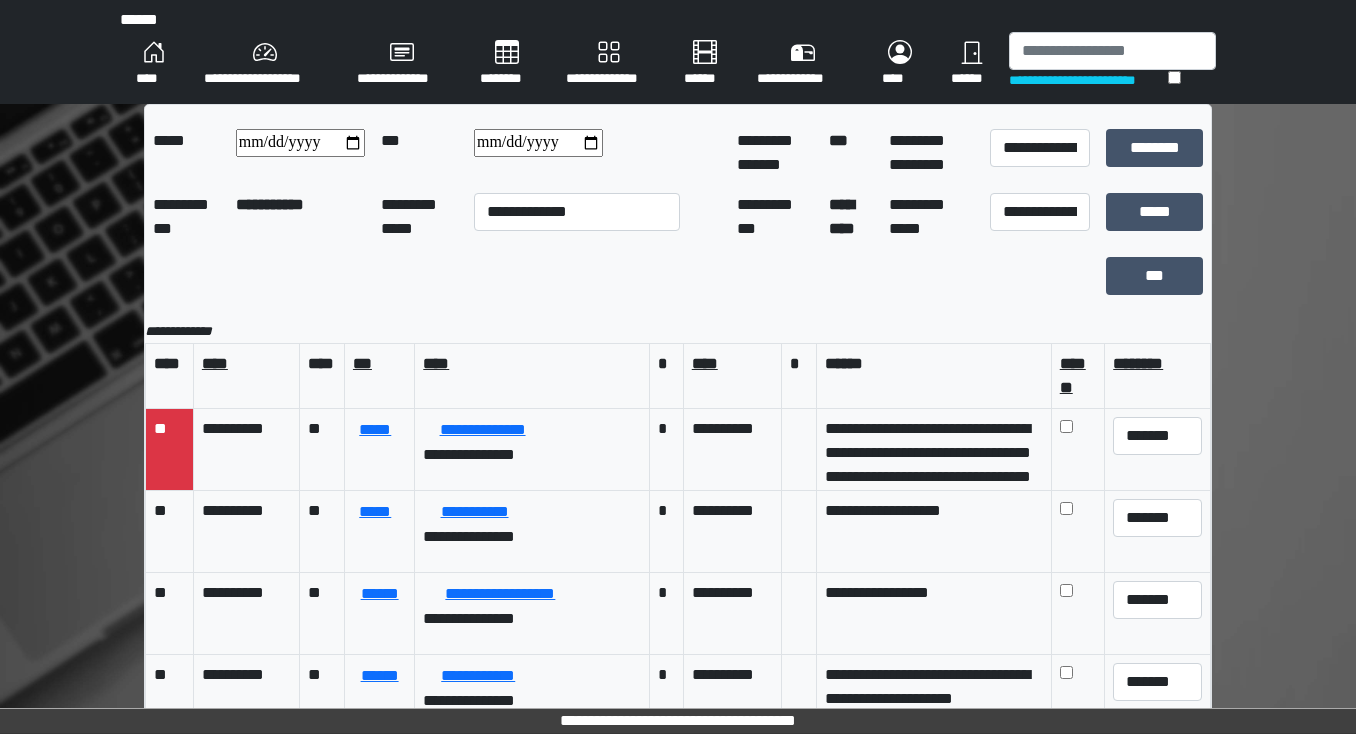 click on "****" at bounding box center [154, 64] 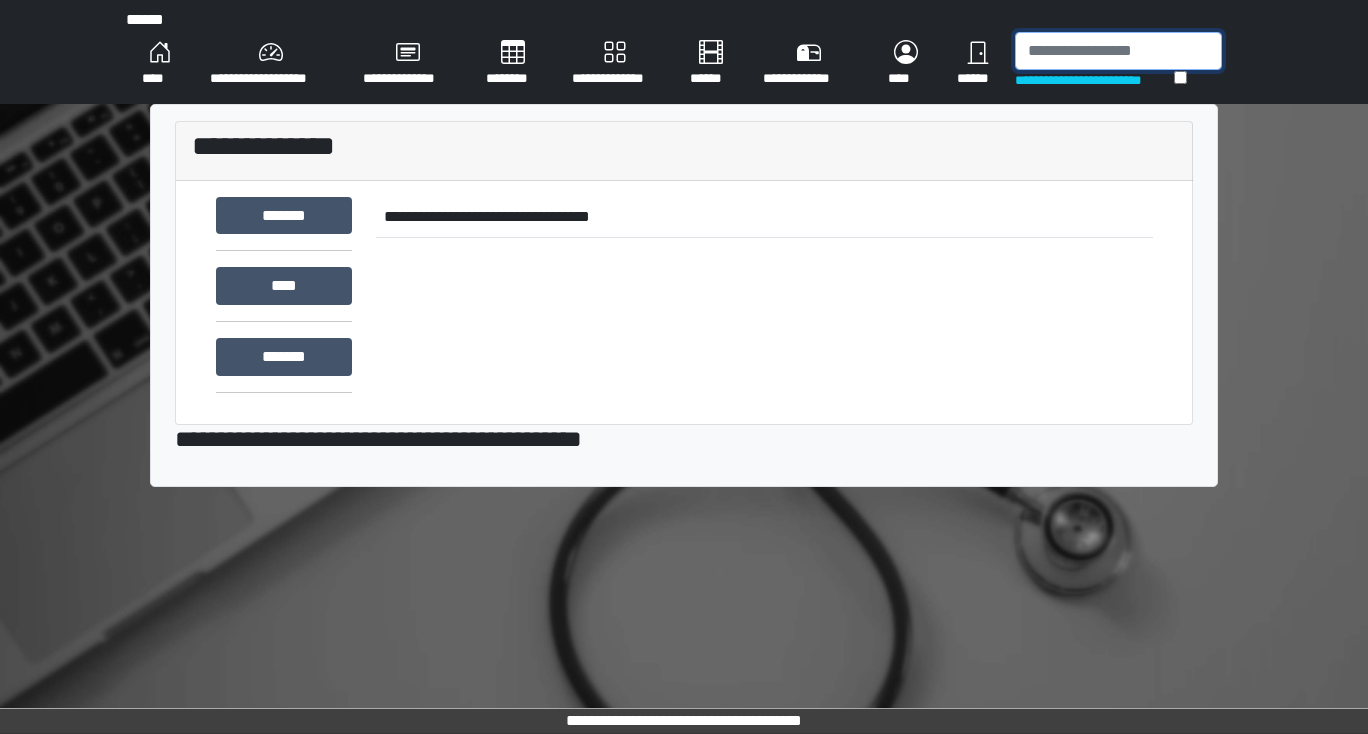click at bounding box center [1118, 51] 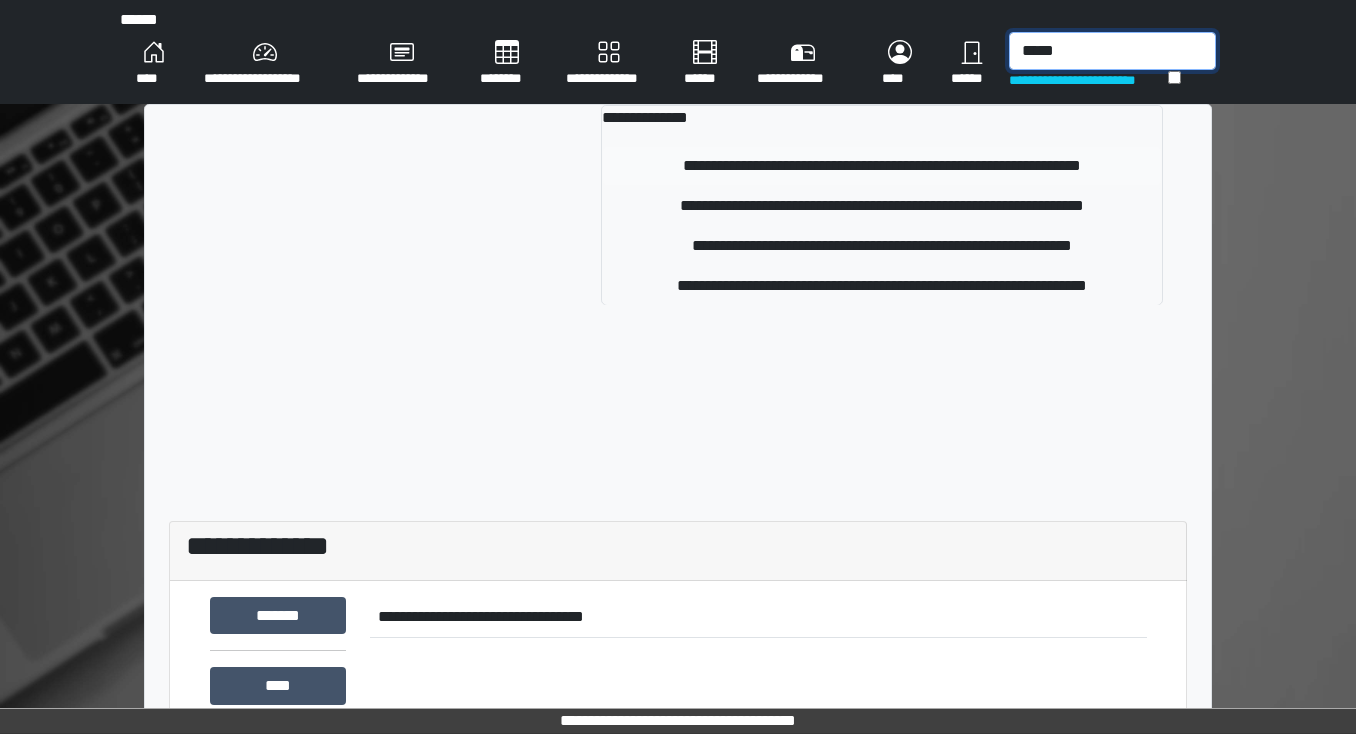 type on "*****" 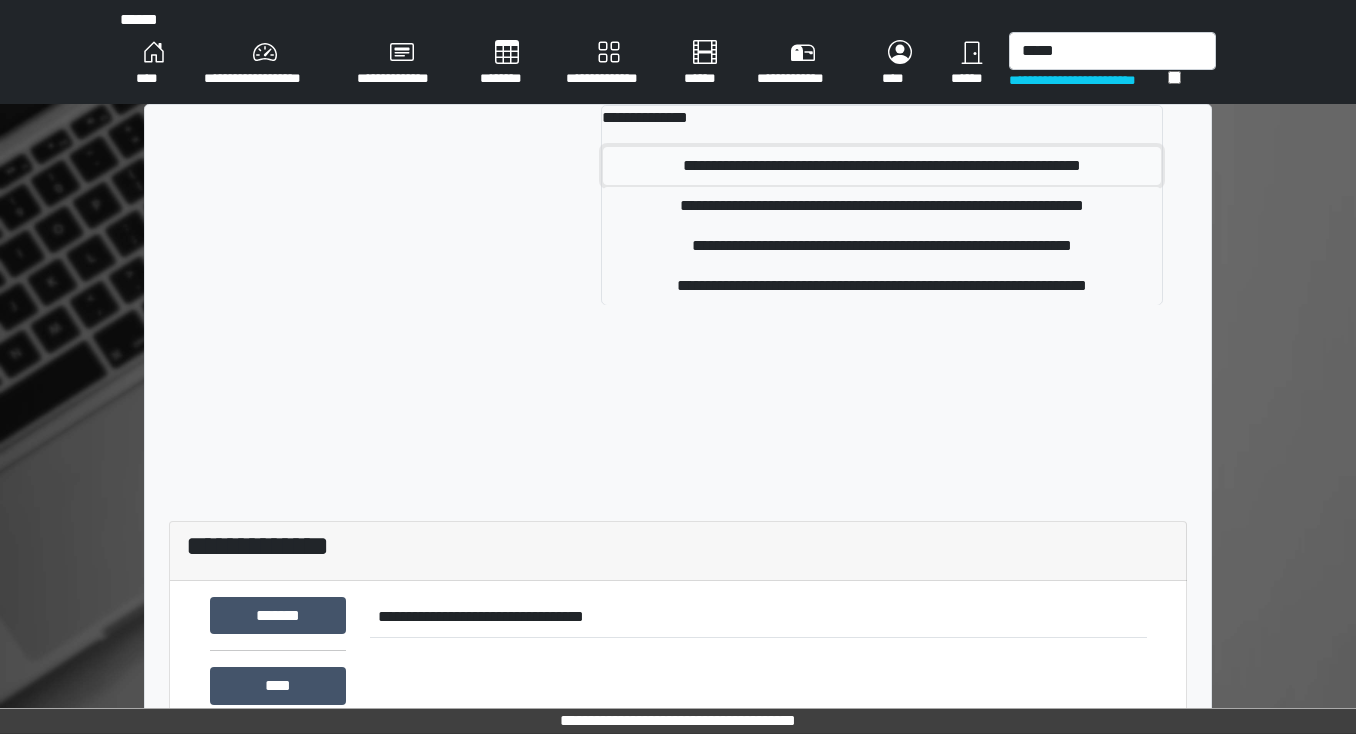 click on "**********" at bounding box center (882, 166) 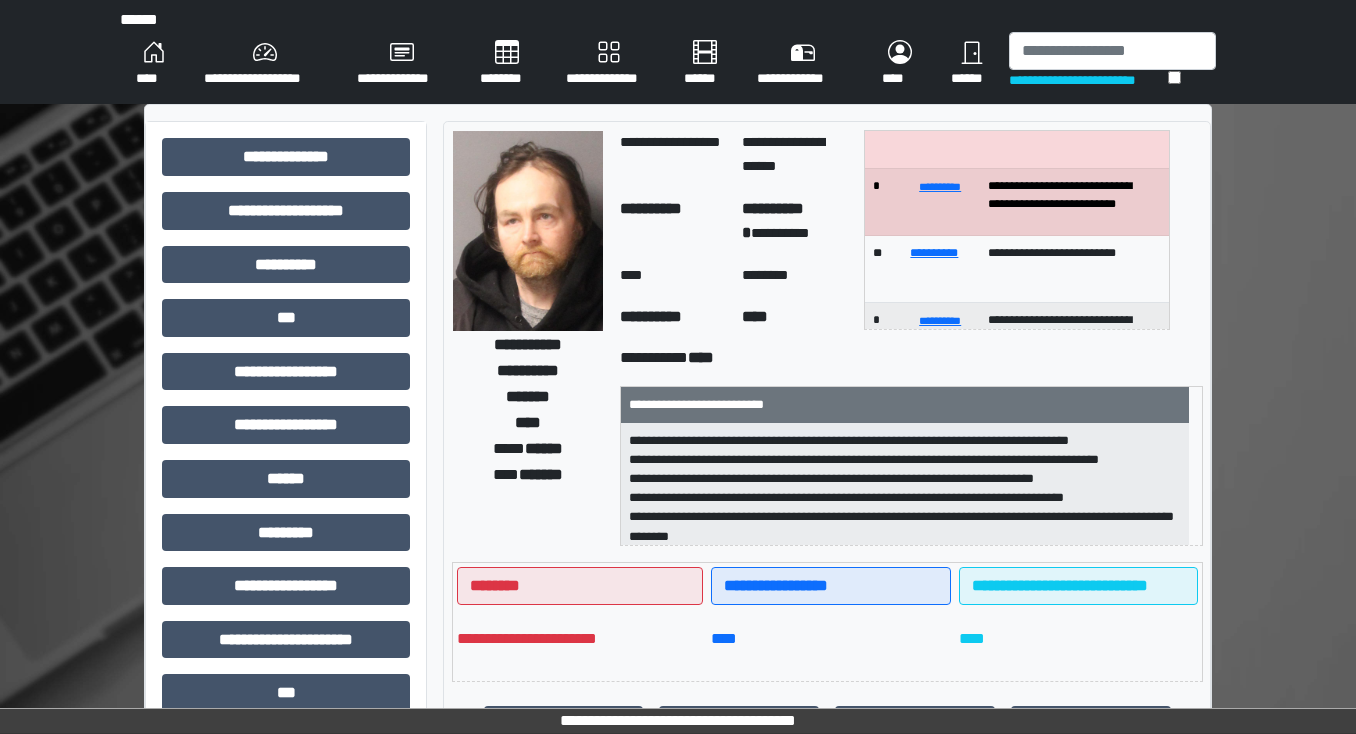 scroll, scrollTop: 0, scrollLeft: 0, axis: both 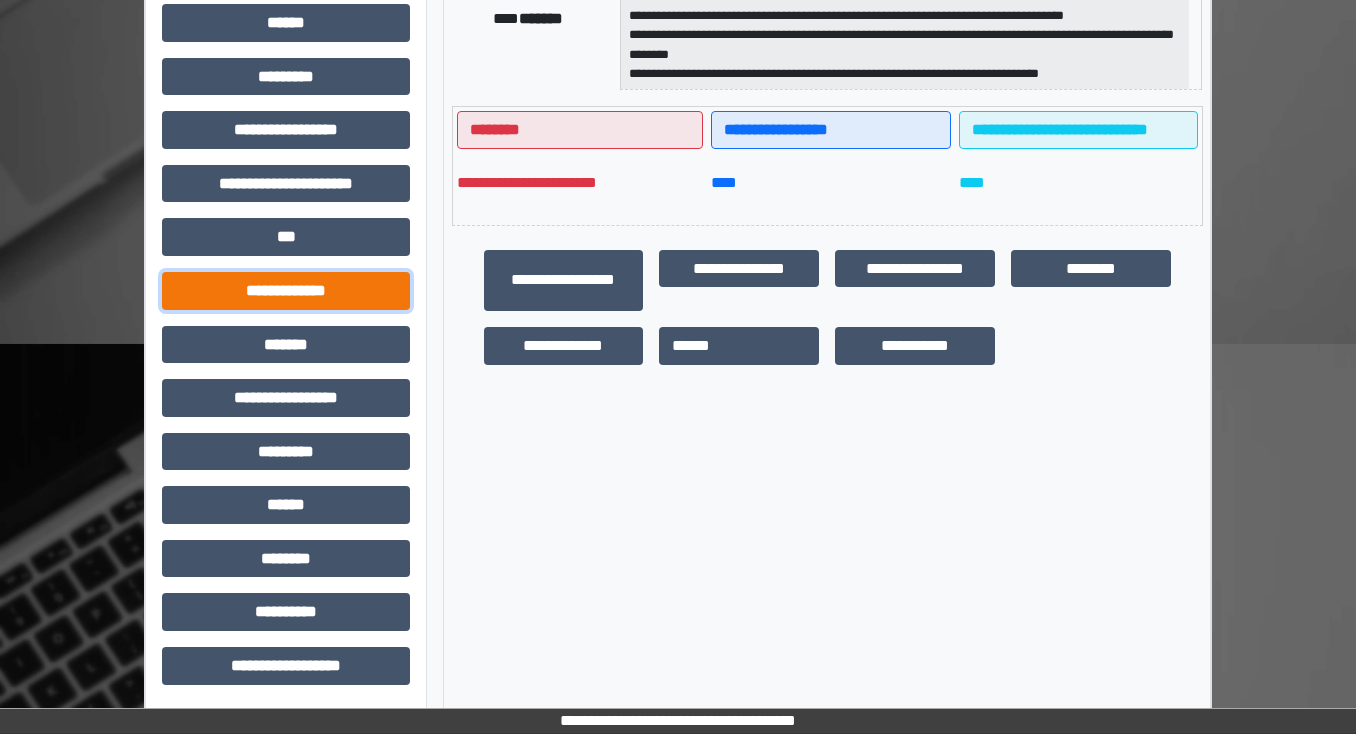 click on "**********" at bounding box center (286, 291) 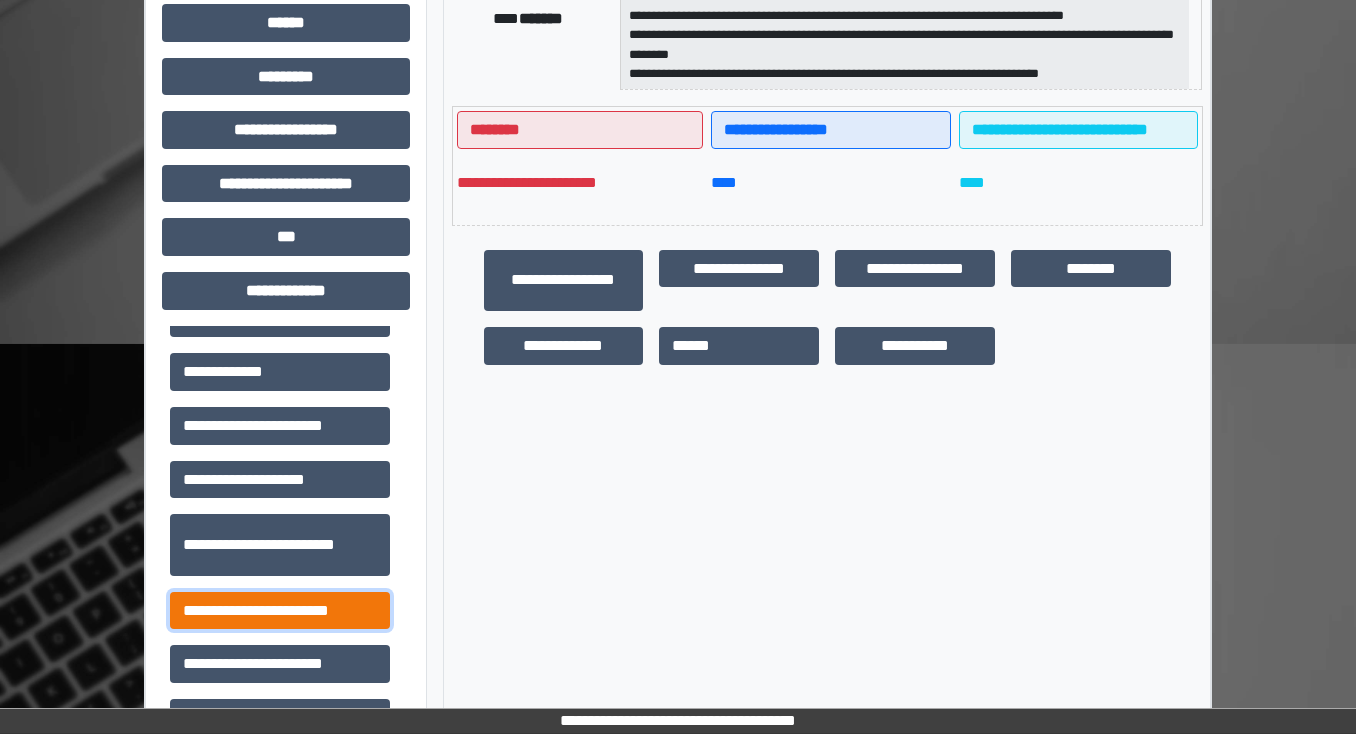 click on "**********" at bounding box center [280, 611] 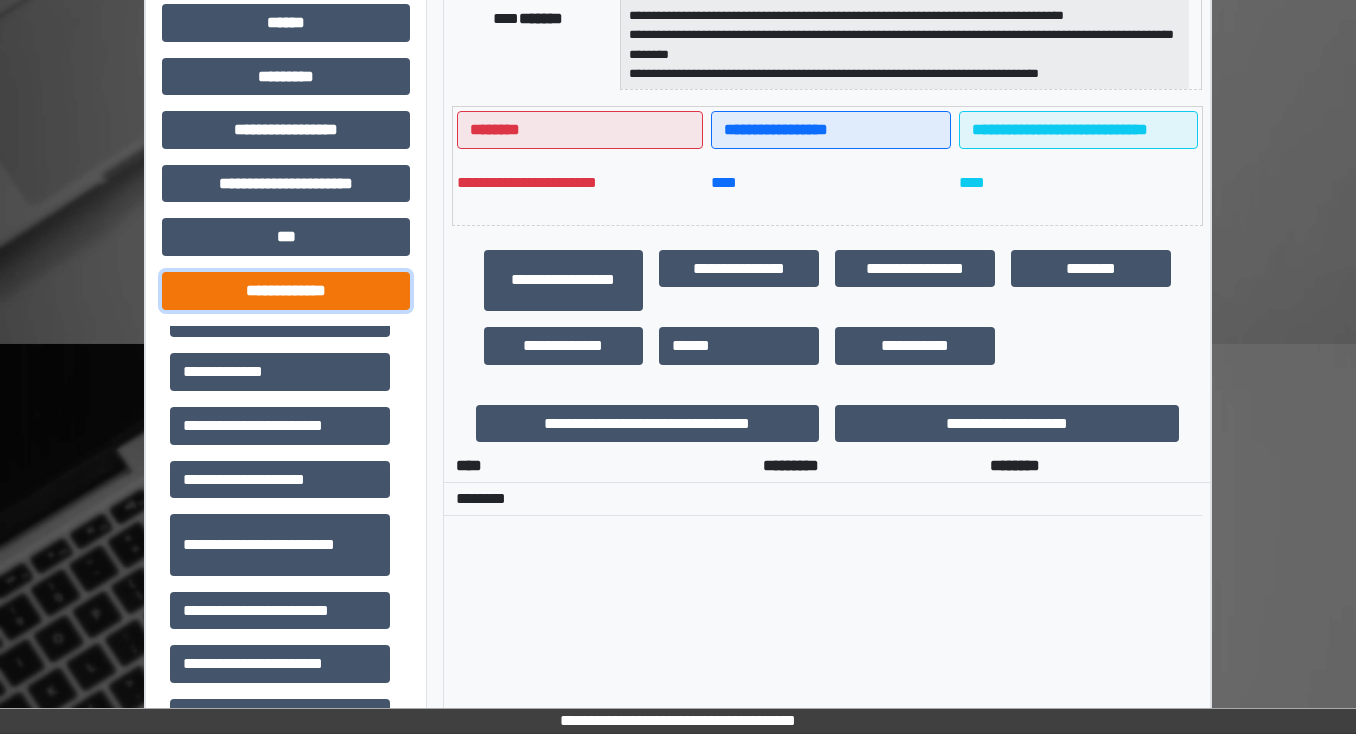 click on "**********" at bounding box center (286, 291) 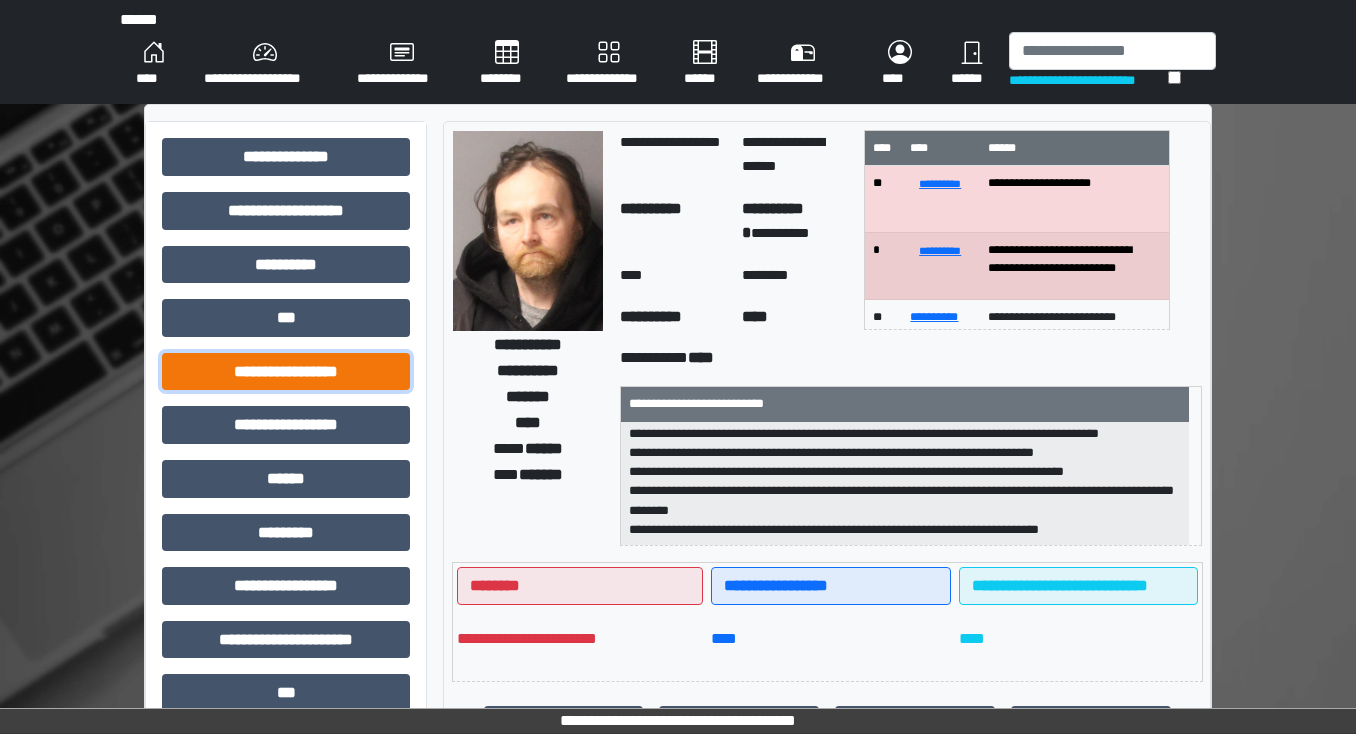 click on "**********" at bounding box center [286, 372] 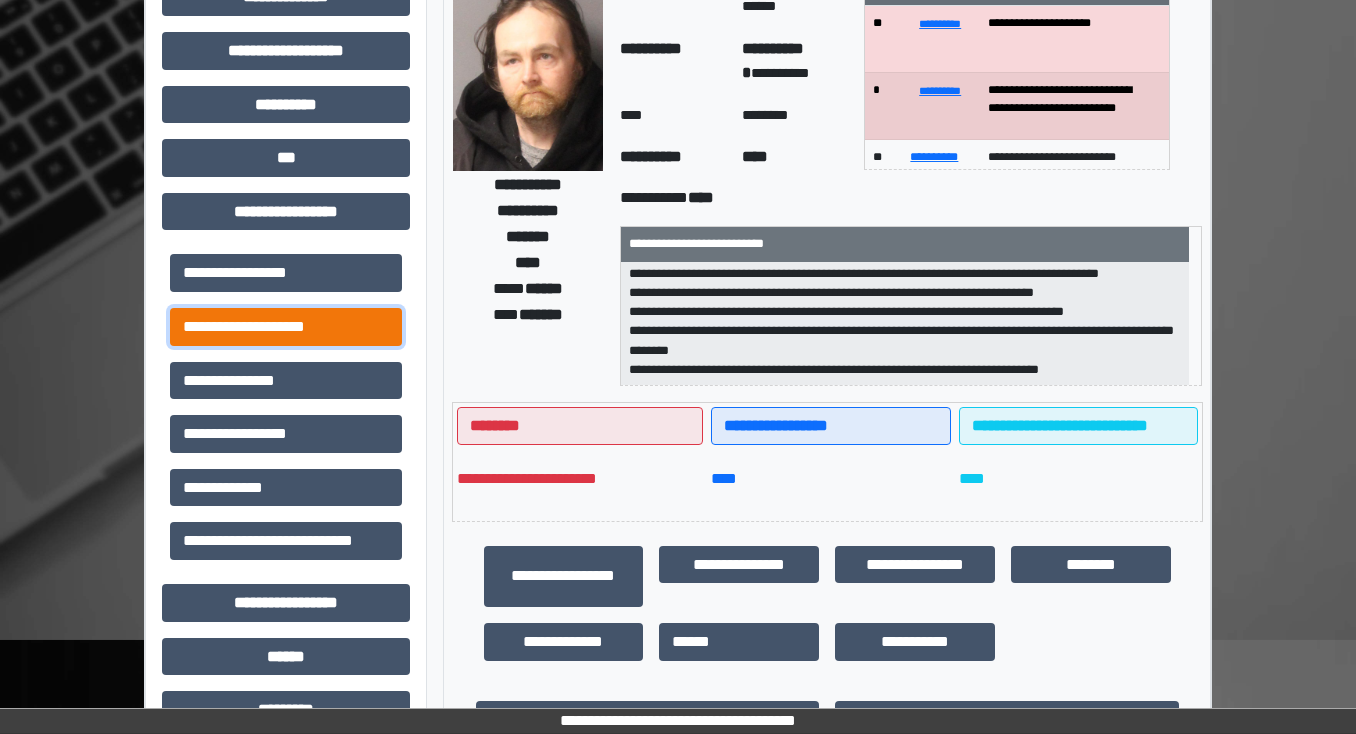 click on "**********" at bounding box center (286, 327) 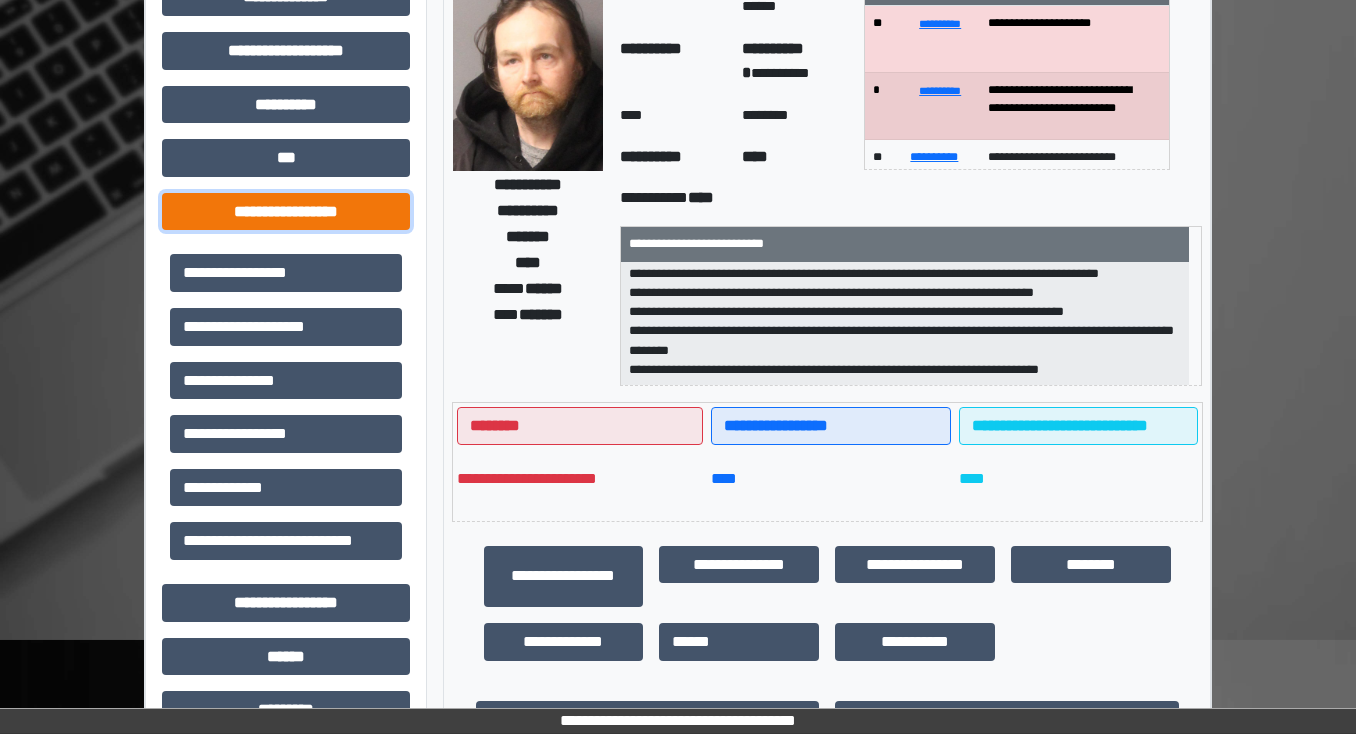 click on "**********" at bounding box center (286, 212) 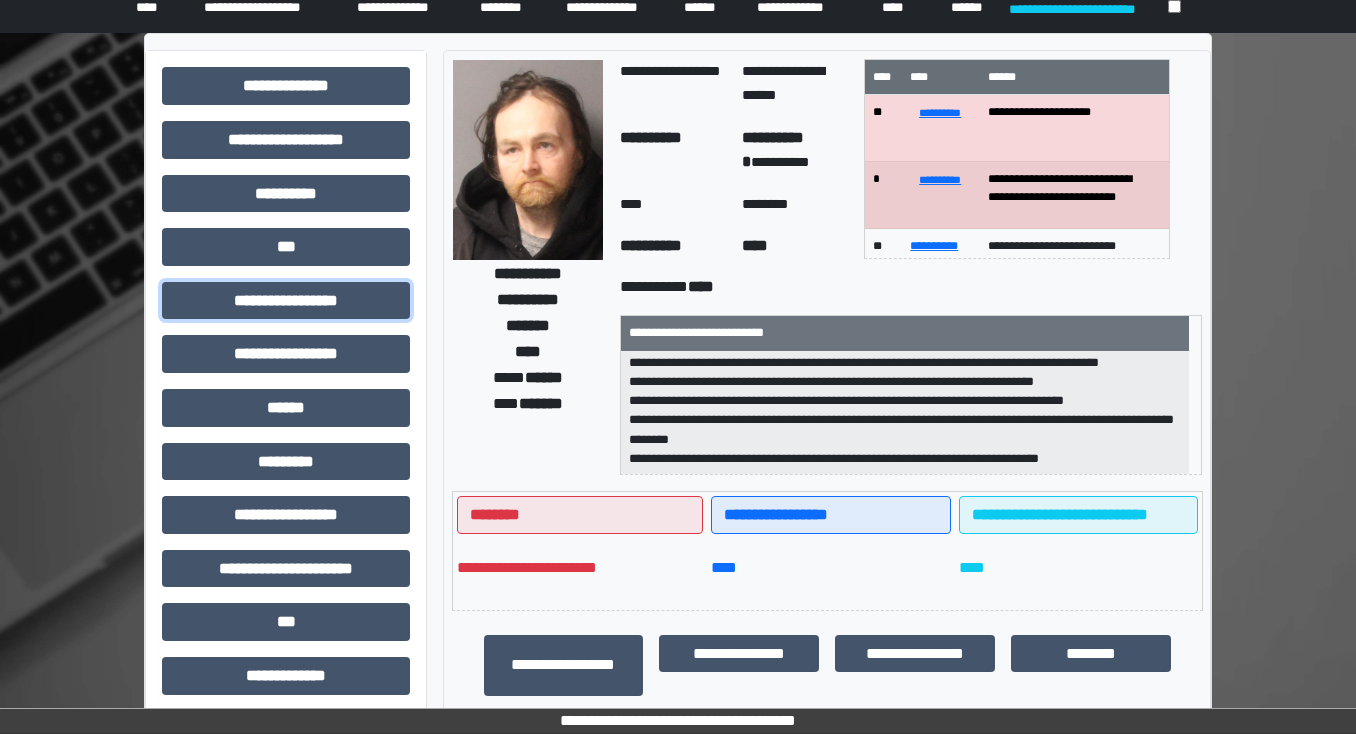scroll, scrollTop: 0, scrollLeft: 0, axis: both 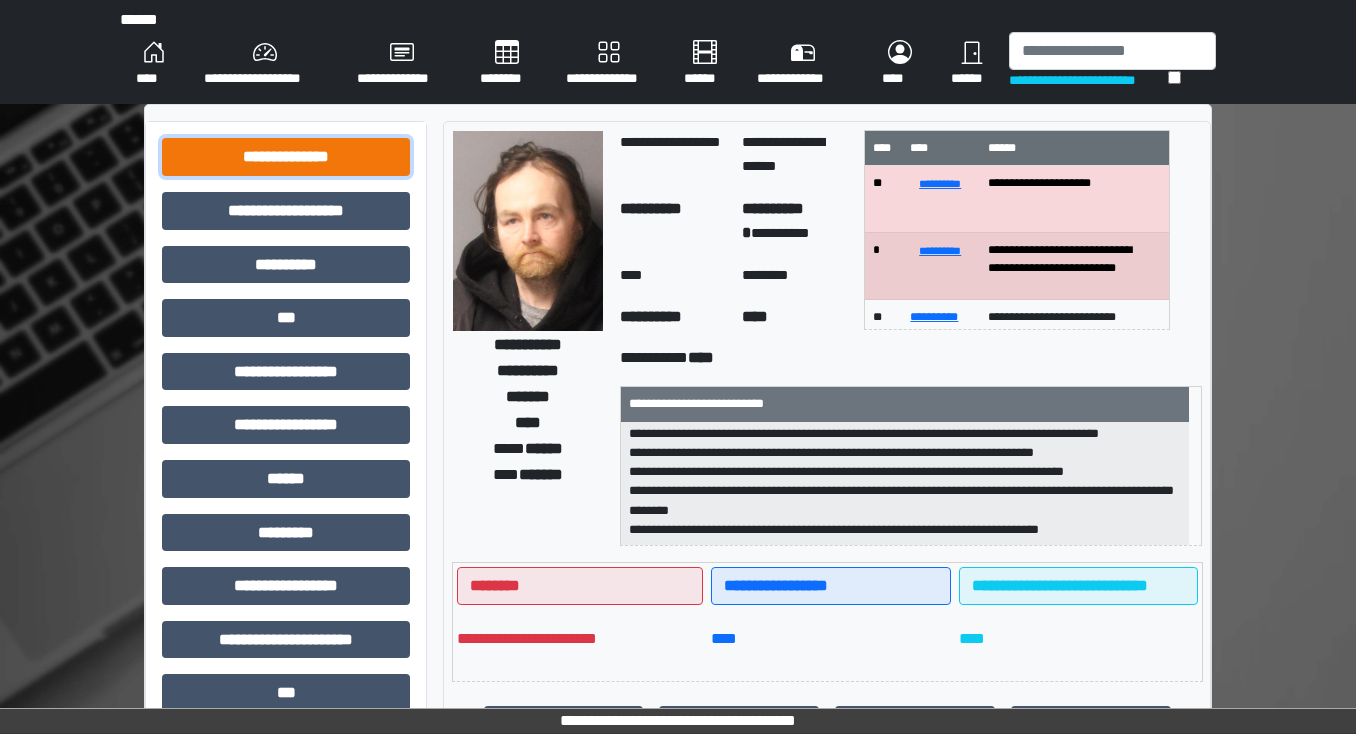 click on "**********" at bounding box center (286, 157) 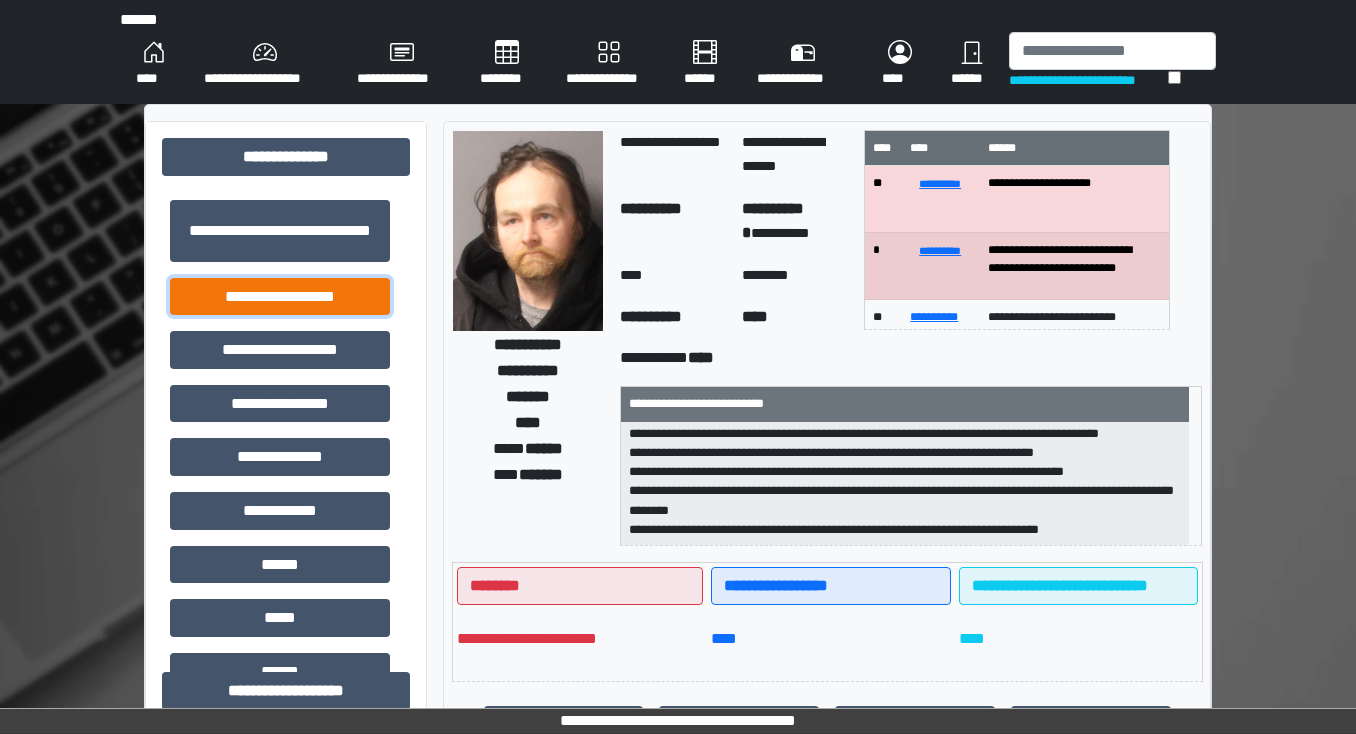click on "**********" at bounding box center [280, 297] 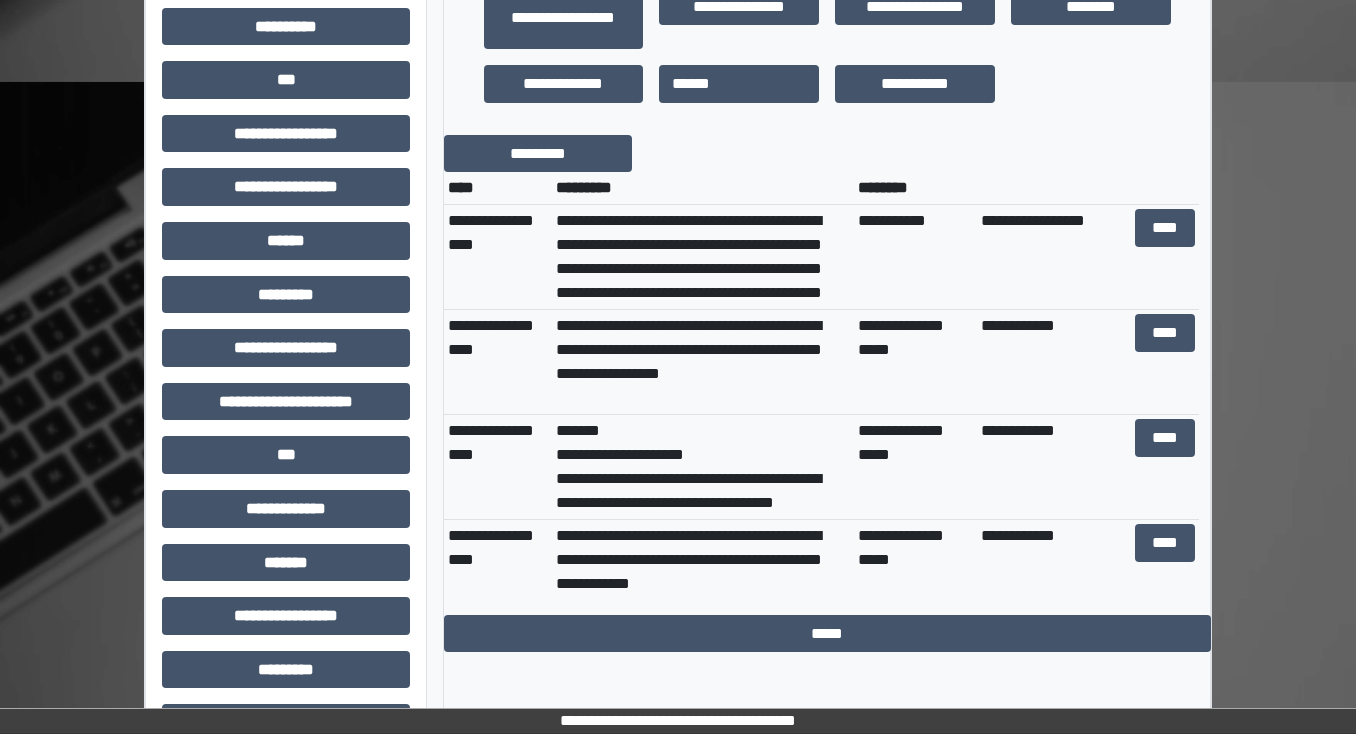 scroll, scrollTop: 720, scrollLeft: 0, axis: vertical 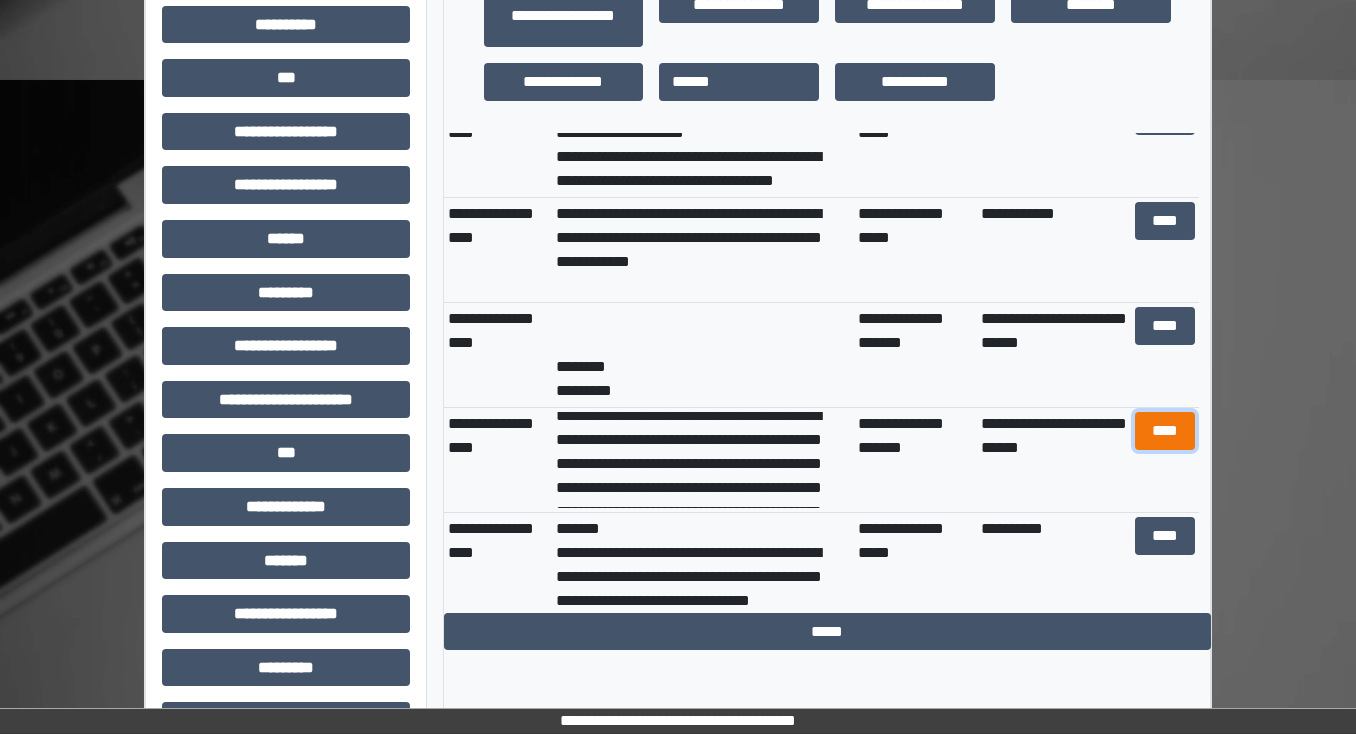 click on "****" at bounding box center [1164, 431] 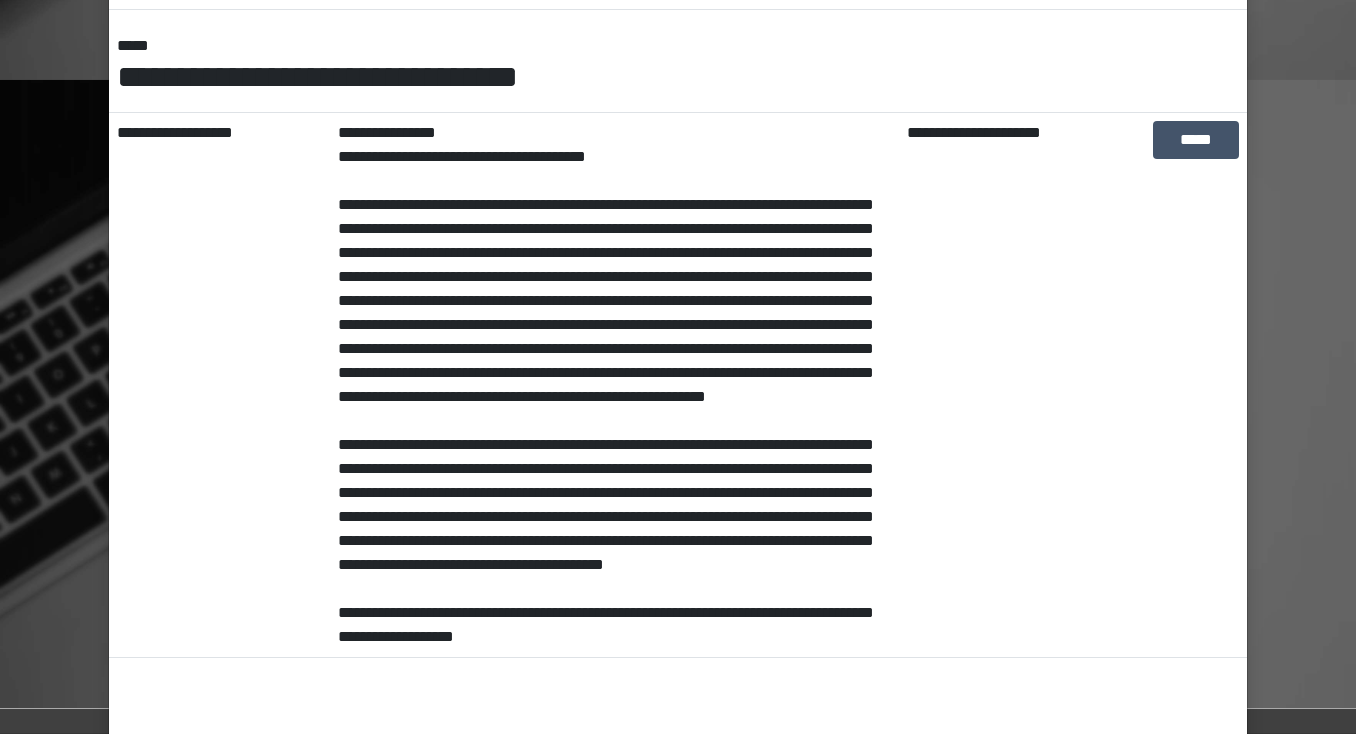 scroll, scrollTop: 435, scrollLeft: 0, axis: vertical 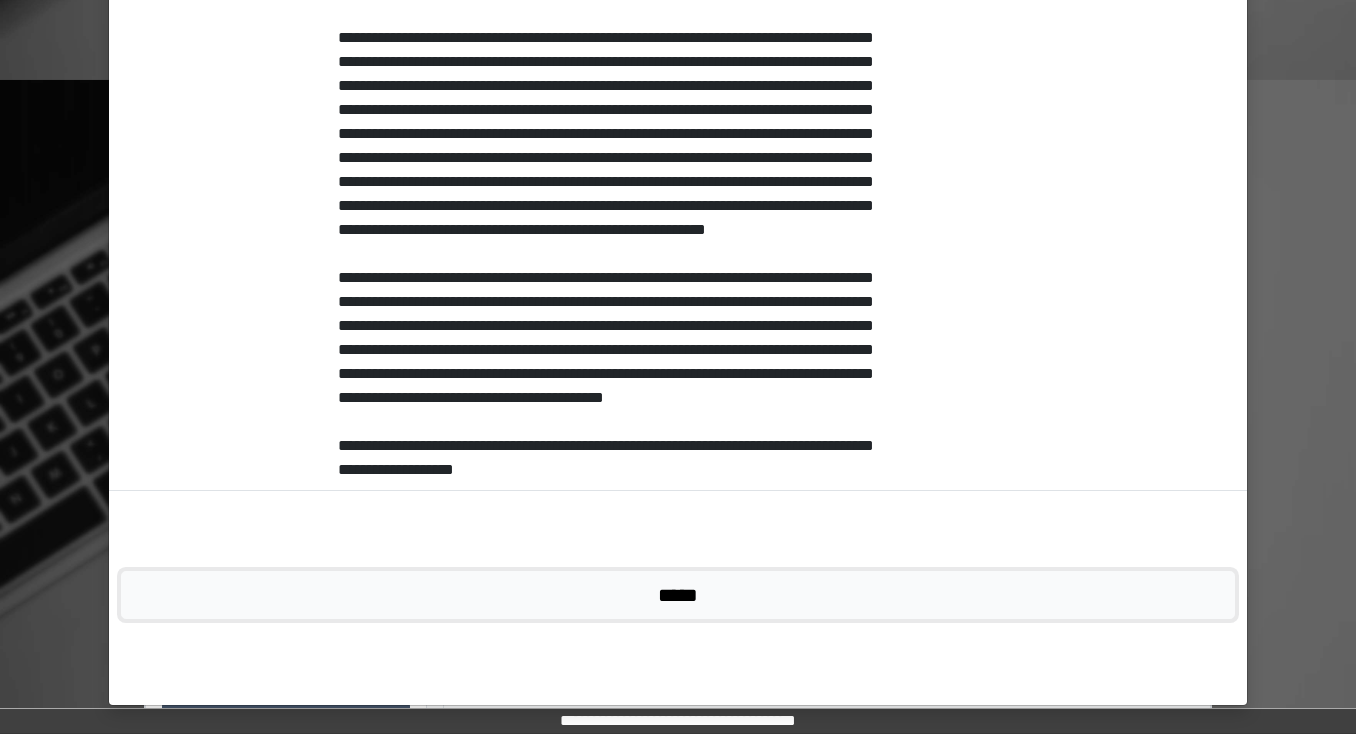 click on "*****" at bounding box center [678, 595] 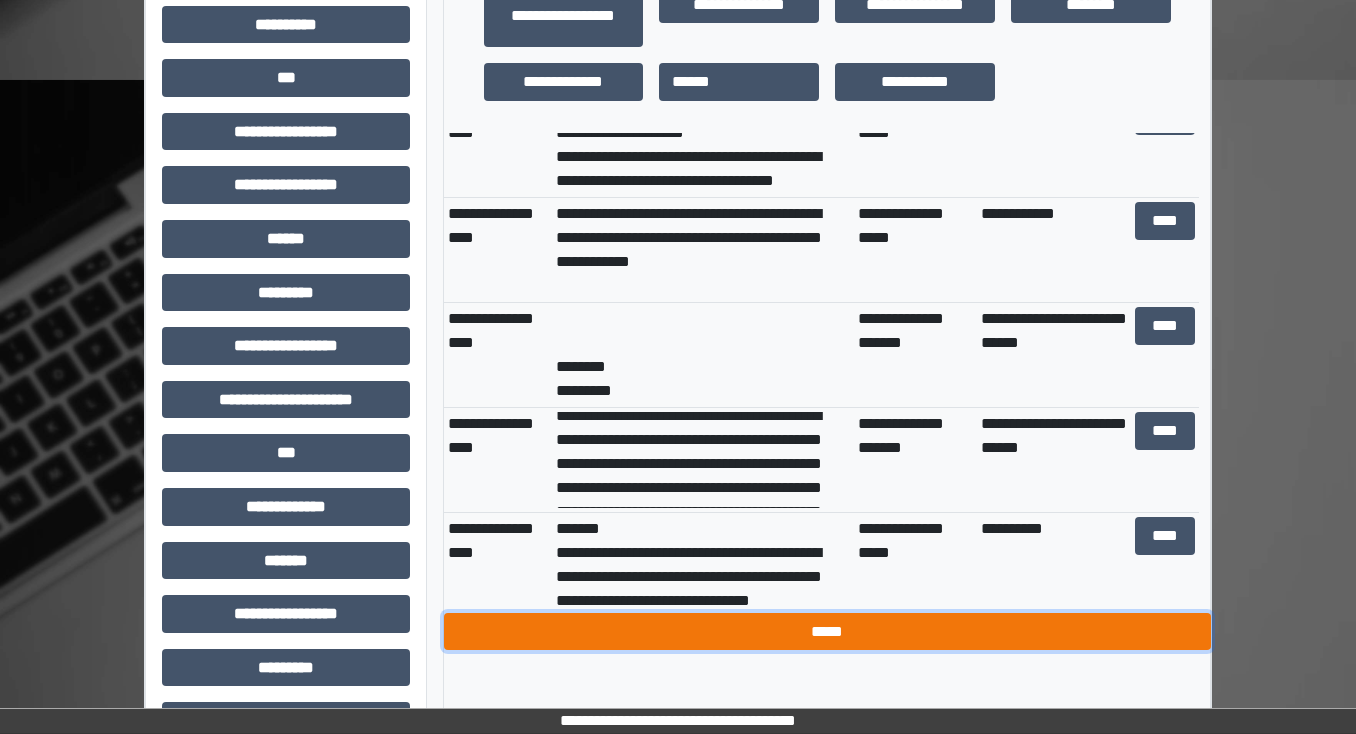 click on "*****" at bounding box center (827, 632) 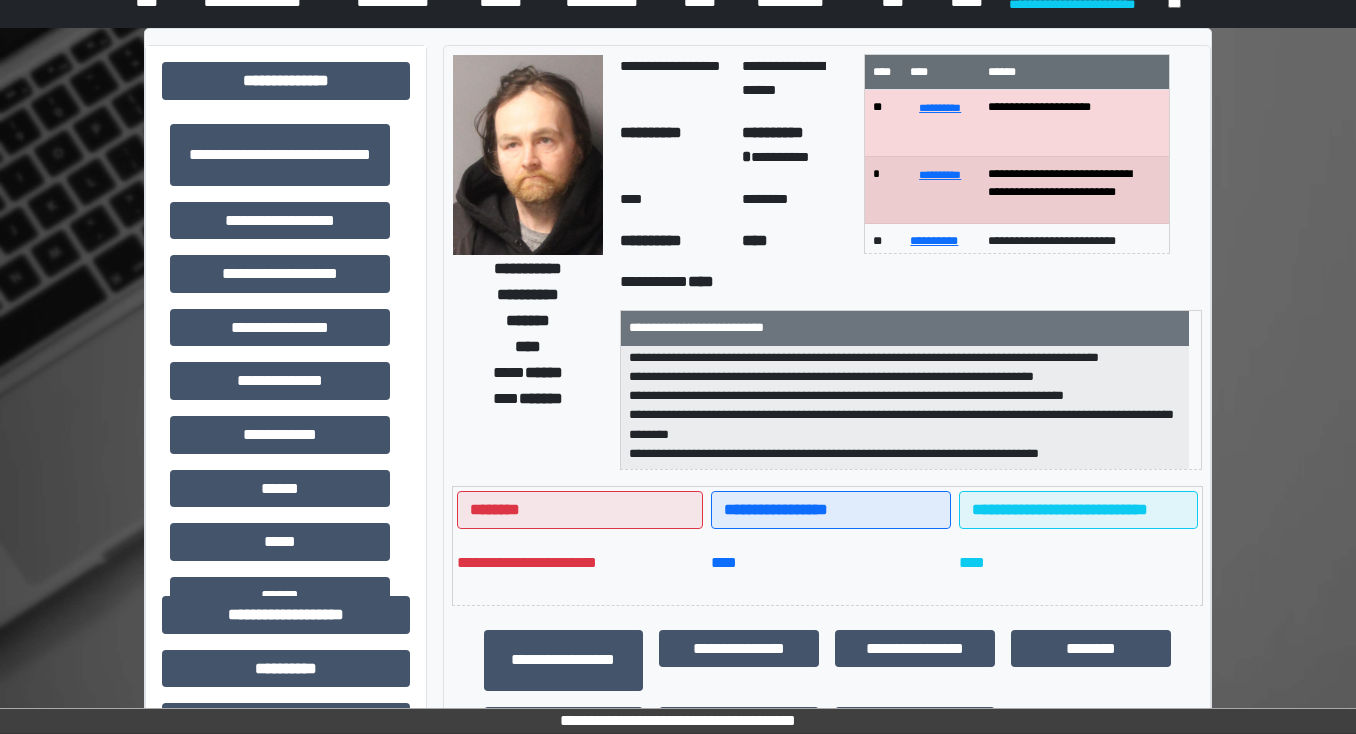 scroll, scrollTop: 0, scrollLeft: 0, axis: both 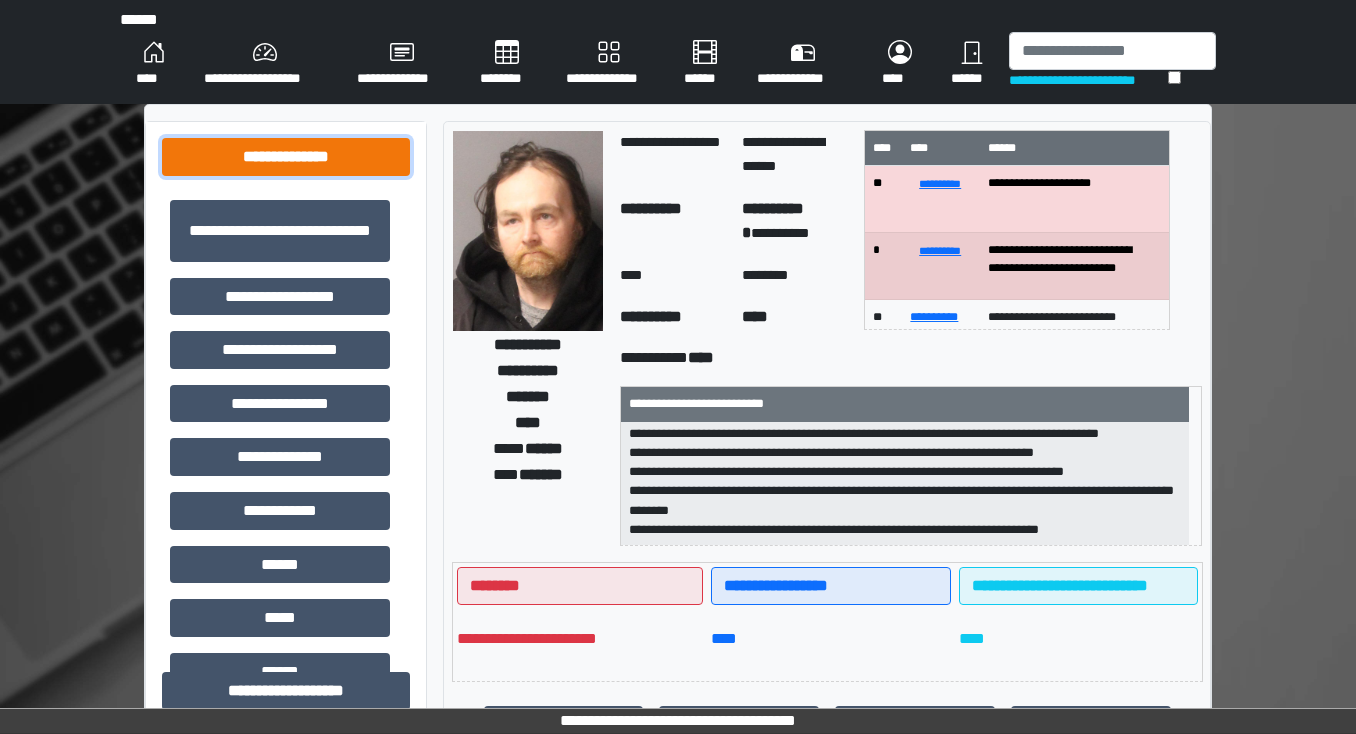 click on "**********" at bounding box center [286, 157] 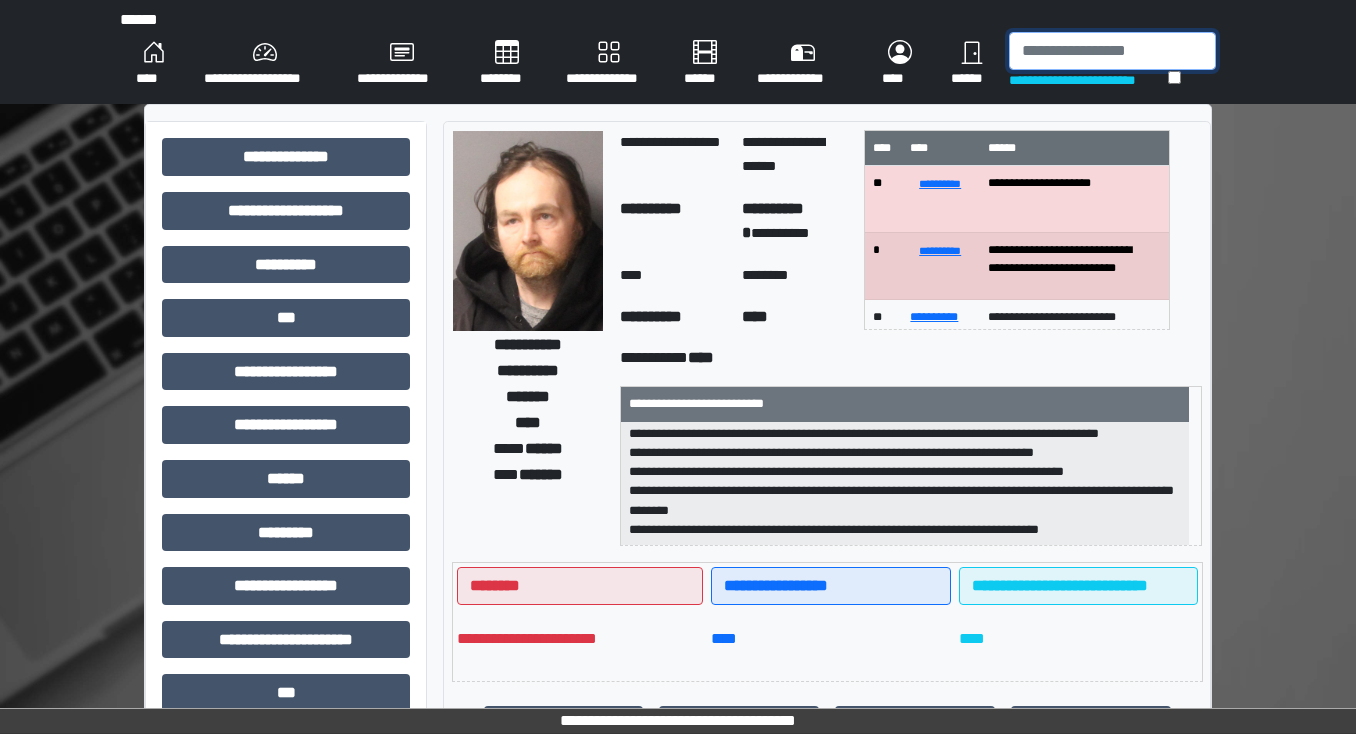 click at bounding box center [1112, 51] 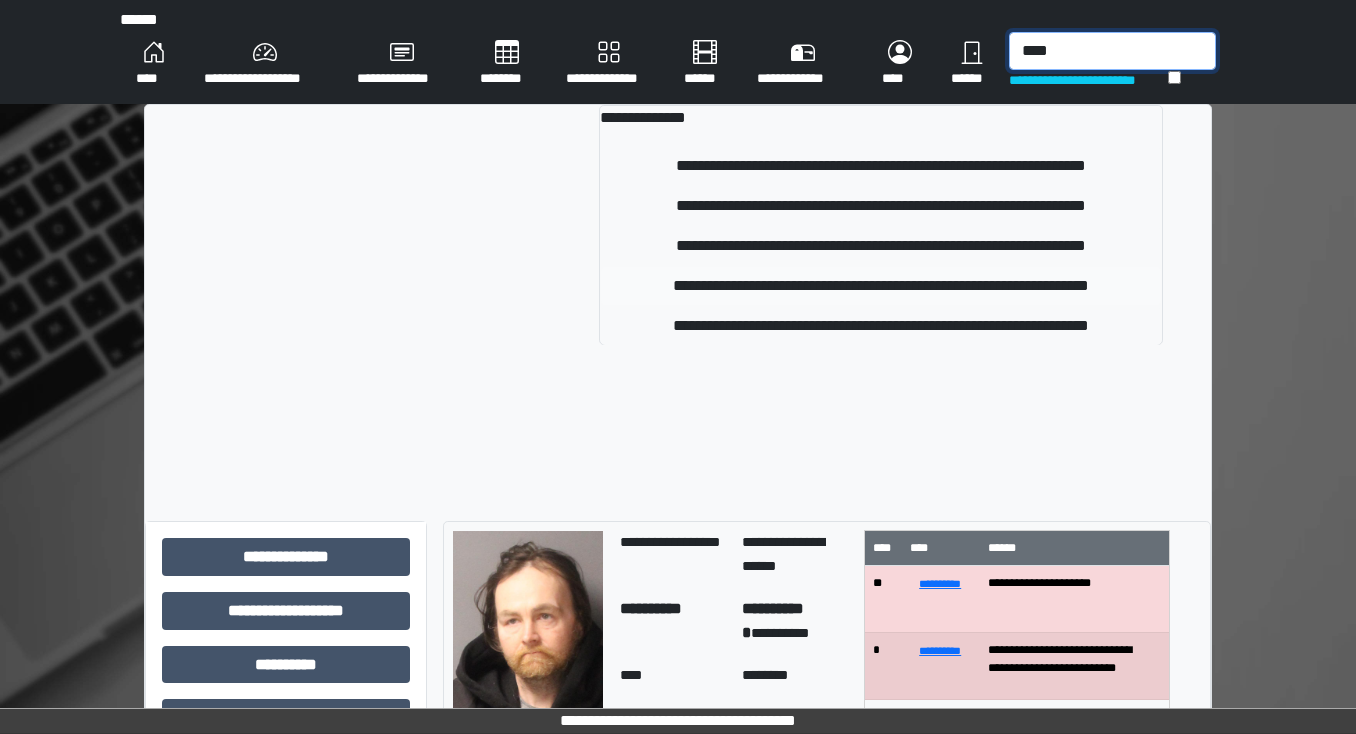 type on "****" 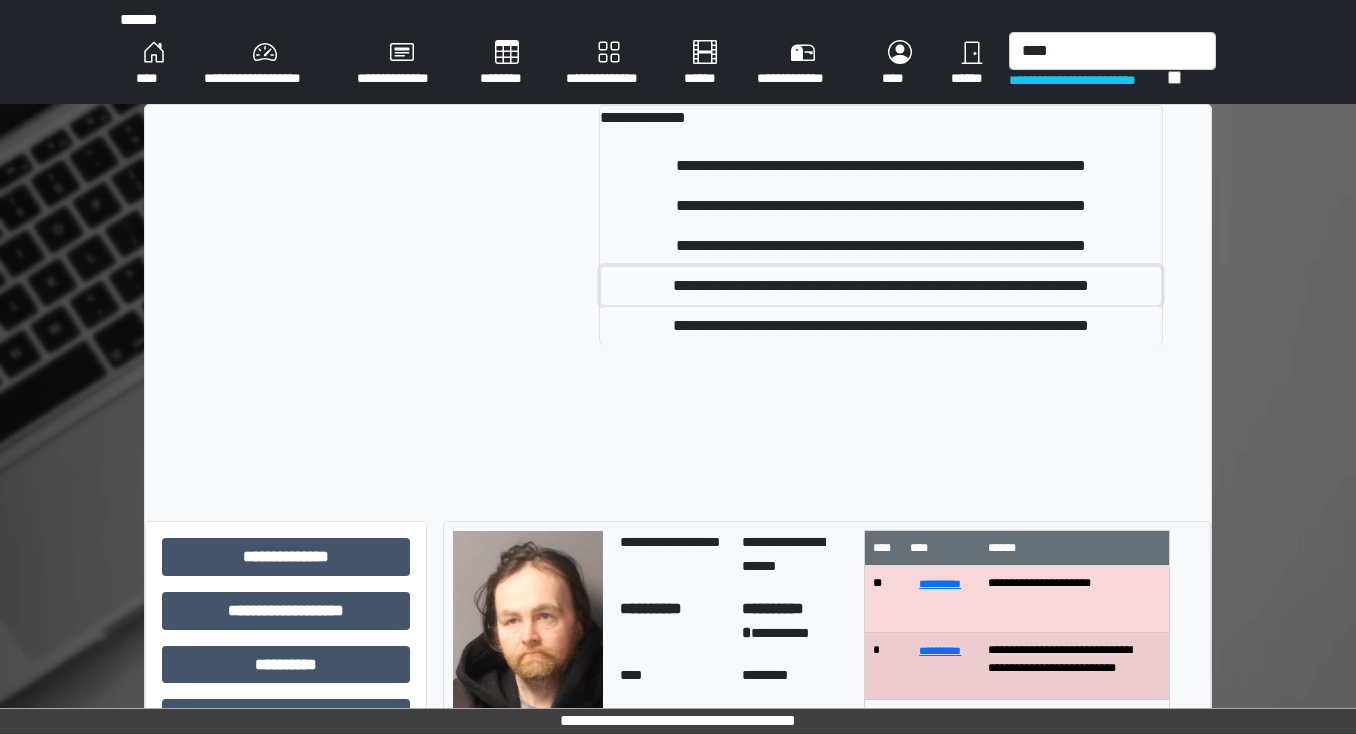 click on "**********" at bounding box center (881, 286) 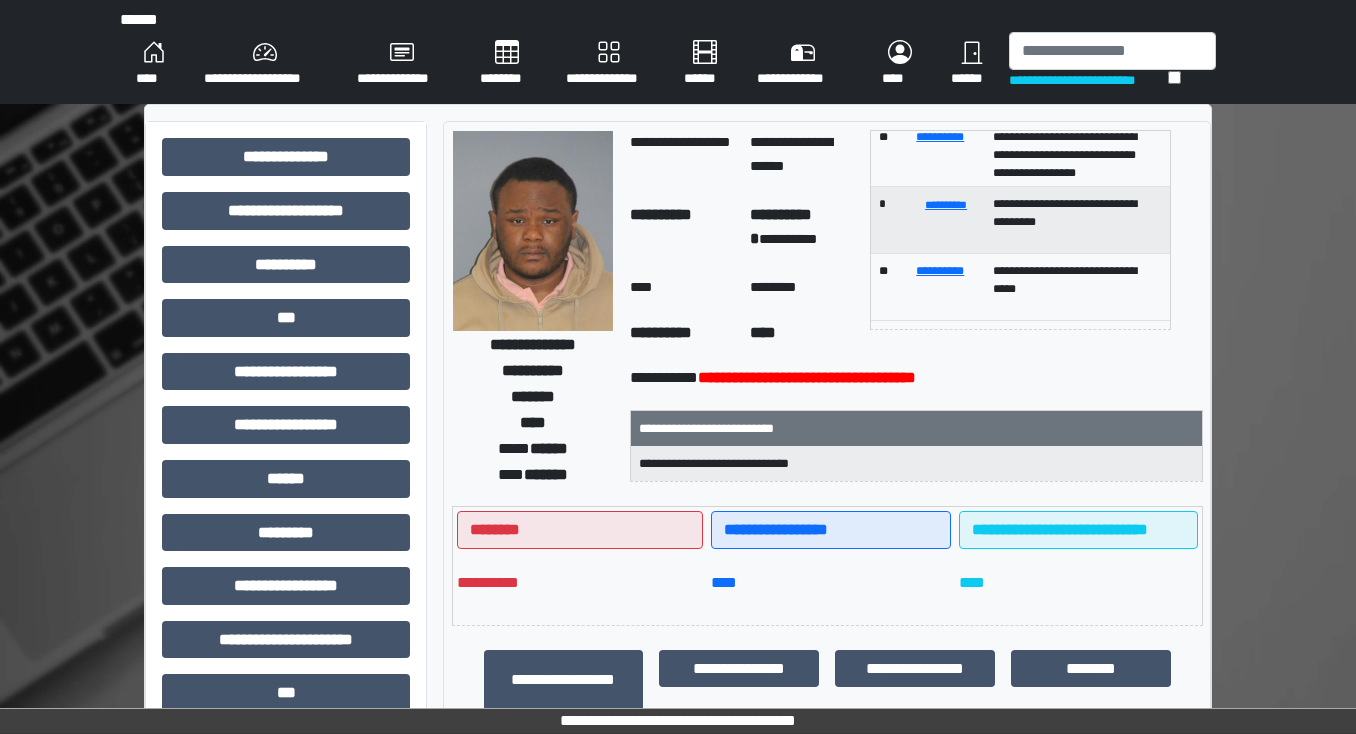 scroll, scrollTop: 186, scrollLeft: 0, axis: vertical 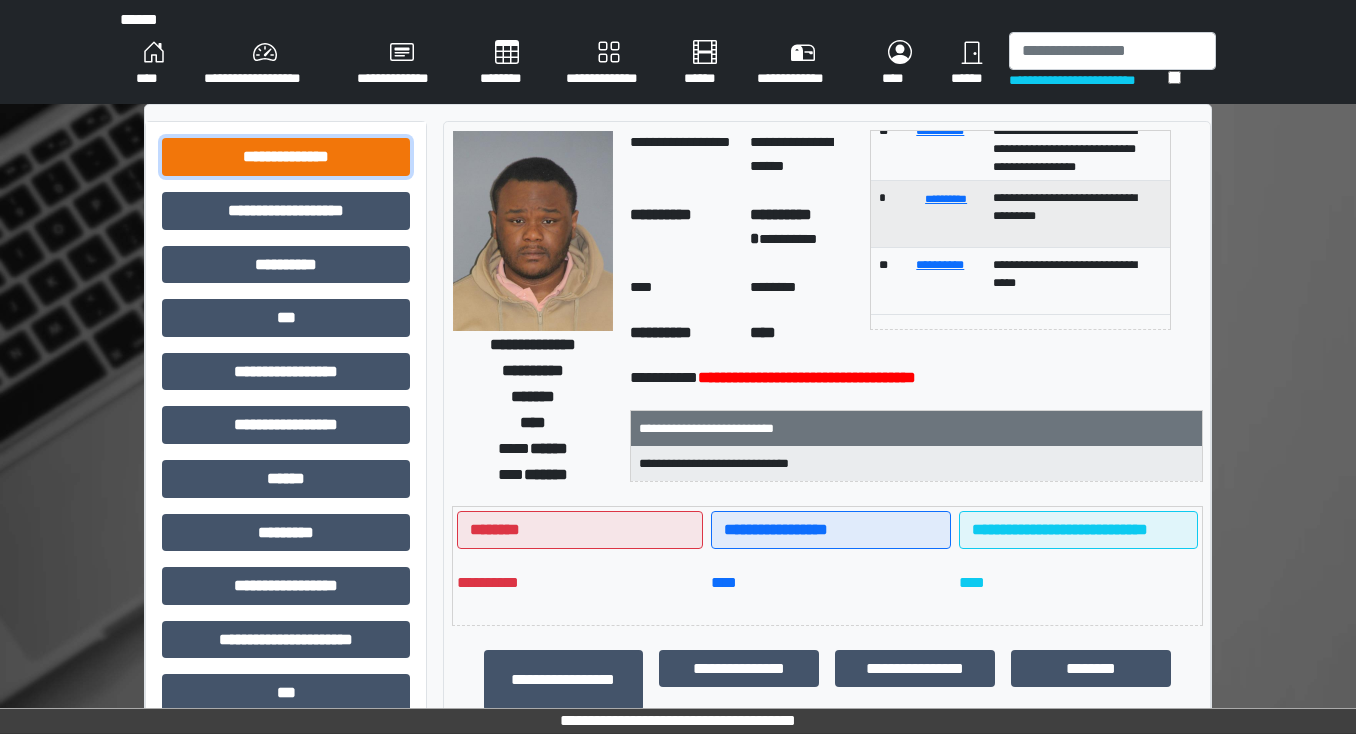 click on "**********" at bounding box center [286, 157] 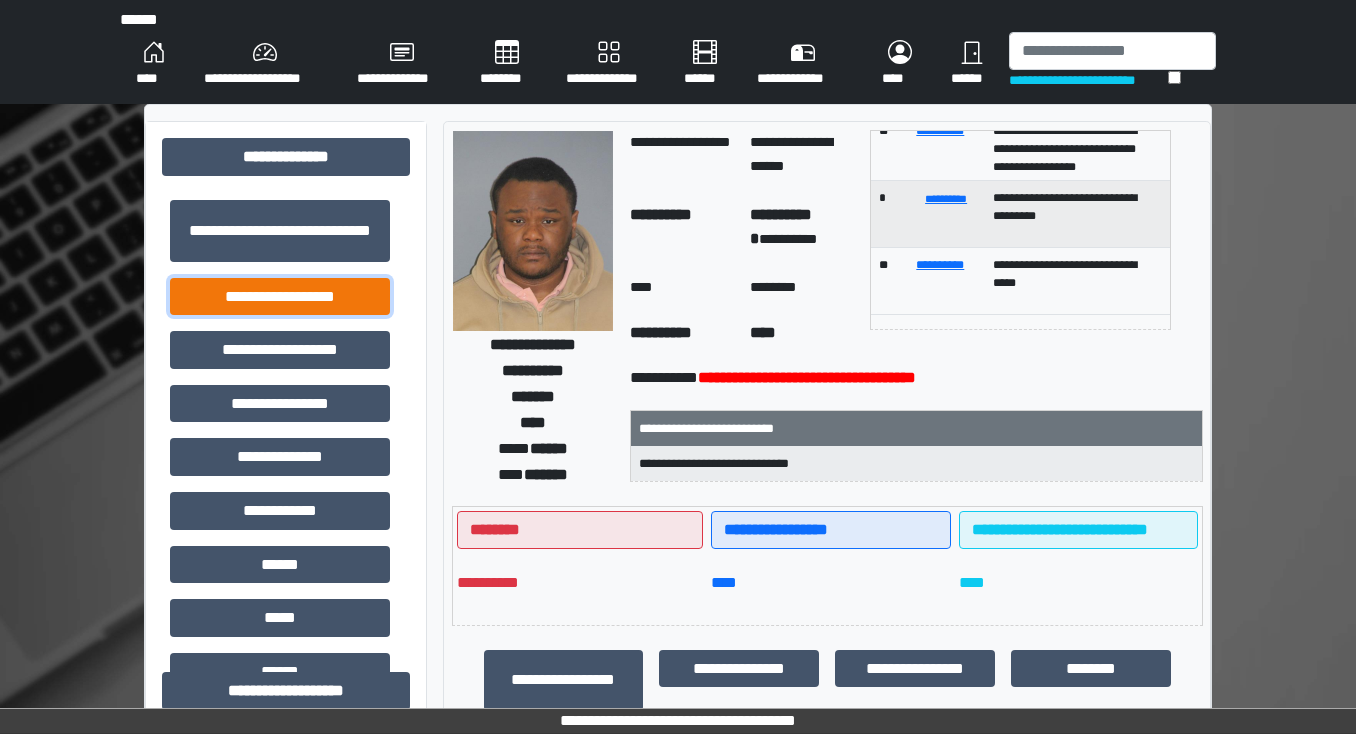 click on "**********" at bounding box center (280, 297) 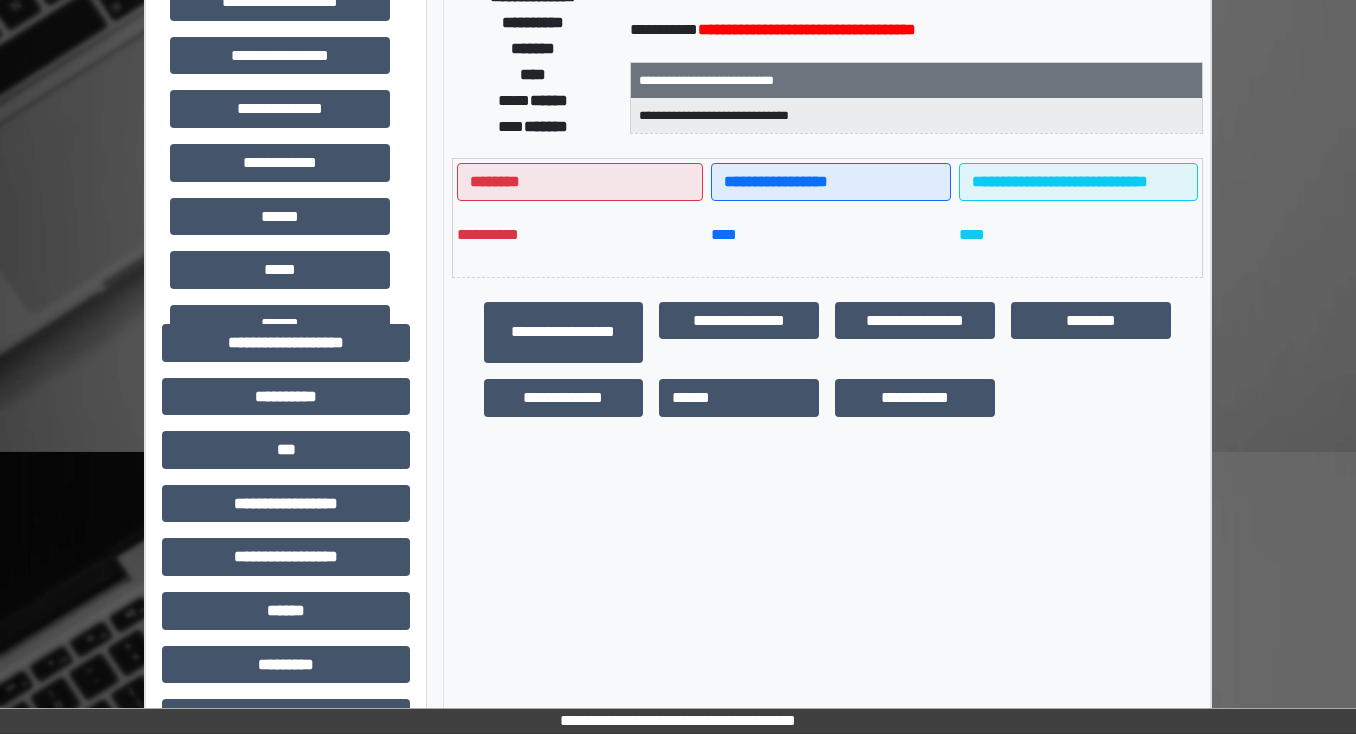scroll, scrollTop: 320, scrollLeft: 0, axis: vertical 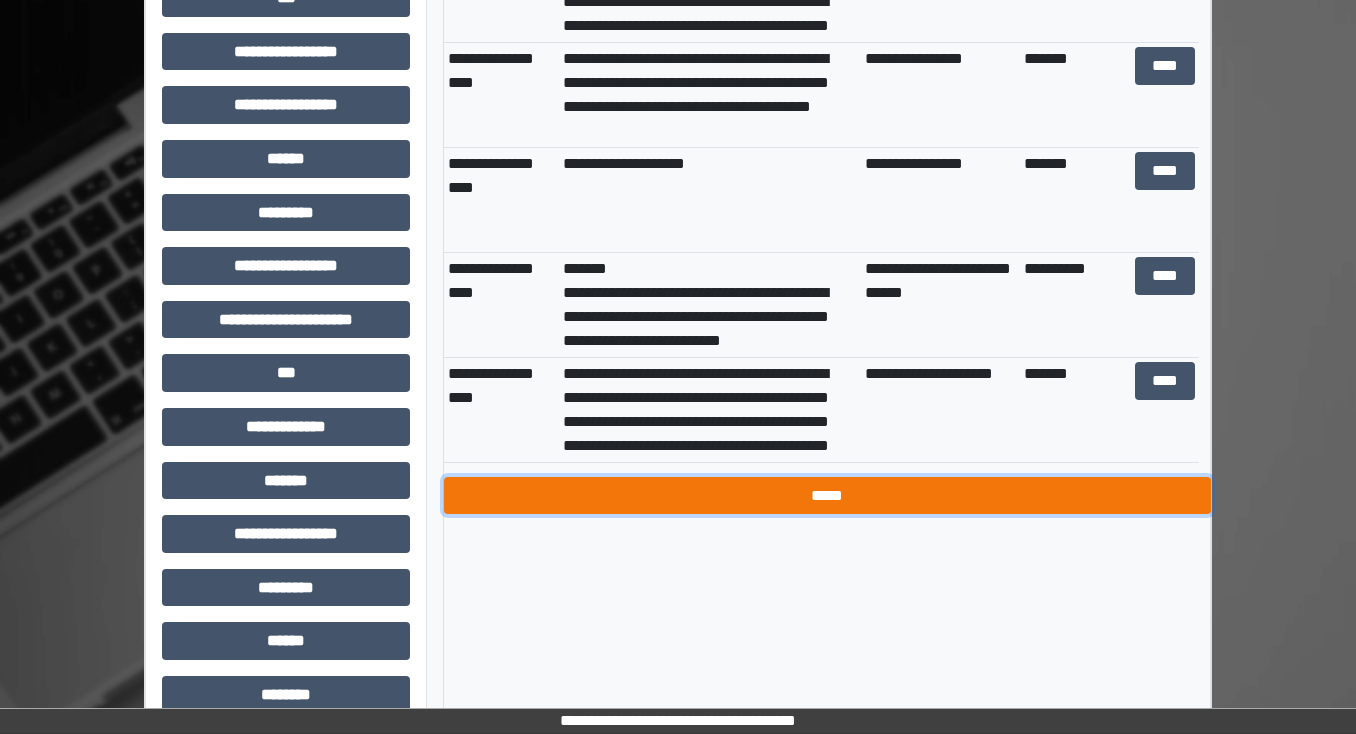 click on "*****" at bounding box center (827, 496) 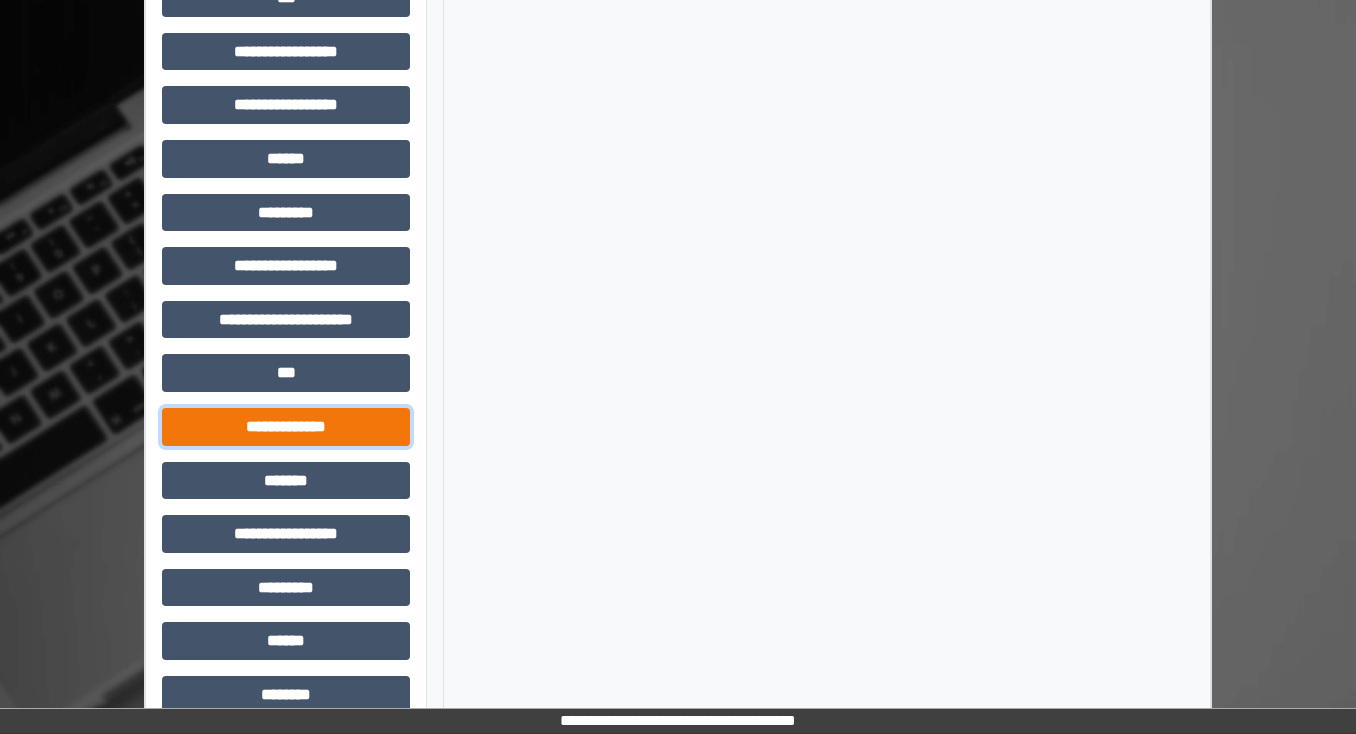 click on "**********" at bounding box center [286, 427] 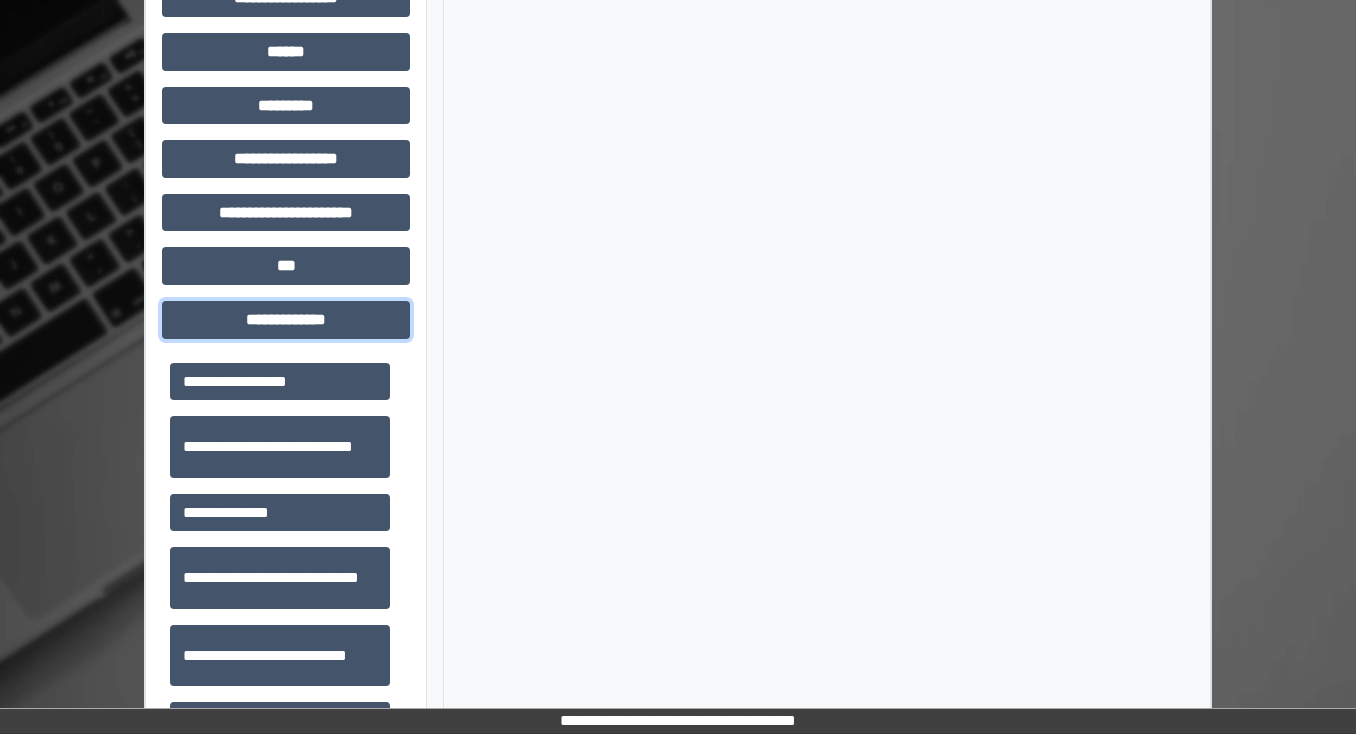 scroll, scrollTop: 1120, scrollLeft: 0, axis: vertical 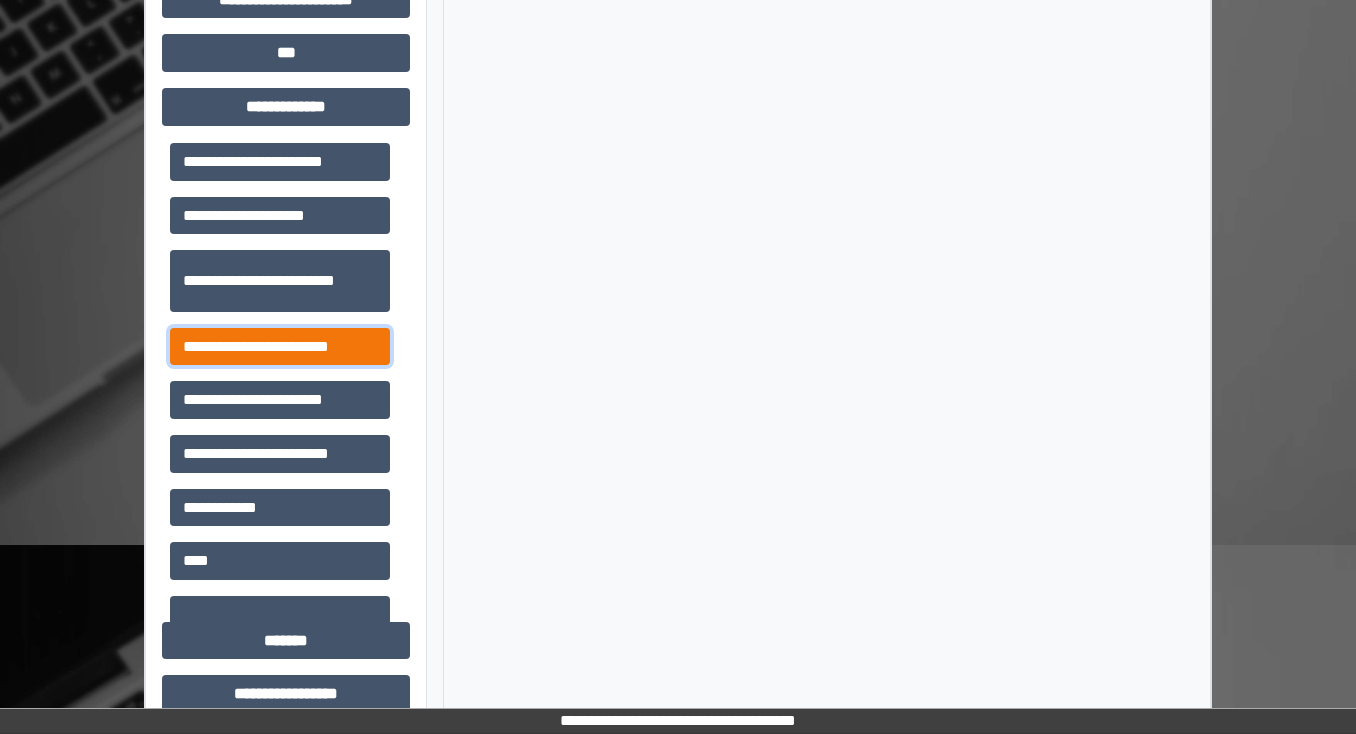 click on "**********" at bounding box center [280, 347] 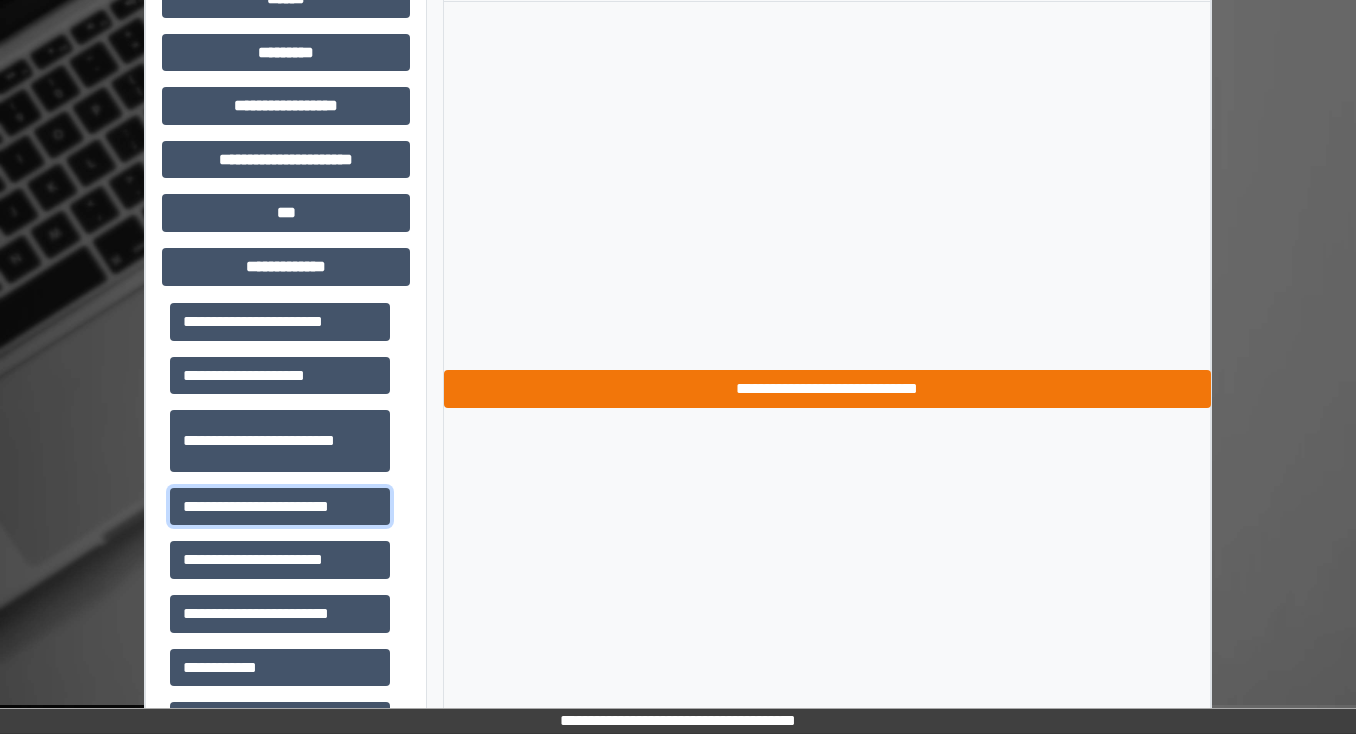 scroll, scrollTop: 720, scrollLeft: 0, axis: vertical 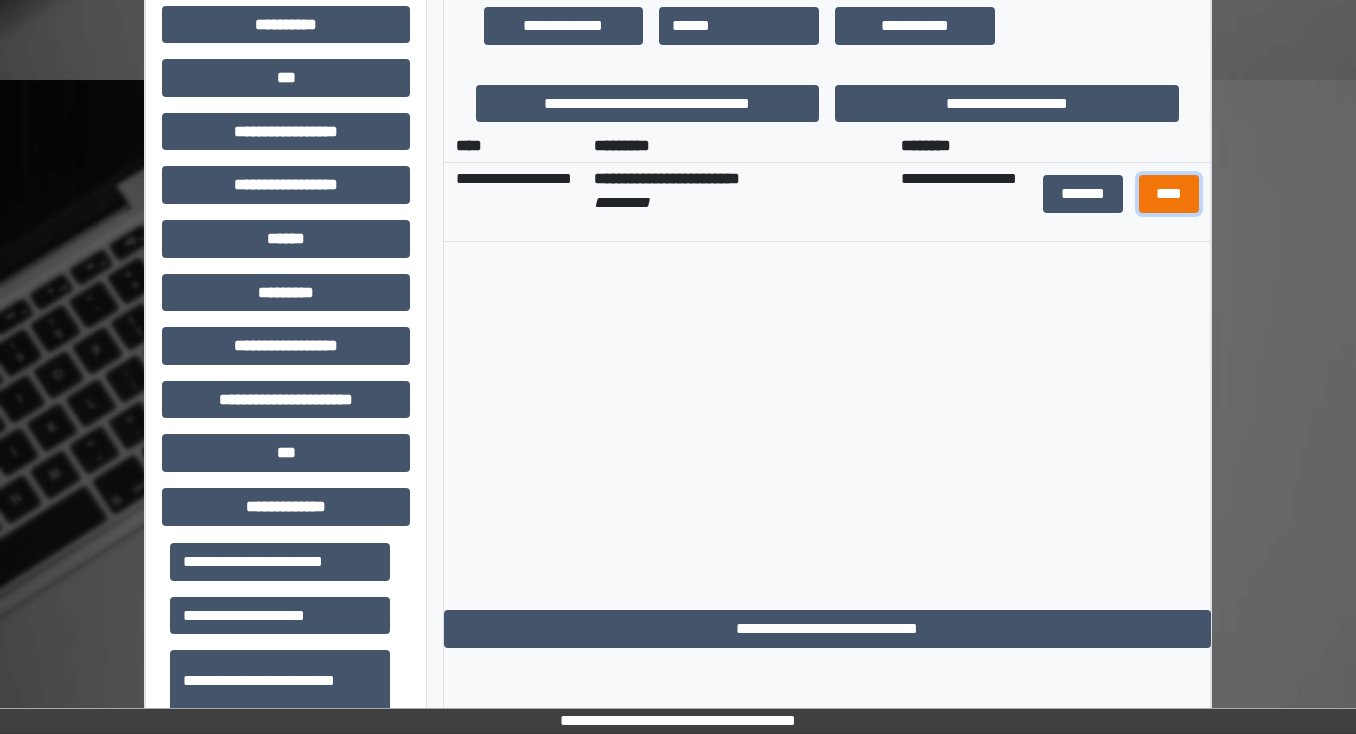 click on "****" at bounding box center [1168, 194] 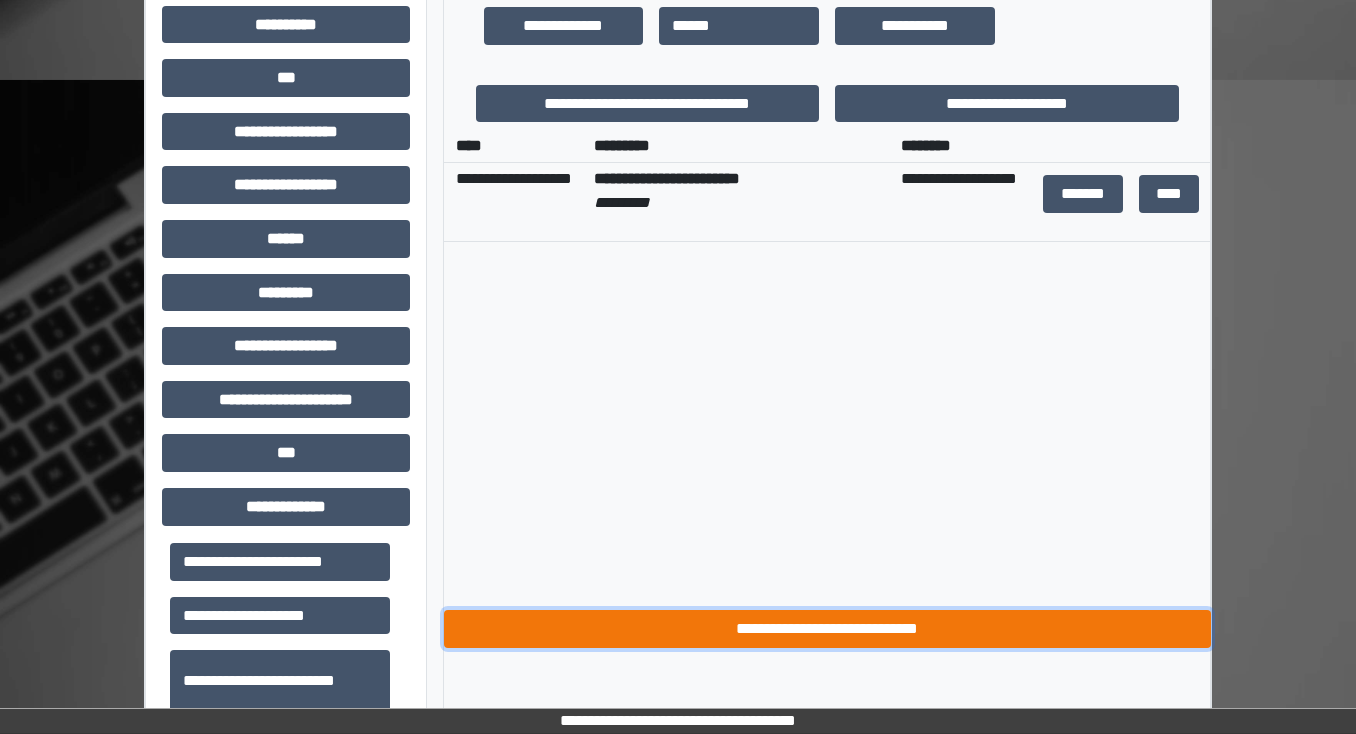 click on "**********" at bounding box center [827, 629] 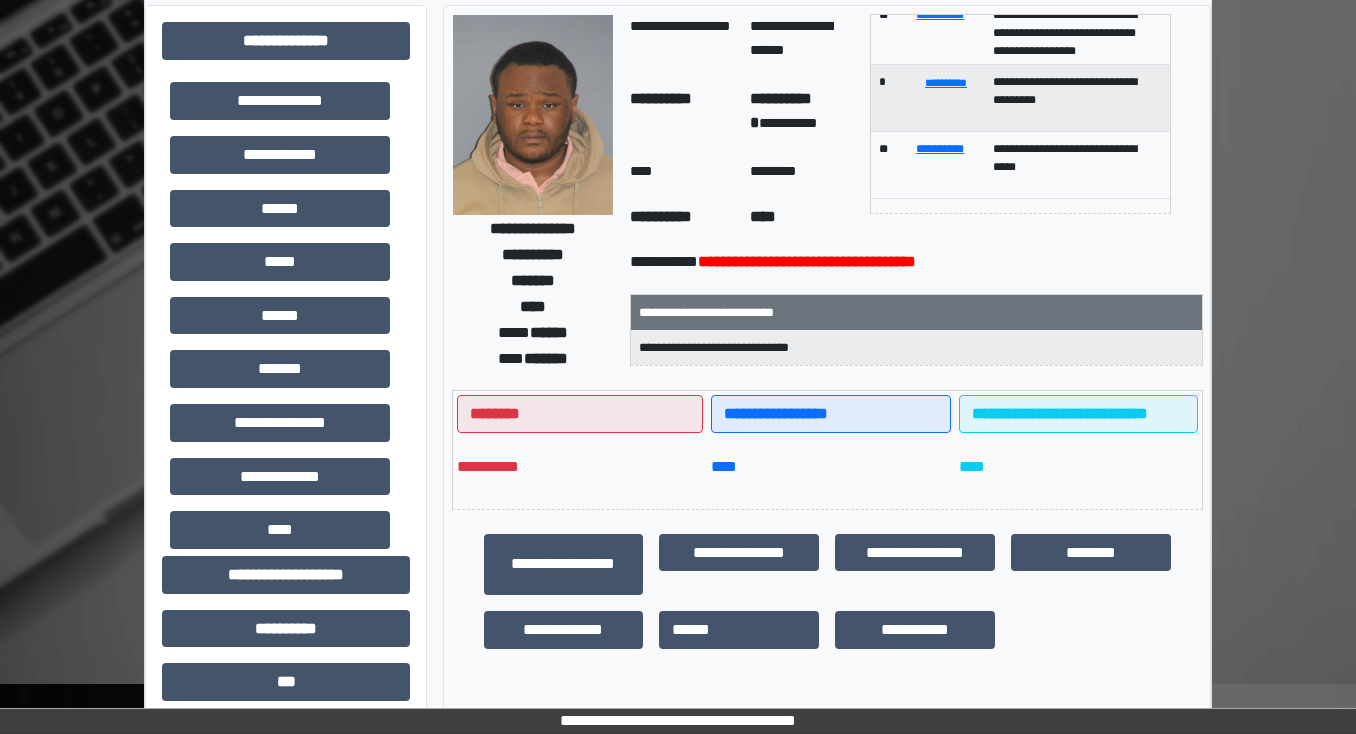 scroll, scrollTop: 0, scrollLeft: 0, axis: both 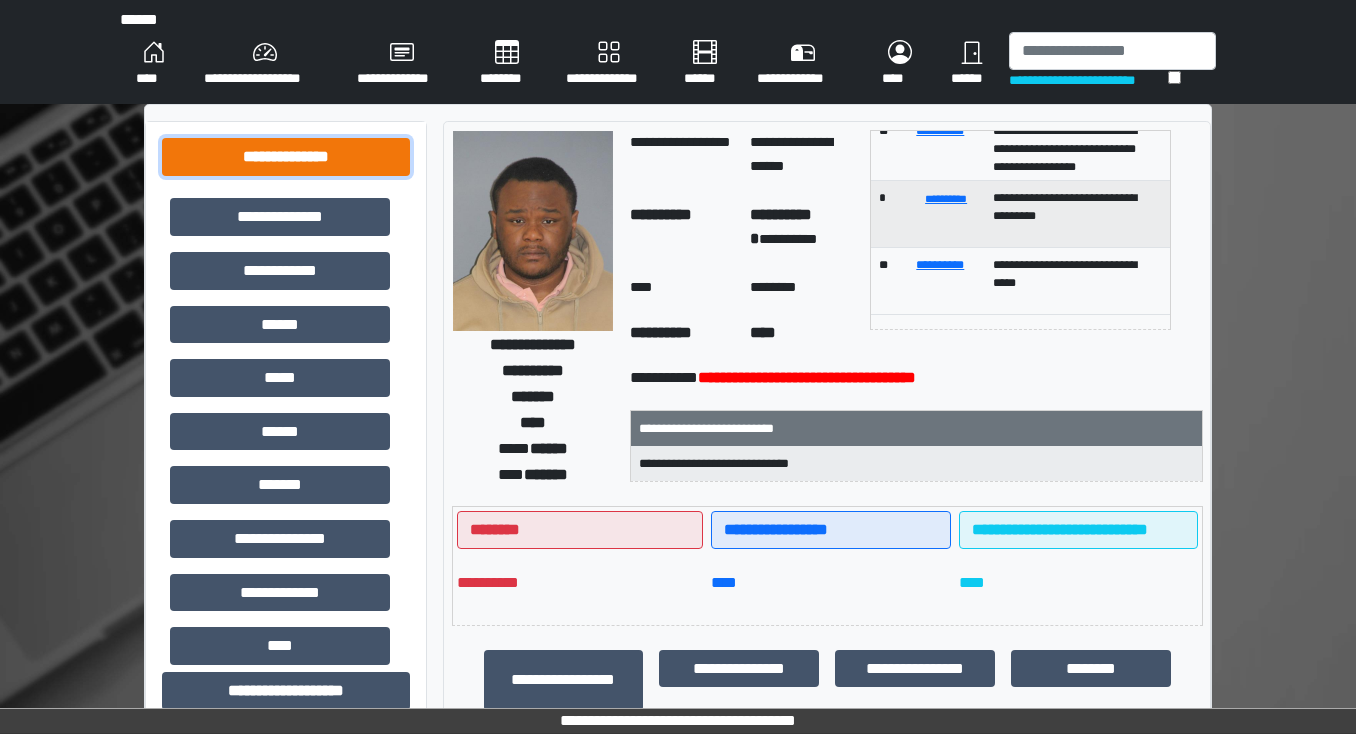 click on "**********" at bounding box center (286, 157) 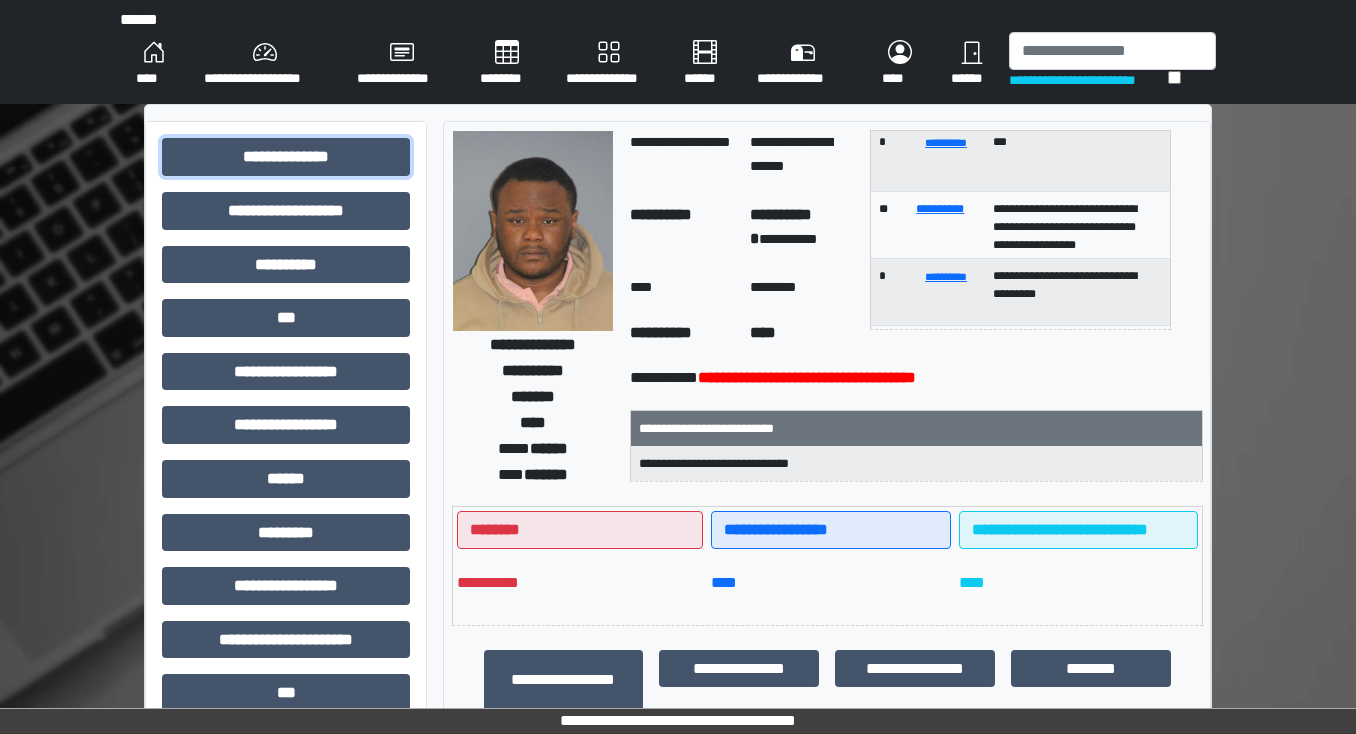 scroll, scrollTop: 0, scrollLeft: 0, axis: both 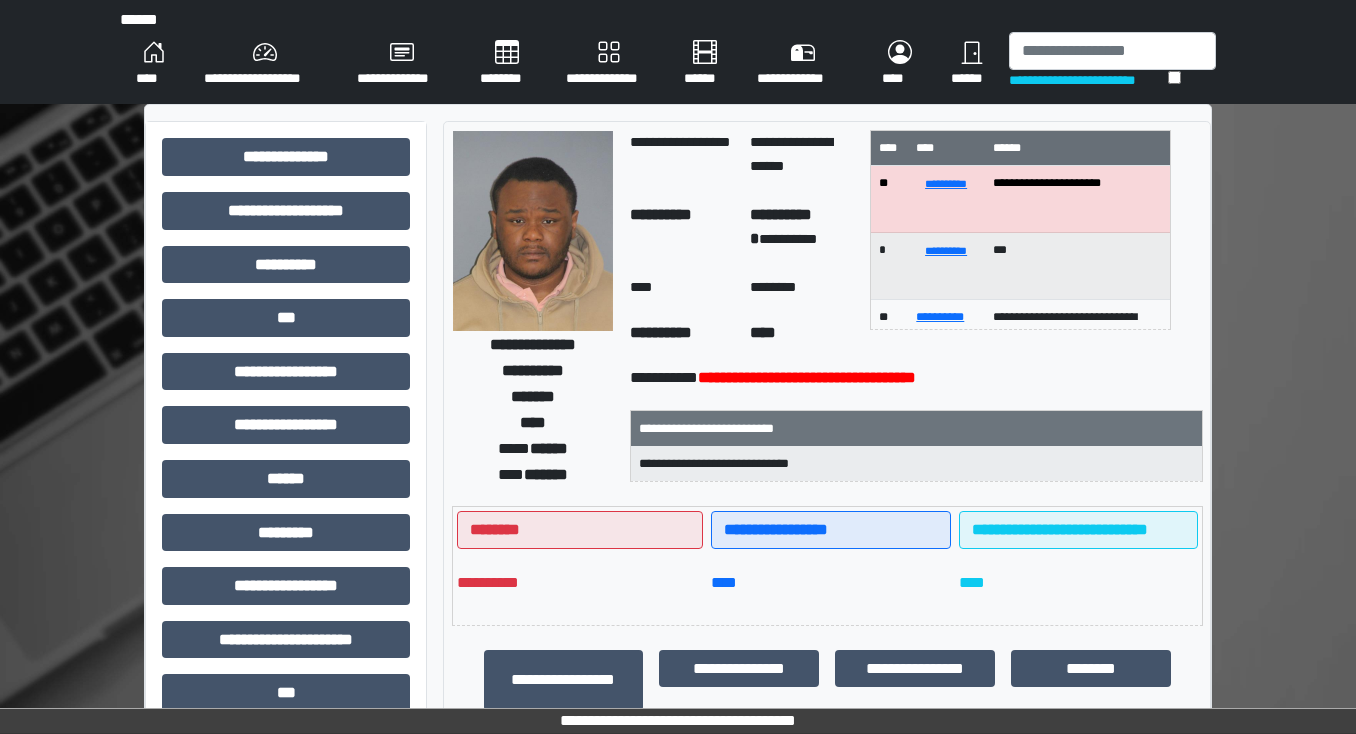 click on "**********" at bounding box center (1088, 80) 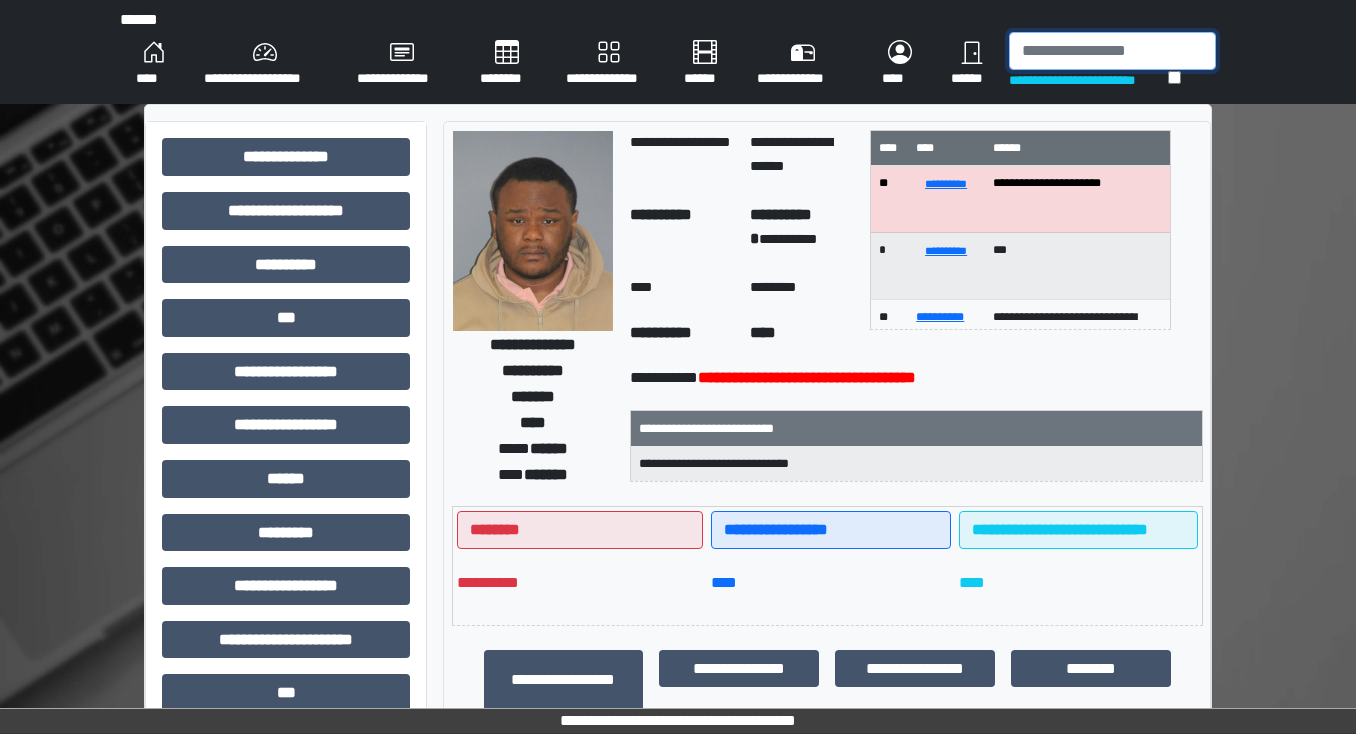 click at bounding box center [1112, 51] 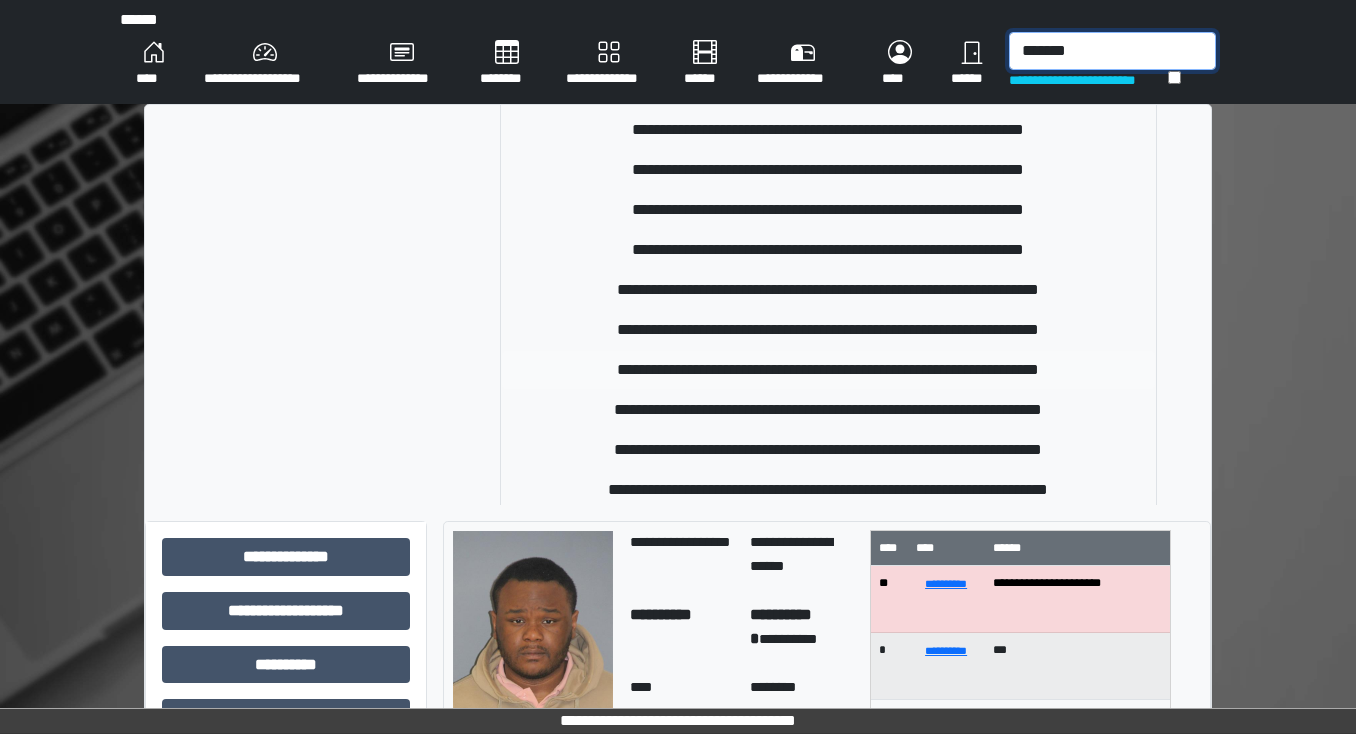 scroll, scrollTop: 240, scrollLeft: 0, axis: vertical 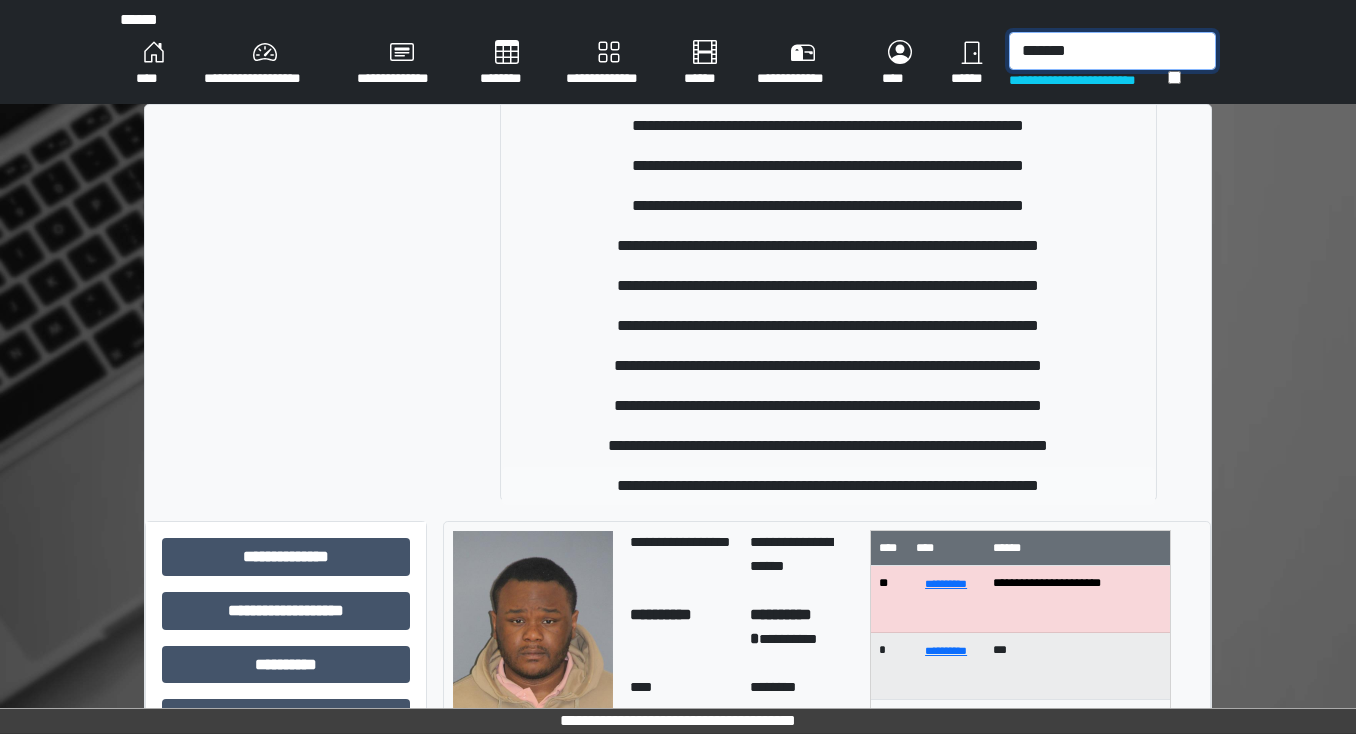 type on "*******" 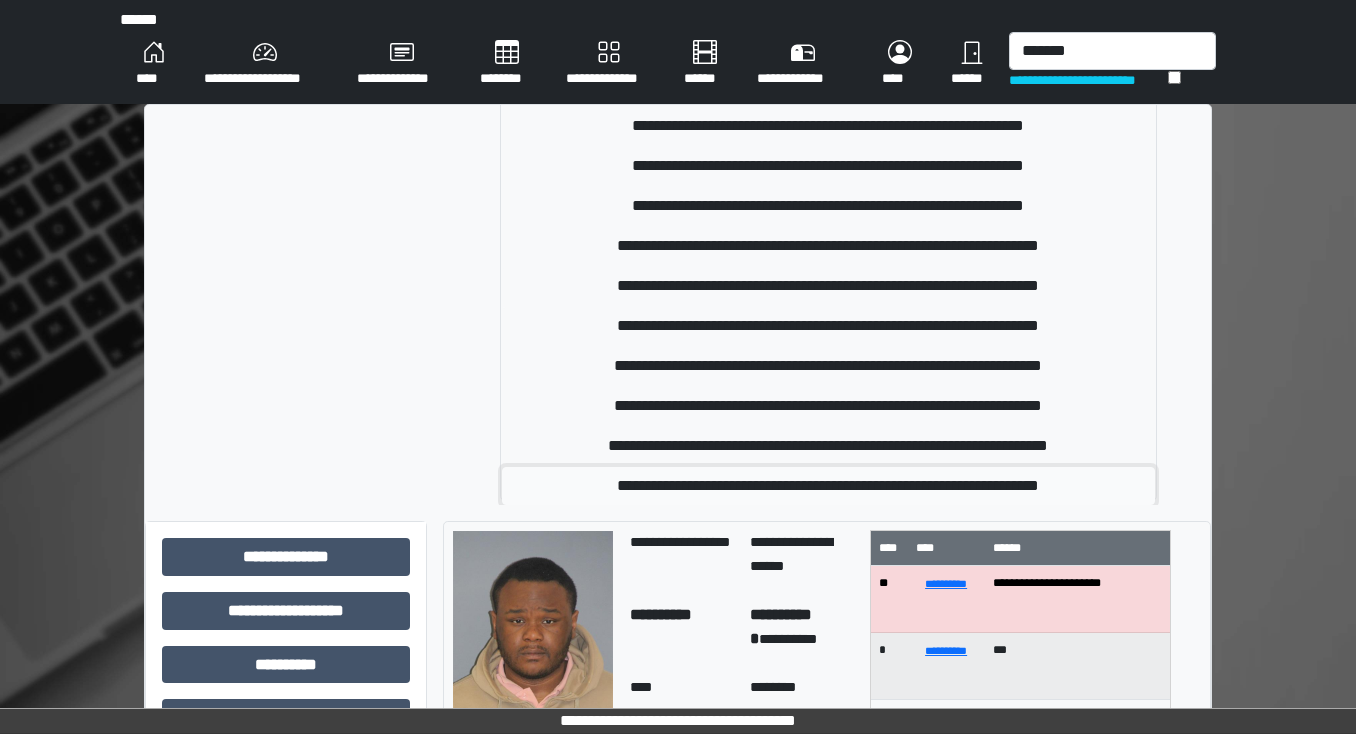 click on "**********" at bounding box center [829, 486] 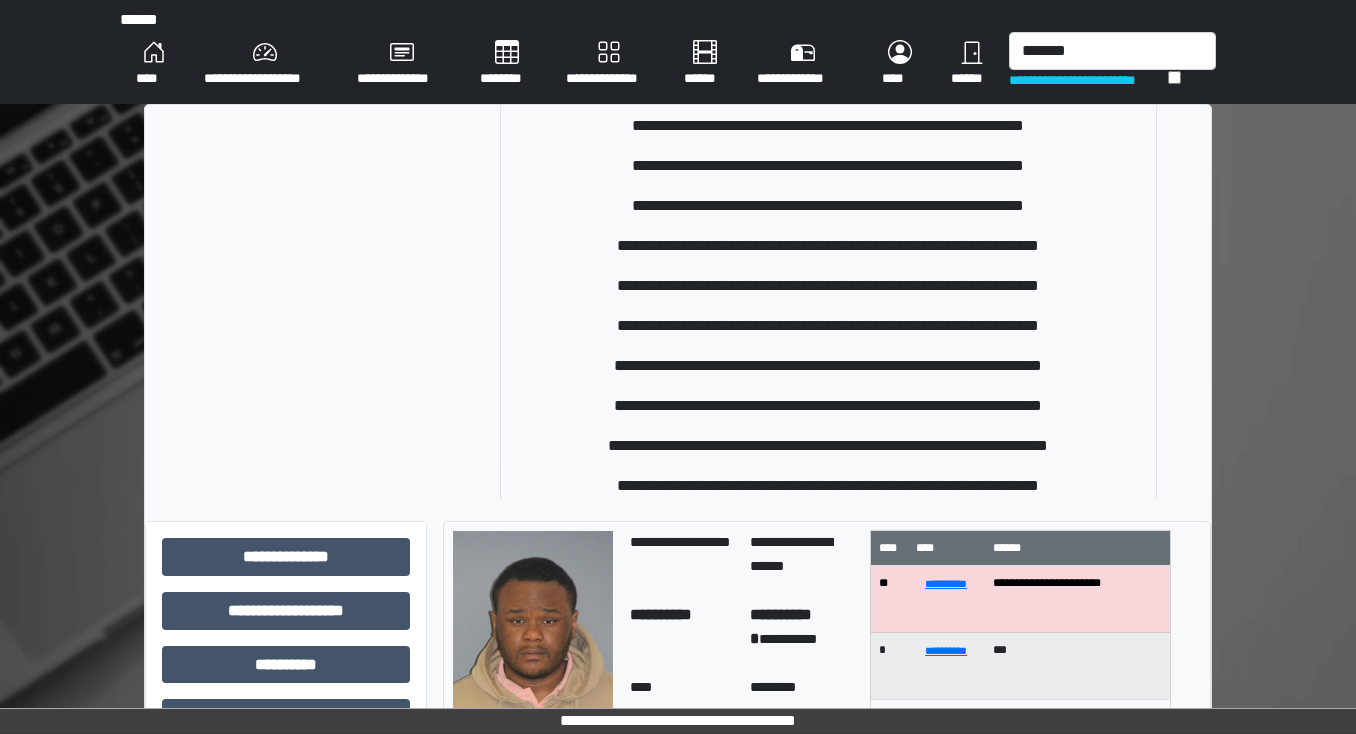 type 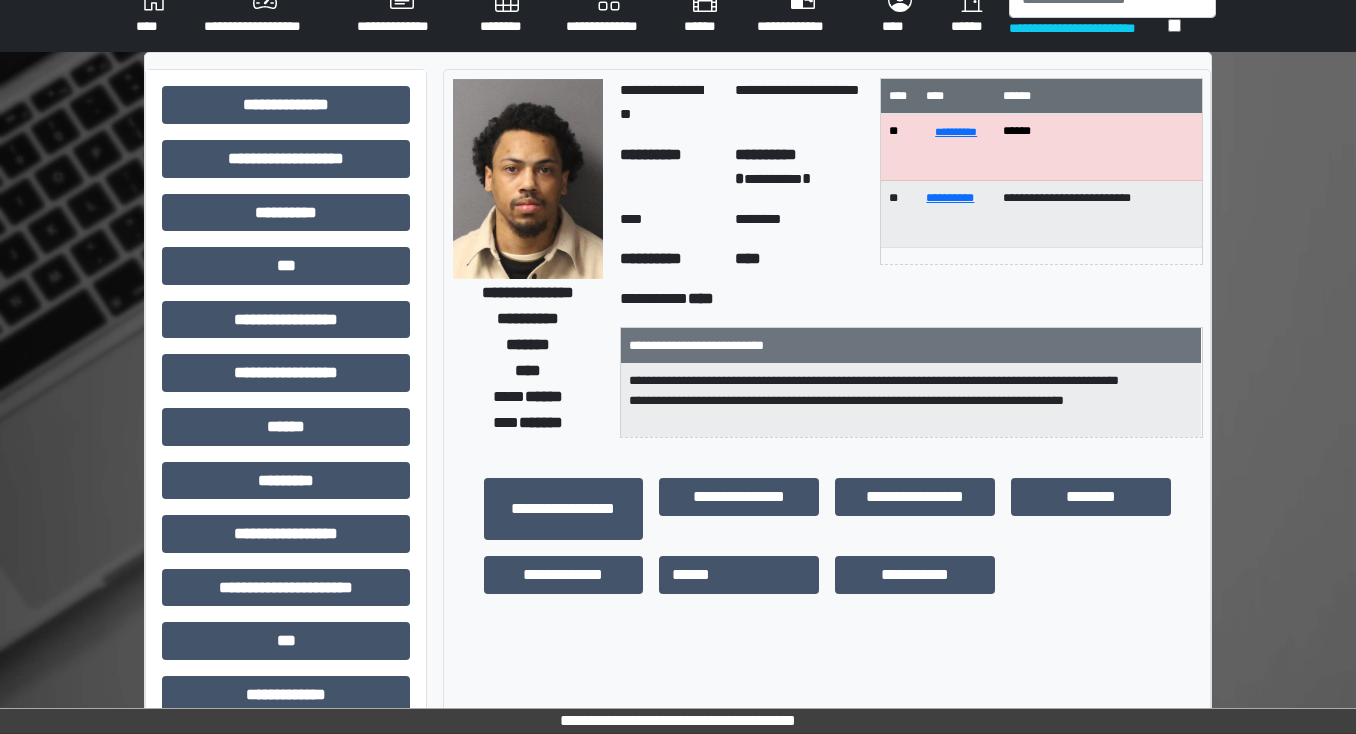 scroll, scrollTop: 80, scrollLeft: 0, axis: vertical 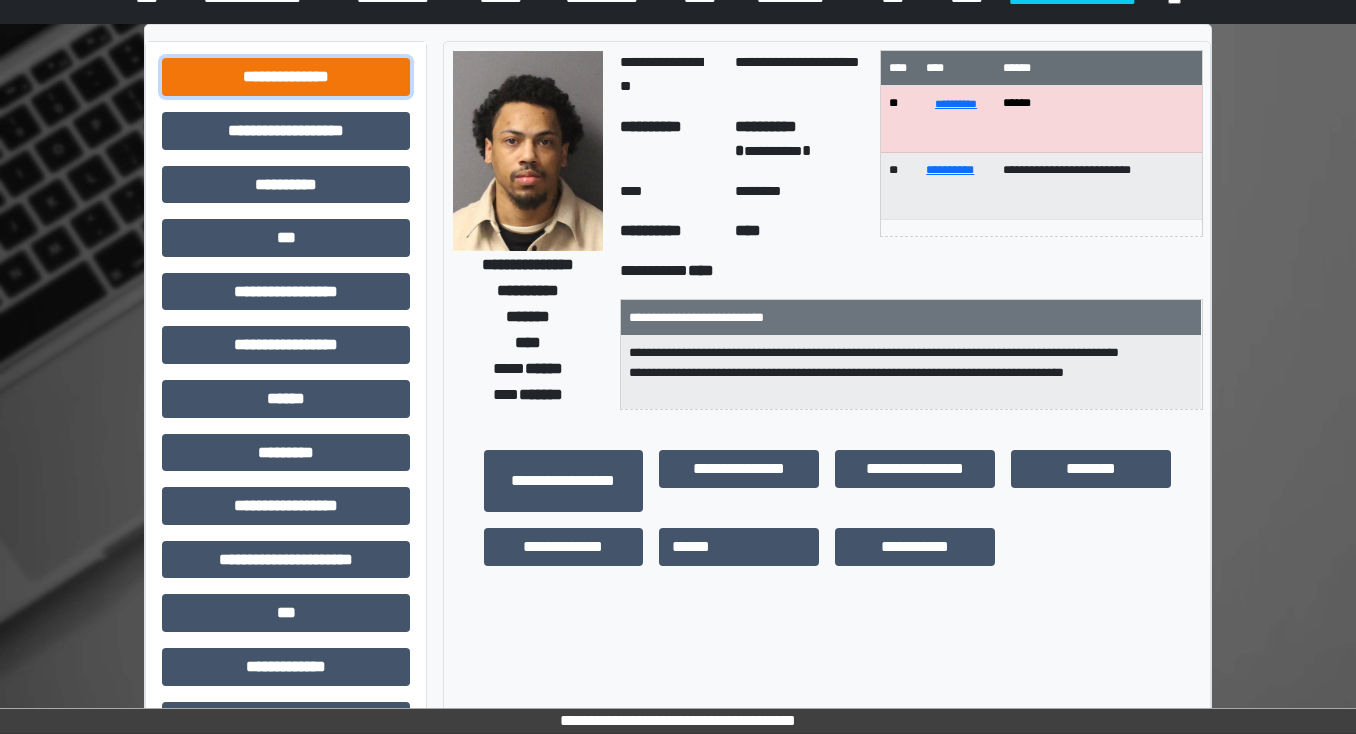 click on "**********" at bounding box center [286, 77] 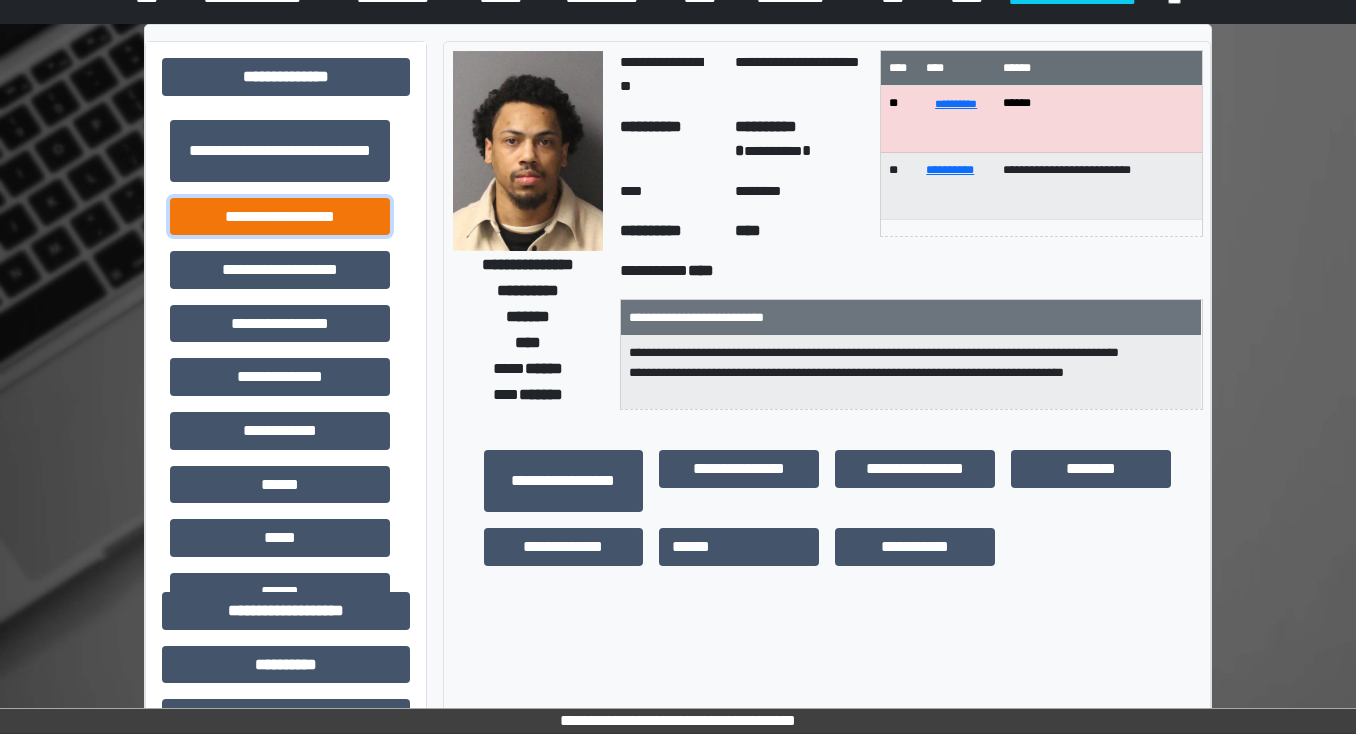 click on "**********" at bounding box center [280, 217] 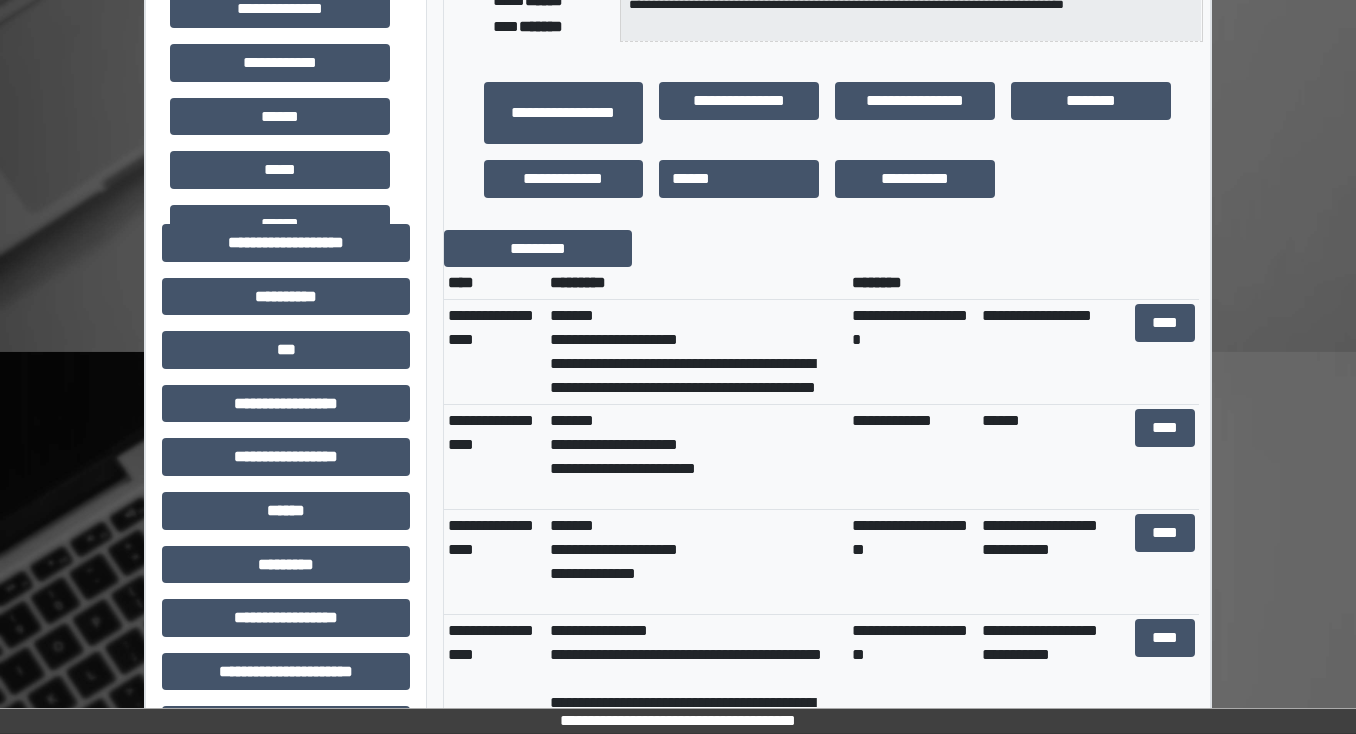 scroll, scrollTop: 480, scrollLeft: 0, axis: vertical 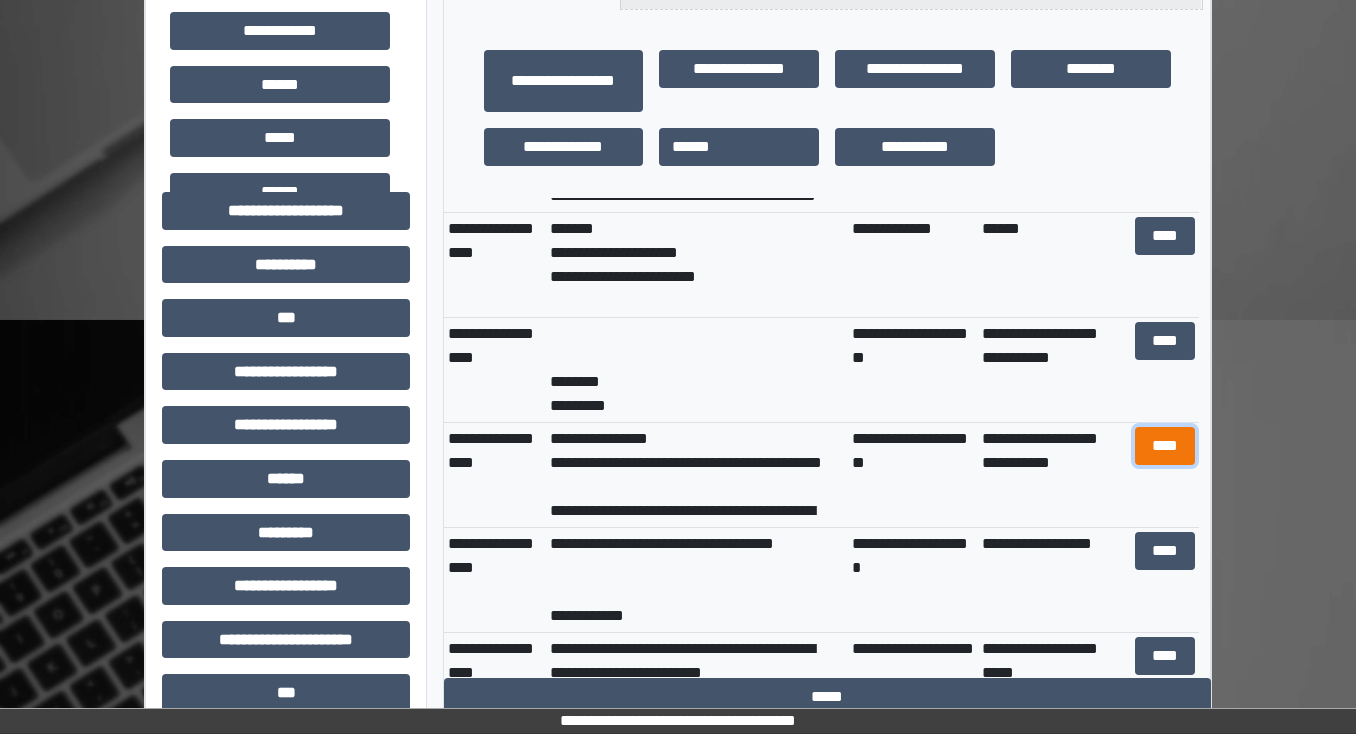 click on "****" at bounding box center [1164, 446] 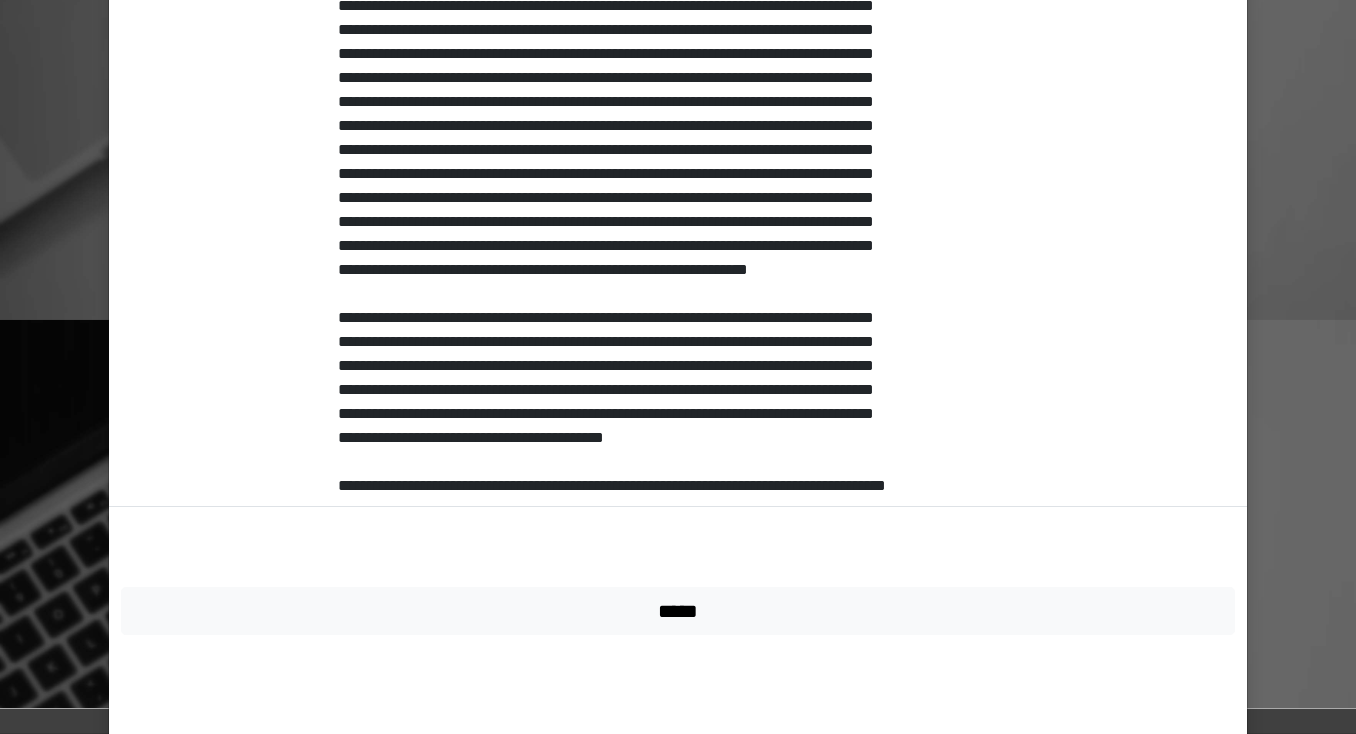 scroll, scrollTop: 579, scrollLeft: 0, axis: vertical 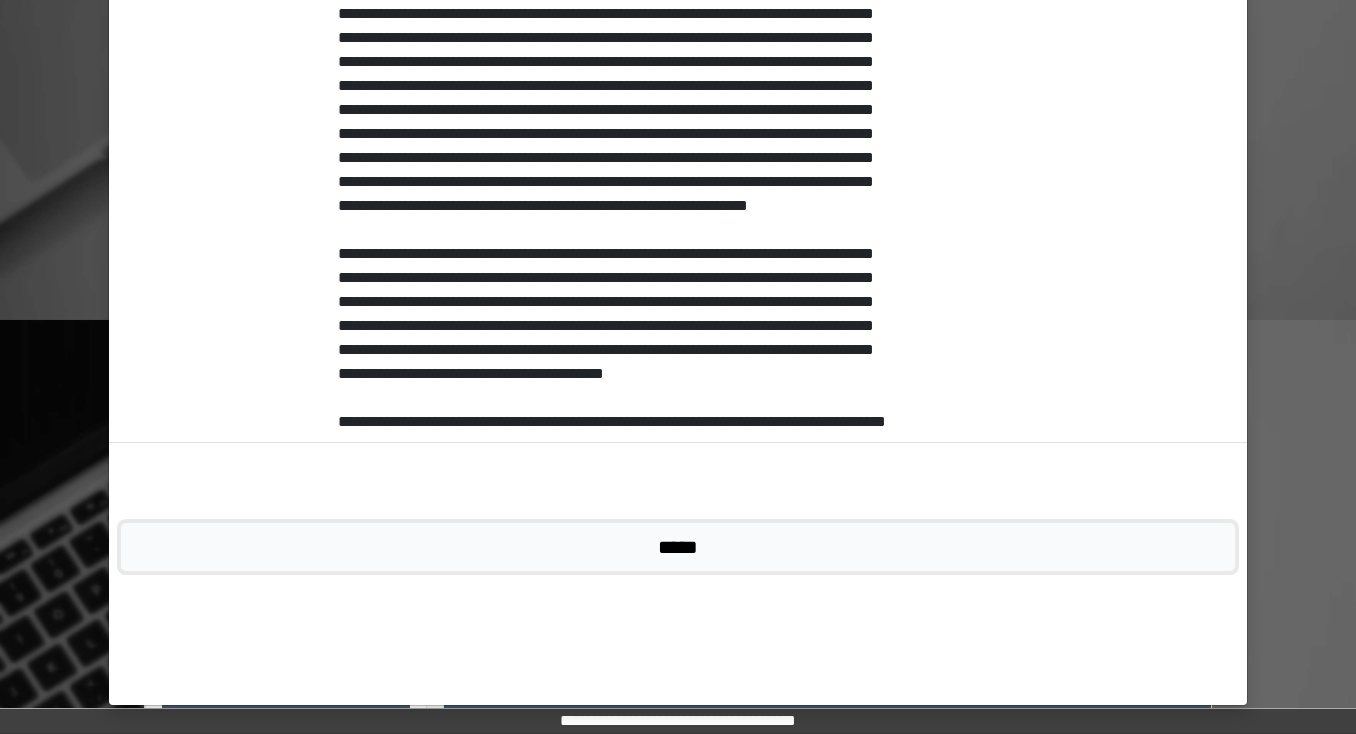 click on "*****" at bounding box center (678, 547) 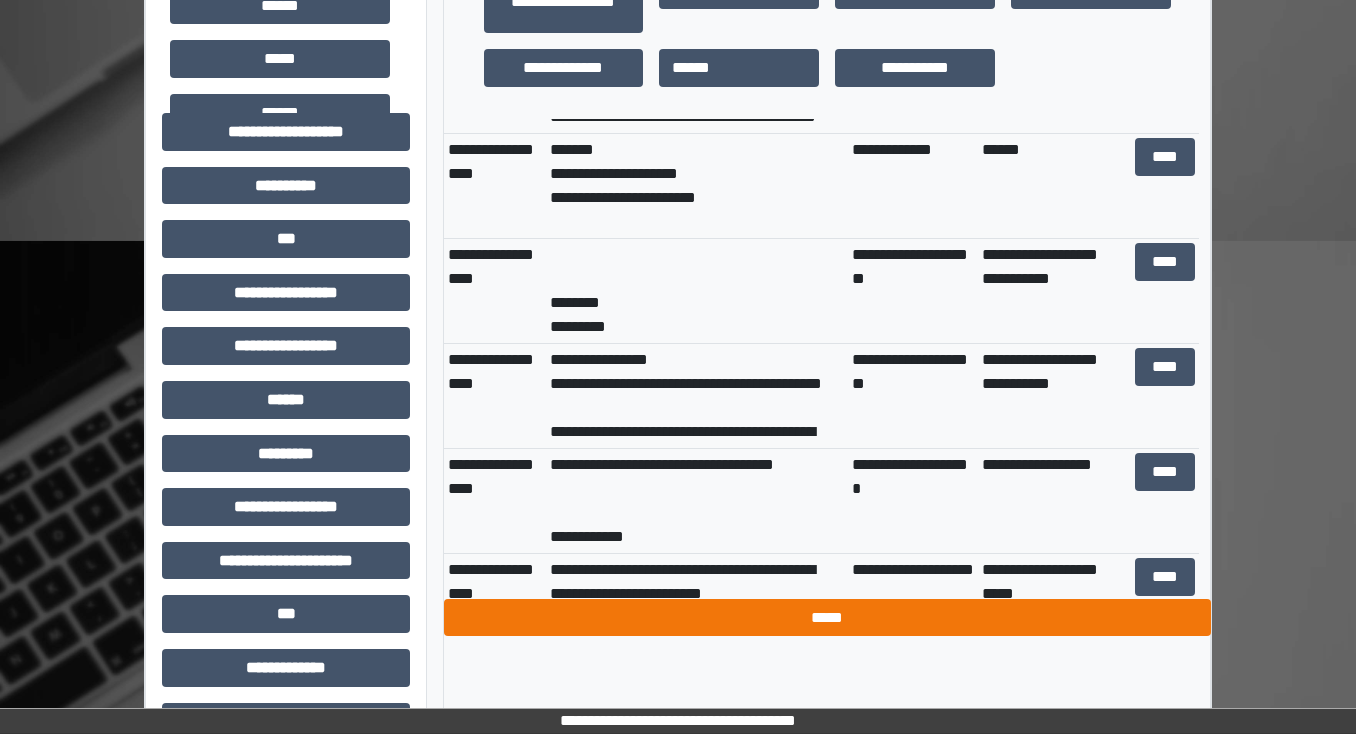 scroll, scrollTop: 560, scrollLeft: 0, axis: vertical 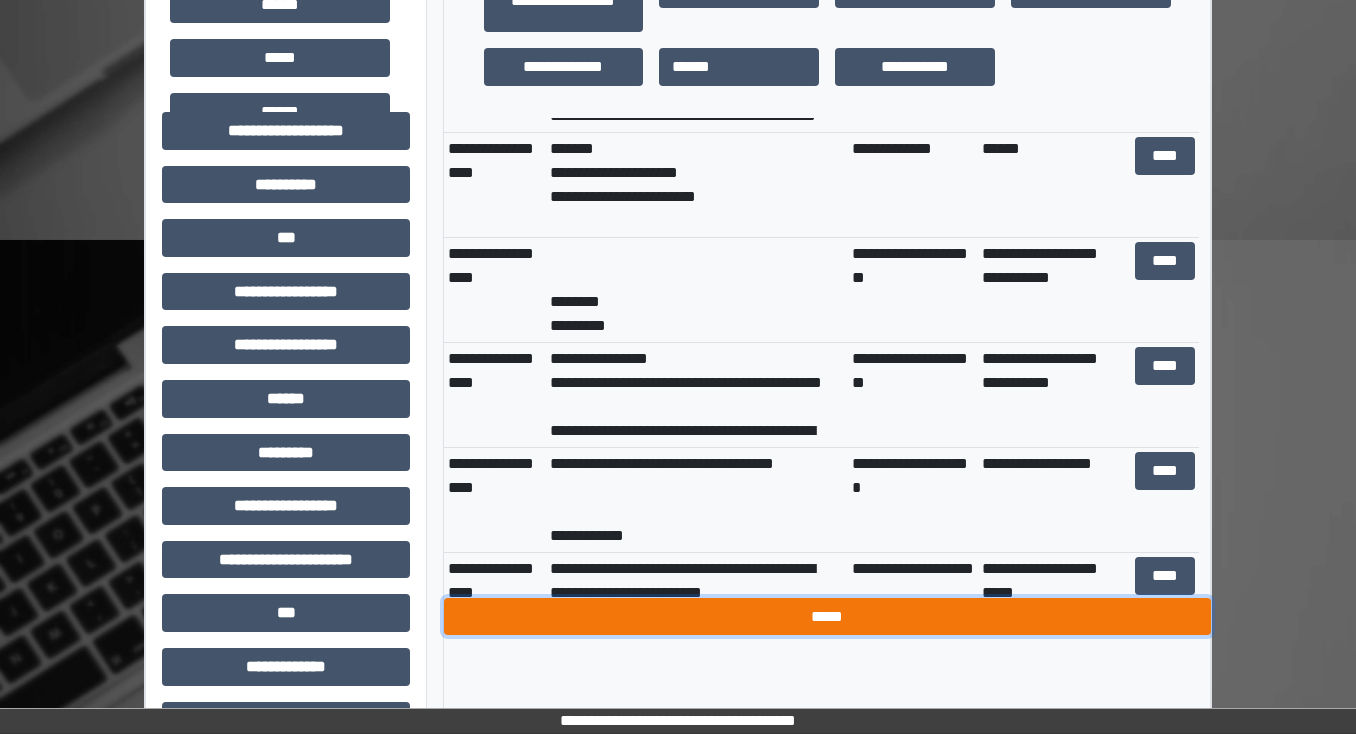 click on "*****" at bounding box center (827, 617) 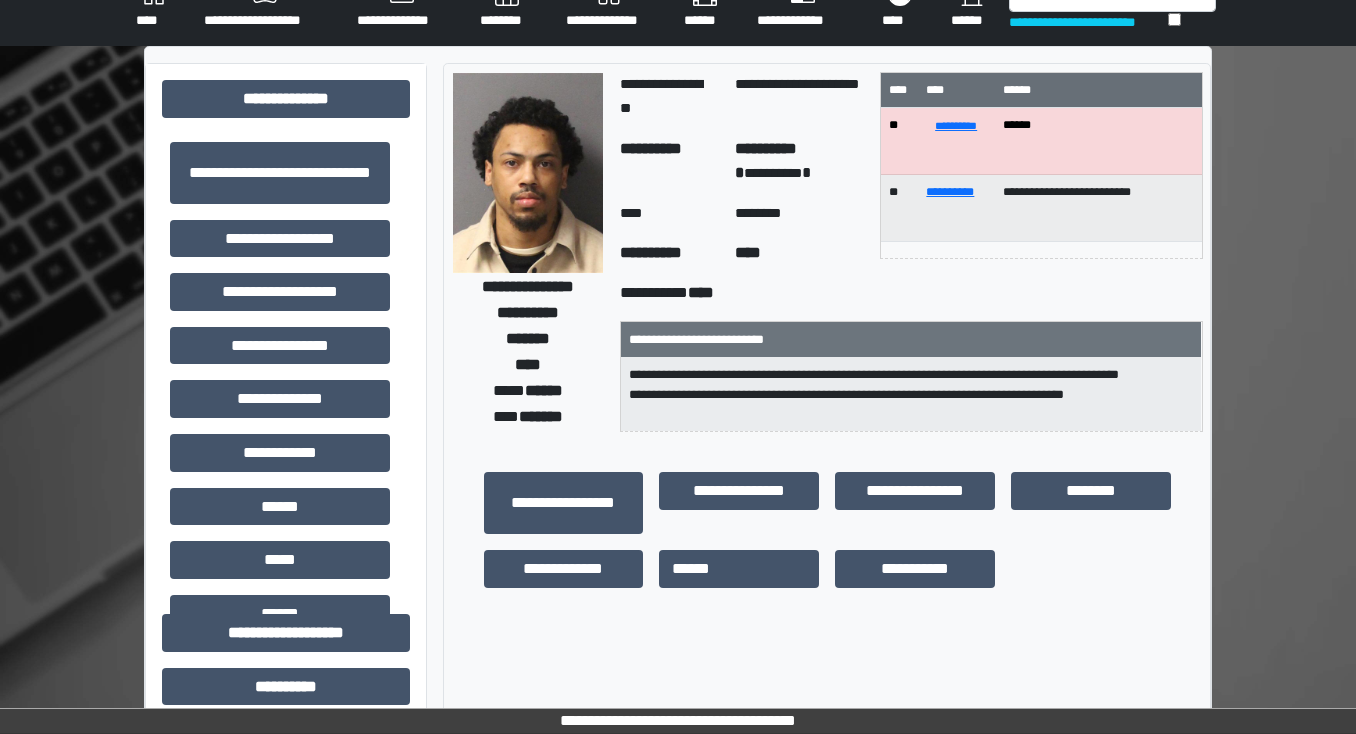 scroll, scrollTop: 0, scrollLeft: 0, axis: both 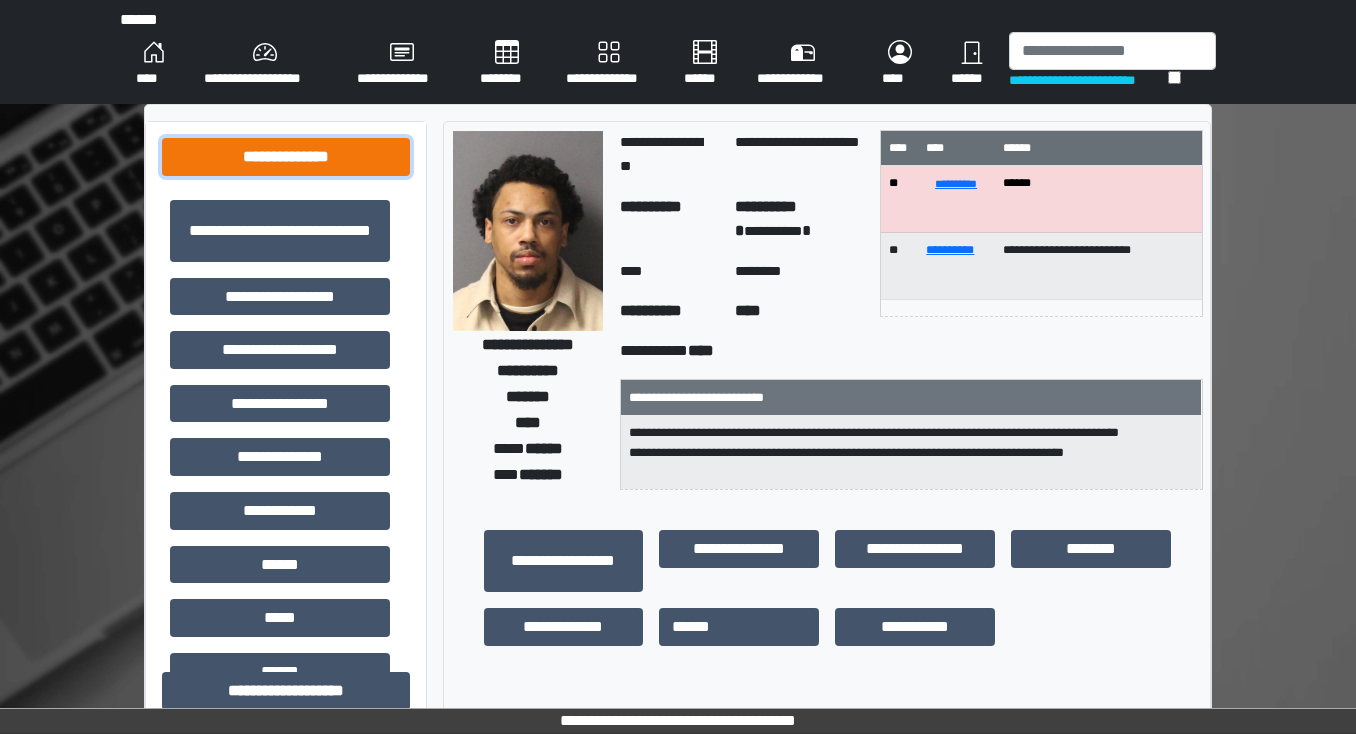 click on "**********" at bounding box center [286, 157] 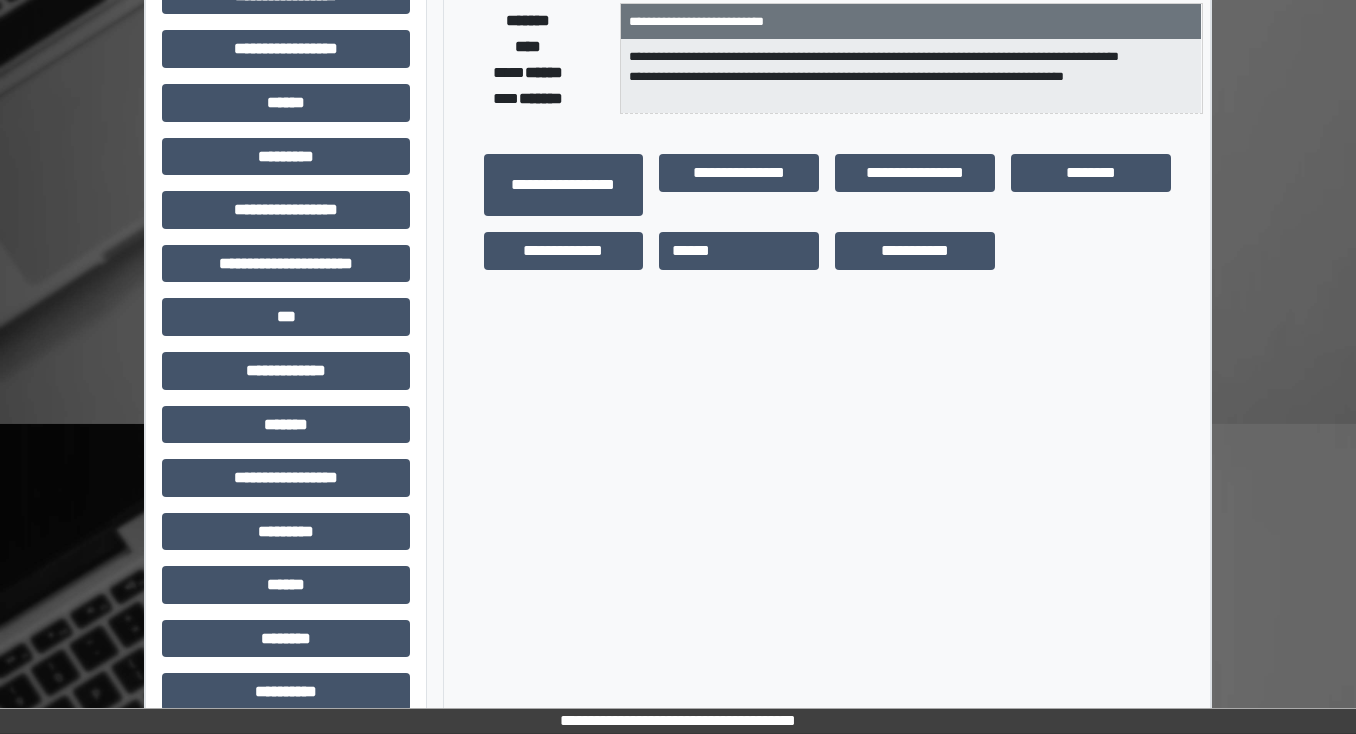 scroll, scrollTop: 400, scrollLeft: 0, axis: vertical 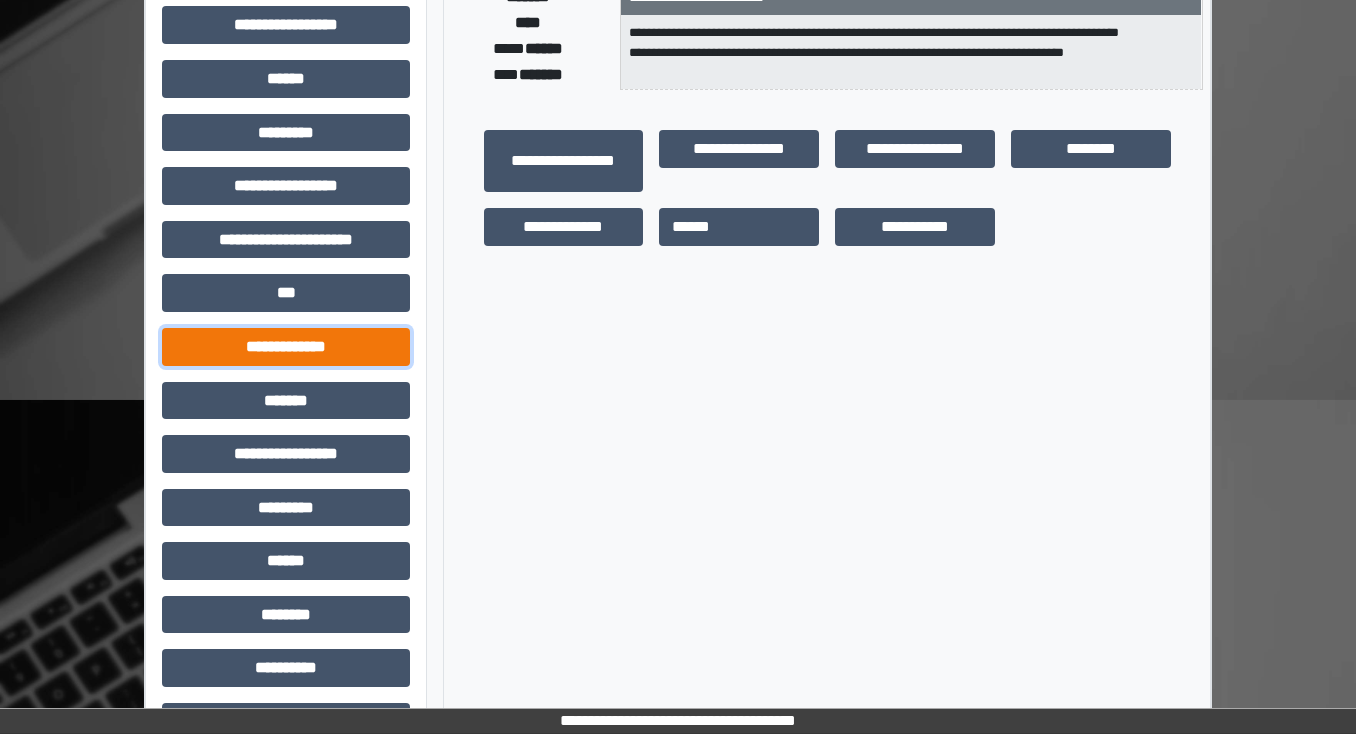 click on "**********" at bounding box center (286, 347) 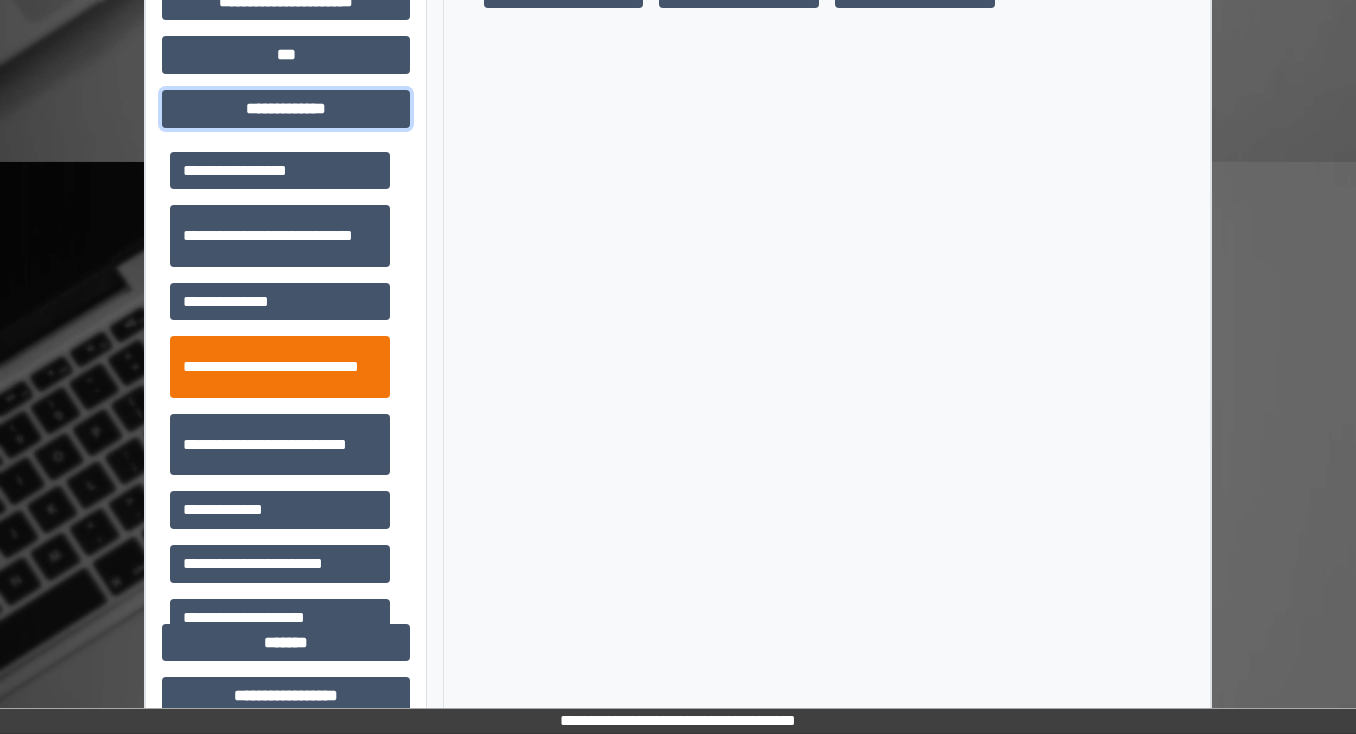 scroll, scrollTop: 640, scrollLeft: 0, axis: vertical 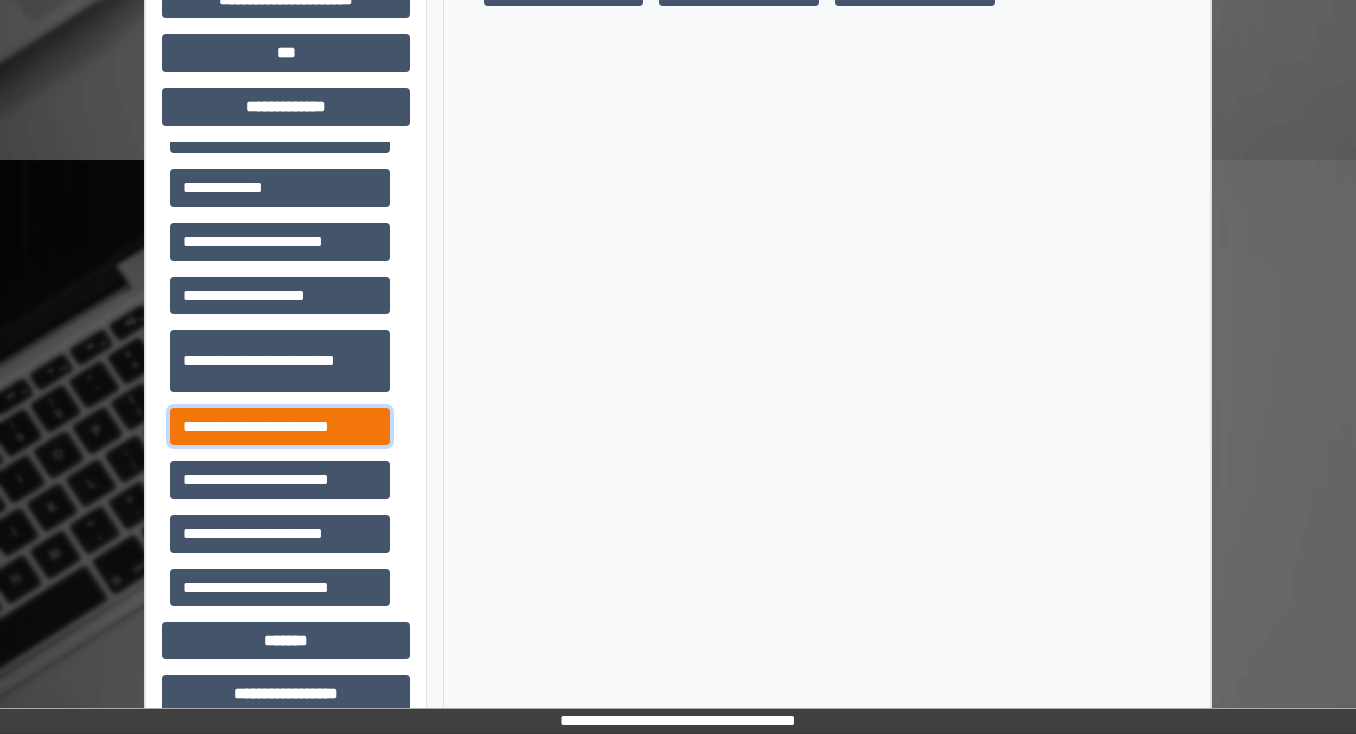 click on "**********" at bounding box center (280, 427) 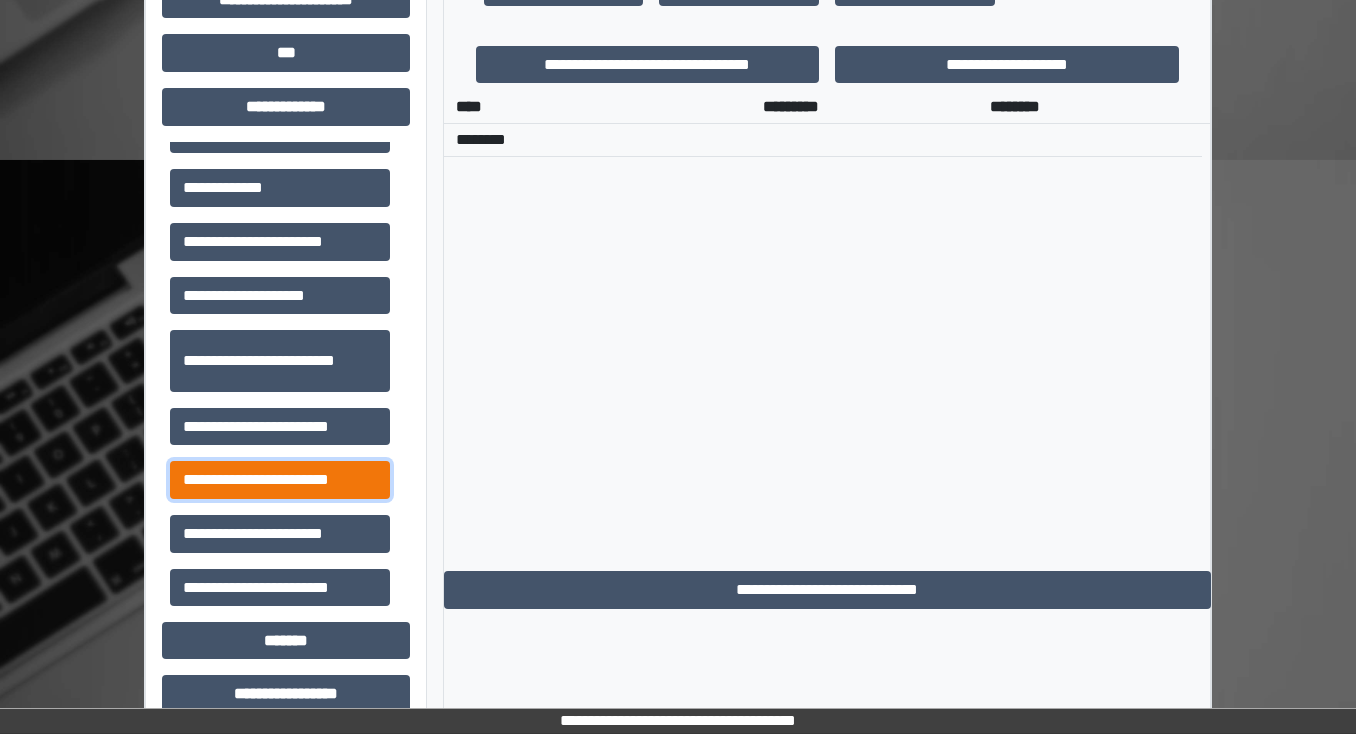click on "**********" at bounding box center (280, 480) 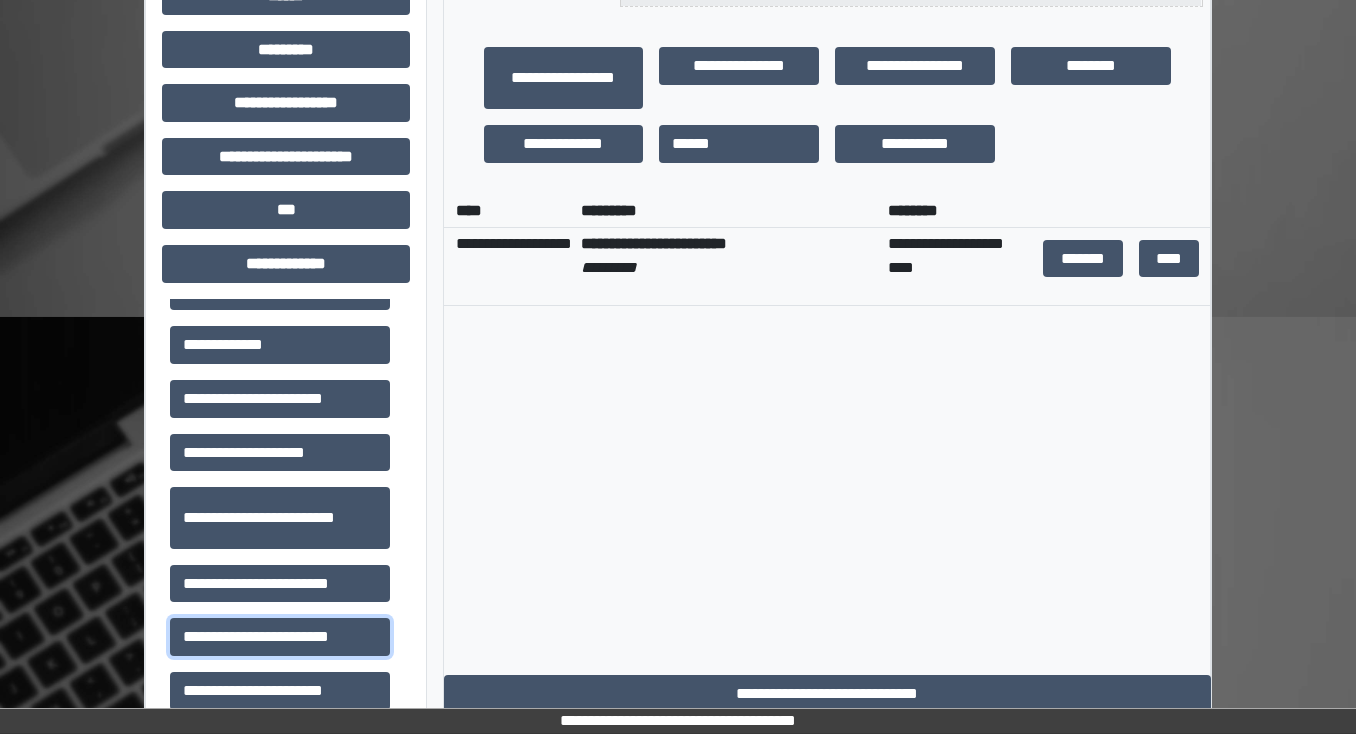 scroll, scrollTop: 480, scrollLeft: 0, axis: vertical 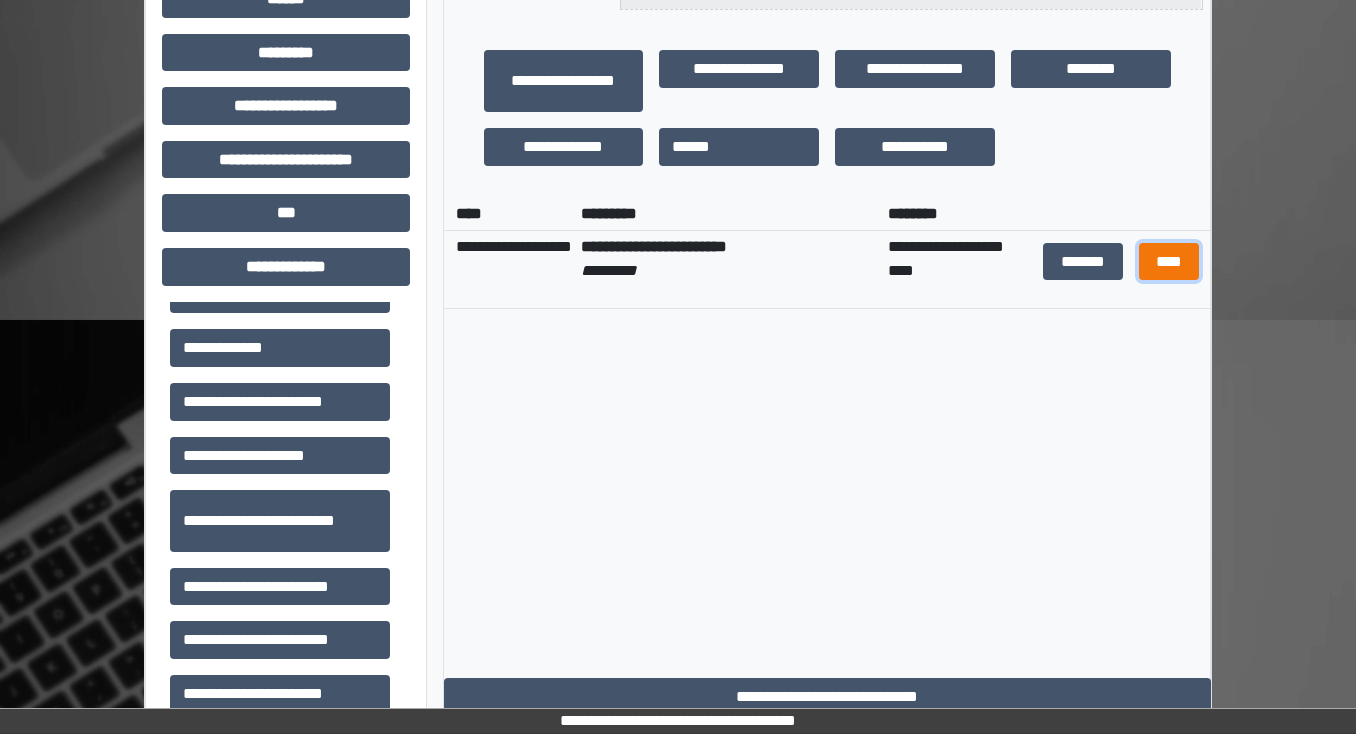 click on "****" at bounding box center [1168, 262] 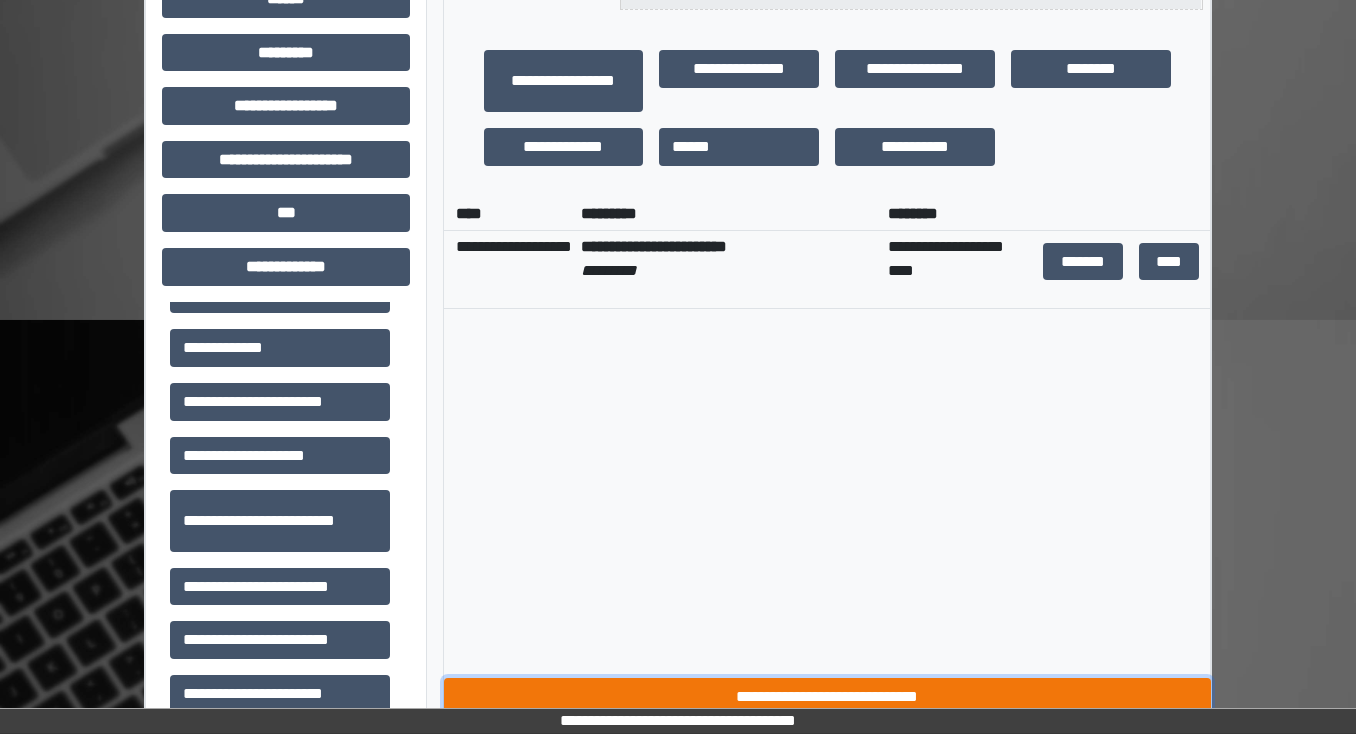 click on "**********" at bounding box center [827, 697] 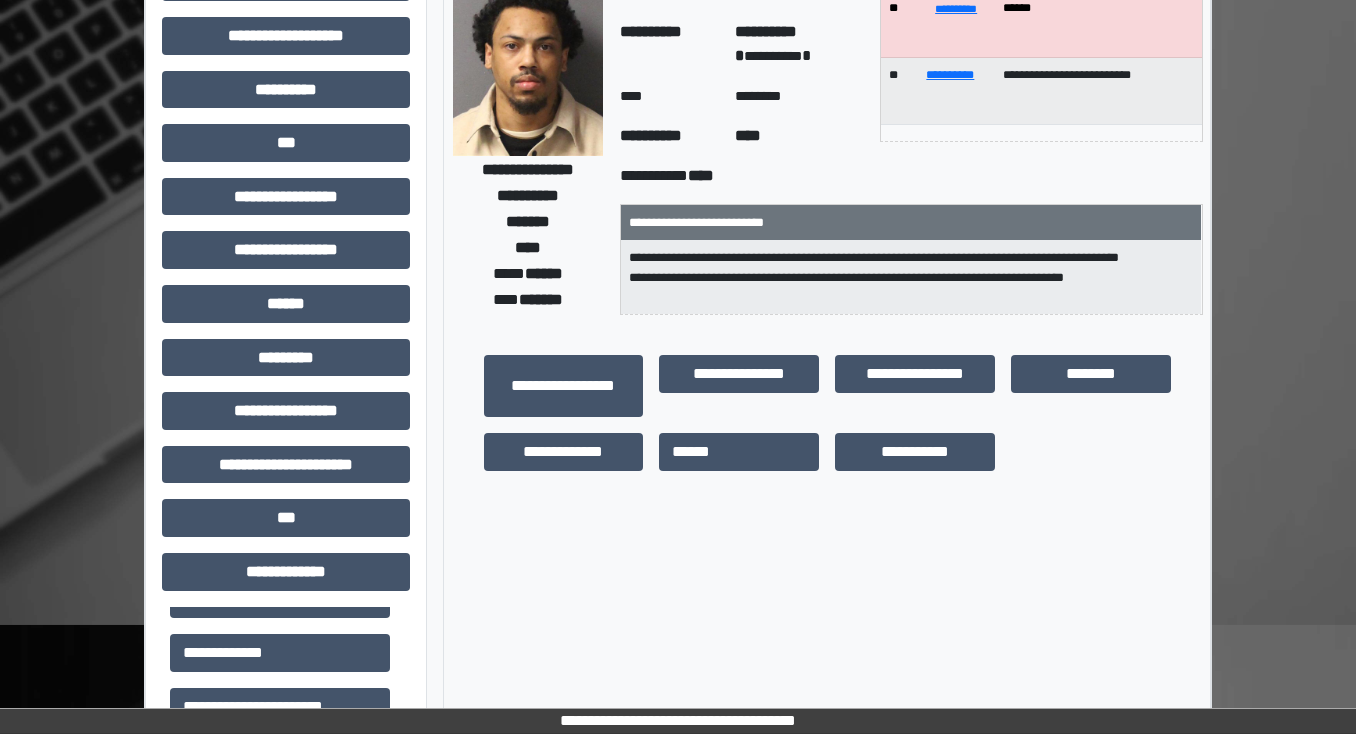 scroll, scrollTop: 320, scrollLeft: 0, axis: vertical 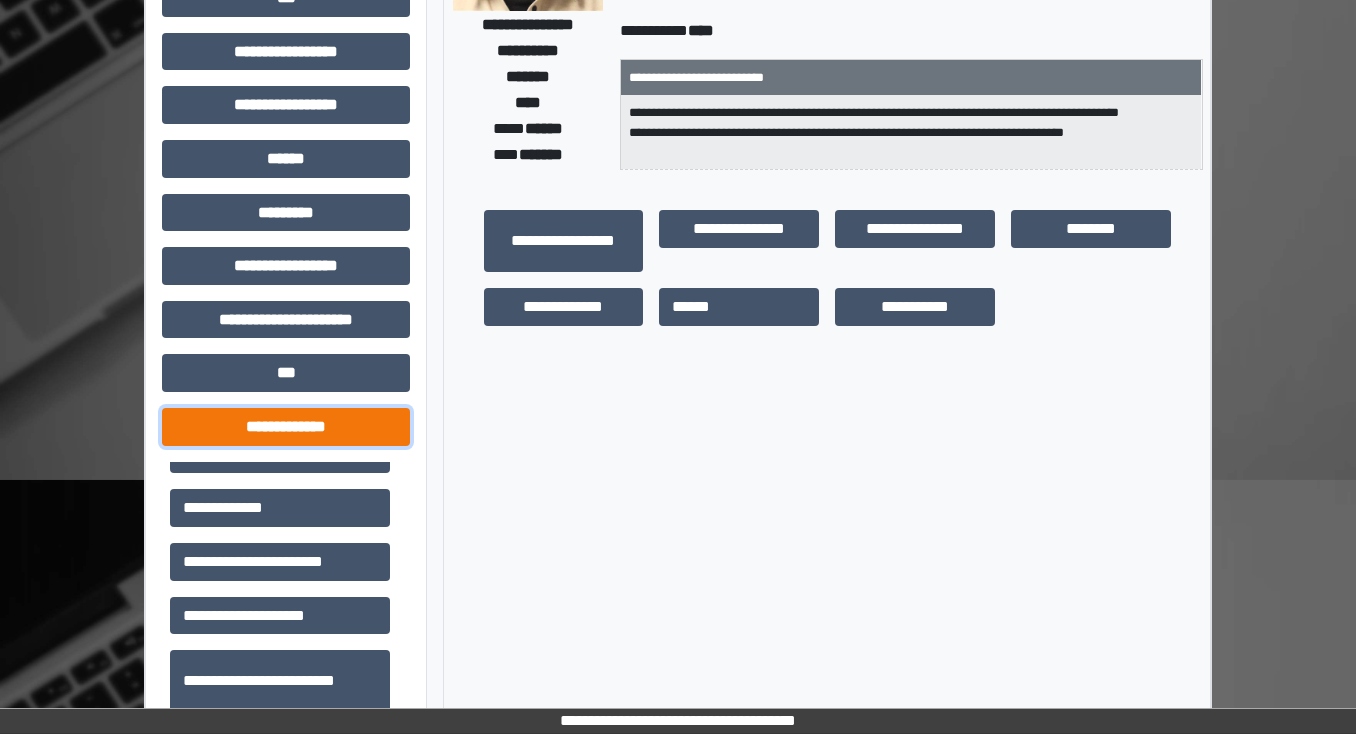 click on "**********" at bounding box center [286, 427] 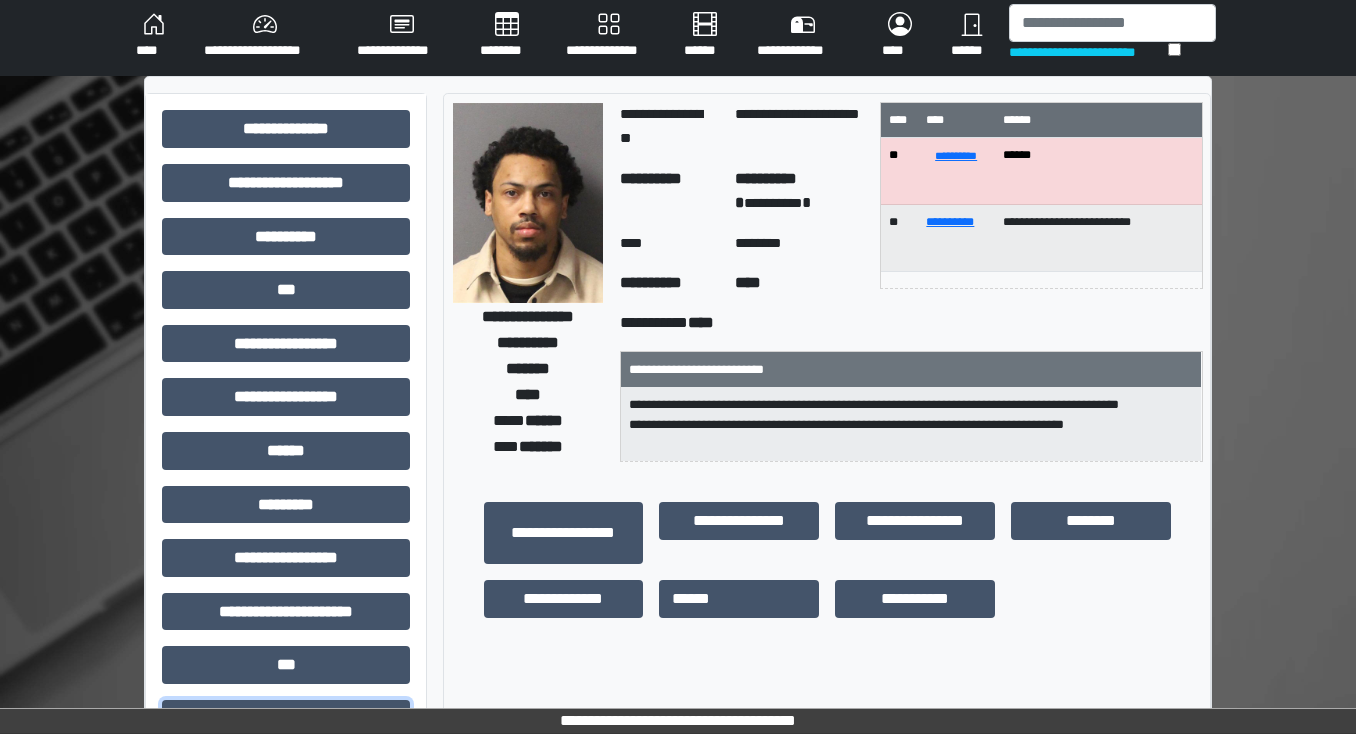 scroll, scrollTop: 0, scrollLeft: 0, axis: both 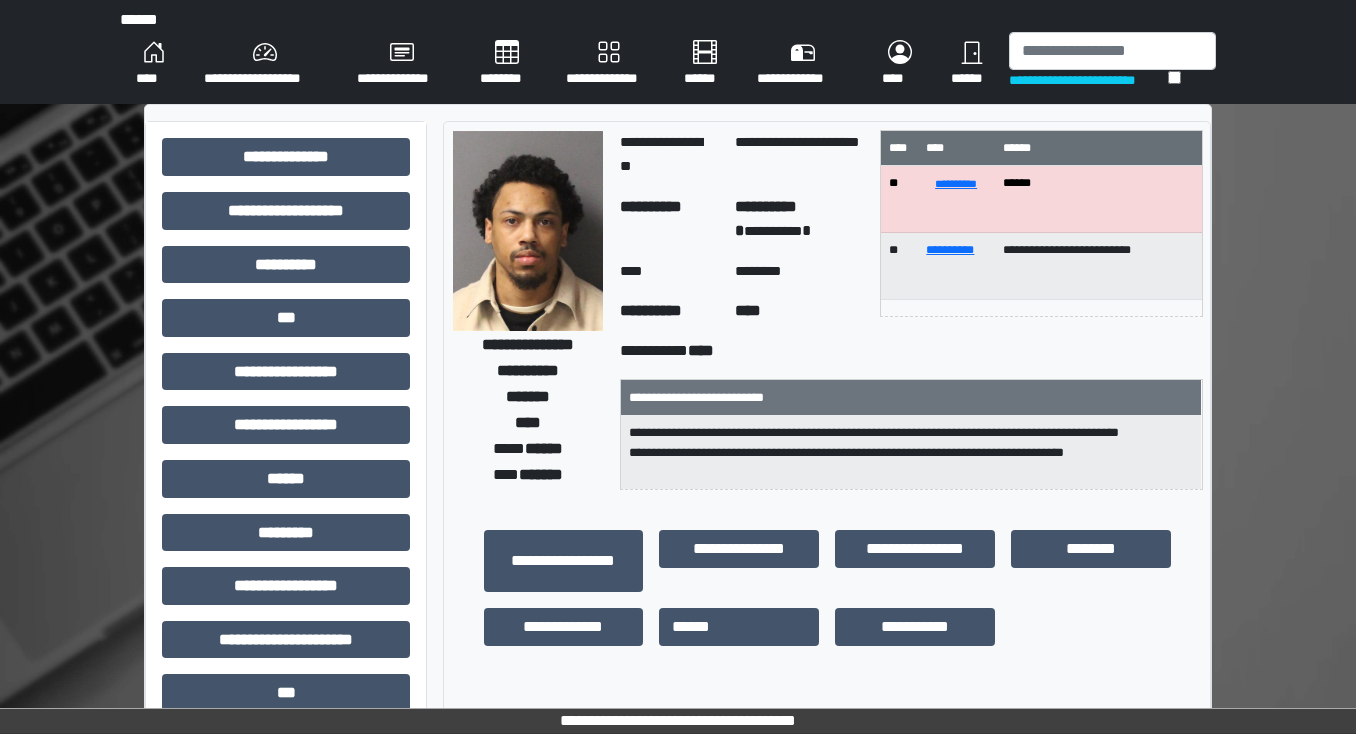 type 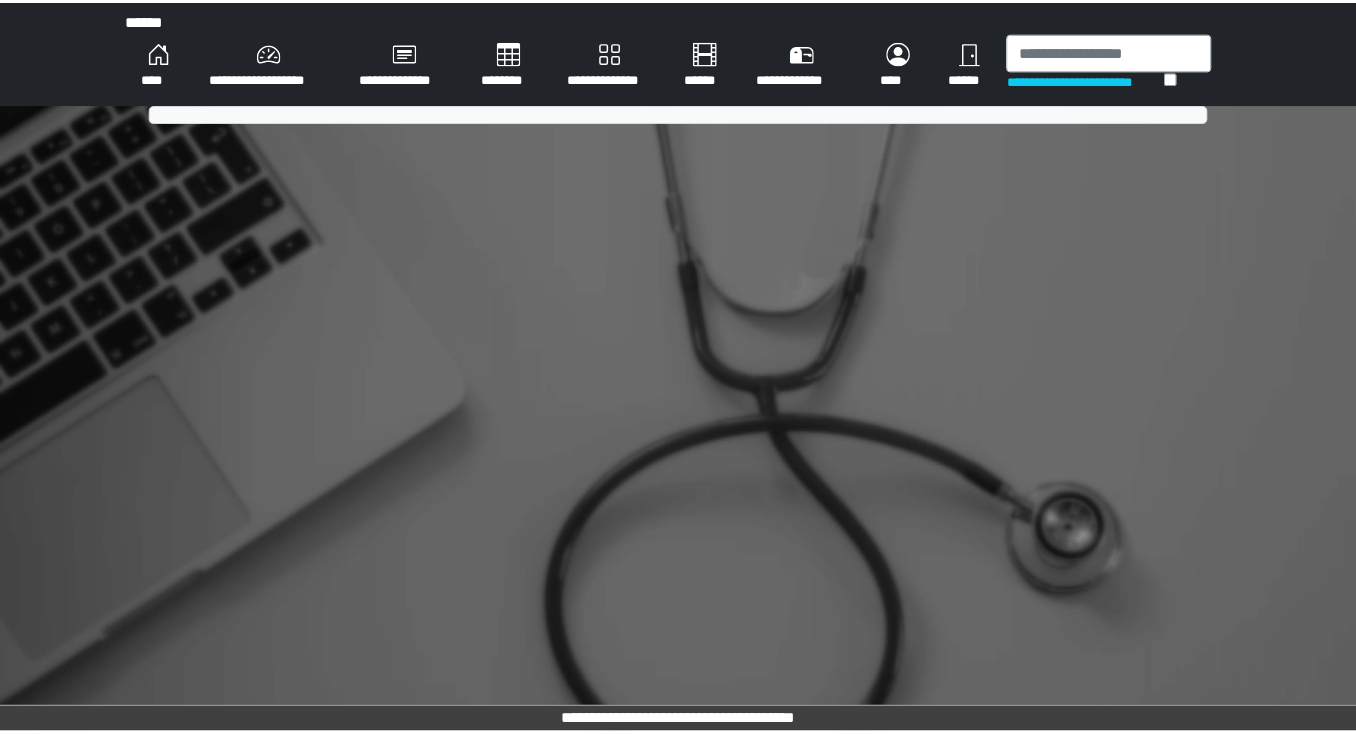 scroll, scrollTop: 0, scrollLeft: 0, axis: both 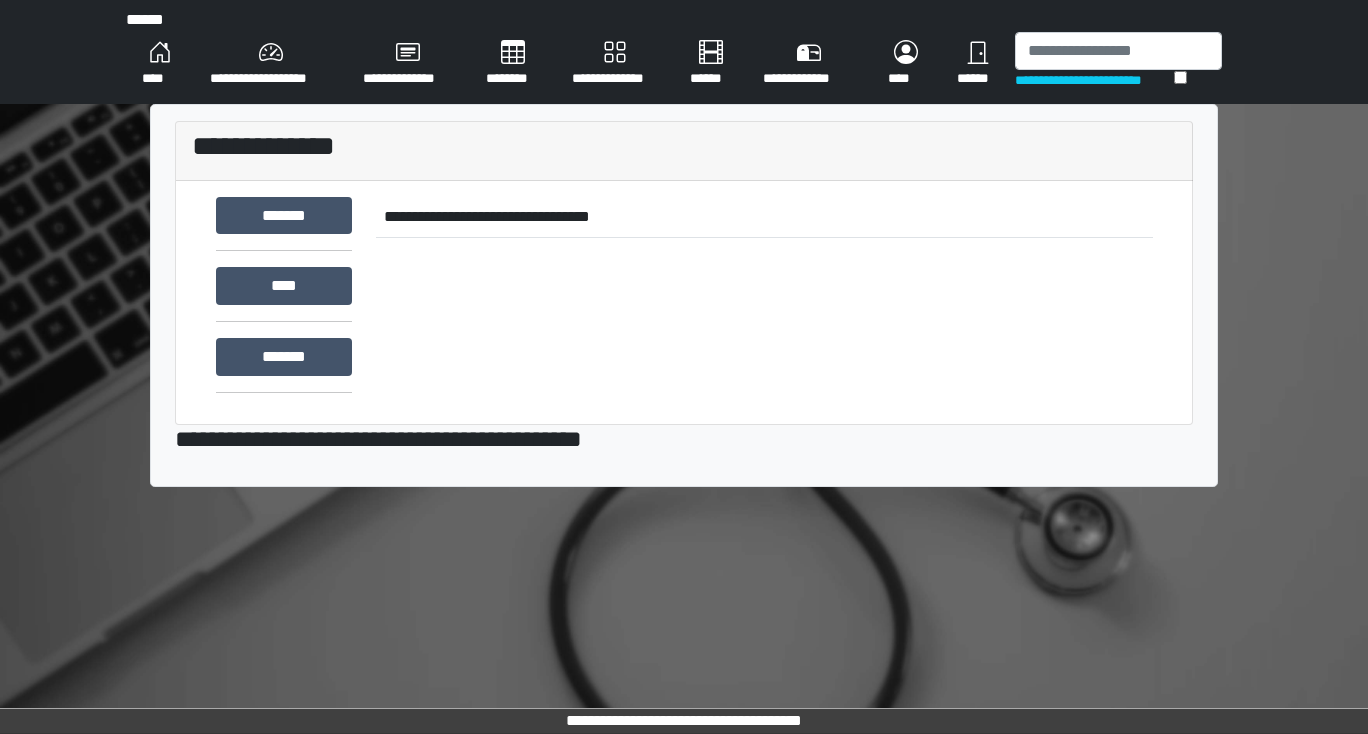 click on "********" at bounding box center [513, 64] 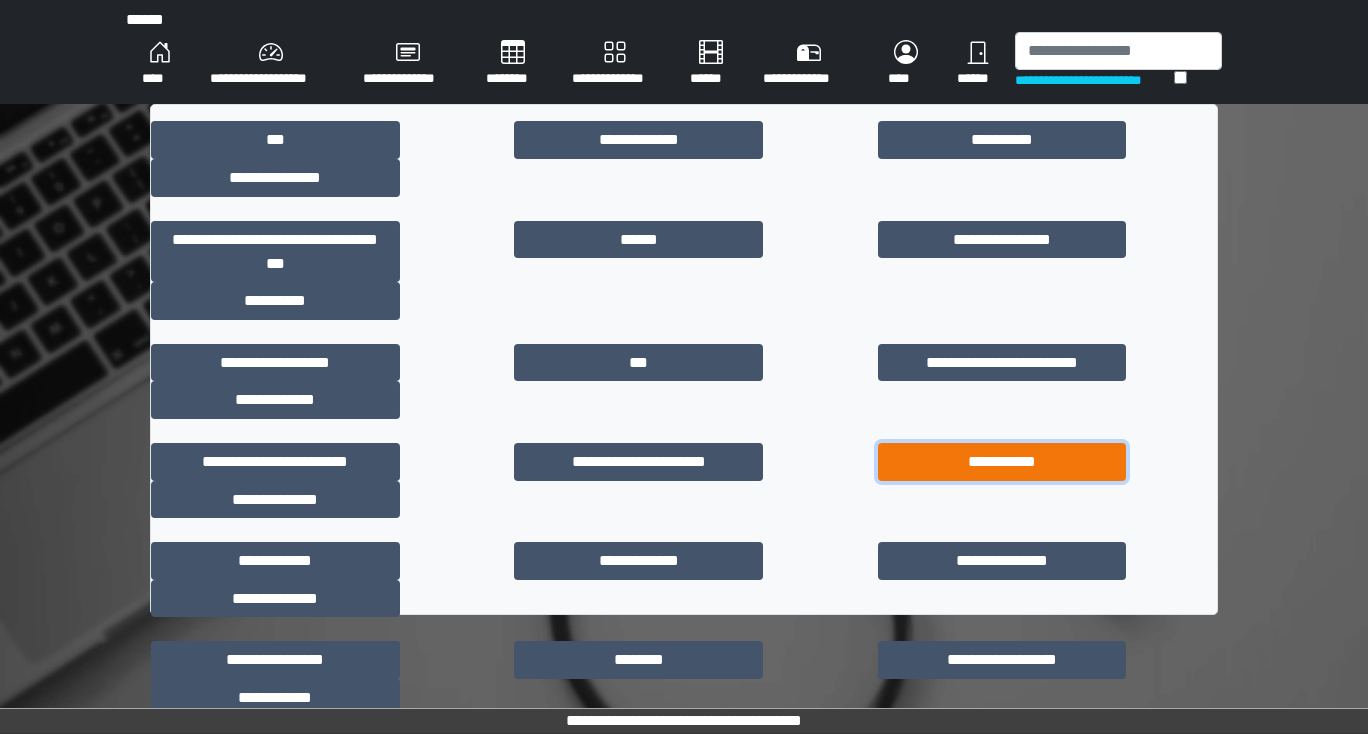click on "**********" at bounding box center (1002, 462) 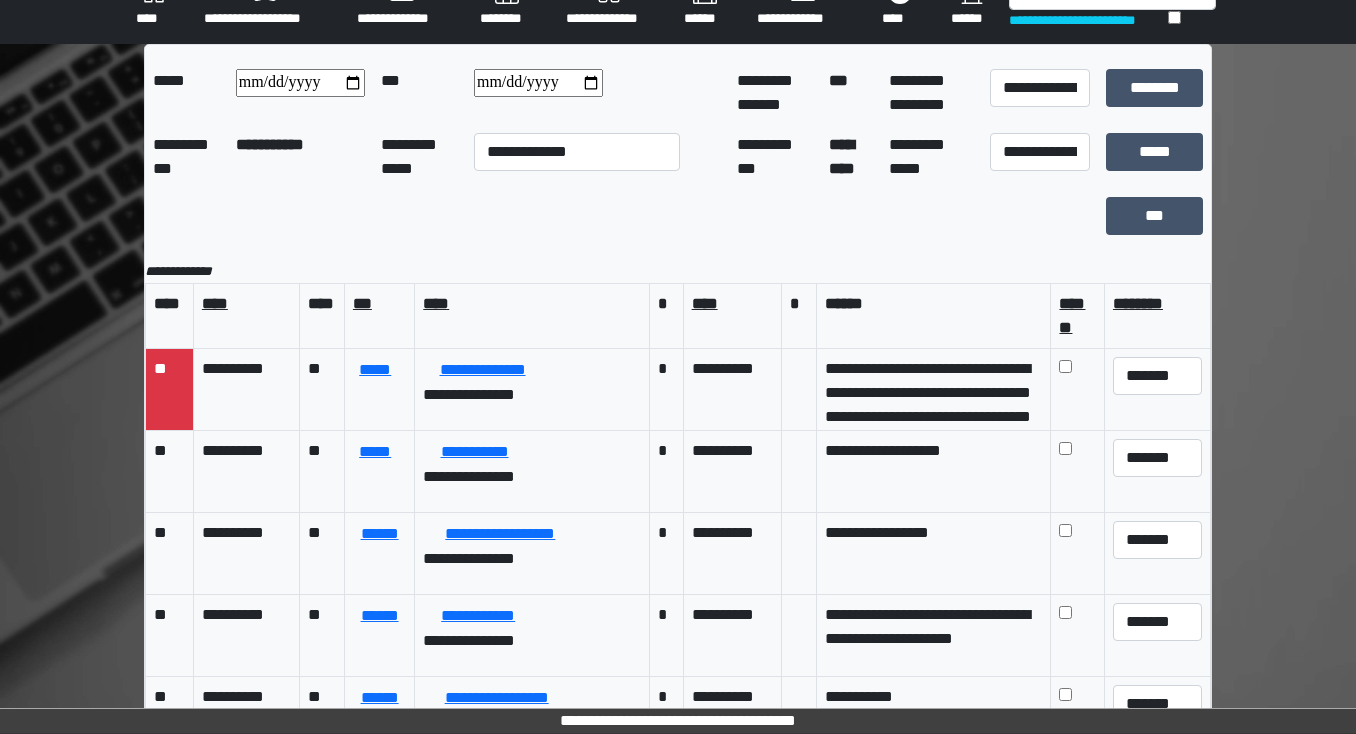 scroll, scrollTop: 0, scrollLeft: 0, axis: both 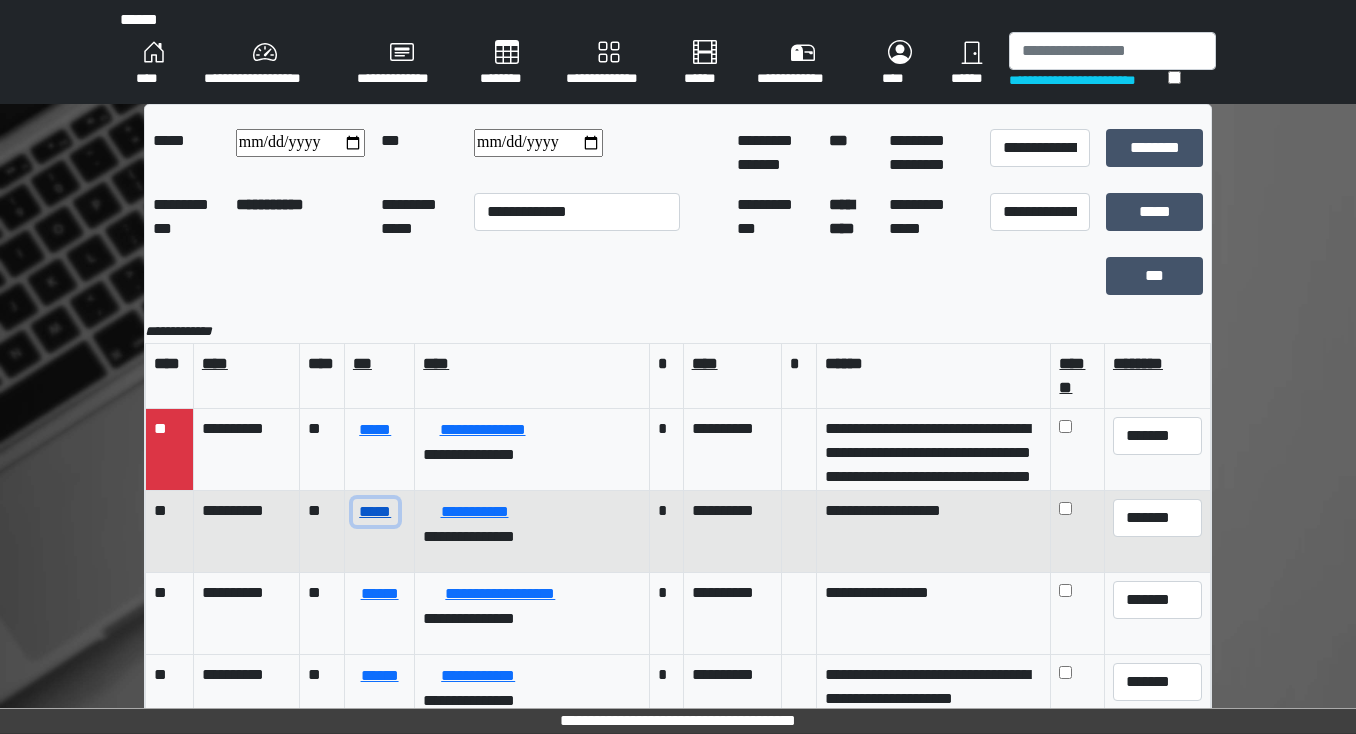 click on "*****" at bounding box center (375, 512) 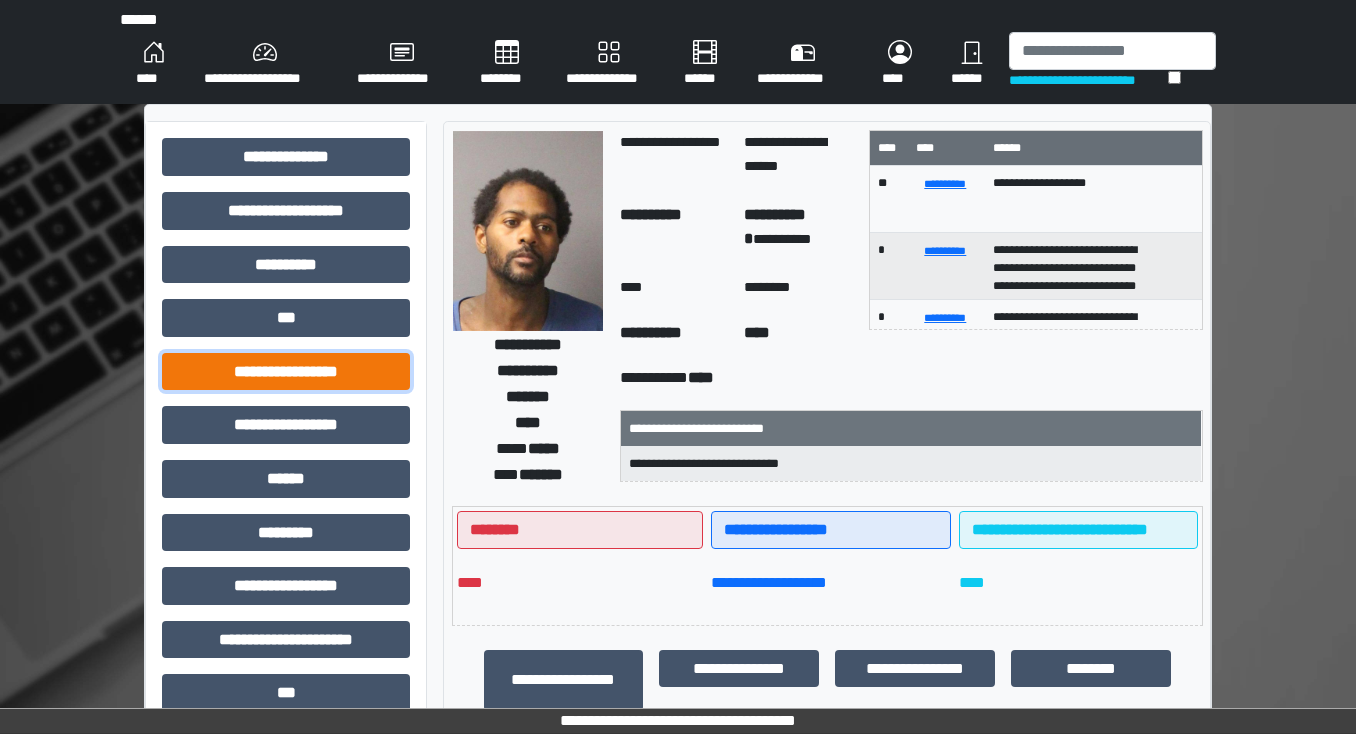 click on "**********" at bounding box center [286, 372] 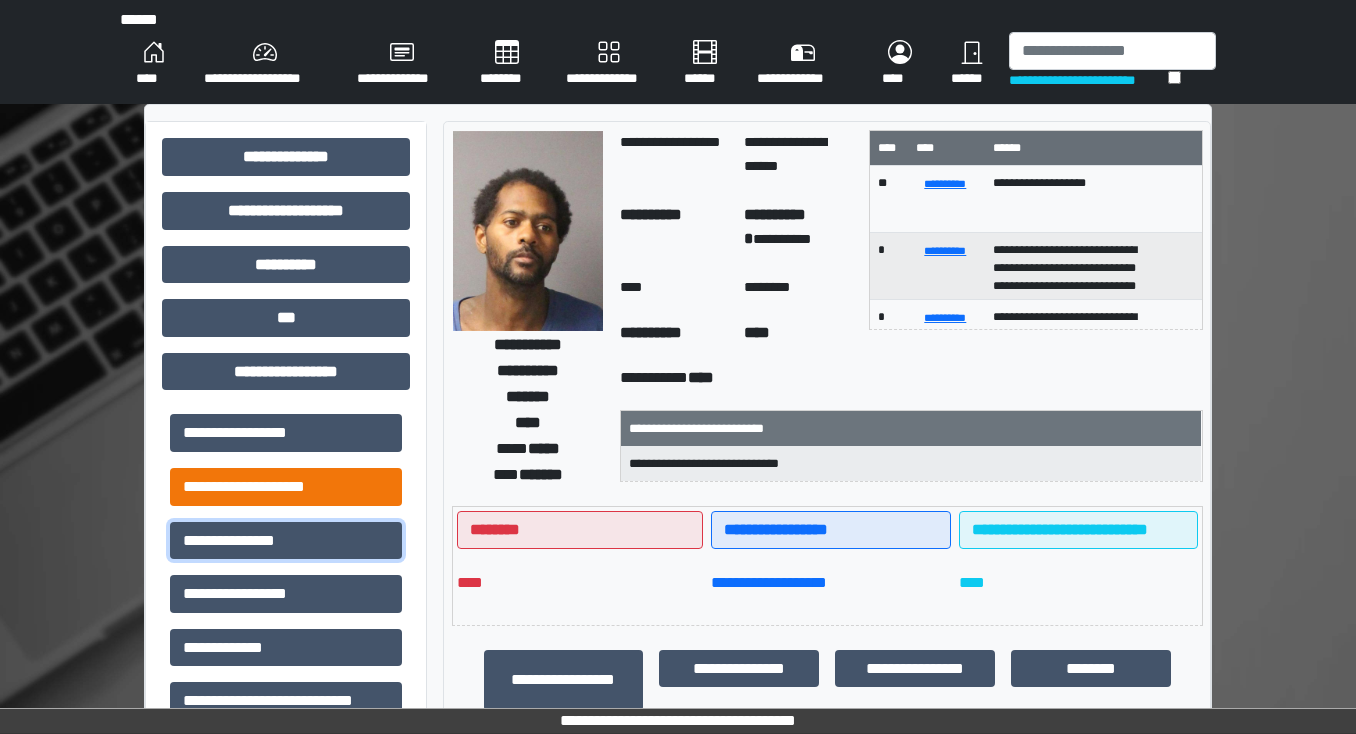 drag, startPoint x: 262, startPoint y: 544, endPoint x: 360, endPoint y: 496, distance: 109.12378 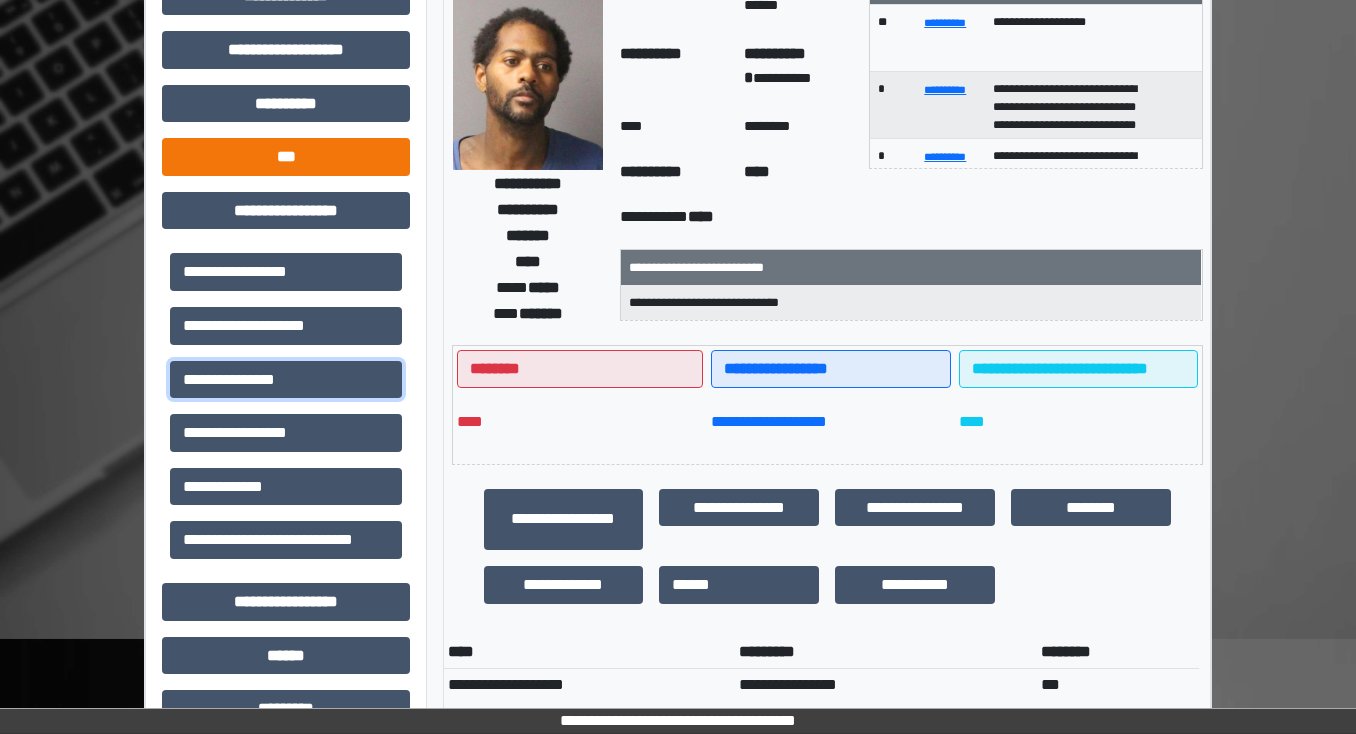 scroll, scrollTop: 160, scrollLeft: 0, axis: vertical 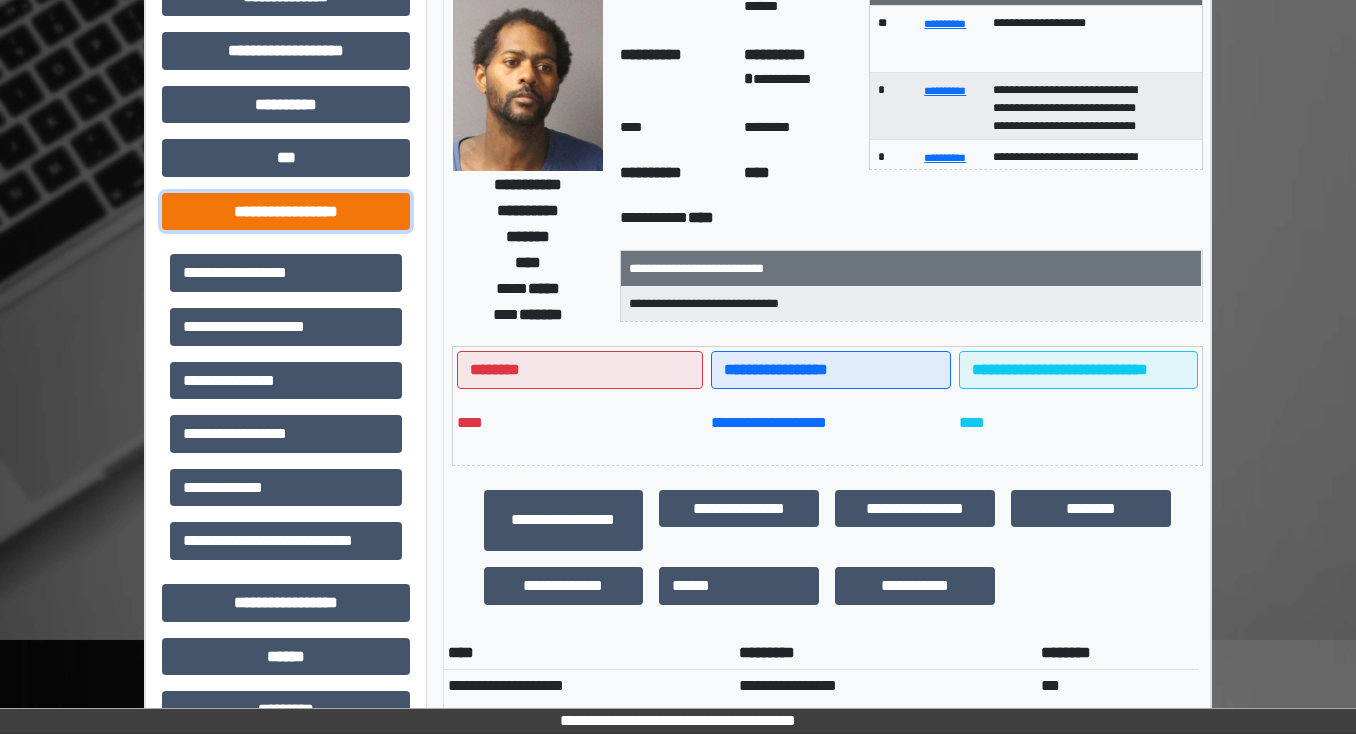 click on "**********" at bounding box center (286, 212) 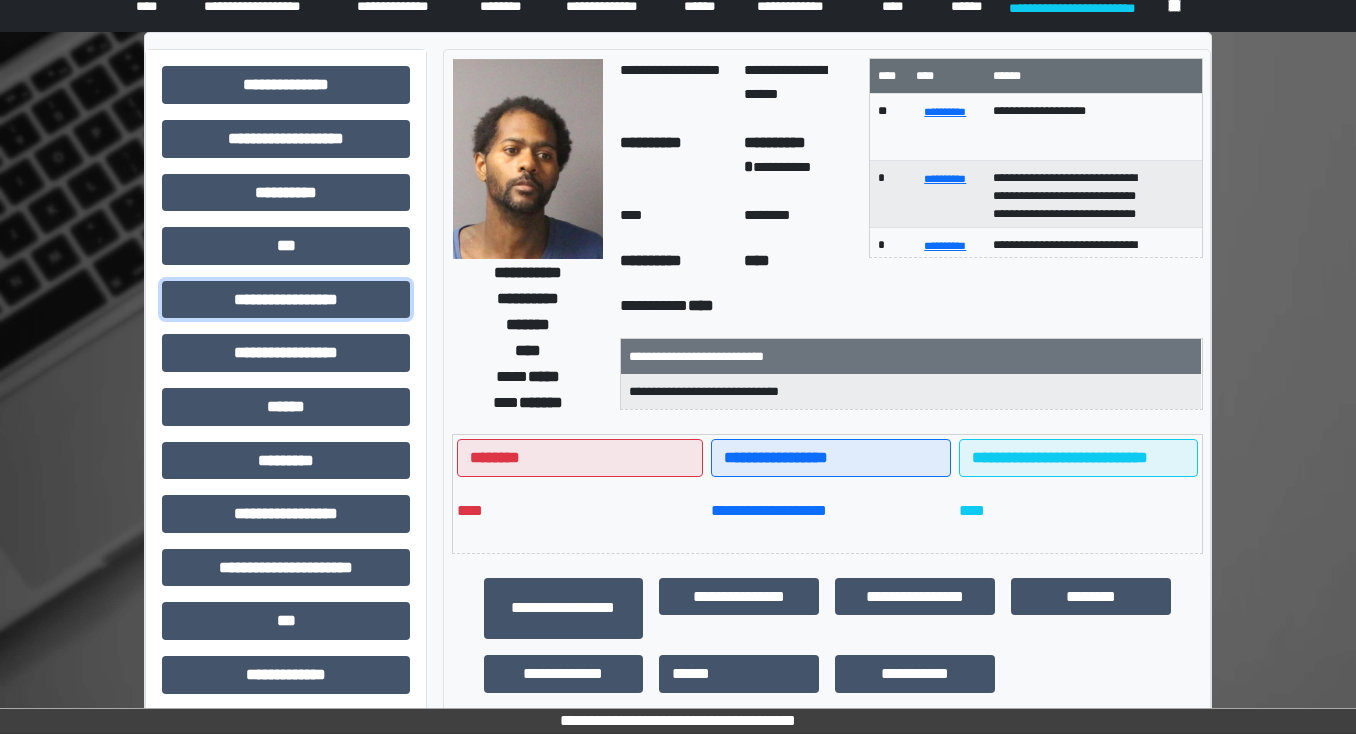 scroll, scrollTop: 0, scrollLeft: 0, axis: both 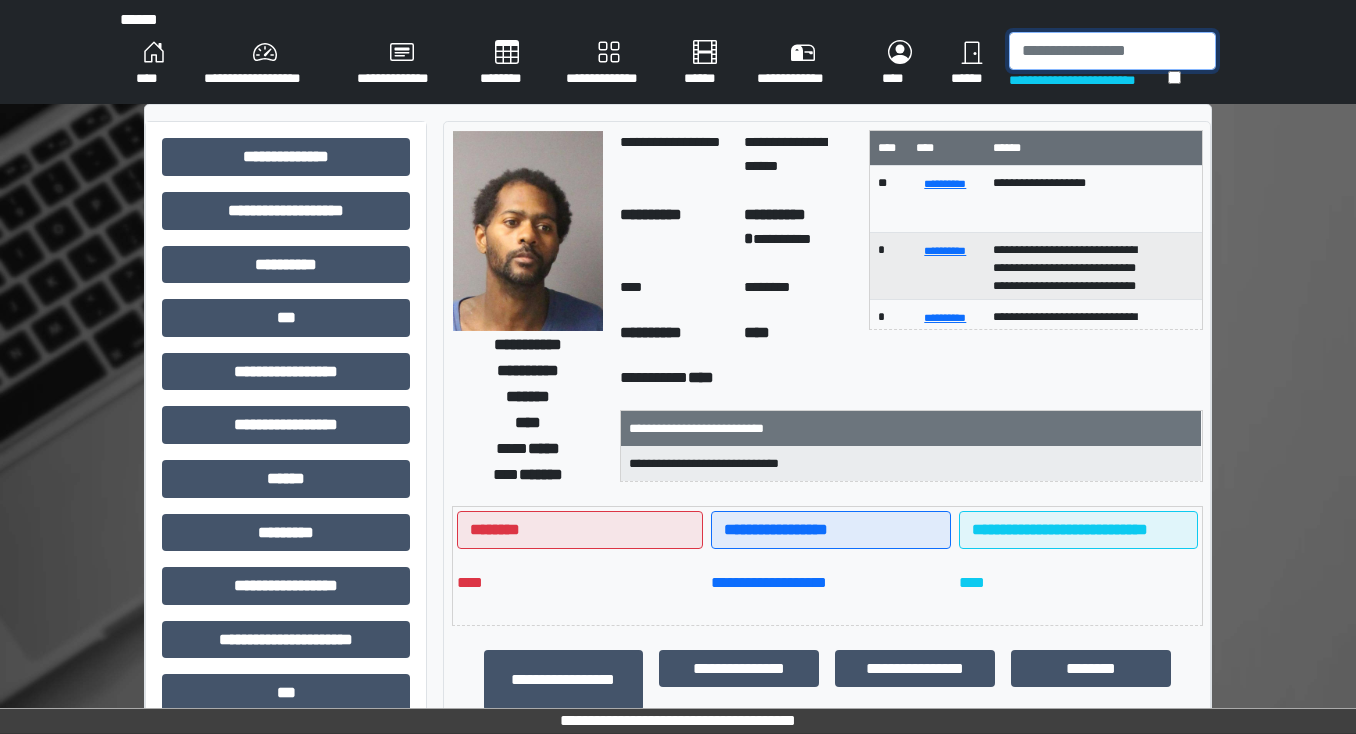 click at bounding box center [1112, 51] 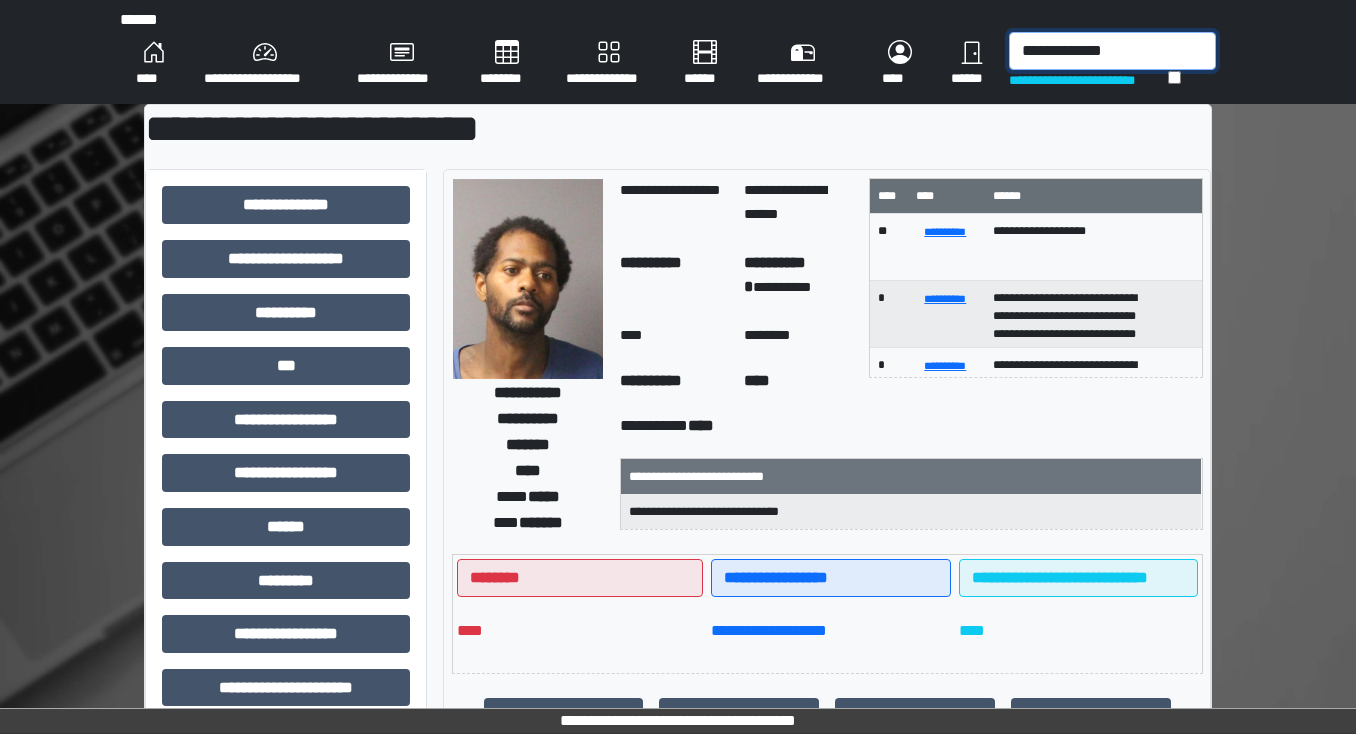 drag, startPoint x: 1139, startPoint y: 51, endPoint x: 911, endPoint y: 51, distance: 228 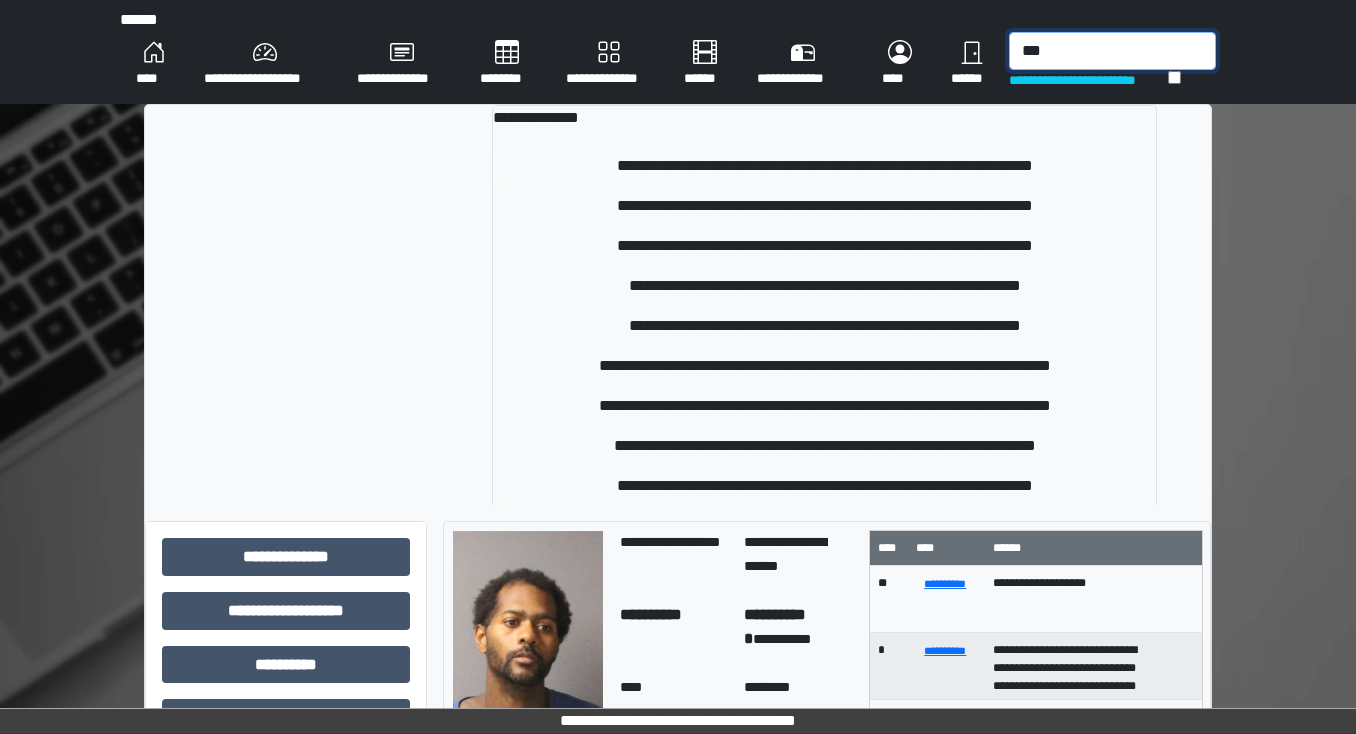 type on "***" 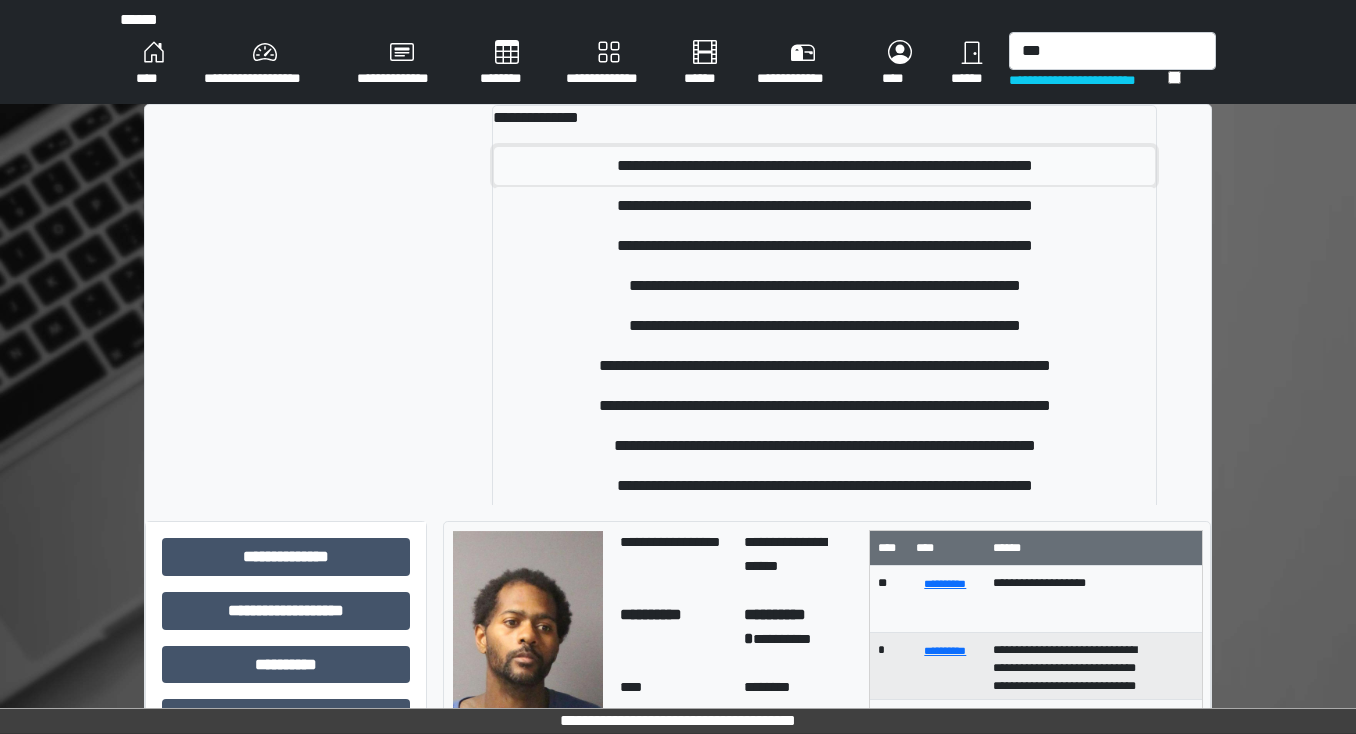 click on "**********" at bounding box center [825, 166] 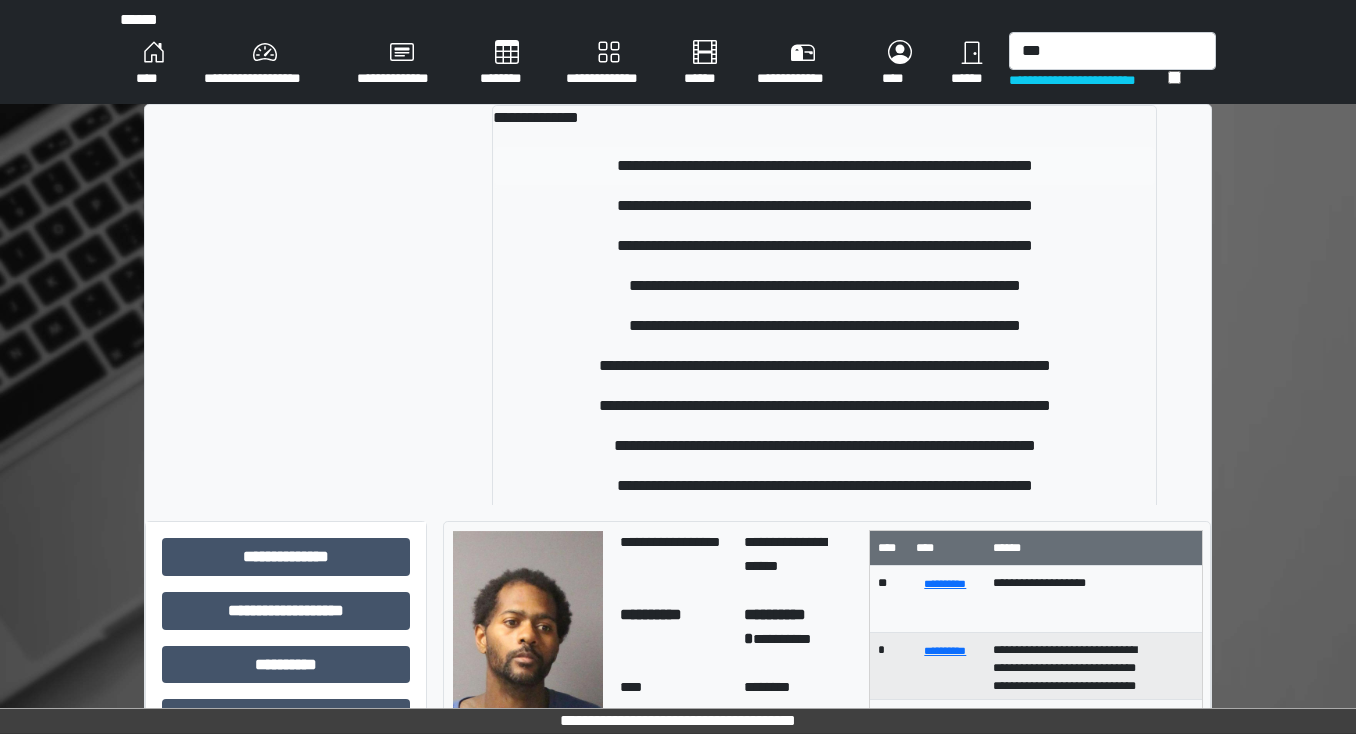 type 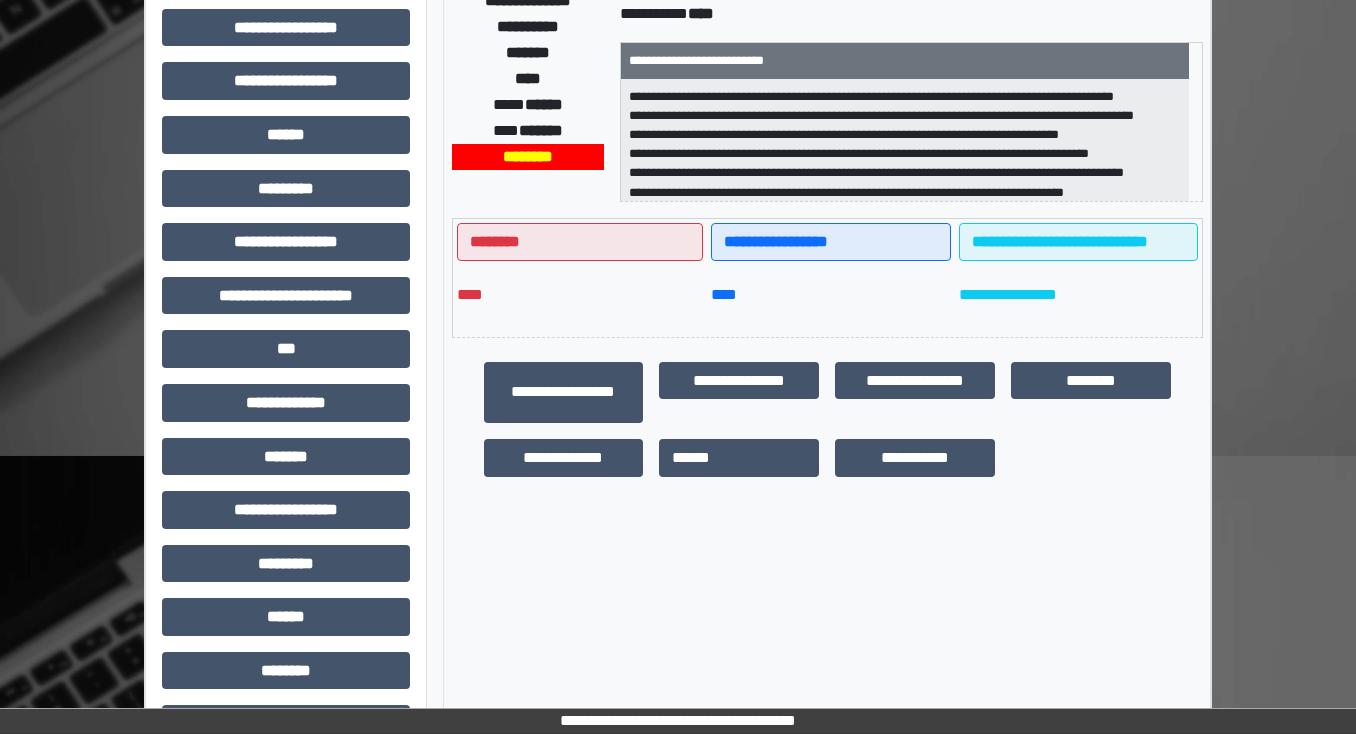 scroll, scrollTop: 456, scrollLeft: 0, axis: vertical 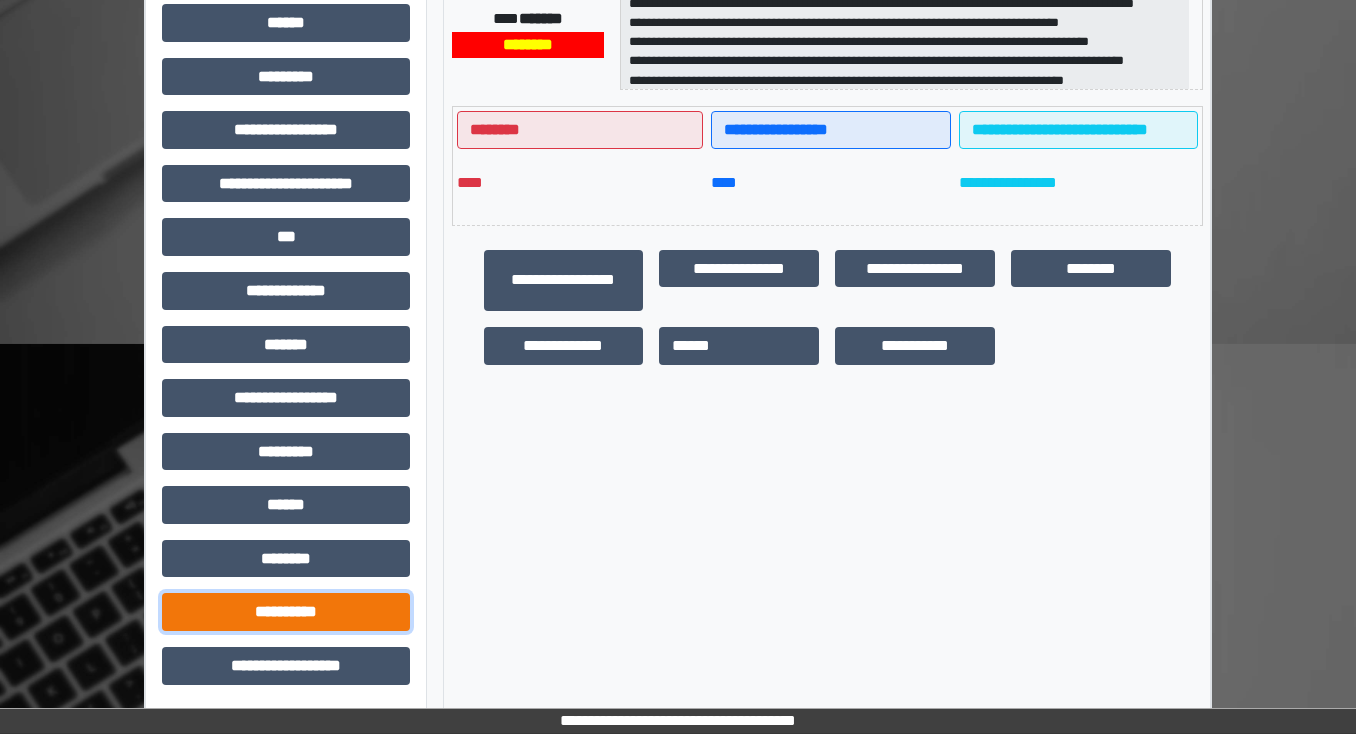 click on "**********" at bounding box center [286, 612] 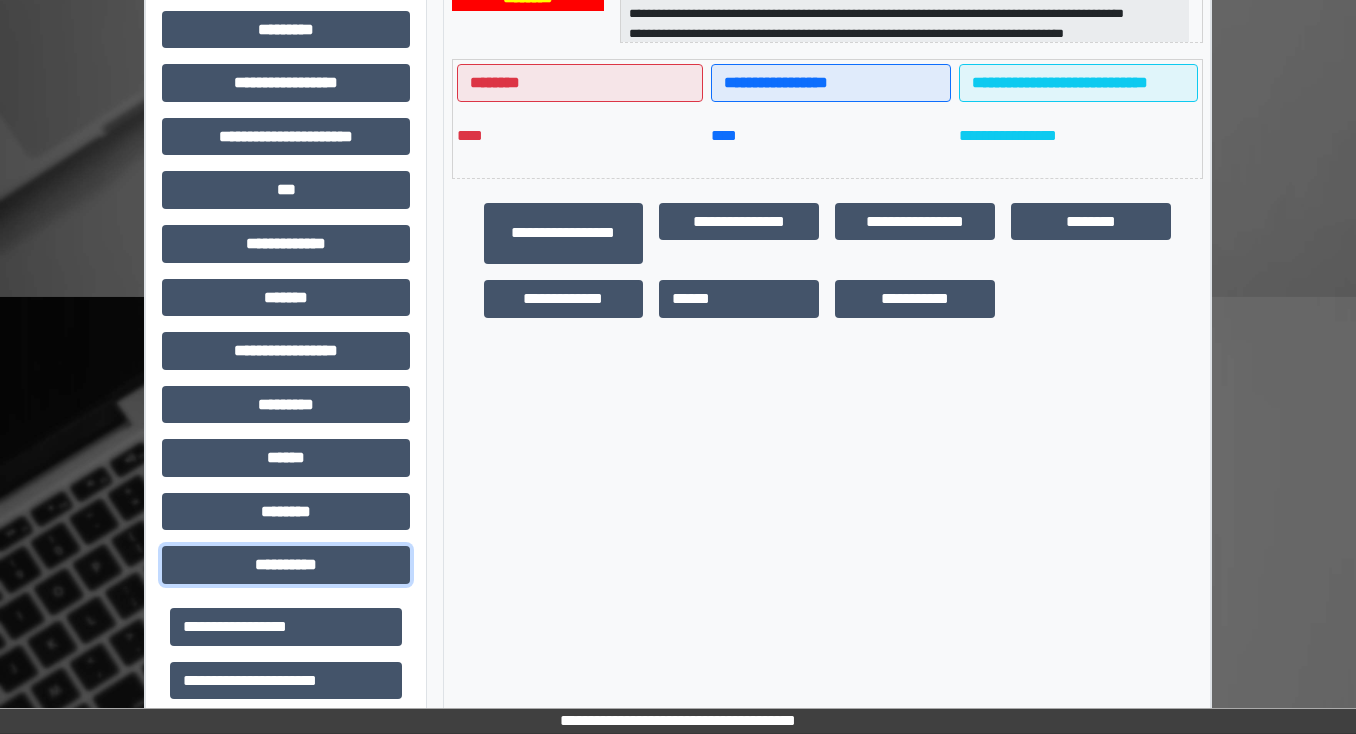 scroll, scrollTop: 696, scrollLeft: 0, axis: vertical 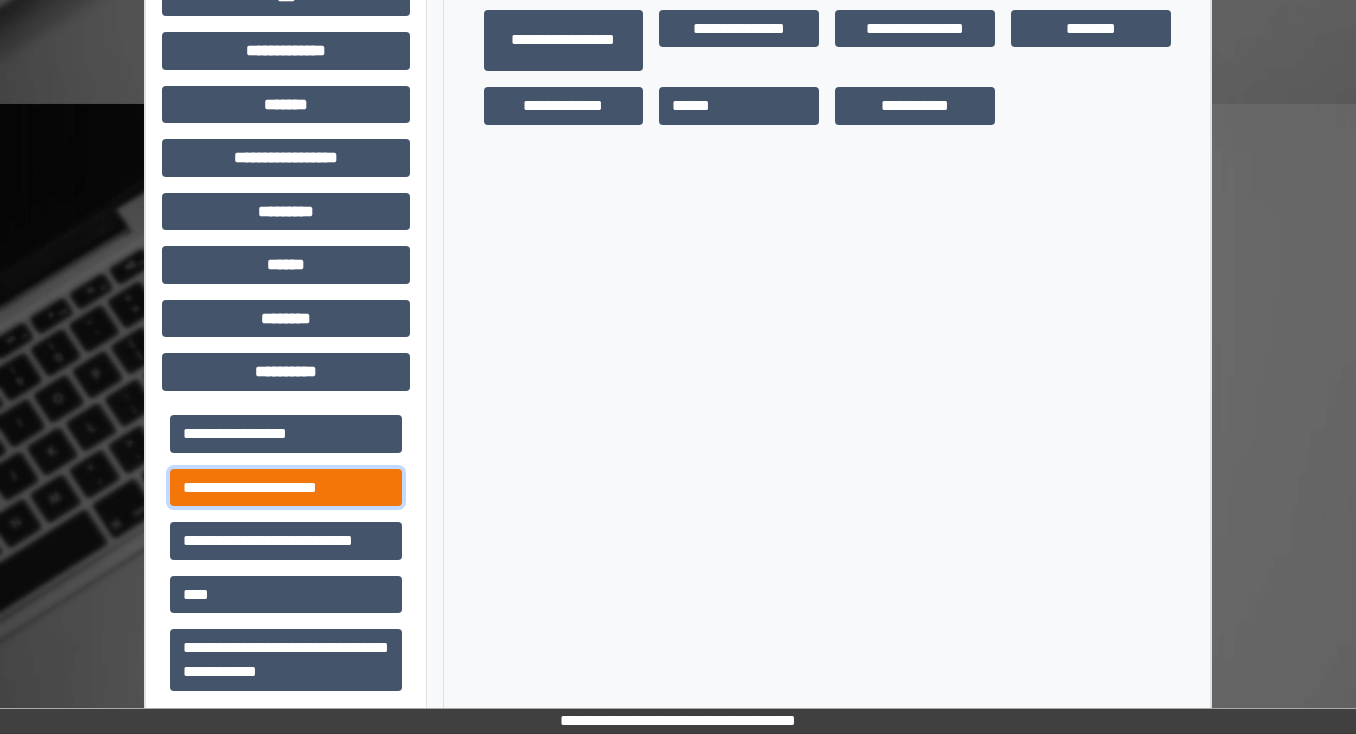 click on "**********" at bounding box center (286, 488) 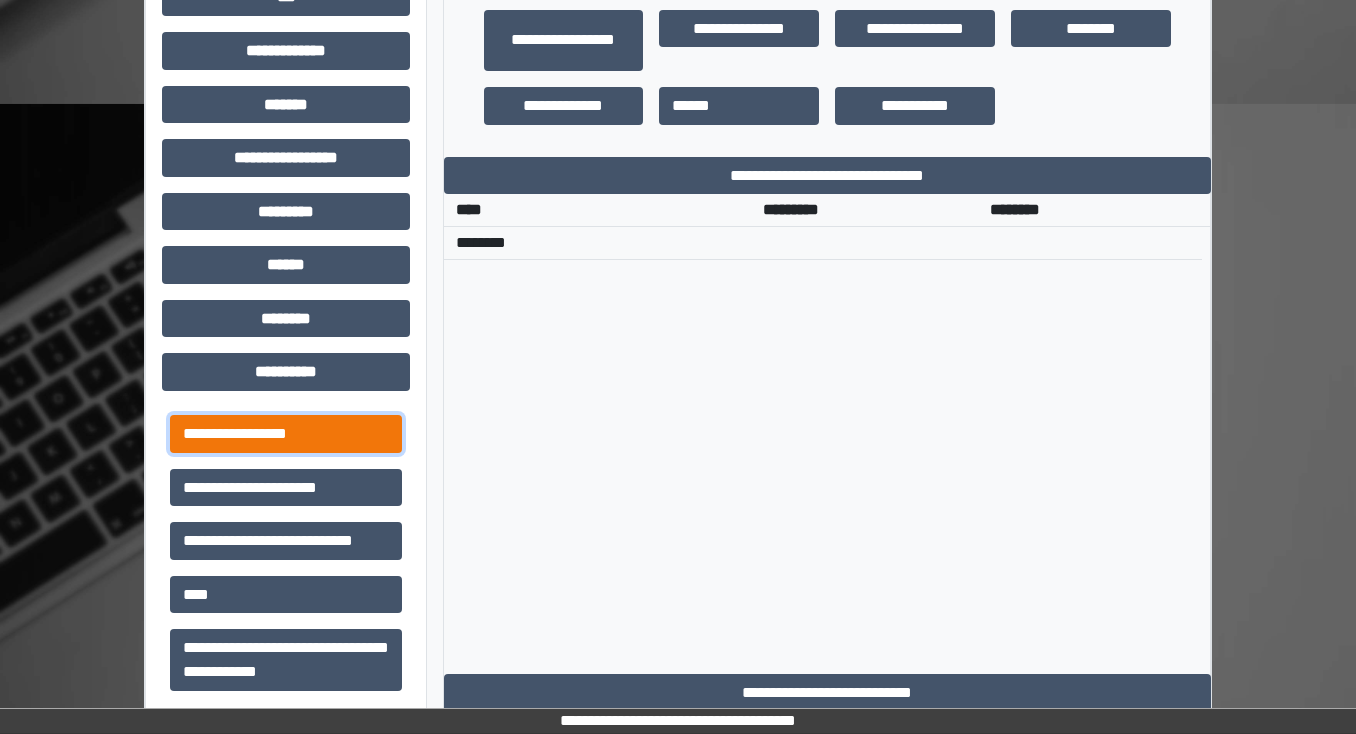 click on "**********" at bounding box center [286, 434] 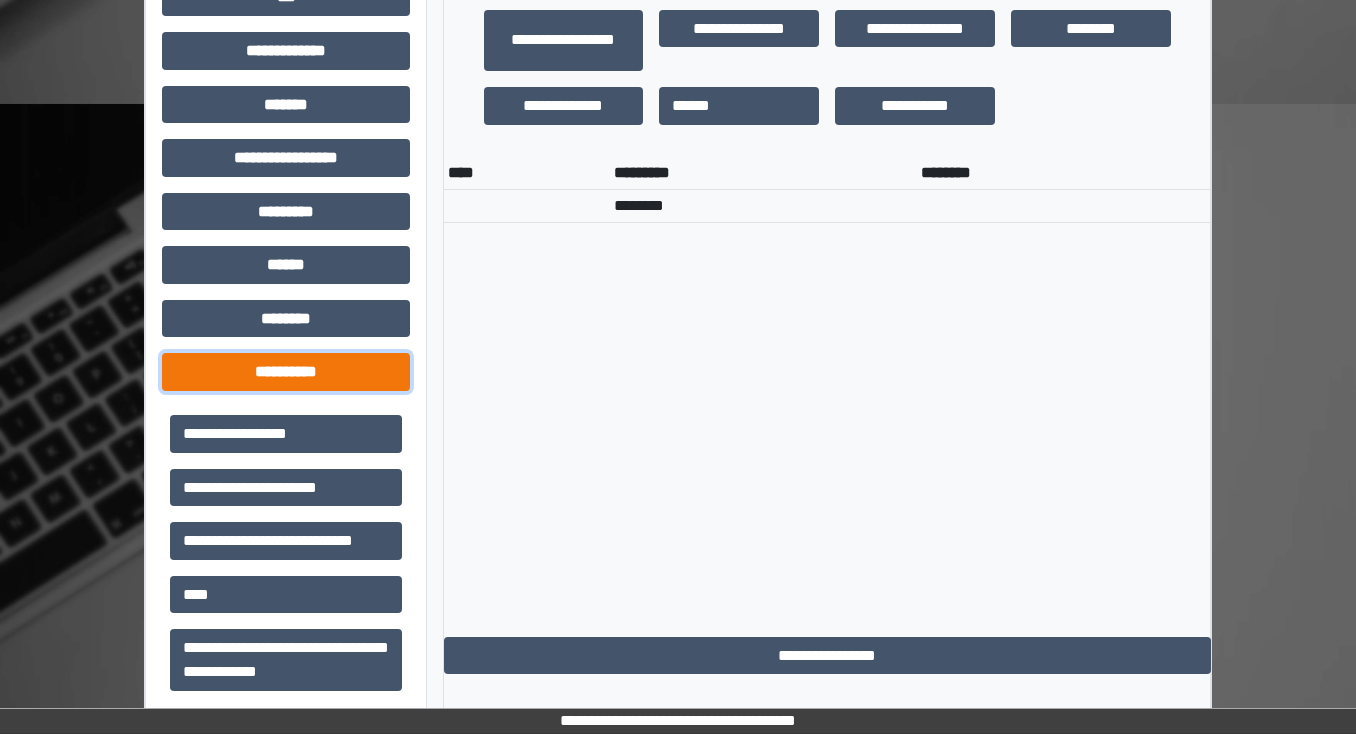 click on "**********" at bounding box center (286, 372) 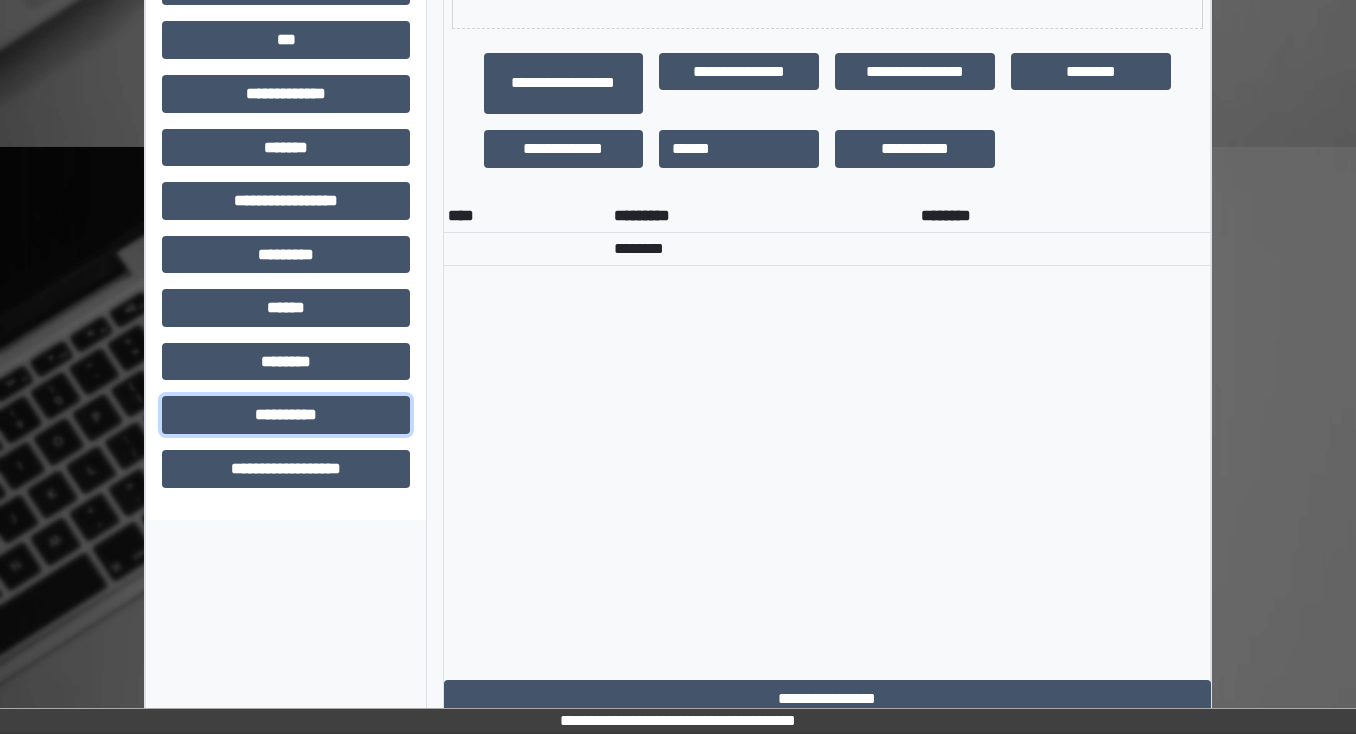 scroll, scrollTop: 573, scrollLeft: 0, axis: vertical 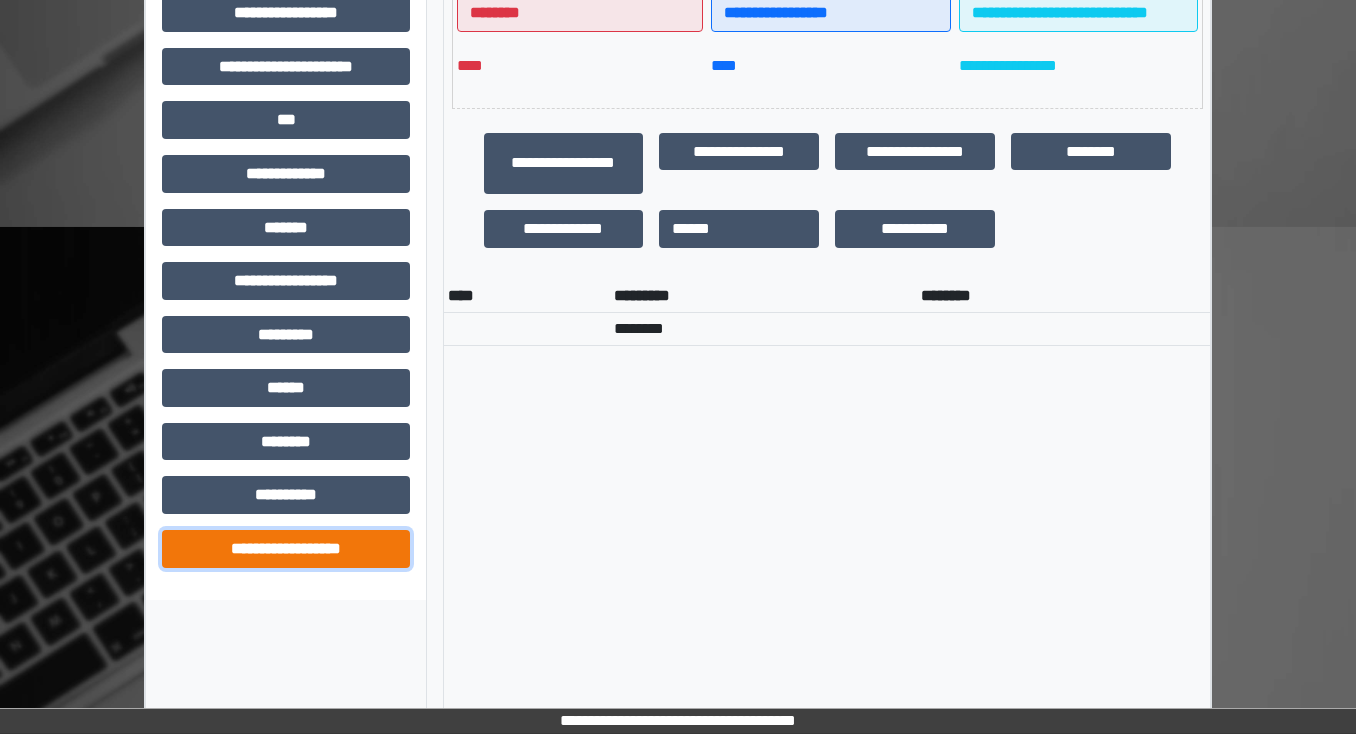 click on "**********" at bounding box center [286, 549] 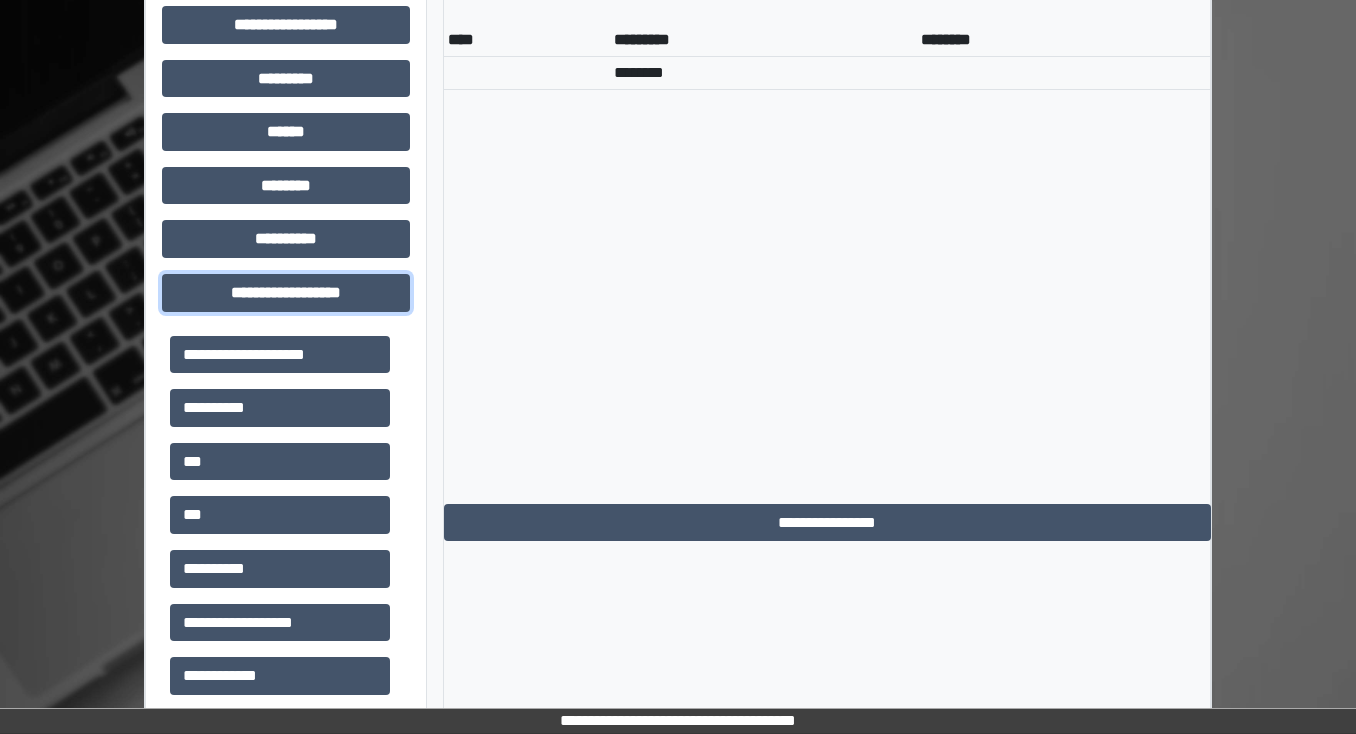 scroll, scrollTop: 893, scrollLeft: 0, axis: vertical 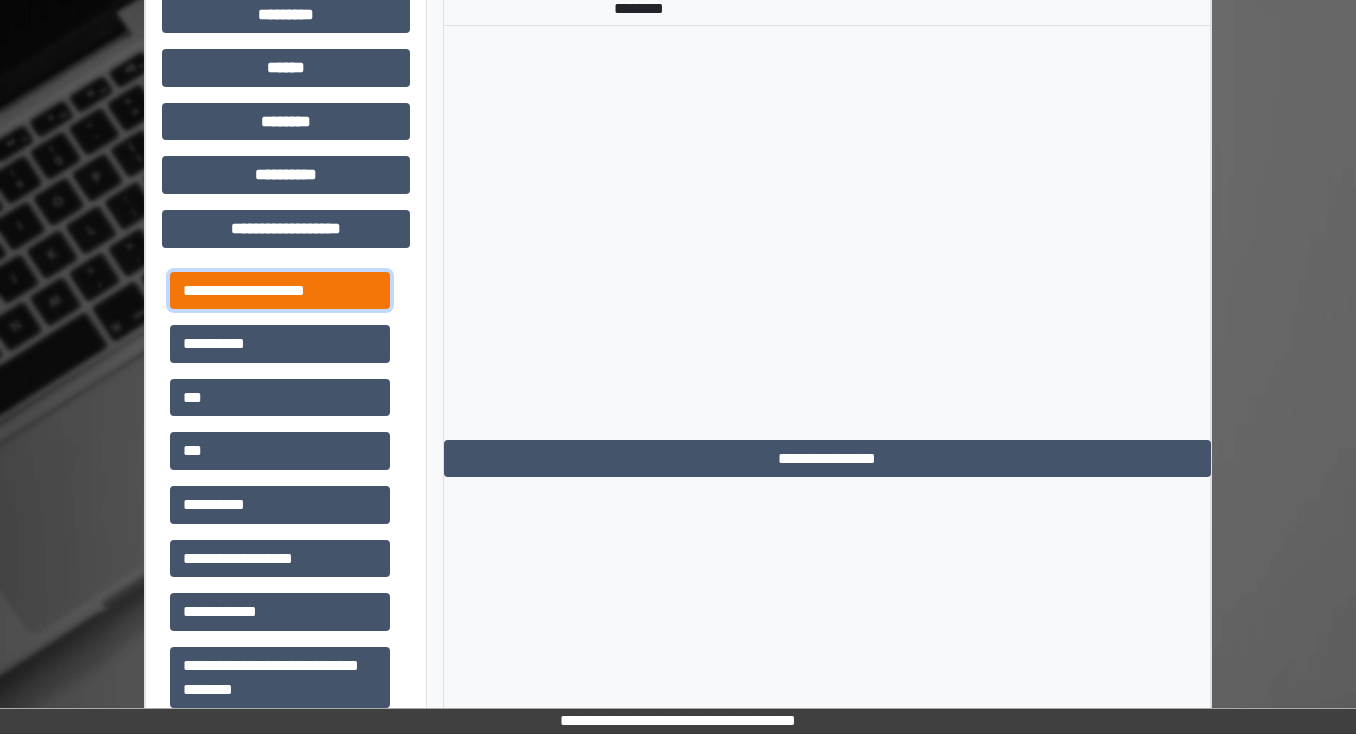 click on "**********" at bounding box center (280, 291) 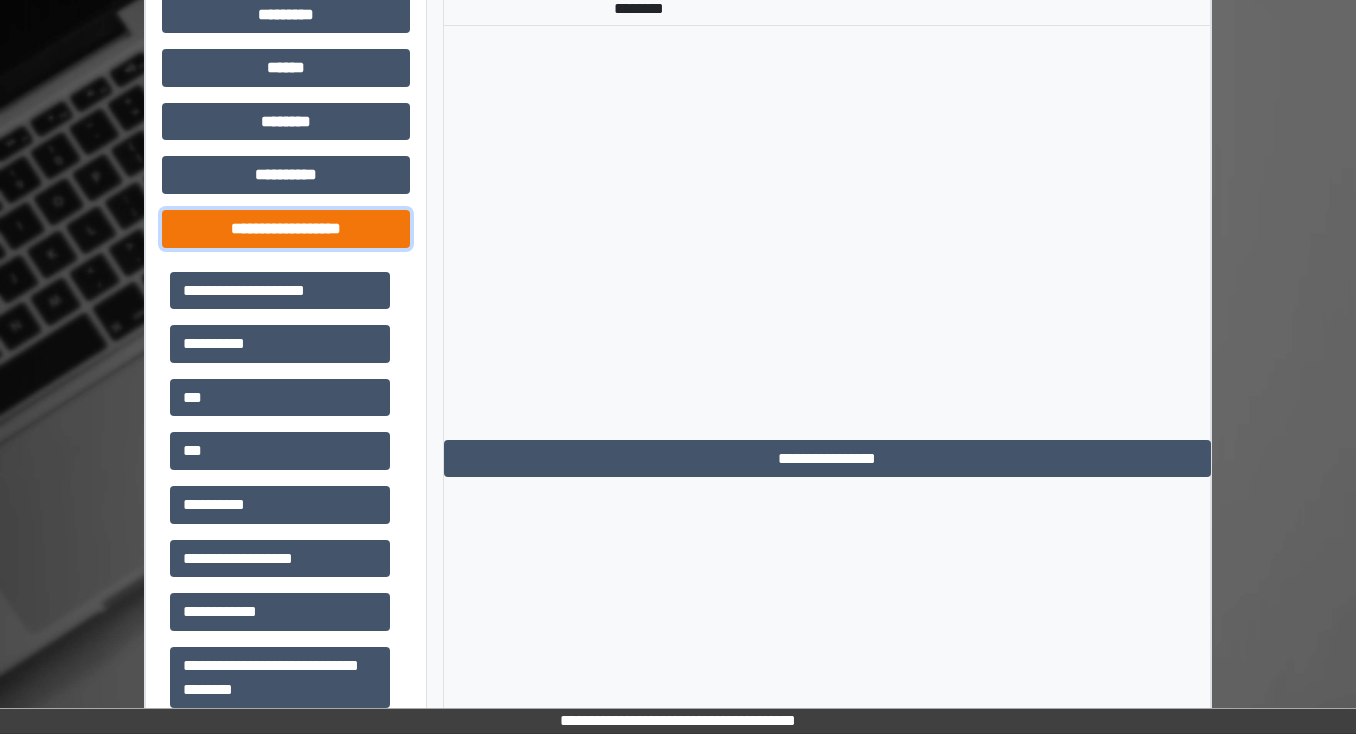 click on "**********" at bounding box center [286, 229] 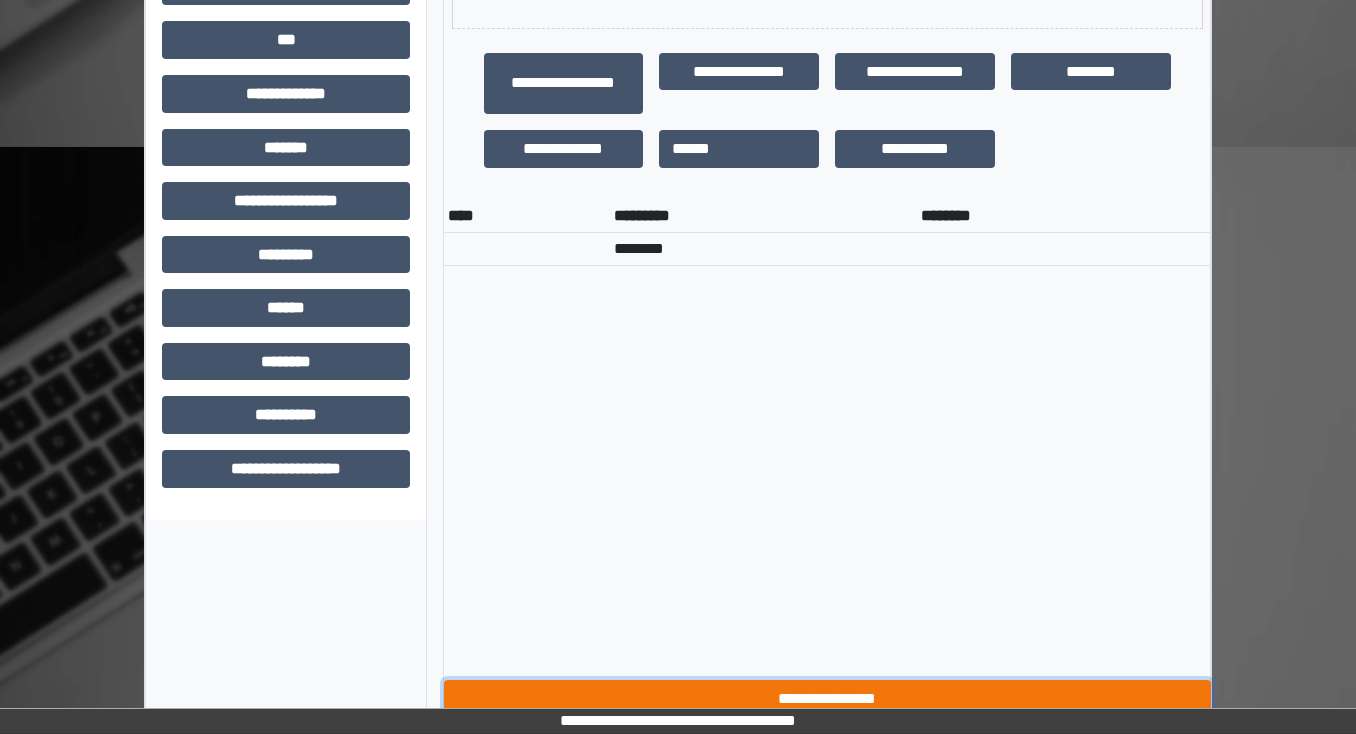 click on "**********" at bounding box center [827, 699] 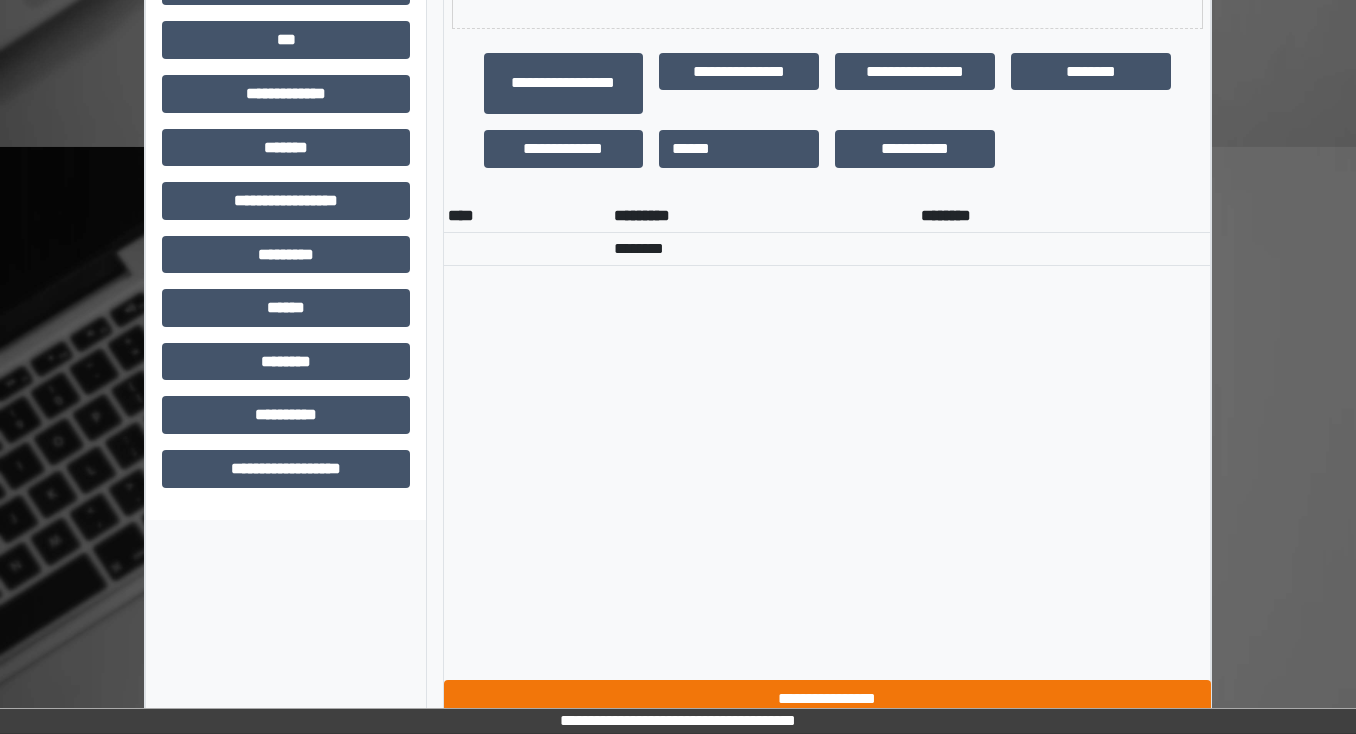 scroll, scrollTop: 456, scrollLeft: 0, axis: vertical 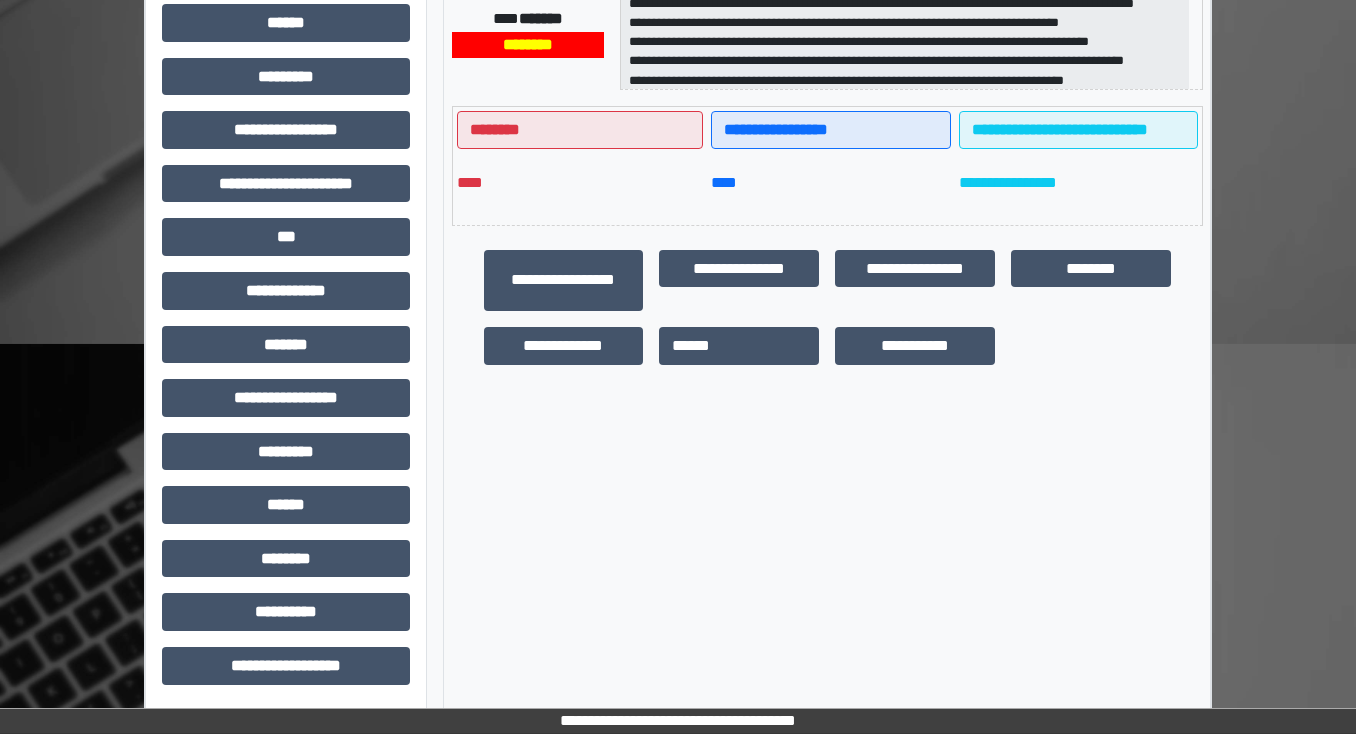 click on "**********" at bounding box center (678, 191) 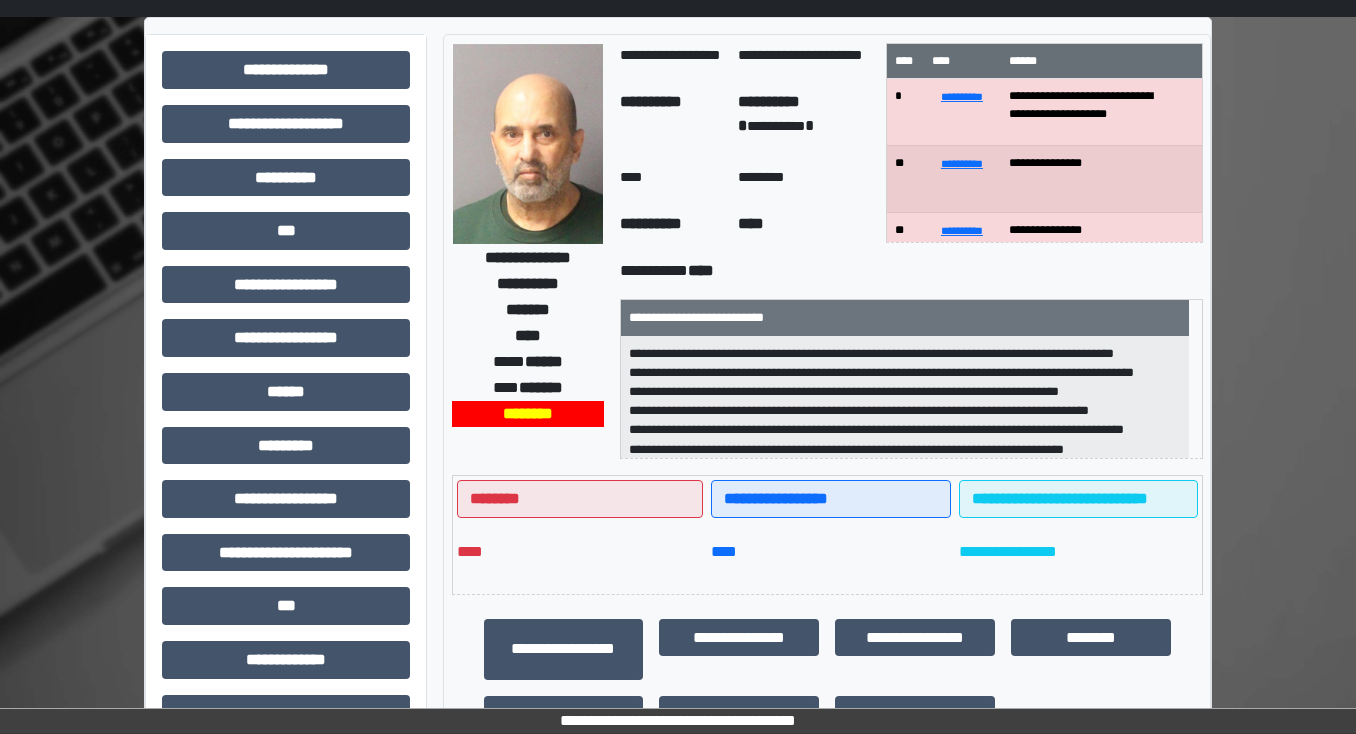 scroll, scrollTop: 80, scrollLeft: 0, axis: vertical 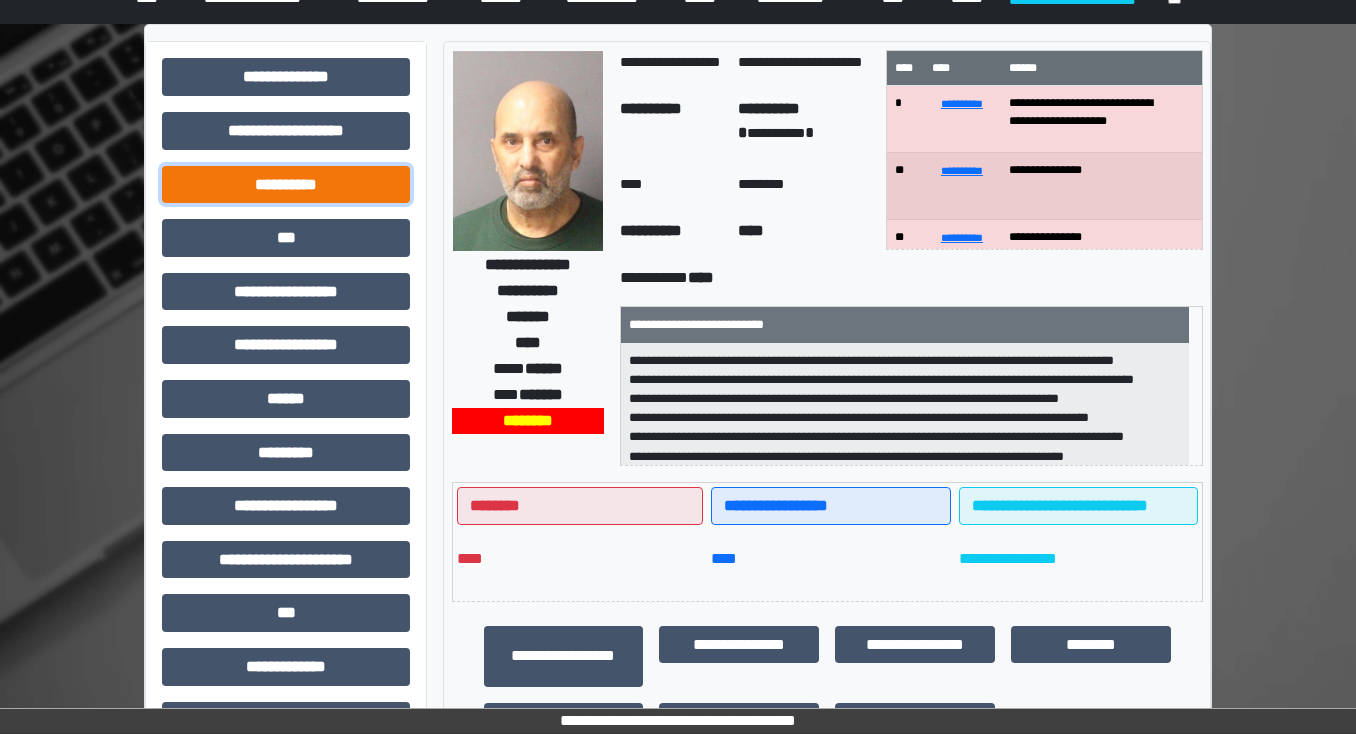 click on "**********" at bounding box center [286, 185] 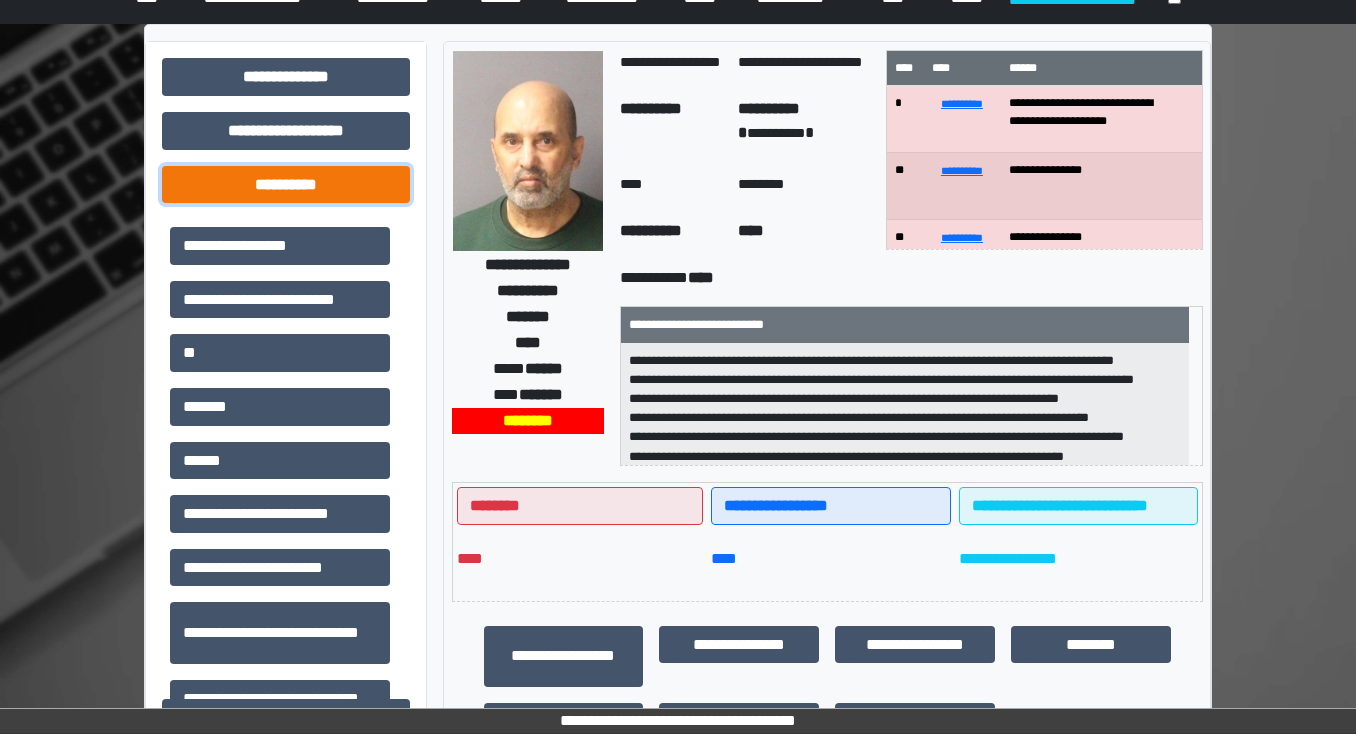 click on "**********" at bounding box center (286, 185) 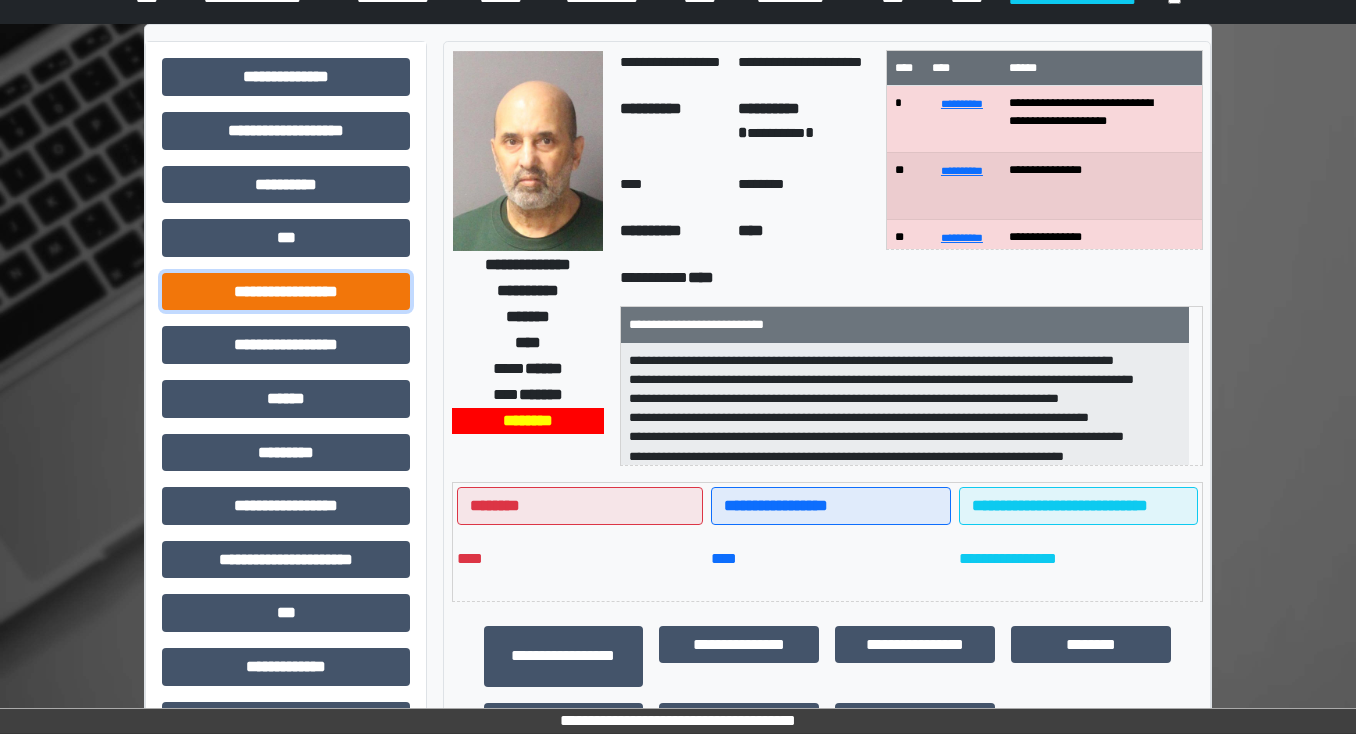 click on "**********" at bounding box center (286, 292) 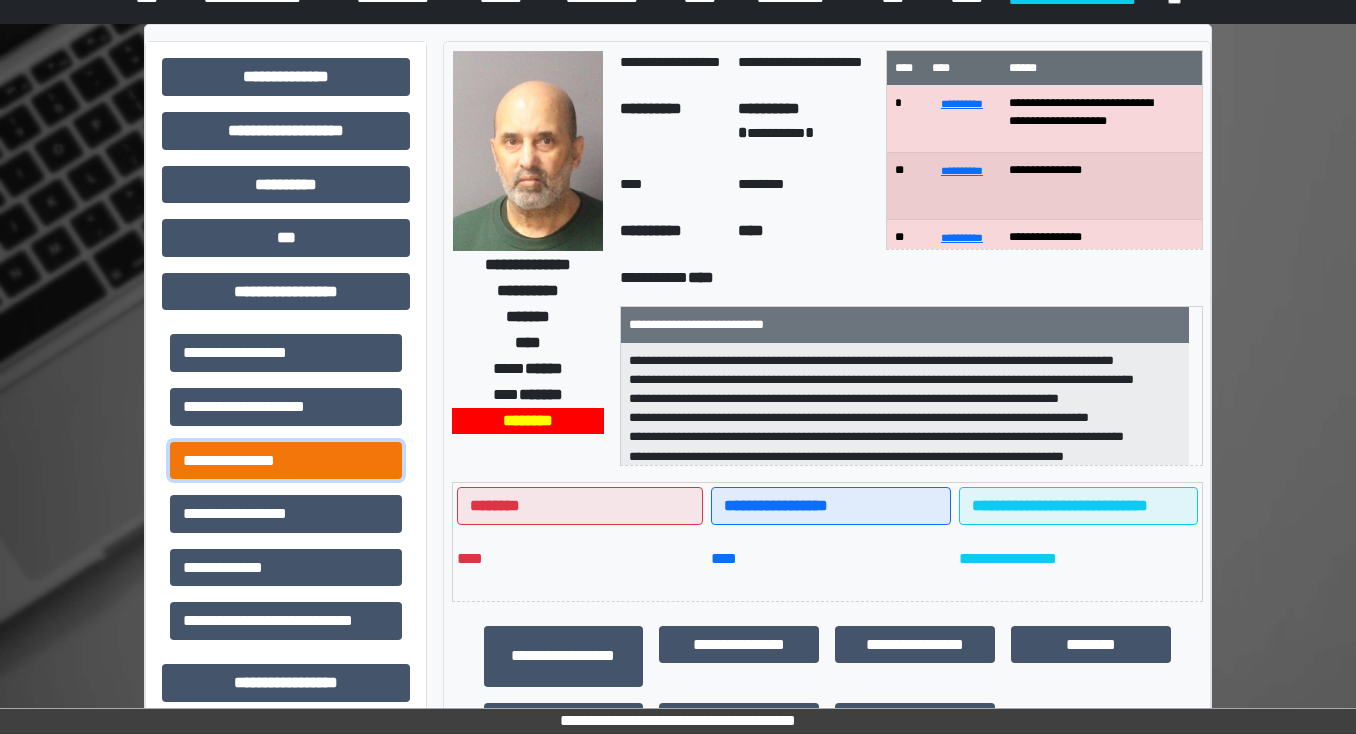 click on "**********" at bounding box center [286, 461] 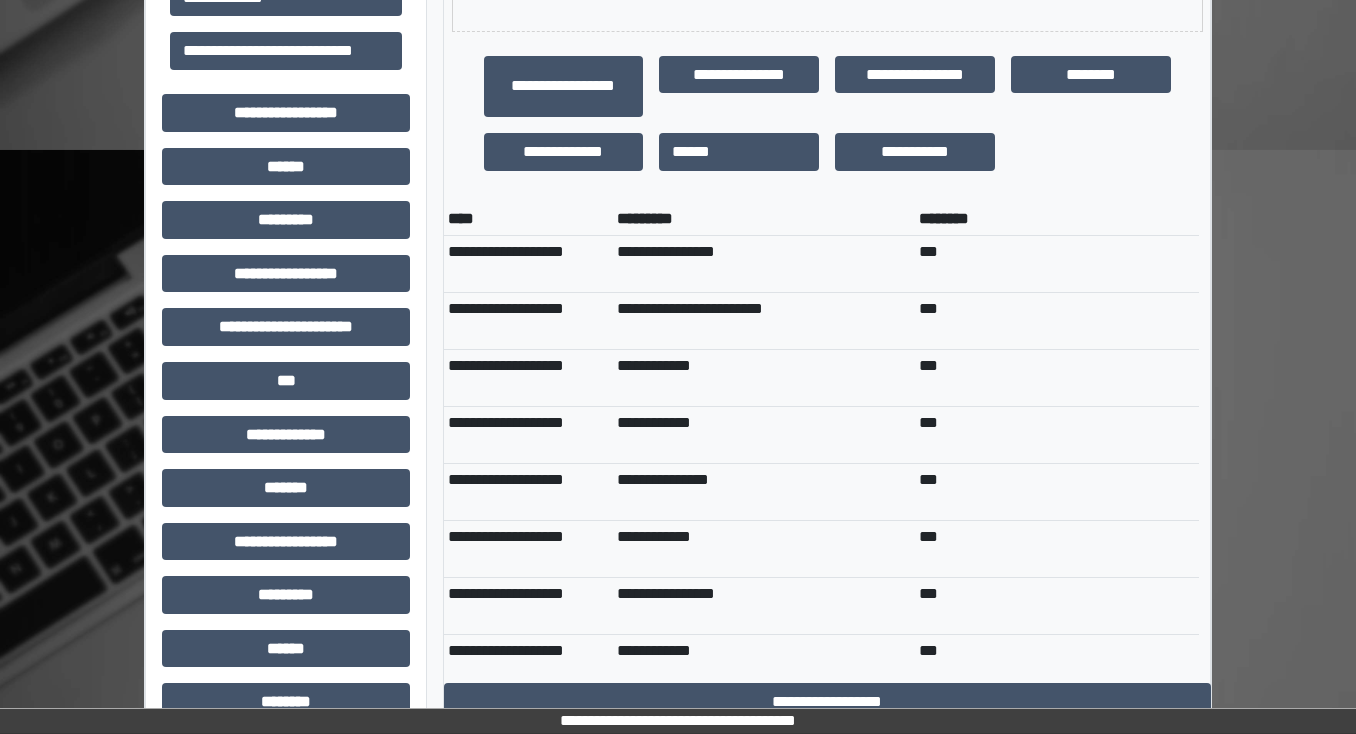 scroll, scrollTop: 793, scrollLeft: 0, axis: vertical 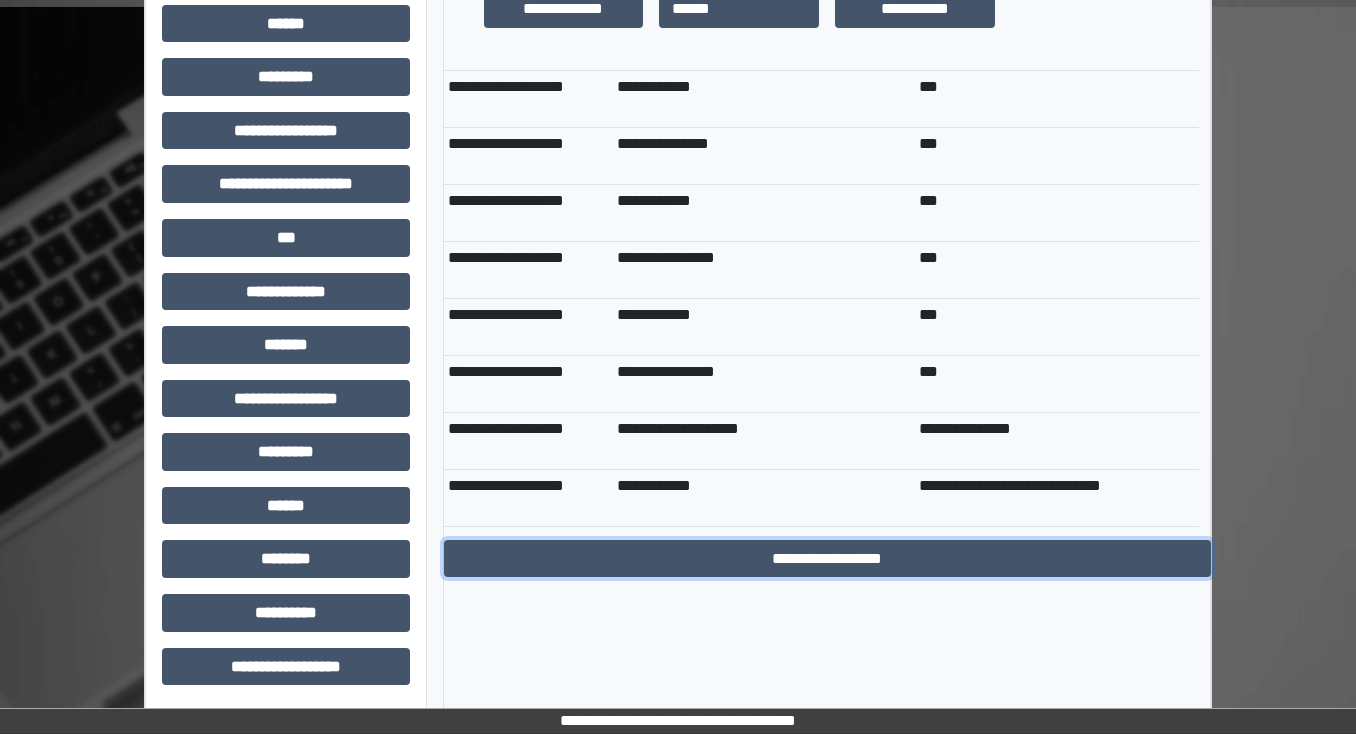 click on "**********" at bounding box center (827, 559) 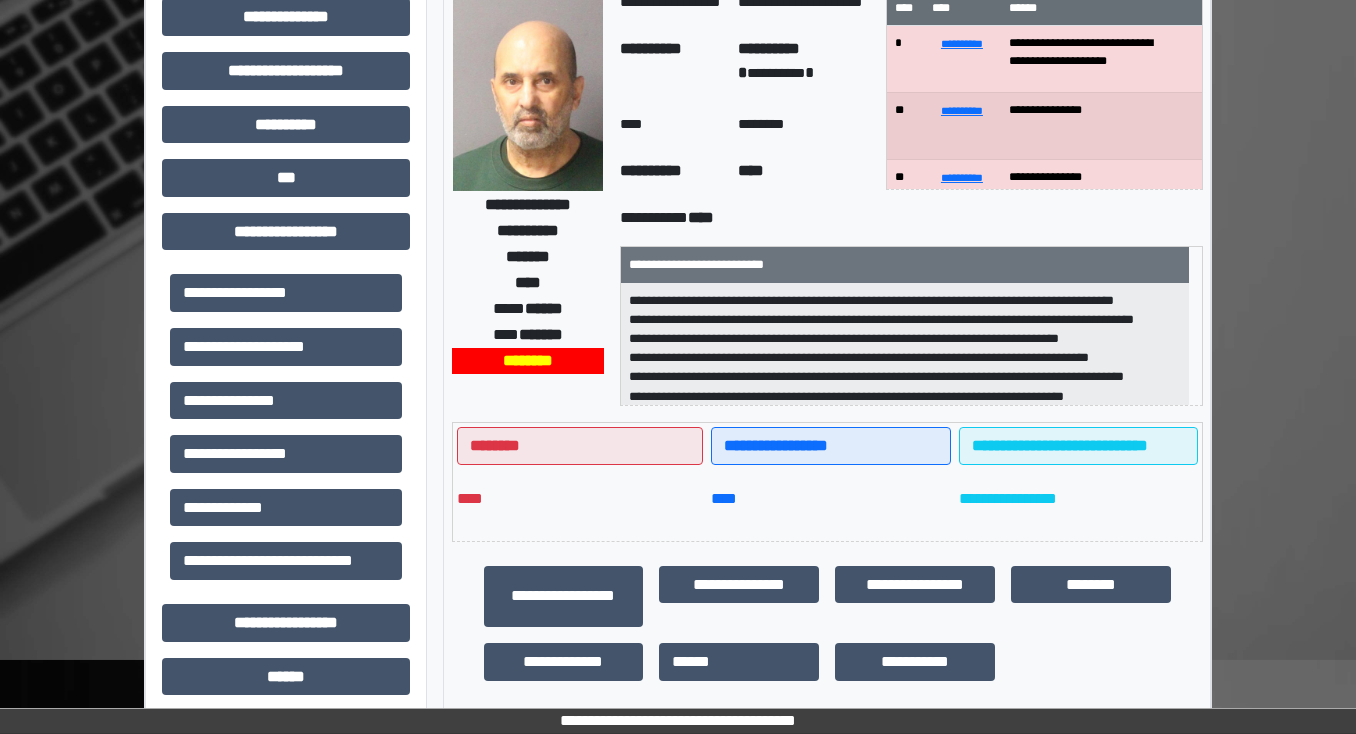 scroll, scrollTop: 0, scrollLeft: 0, axis: both 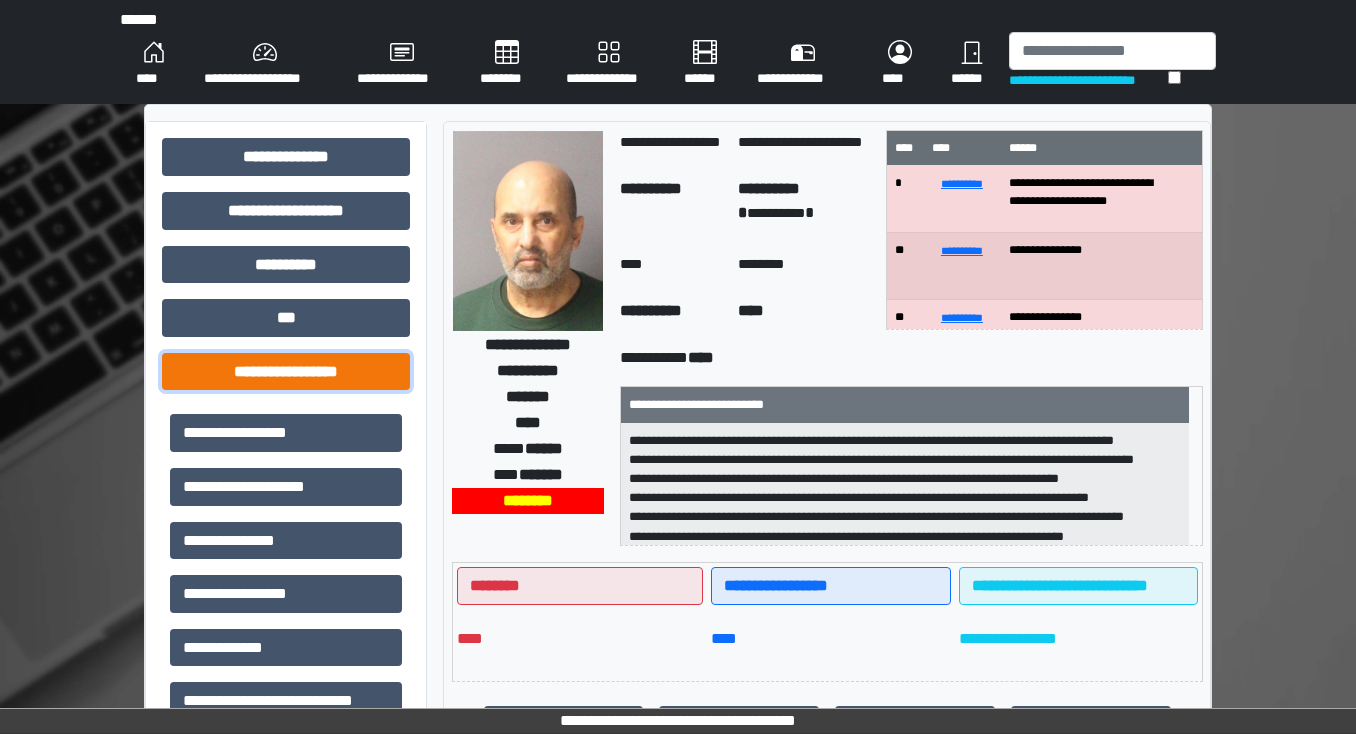 click on "**********" at bounding box center (286, 372) 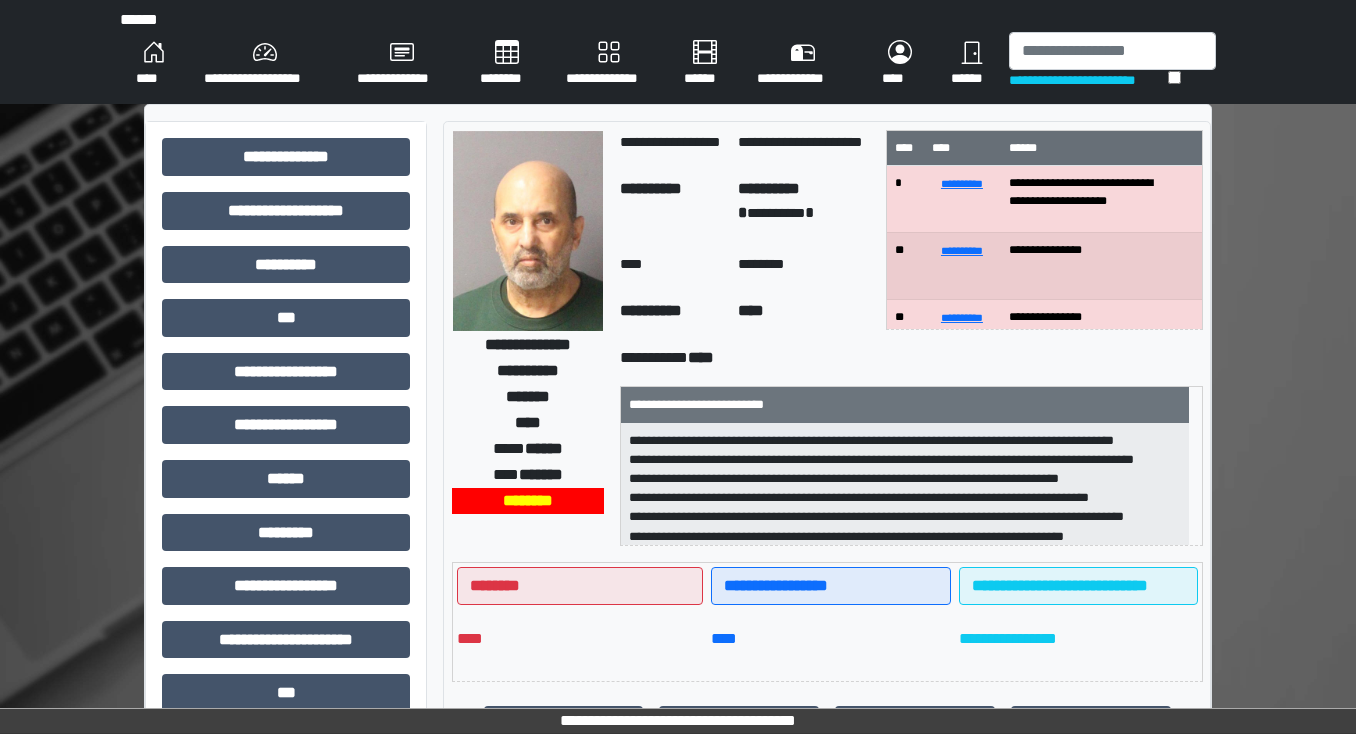 click on "**********" at bounding box center (678, 647) 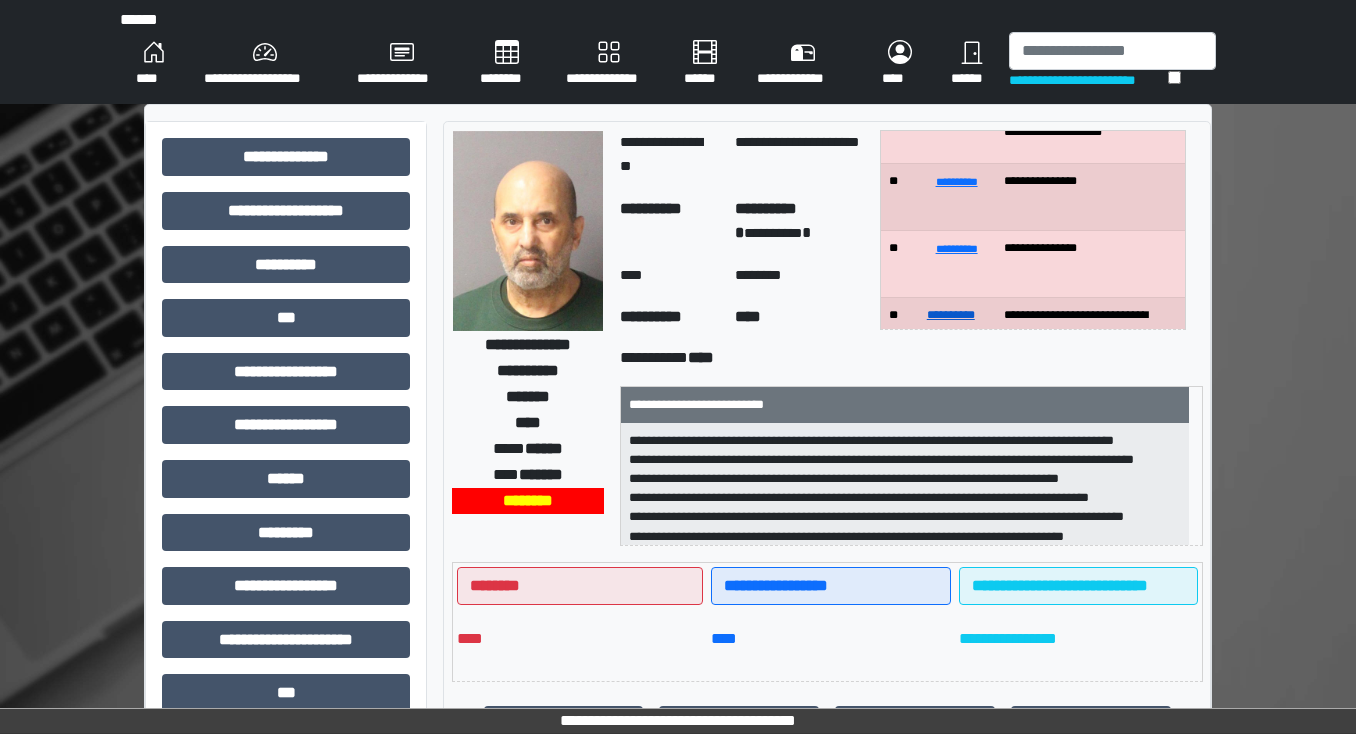 scroll, scrollTop: 160, scrollLeft: 0, axis: vertical 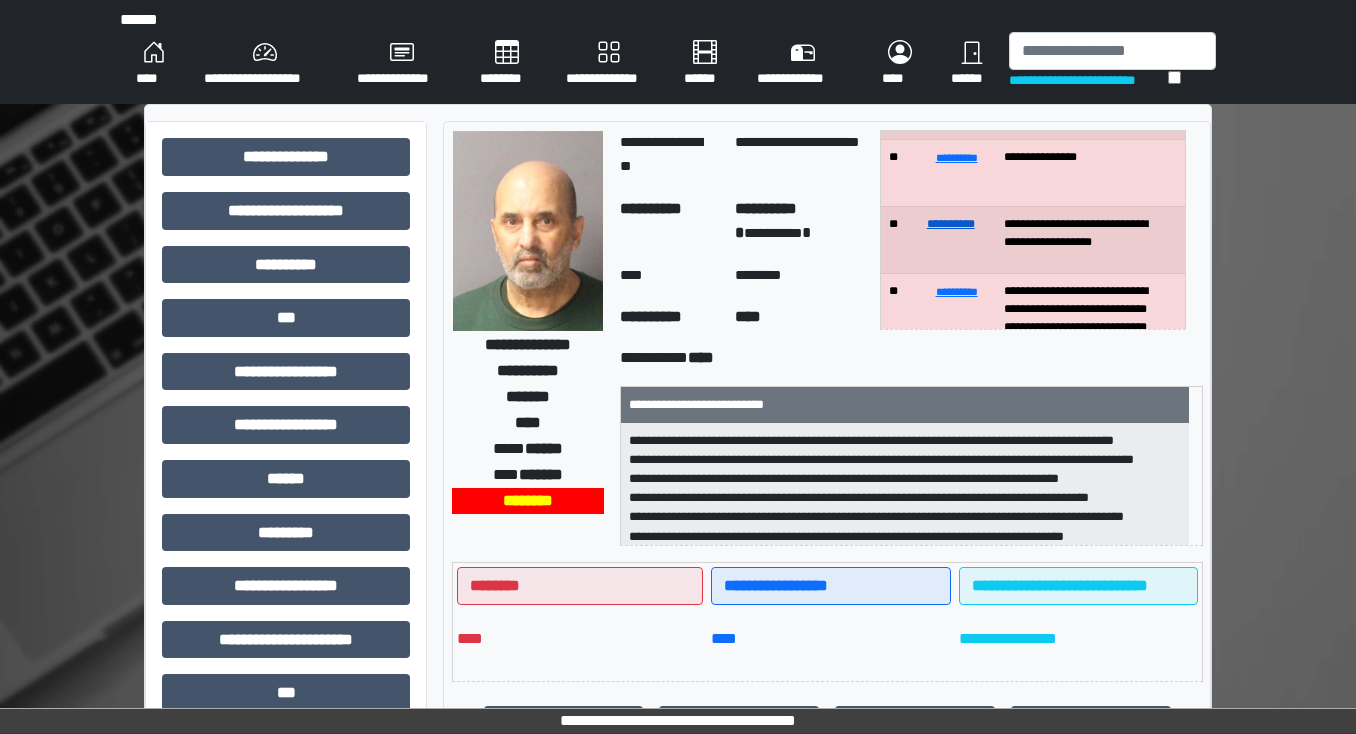 click on "**********" at bounding box center (951, 224) 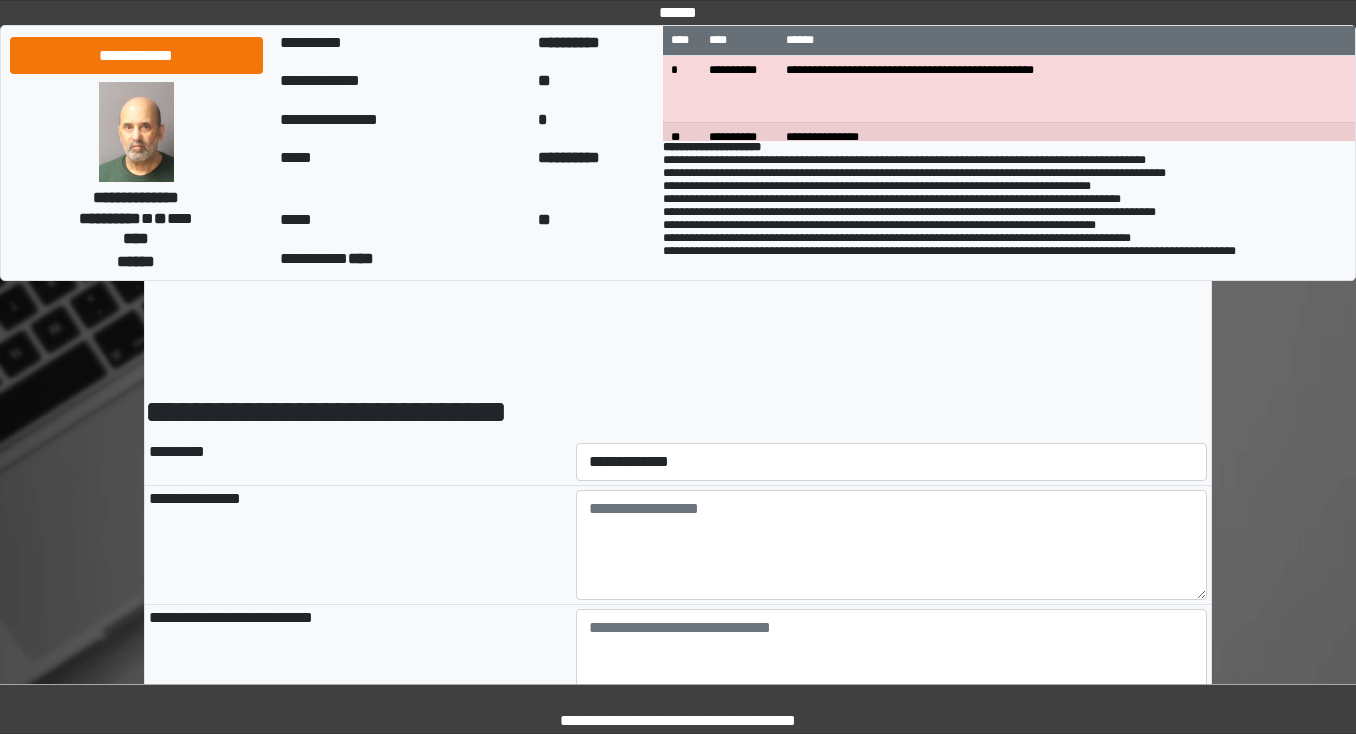scroll, scrollTop: 0, scrollLeft: 0, axis: both 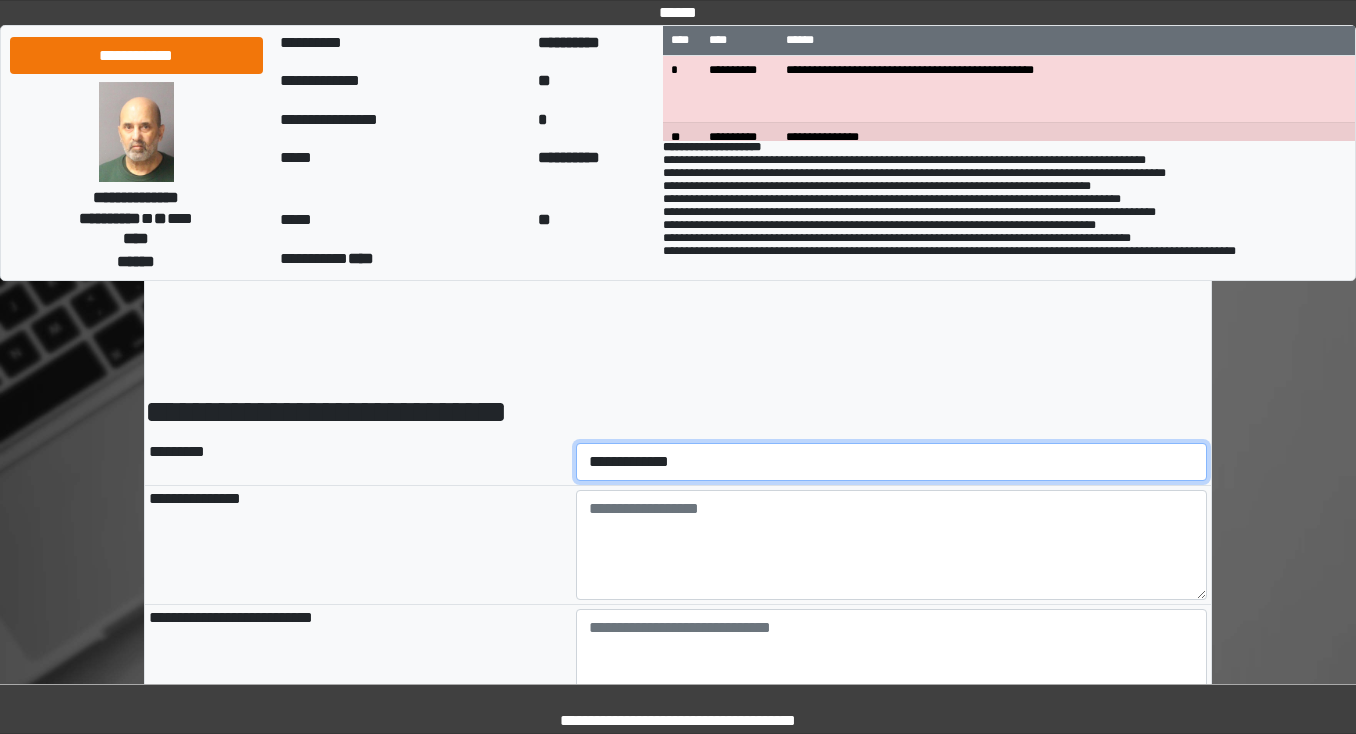 click on "**********" at bounding box center [892, 462] 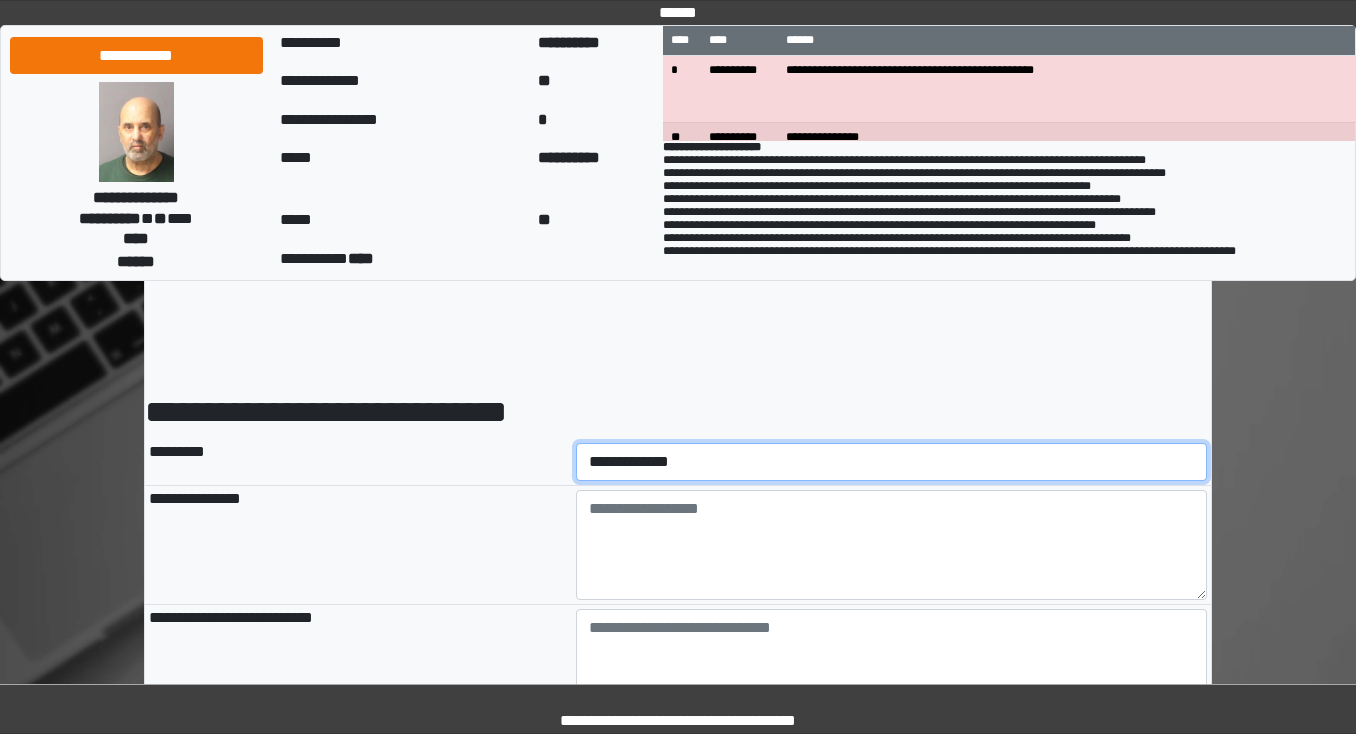 select on "*" 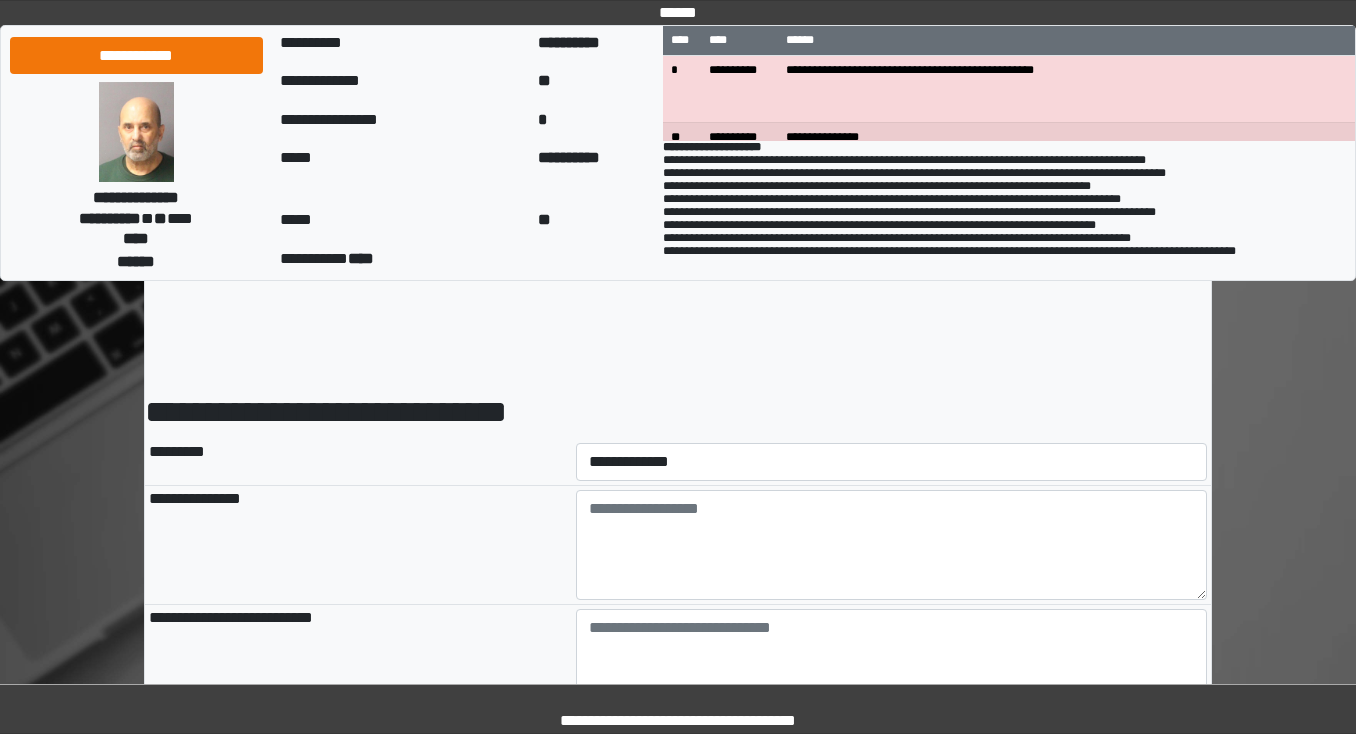 click on "**********" at bounding box center (358, 545) 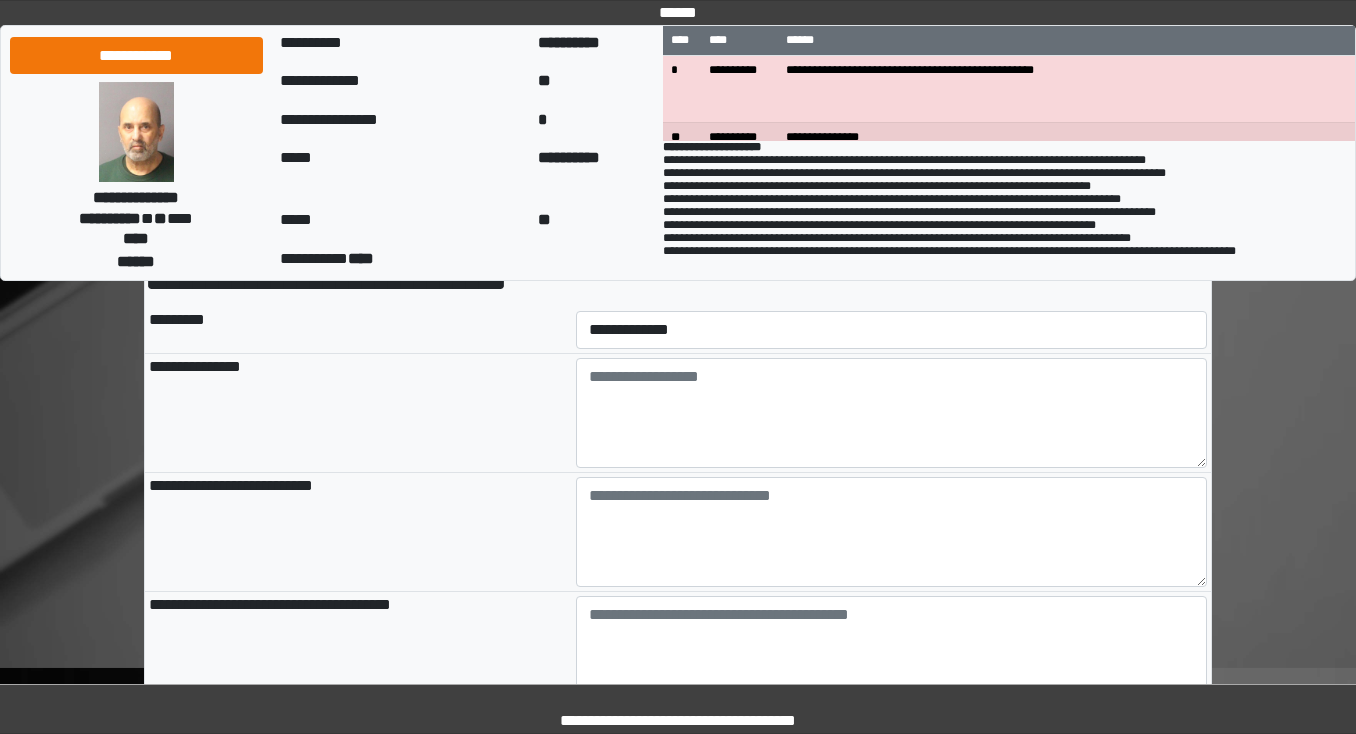 scroll, scrollTop: 160, scrollLeft: 0, axis: vertical 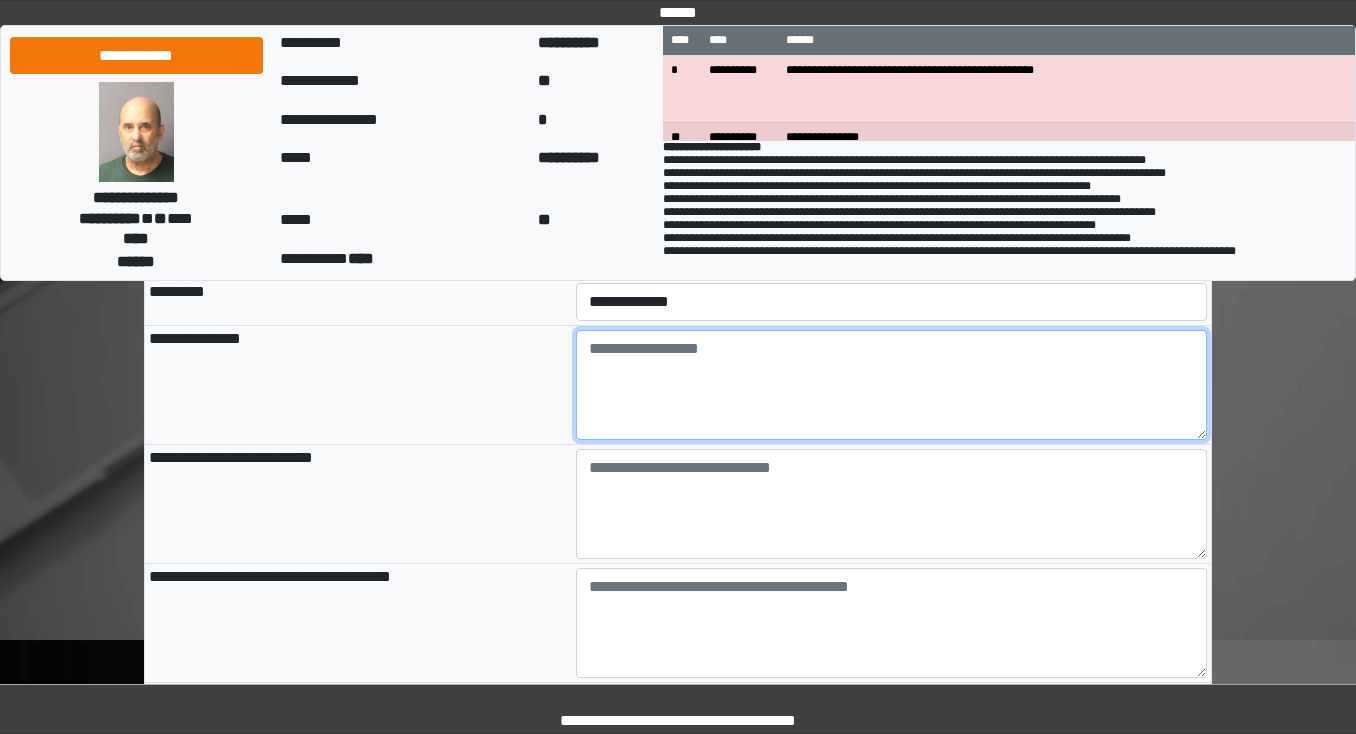 click at bounding box center [892, 385] 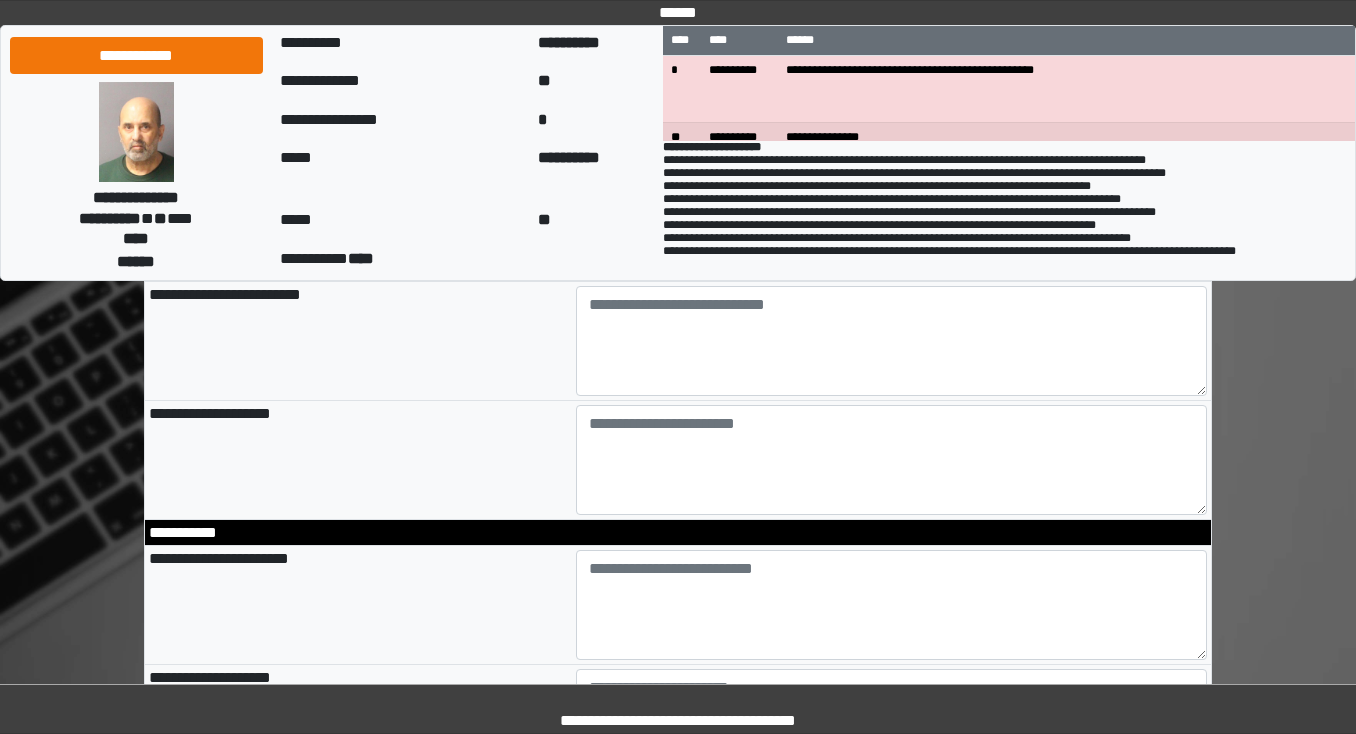 scroll, scrollTop: 2640, scrollLeft: 0, axis: vertical 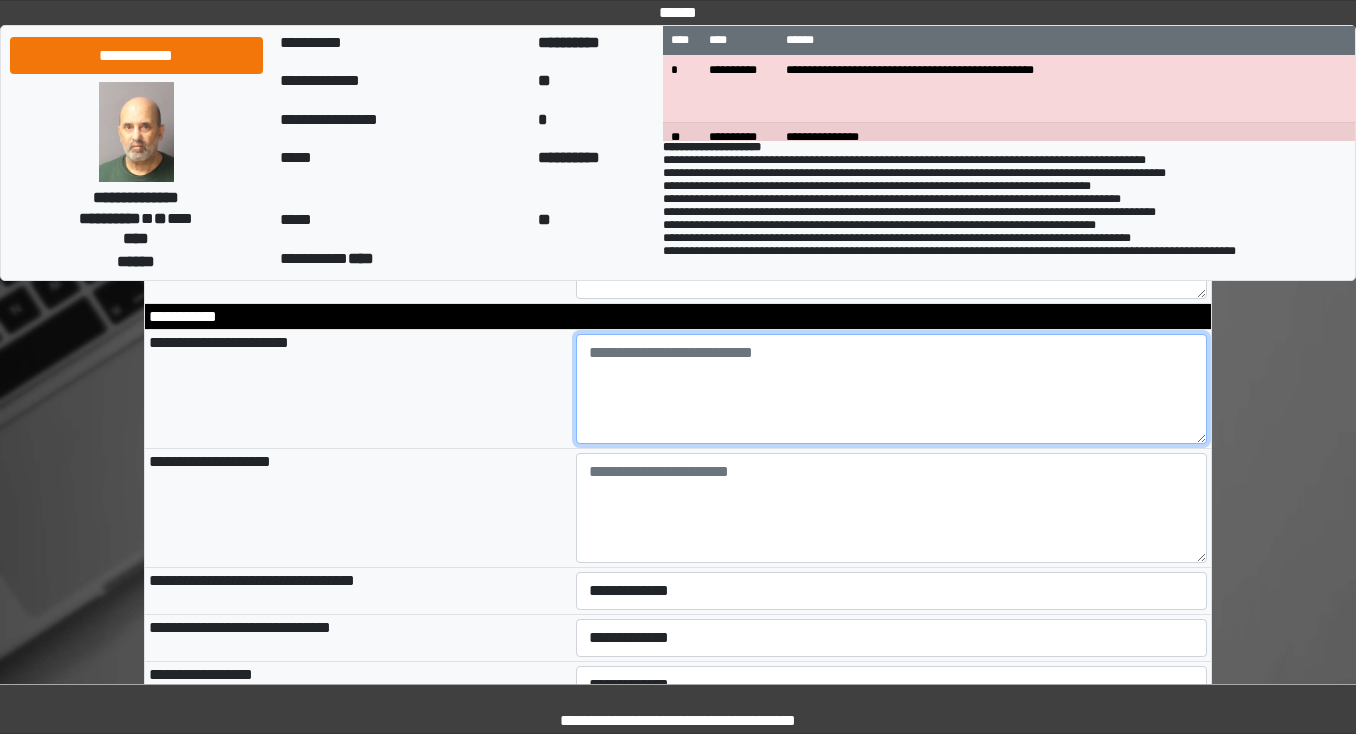 click at bounding box center [892, 389] 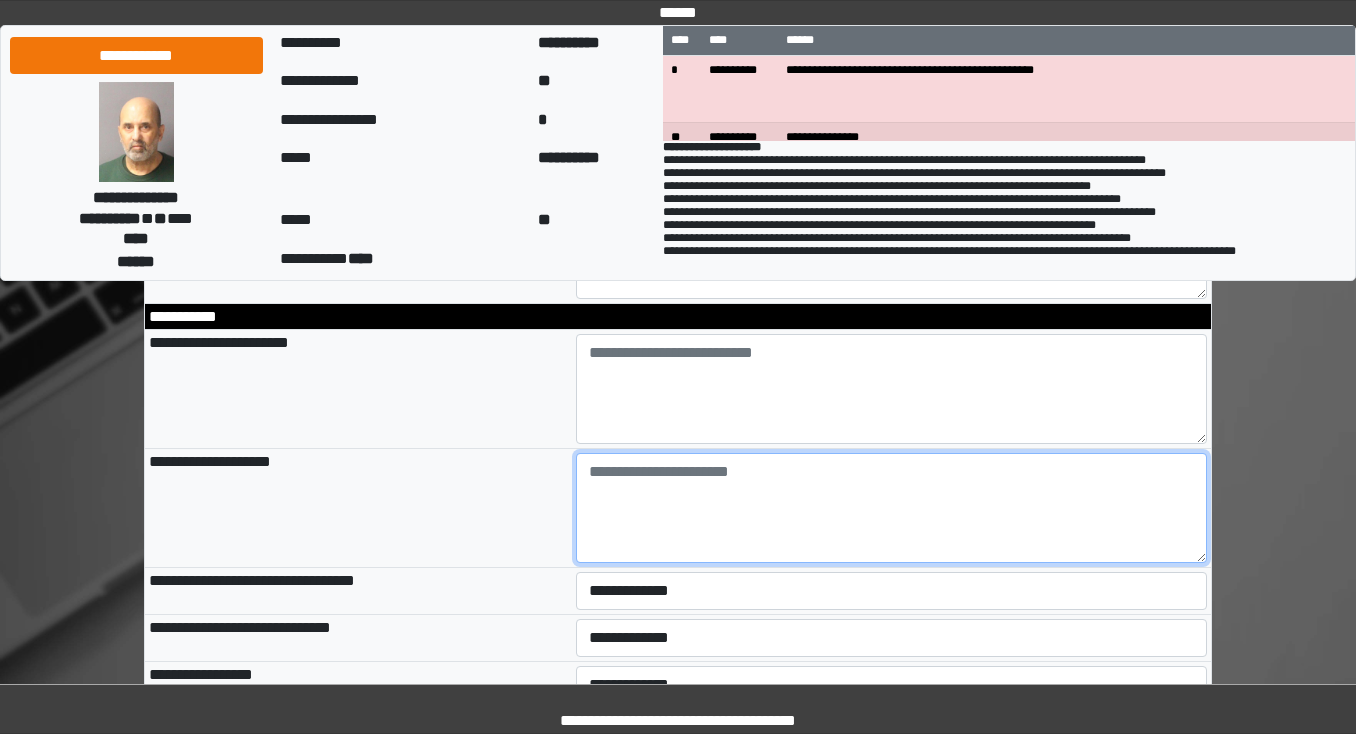 click at bounding box center (892, 508) 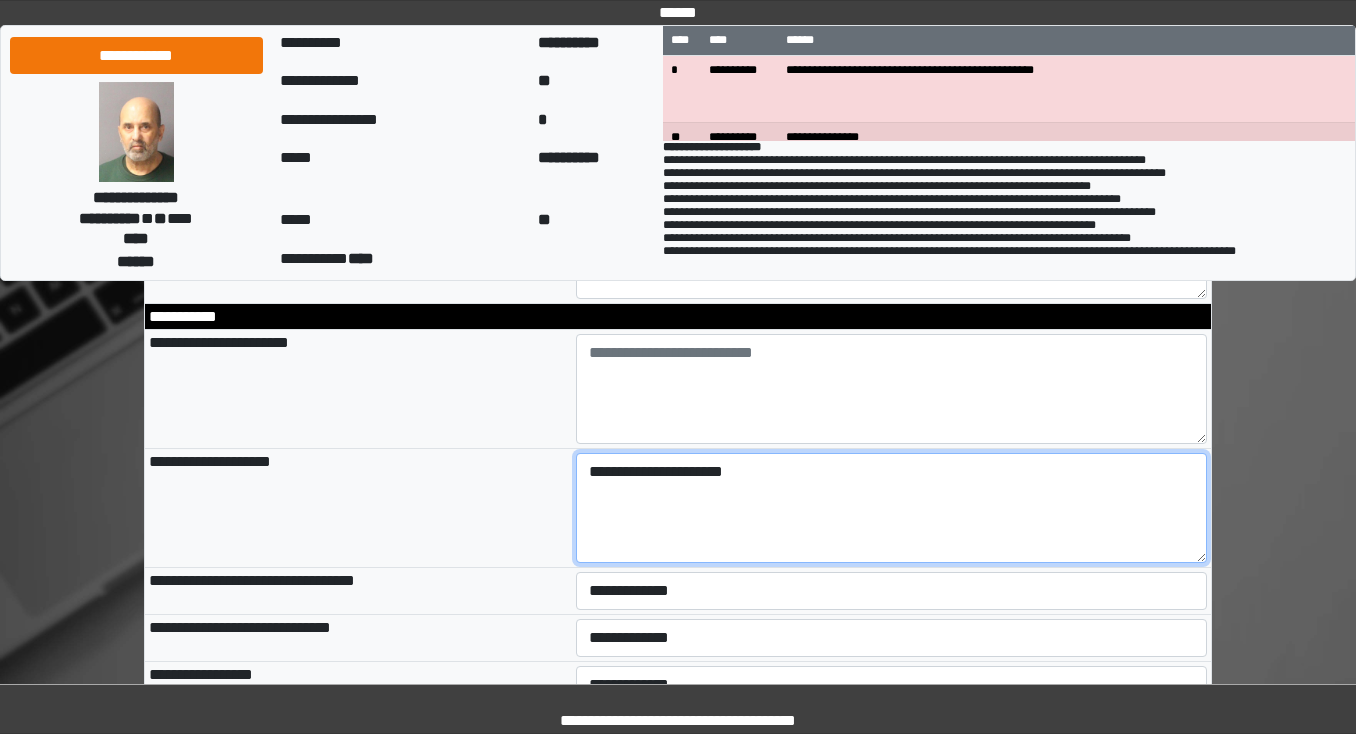 click on "**********" at bounding box center [892, 508] 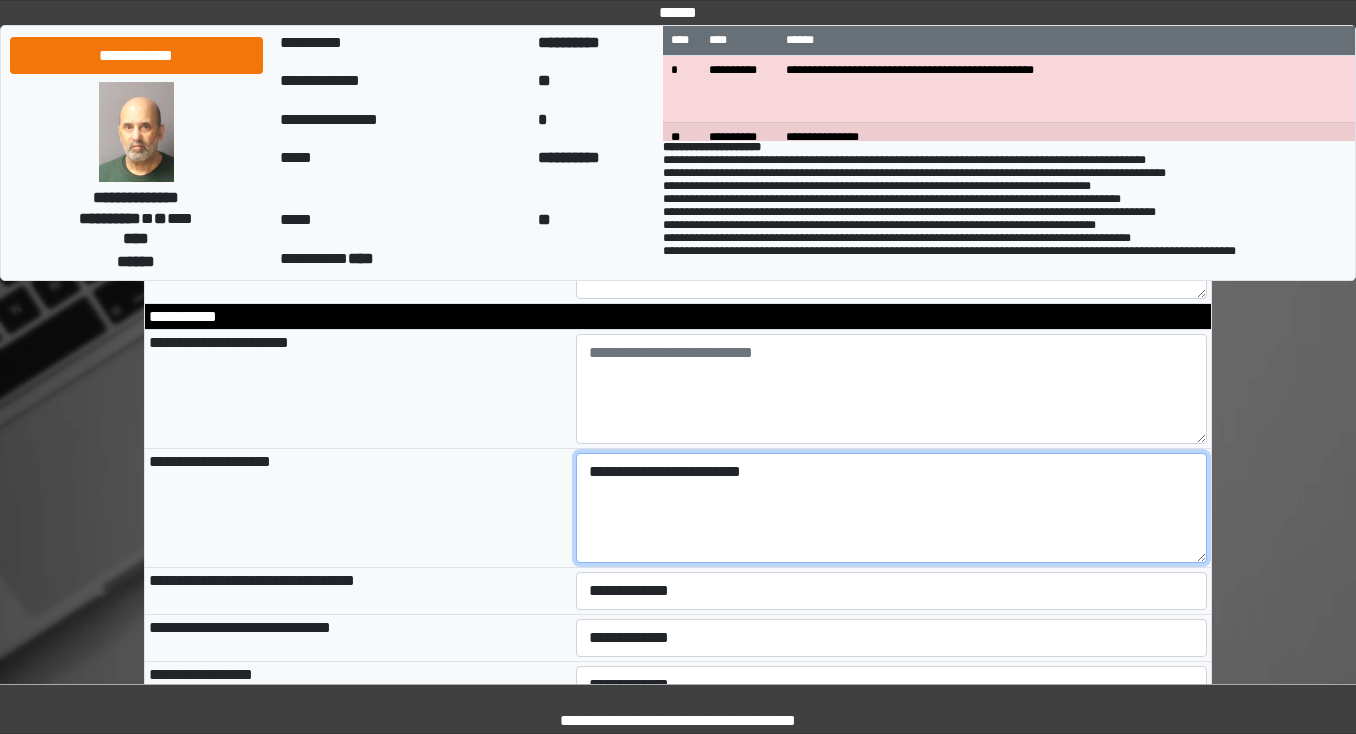 click on "**********" at bounding box center [892, 508] 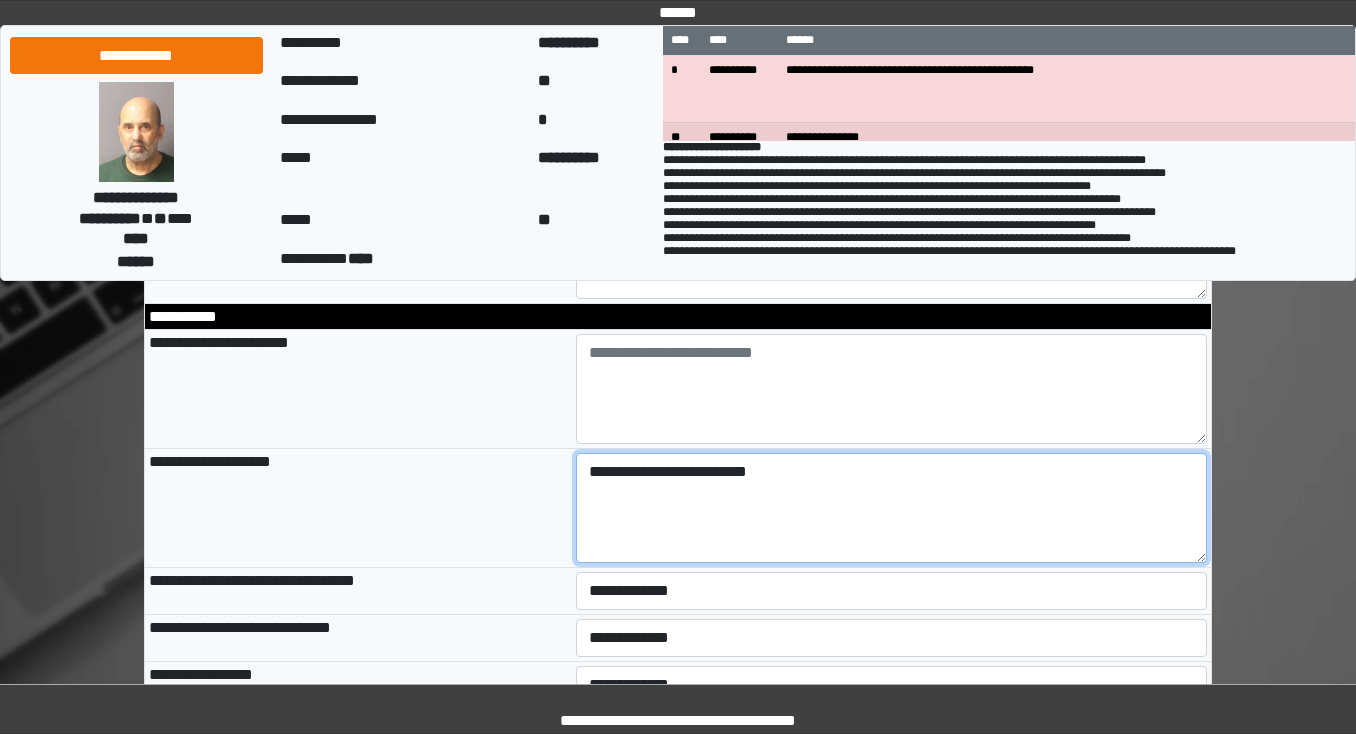 type on "**********" 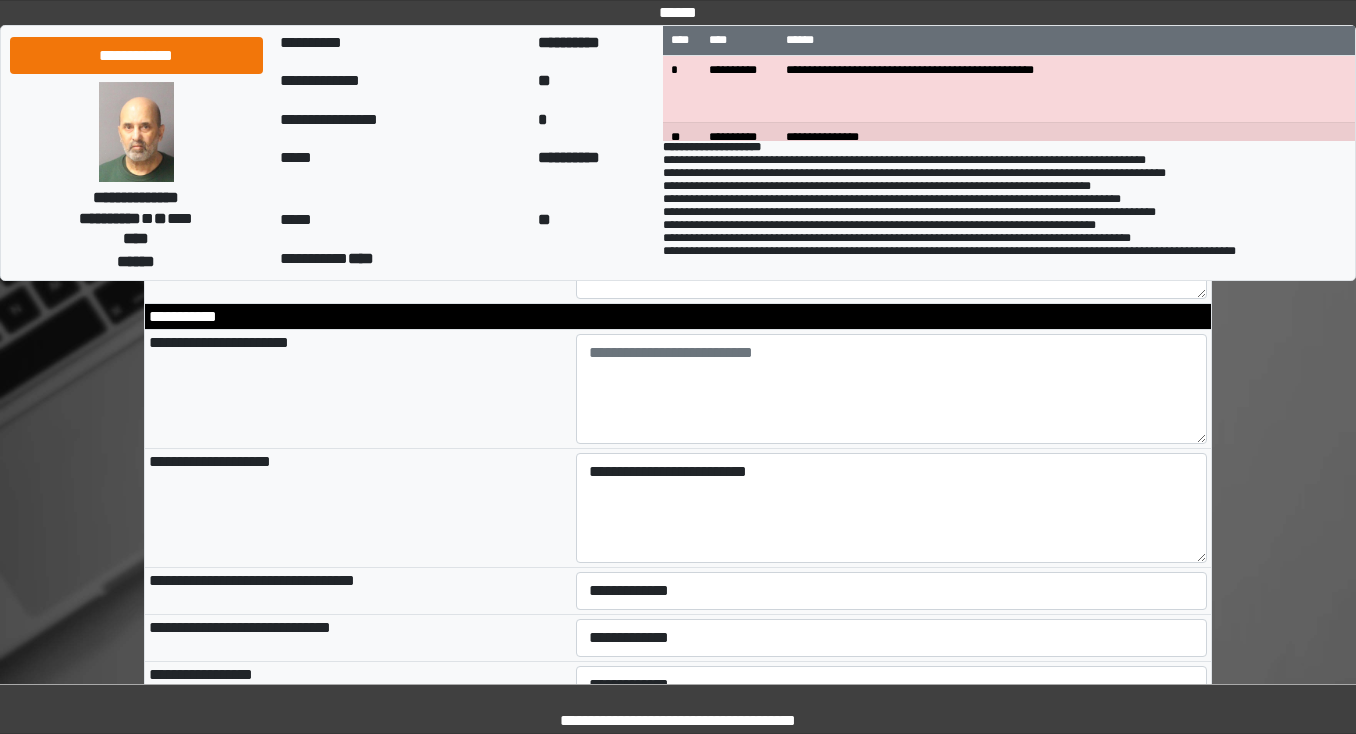 type on "**********" 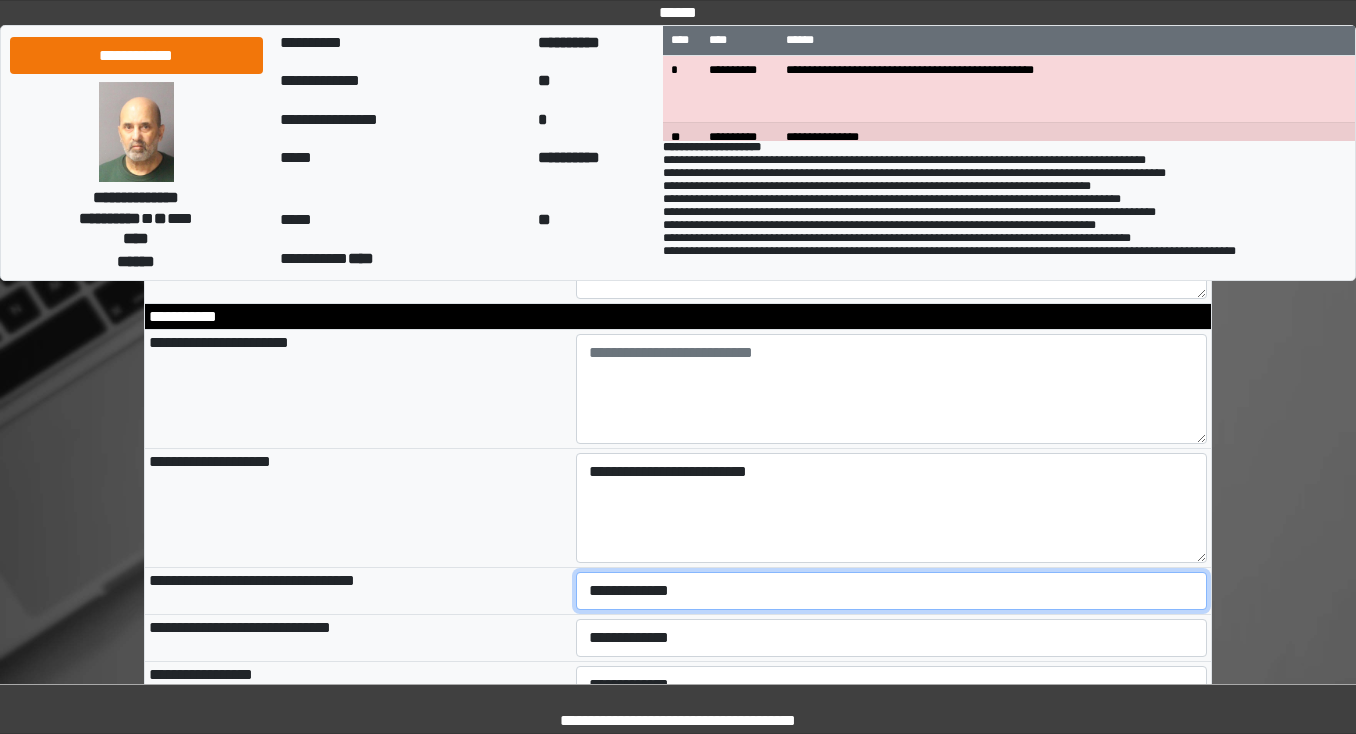 click on "**********" at bounding box center (892, 591) 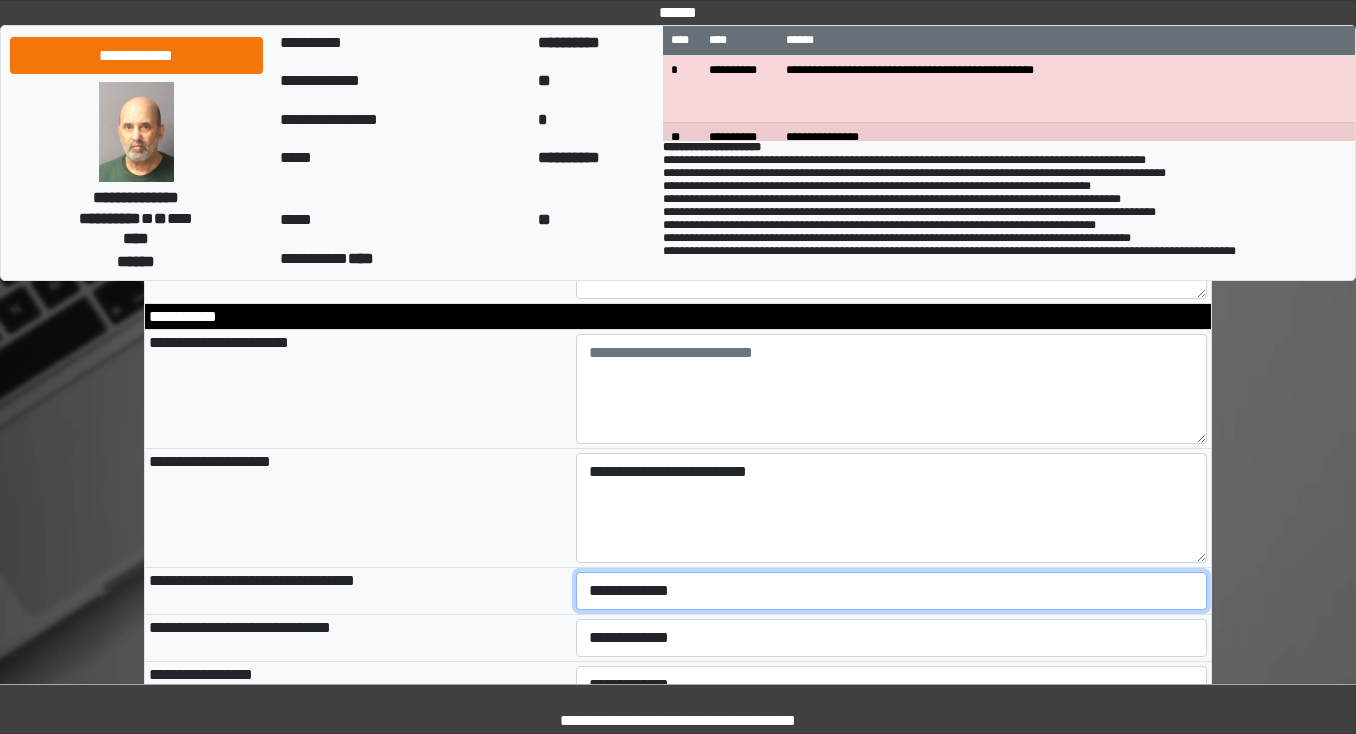 select on "*" 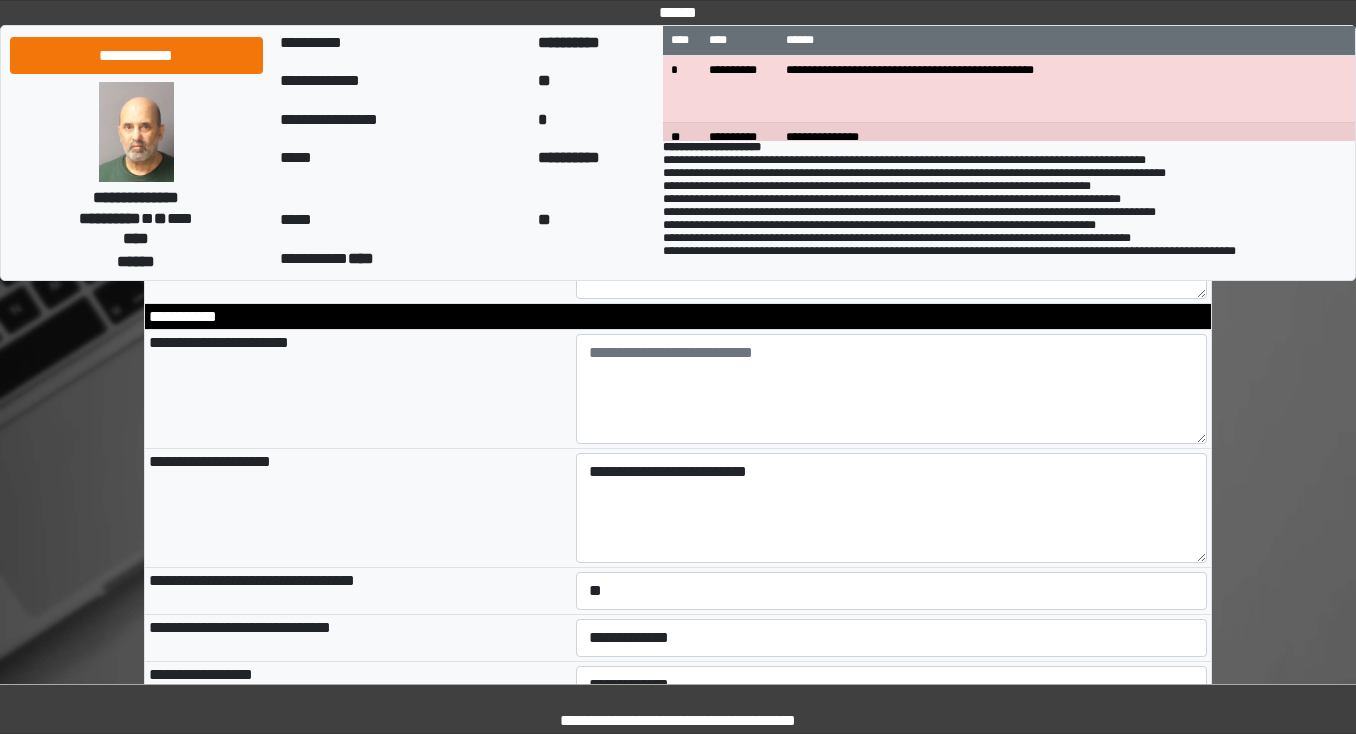 click on "**********" at bounding box center [358, 591] 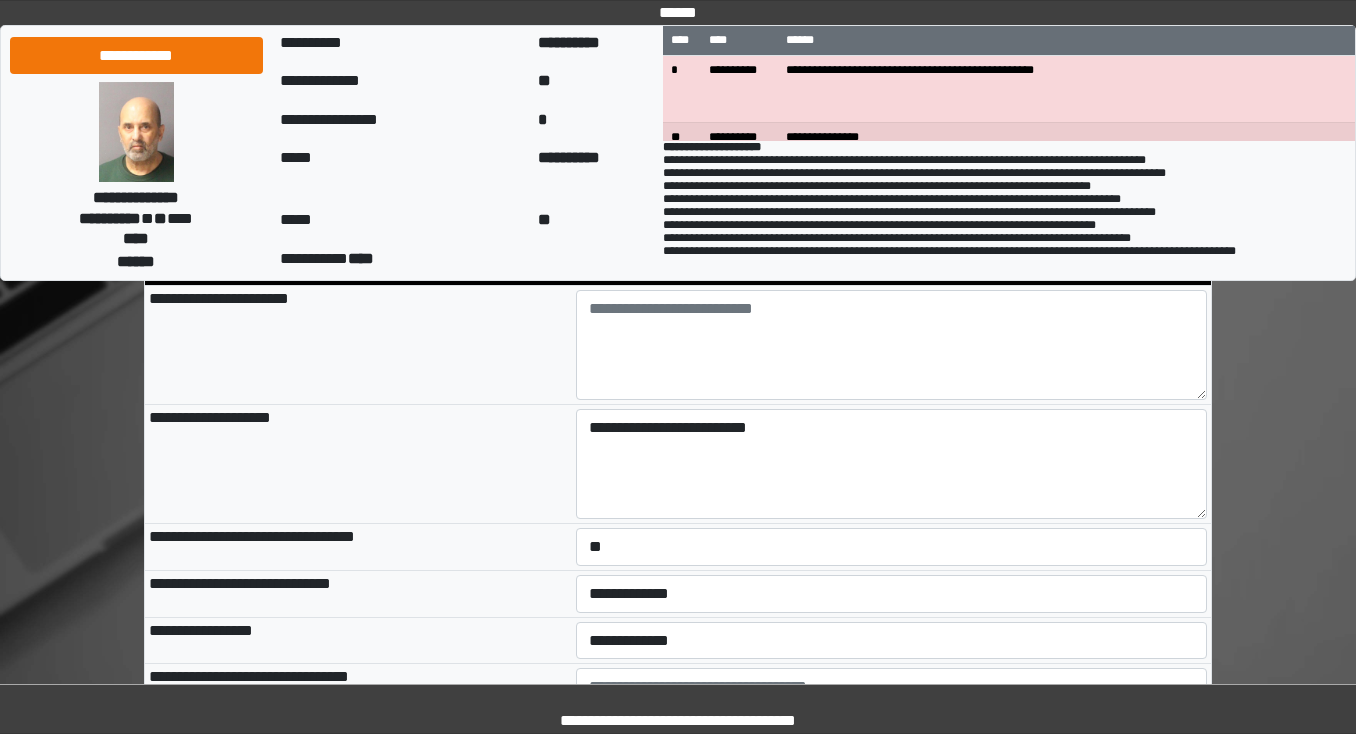 scroll, scrollTop: 2720, scrollLeft: 0, axis: vertical 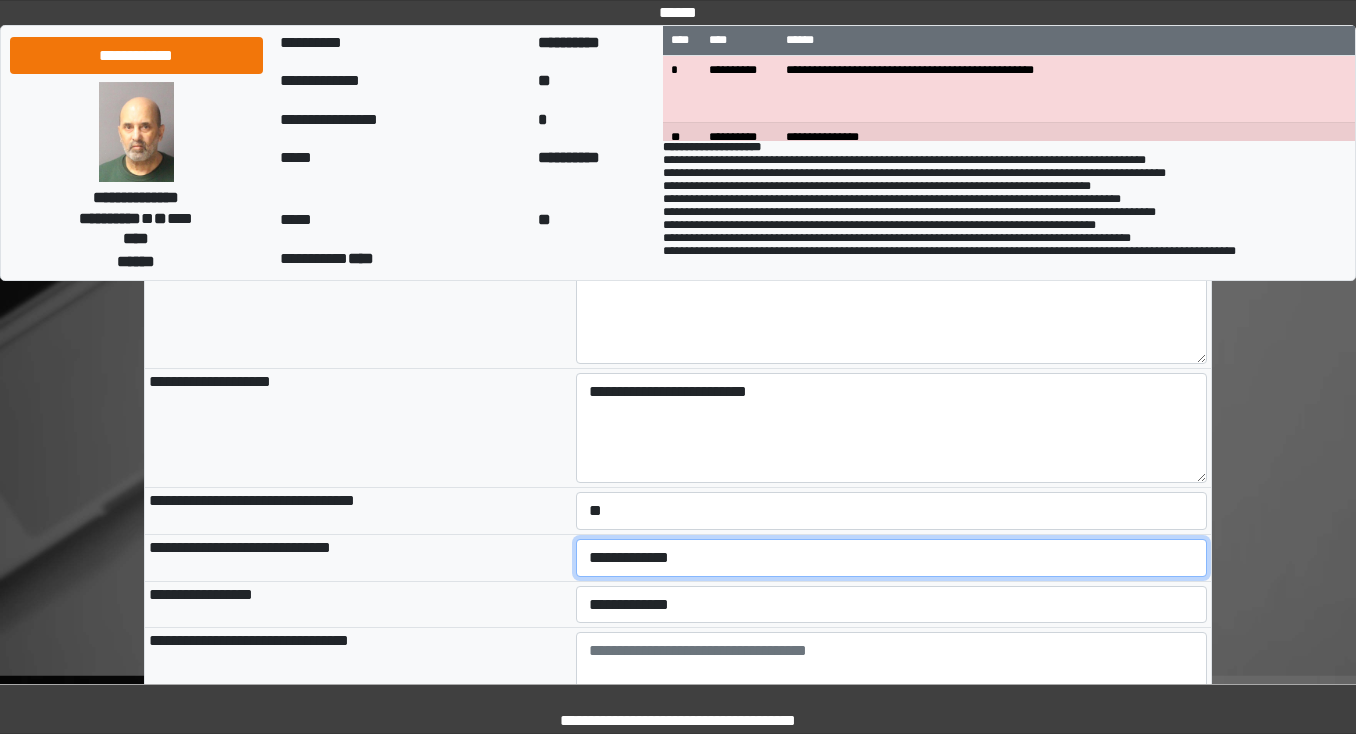 click on "**********" at bounding box center [892, 558] 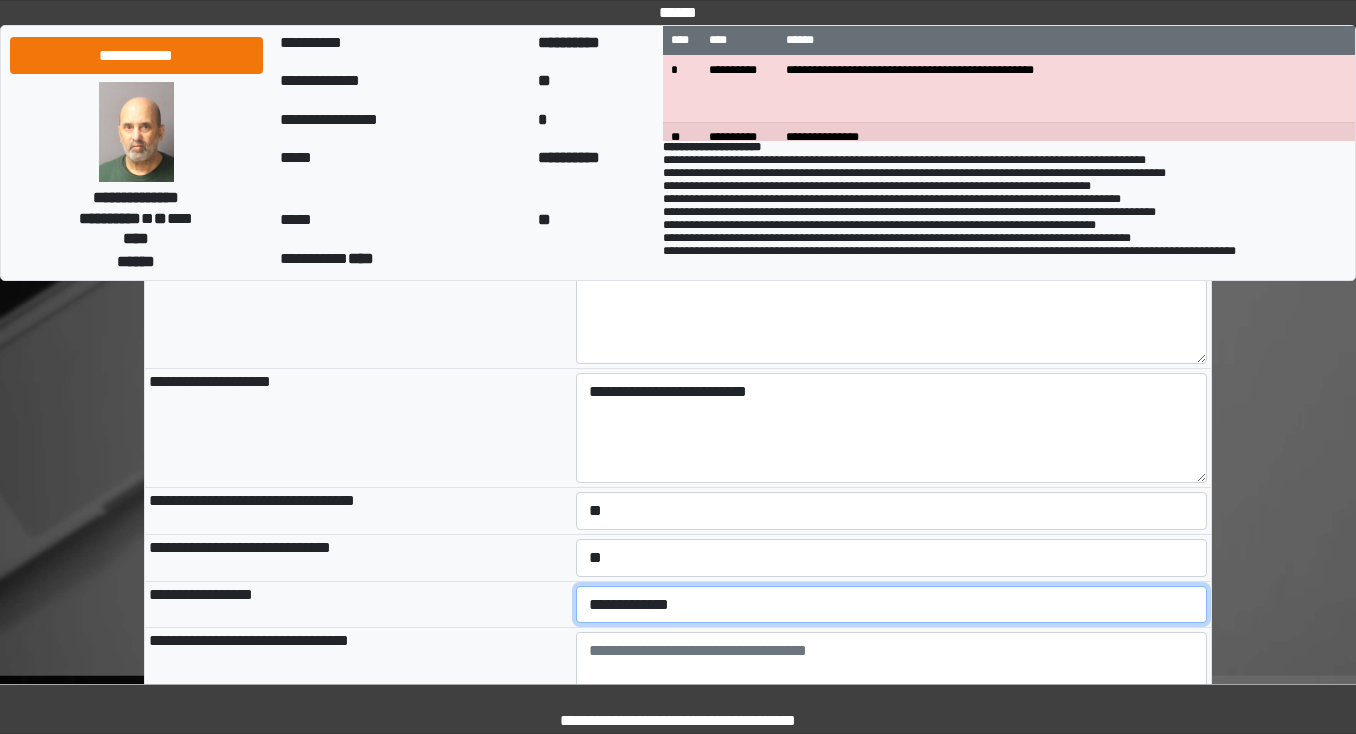 click on "**********" at bounding box center (892, 605) 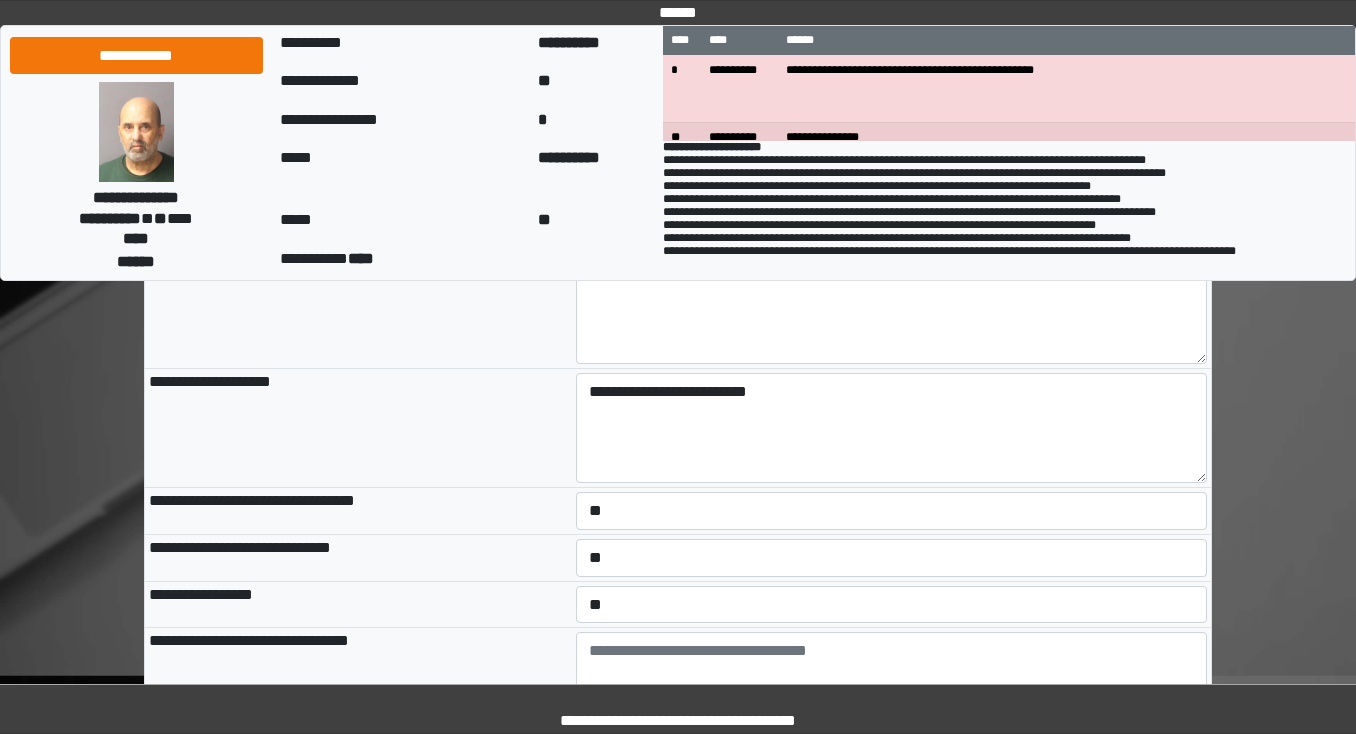 click on "**********" at bounding box center [358, 604] 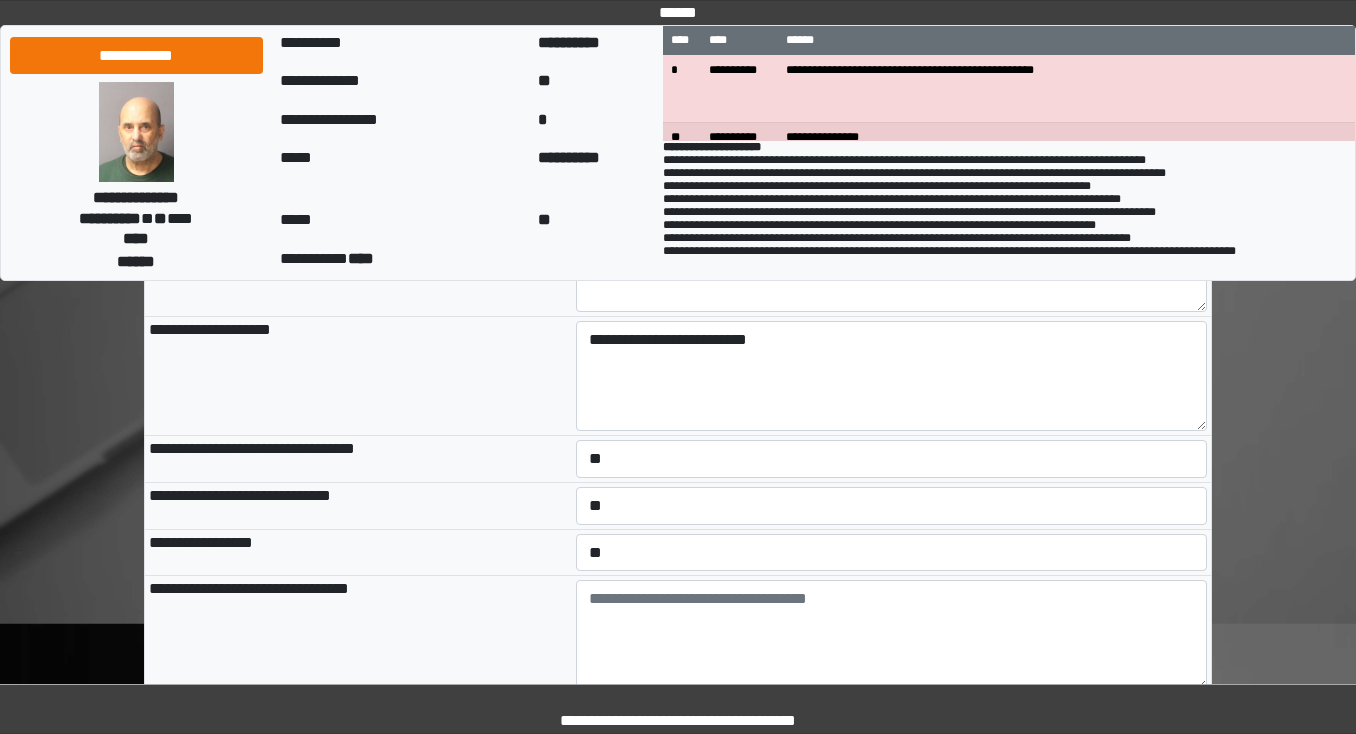 scroll, scrollTop: 2800, scrollLeft: 0, axis: vertical 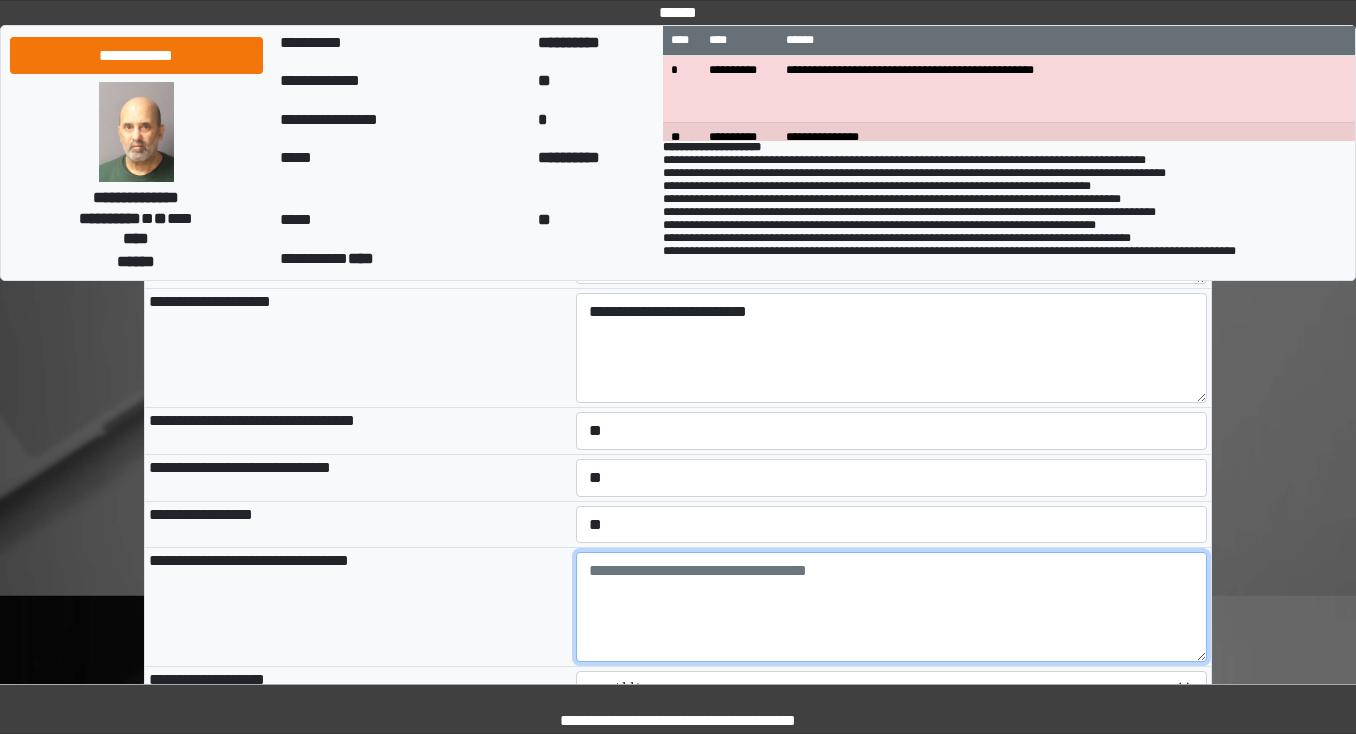 click at bounding box center (892, 607) 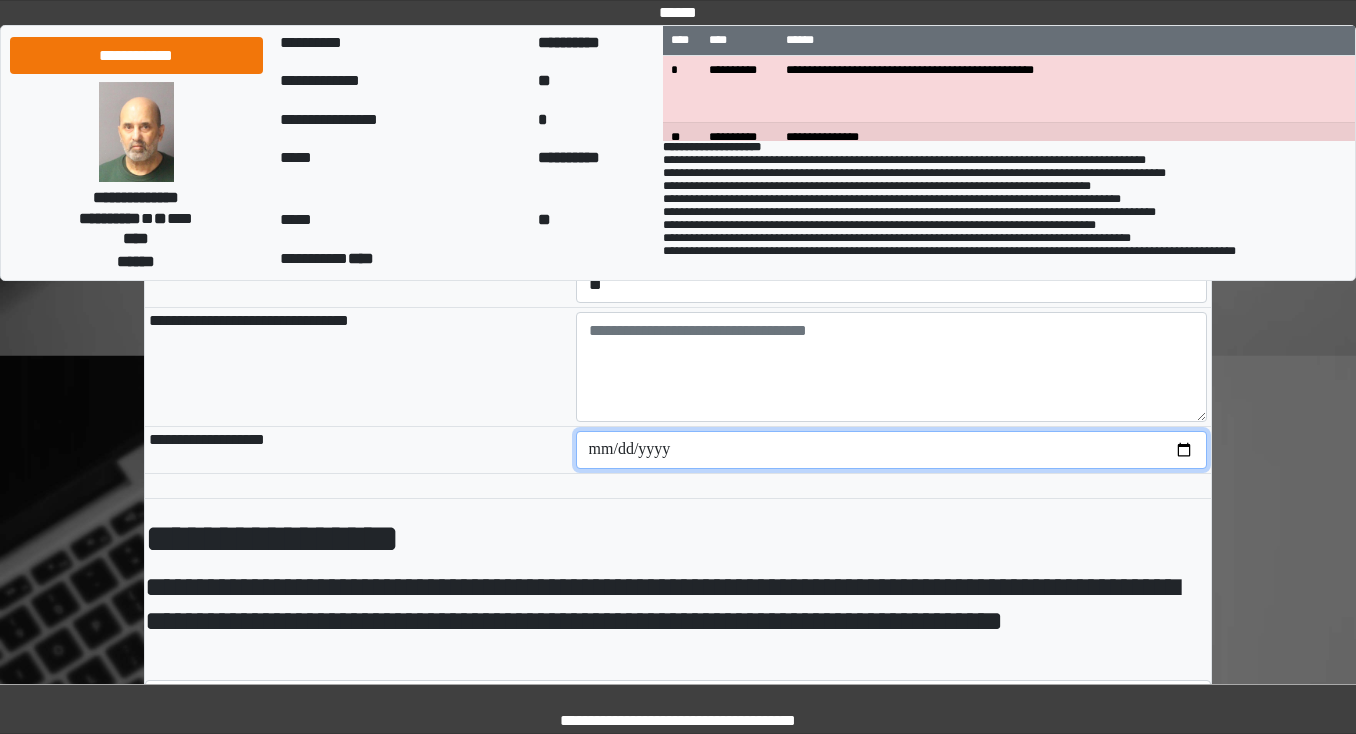 click at bounding box center [892, 450] 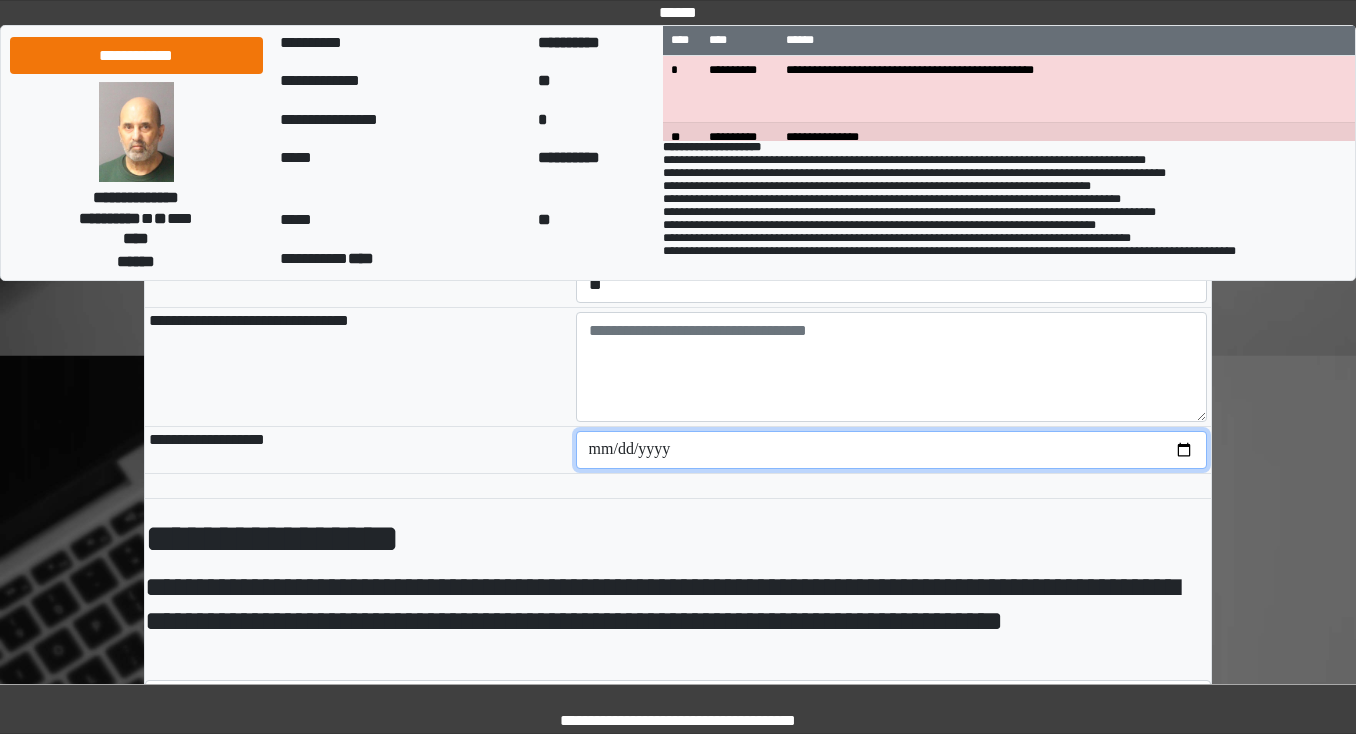 type on "**********" 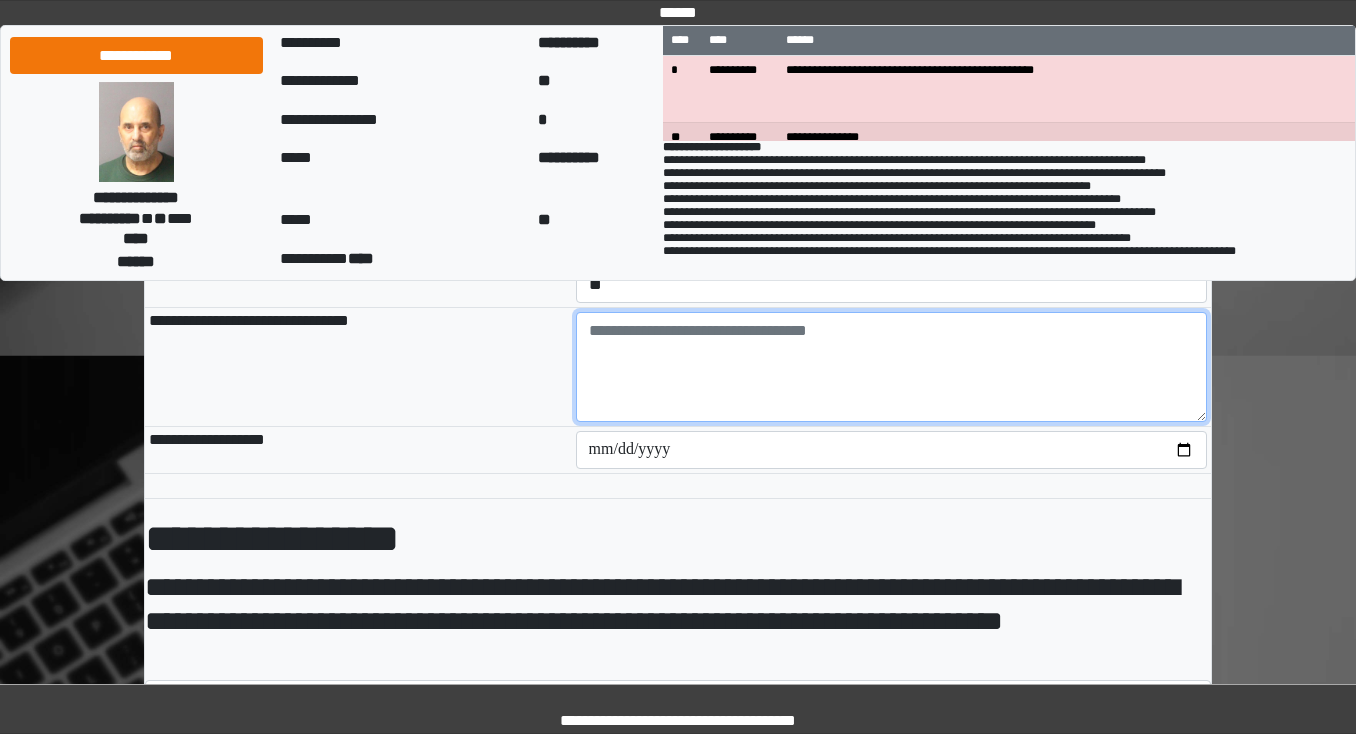 click at bounding box center (892, 367) 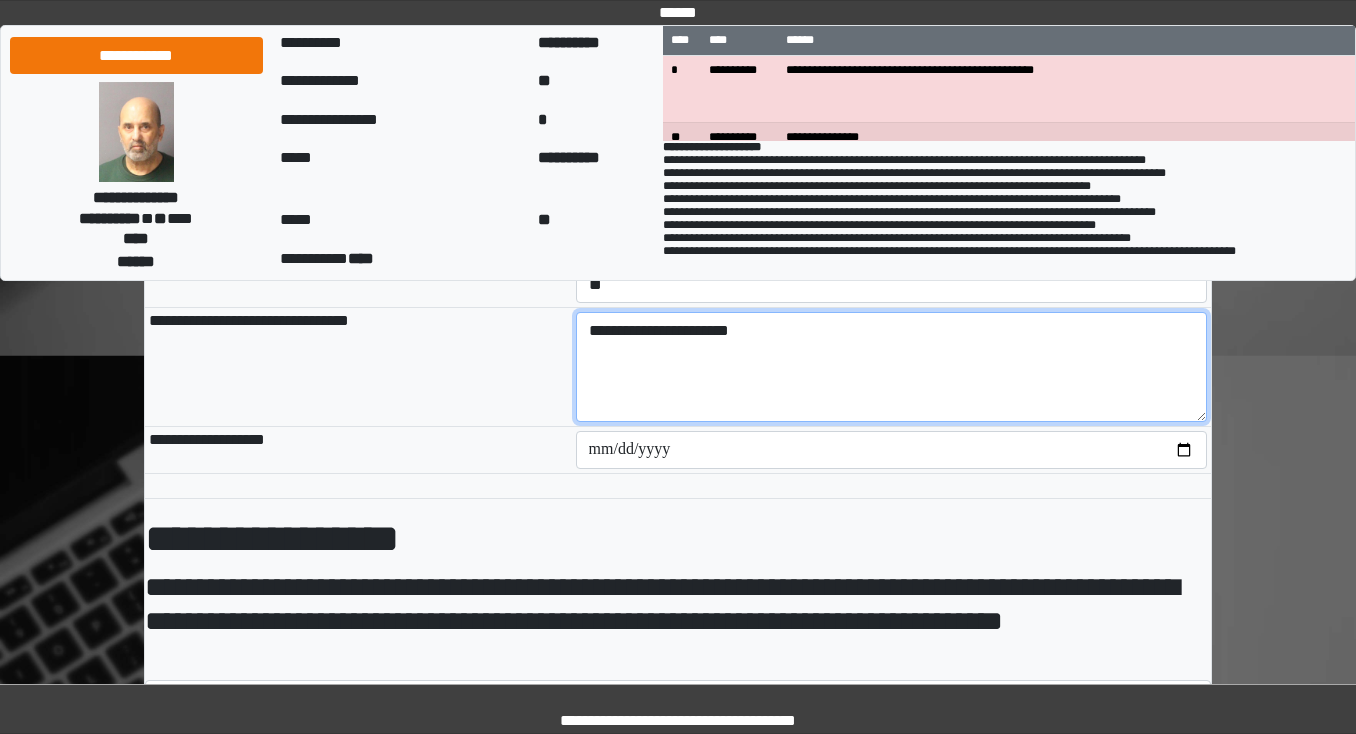 type on "**********" 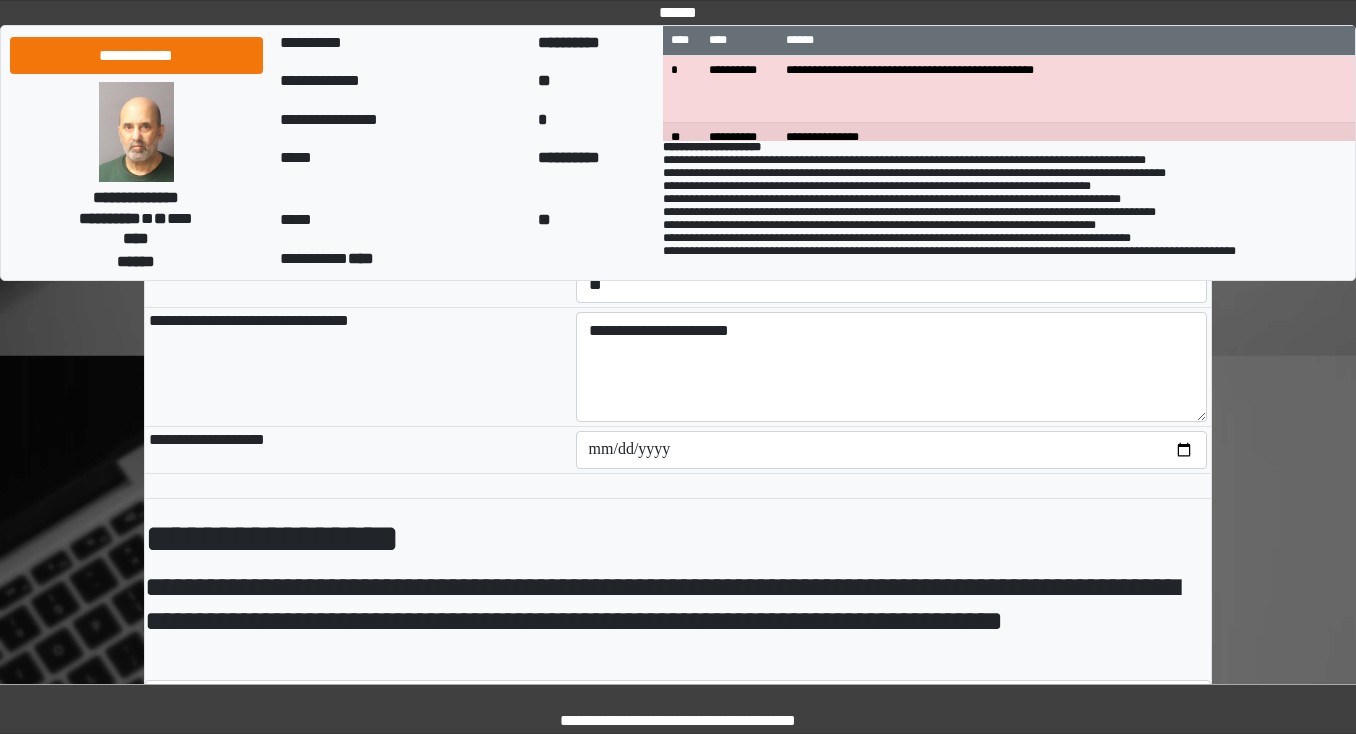 type on "**********" 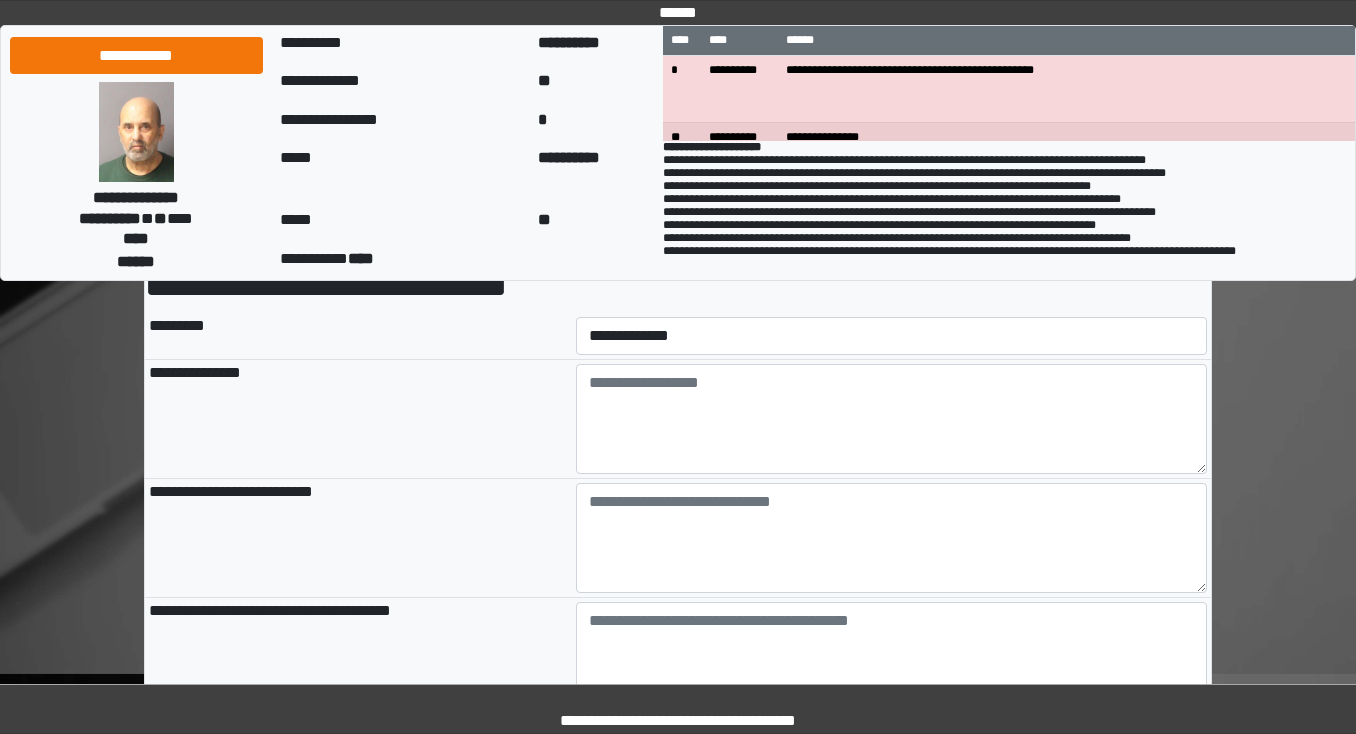scroll, scrollTop: 0, scrollLeft: 0, axis: both 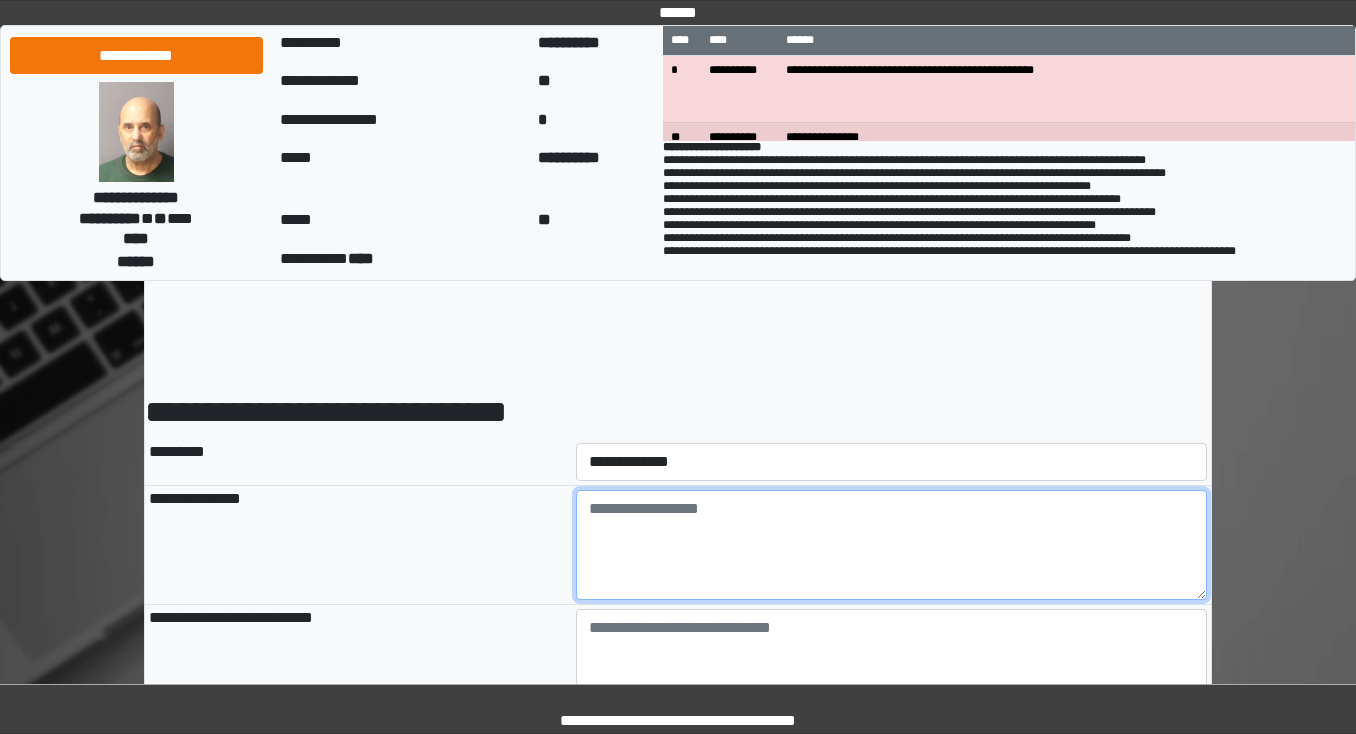 click at bounding box center [892, 545] 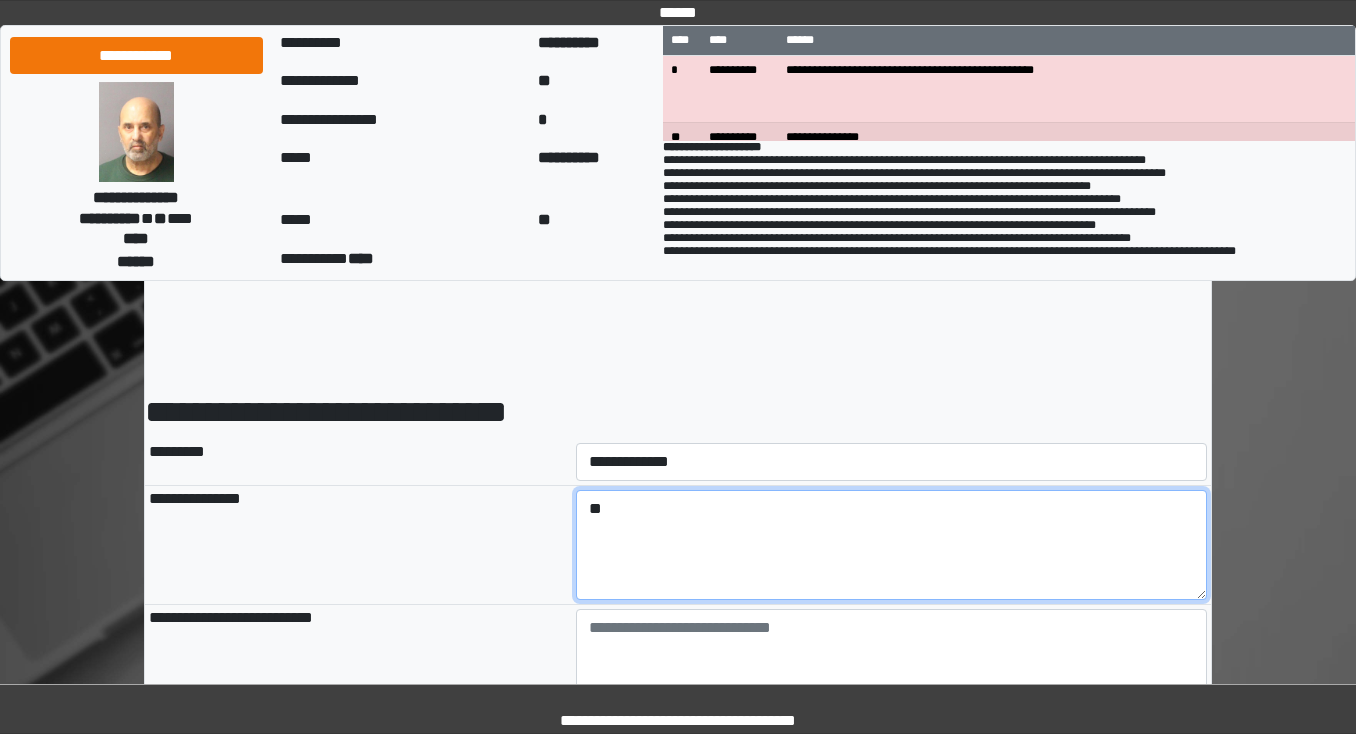 type on "*" 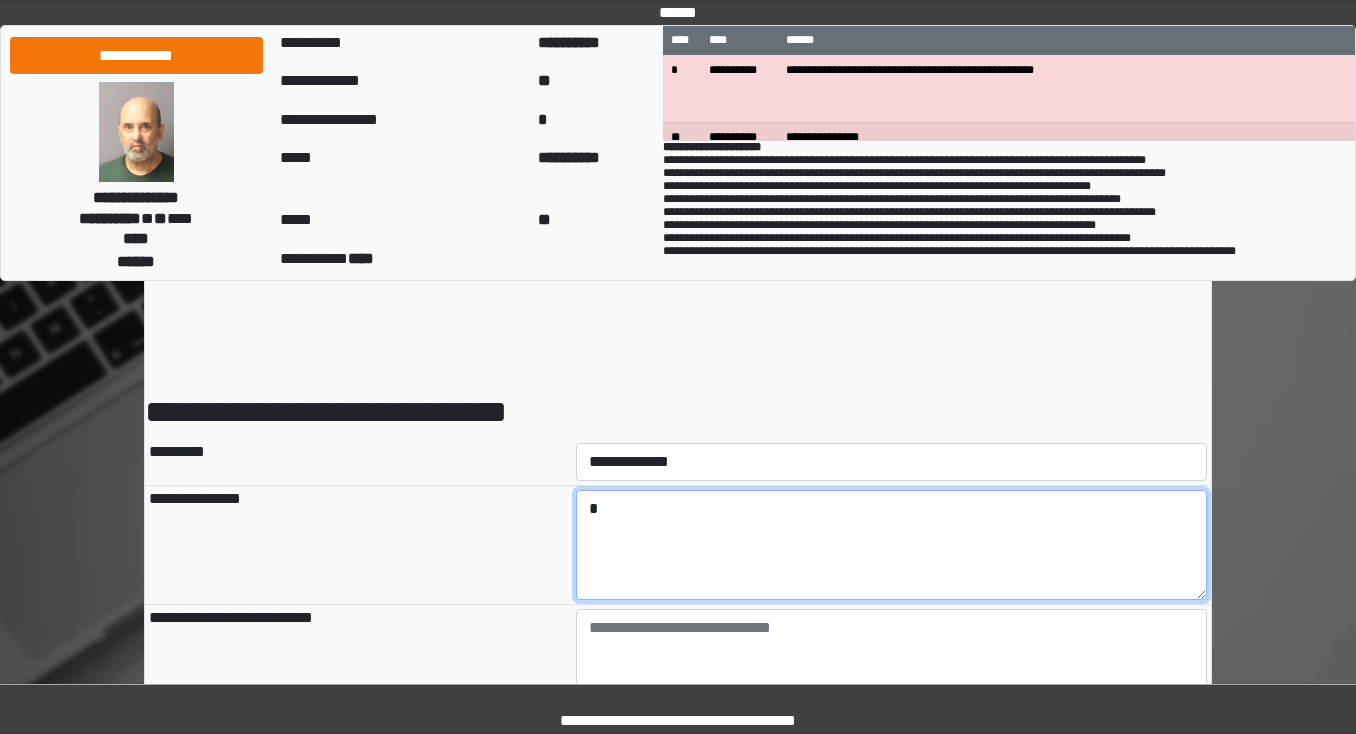 type 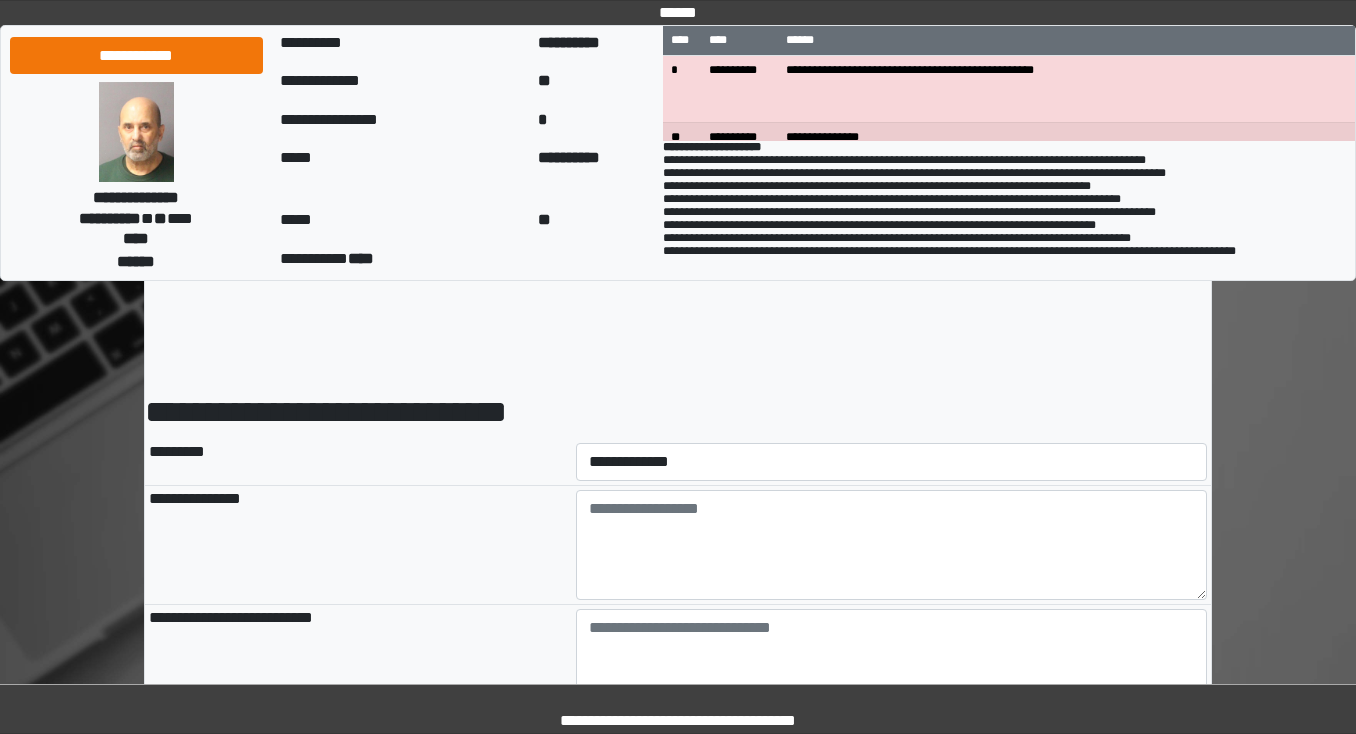 click on "**********" at bounding box center (678, 2003) 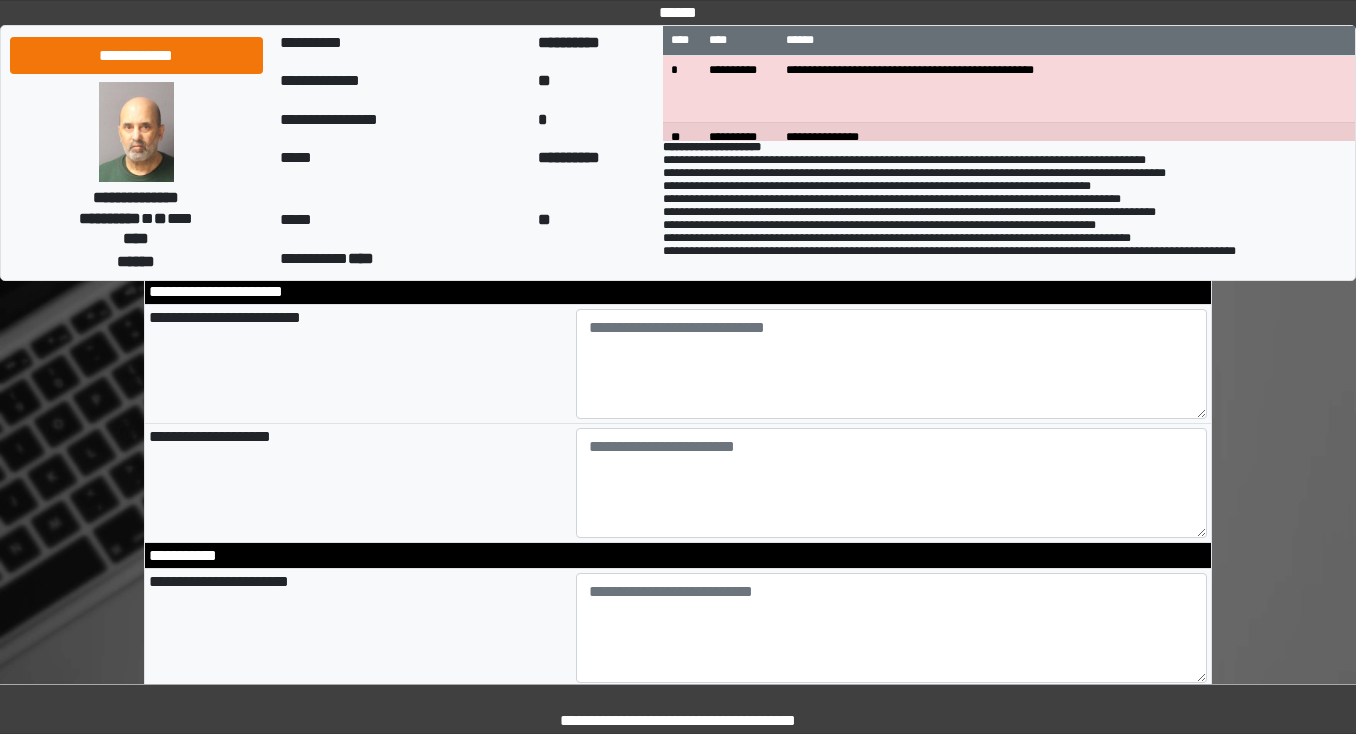 scroll, scrollTop: 2400, scrollLeft: 0, axis: vertical 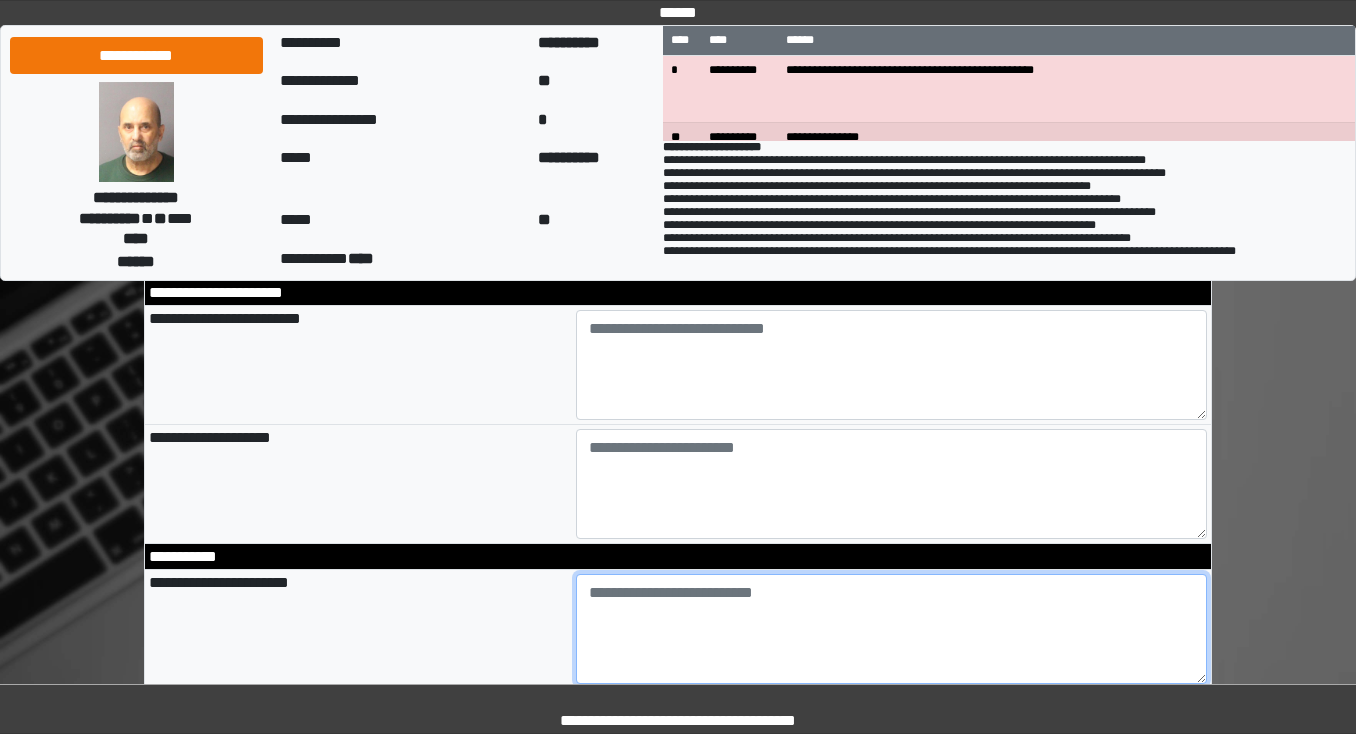 click at bounding box center [892, 629] 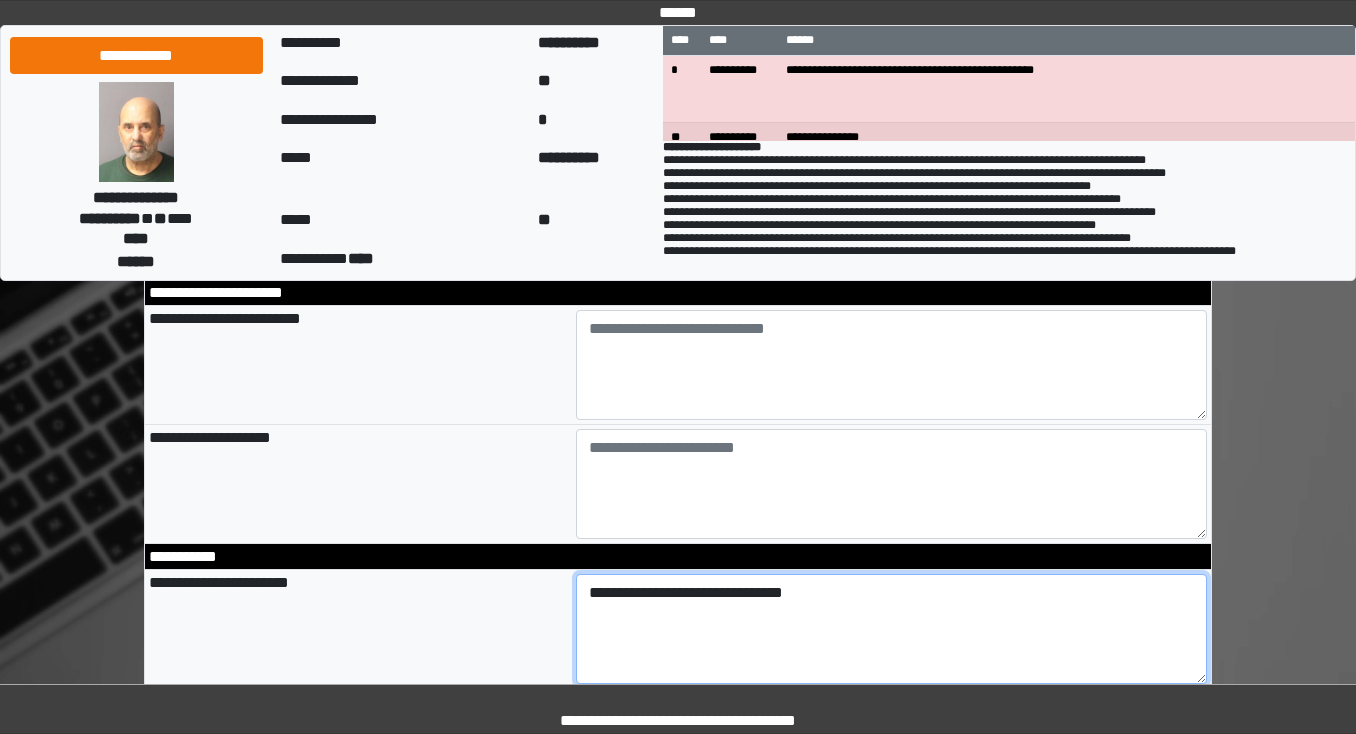 click on "**********" at bounding box center [892, 629] 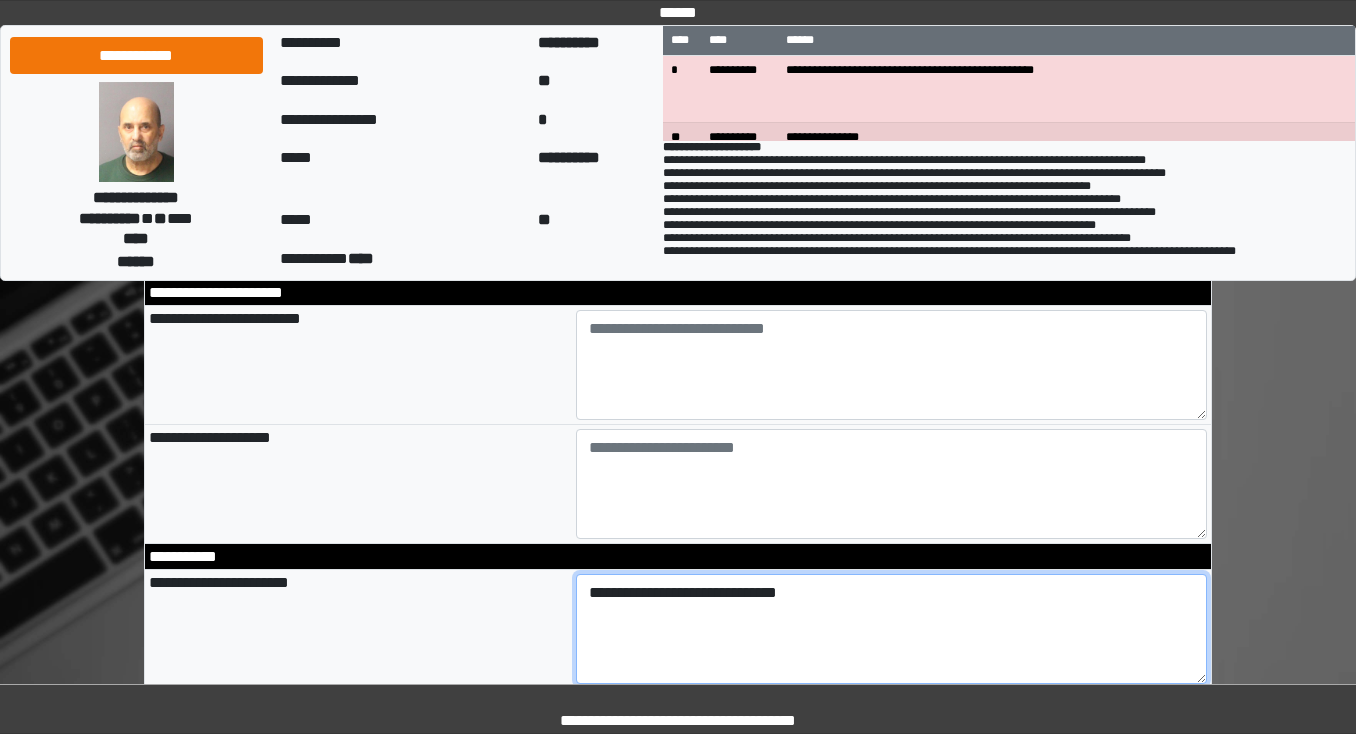 type on "**********" 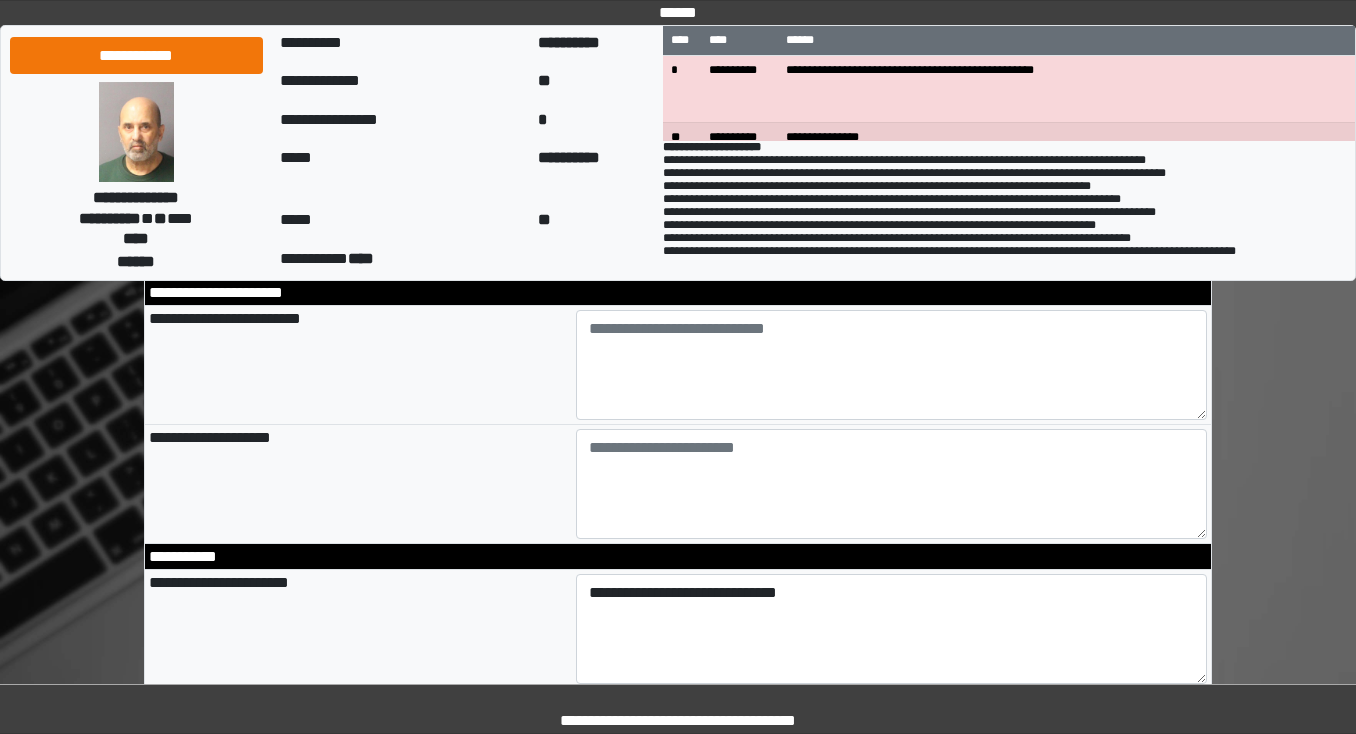 type on "**********" 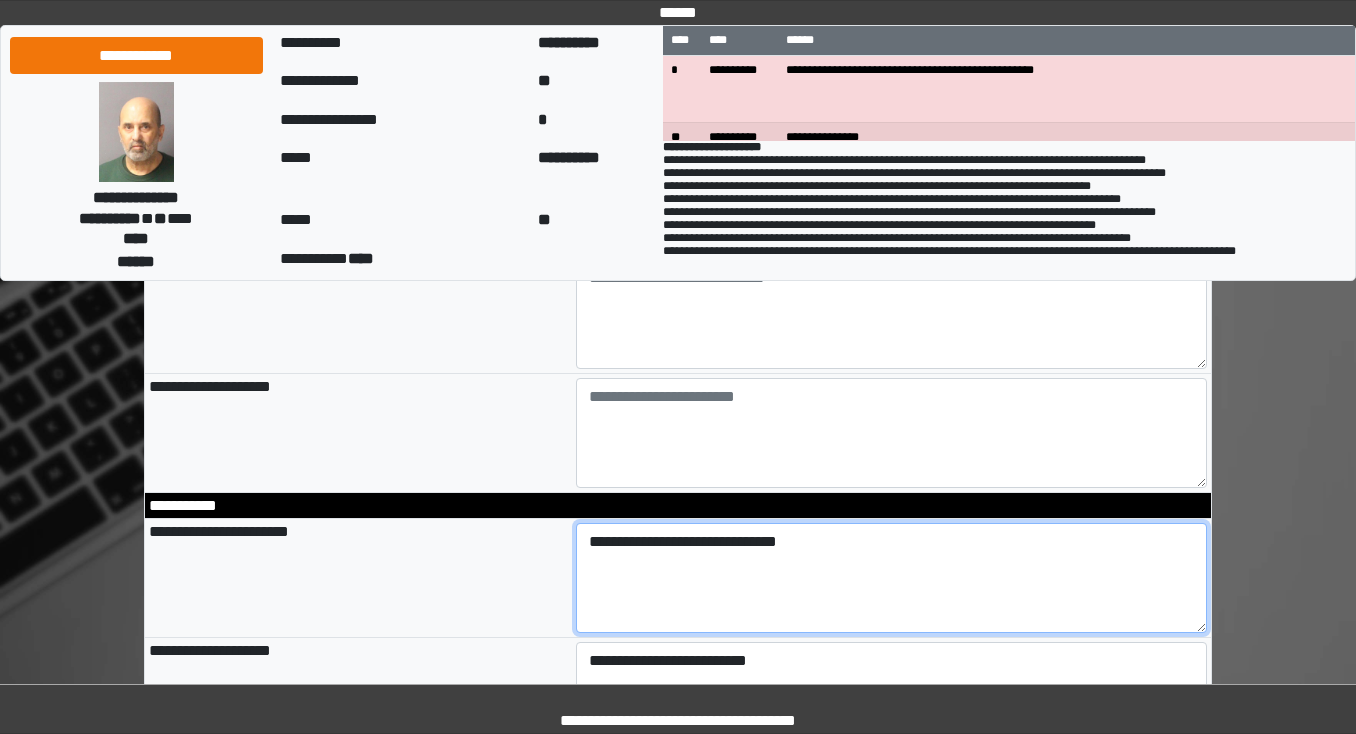 scroll, scrollTop: 2480, scrollLeft: 0, axis: vertical 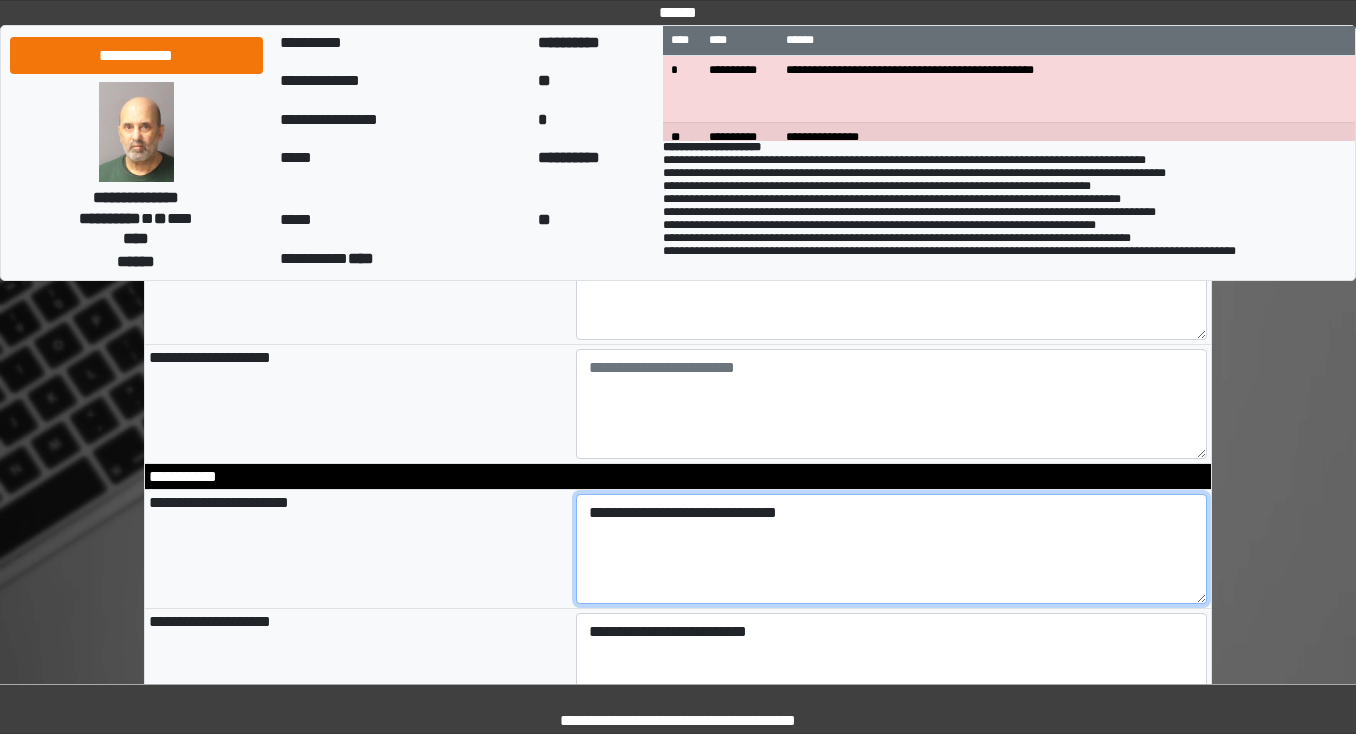 click on "**********" at bounding box center [892, 549] 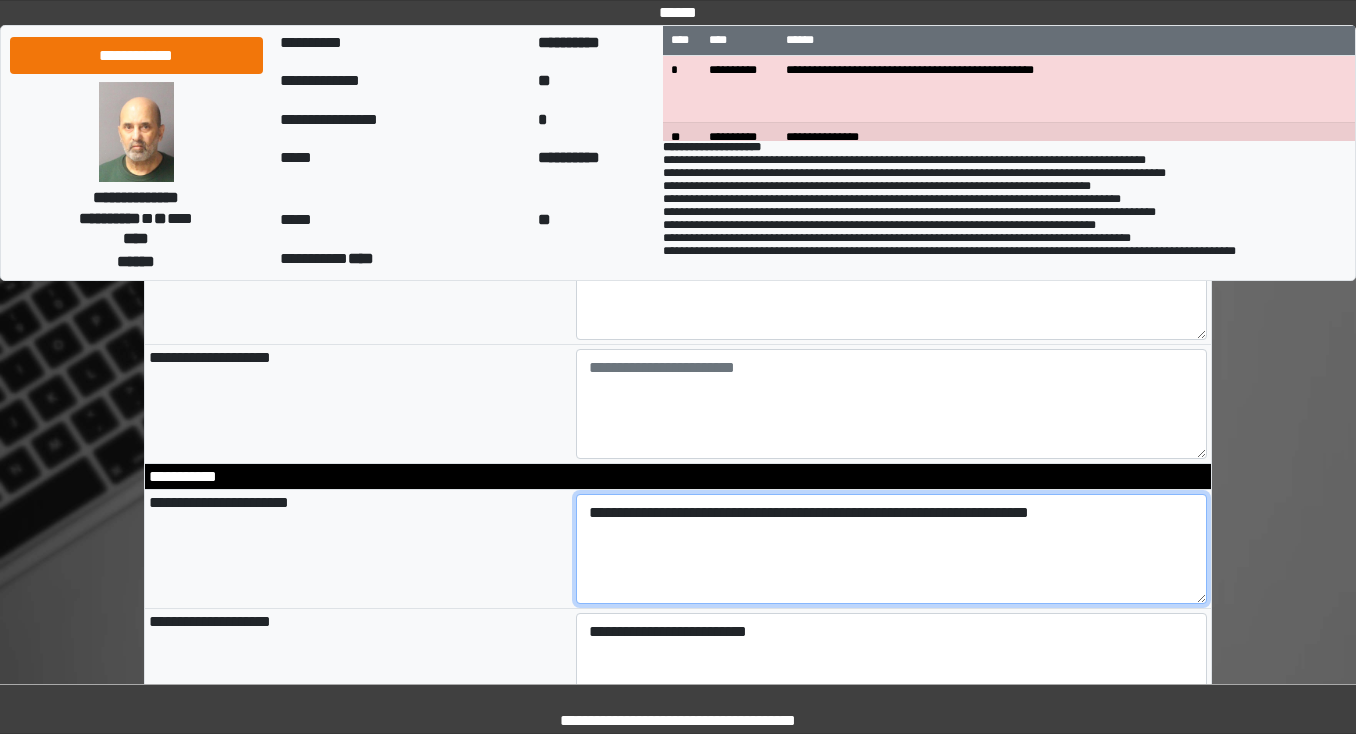 click on "**********" at bounding box center [892, 549] 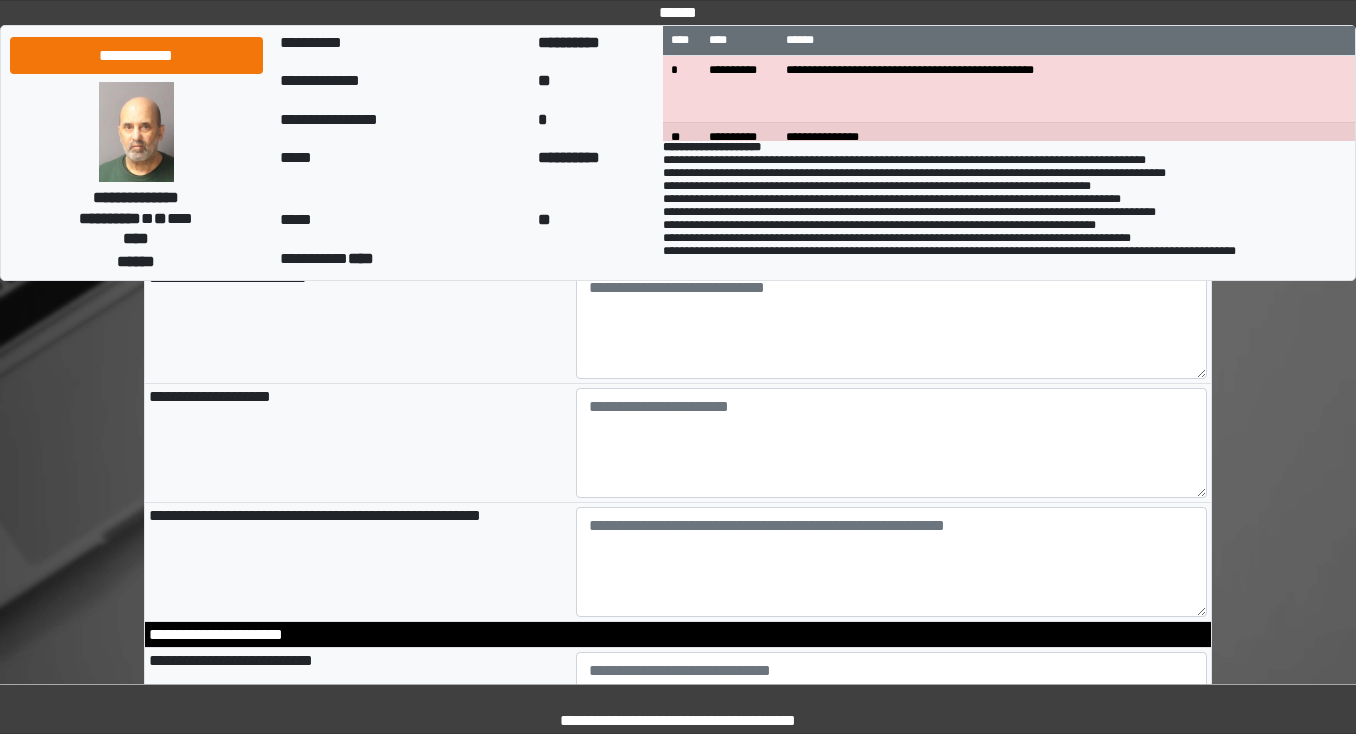 scroll, scrollTop: 816, scrollLeft: 0, axis: vertical 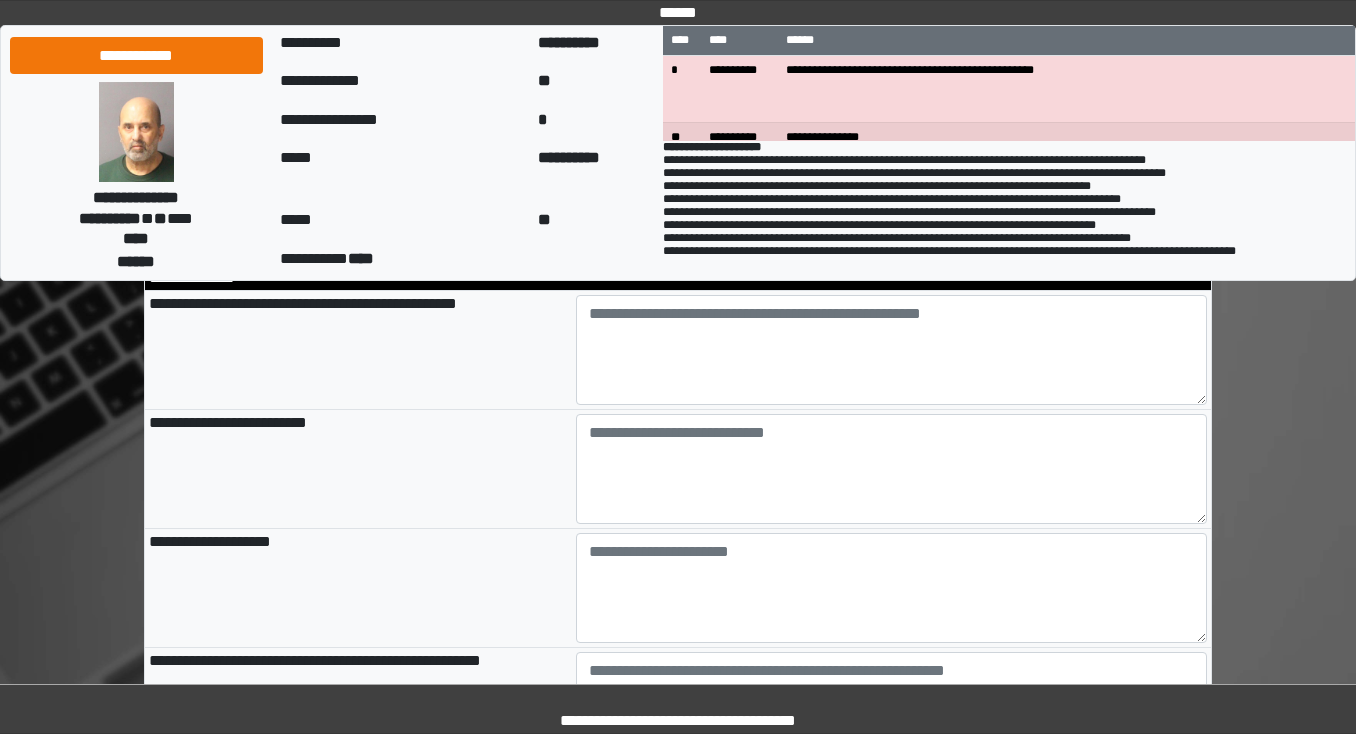 type on "**********" 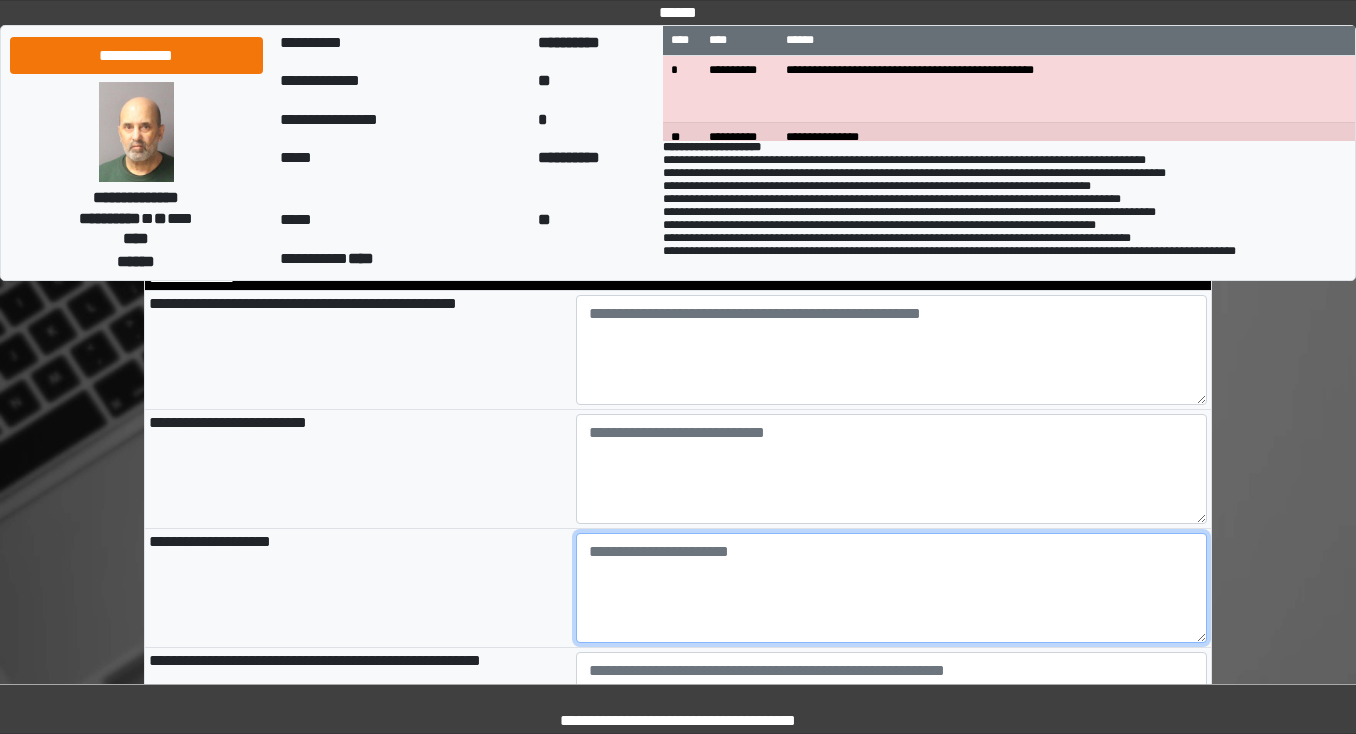 type on "**********" 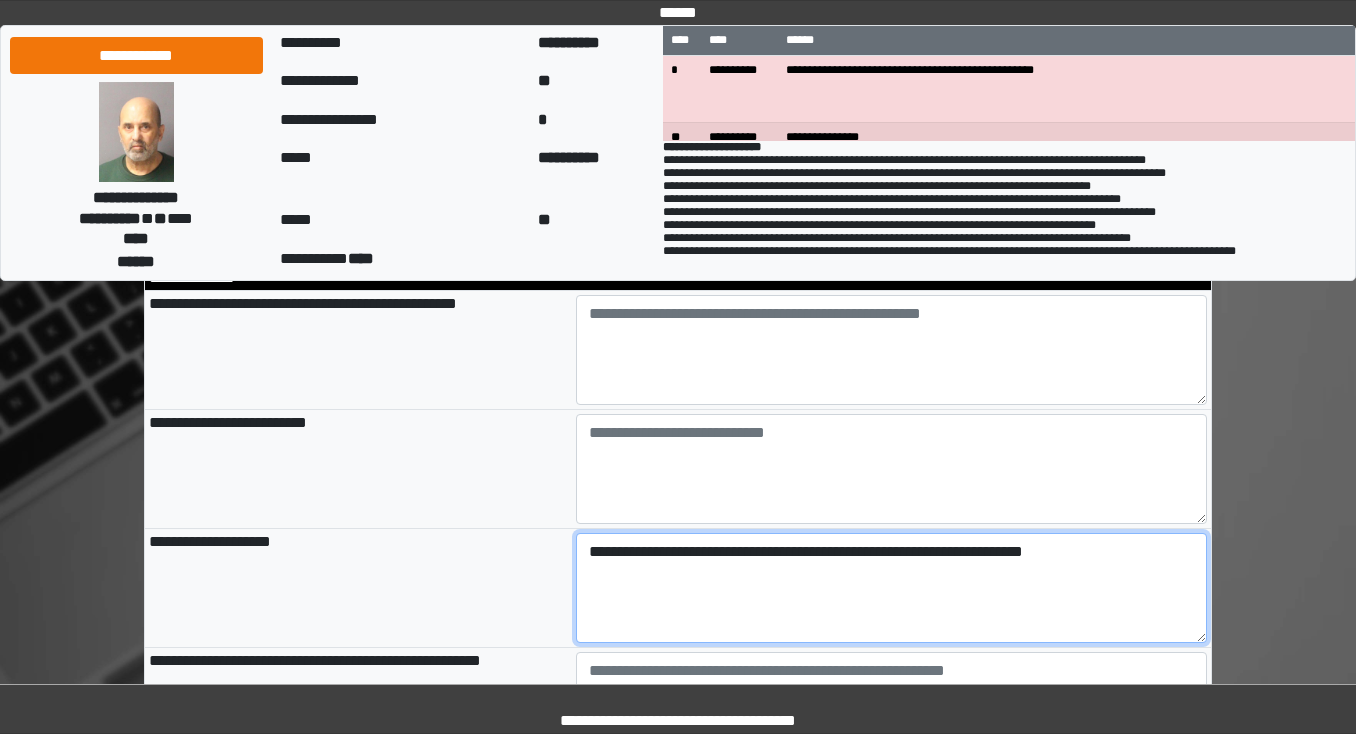 type on "**********" 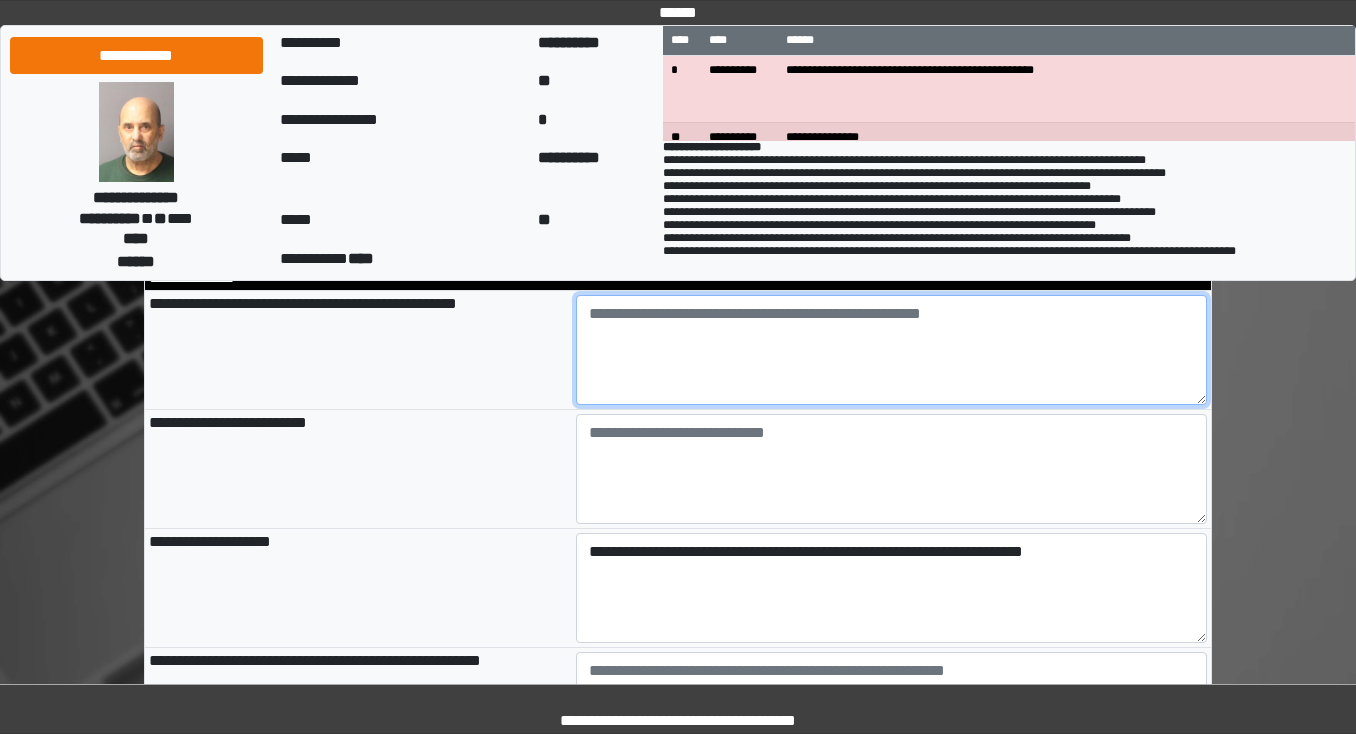 type on "**********" 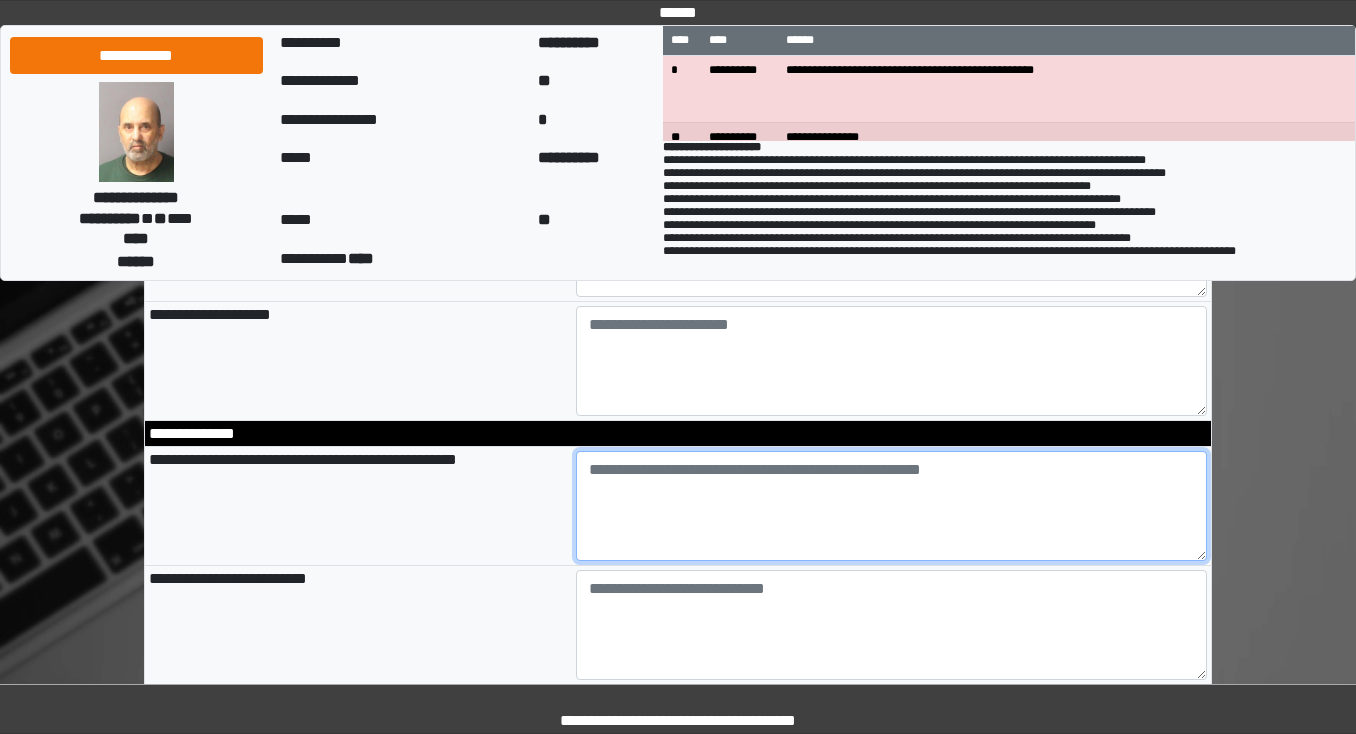 scroll, scrollTop: 656, scrollLeft: 0, axis: vertical 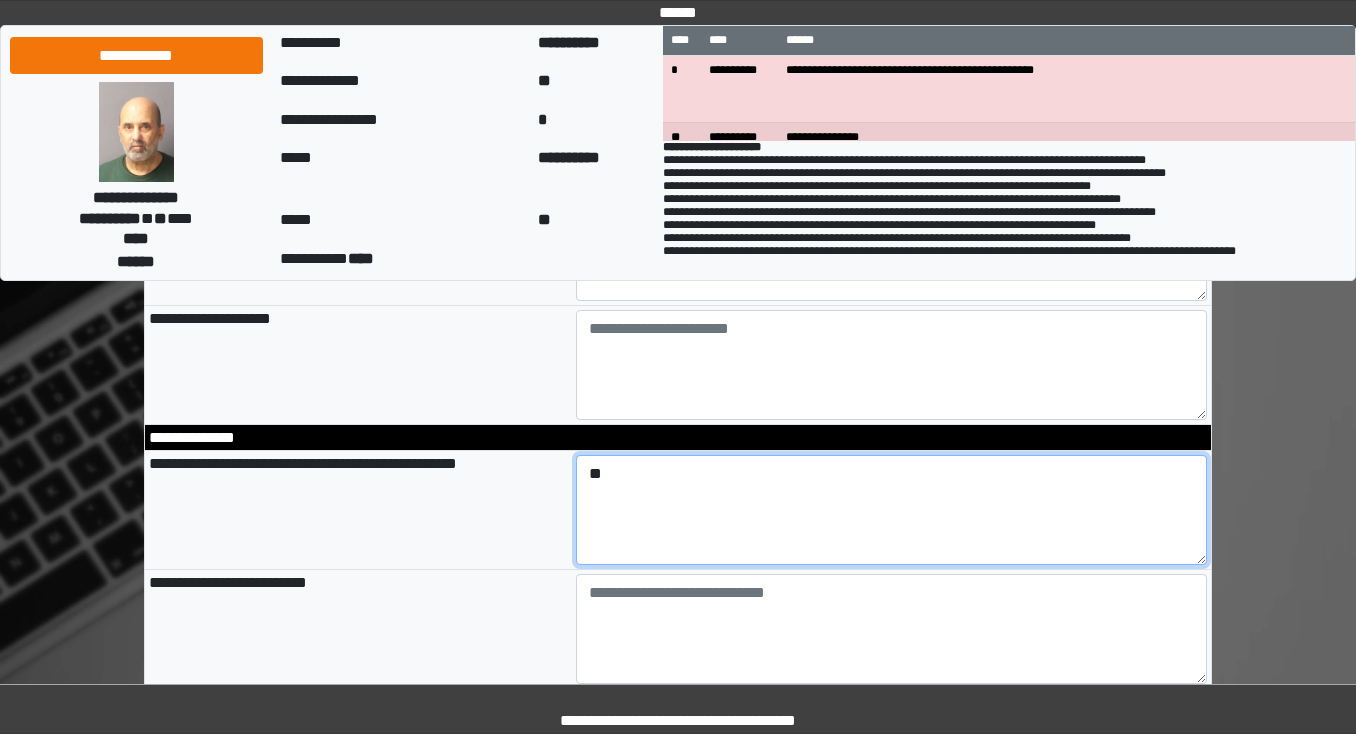 type on "*" 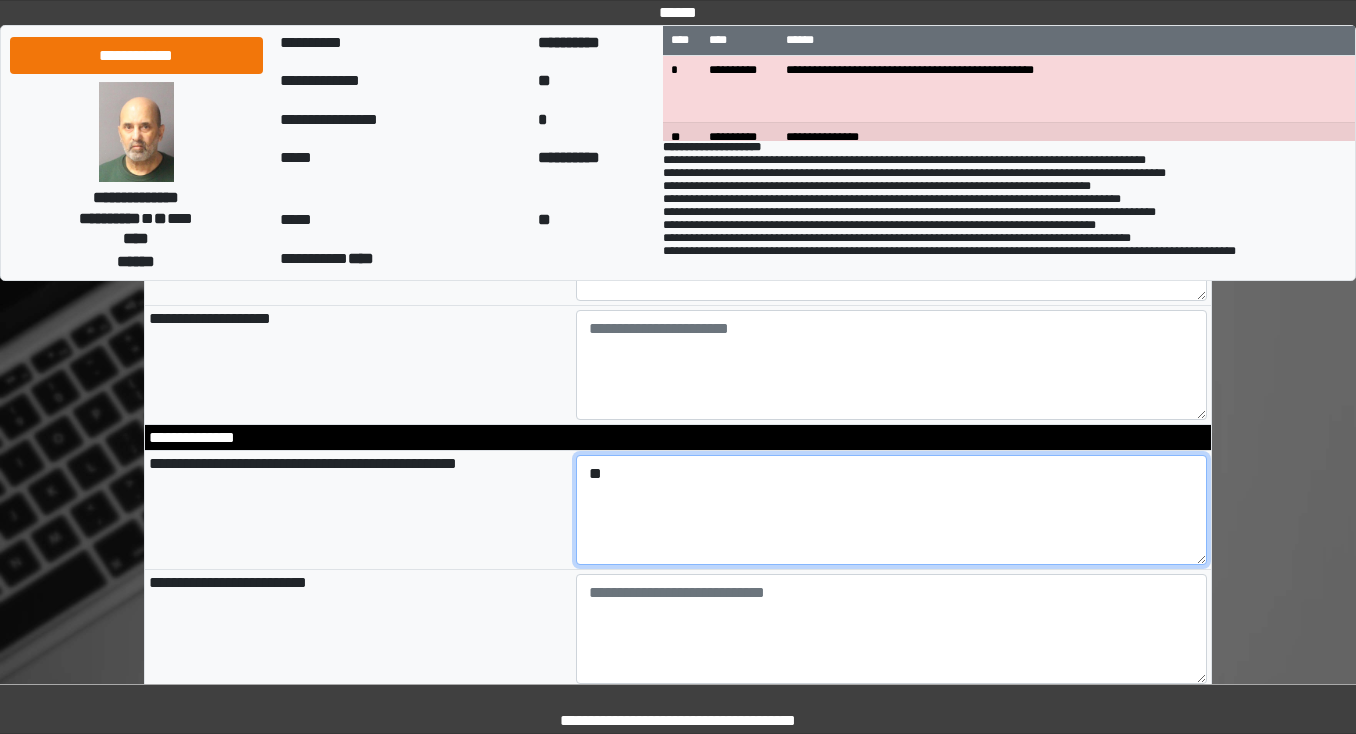 type on "*" 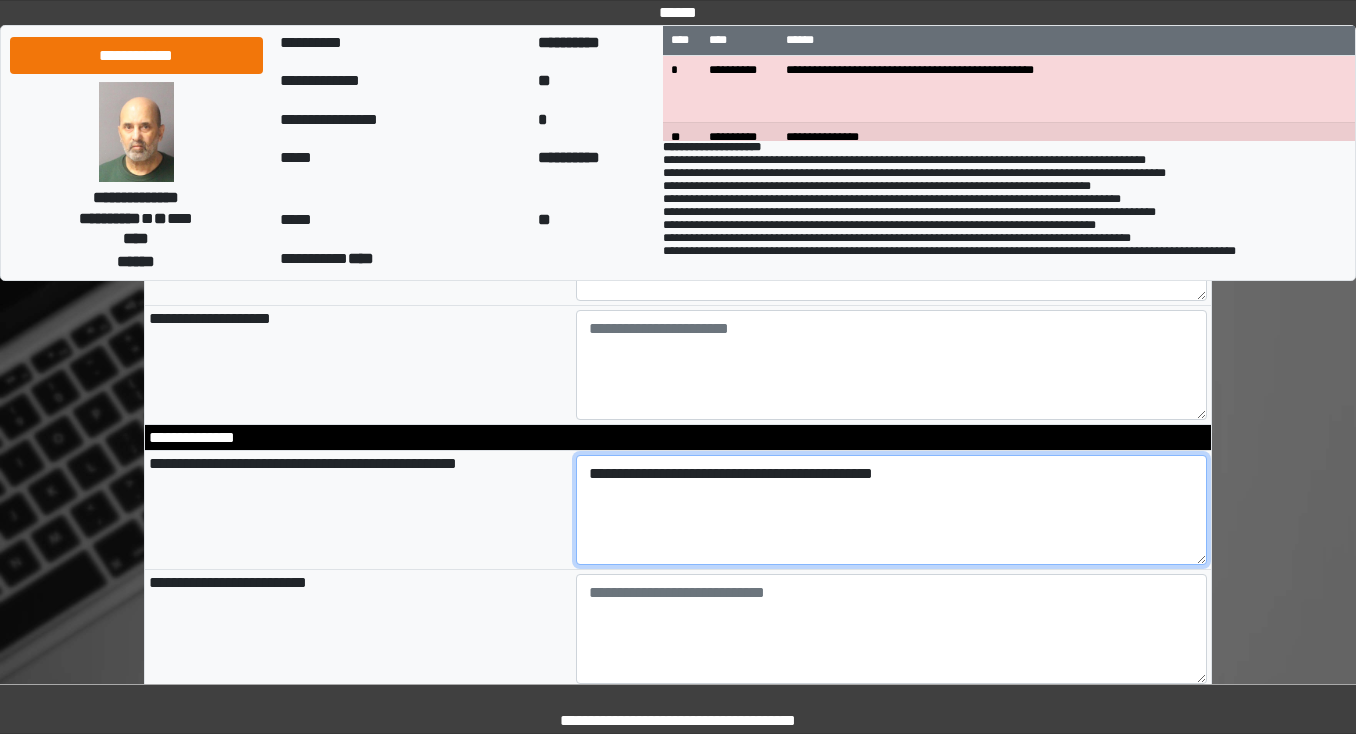 click on "**********" at bounding box center [892, 510] 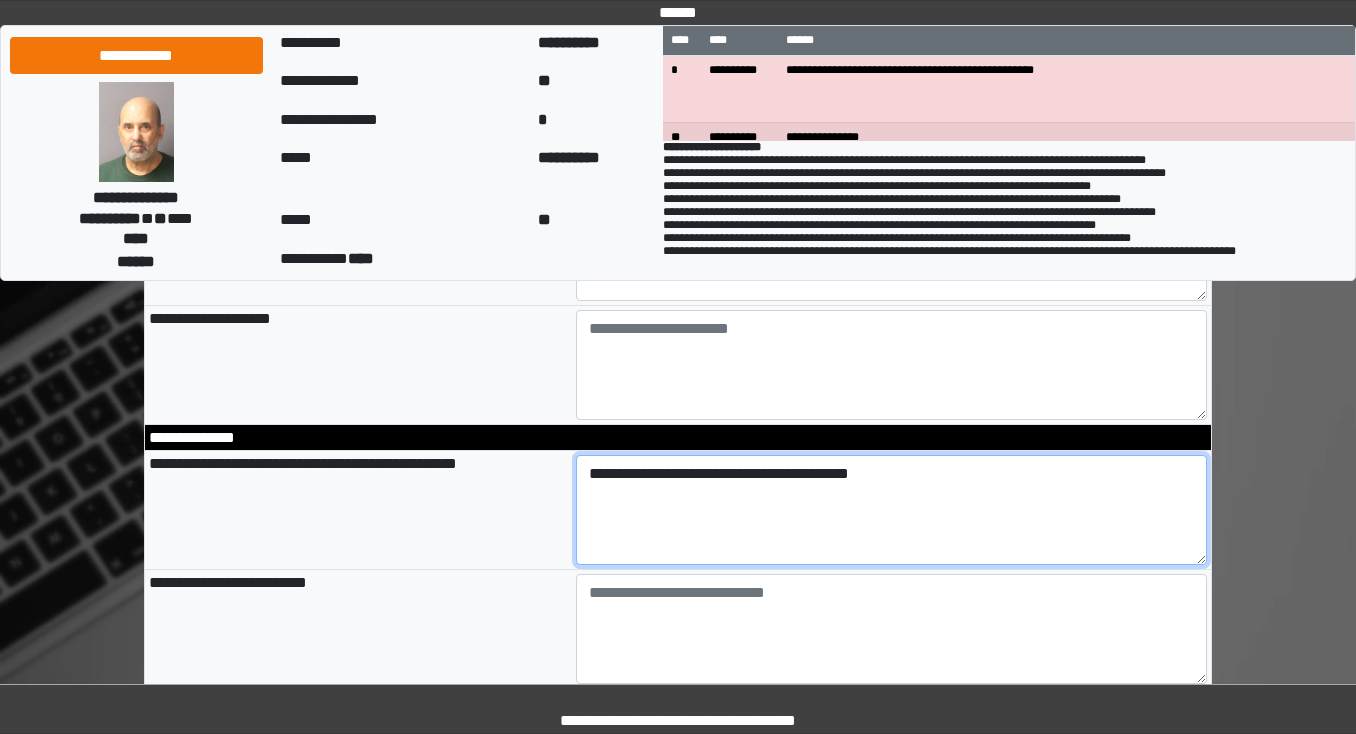click on "**********" at bounding box center (892, 510) 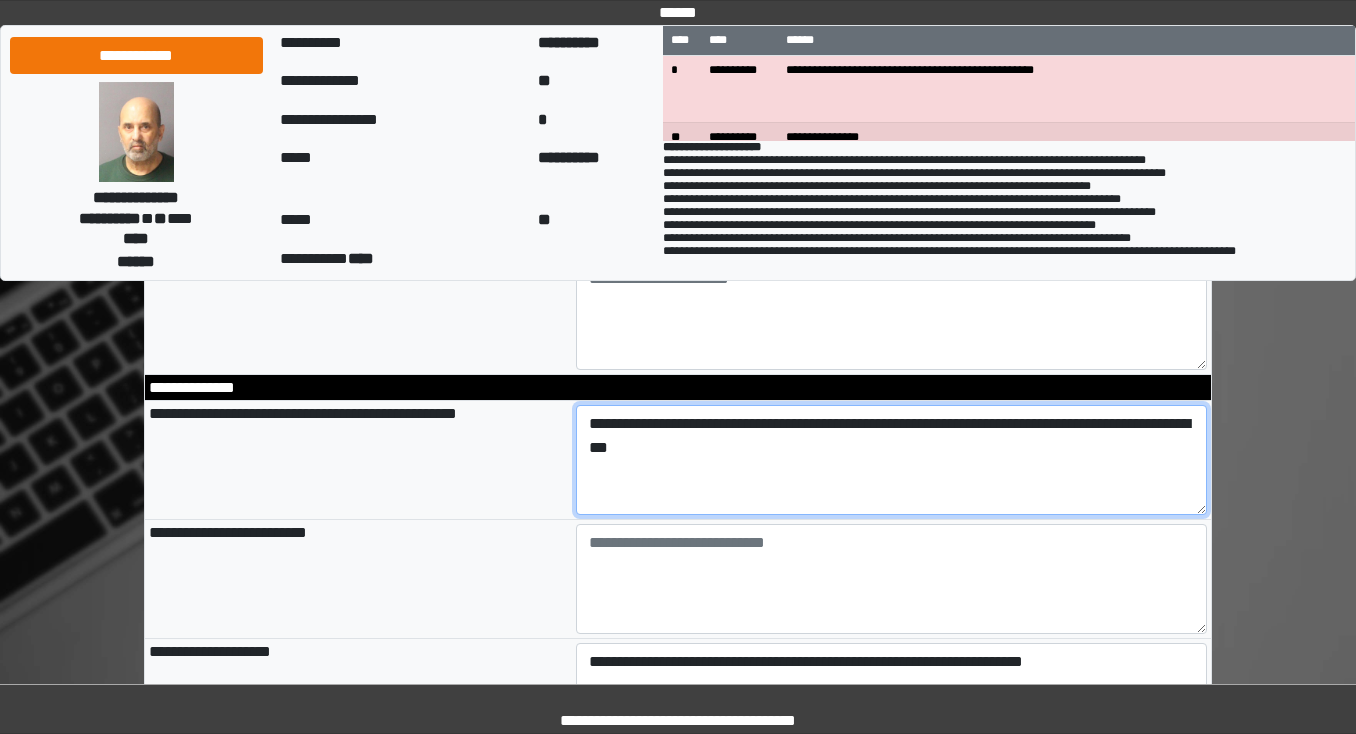 scroll, scrollTop: 816, scrollLeft: 0, axis: vertical 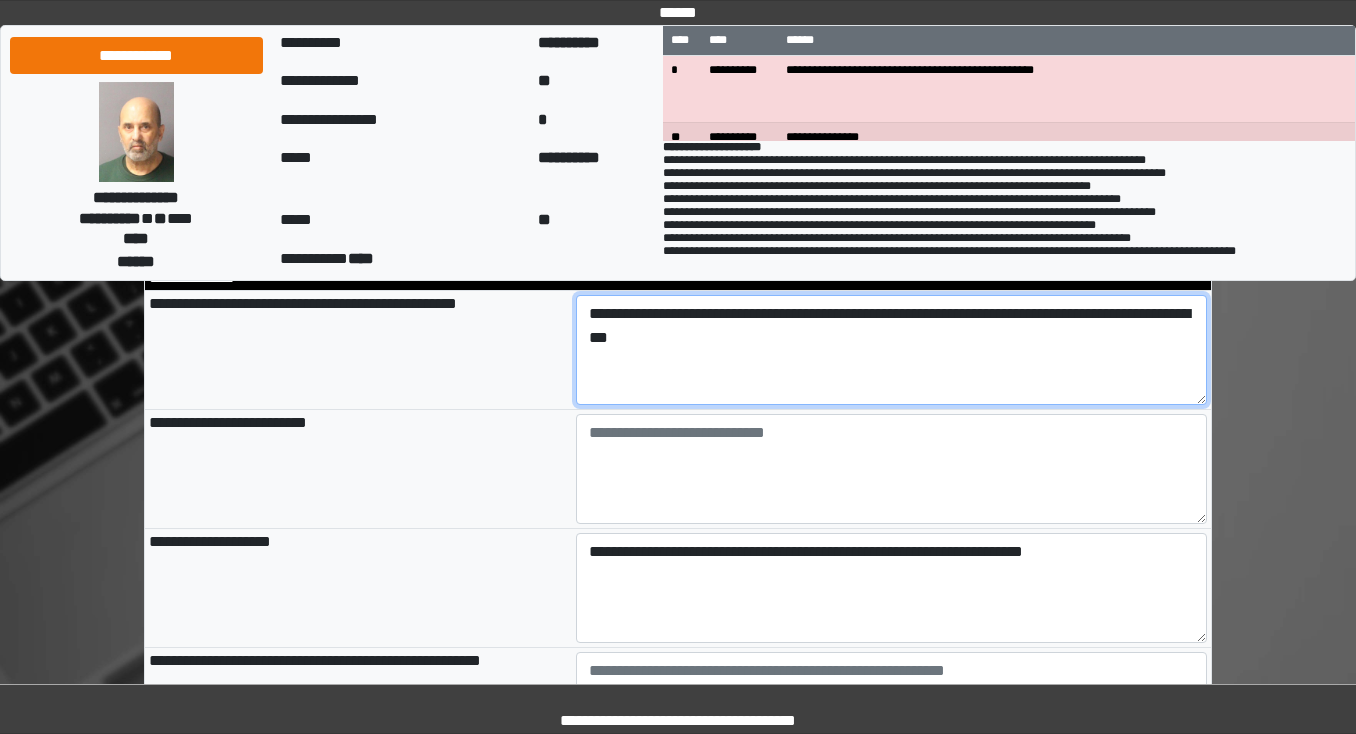 type on "**********" 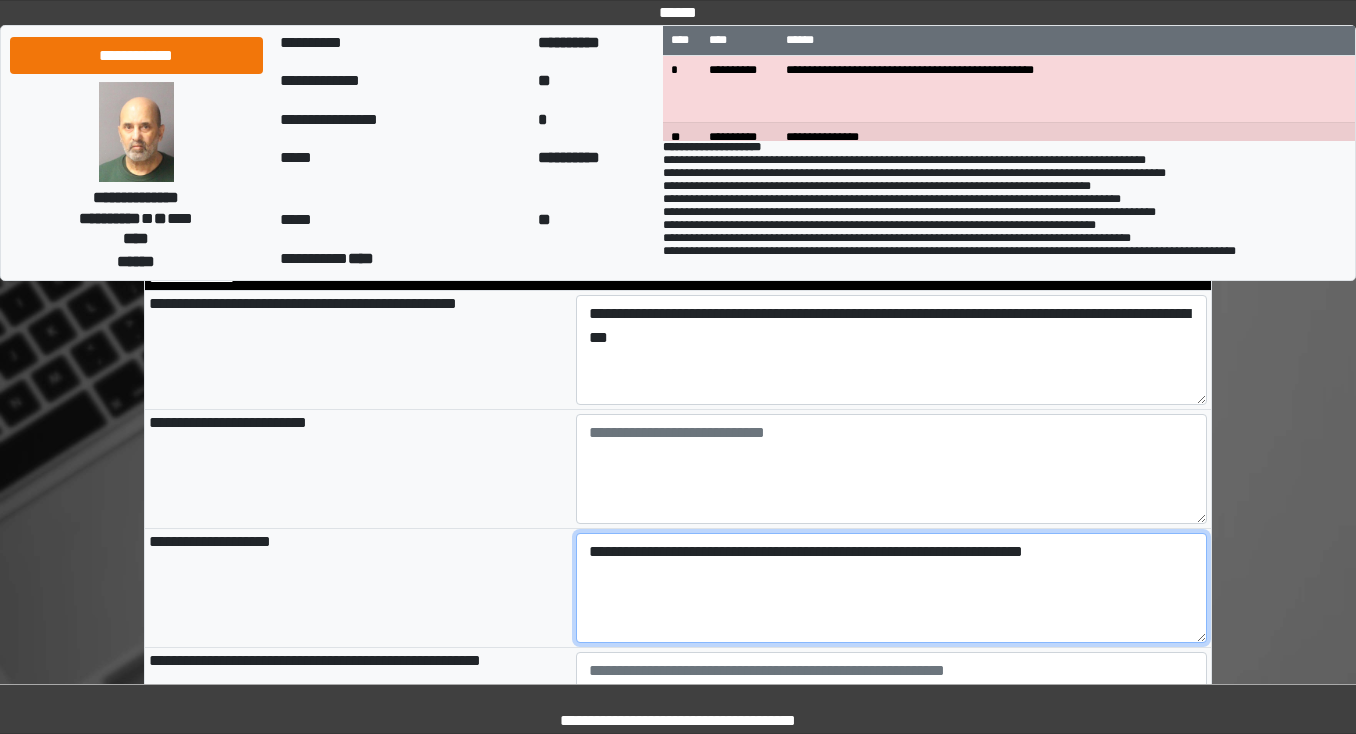 type on "**********" 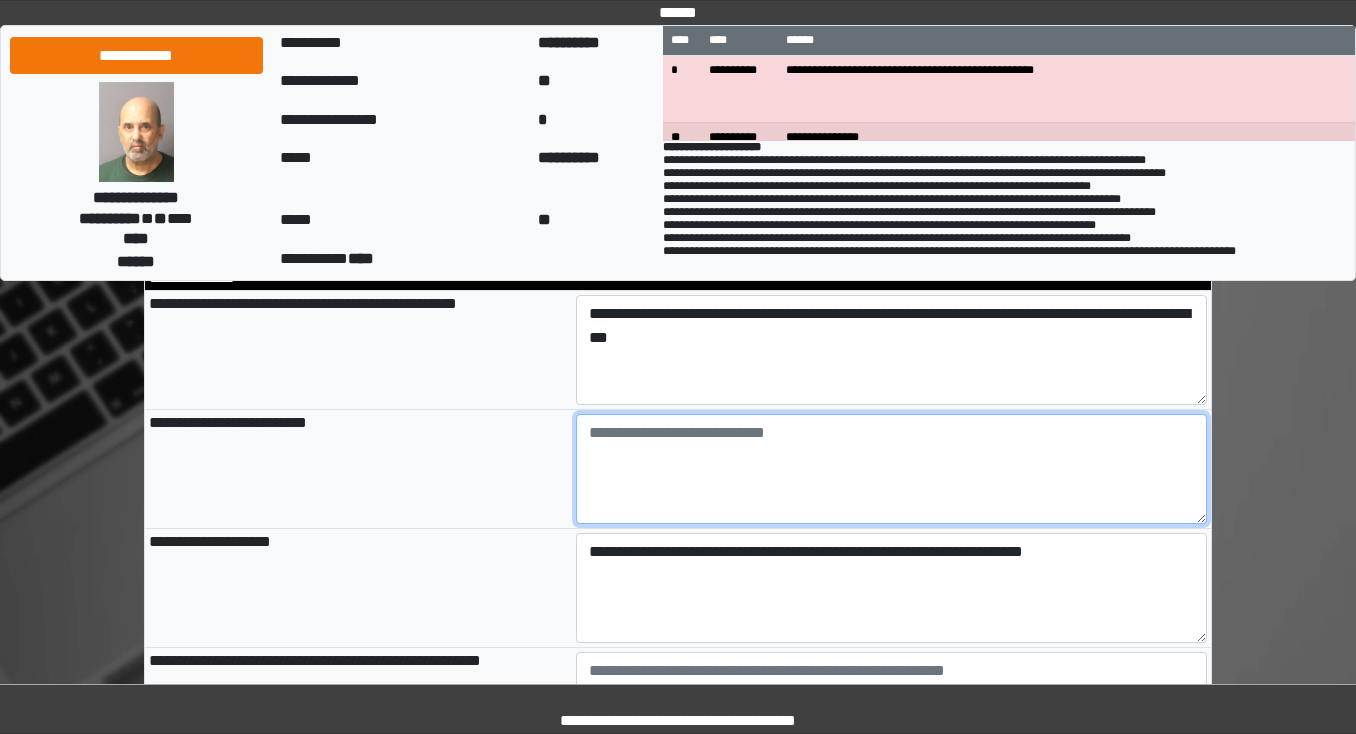 click at bounding box center [892, 469] 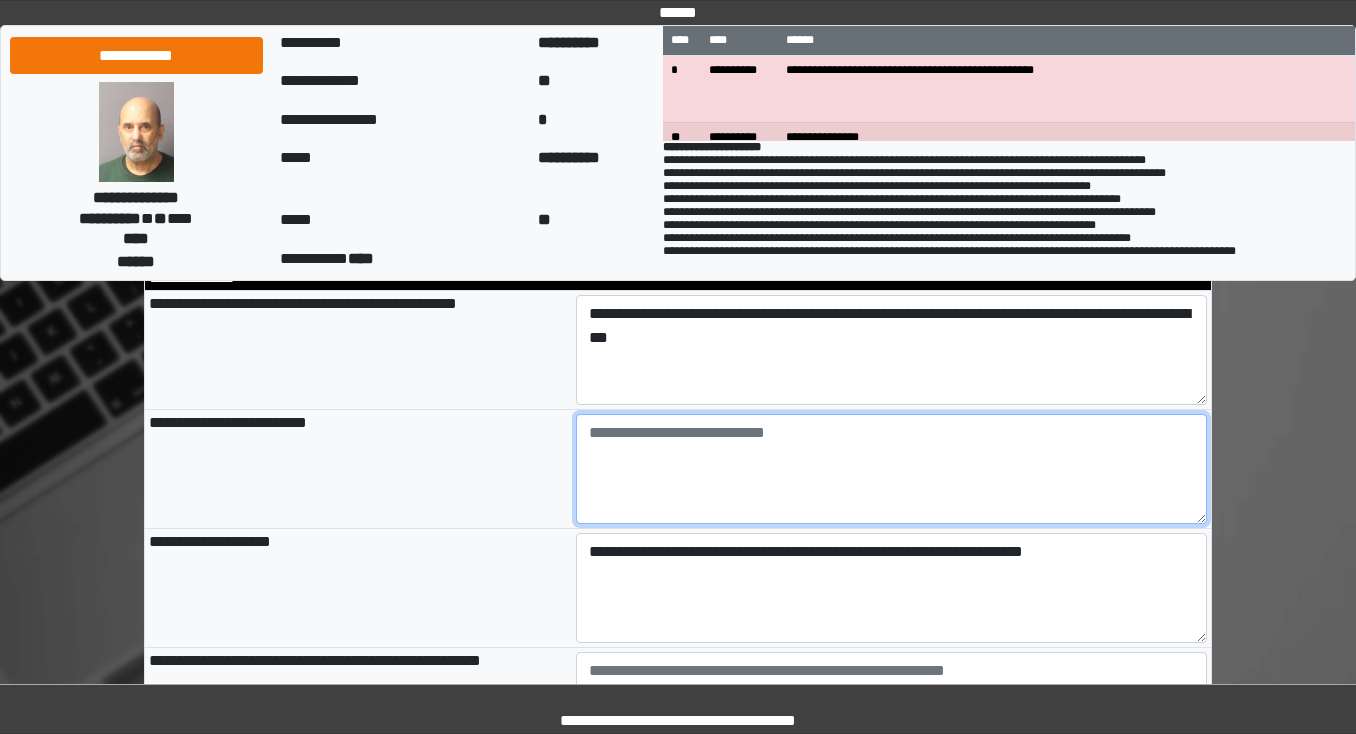 scroll, scrollTop: 816, scrollLeft: 0, axis: vertical 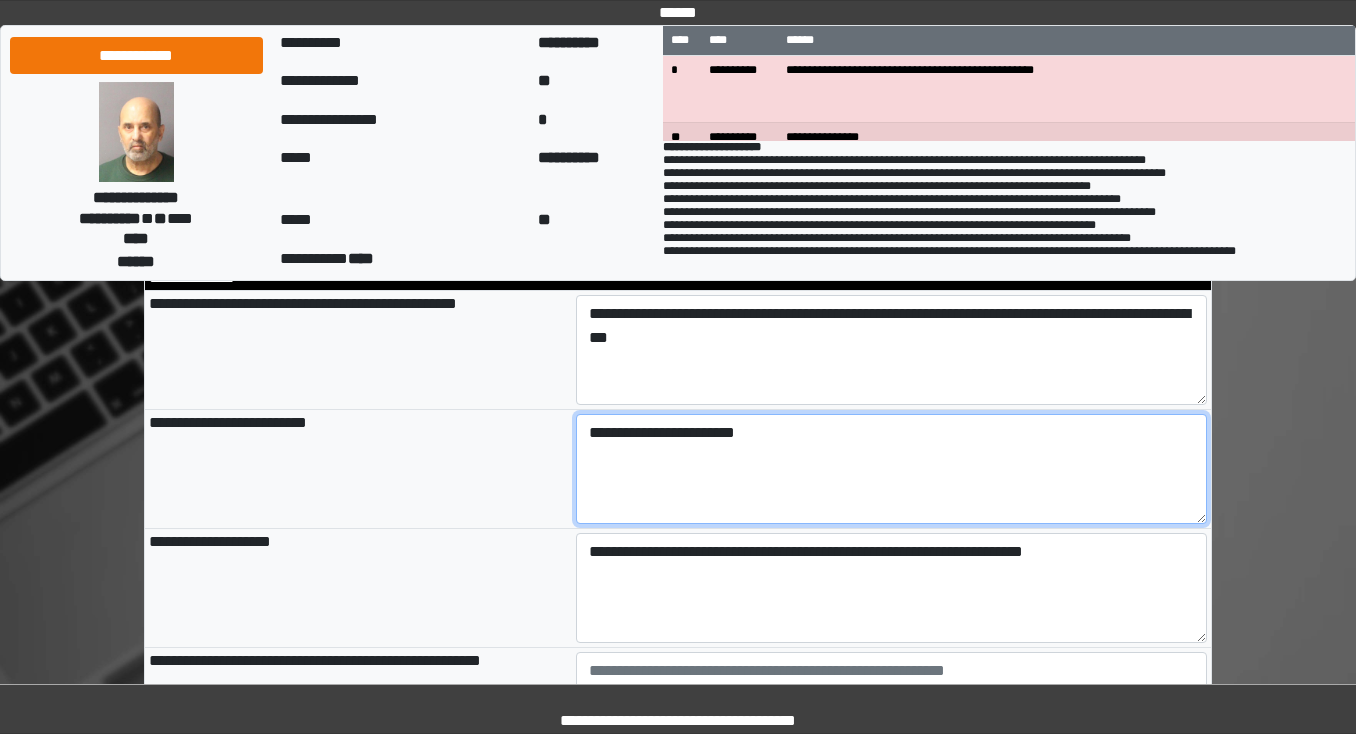 click on "**********" at bounding box center [892, 469] 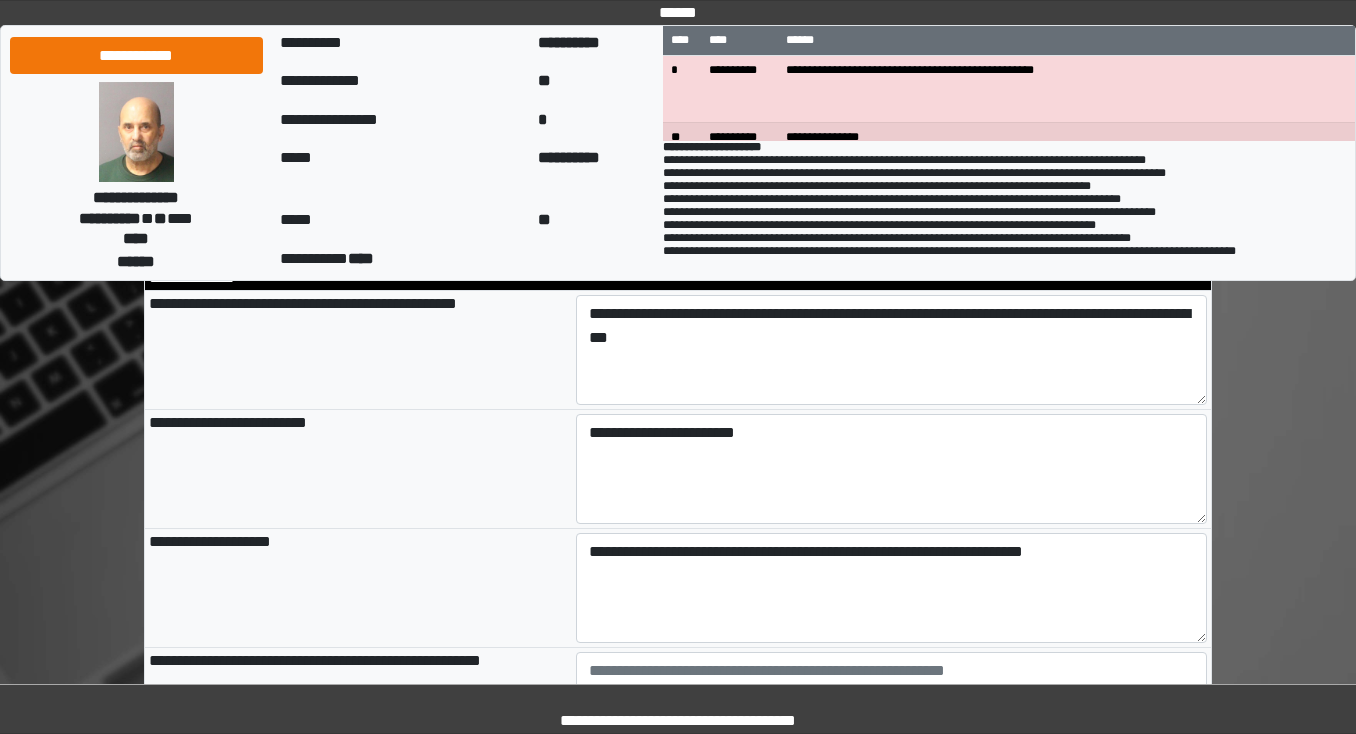 type on "**********" 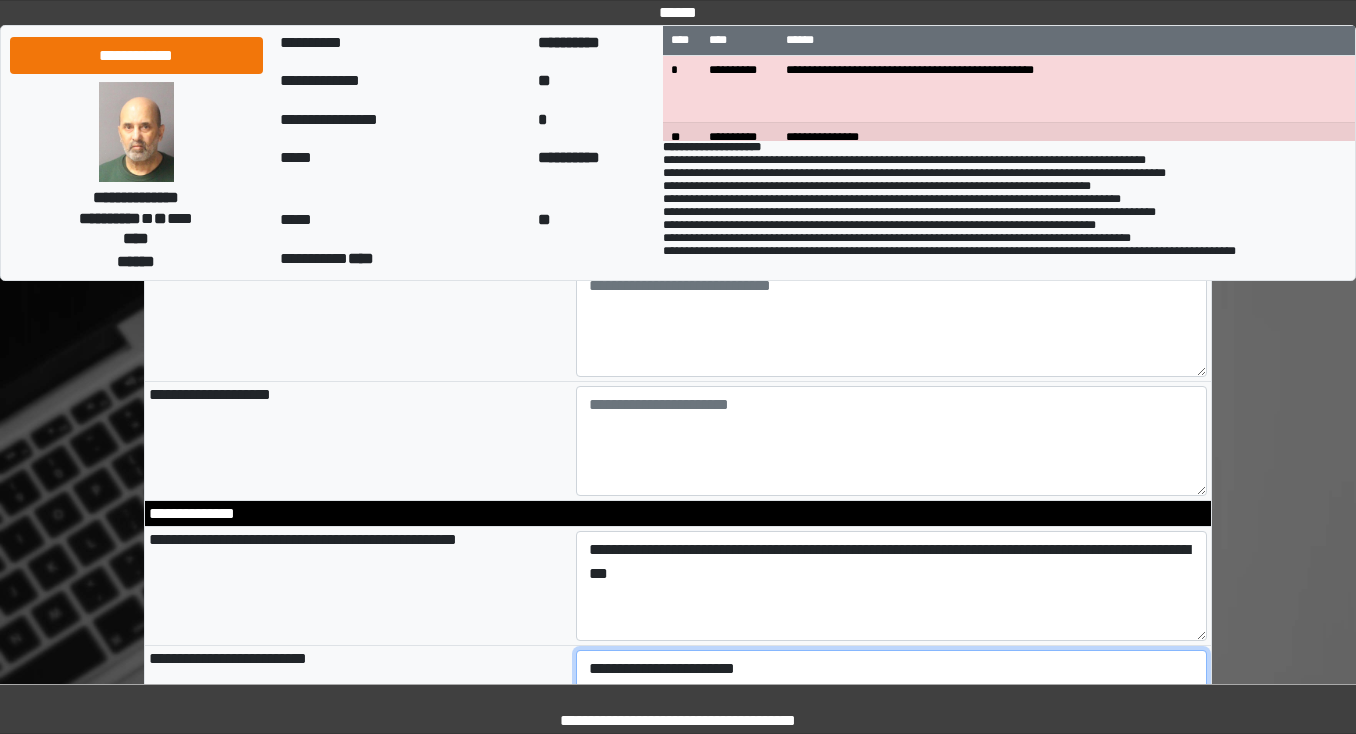 scroll, scrollTop: 576, scrollLeft: 0, axis: vertical 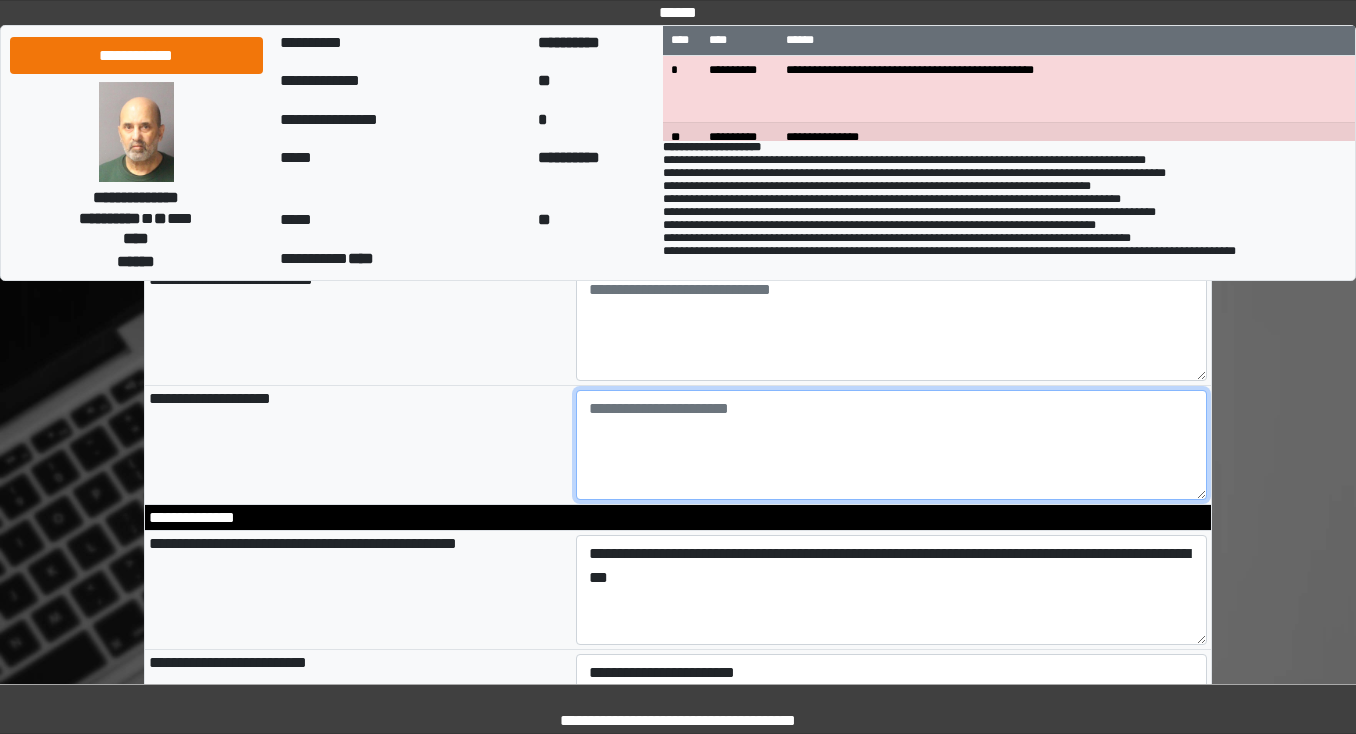 click at bounding box center (892, 445) 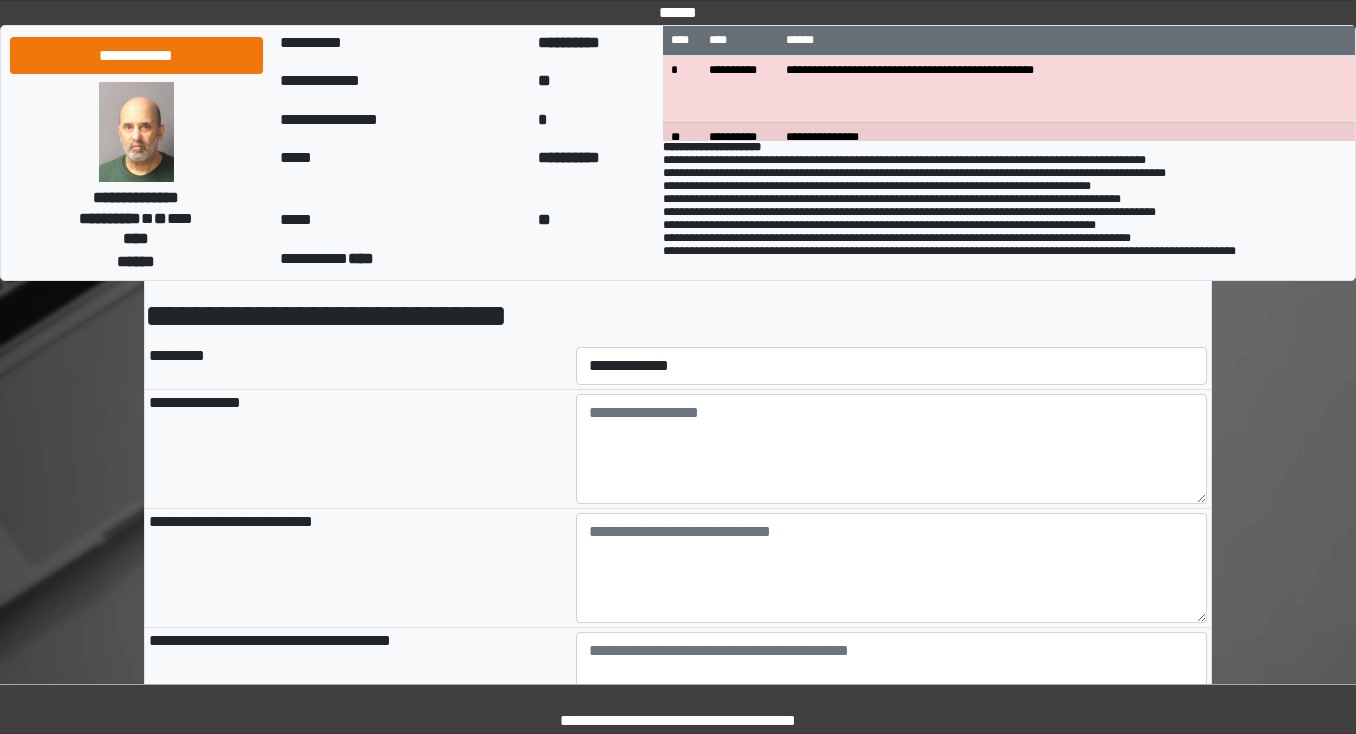 scroll, scrollTop: 16, scrollLeft: 0, axis: vertical 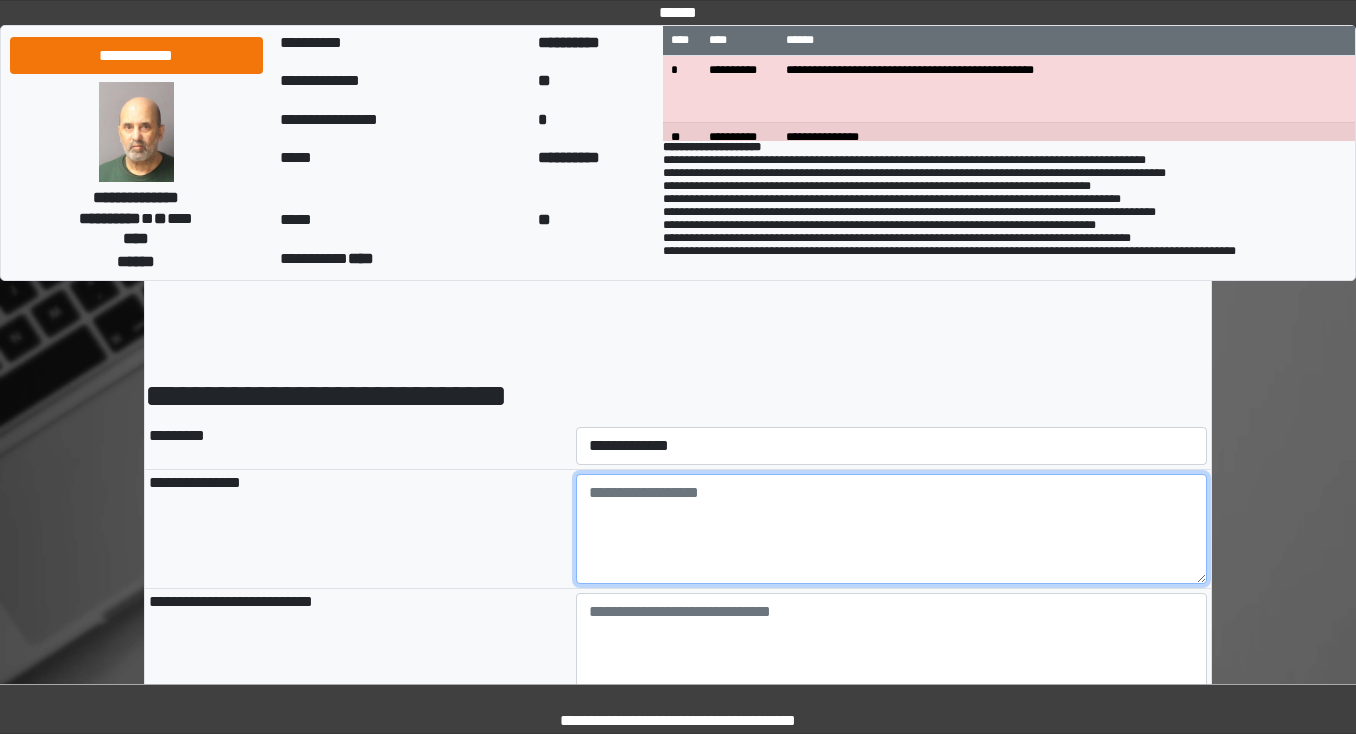 click at bounding box center (892, 529) 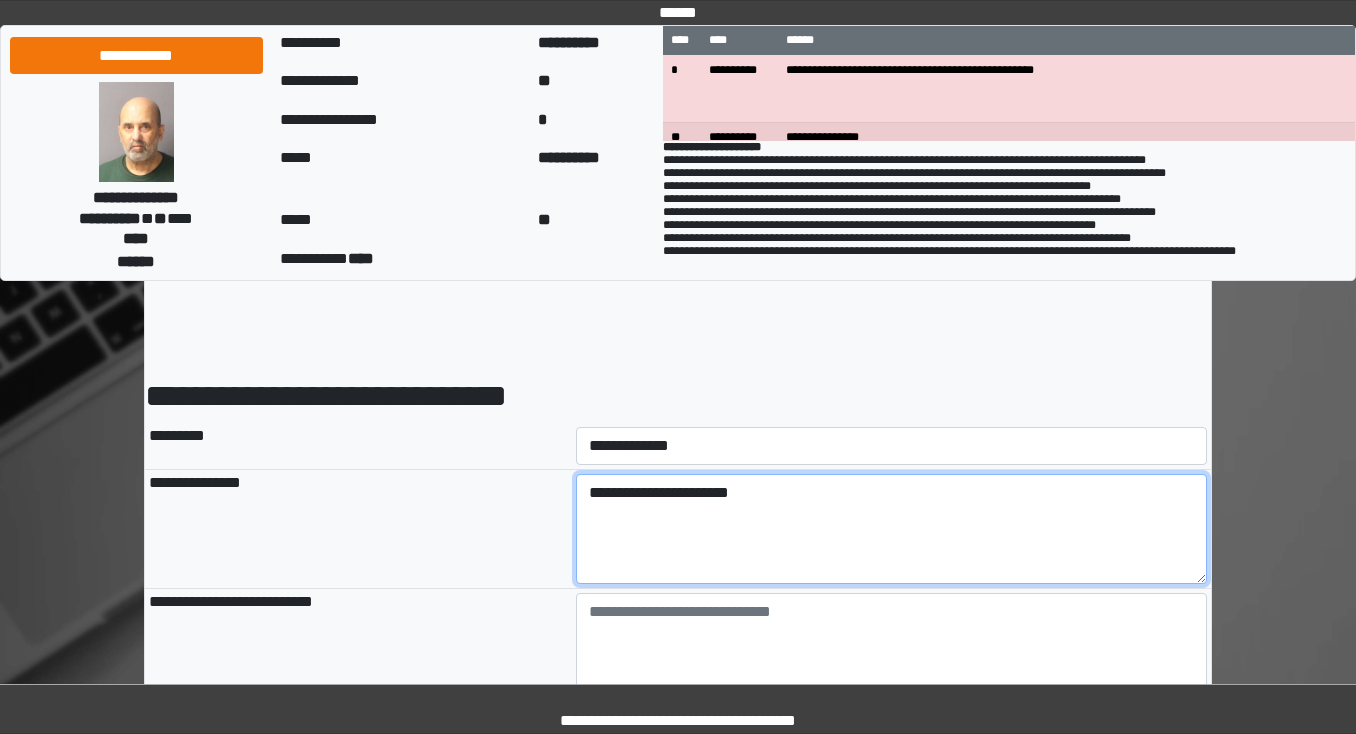type on "**********" 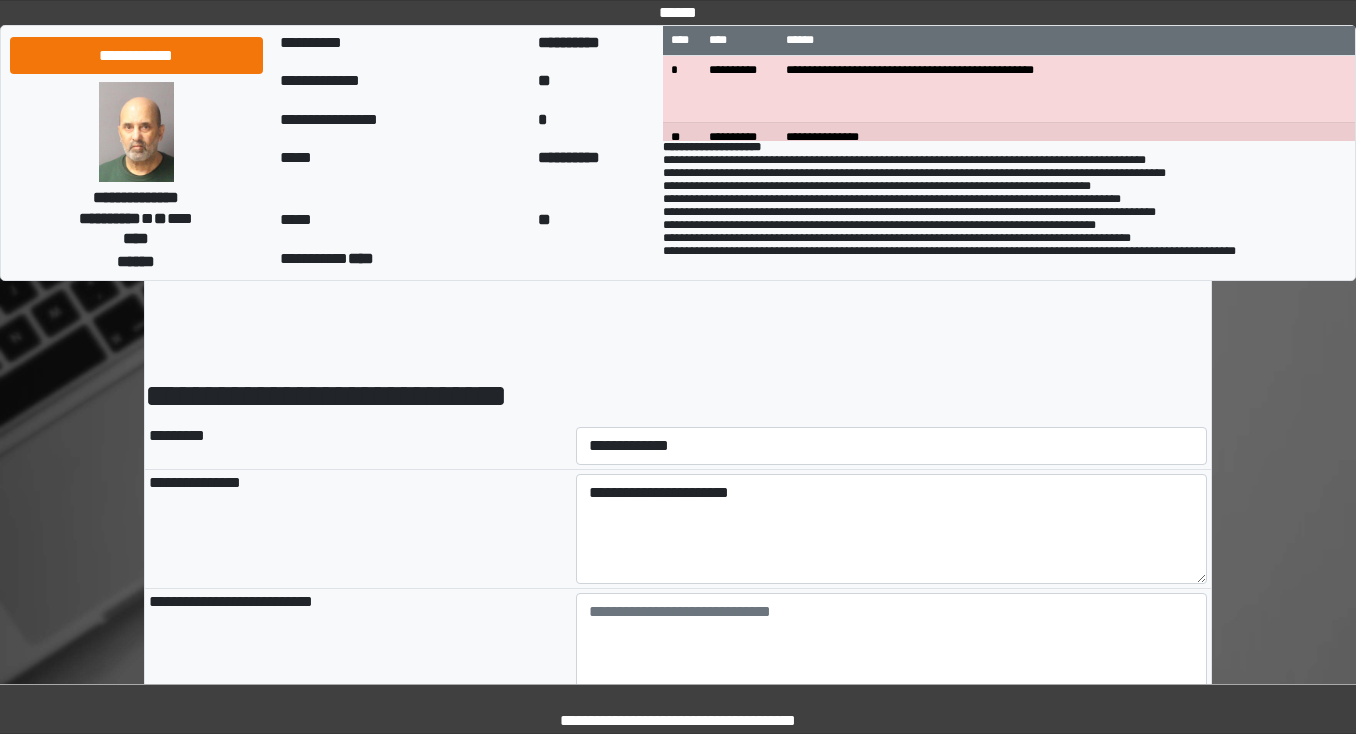 type on "**********" 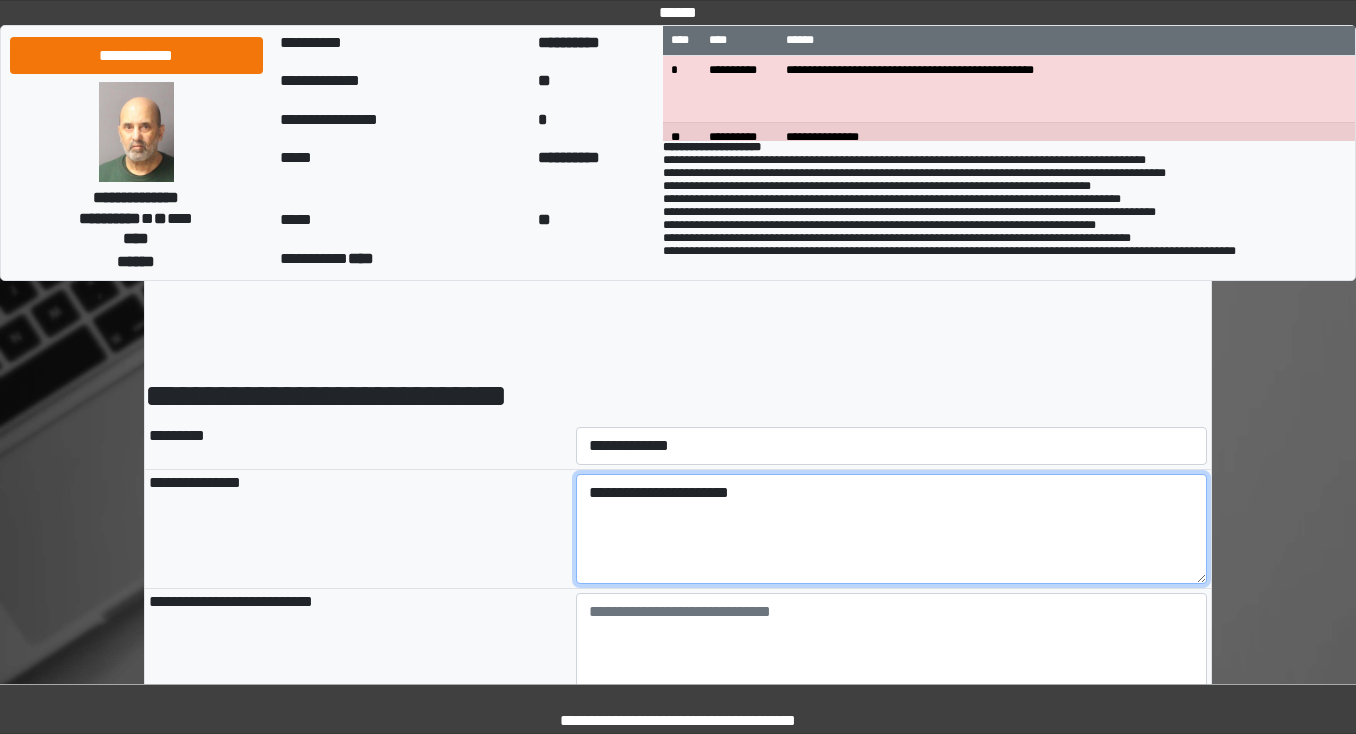 click on "**********" at bounding box center (892, 529) 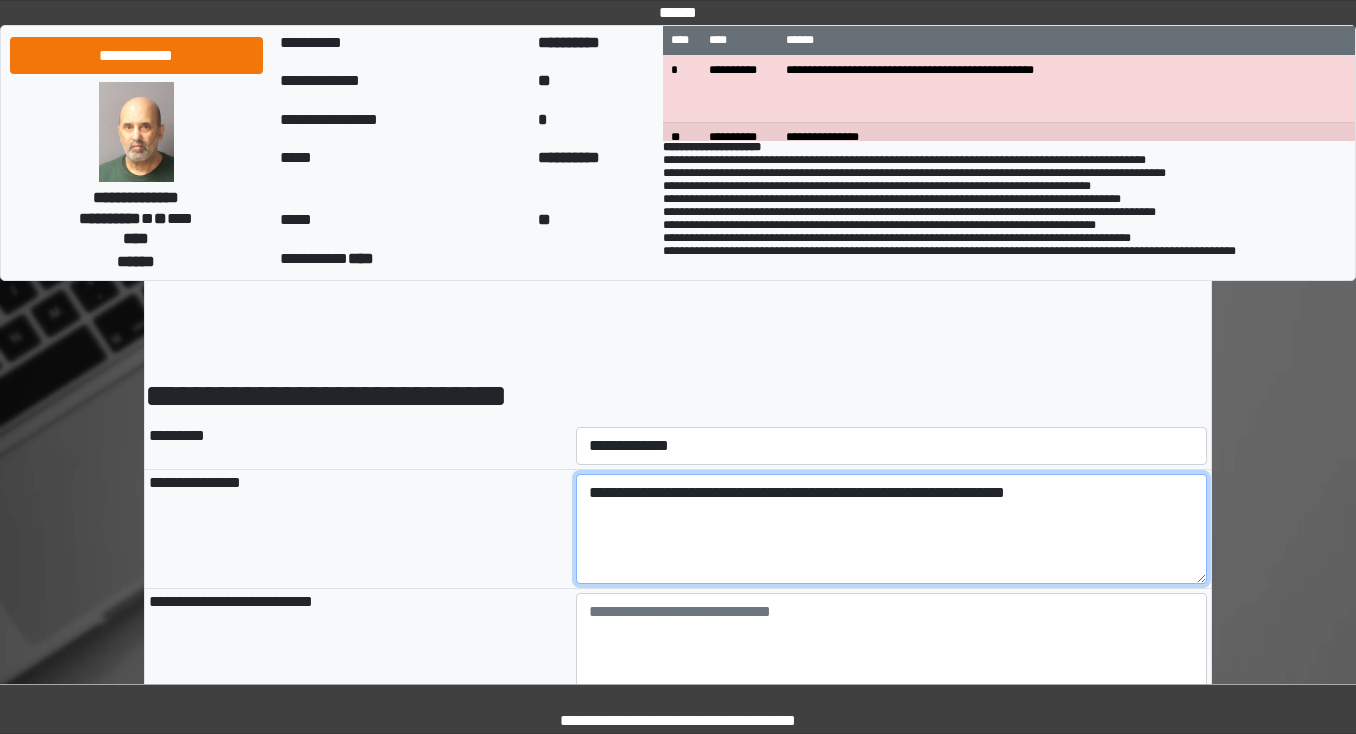 type on "**********" 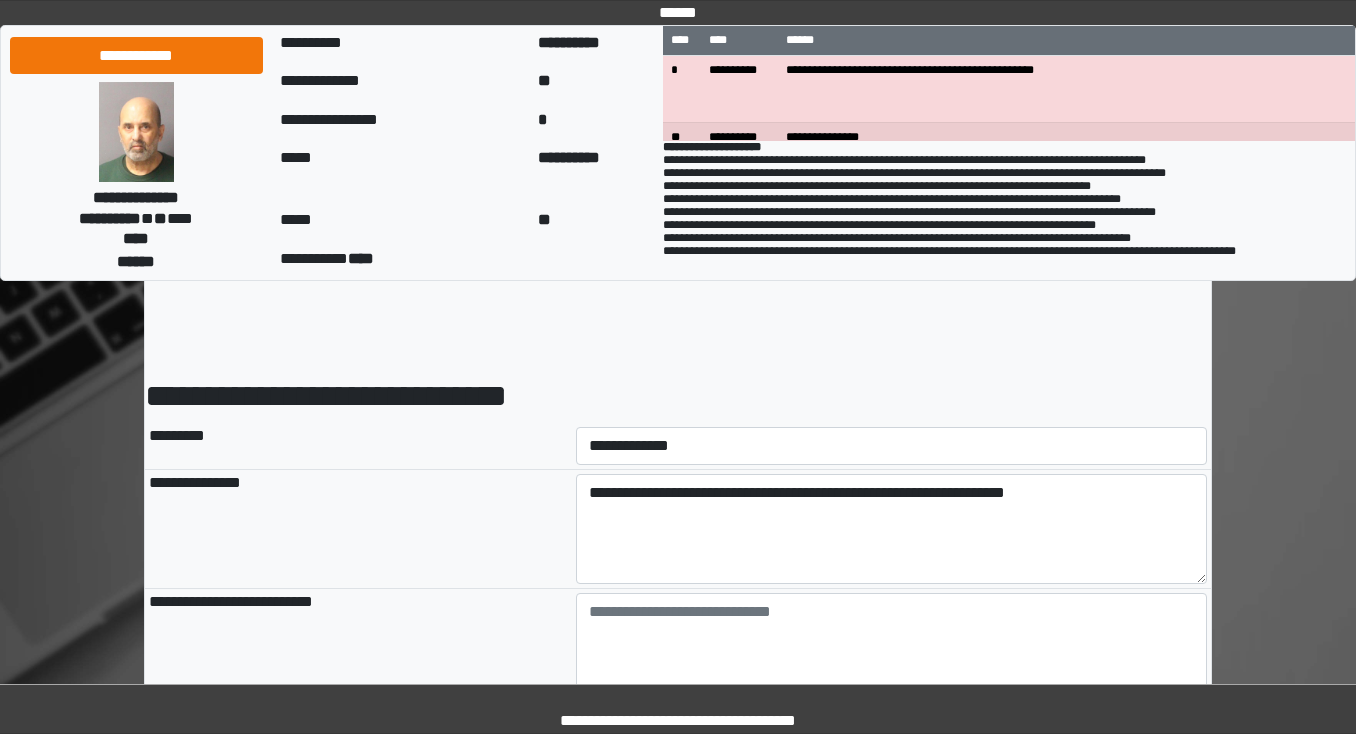 type on "**********" 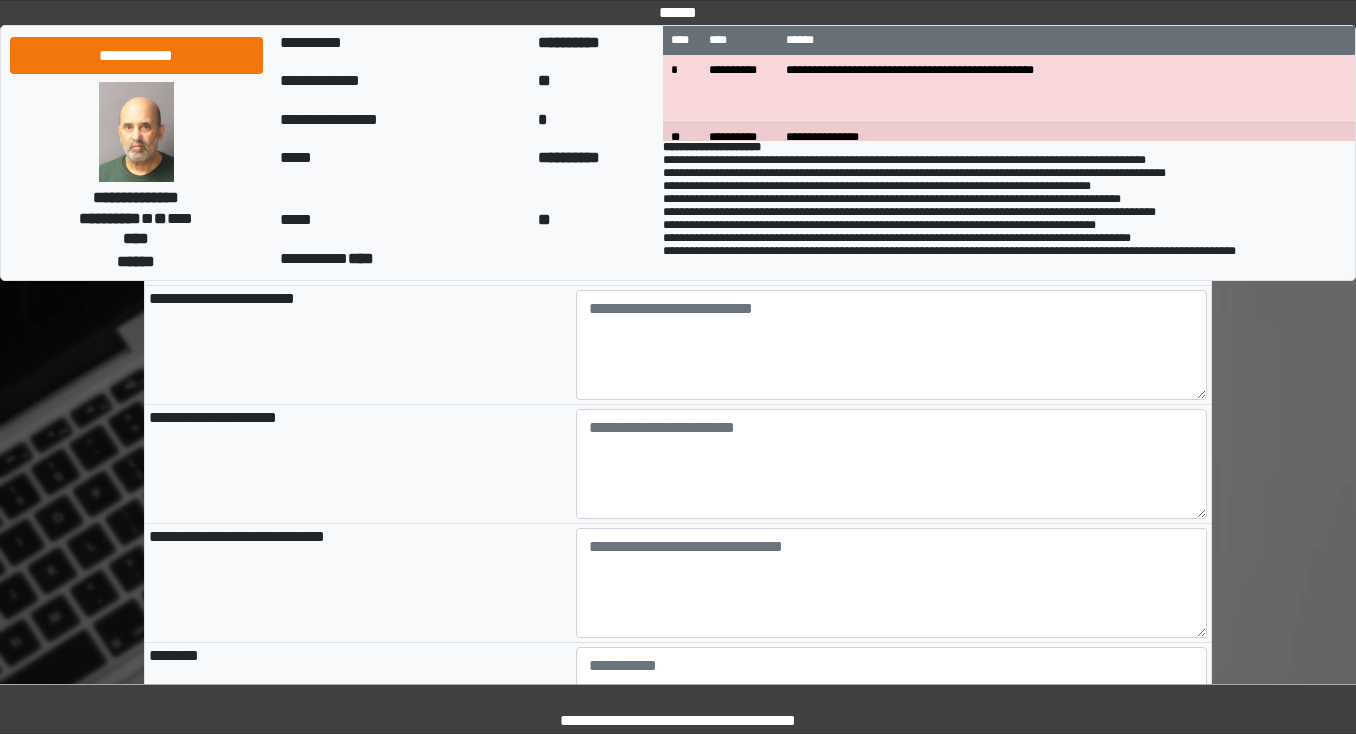 scroll, scrollTop: 1536, scrollLeft: 0, axis: vertical 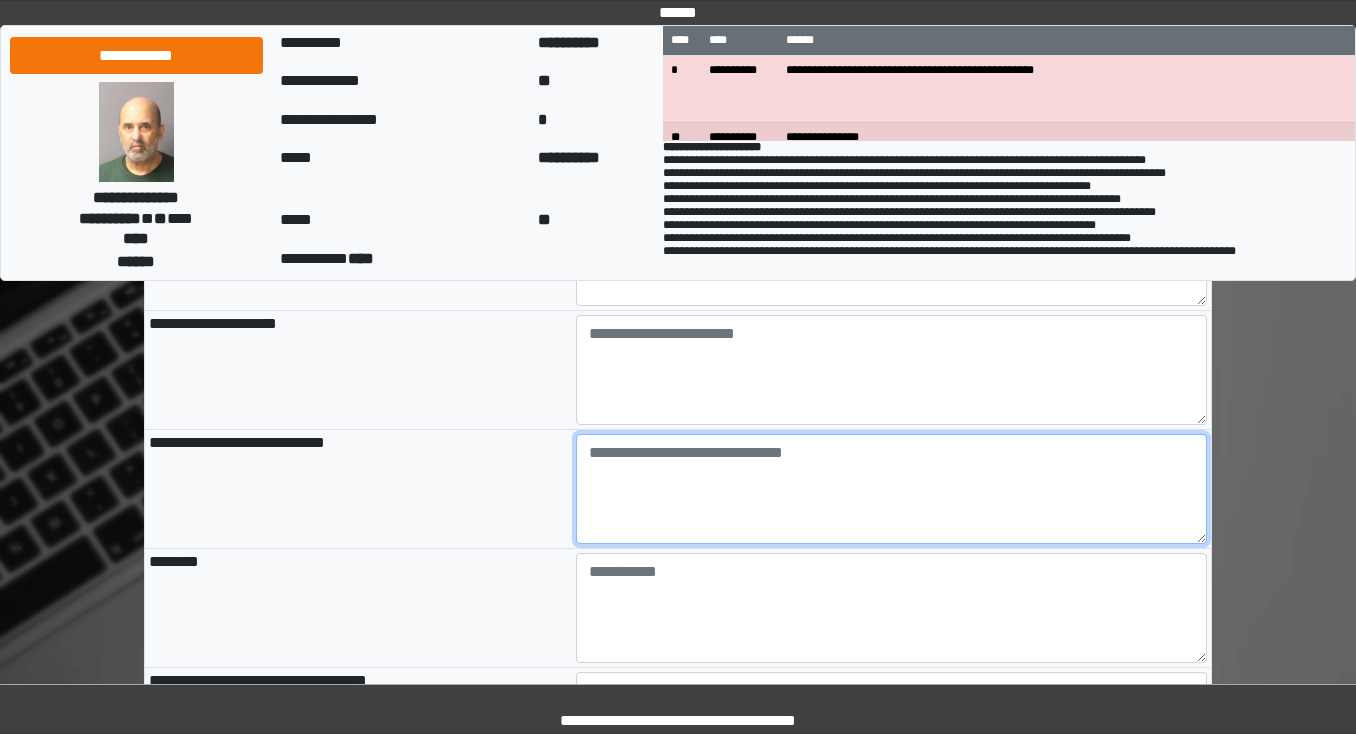 click at bounding box center [892, 489] 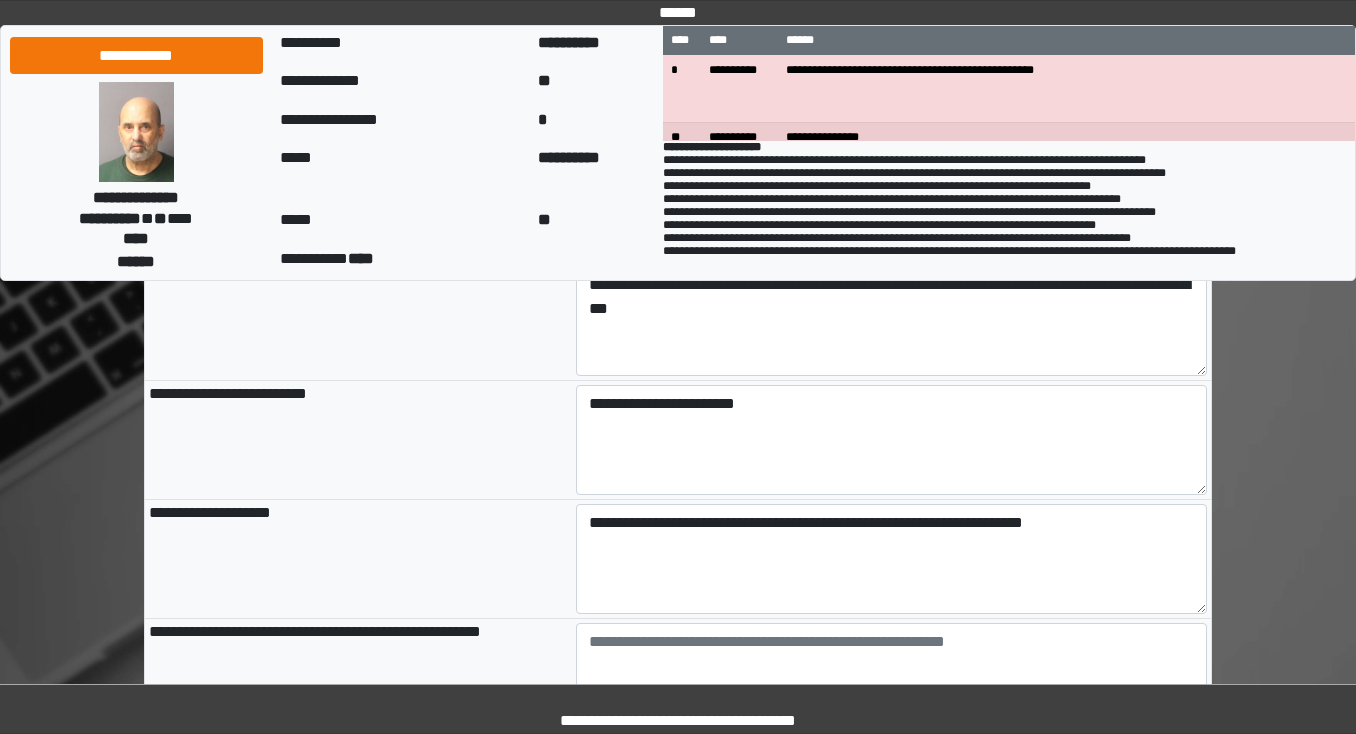 scroll, scrollTop: 816, scrollLeft: 0, axis: vertical 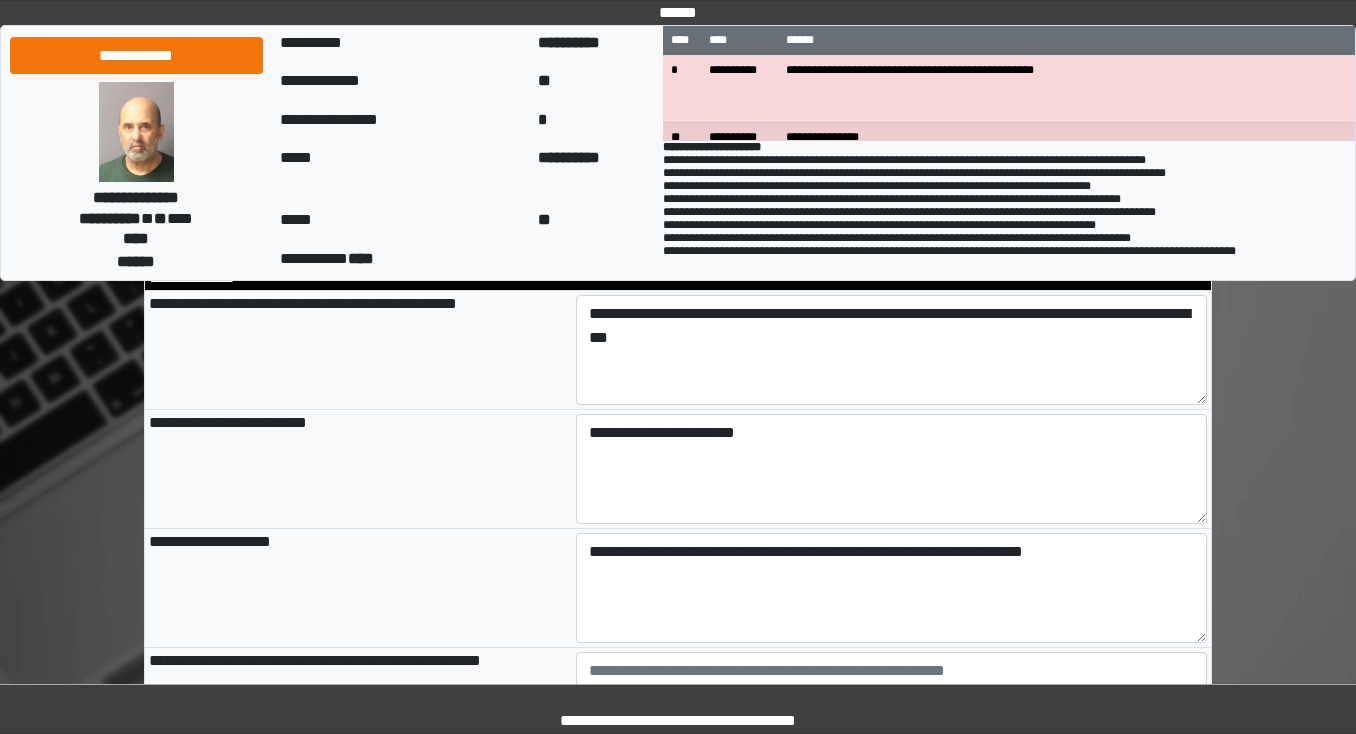 type on "**********" 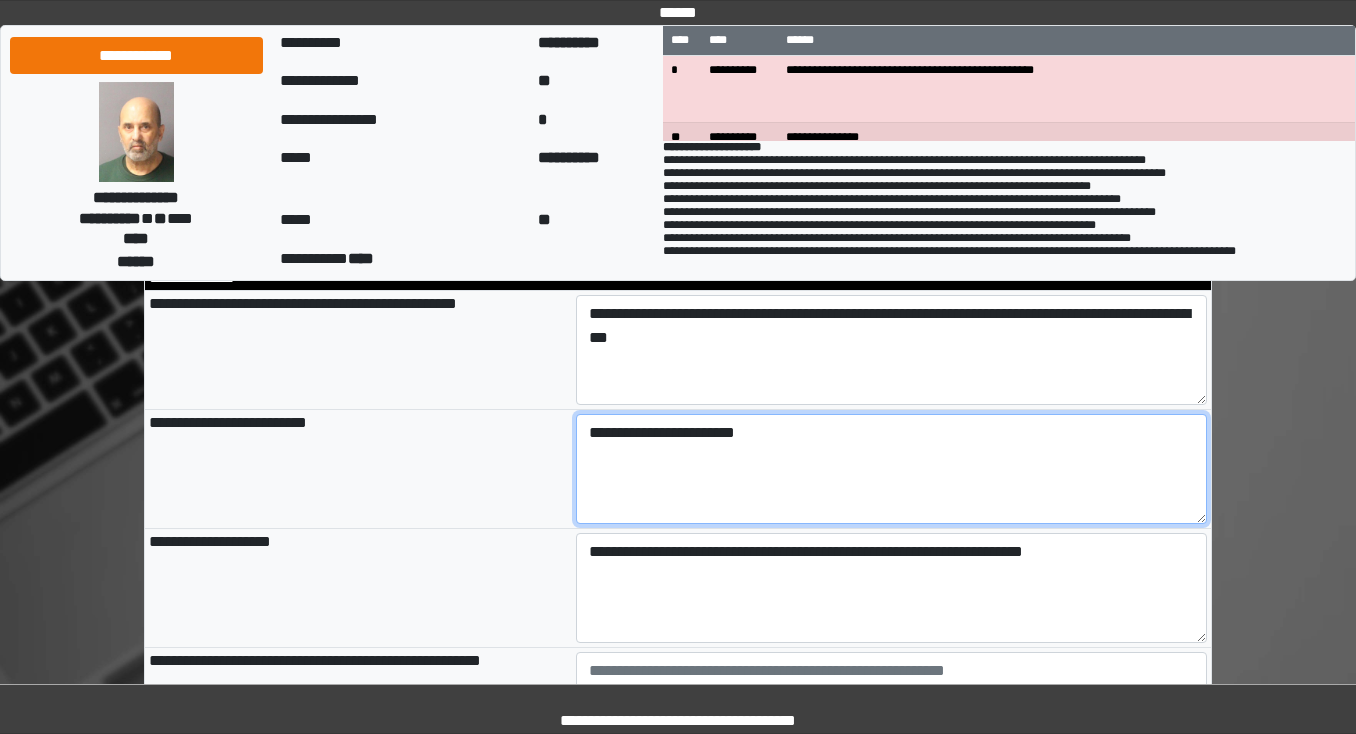 type on "**********" 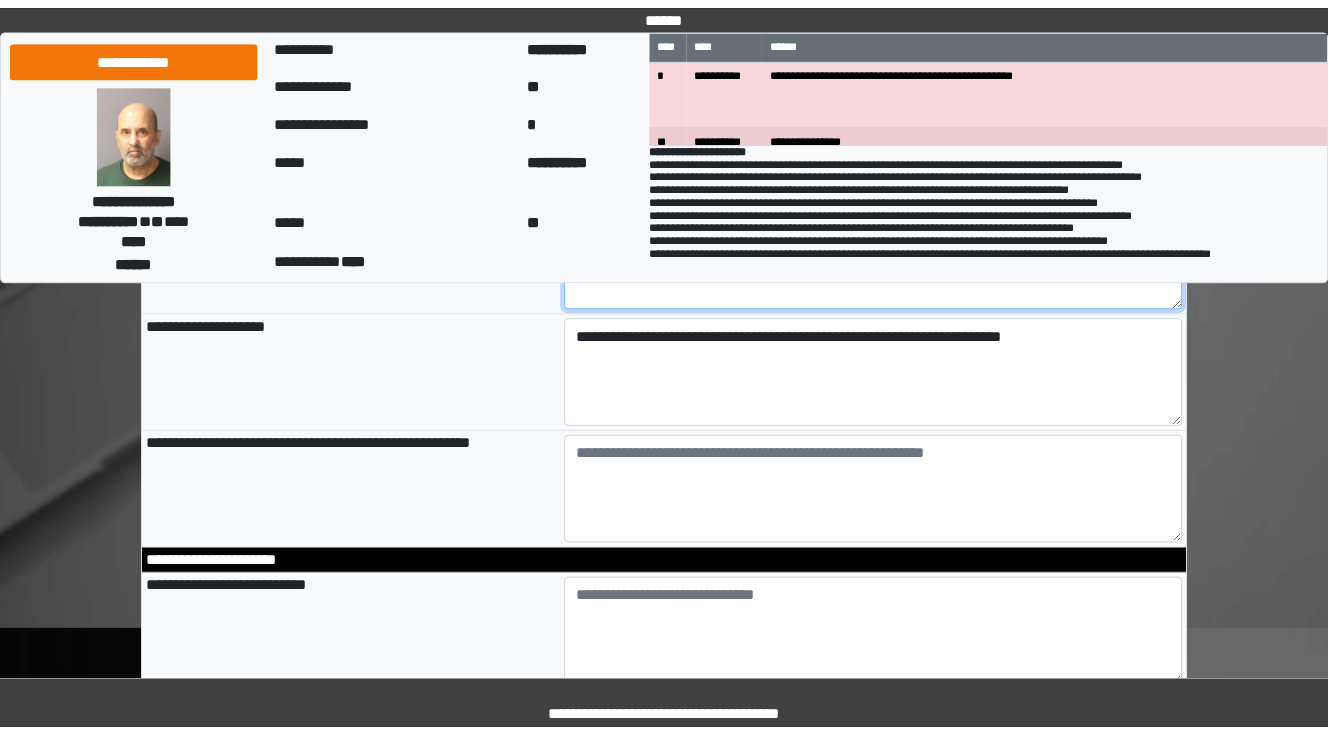 scroll, scrollTop: 1056, scrollLeft: 0, axis: vertical 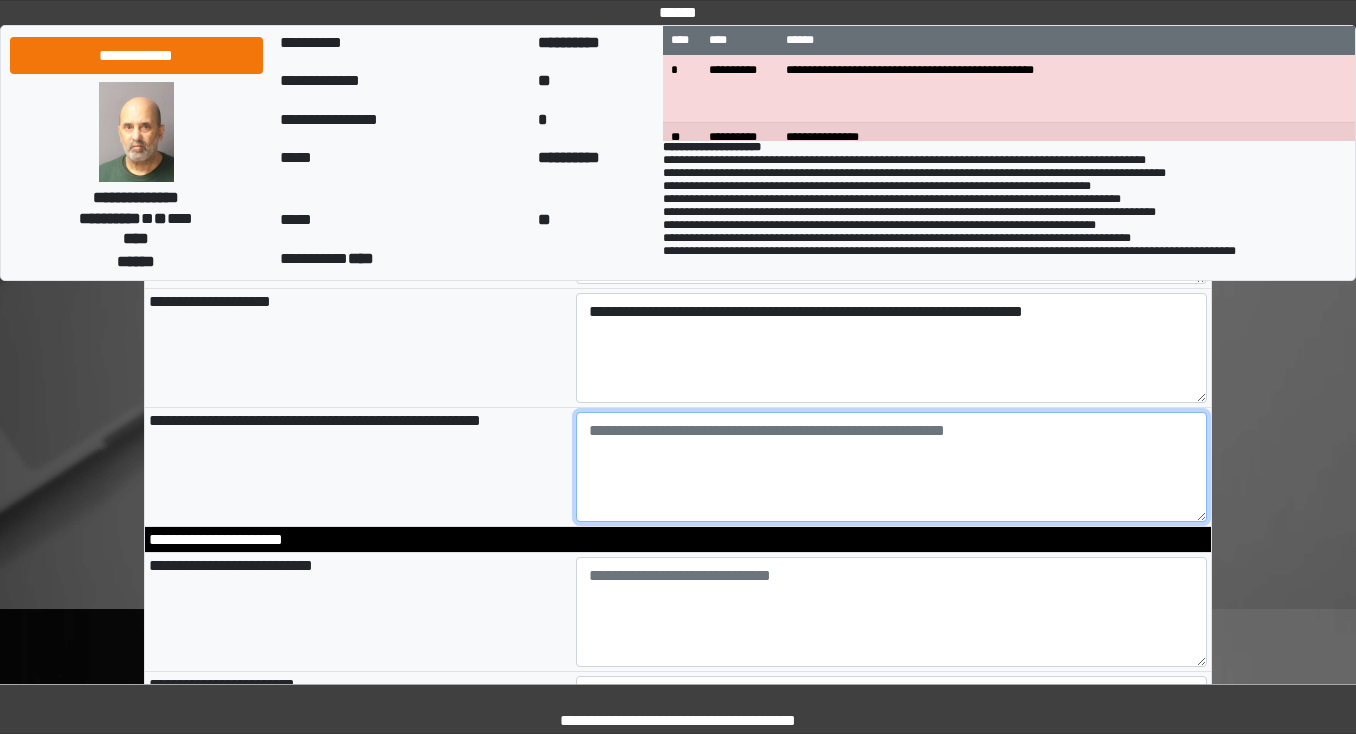 click at bounding box center [892, 467] 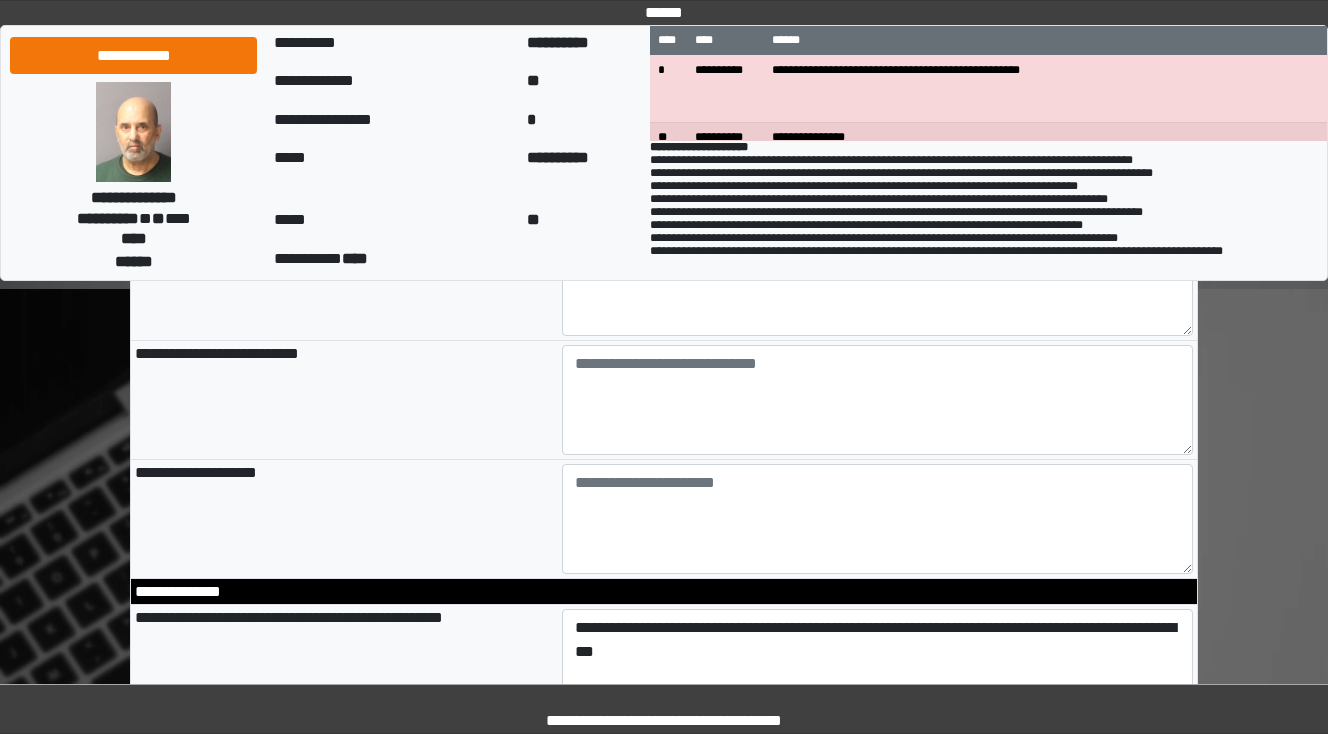 scroll, scrollTop: 496, scrollLeft: 0, axis: vertical 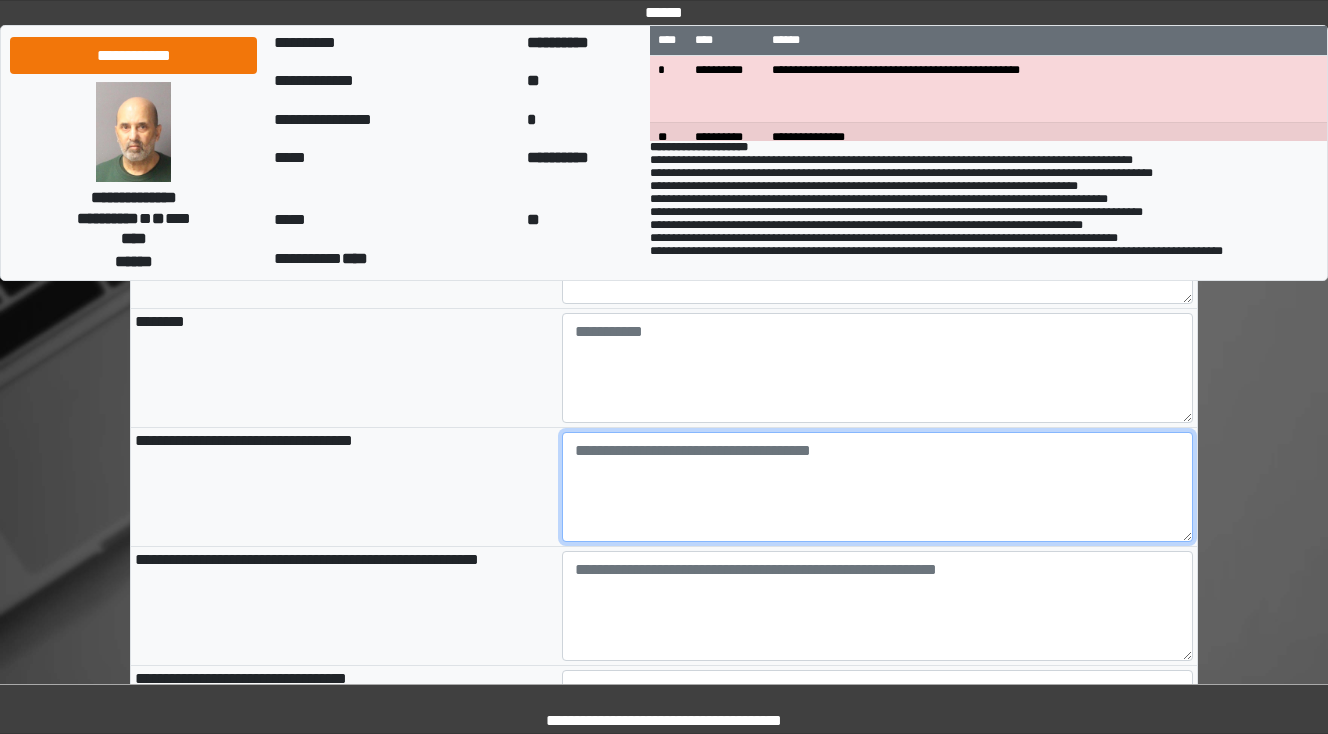 click at bounding box center (878, 487) 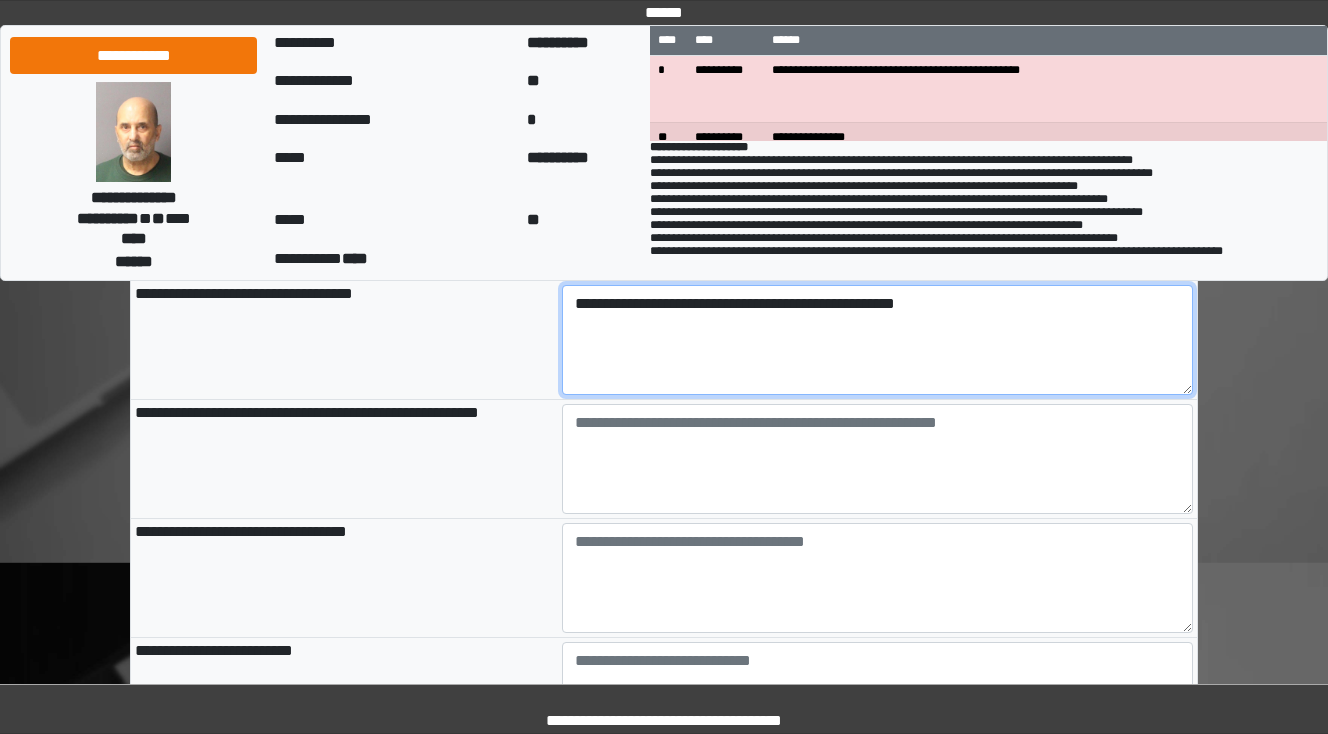 scroll, scrollTop: 1776, scrollLeft: 0, axis: vertical 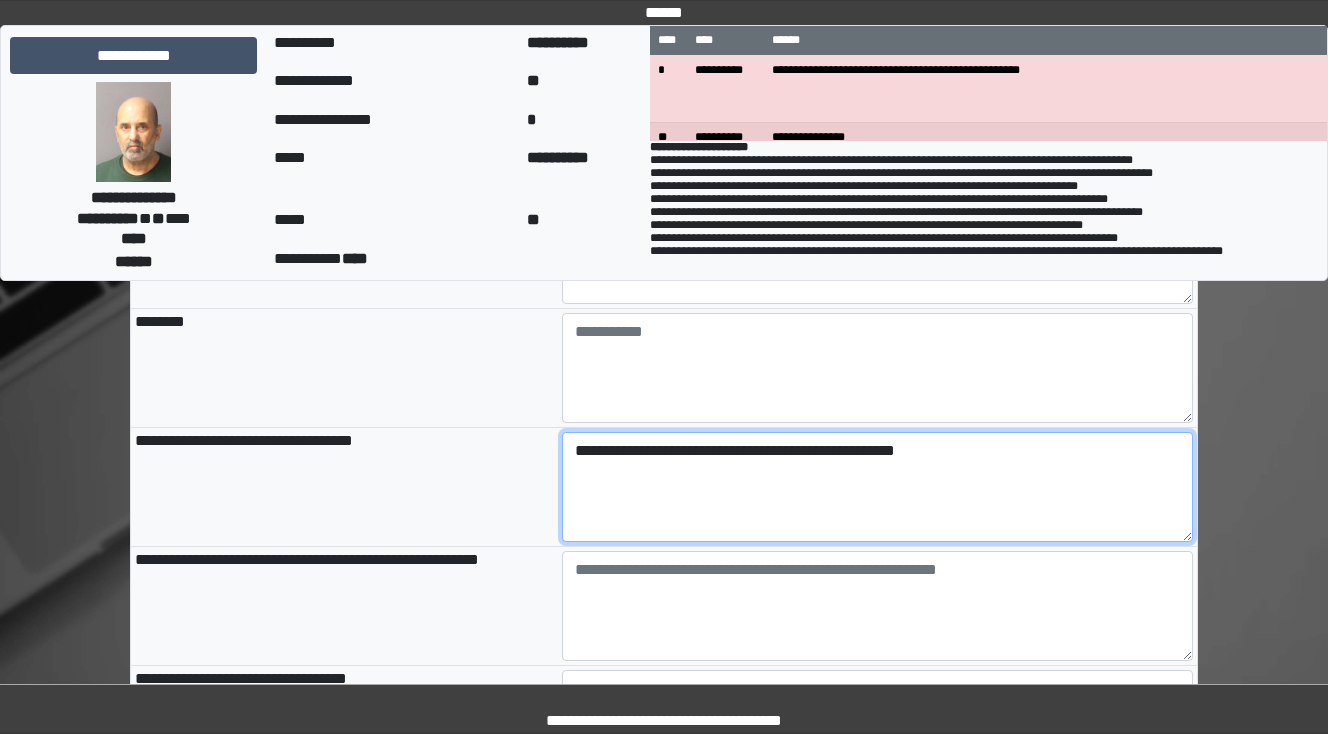type on "**********" 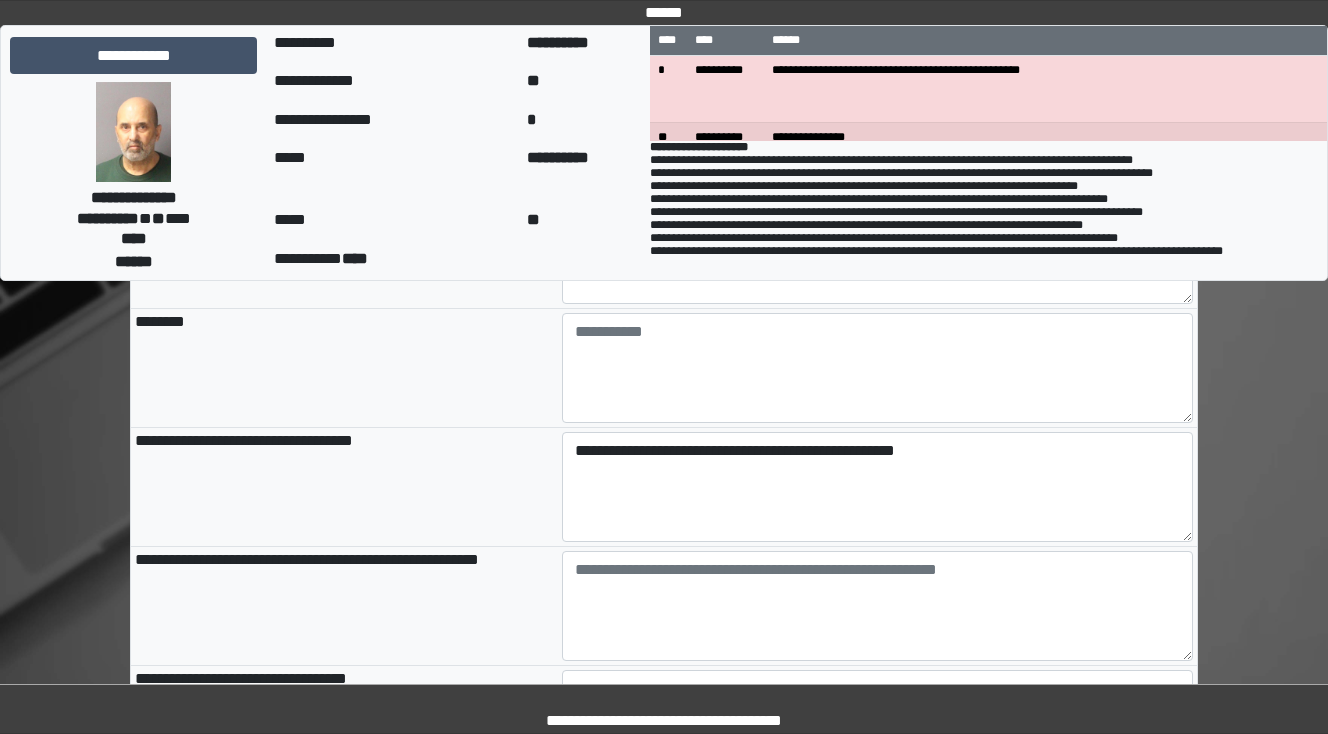 type on "**********" 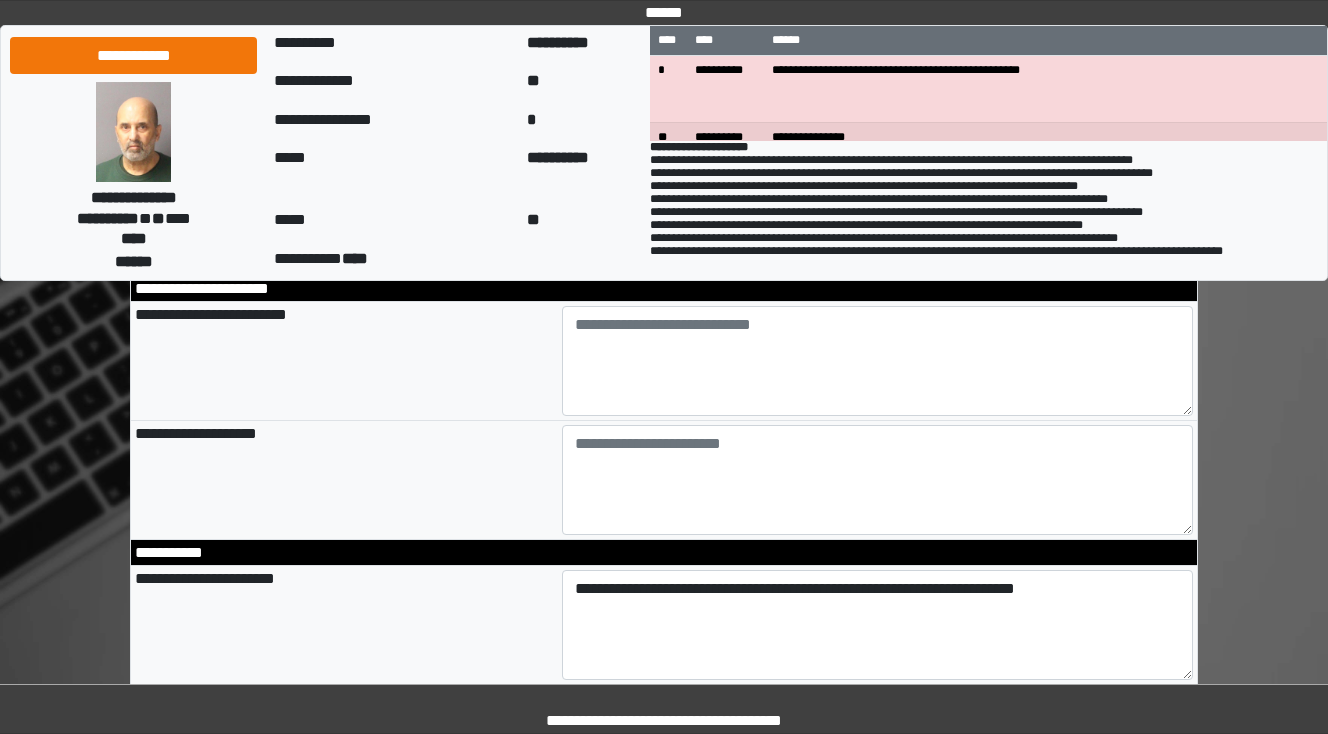 scroll, scrollTop: 2416, scrollLeft: 0, axis: vertical 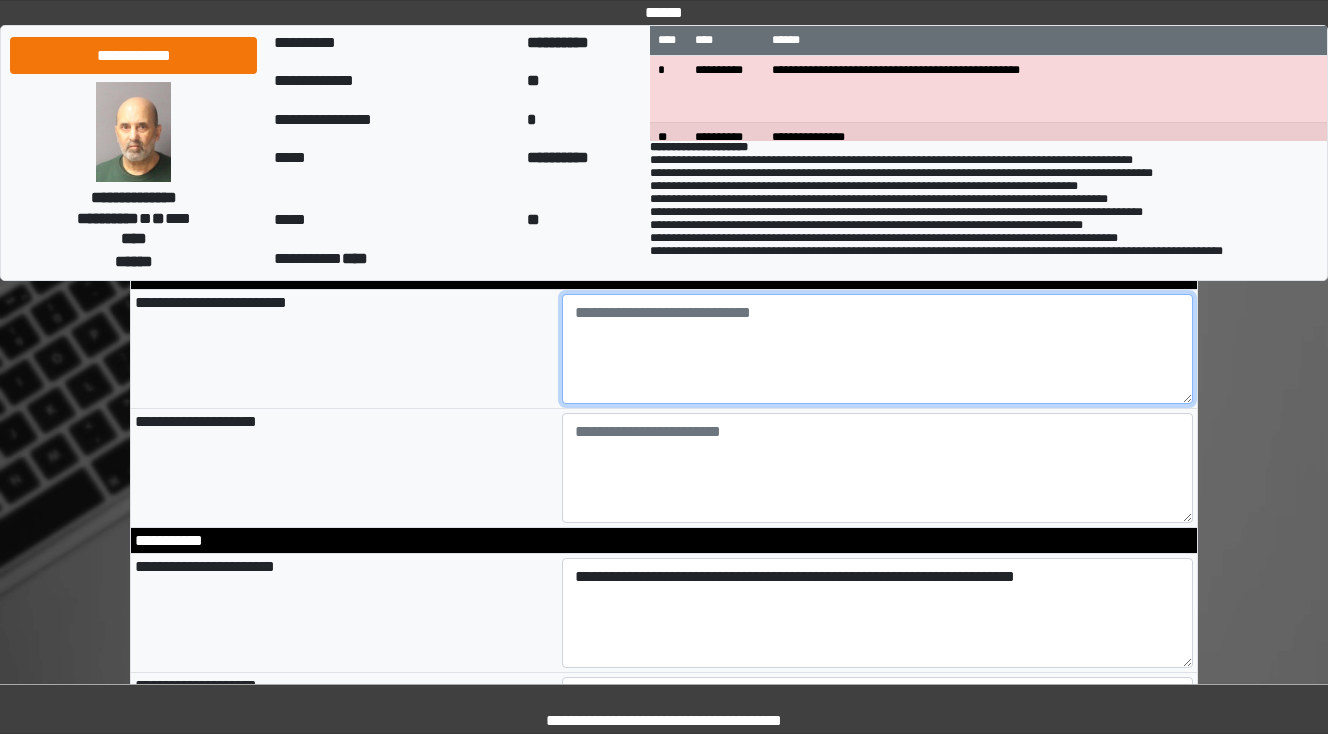 click at bounding box center (878, 349) 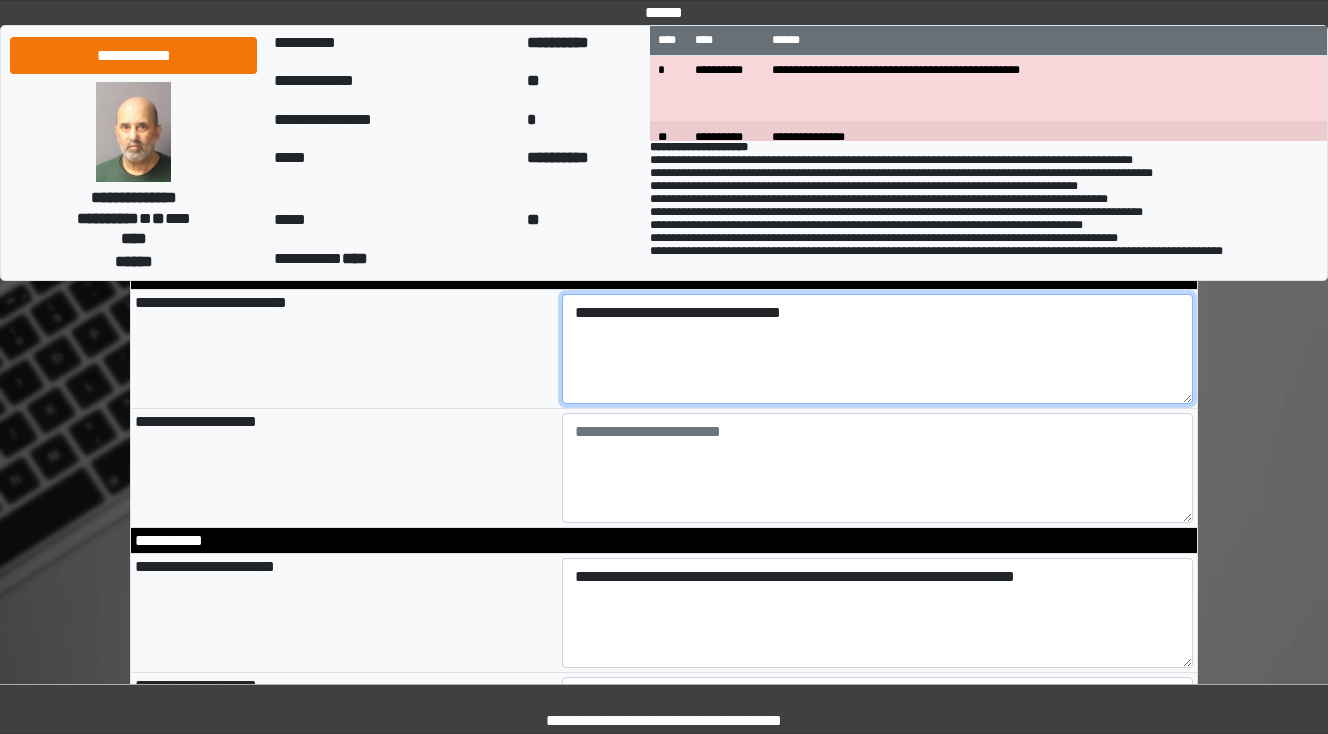 type on "**********" 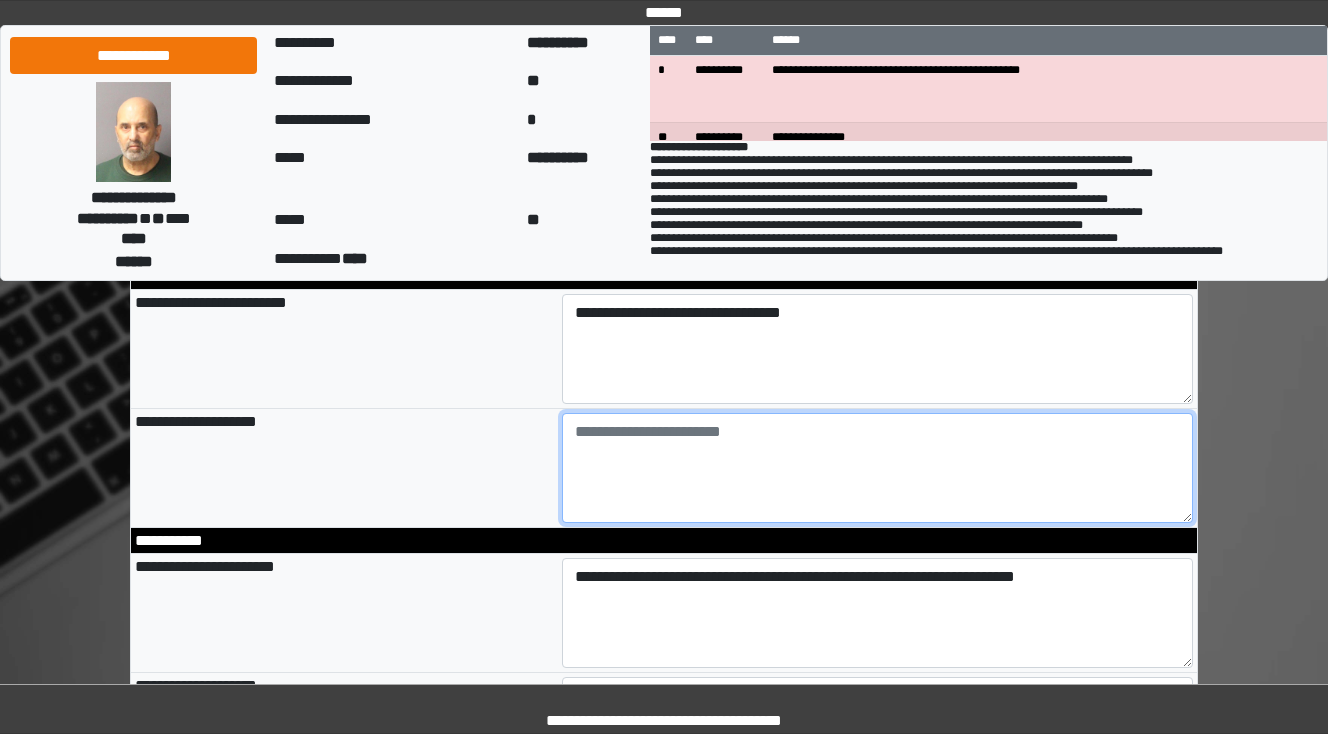 type on "**********" 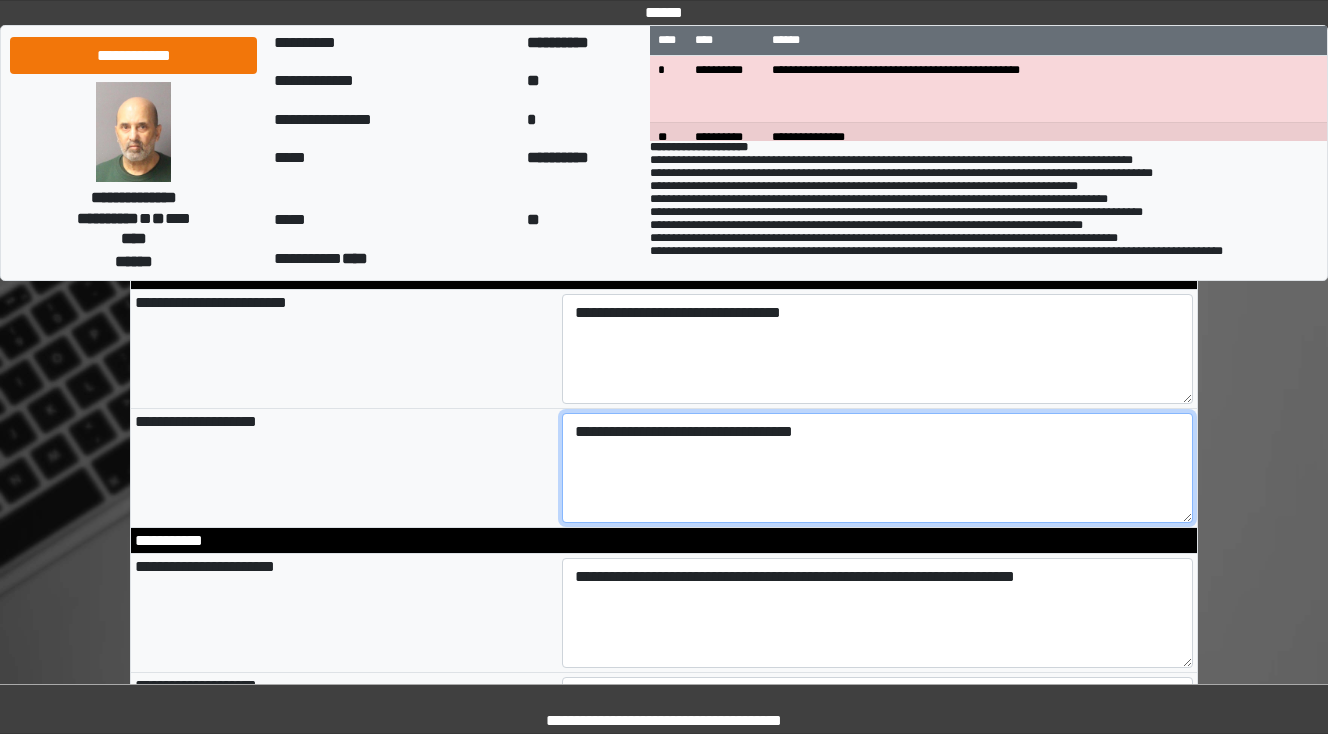type on "**********" 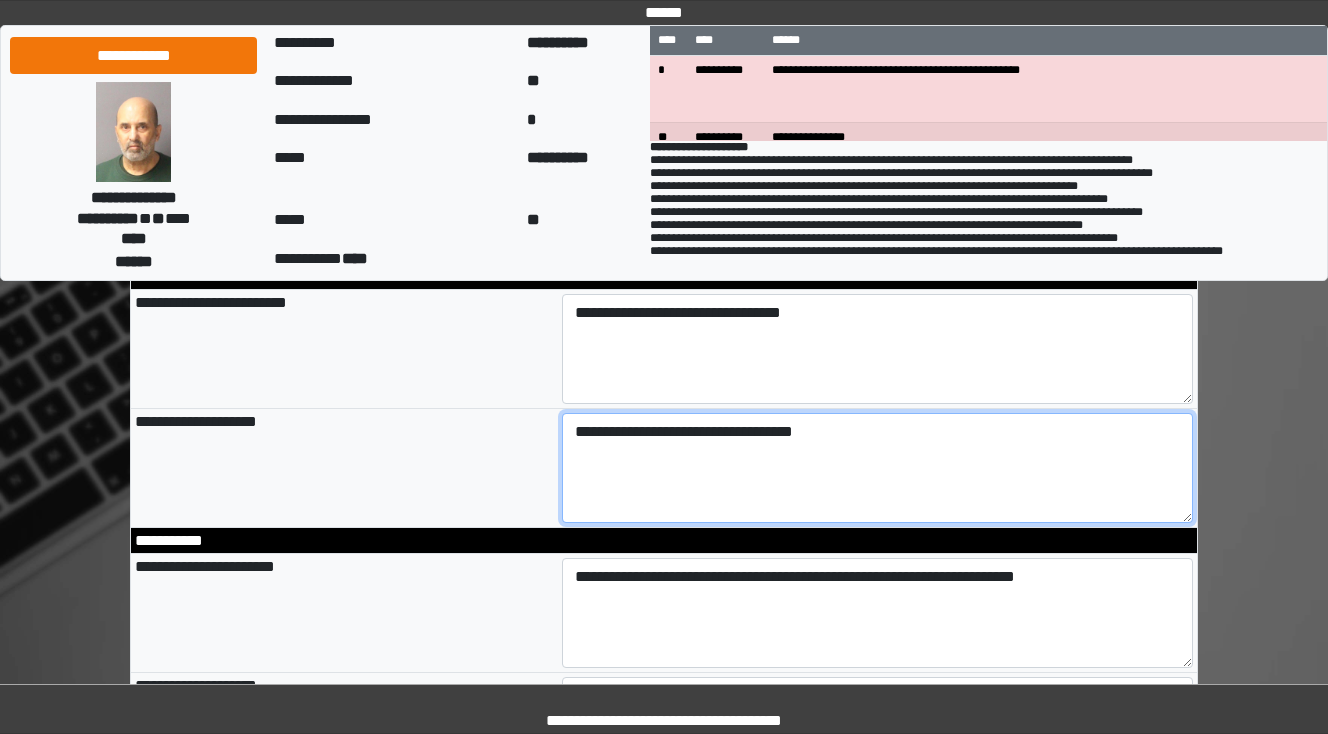 scroll, scrollTop: 2336, scrollLeft: 0, axis: vertical 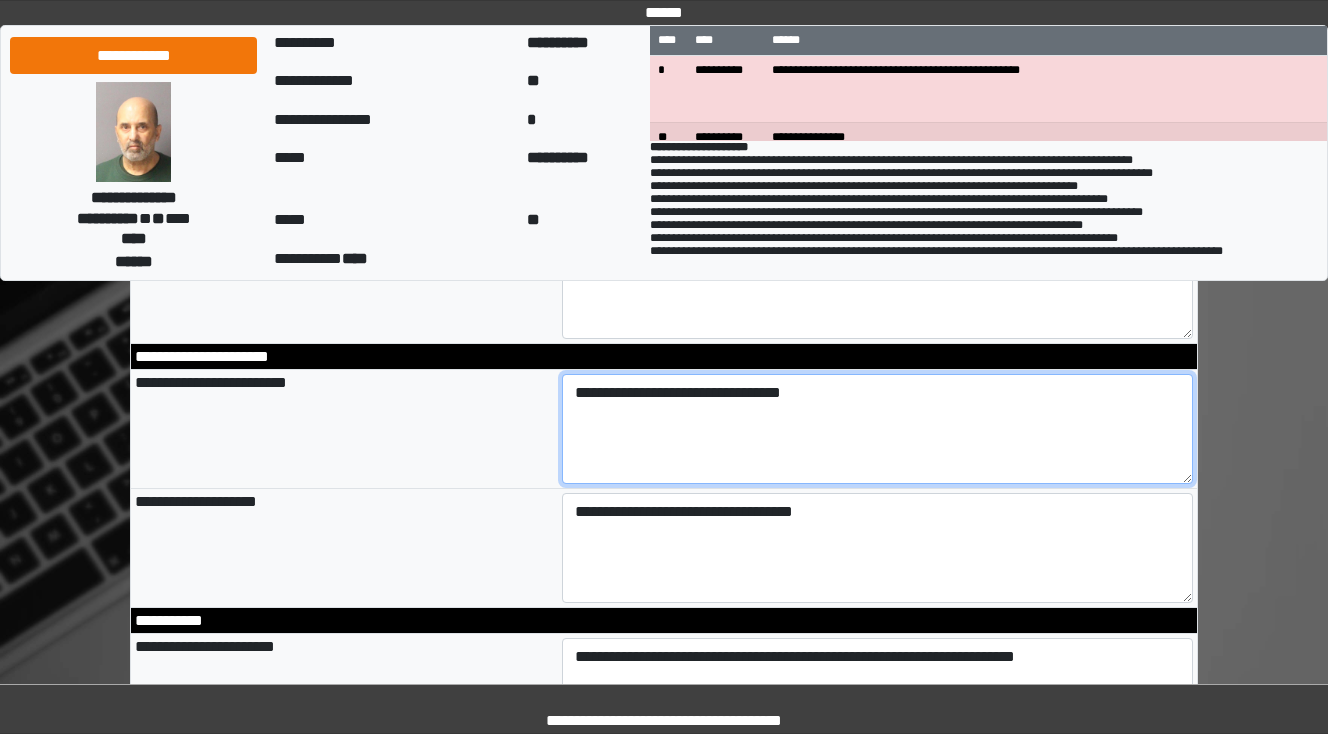 click on "**********" at bounding box center (878, 429) 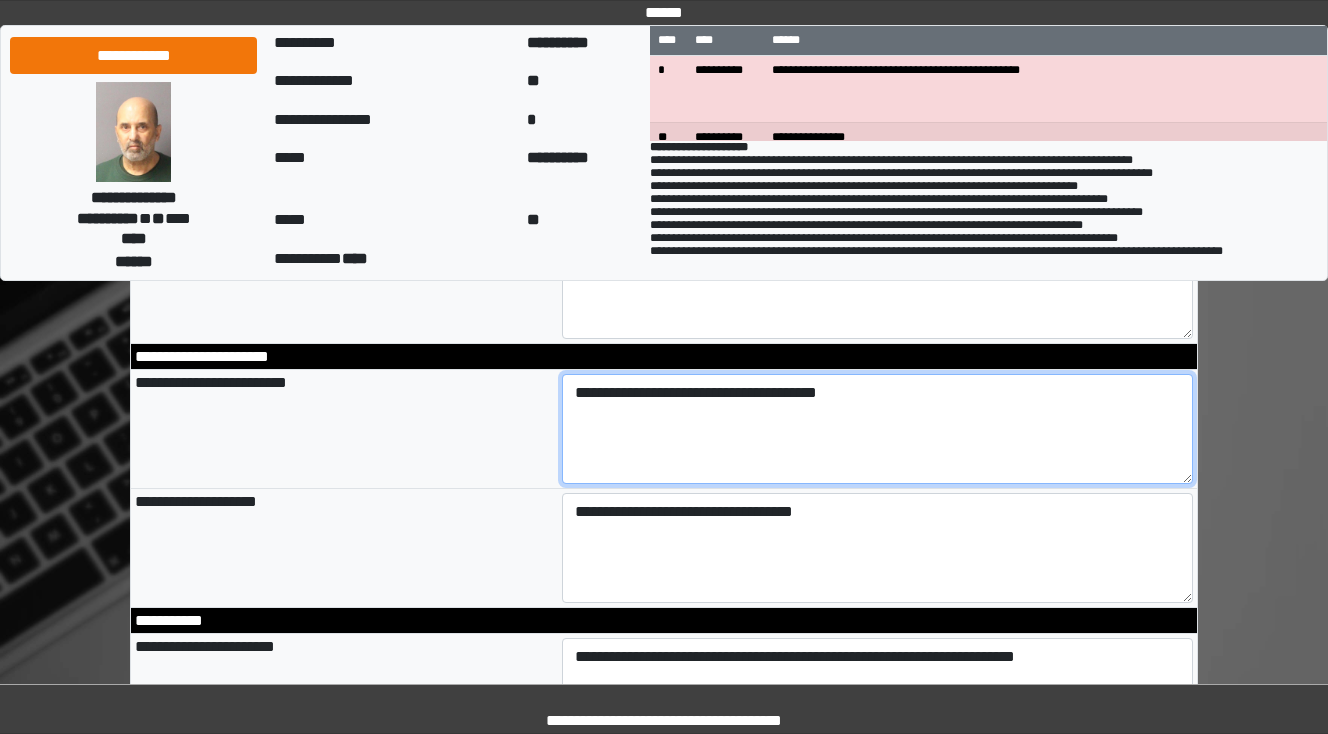 drag, startPoint x: 856, startPoint y: 398, endPoint x: 817, endPoint y: 396, distance: 39.051247 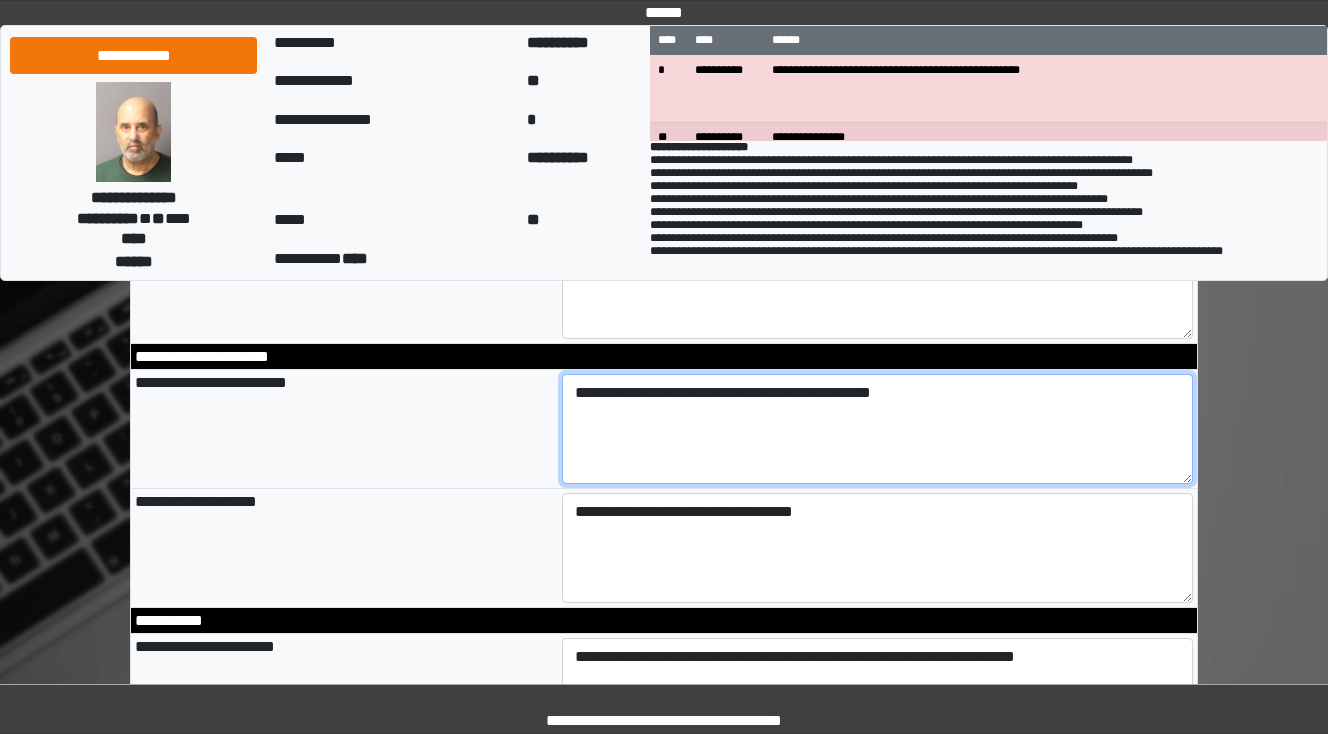 type on "**********" 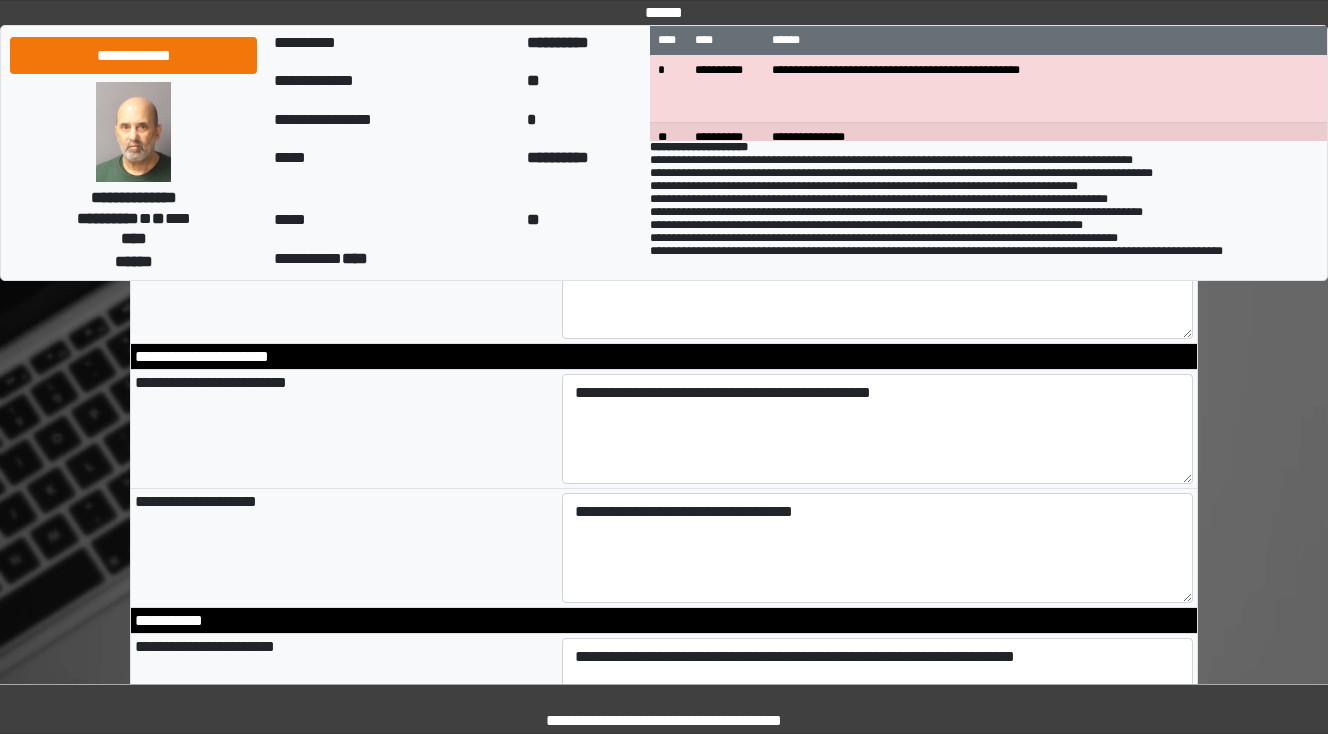 type on "**********" 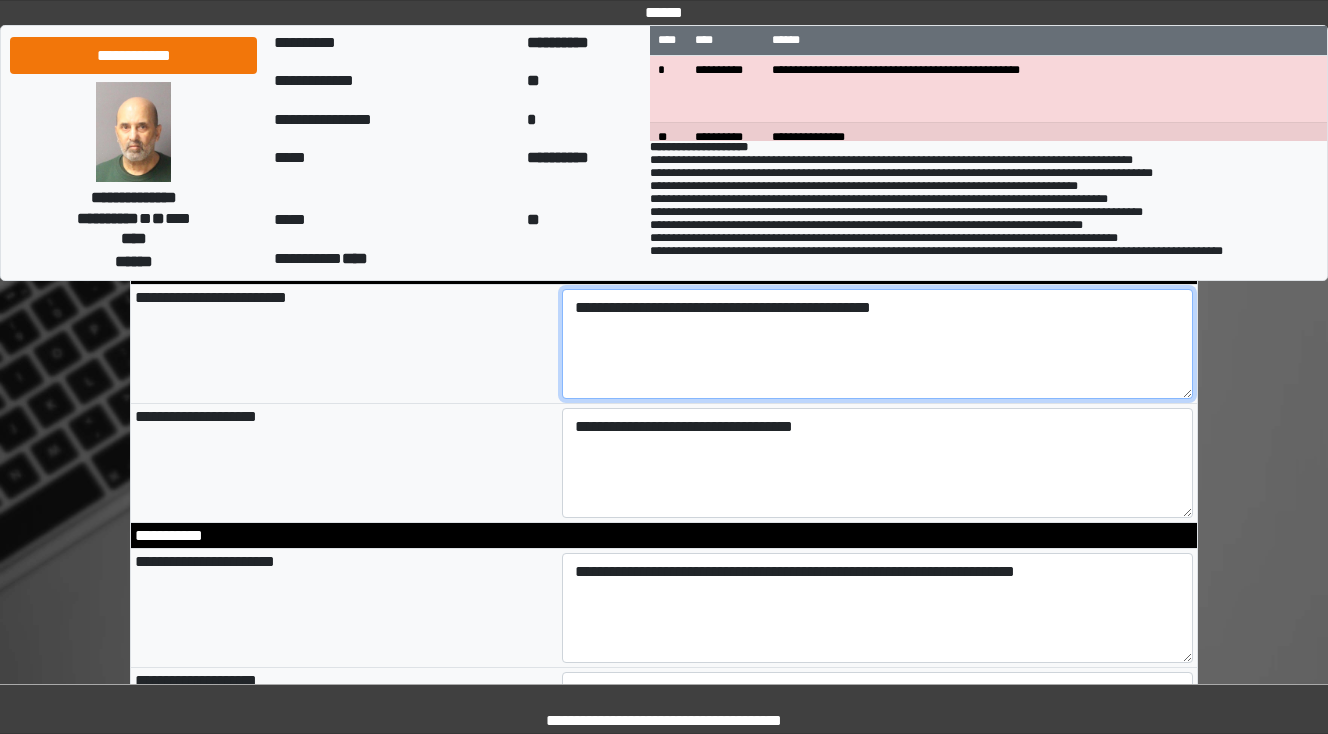 scroll, scrollTop: 2416, scrollLeft: 0, axis: vertical 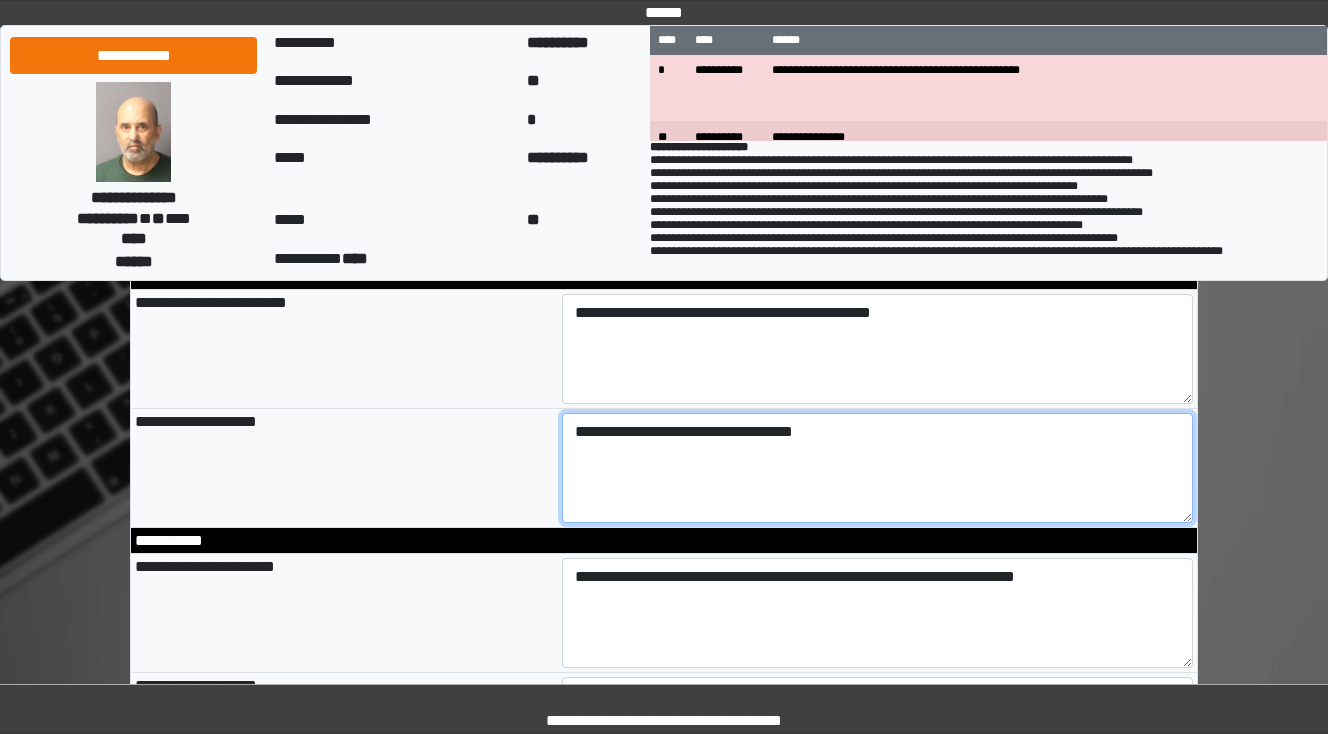 click on "**********" at bounding box center (878, 468) 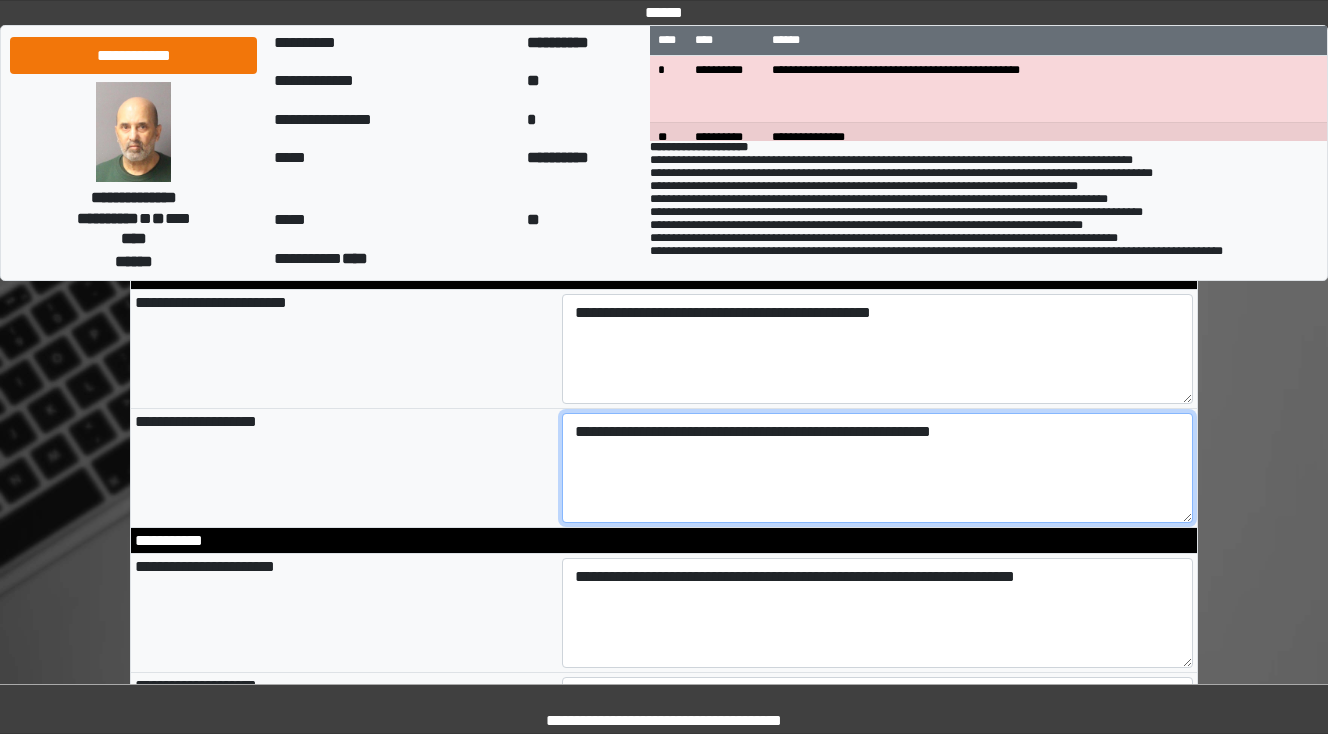 click on "**********" at bounding box center [878, 468] 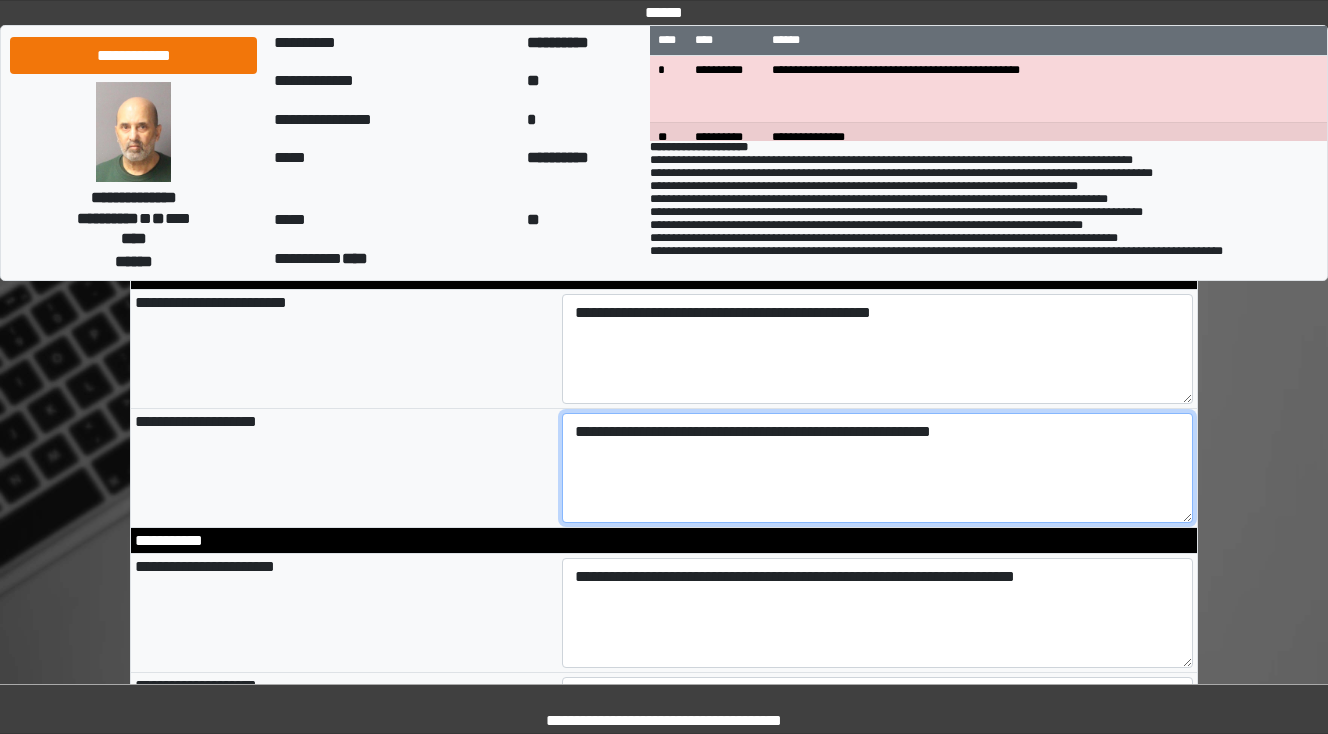 type on "**********" 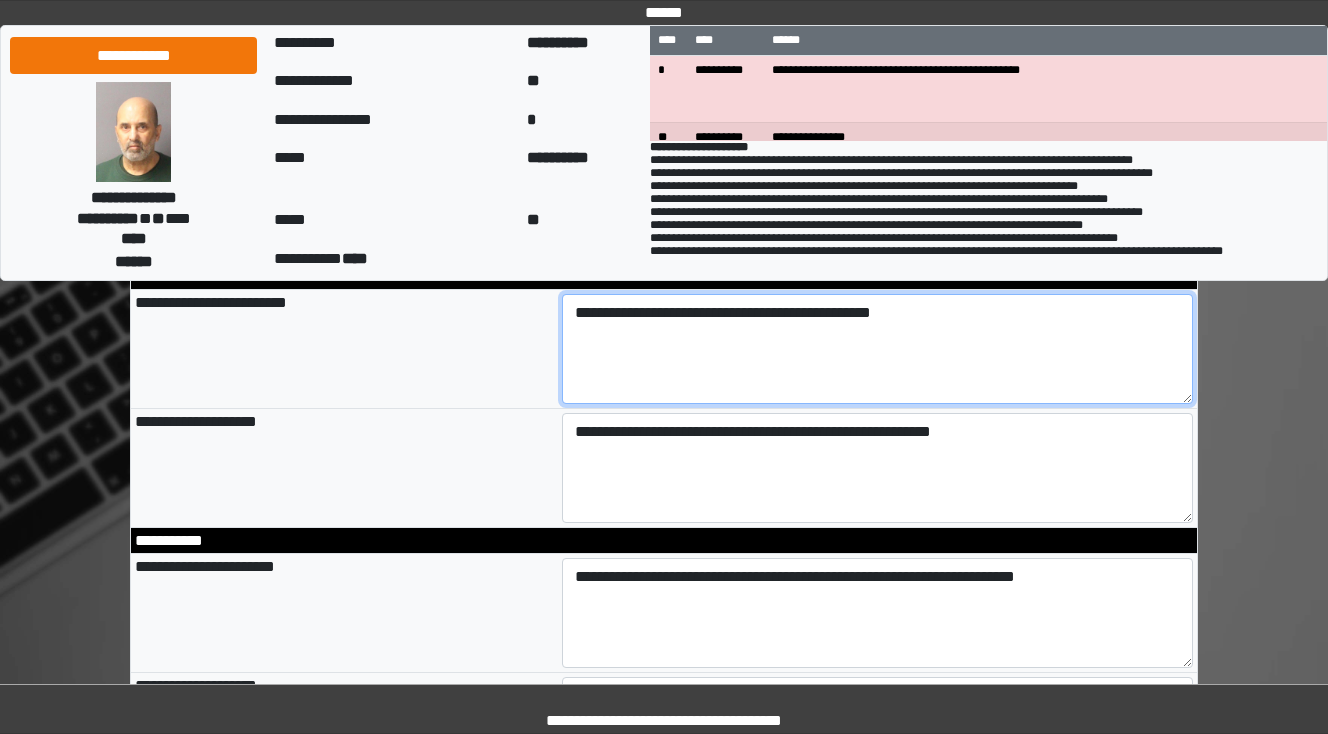 type on "**********" 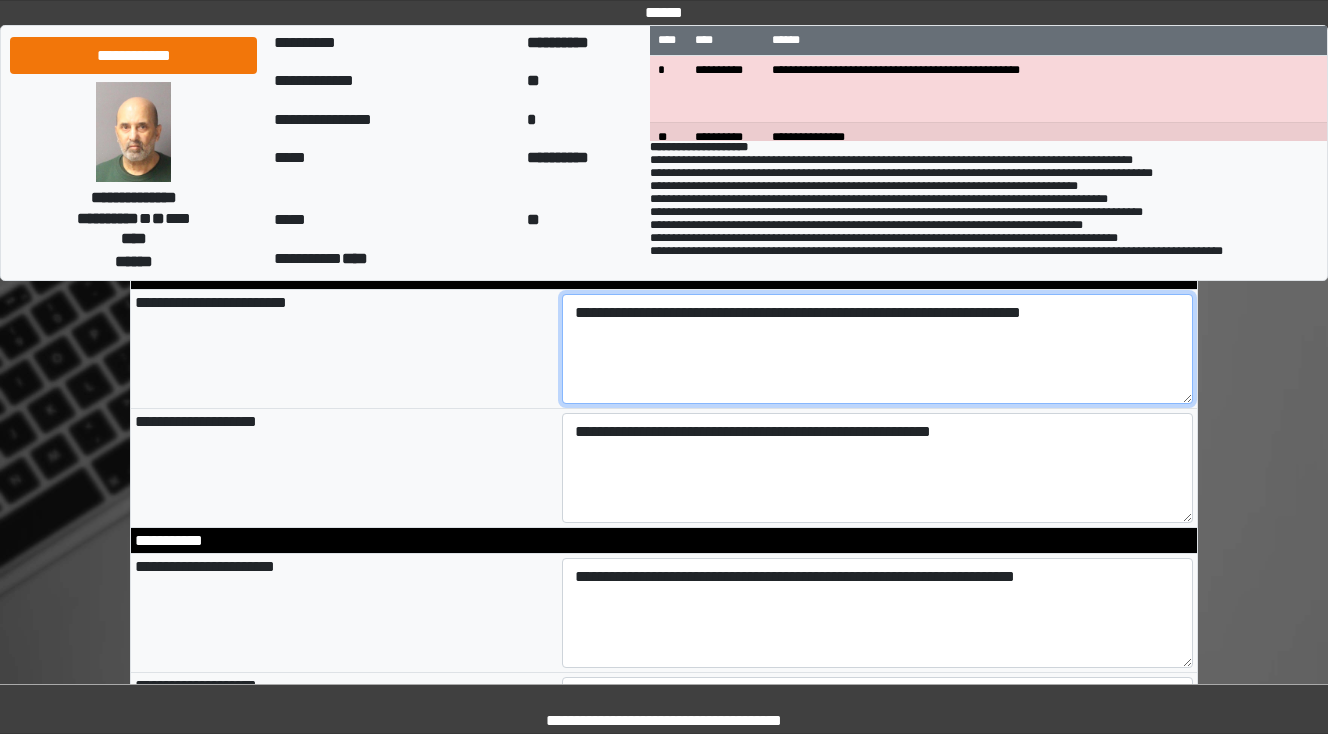 type on "**********" 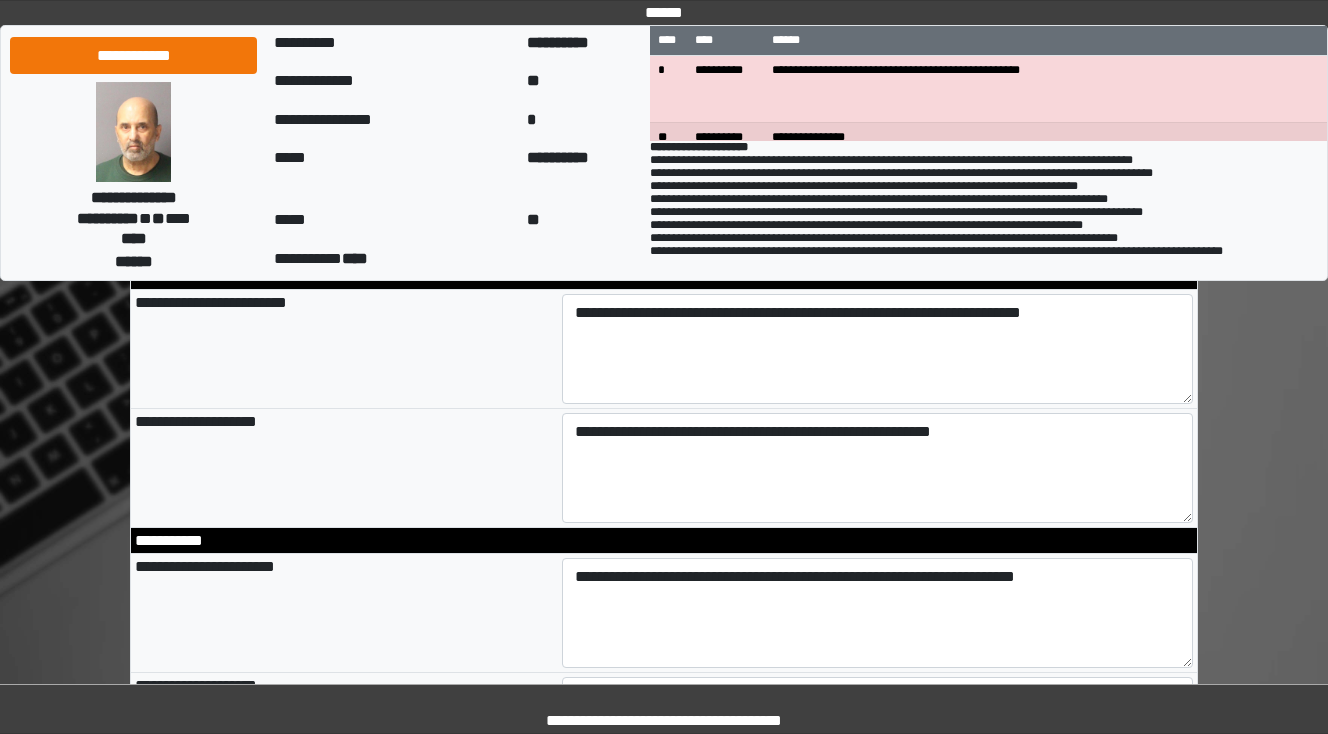 type on "**********" 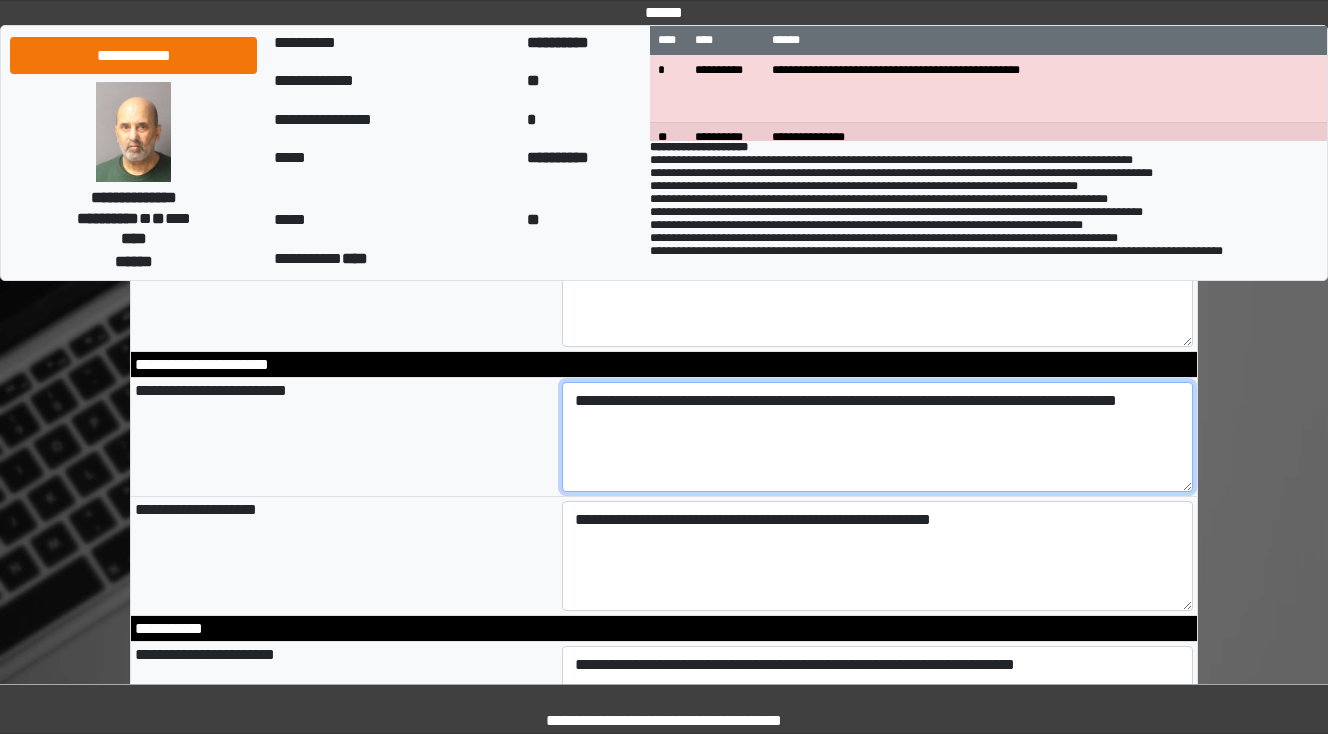 scroll, scrollTop: 2336, scrollLeft: 0, axis: vertical 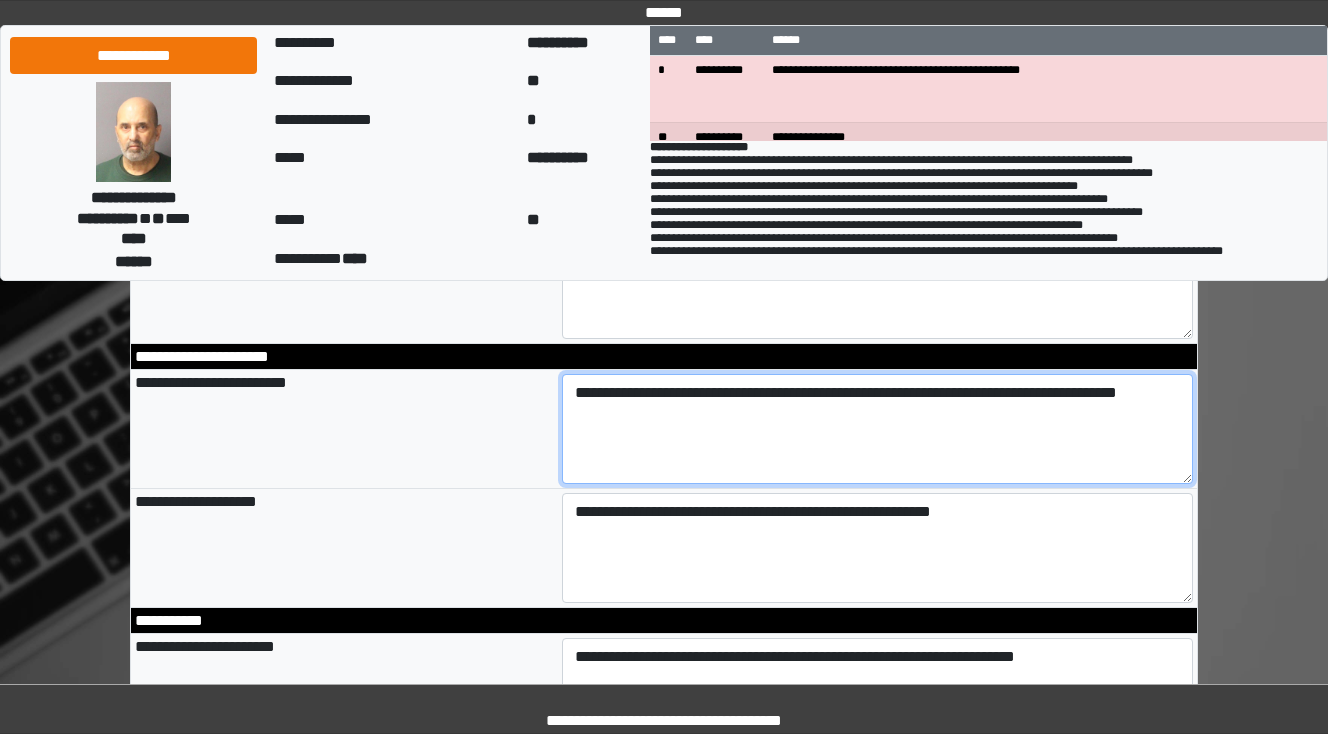 type on "**********" 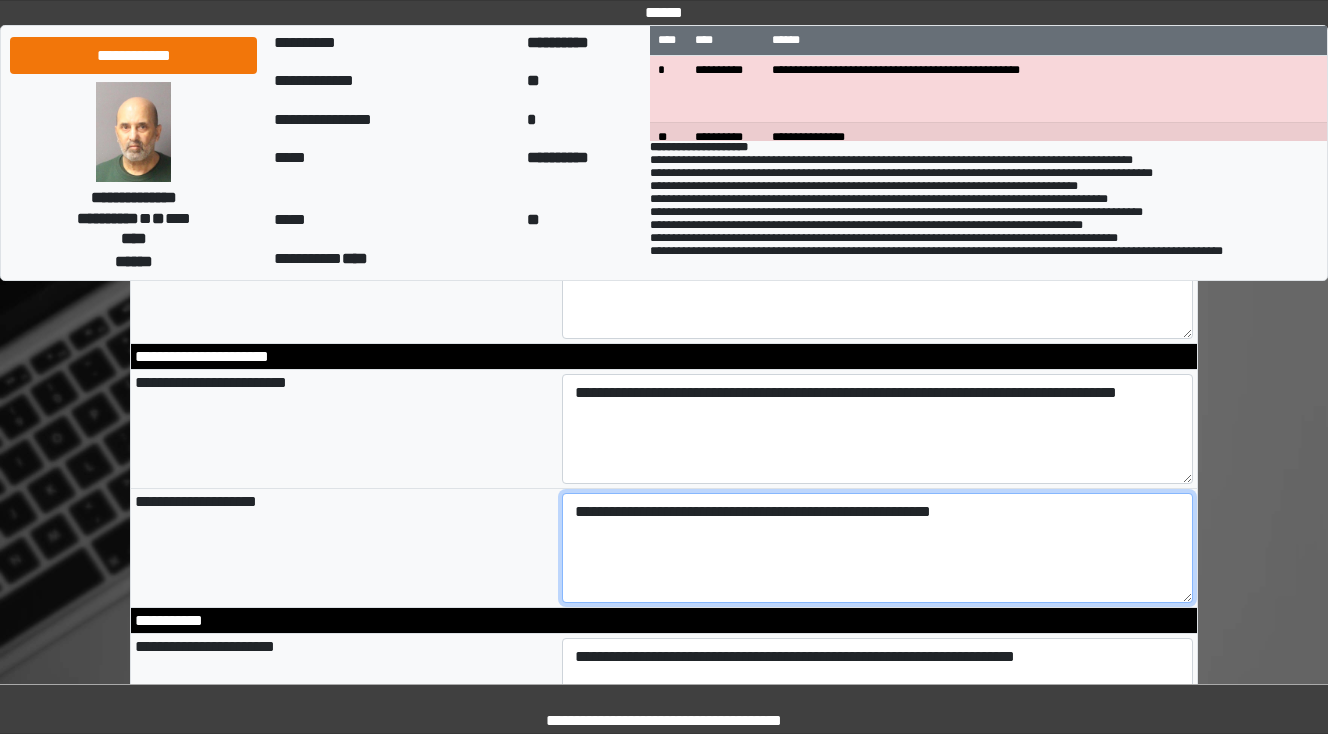 type on "**********" 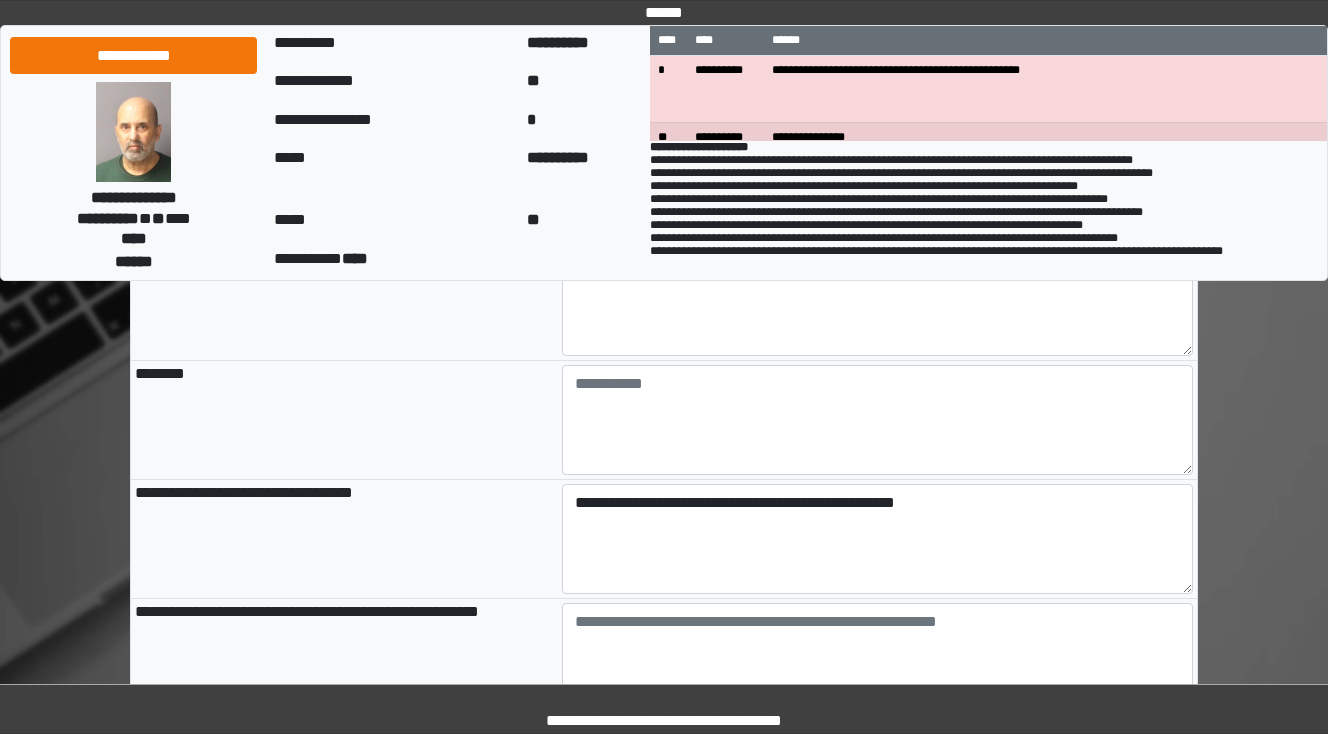 scroll, scrollTop: 1696, scrollLeft: 0, axis: vertical 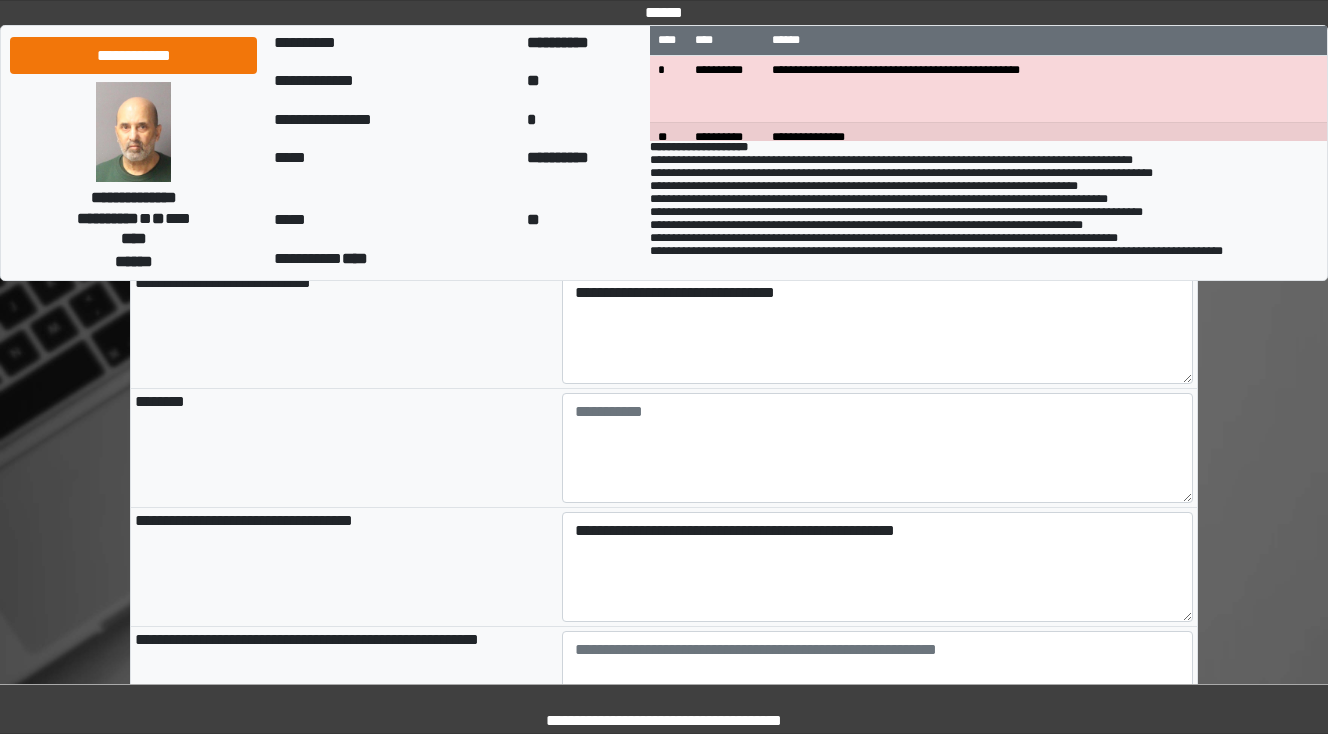 type on "**********" 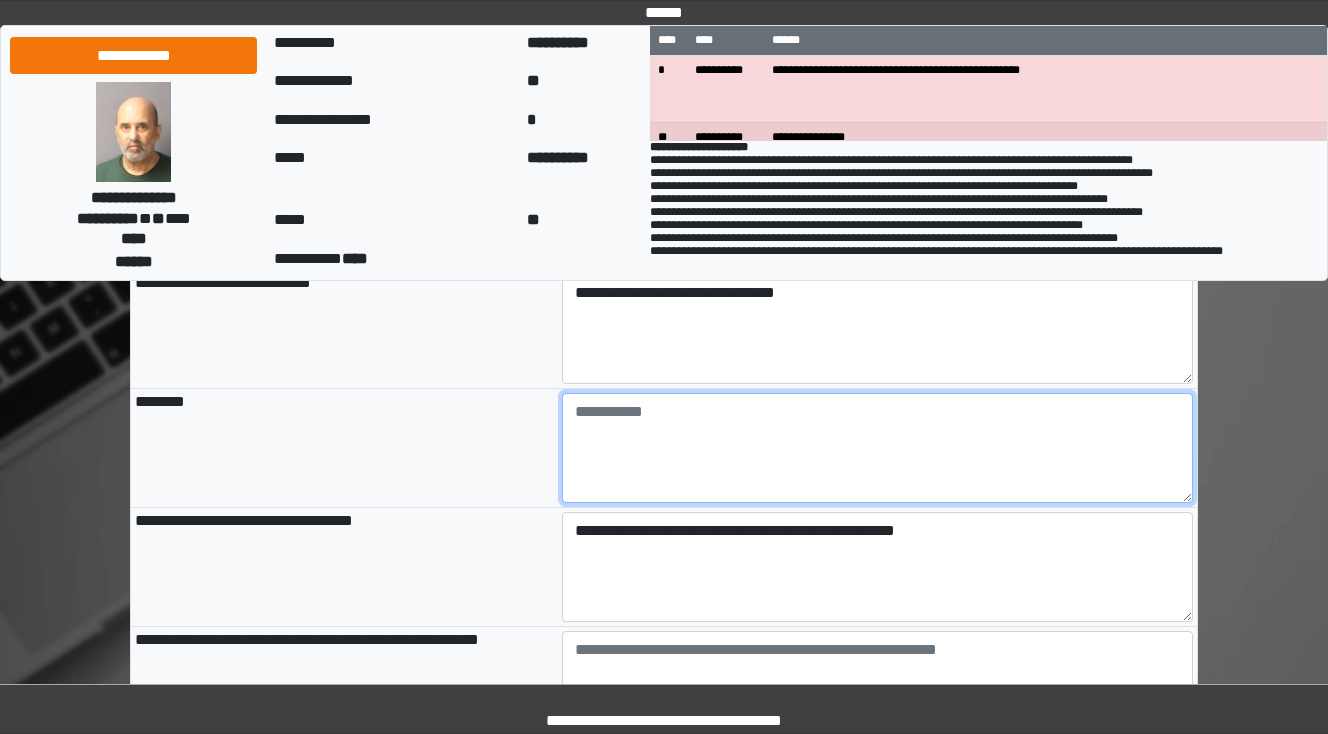 click at bounding box center [878, 448] 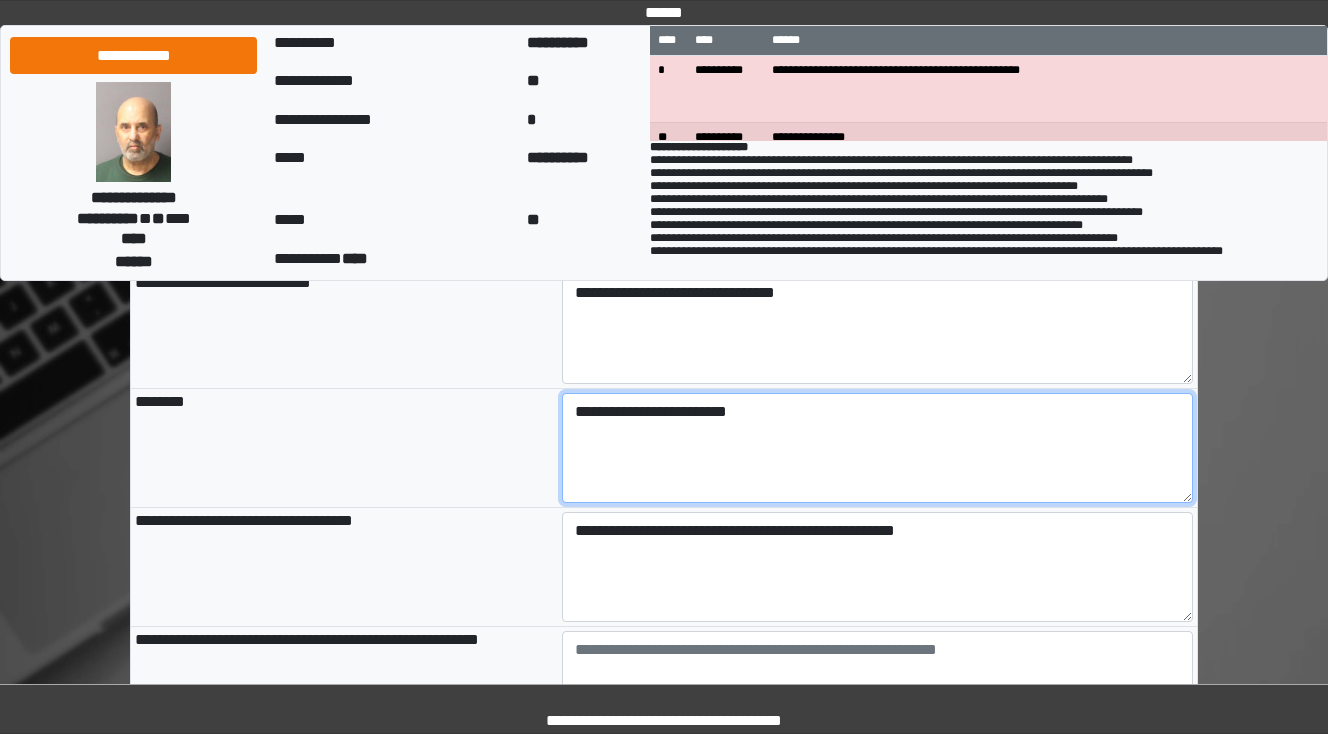 click on "**********" at bounding box center [878, 448] 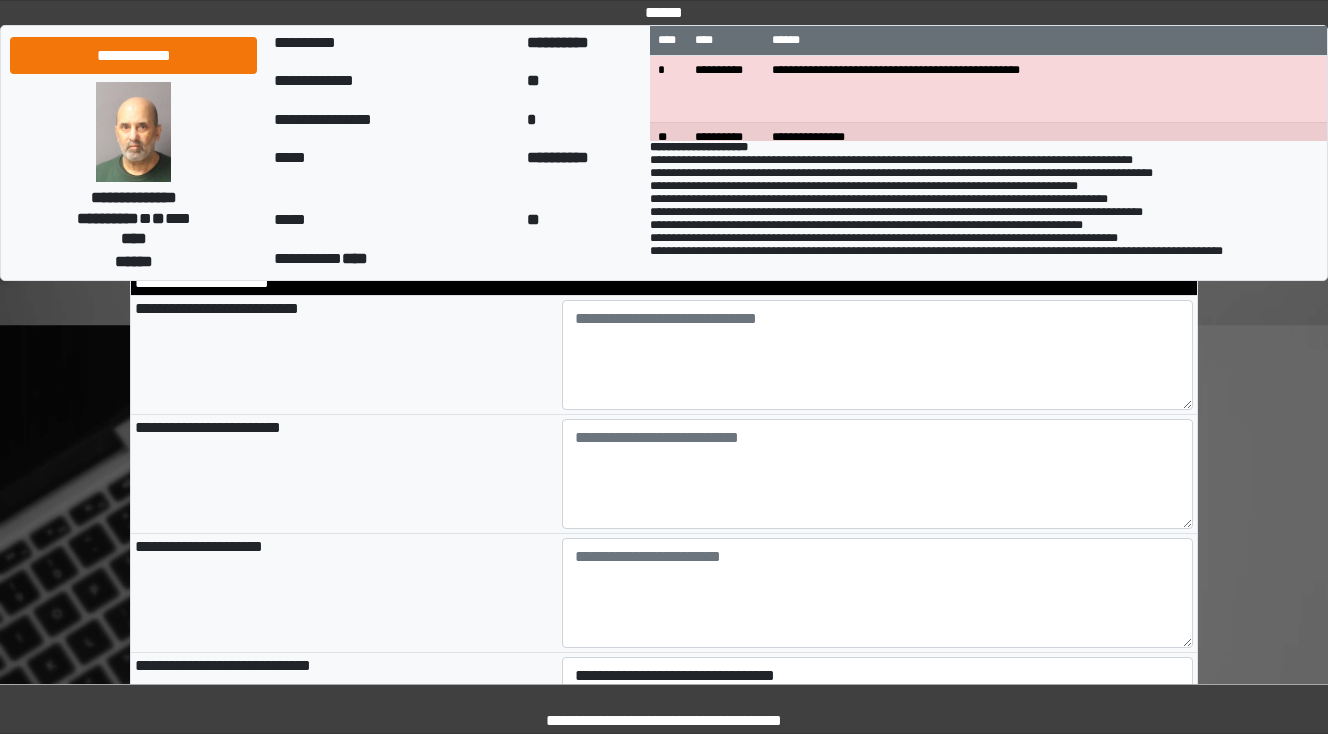 scroll, scrollTop: 1216, scrollLeft: 0, axis: vertical 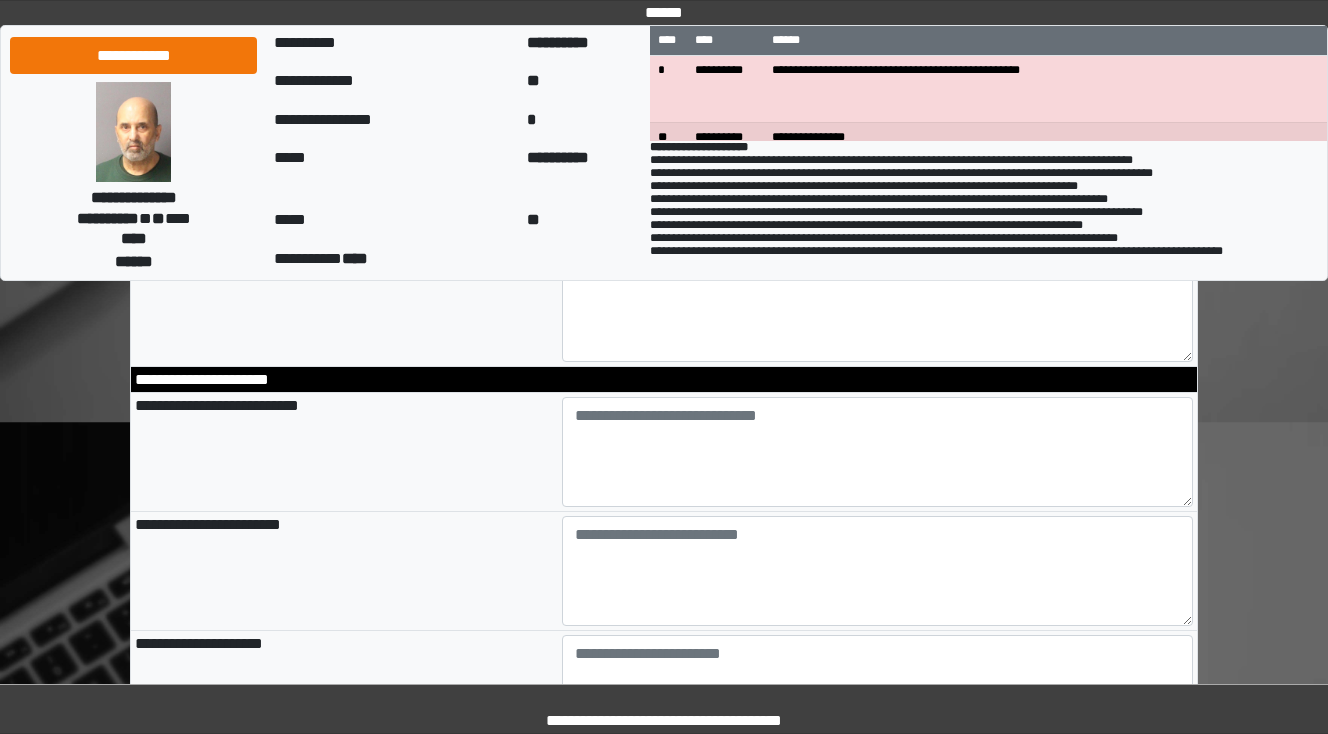 type on "**********" 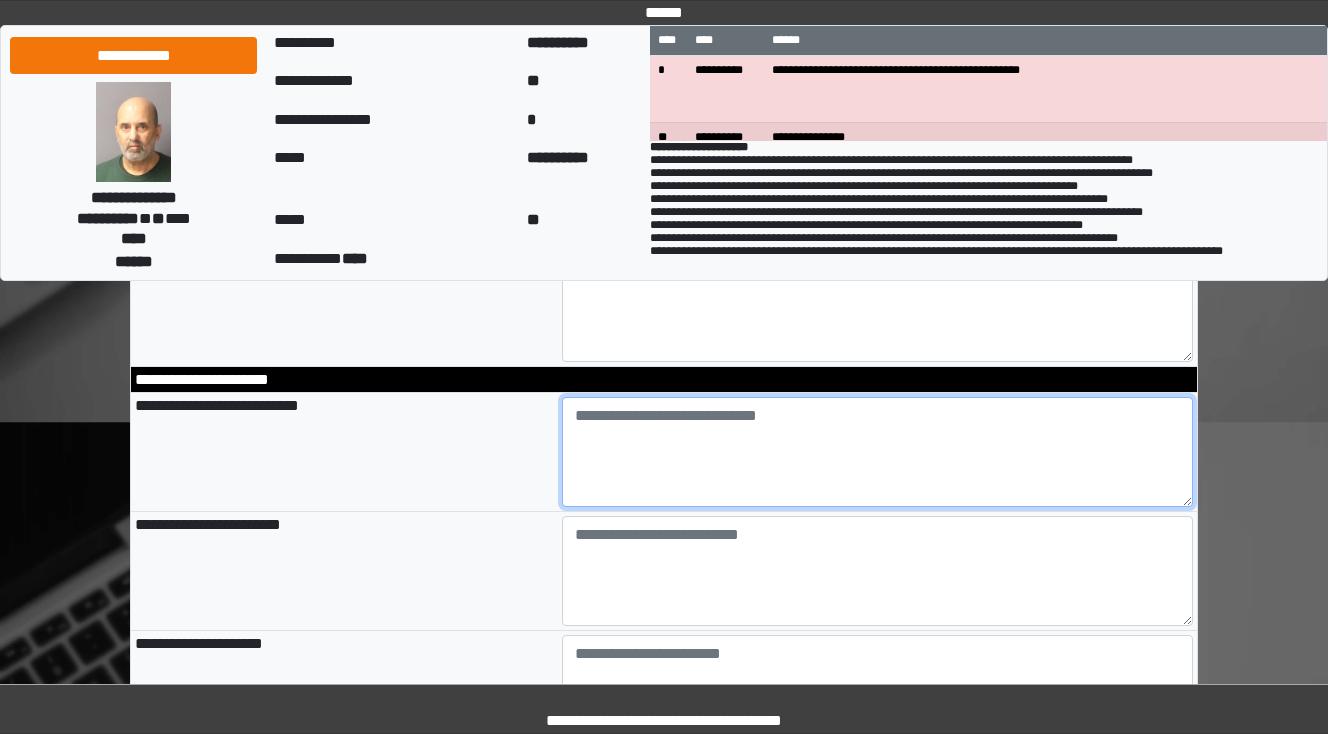 type on "**********" 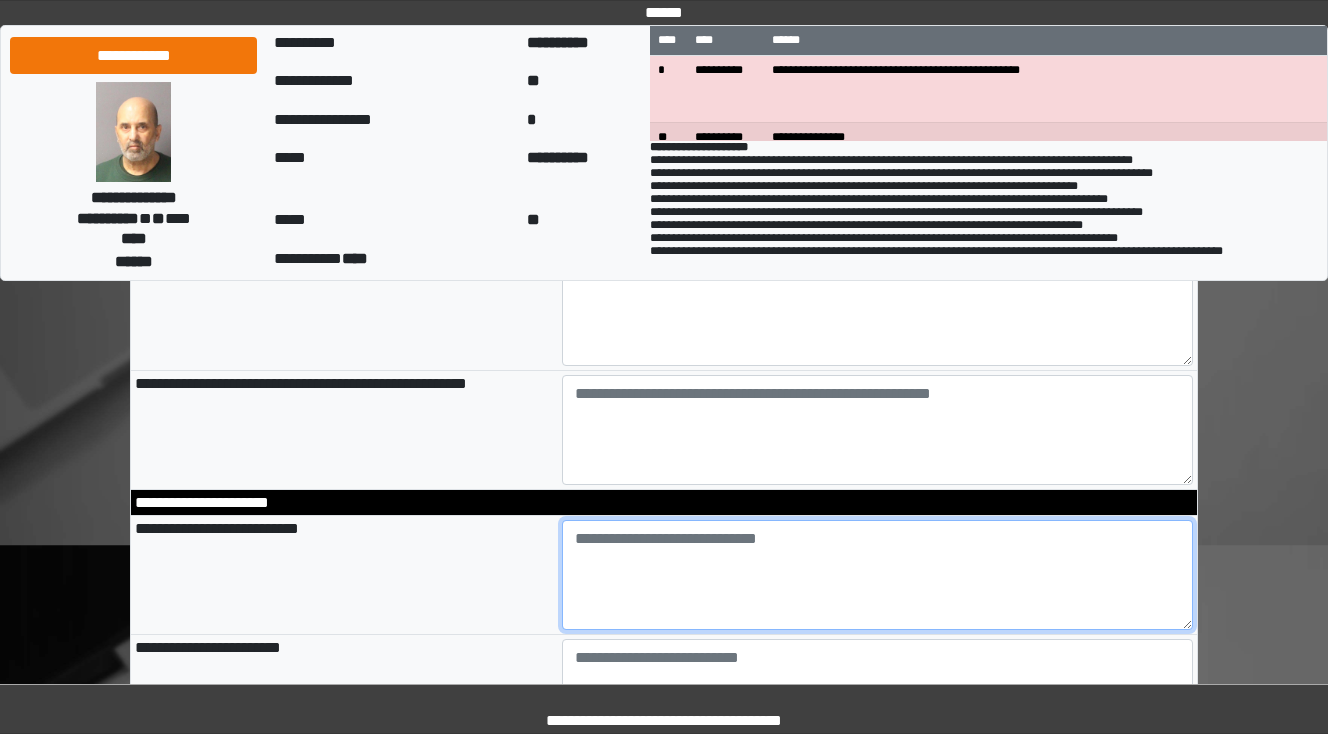 scroll, scrollTop: 1296, scrollLeft: 0, axis: vertical 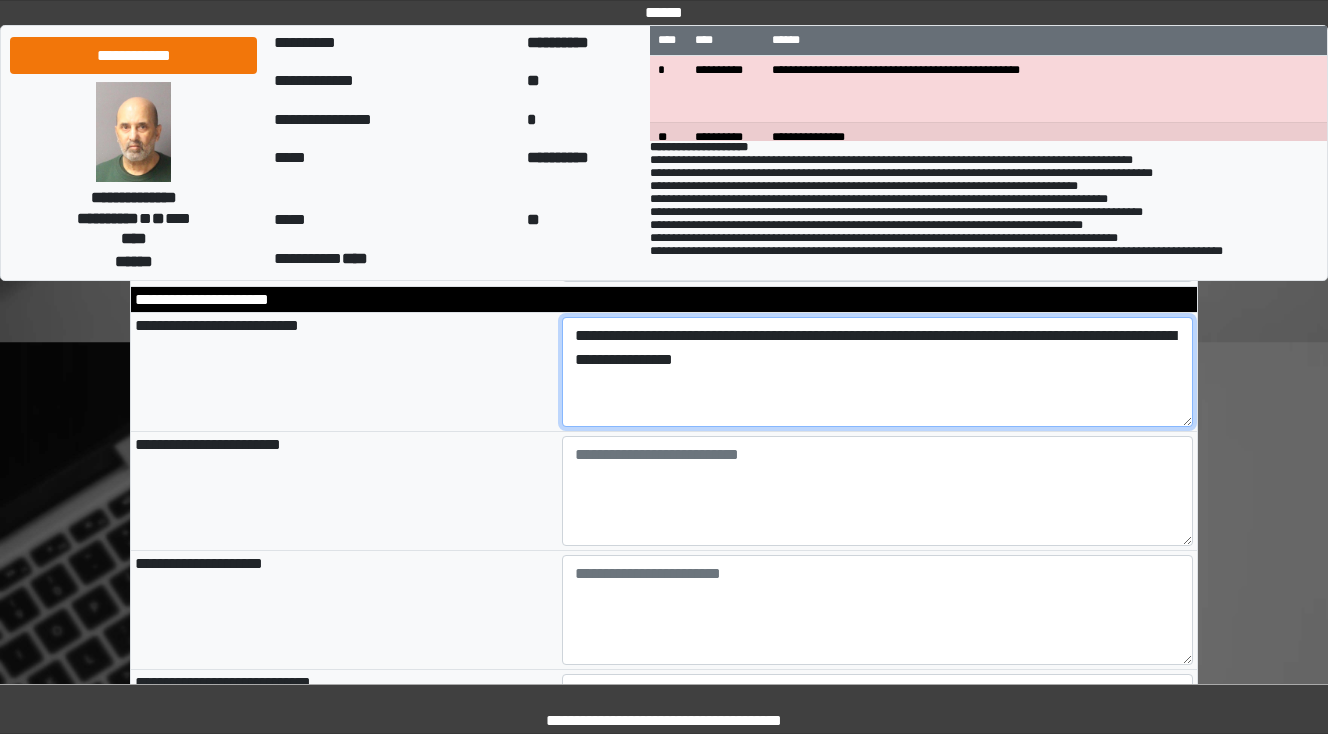 type on "**********" 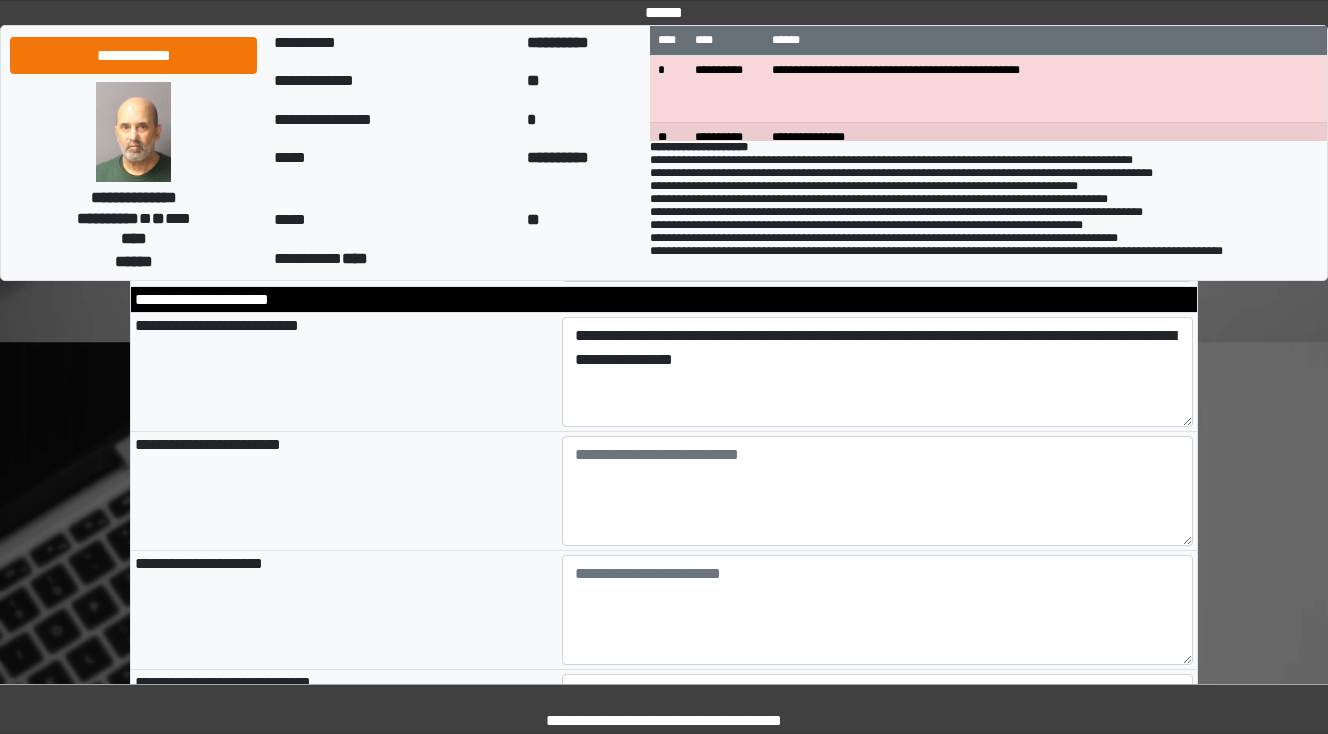 type on "**********" 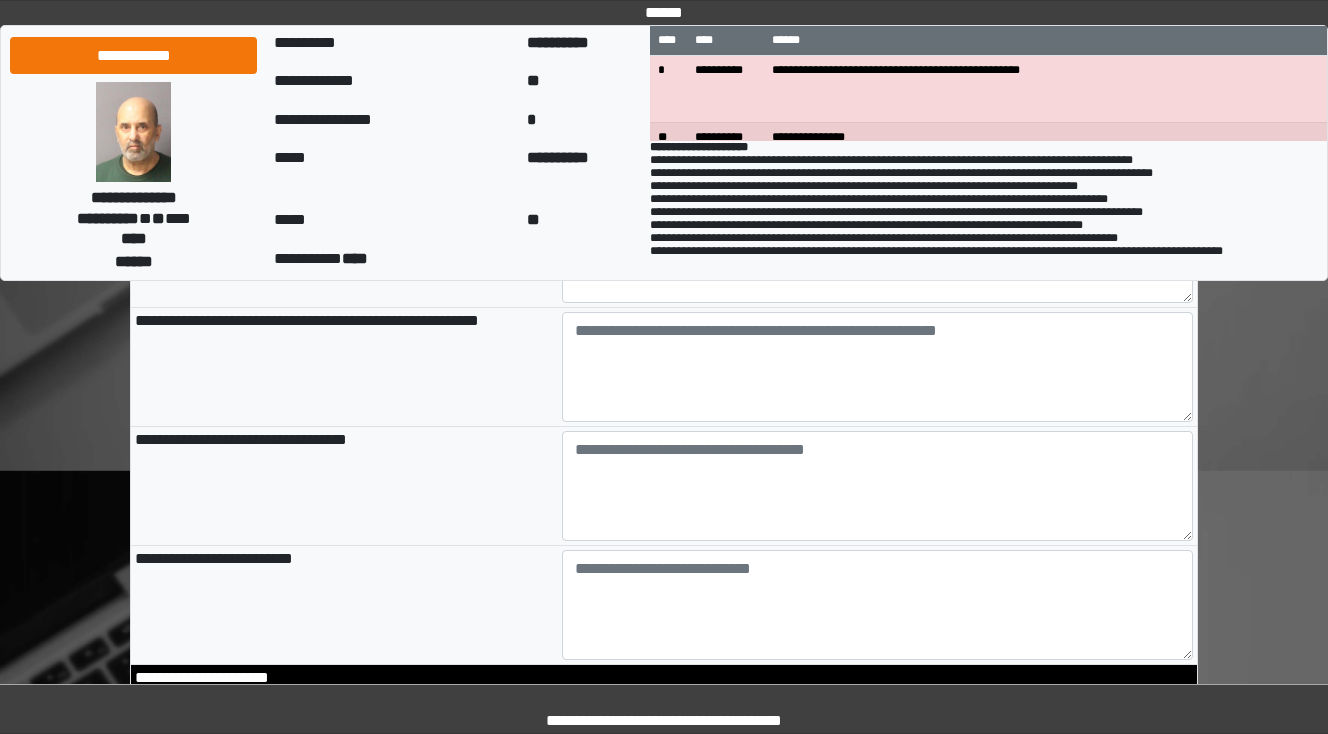 scroll, scrollTop: 2016, scrollLeft: 0, axis: vertical 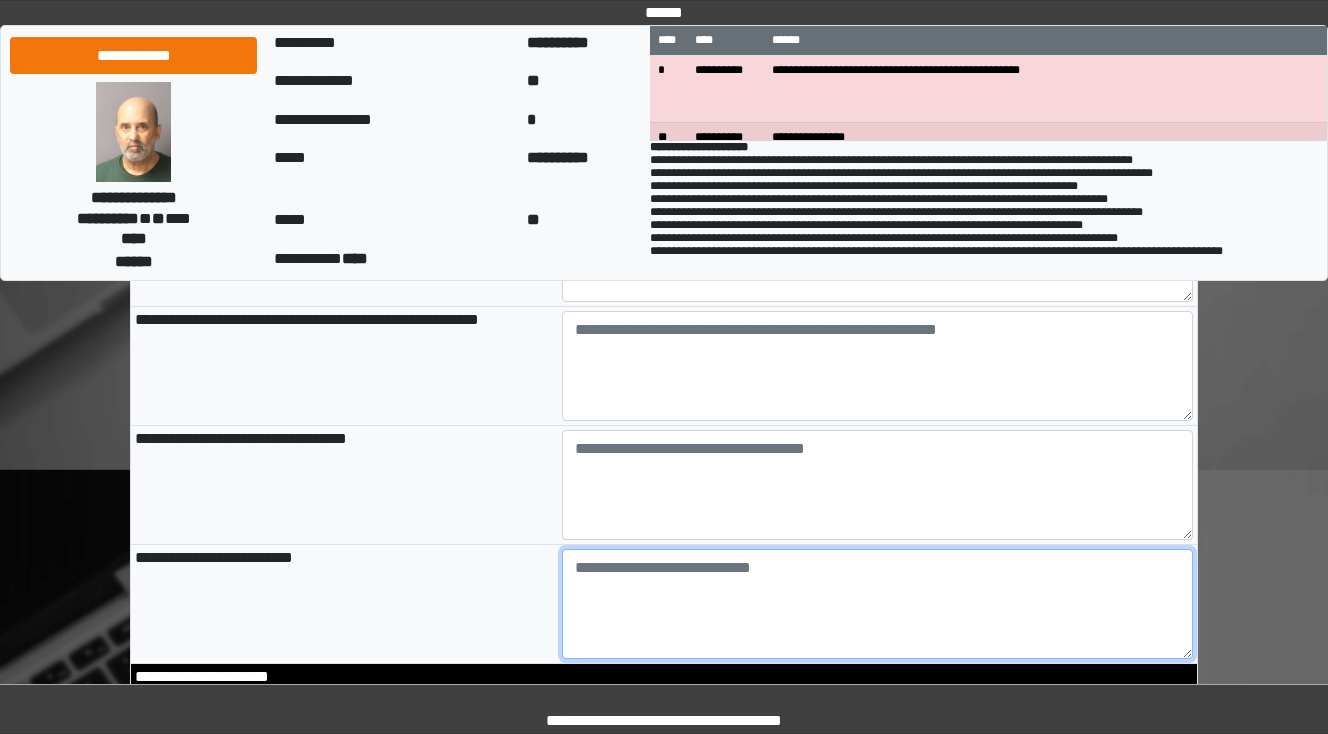 click at bounding box center (878, 604) 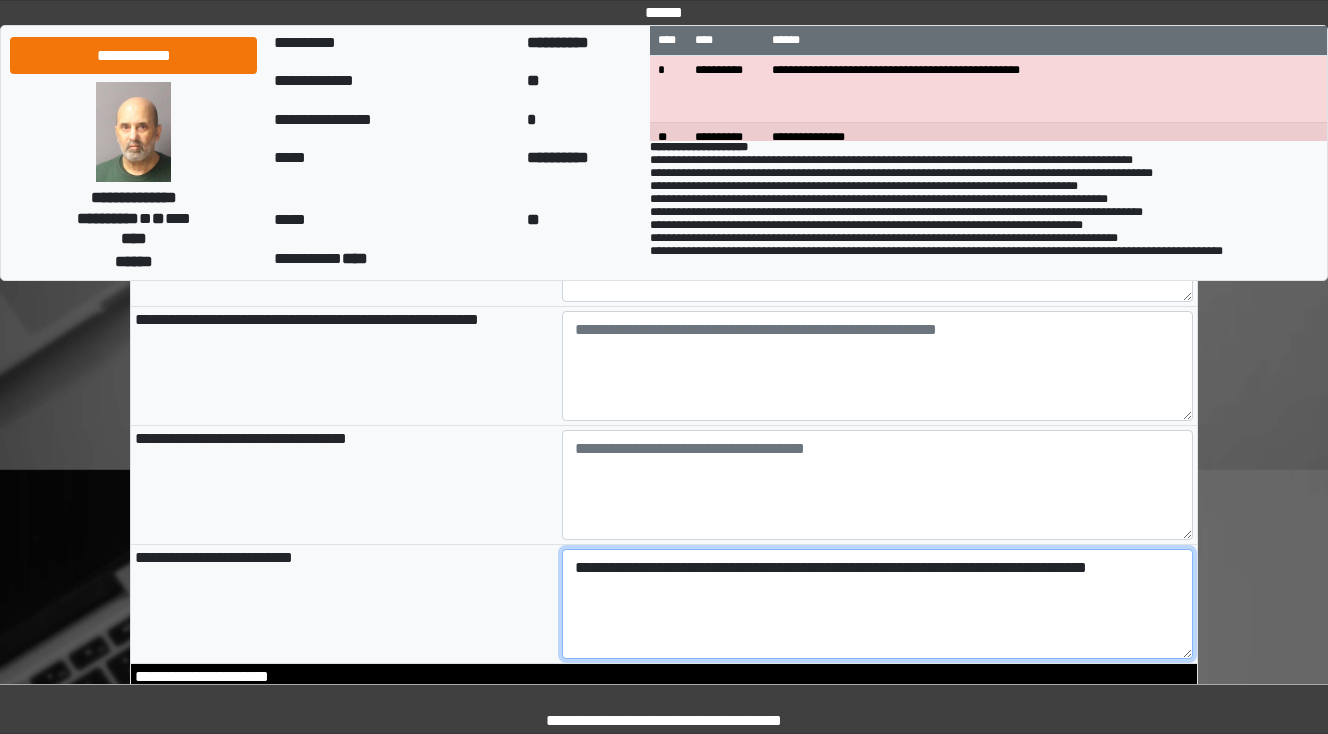 type on "**********" 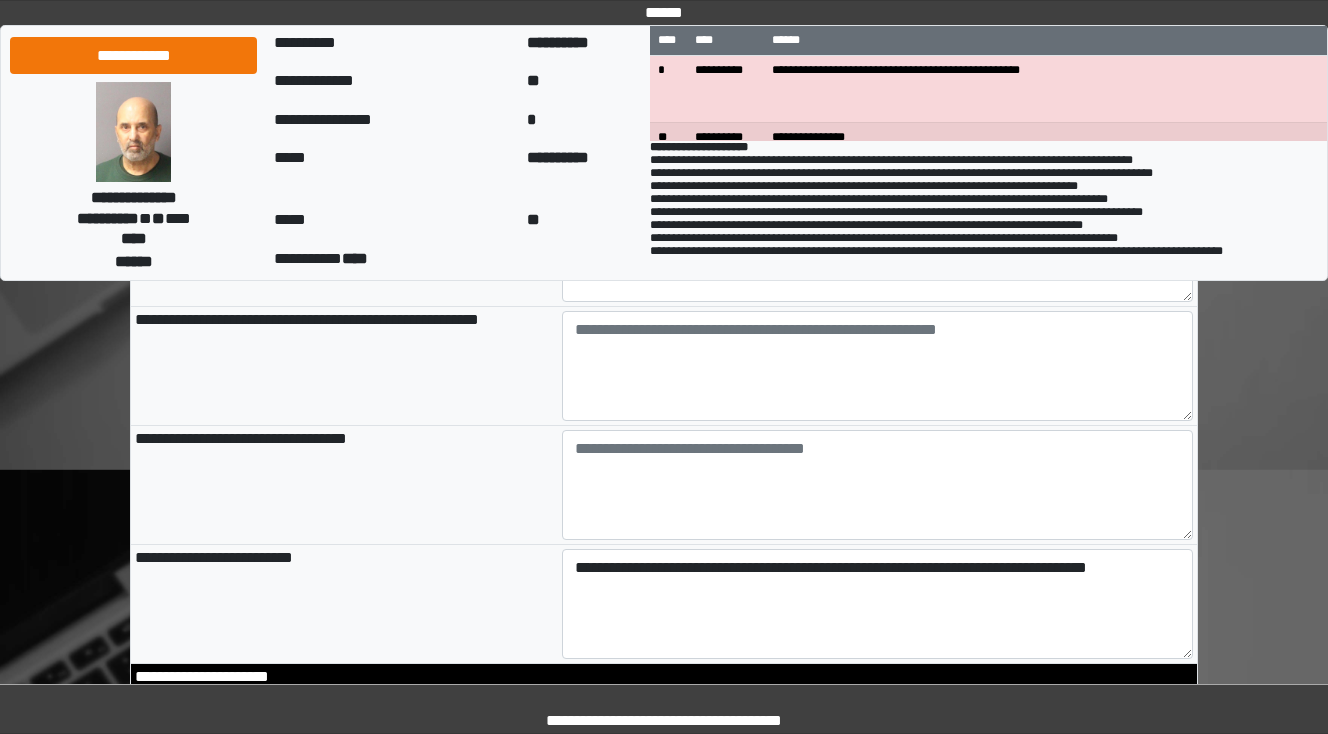type on "**********" 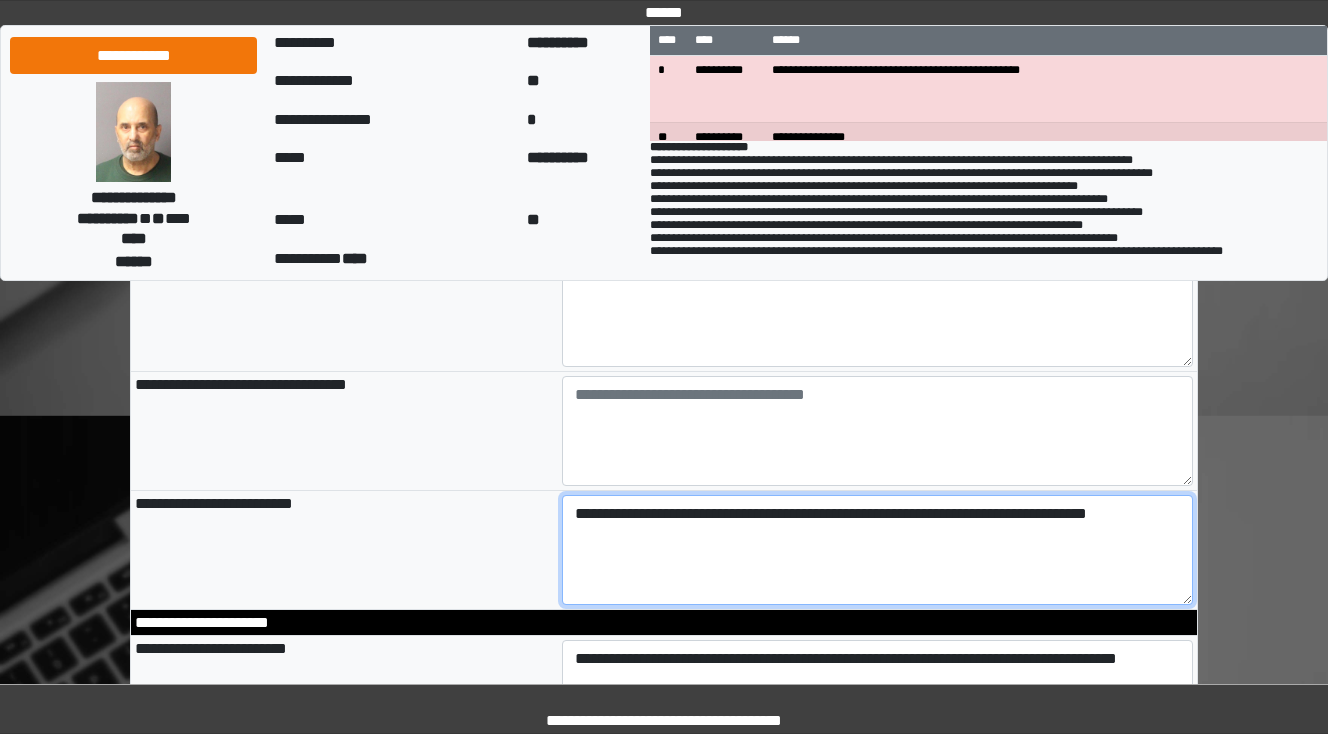 scroll, scrollTop: 2096, scrollLeft: 0, axis: vertical 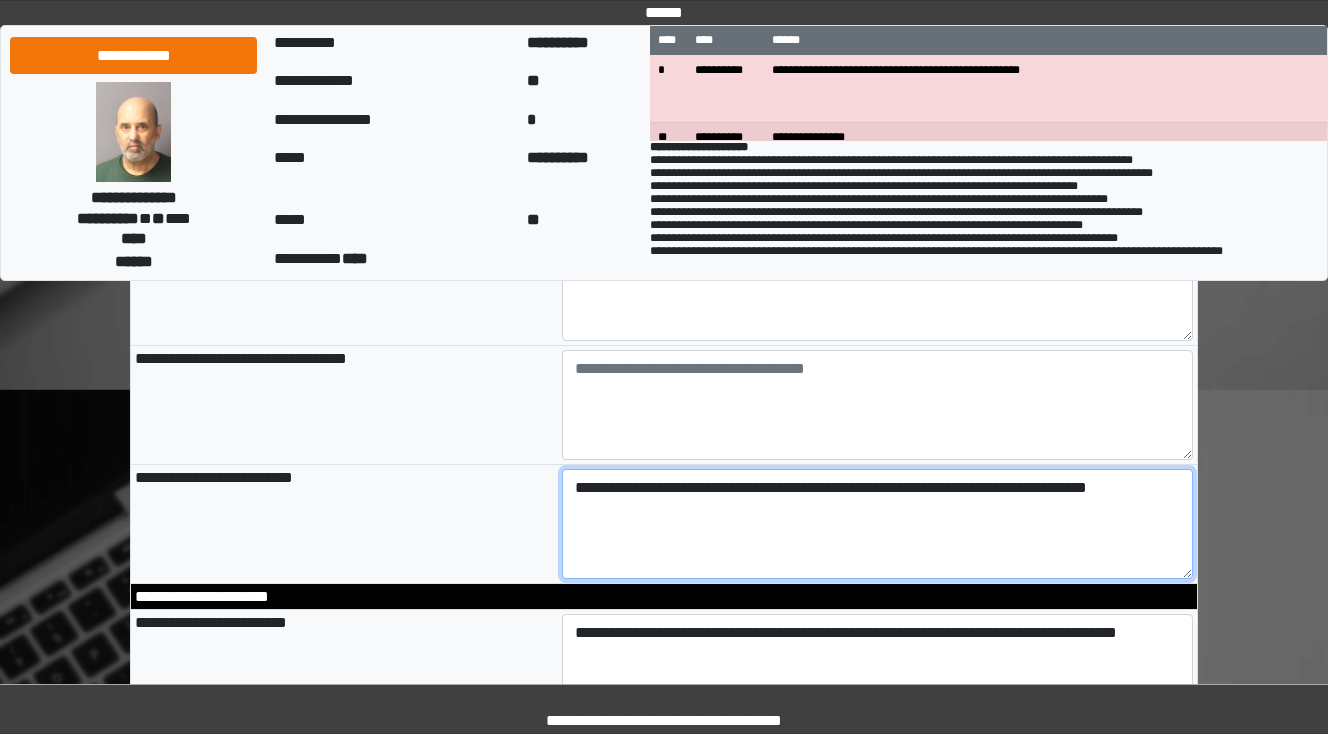 drag, startPoint x: 1040, startPoint y: 487, endPoint x: 1049, endPoint y: 493, distance: 10.816654 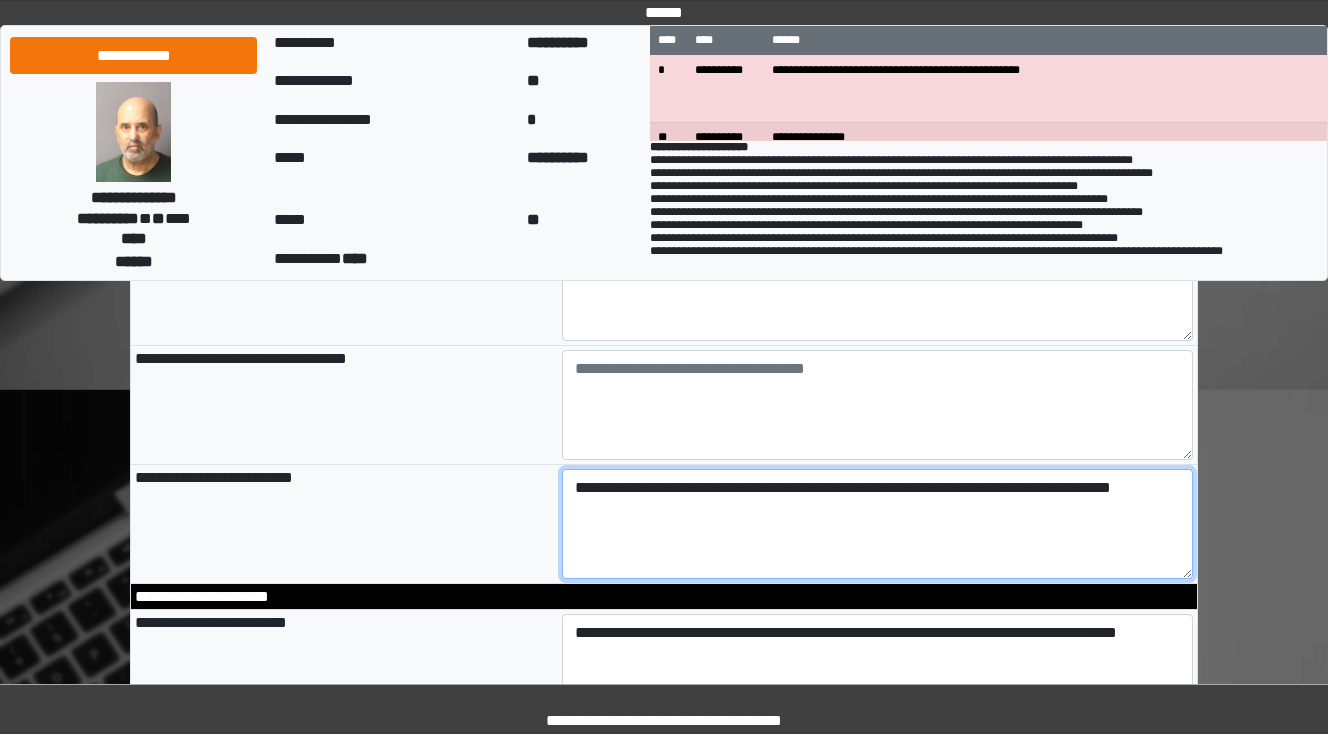 click on "**********" at bounding box center [878, 524] 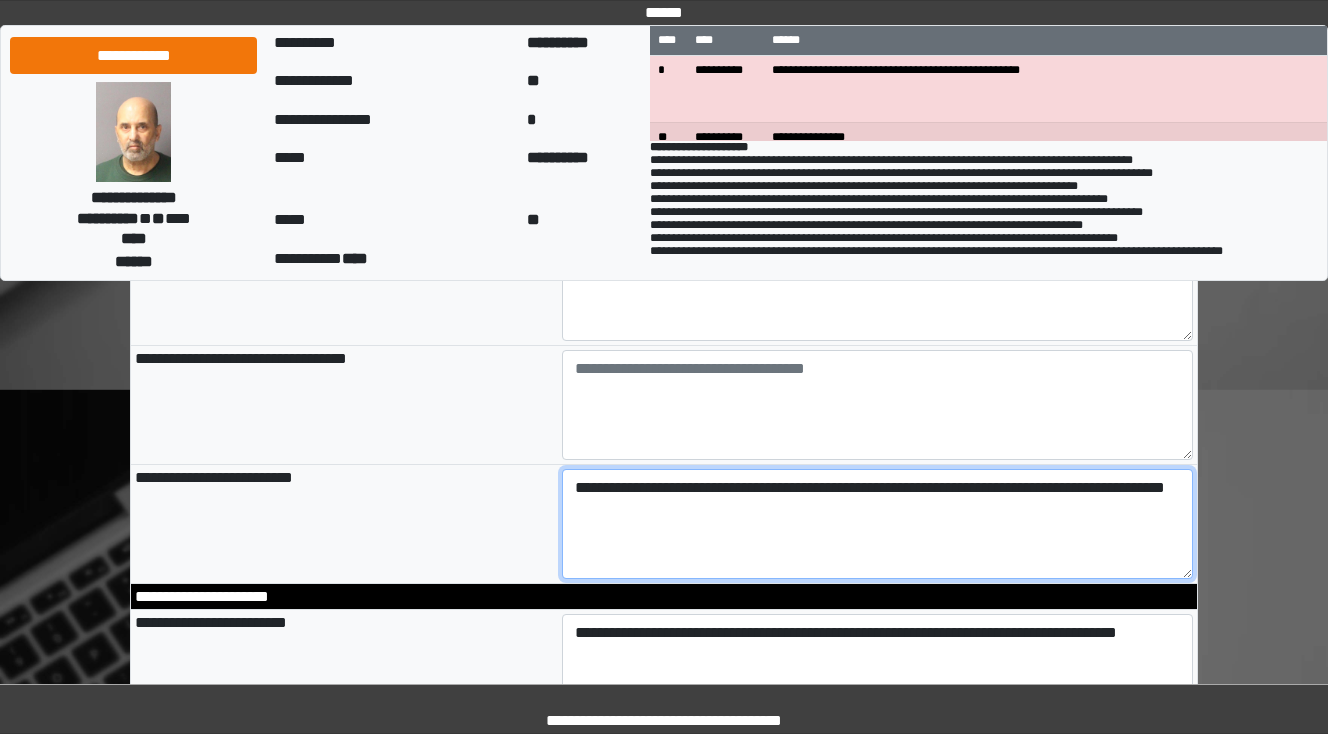 click on "**********" at bounding box center [878, 524] 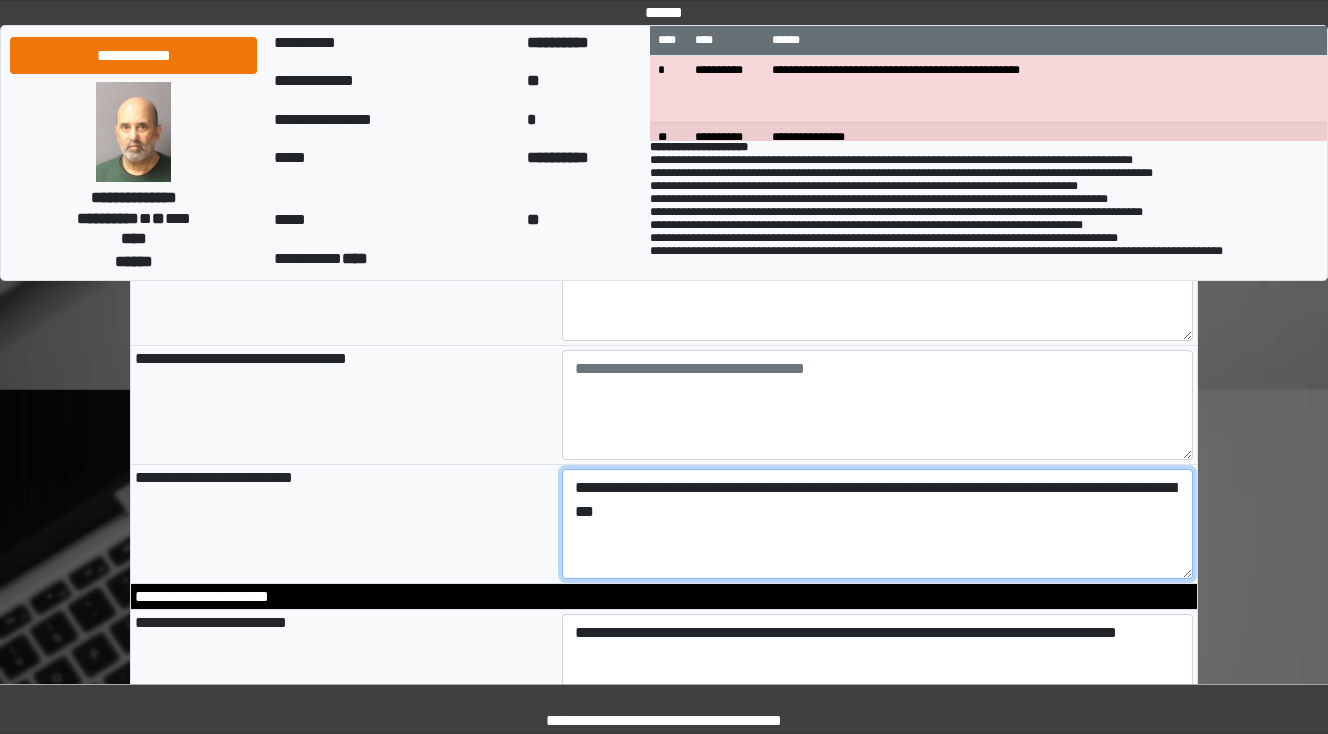click on "**********" at bounding box center [878, 524] 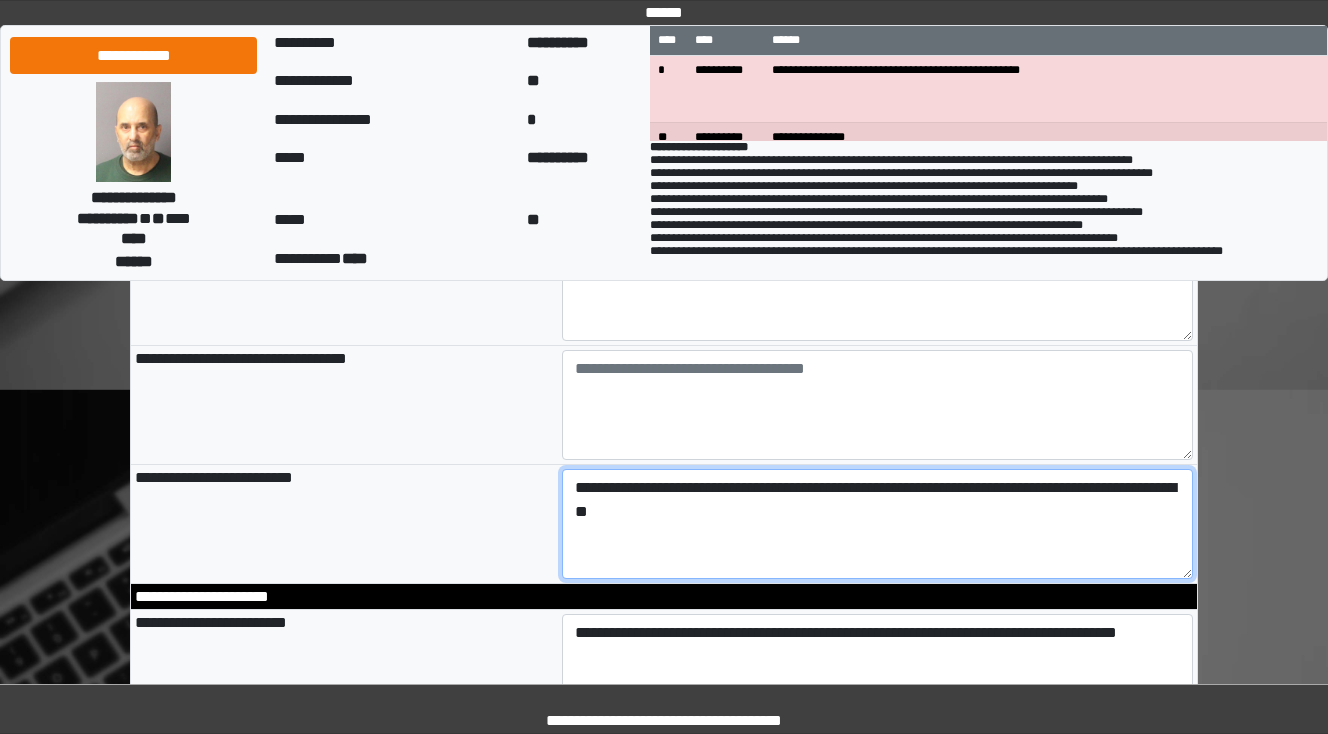 drag, startPoint x: 656, startPoint y: 514, endPoint x: 613, endPoint y: 515, distance: 43.011627 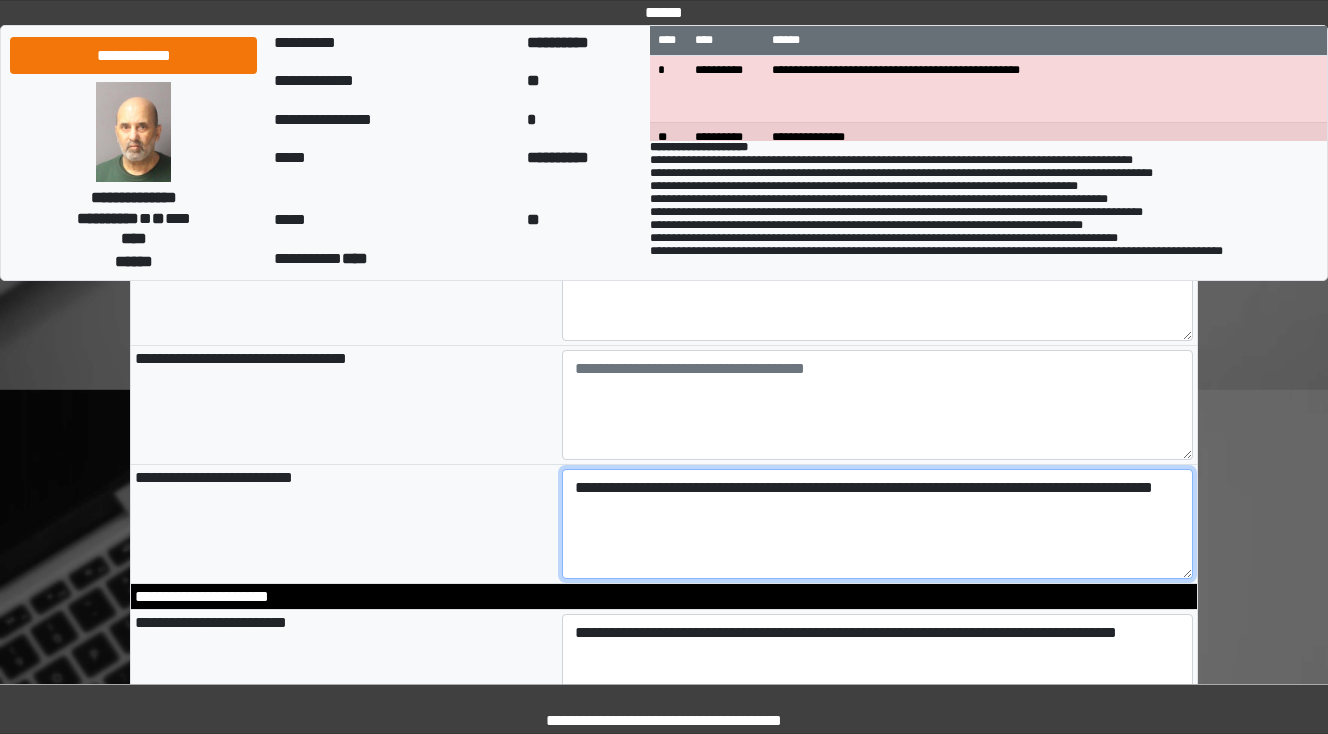 click on "**********" at bounding box center (878, 524) 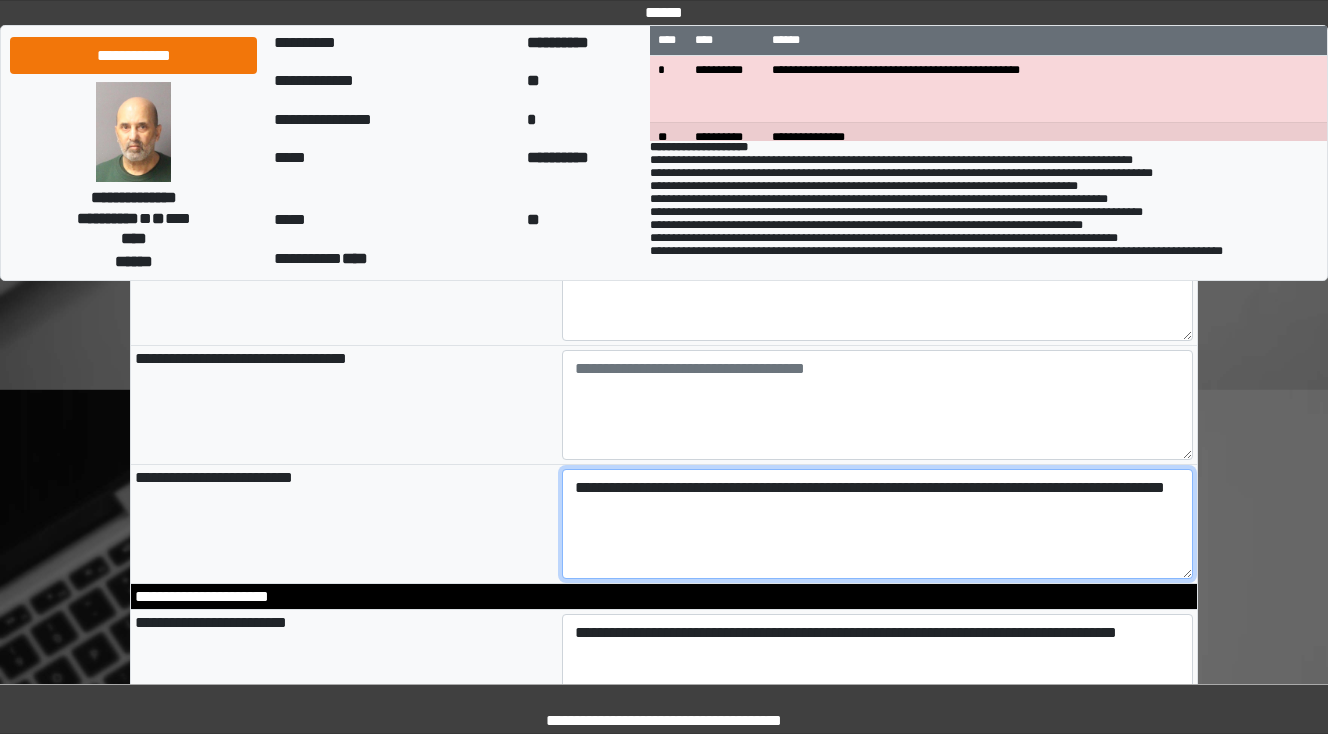 type on "**********" 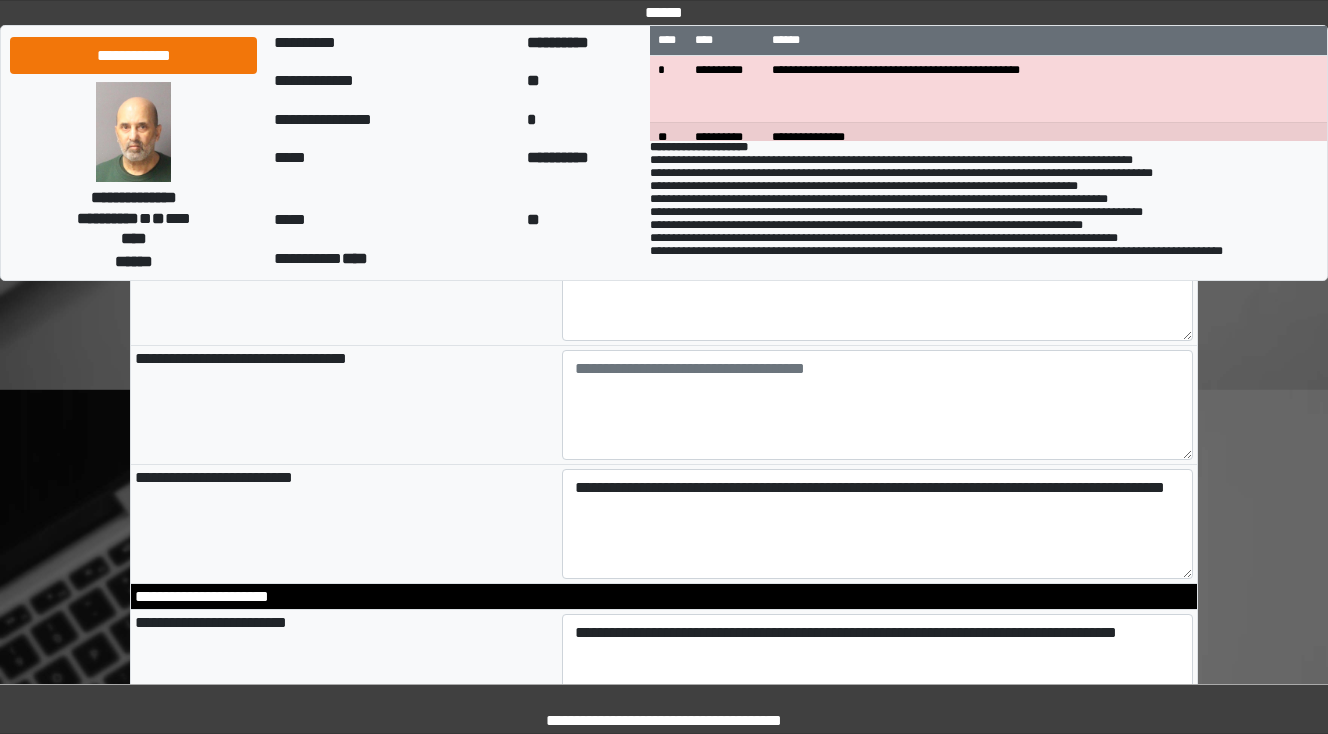 type on "**********" 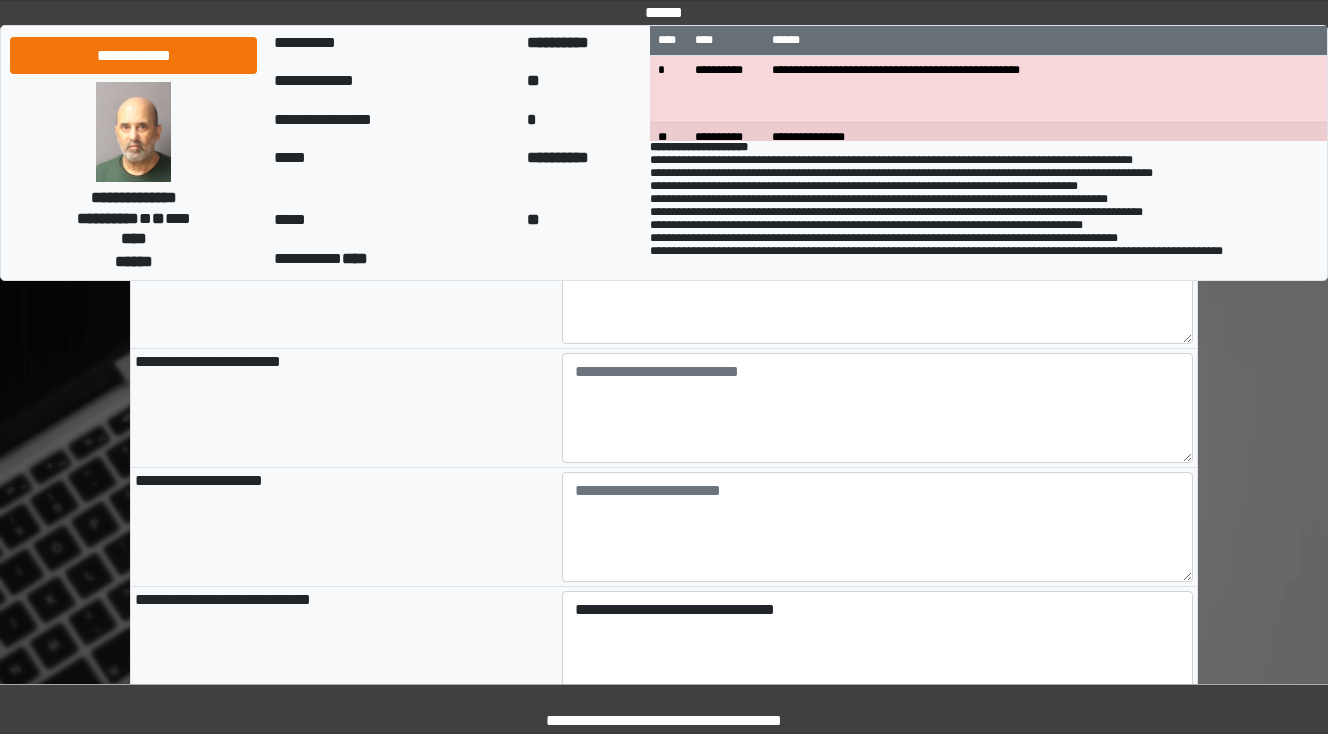 scroll, scrollTop: 1376, scrollLeft: 0, axis: vertical 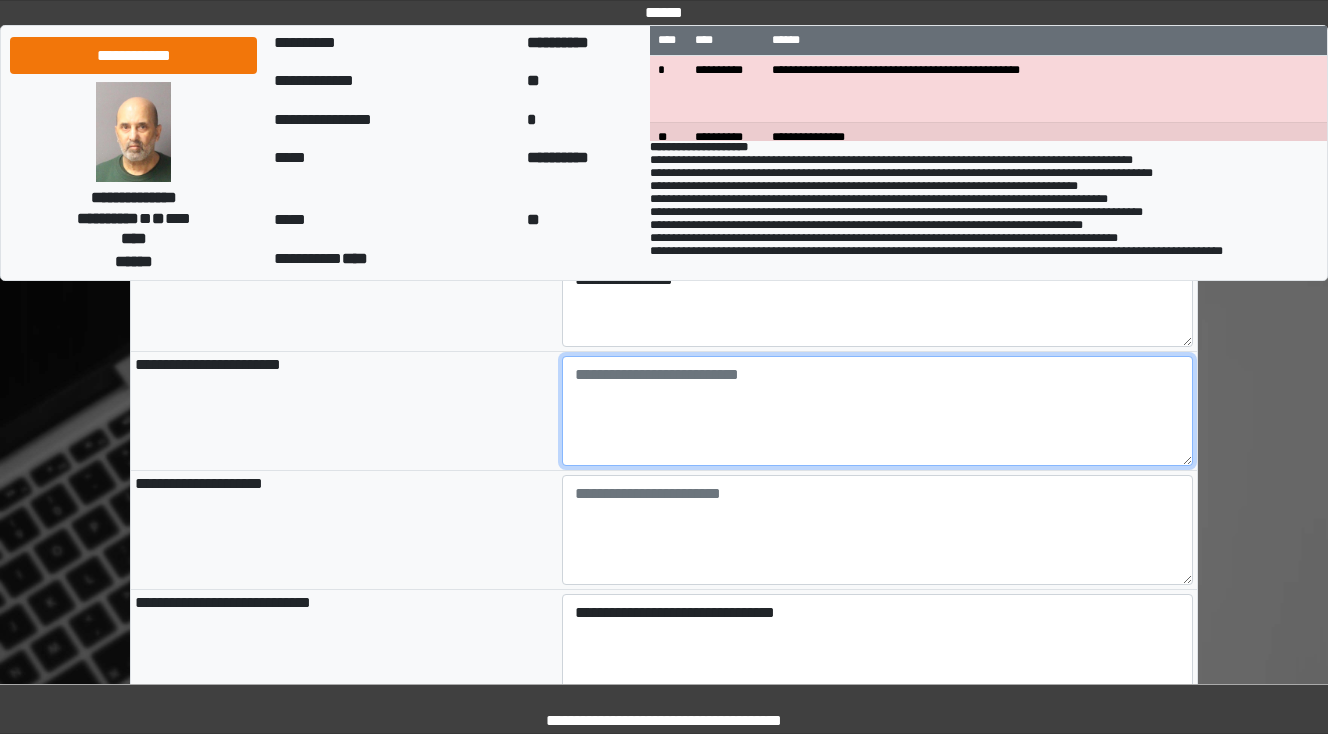 click at bounding box center [878, 411] 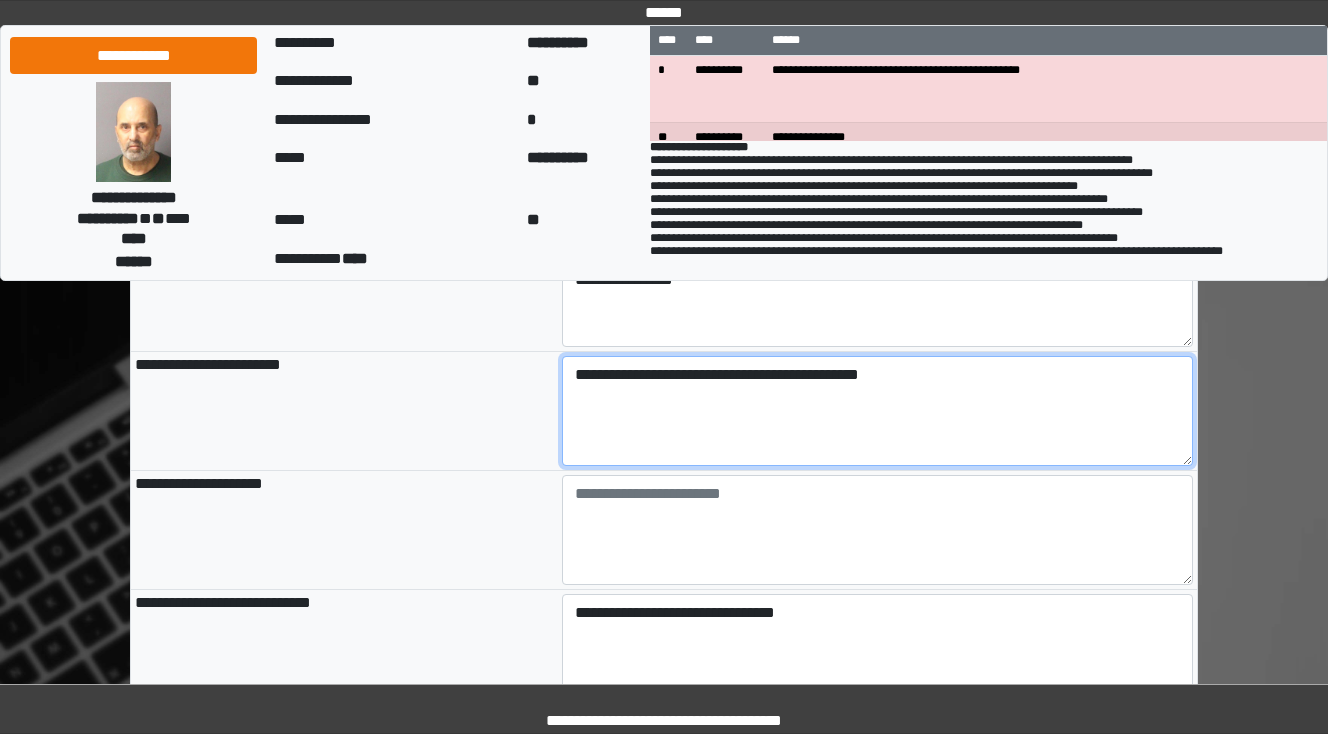 click on "**********" at bounding box center [878, 411] 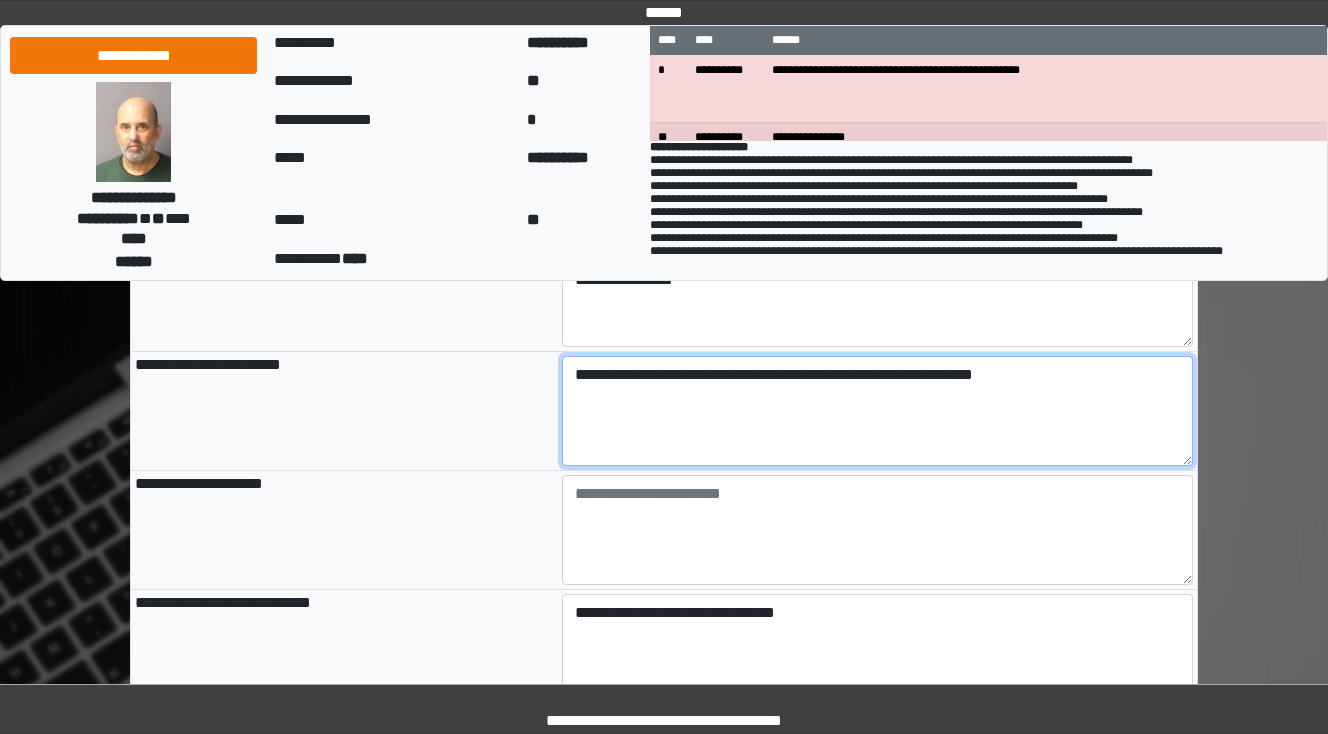 type on "**********" 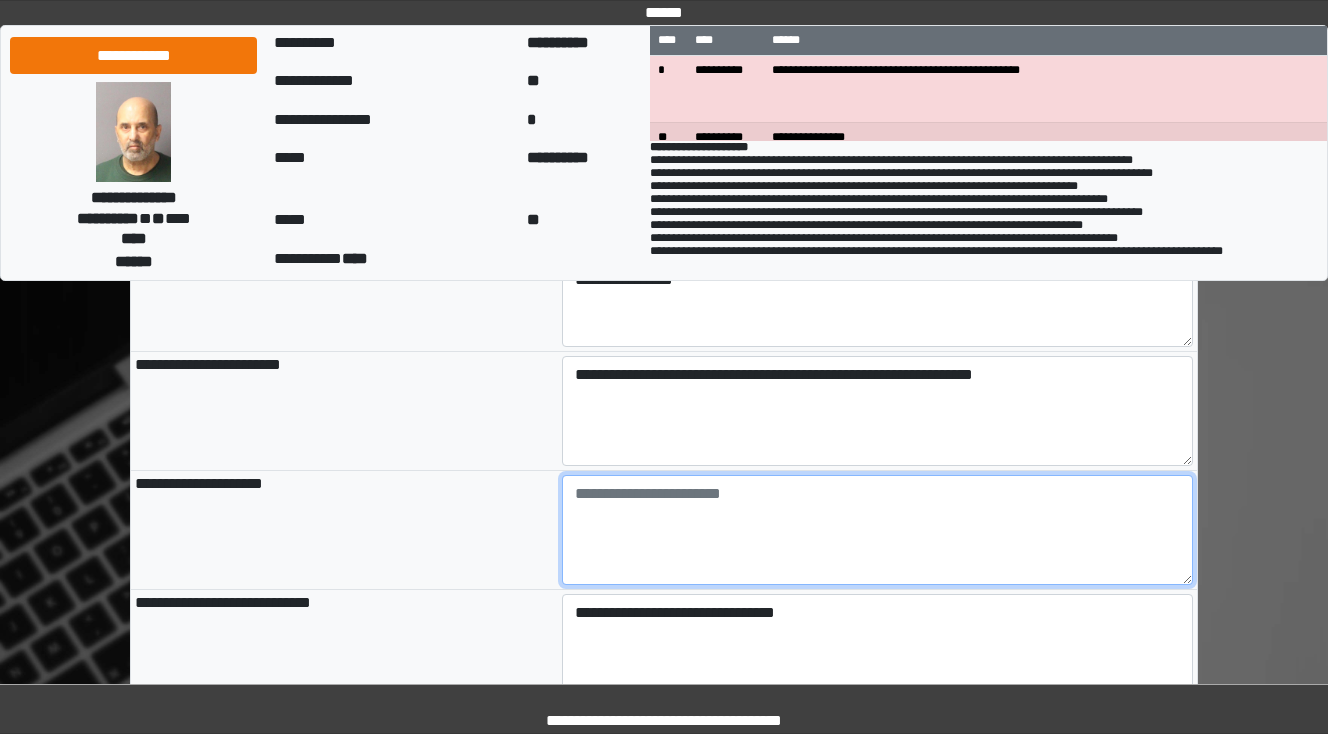 type on "**********" 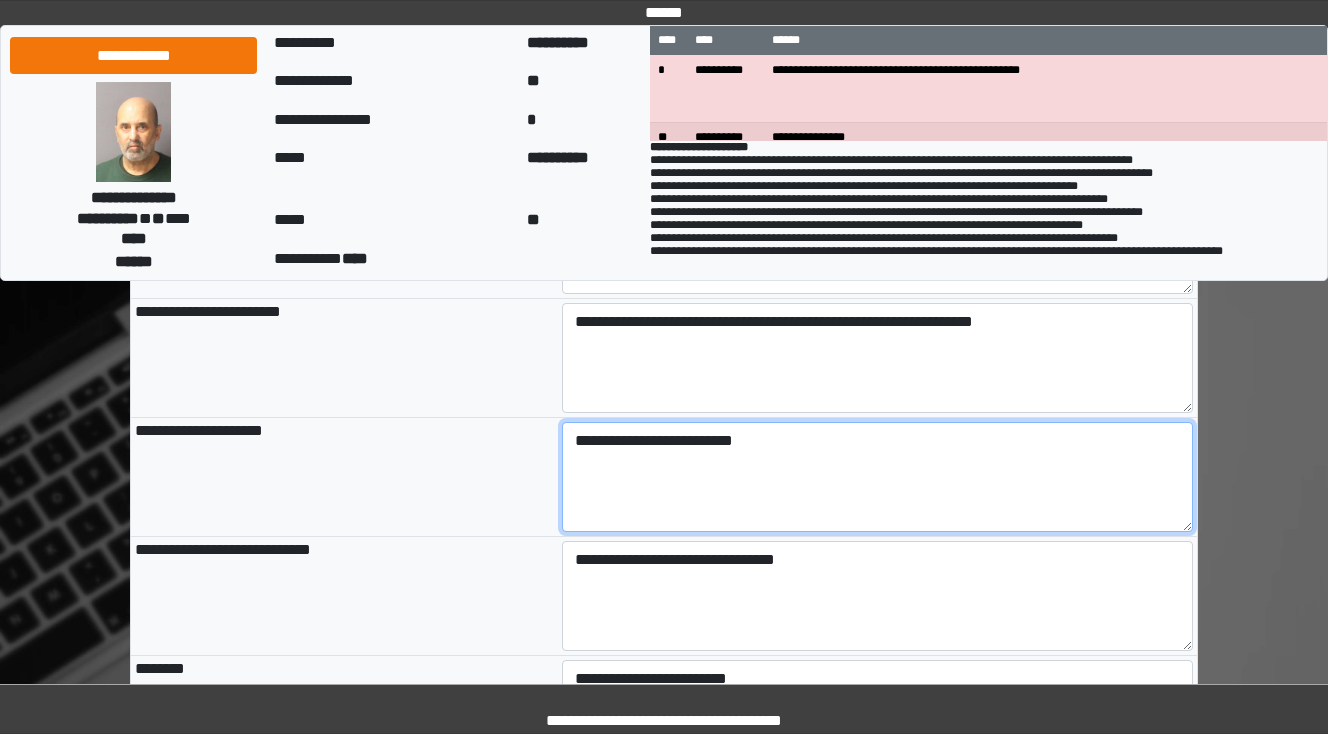 scroll, scrollTop: 1456, scrollLeft: 0, axis: vertical 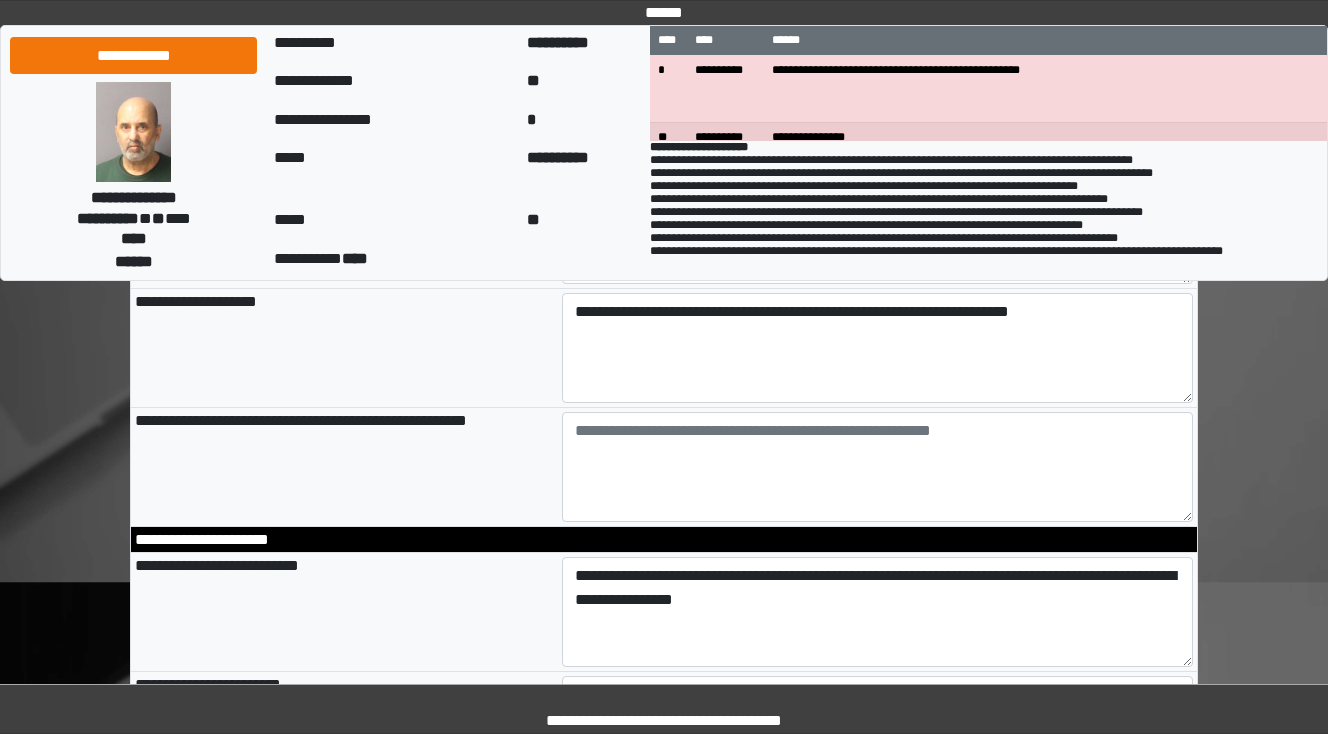 type on "**********" 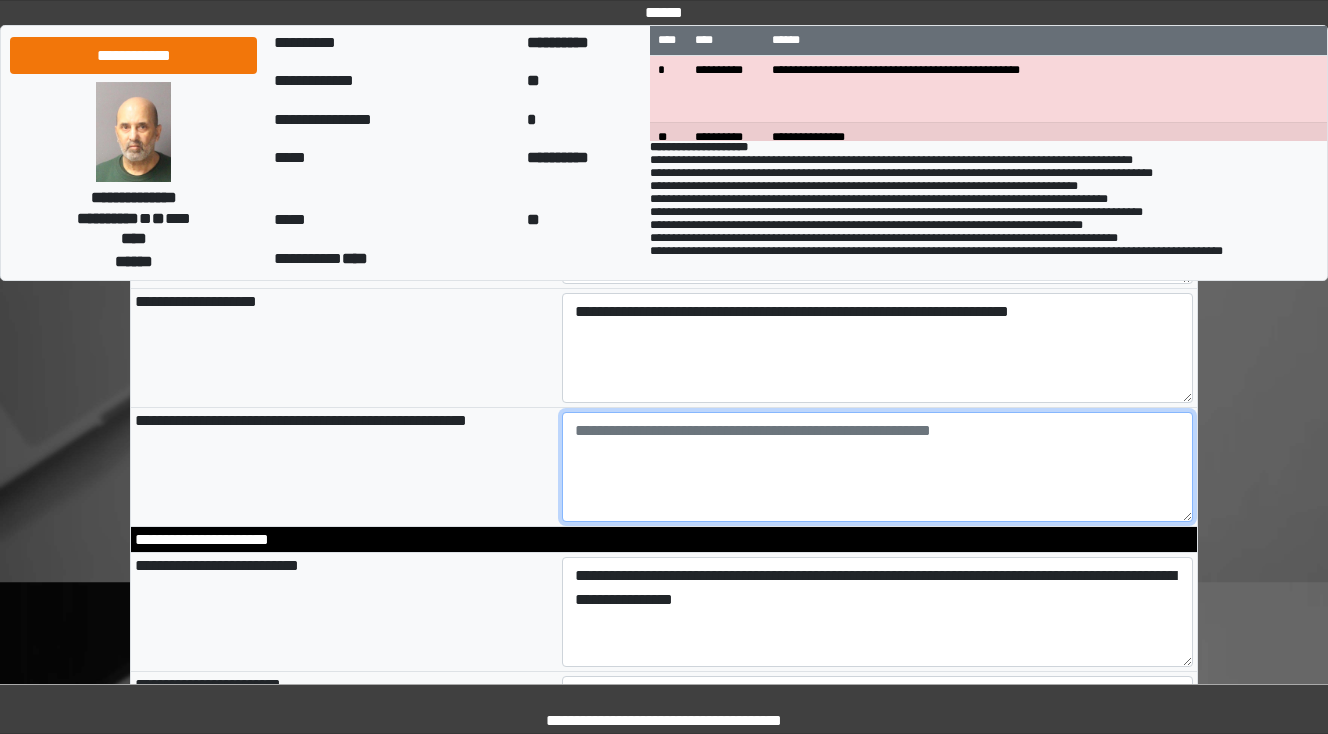 type on "**********" 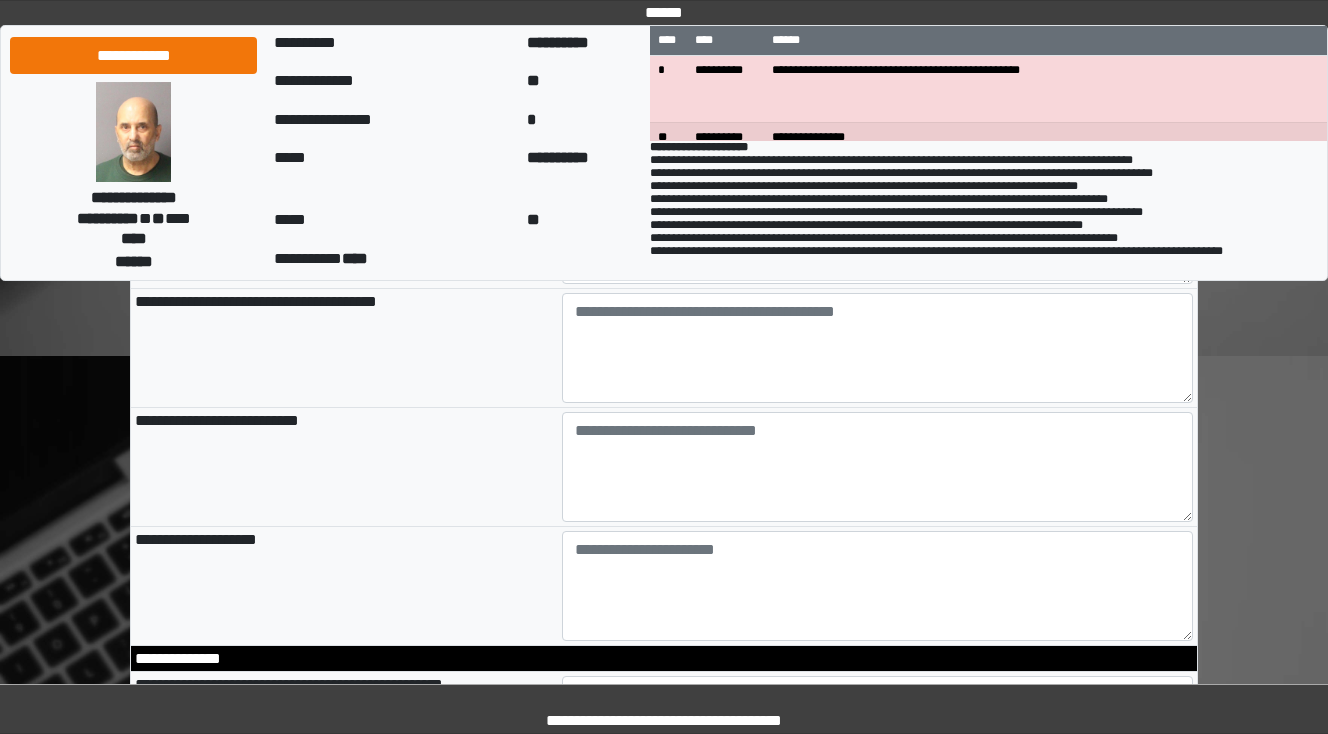 scroll, scrollTop: 336, scrollLeft: 0, axis: vertical 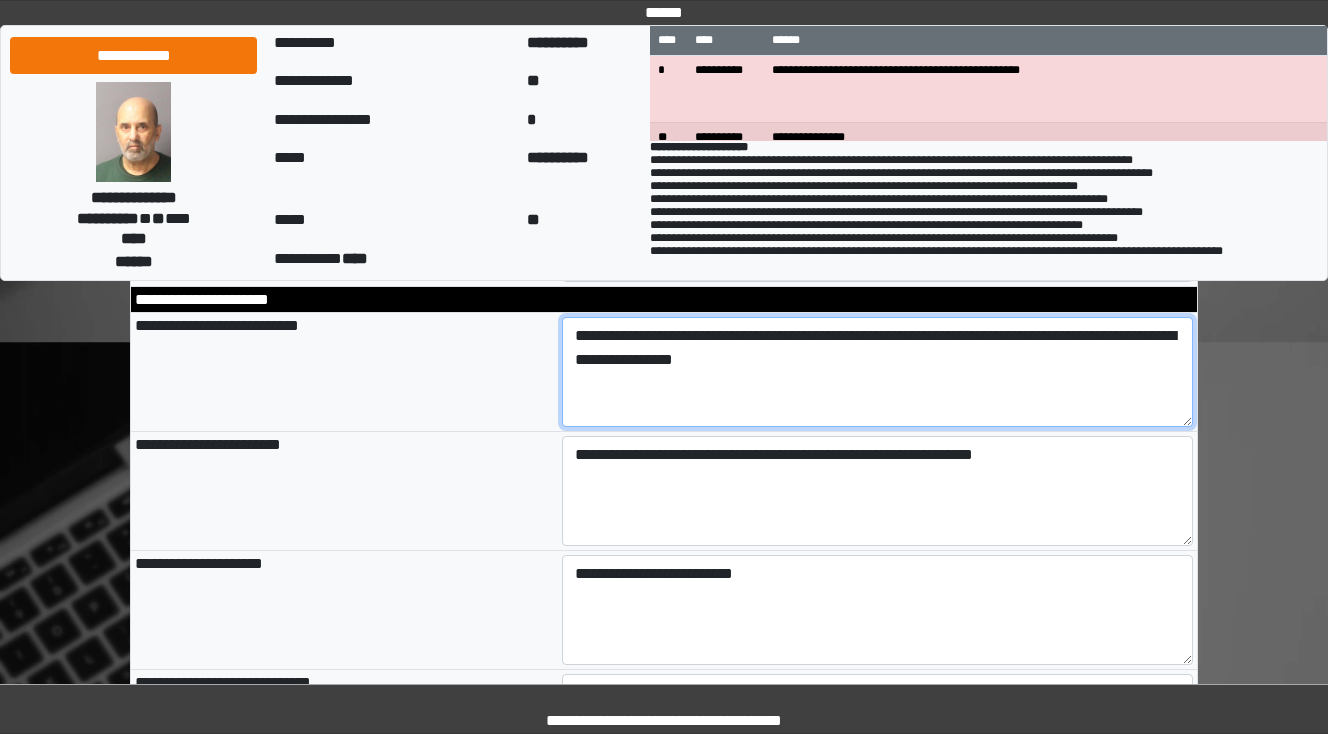 click on "**********" at bounding box center [878, 372] 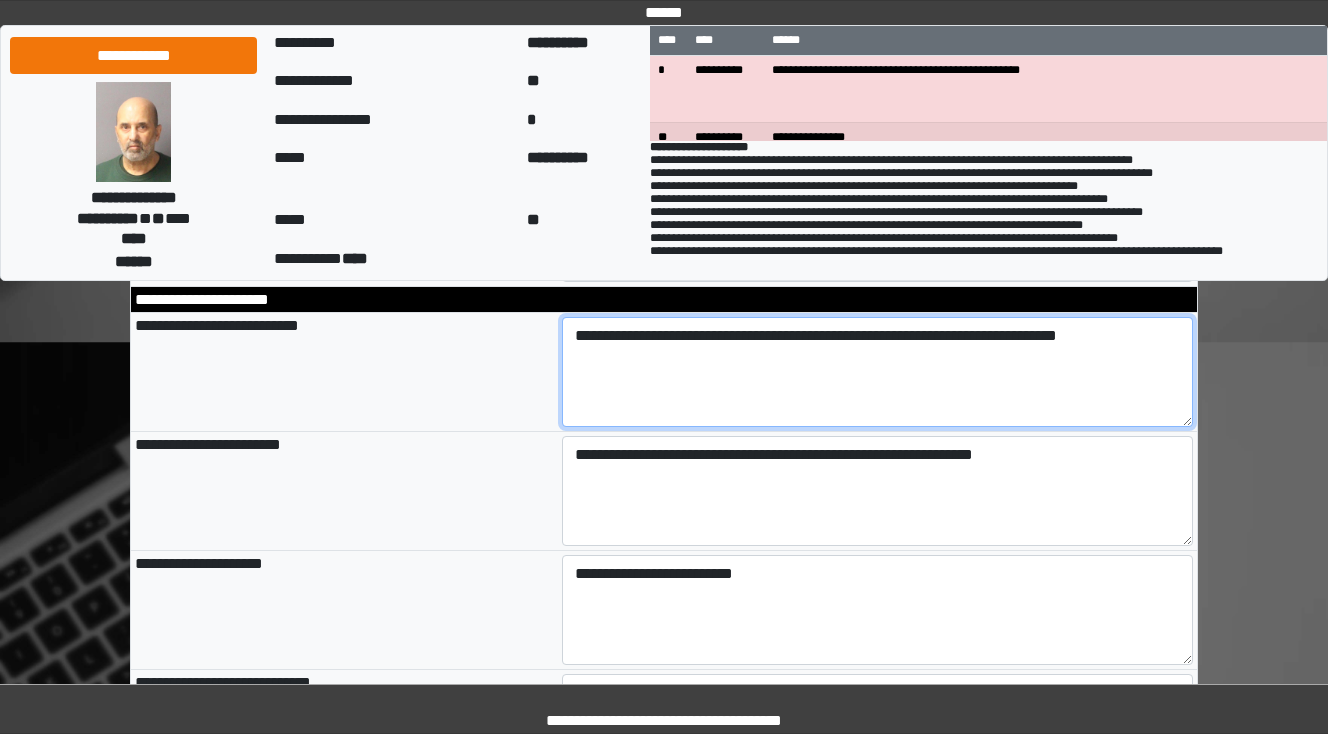 click on "**********" at bounding box center (878, 372) 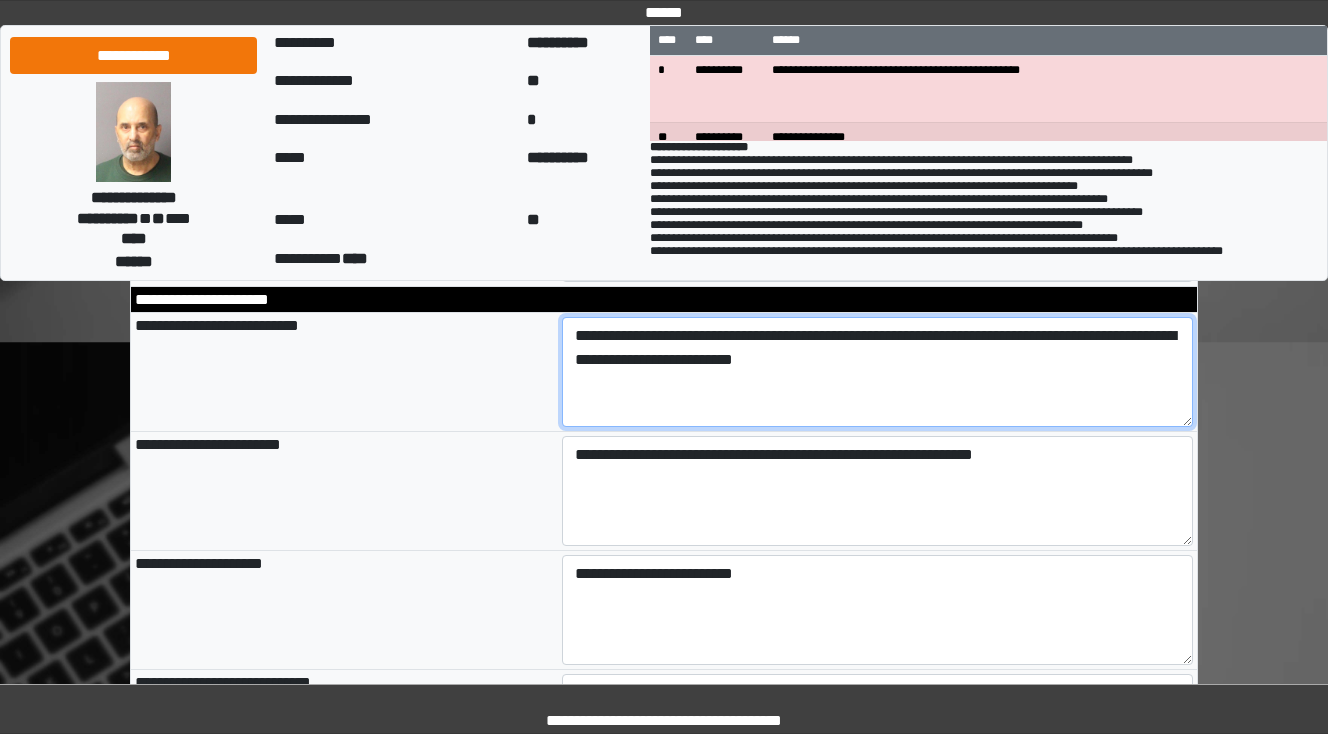 click on "**********" at bounding box center (878, 372) 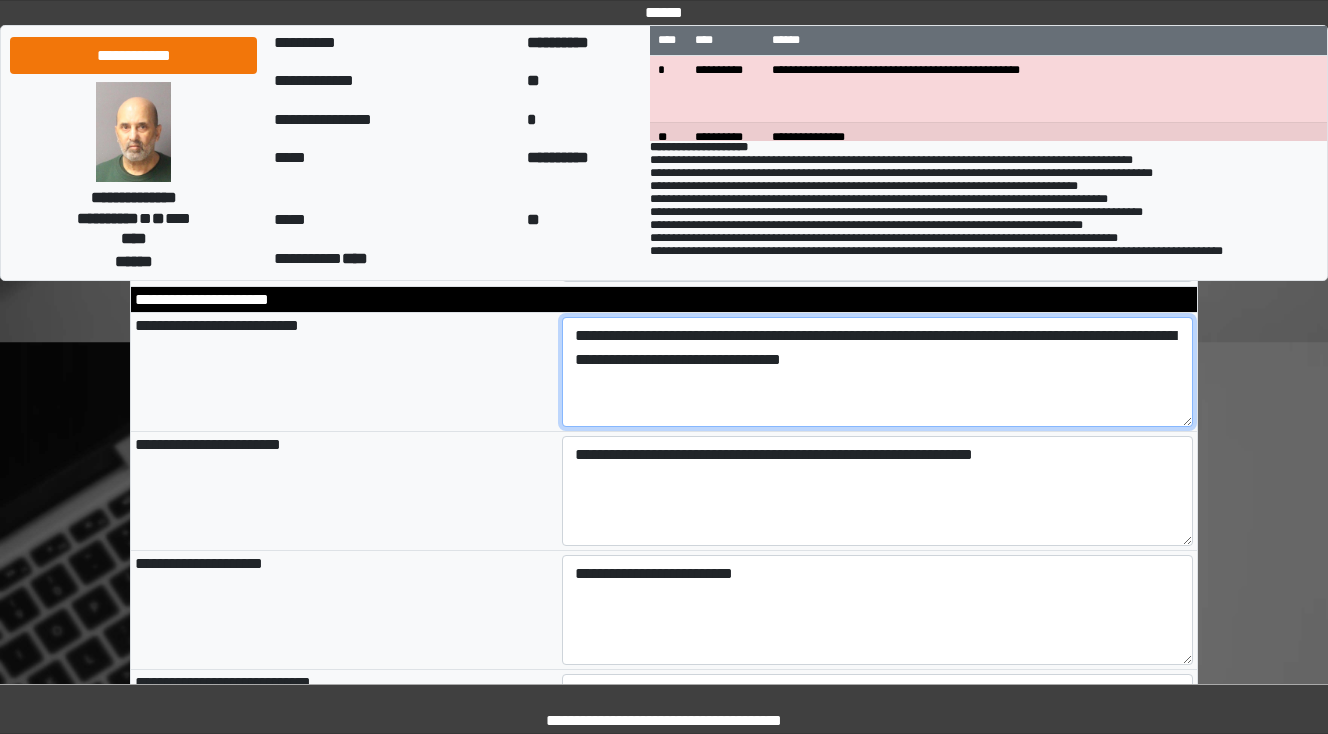 click on "**********" at bounding box center [878, 372] 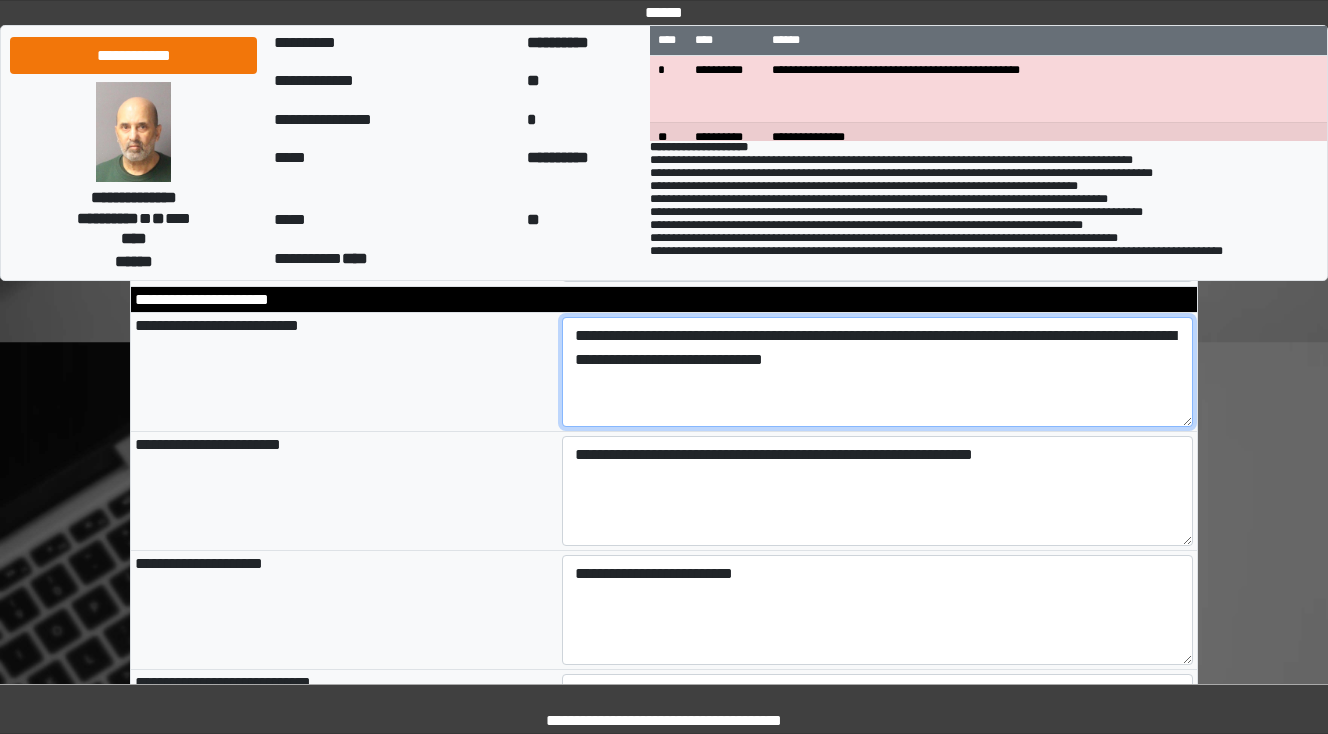 drag, startPoint x: 1177, startPoint y: 346, endPoint x: 1048, endPoint y: 332, distance: 129.75746 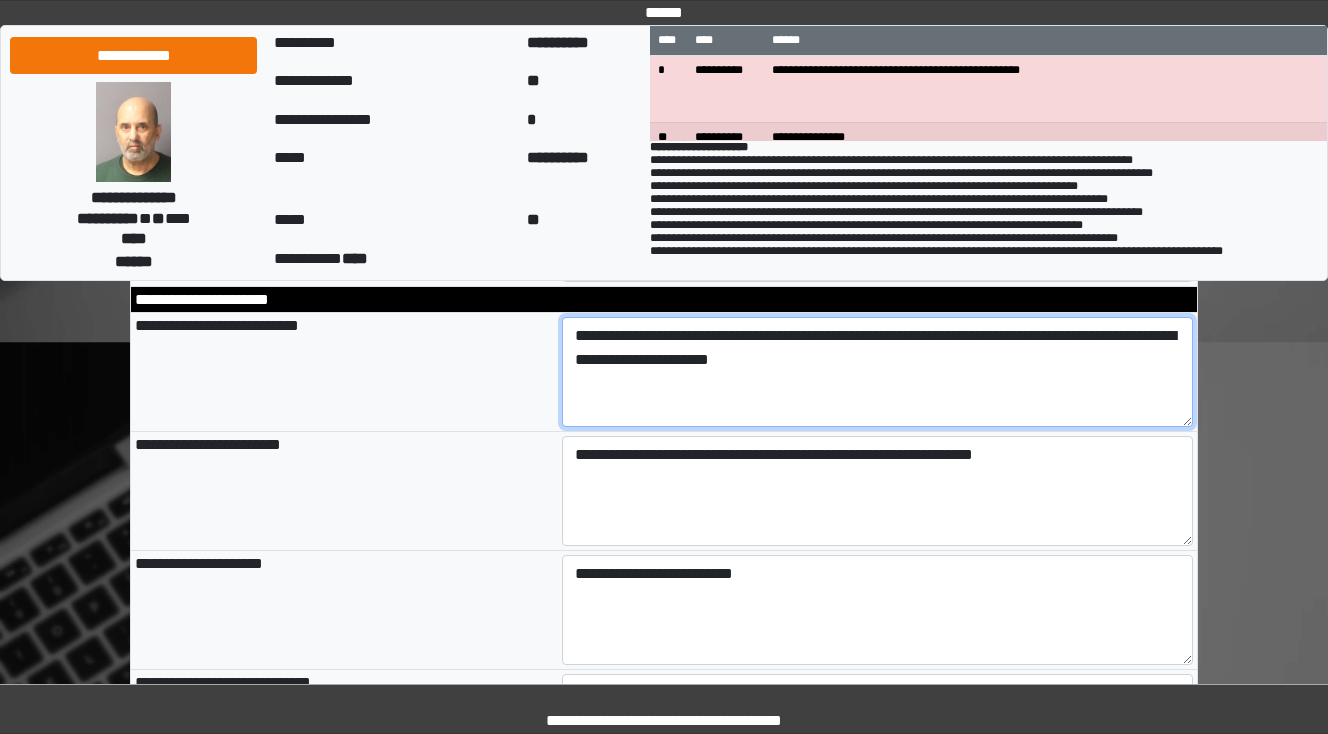 click on "**********" at bounding box center [878, 372] 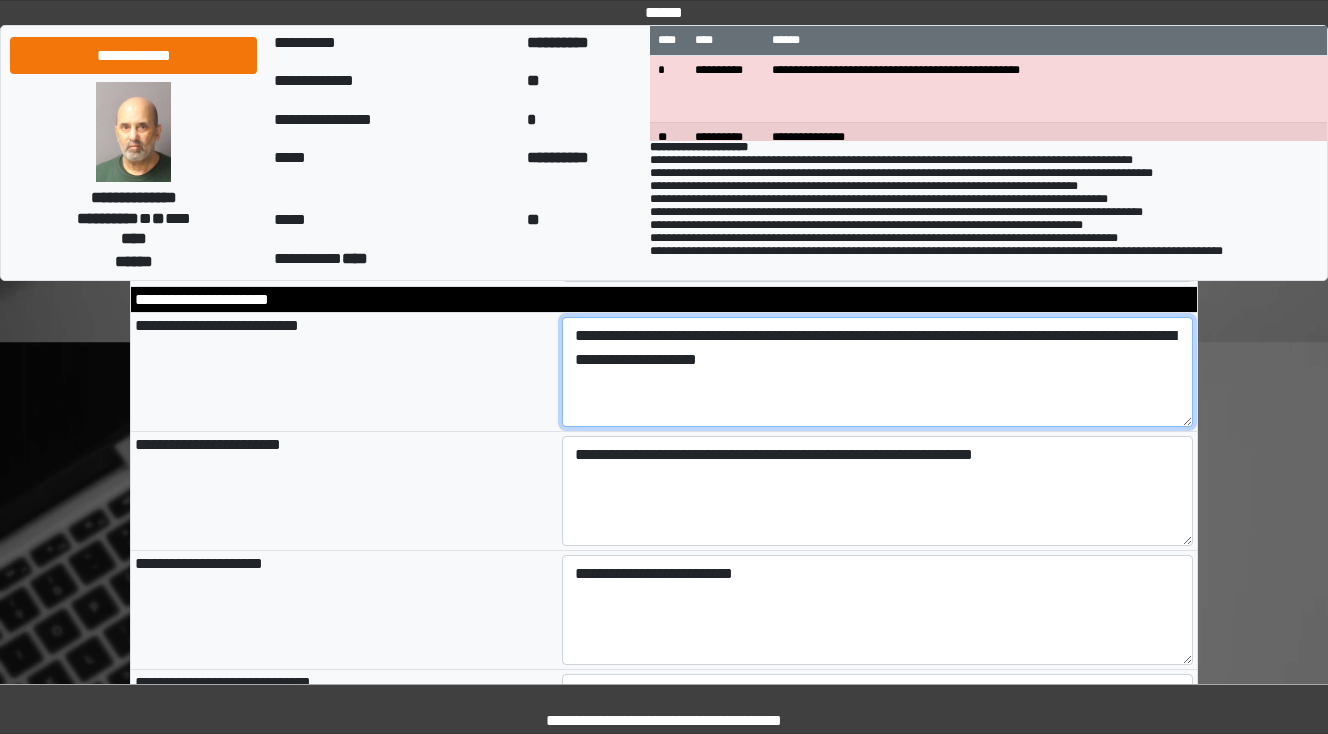 click on "**********" at bounding box center [878, 372] 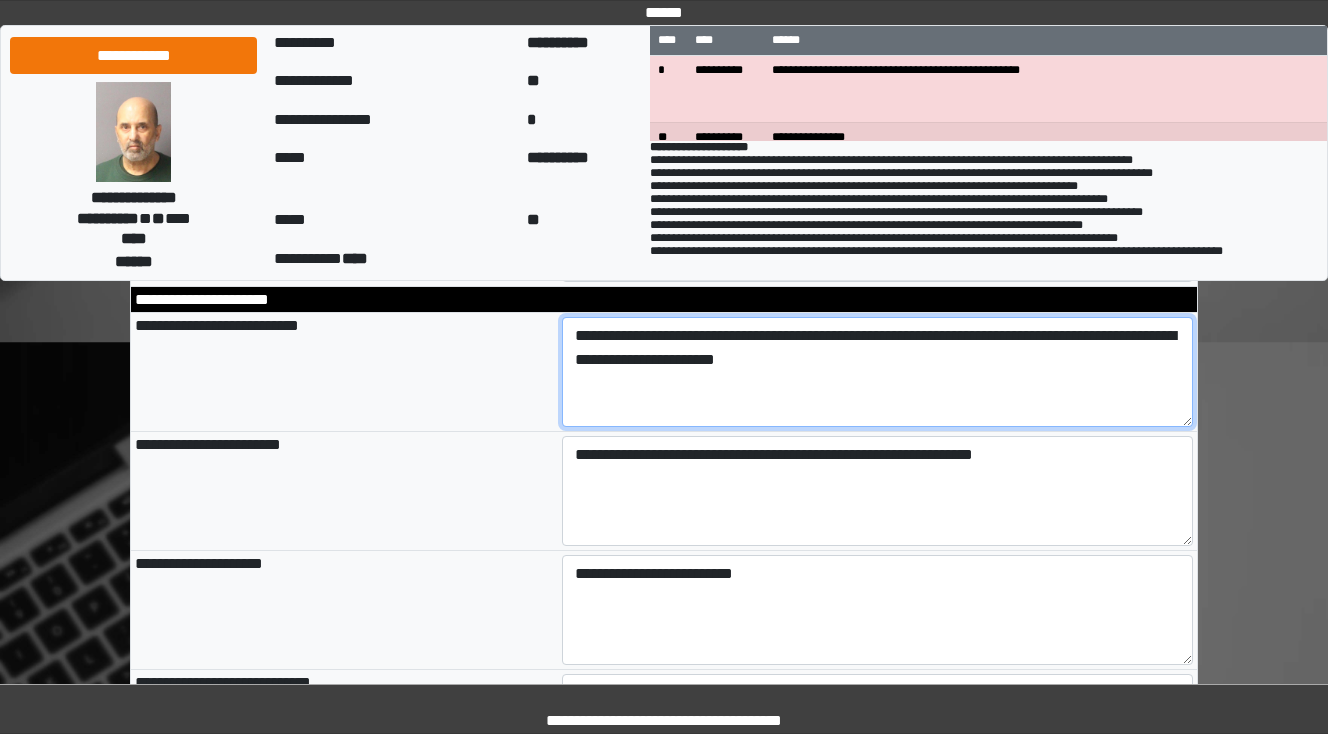 click on "**********" at bounding box center [878, 372] 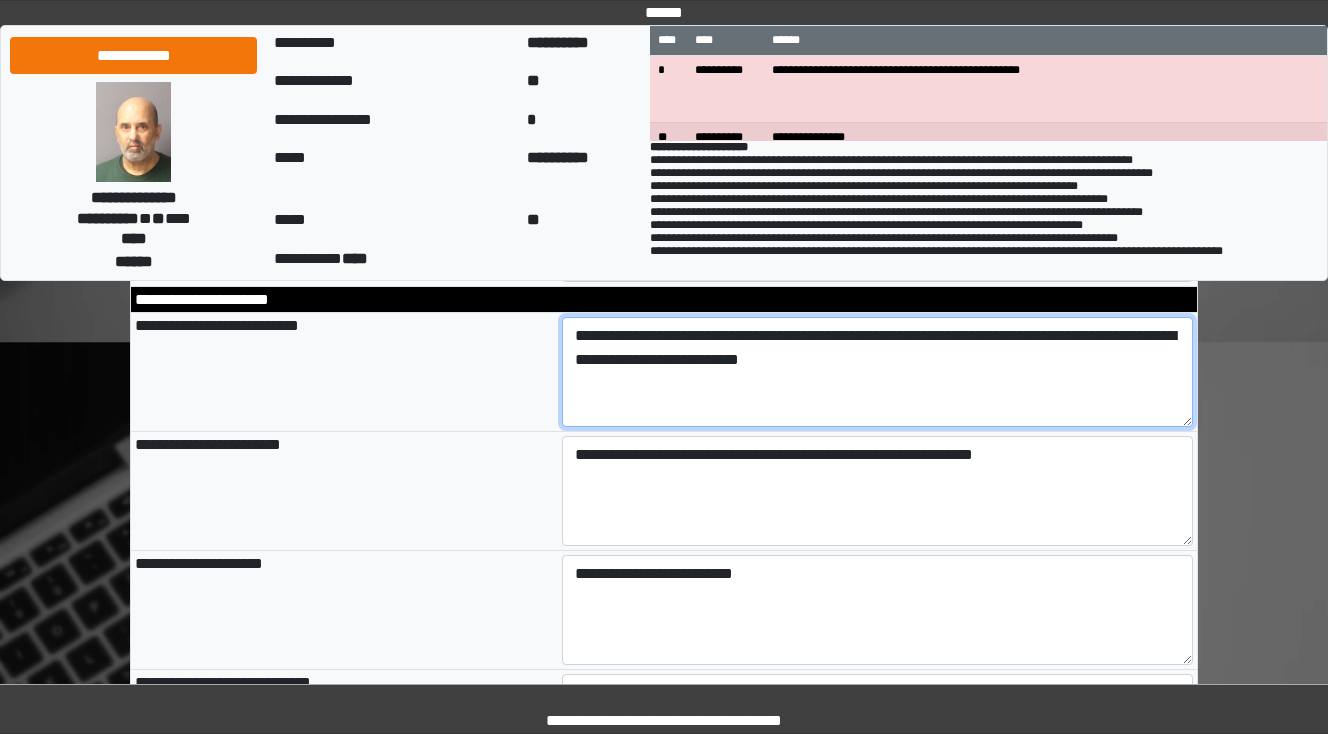 click on "**********" at bounding box center [878, 372] 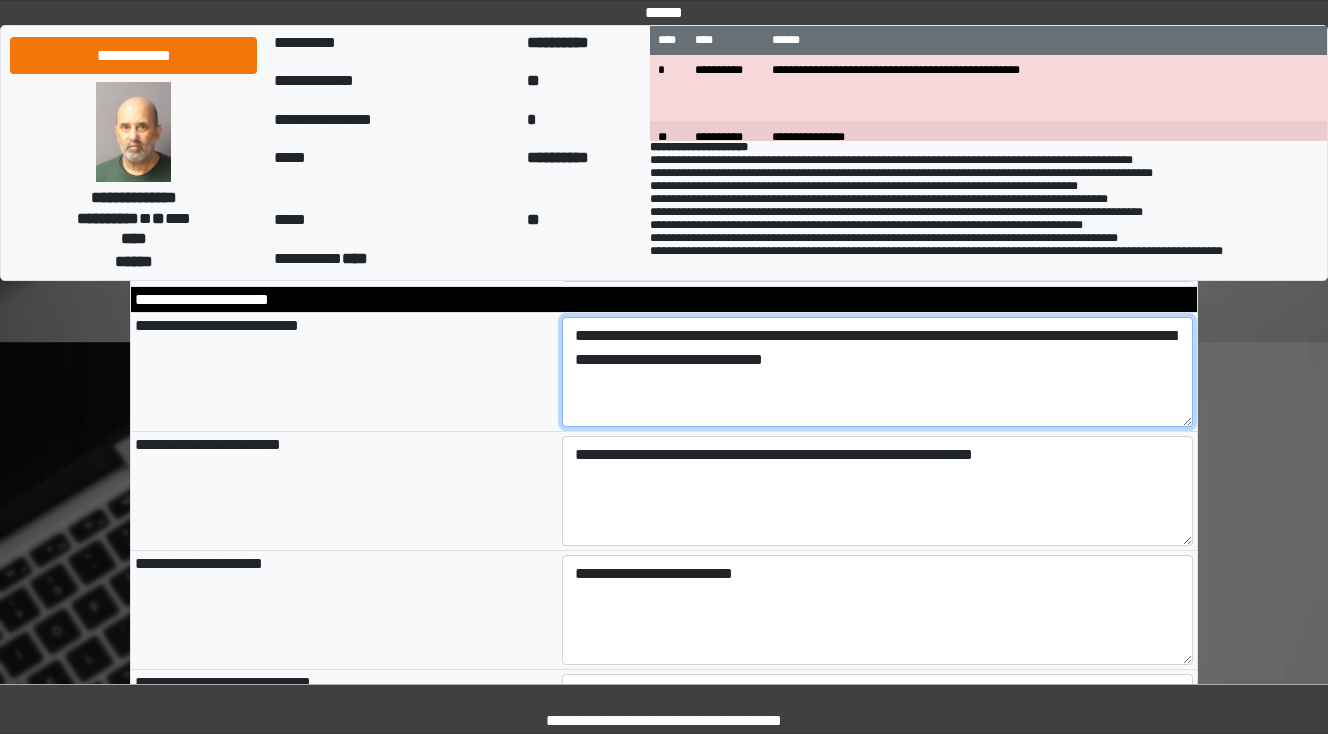 click on "**********" at bounding box center (878, 372) 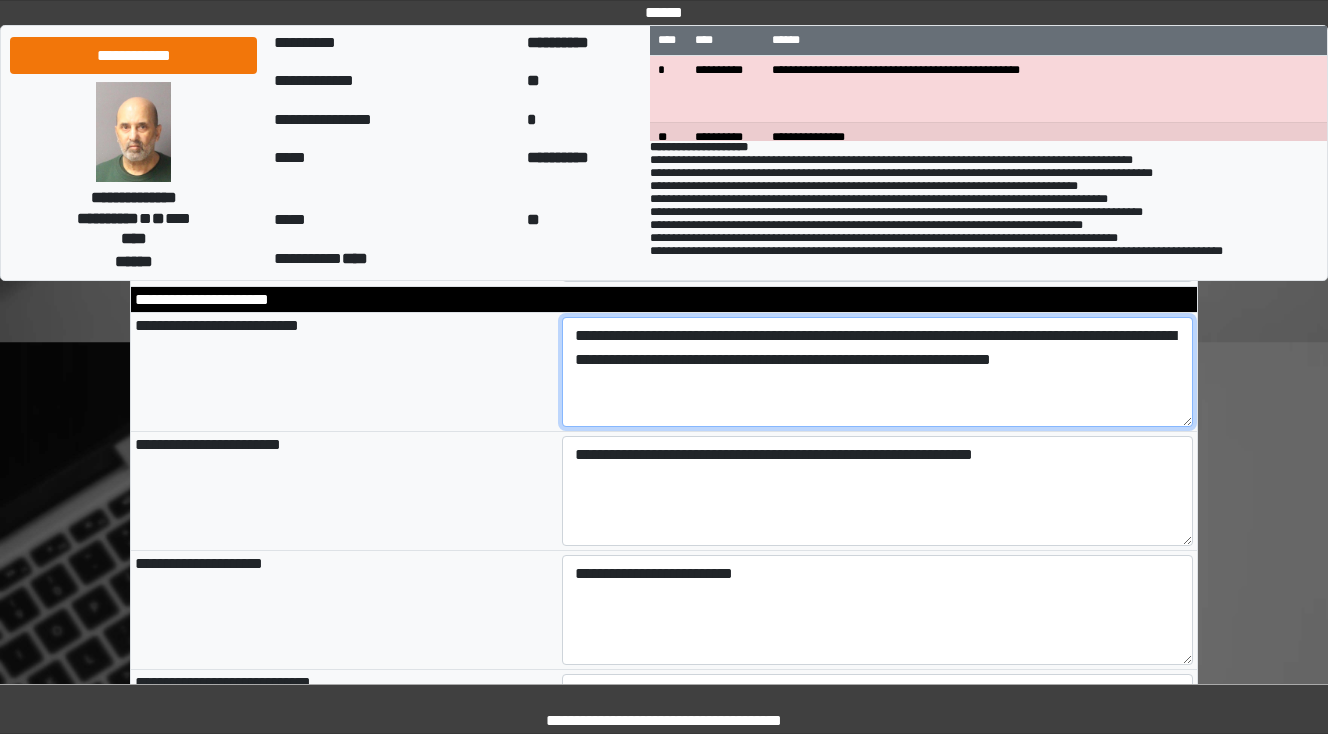type on "**********" 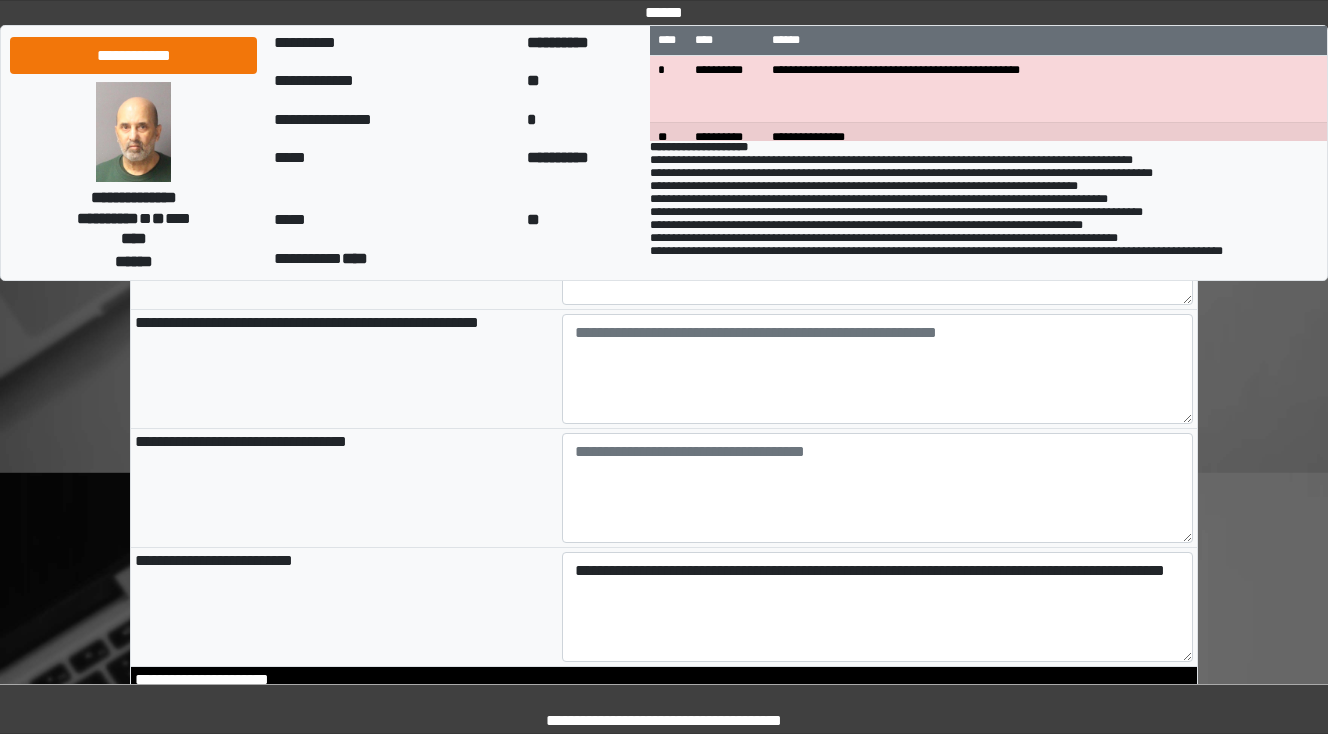 scroll, scrollTop: 2016, scrollLeft: 0, axis: vertical 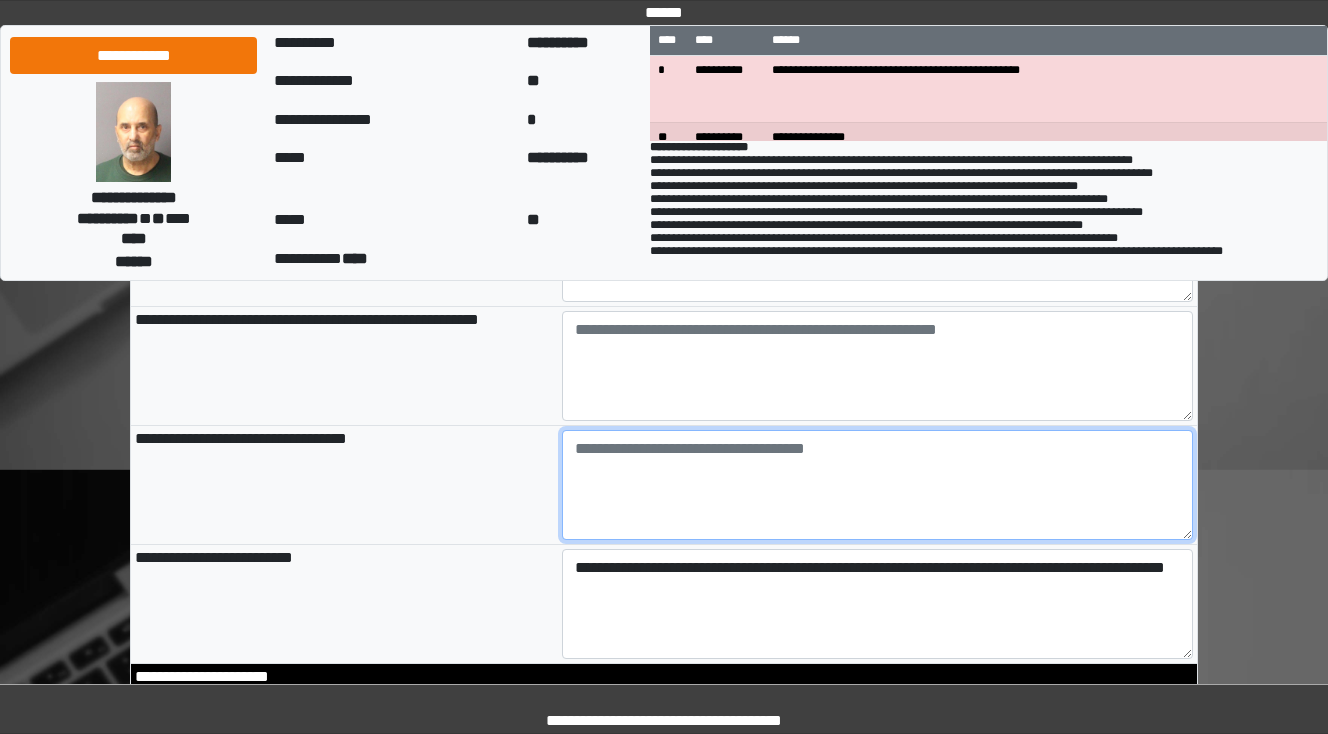 click at bounding box center [878, 485] 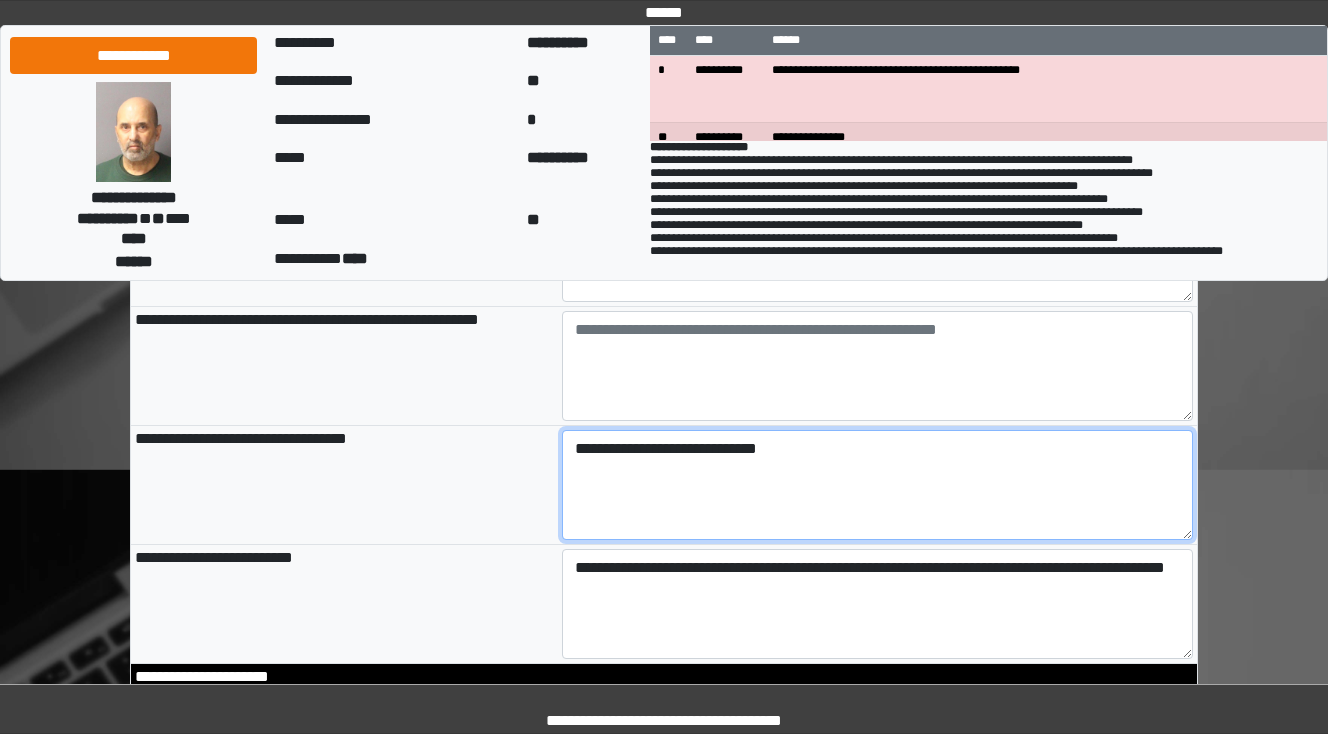 click on "**********" at bounding box center (878, 485) 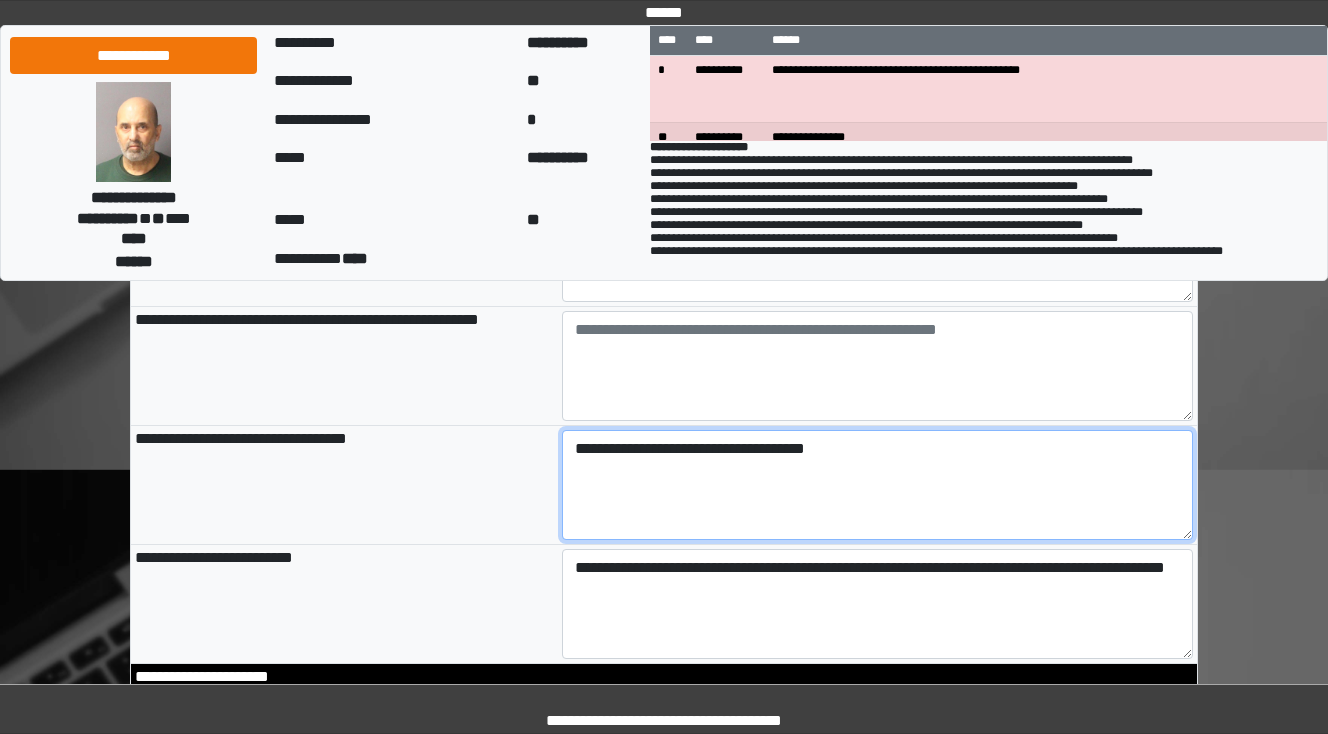 click on "**********" at bounding box center [878, 485] 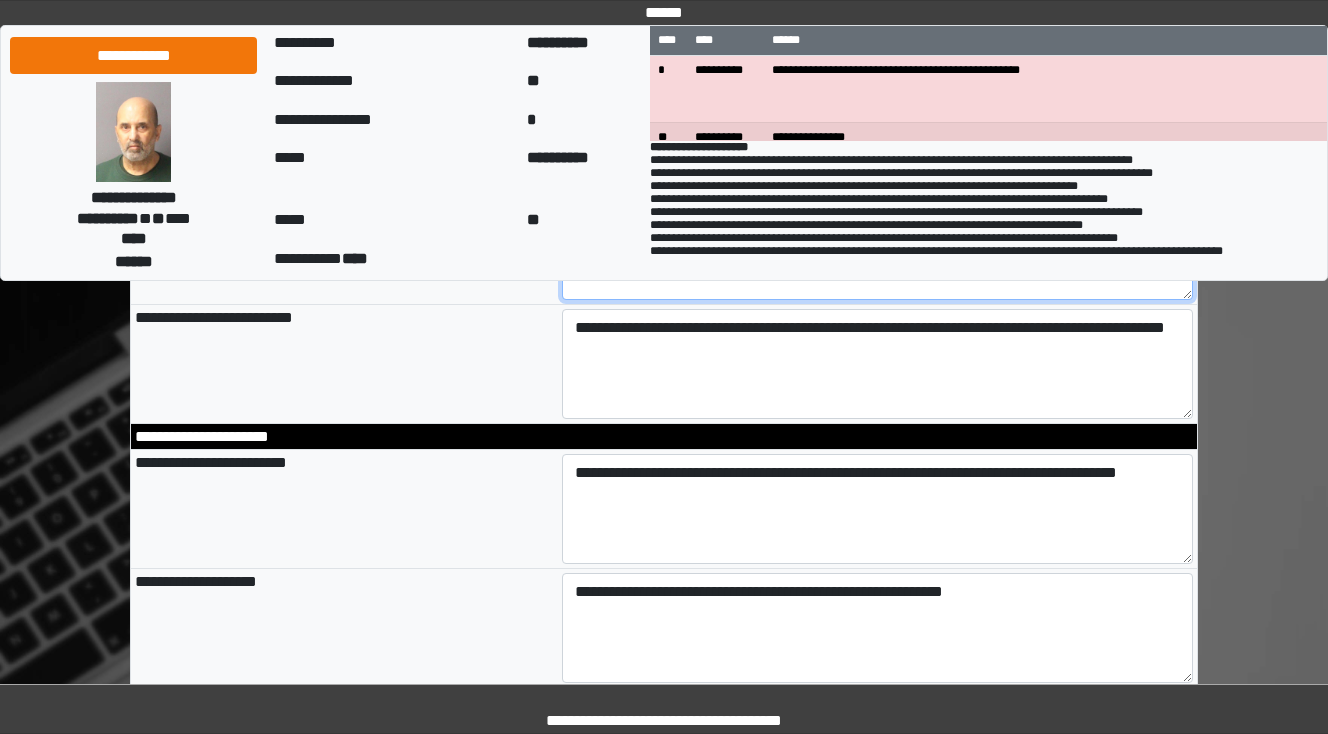 scroll, scrollTop: 2256, scrollLeft: 0, axis: vertical 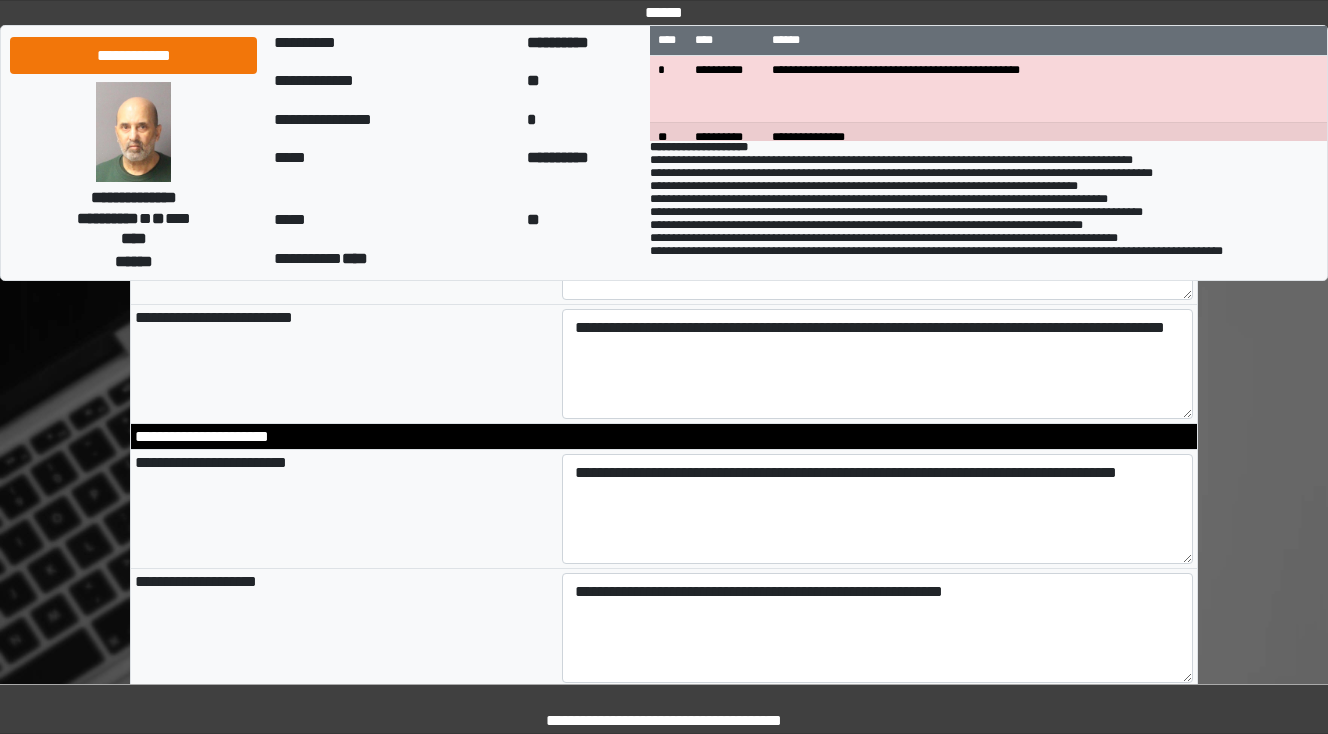 type on "**********" 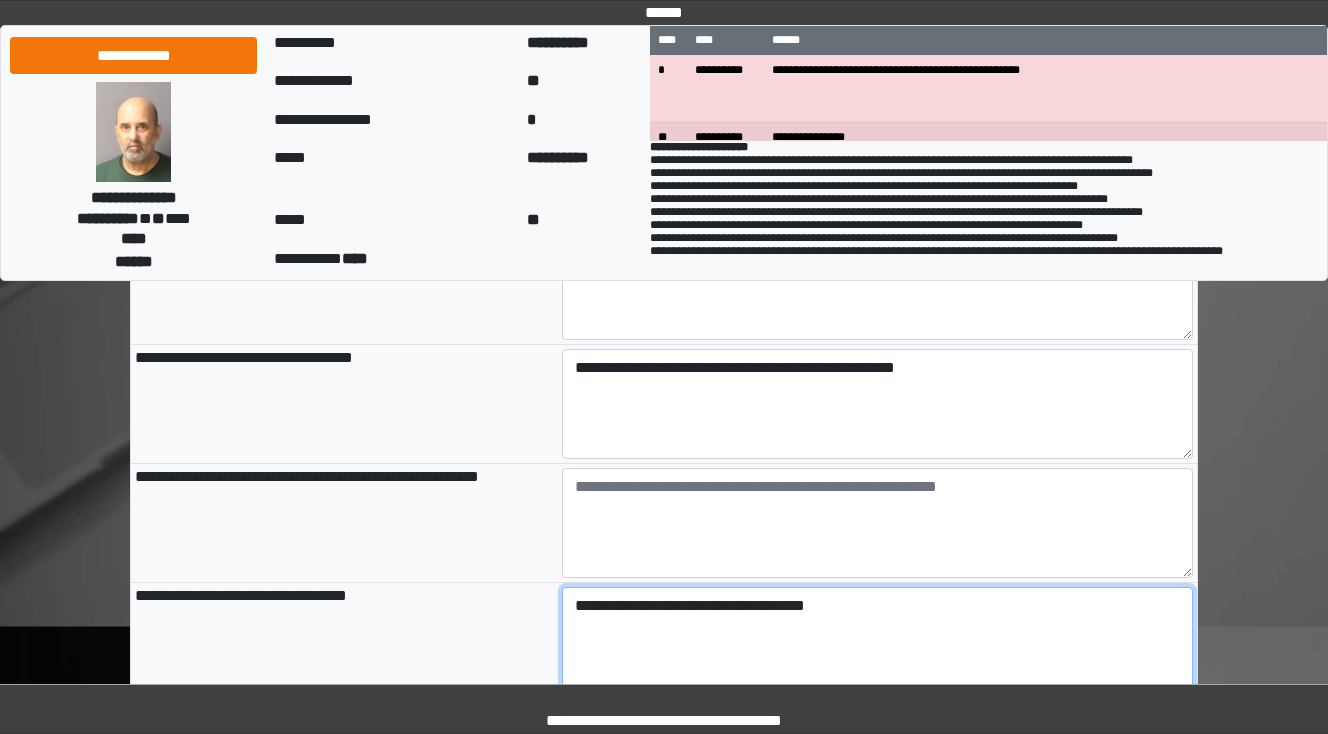 scroll, scrollTop: 1856, scrollLeft: 0, axis: vertical 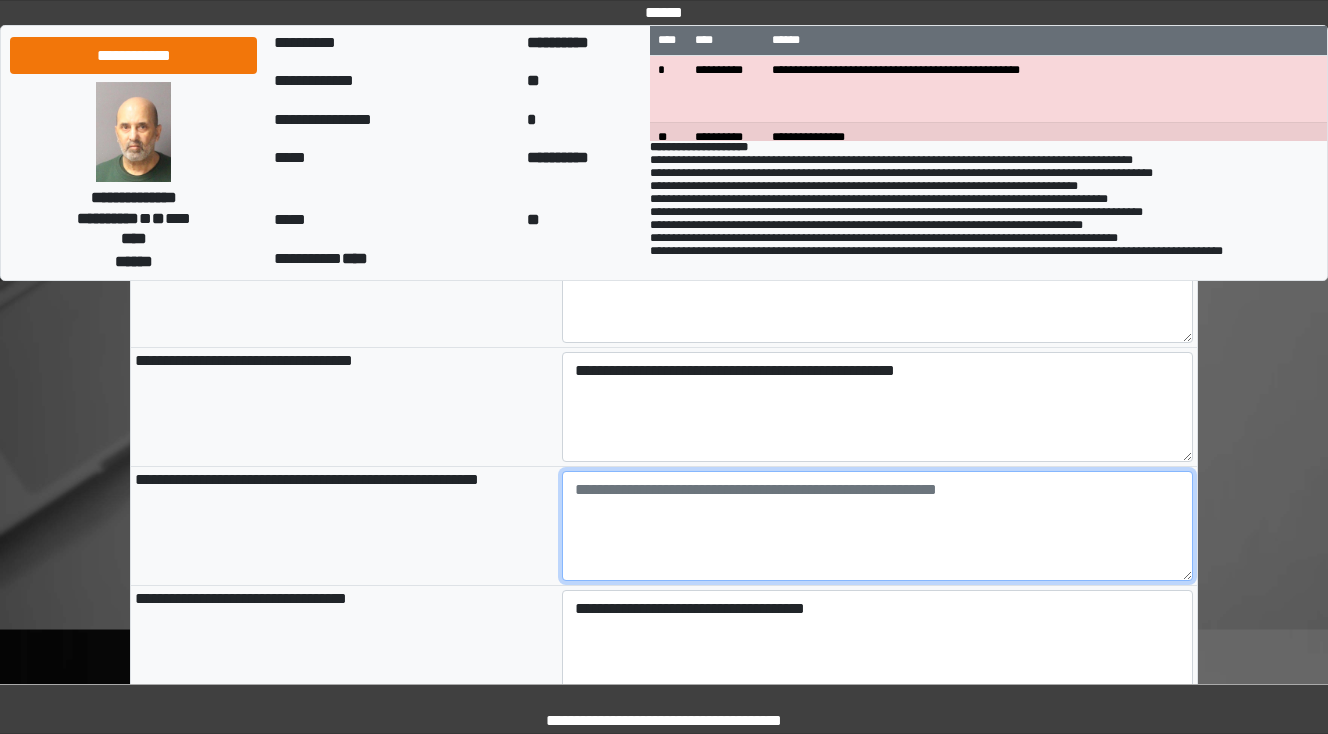 click at bounding box center (878, 526) 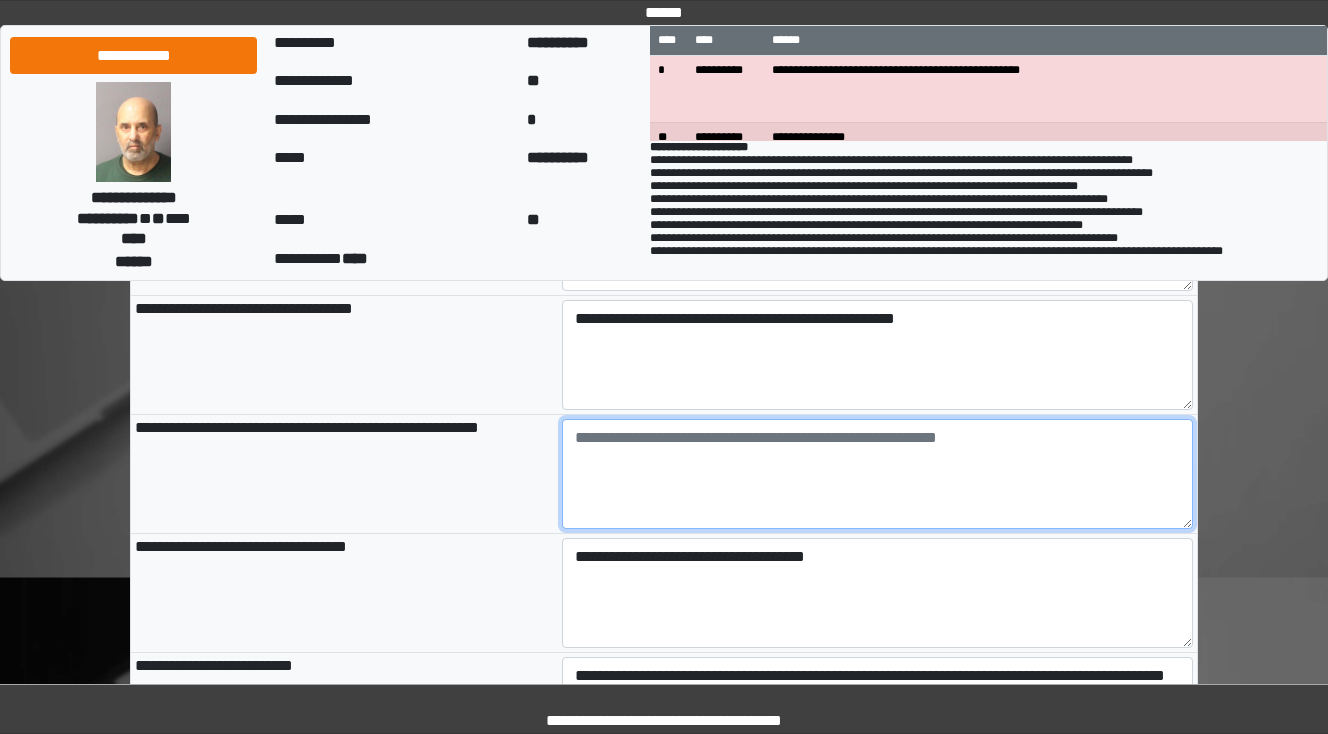 scroll, scrollTop: 1936, scrollLeft: 0, axis: vertical 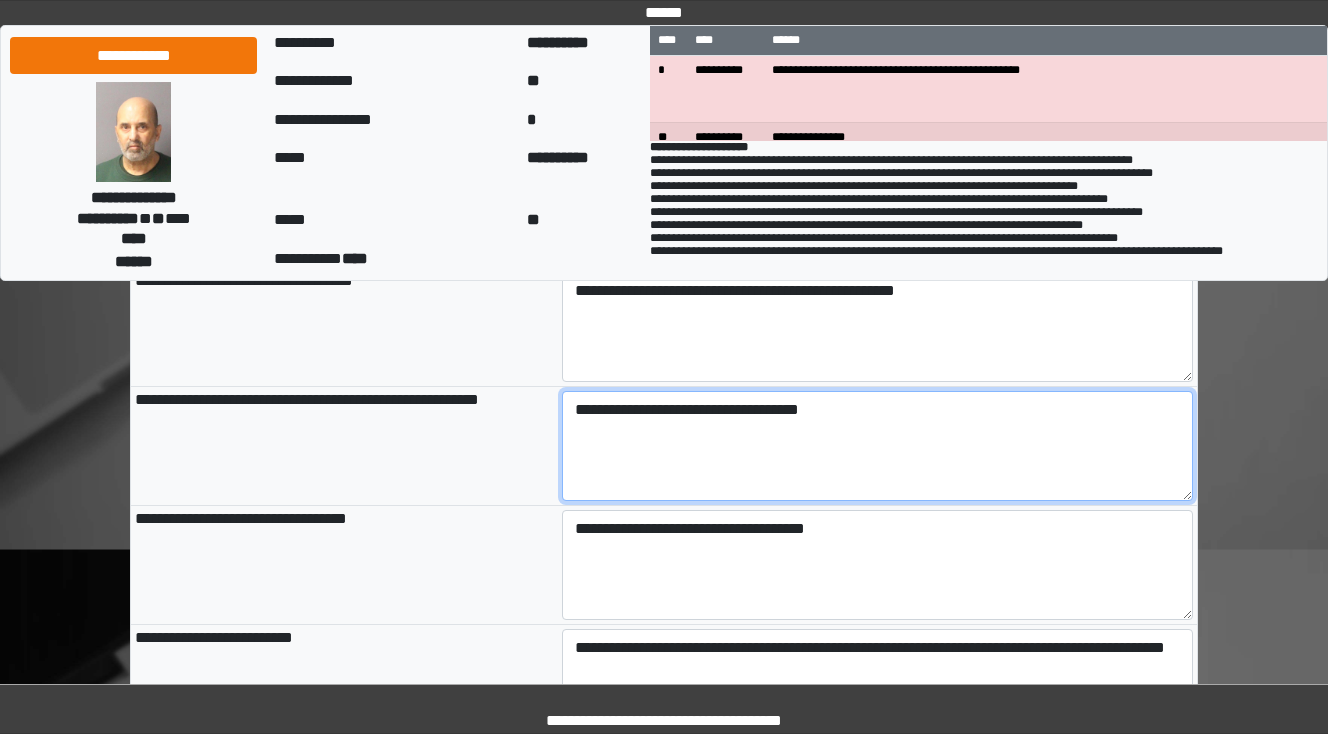 type on "**********" 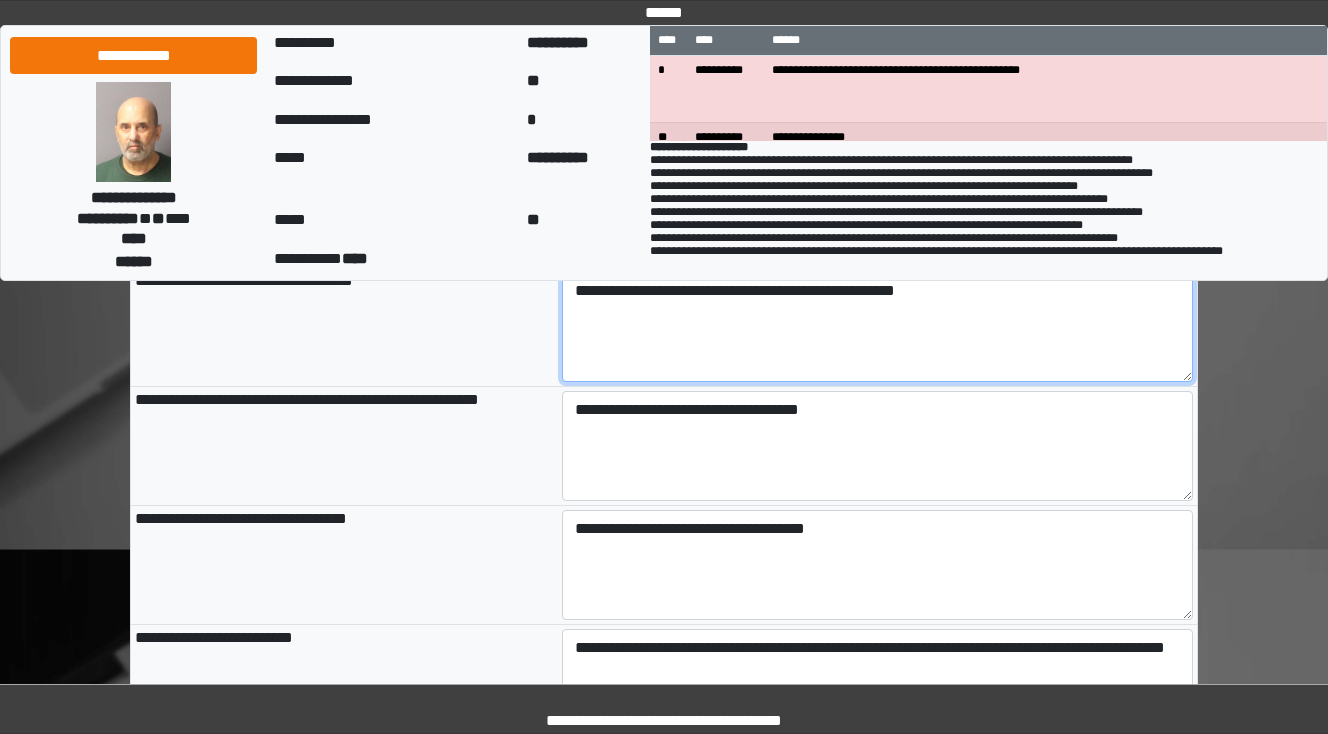 type on "**********" 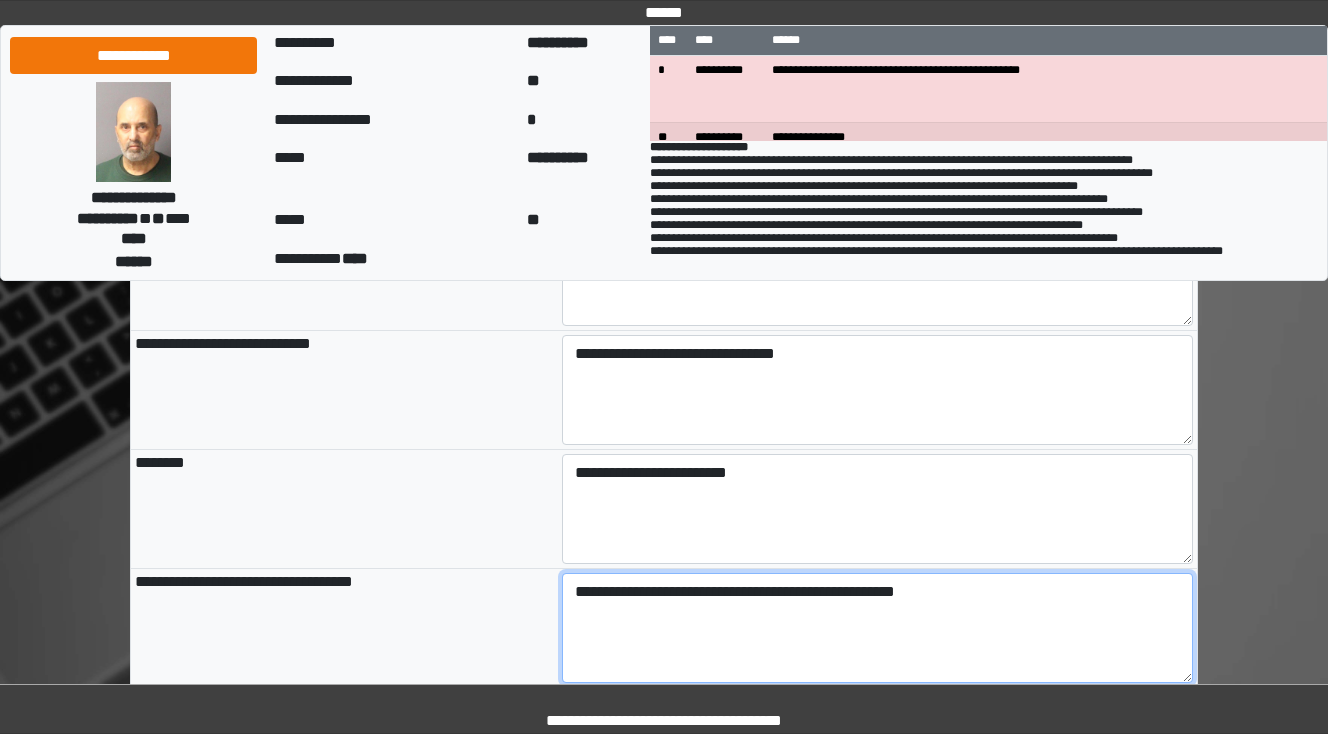 scroll, scrollTop: 1616, scrollLeft: 0, axis: vertical 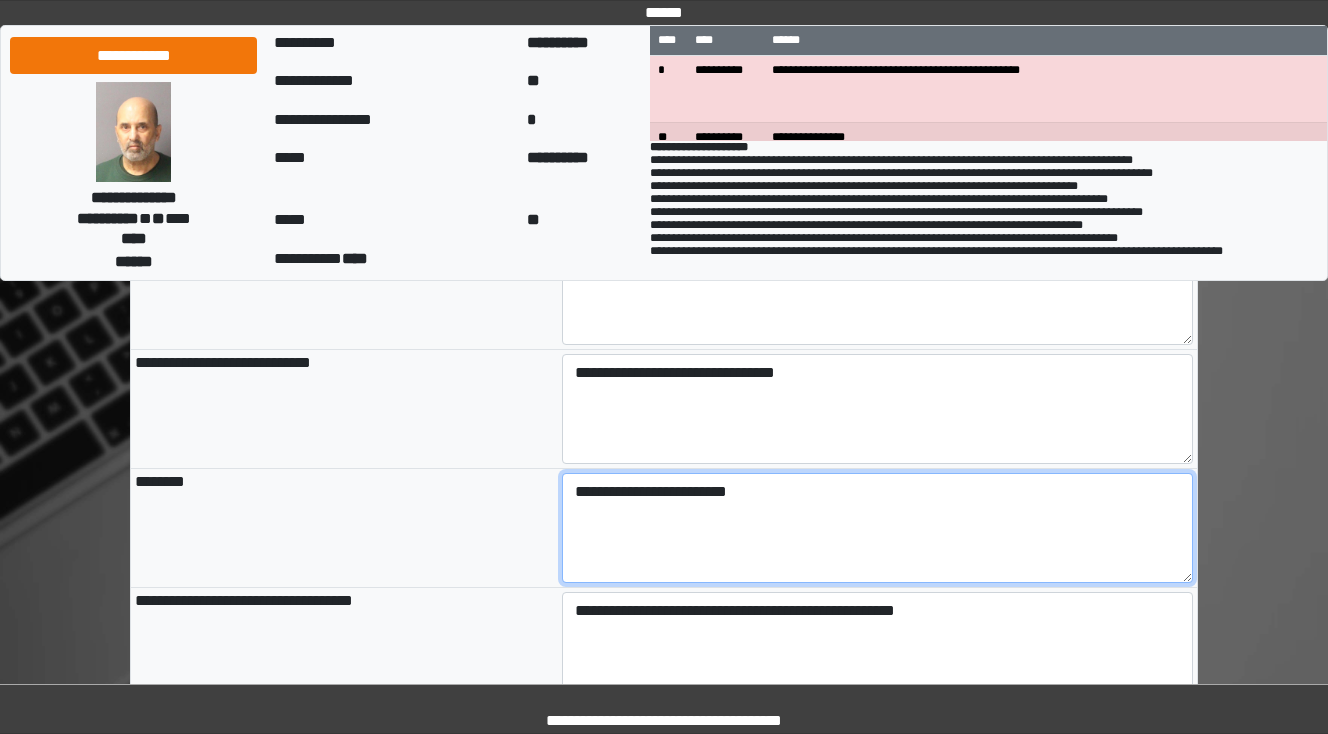click on "**********" at bounding box center (878, 528) 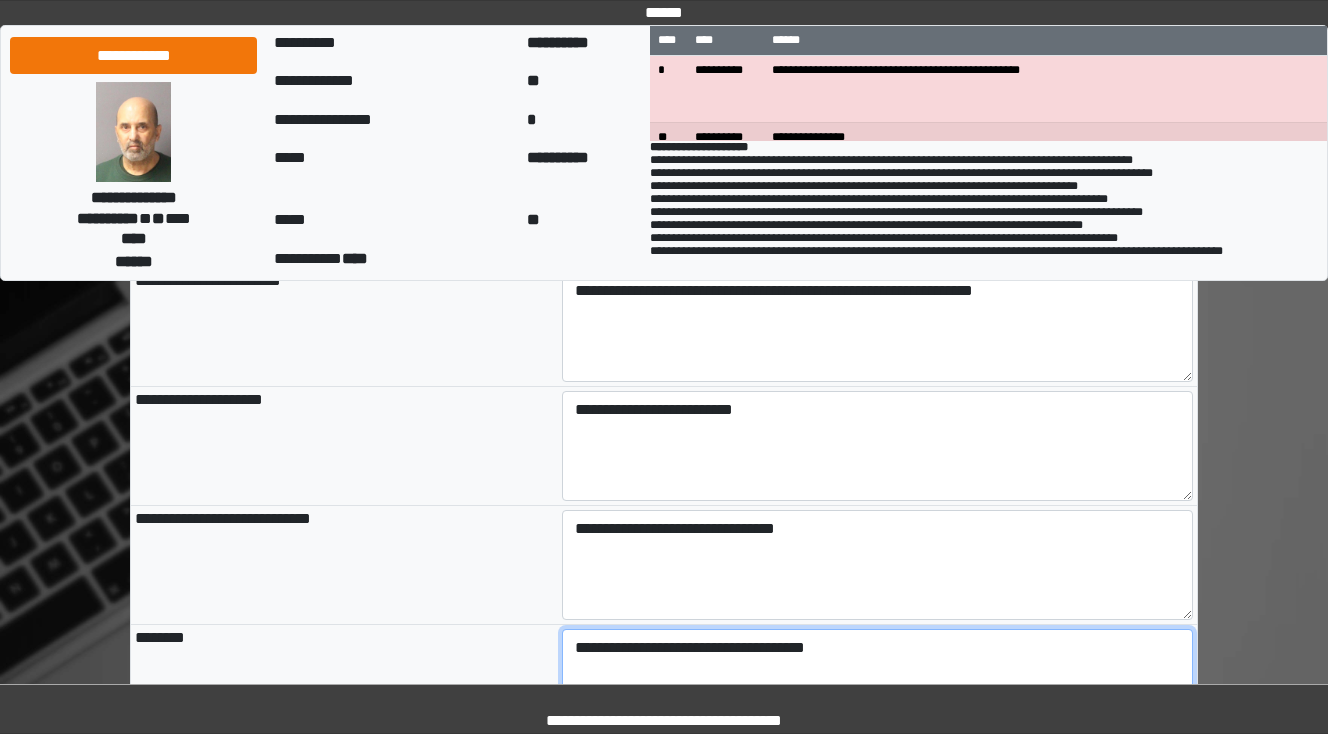 scroll, scrollTop: 1456, scrollLeft: 0, axis: vertical 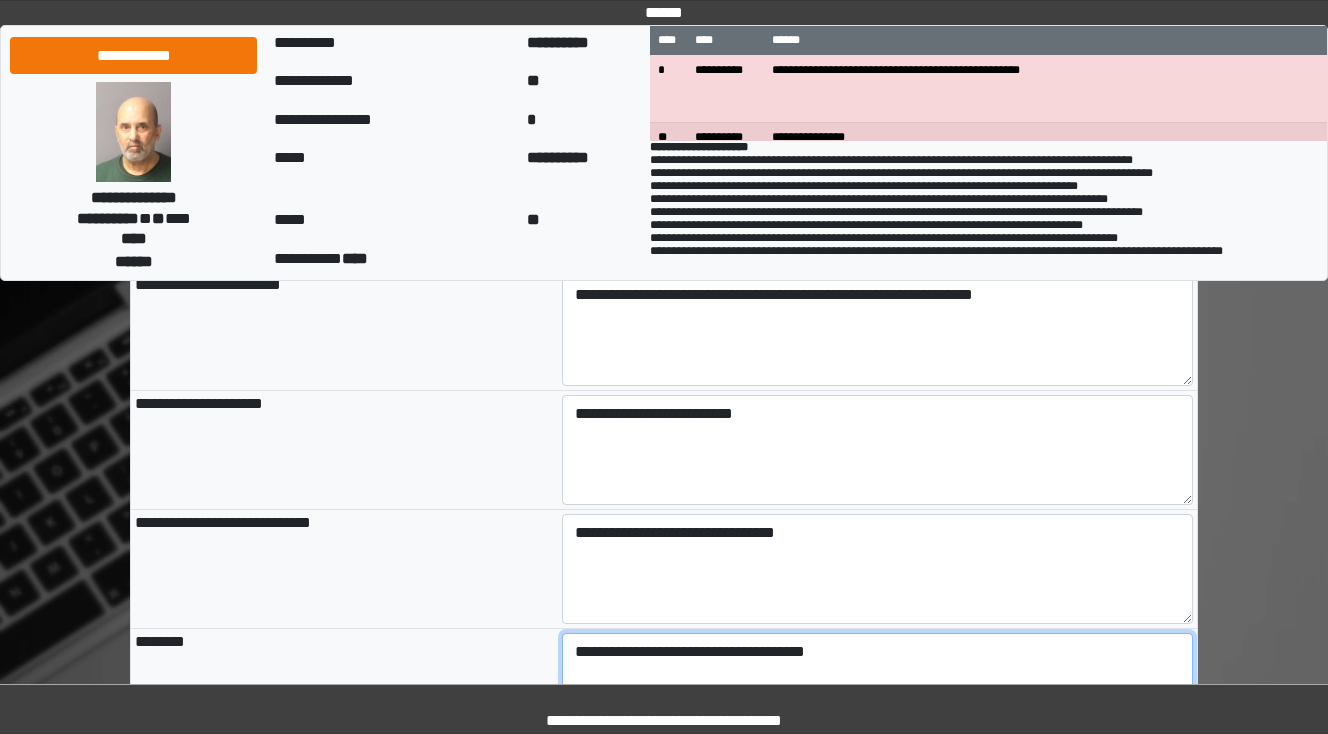 type on "**********" 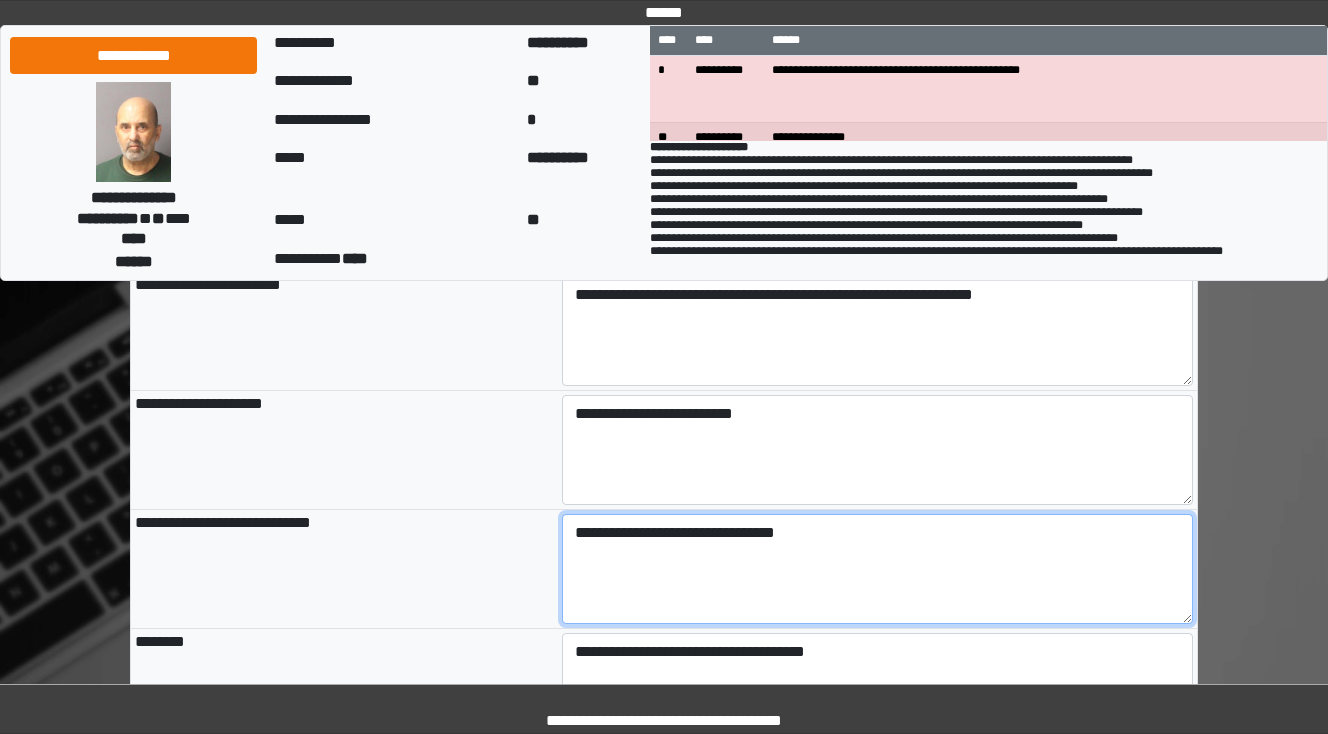 type on "**********" 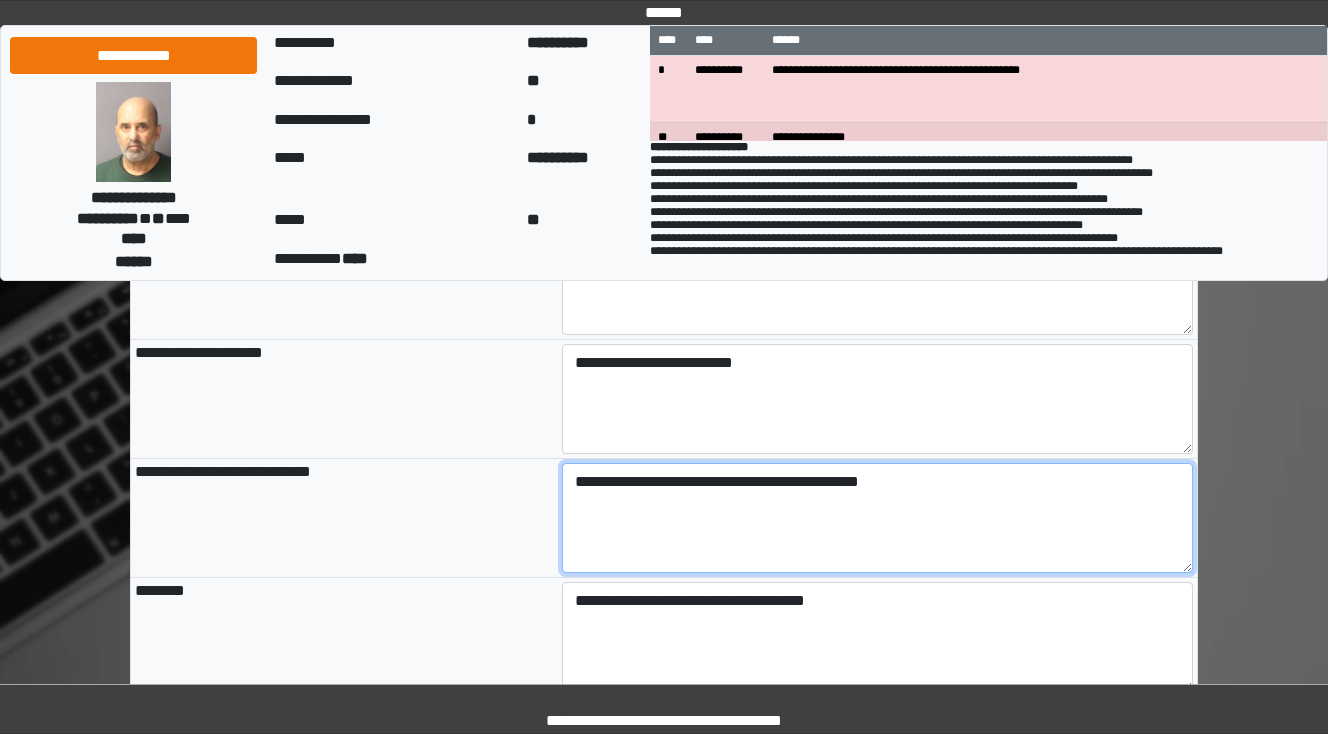 scroll, scrollTop: 1536, scrollLeft: 0, axis: vertical 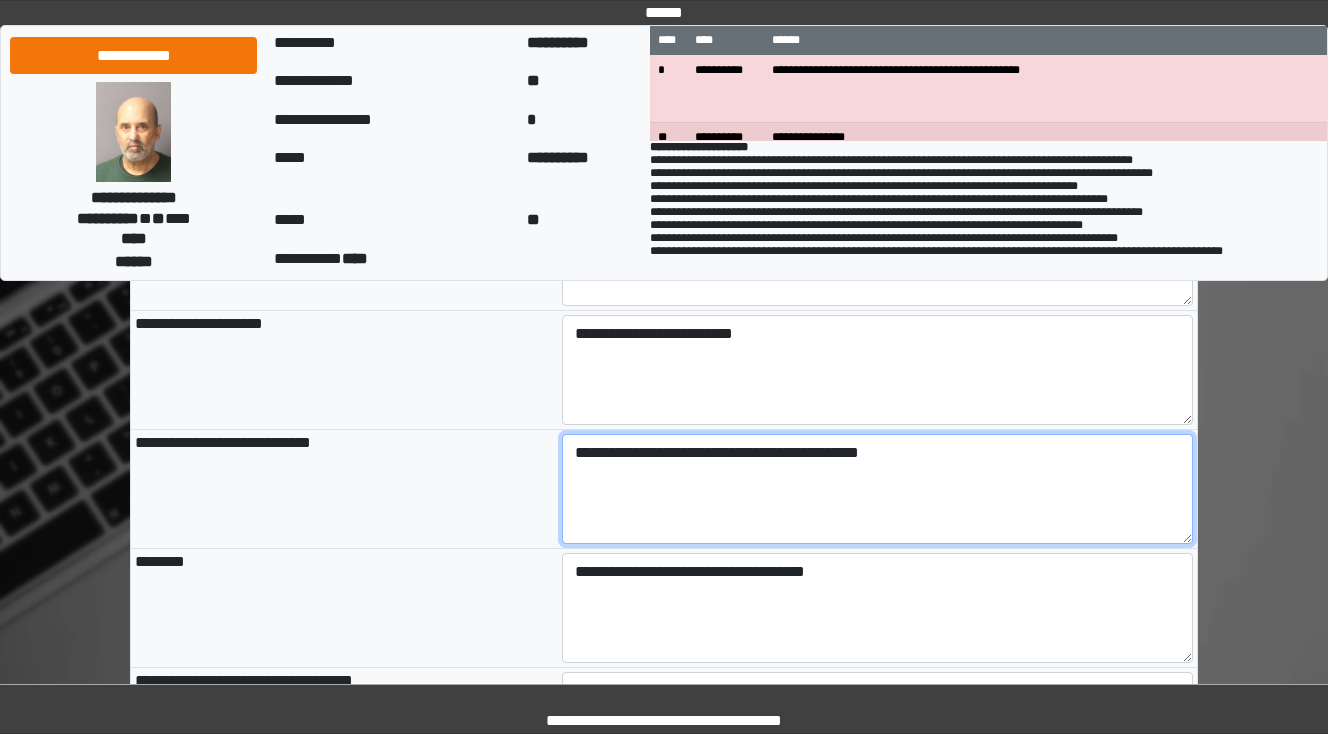 drag, startPoint x: 748, startPoint y: 457, endPoint x: 687, endPoint y: 458, distance: 61.008198 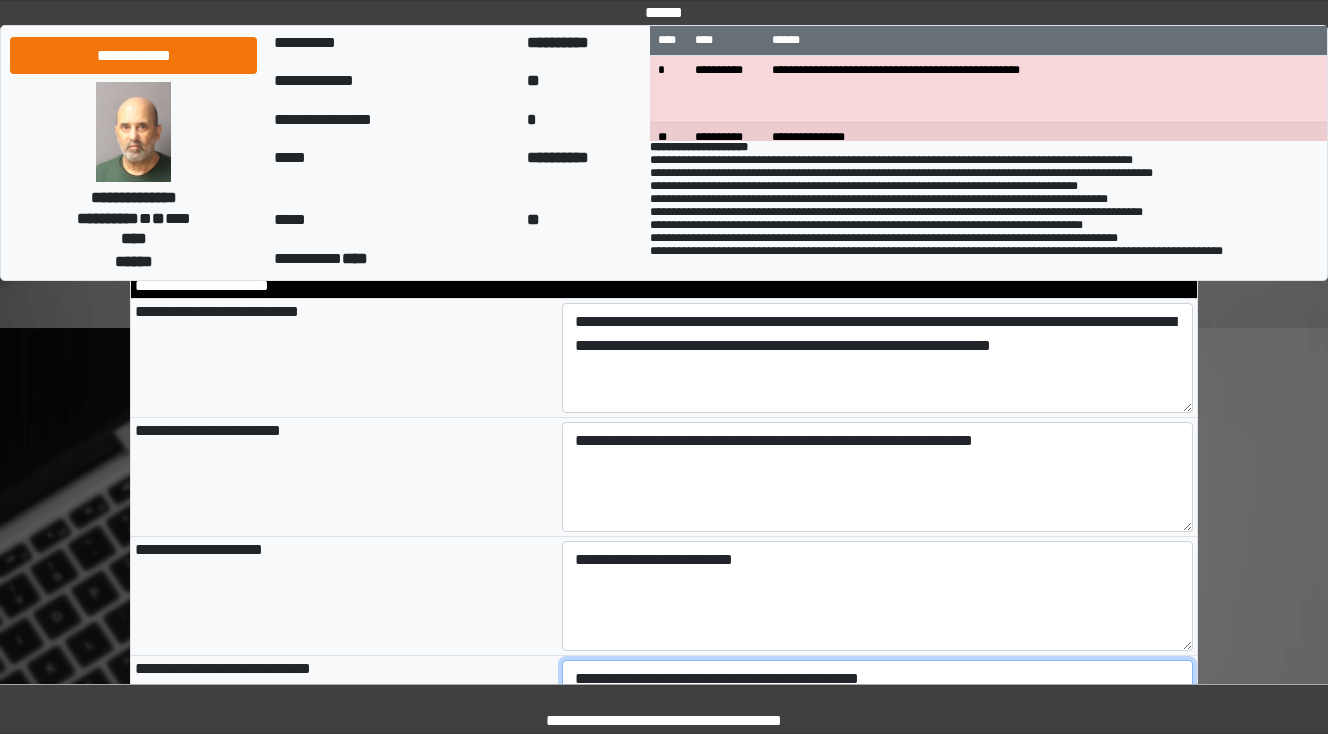 scroll, scrollTop: 1296, scrollLeft: 0, axis: vertical 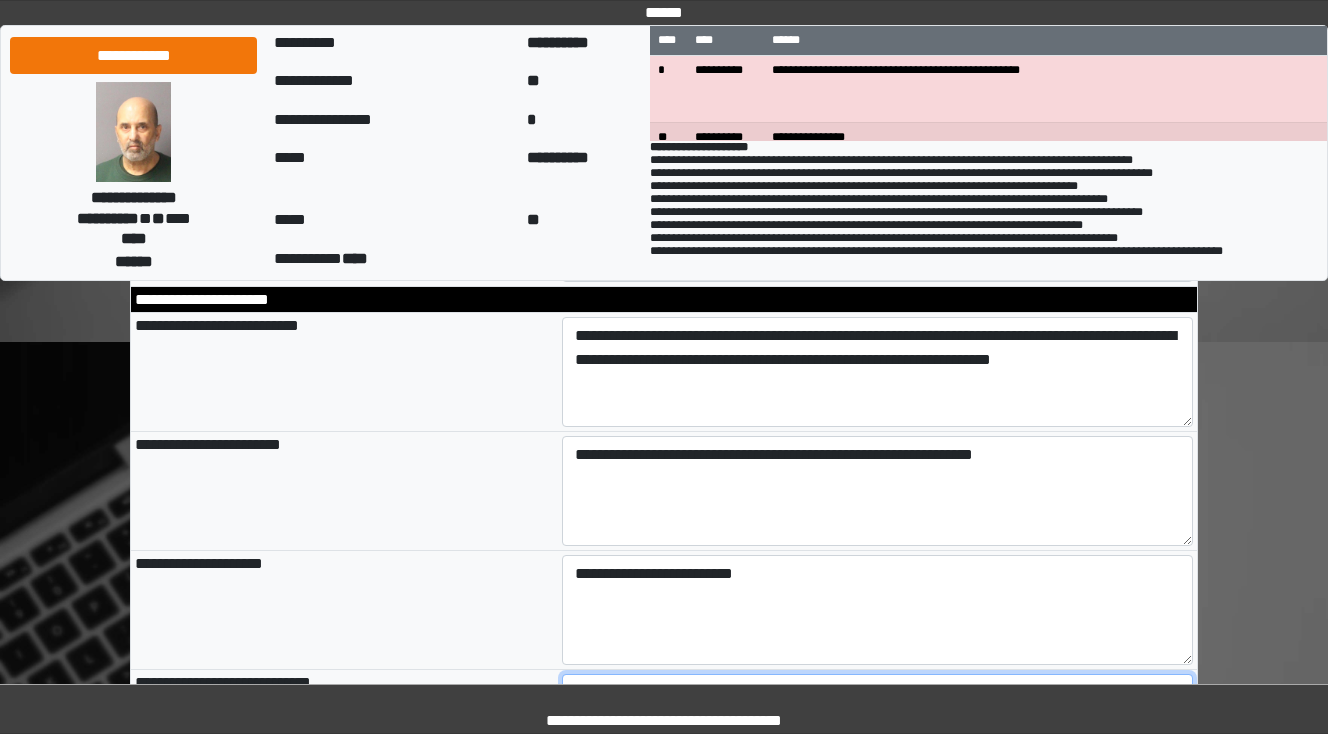 type on "**********" 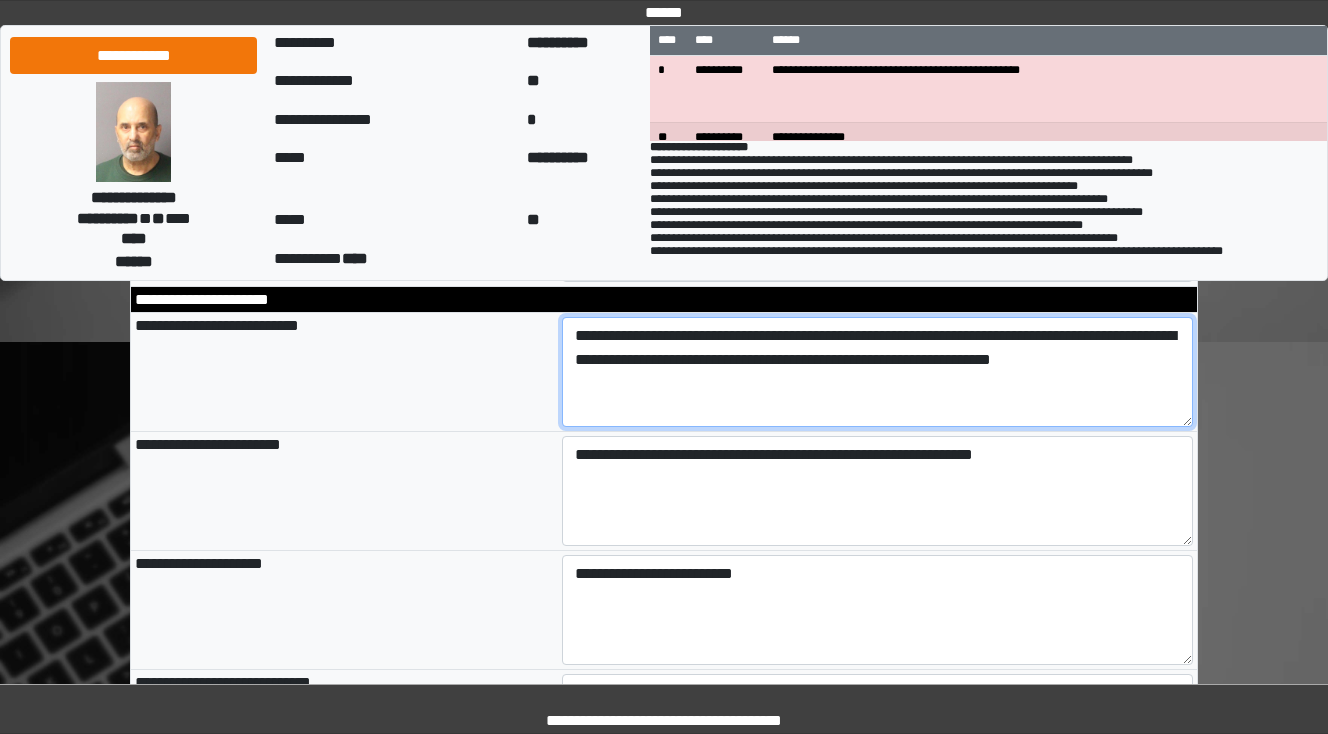 type on "**********" 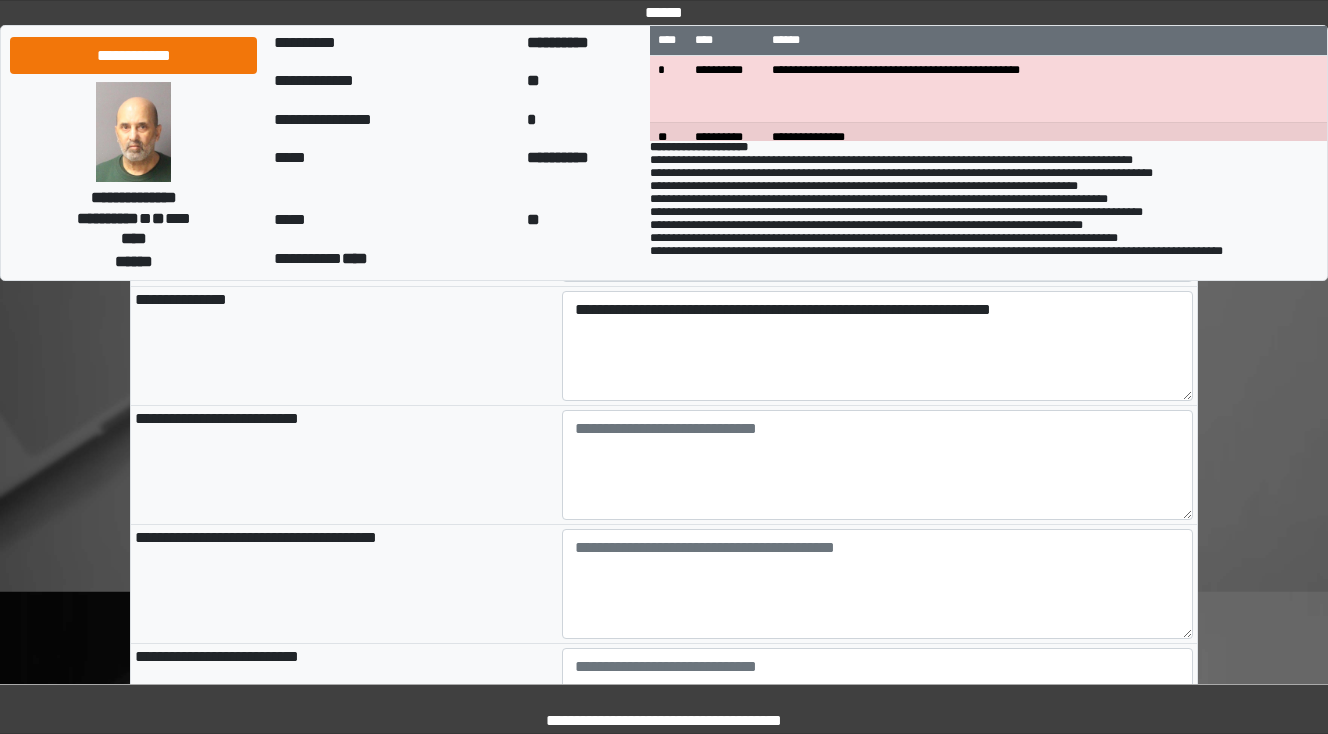scroll, scrollTop: 240, scrollLeft: 0, axis: vertical 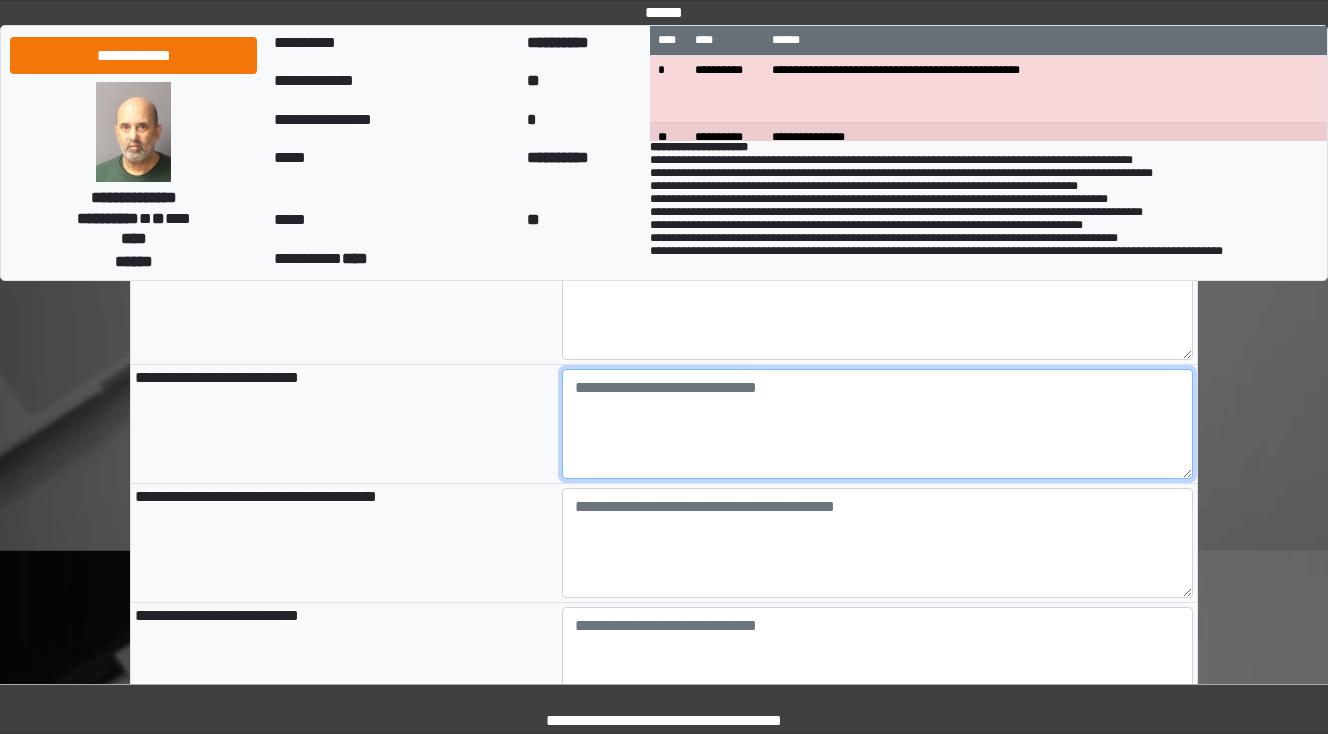 drag, startPoint x: 717, startPoint y: 416, endPoint x: 711, endPoint y: 394, distance: 22.803509 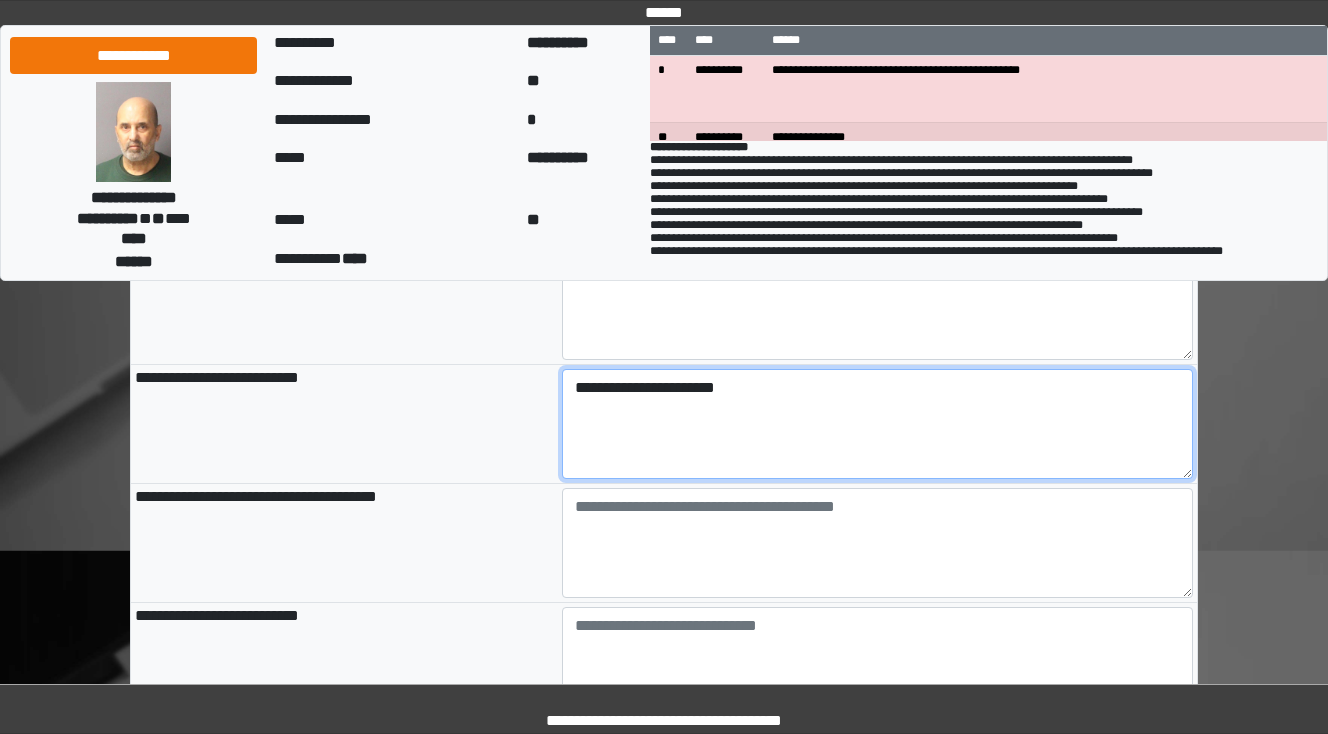 type on "**********" 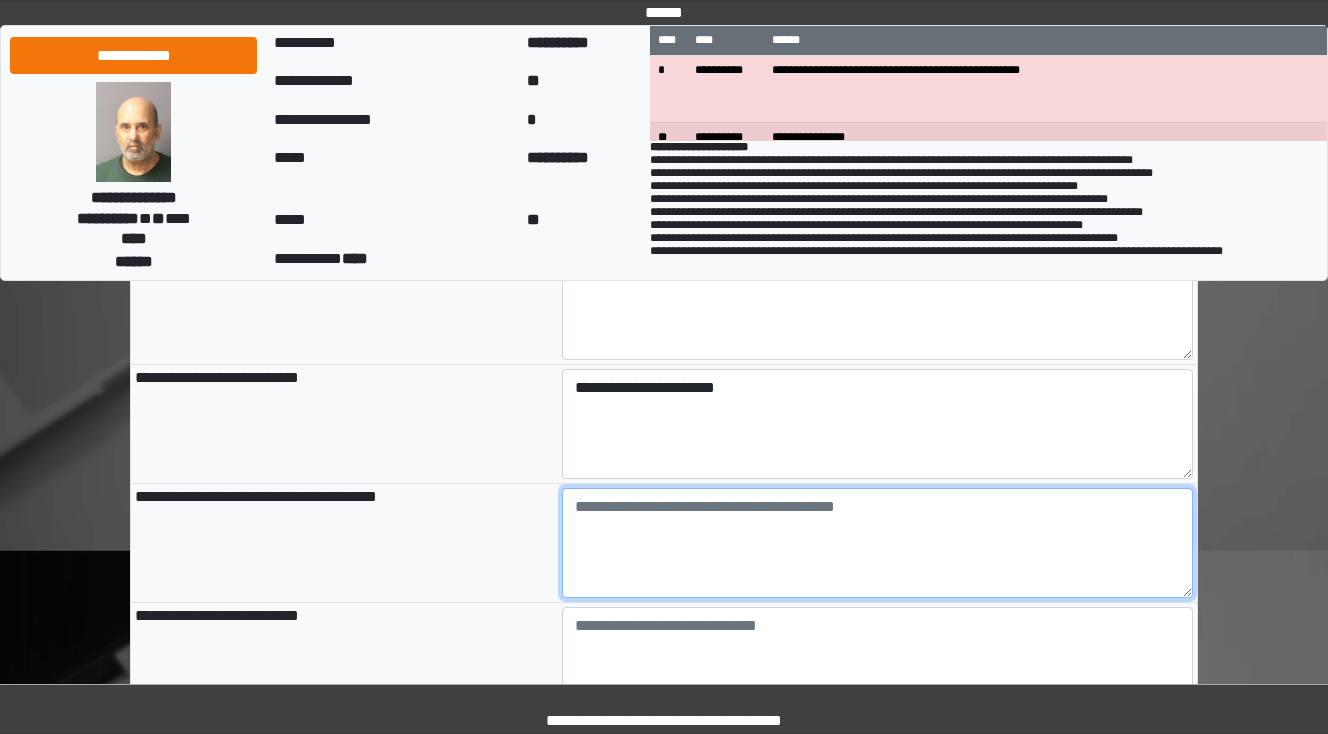 type on "**********" 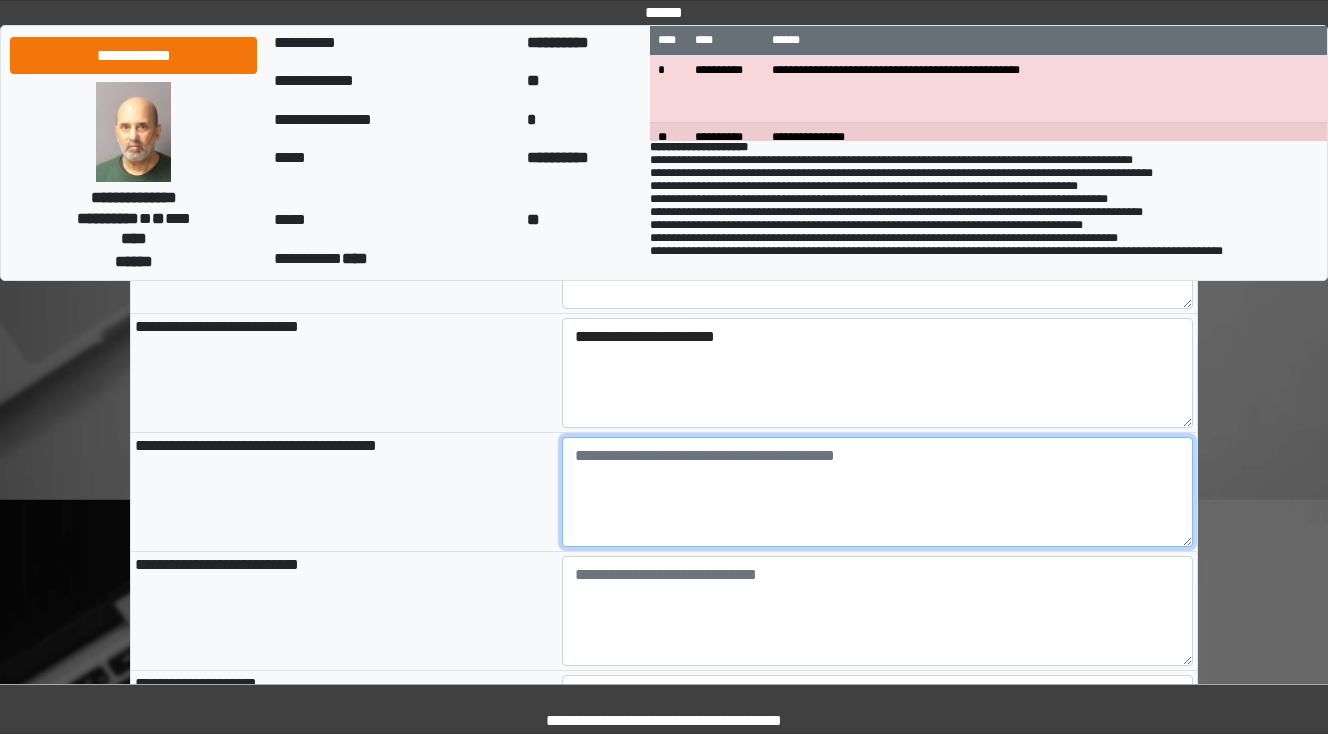 scroll, scrollTop: 320, scrollLeft: 0, axis: vertical 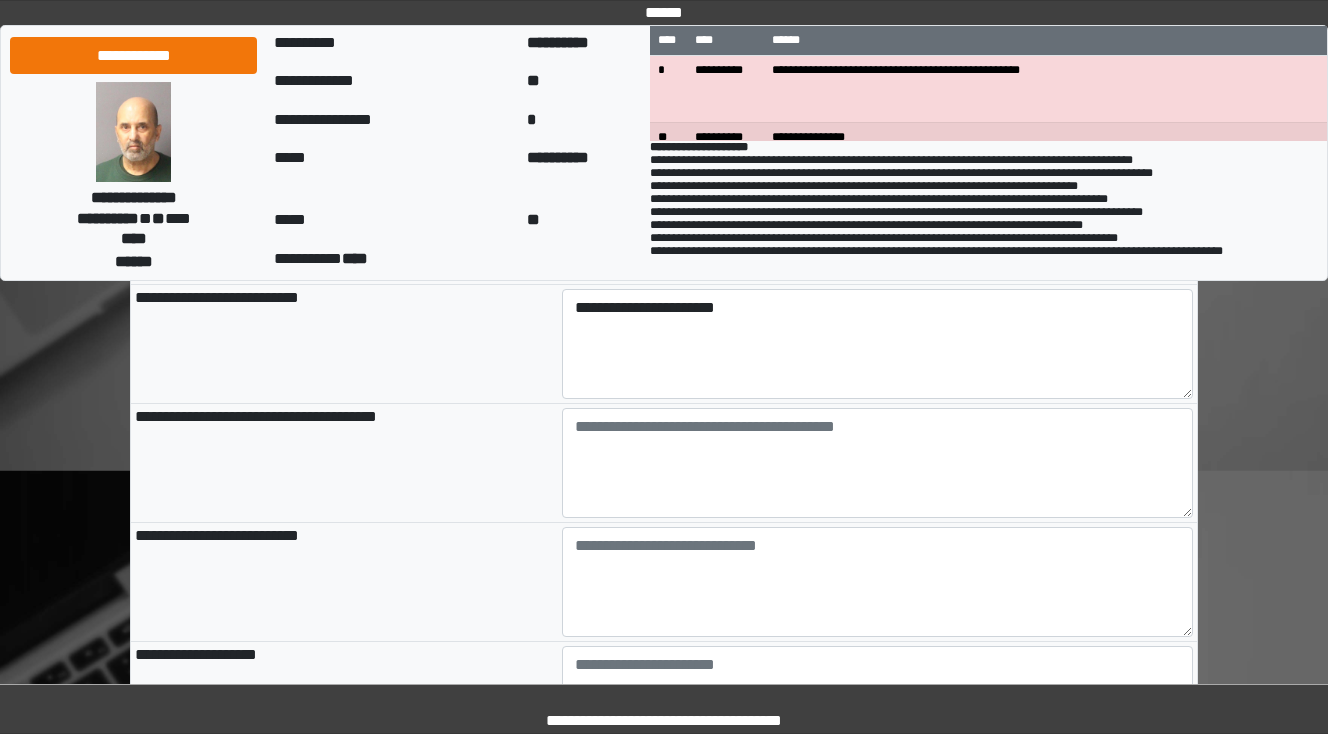 click on "**********" at bounding box center (664, 1683) 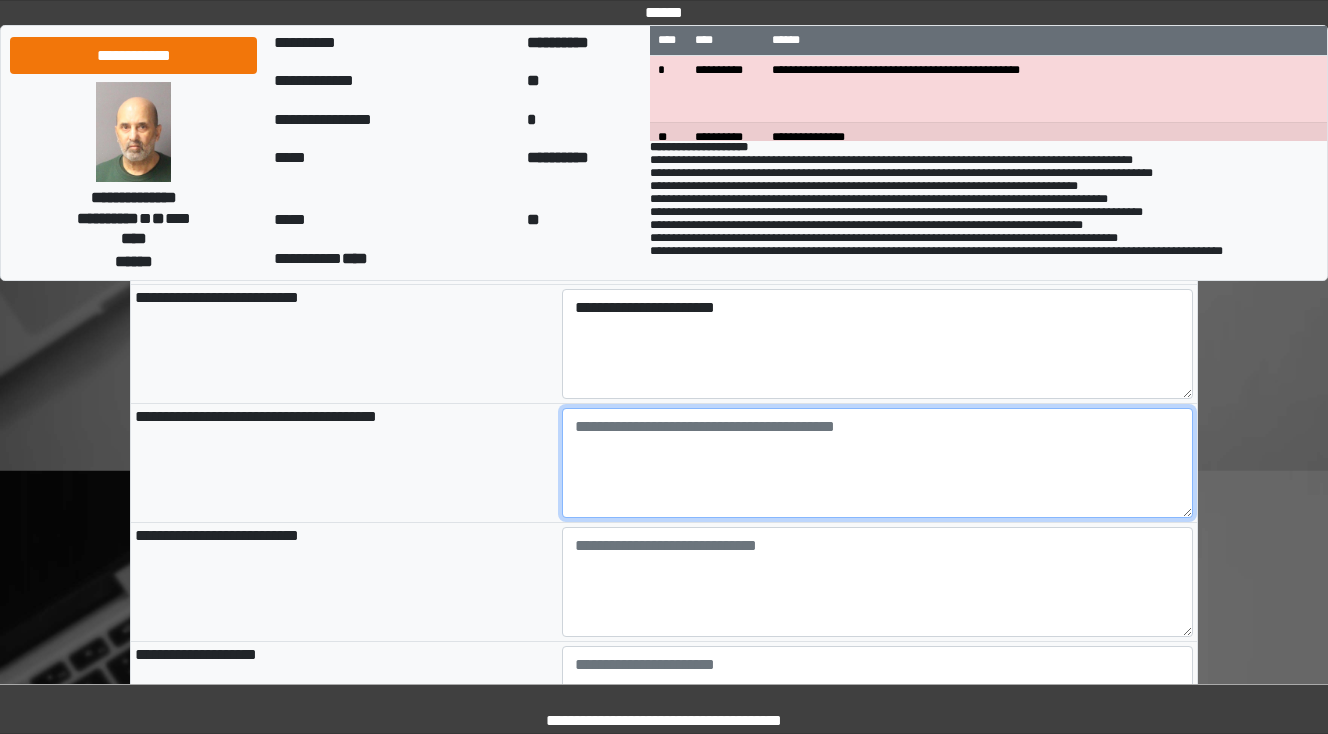 click at bounding box center (878, 463) 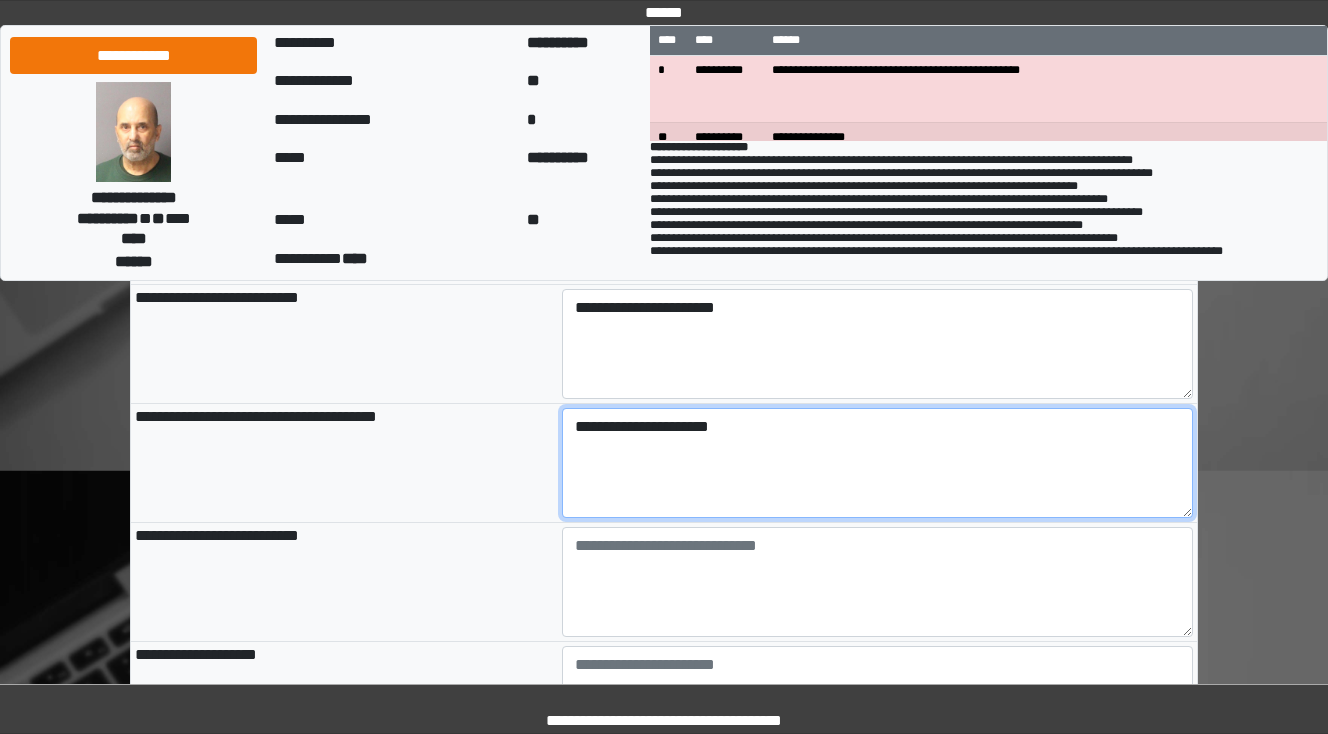 scroll, scrollTop: 480, scrollLeft: 0, axis: vertical 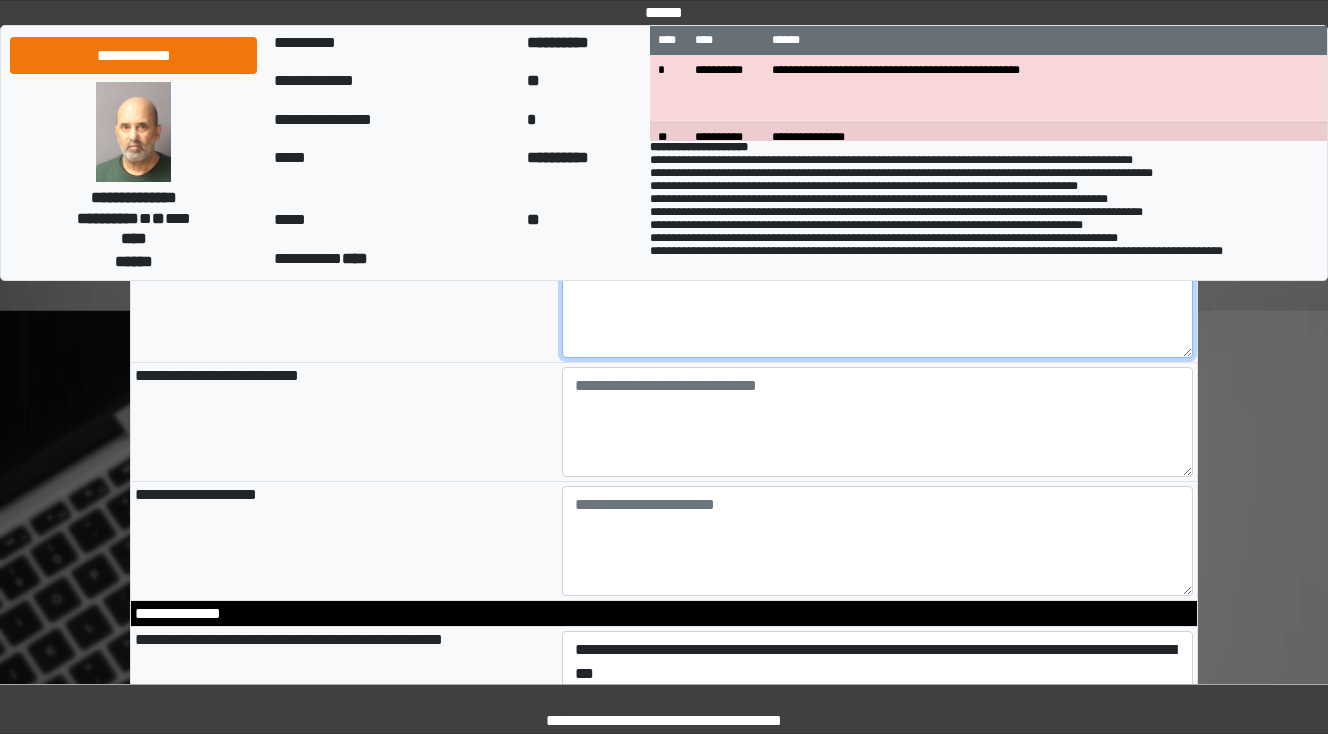 type on "**********" 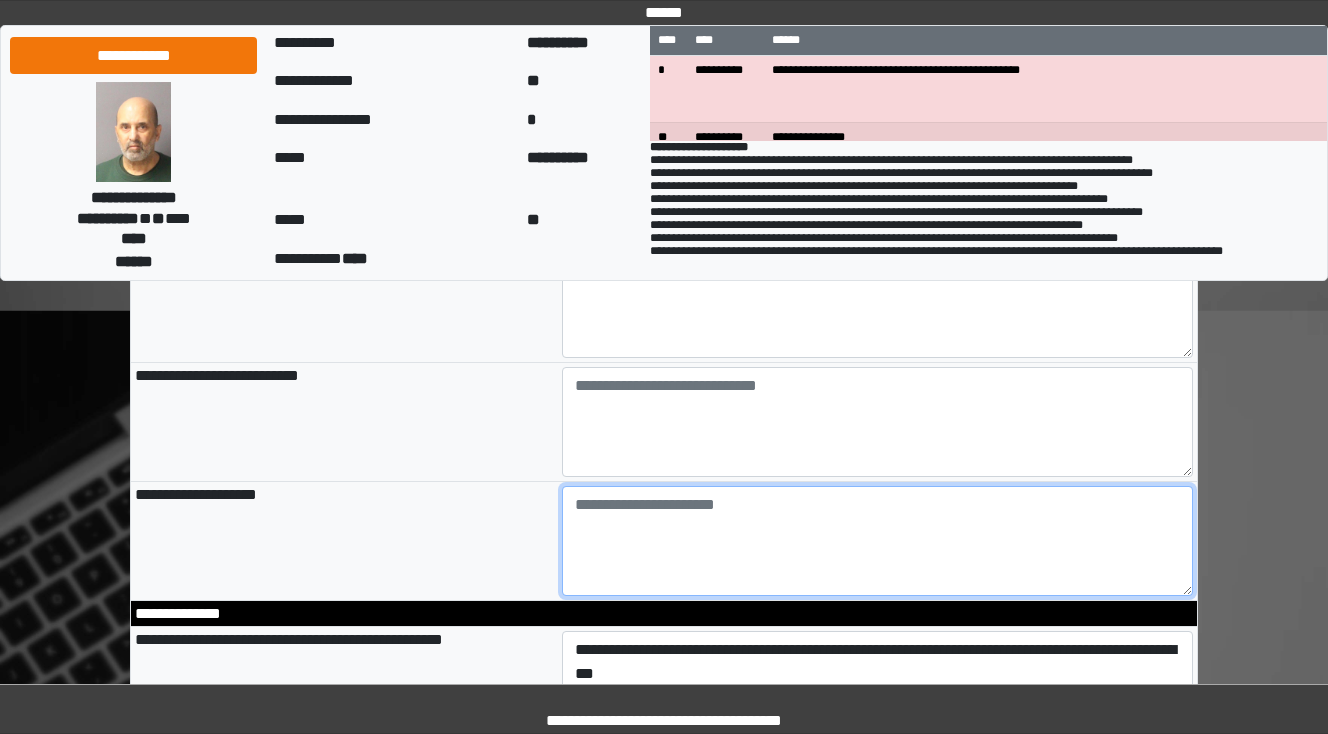 type on "**********" 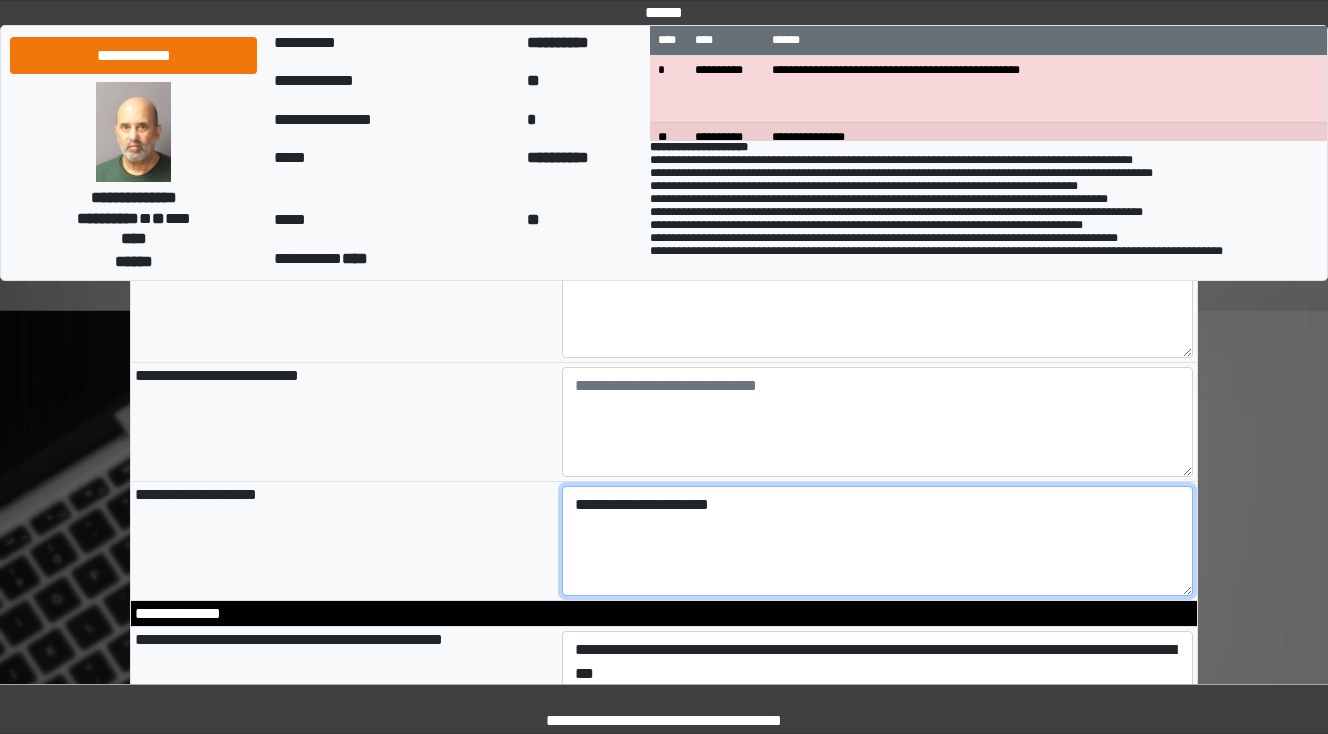 type on "**********" 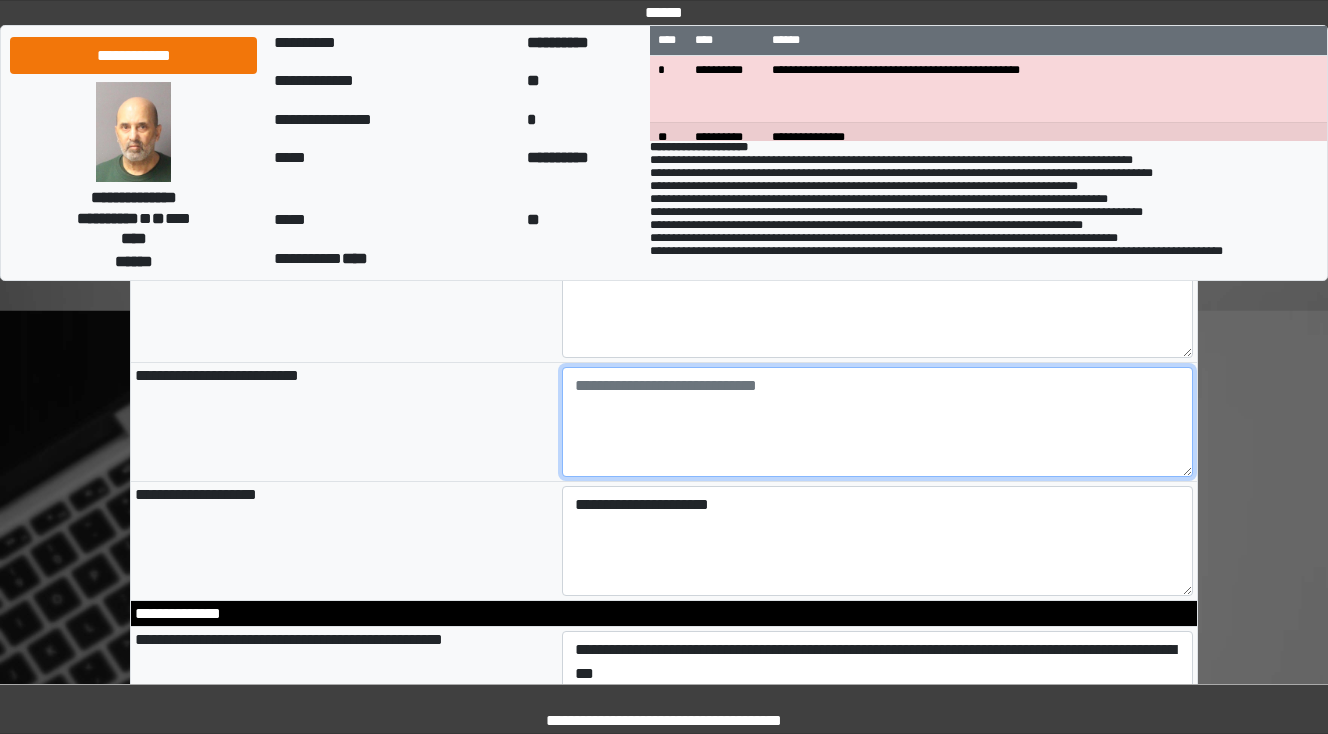 type on "**********" 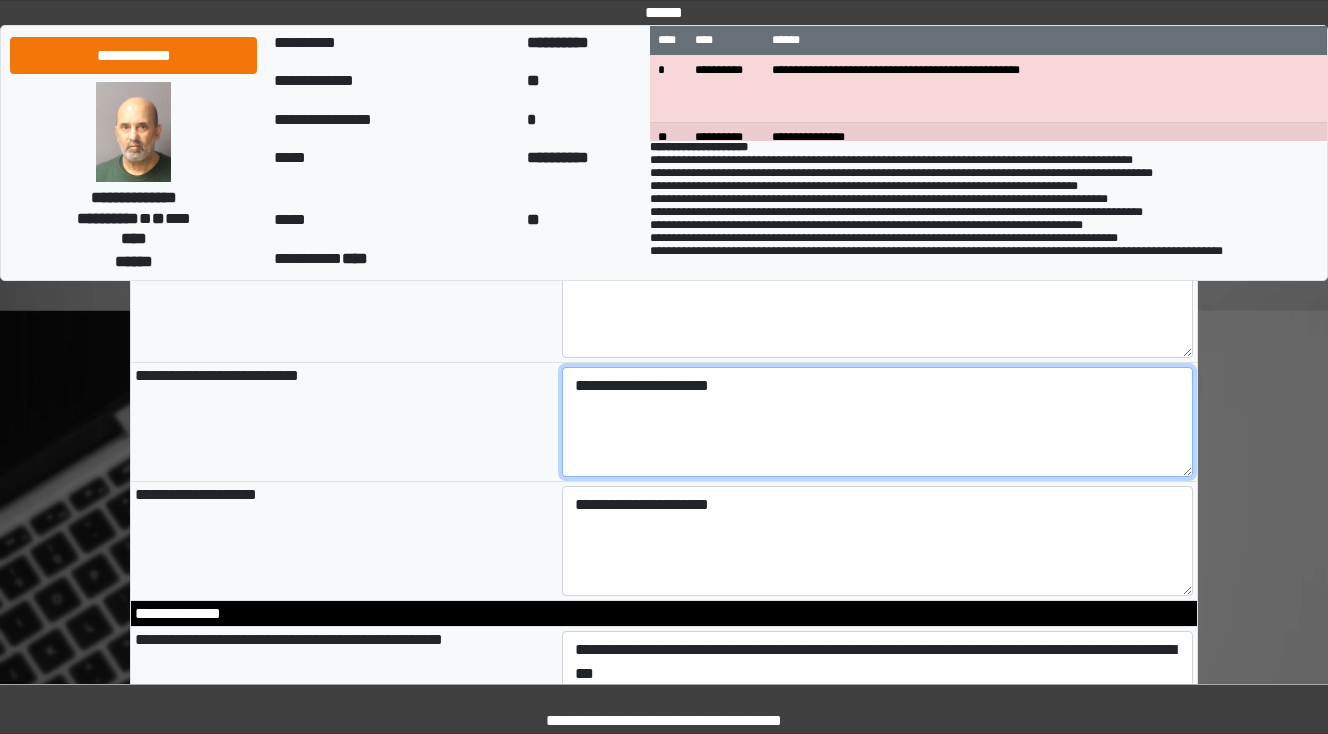 type on "**********" 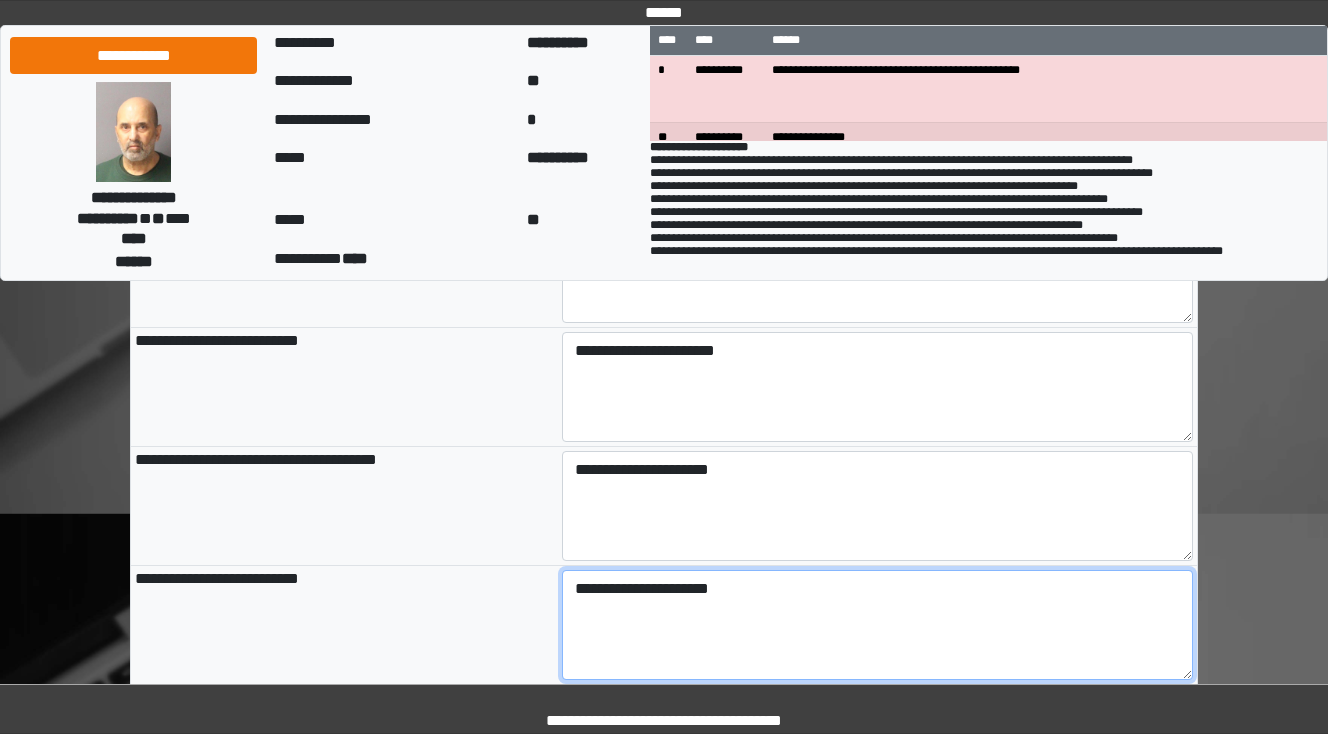 scroll, scrollTop: 80, scrollLeft: 0, axis: vertical 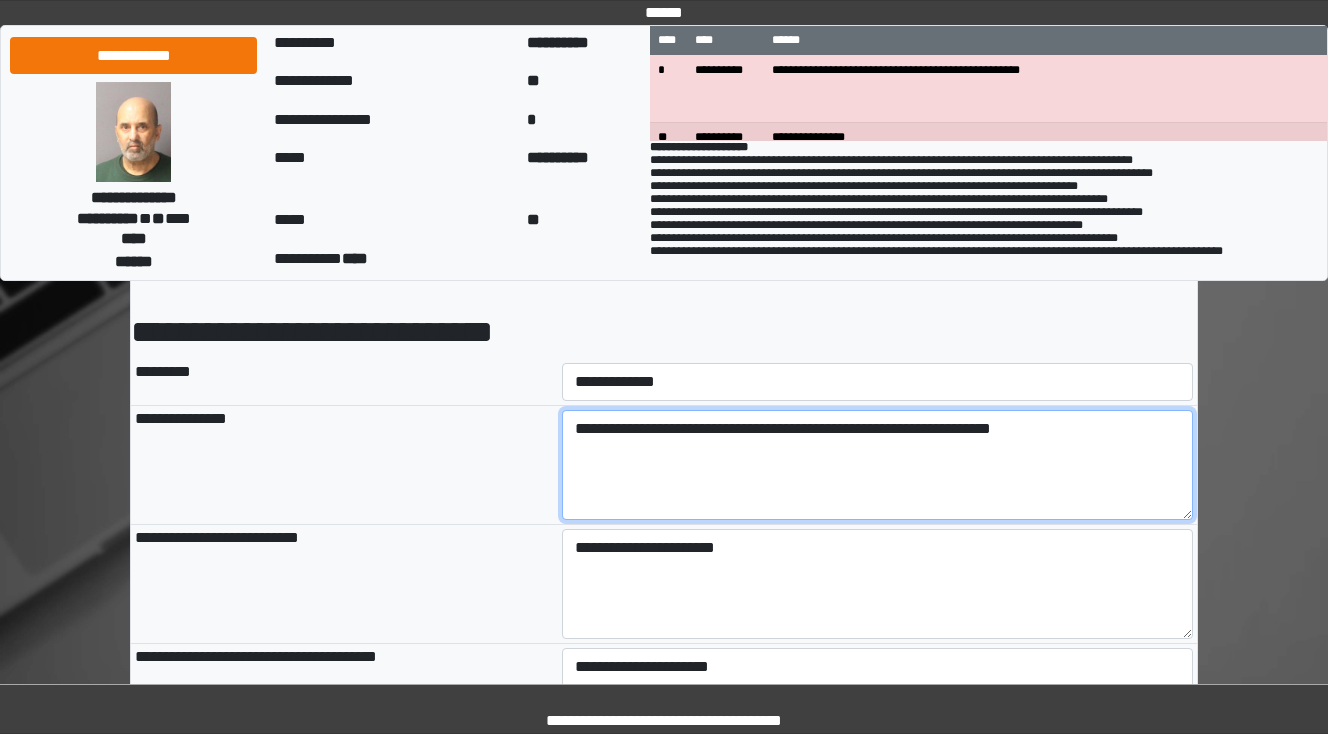 click on "**********" at bounding box center (878, 465) 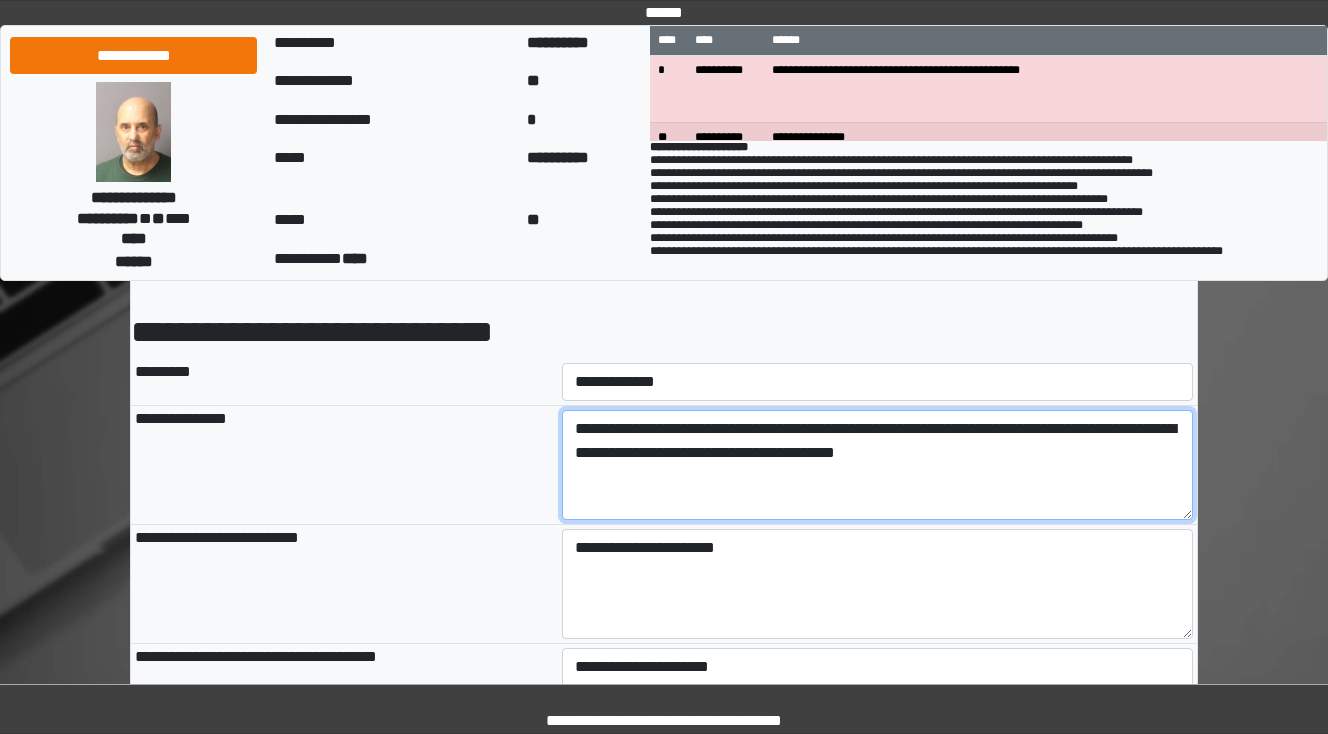 type on "**********" 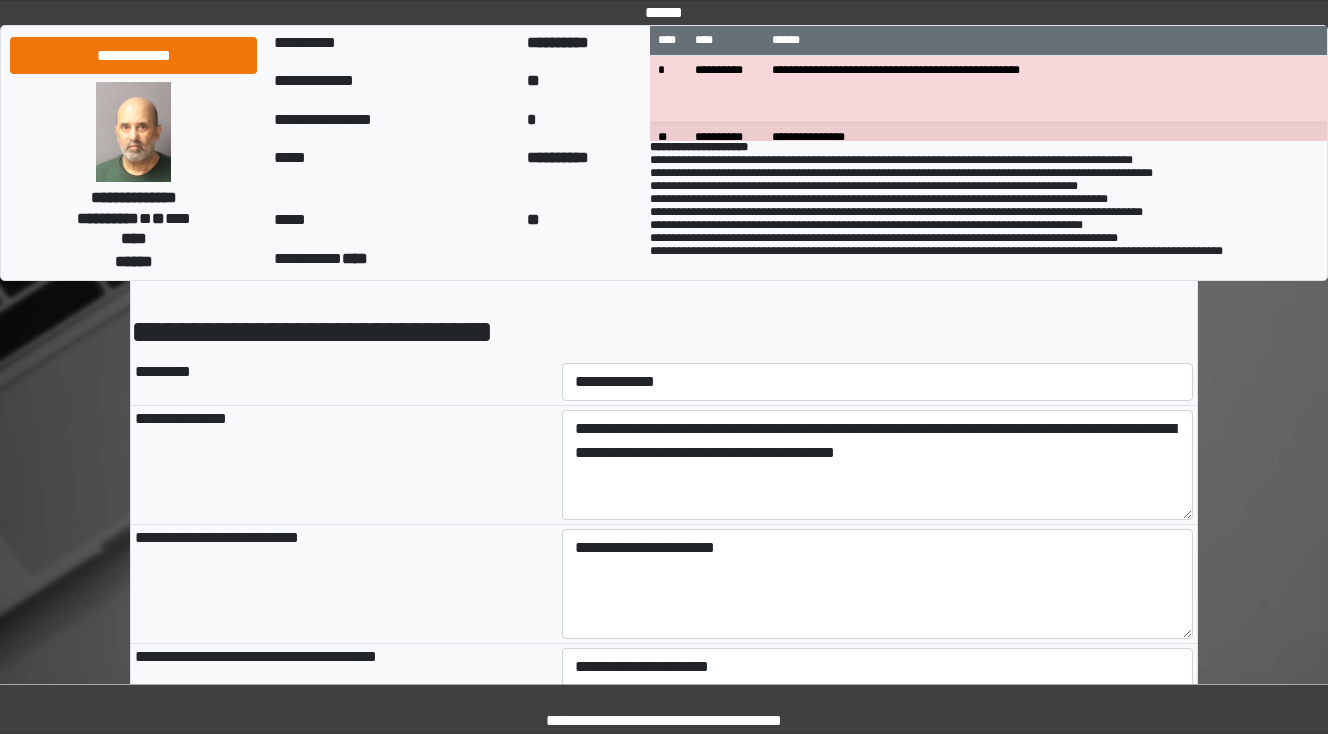 type on "**********" 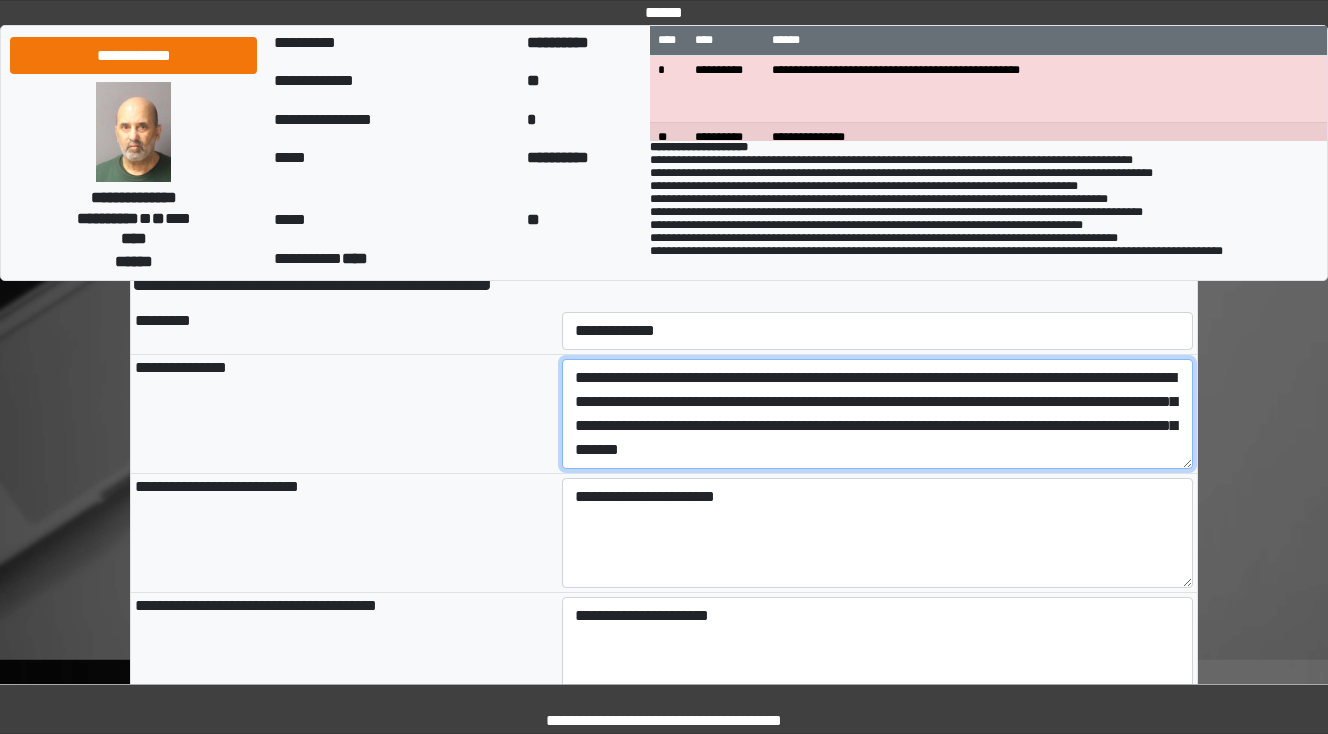 scroll, scrollTop: 160, scrollLeft: 0, axis: vertical 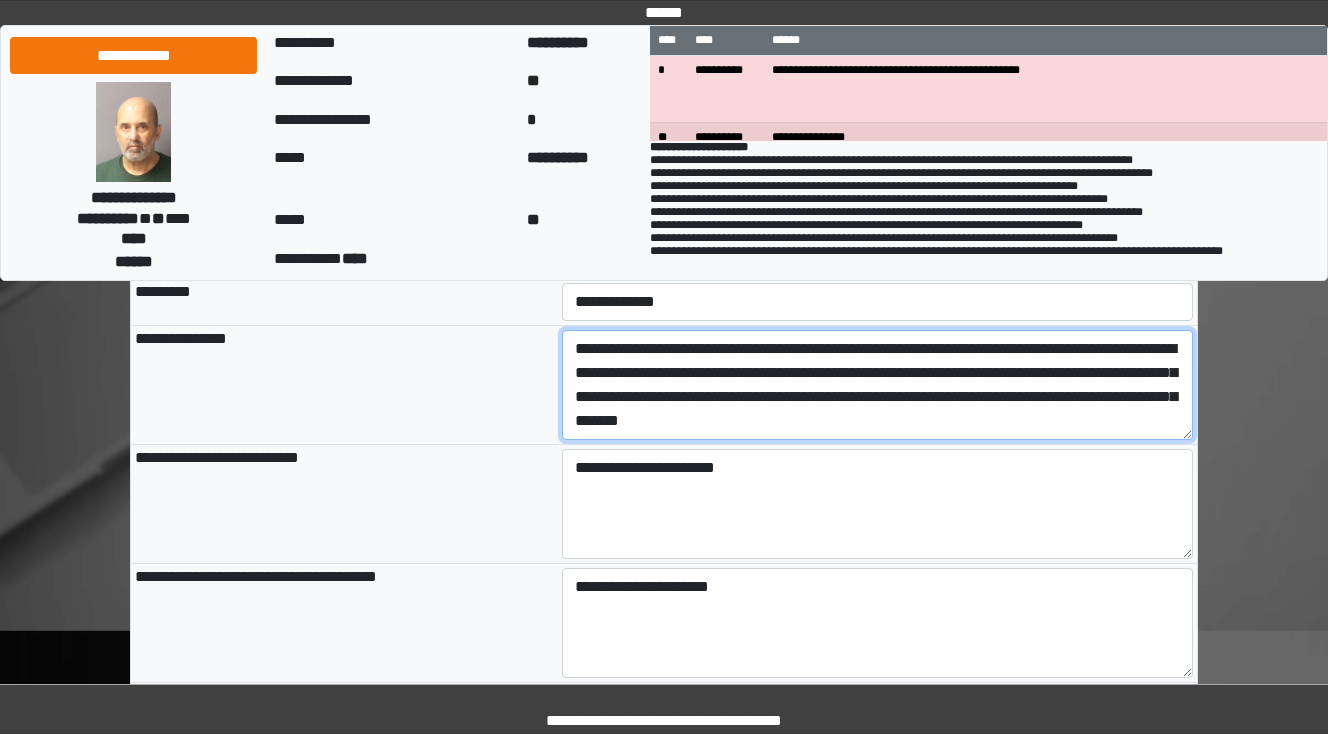 drag, startPoint x: 674, startPoint y: 423, endPoint x: 652, endPoint y: 424, distance: 22.022715 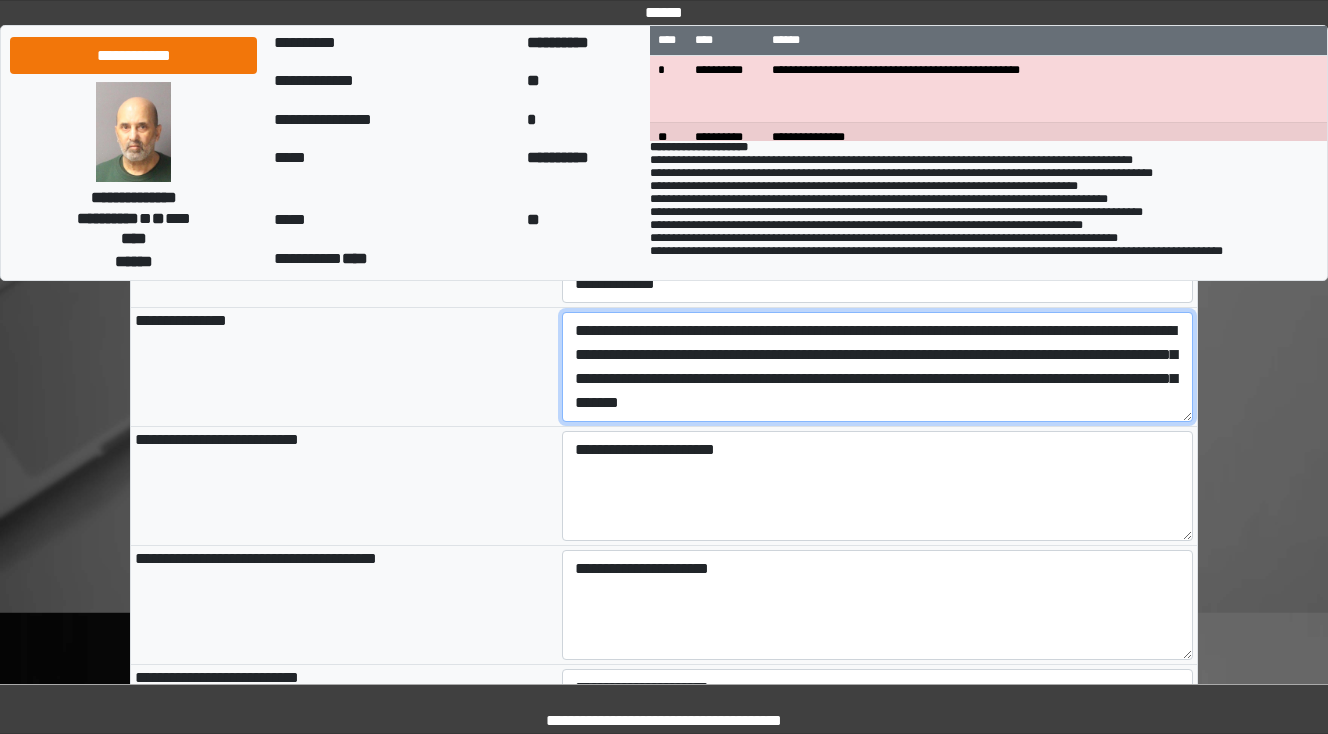 scroll, scrollTop: 160, scrollLeft: 0, axis: vertical 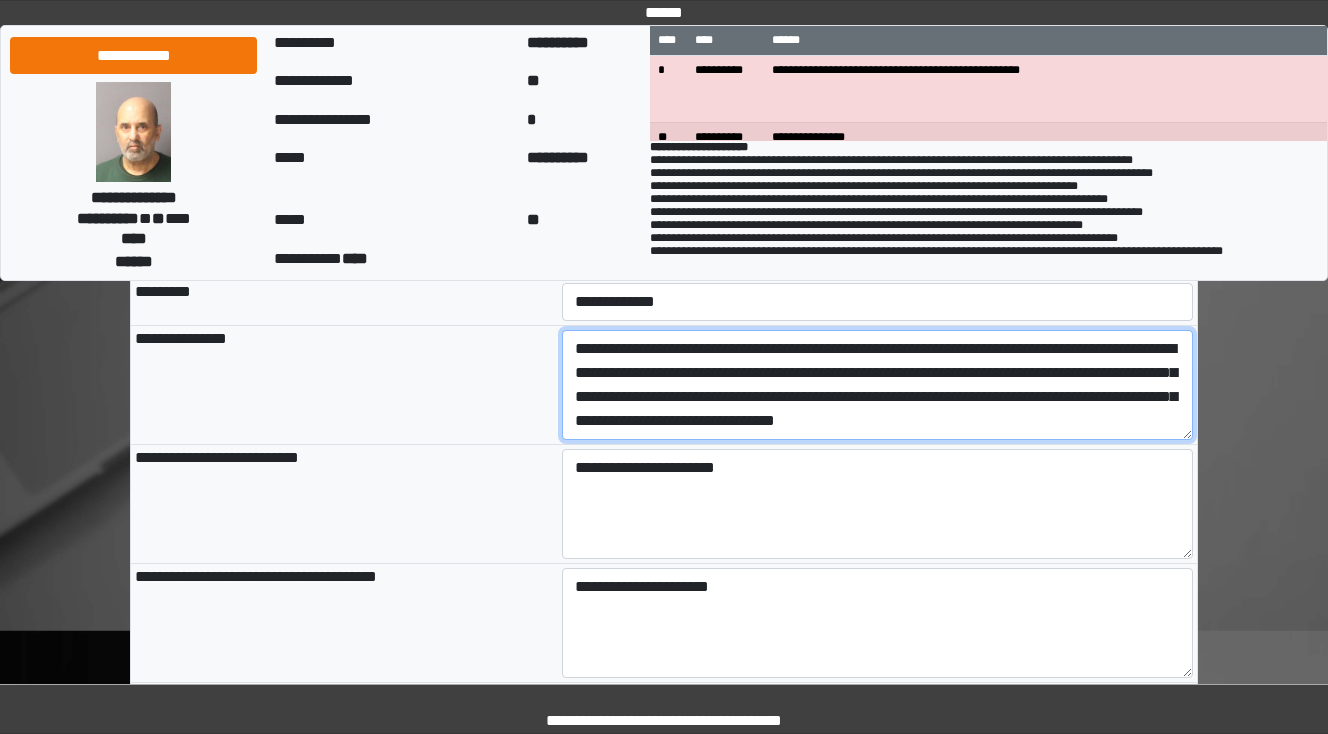 type on "**********" 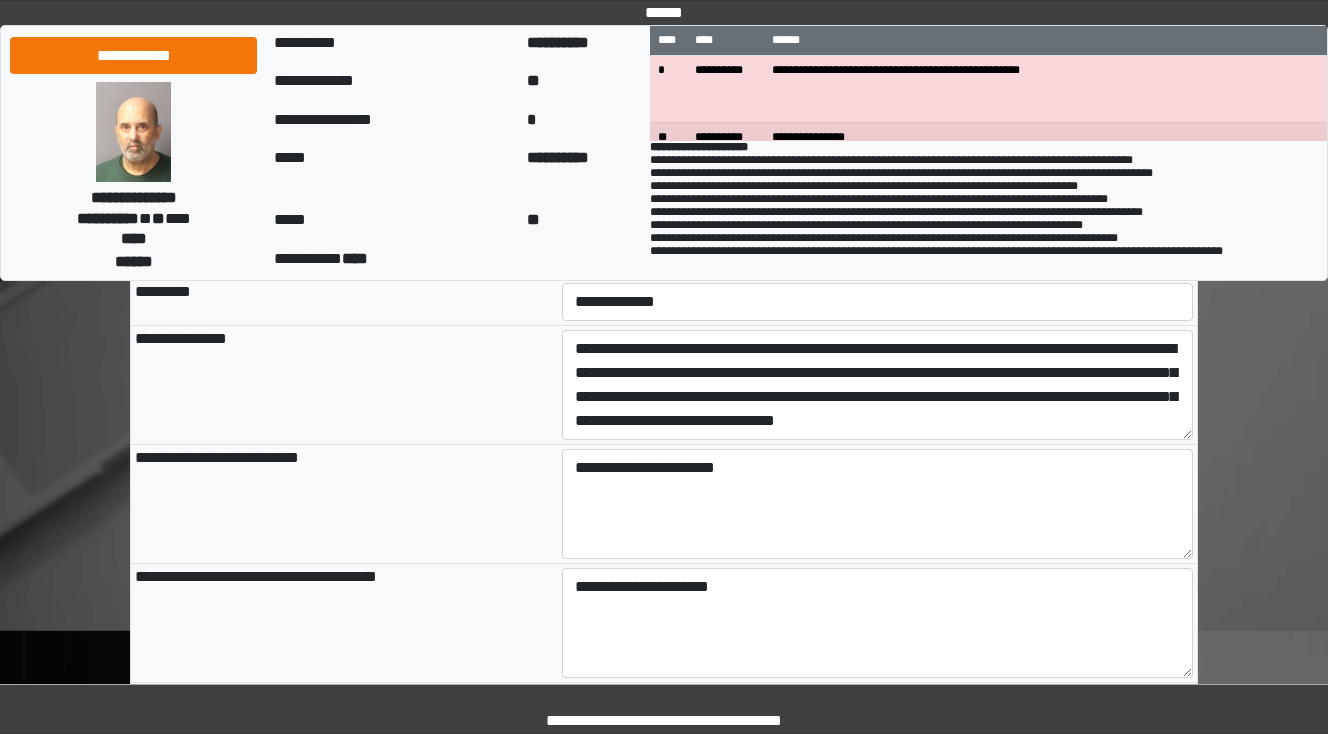 type on "**********" 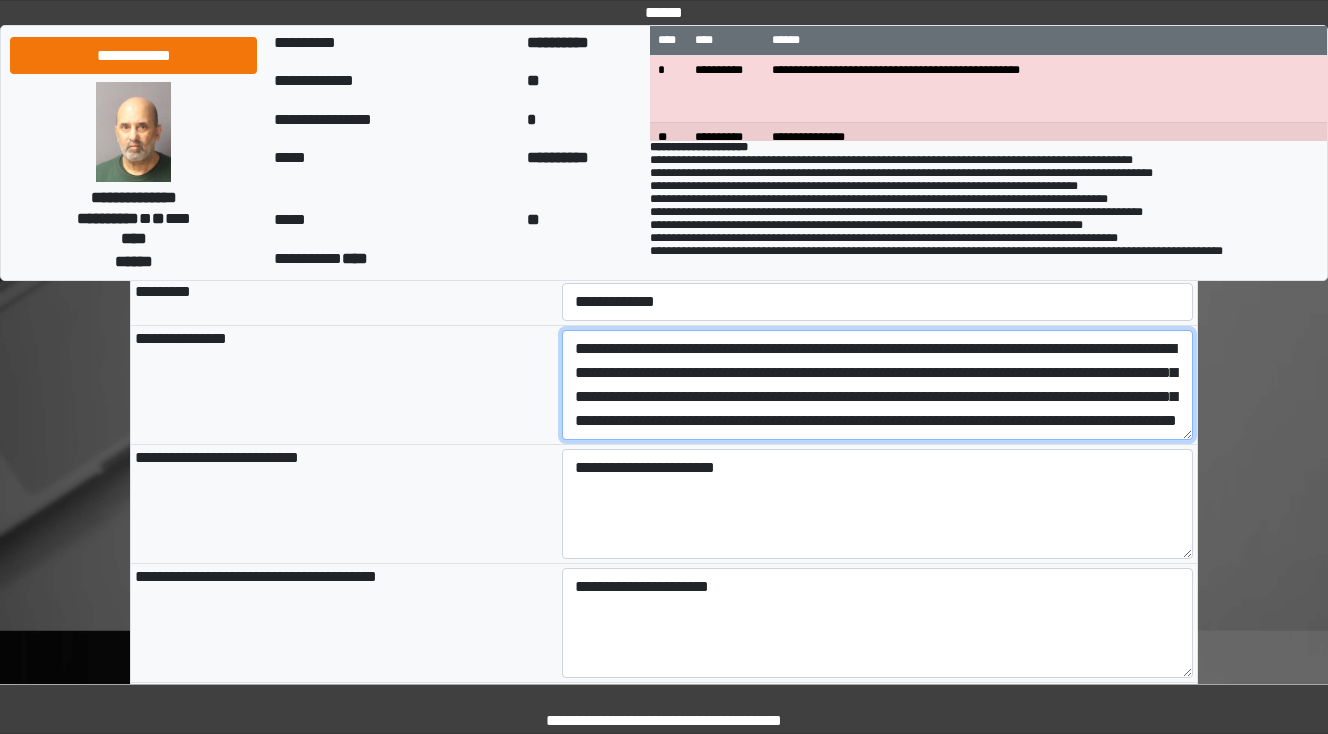 type on "**********" 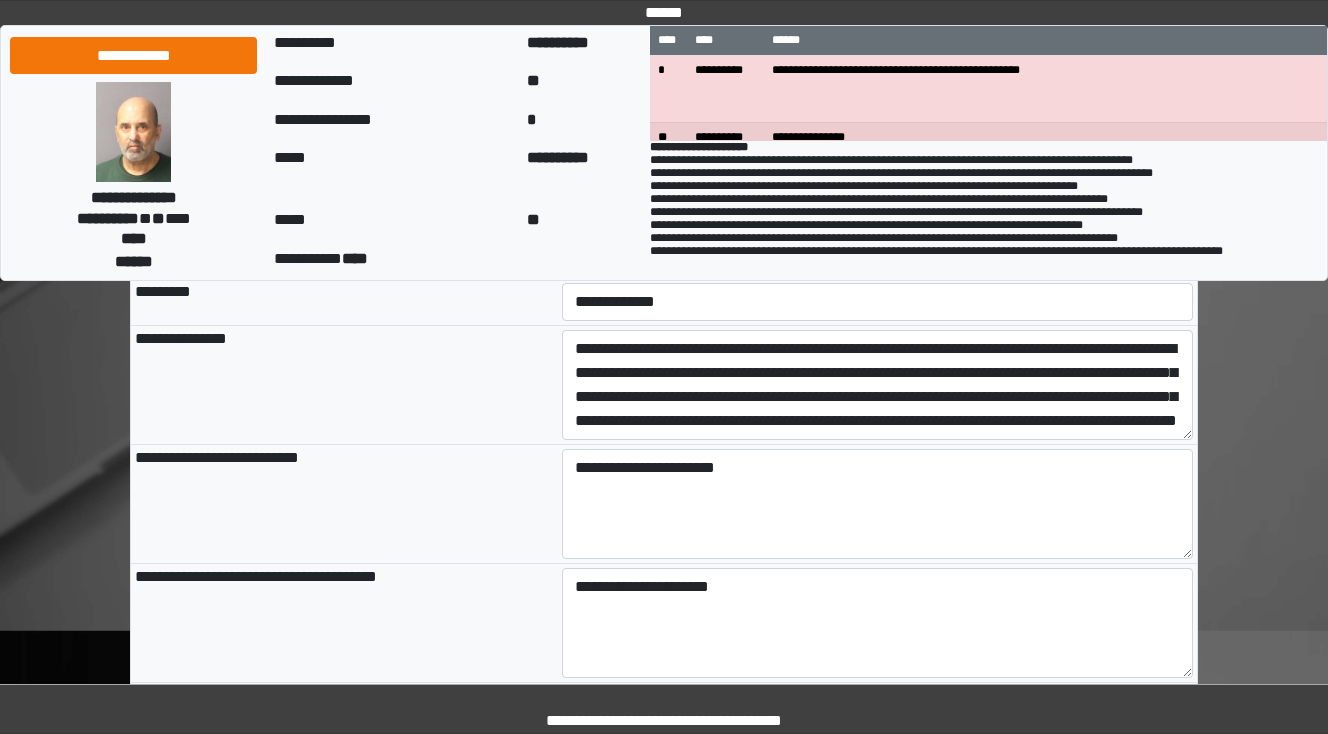 type on "**********" 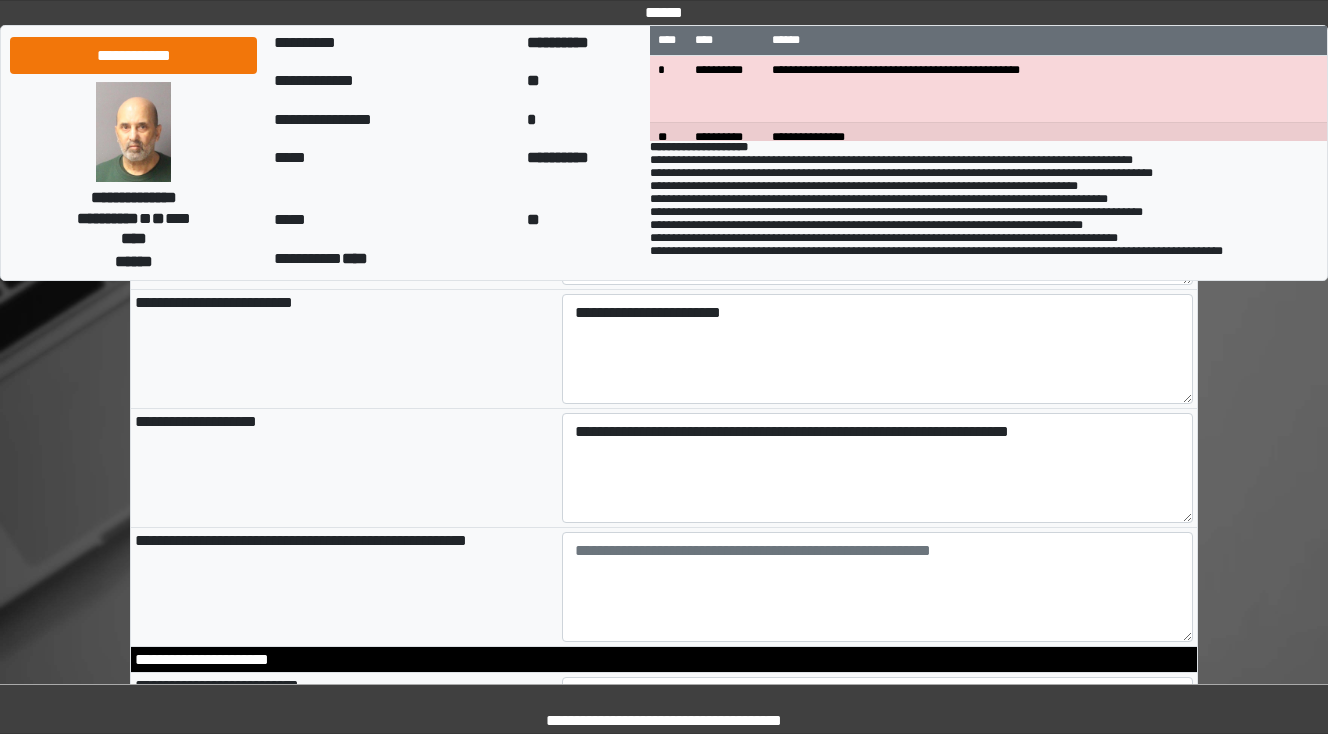 scroll, scrollTop: 1040, scrollLeft: 0, axis: vertical 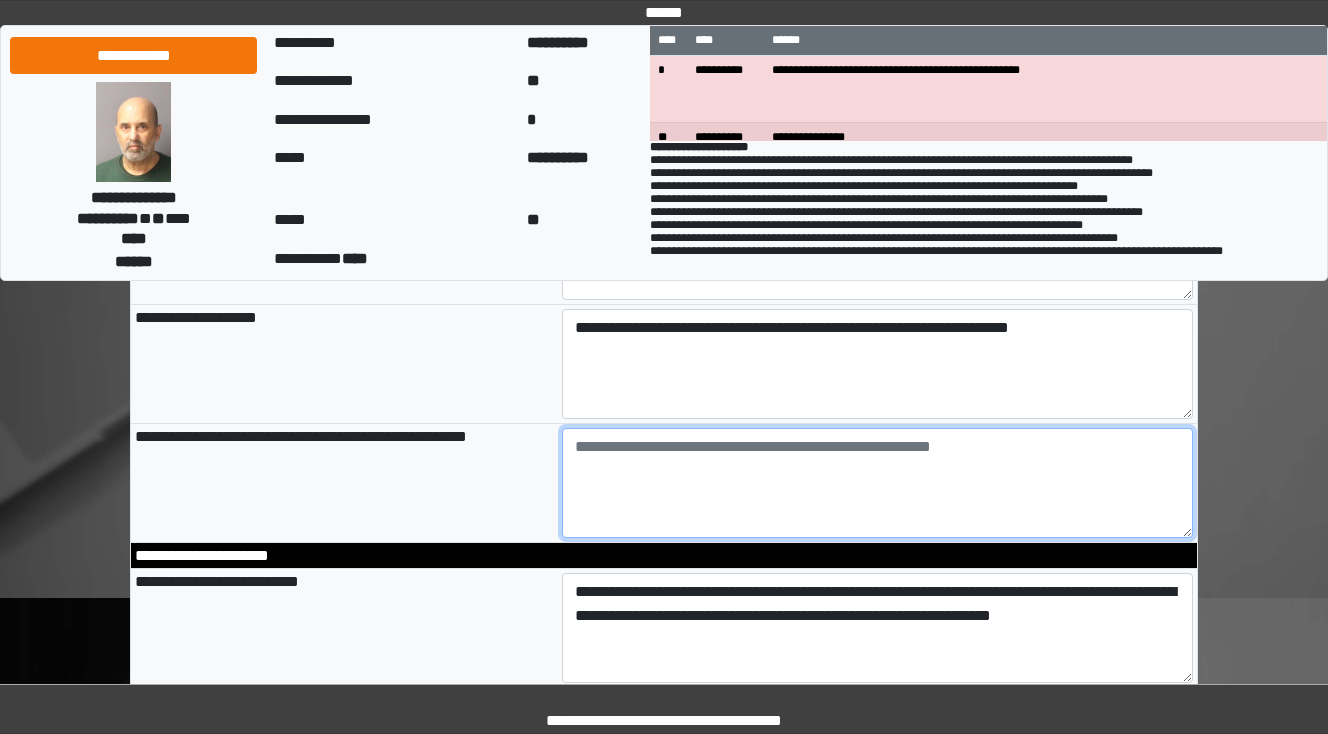 click at bounding box center (878, 483) 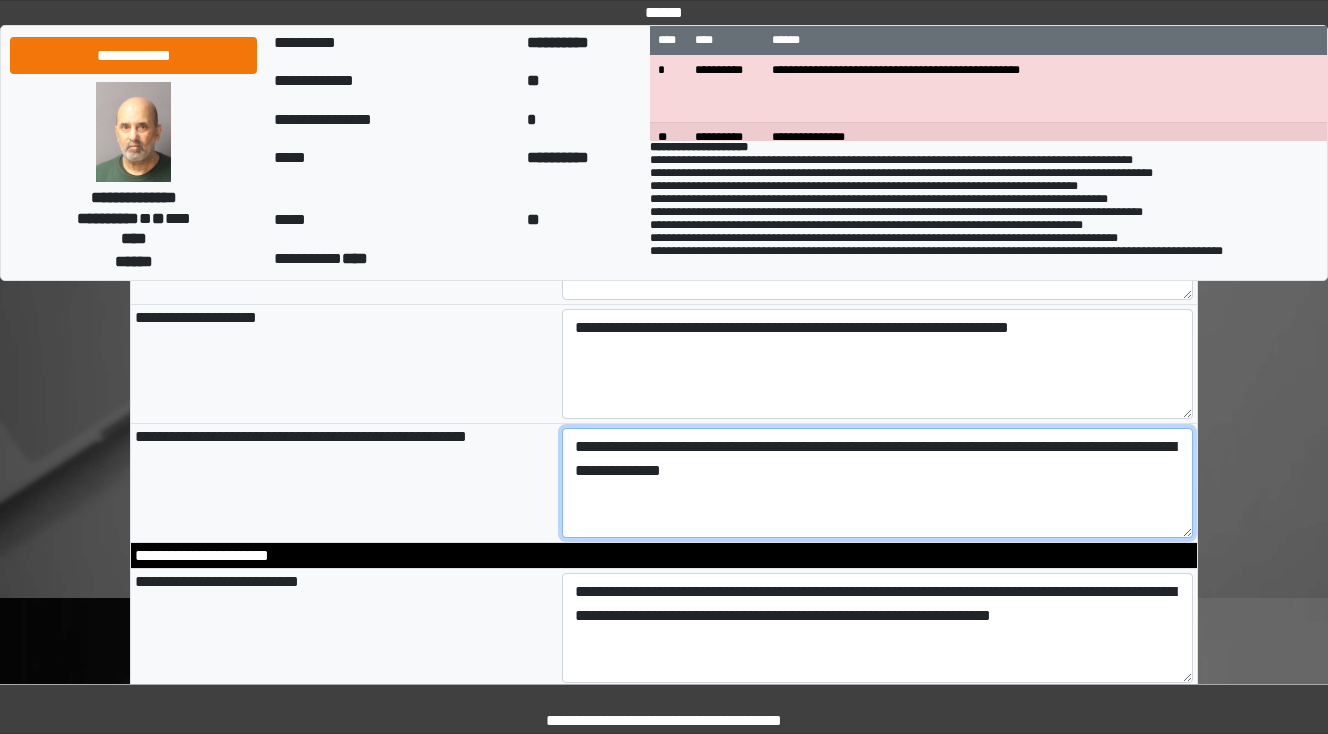 type on "**********" 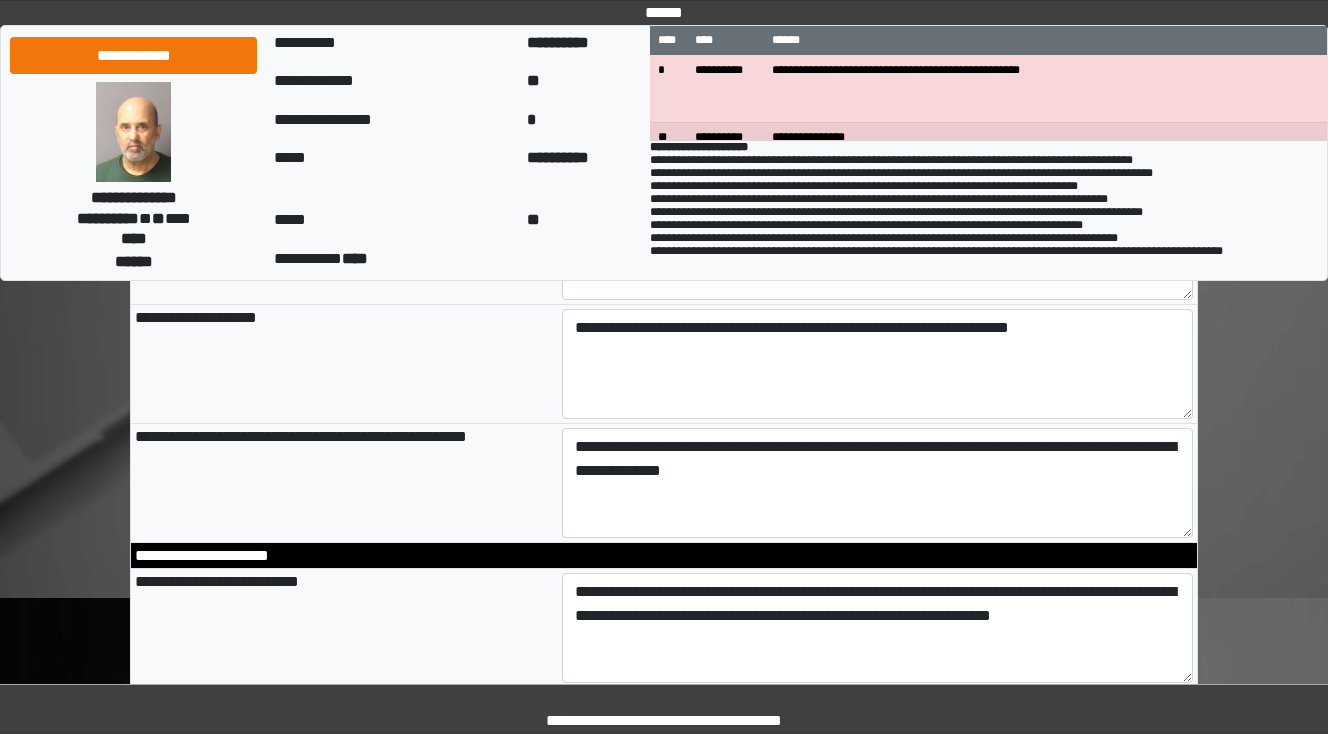 type on "**********" 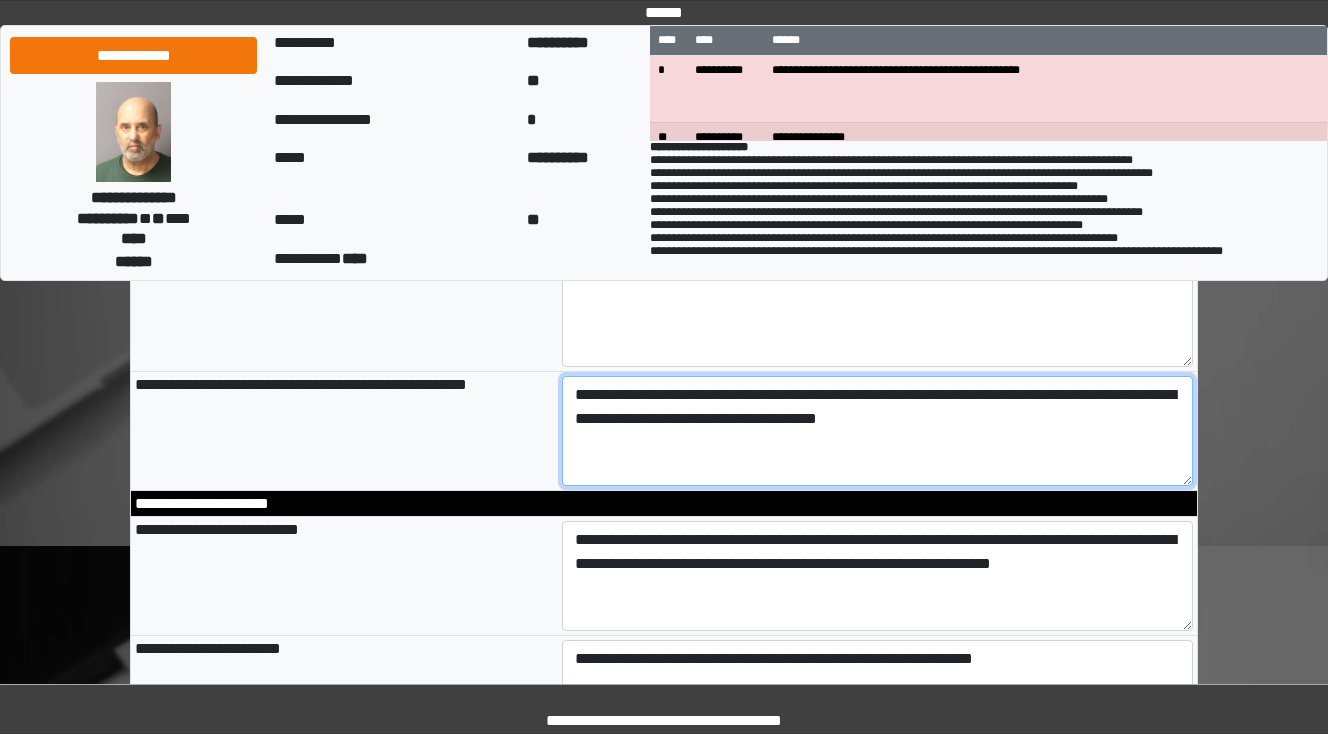 scroll, scrollTop: 1120, scrollLeft: 0, axis: vertical 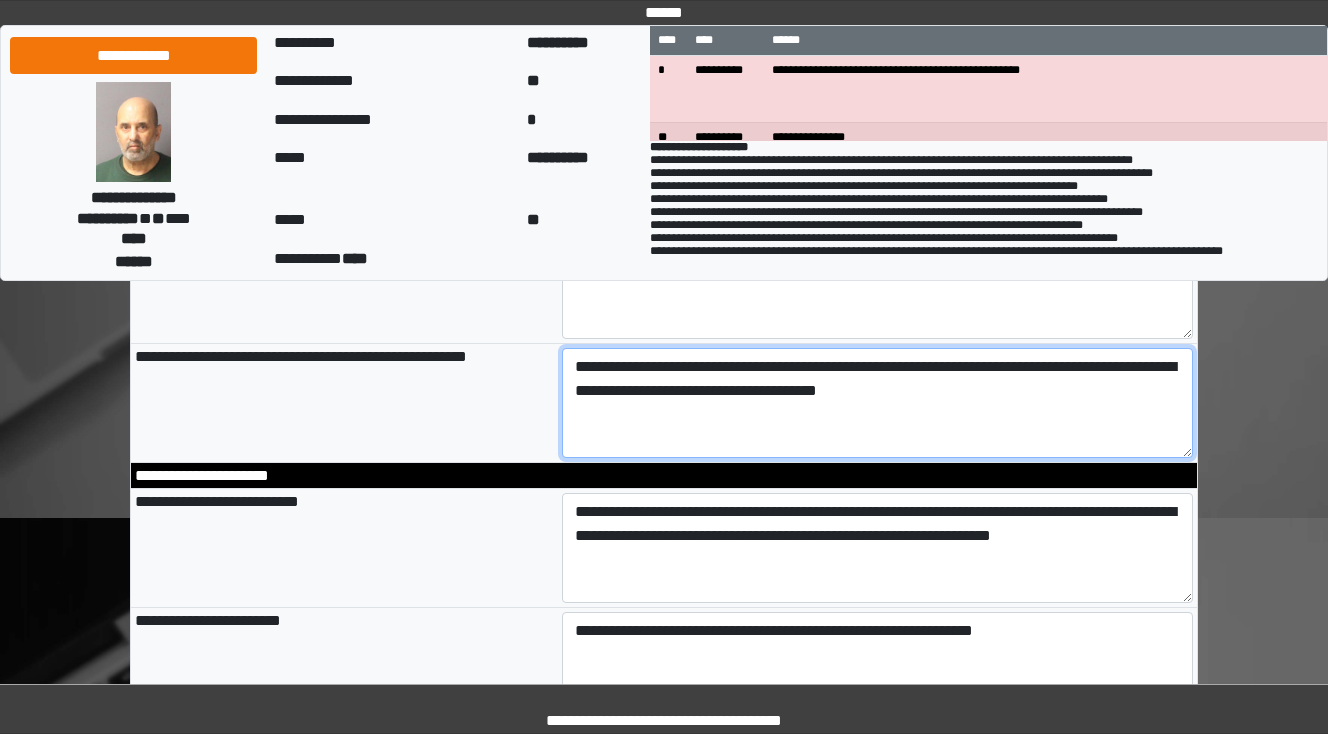 type on "**********" 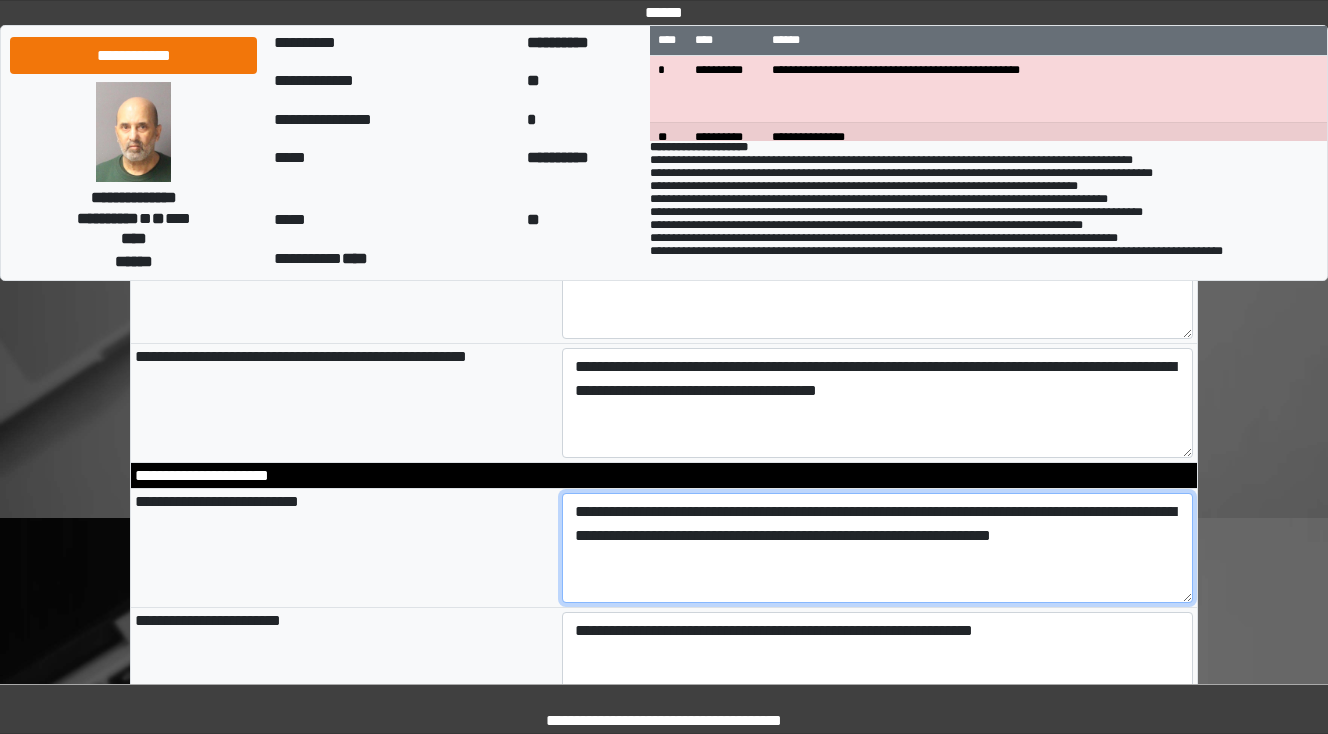type on "**********" 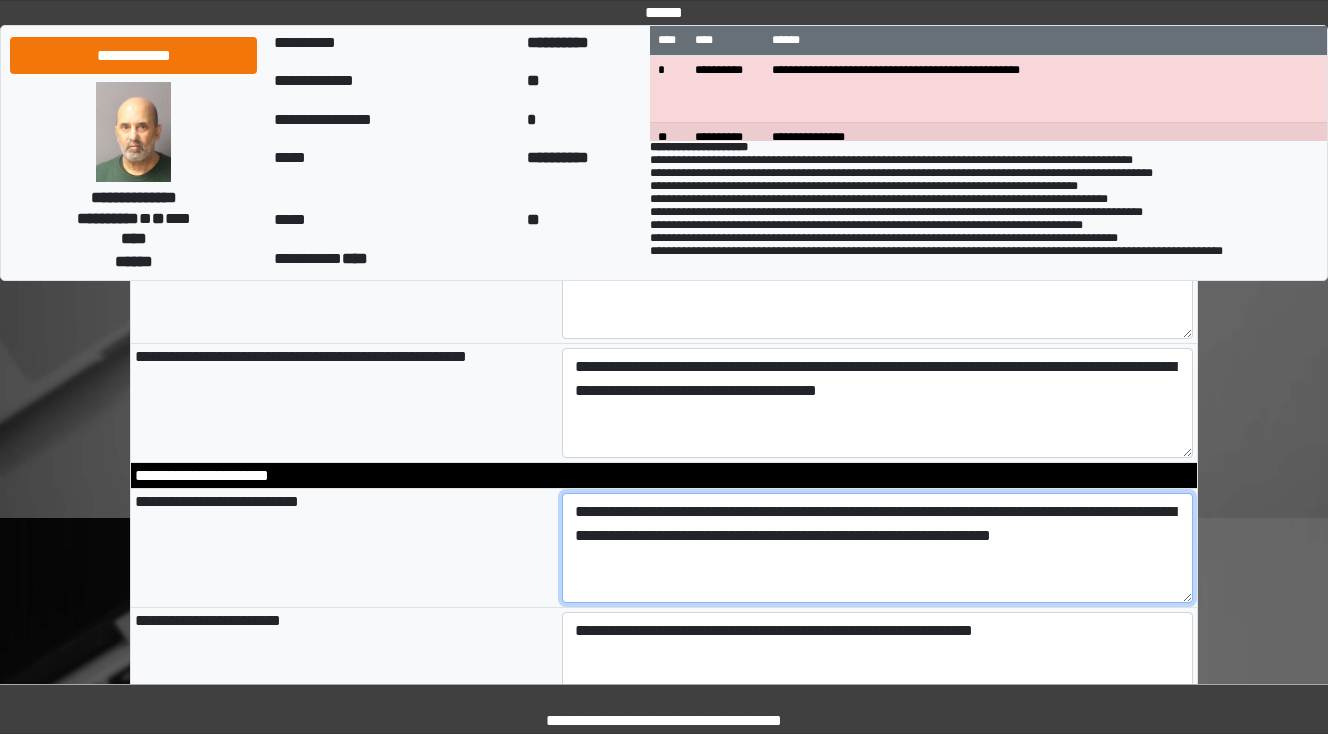 click on "**********" at bounding box center [878, 548] 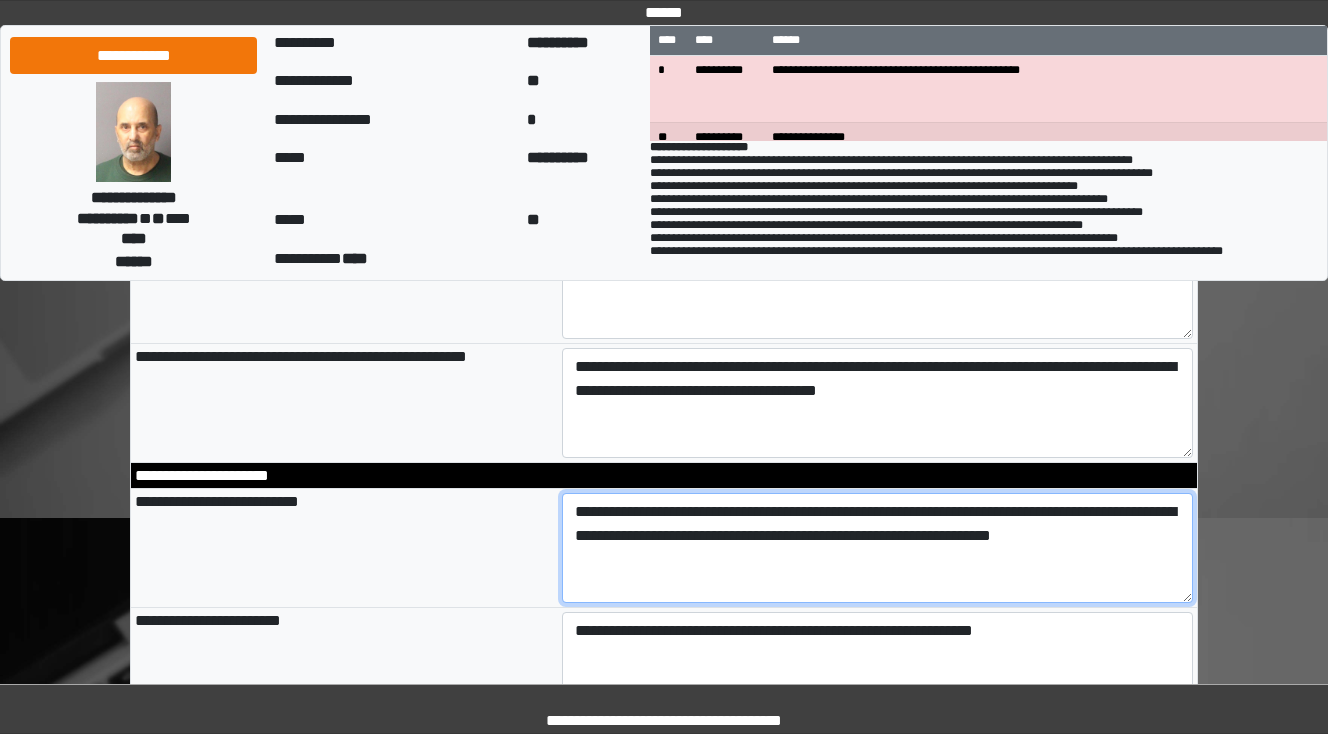 drag, startPoint x: 796, startPoint y: 541, endPoint x: 776, endPoint y: 540, distance: 20.024984 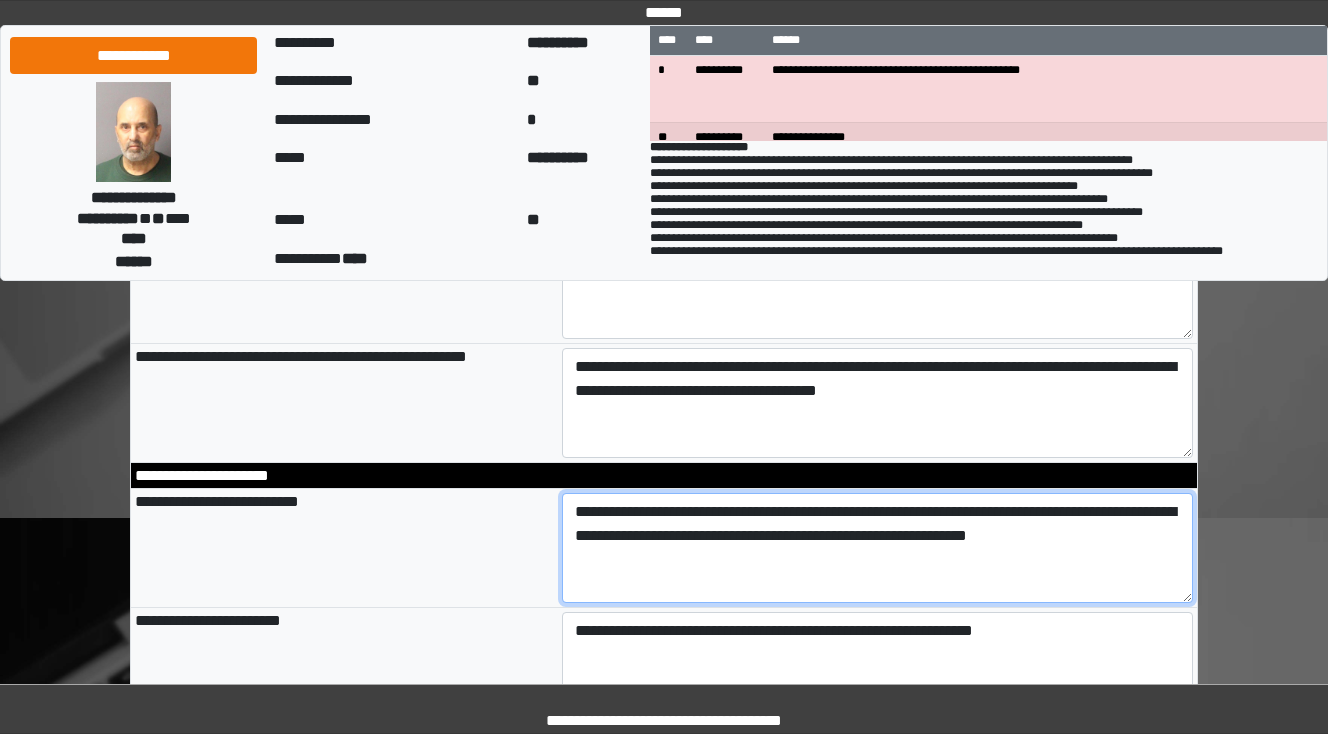 click on "**********" at bounding box center (878, 548) 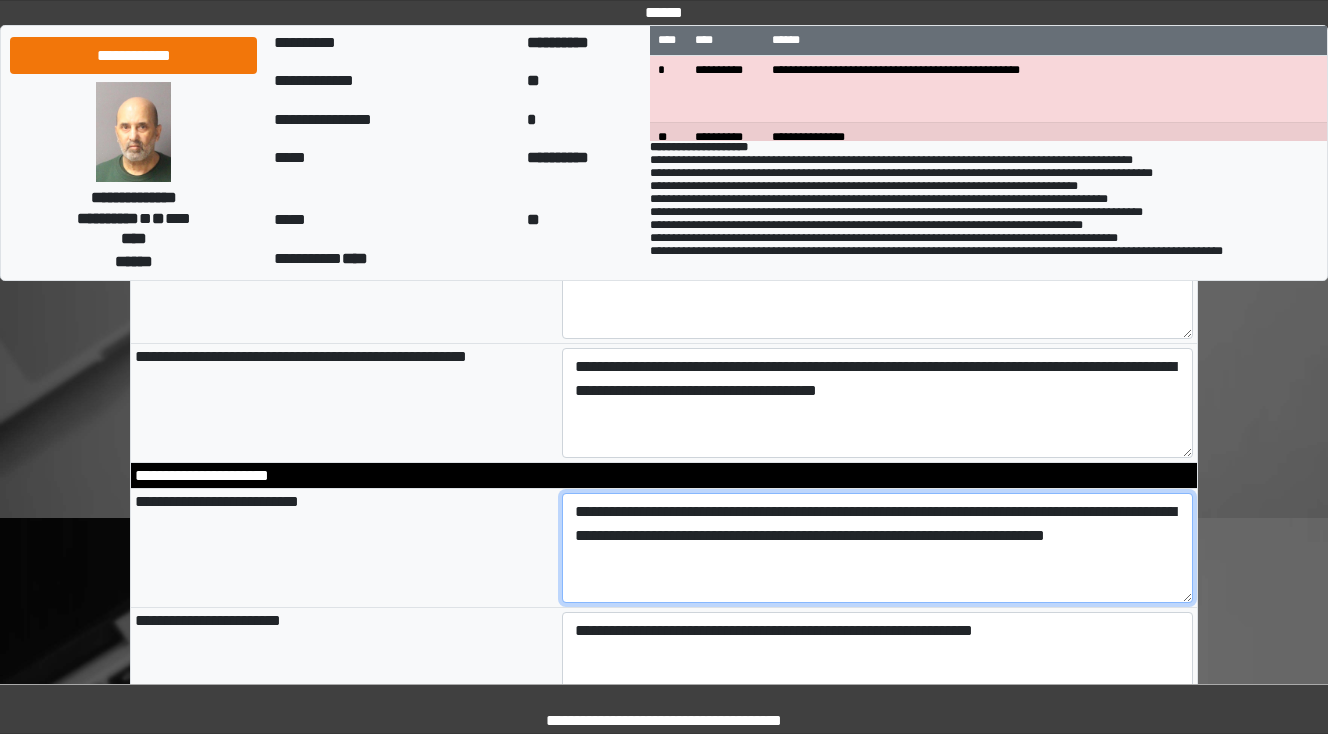 click on "**********" at bounding box center [878, 548] 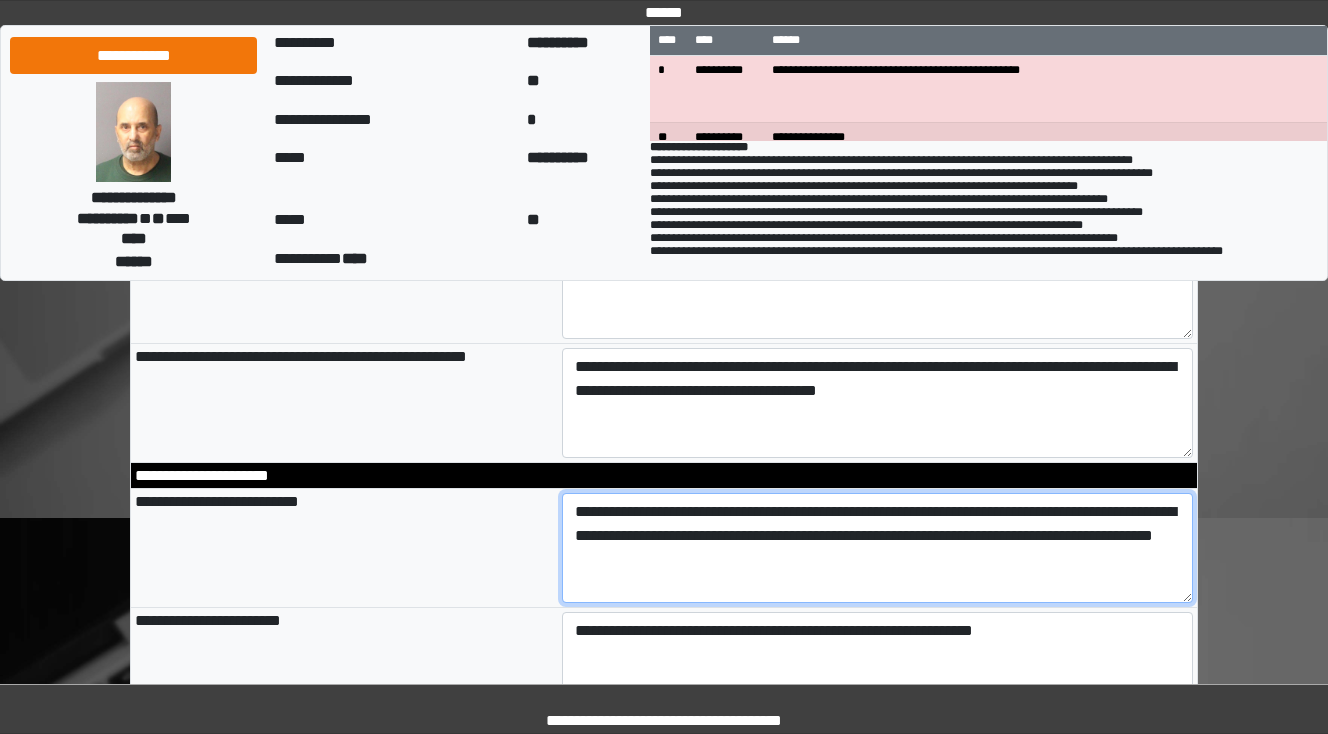 type on "**********" 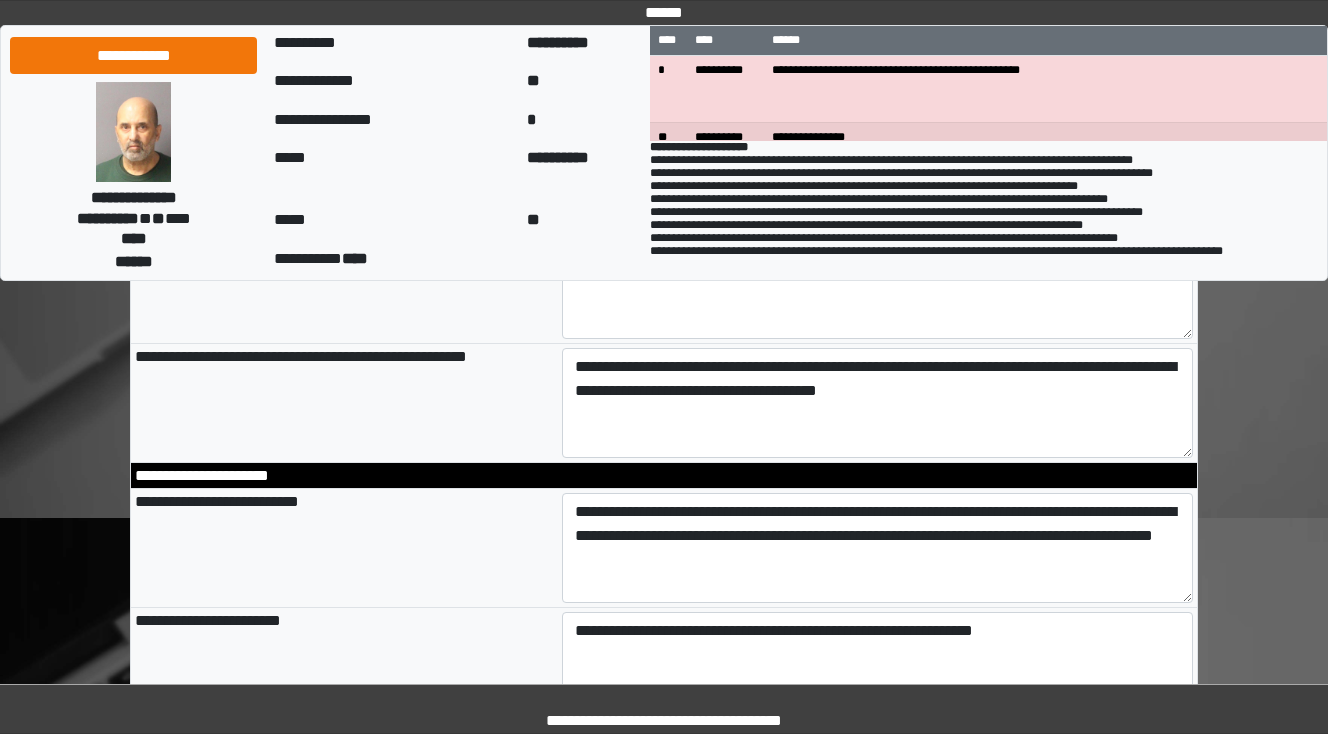 type on "**********" 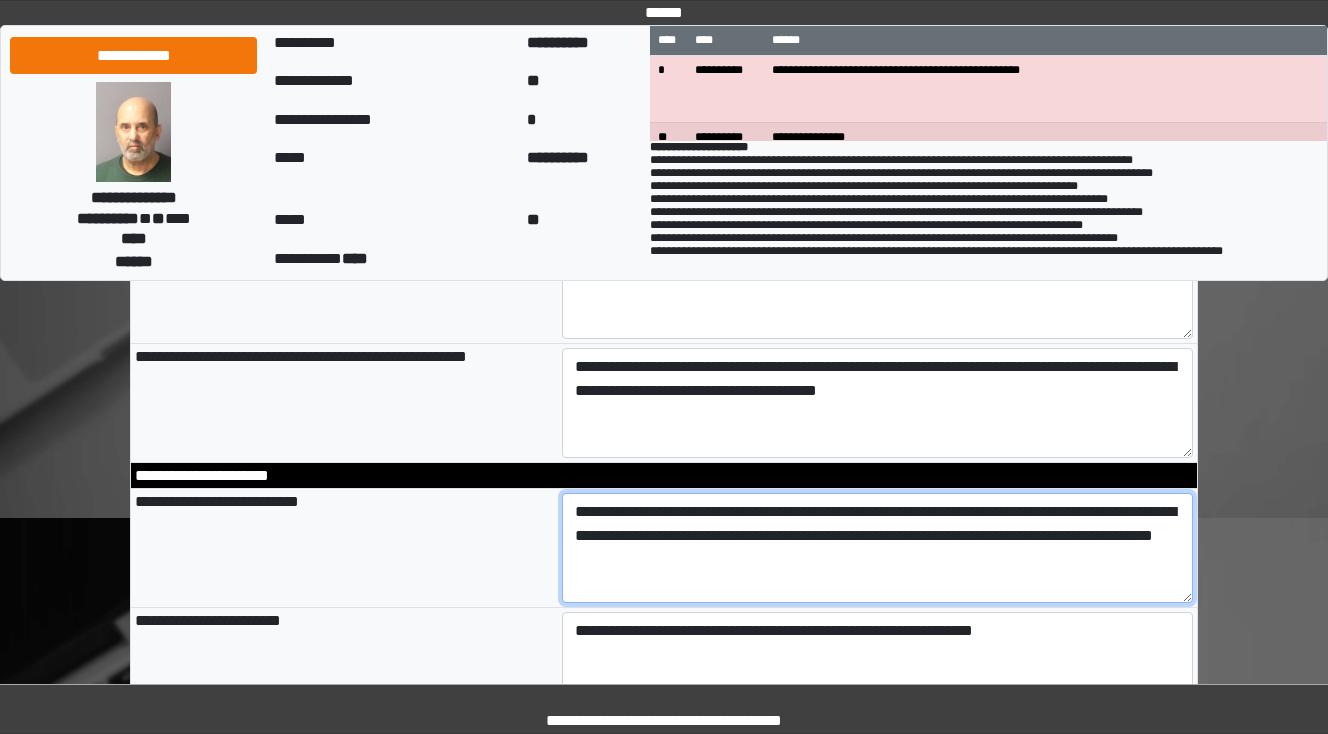click on "**********" at bounding box center [878, 548] 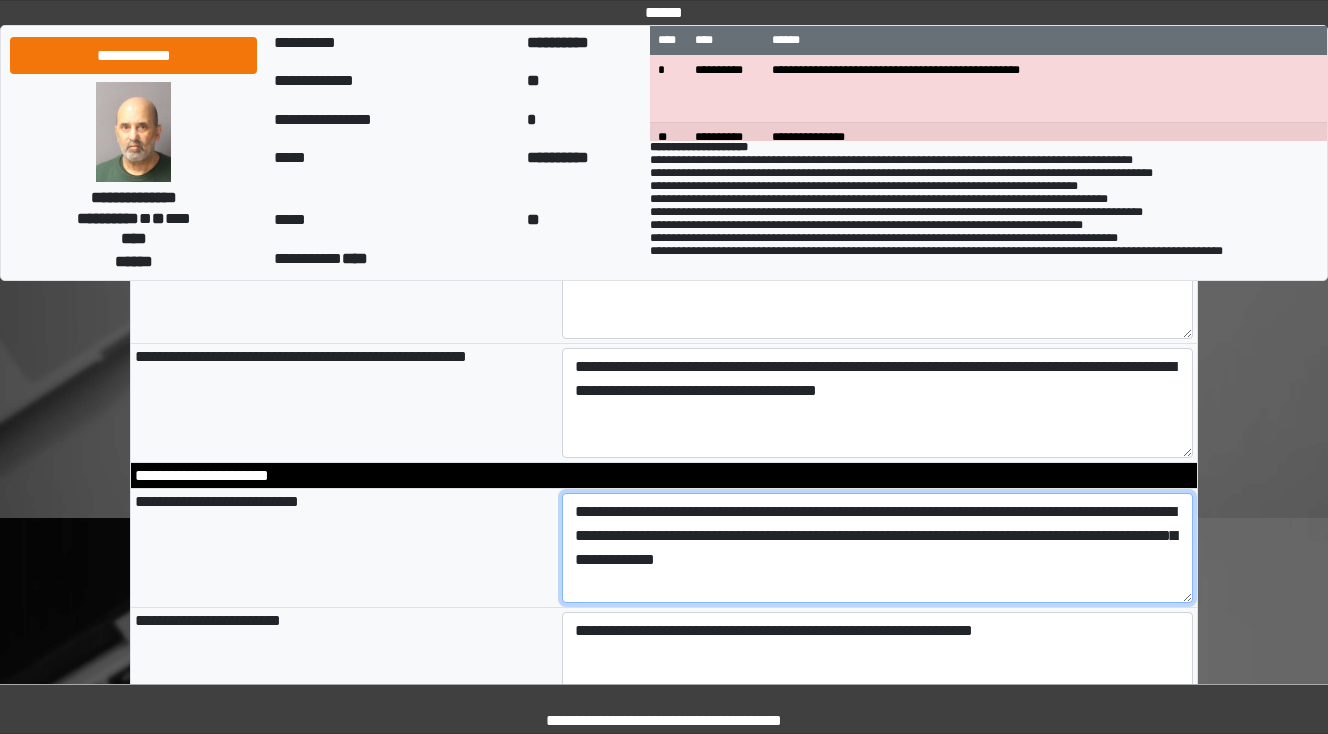 click on "**********" at bounding box center (878, 548) 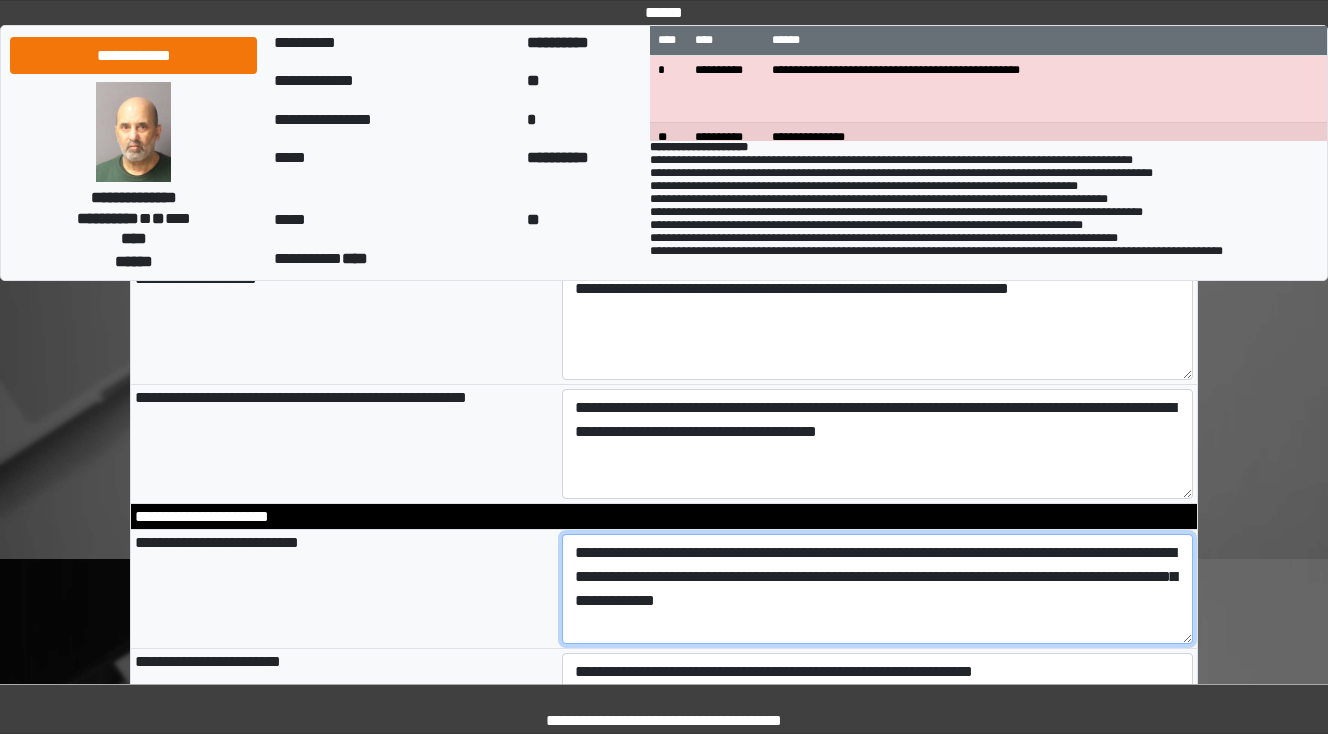 scroll, scrollTop: 960, scrollLeft: 0, axis: vertical 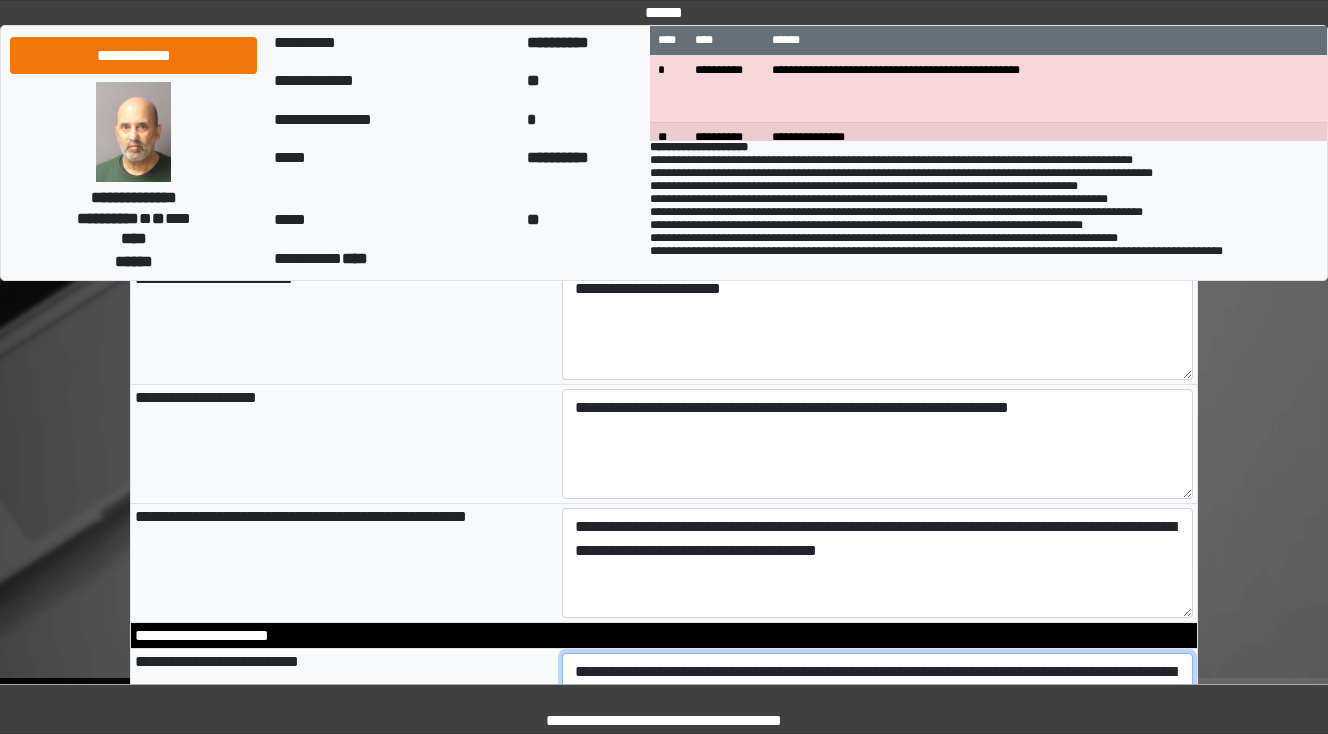 type on "**********" 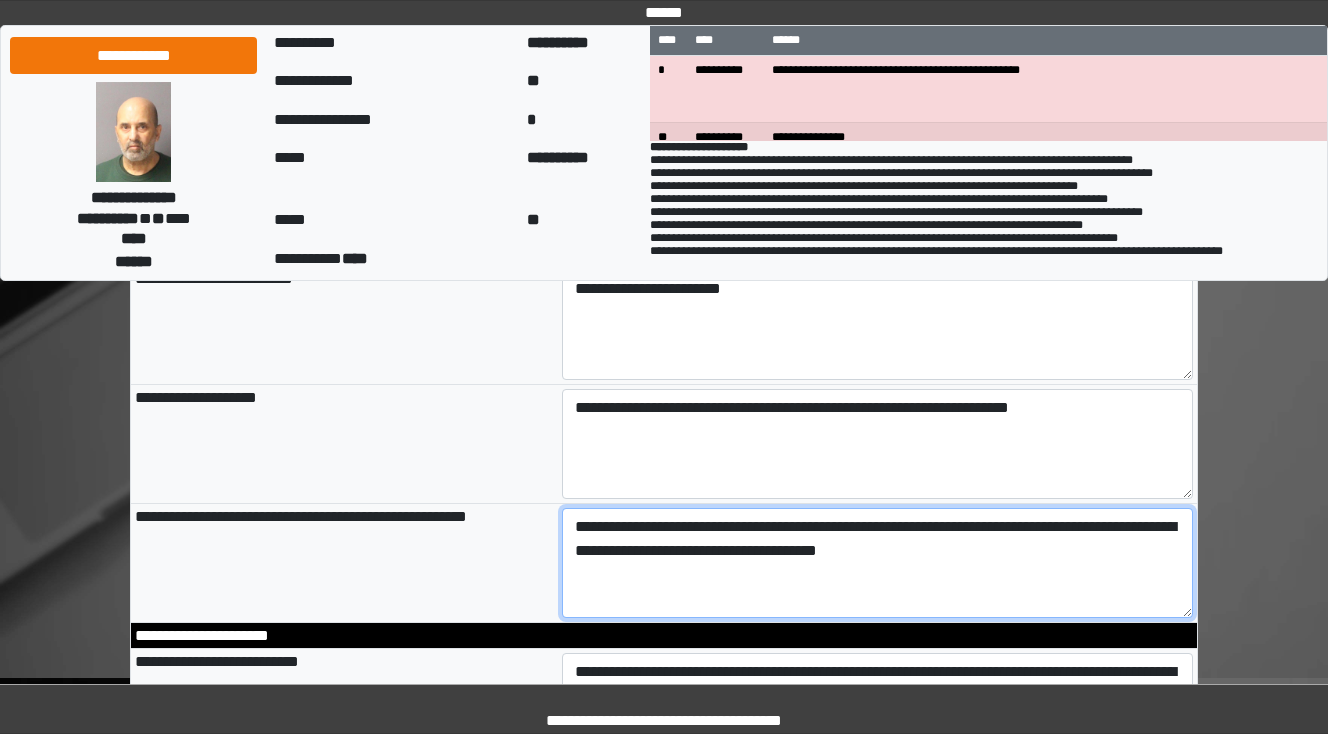 type on "**********" 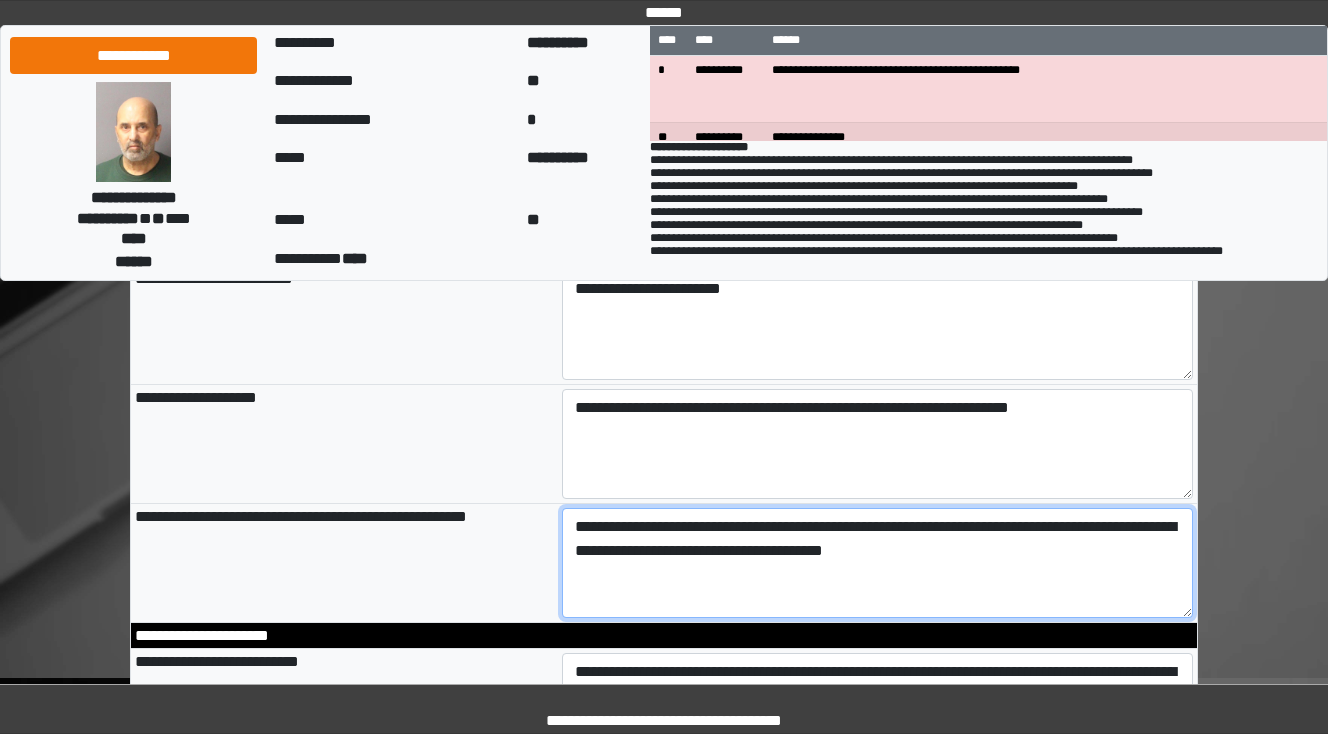 type on "**********" 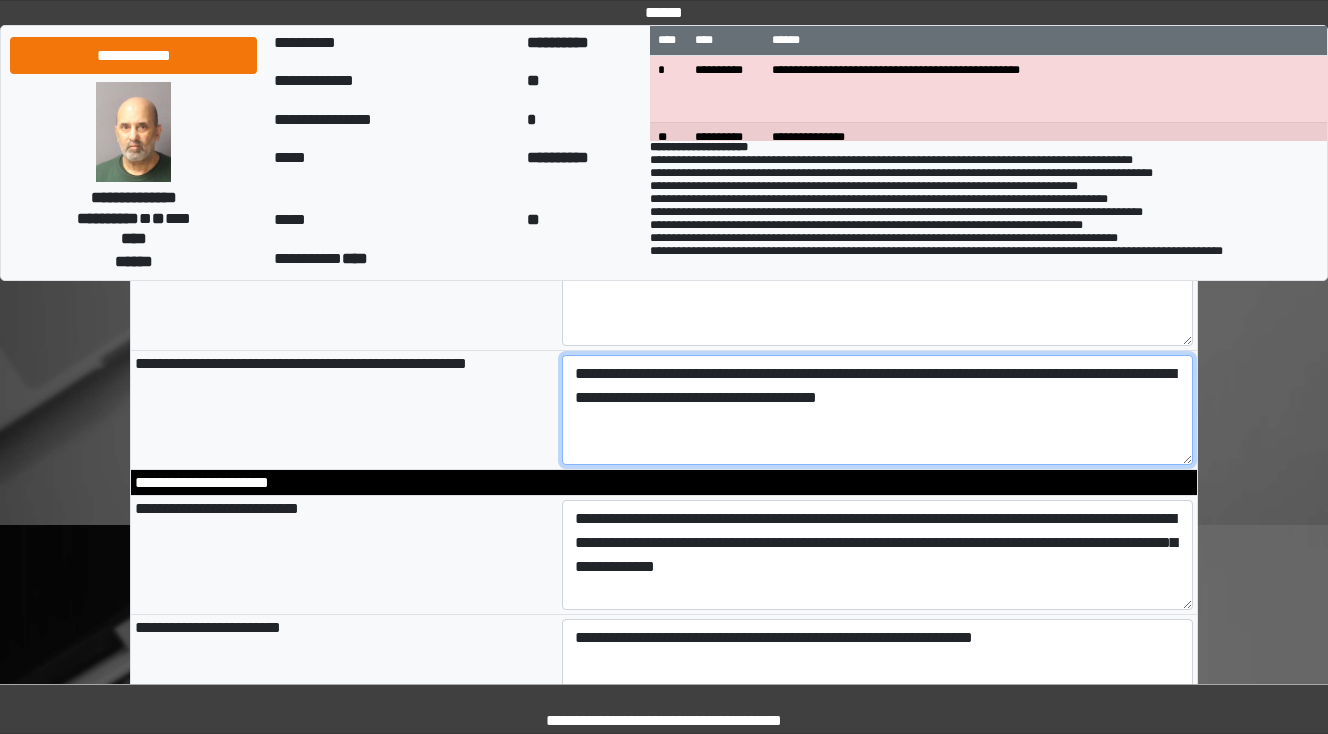 scroll, scrollTop: 1120, scrollLeft: 0, axis: vertical 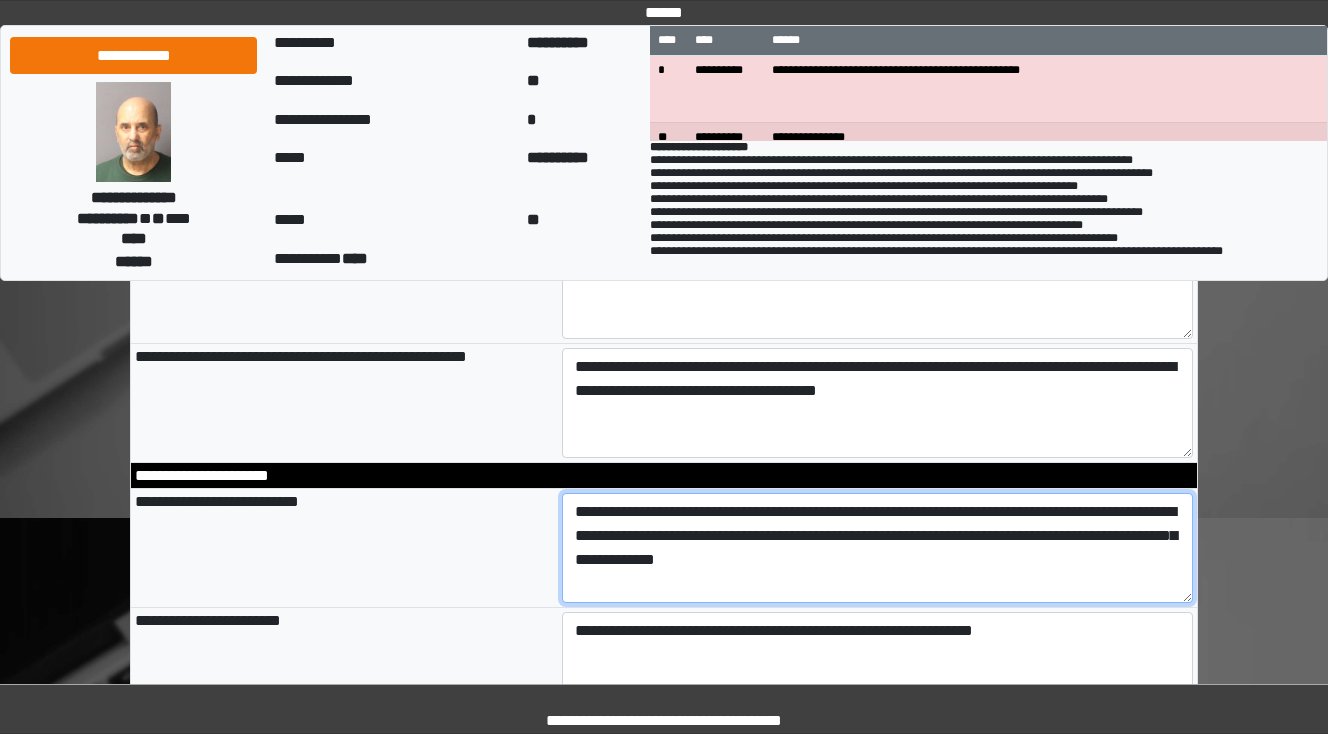 click on "**********" at bounding box center [878, 548] 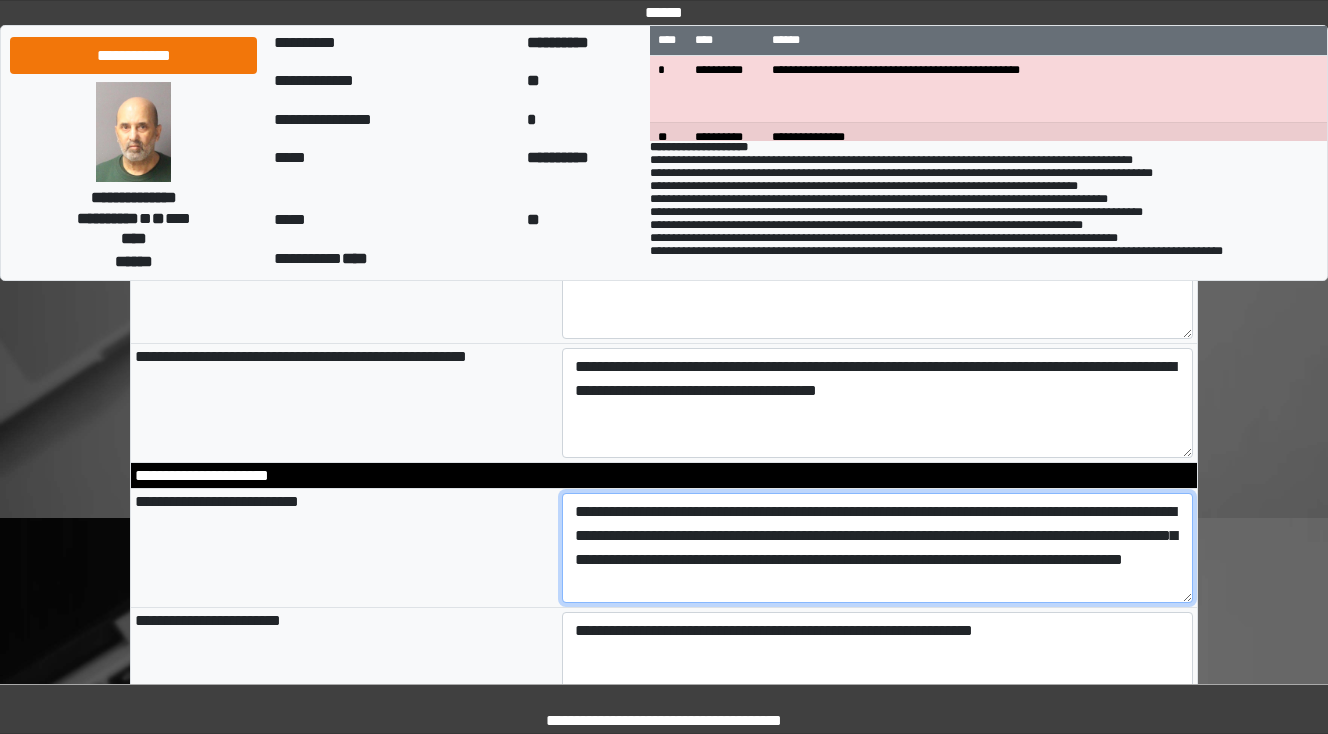 type on "**********" 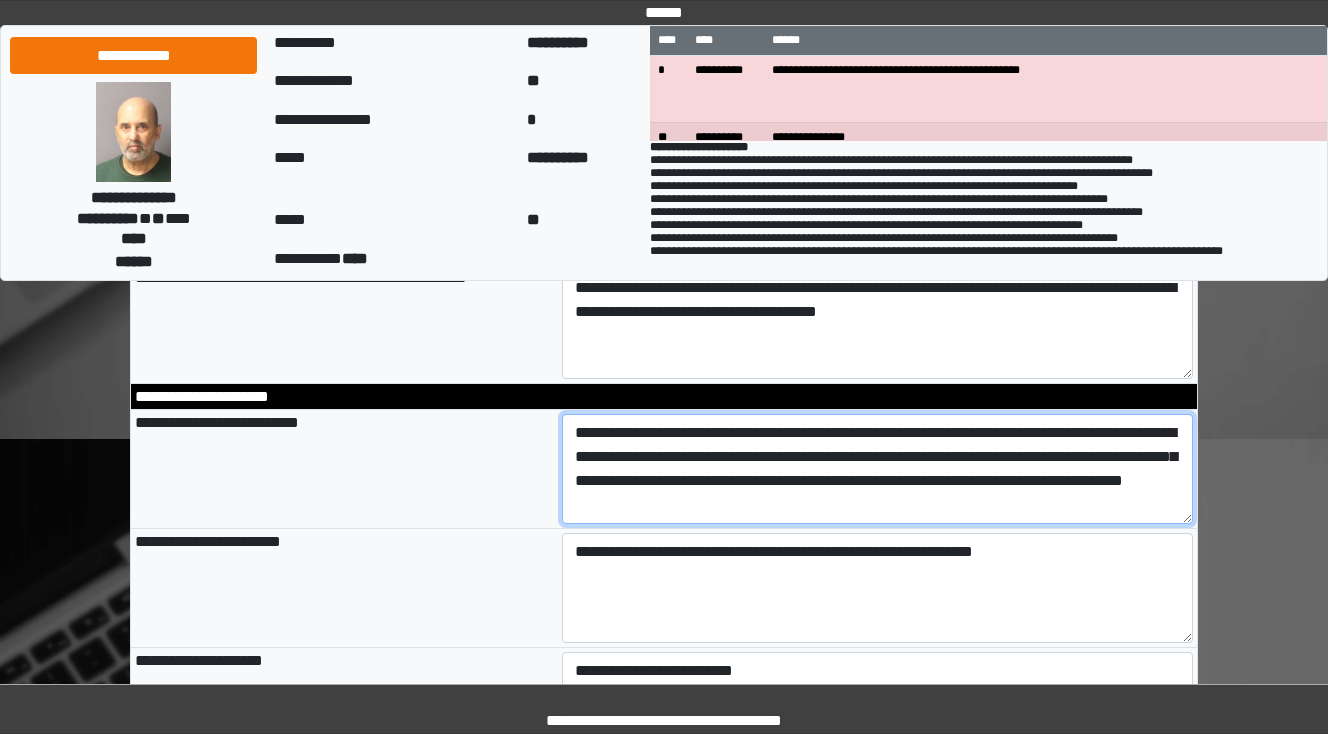 scroll, scrollTop: 1200, scrollLeft: 0, axis: vertical 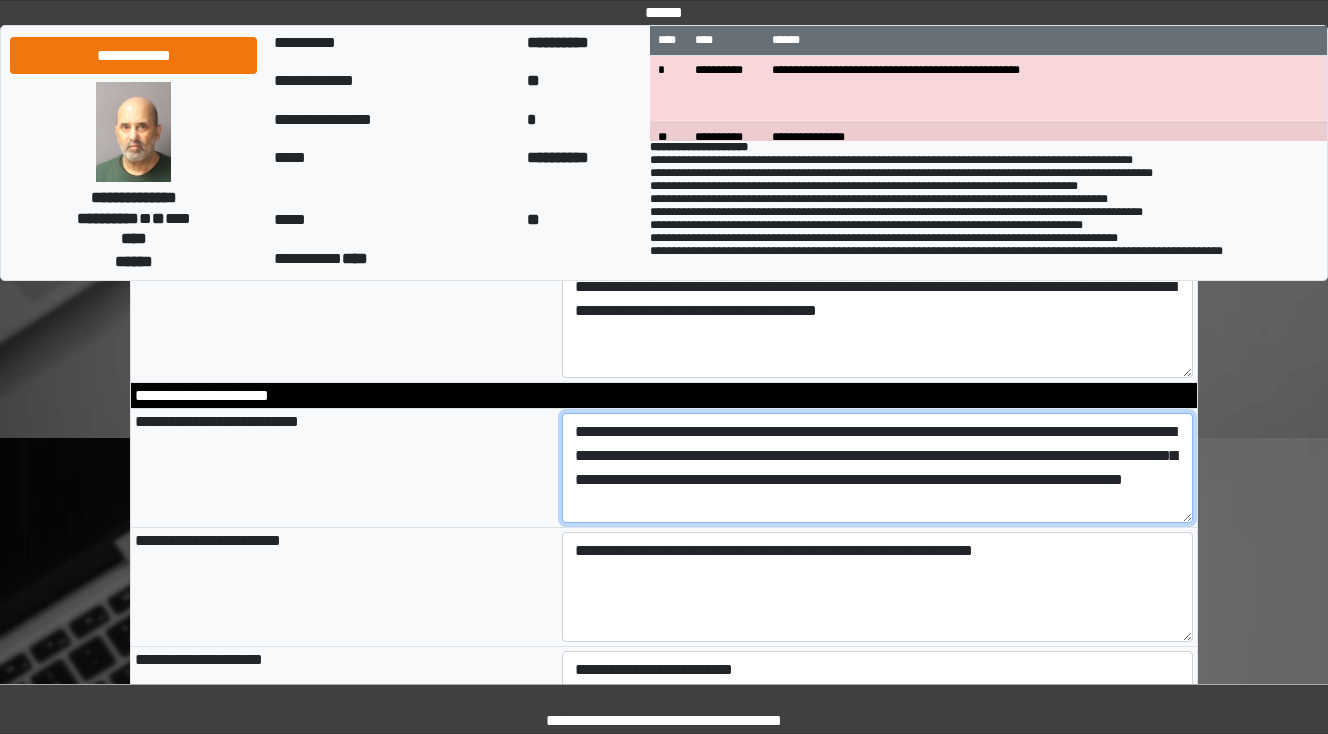 click on "**********" at bounding box center (878, 468) 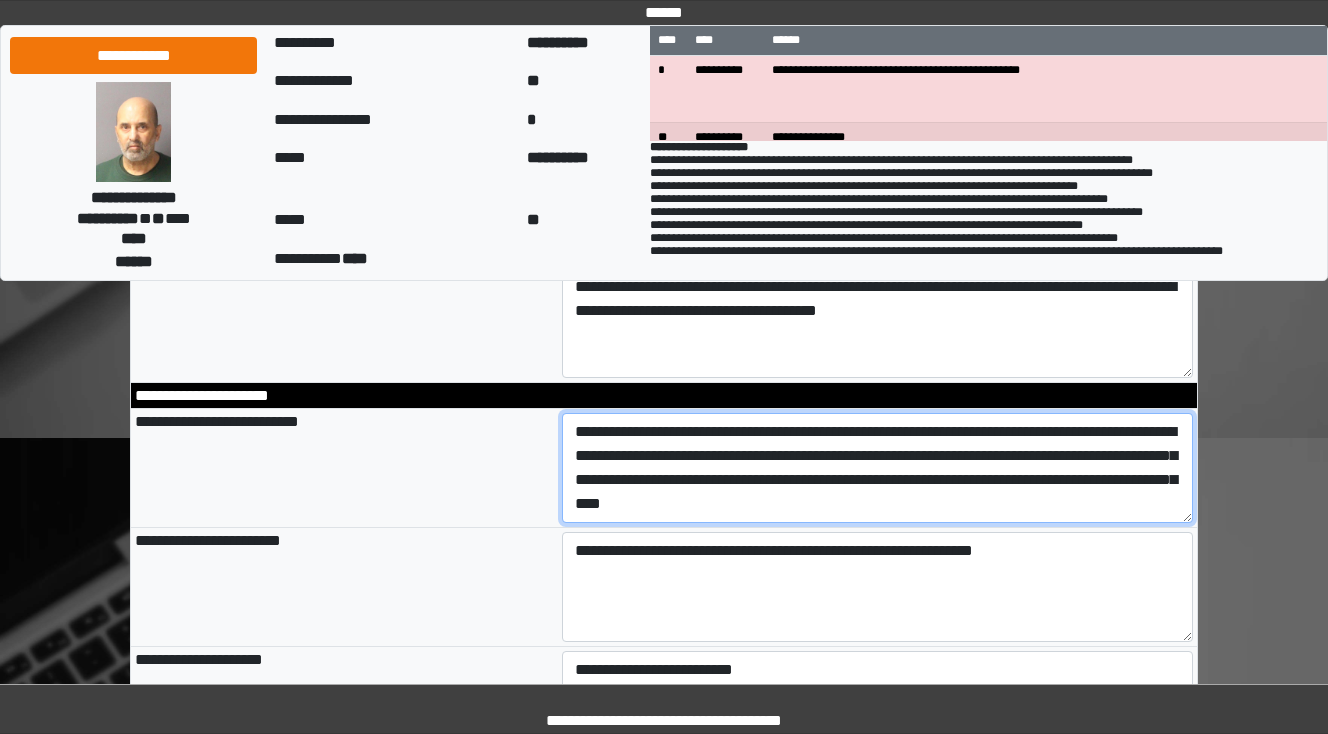 click on "**********" at bounding box center [878, 468] 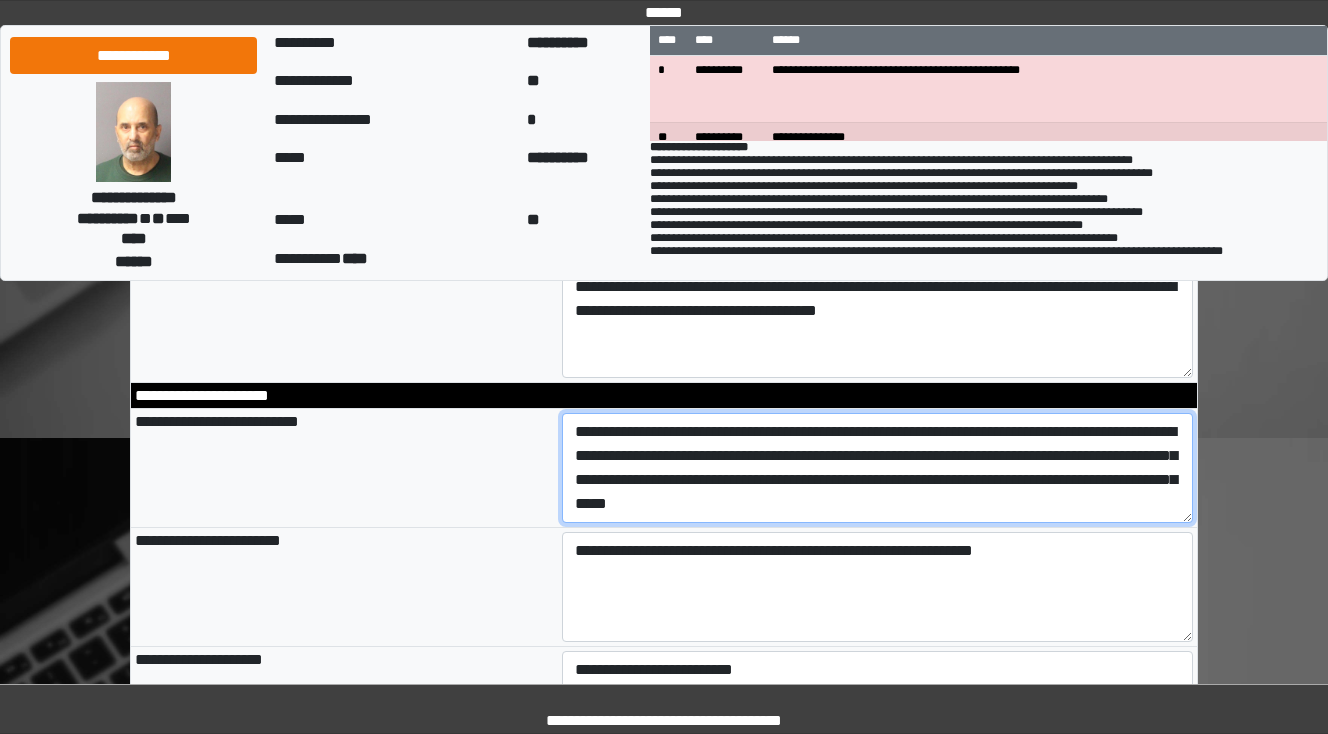 click on "**********" at bounding box center [878, 468] 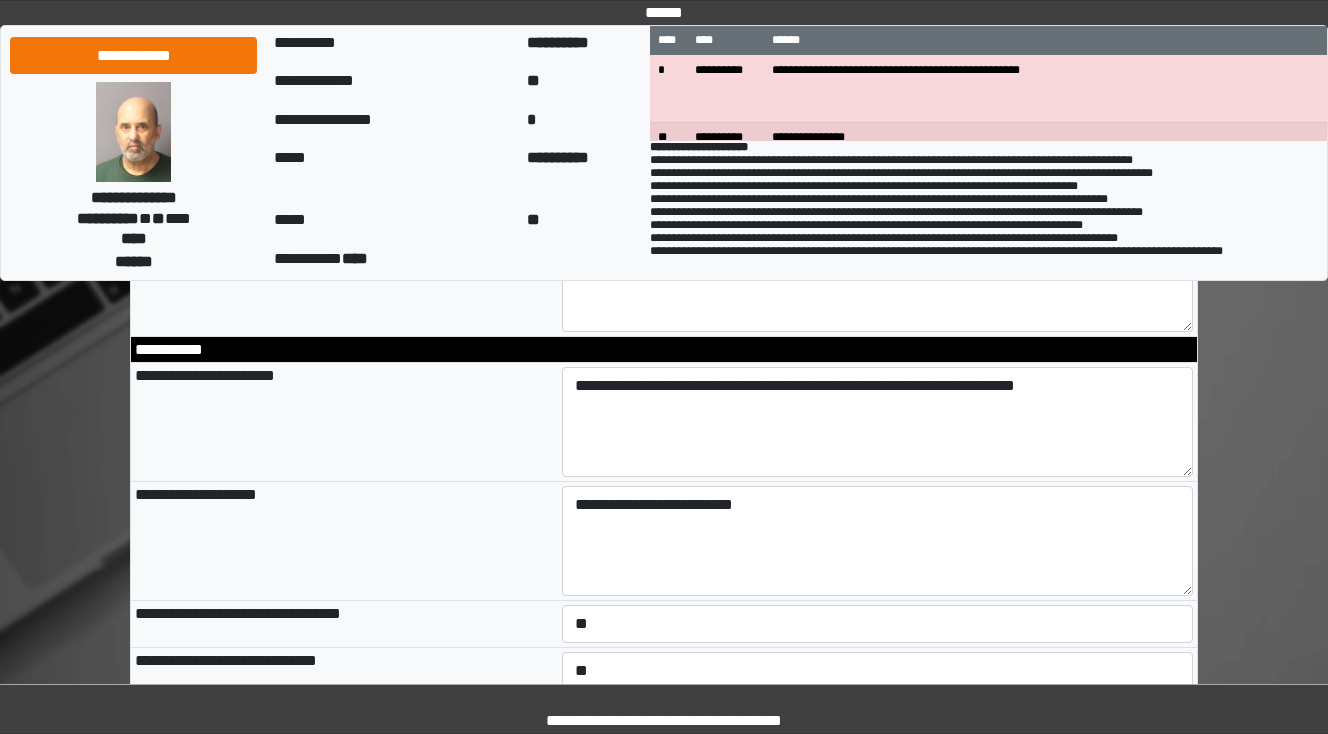 scroll, scrollTop: 2640, scrollLeft: 0, axis: vertical 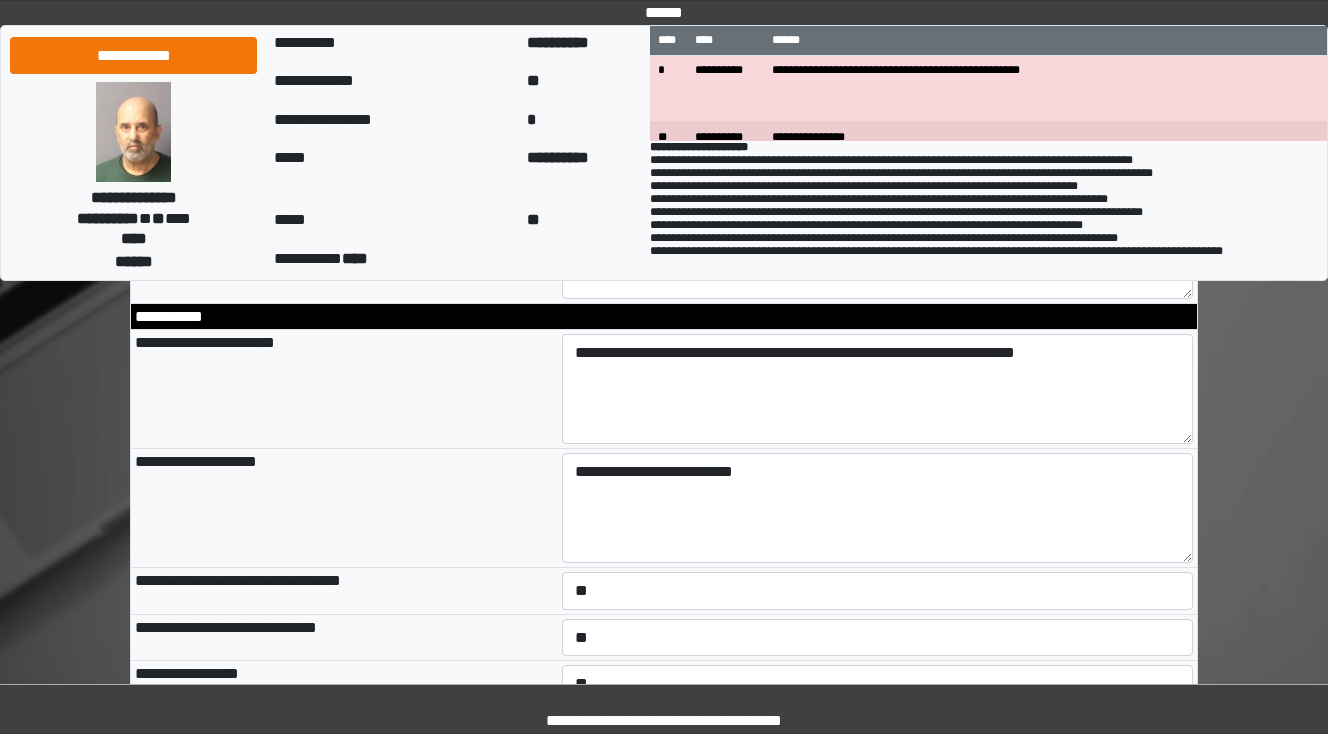 type on "**********" 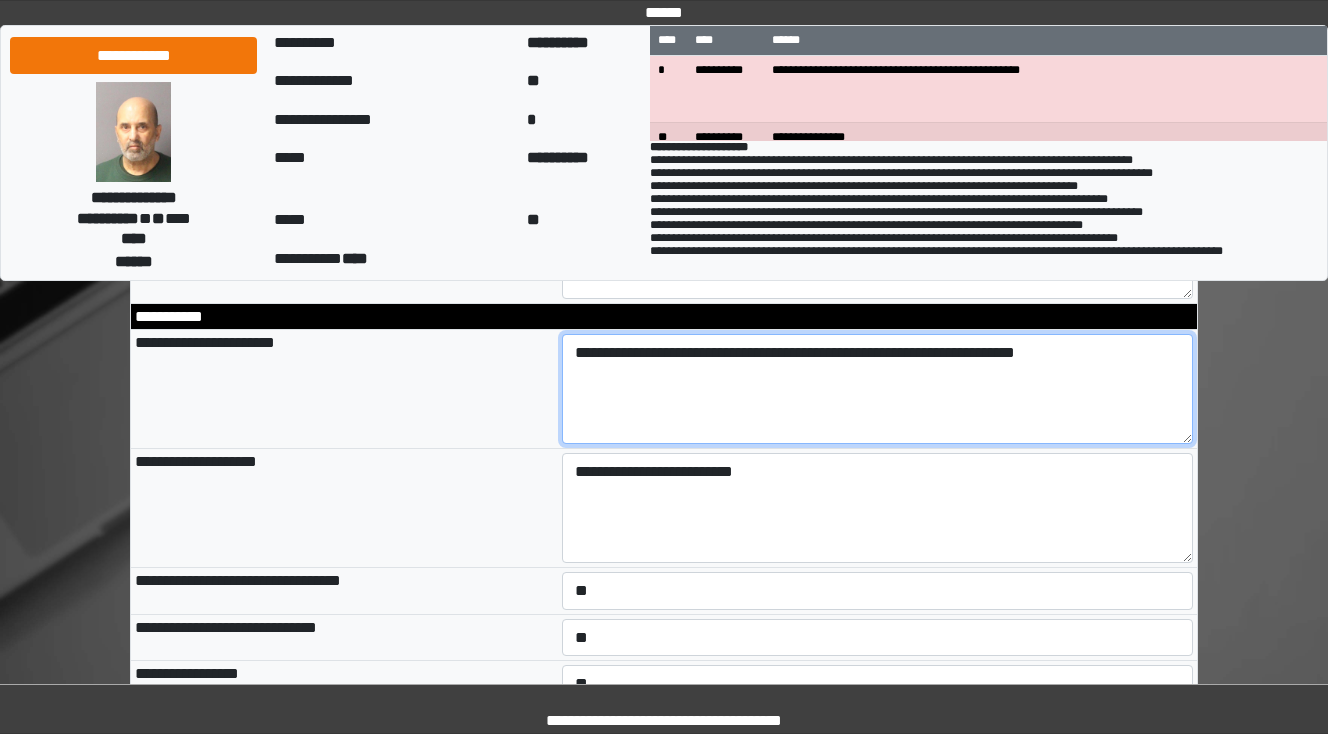 type on "**********" 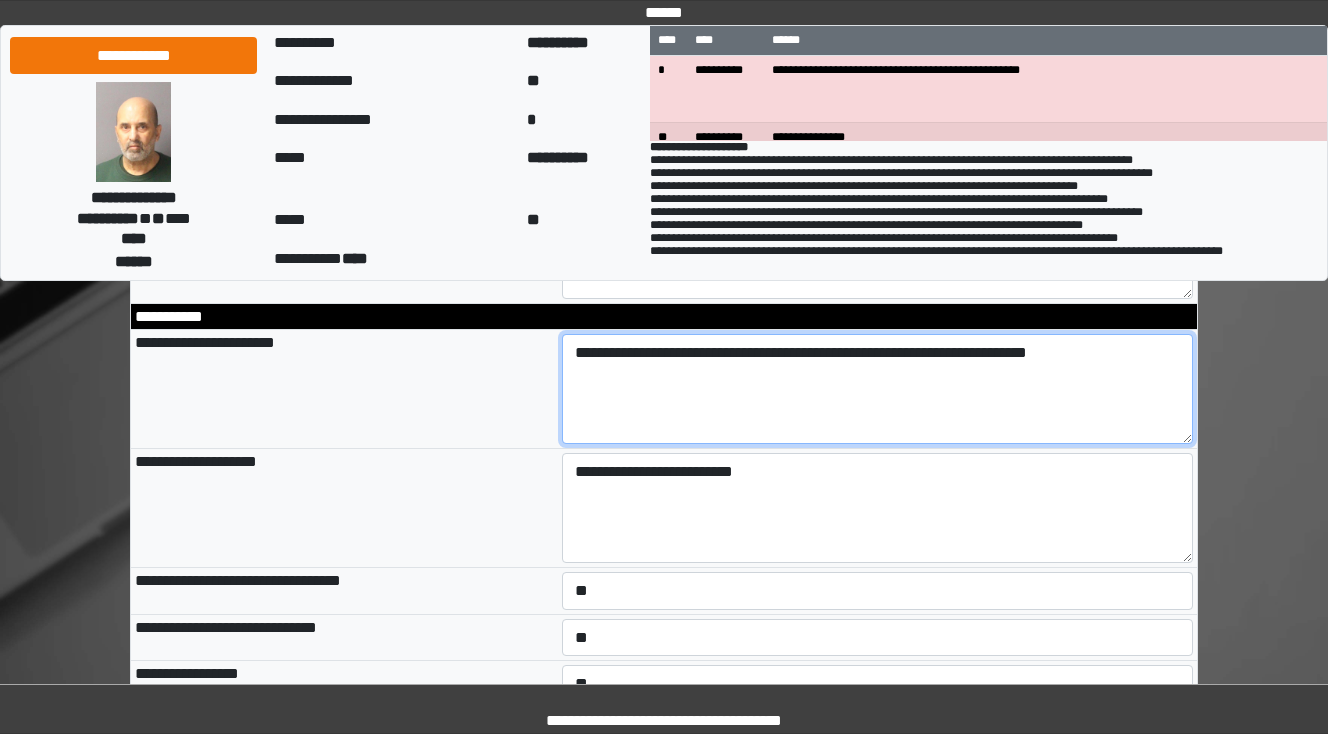 type on "**********" 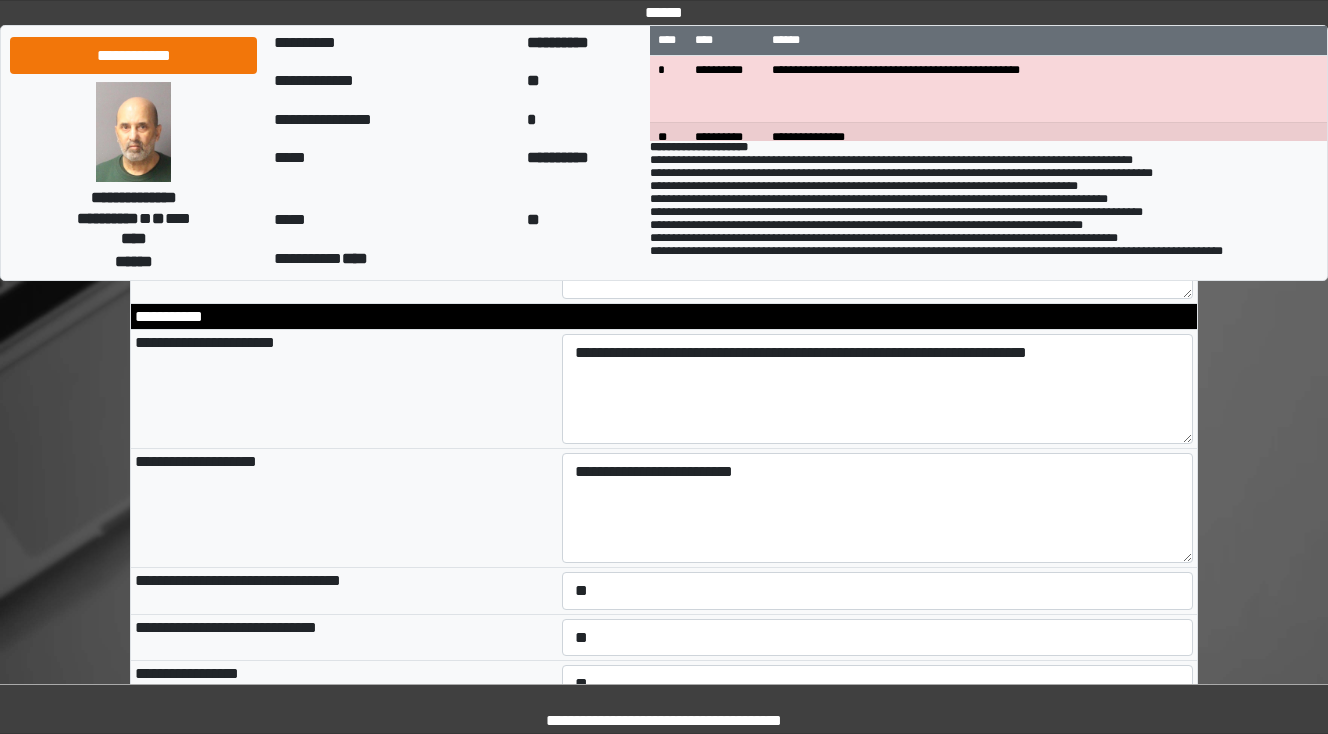 type on "**********" 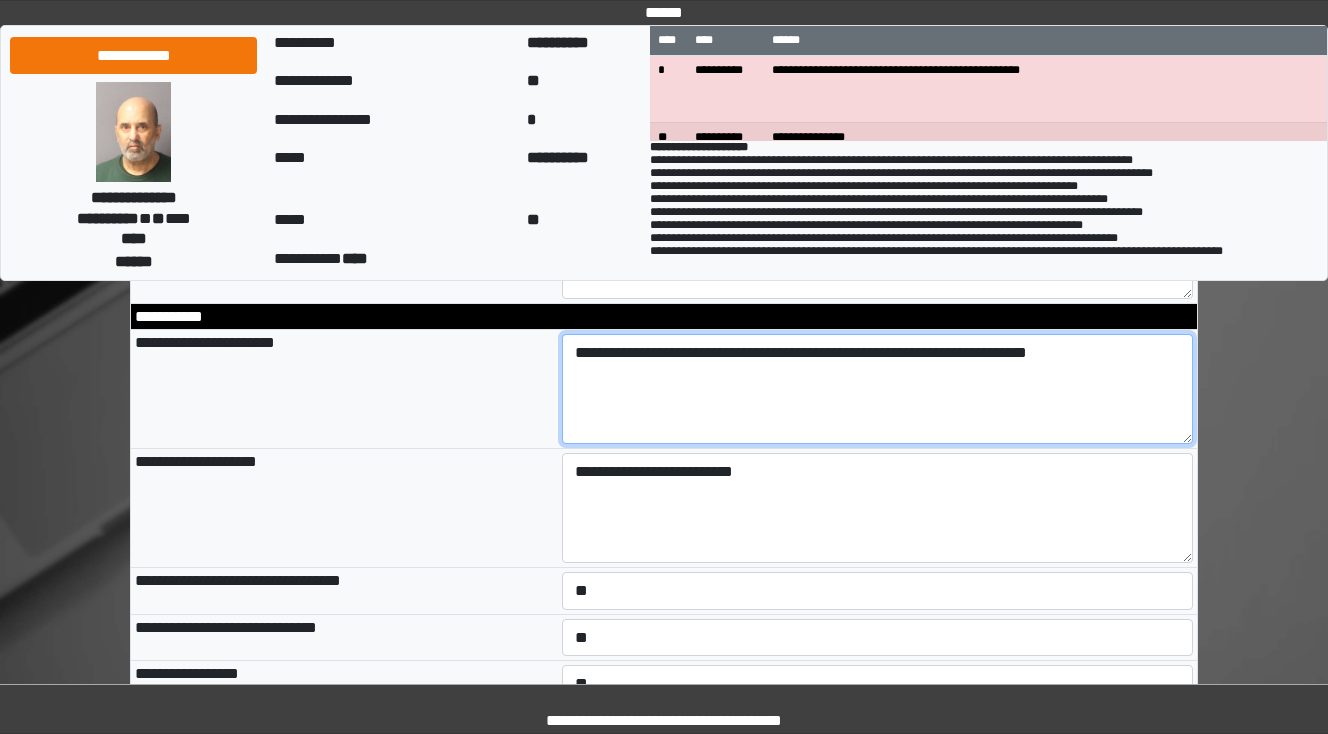 click on "**********" at bounding box center [878, 389] 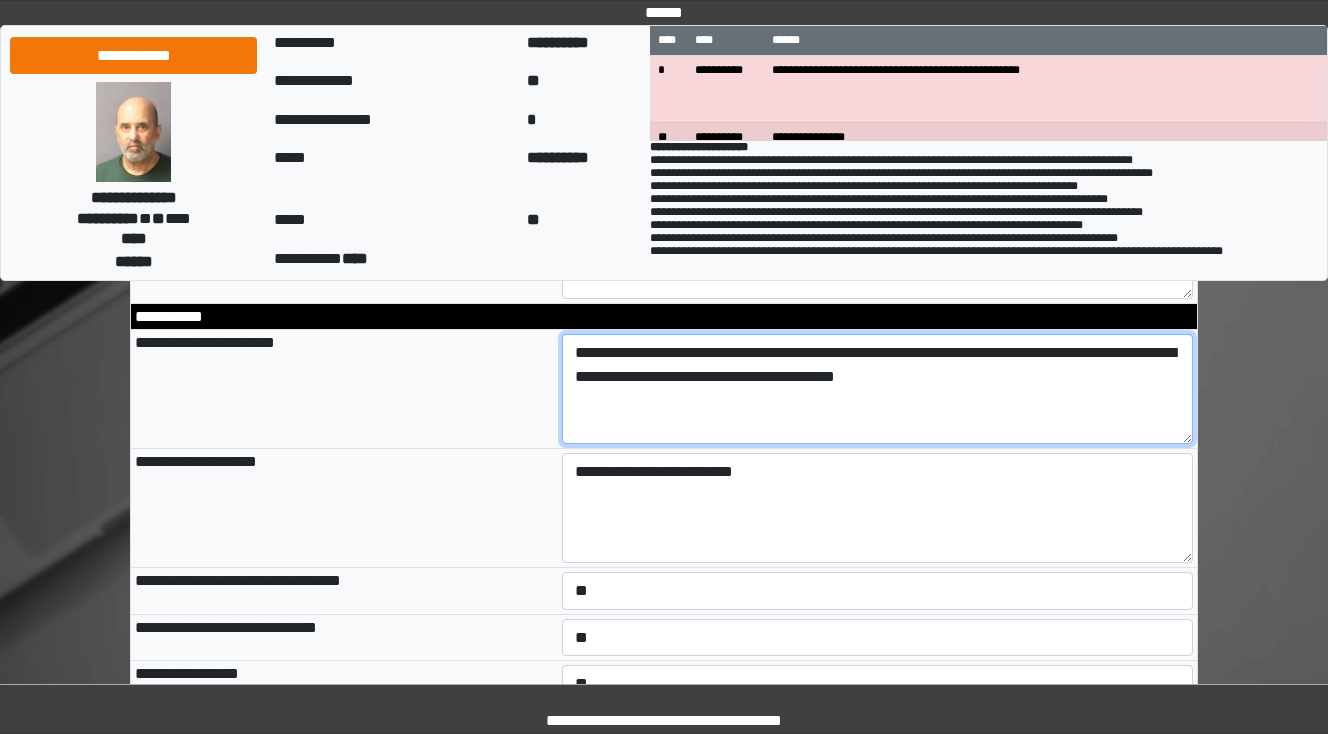 type on "**********" 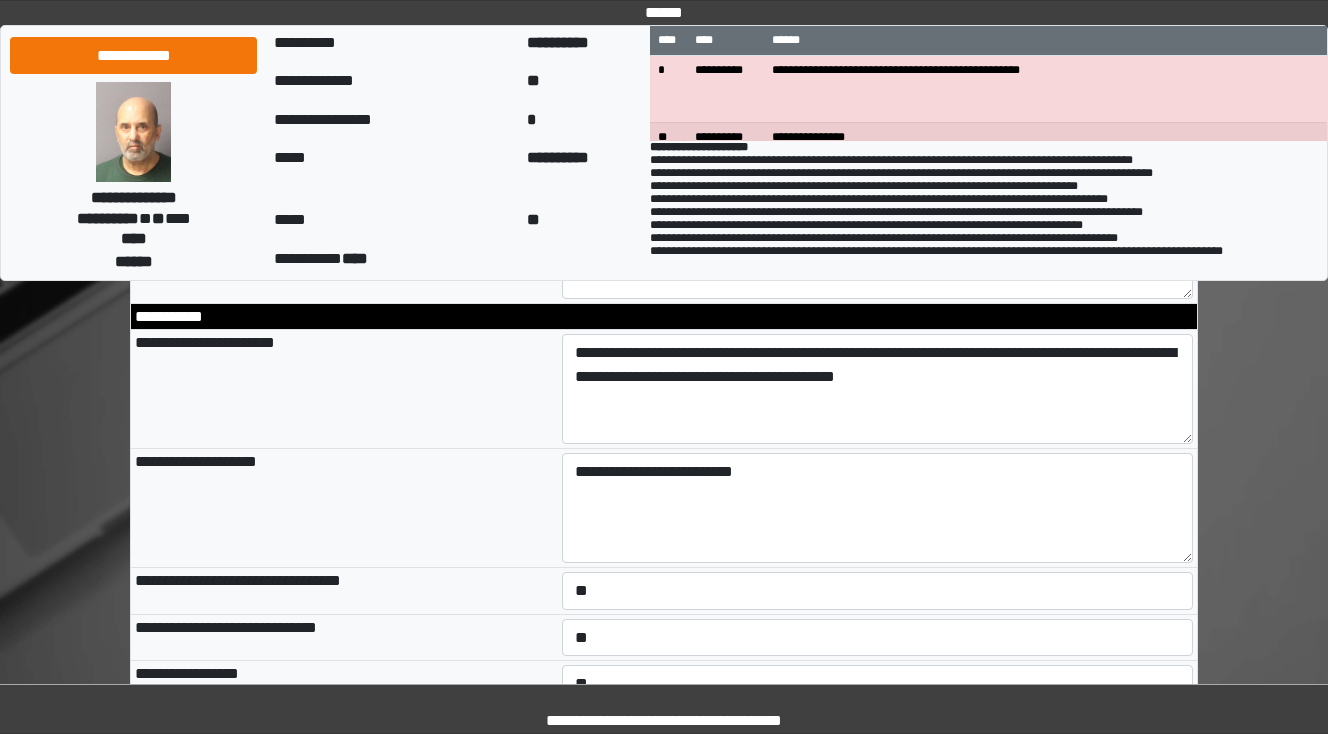 click on "**********" at bounding box center (664, -637) 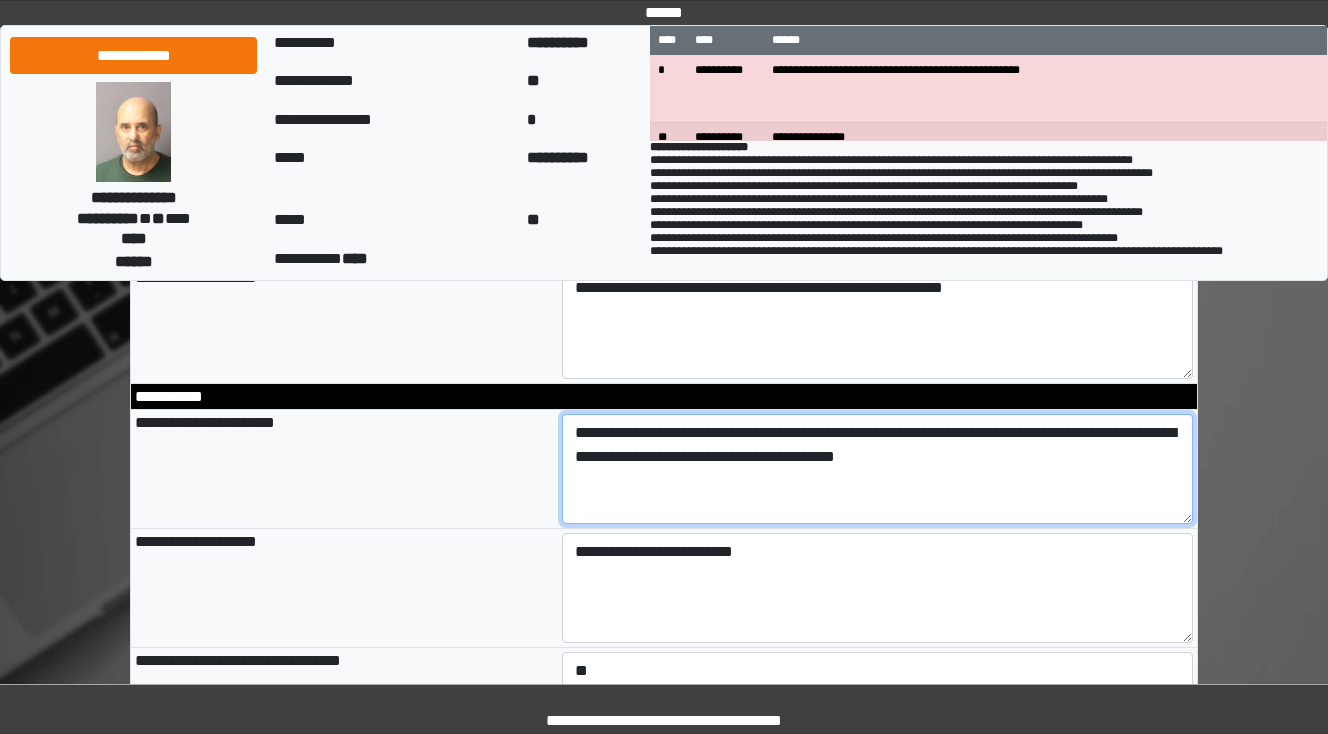 click on "**********" at bounding box center (878, 469) 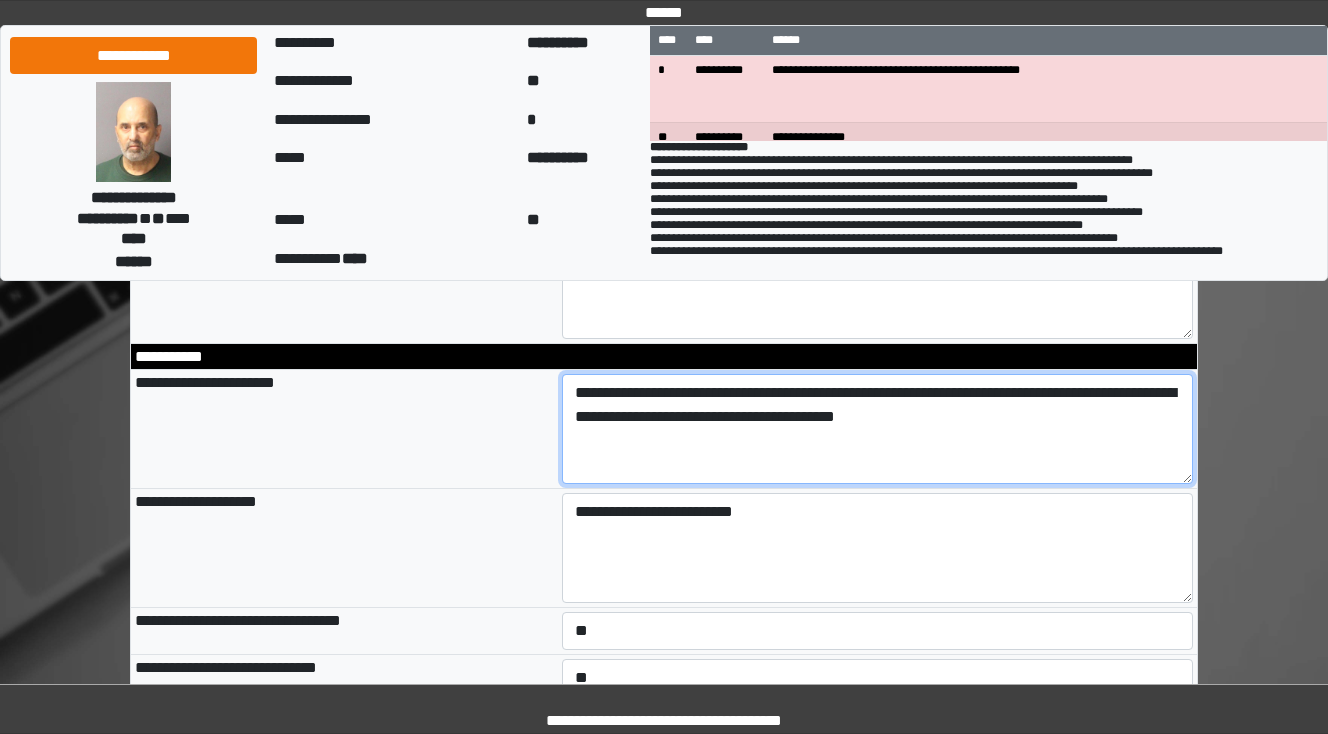 scroll, scrollTop: 2560, scrollLeft: 0, axis: vertical 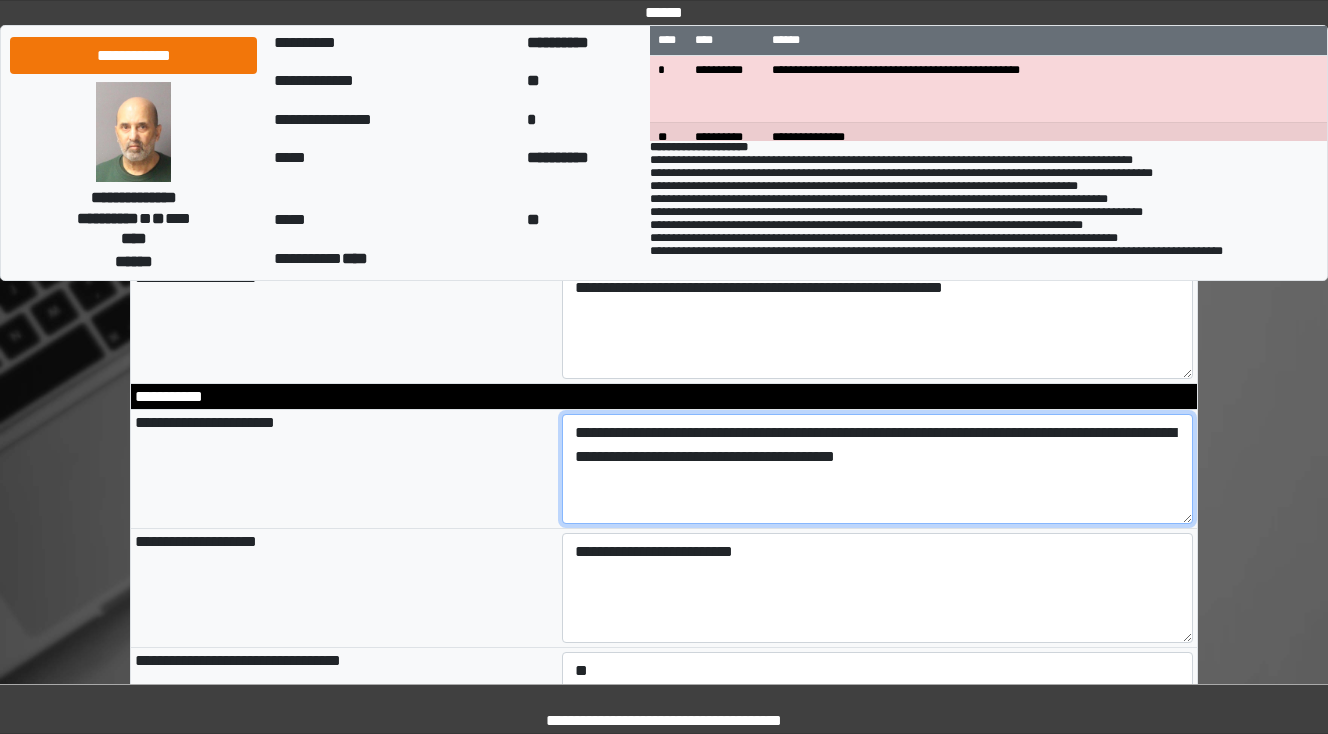 drag, startPoint x: 942, startPoint y: 468, endPoint x: 620, endPoint y: 492, distance: 322.89316 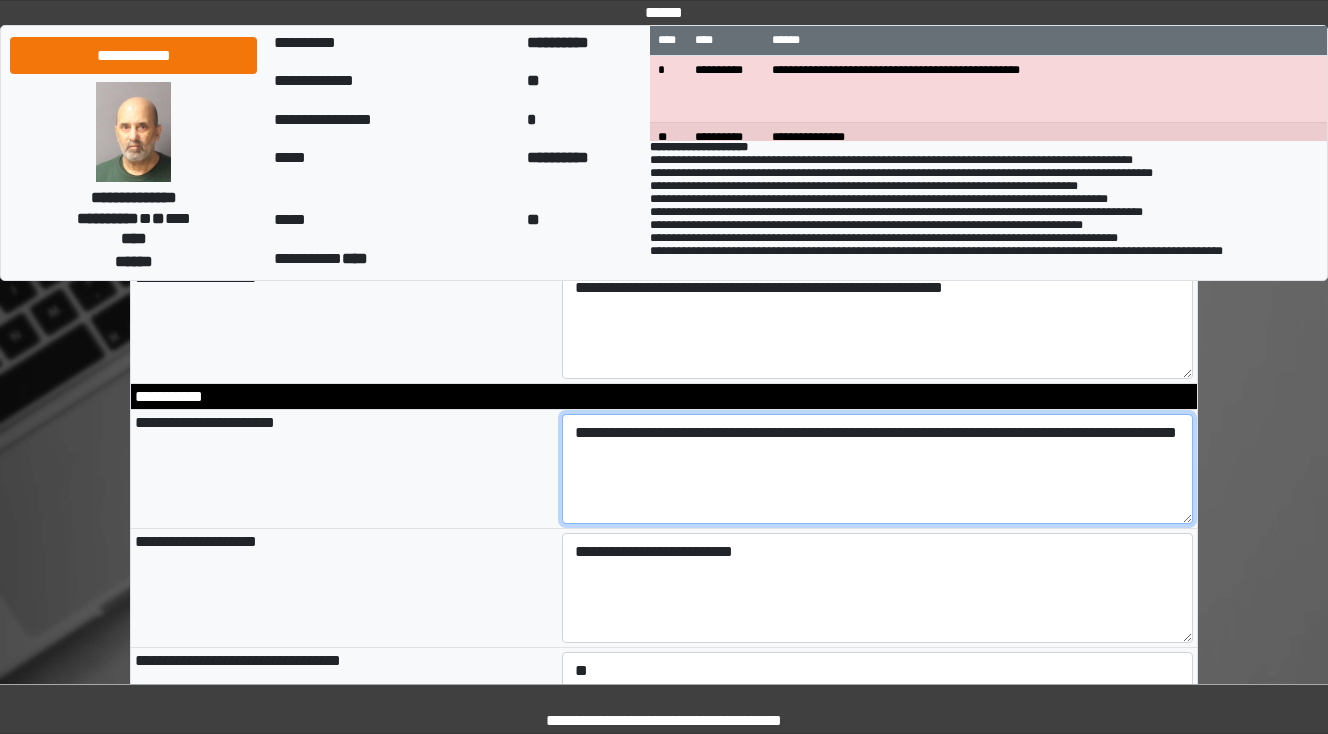 type on "**********" 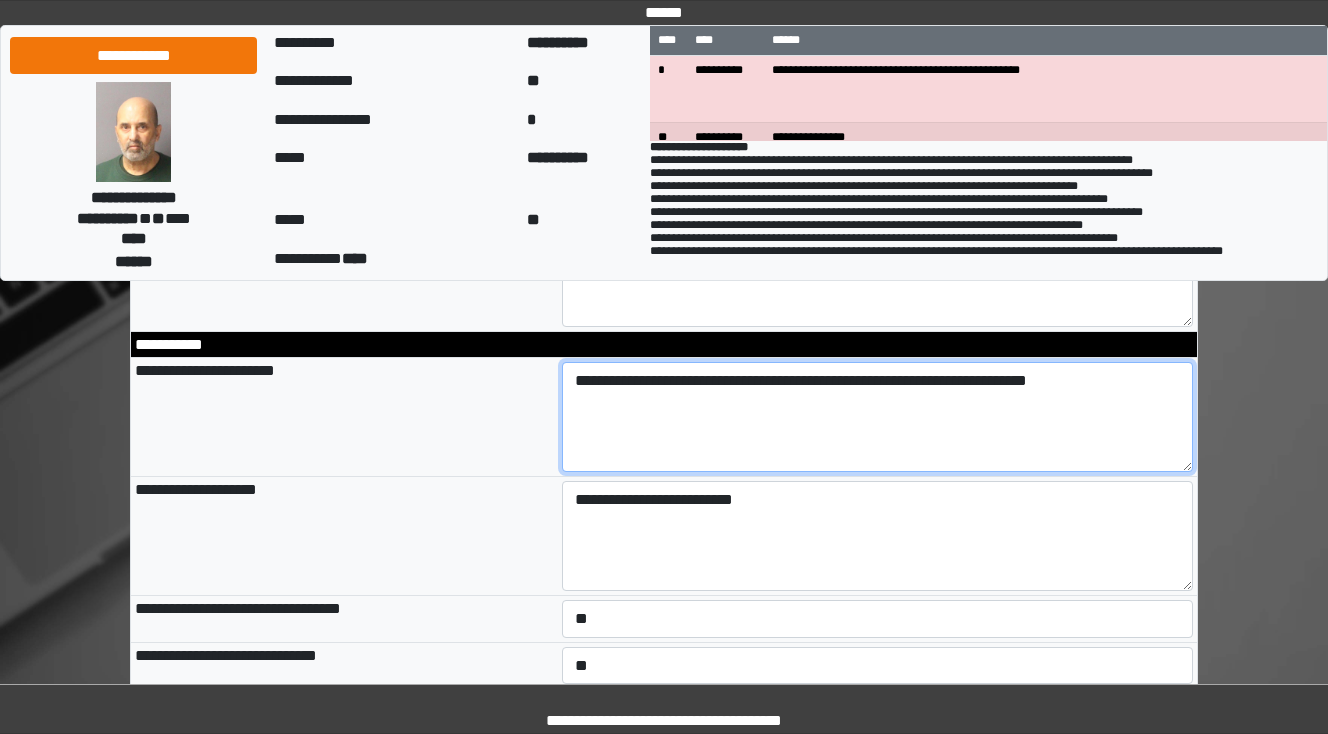 scroll, scrollTop: 2640, scrollLeft: 0, axis: vertical 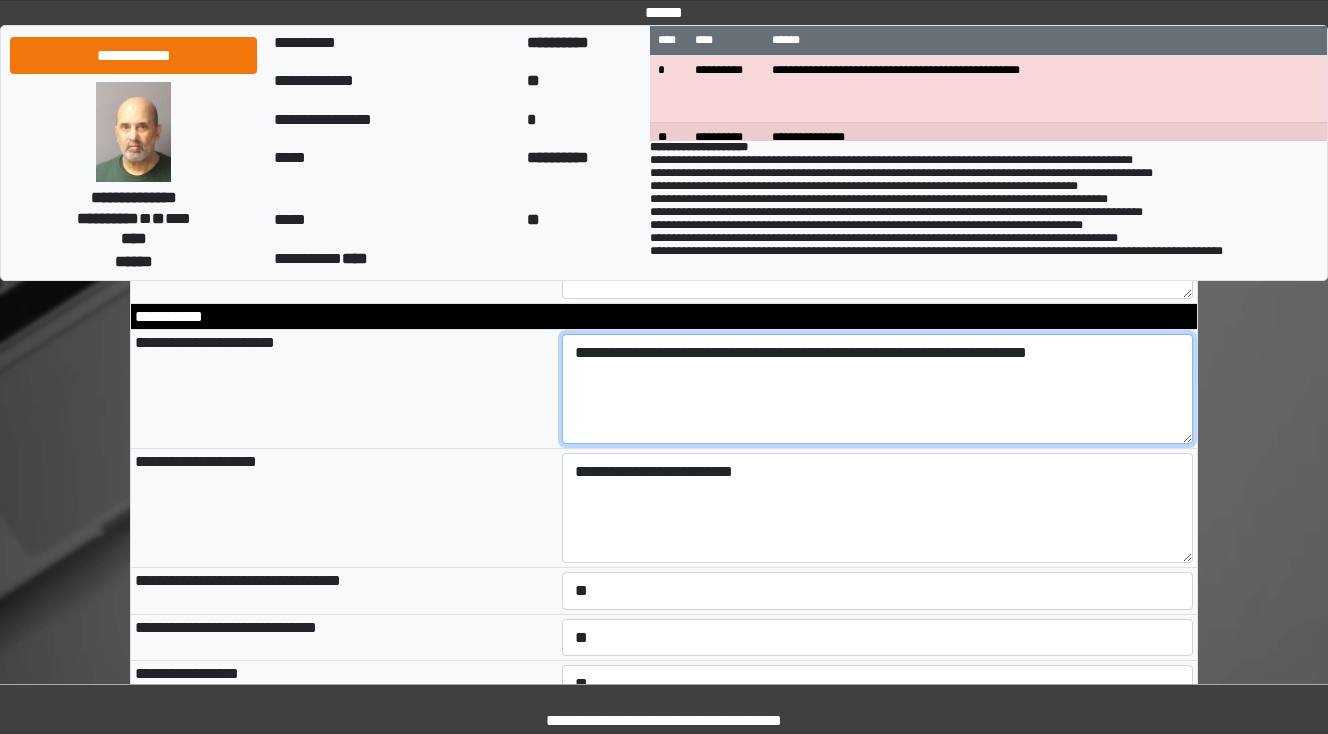 type on "**********" 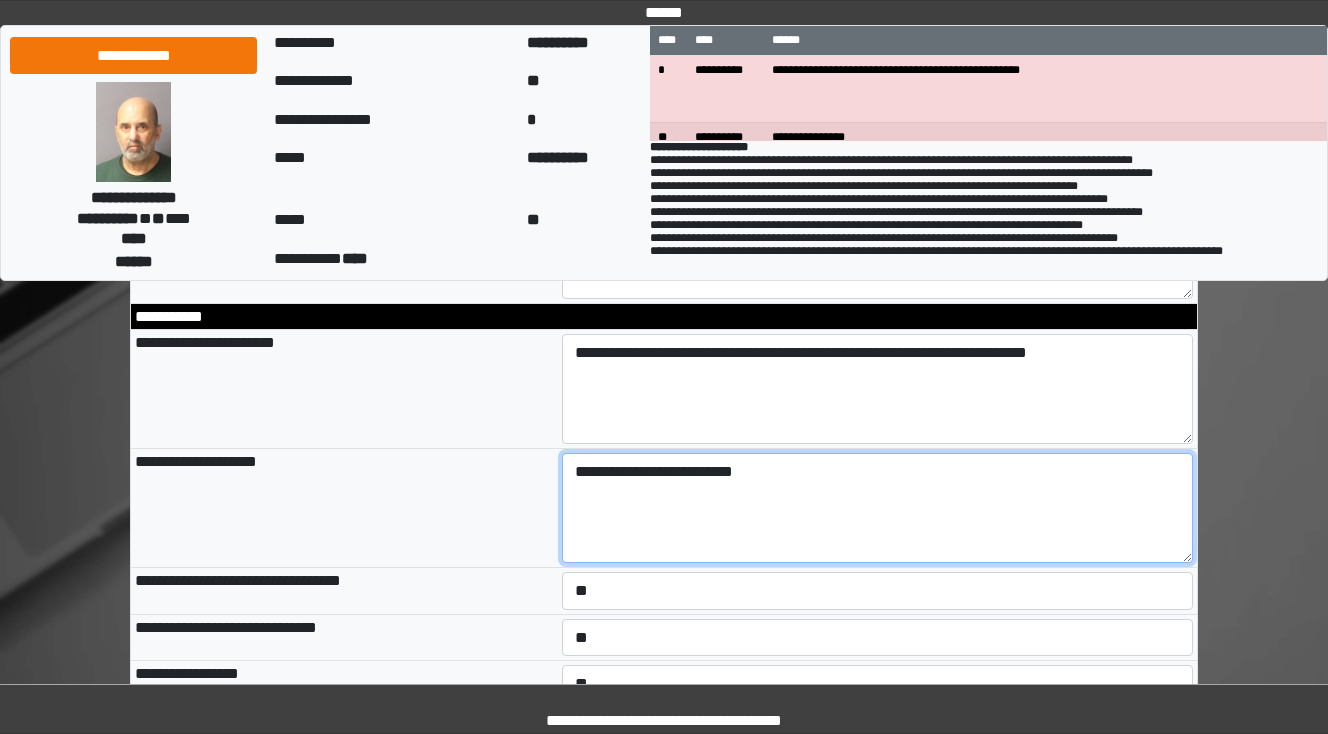 type on "**********" 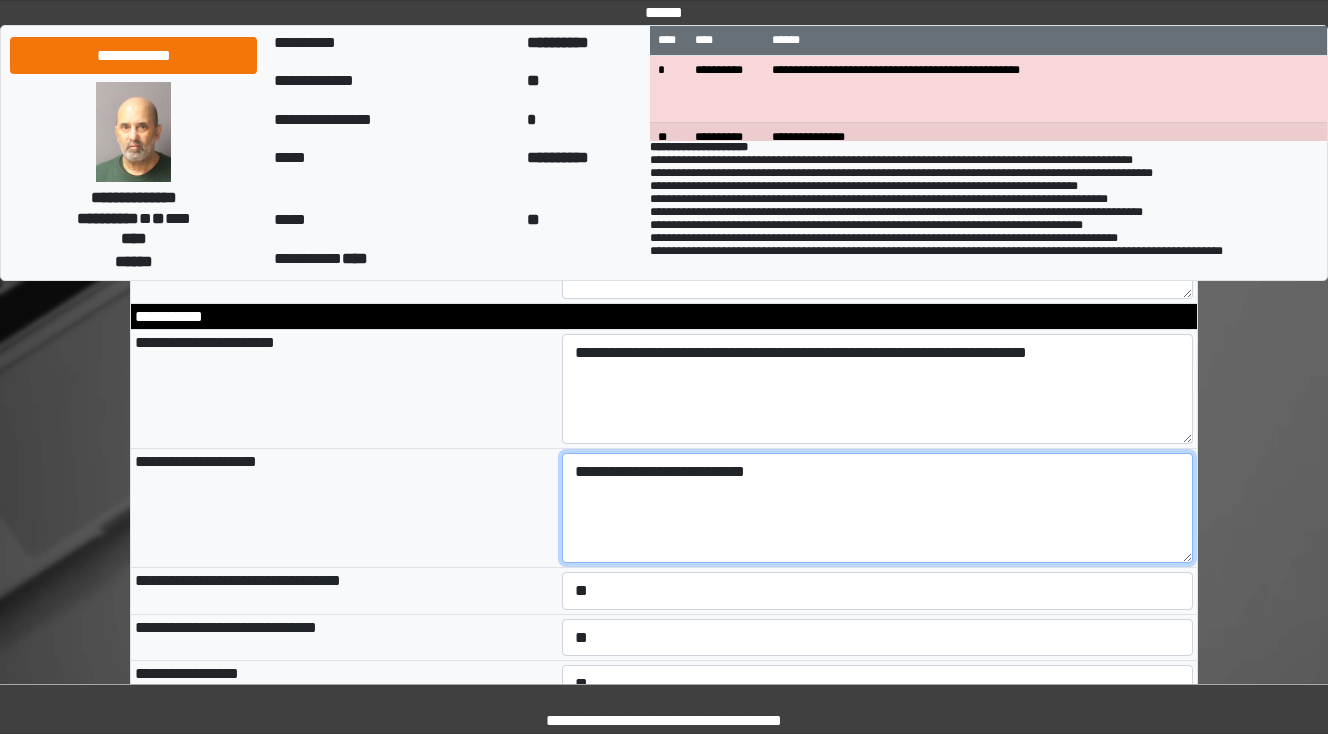 type on "**********" 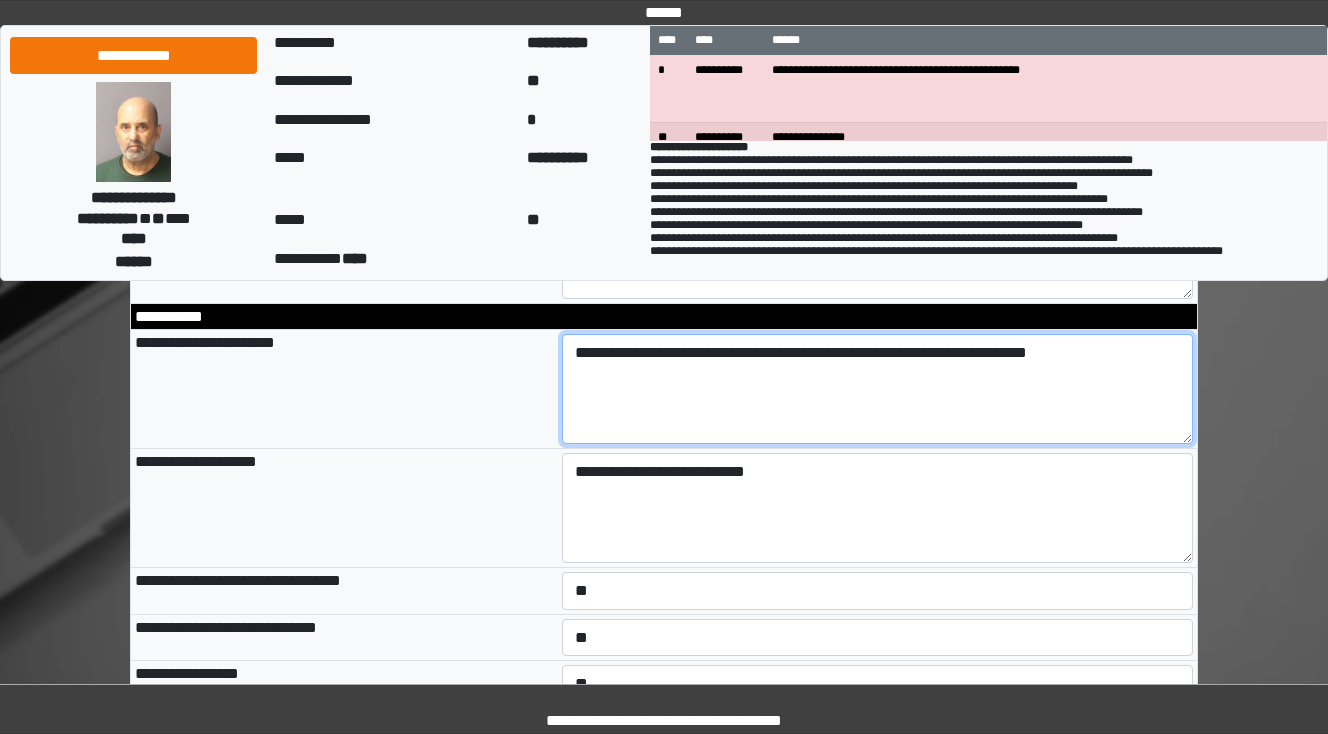 type on "**********" 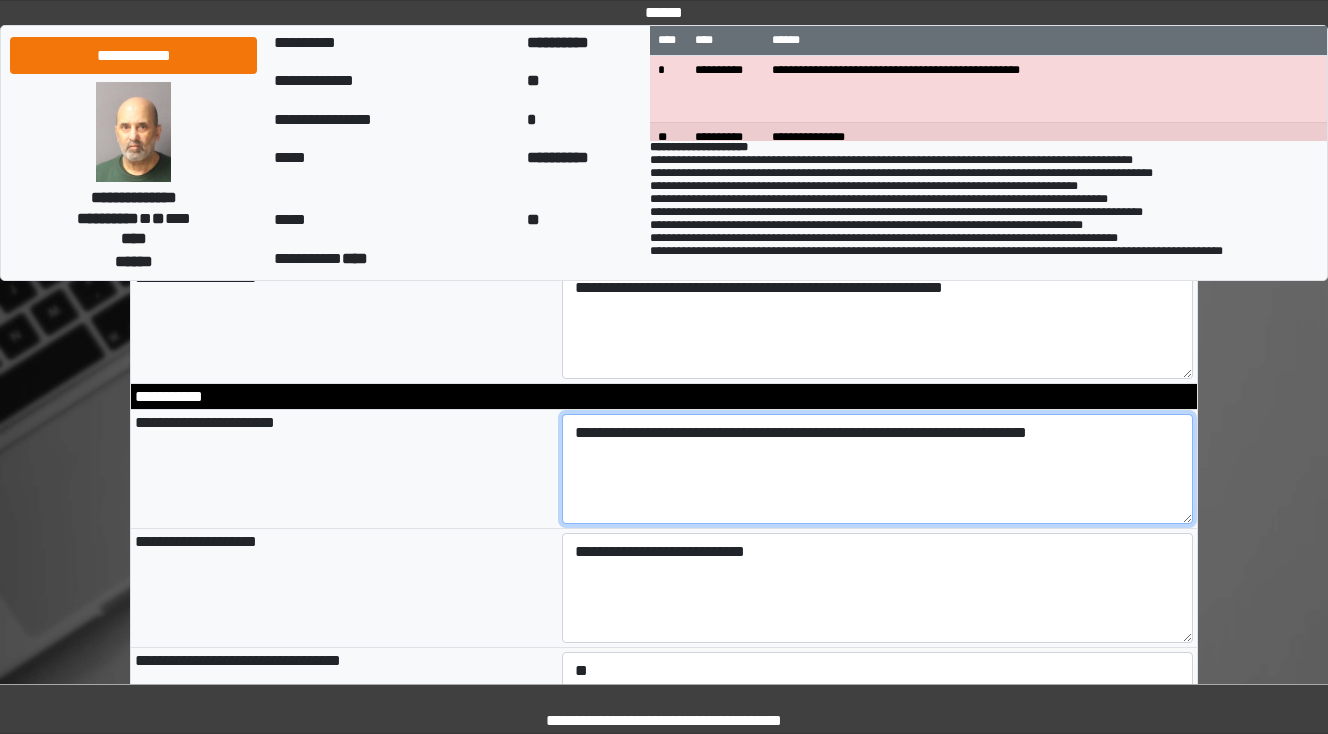 click on "**********" at bounding box center [878, 469] 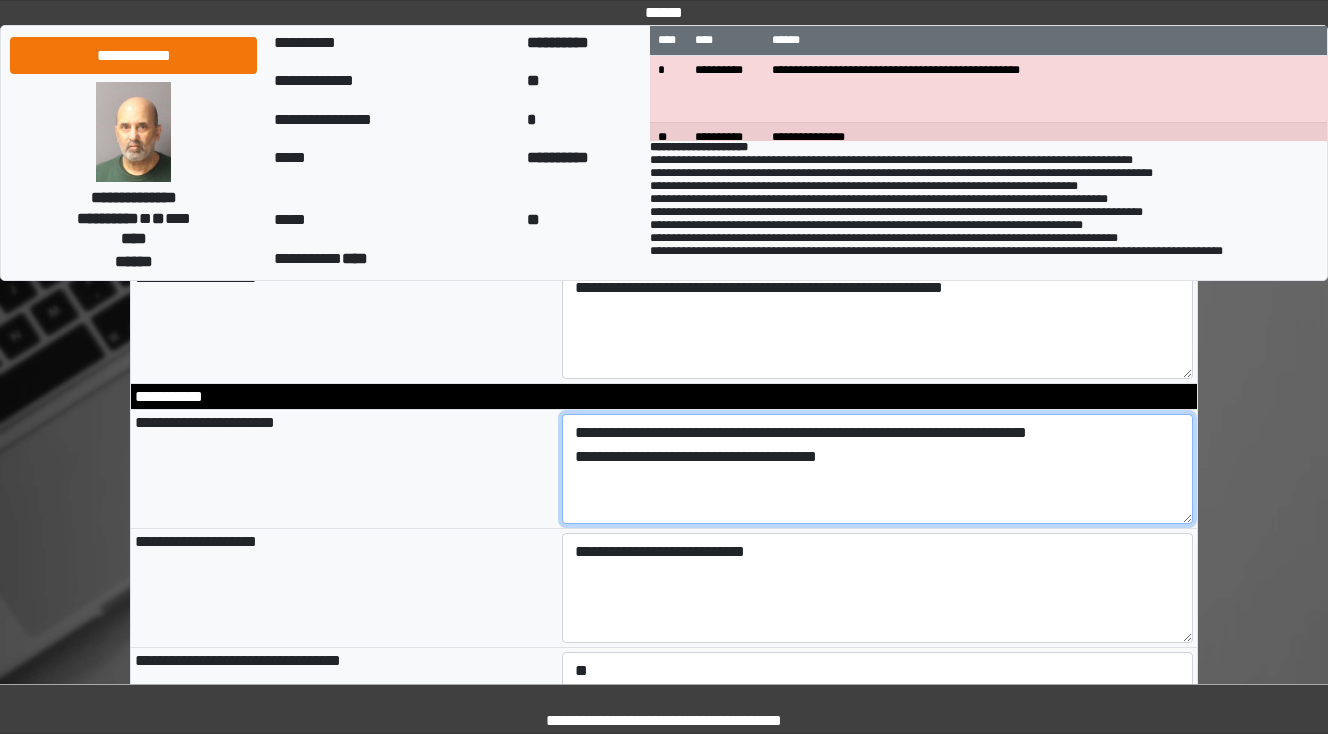 click on "**********" at bounding box center (878, 469) 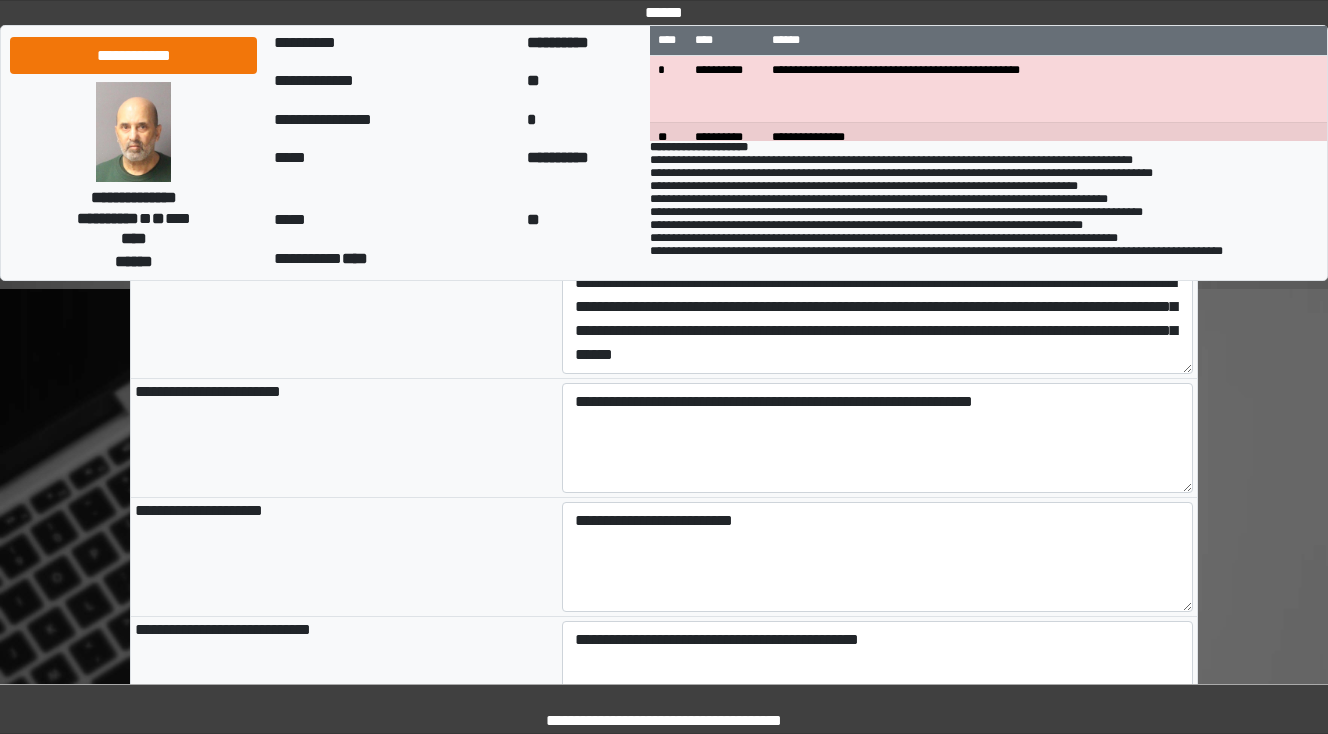 scroll, scrollTop: 1280, scrollLeft: 0, axis: vertical 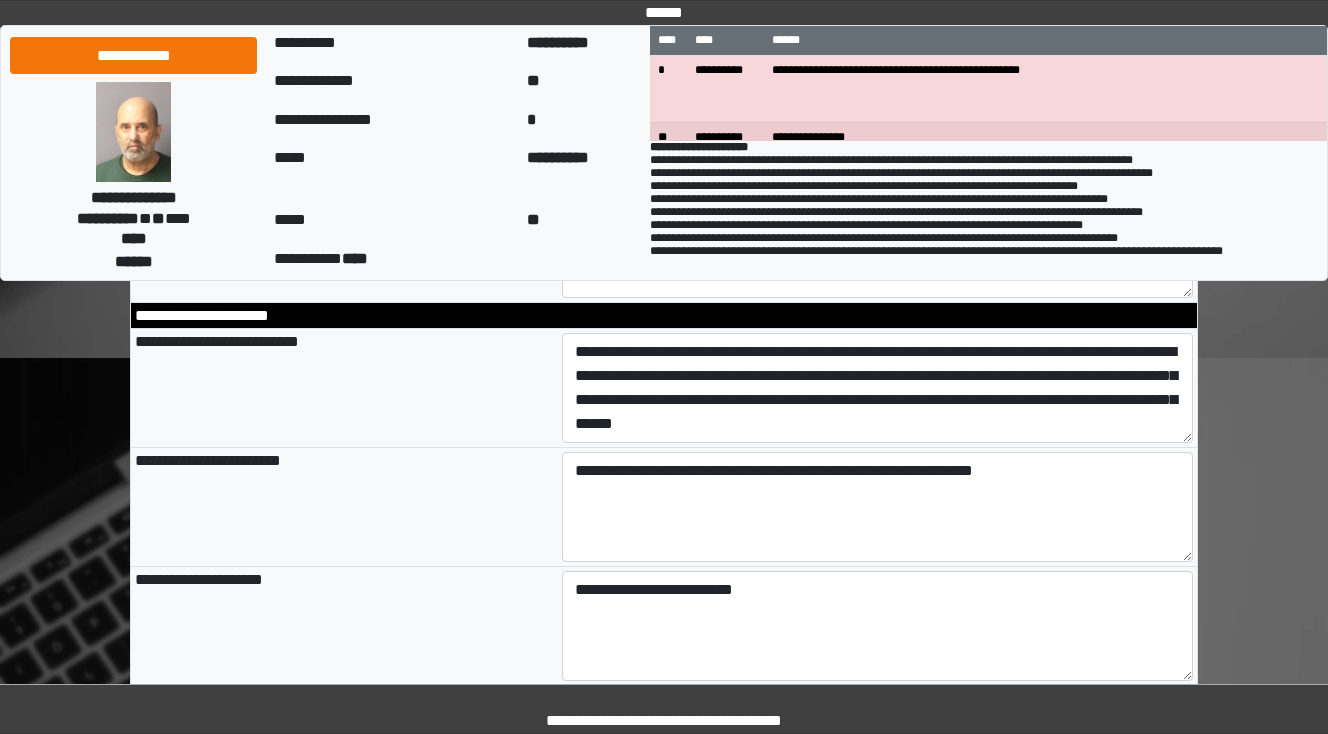 type on "**********" 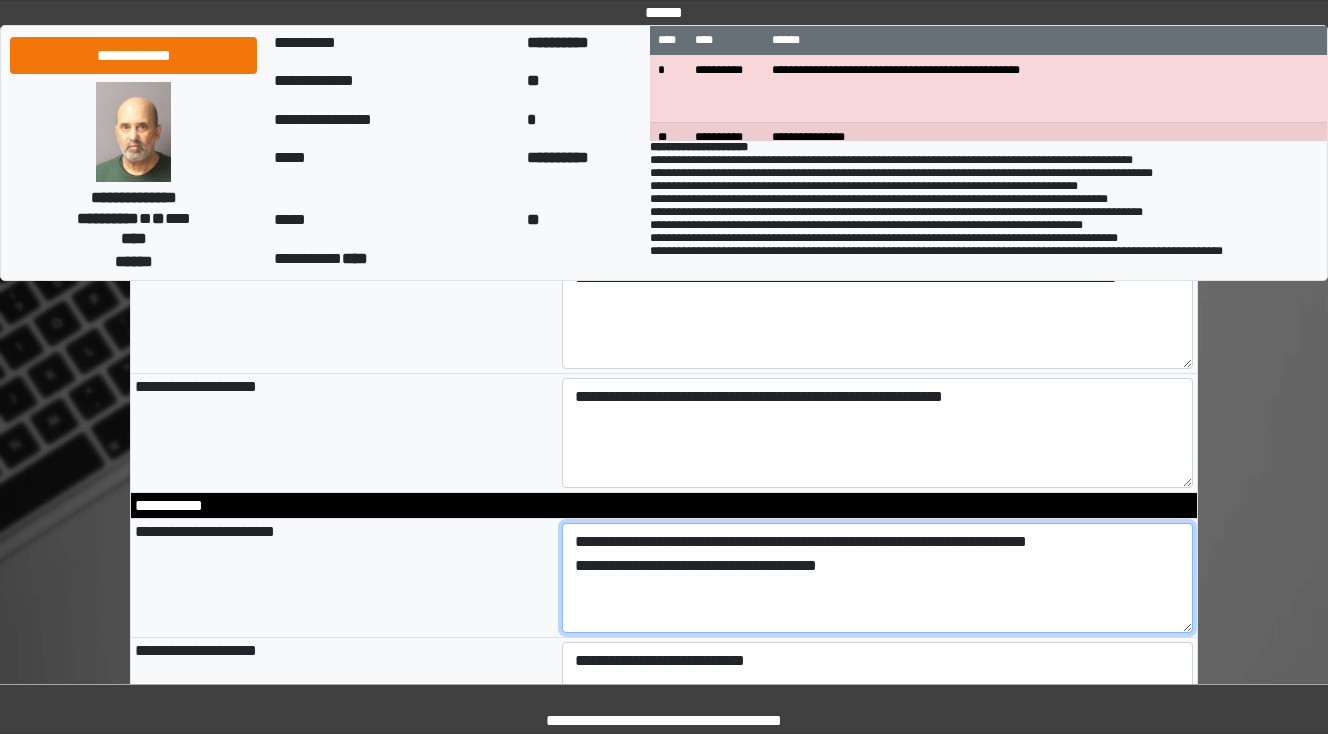 scroll, scrollTop: 2480, scrollLeft: 0, axis: vertical 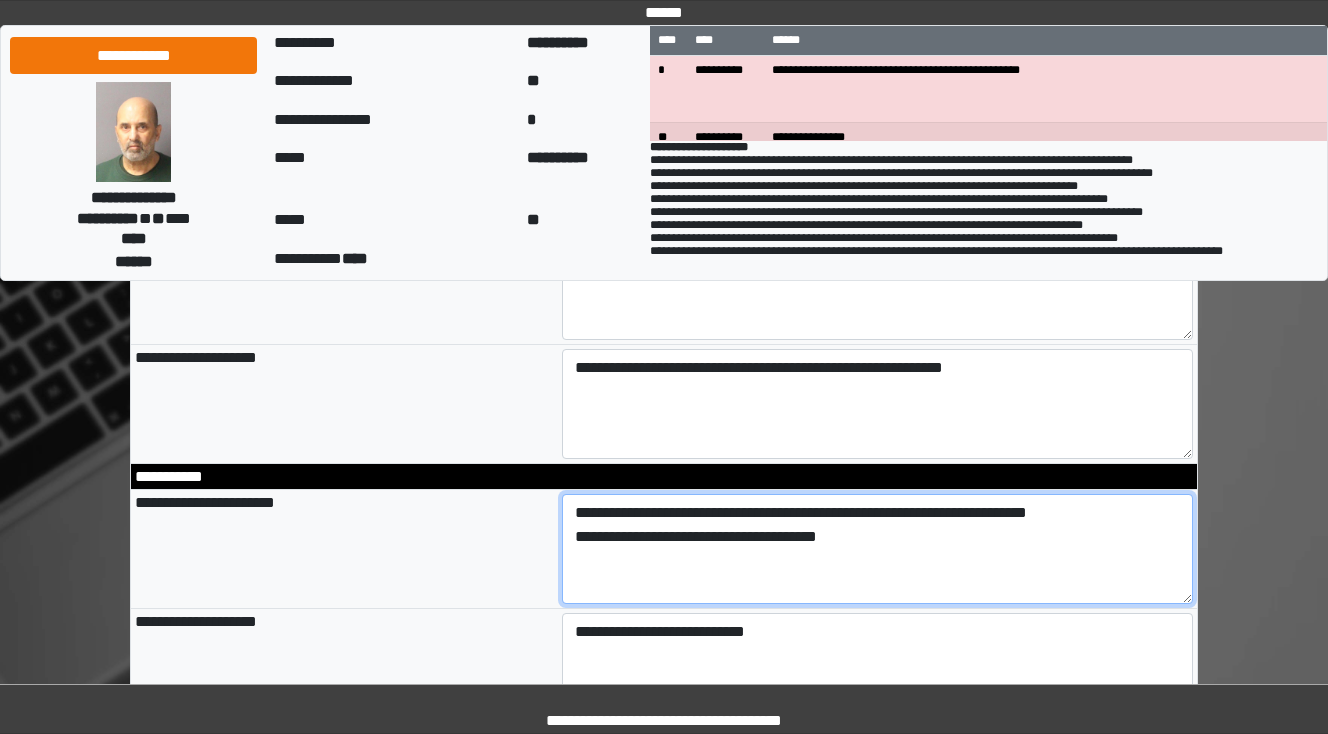 click on "**********" at bounding box center [878, 549] 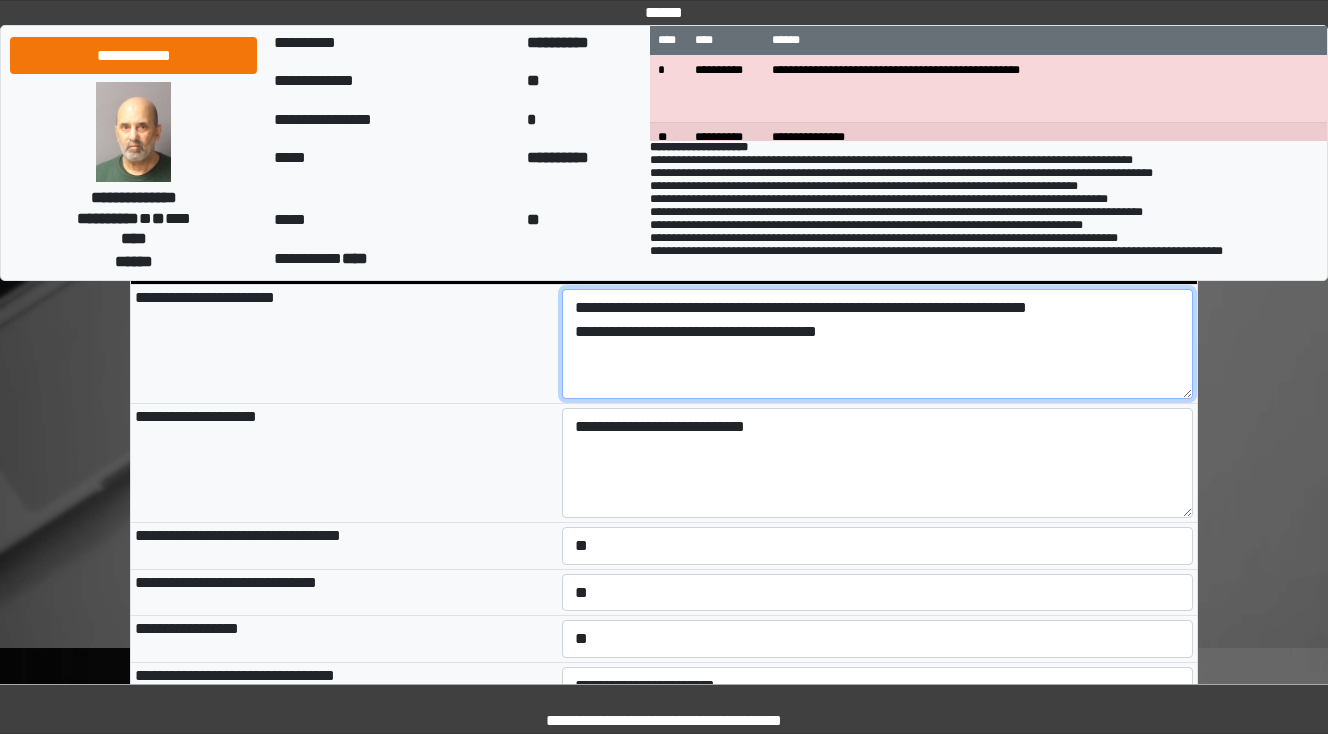 scroll, scrollTop: 2720, scrollLeft: 0, axis: vertical 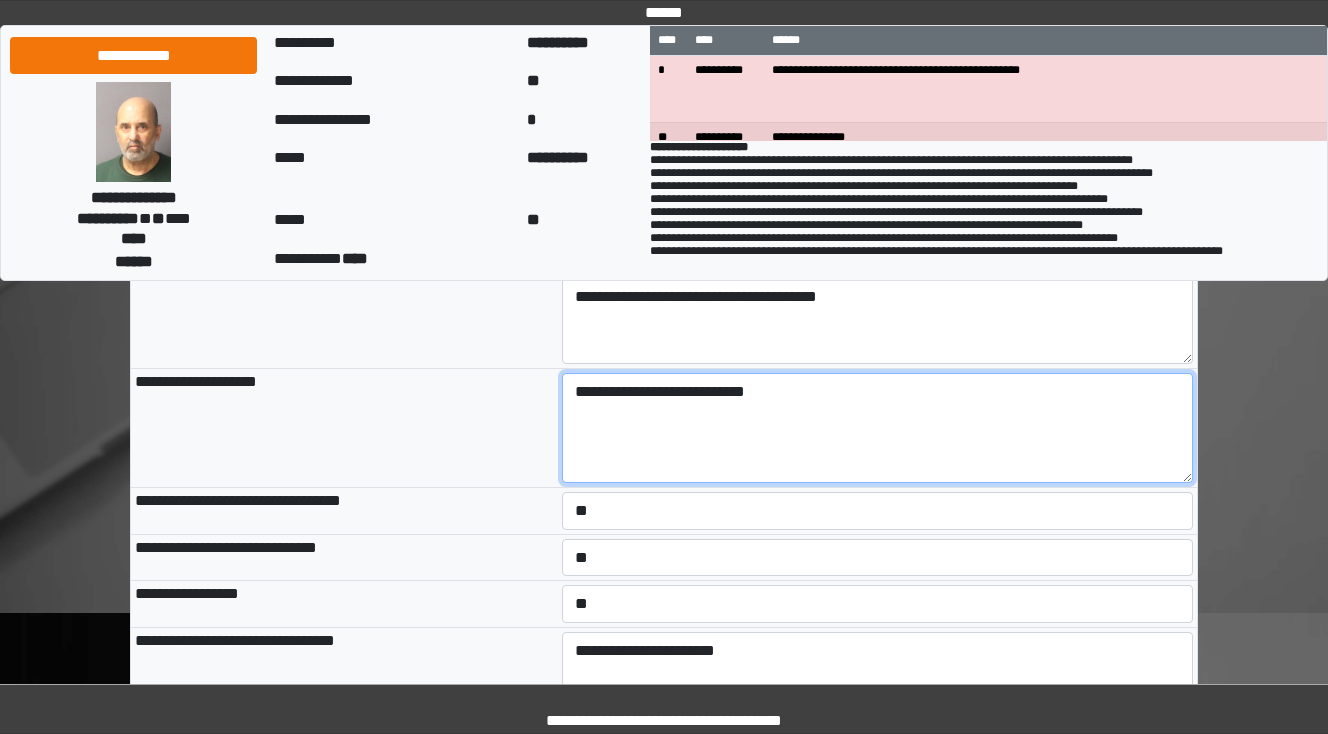 click on "**********" at bounding box center [878, 428] 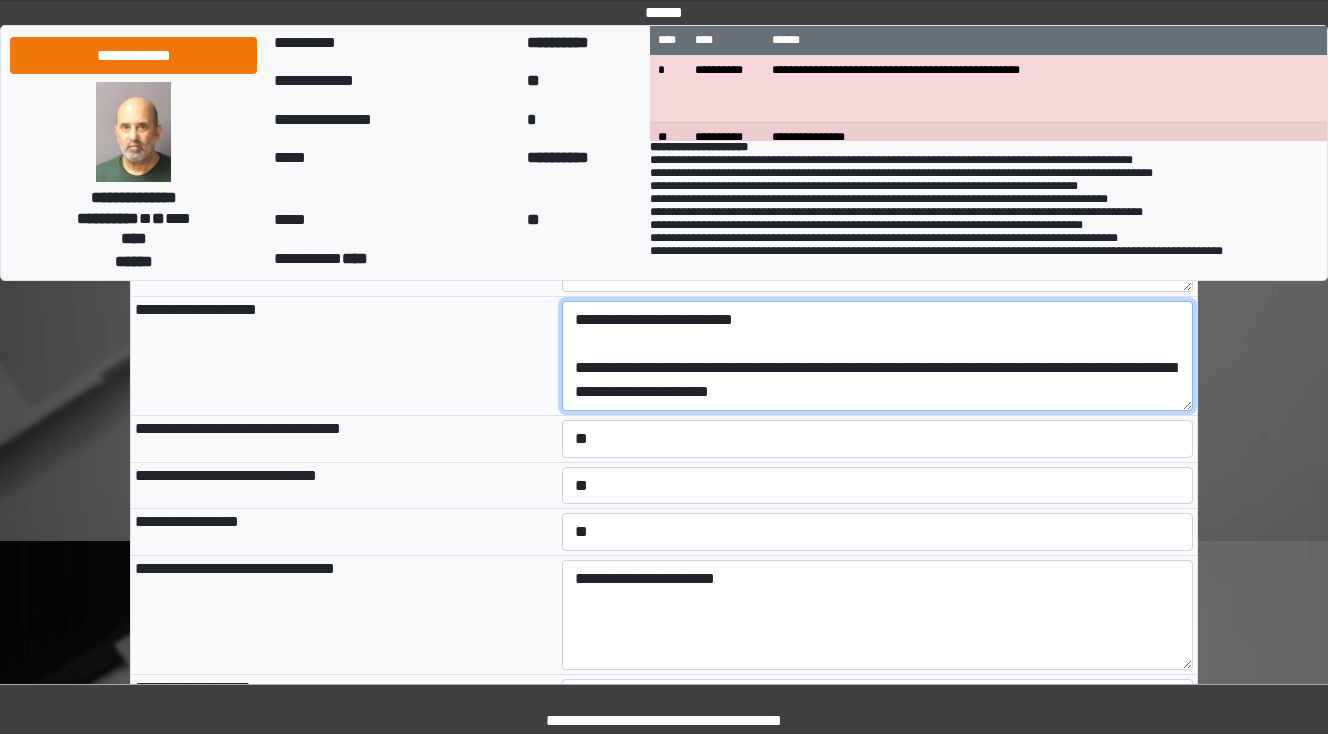 scroll, scrollTop: 2800, scrollLeft: 0, axis: vertical 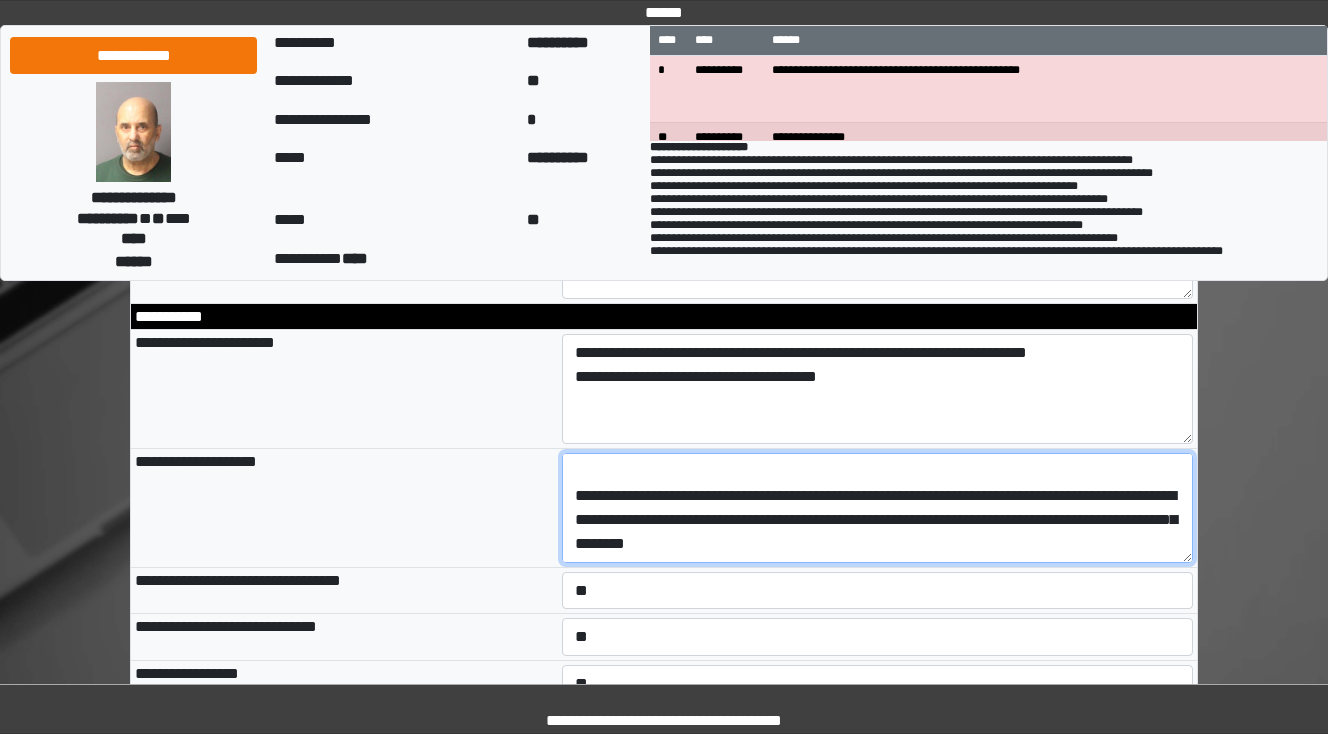 drag, startPoint x: 593, startPoint y: 504, endPoint x: 561, endPoint y: 508, distance: 32.24903 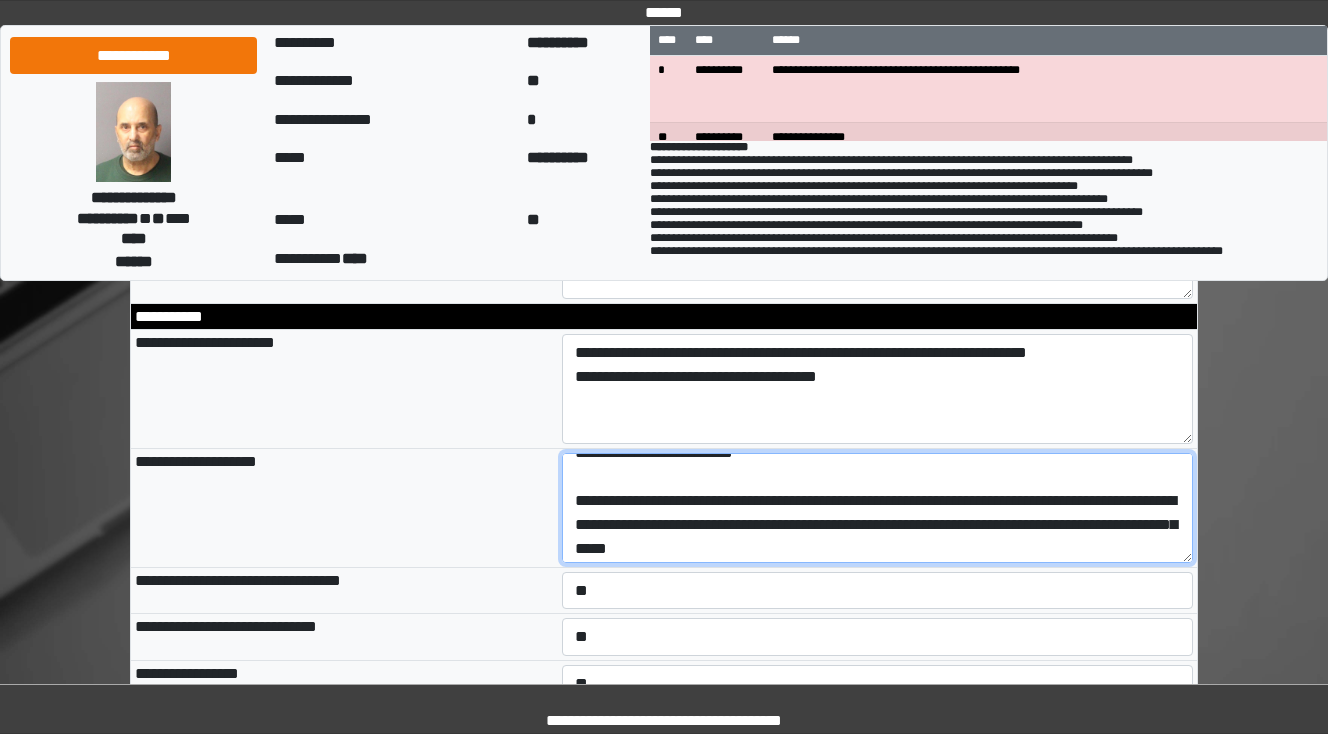 scroll, scrollTop: 24, scrollLeft: 0, axis: vertical 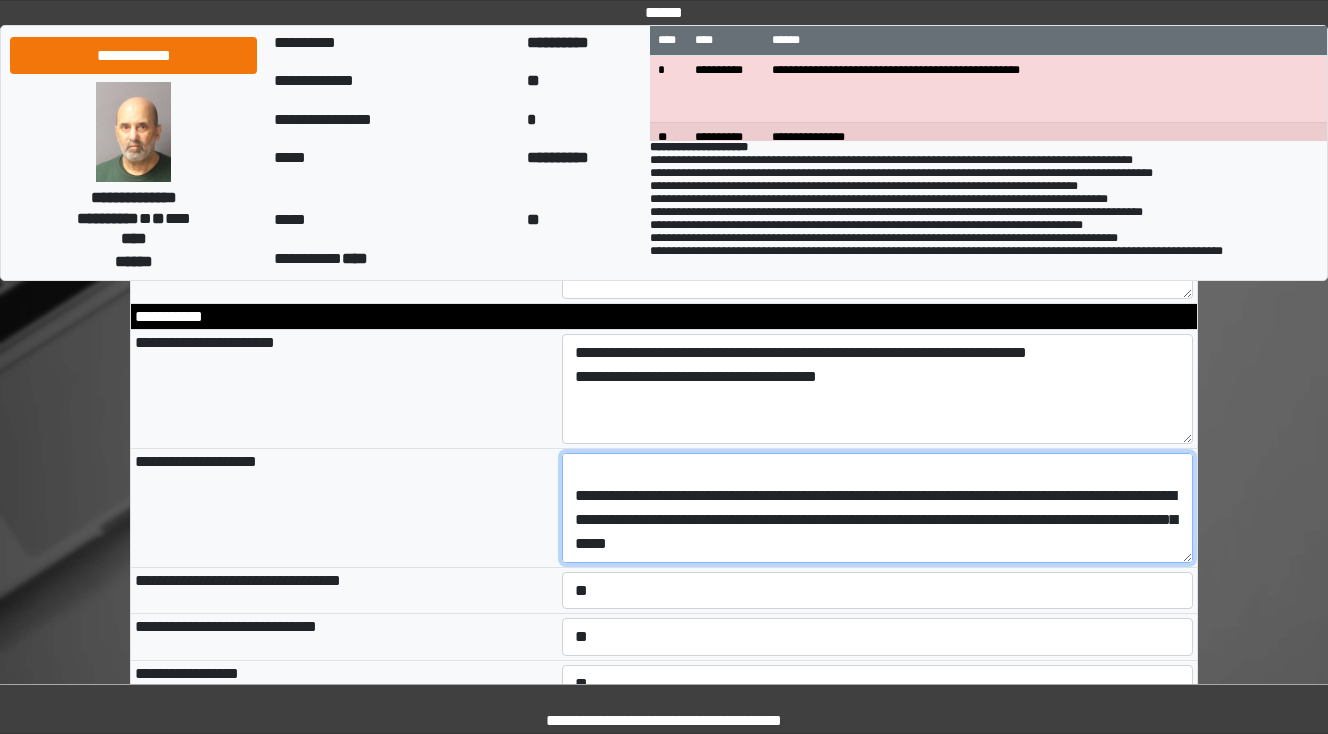 click on "**********" at bounding box center [878, 508] 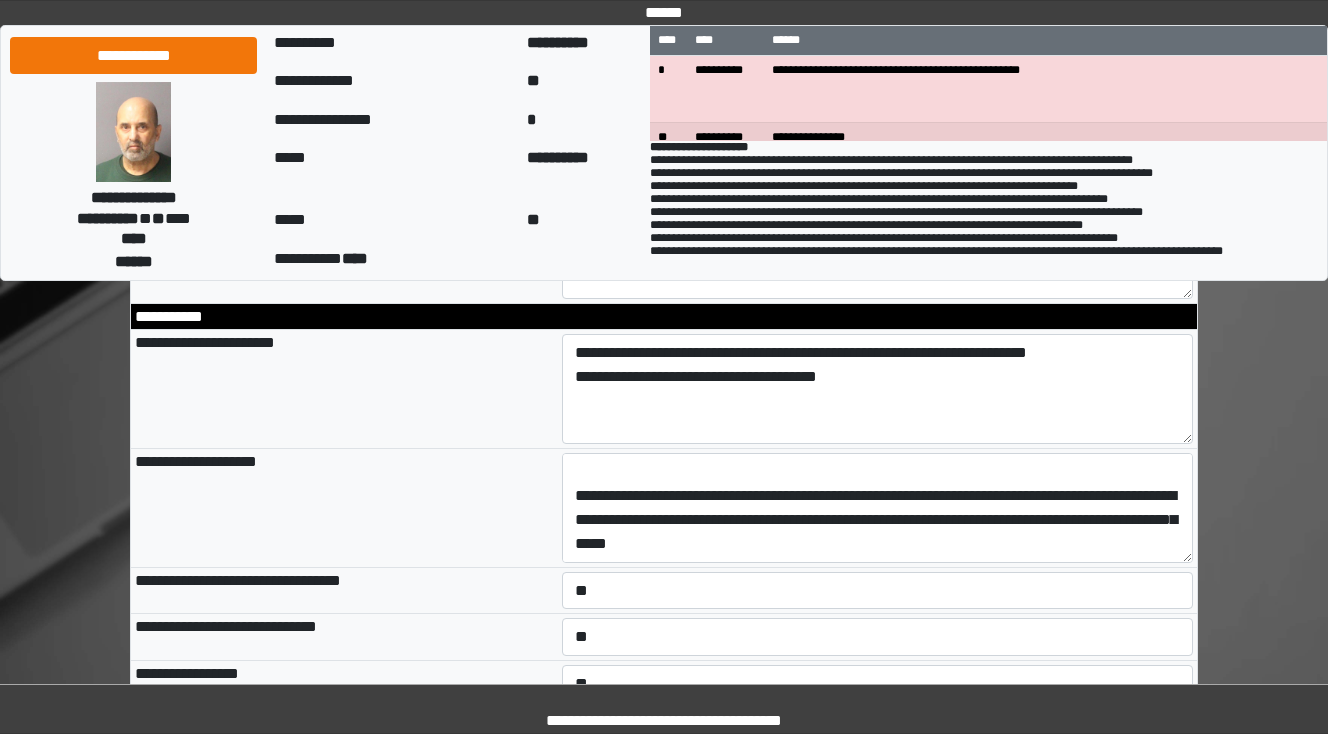type on "**********" 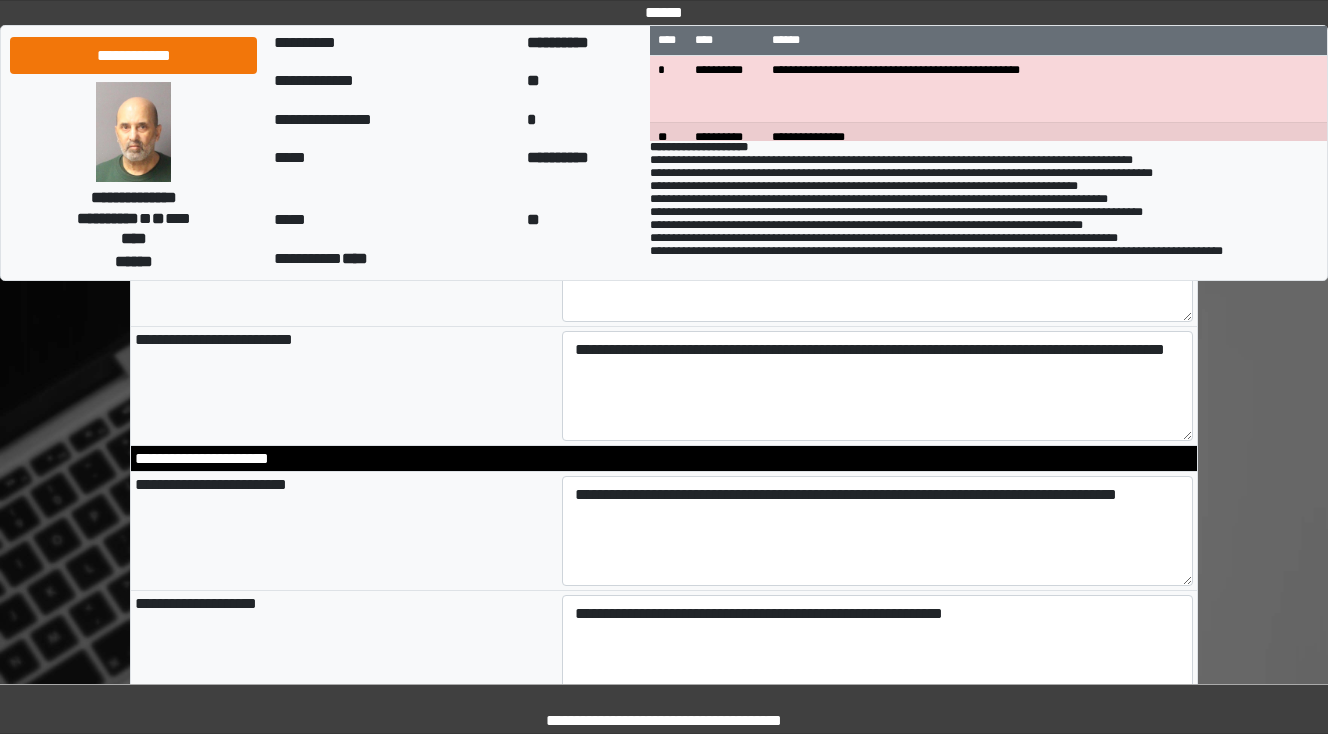 scroll, scrollTop: 2080, scrollLeft: 0, axis: vertical 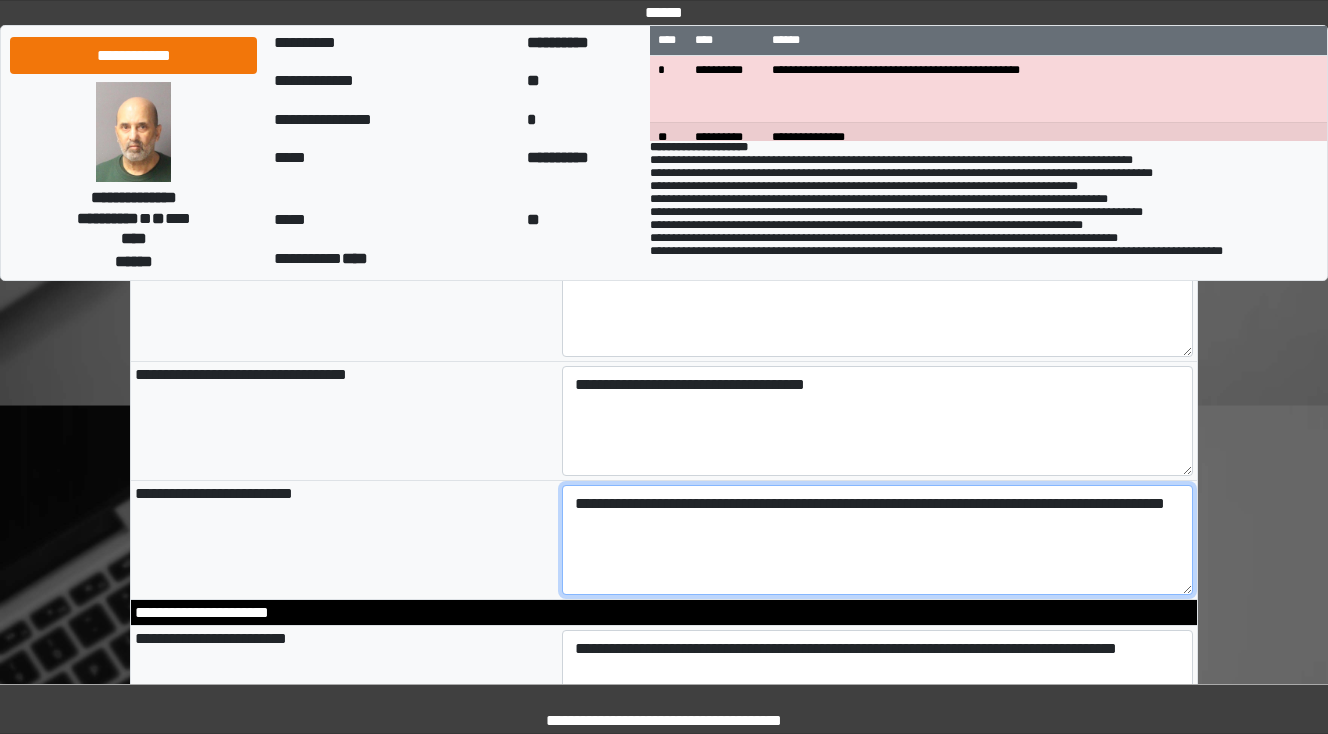 click on "**********" at bounding box center [878, 540] 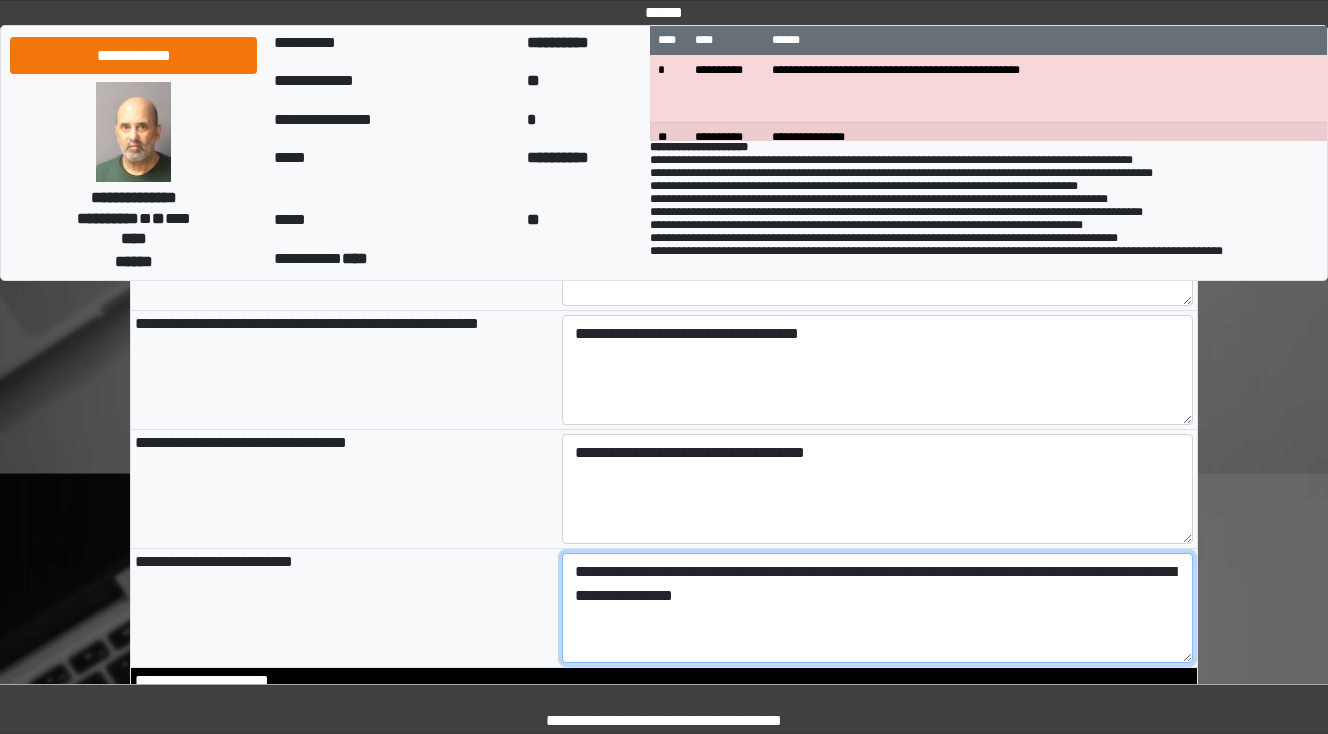 scroll, scrollTop: 1920, scrollLeft: 0, axis: vertical 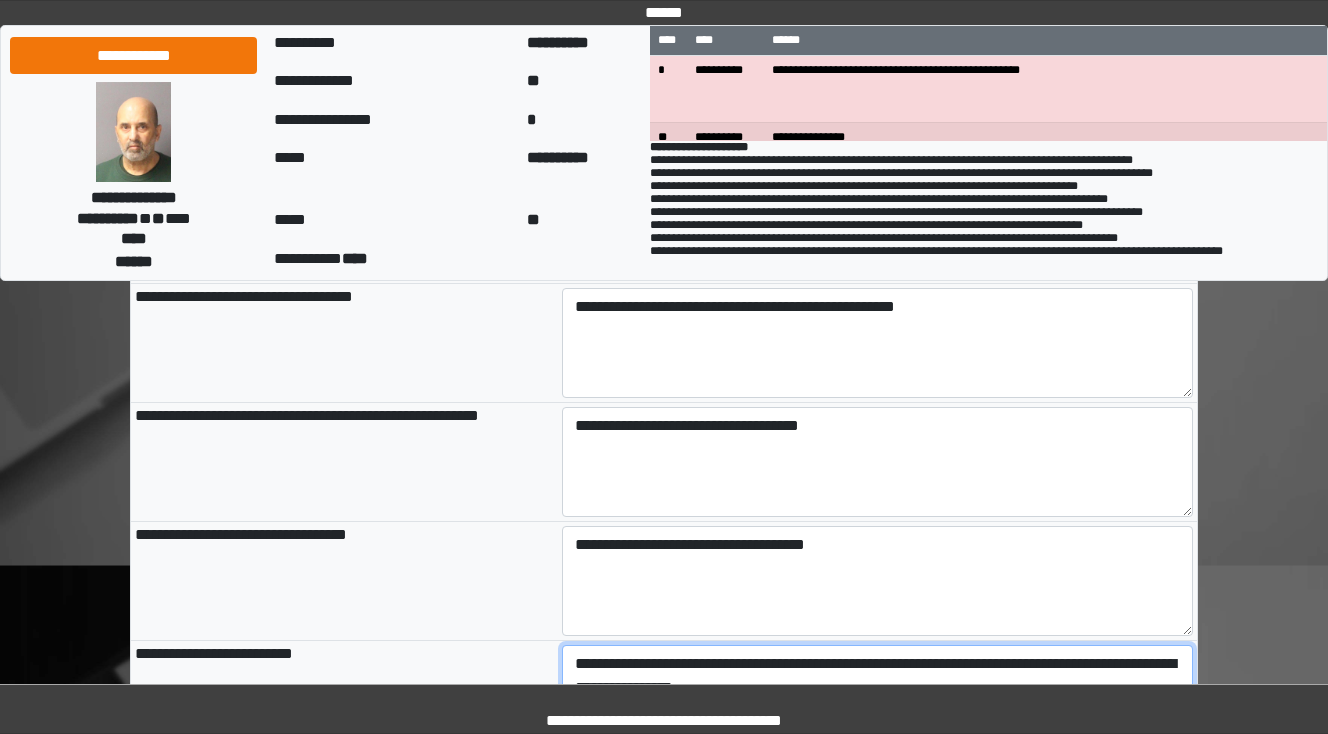type on "**********" 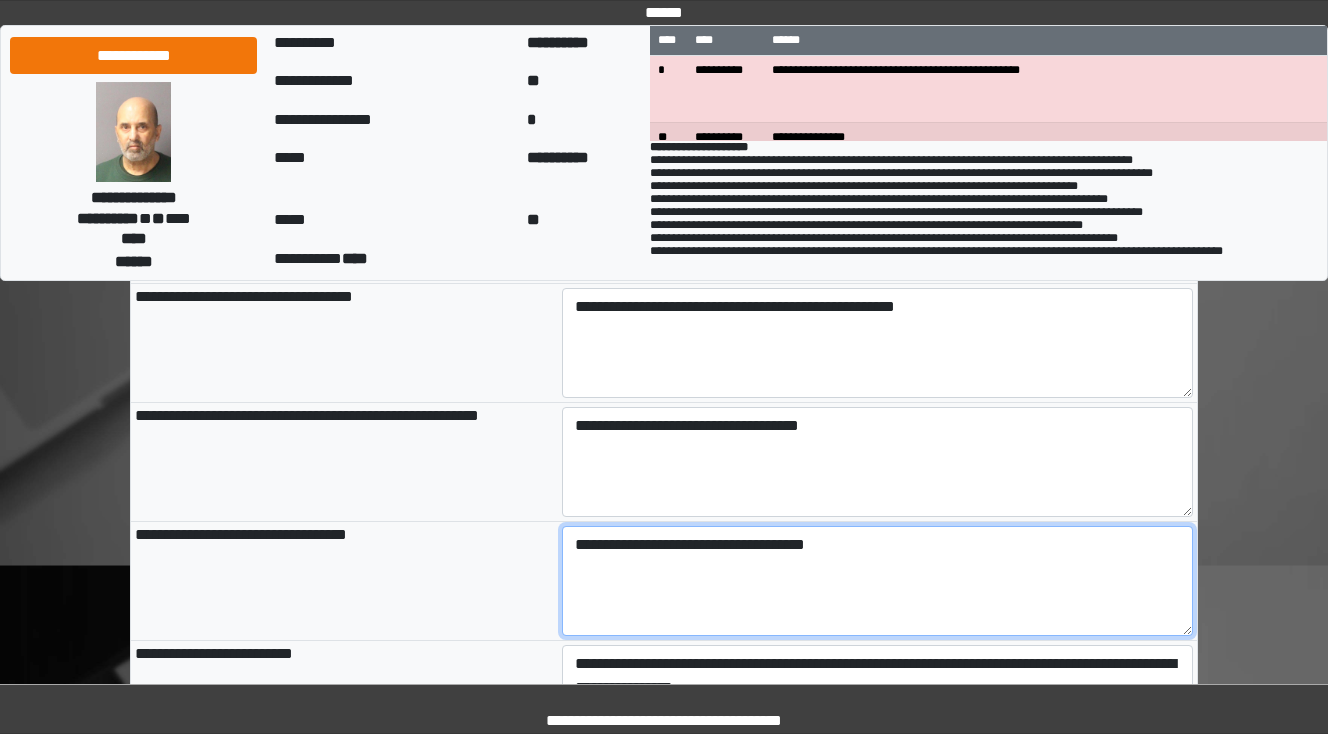 type on "**********" 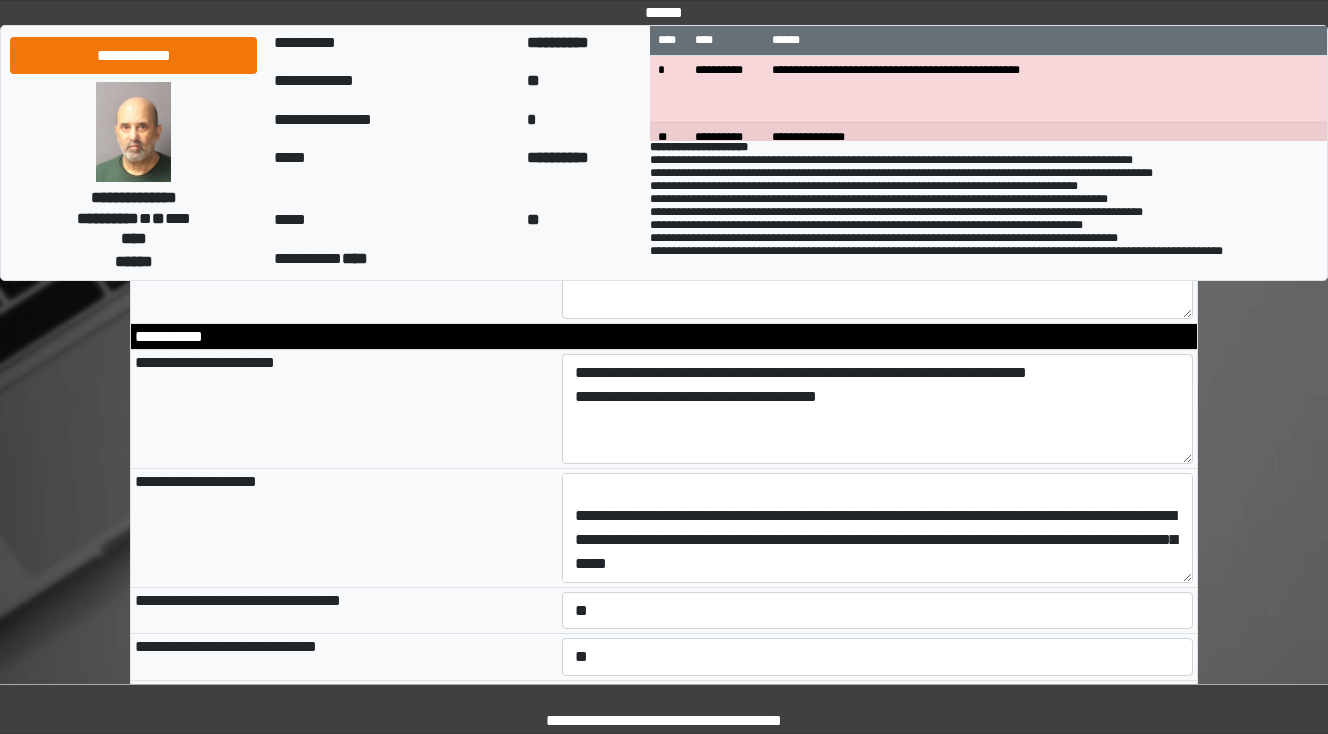 scroll, scrollTop: 2640, scrollLeft: 0, axis: vertical 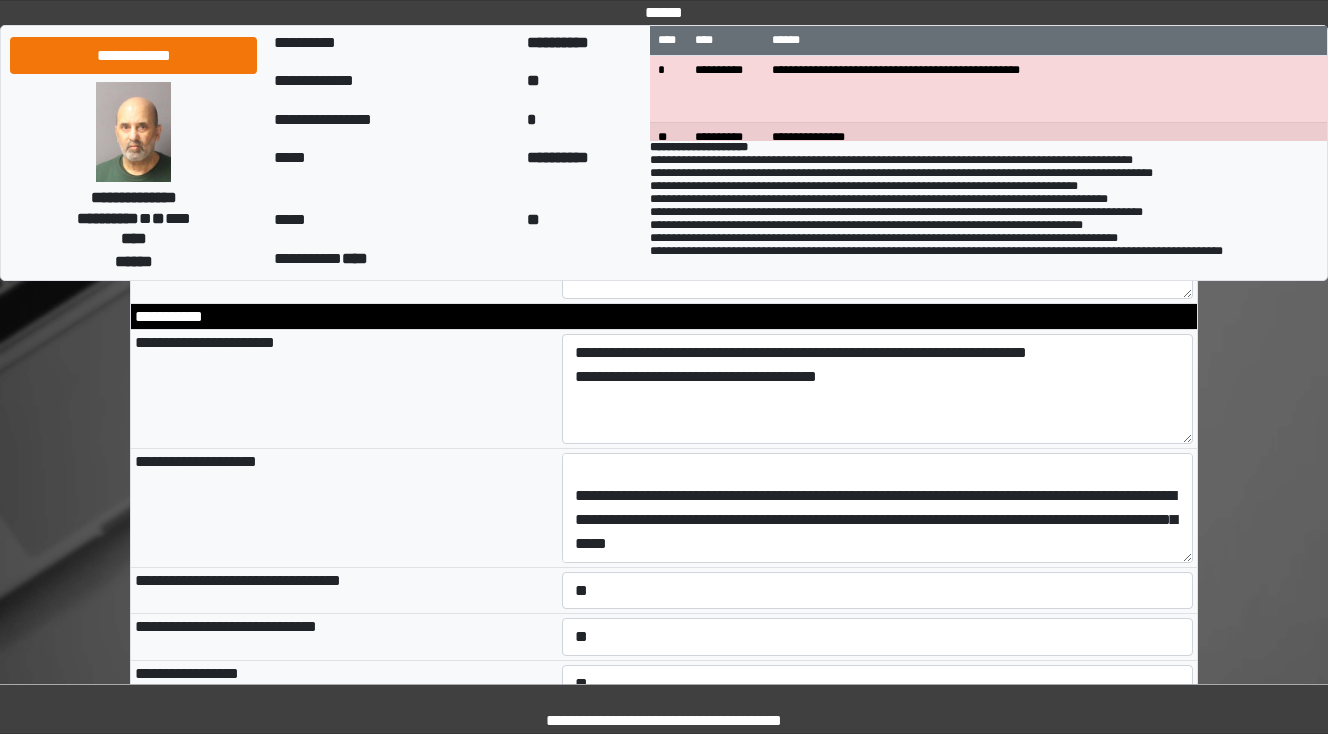 type on "**********" 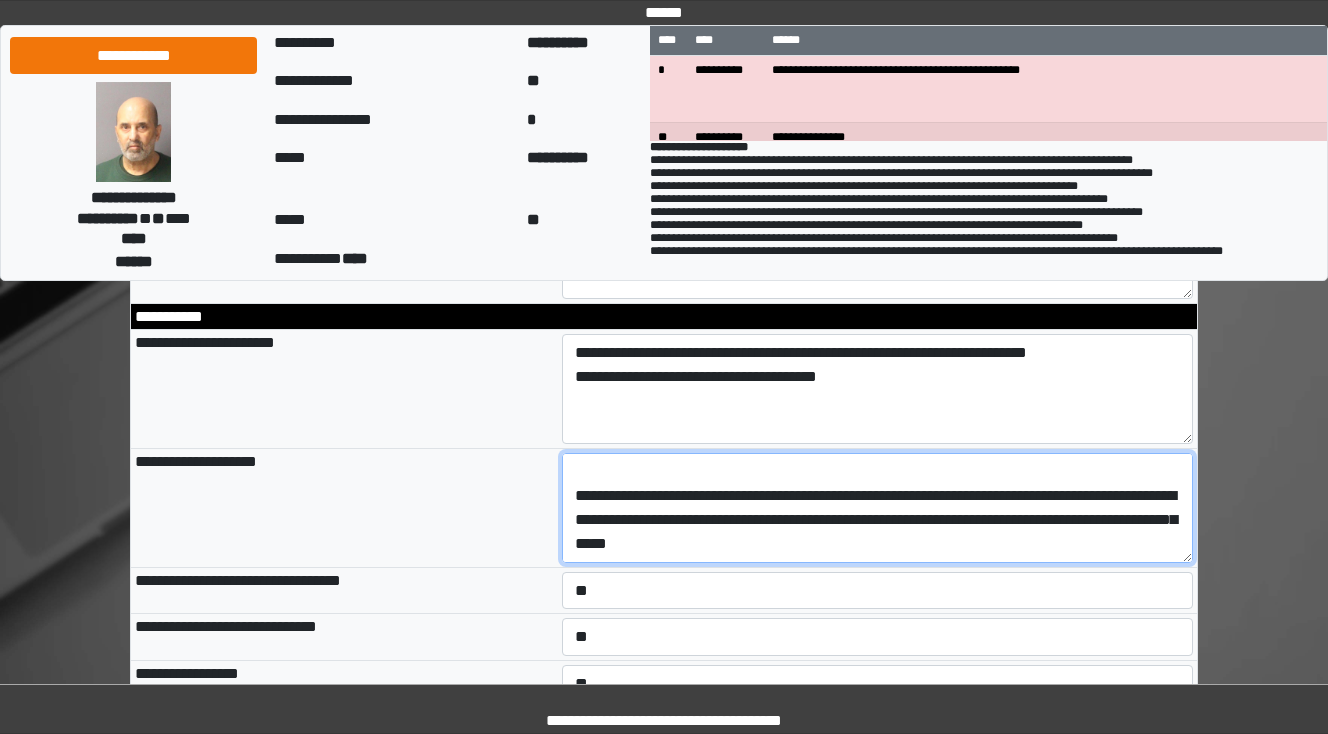 type on "**********" 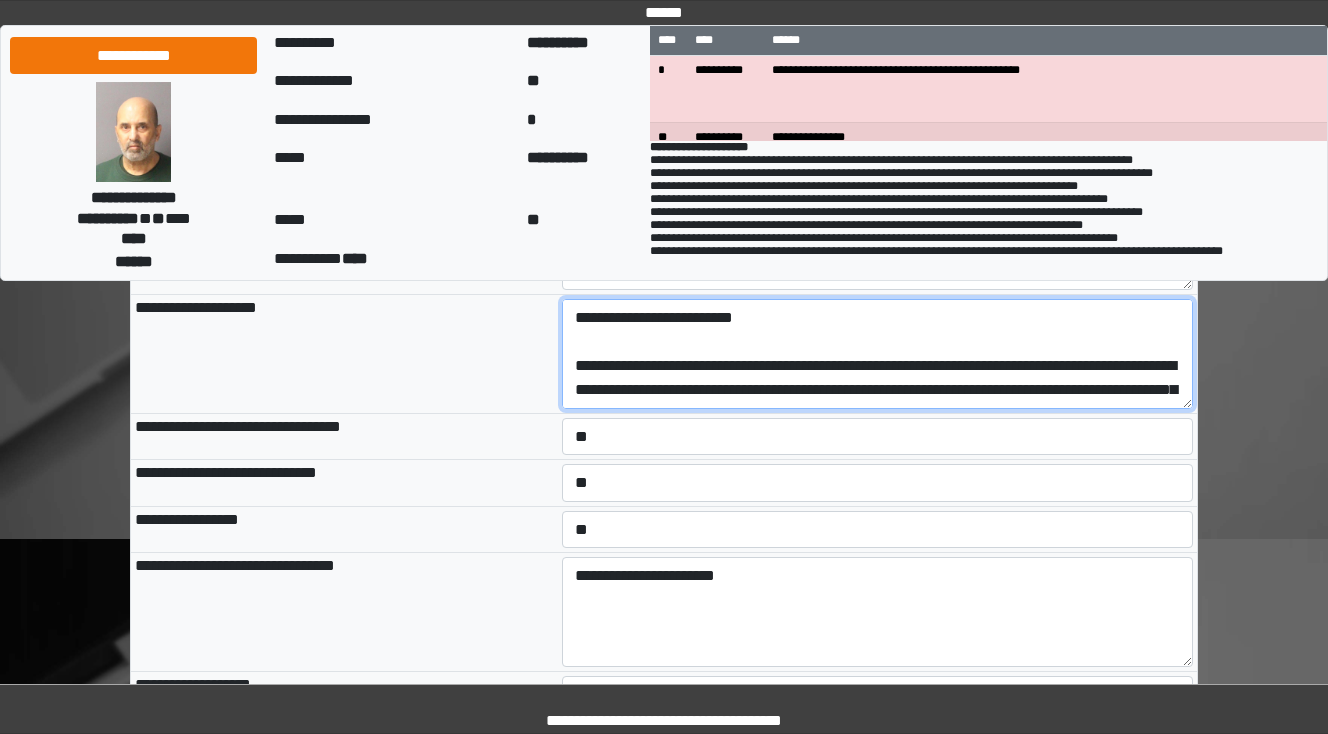 scroll, scrollTop: 2800, scrollLeft: 0, axis: vertical 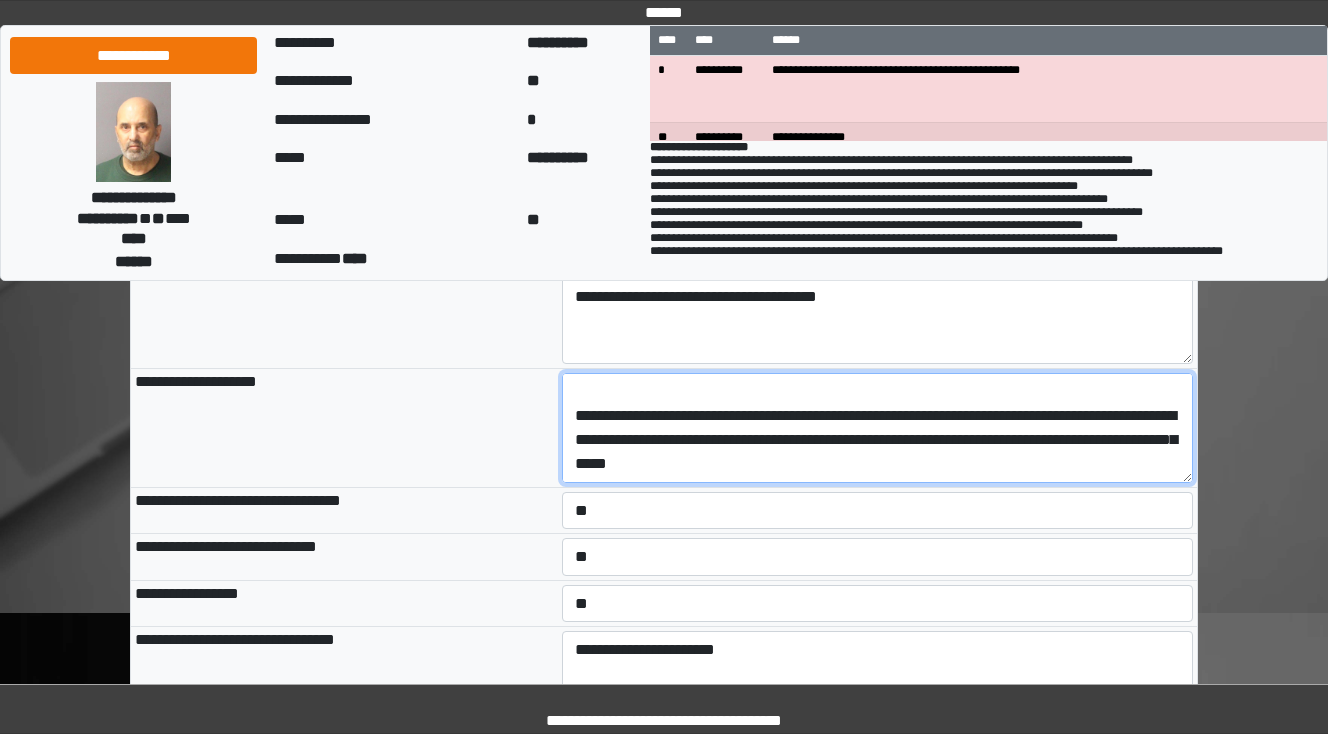 drag, startPoint x: 714, startPoint y: 444, endPoint x: 572, endPoint y: 452, distance: 142.22517 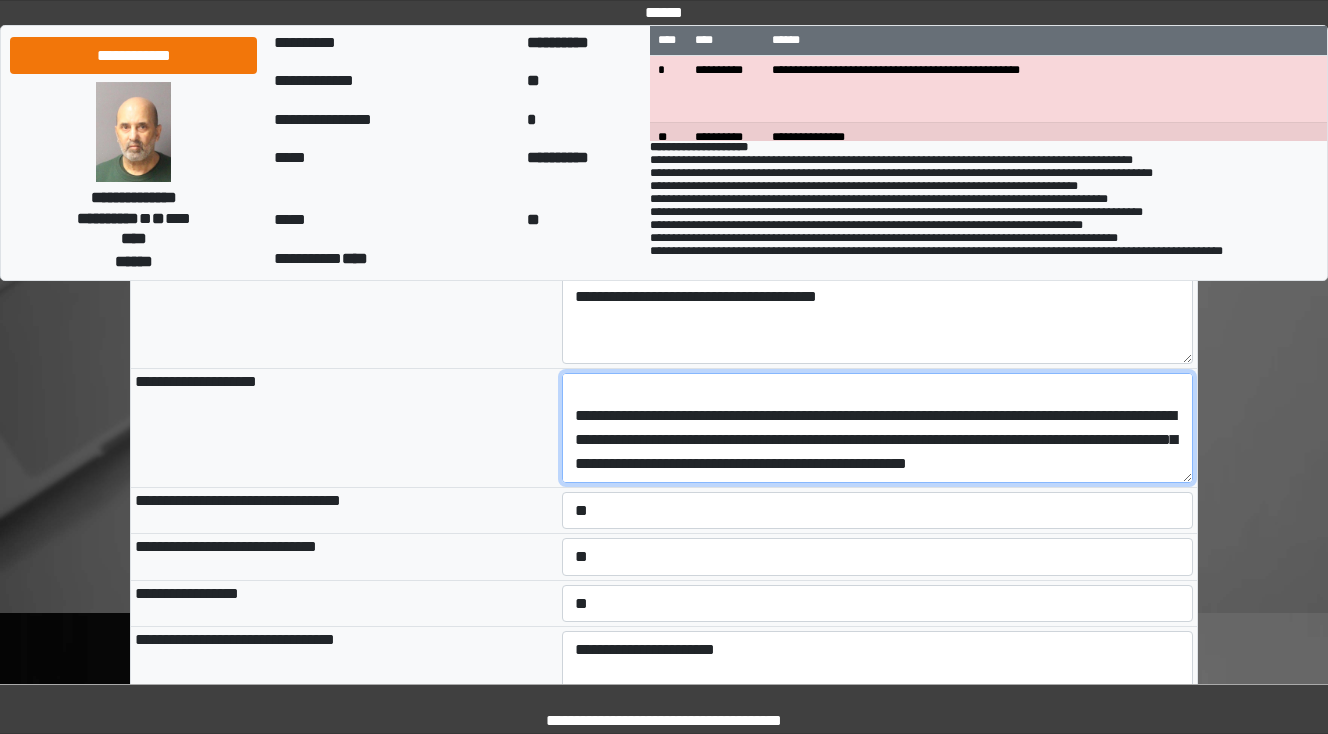scroll, scrollTop: 48, scrollLeft: 0, axis: vertical 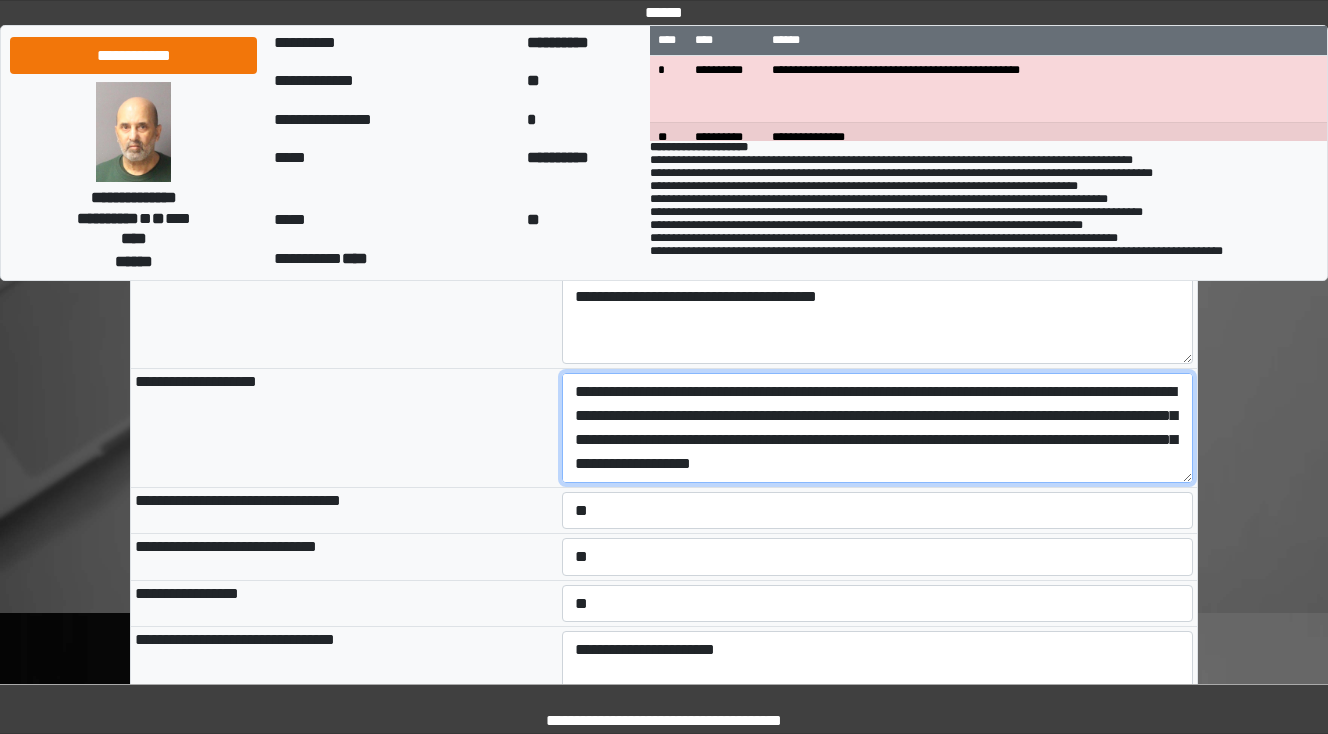 click on "**********" at bounding box center [878, 428] 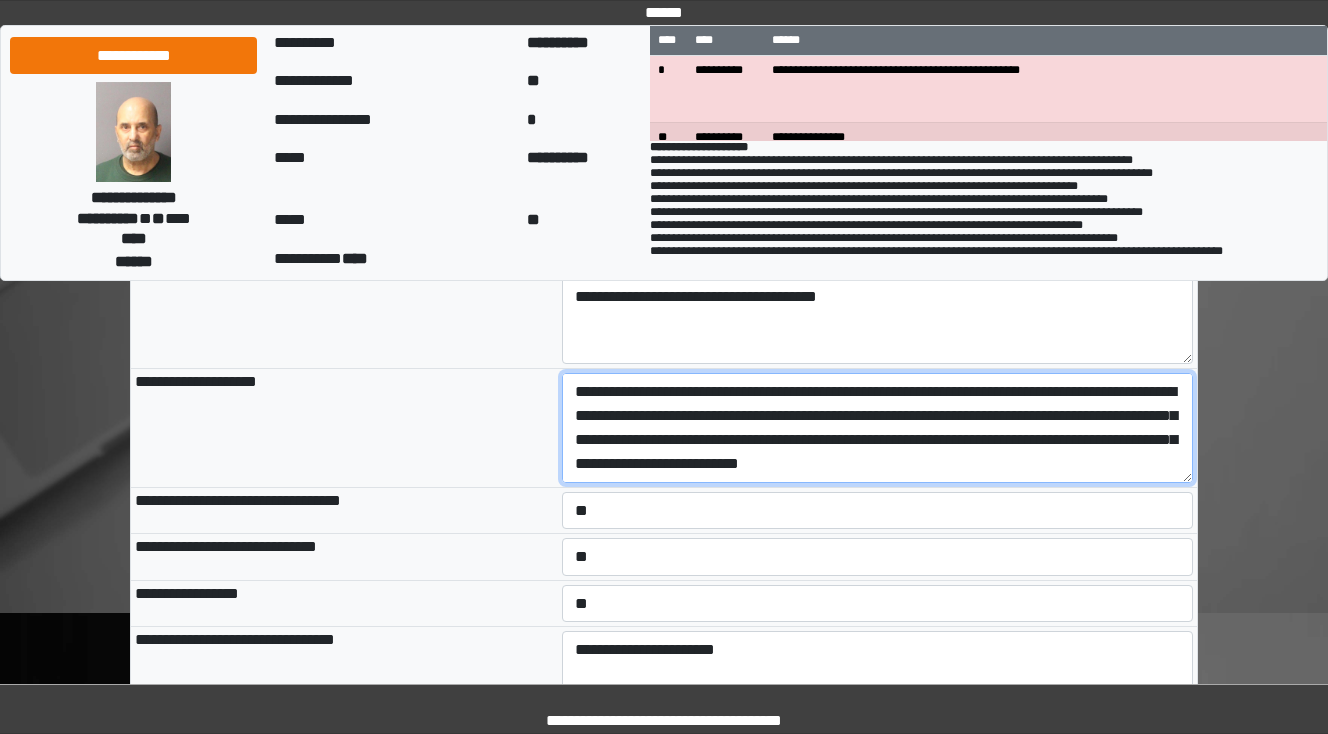 click on "**********" at bounding box center [878, 428] 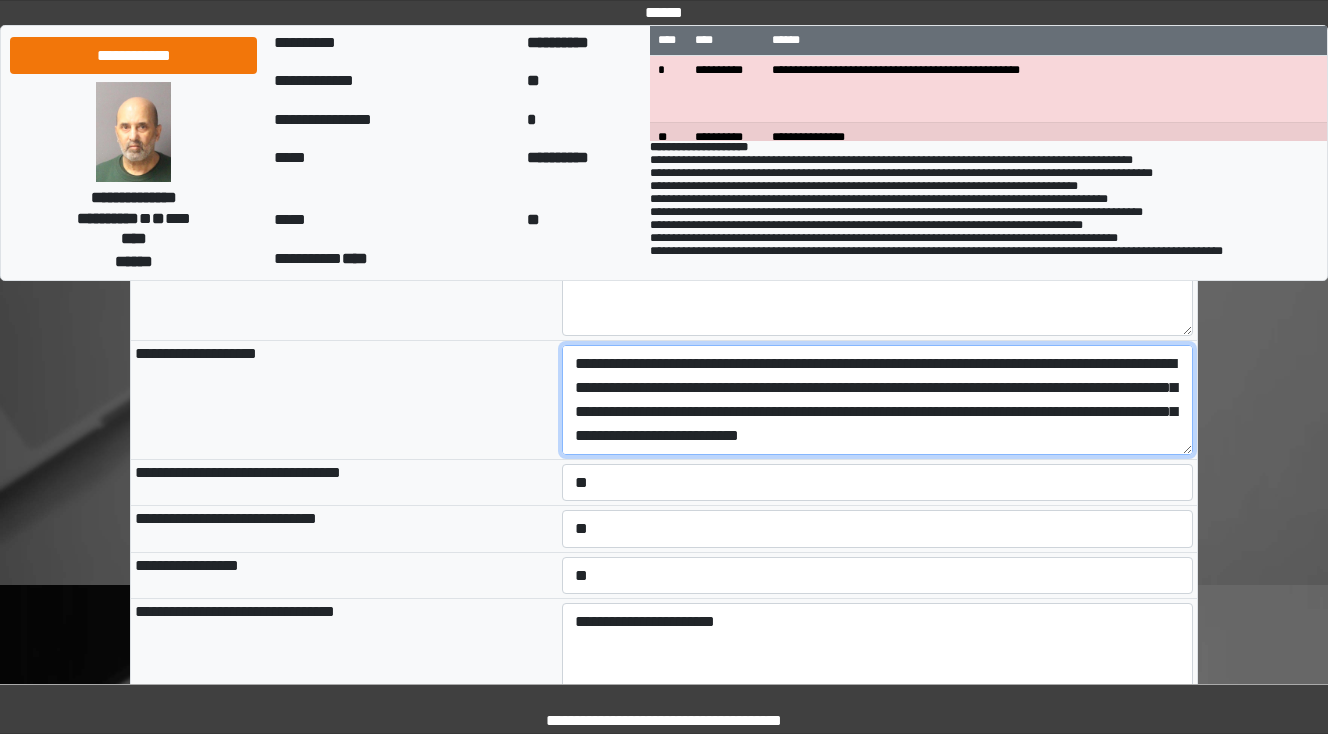 scroll, scrollTop: 2720, scrollLeft: 0, axis: vertical 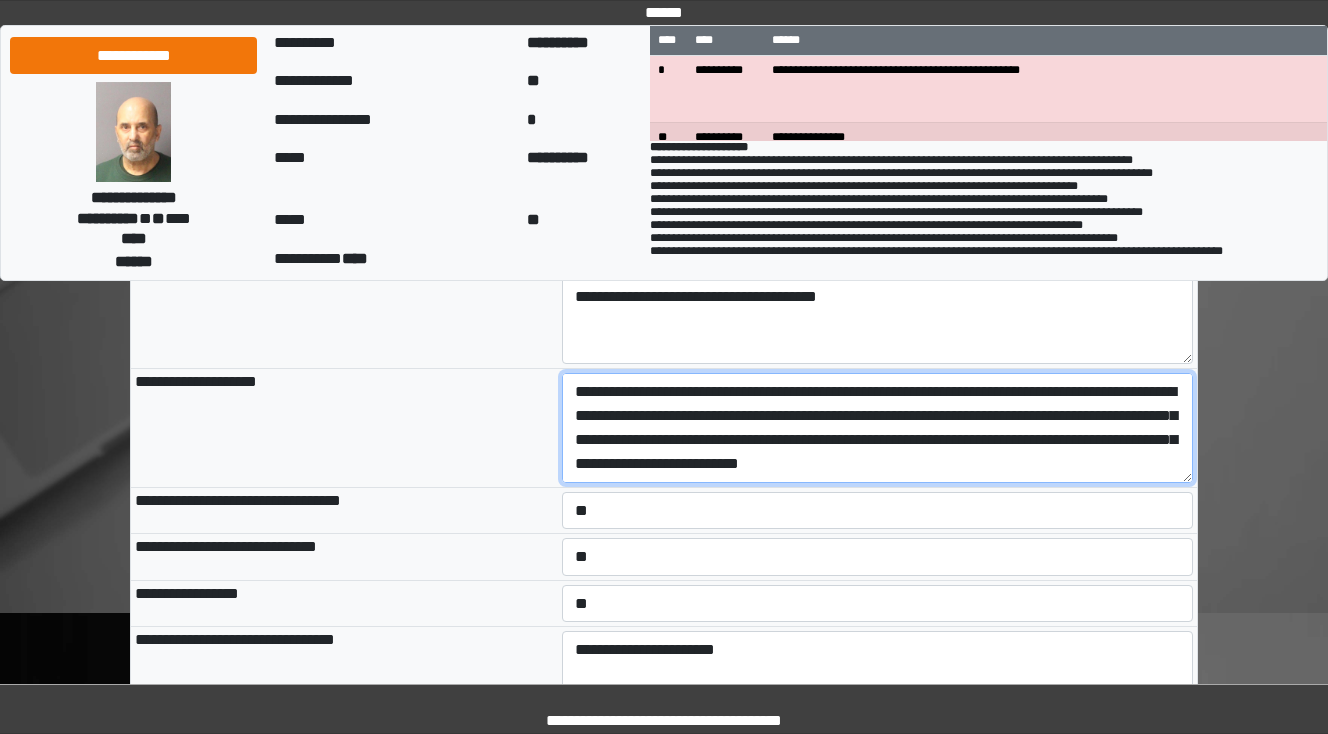 click on "**********" at bounding box center (878, 428) 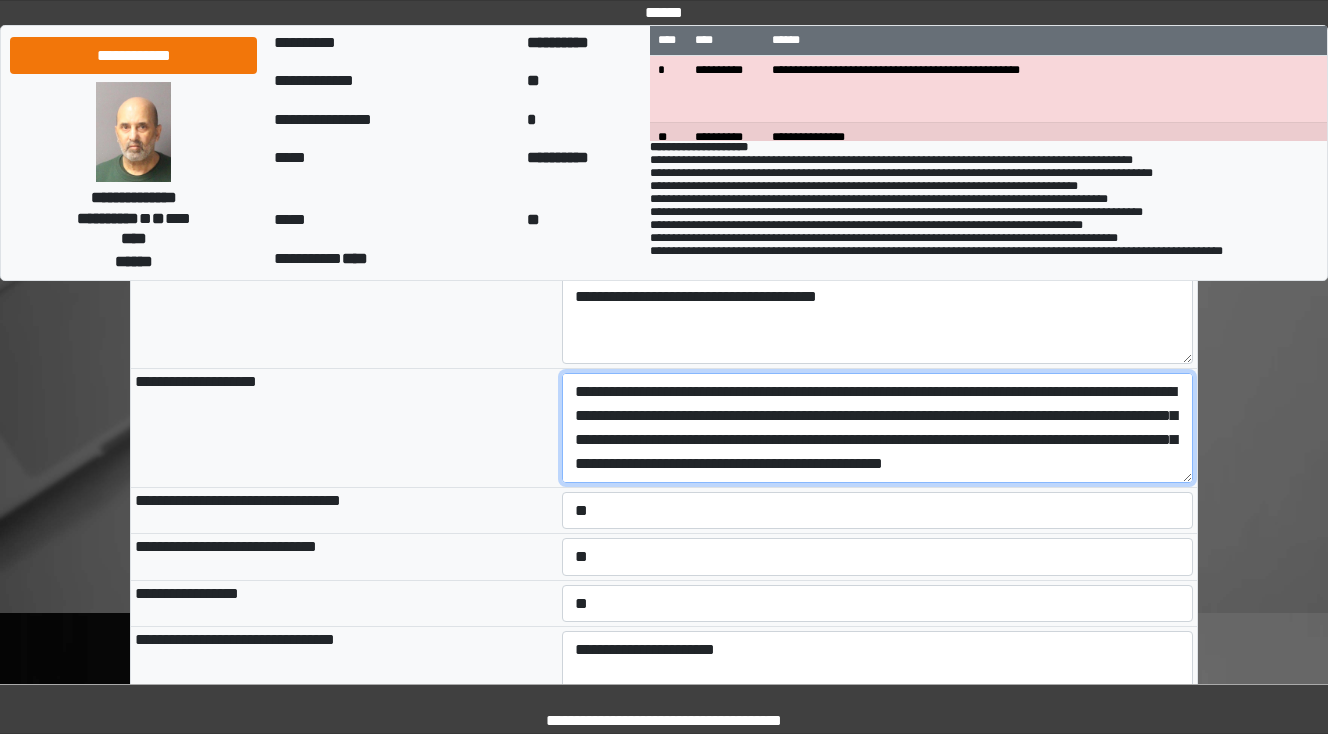 click on "**********" at bounding box center [878, 428] 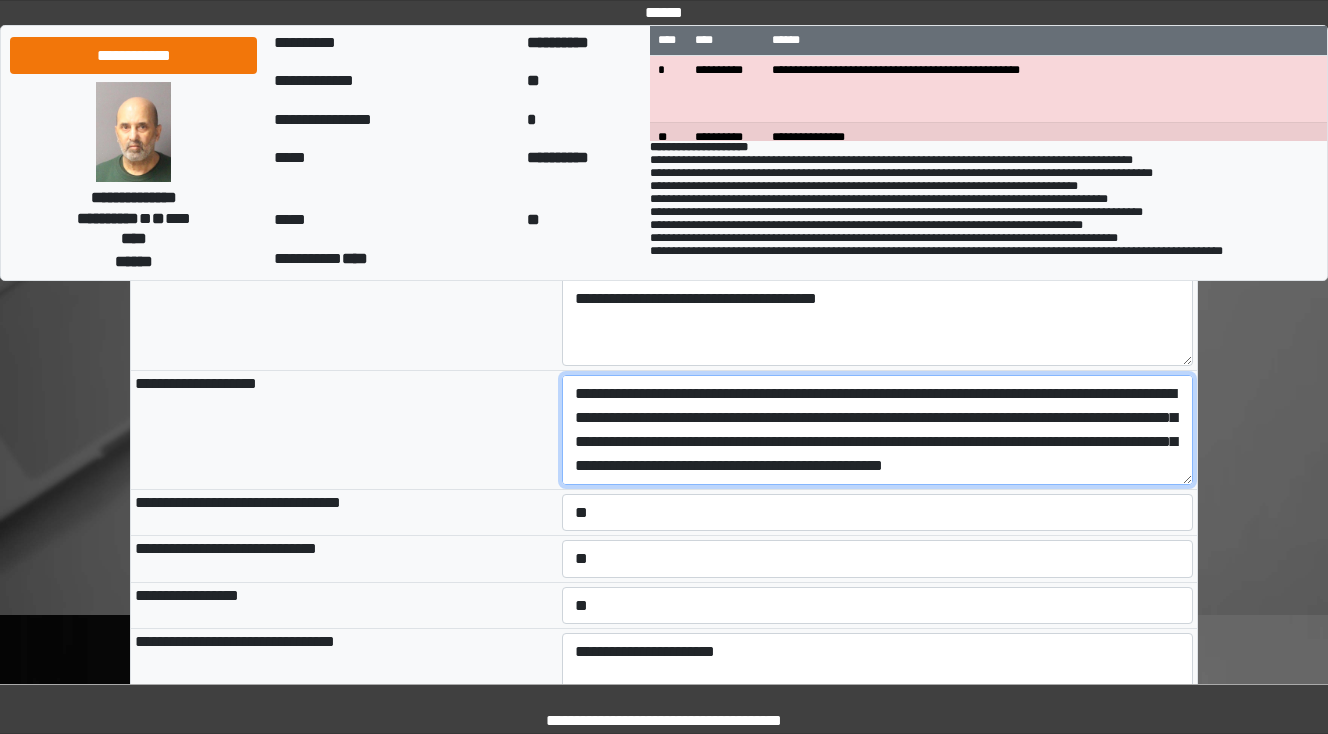 scroll, scrollTop: 2640, scrollLeft: 0, axis: vertical 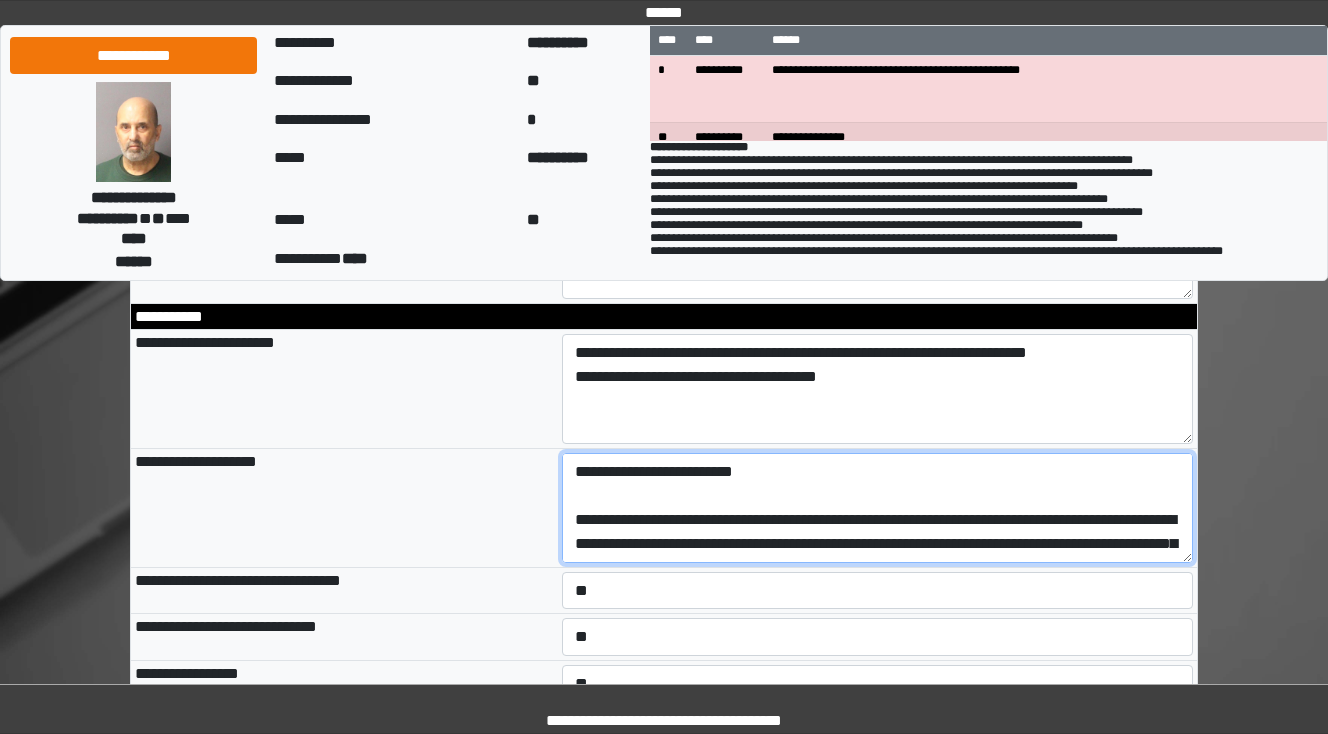 click on "**********" at bounding box center [878, 508] 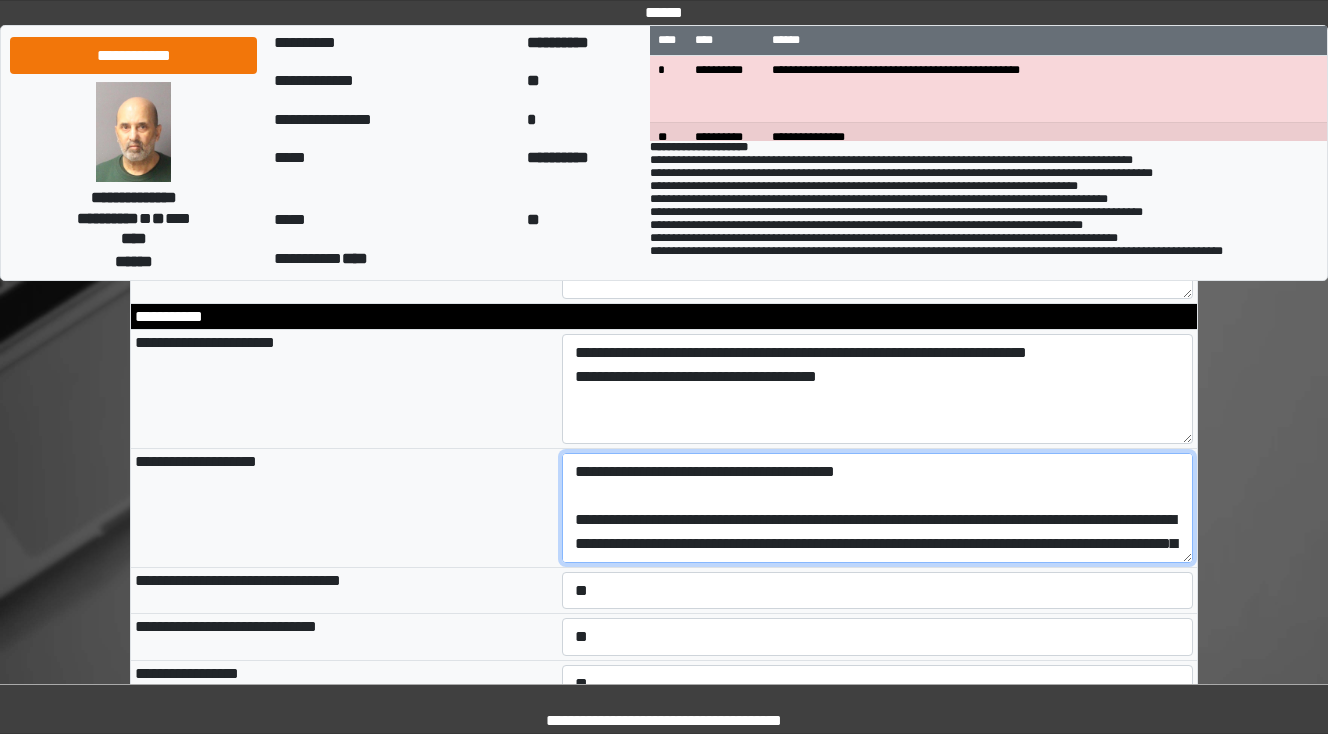 click on "**********" at bounding box center [878, 508] 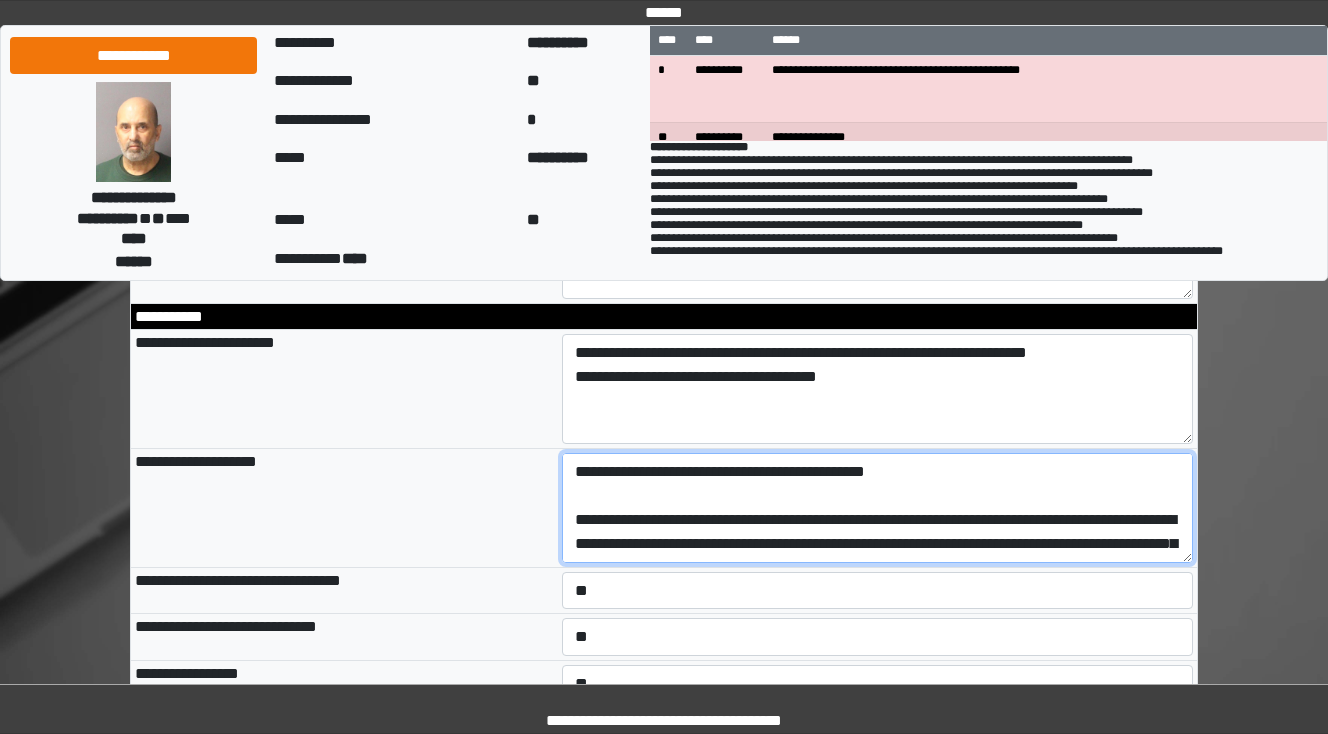 click on "**********" at bounding box center [878, 508] 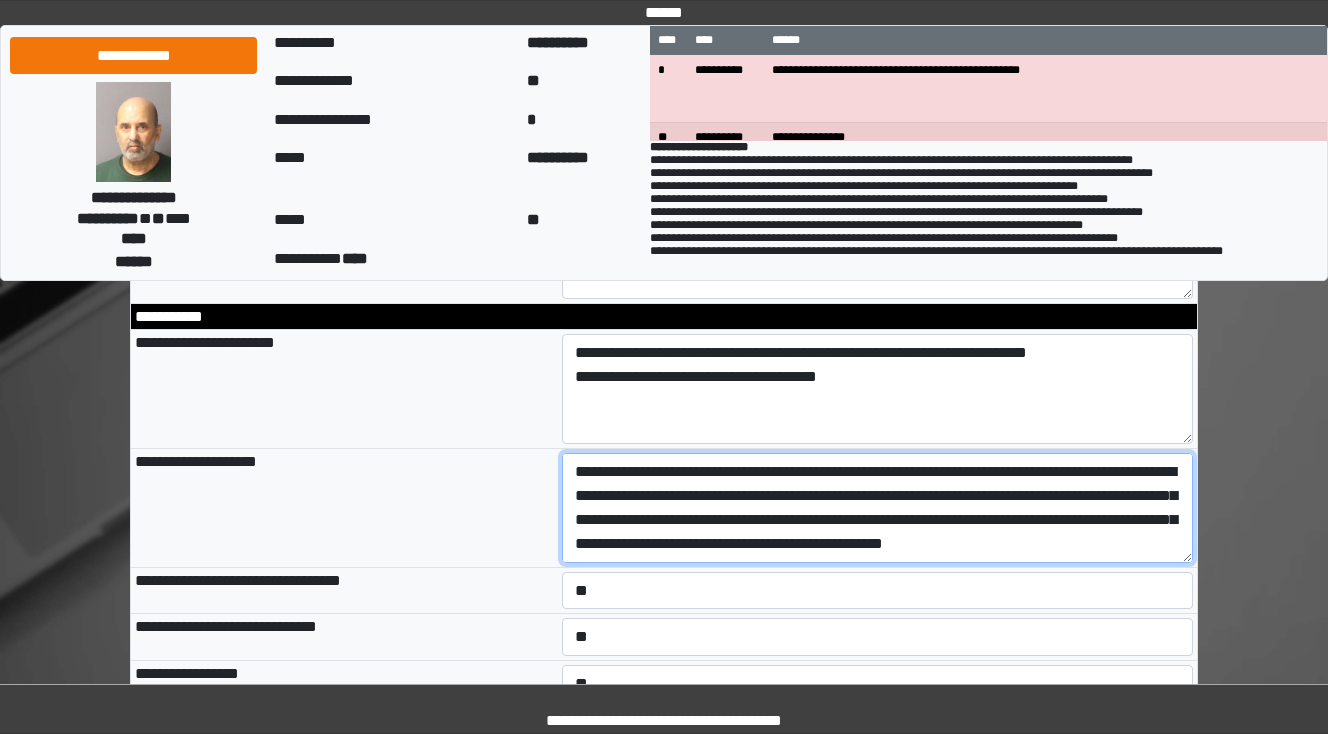 scroll, scrollTop: 72, scrollLeft: 0, axis: vertical 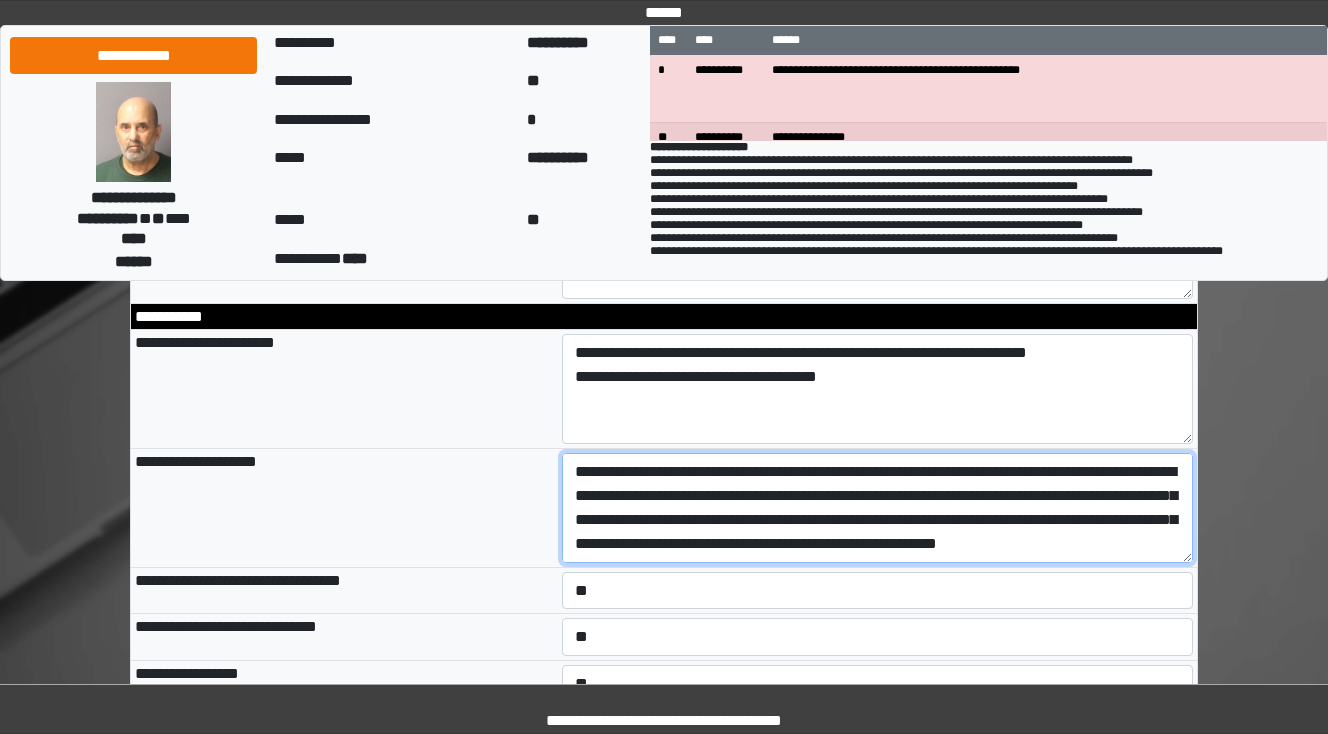 click on "**********" at bounding box center (878, 508) 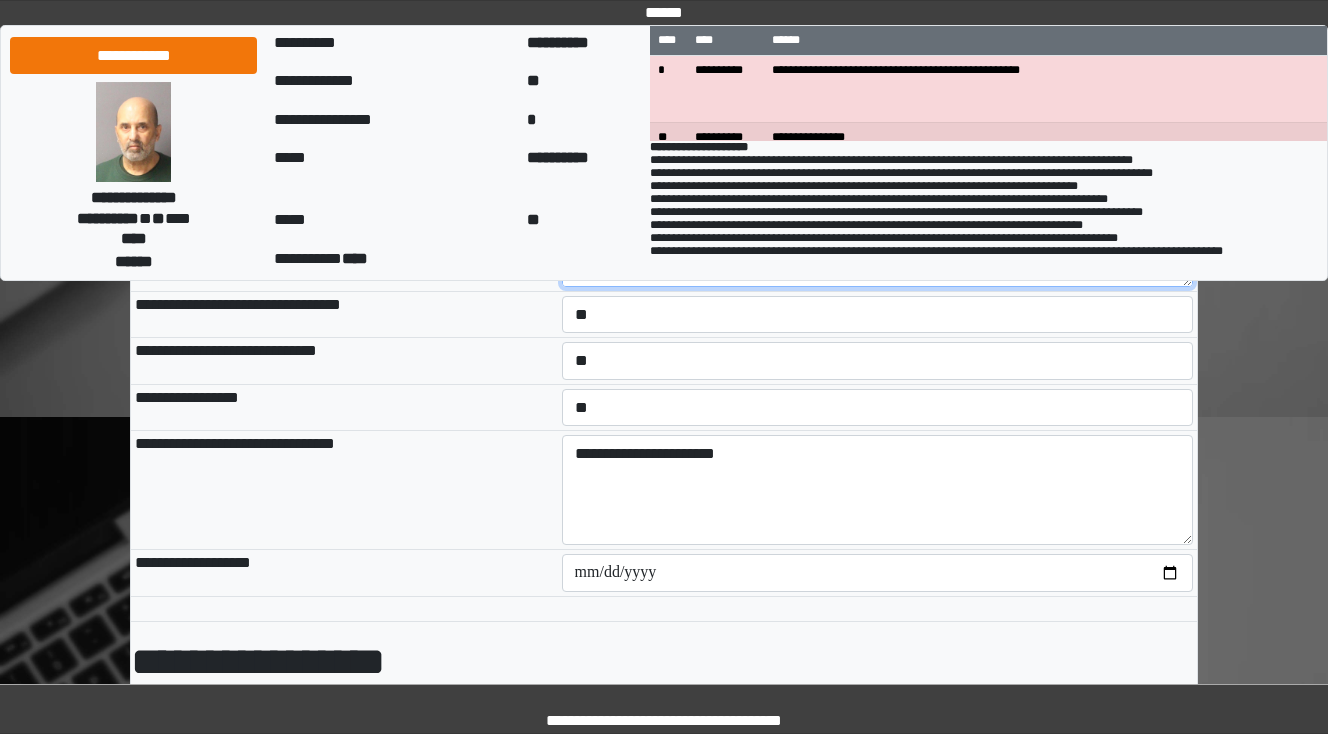 scroll, scrollTop: 2720, scrollLeft: 0, axis: vertical 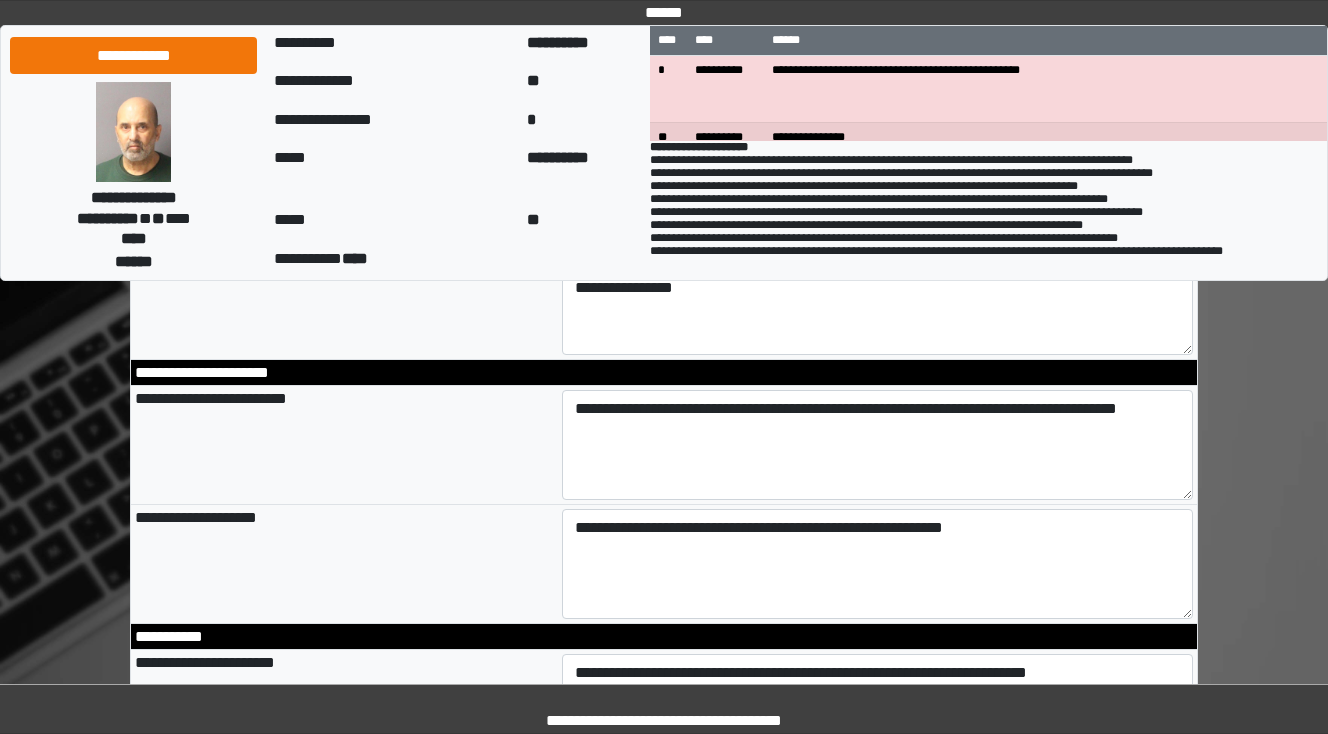 type on "**********" 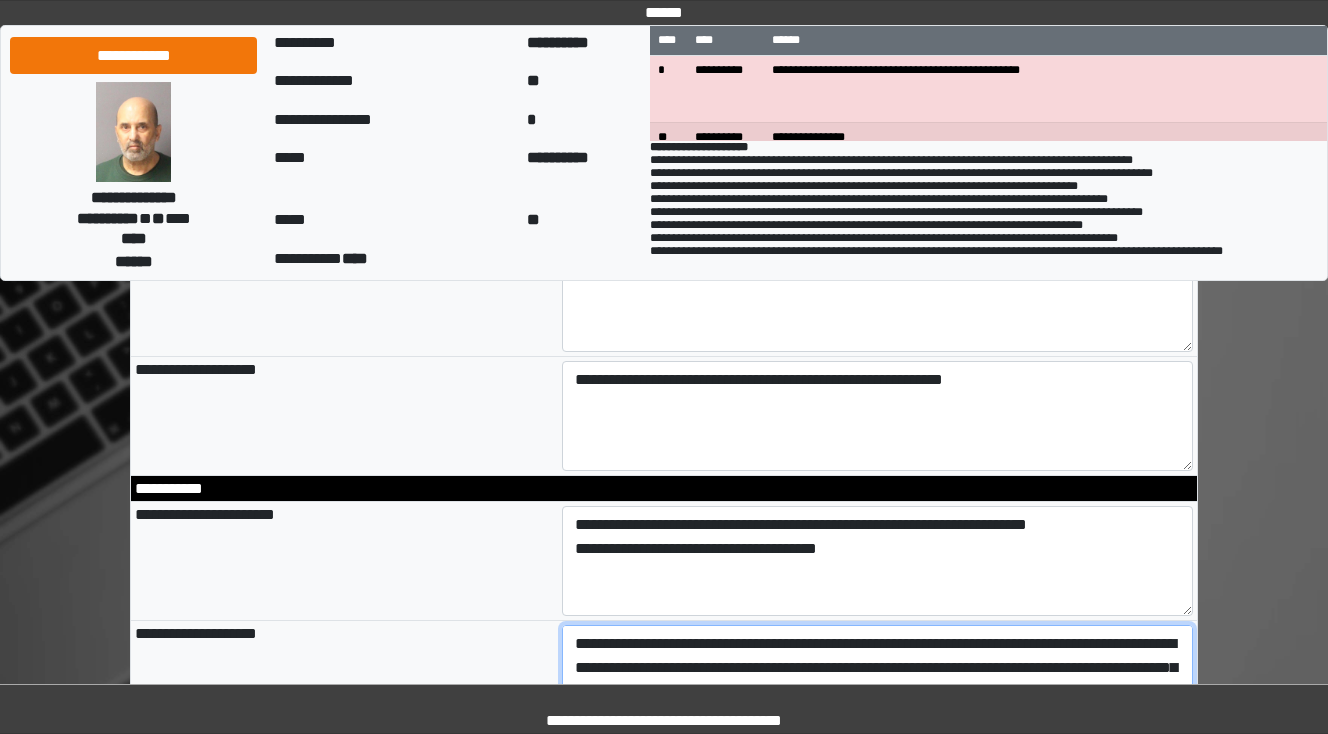 scroll, scrollTop: 2640, scrollLeft: 0, axis: vertical 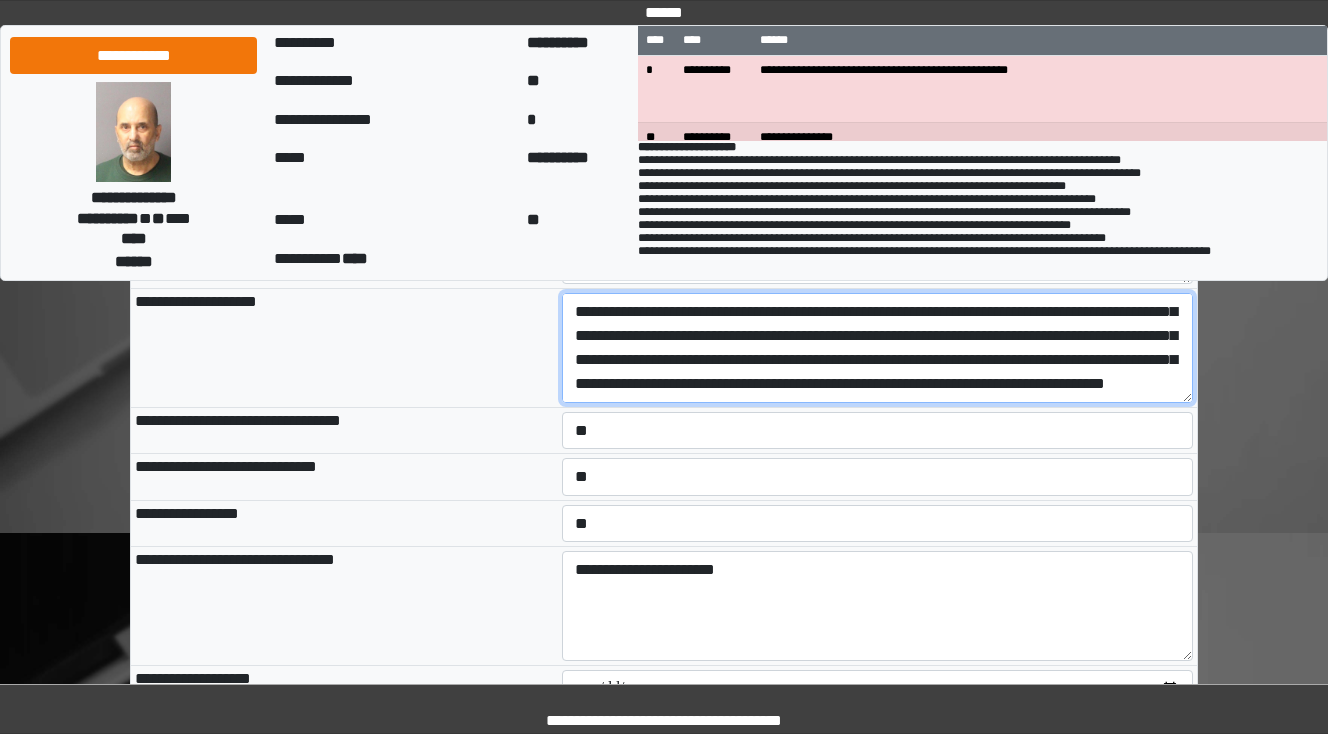 click on "**********" at bounding box center [878, 348] 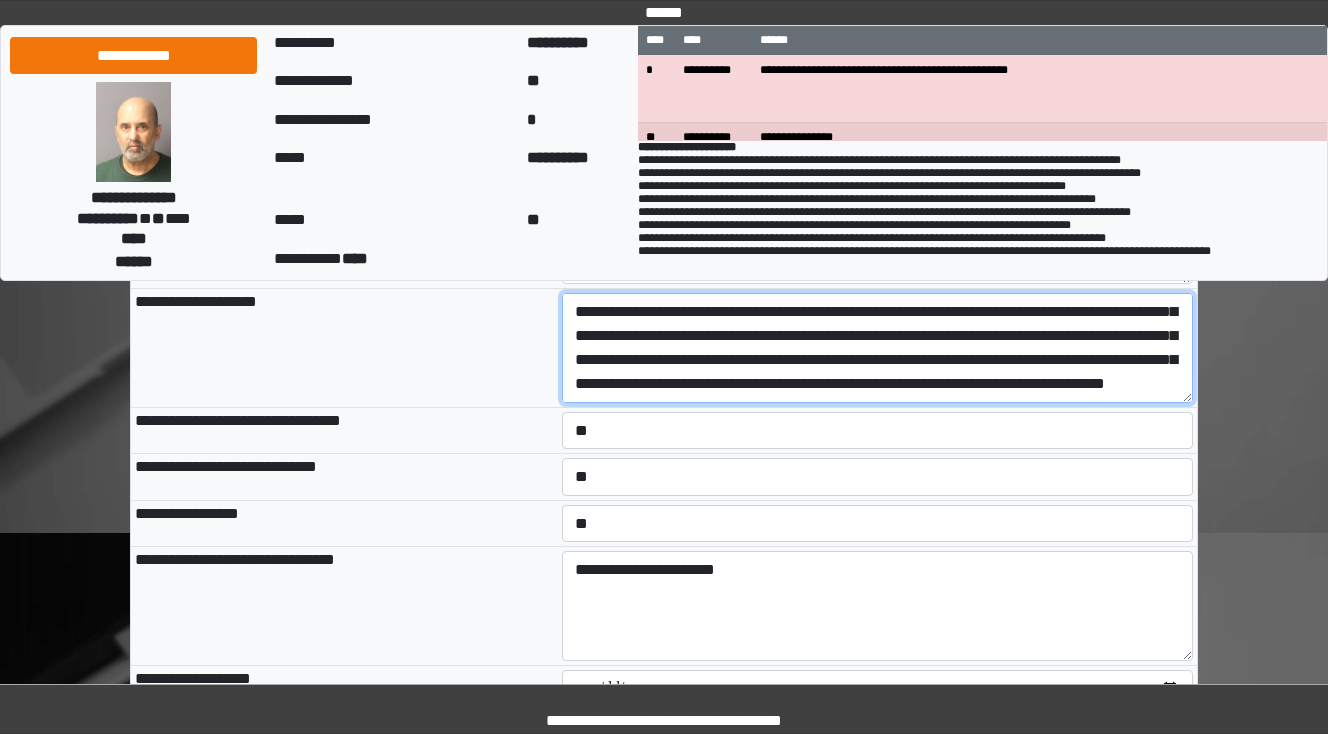 click on "**********" at bounding box center [878, 348] 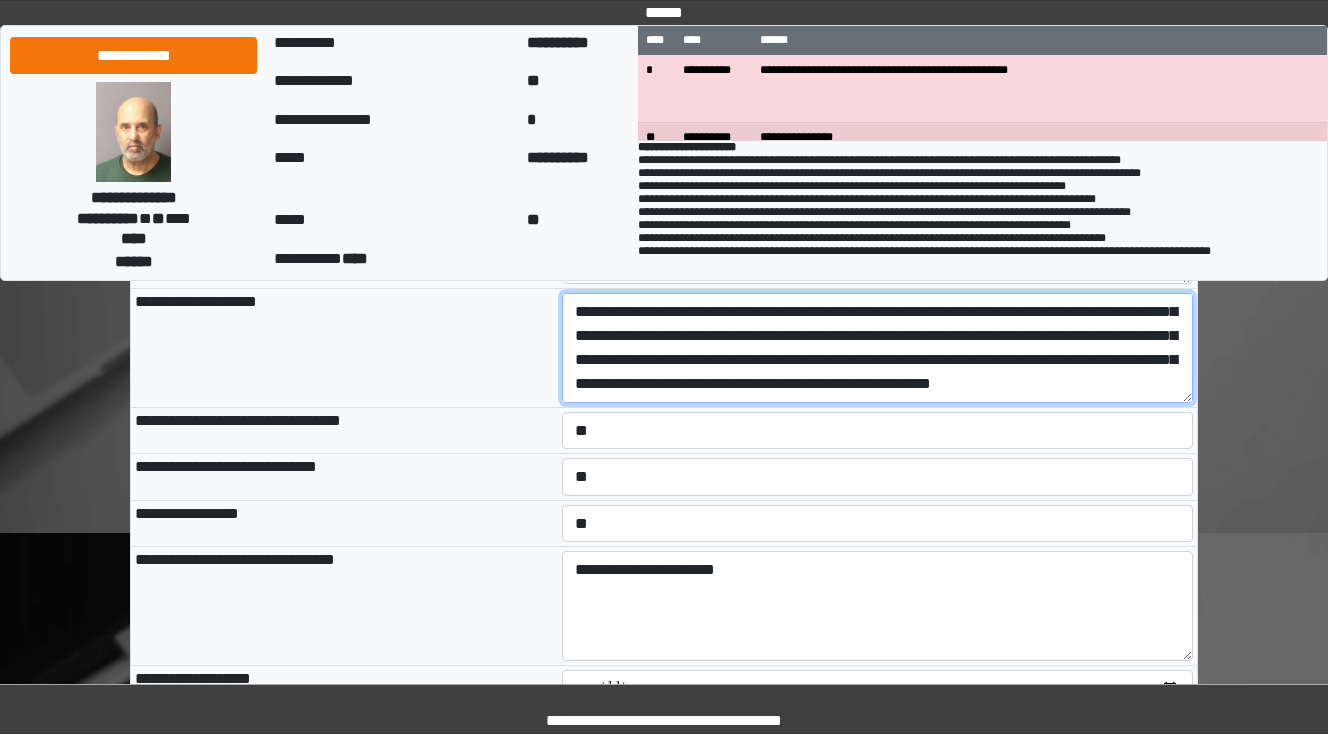scroll, scrollTop: 136, scrollLeft: 0, axis: vertical 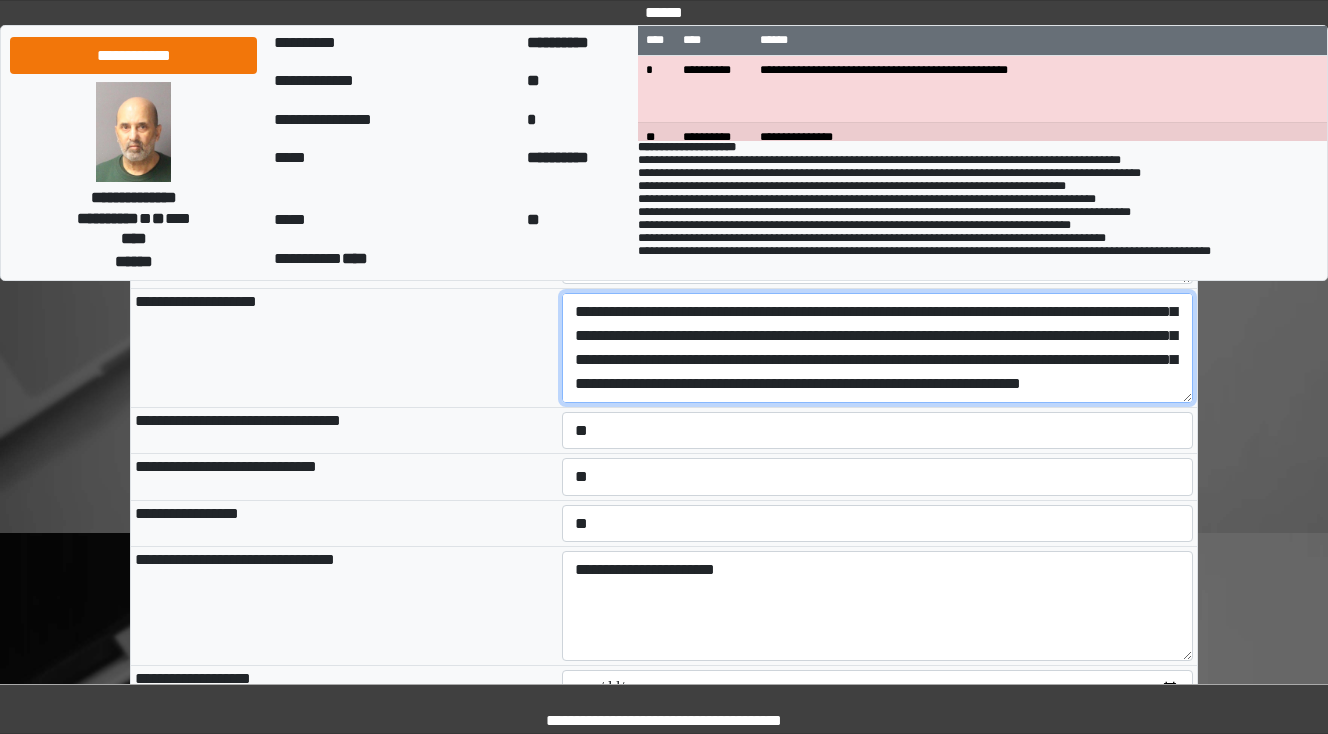 drag, startPoint x: 813, startPoint y: 394, endPoint x: 816, endPoint y: 372, distance: 22.203604 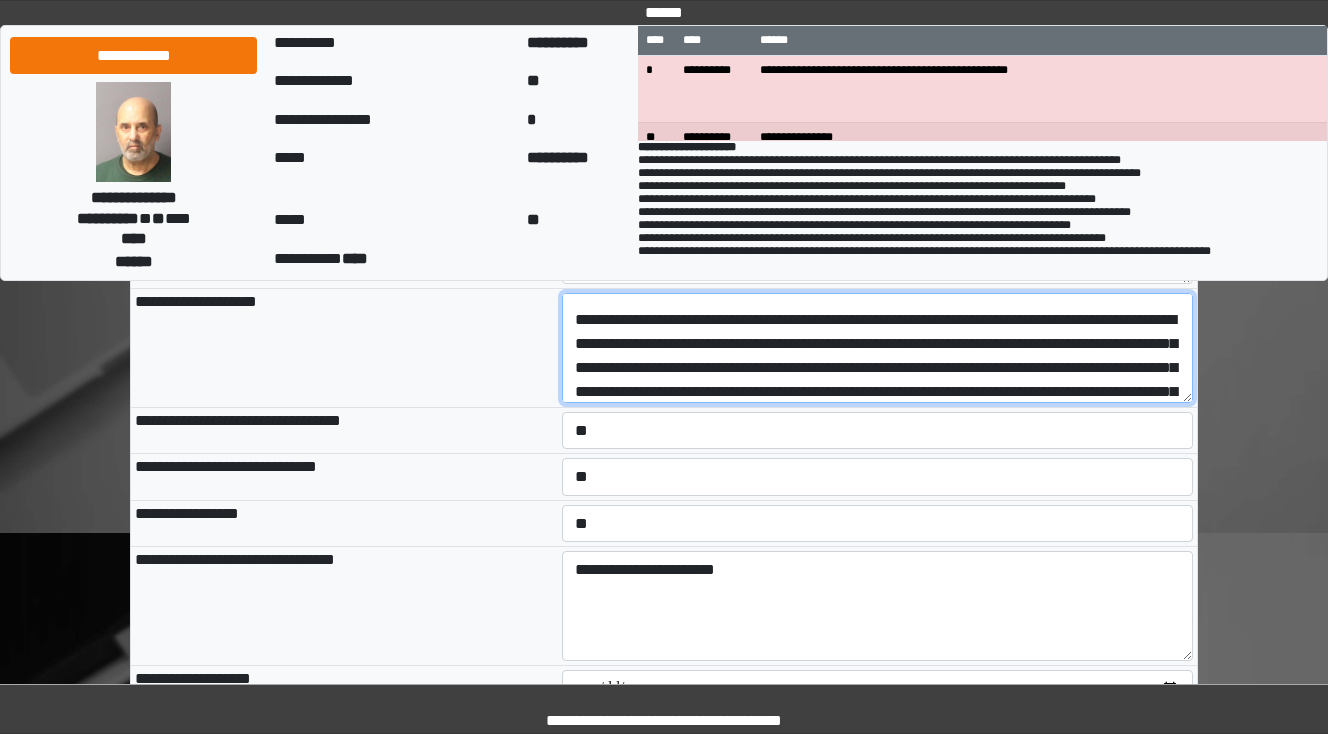 scroll, scrollTop: 120, scrollLeft: 0, axis: vertical 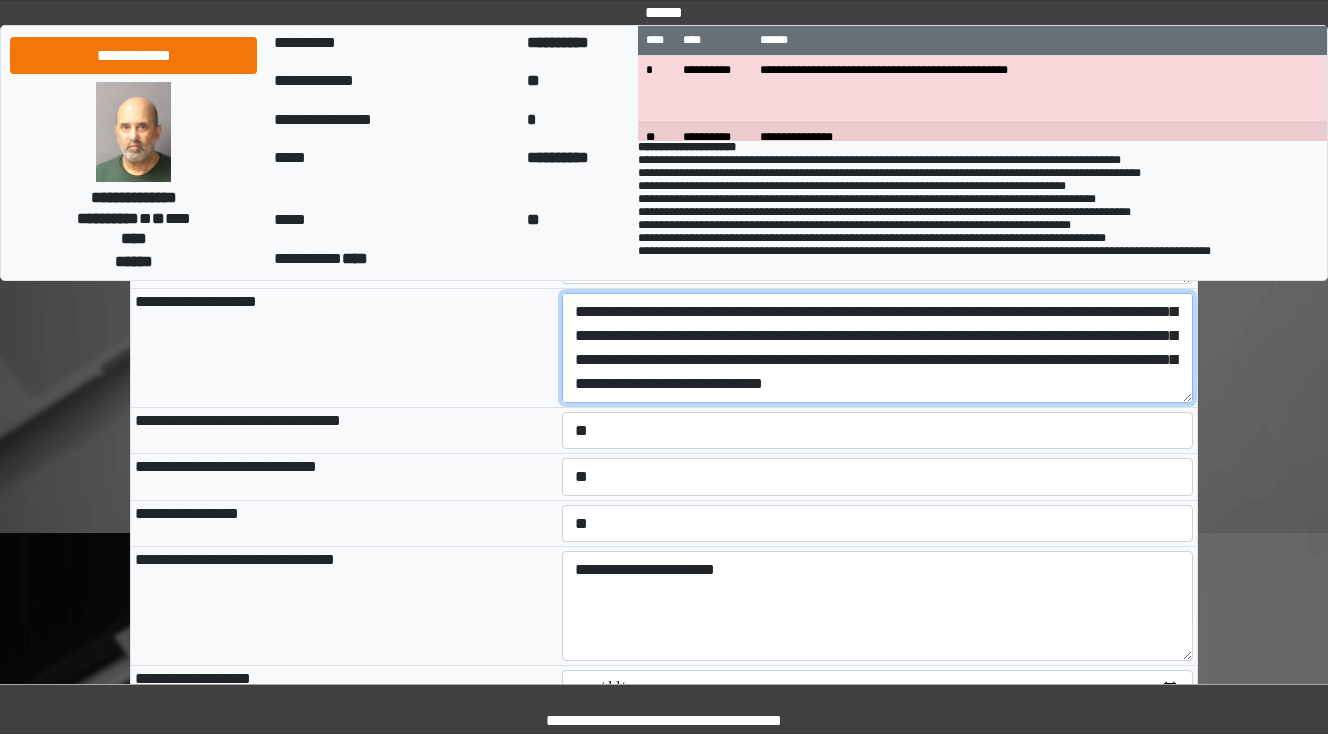 click on "**********" at bounding box center (878, 348) 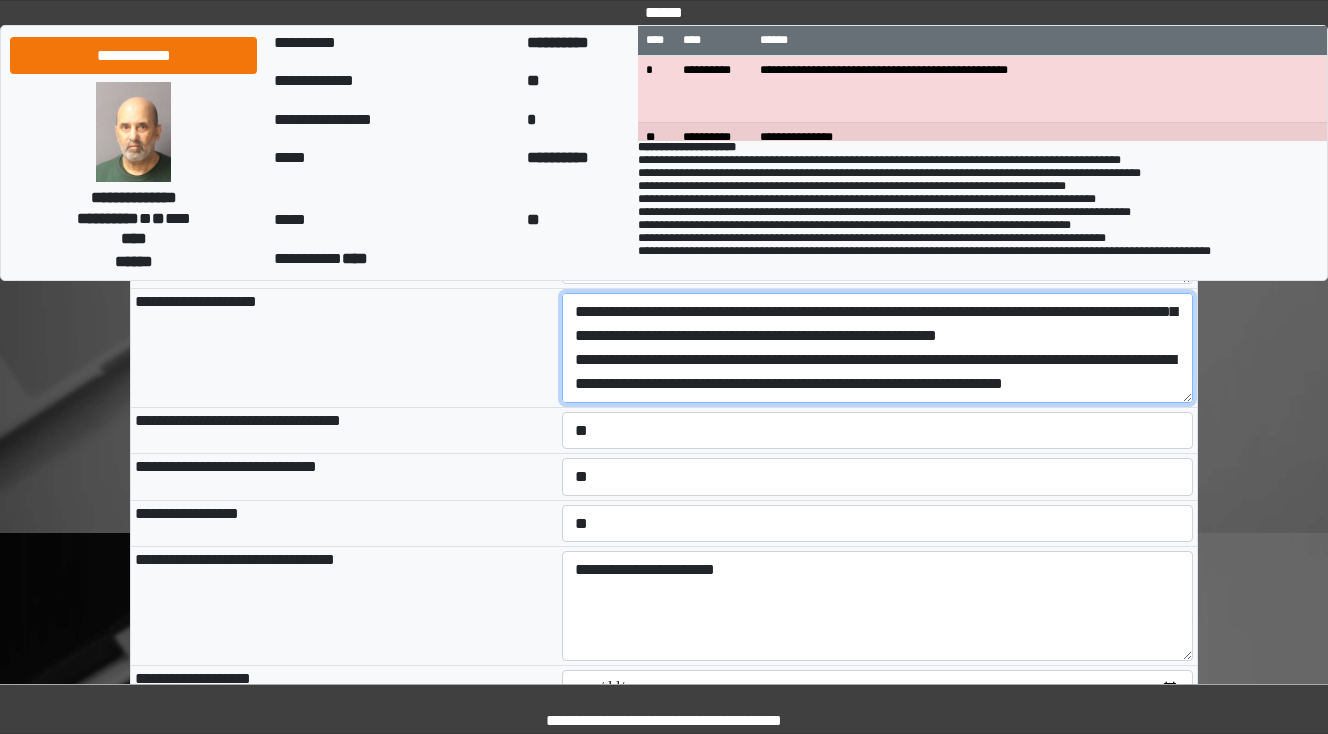 scroll, scrollTop: 144, scrollLeft: 0, axis: vertical 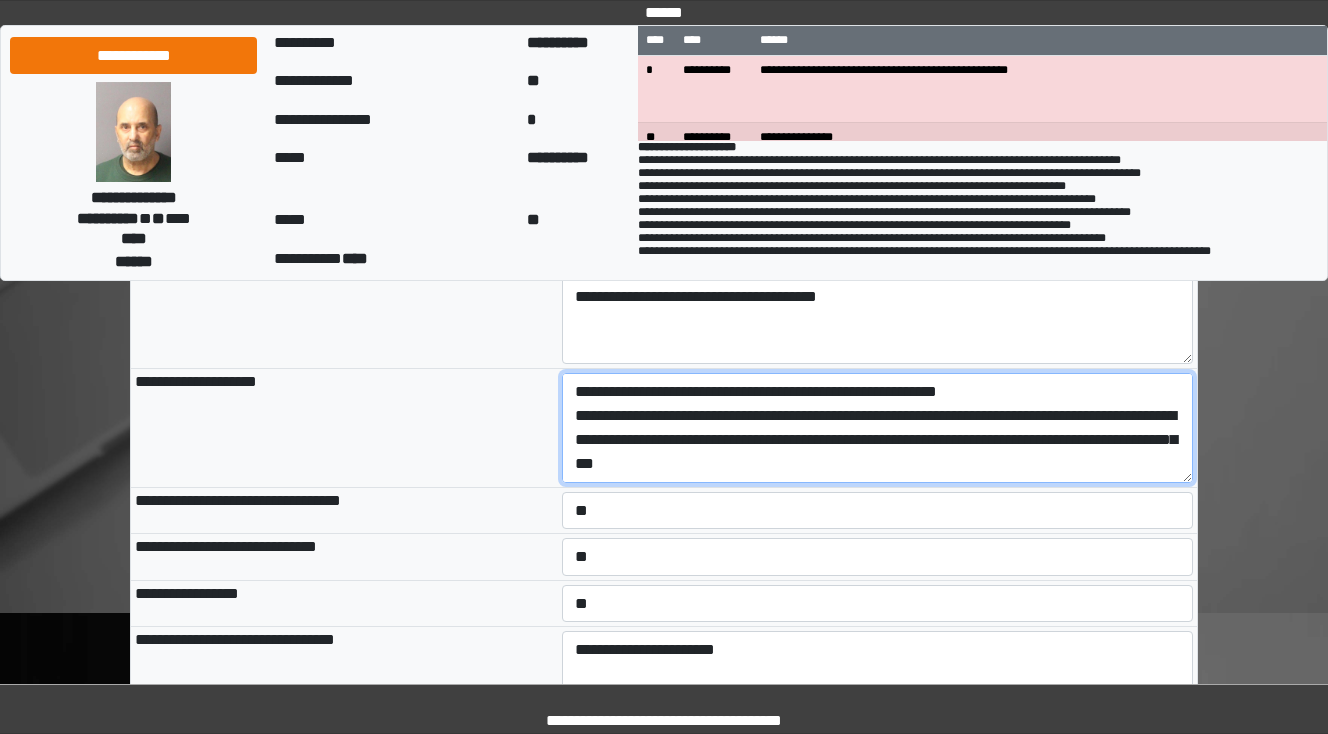 type on "**********" 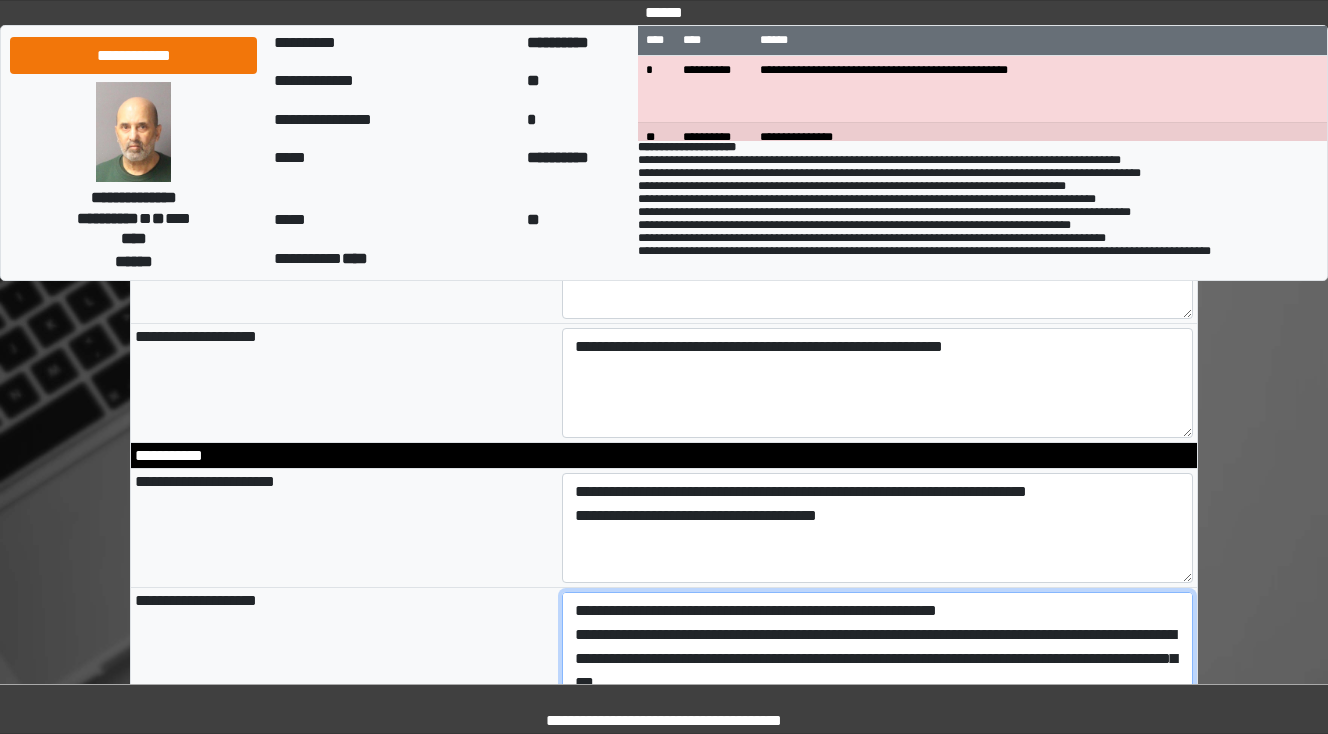 scroll, scrollTop: 2480, scrollLeft: 0, axis: vertical 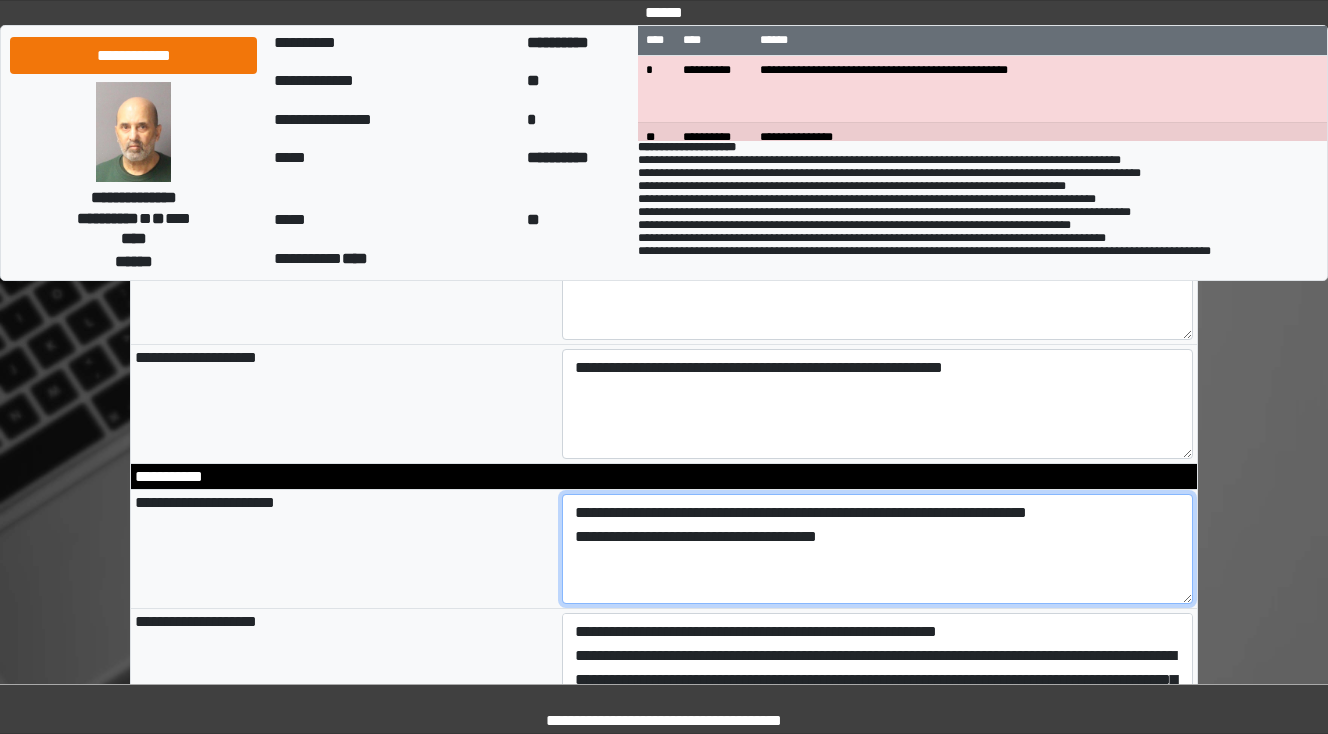 click on "**********" at bounding box center [878, 549] 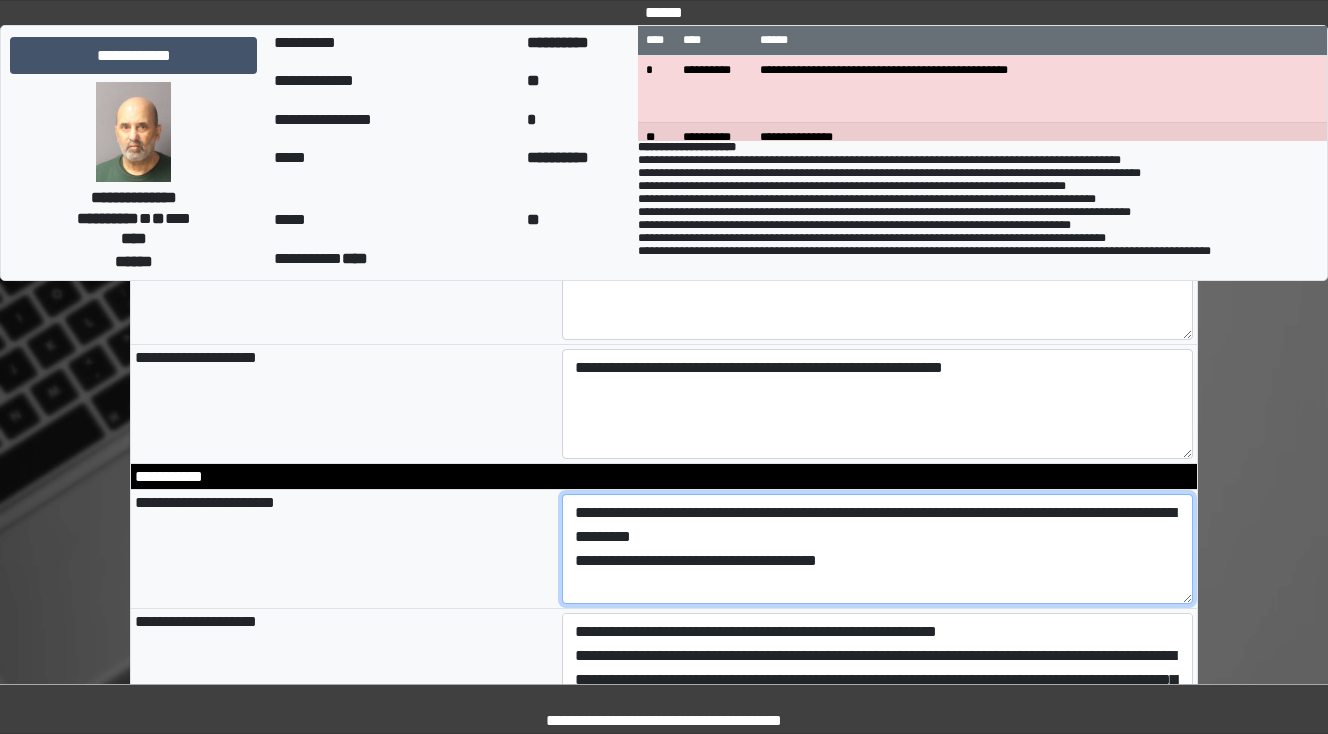 type on "**********" 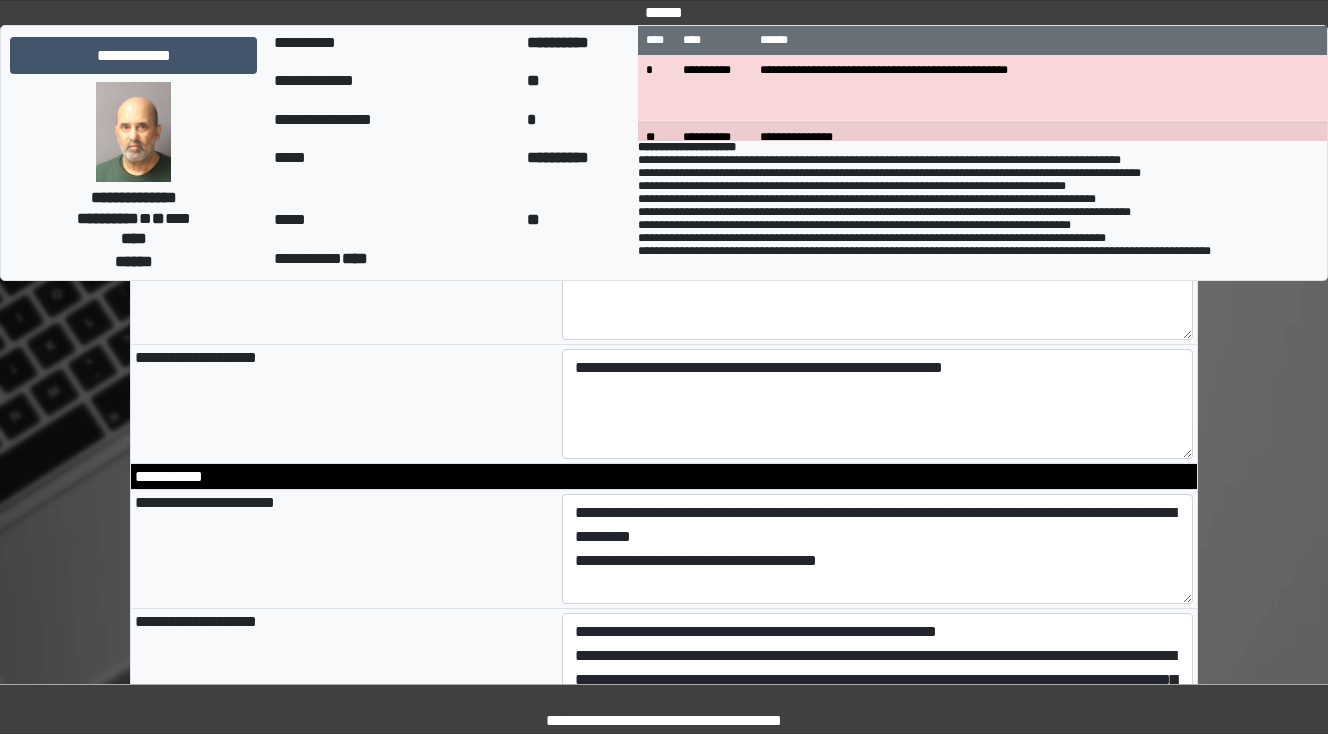 type on "**********" 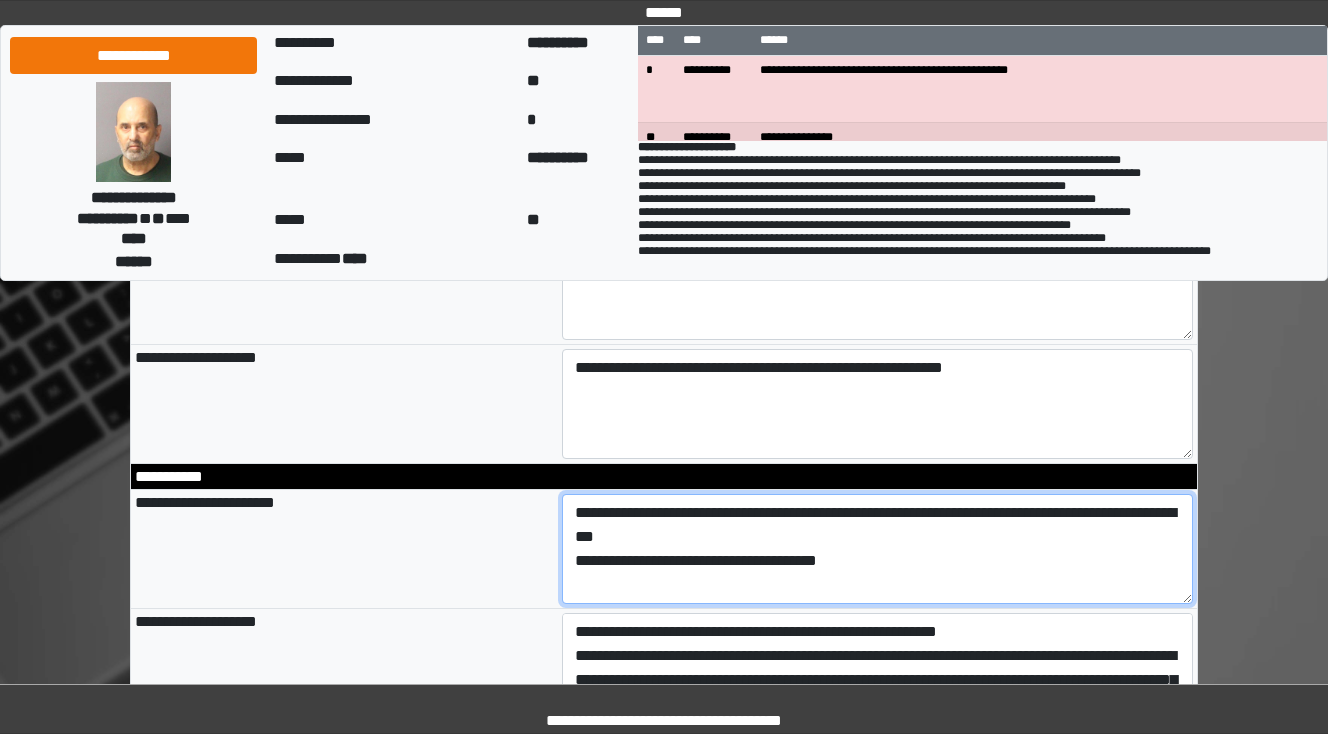 drag, startPoint x: 1076, startPoint y: 537, endPoint x: 1061, endPoint y: 518, distance: 24.207438 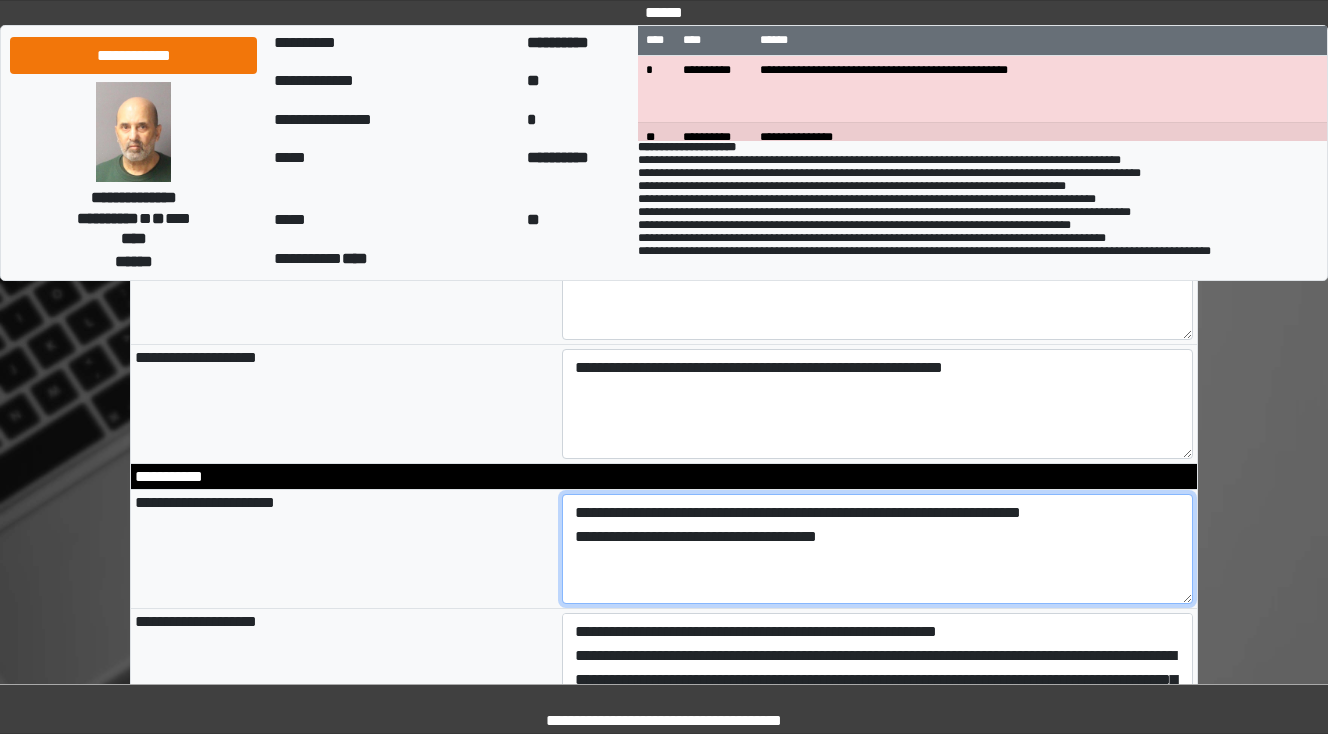 type on "**********" 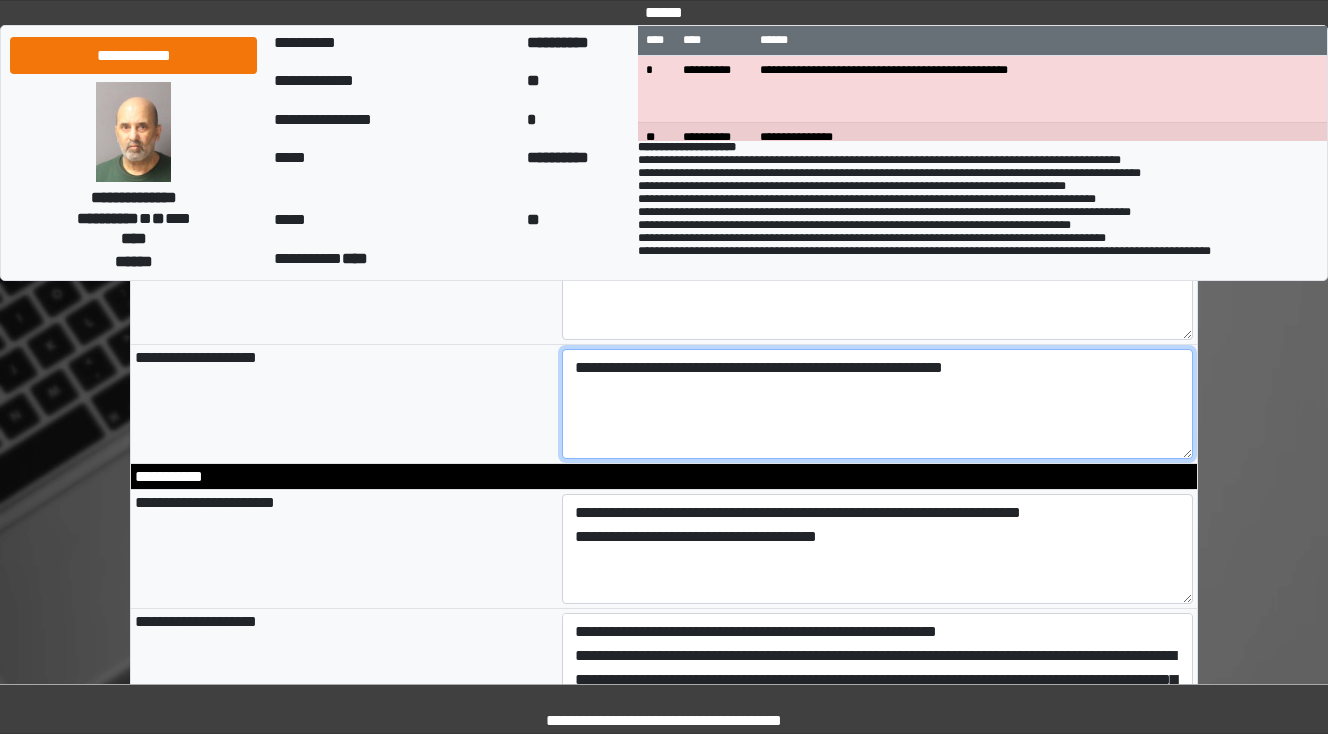 type on "**********" 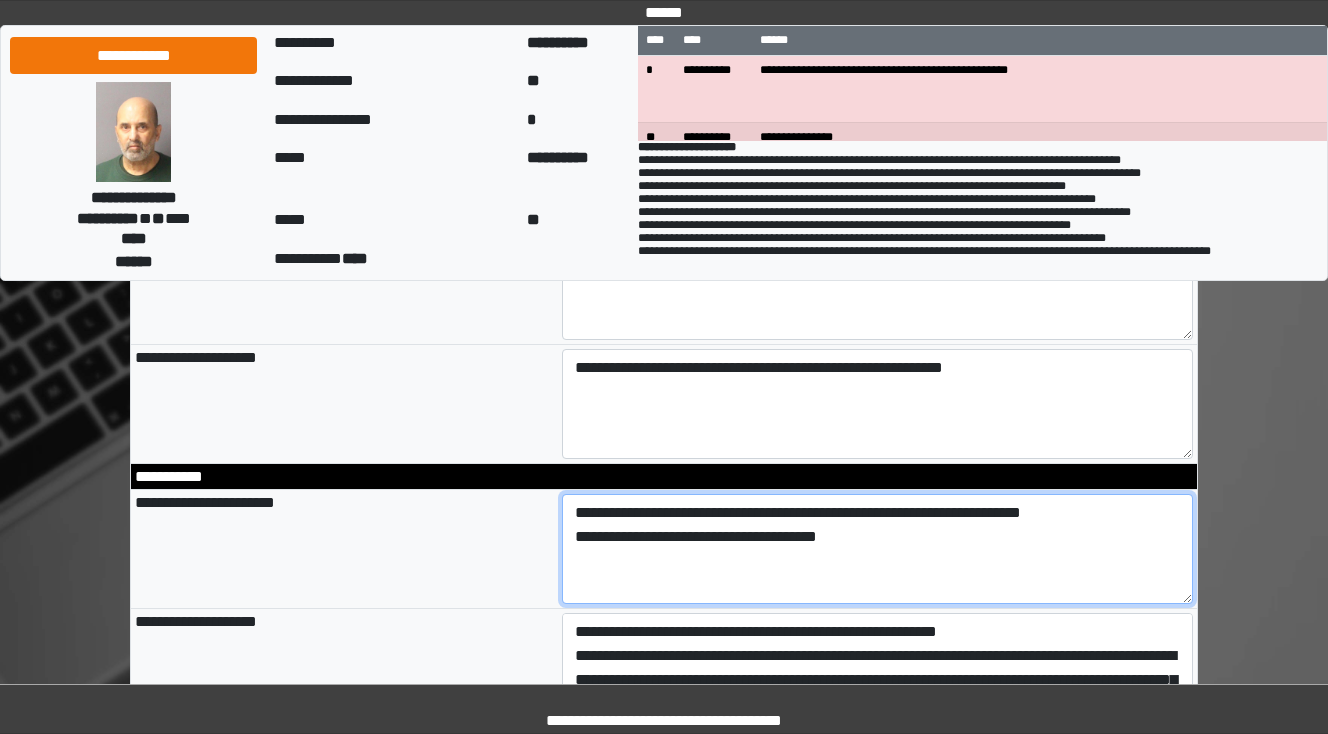 click on "**********" at bounding box center [878, 549] 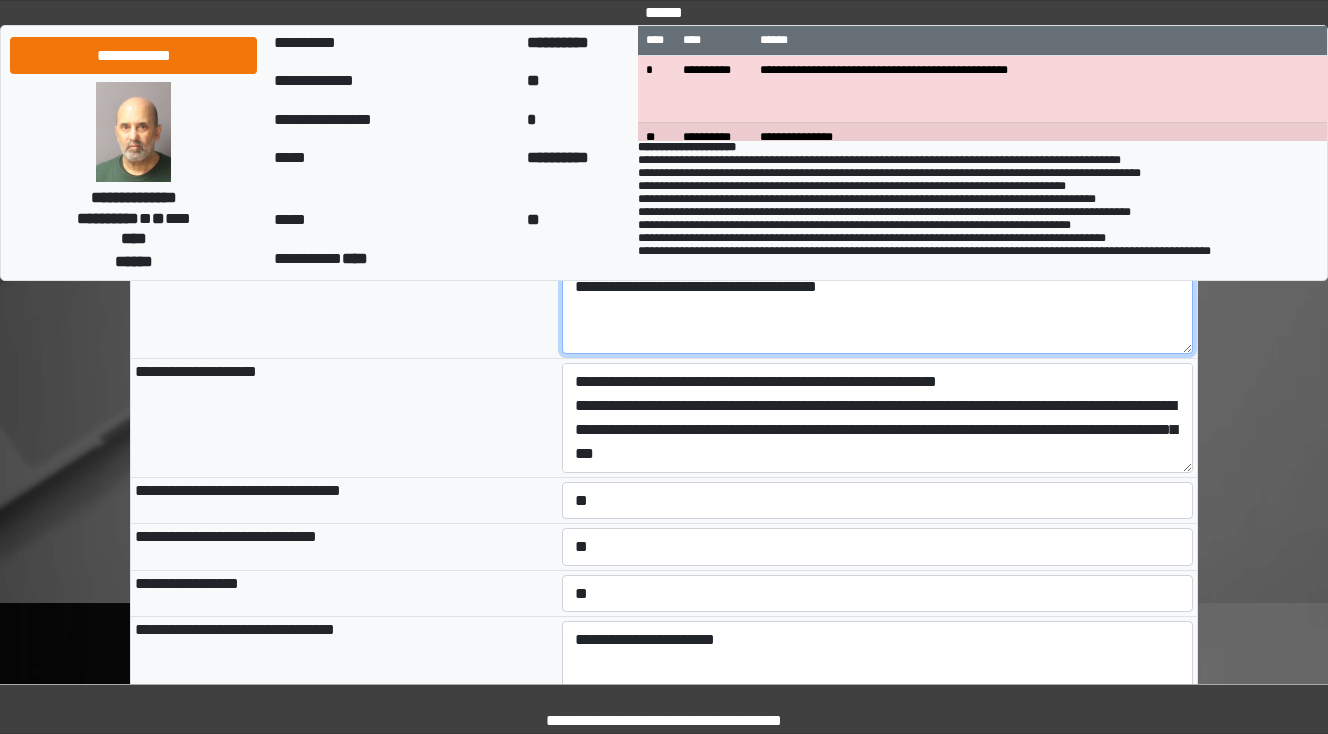 scroll, scrollTop: 2640, scrollLeft: 0, axis: vertical 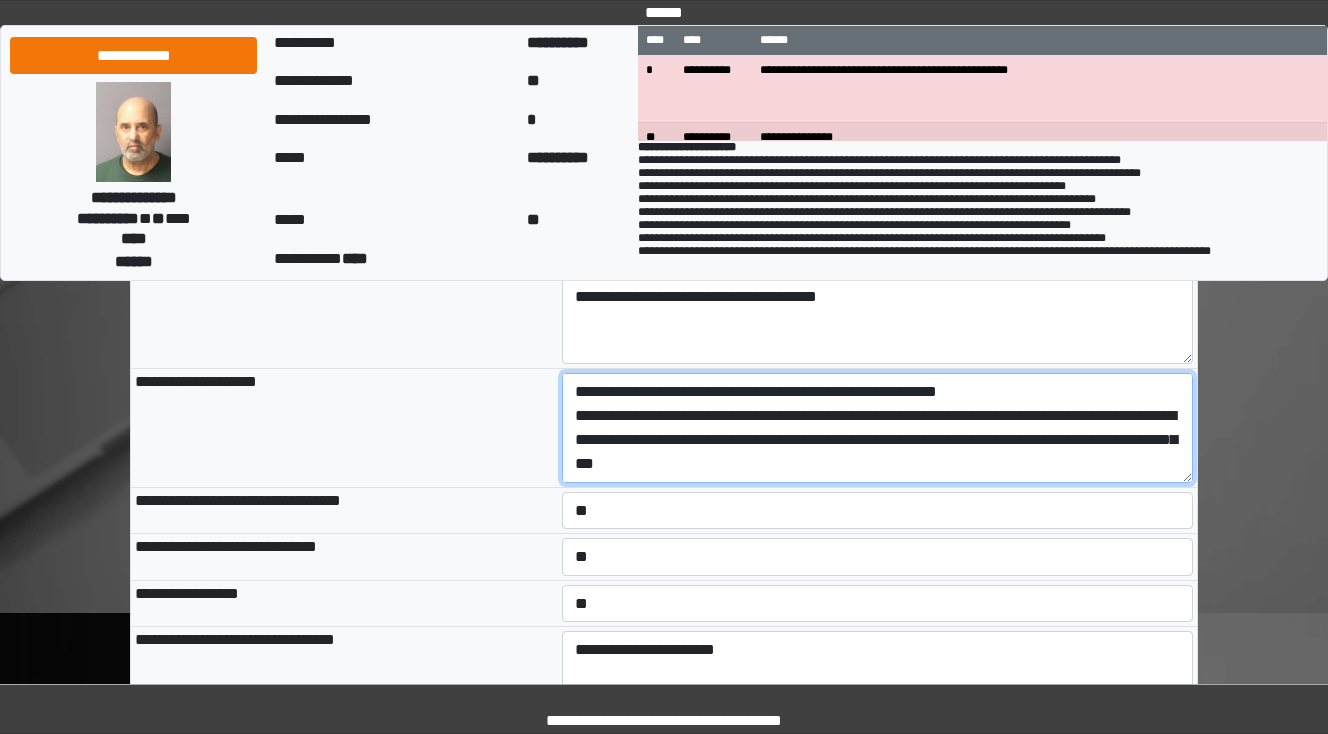 click on "**********" at bounding box center [878, 428] 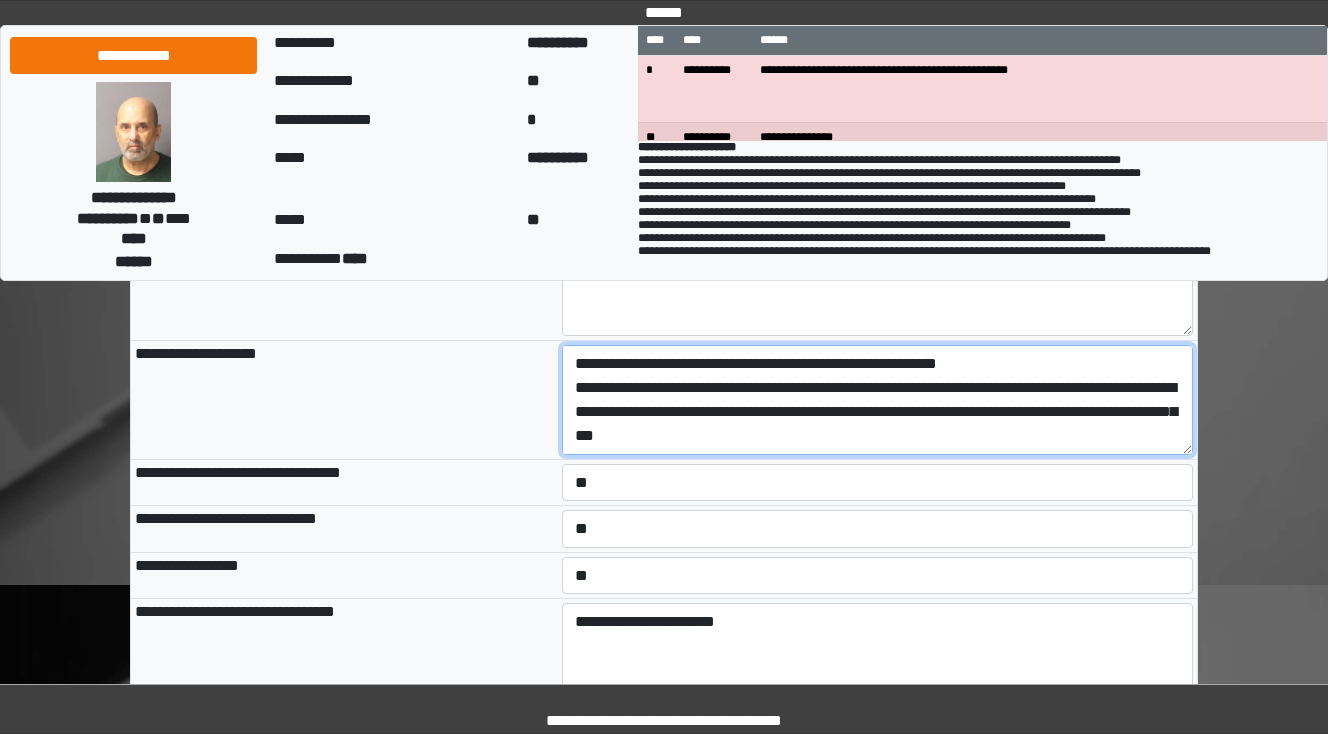 scroll, scrollTop: 2720, scrollLeft: 0, axis: vertical 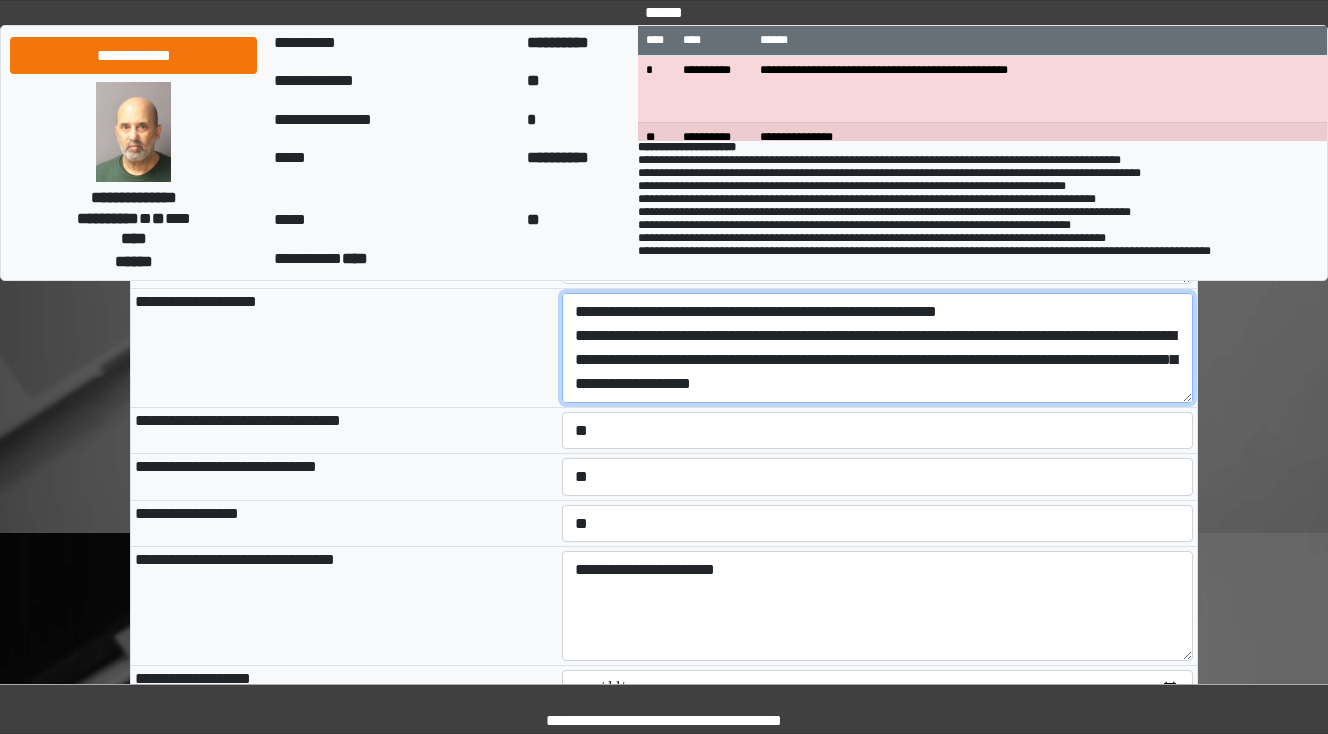 drag, startPoint x: 875, startPoint y: 392, endPoint x: 829, endPoint y: 385, distance: 46.52956 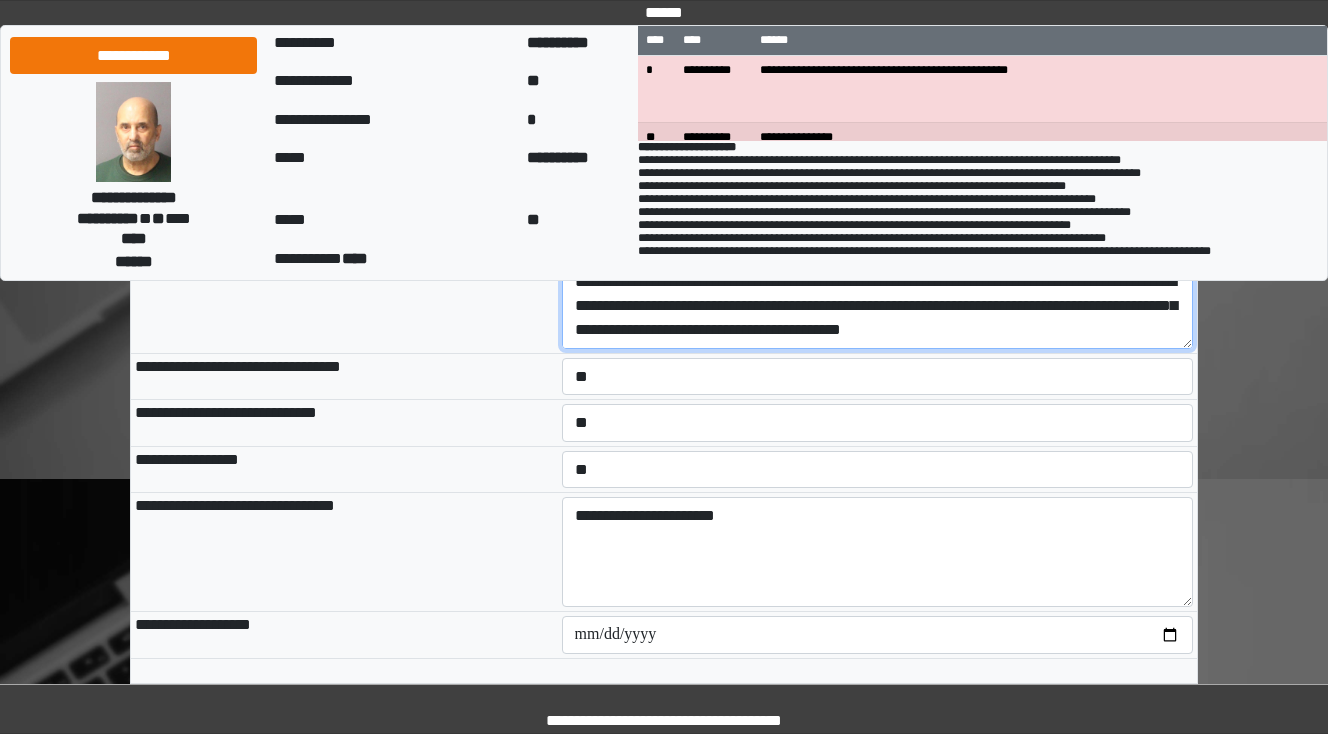 scroll, scrollTop: 2880, scrollLeft: 0, axis: vertical 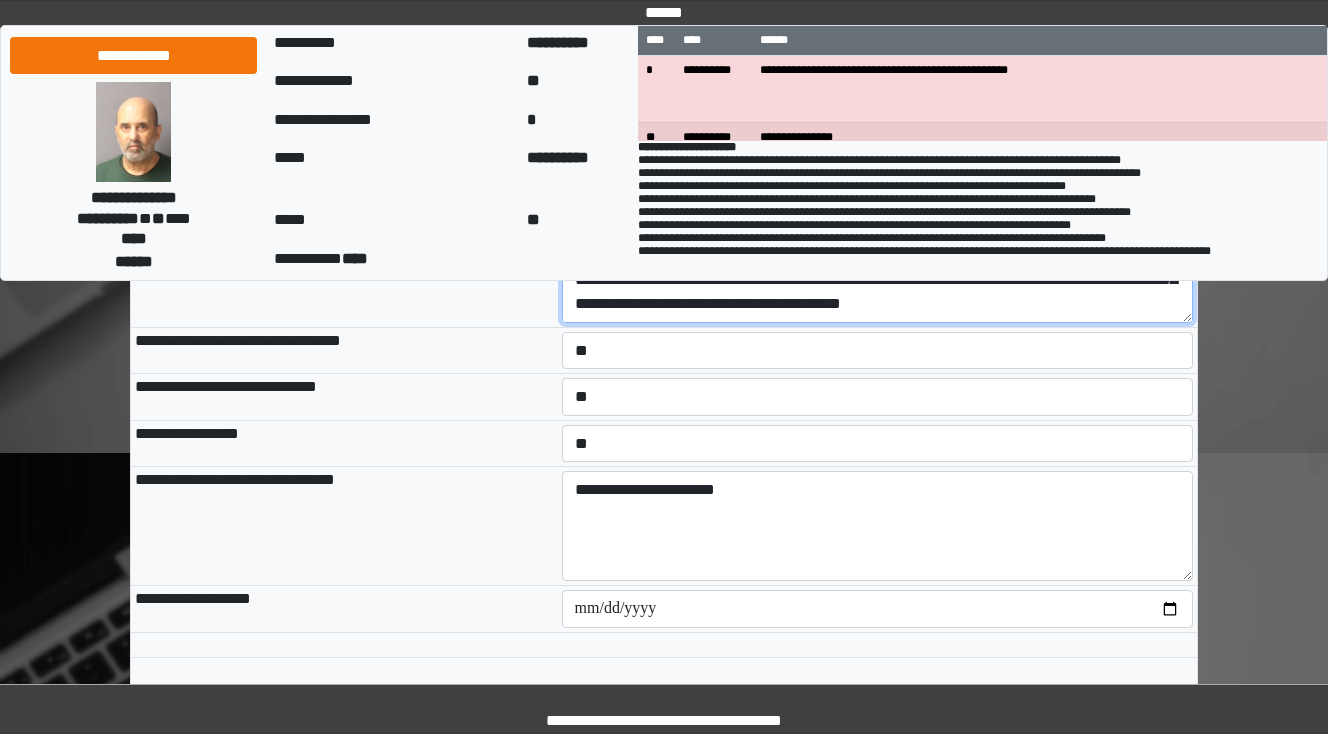 click on "**********" at bounding box center [878, 268] 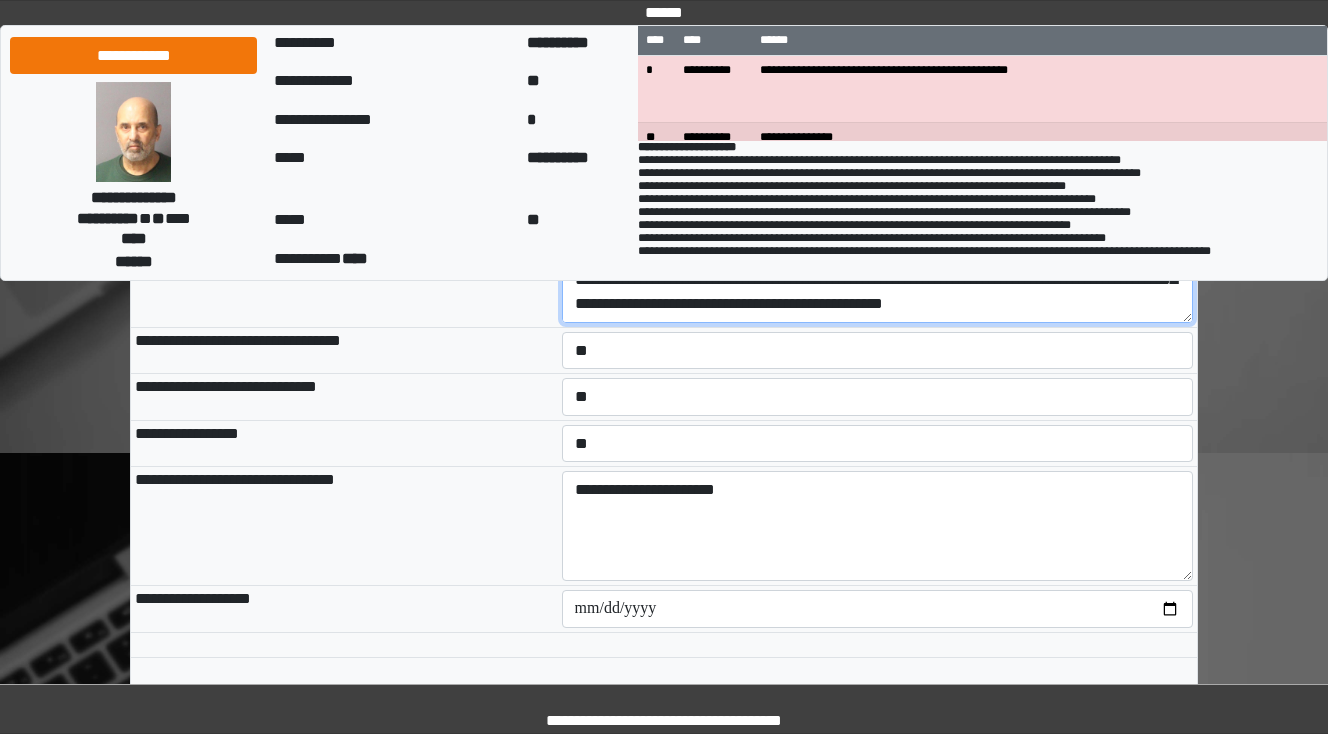 scroll, scrollTop: 160, scrollLeft: 0, axis: vertical 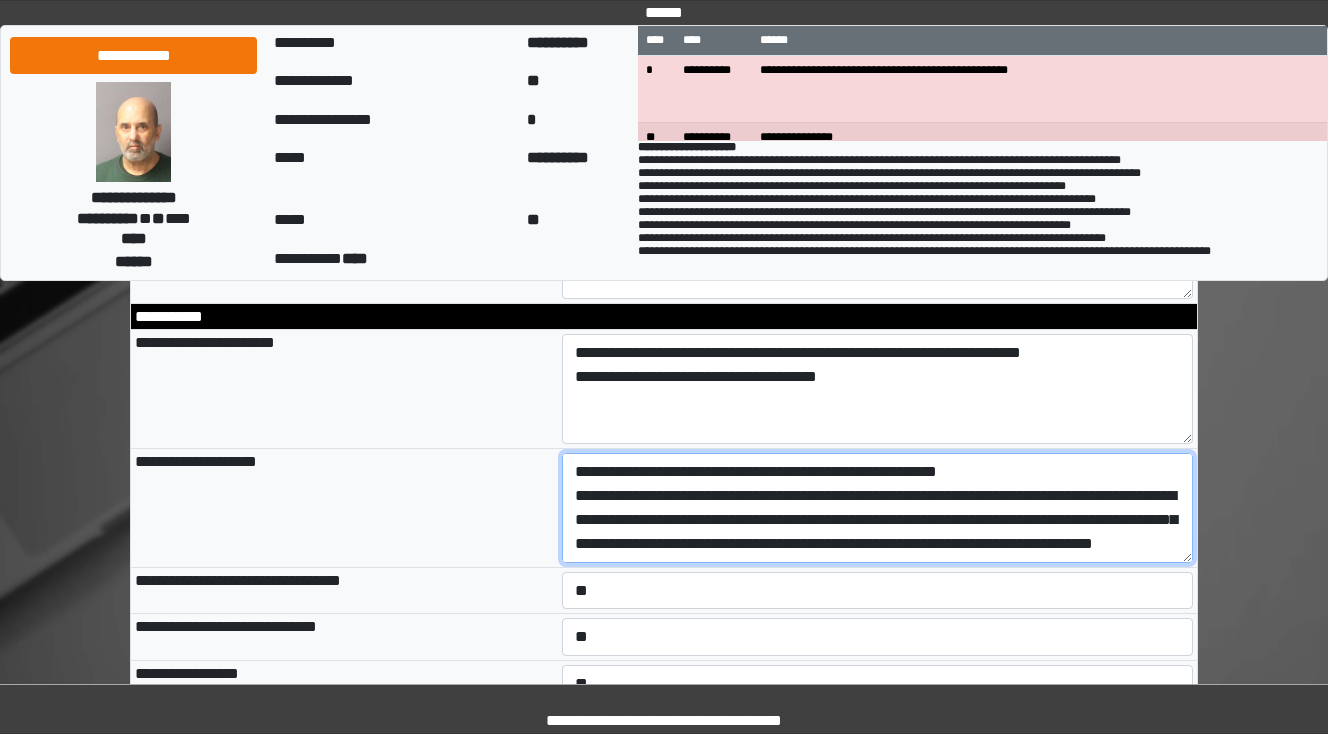 click on "**********" at bounding box center [878, 508] 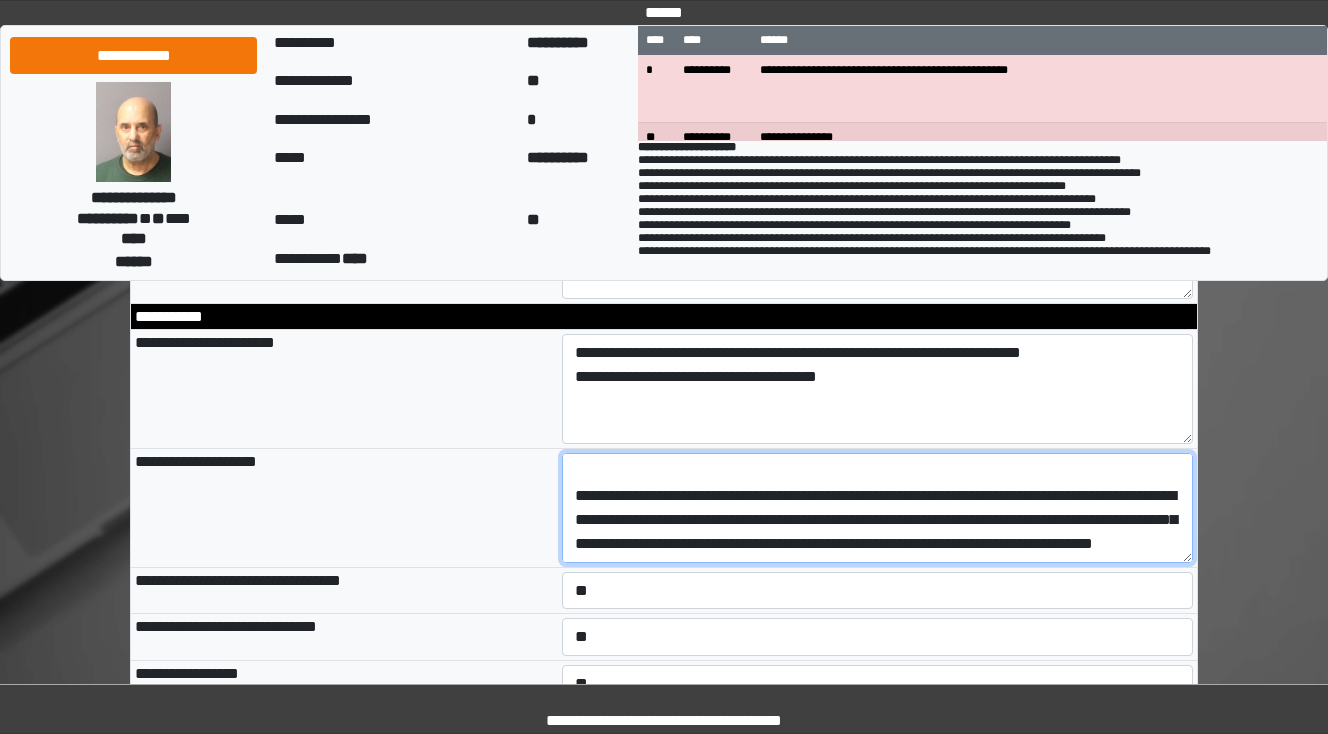 scroll, scrollTop: 192, scrollLeft: 0, axis: vertical 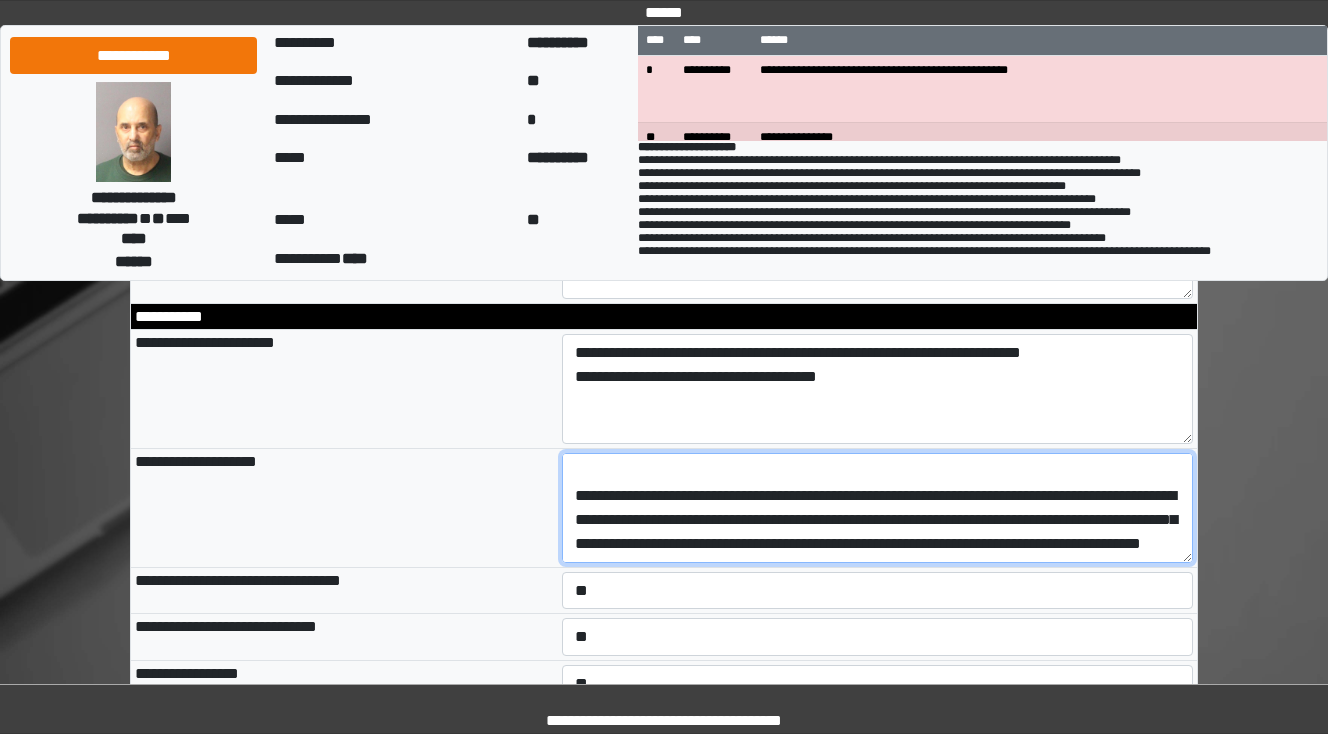 click on "**********" at bounding box center [878, 508] 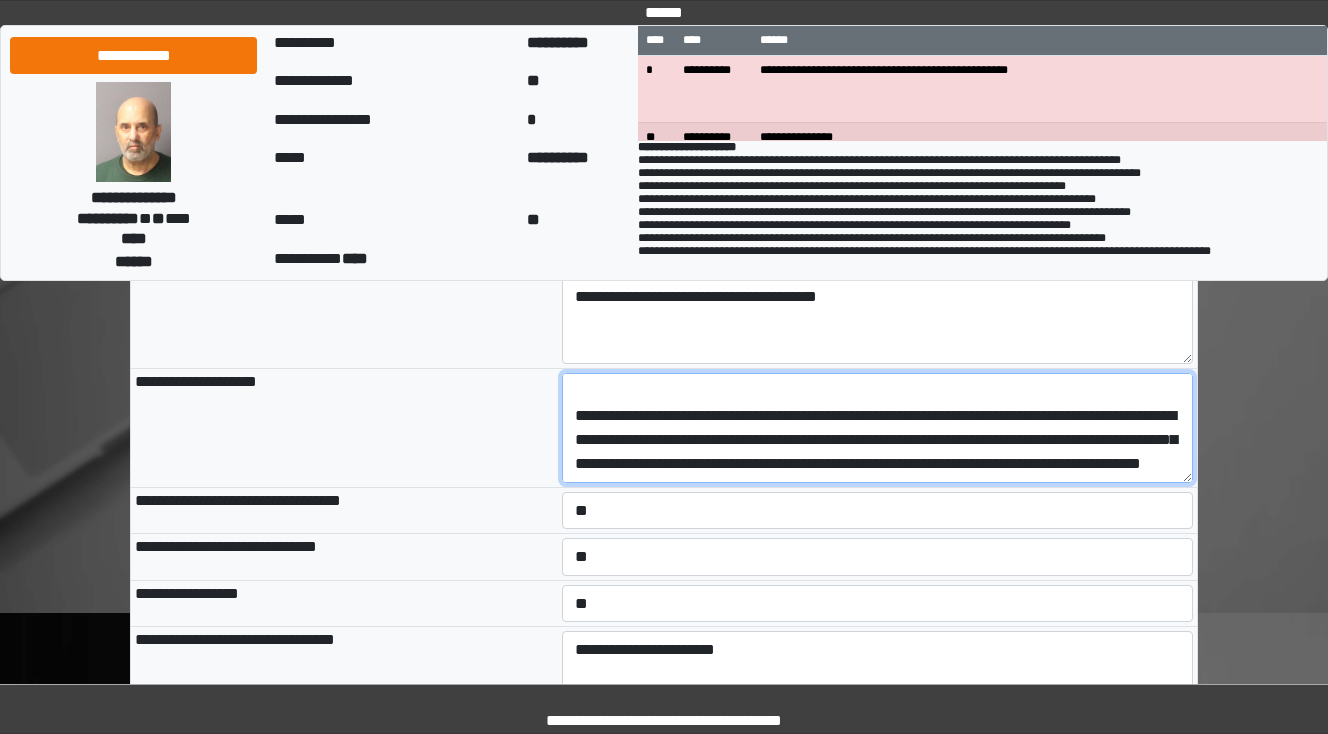 type on "**********" 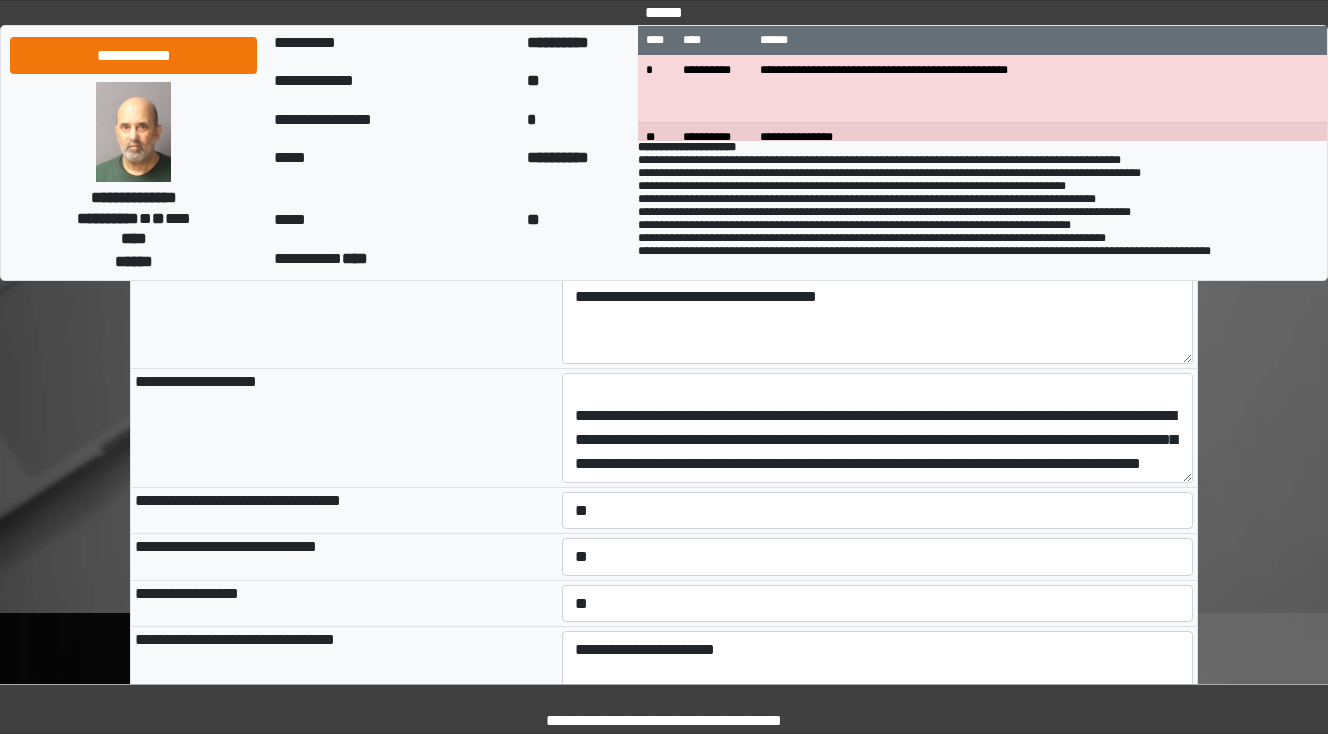 click on "**********" at bounding box center (344, 427) 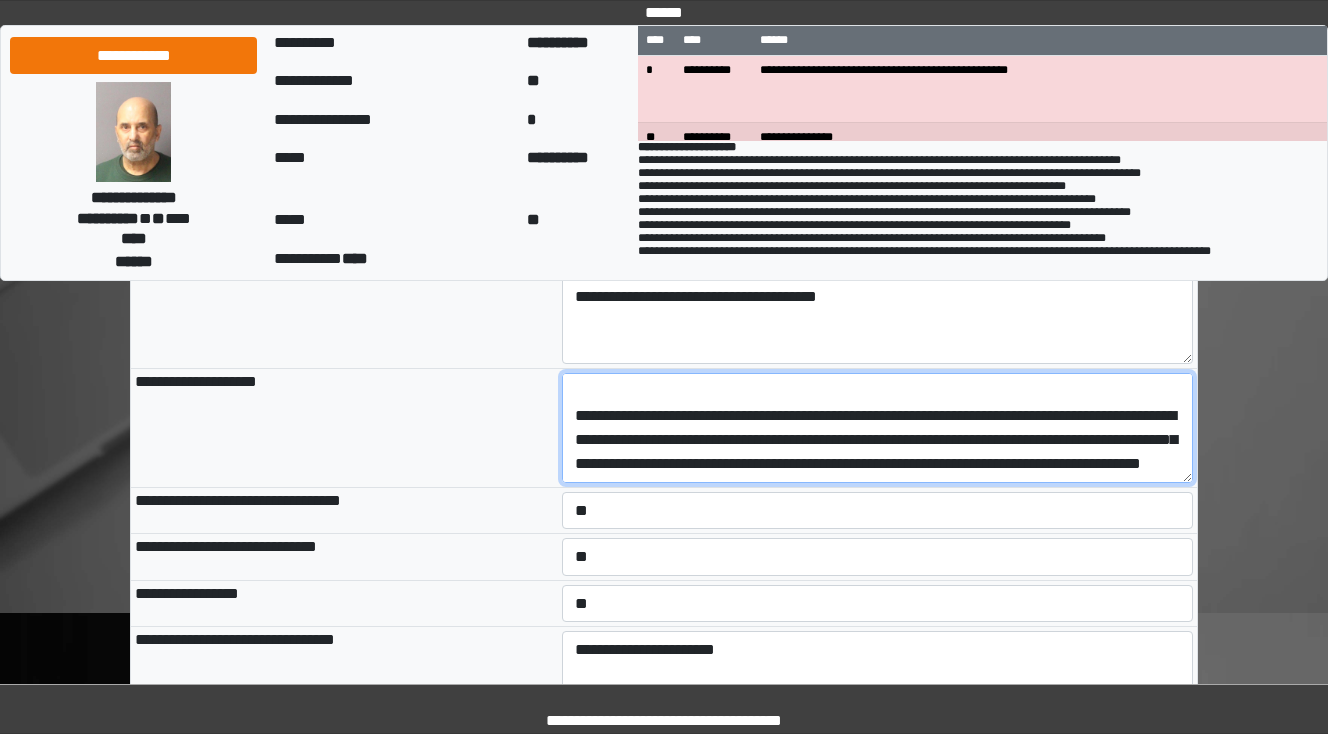 click on "**********" at bounding box center [878, 428] 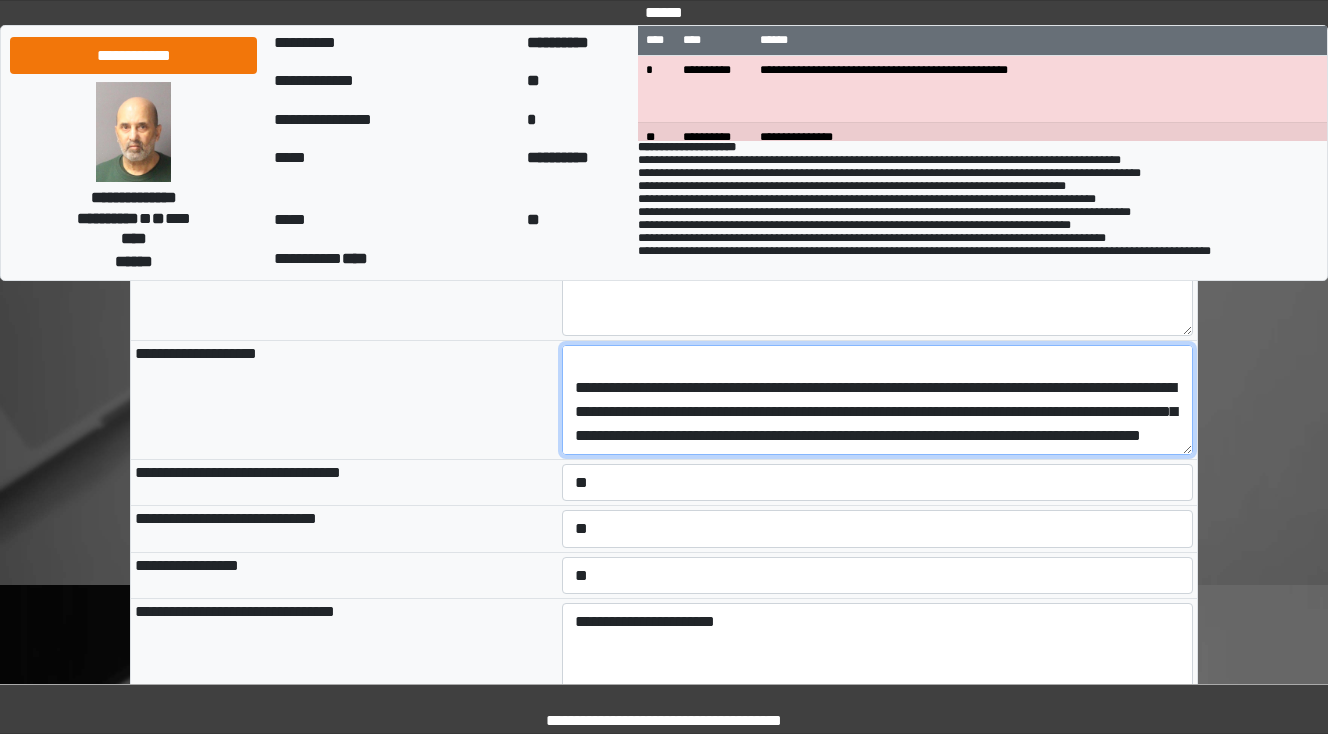 scroll, scrollTop: 2720, scrollLeft: 0, axis: vertical 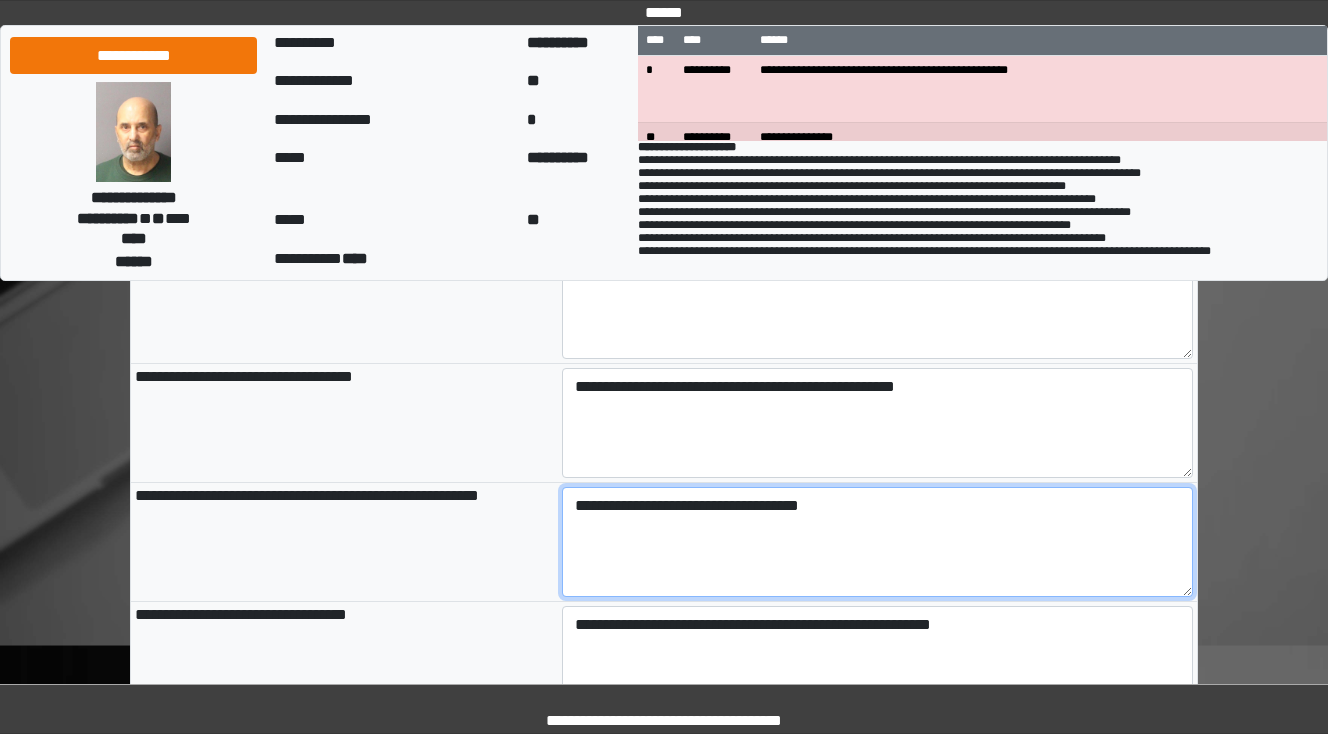 click on "**********" at bounding box center (878, 542) 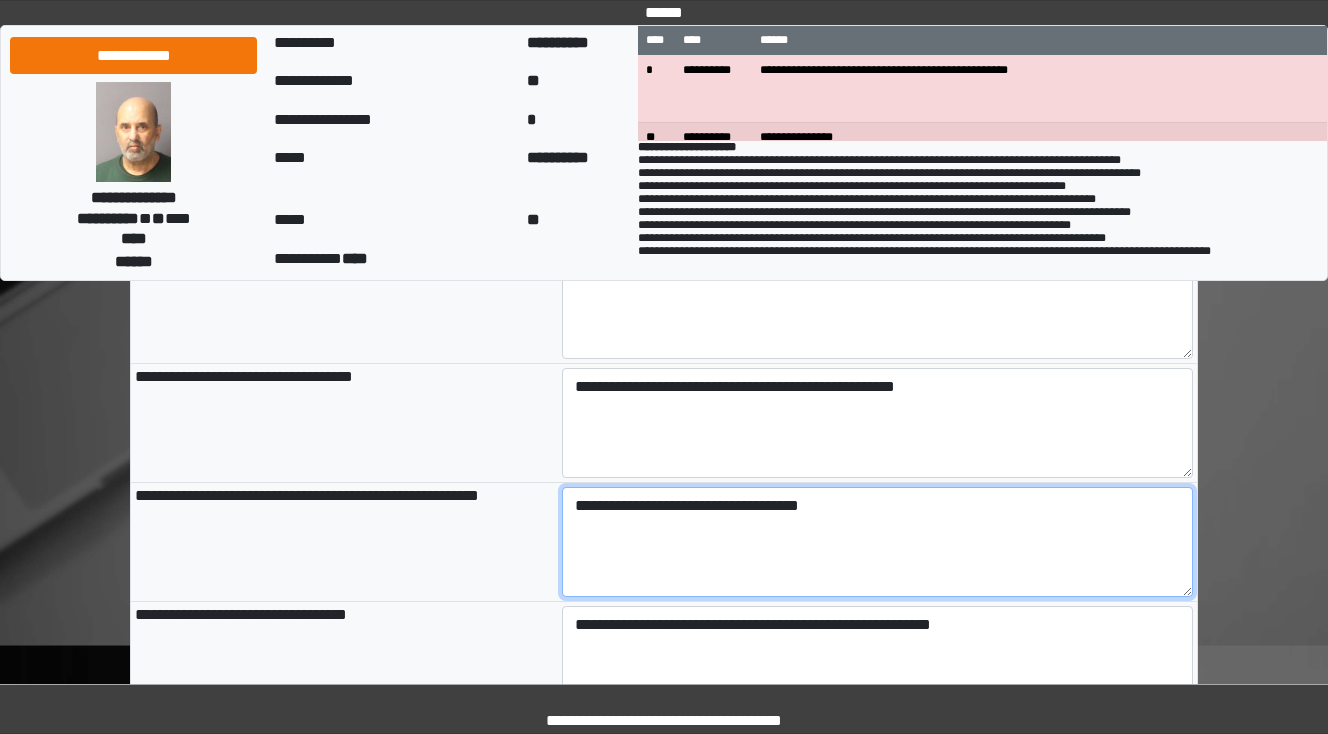 scroll, scrollTop: 1760, scrollLeft: 0, axis: vertical 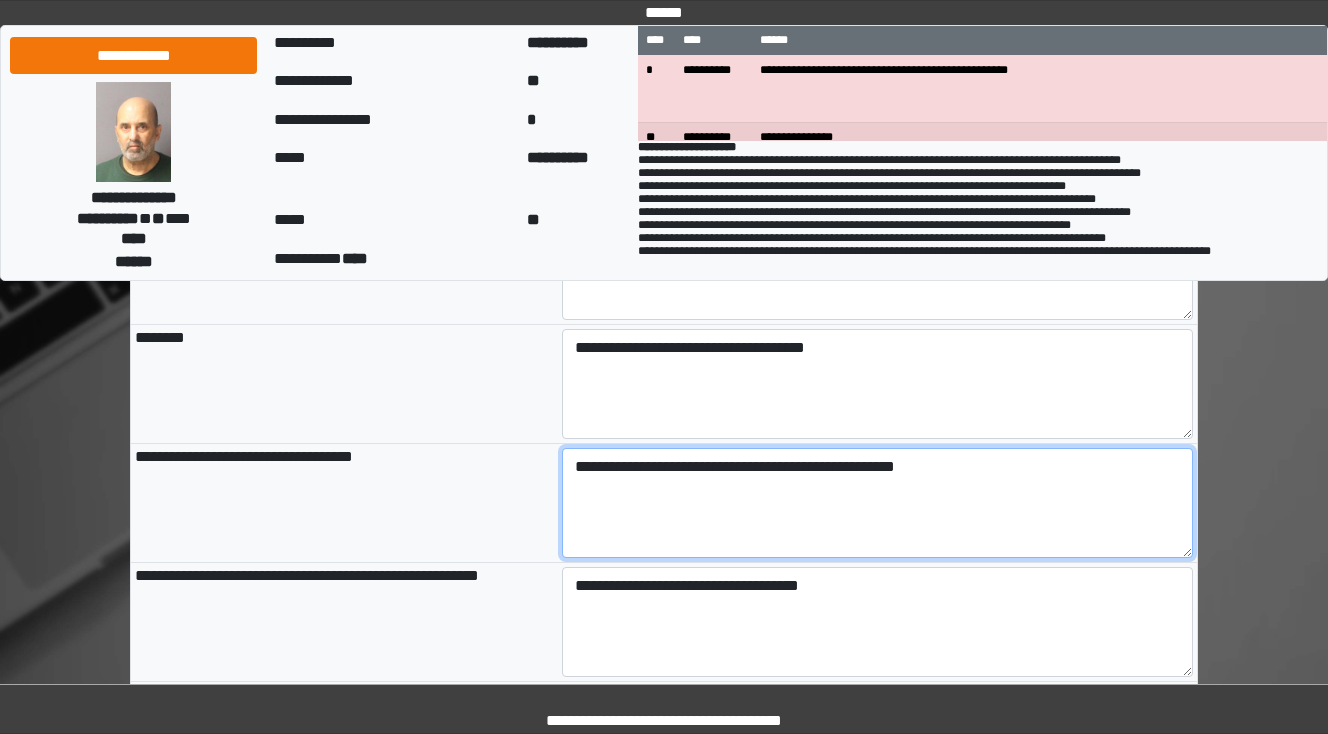 click on "**********" at bounding box center (878, 503) 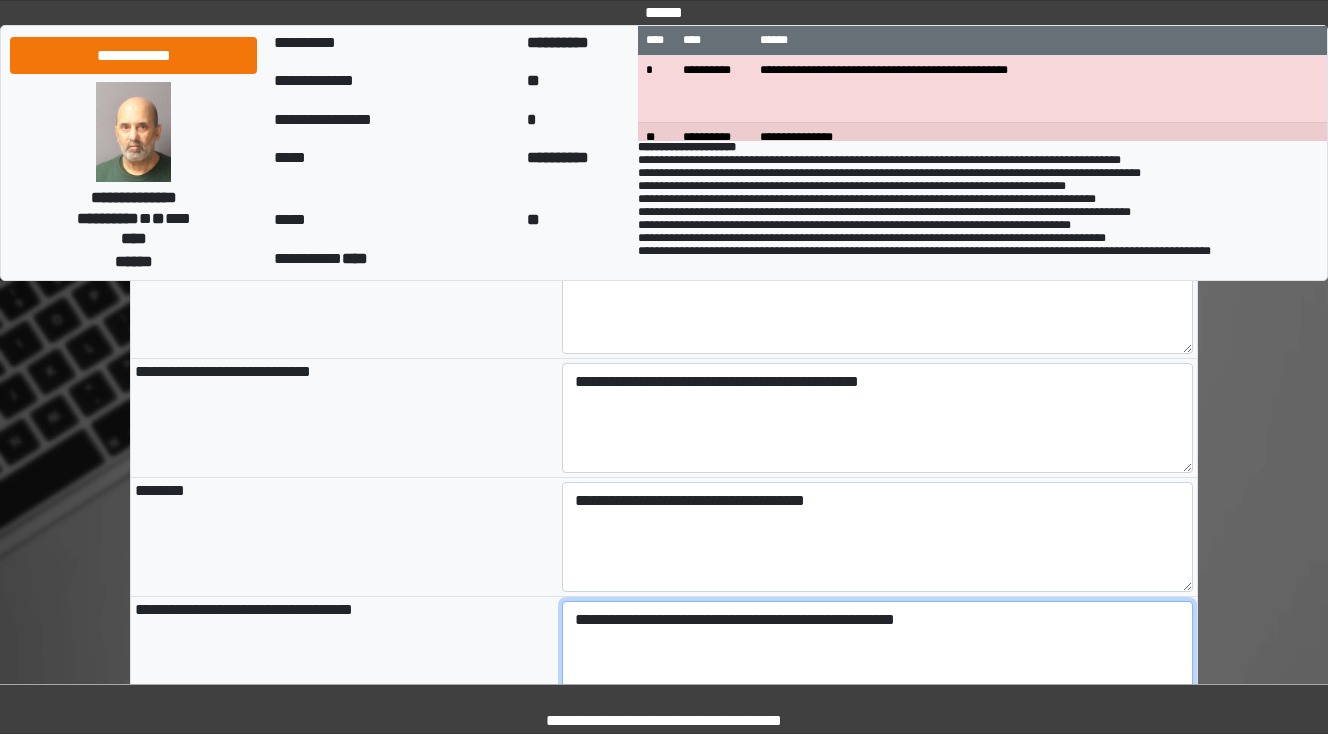 scroll, scrollTop: 1600, scrollLeft: 0, axis: vertical 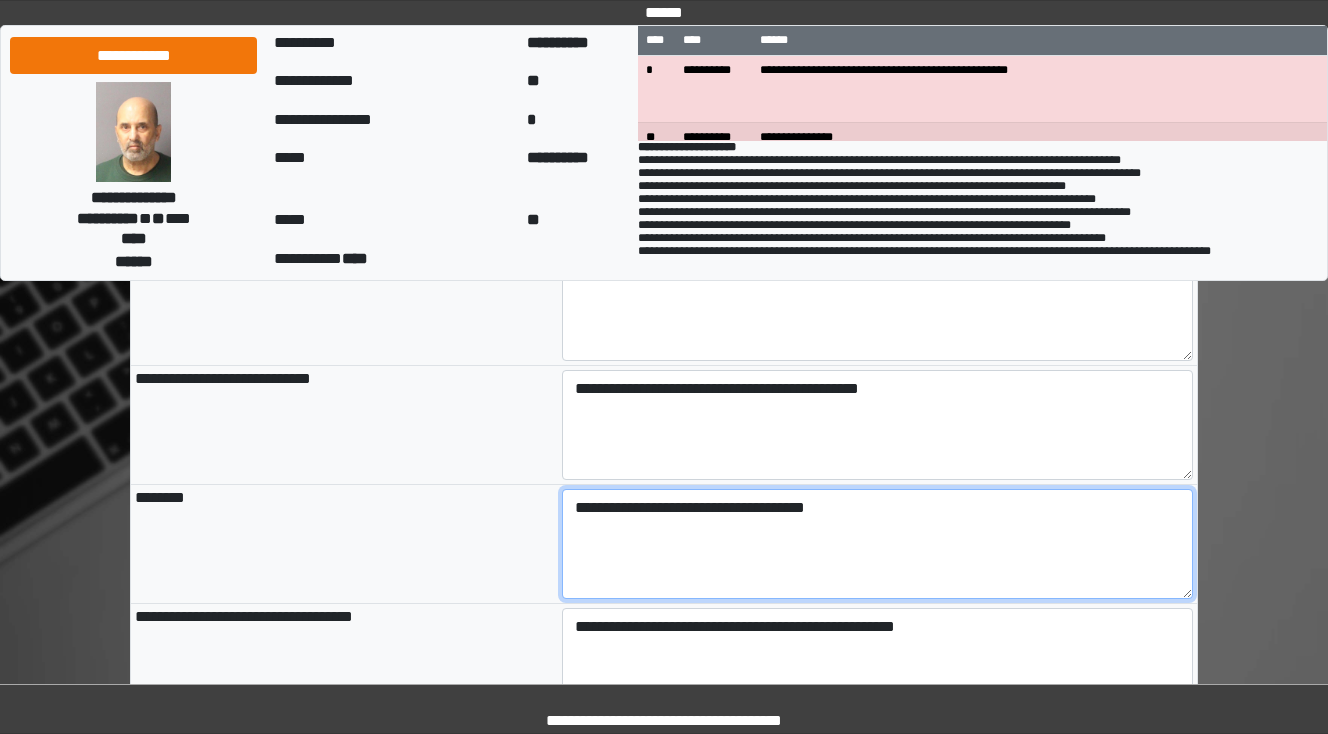 click on "**********" at bounding box center (878, 544) 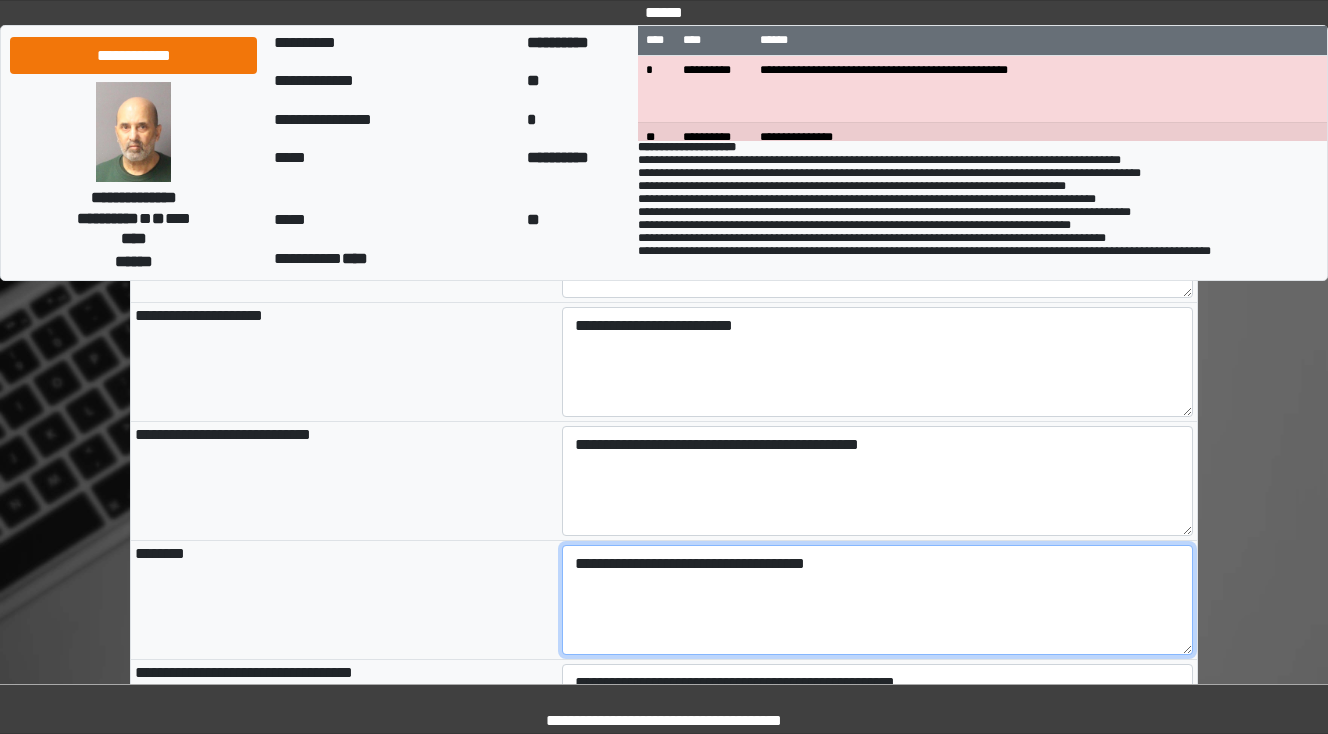 scroll, scrollTop: 1520, scrollLeft: 0, axis: vertical 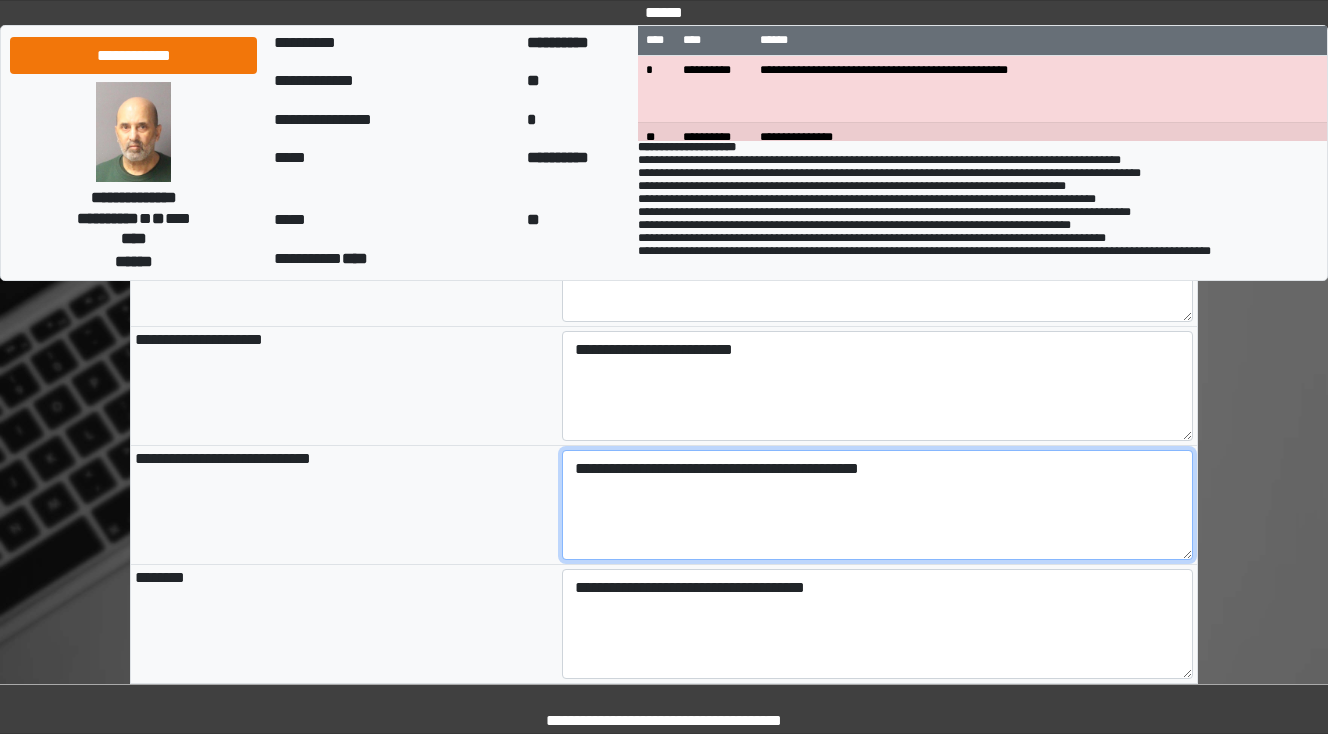drag, startPoint x: 996, startPoint y: 484, endPoint x: 1023, endPoint y: 529, distance: 52.478565 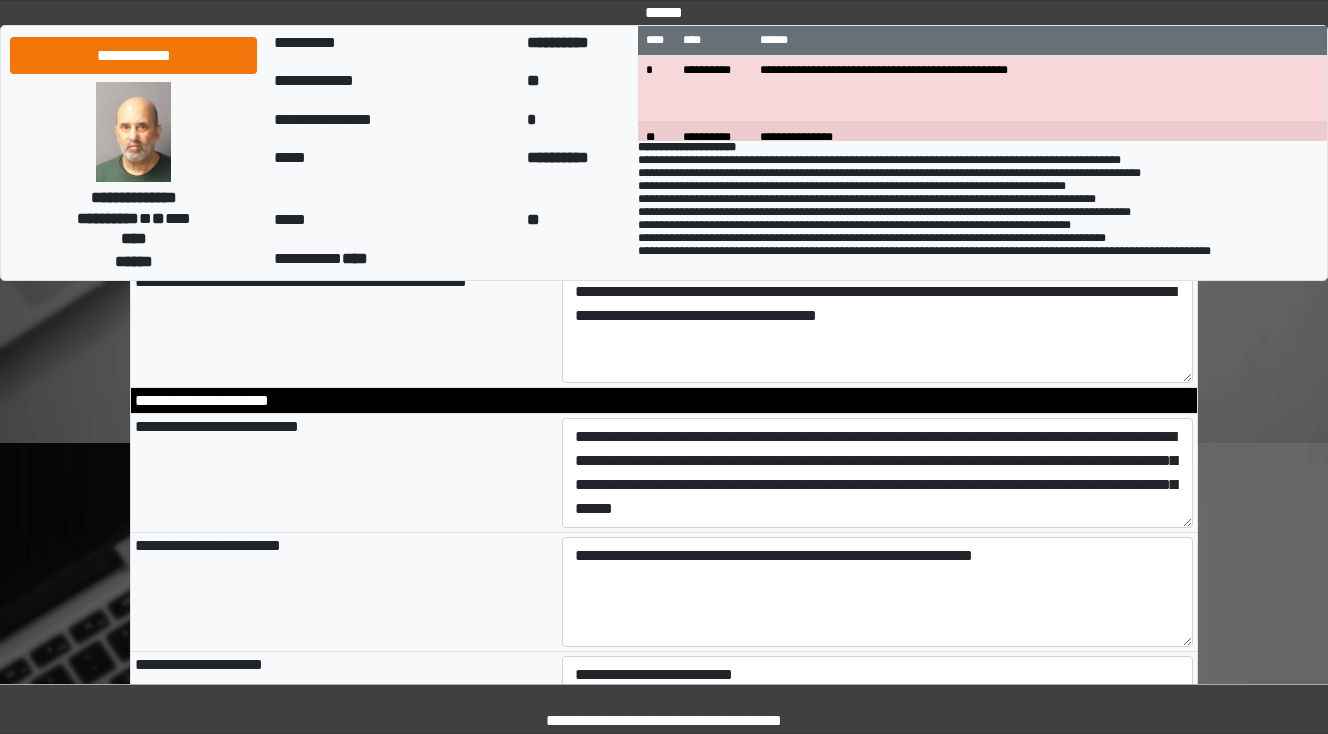scroll, scrollTop: 1200, scrollLeft: 0, axis: vertical 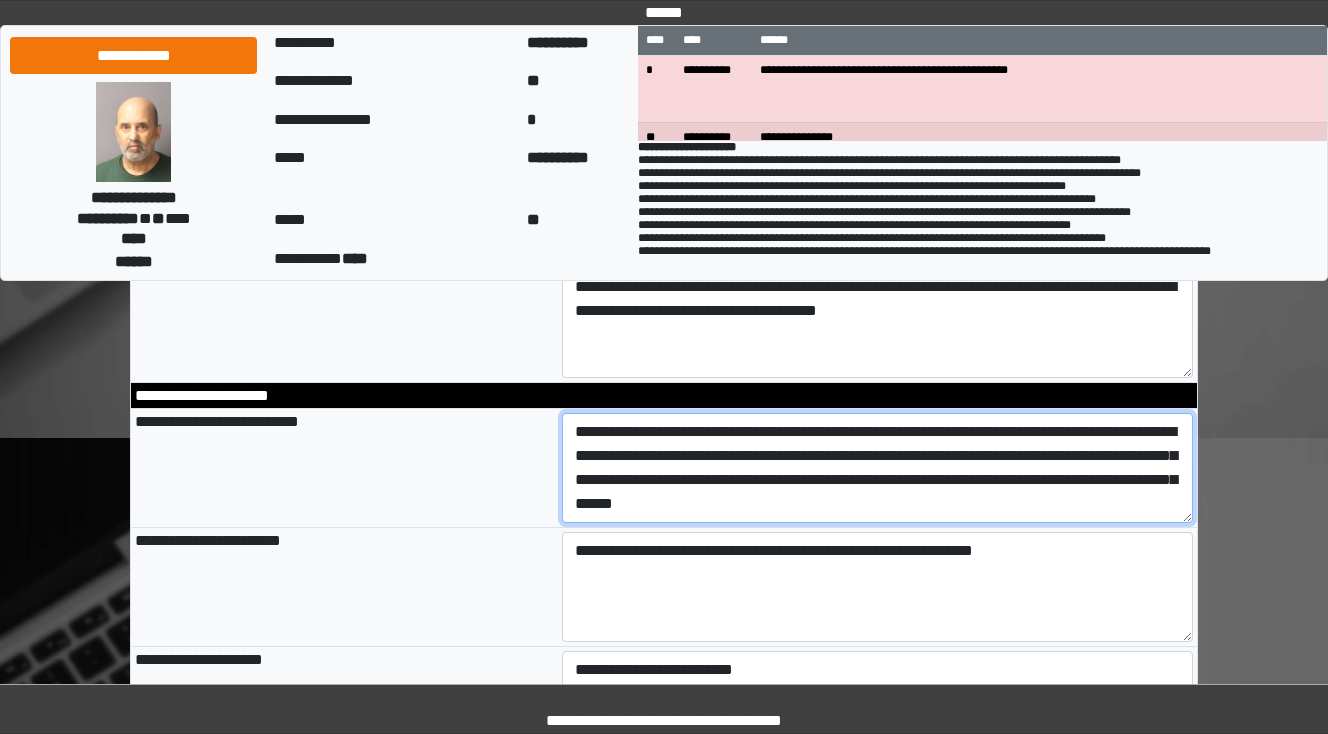 click on "**********" at bounding box center (878, 468) 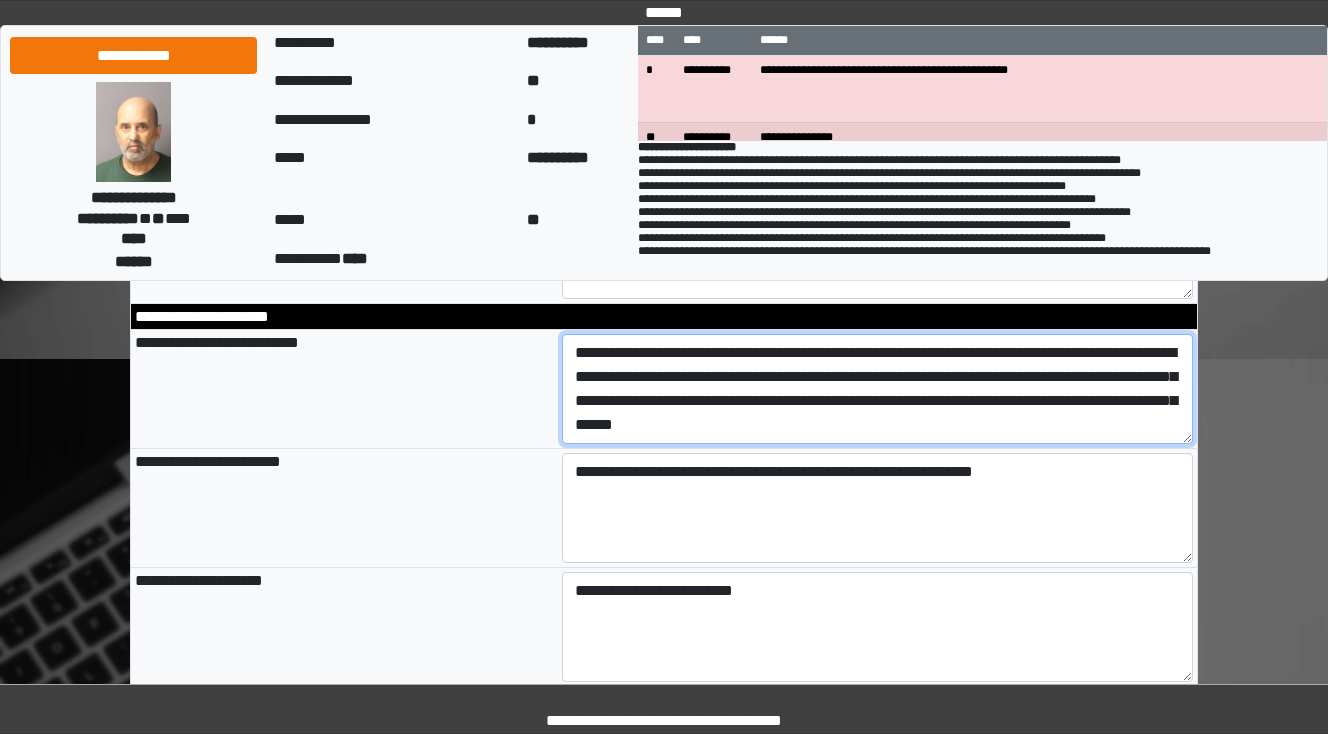 scroll, scrollTop: 1280, scrollLeft: 0, axis: vertical 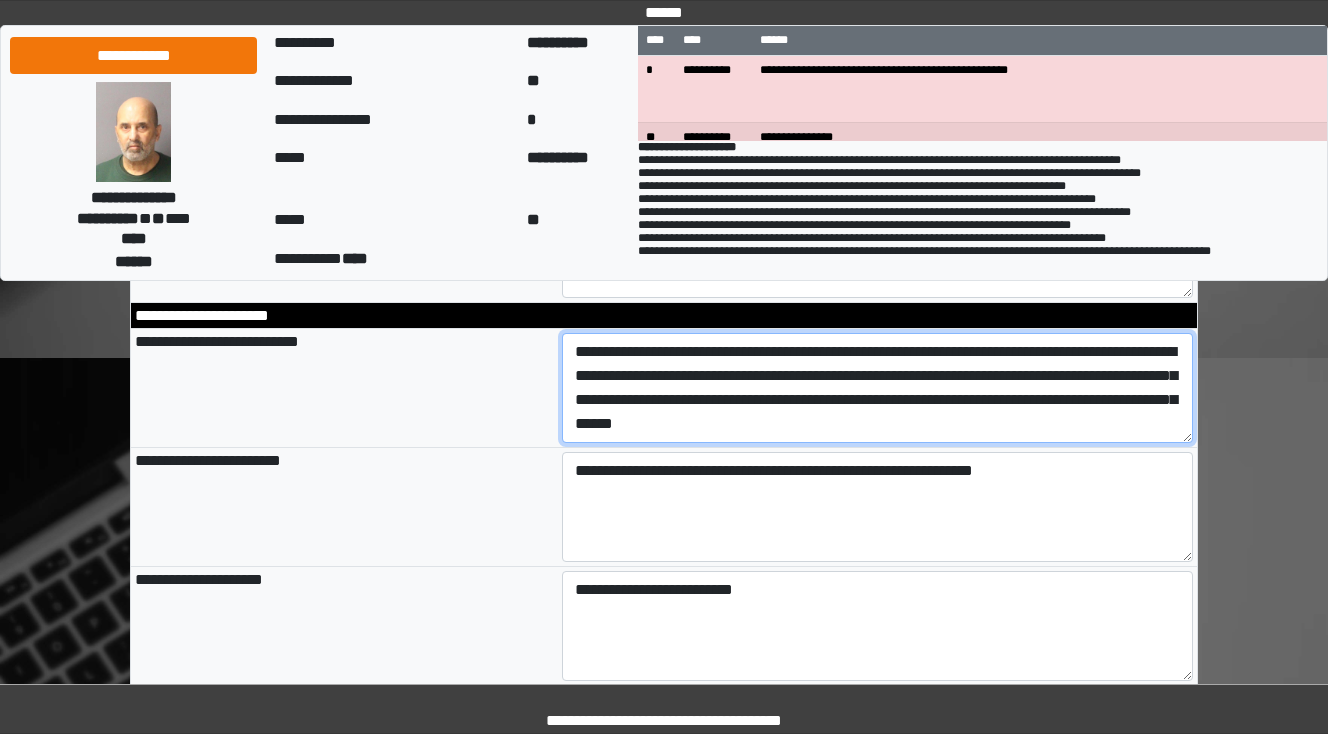 click on "**********" at bounding box center [878, 388] 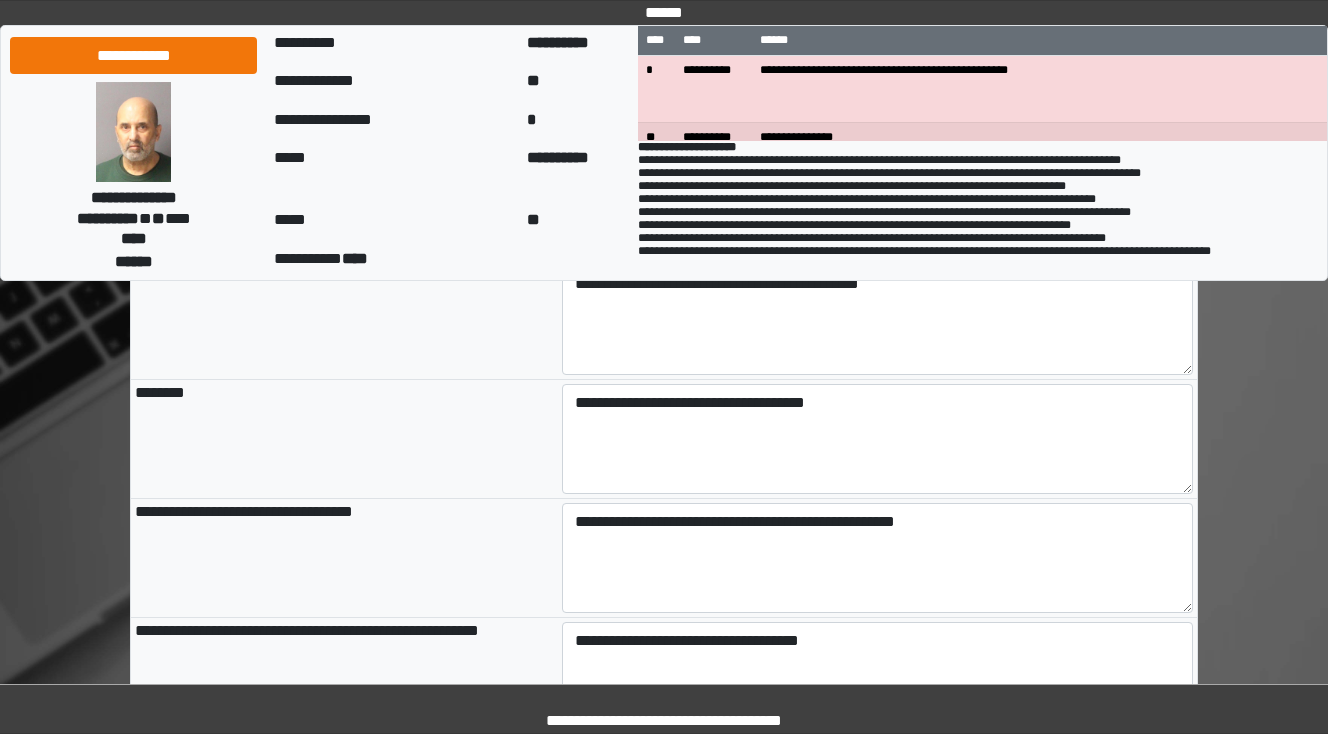scroll, scrollTop: 1760, scrollLeft: 0, axis: vertical 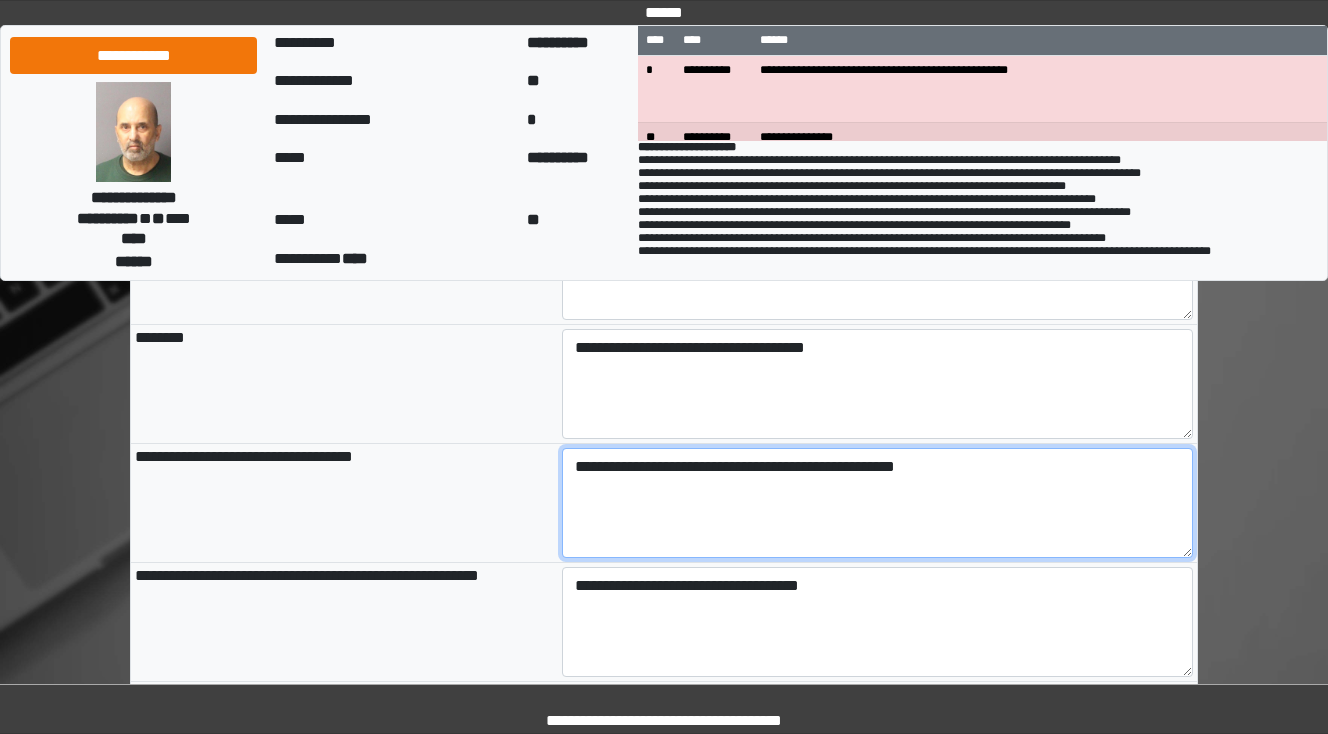 click on "**********" at bounding box center (878, 503) 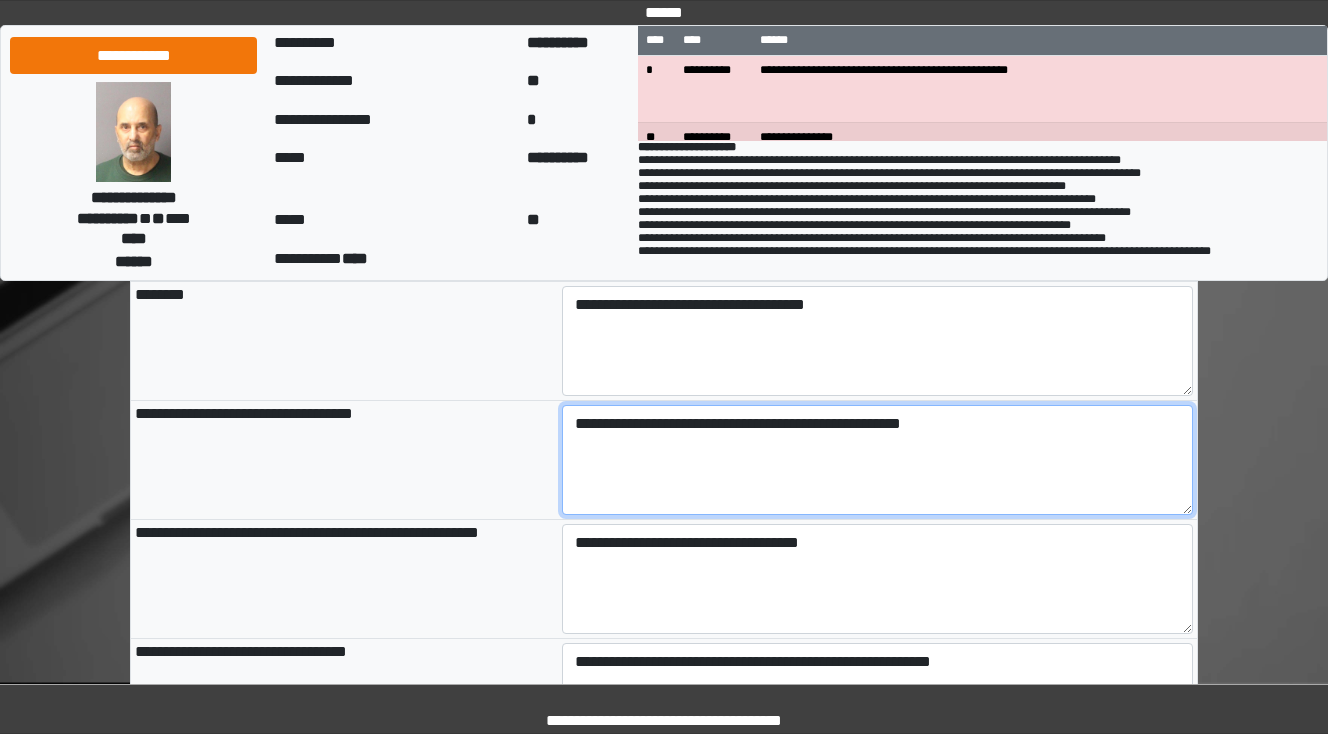 scroll, scrollTop: 1840, scrollLeft: 0, axis: vertical 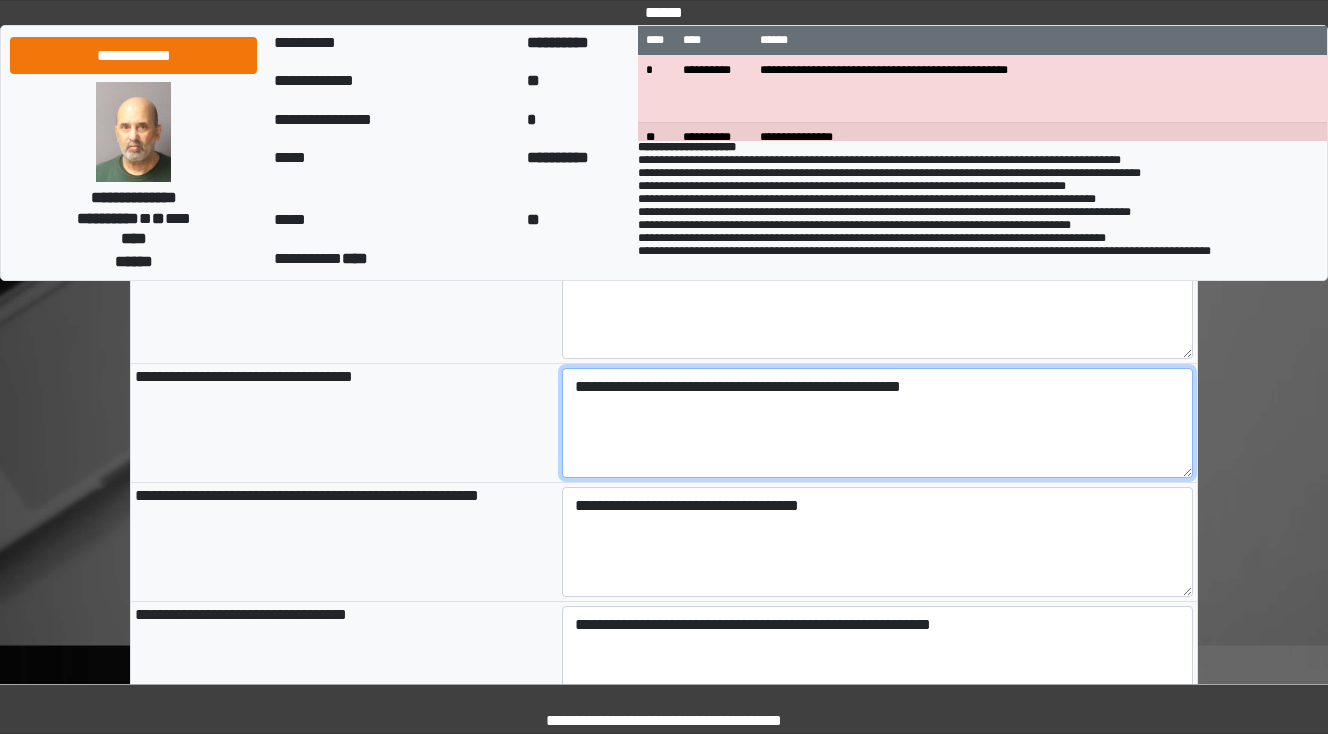 type on "**********" 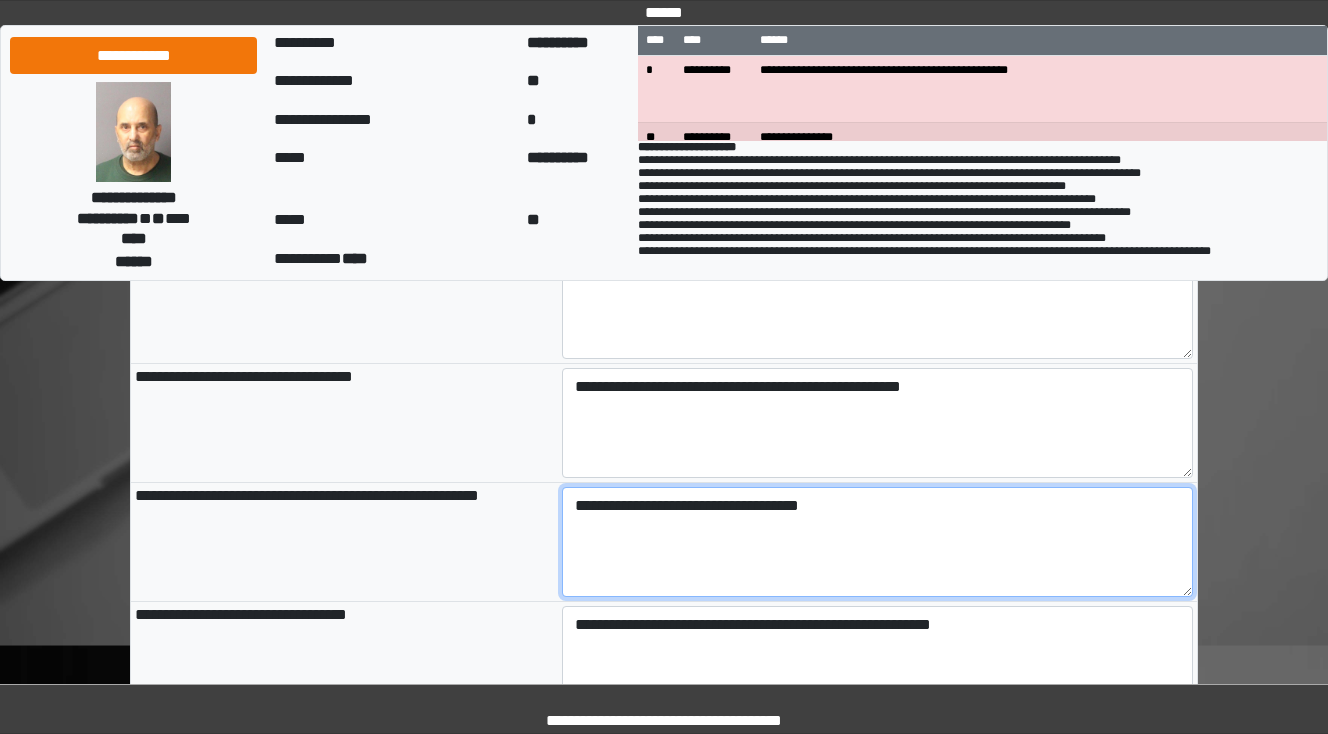 type on "**********" 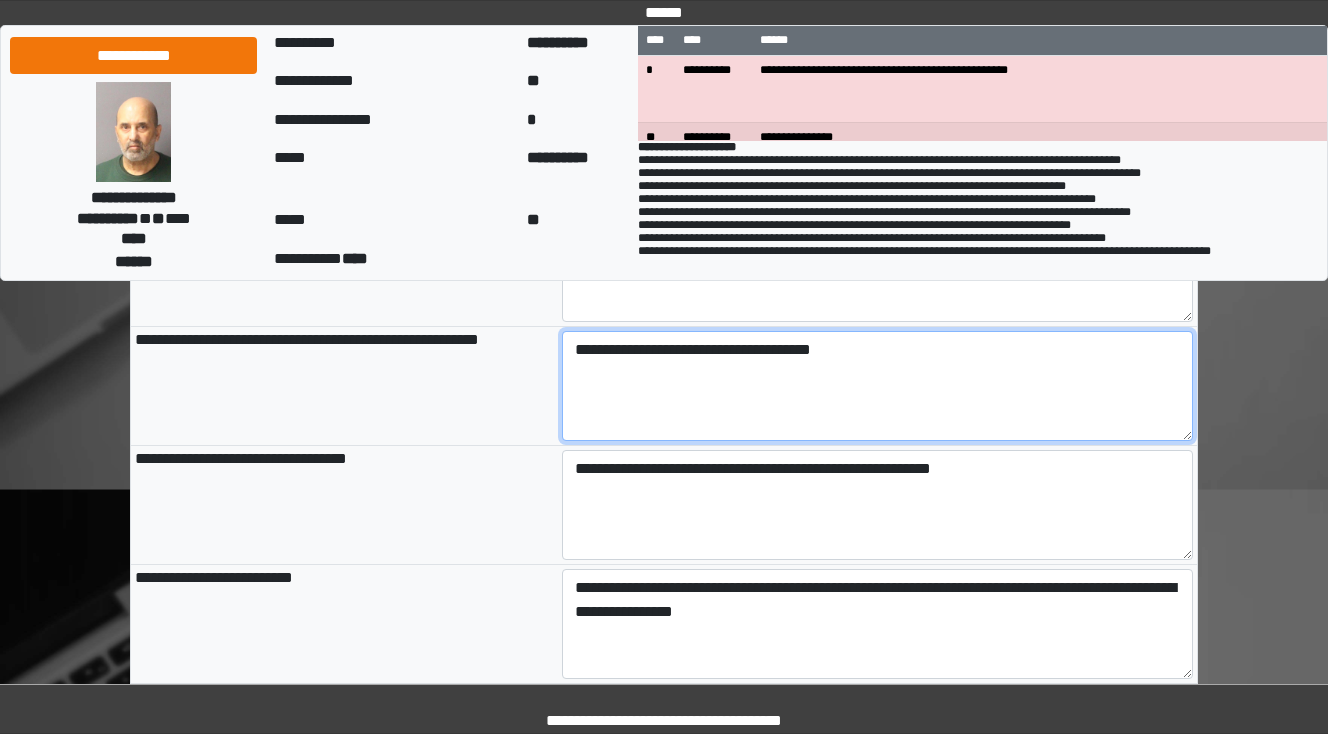 scroll, scrollTop: 2000, scrollLeft: 0, axis: vertical 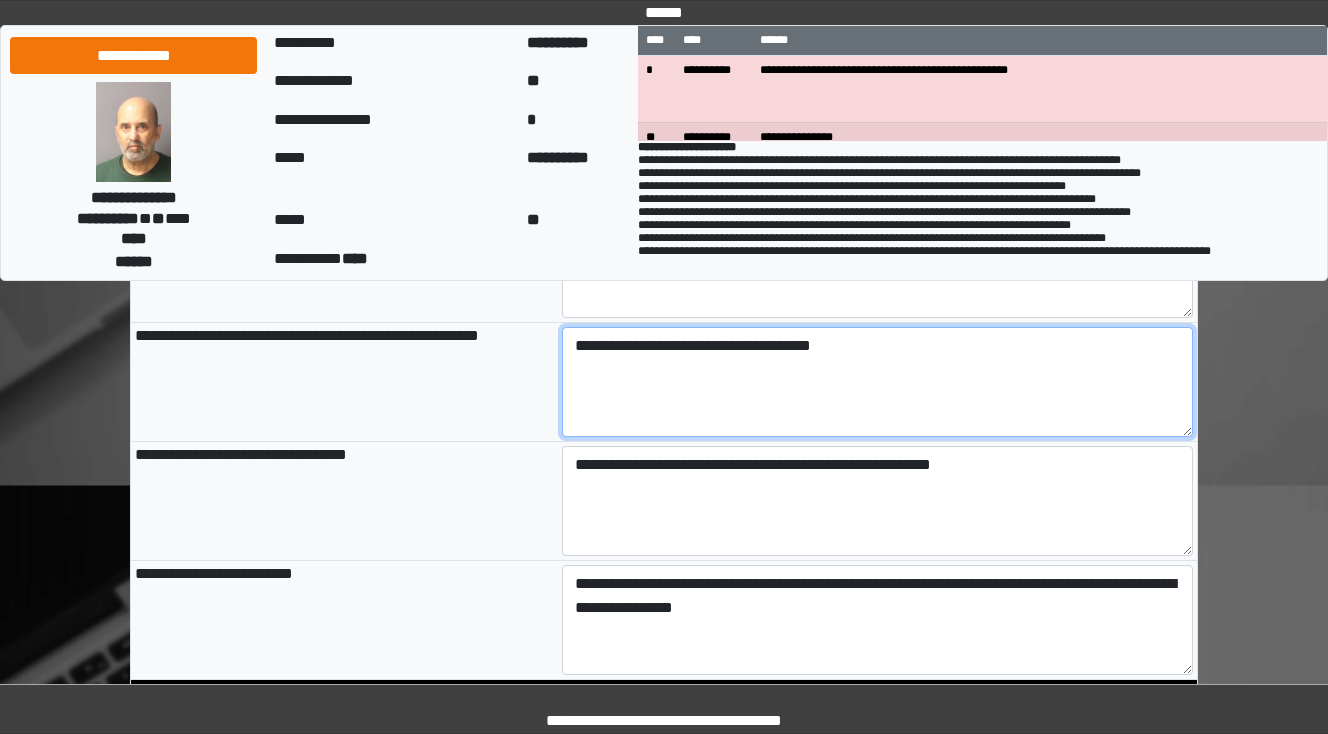 type on "**********" 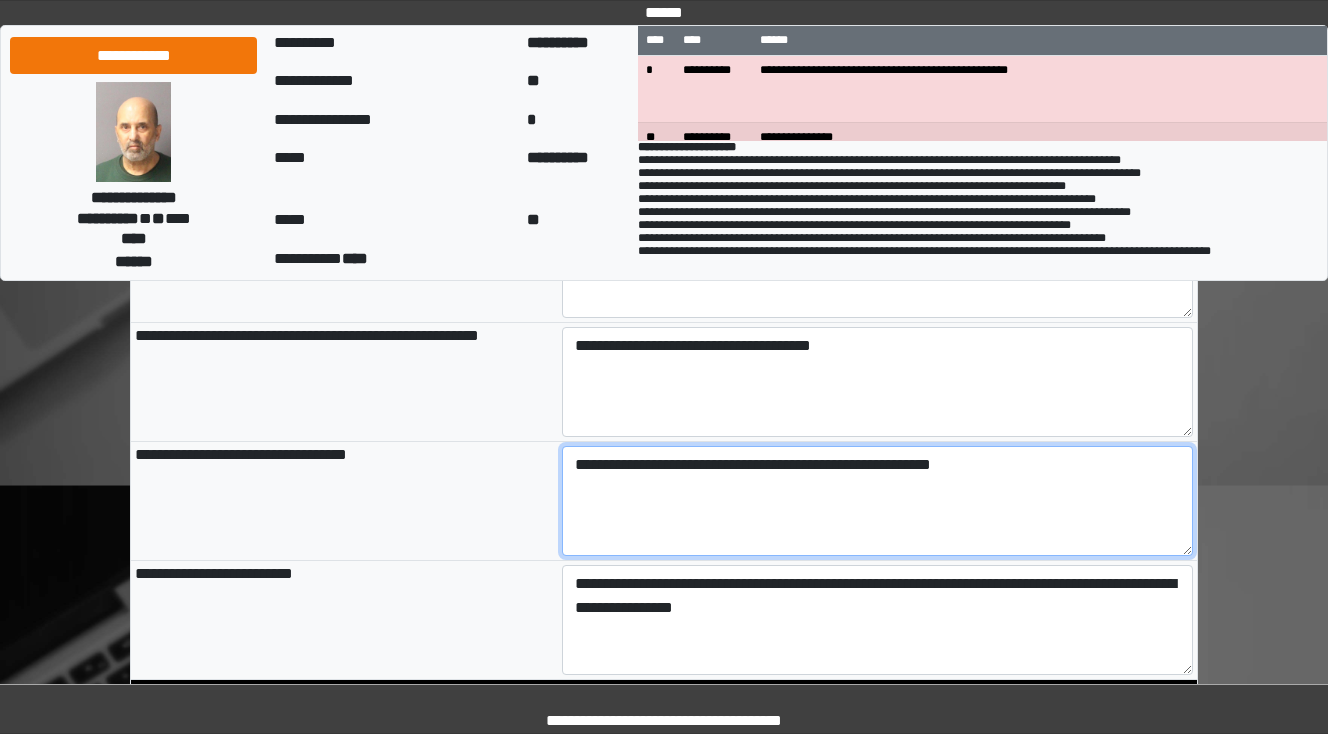 type on "**********" 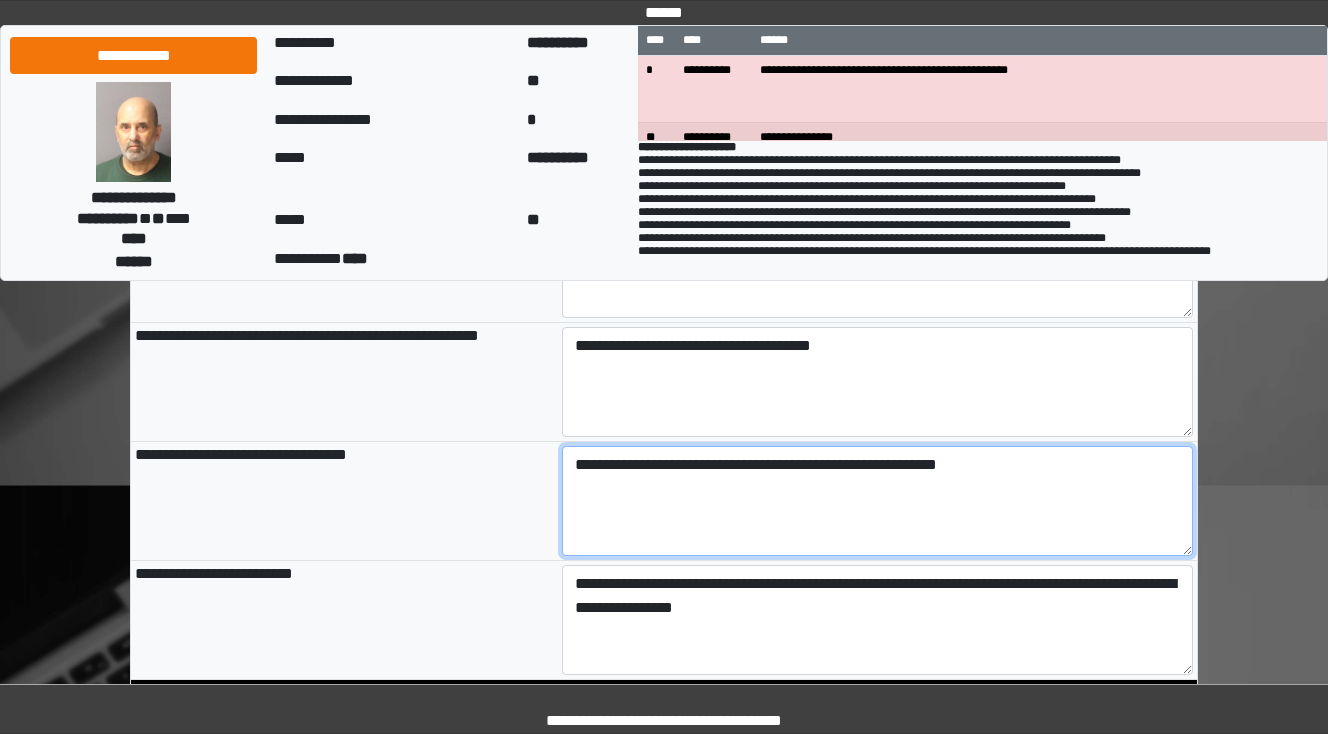 type on "**********" 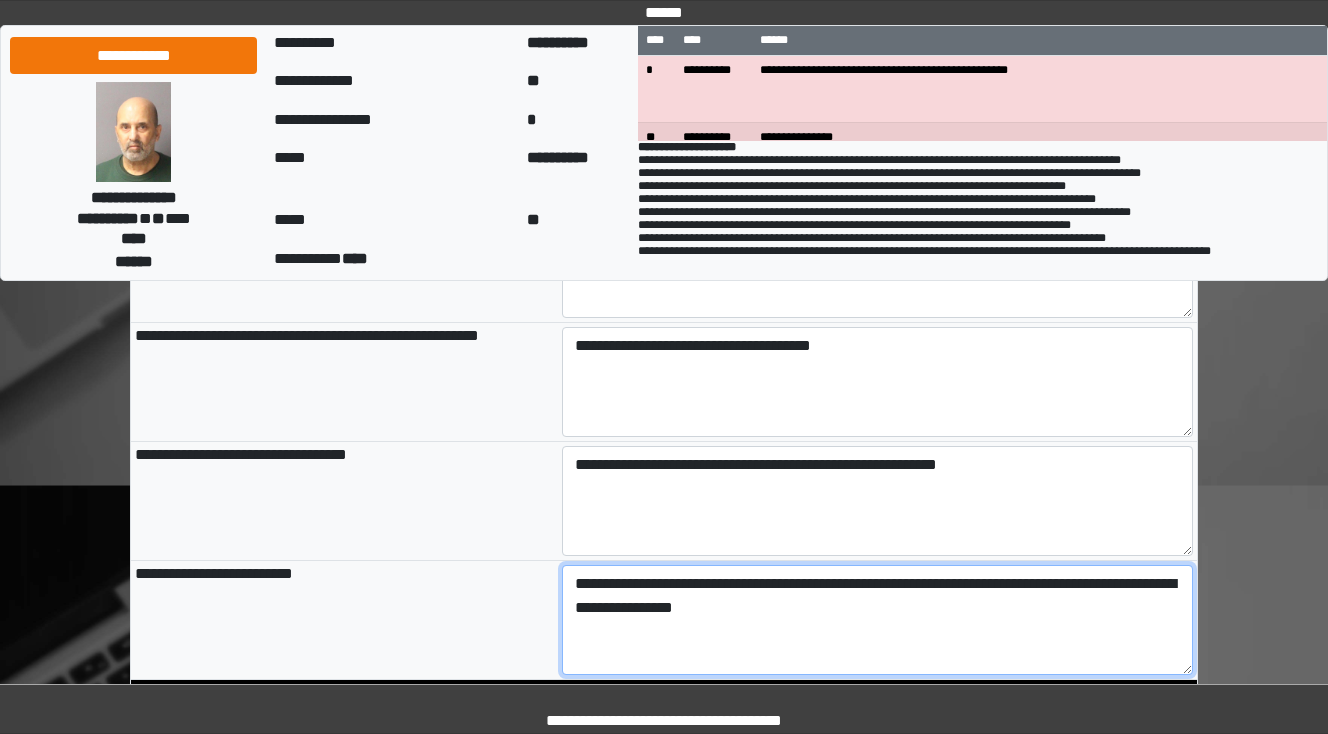 type on "**********" 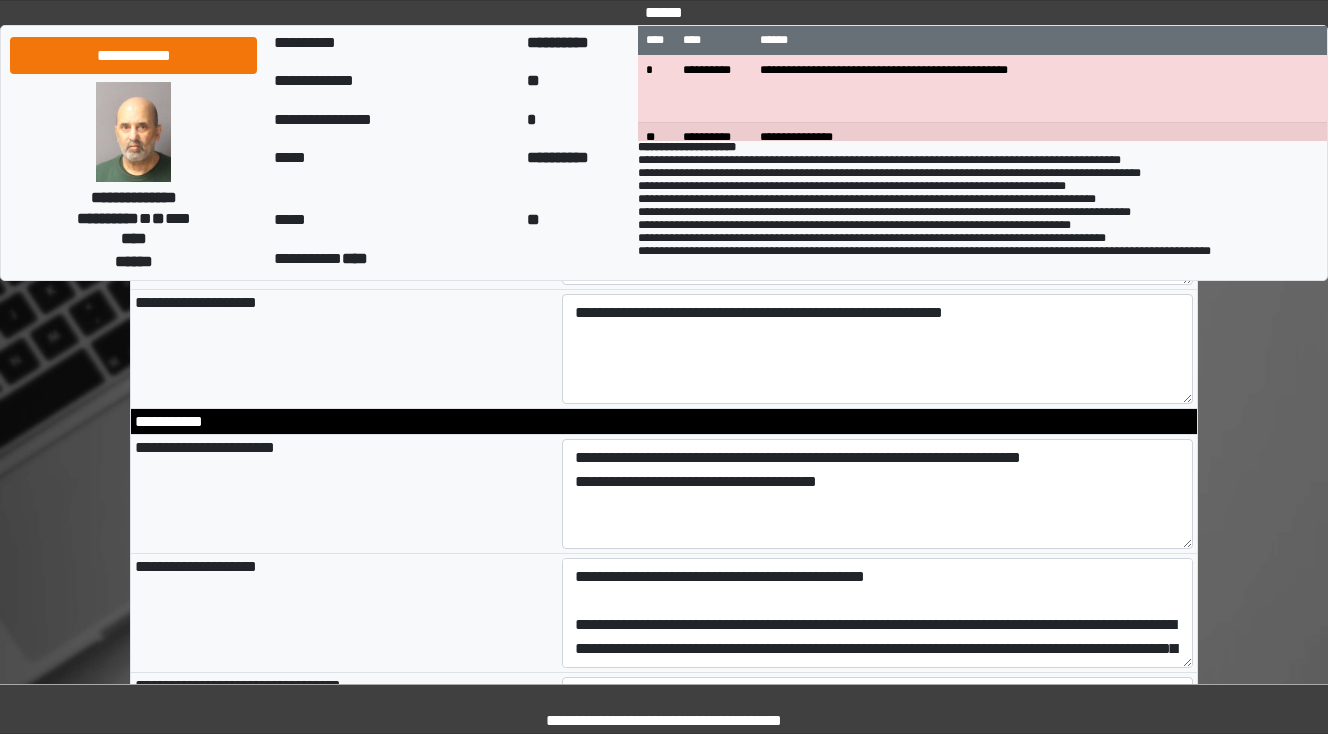scroll, scrollTop: 2560, scrollLeft: 0, axis: vertical 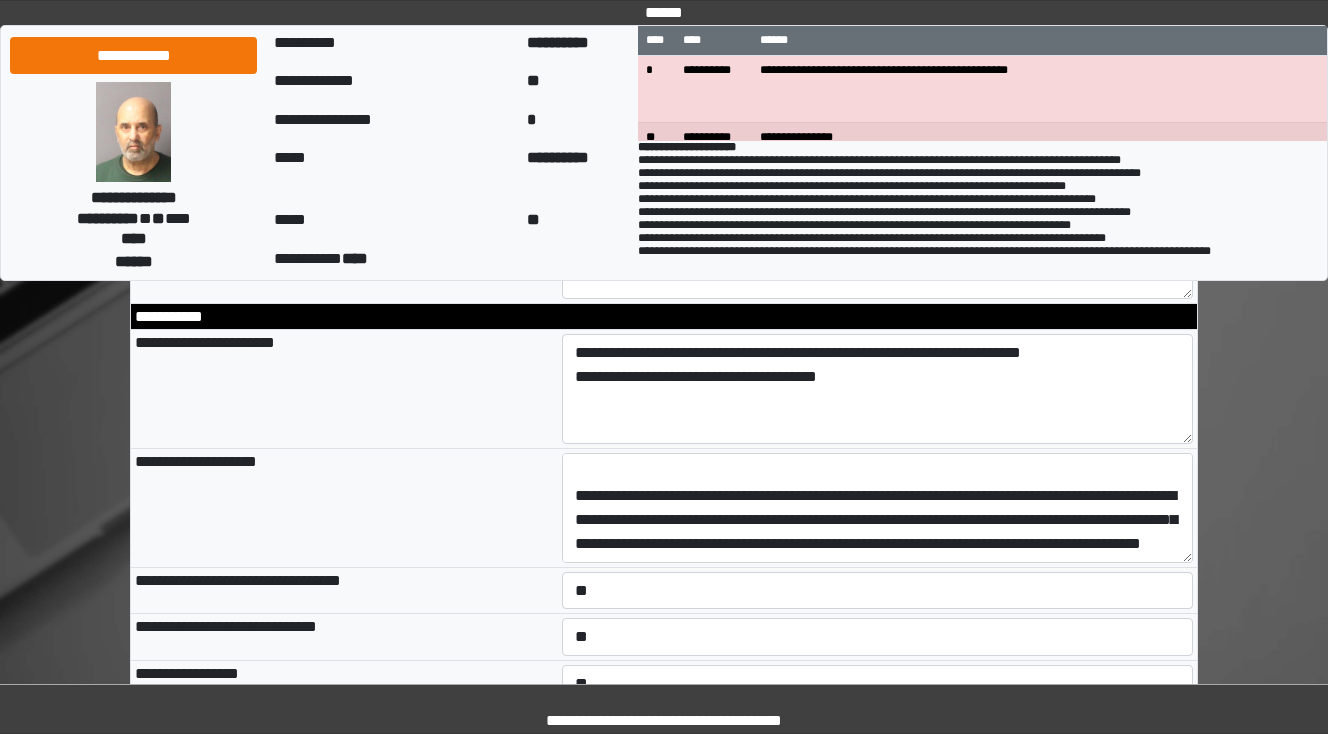 type on "**********" 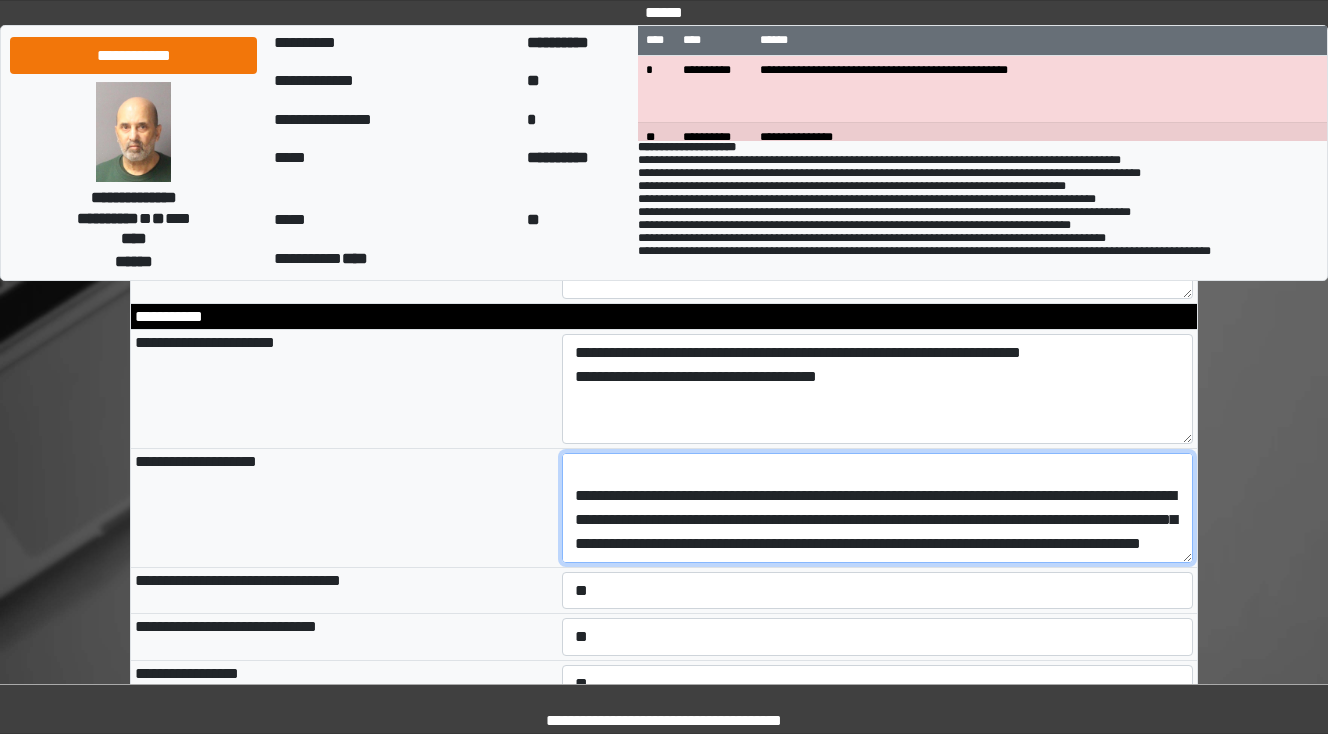 type on "**********" 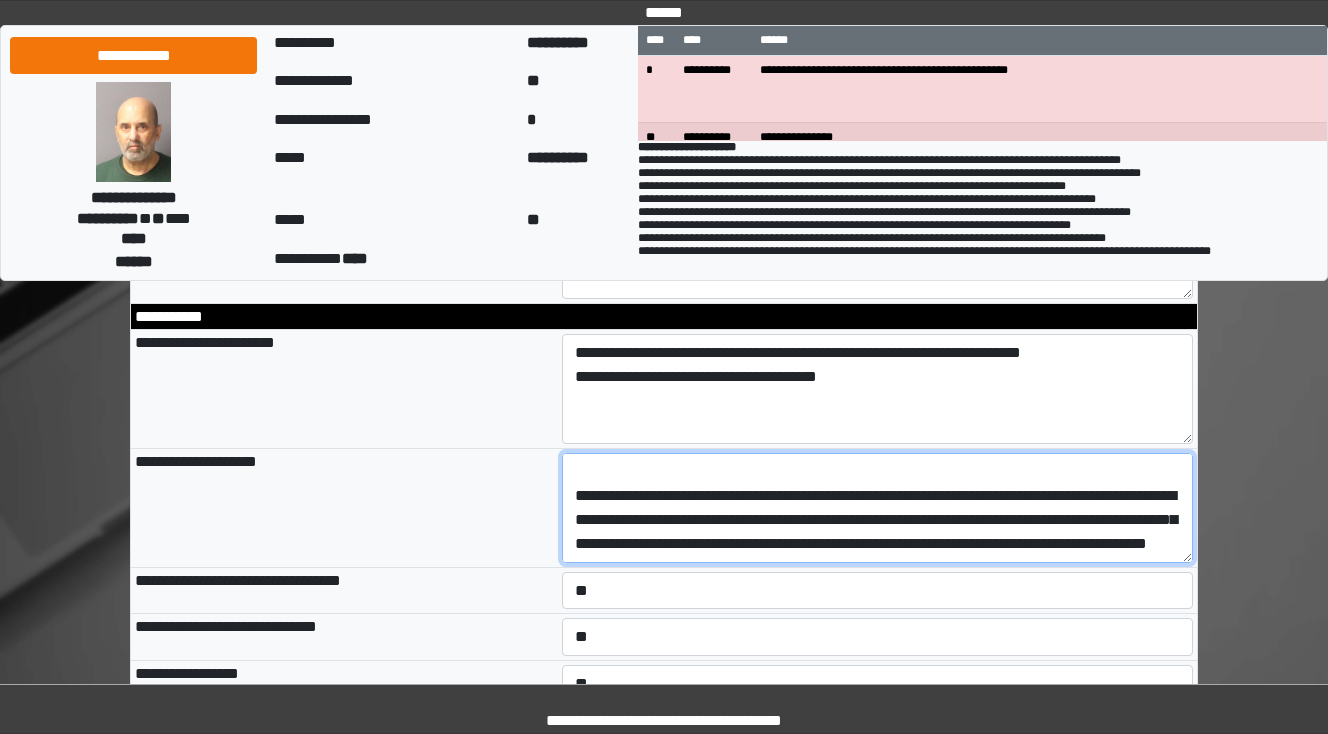 type on "**********" 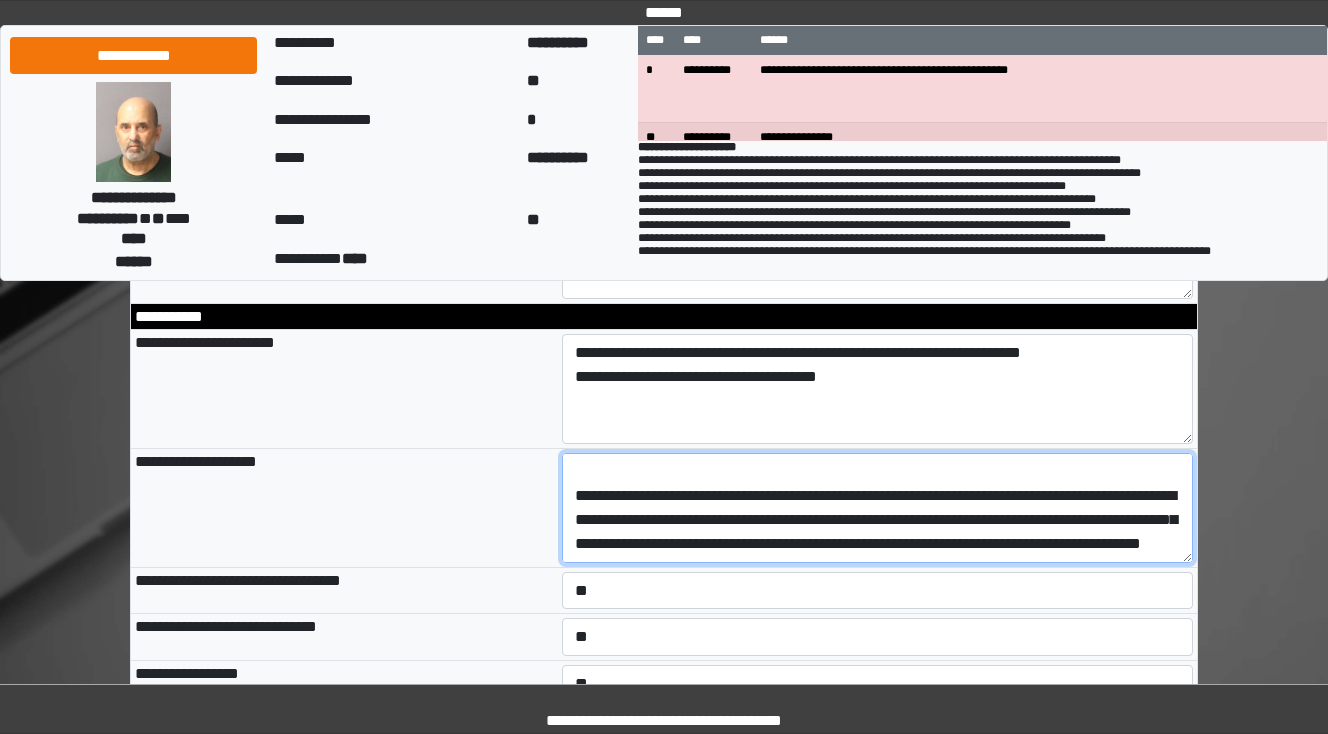 click on "**********" at bounding box center (878, 508) 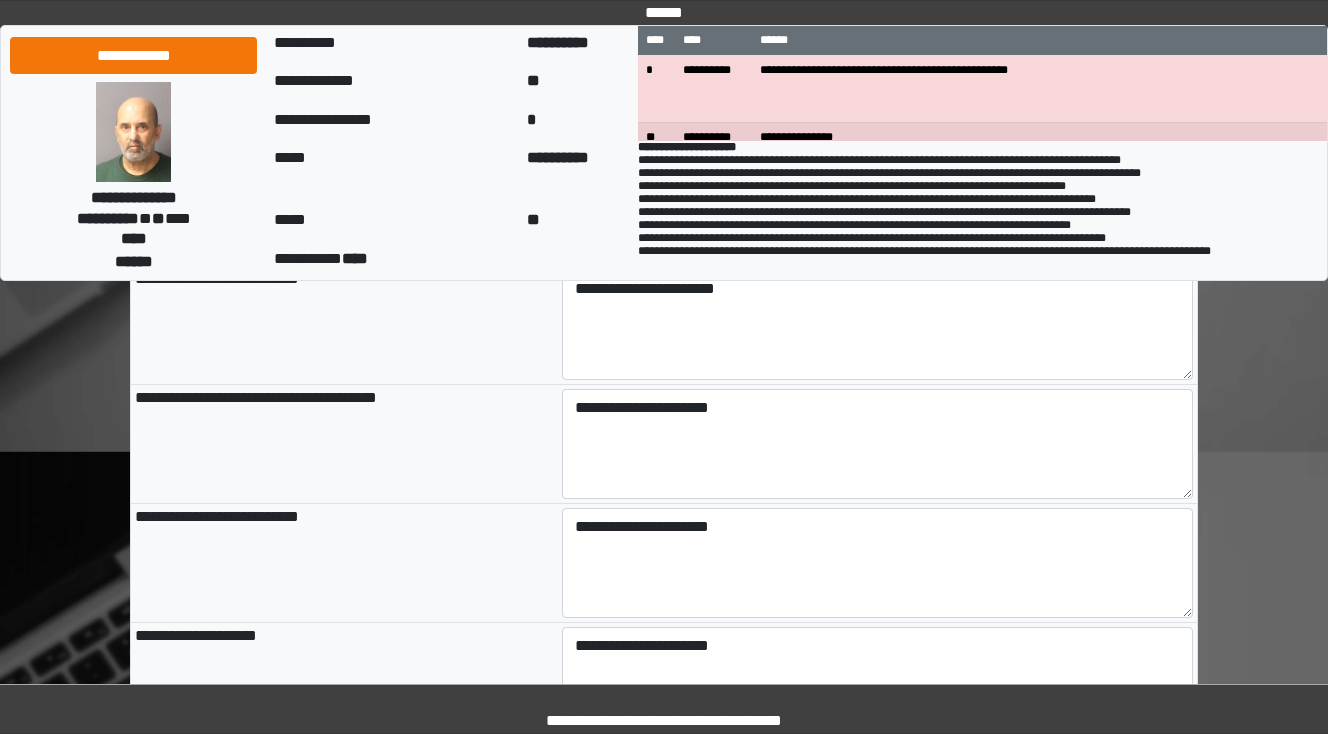 scroll, scrollTop: 96, scrollLeft: 0, axis: vertical 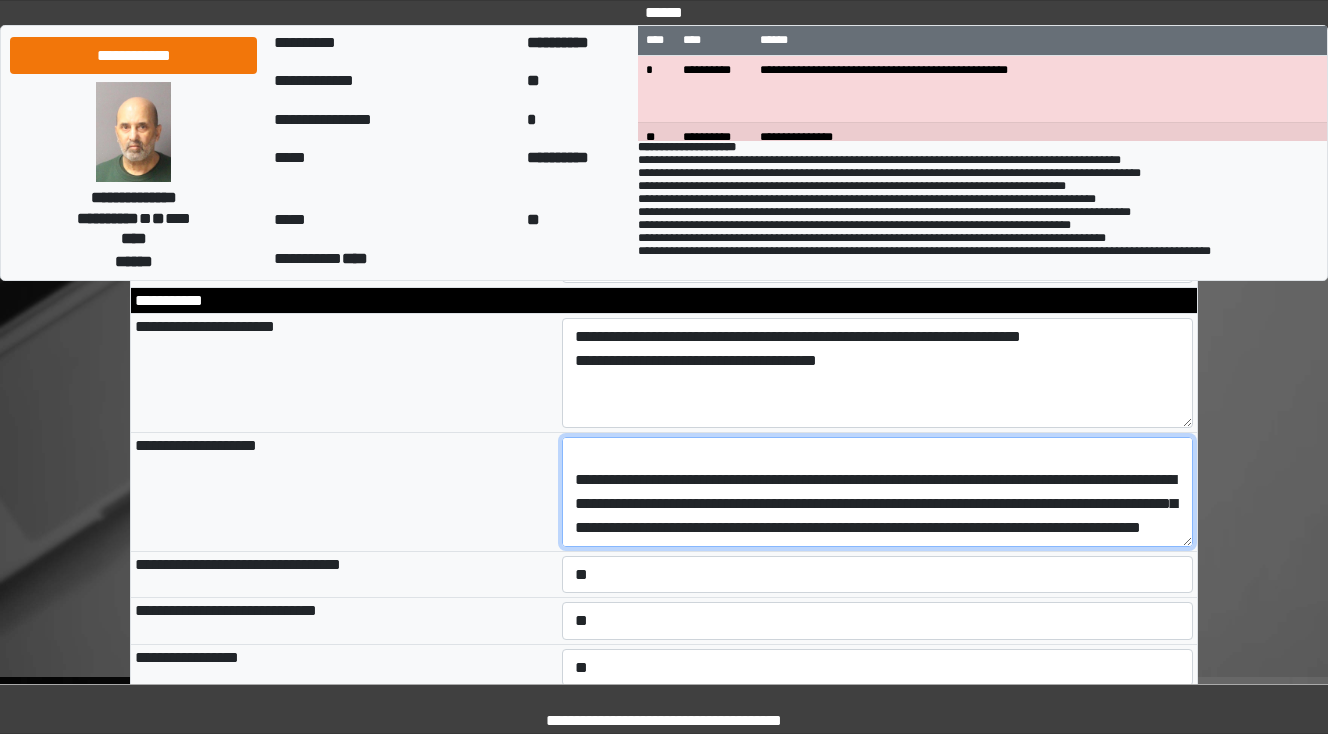 click on "**********" at bounding box center [878, 492] 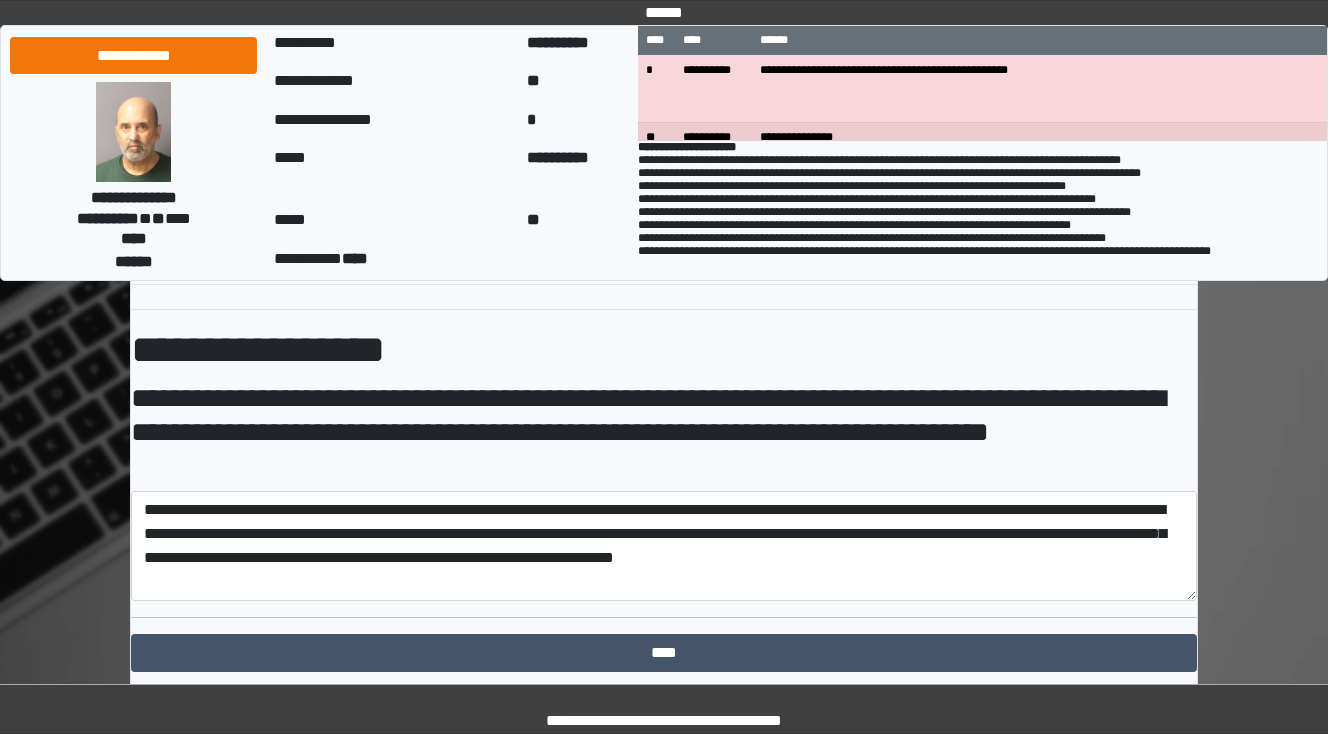 scroll, scrollTop: 3296, scrollLeft: 0, axis: vertical 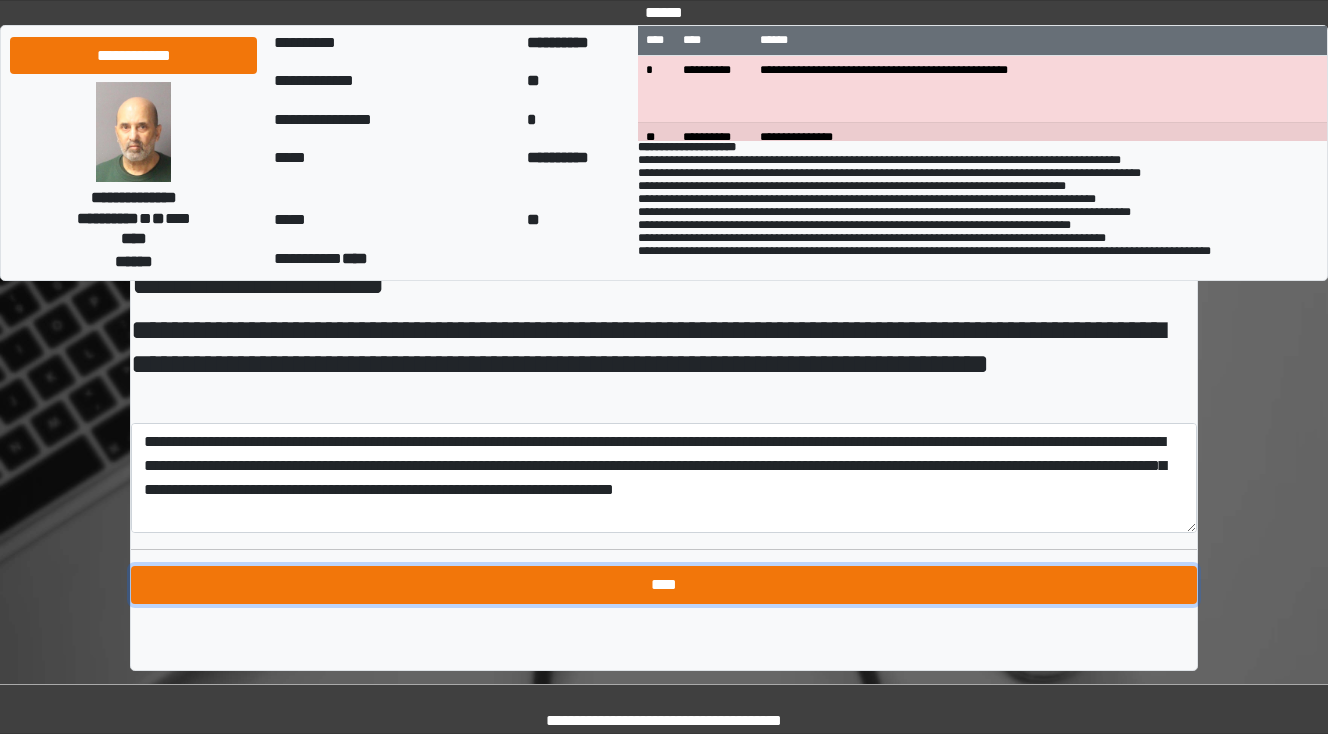 click on "****" at bounding box center (664, 585) 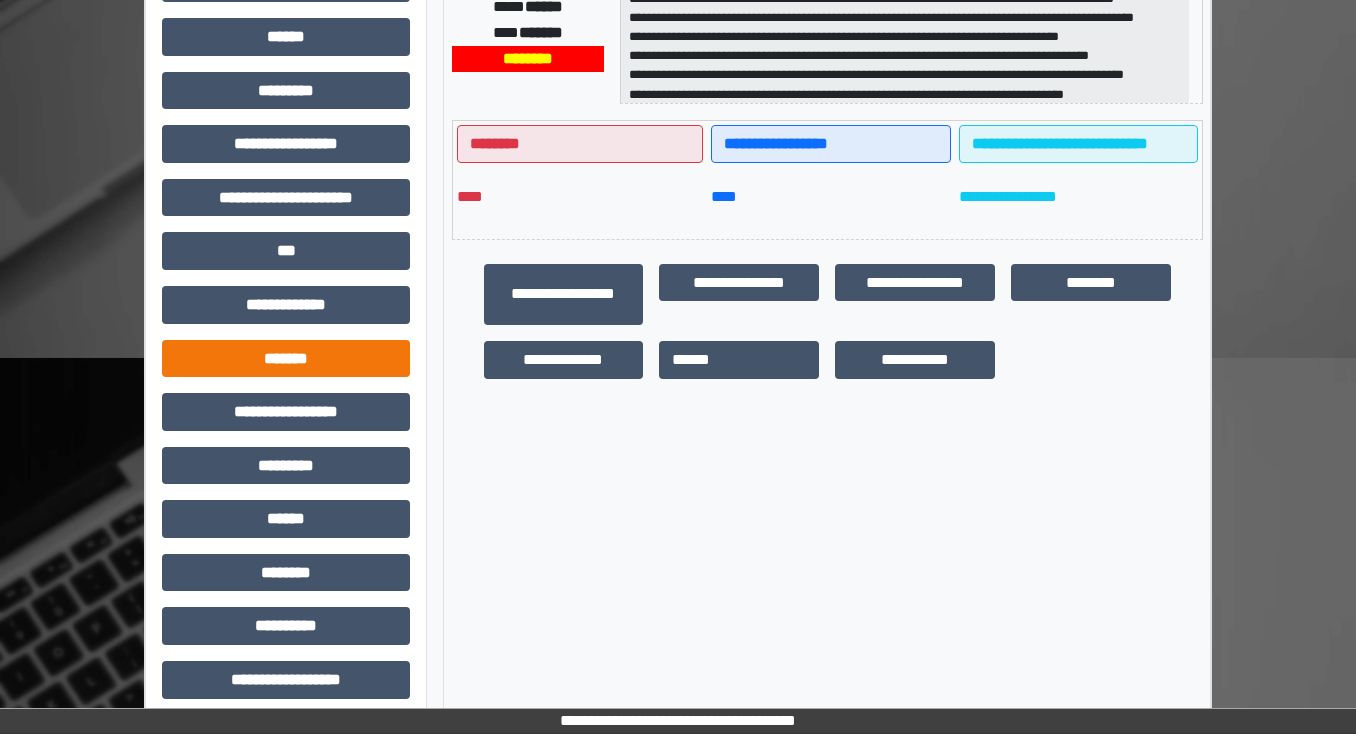 scroll, scrollTop: 456, scrollLeft: 0, axis: vertical 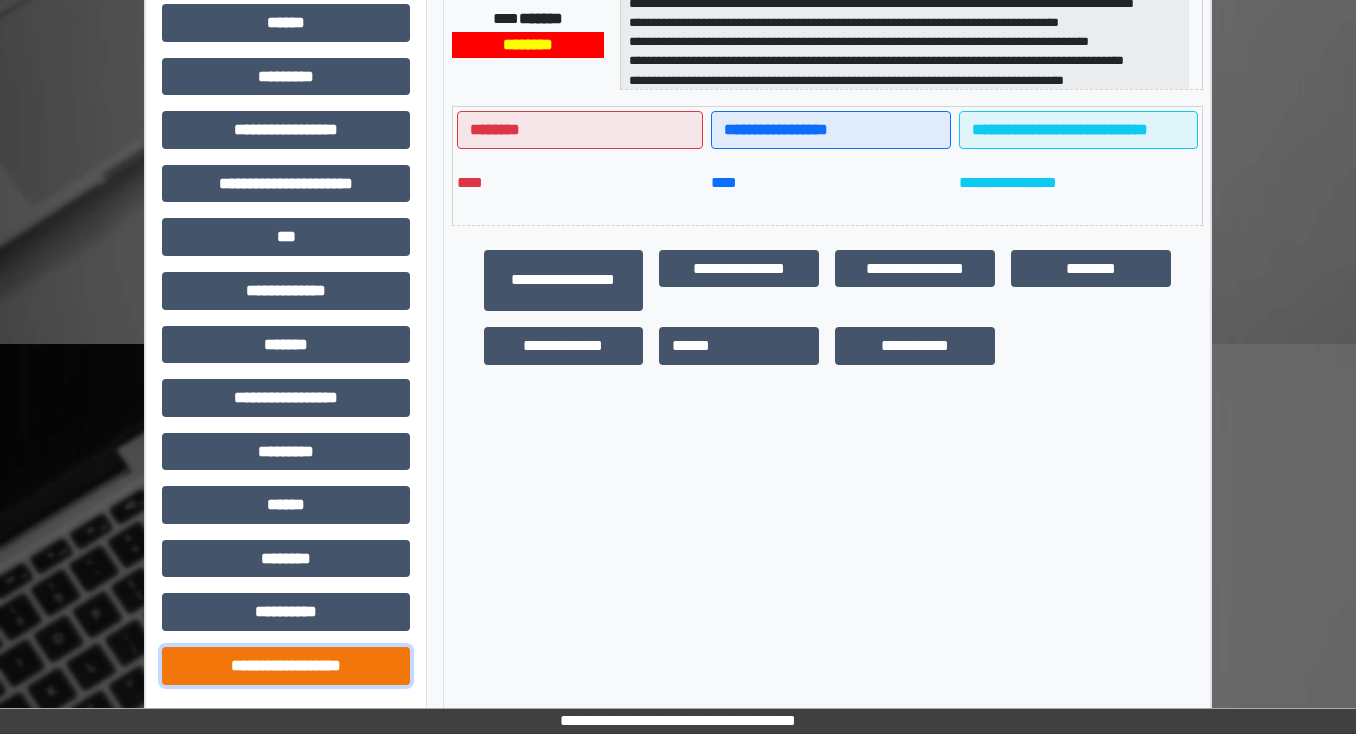 click on "**********" at bounding box center [286, 666] 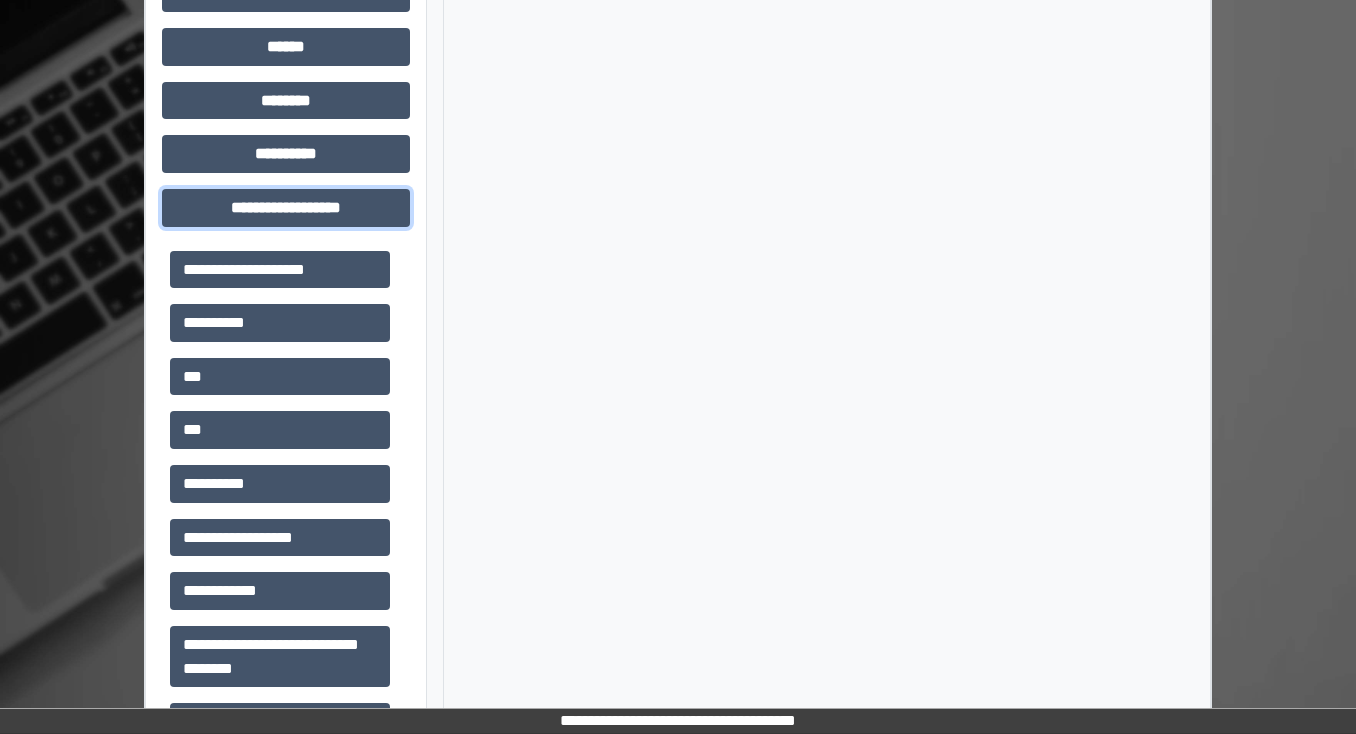 scroll, scrollTop: 936, scrollLeft: 0, axis: vertical 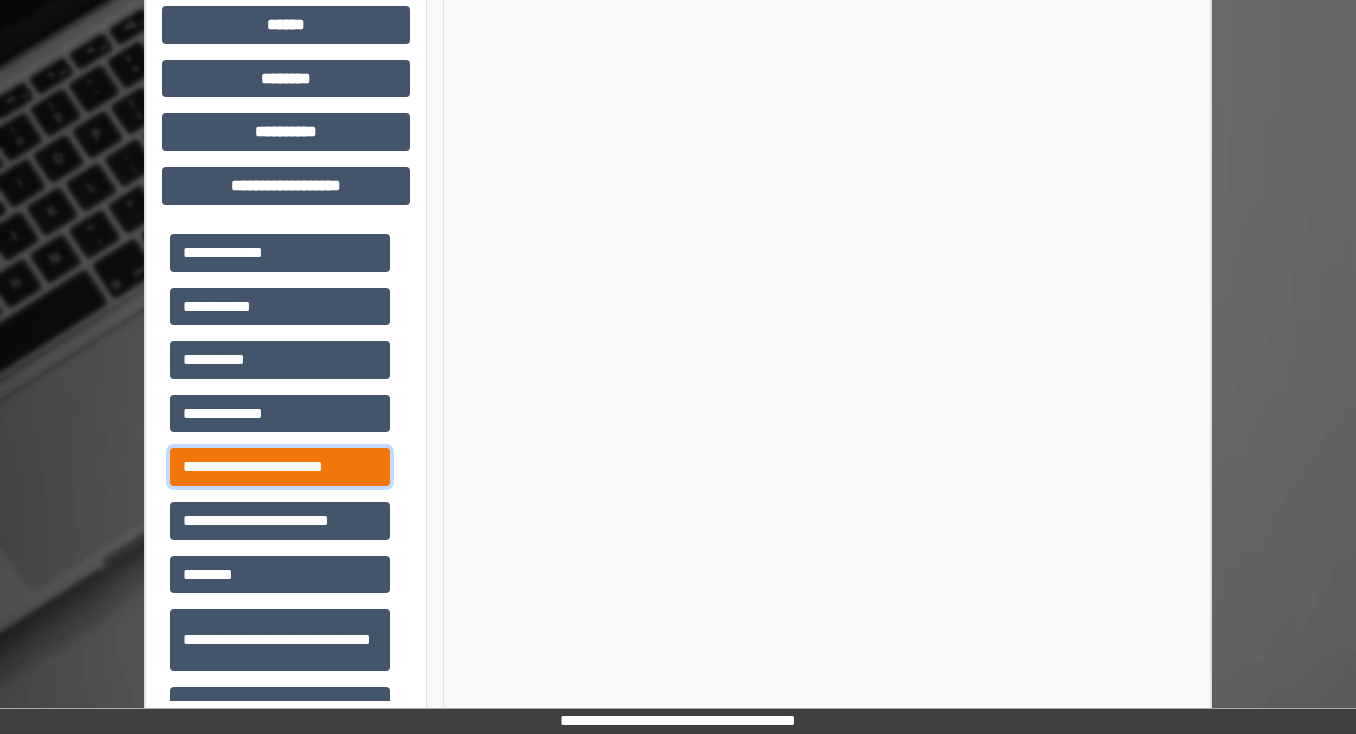 click on "**********" at bounding box center [280, 467] 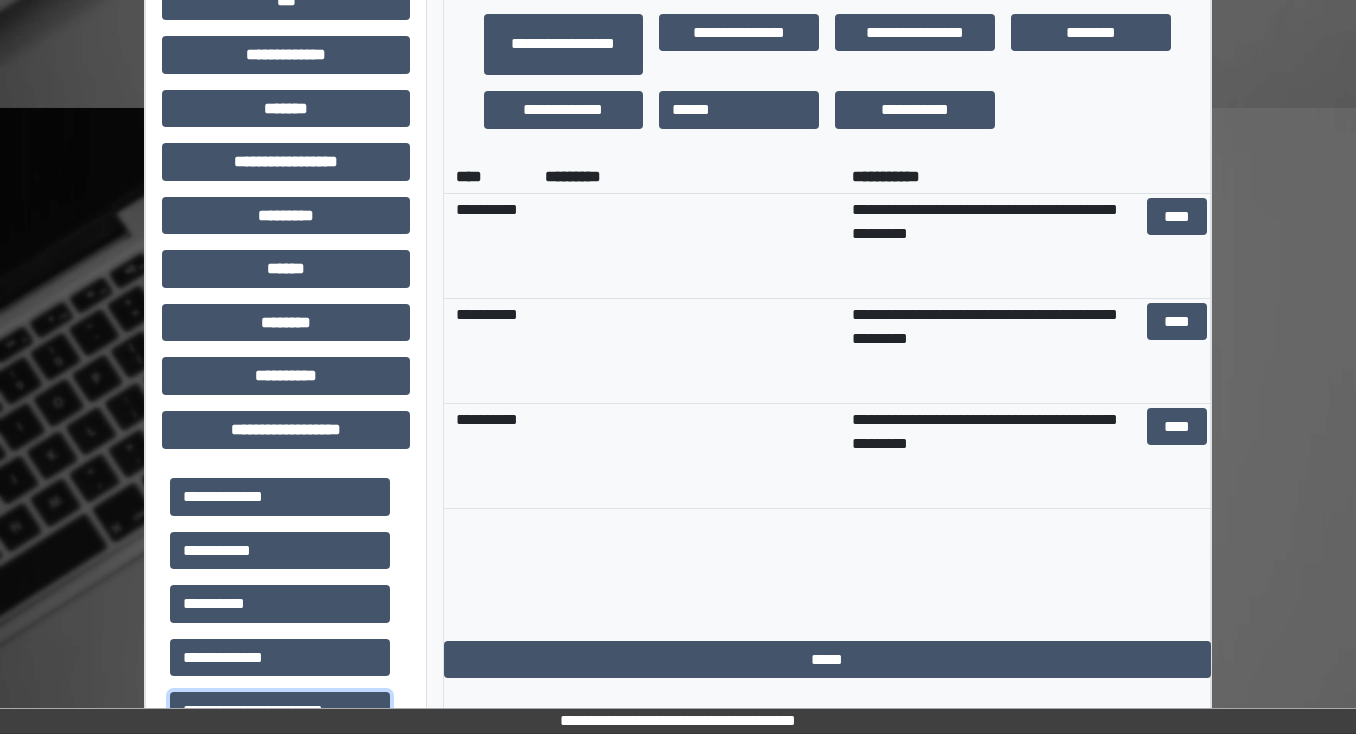 scroll, scrollTop: 696, scrollLeft: 0, axis: vertical 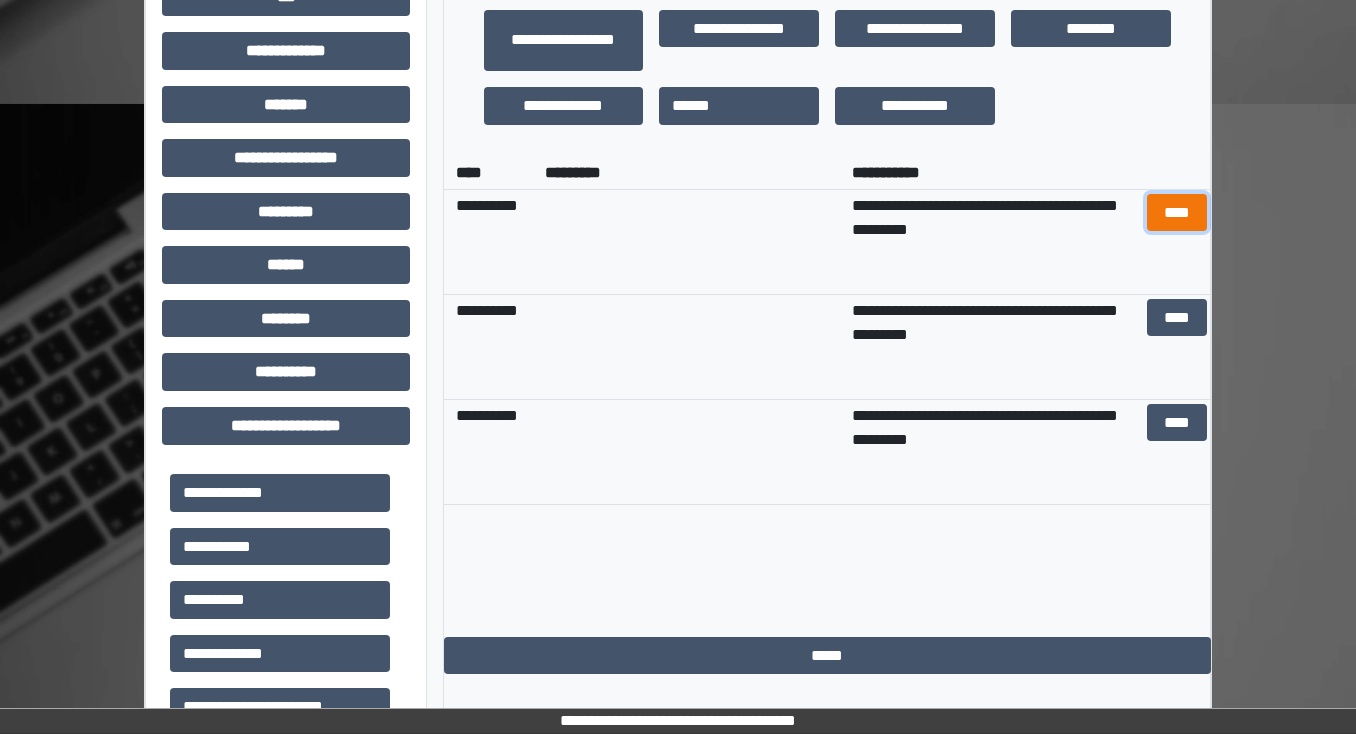 click on "****" at bounding box center [1176, 213] 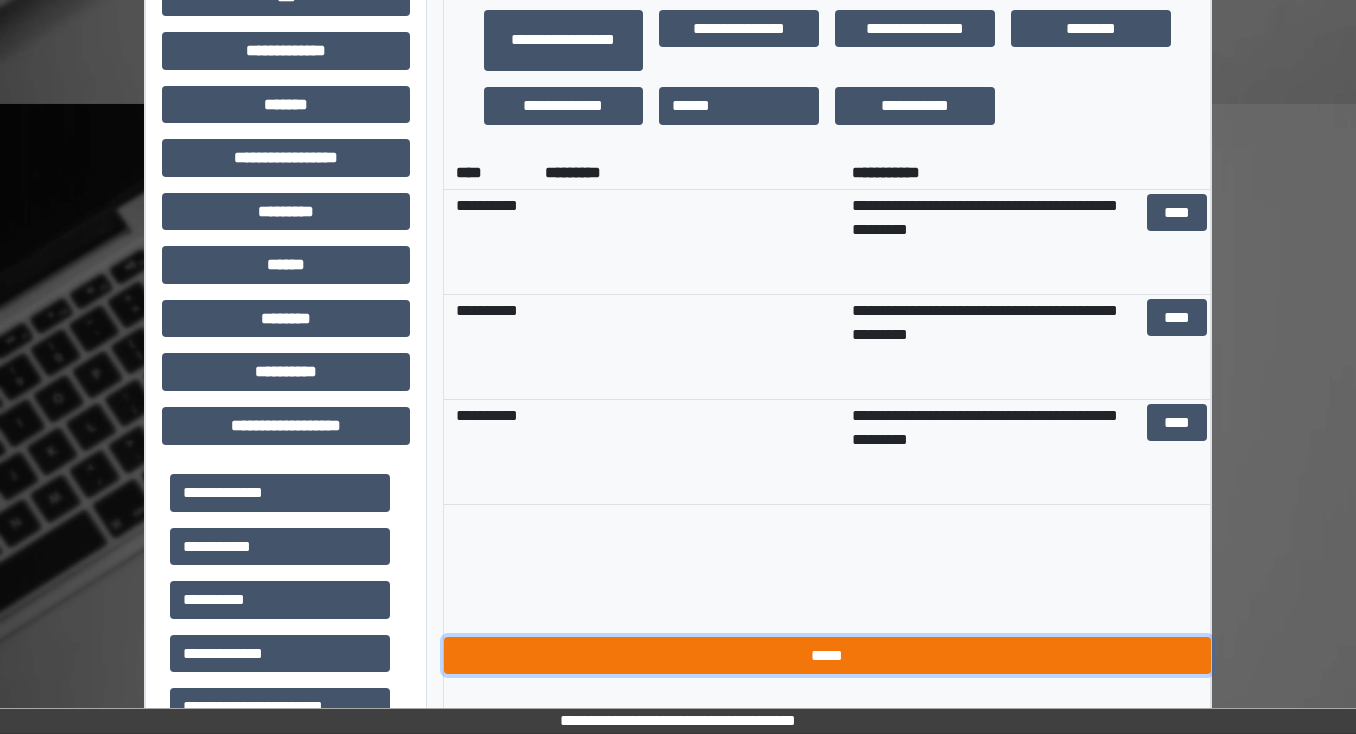click on "*****" at bounding box center [827, 656] 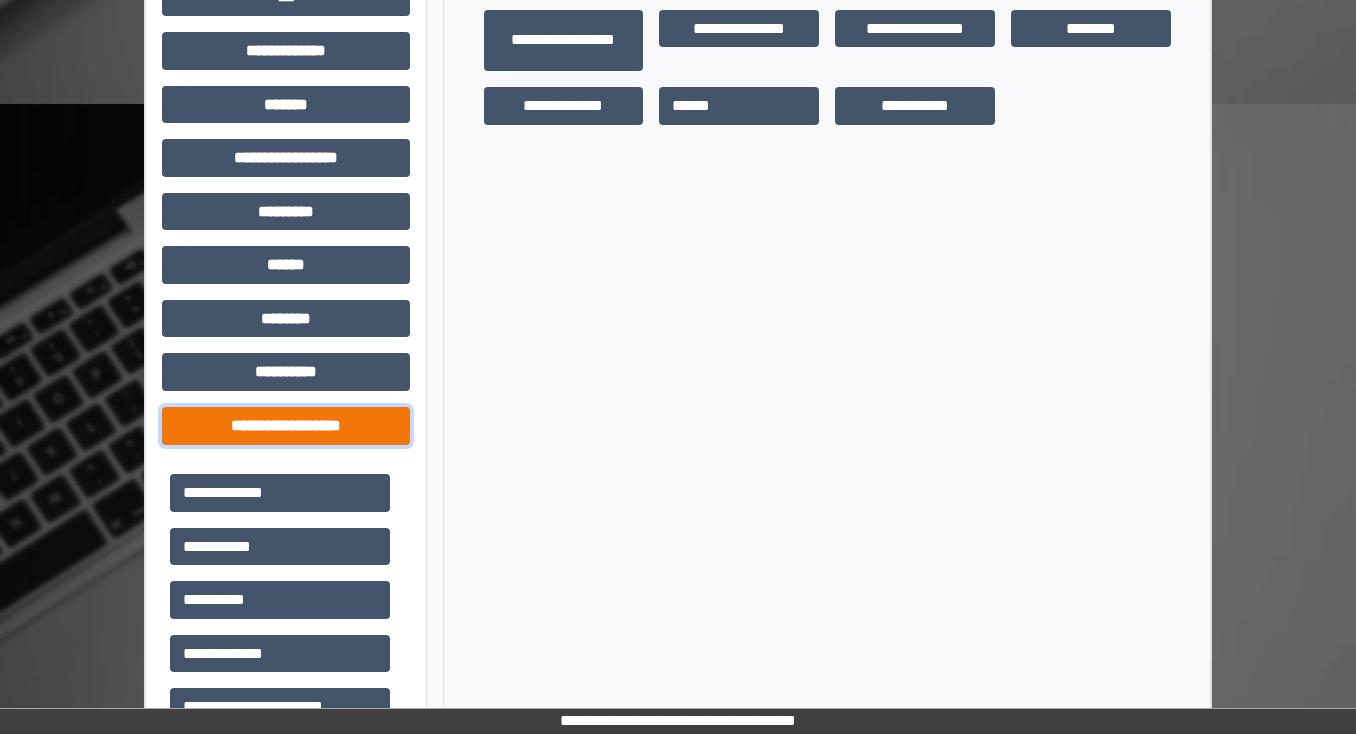 click on "**********" at bounding box center (286, 426) 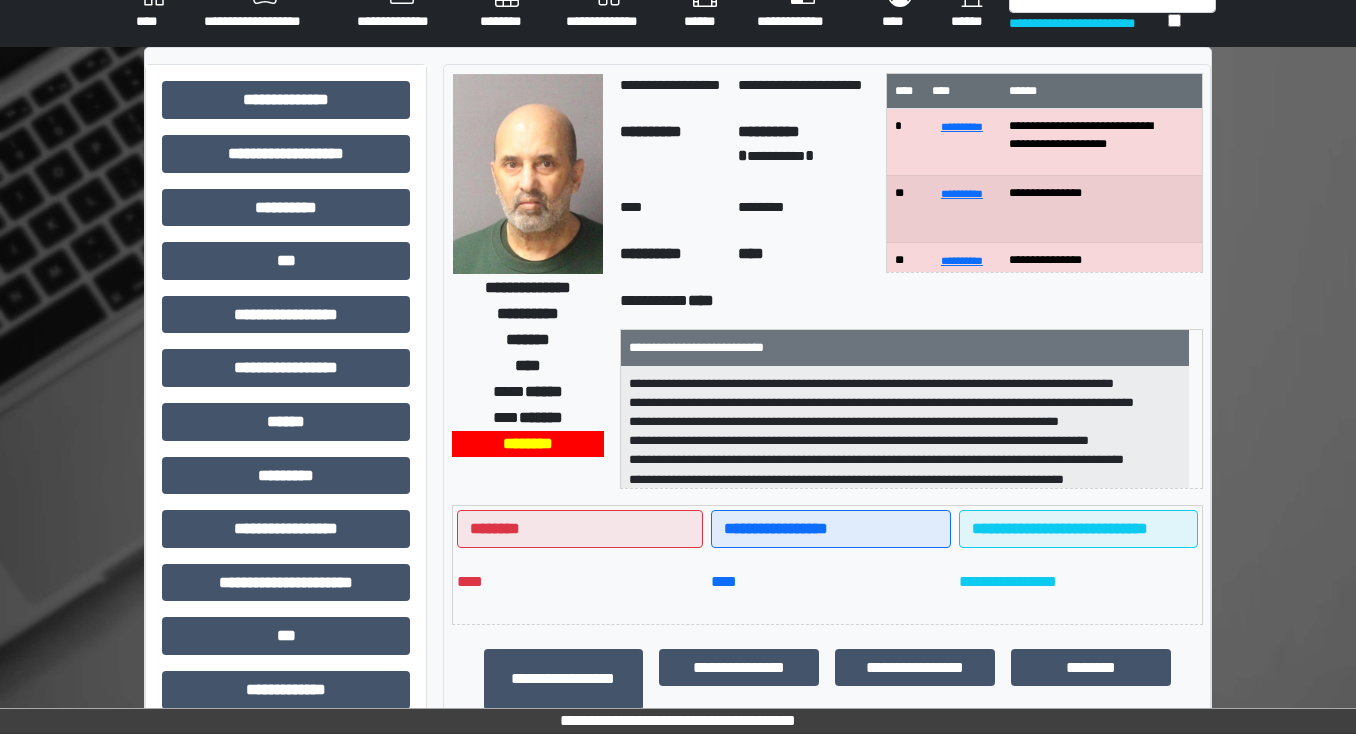 scroll, scrollTop: 56, scrollLeft: 0, axis: vertical 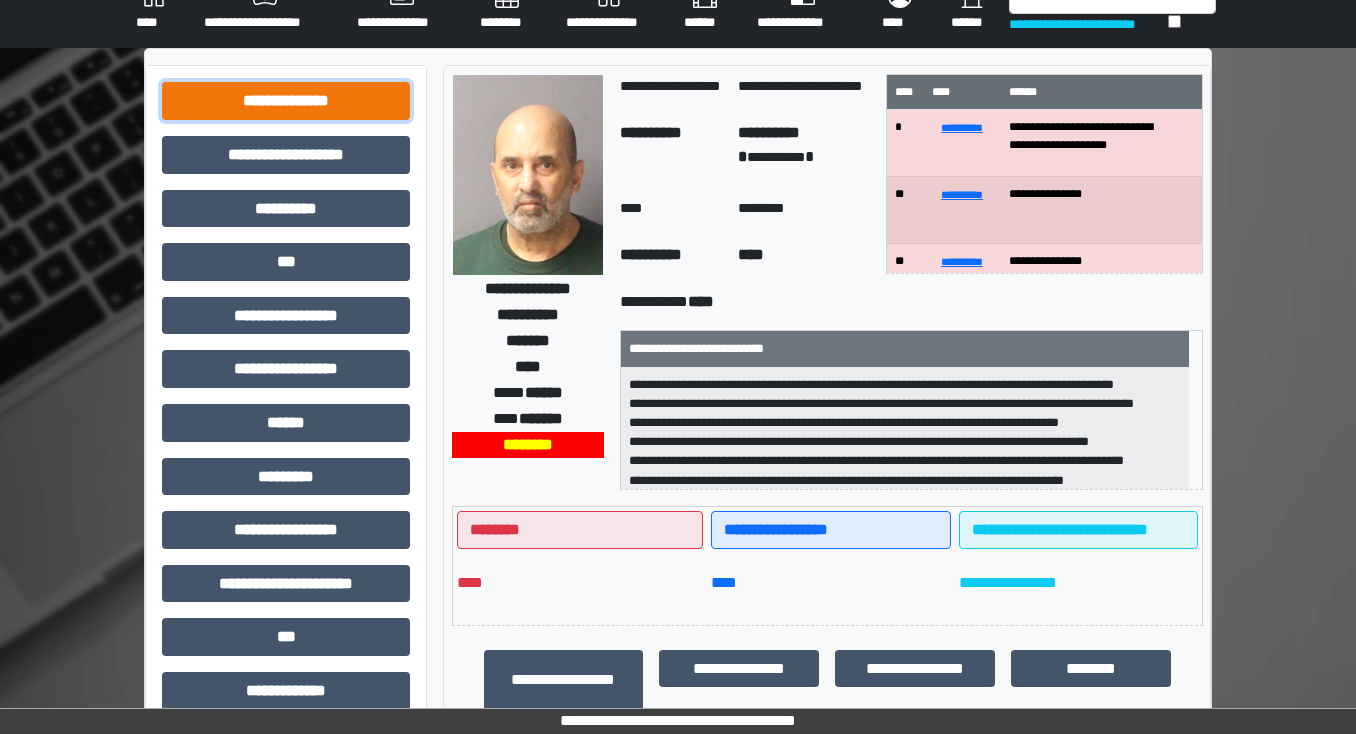 click on "**********" at bounding box center [286, 101] 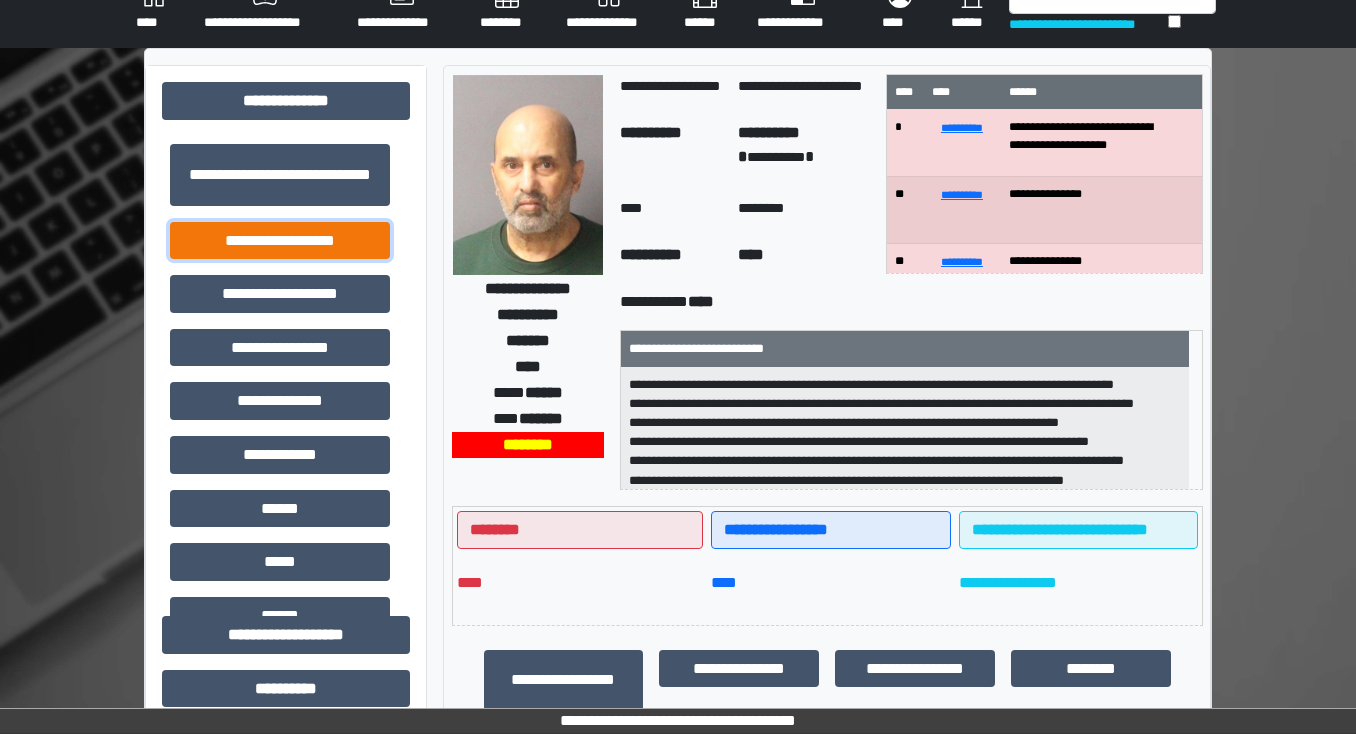 click on "**********" at bounding box center (280, 241) 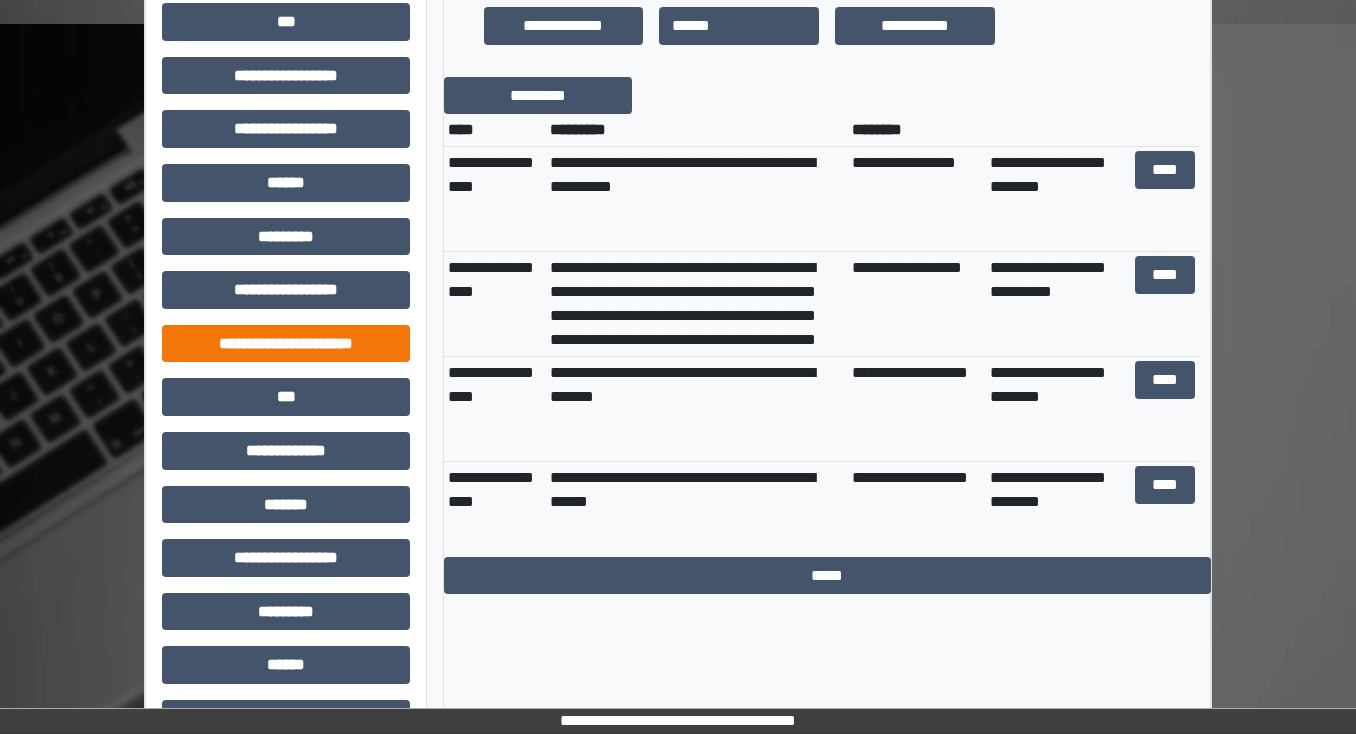 scroll, scrollTop: 856, scrollLeft: 0, axis: vertical 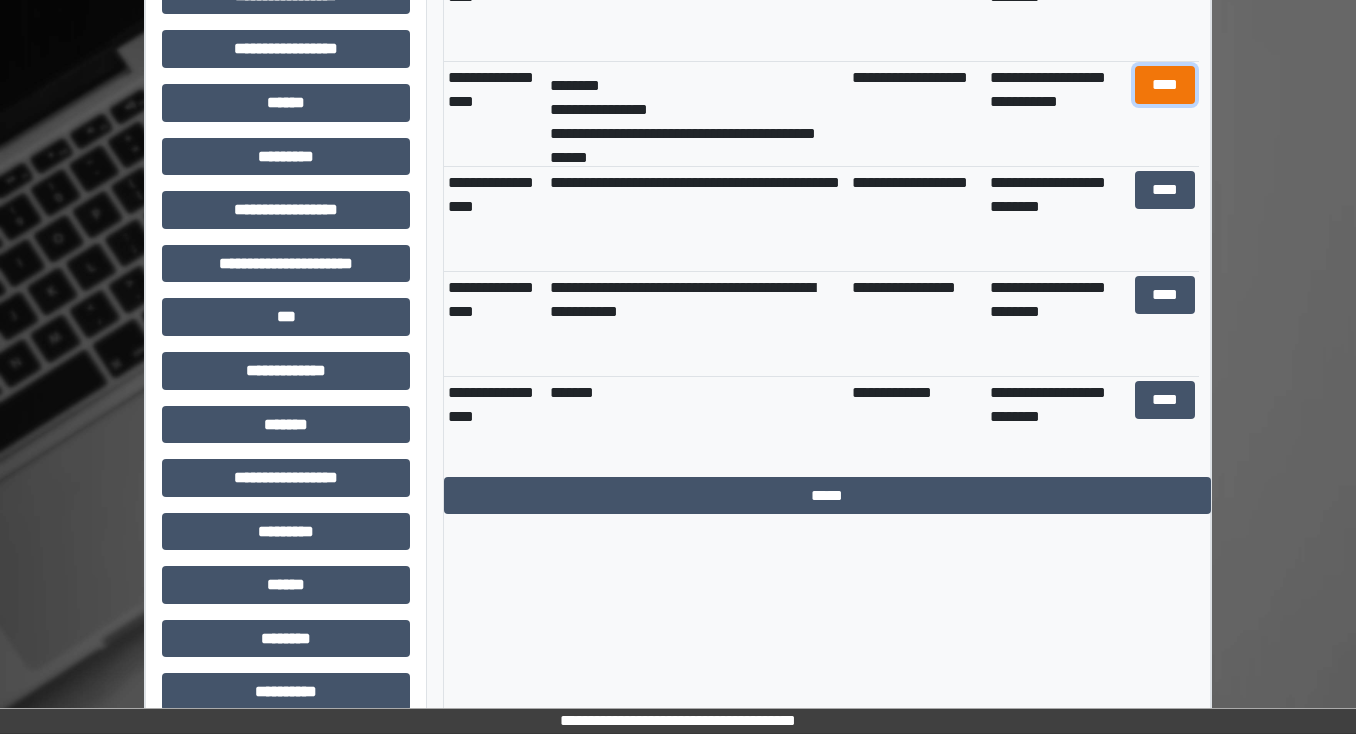 click on "****" at bounding box center (1164, 85) 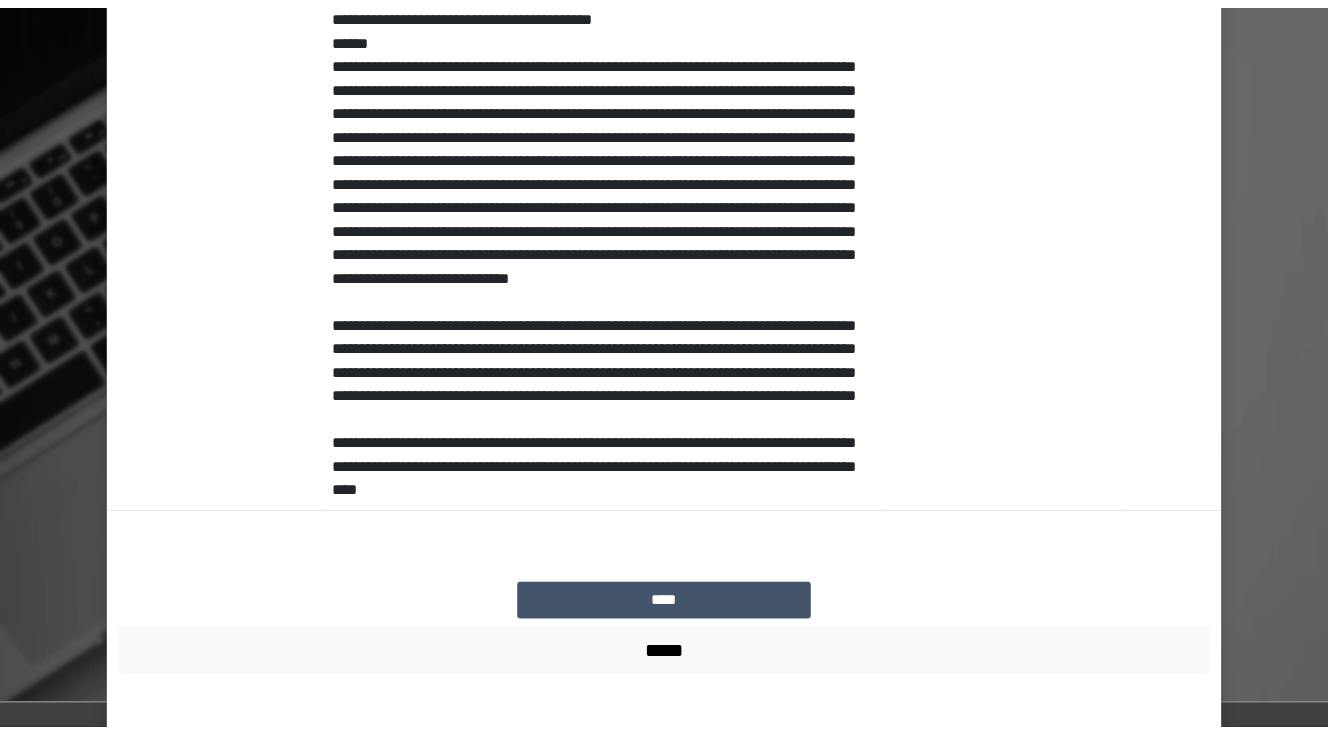 scroll, scrollTop: 640, scrollLeft: 0, axis: vertical 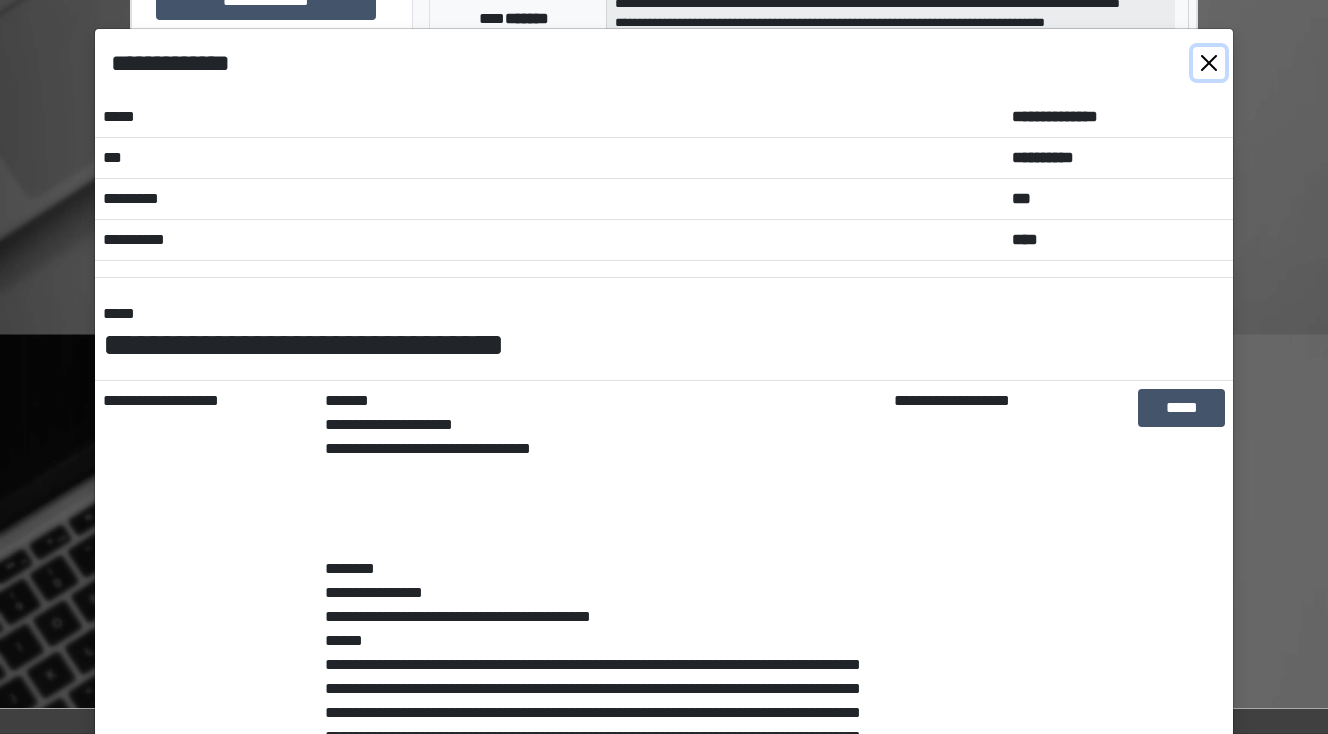 click at bounding box center [1209, 63] 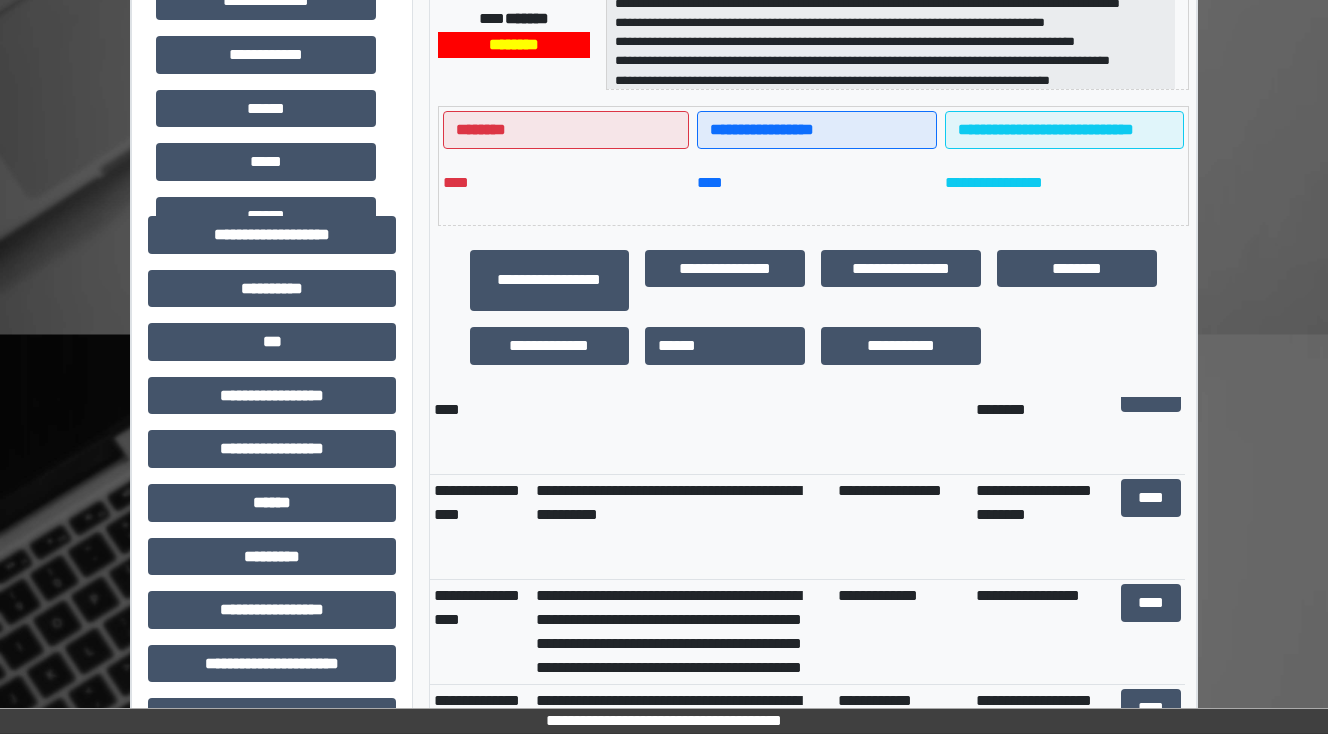 scroll, scrollTop: 2160, scrollLeft: 0, axis: vertical 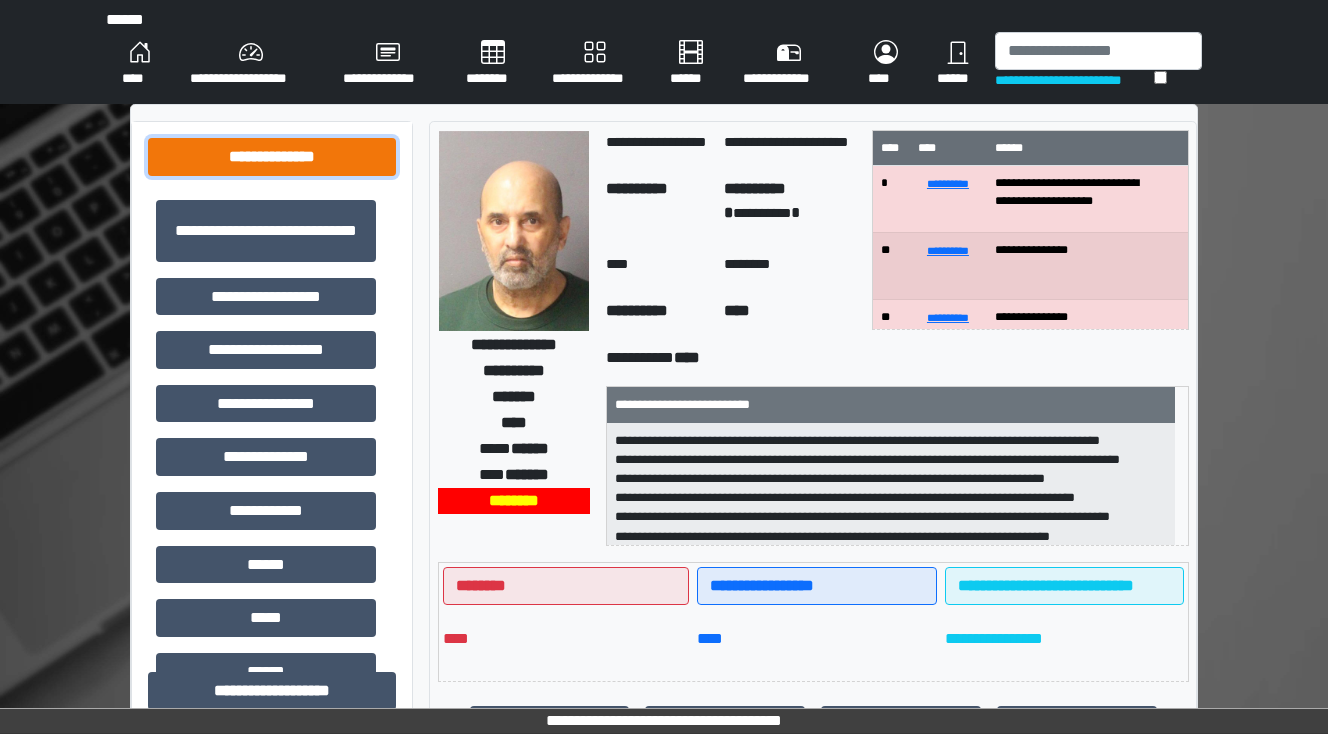 click on "**********" at bounding box center [272, 157] 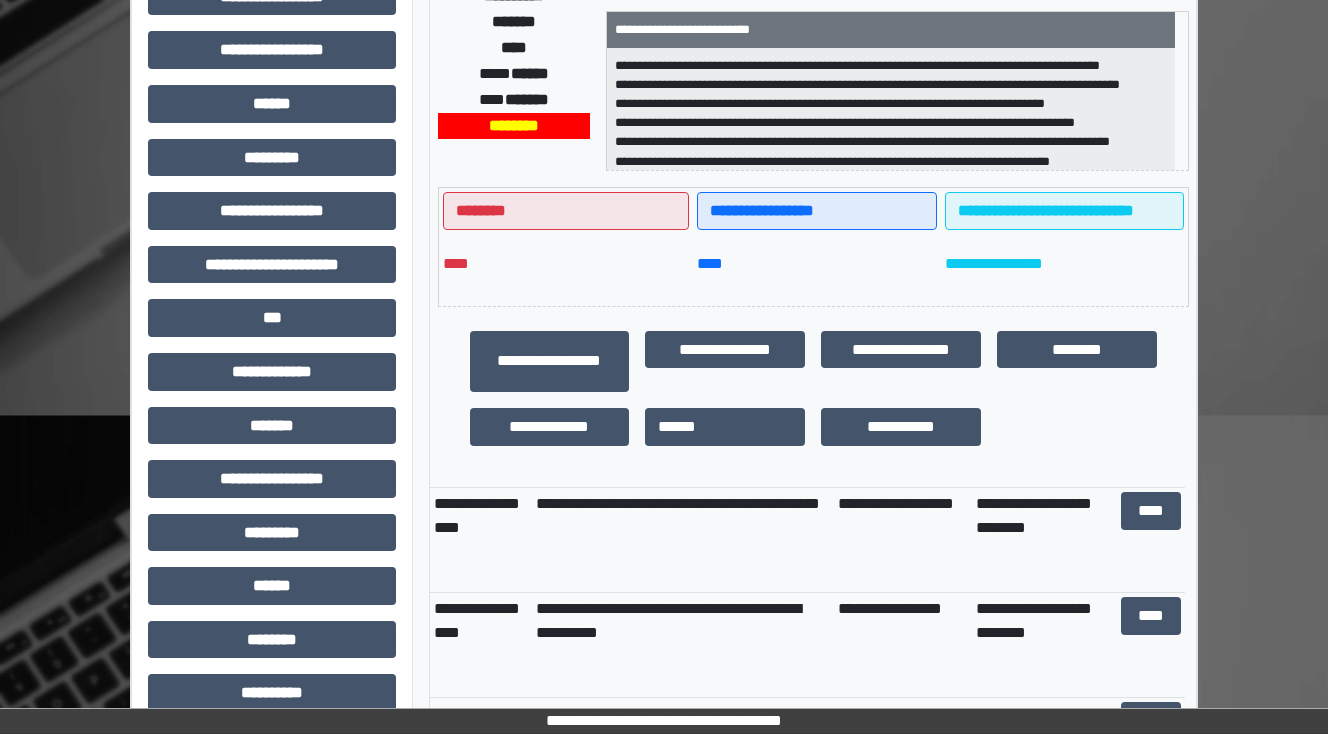 scroll, scrollTop: 480, scrollLeft: 0, axis: vertical 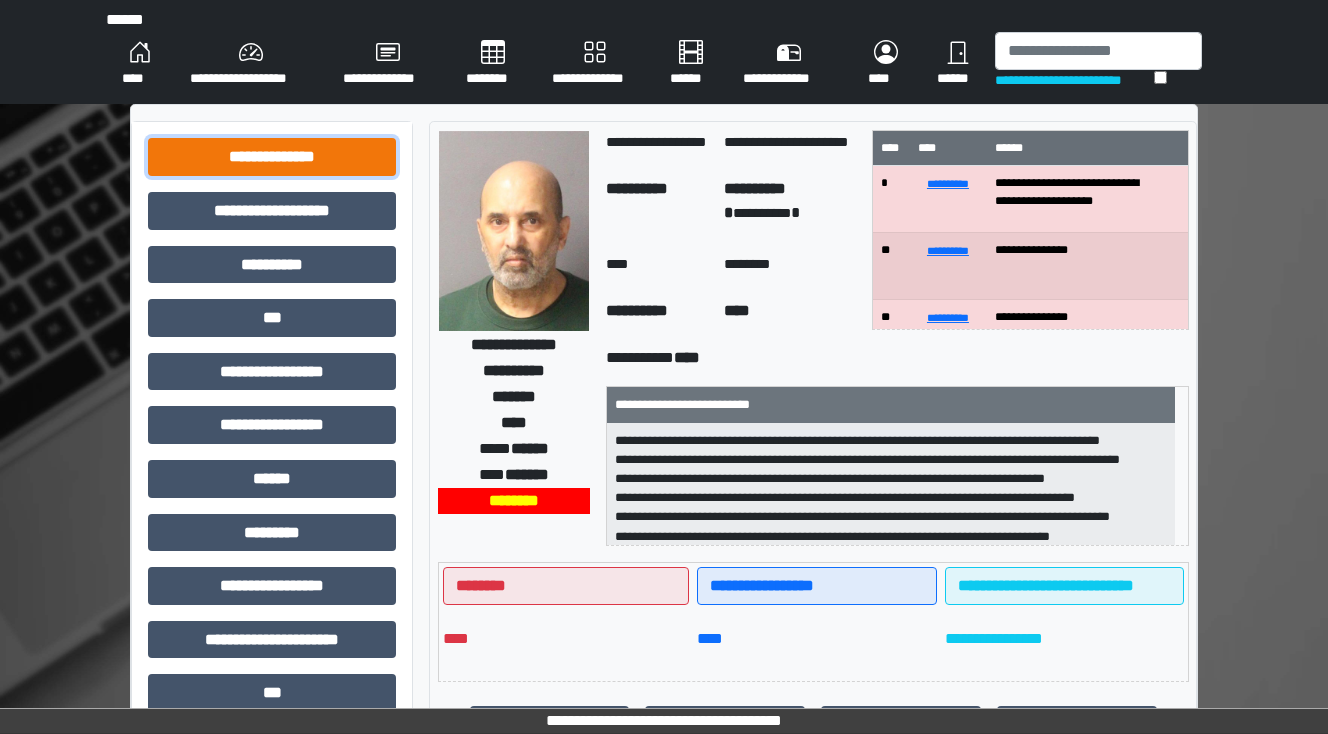 click on "**********" at bounding box center (272, 157) 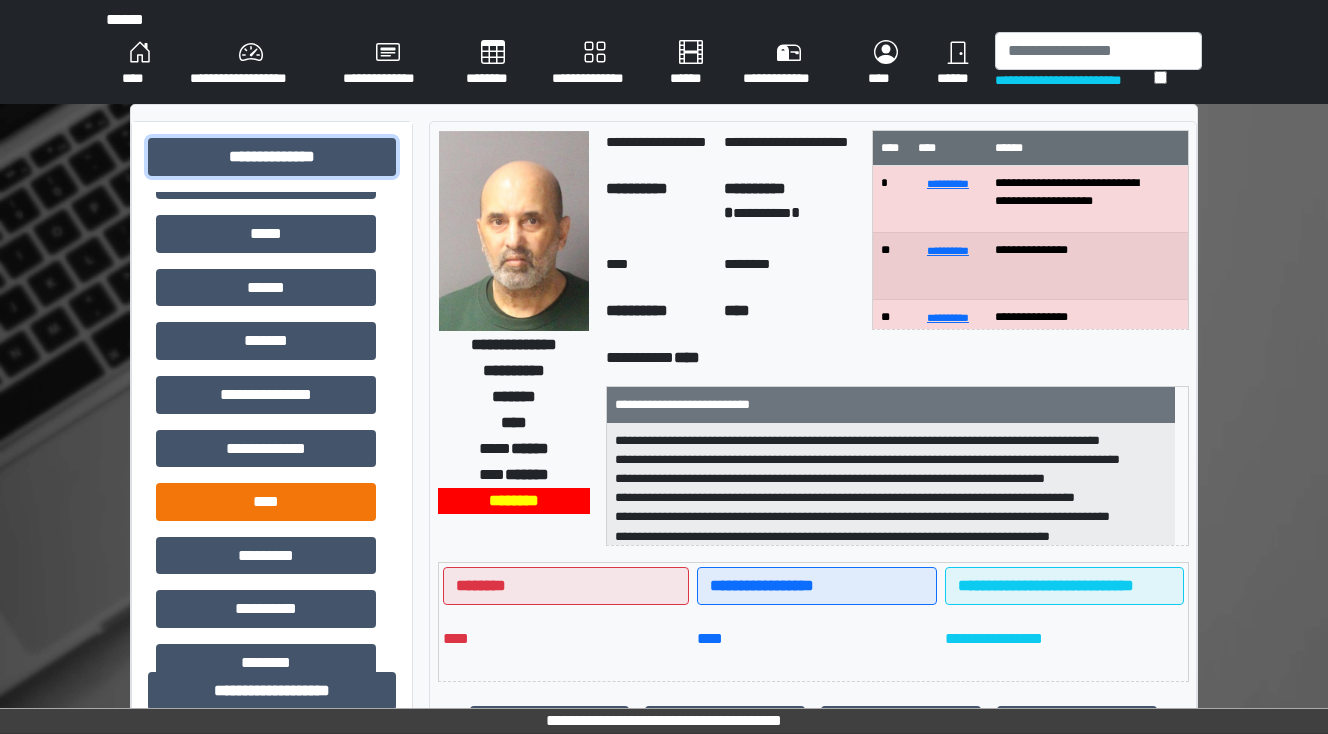 scroll, scrollTop: 400, scrollLeft: 0, axis: vertical 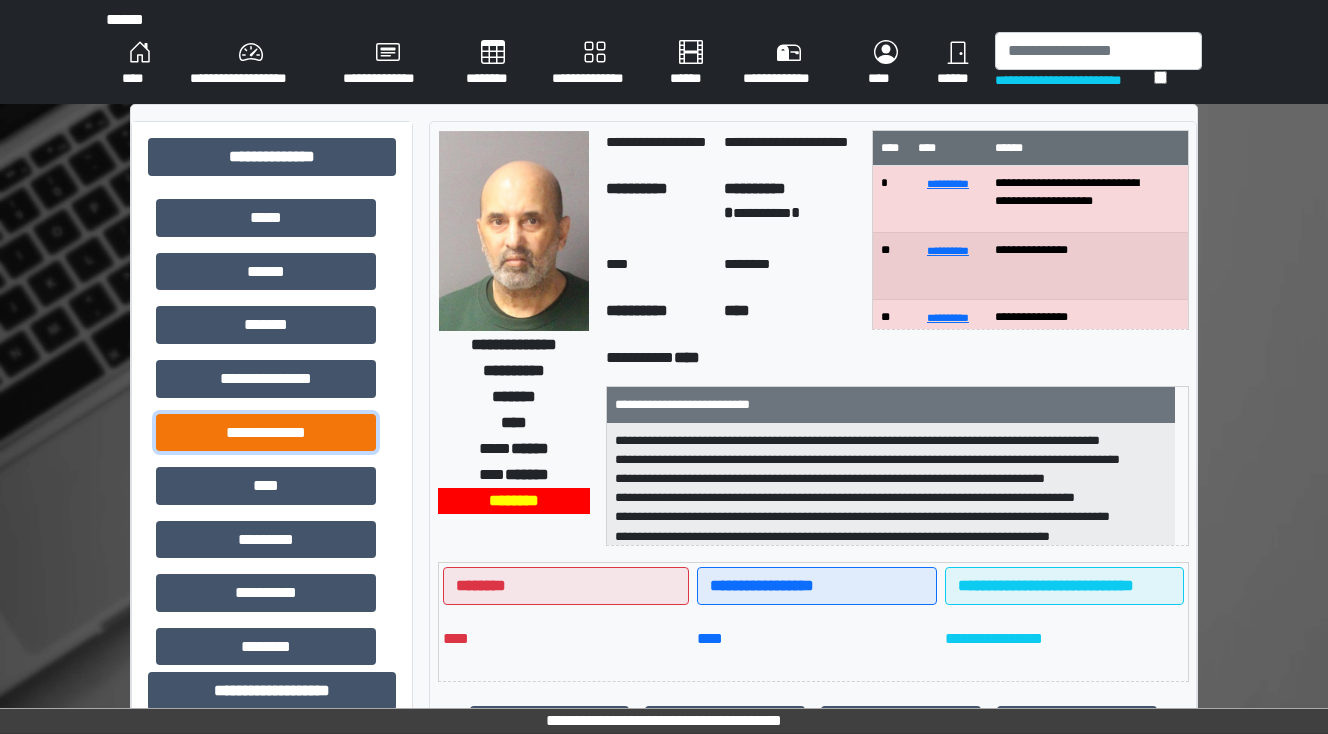 drag, startPoint x: 278, startPoint y: 427, endPoint x: 431, endPoint y: 419, distance: 153.20901 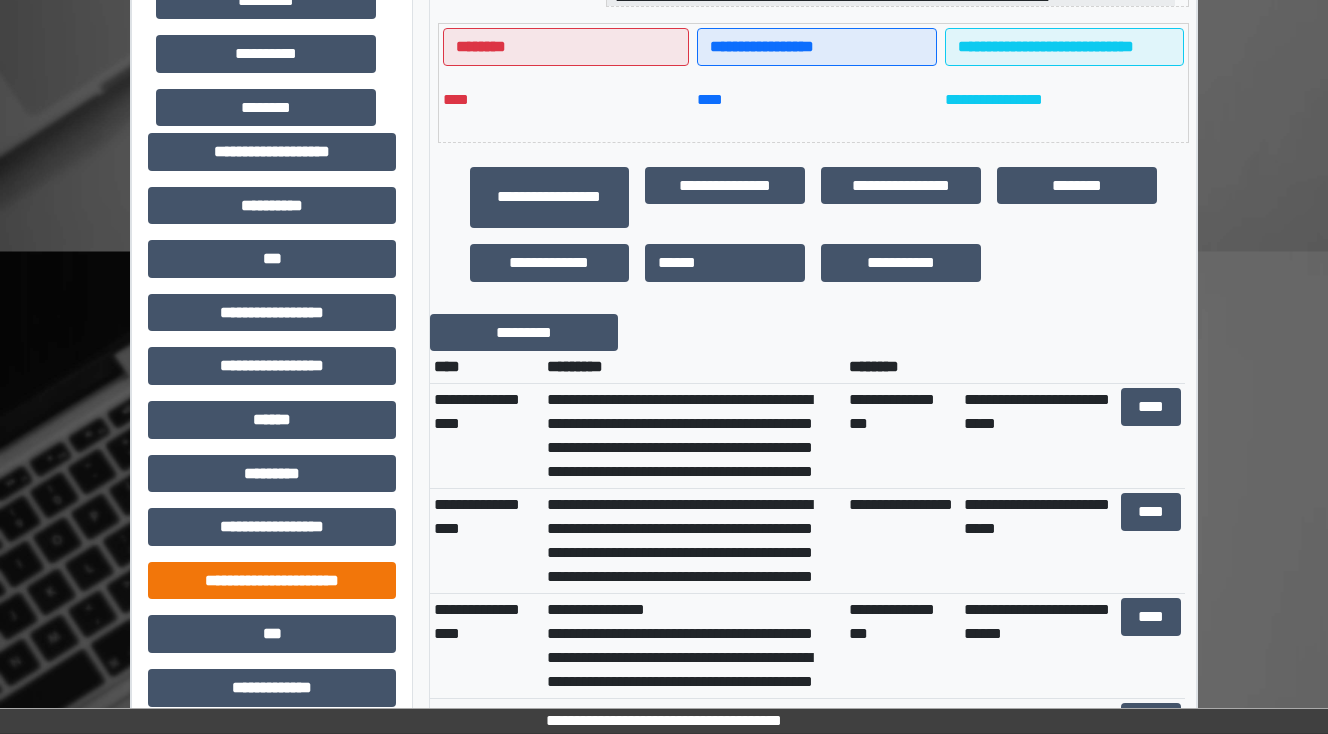 scroll, scrollTop: 720, scrollLeft: 0, axis: vertical 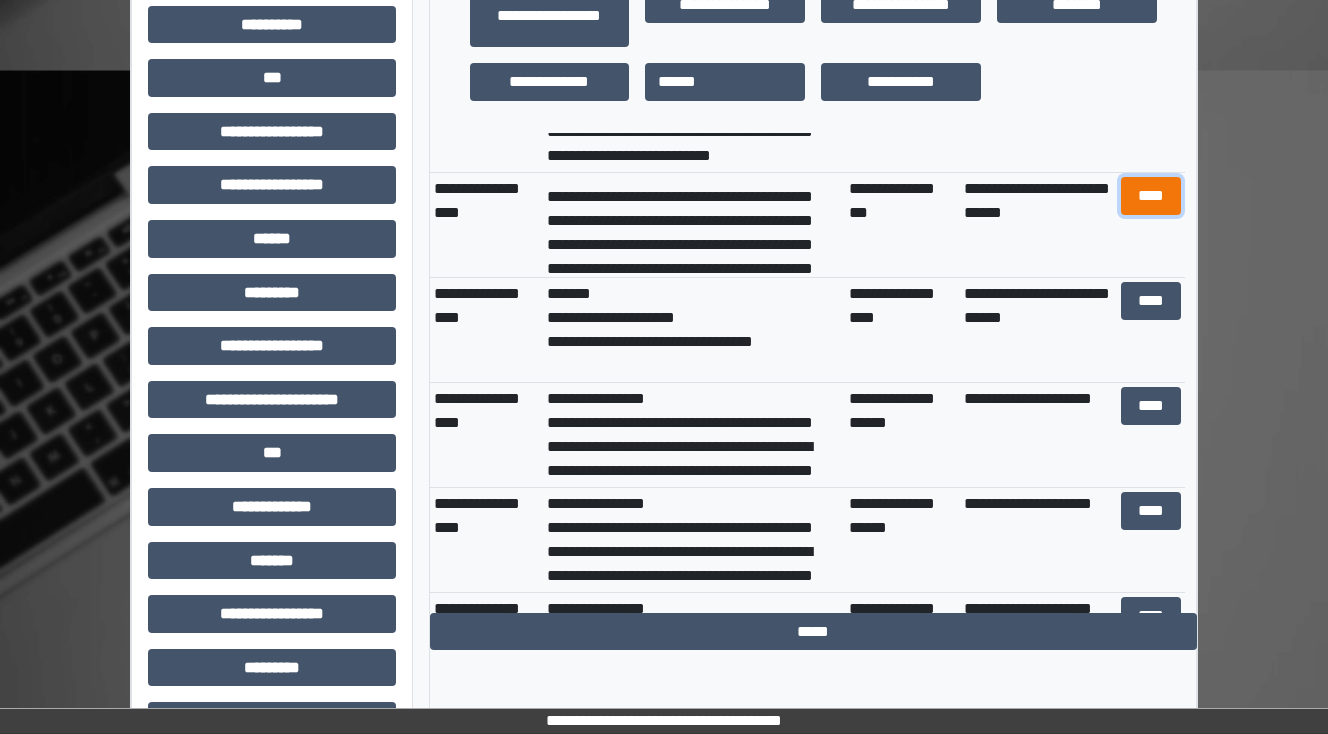 click on "****" at bounding box center [1150, 196] 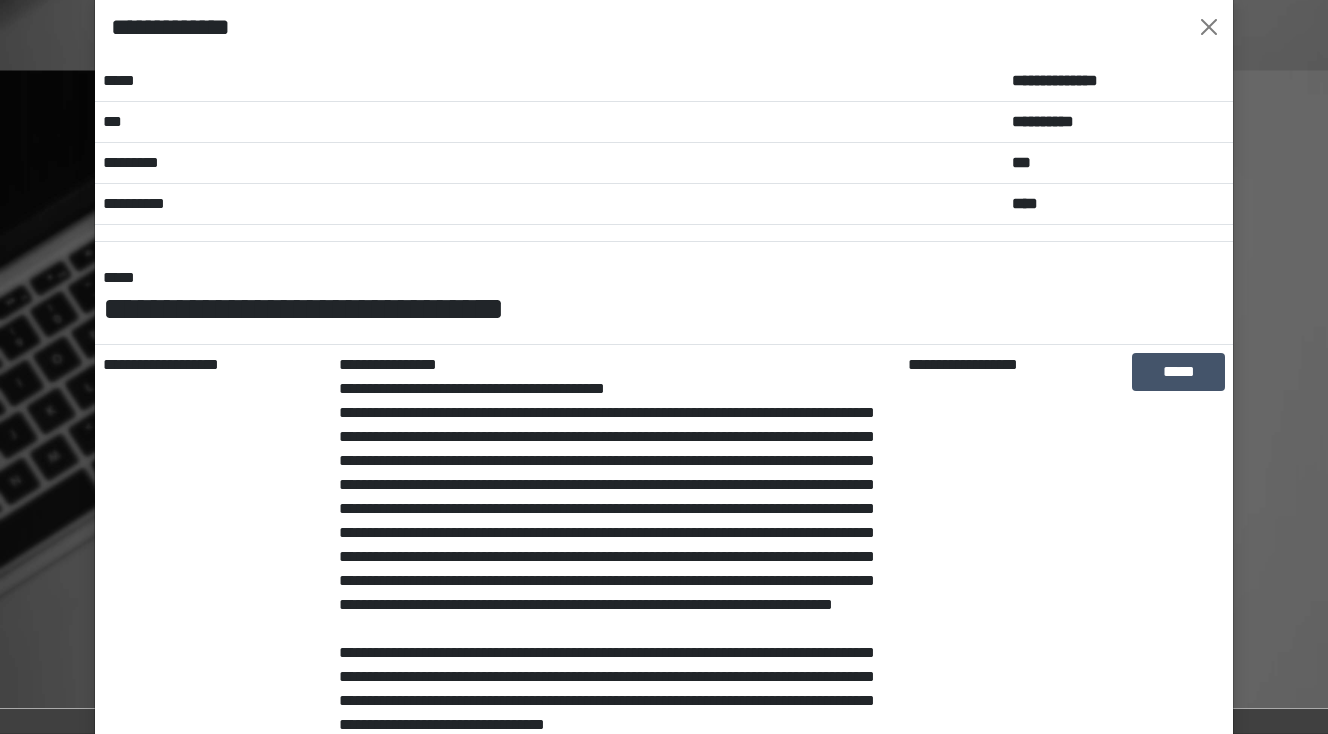 scroll, scrollTop: 0, scrollLeft: 0, axis: both 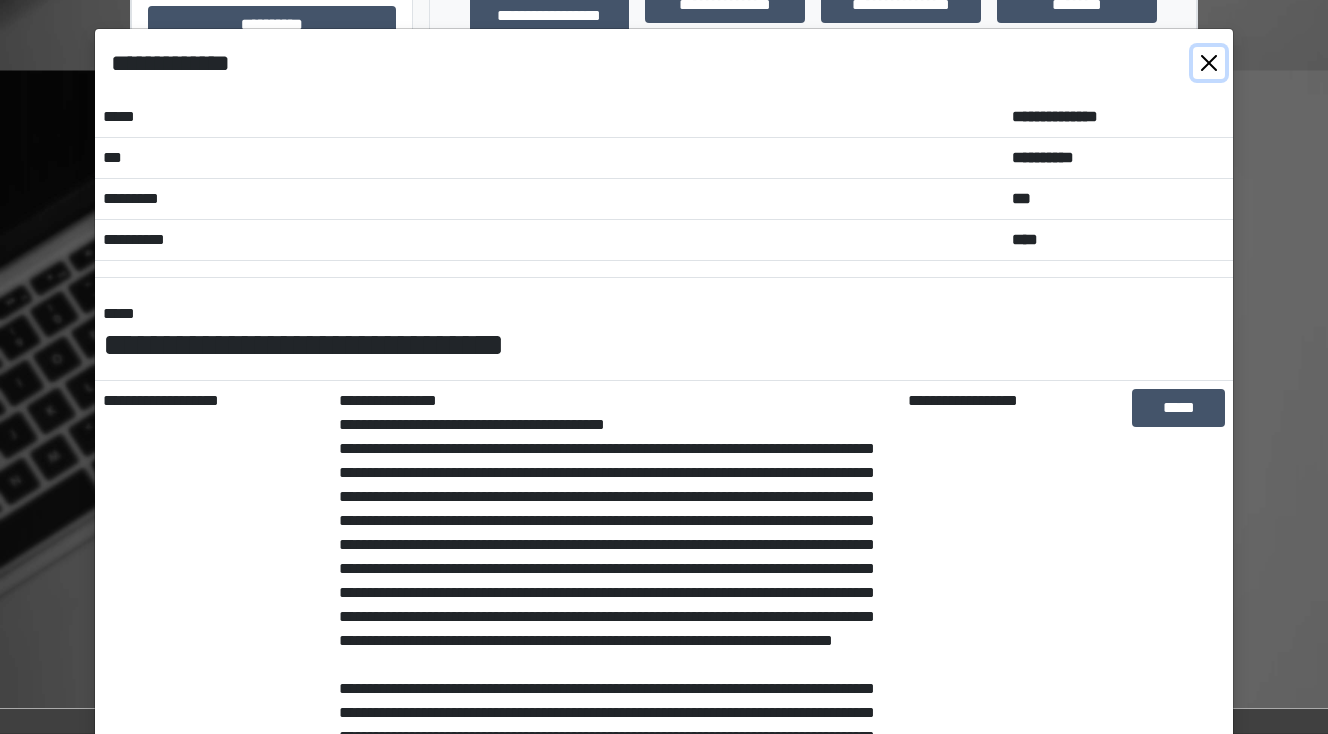 click at bounding box center [1209, 63] 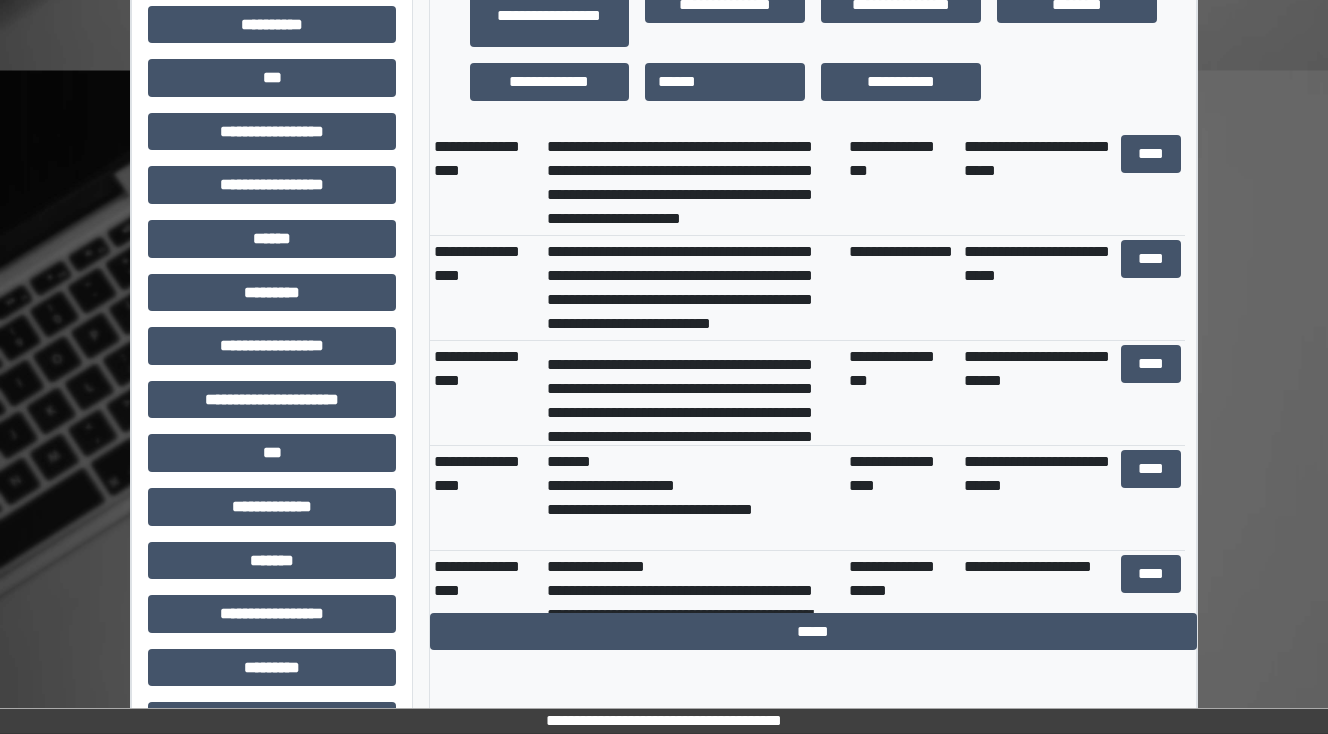 scroll, scrollTop: 0, scrollLeft: 0, axis: both 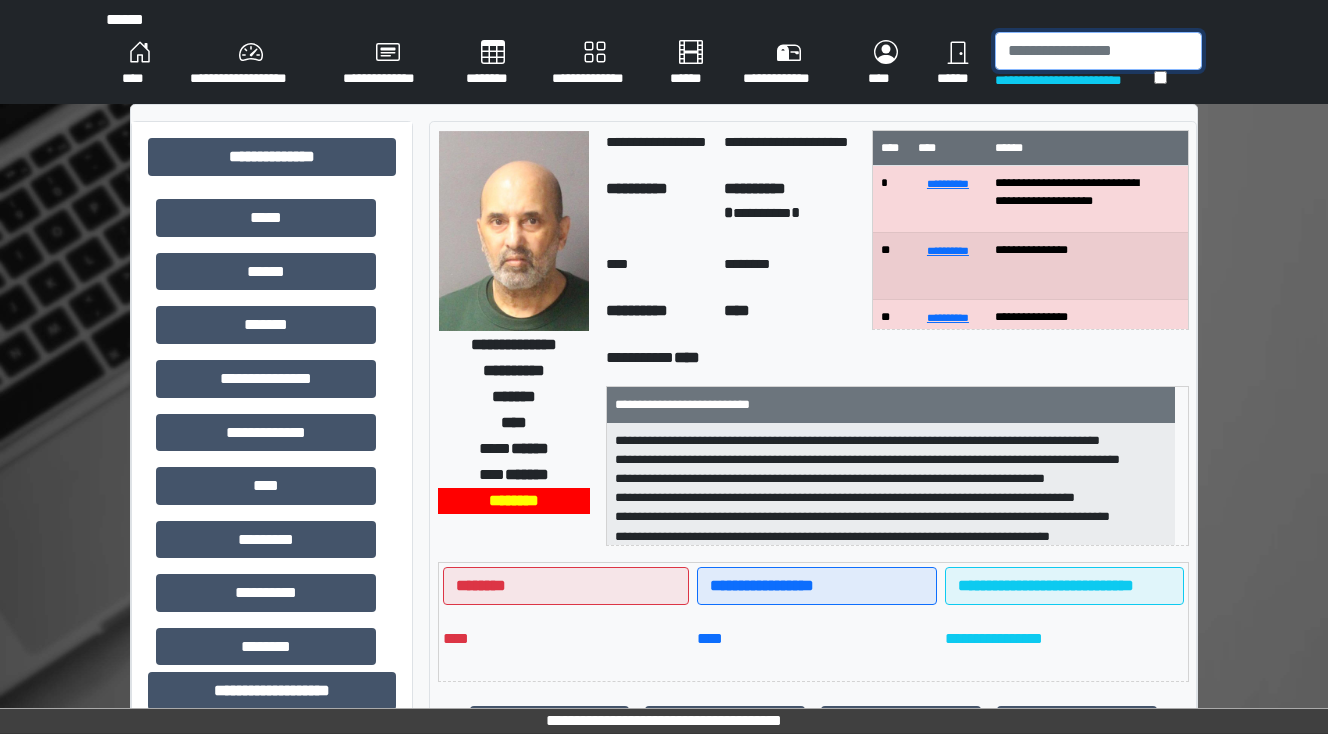 click at bounding box center (1098, 51) 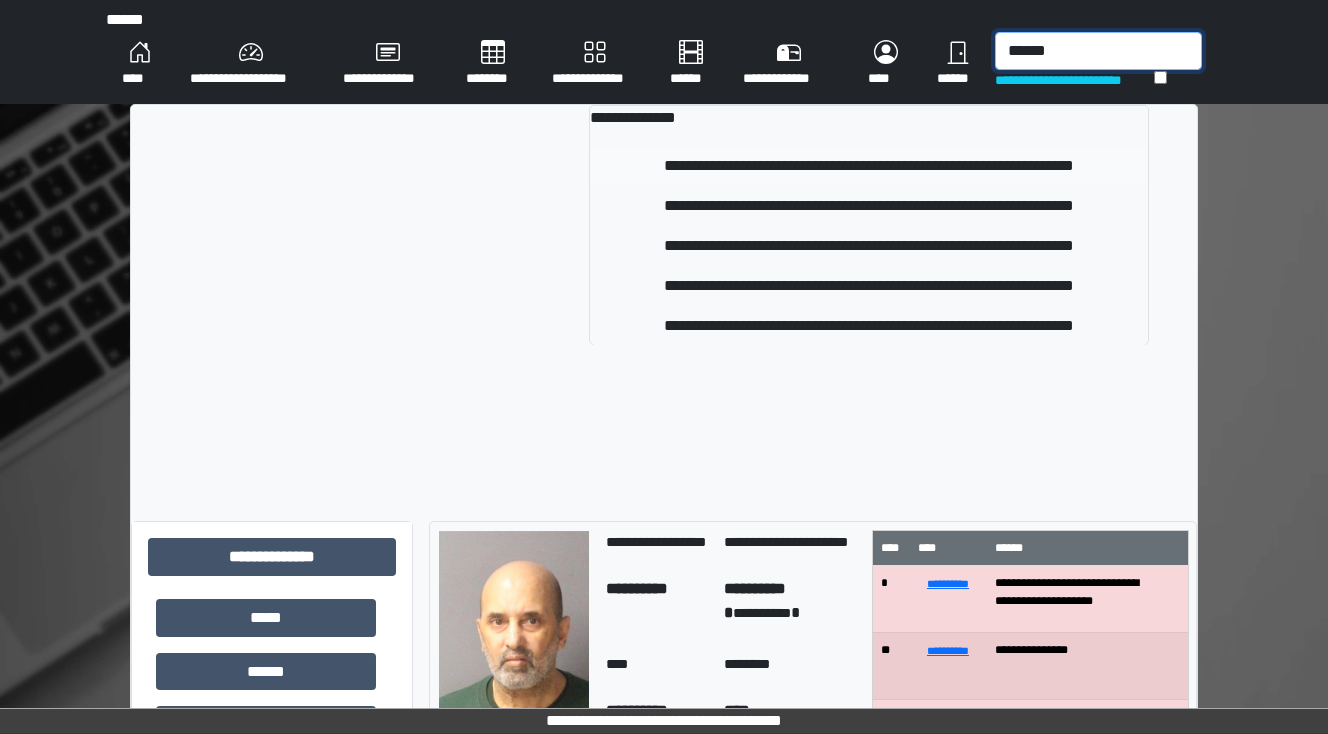 type on "******" 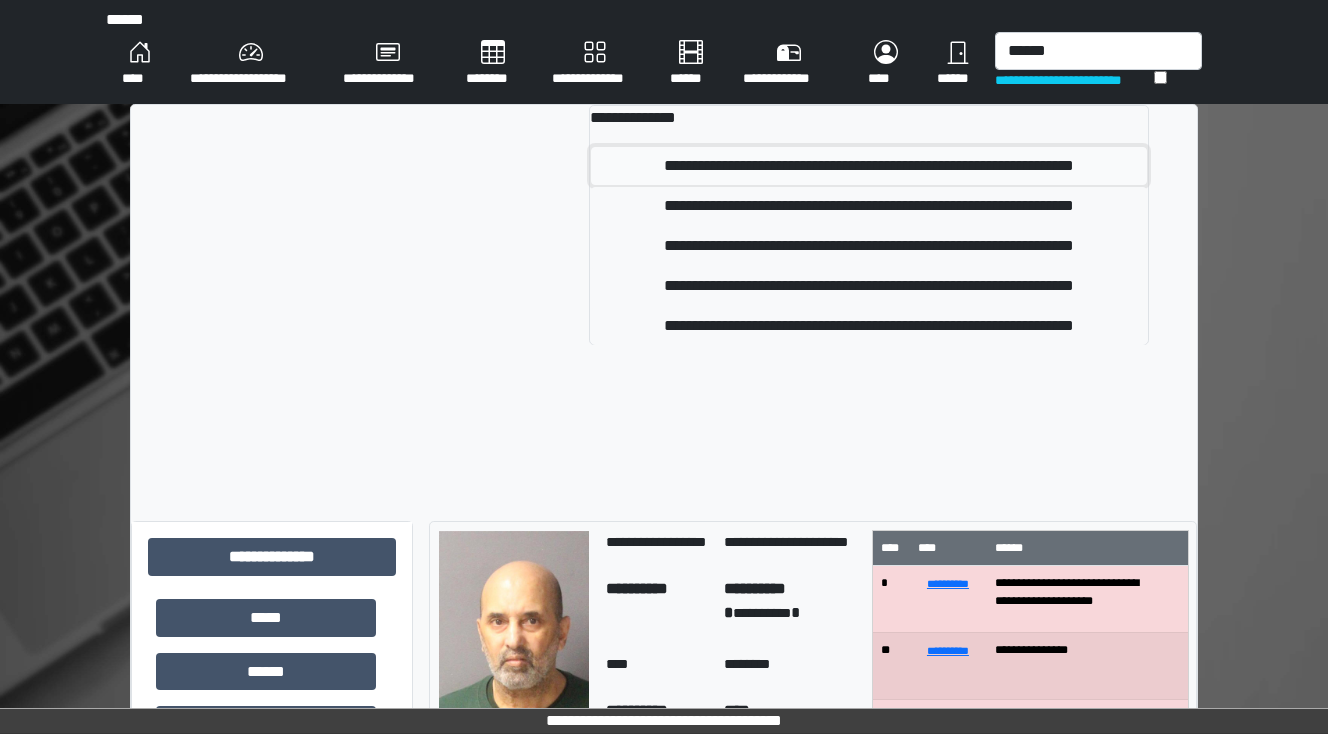click on "**********" at bounding box center (869, 166) 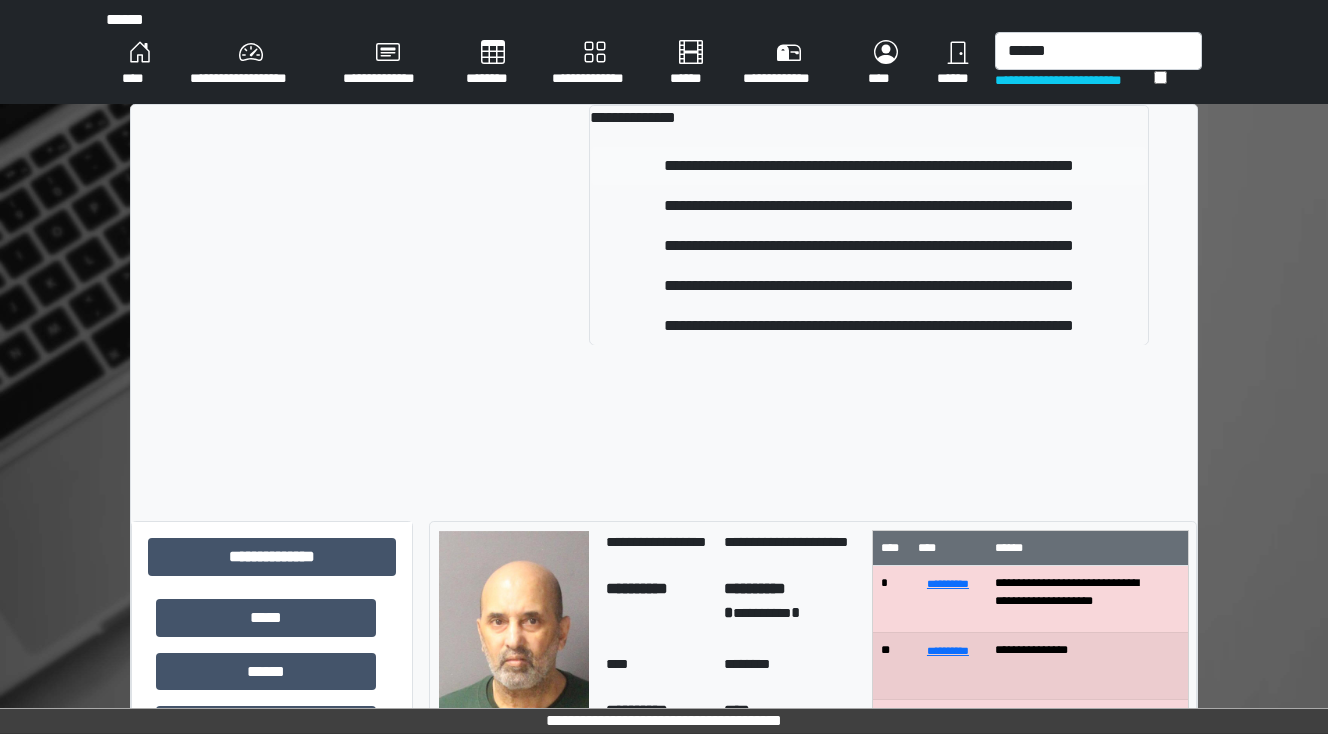 type 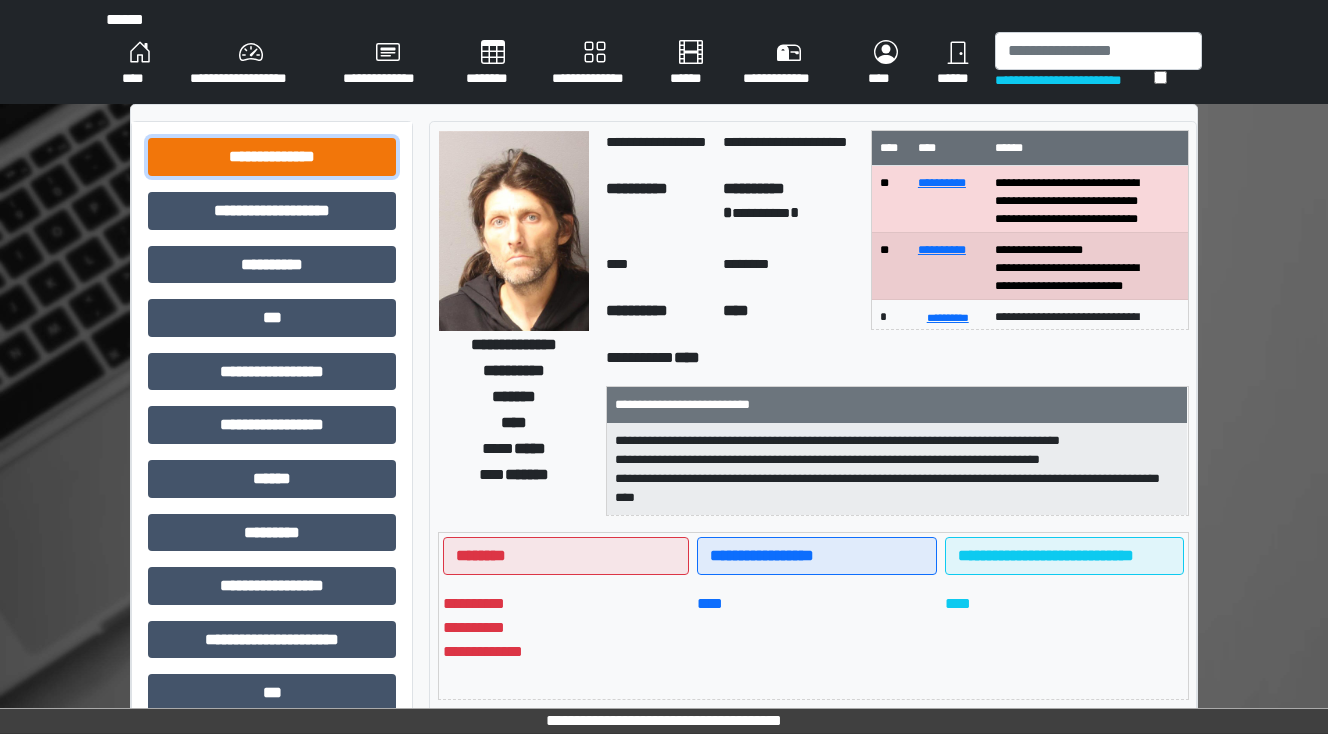 click on "**********" at bounding box center (272, 157) 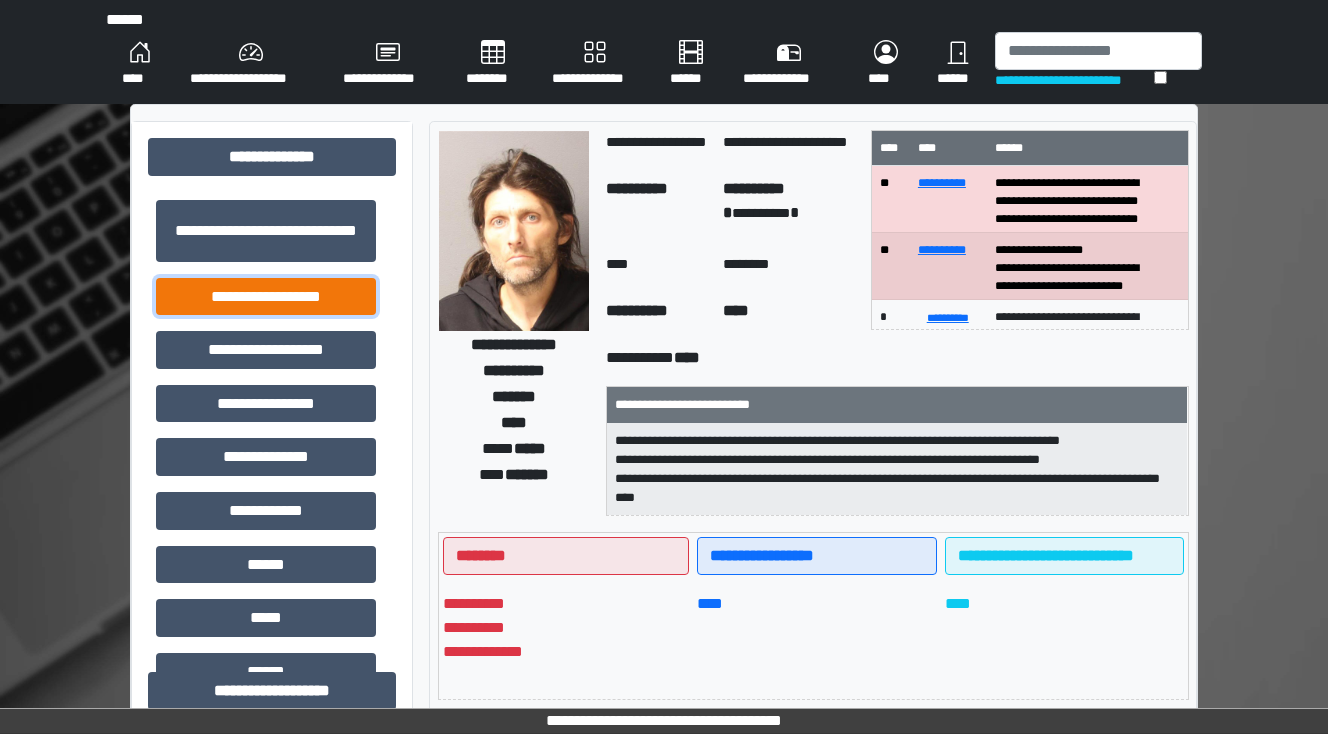 click on "**********" at bounding box center [266, 297] 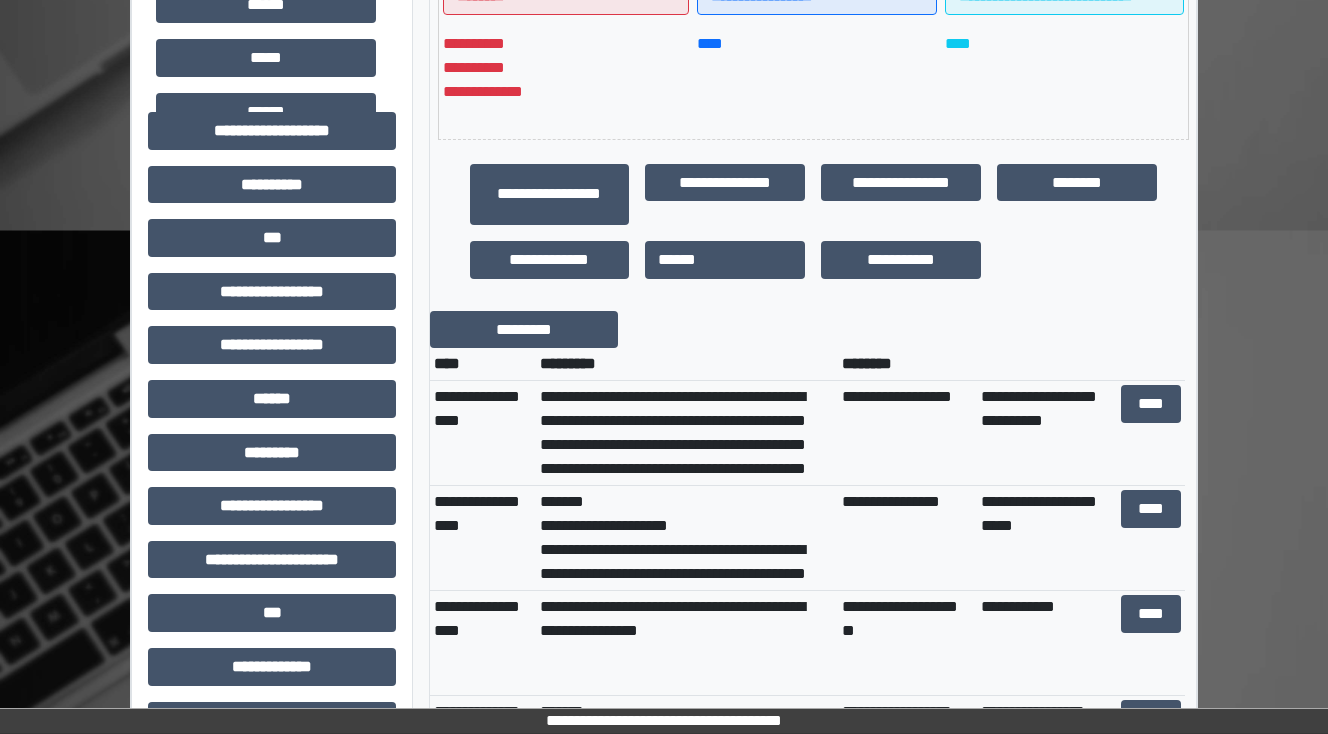 scroll, scrollTop: 720, scrollLeft: 0, axis: vertical 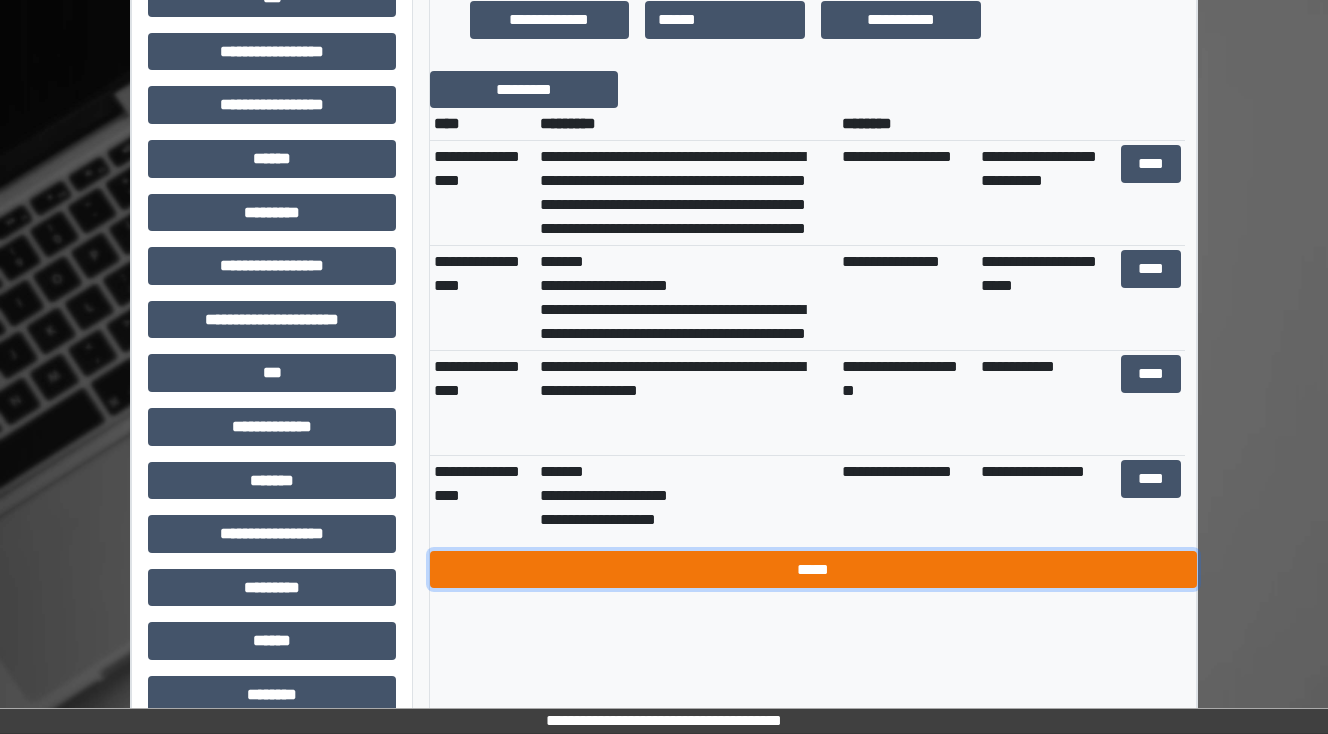 click on "*****" at bounding box center [813, 570] 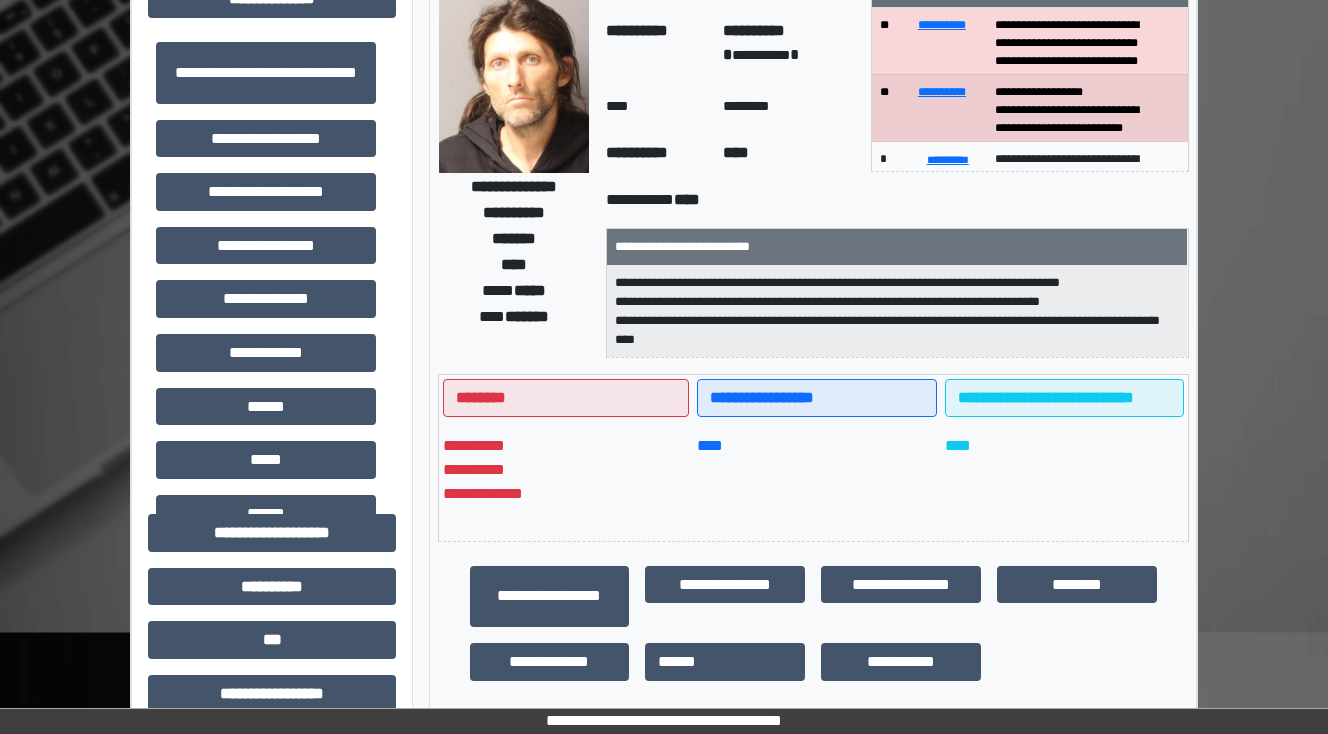 scroll, scrollTop: 0, scrollLeft: 0, axis: both 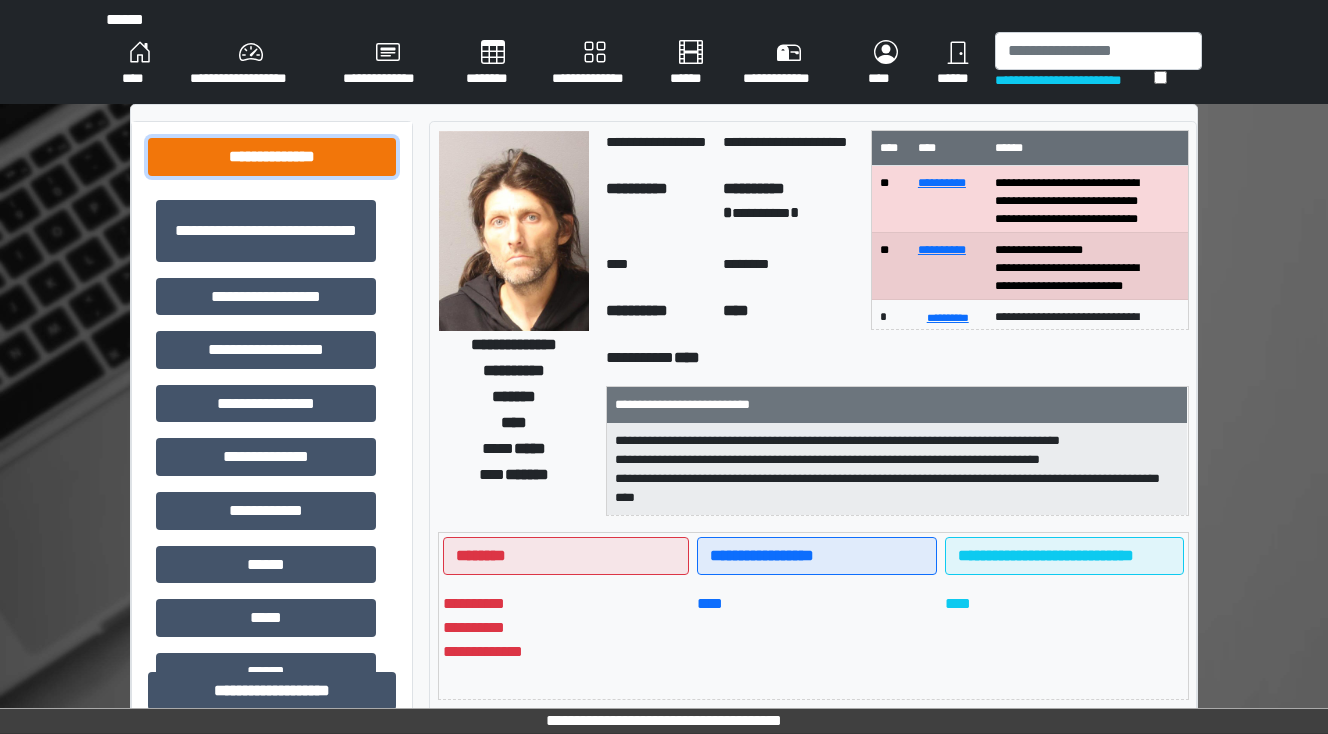 click on "**********" at bounding box center [272, 157] 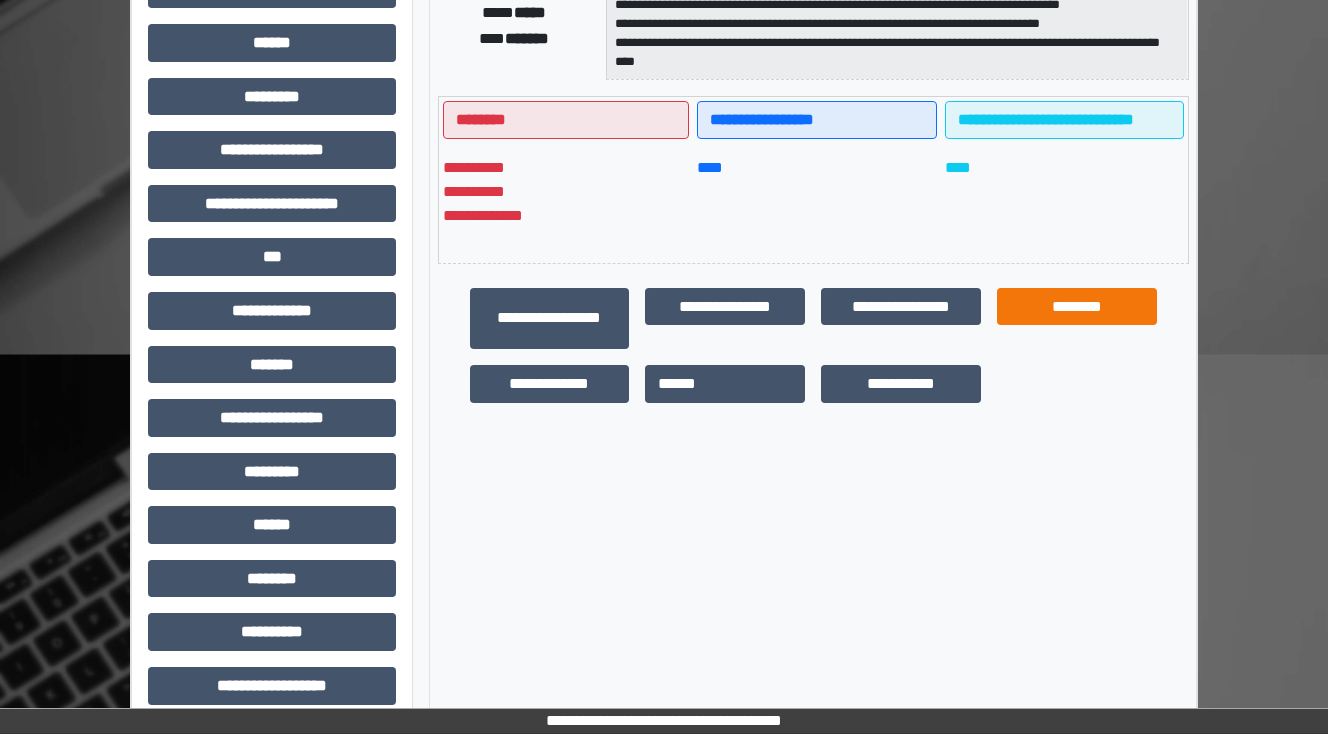 scroll, scrollTop: 456, scrollLeft: 0, axis: vertical 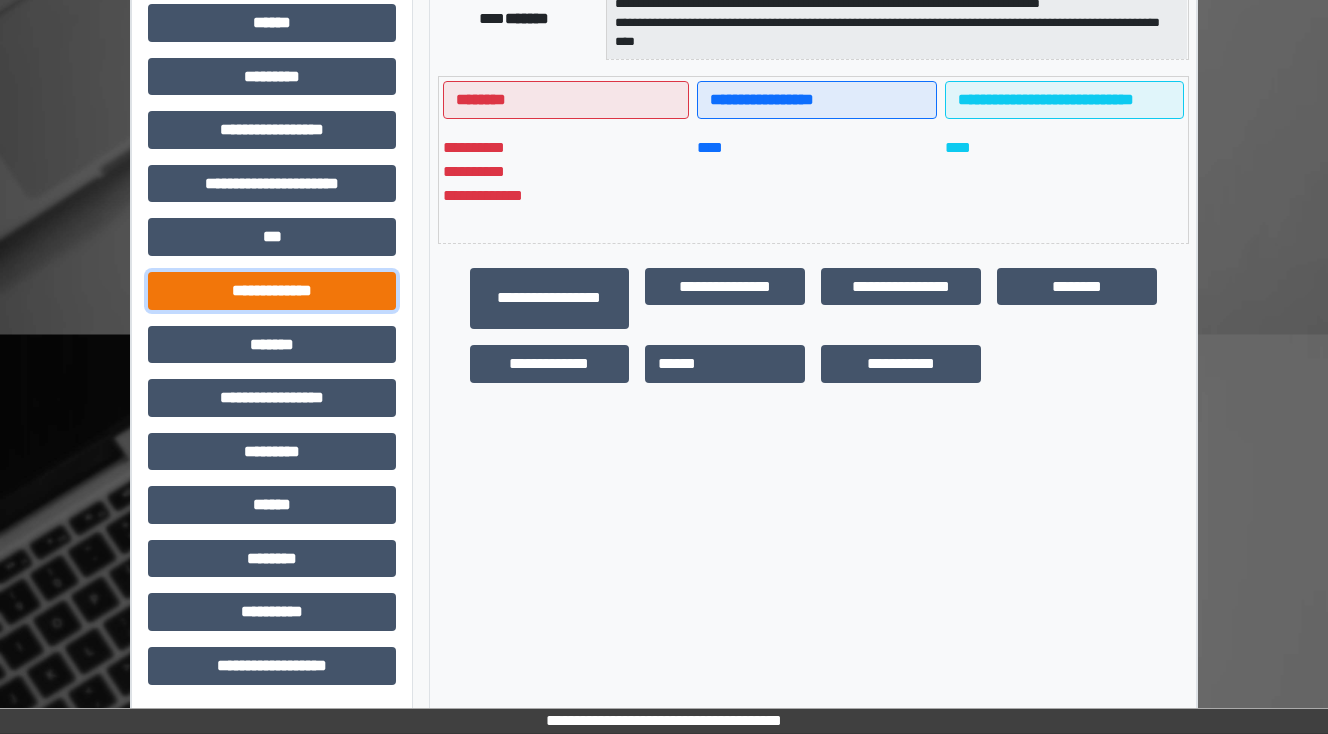 click on "**********" at bounding box center [272, 291] 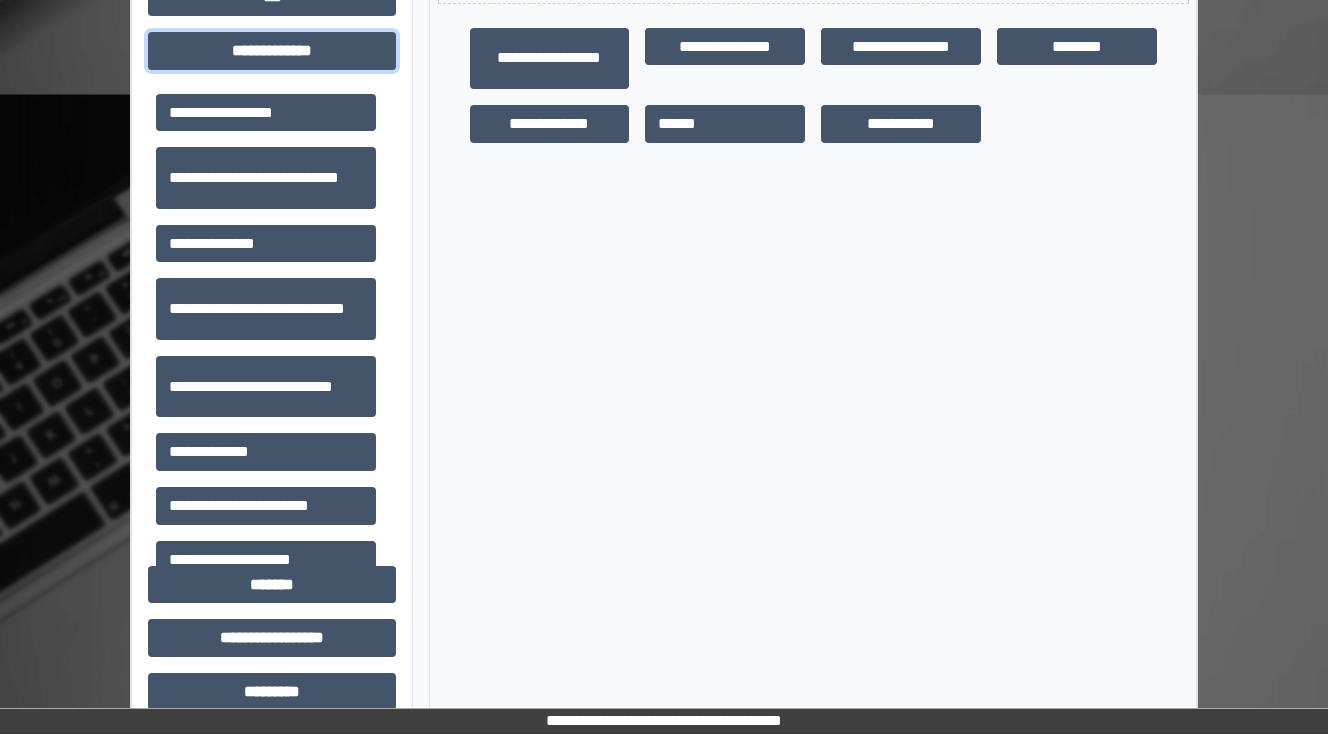 scroll, scrollTop: 696, scrollLeft: 0, axis: vertical 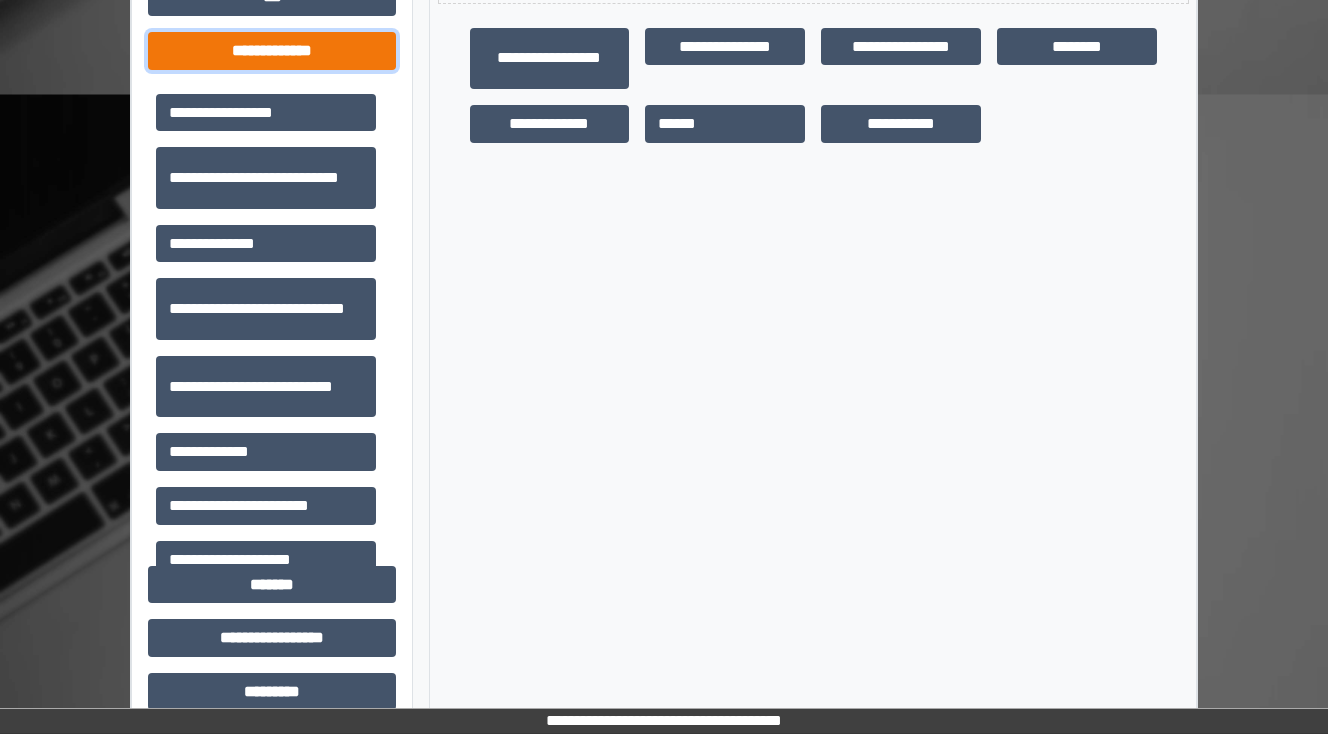 click on "**********" at bounding box center [272, 51] 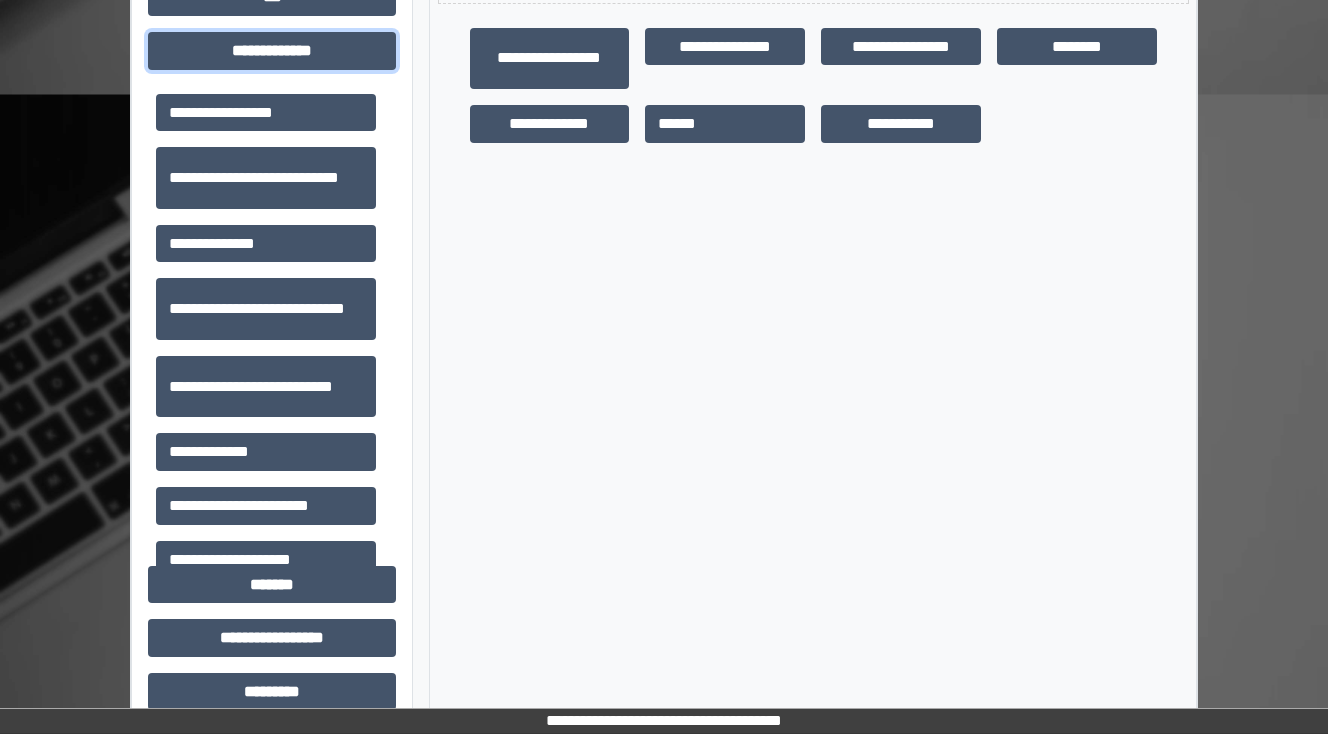 scroll, scrollTop: 456, scrollLeft: 0, axis: vertical 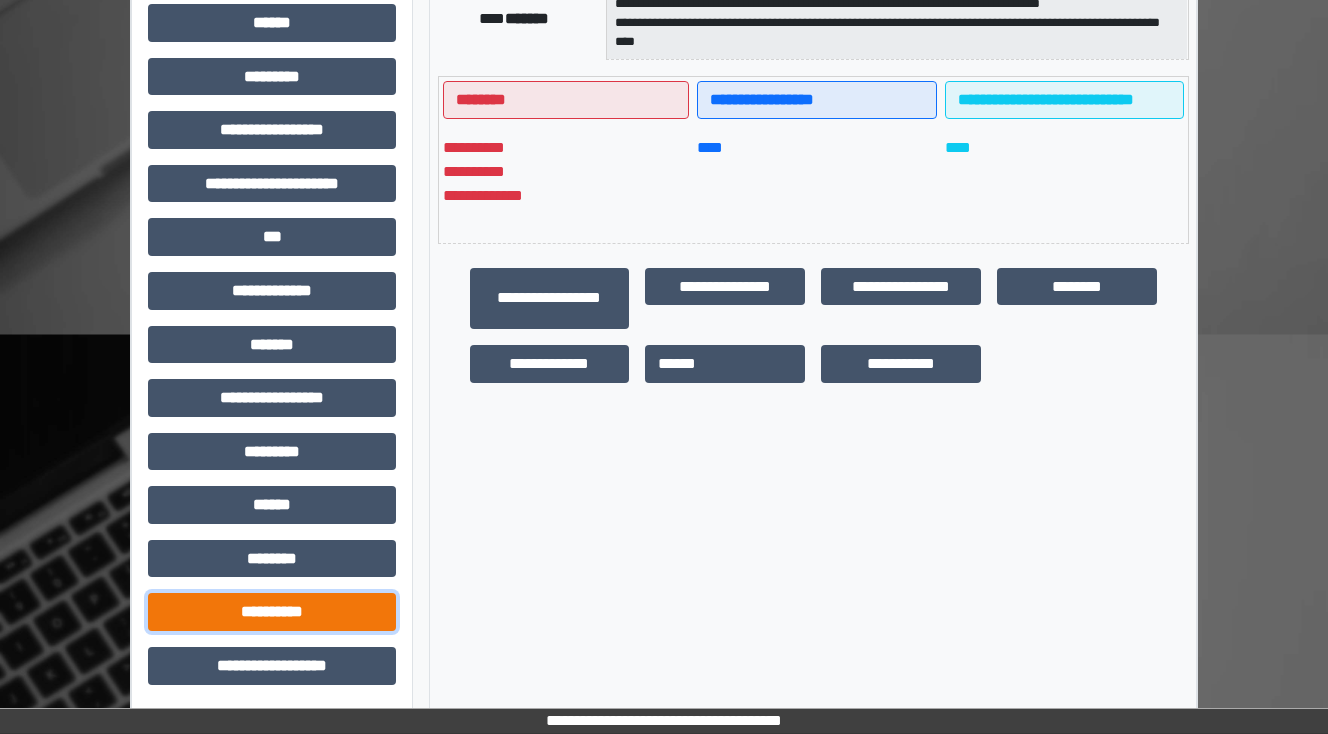 click on "**********" at bounding box center (272, 612) 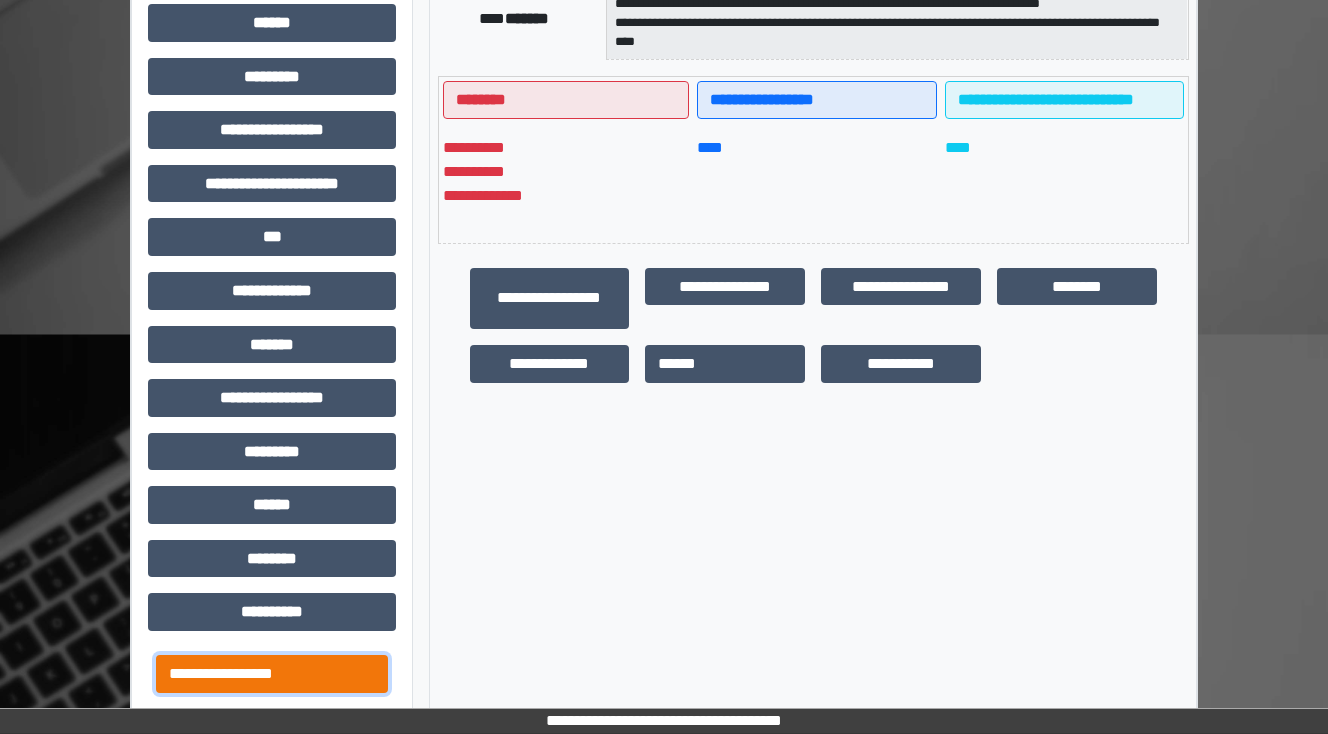 click on "**********" at bounding box center [272, 674] 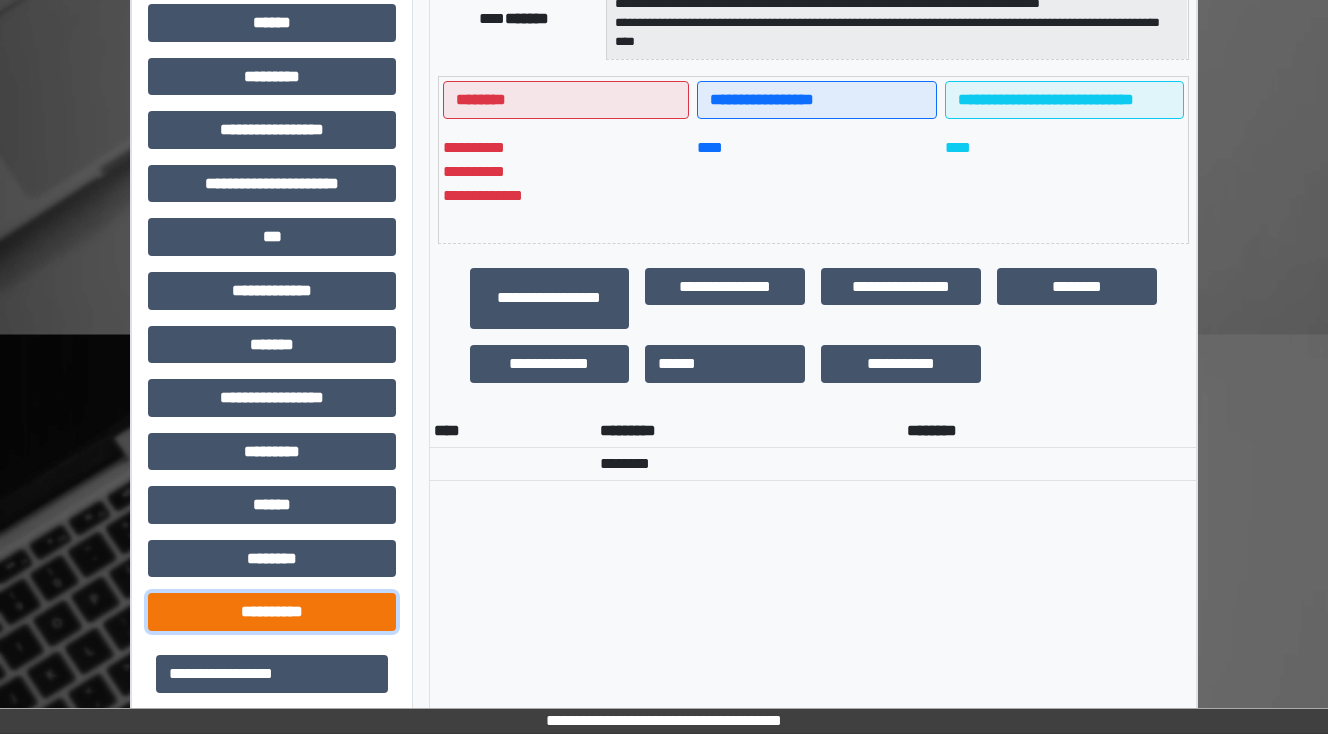 click on "**********" at bounding box center [272, 612] 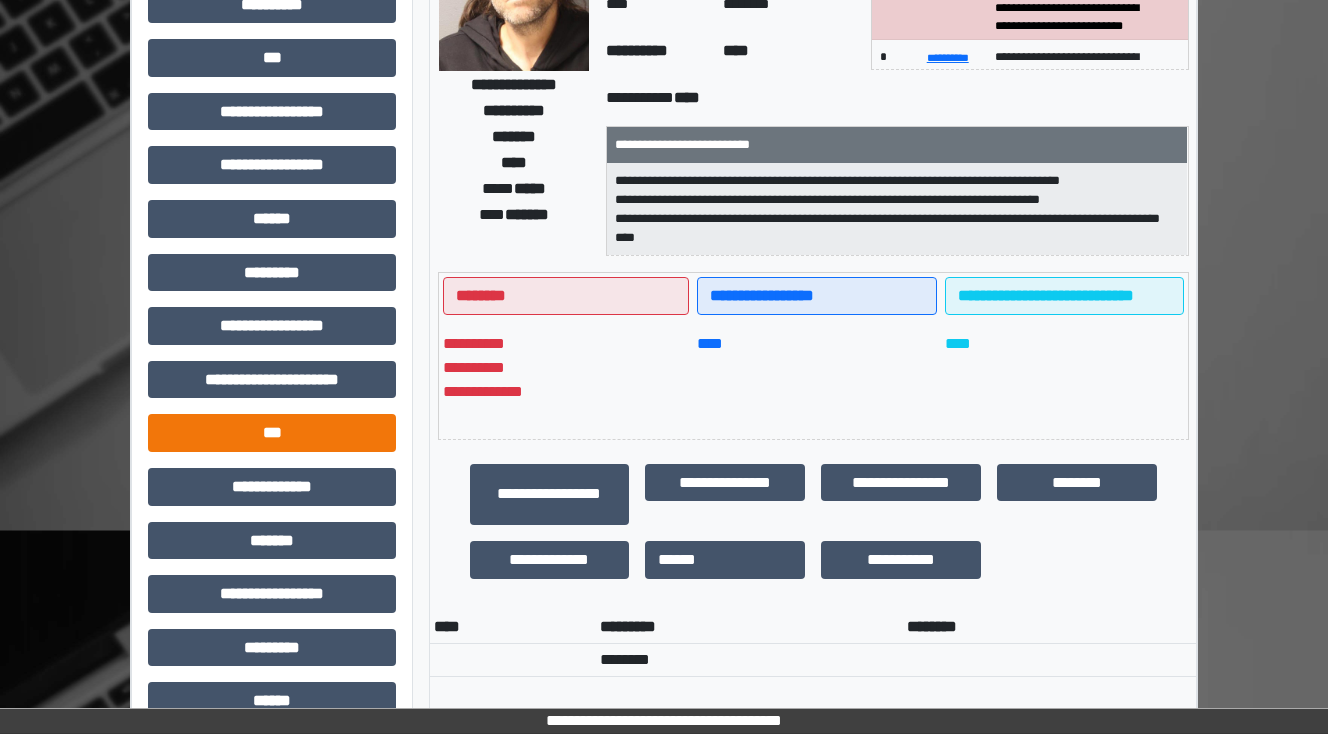 scroll, scrollTop: 56, scrollLeft: 0, axis: vertical 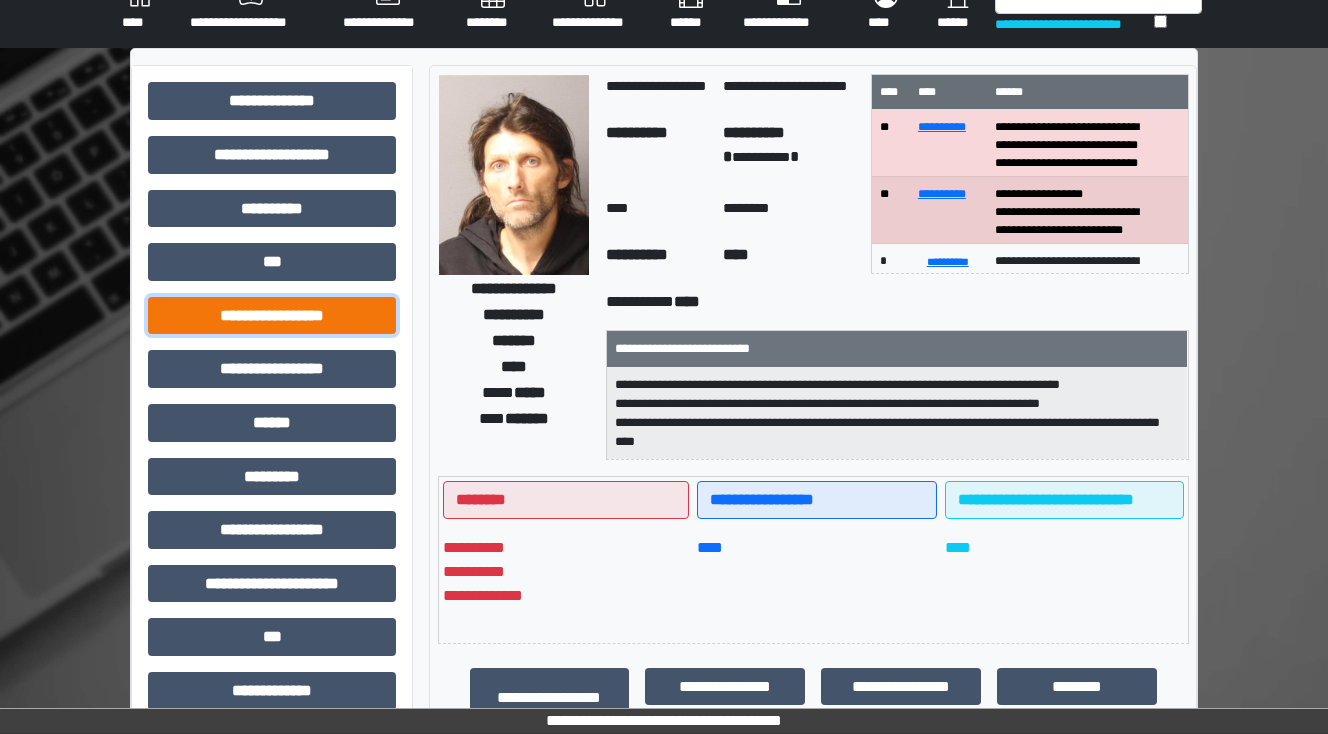 click on "**********" at bounding box center [272, 316] 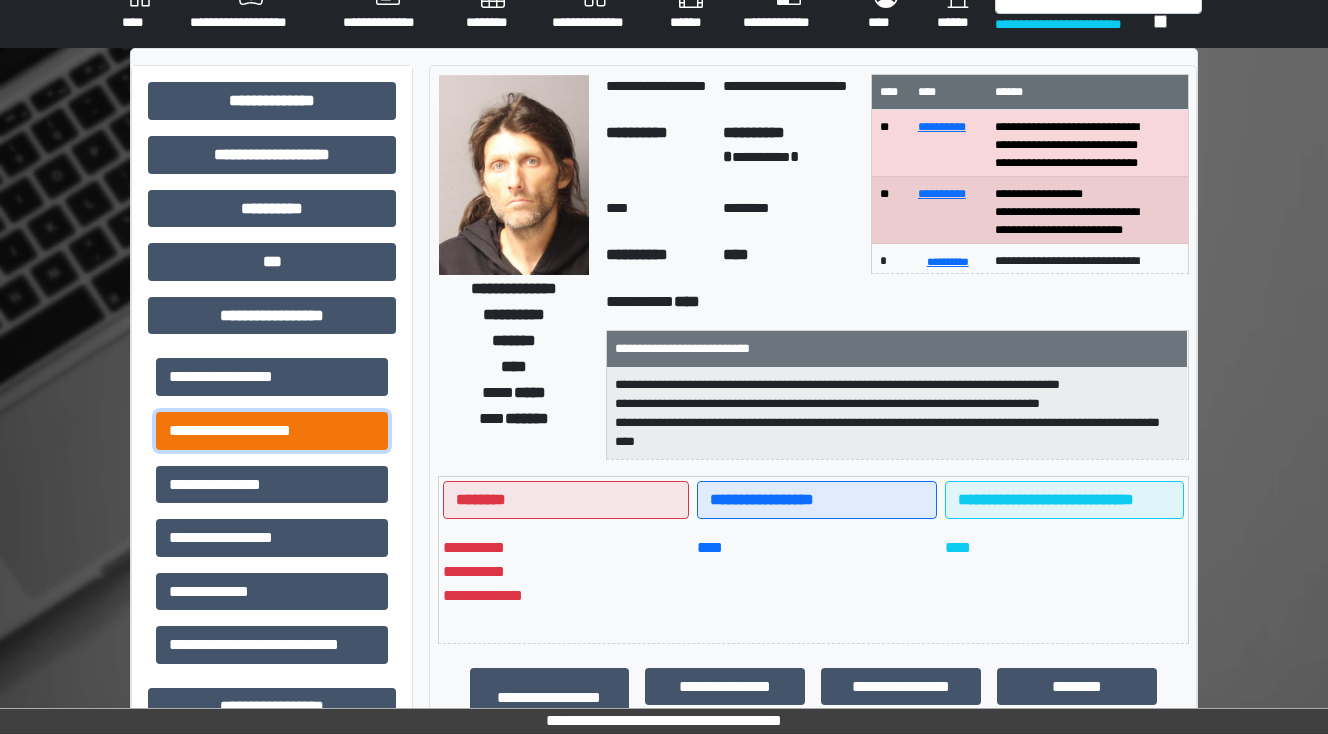 click on "**********" at bounding box center [272, 431] 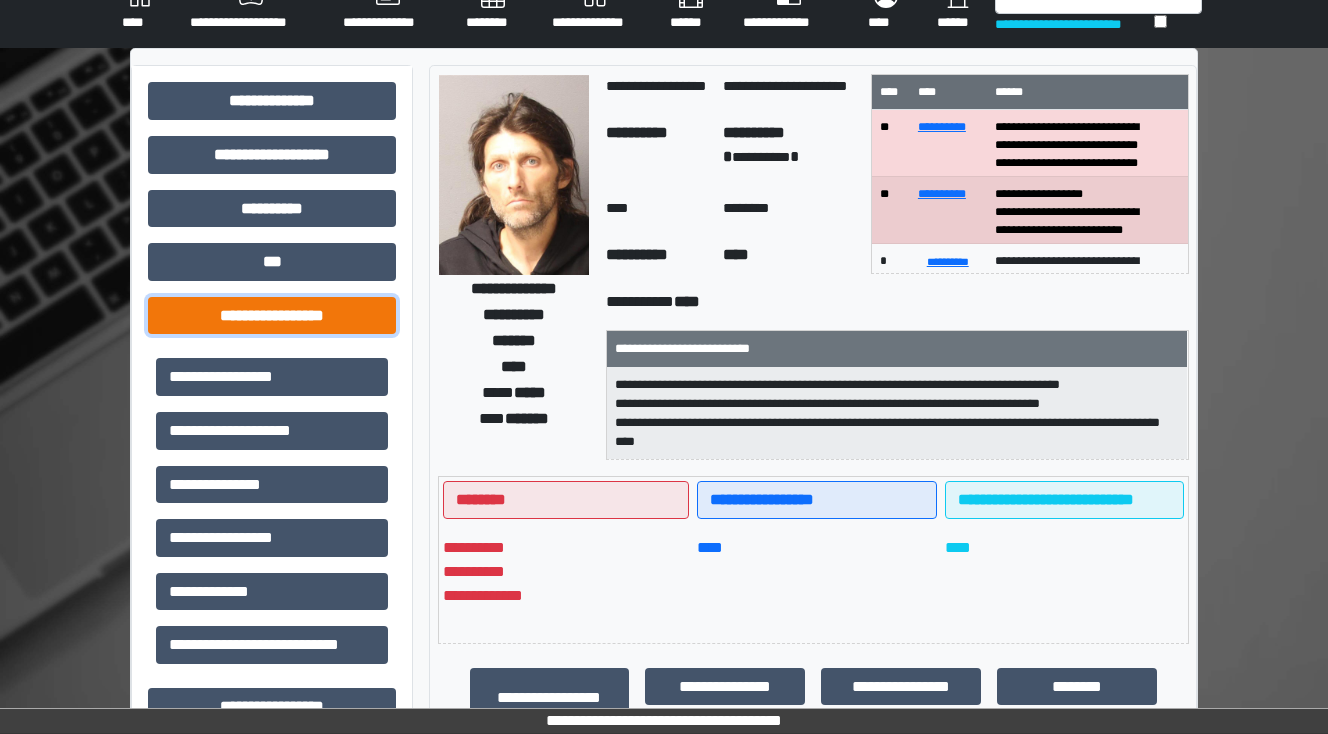 click on "**********" at bounding box center (272, 316) 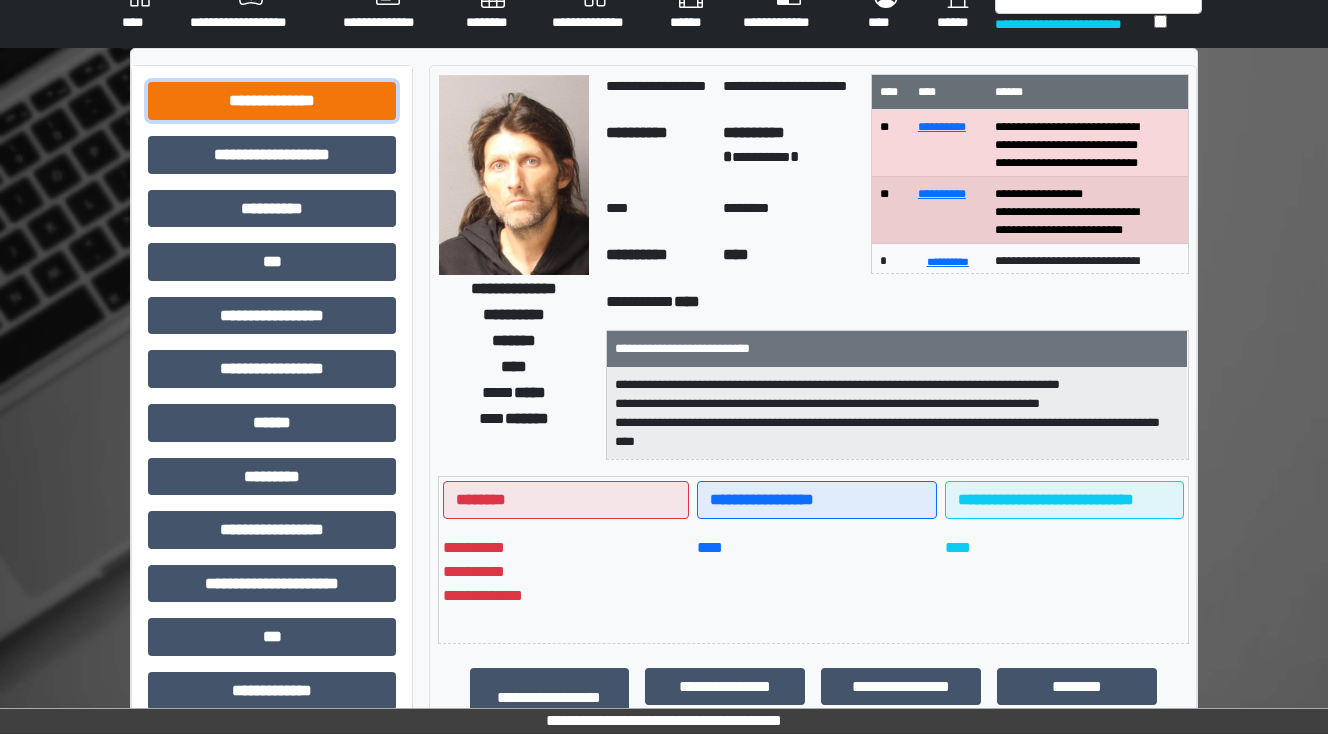 click on "**********" at bounding box center (272, 101) 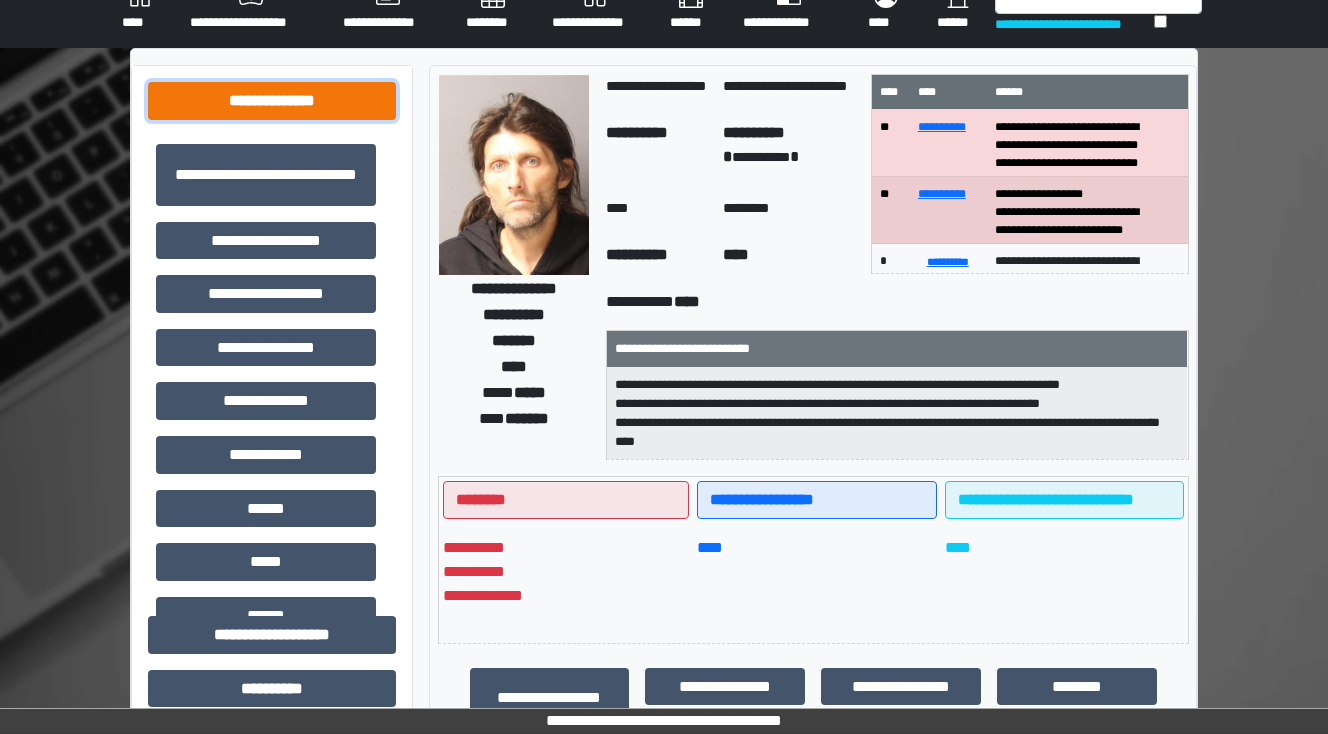 click on "**********" at bounding box center [272, 101] 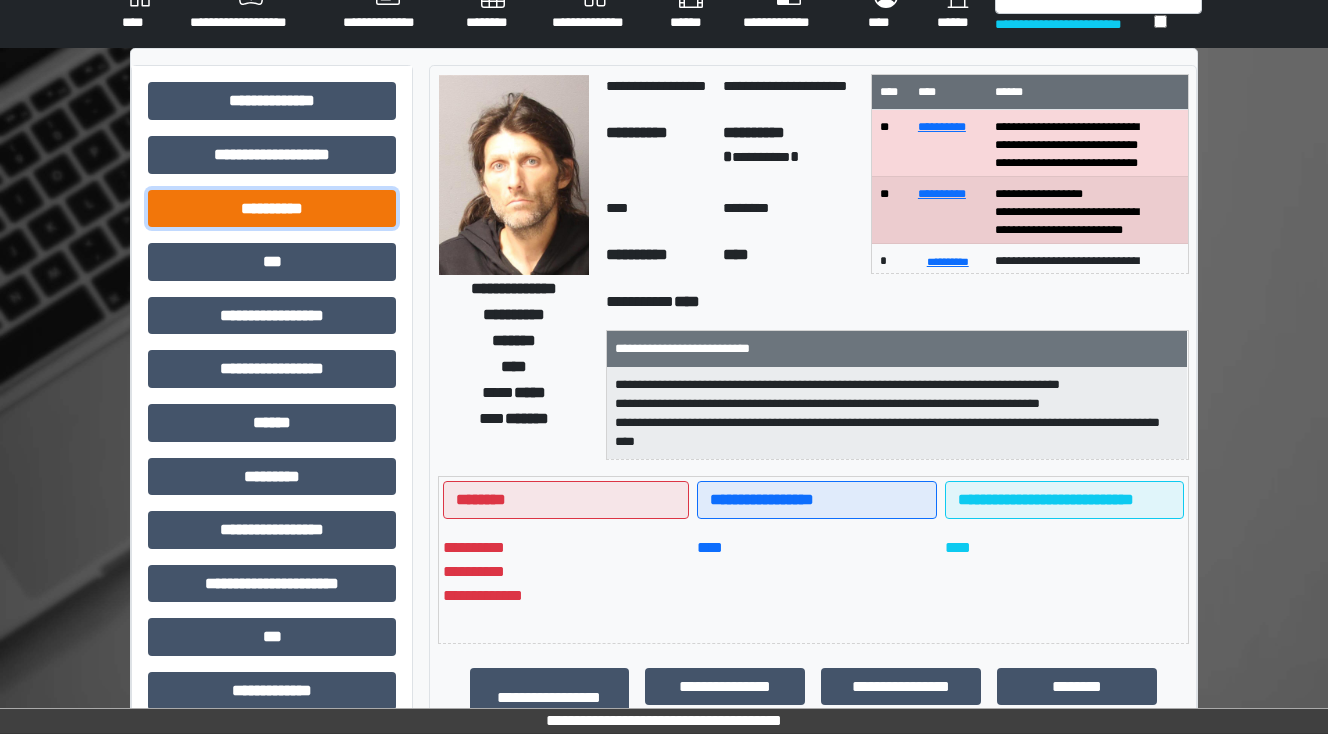 click on "**********" at bounding box center [272, 209] 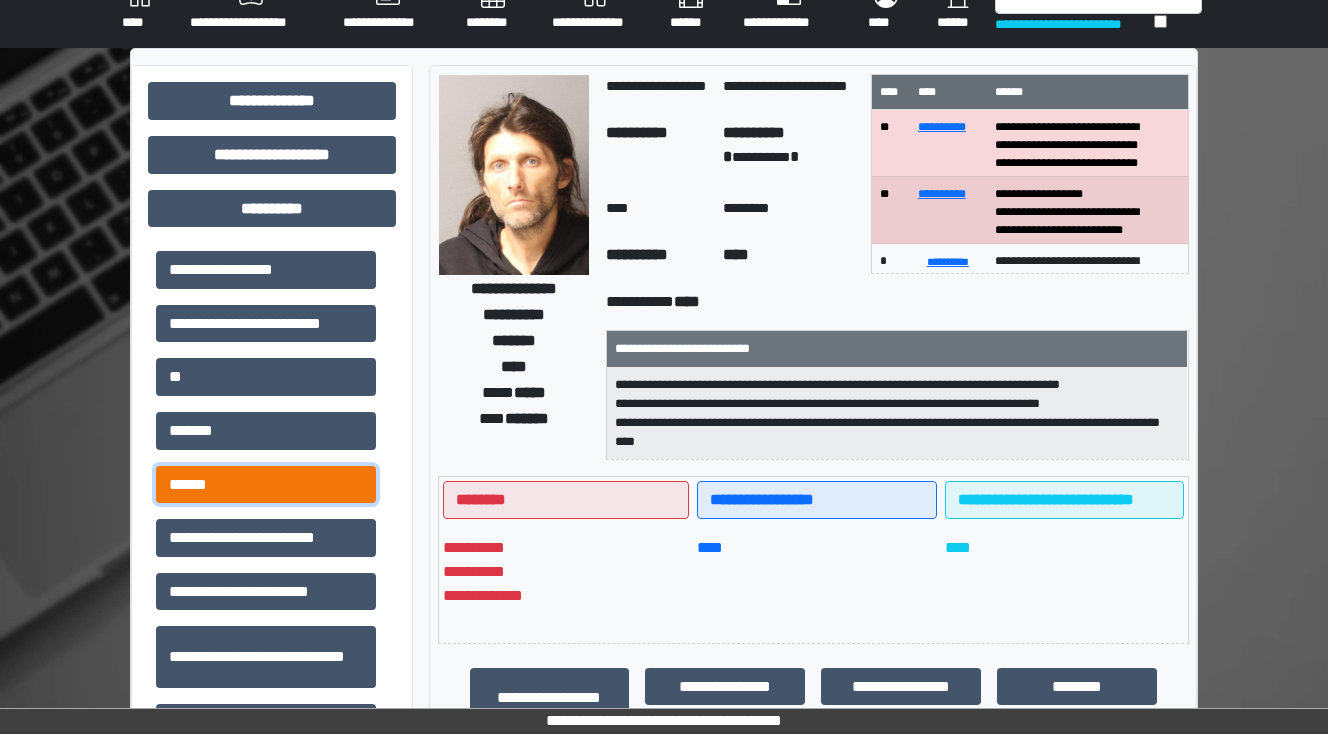 click on "******" at bounding box center (266, 485) 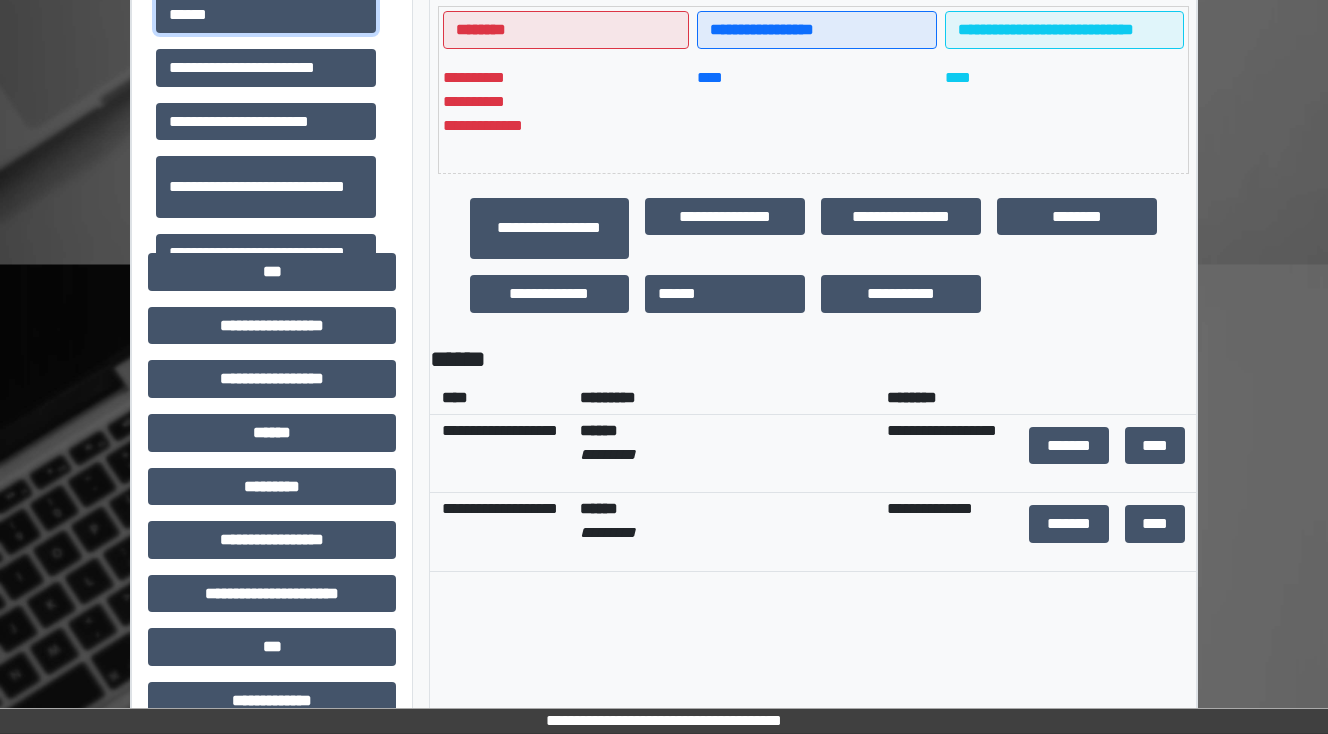 scroll, scrollTop: 536, scrollLeft: 0, axis: vertical 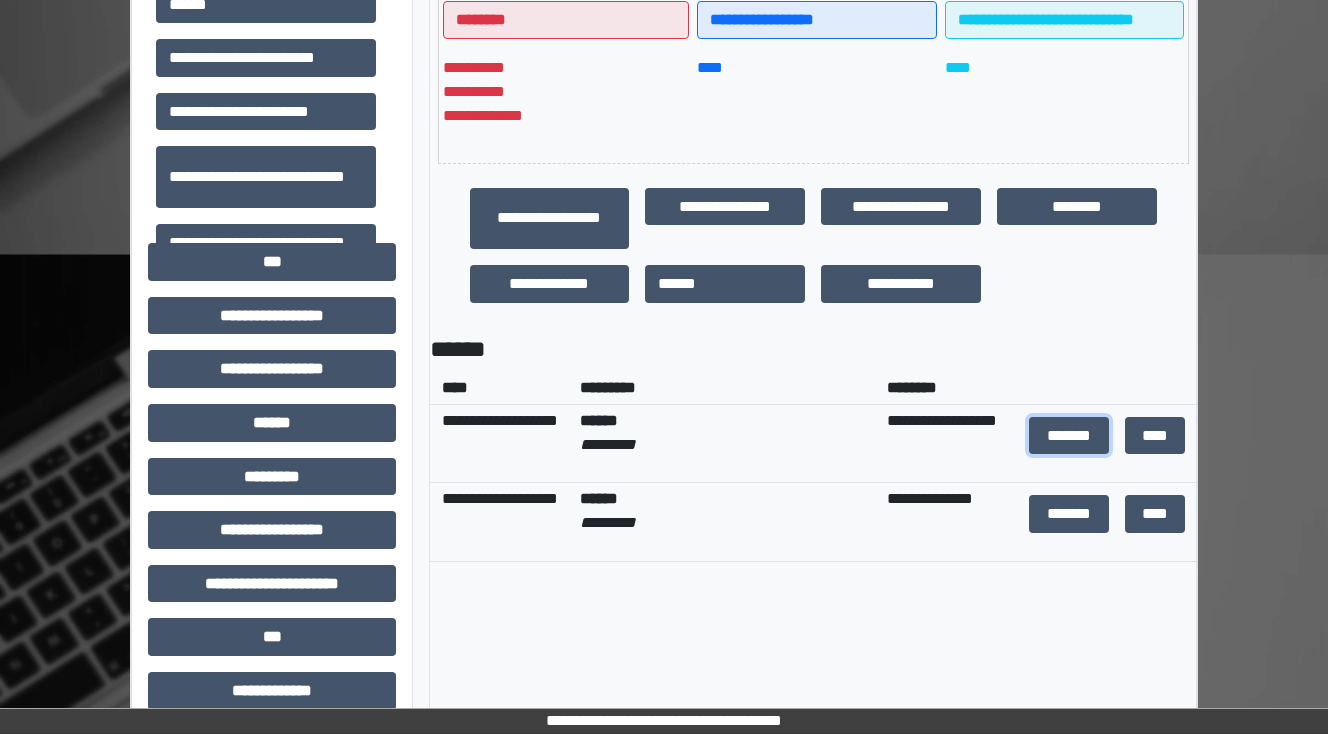 click on "*******" at bounding box center [1069, 436] 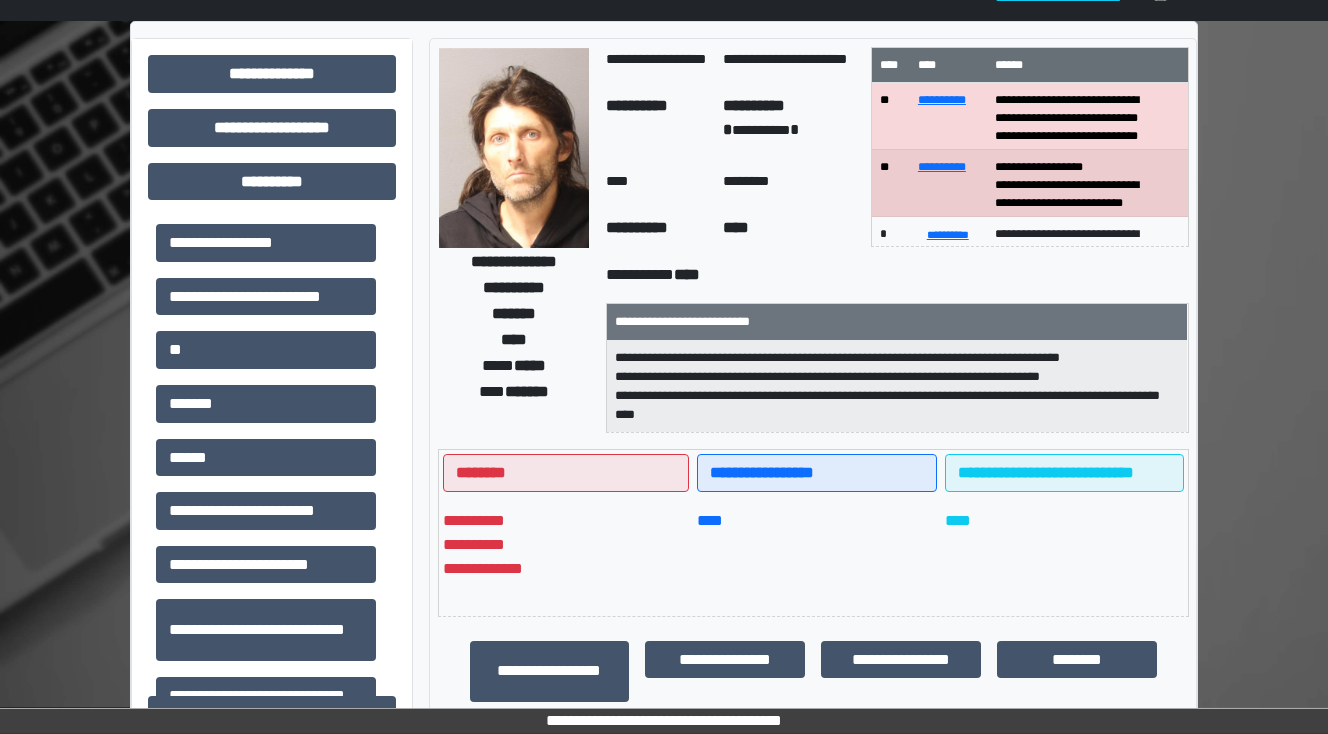 scroll, scrollTop: 56, scrollLeft: 0, axis: vertical 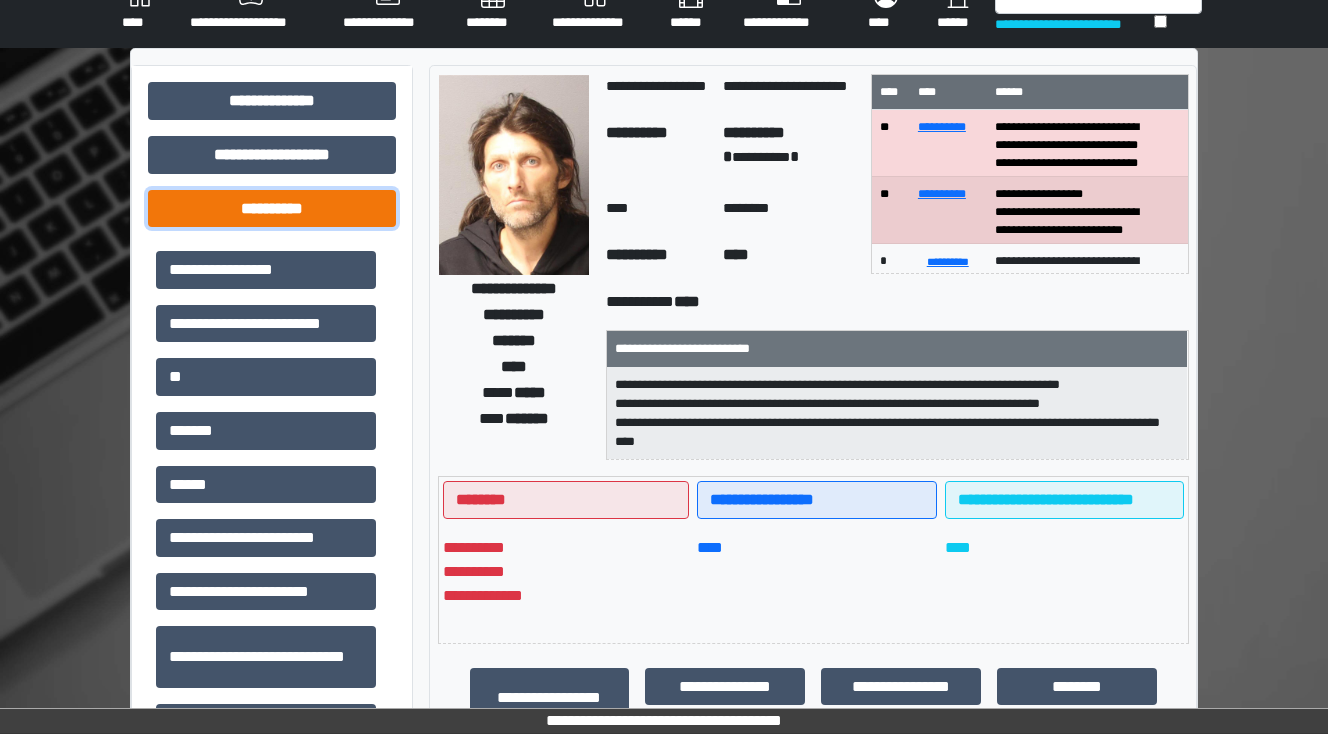 click on "**********" at bounding box center [272, 209] 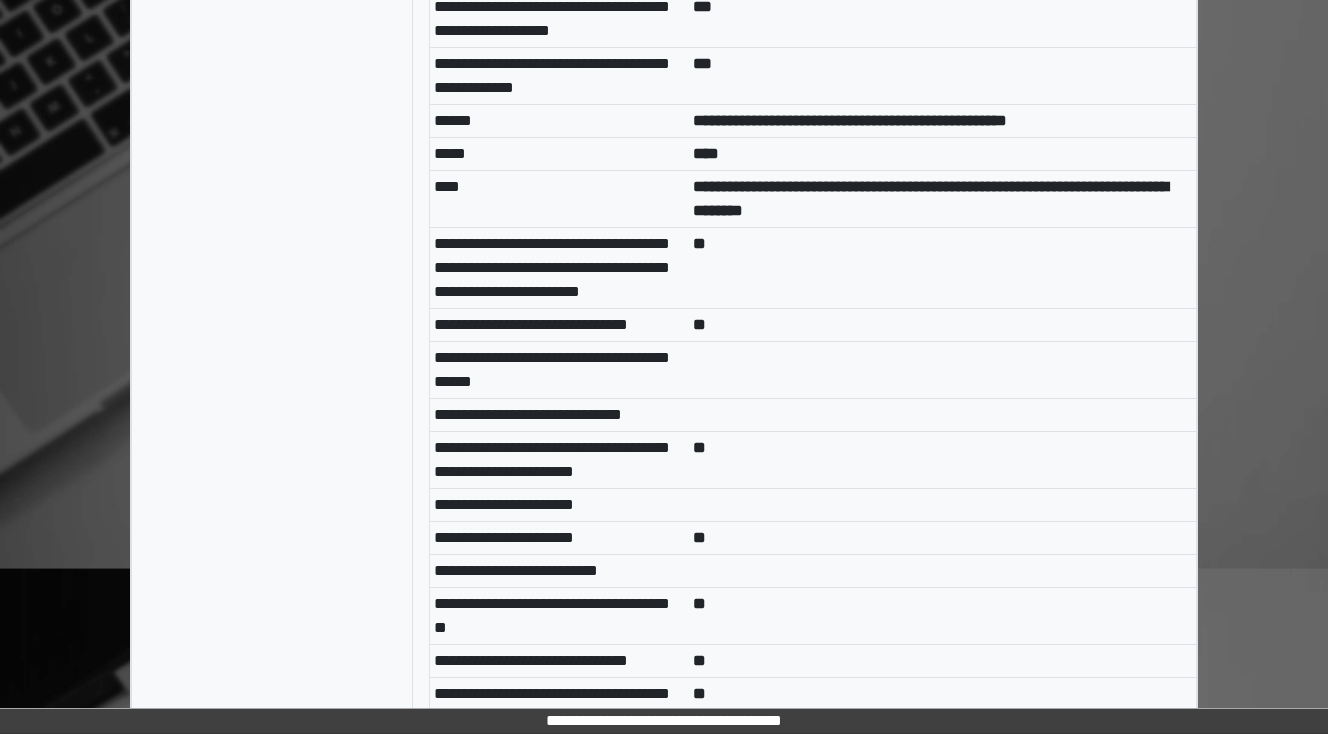 scroll, scrollTop: 8776, scrollLeft: 0, axis: vertical 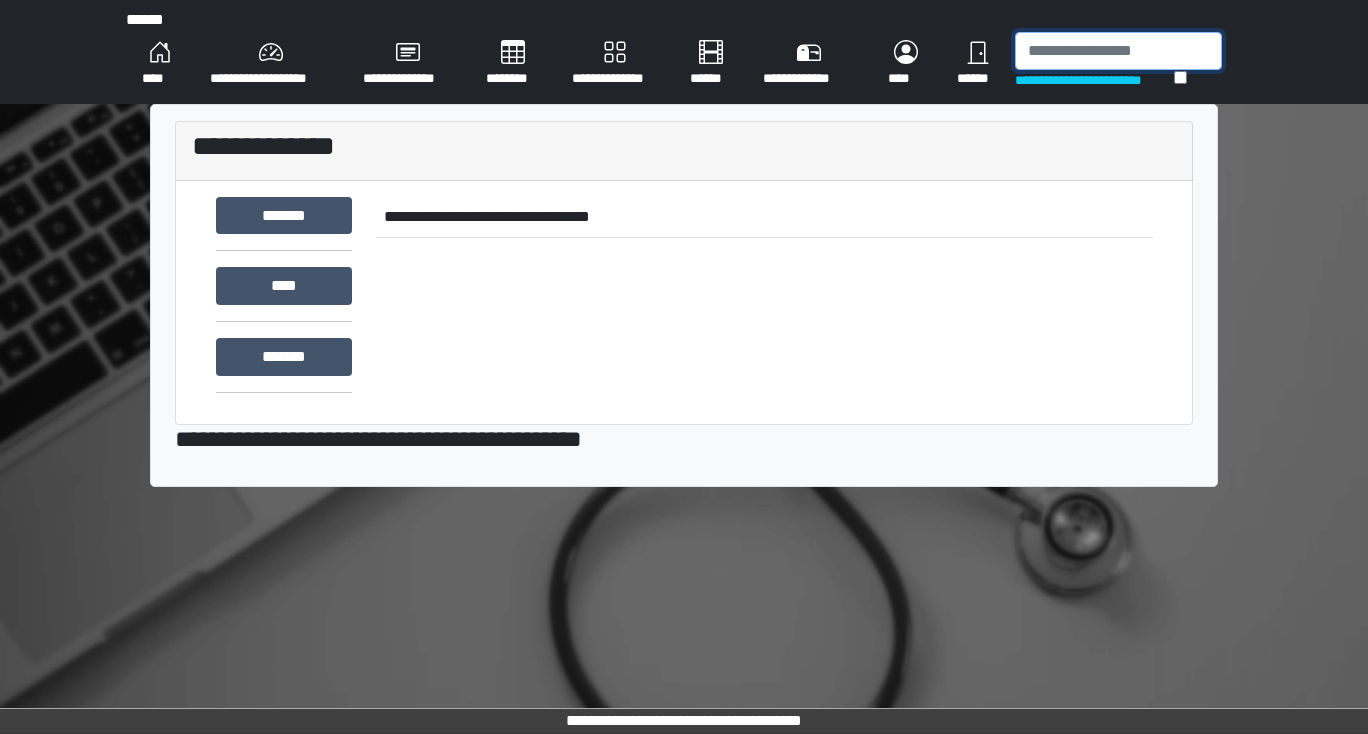 click at bounding box center (1118, 51) 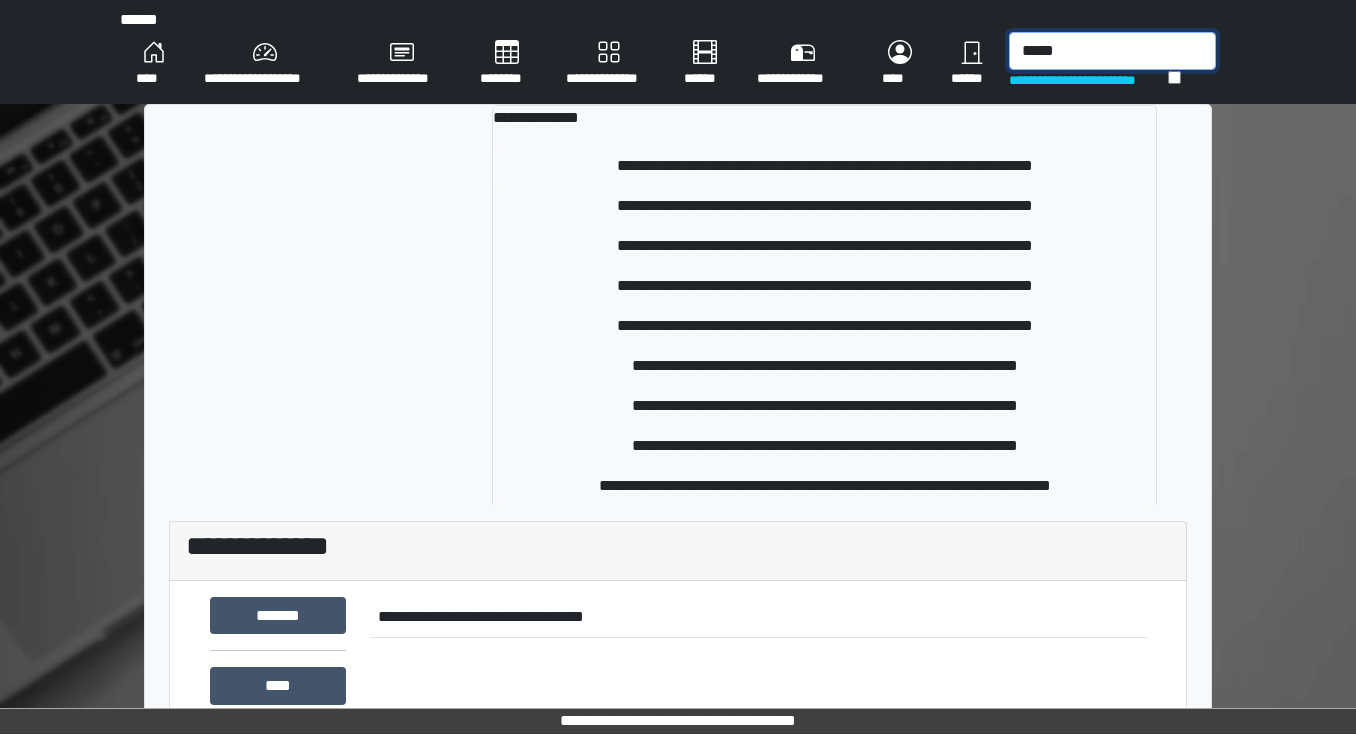 type on "*****" 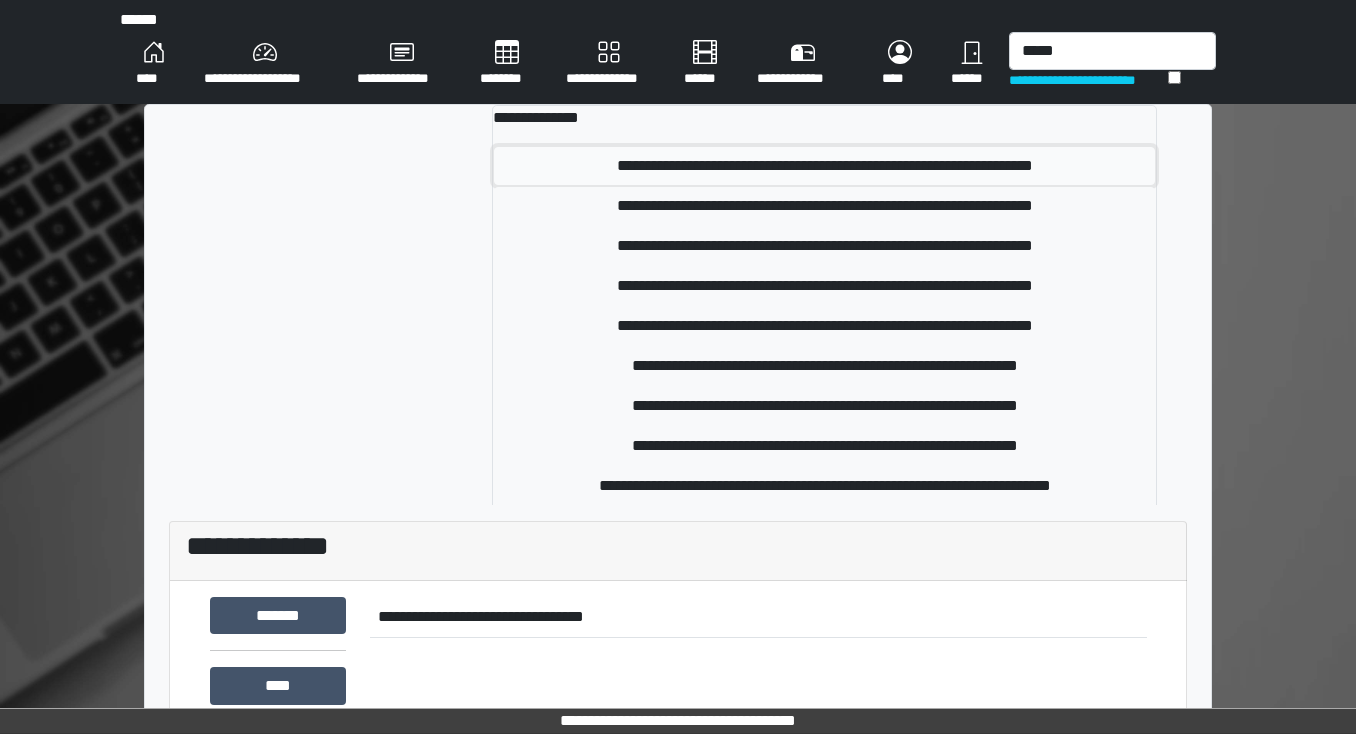 click on "**********" at bounding box center [825, 166] 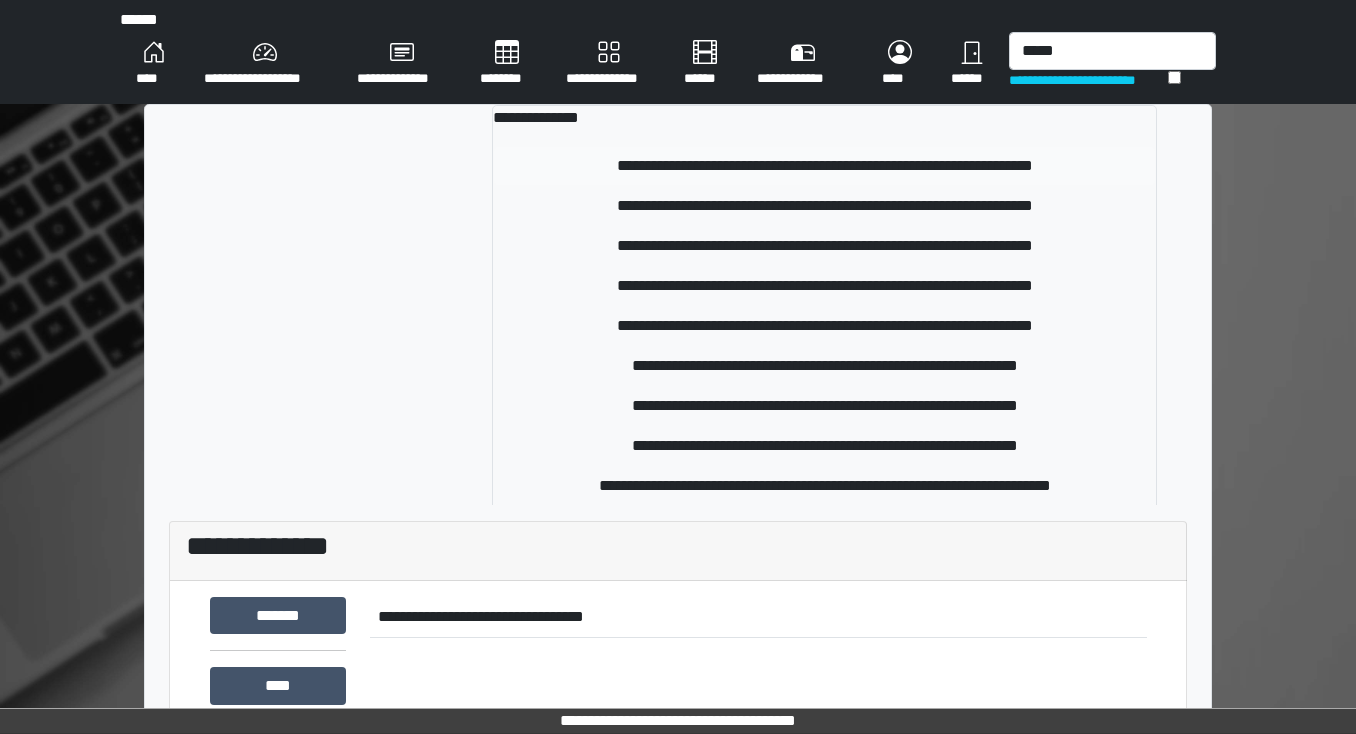 type 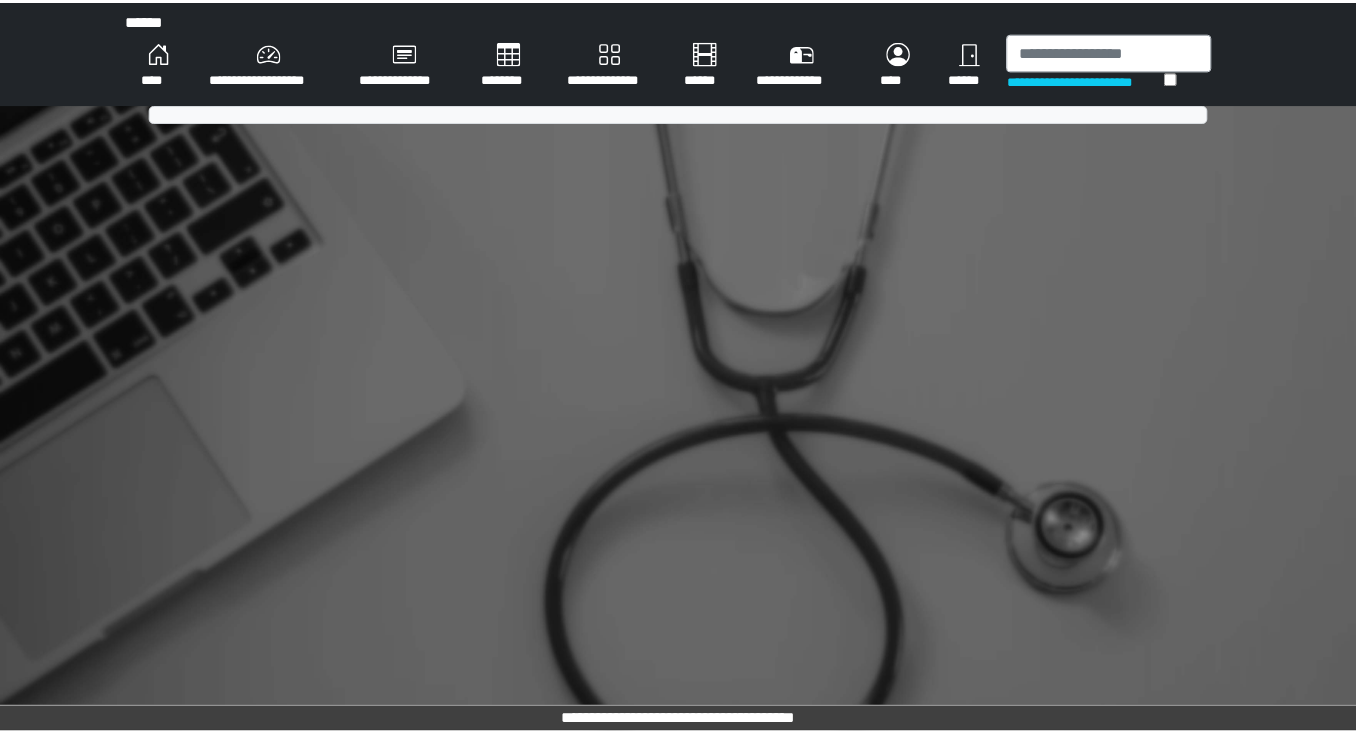 scroll, scrollTop: 0, scrollLeft: 0, axis: both 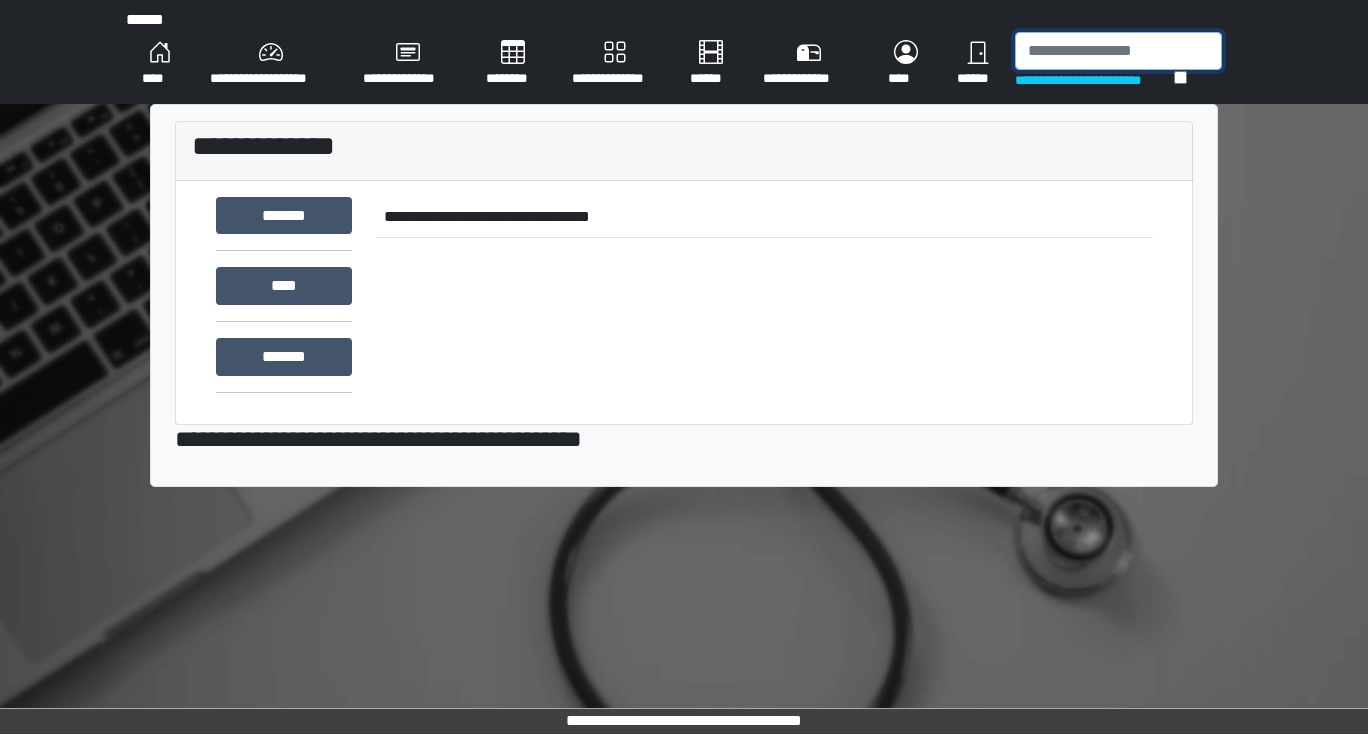 drag, startPoint x: 1063, startPoint y: 60, endPoint x: 1046, endPoint y: 57, distance: 17.262676 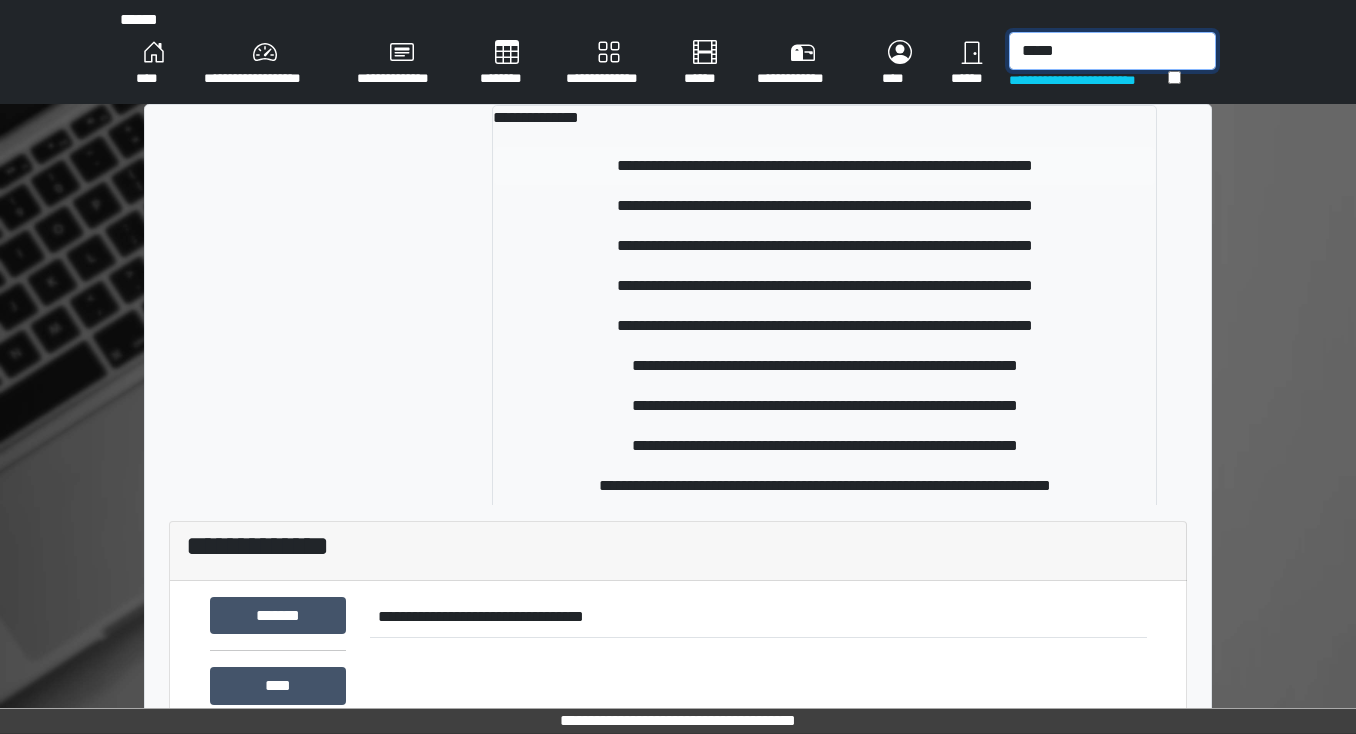type on "*****" 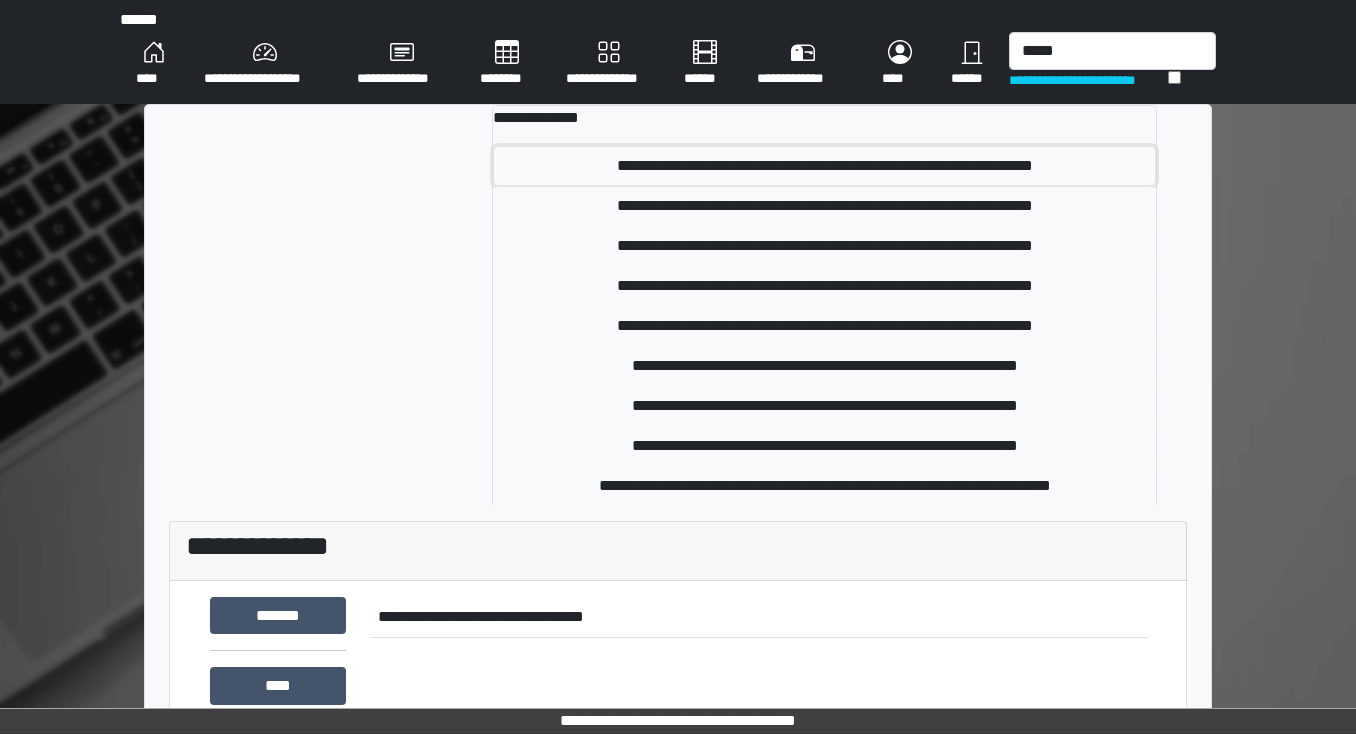 click on "**********" at bounding box center [825, 166] 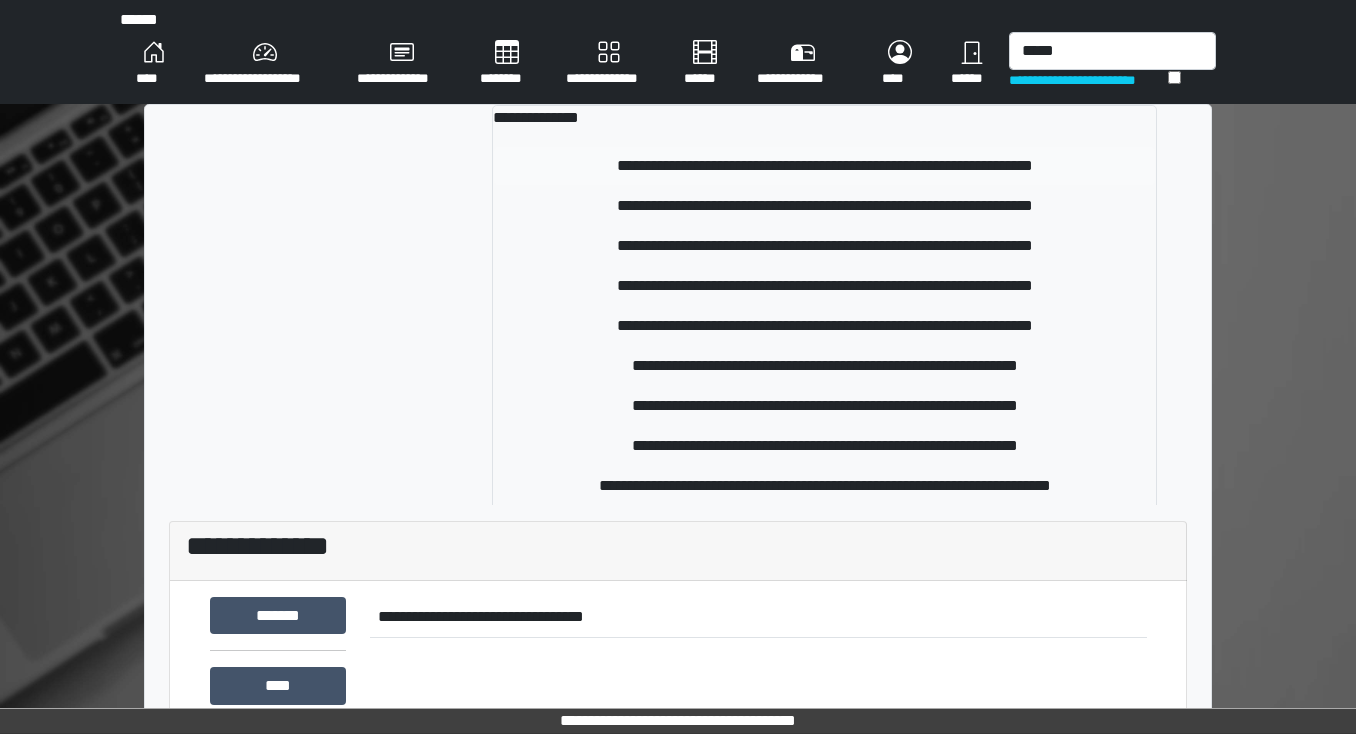 type 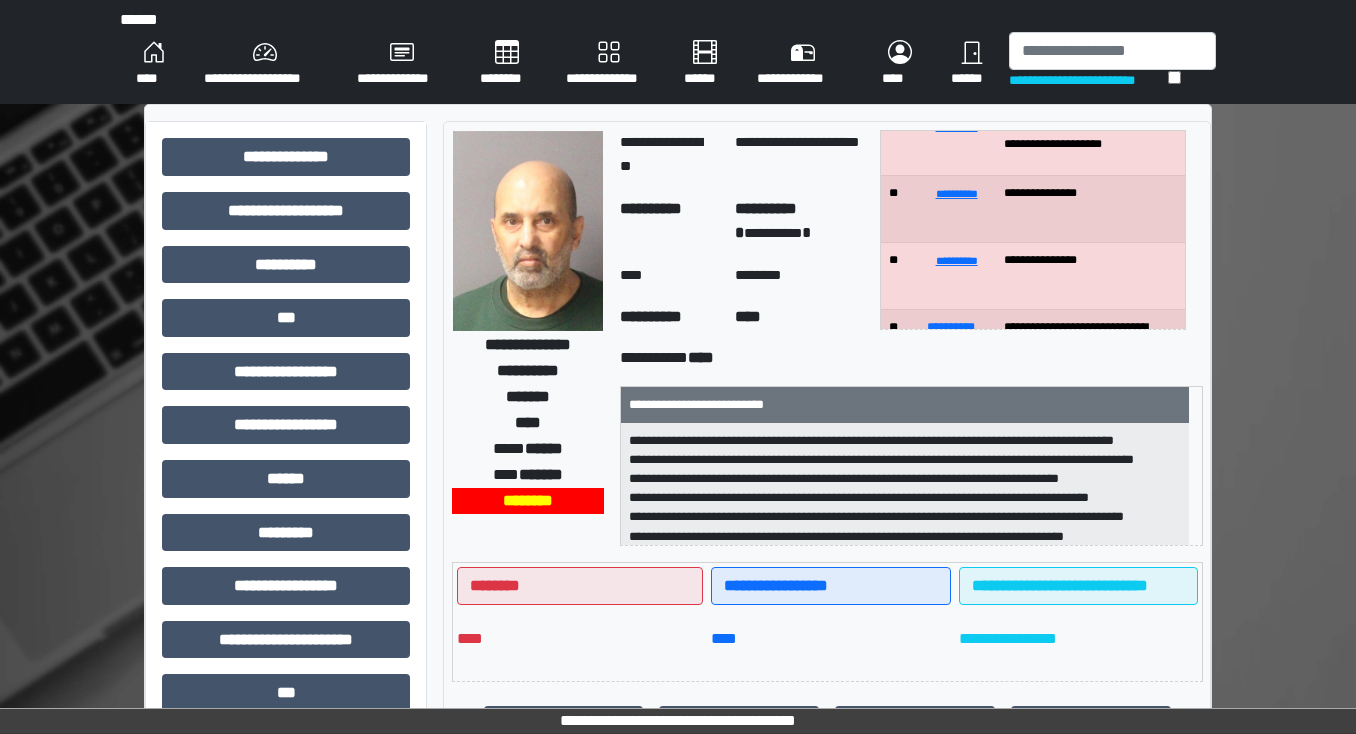 scroll, scrollTop: 0, scrollLeft: 0, axis: both 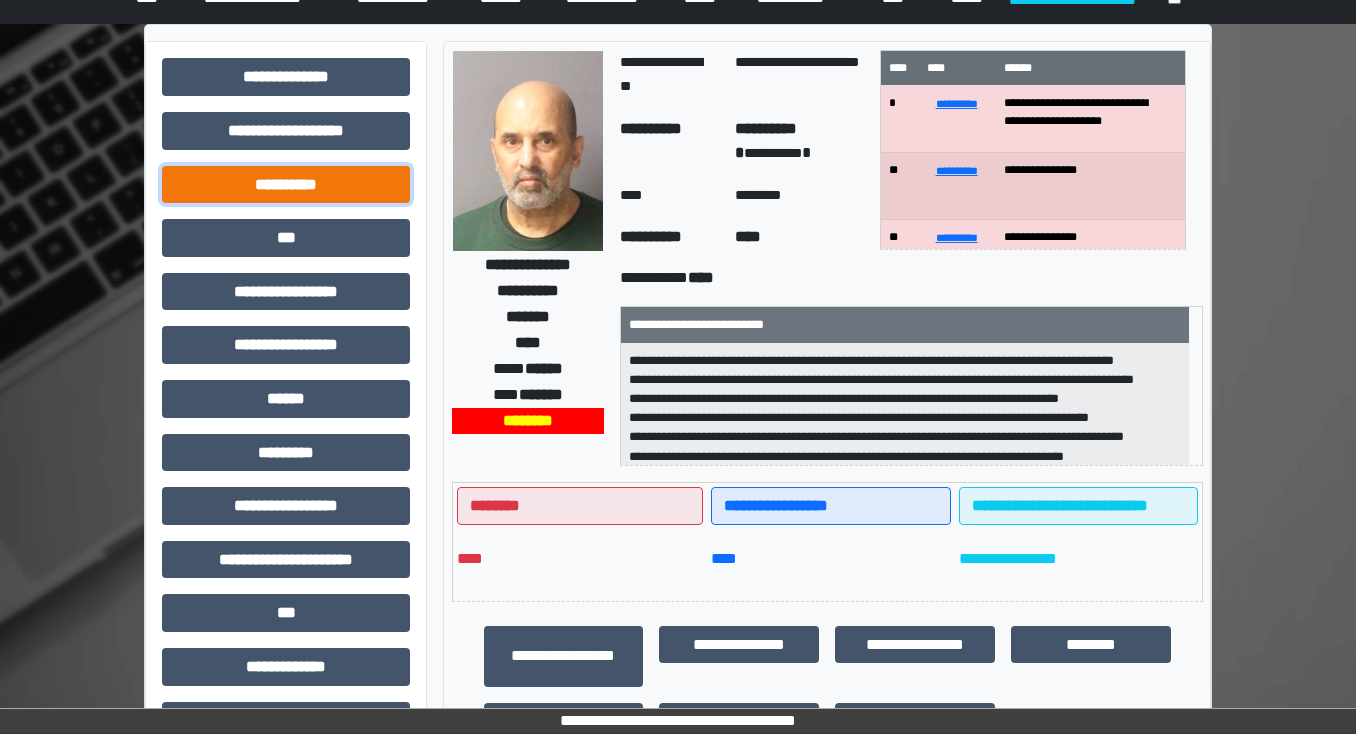 click on "**********" at bounding box center (286, 185) 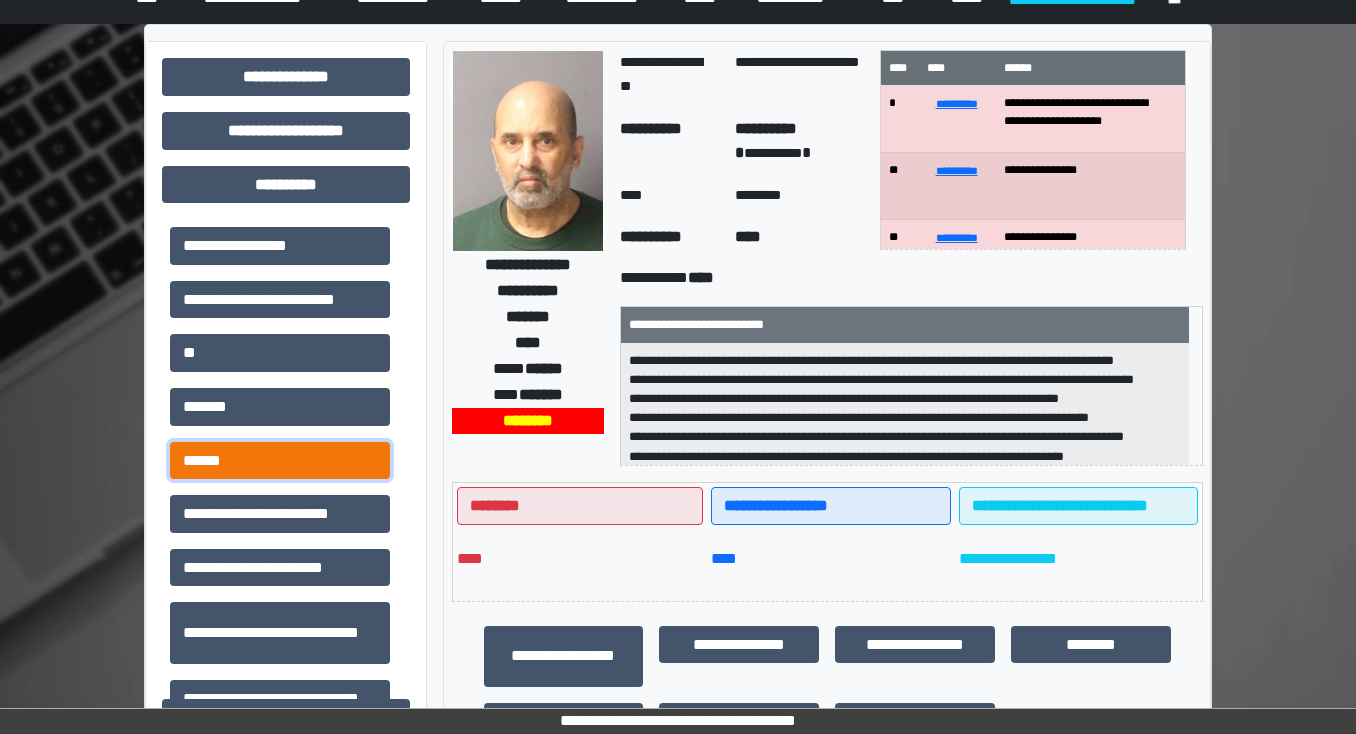 click on "******" at bounding box center (280, 461) 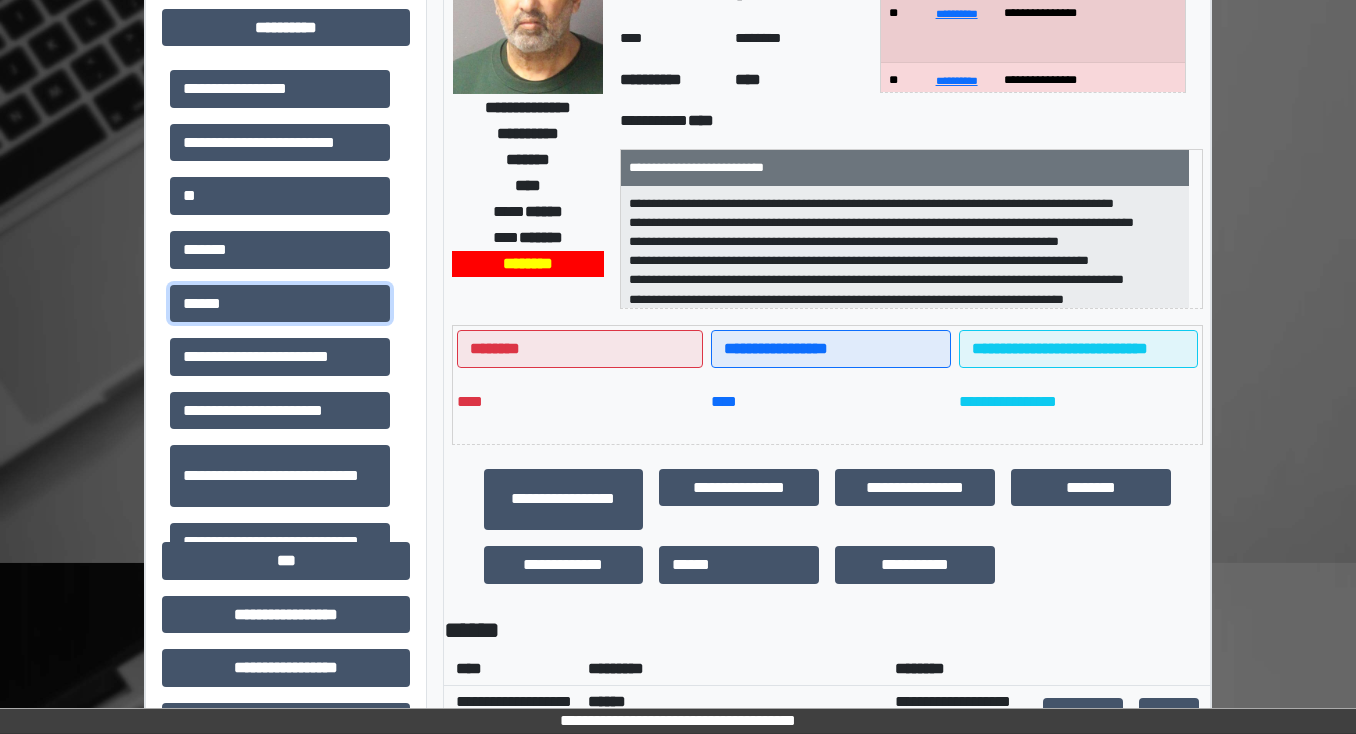 scroll, scrollTop: 480, scrollLeft: 0, axis: vertical 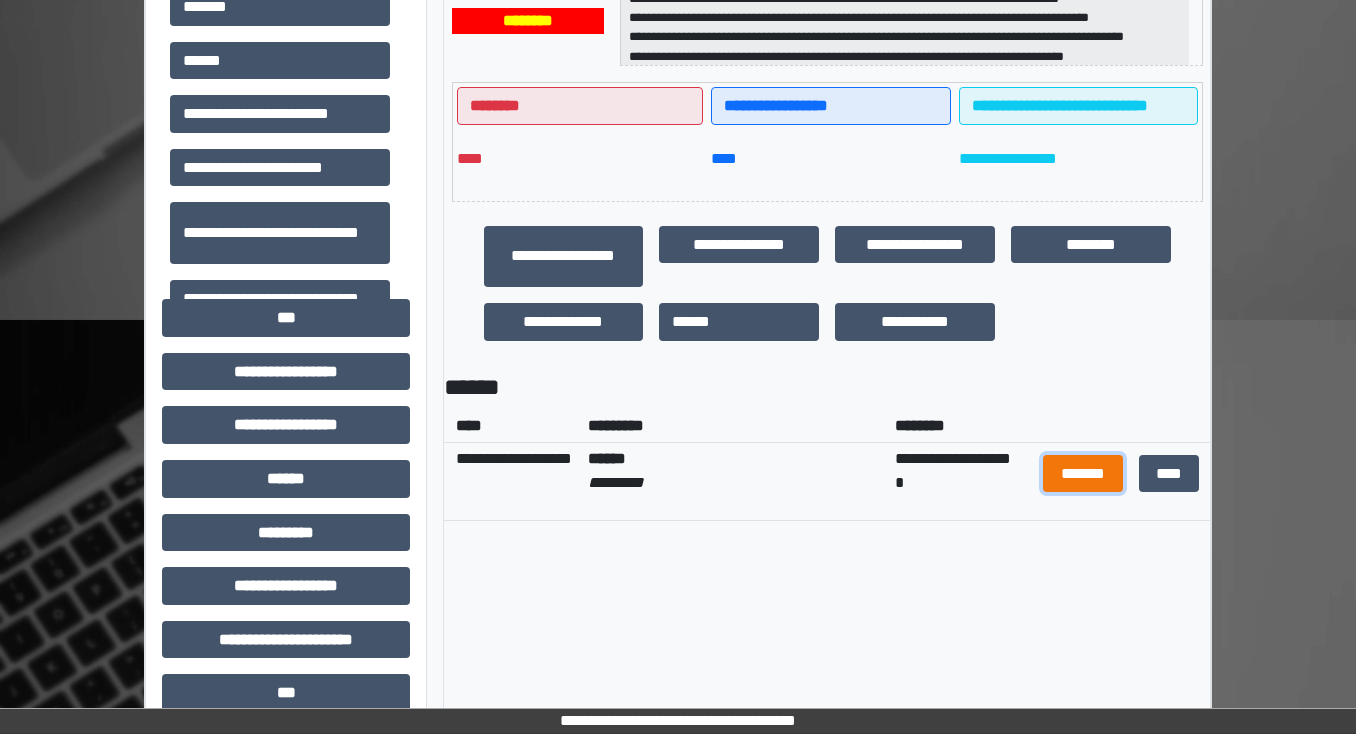 click on "*******" at bounding box center (1083, 474) 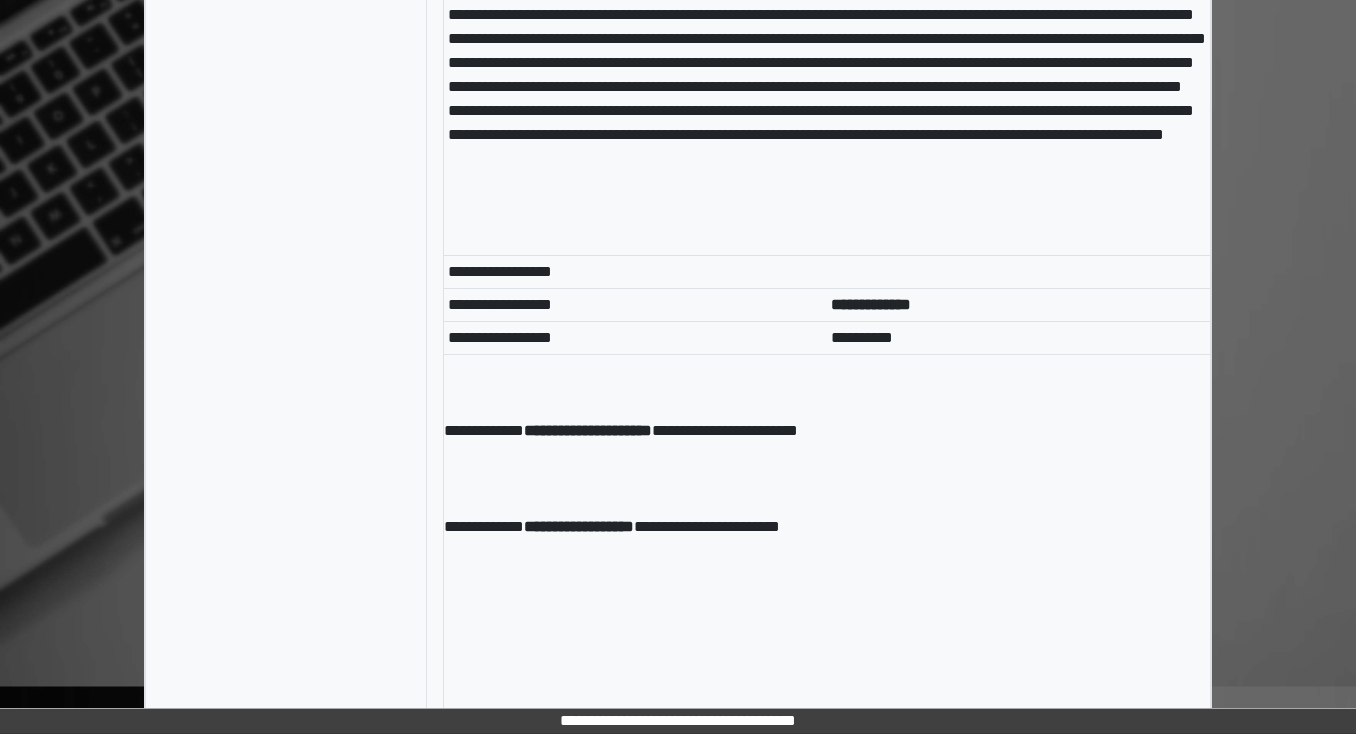 scroll, scrollTop: 11440, scrollLeft: 0, axis: vertical 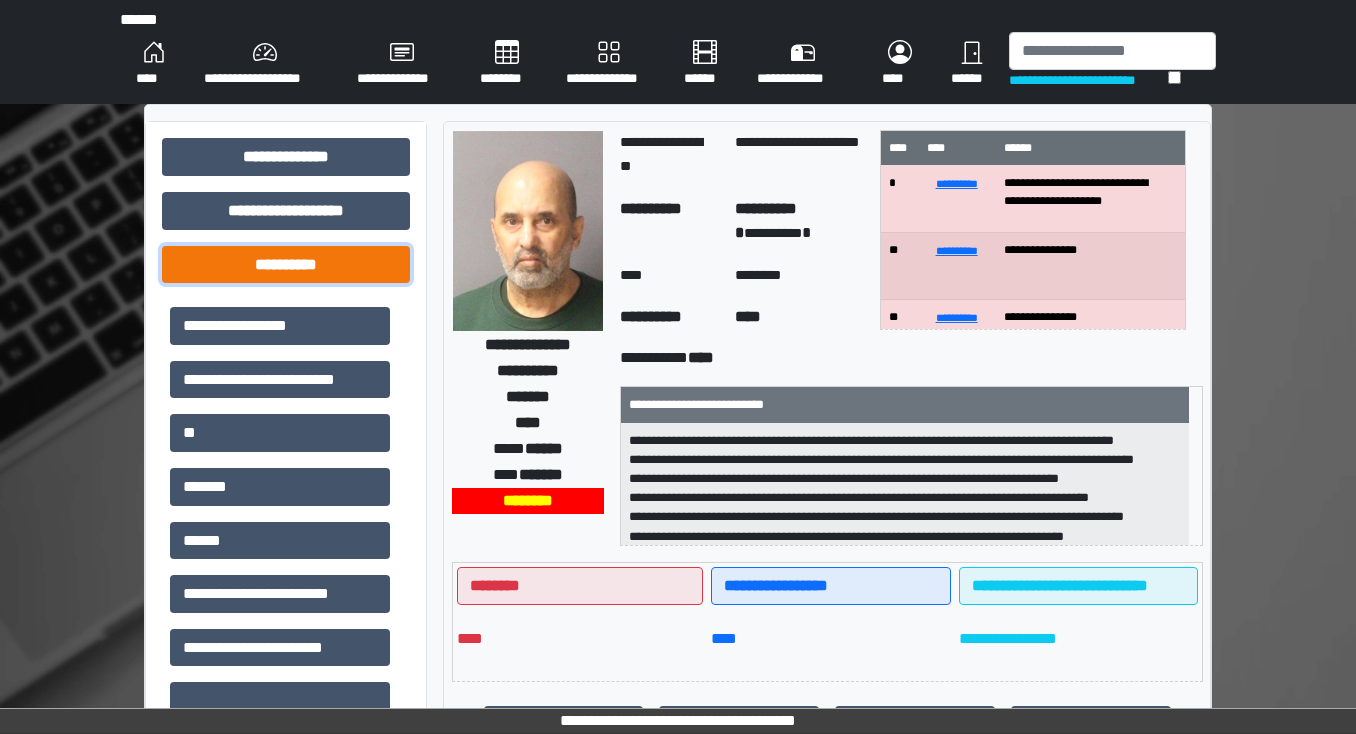 click on "**********" at bounding box center [286, 265] 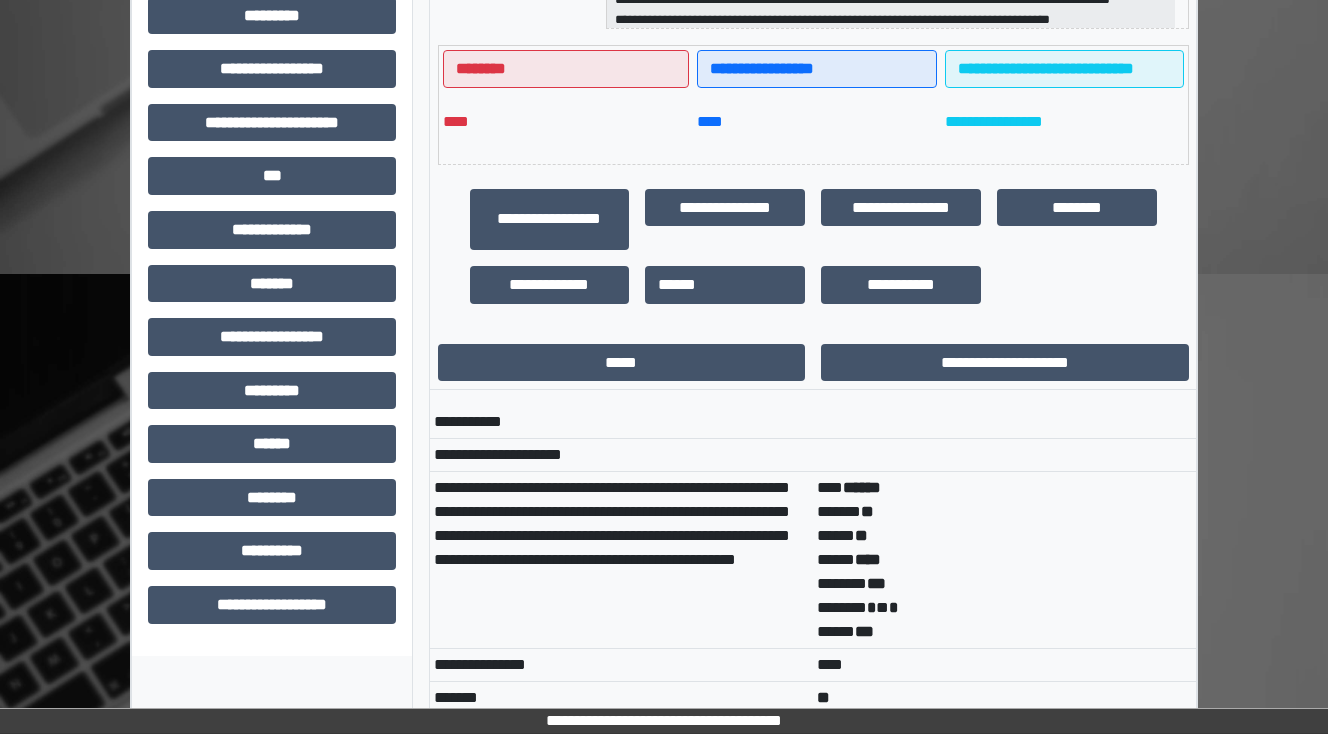 scroll, scrollTop: 640, scrollLeft: 0, axis: vertical 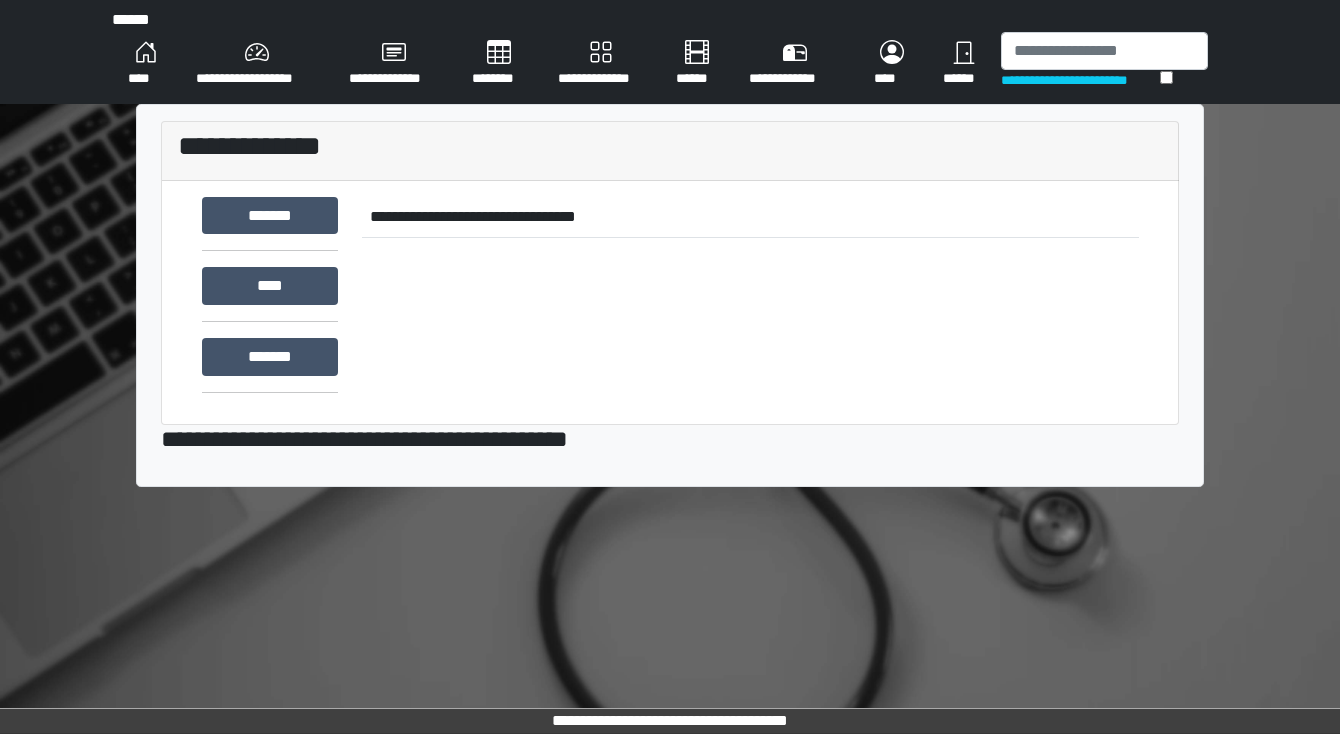 click on "**********" at bounding box center [256, 64] 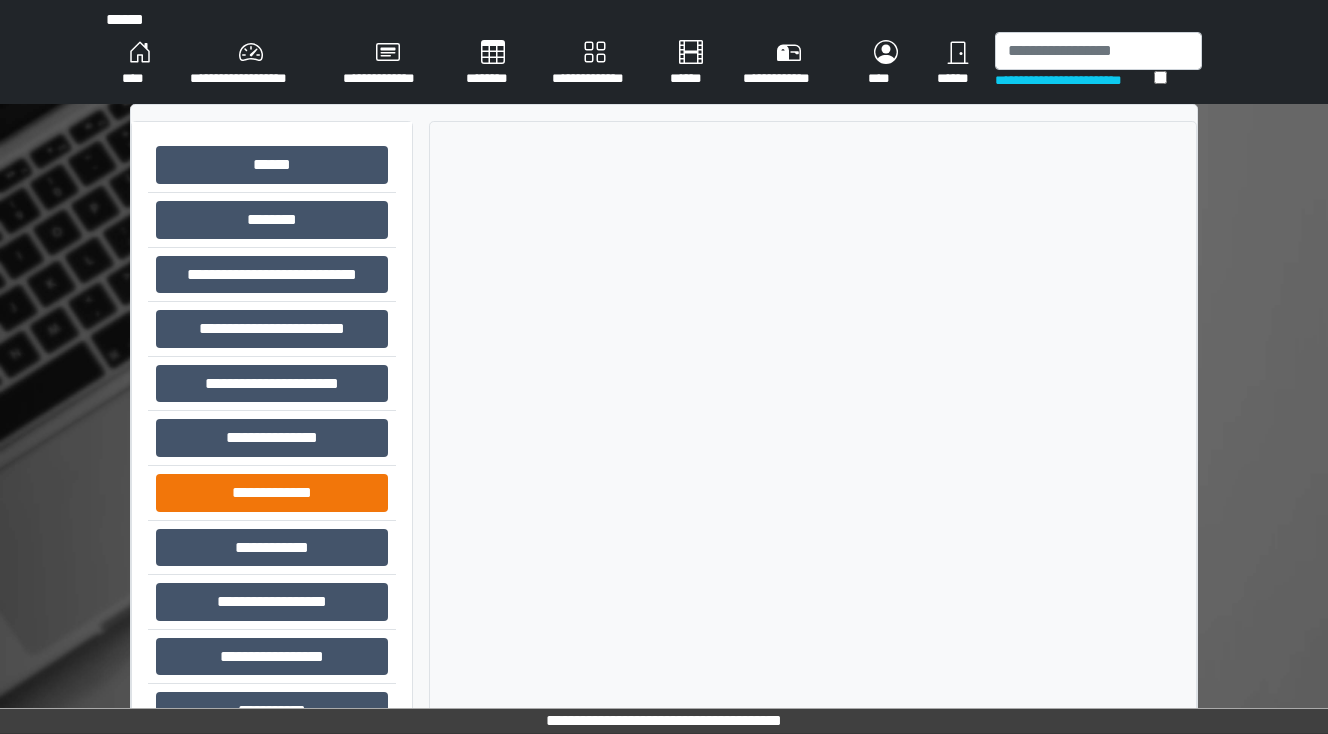 scroll, scrollTop: 52, scrollLeft: 0, axis: vertical 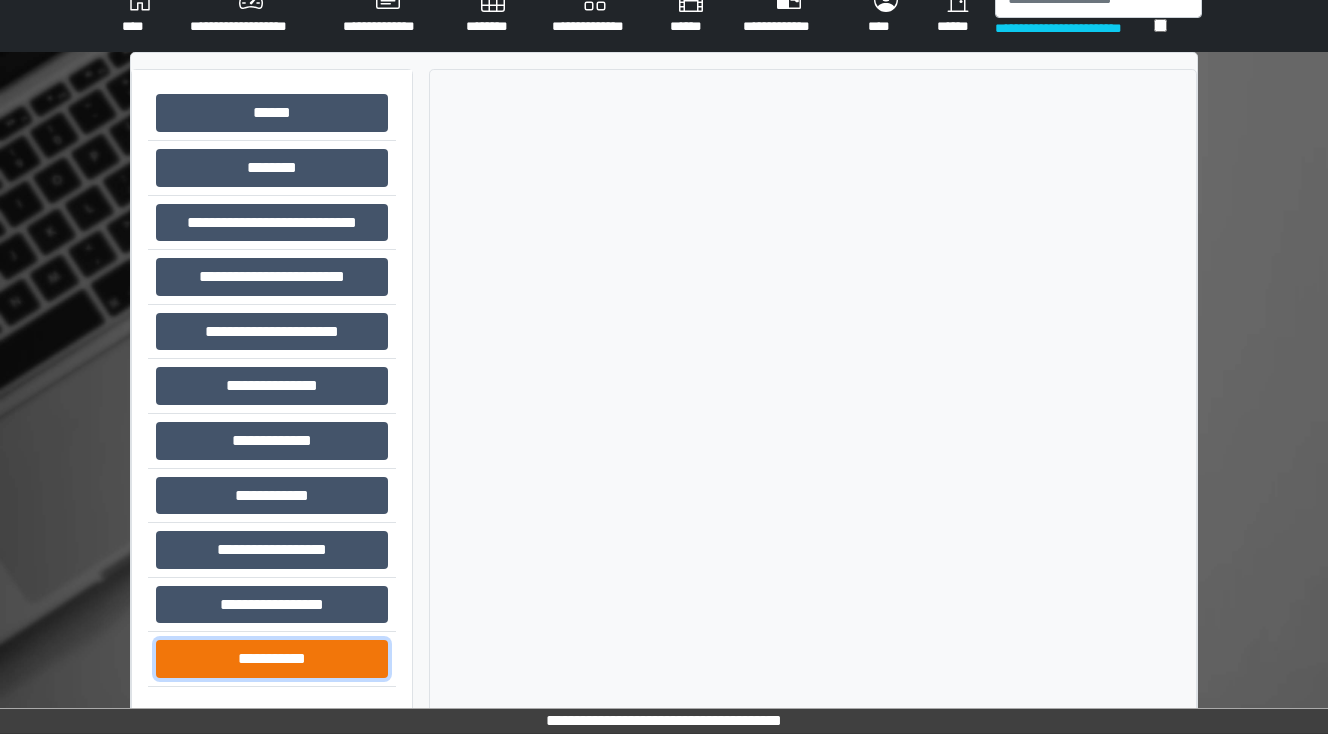 click on "**********" at bounding box center (272, 659) 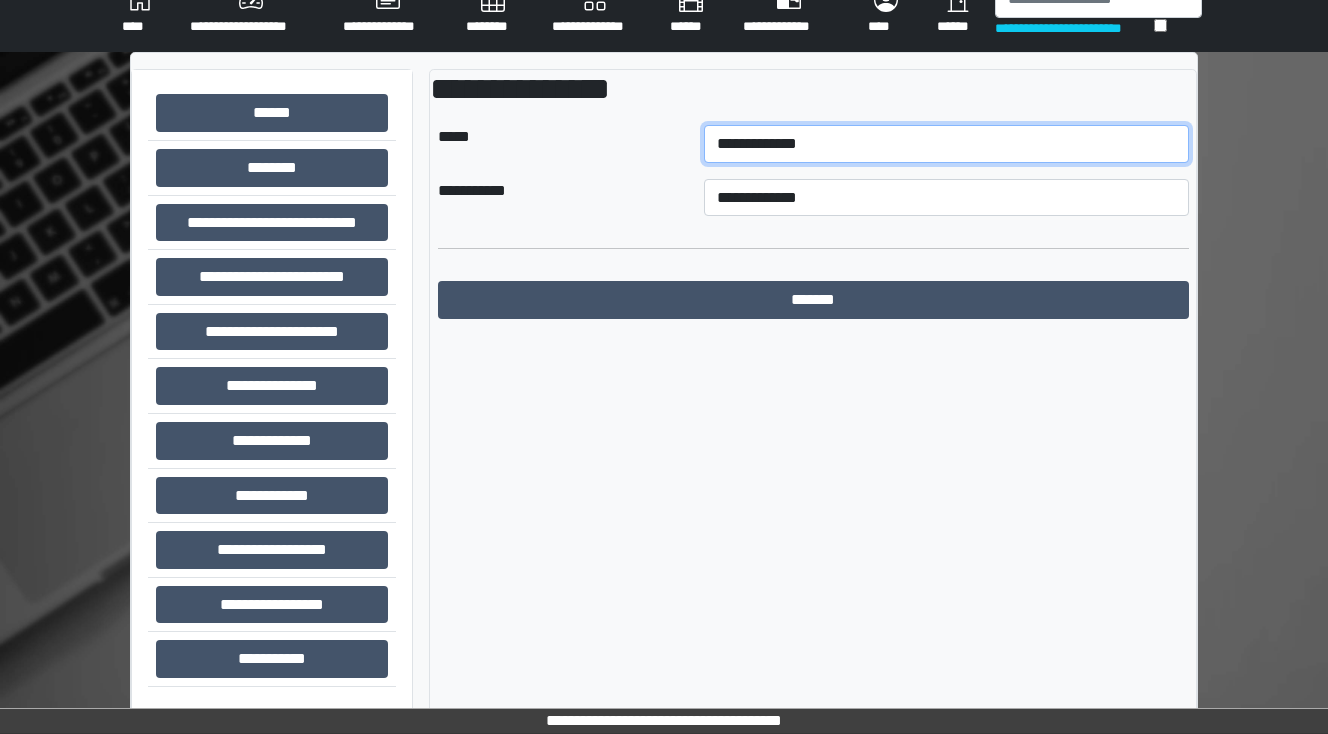 click on "**********" at bounding box center [946, 144] 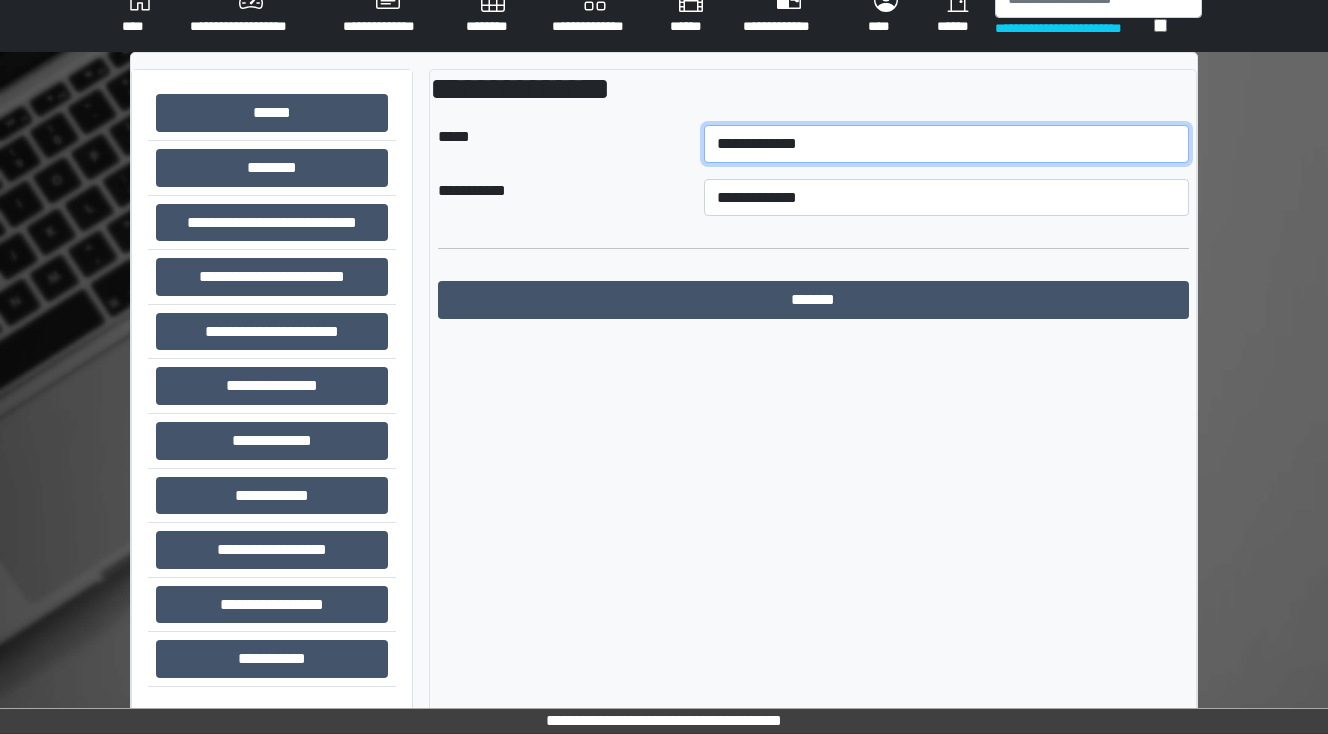 select on "***" 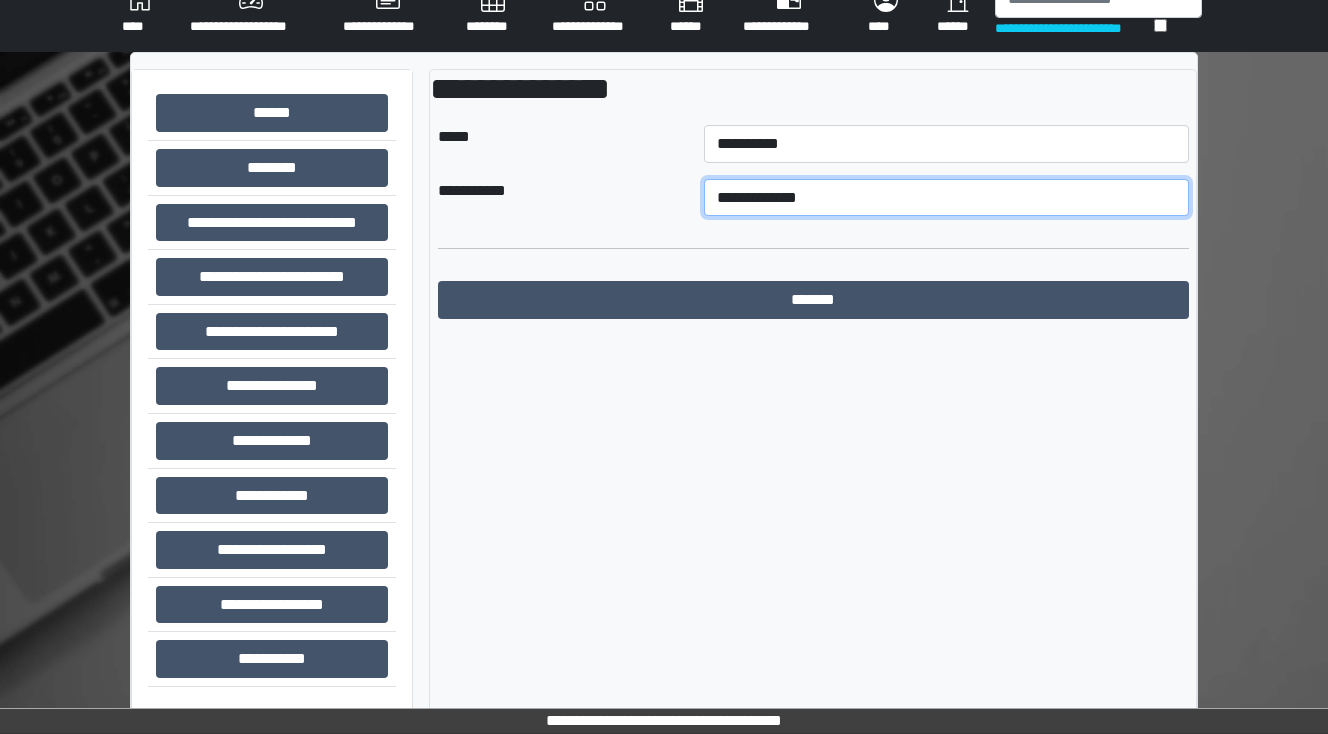 click on "**********" at bounding box center [946, 198] 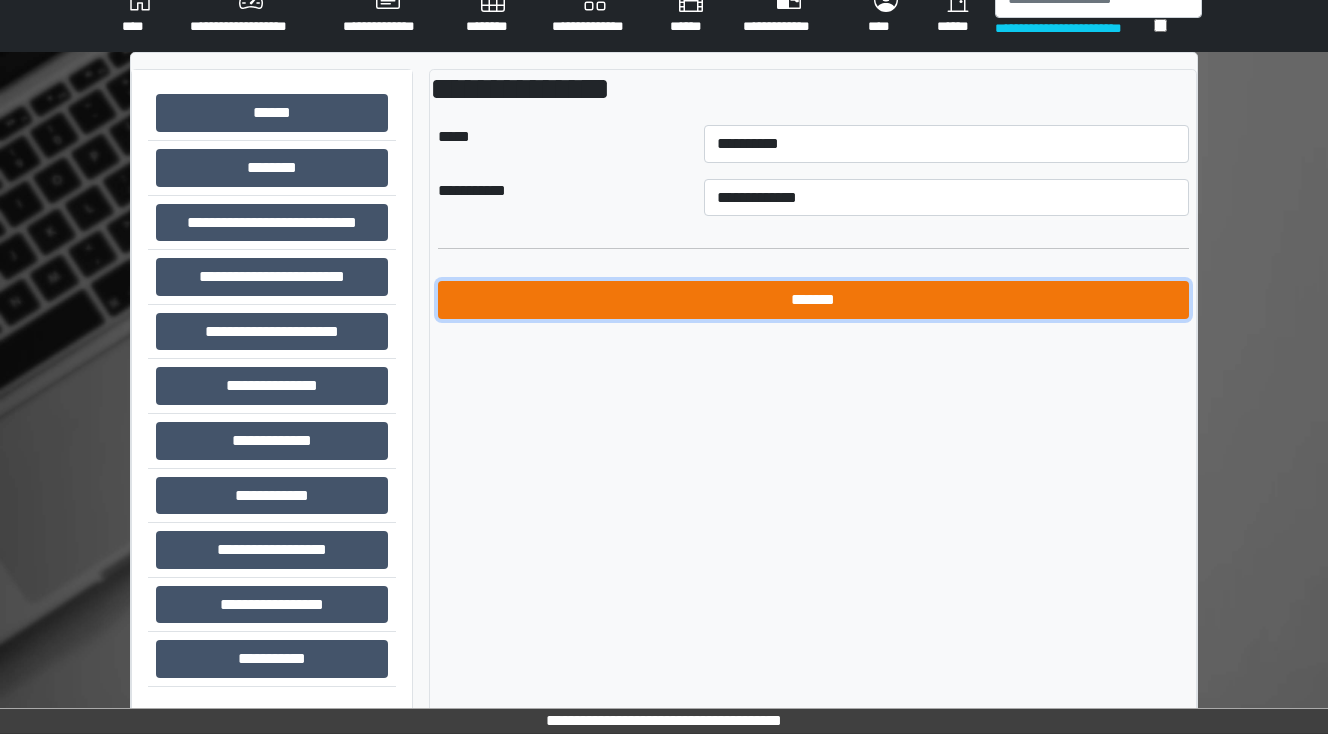 click on "*******" at bounding box center (813, 300) 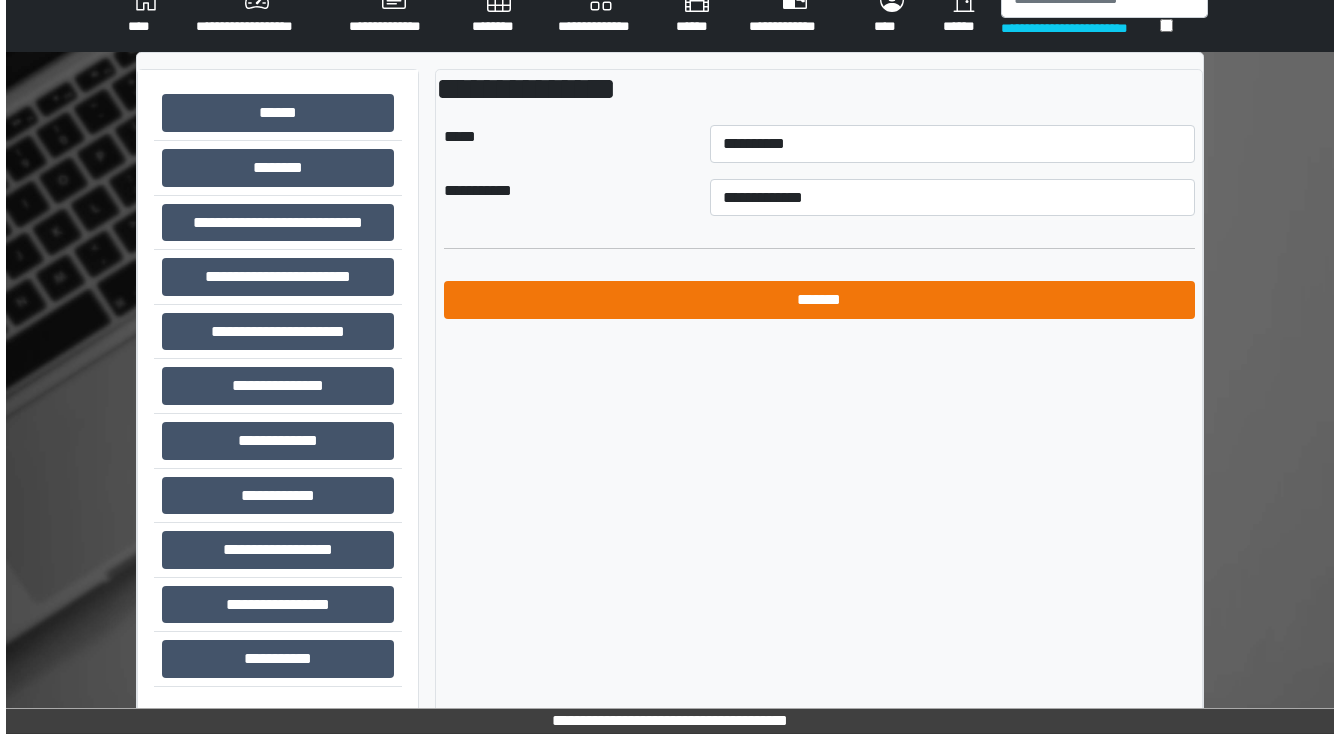 scroll, scrollTop: 0, scrollLeft: 0, axis: both 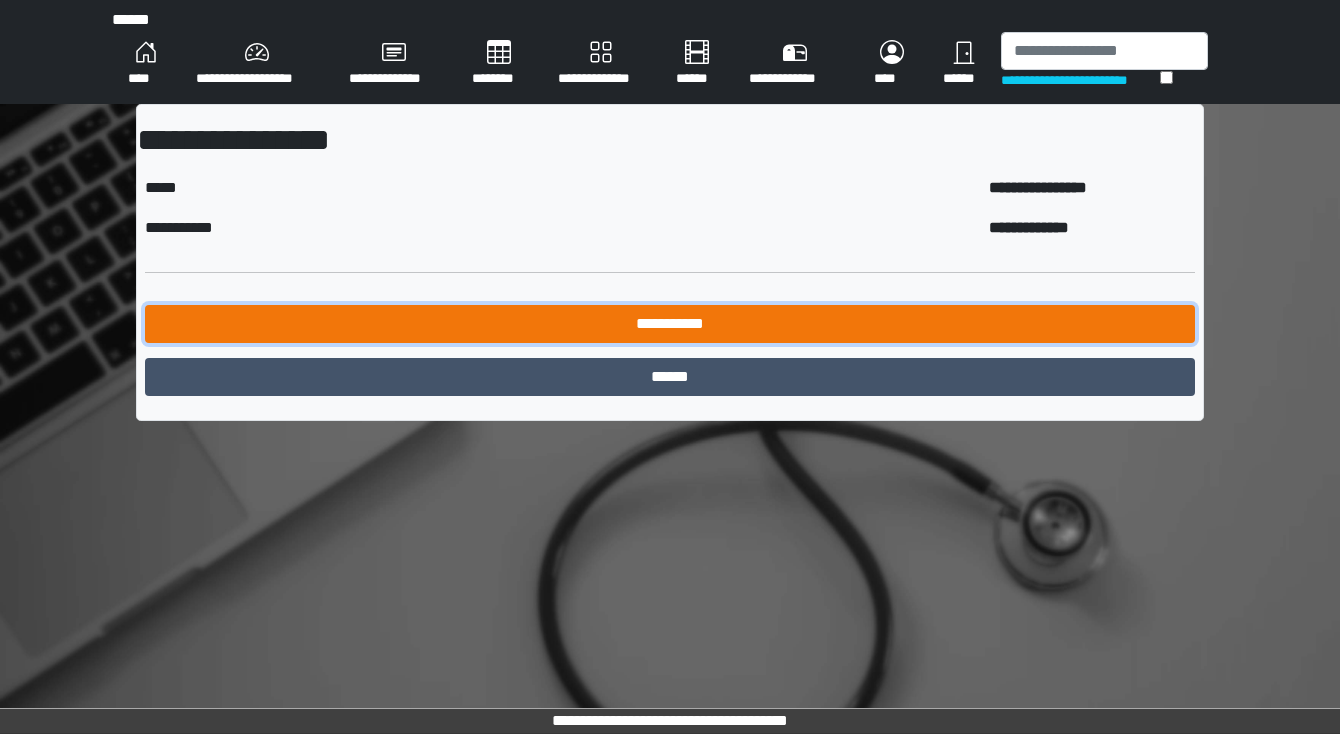 click on "**********" at bounding box center [670, 324] 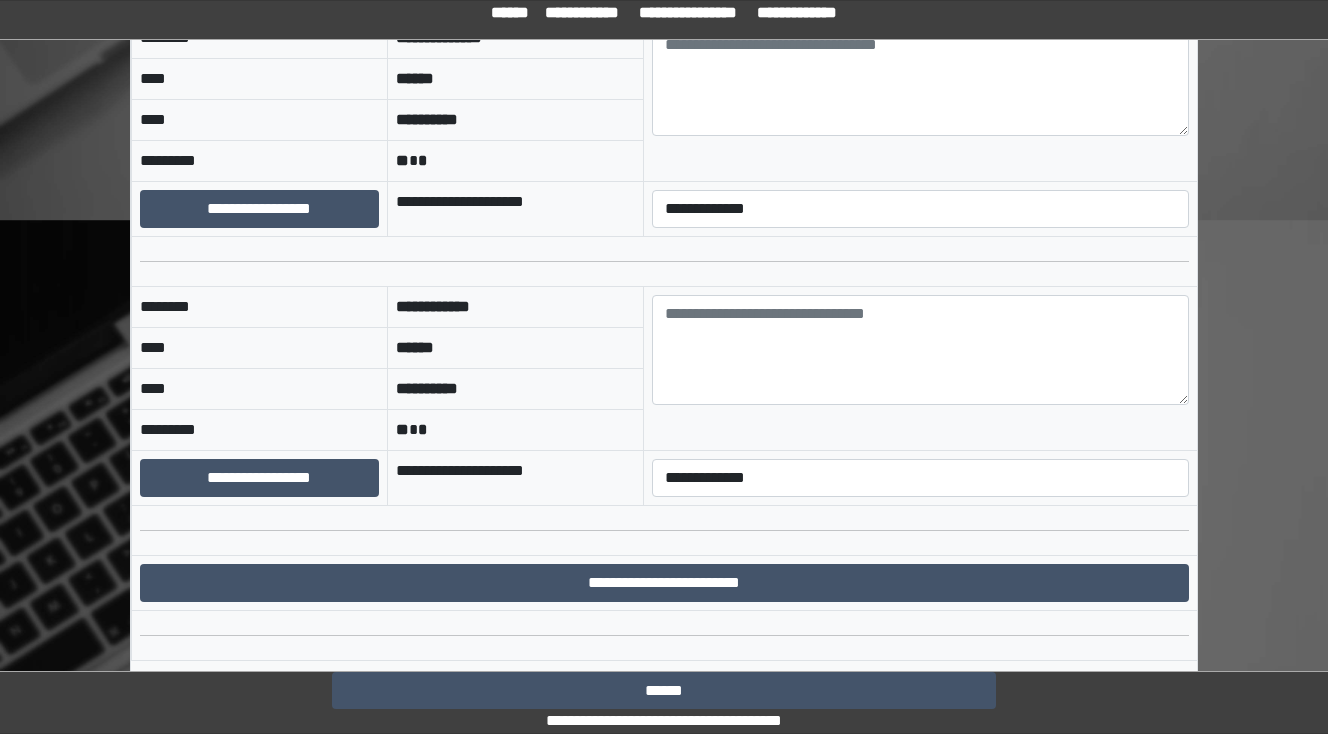 scroll, scrollTop: 24315, scrollLeft: 0, axis: vertical 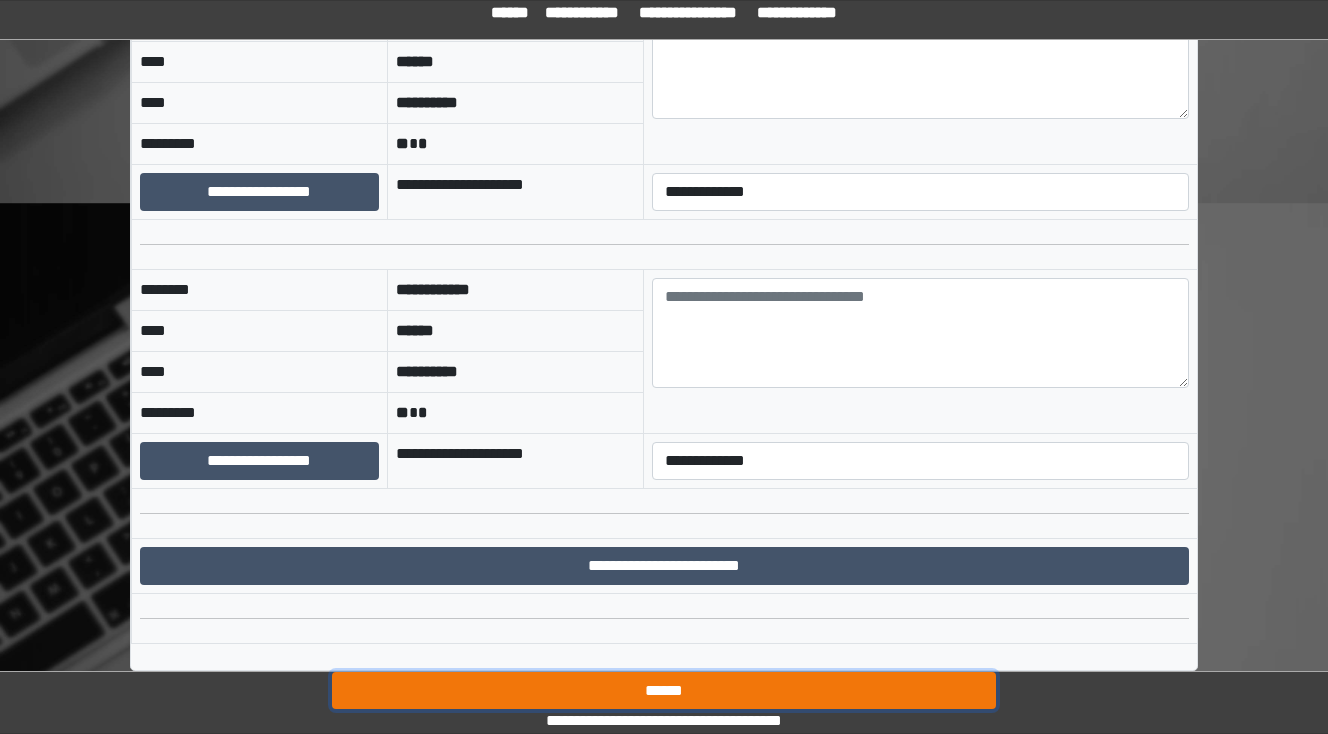 click on "******" at bounding box center [664, 691] 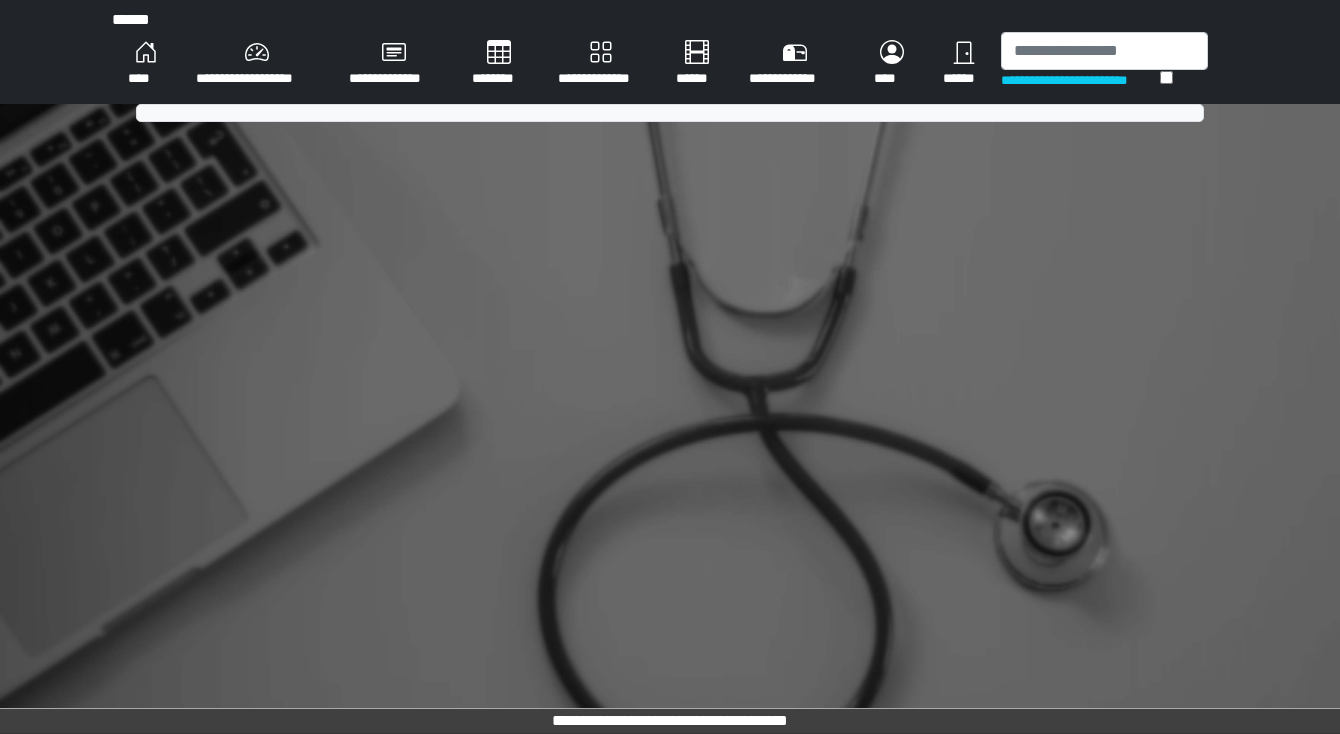scroll, scrollTop: 0, scrollLeft: 0, axis: both 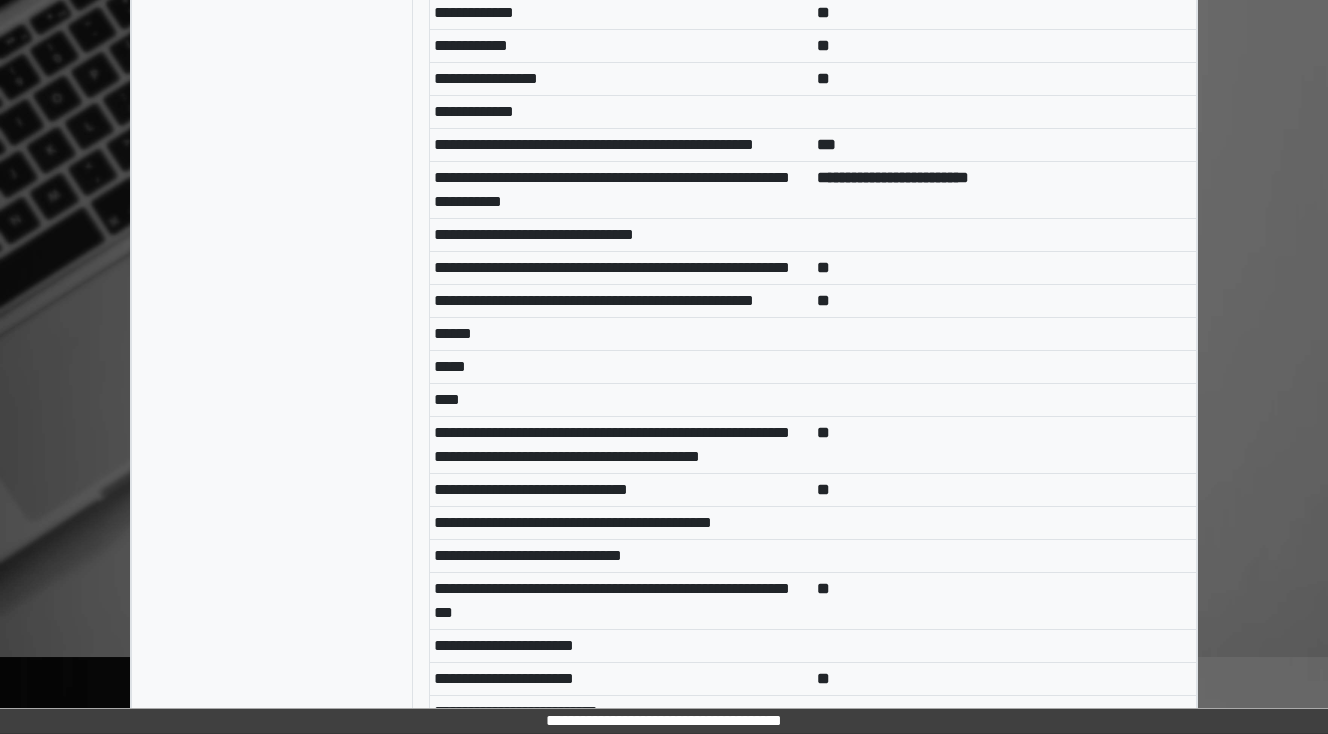 click on "**********" at bounding box center [664, -1550] 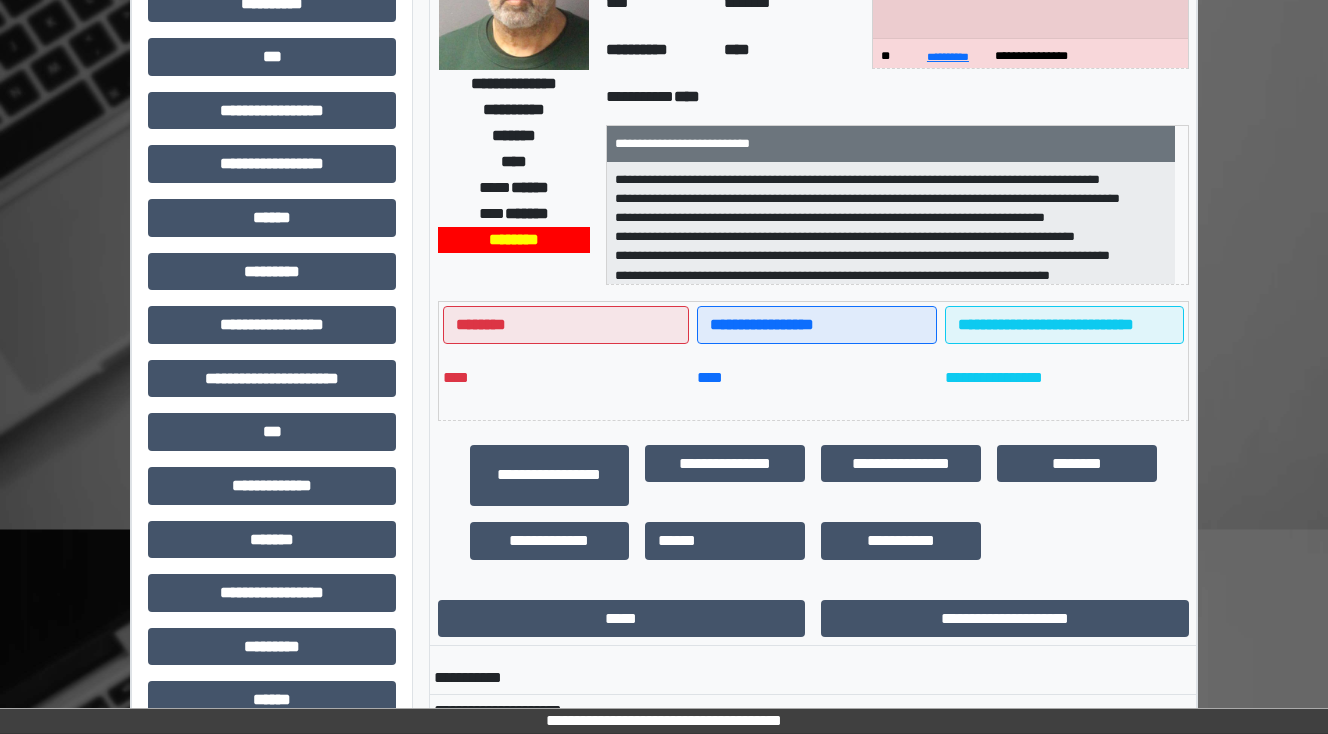 scroll, scrollTop: 640, scrollLeft: 0, axis: vertical 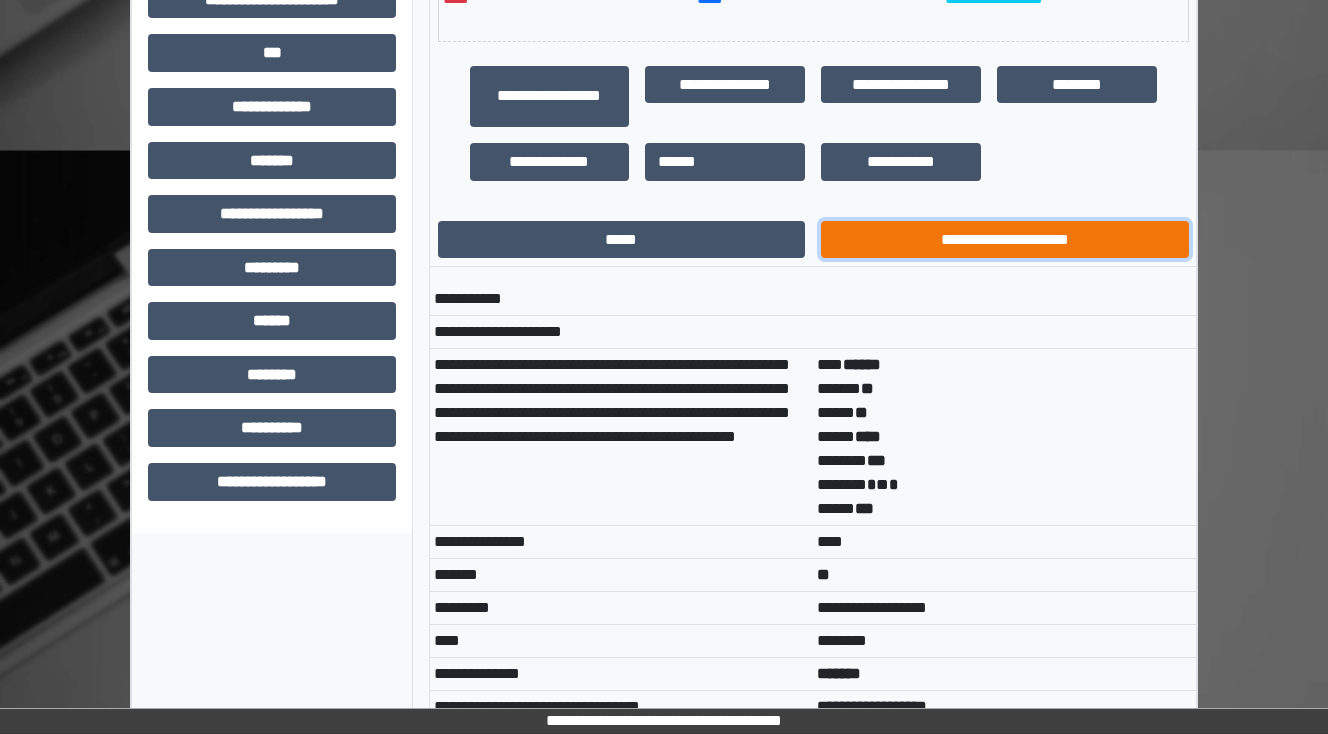 click on "**********" at bounding box center (1005, 240) 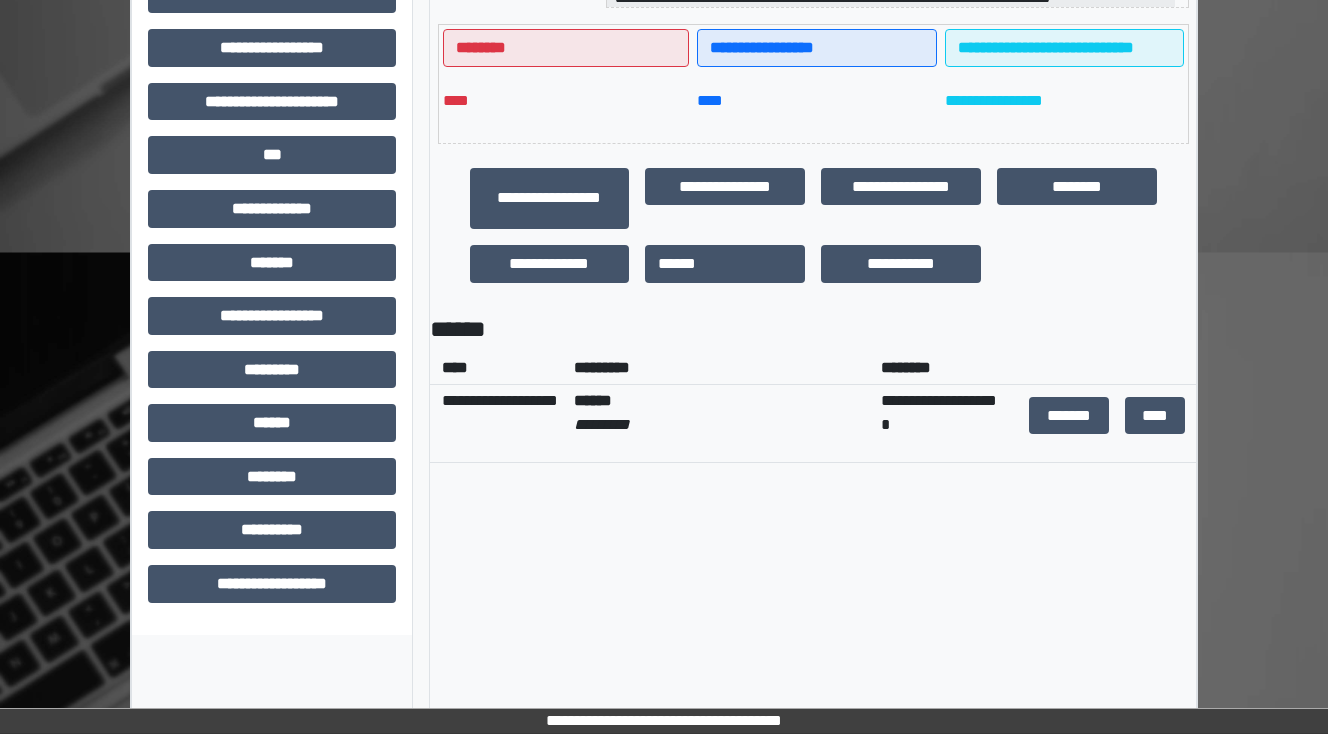 scroll, scrollTop: 691, scrollLeft: 0, axis: vertical 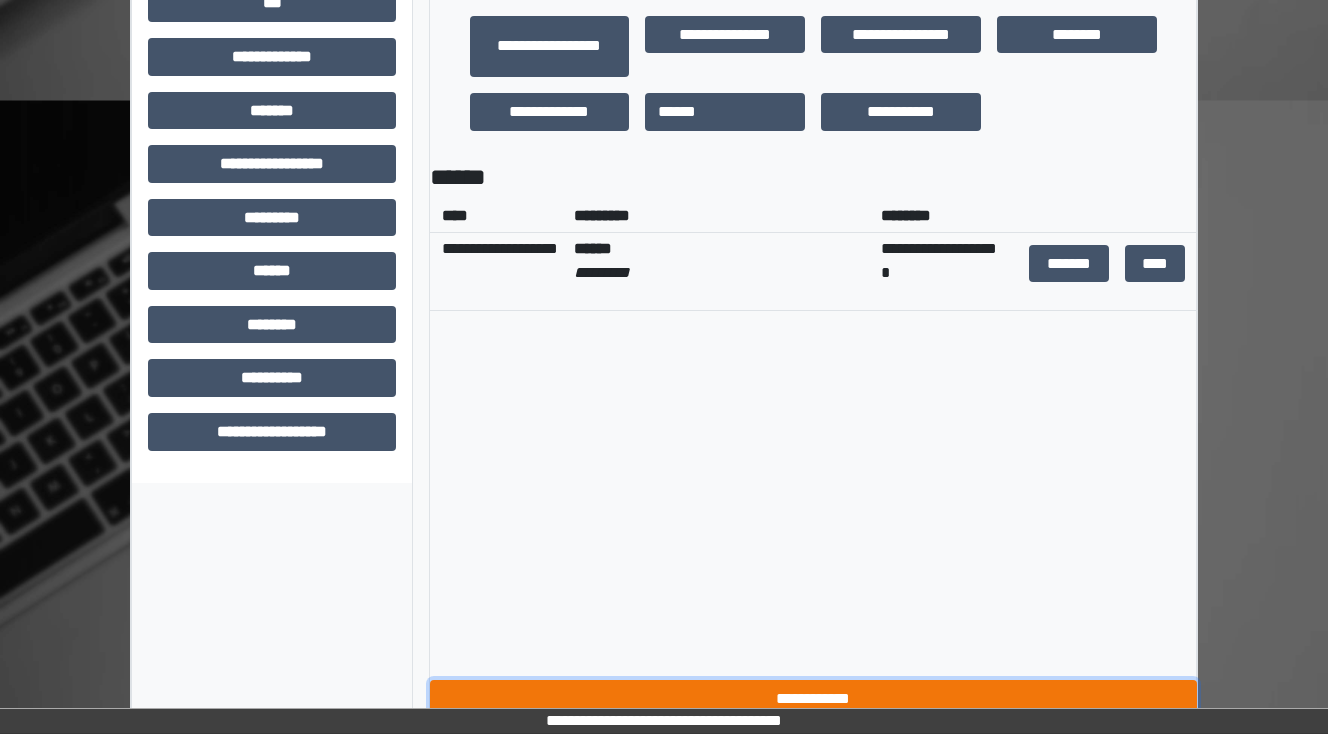 click on "**********" at bounding box center (813, 699) 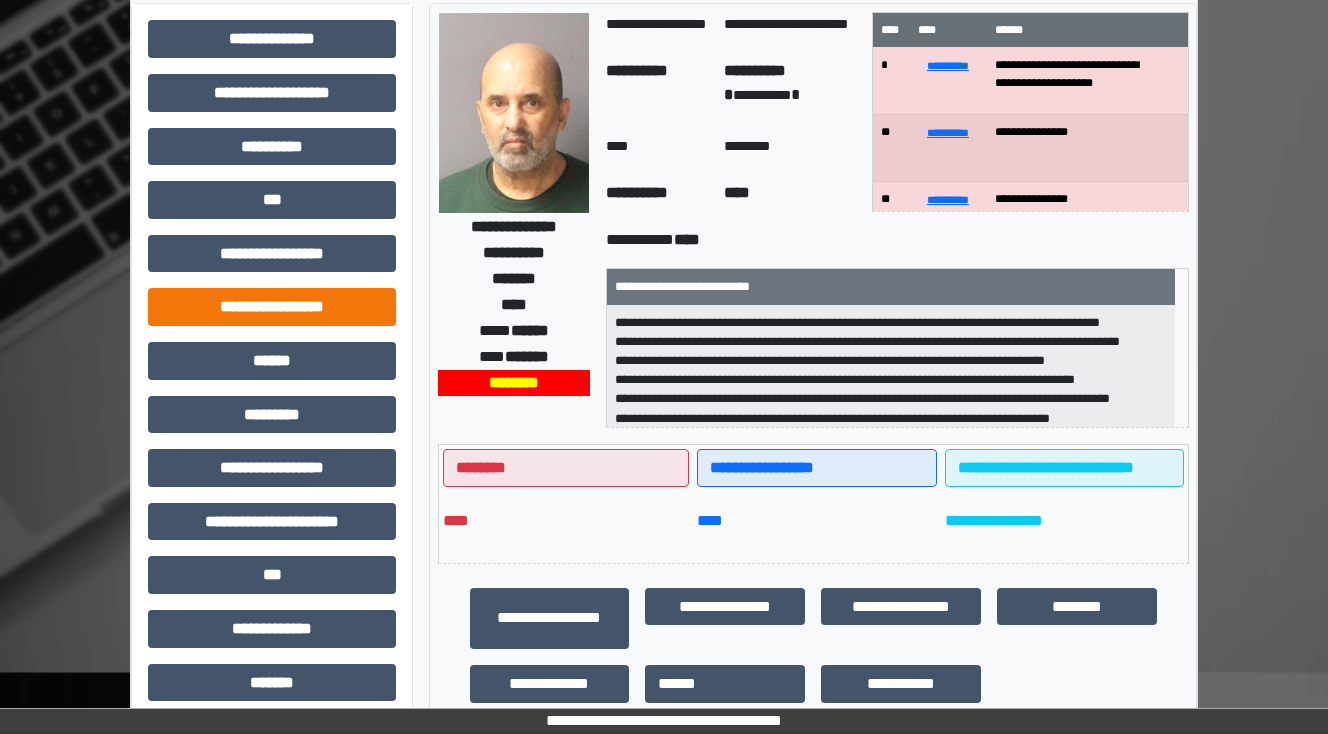 scroll, scrollTop: 320, scrollLeft: 0, axis: vertical 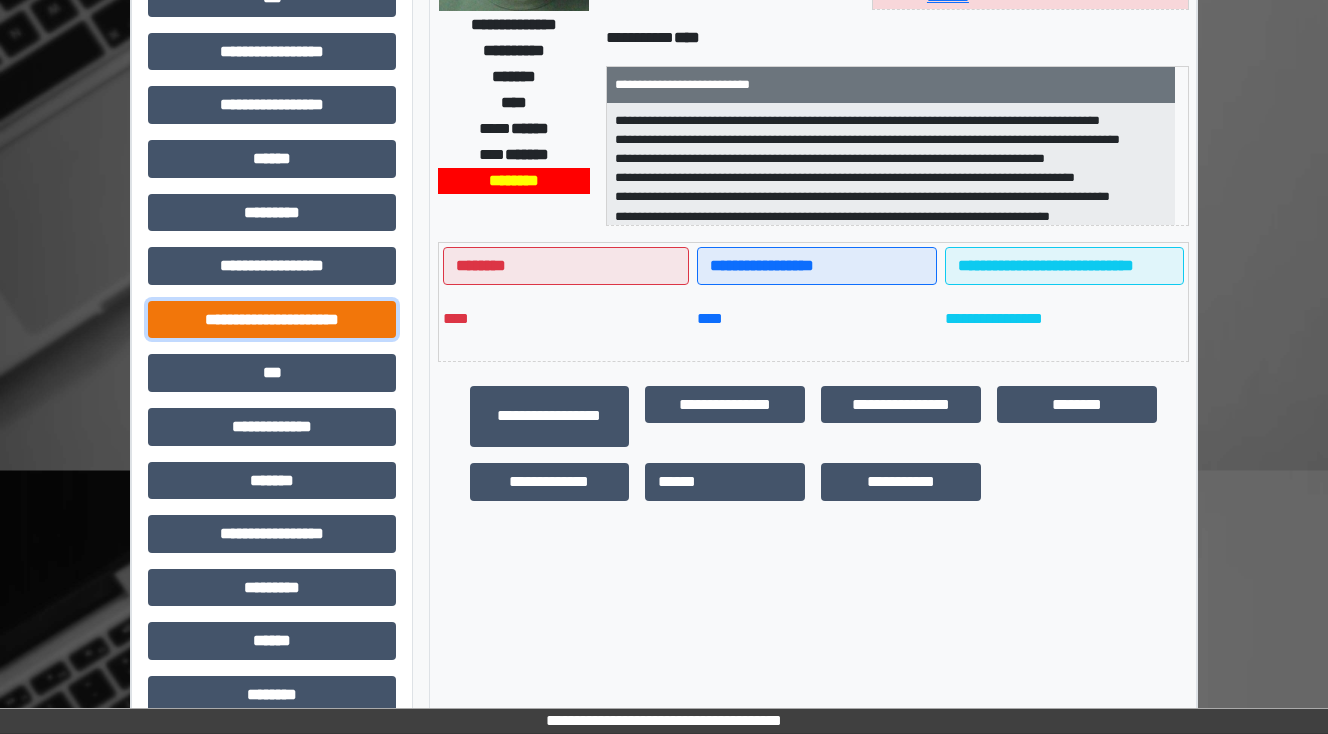 click on "**********" at bounding box center [272, 320] 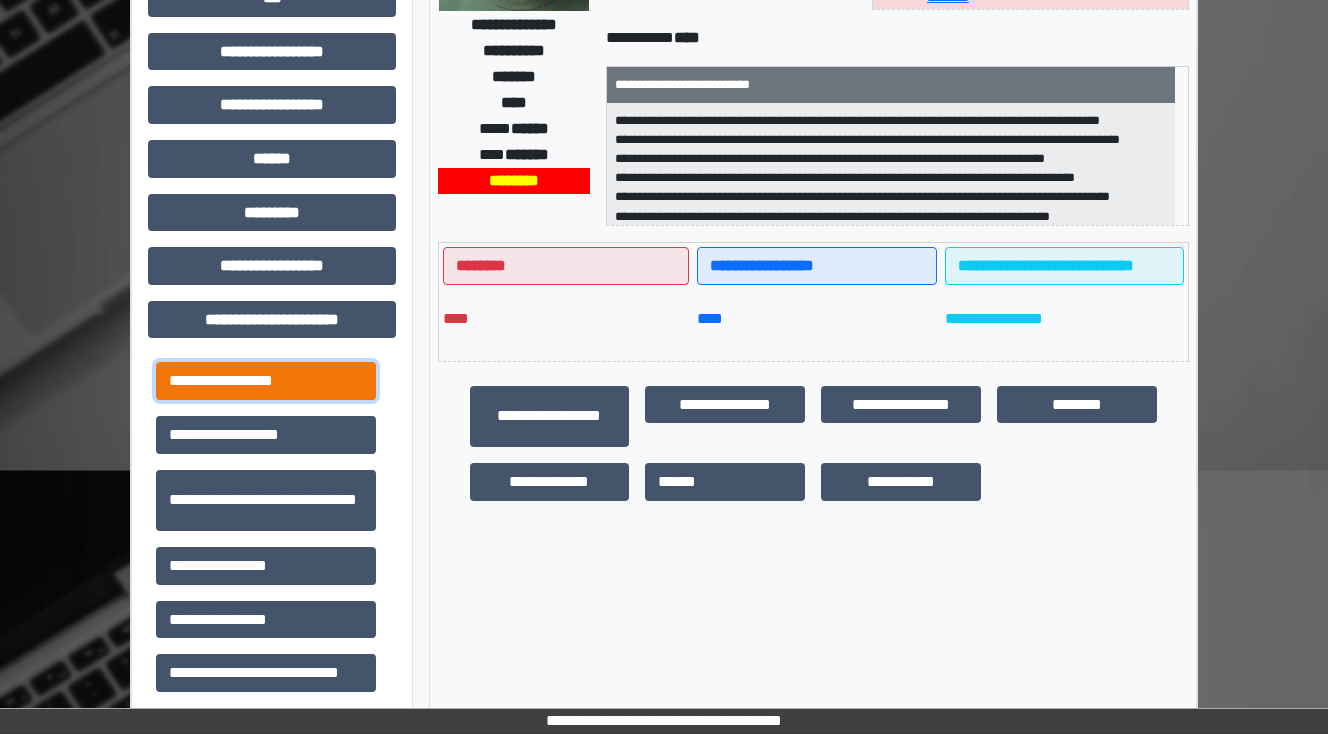 click on "**********" at bounding box center (266, 381) 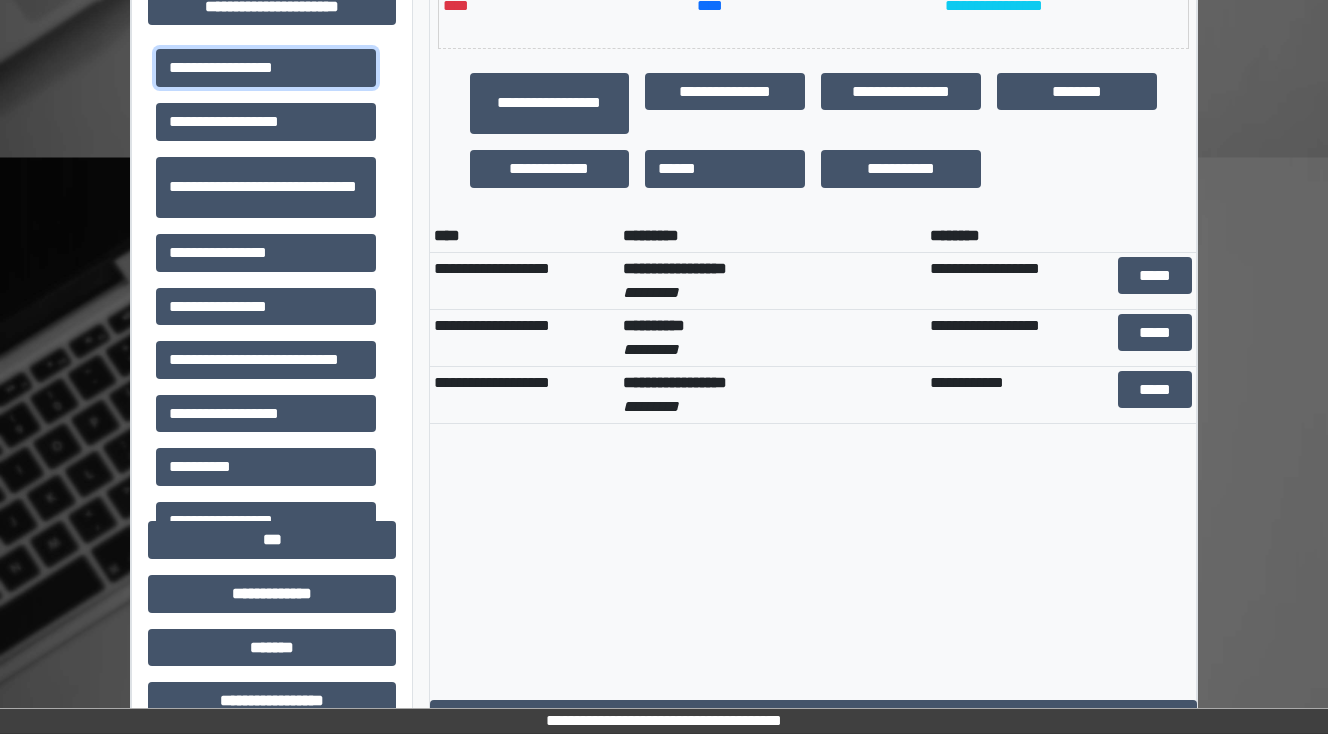 scroll, scrollTop: 640, scrollLeft: 0, axis: vertical 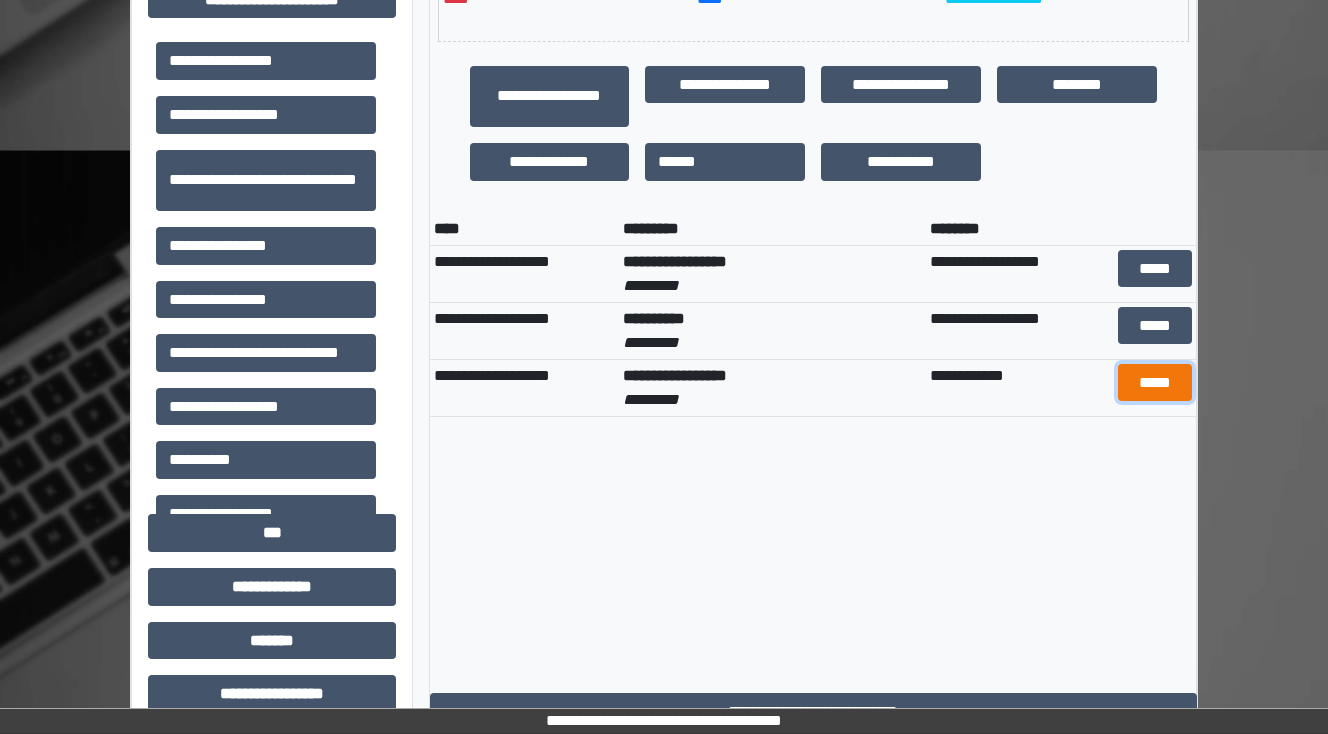 click on "*****" at bounding box center (1155, 383) 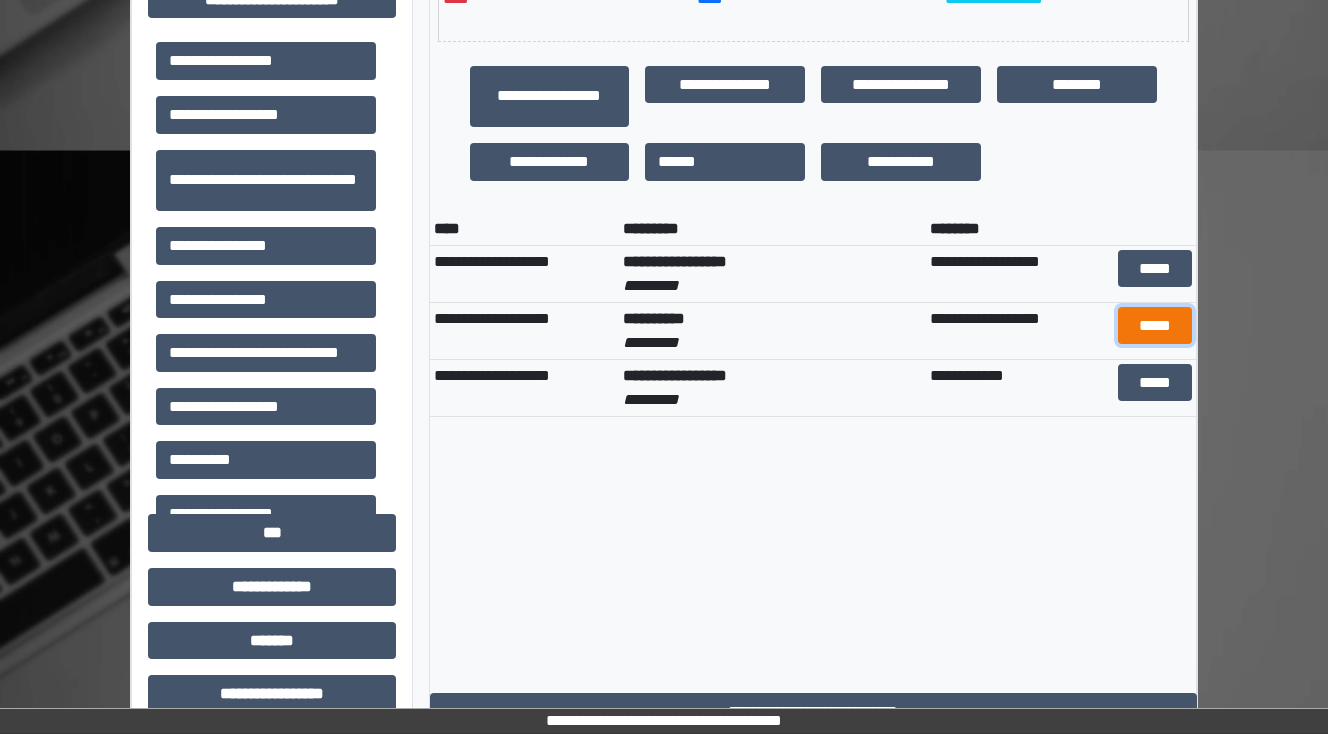 click on "*****" at bounding box center (1155, 326) 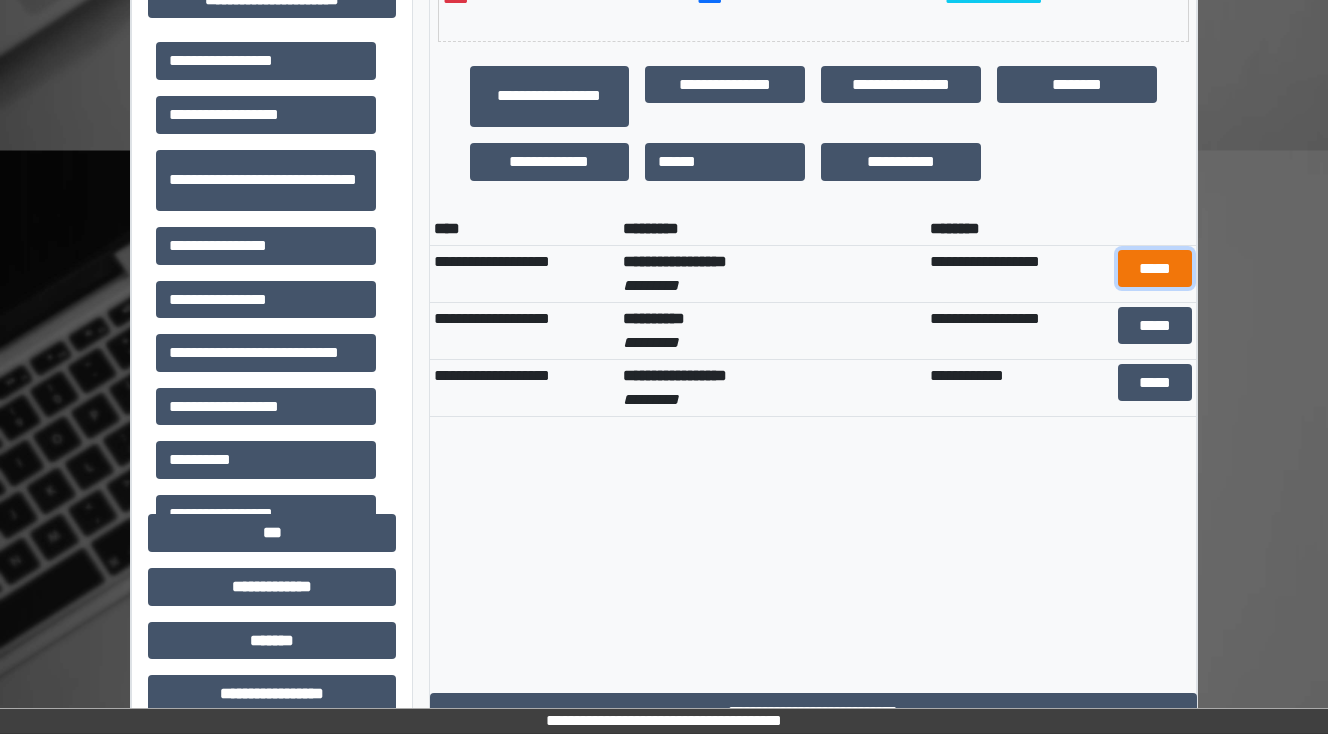 click on "*****" at bounding box center (1155, 269) 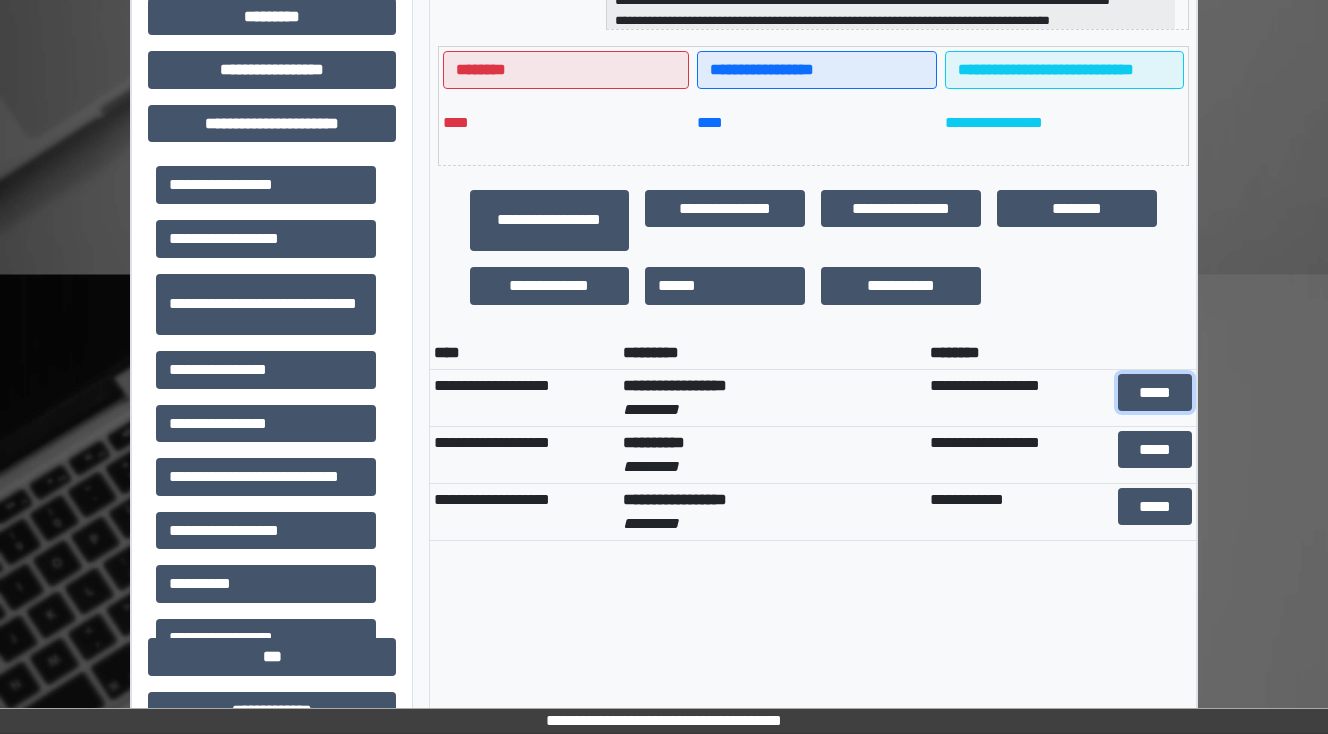 scroll, scrollTop: 320, scrollLeft: 0, axis: vertical 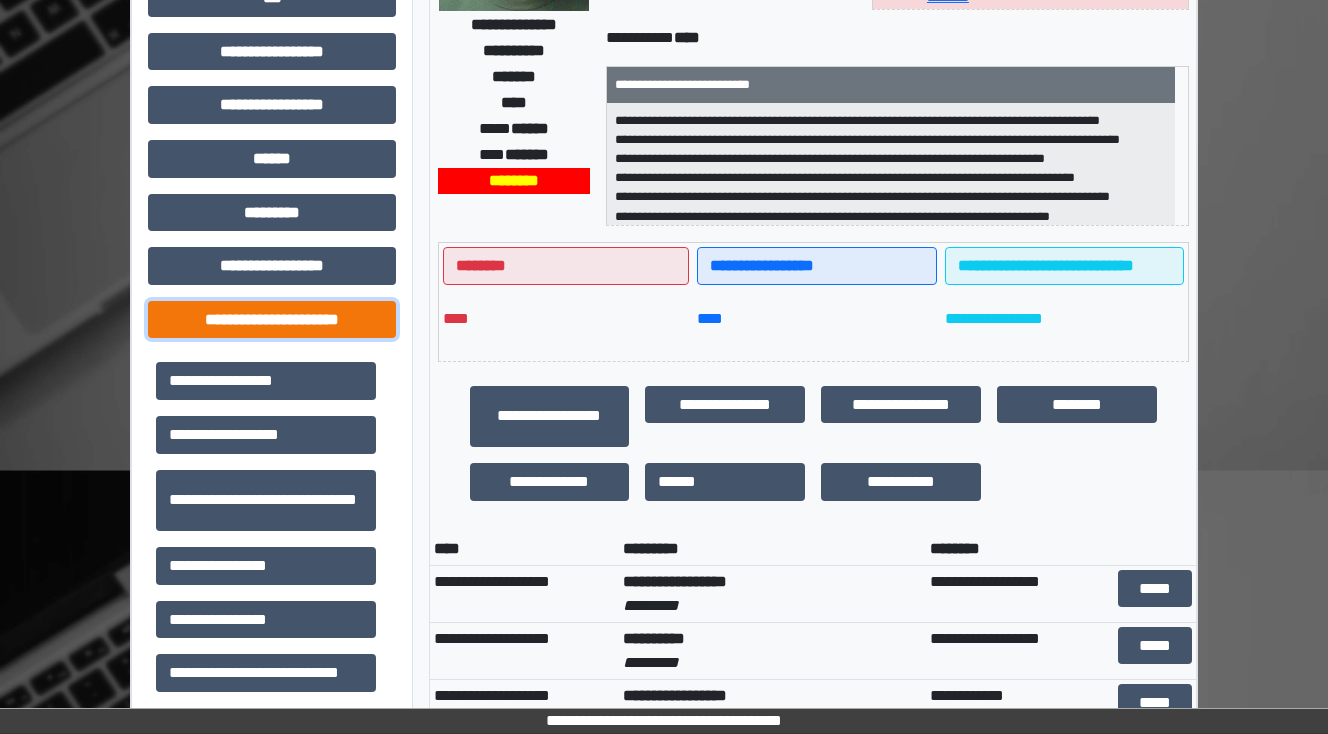 click on "**********" at bounding box center (272, 320) 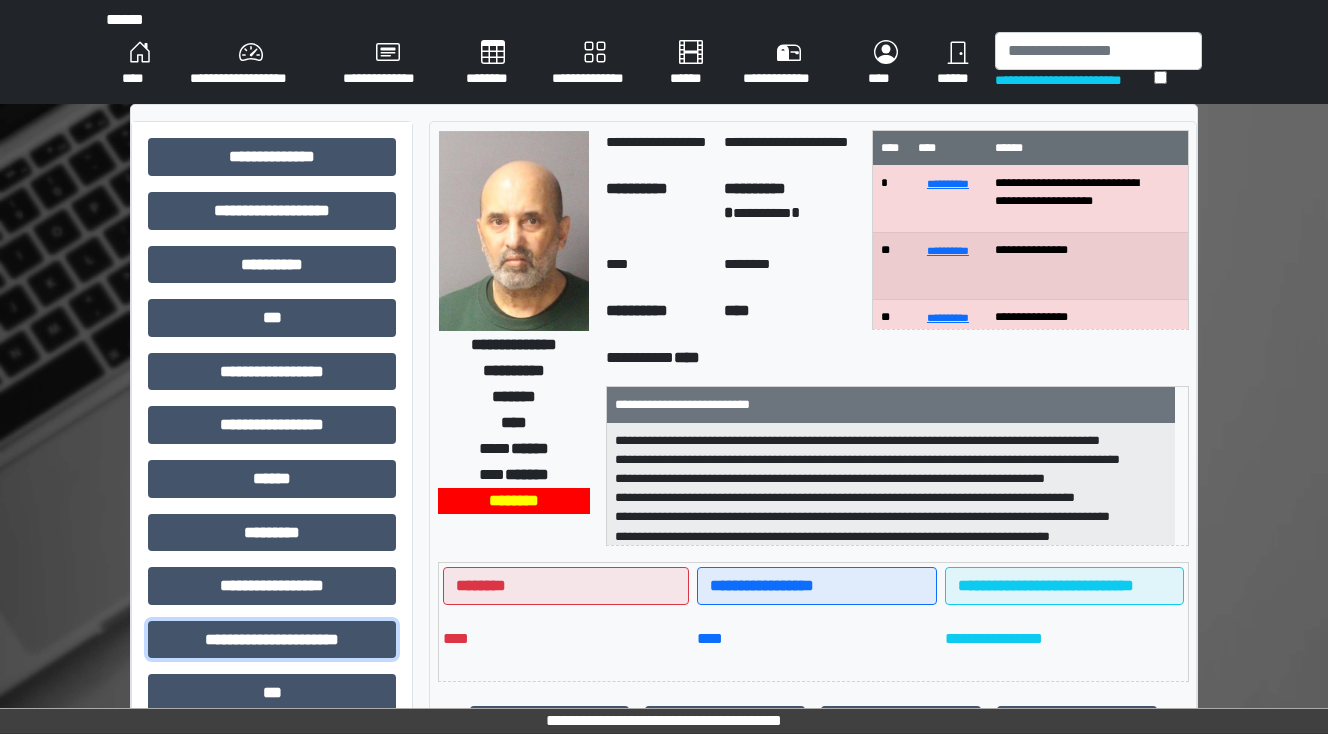 scroll, scrollTop: 0, scrollLeft: 0, axis: both 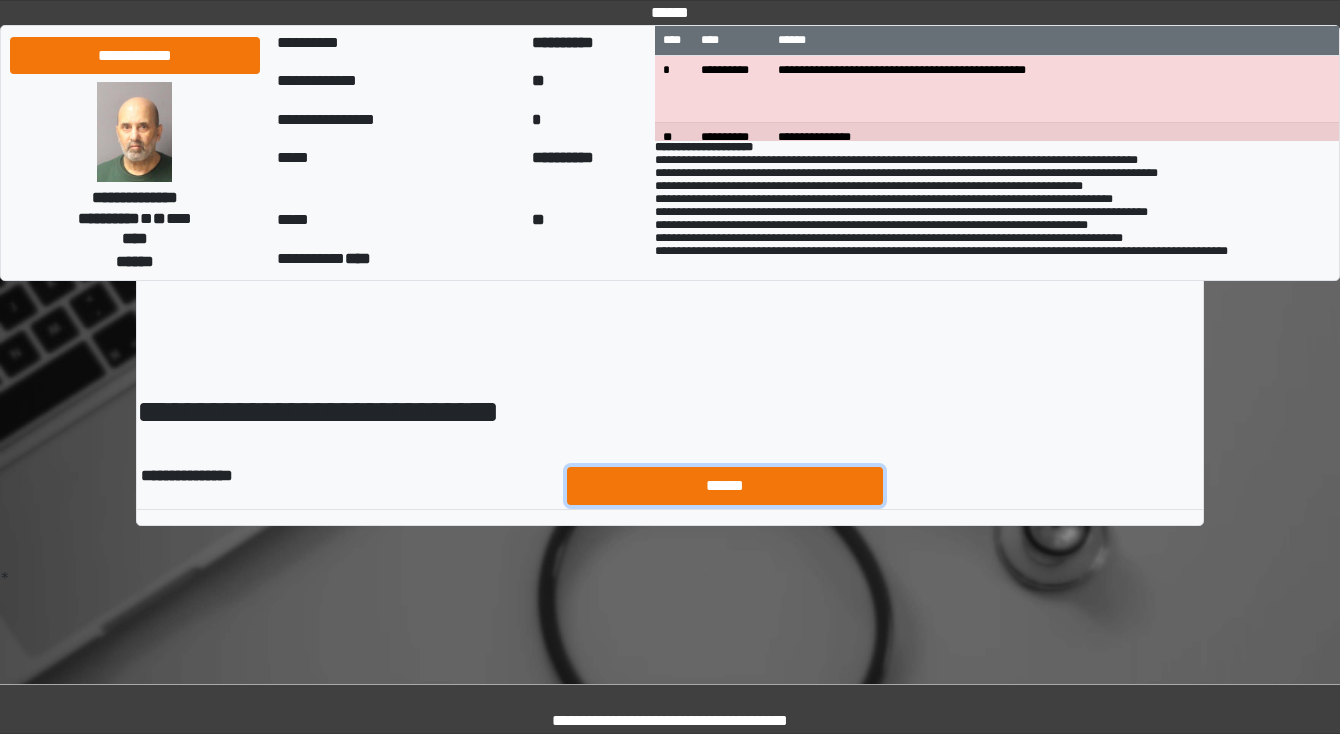 click on "******" at bounding box center [725, 486] 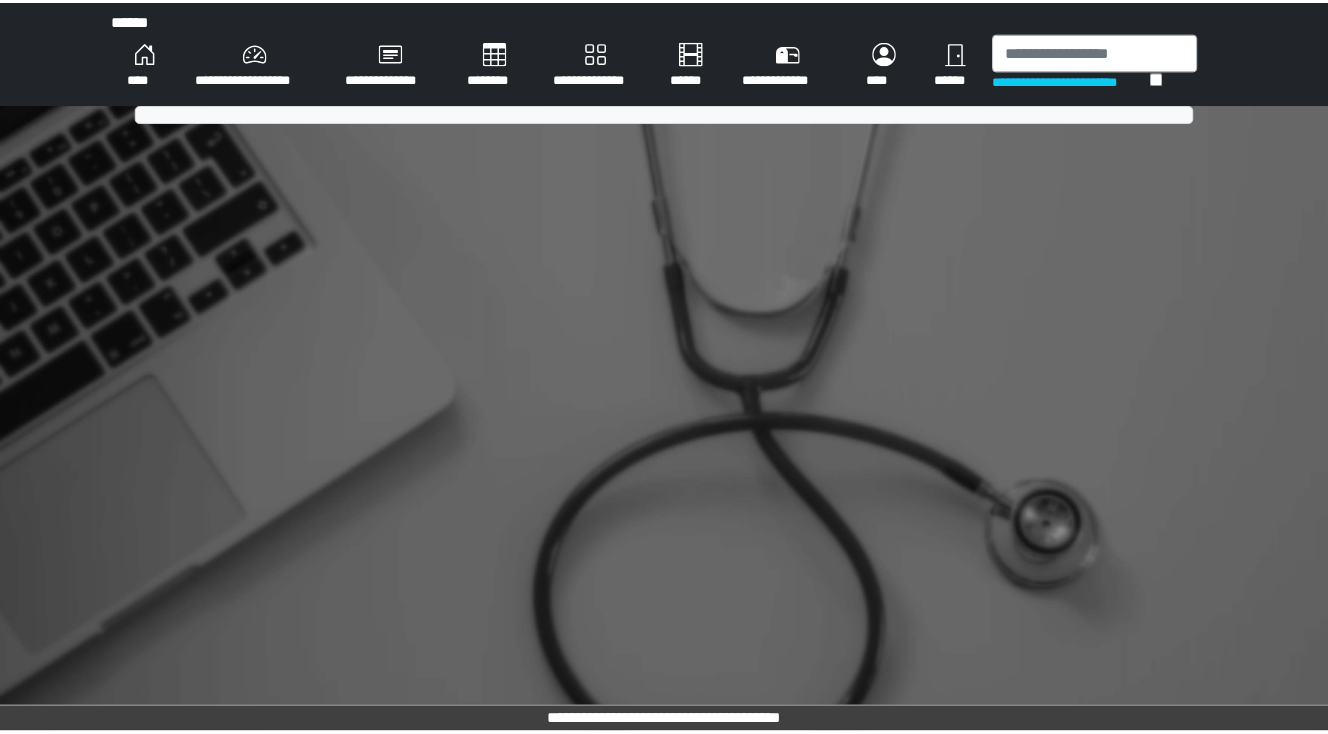 scroll, scrollTop: 0, scrollLeft: 0, axis: both 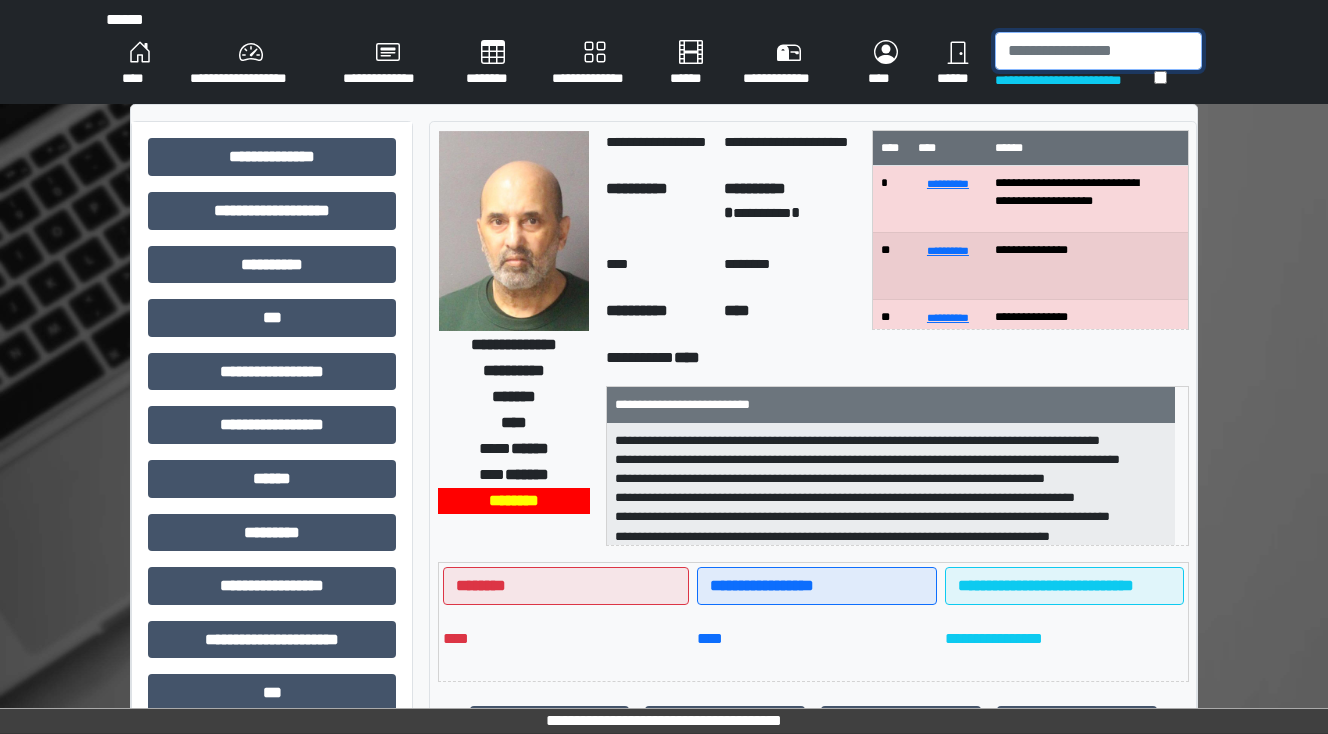 click at bounding box center (1098, 51) 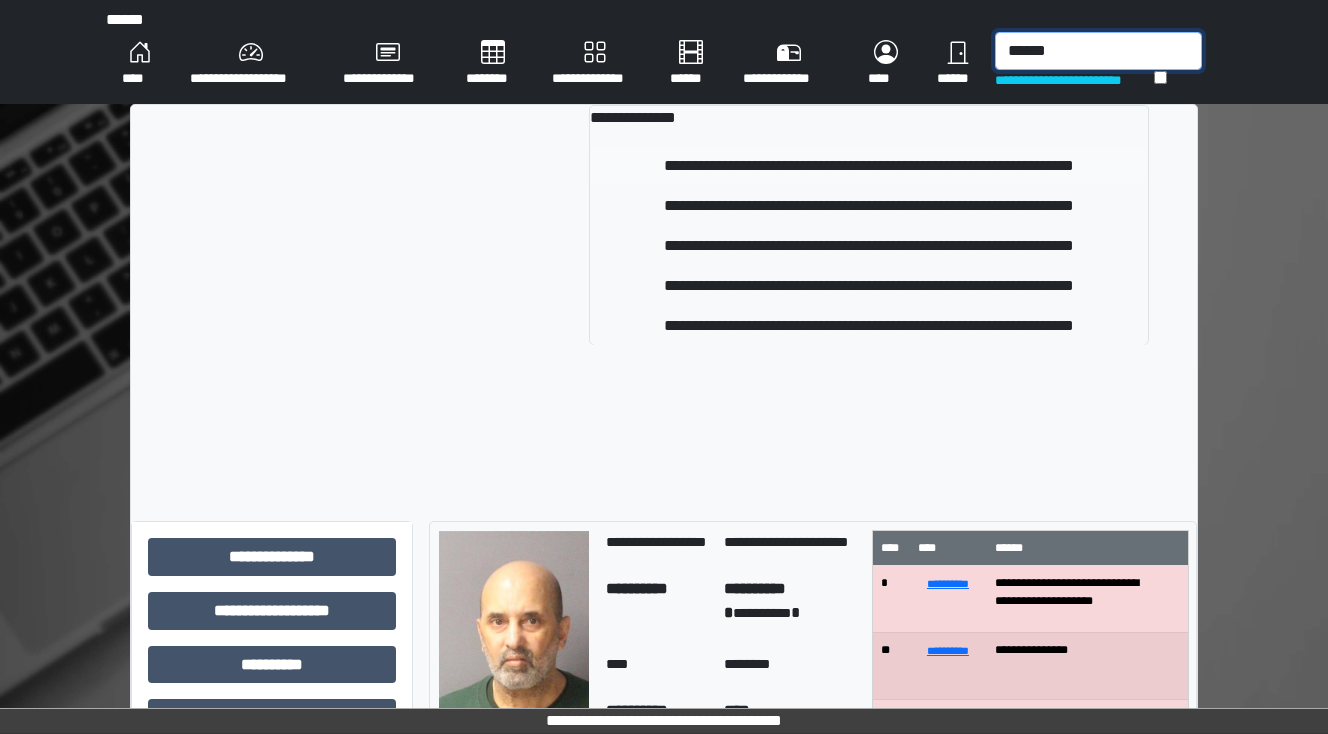 type on "******" 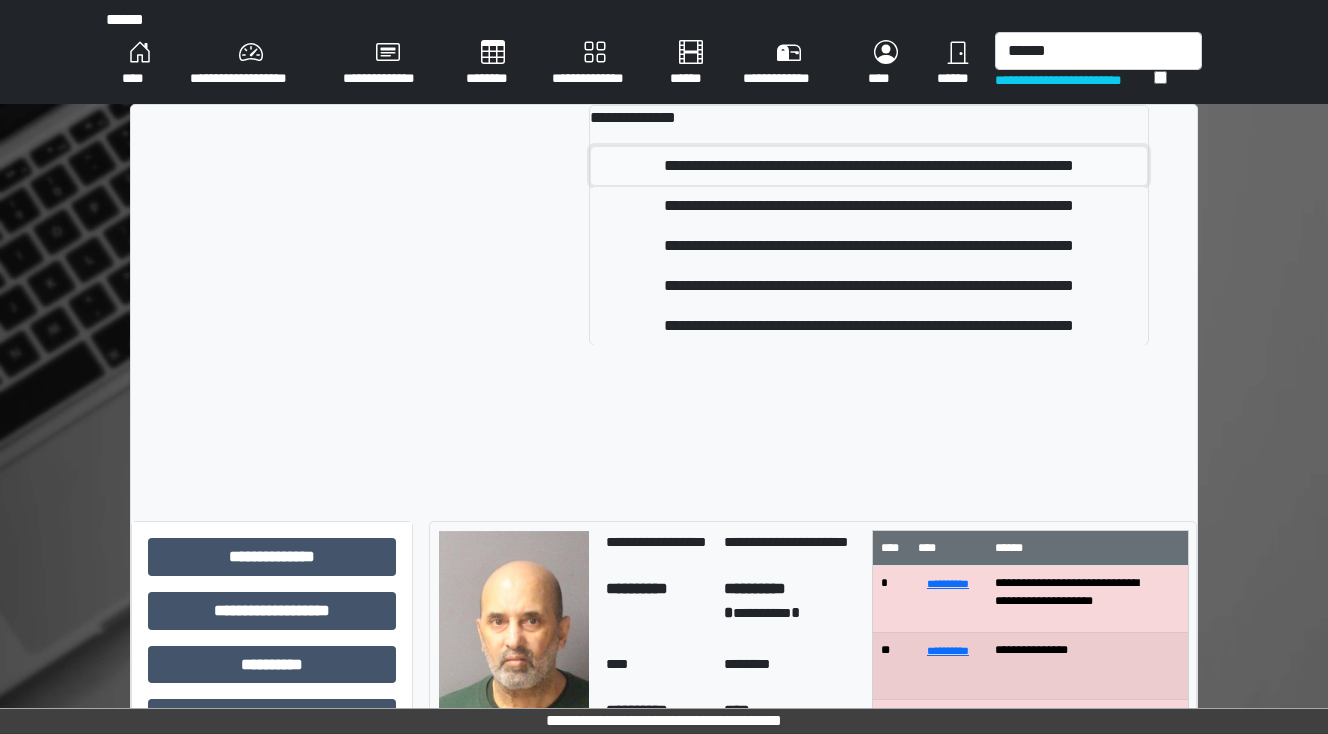 click on "**********" at bounding box center (869, 166) 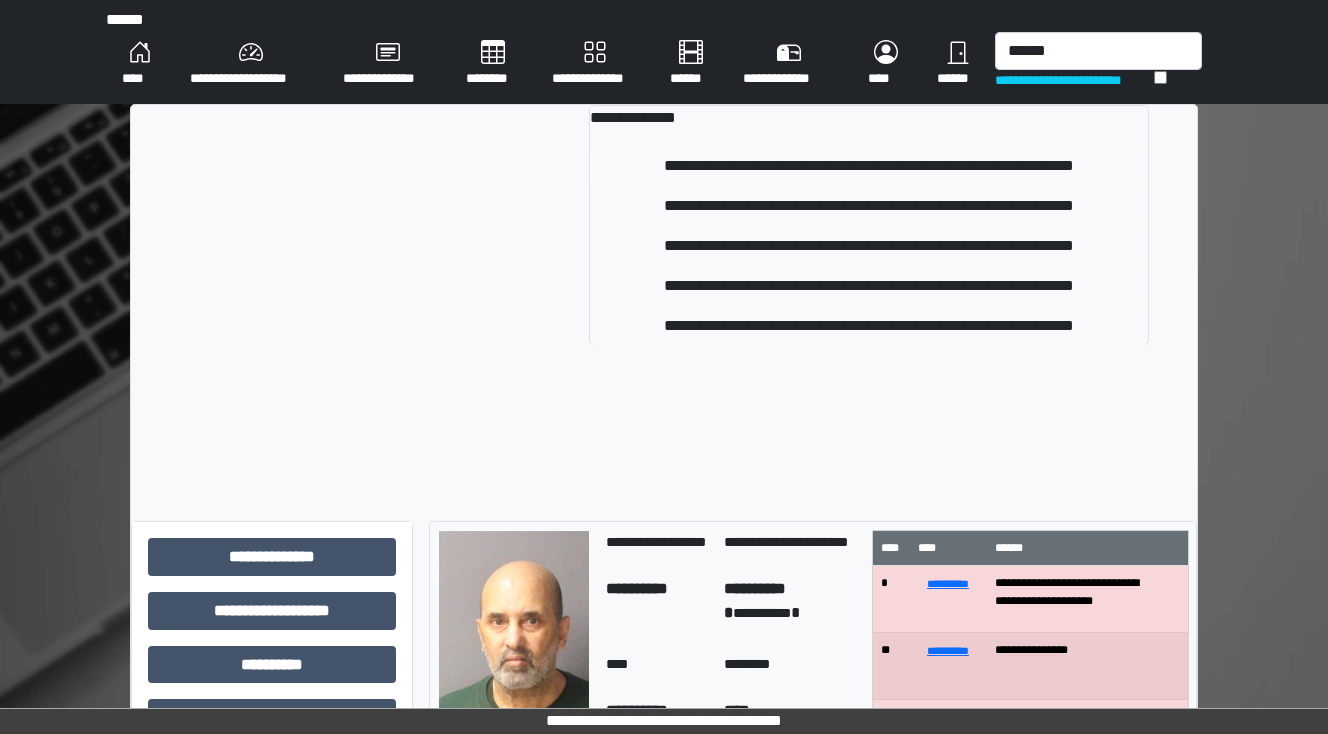 type 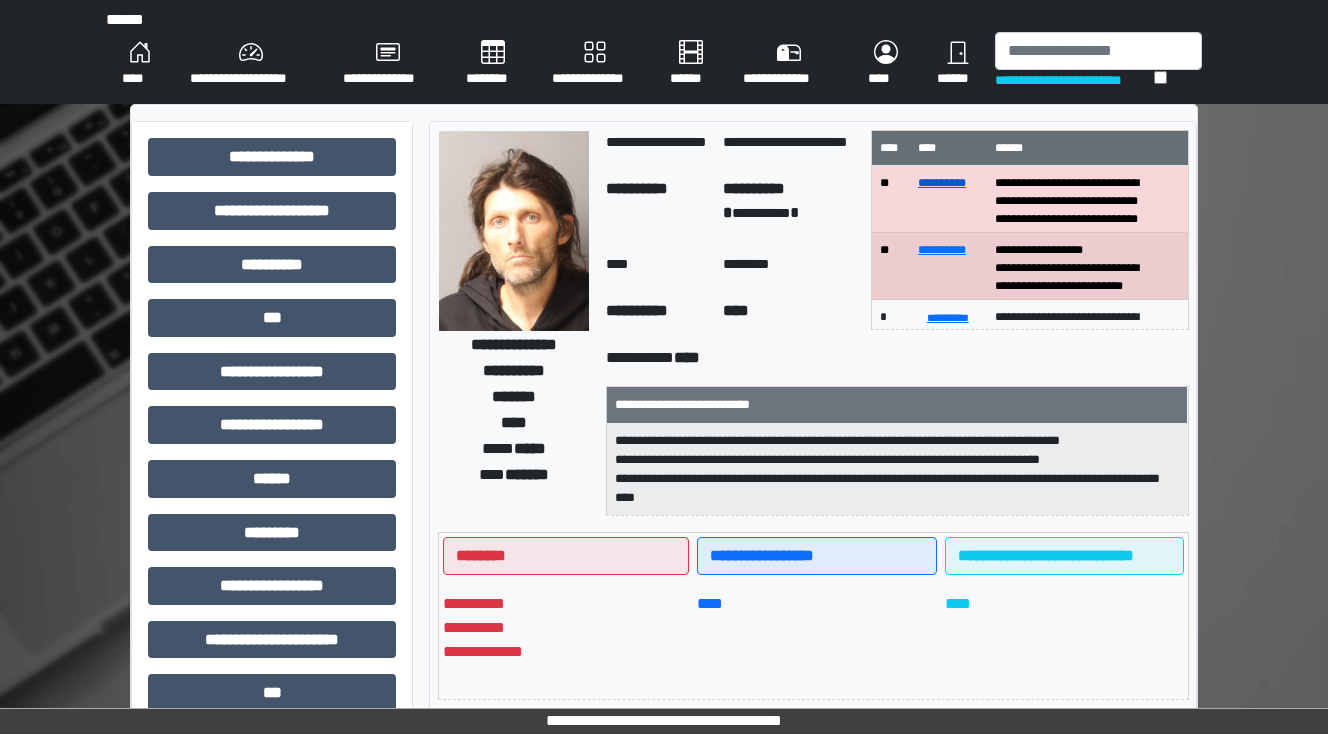 click on "**********" at bounding box center [942, 183] 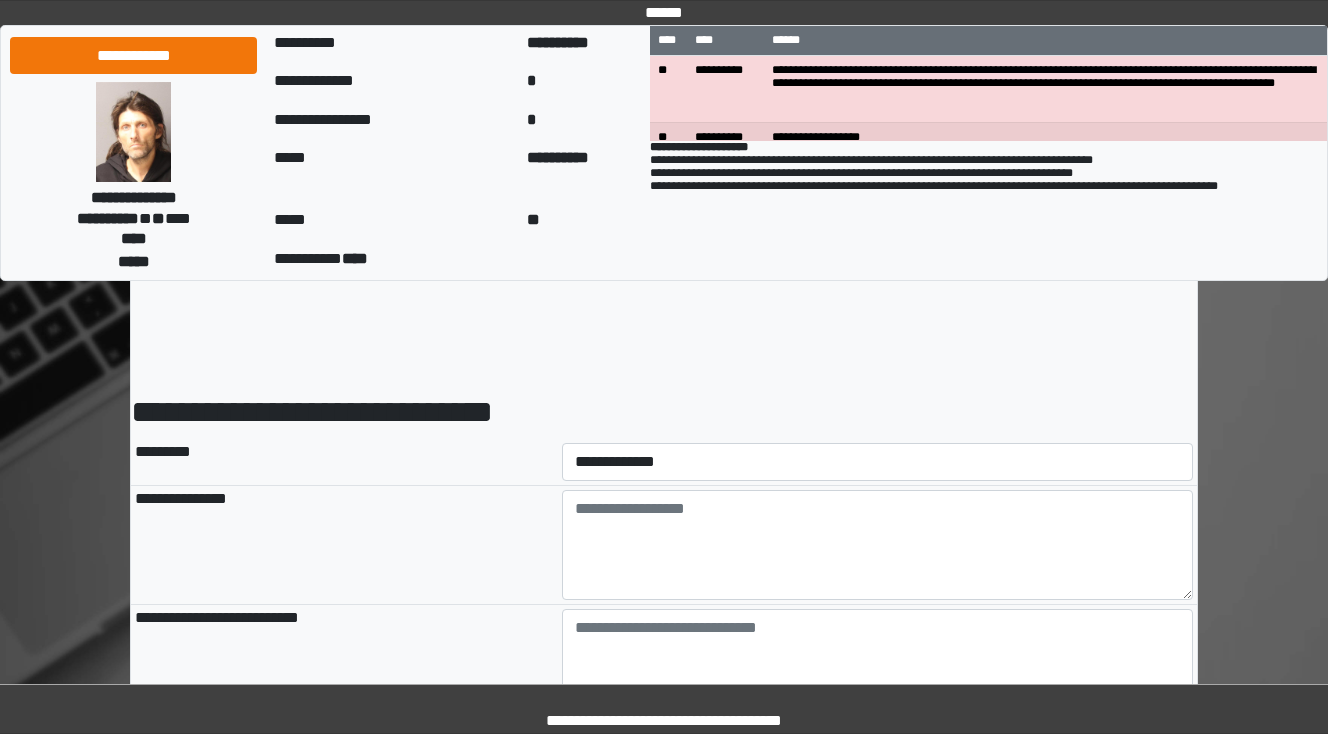 scroll, scrollTop: 0, scrollLeft: 0, axis: both 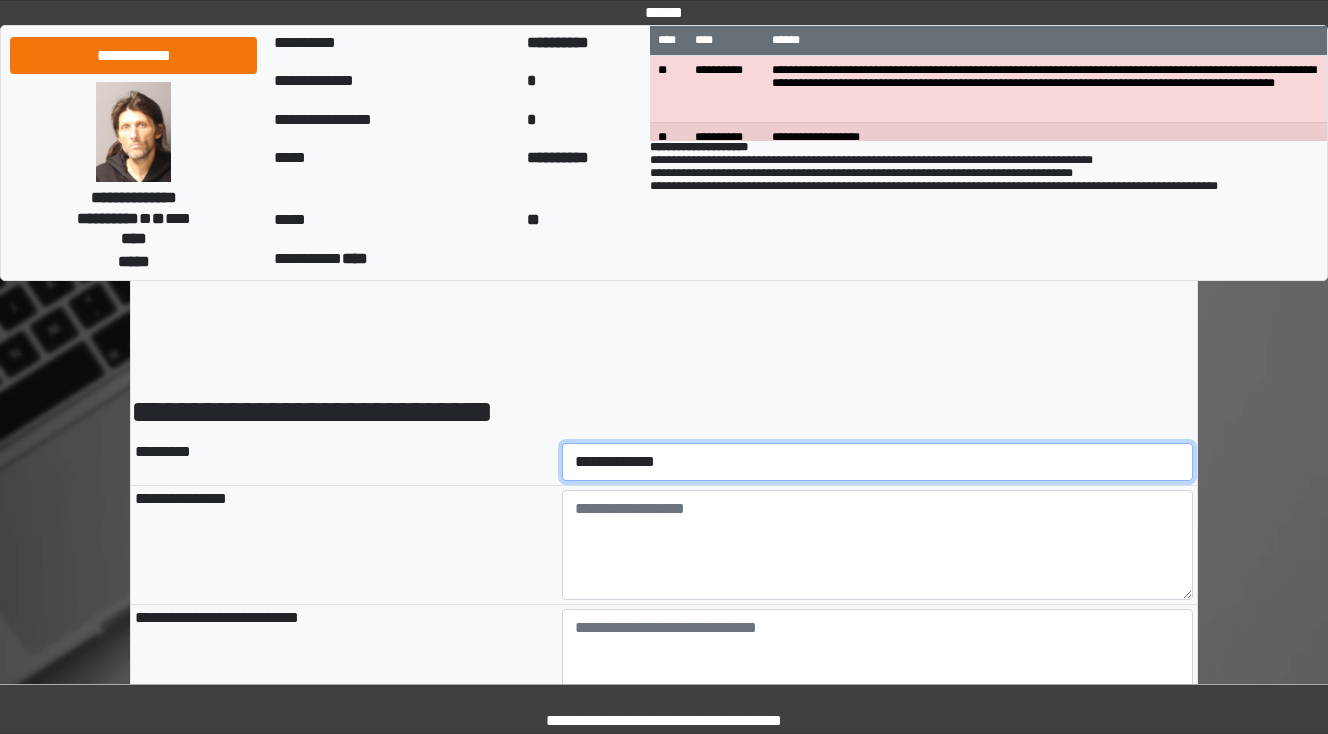 click on "**********" at bounding box center [878, 462] 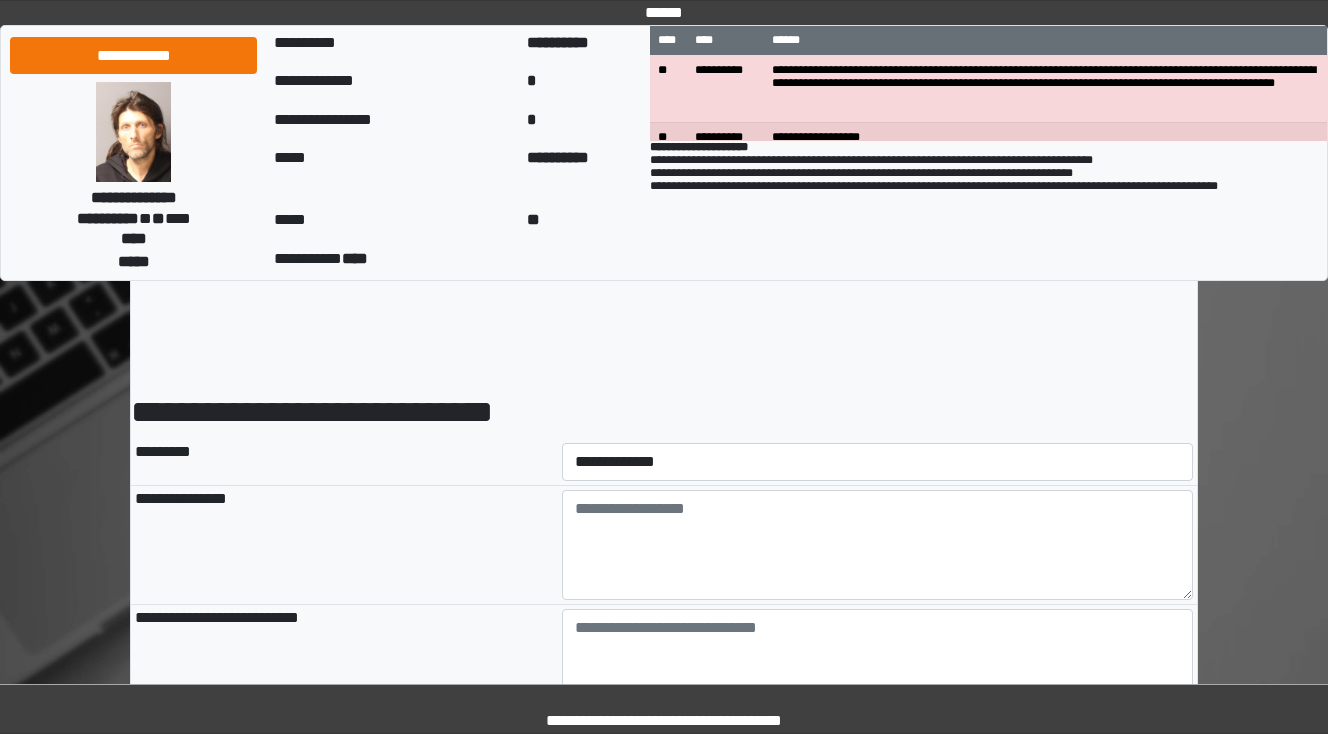 click on "*********" at bounding box center (344, 462) 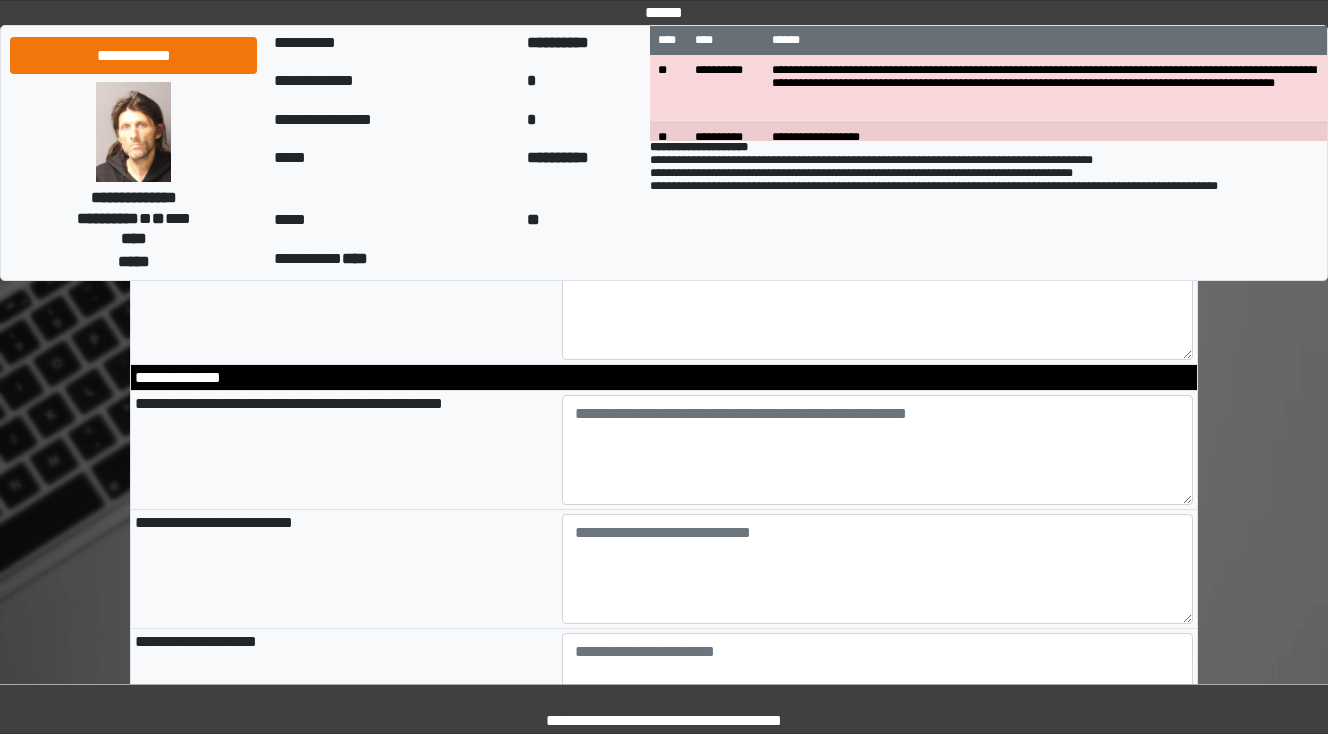 scroll, scrollTop: 720, scrollLeft: 0, axis: vertical 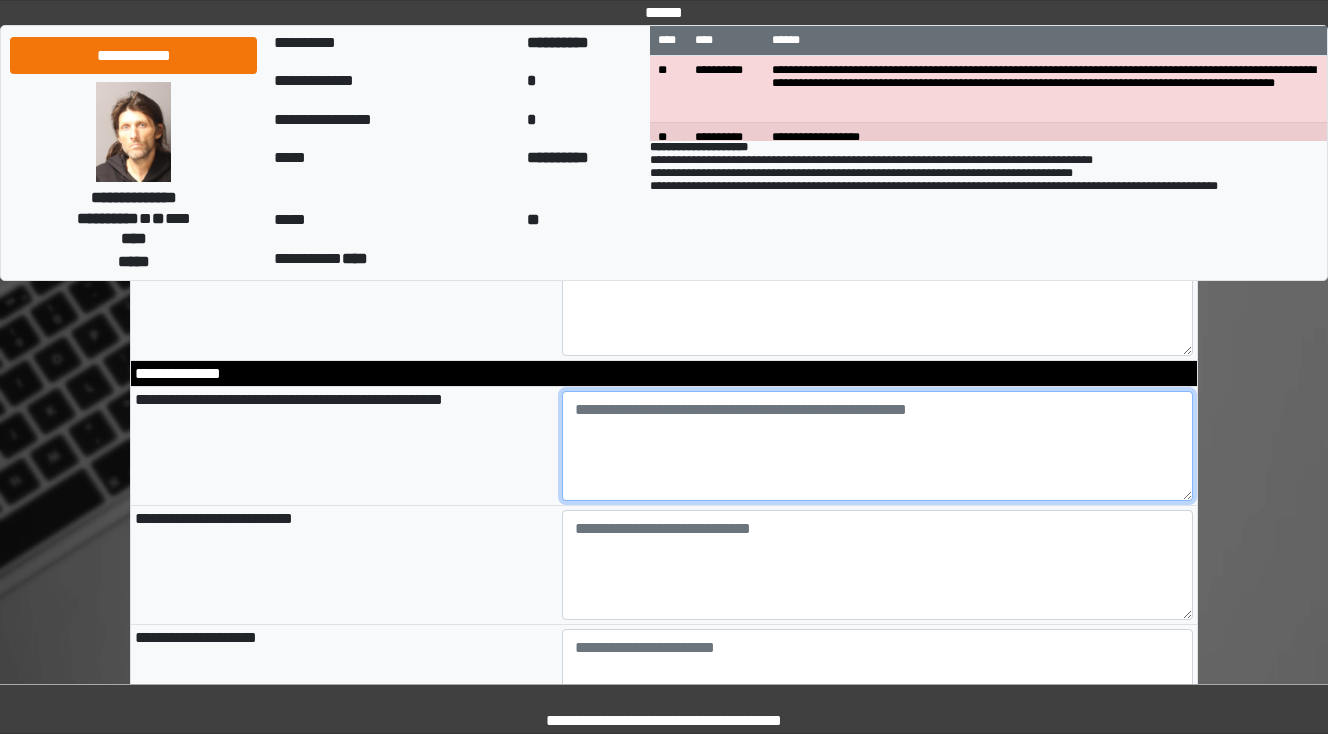 click at bounding box center (878, 446) 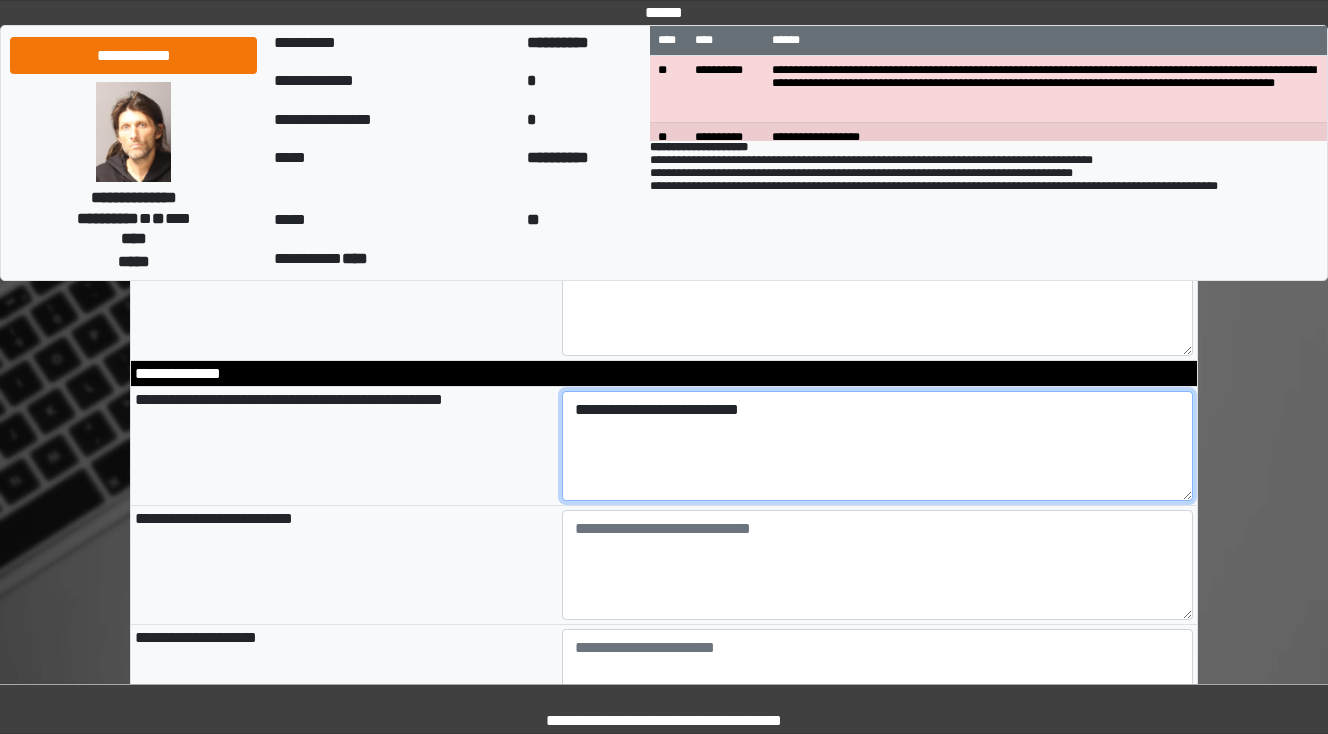 click on "**********" at bounding box center [878, 446] 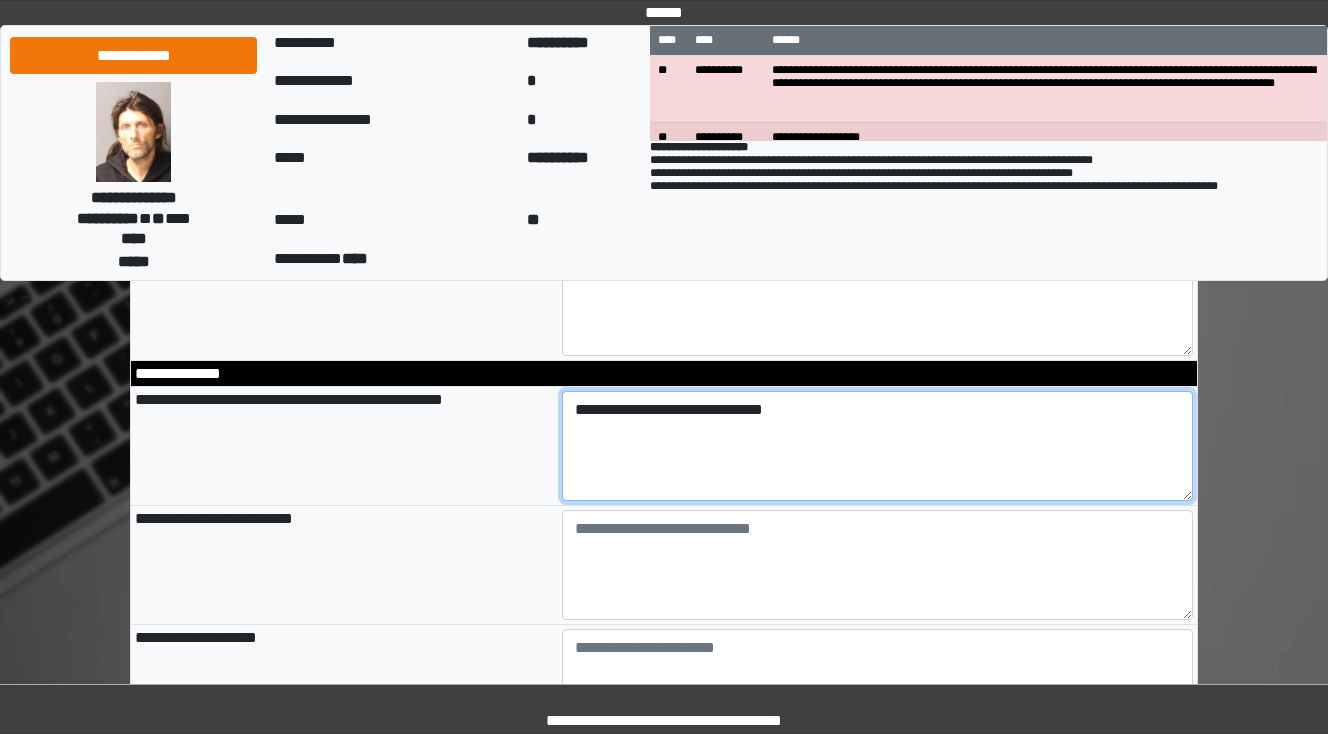 click on "**********" at bounding box center (878, 446) 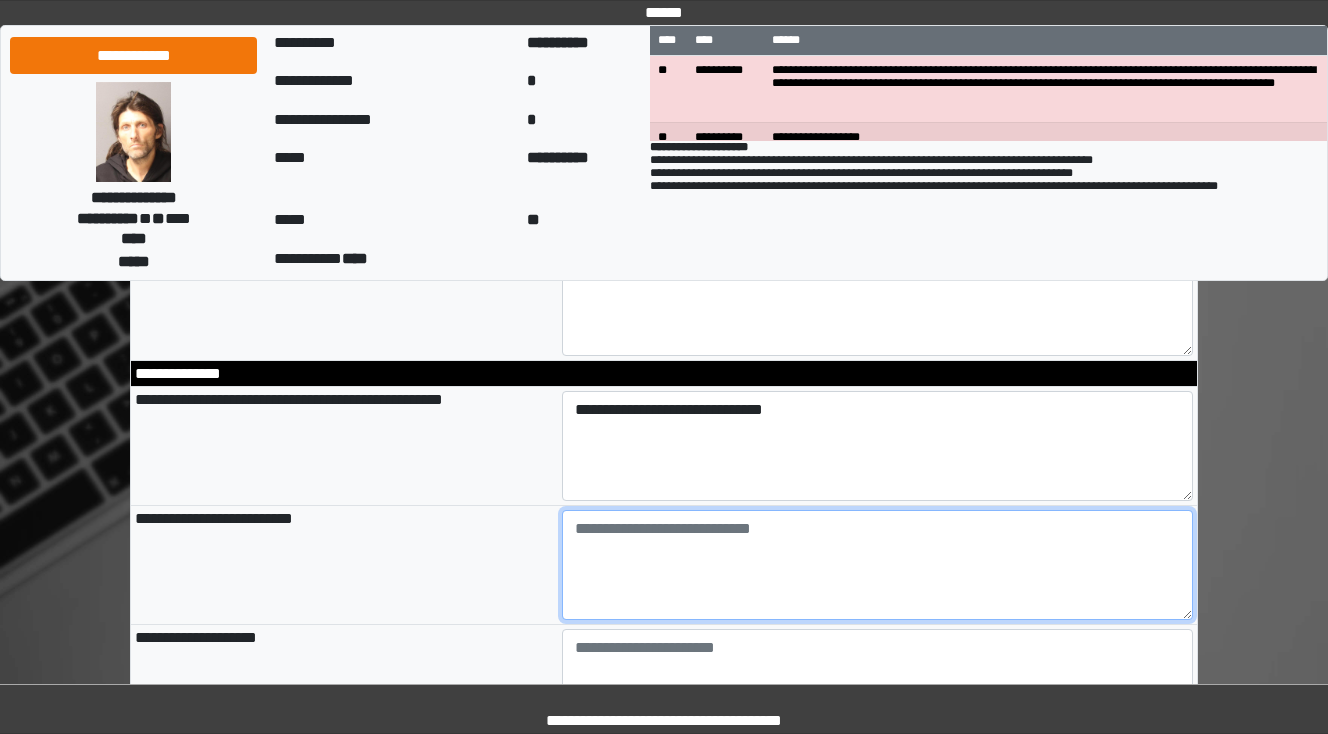 type on "**********" 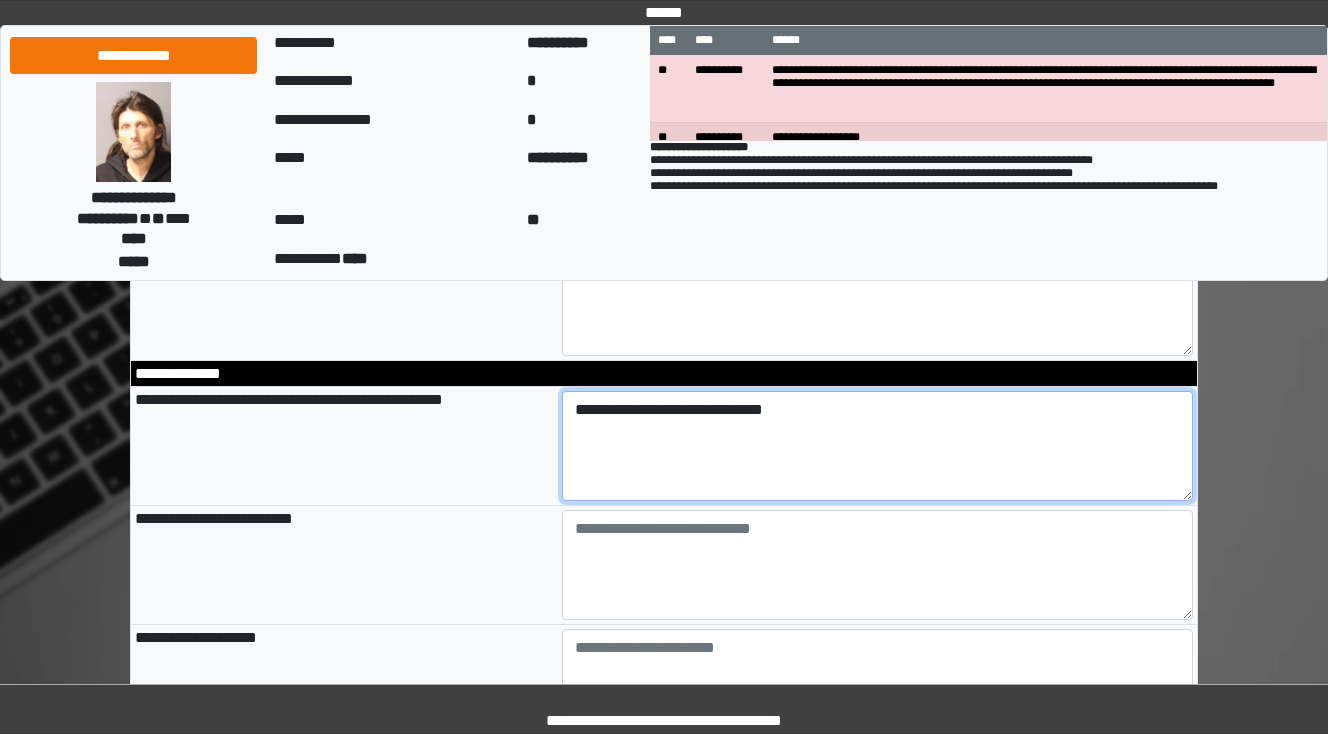 click on "**********" at bounding box center [878, 446] 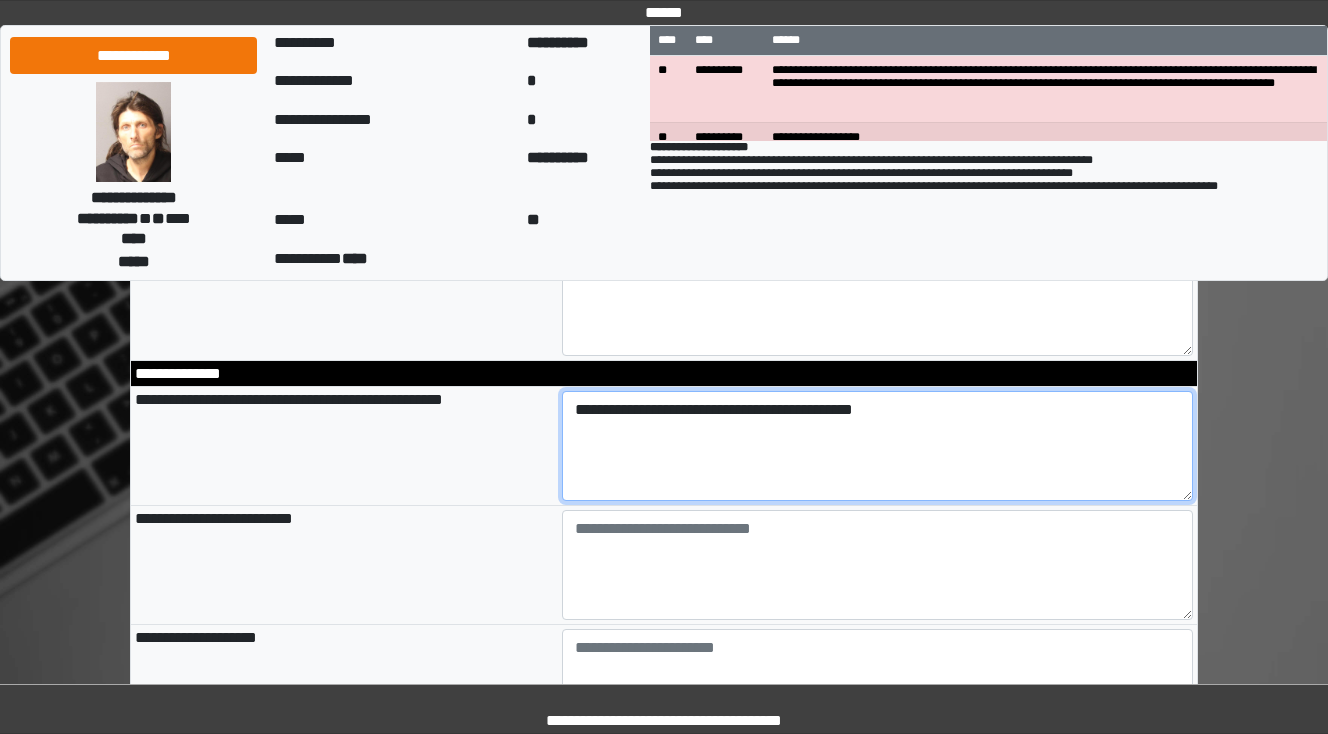 type on "**********" 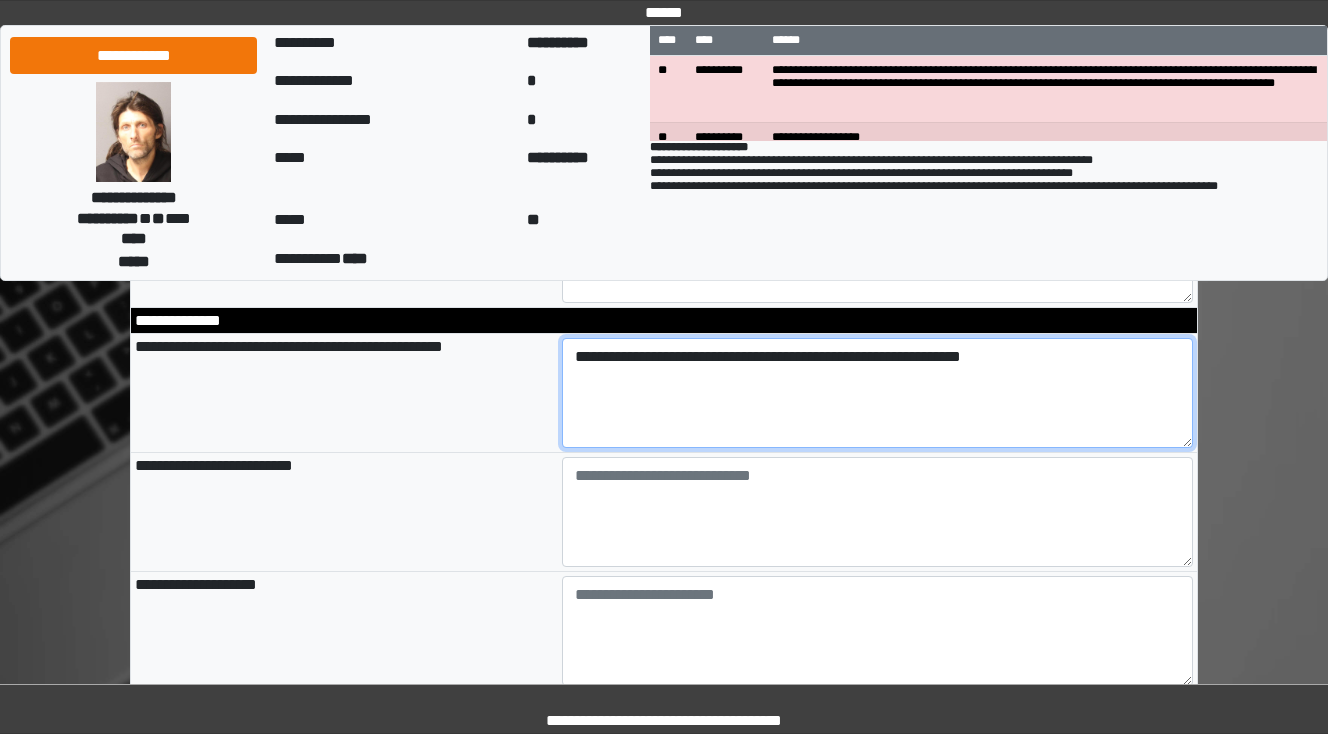 scroll, scrollTop: 800, scrollLeft: 0, axis: vertical 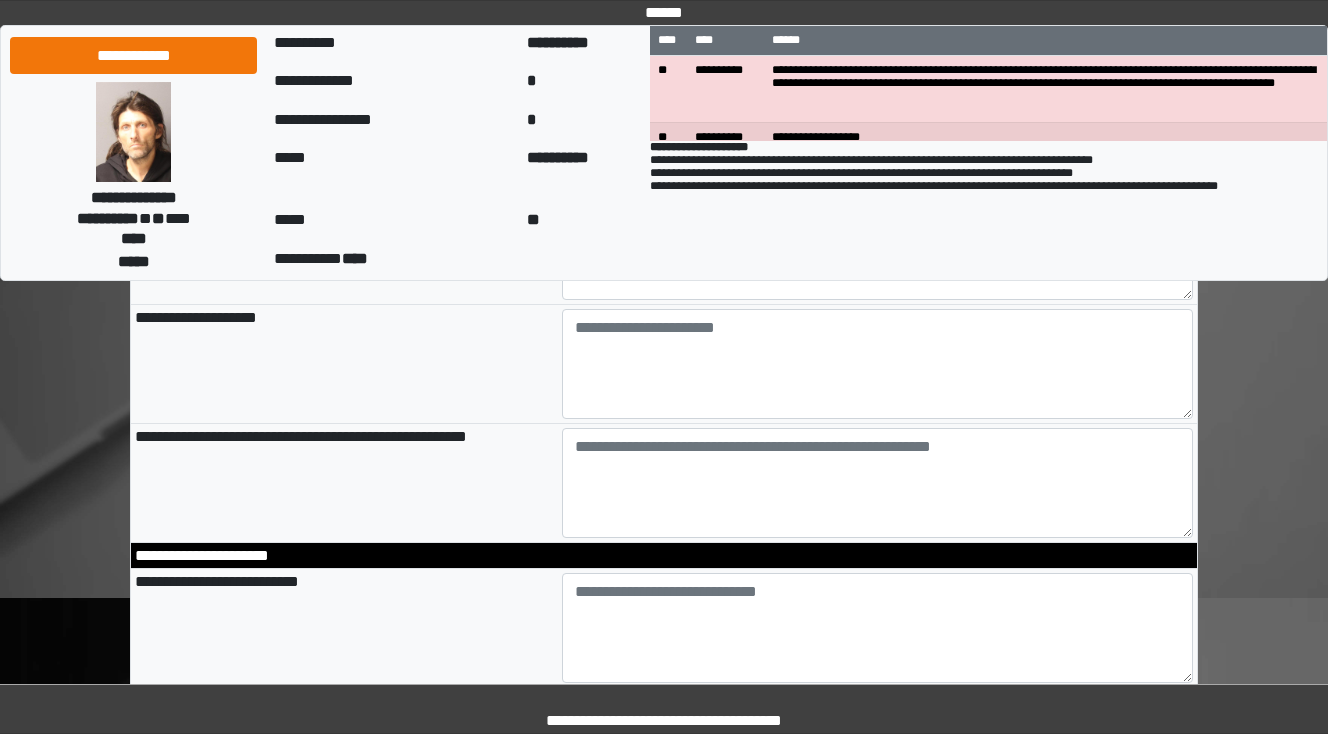type on "**********" 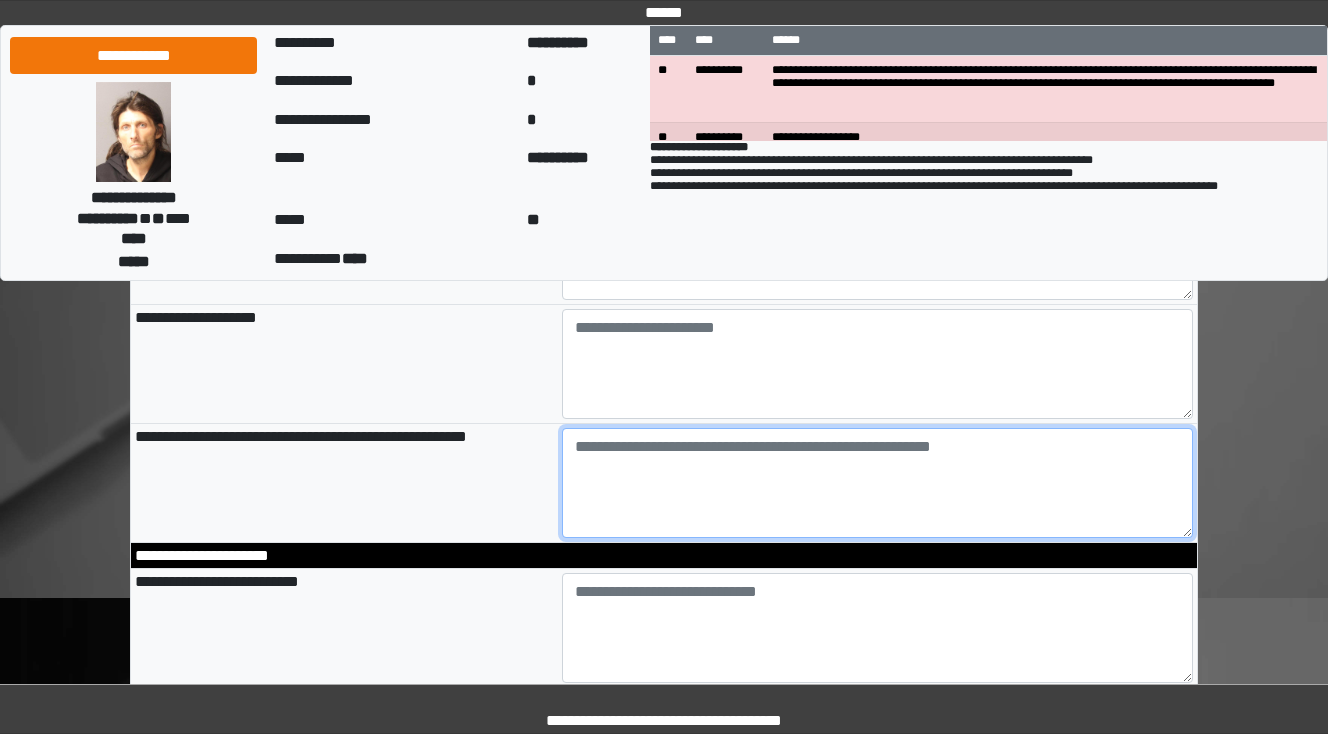 type on "**********" 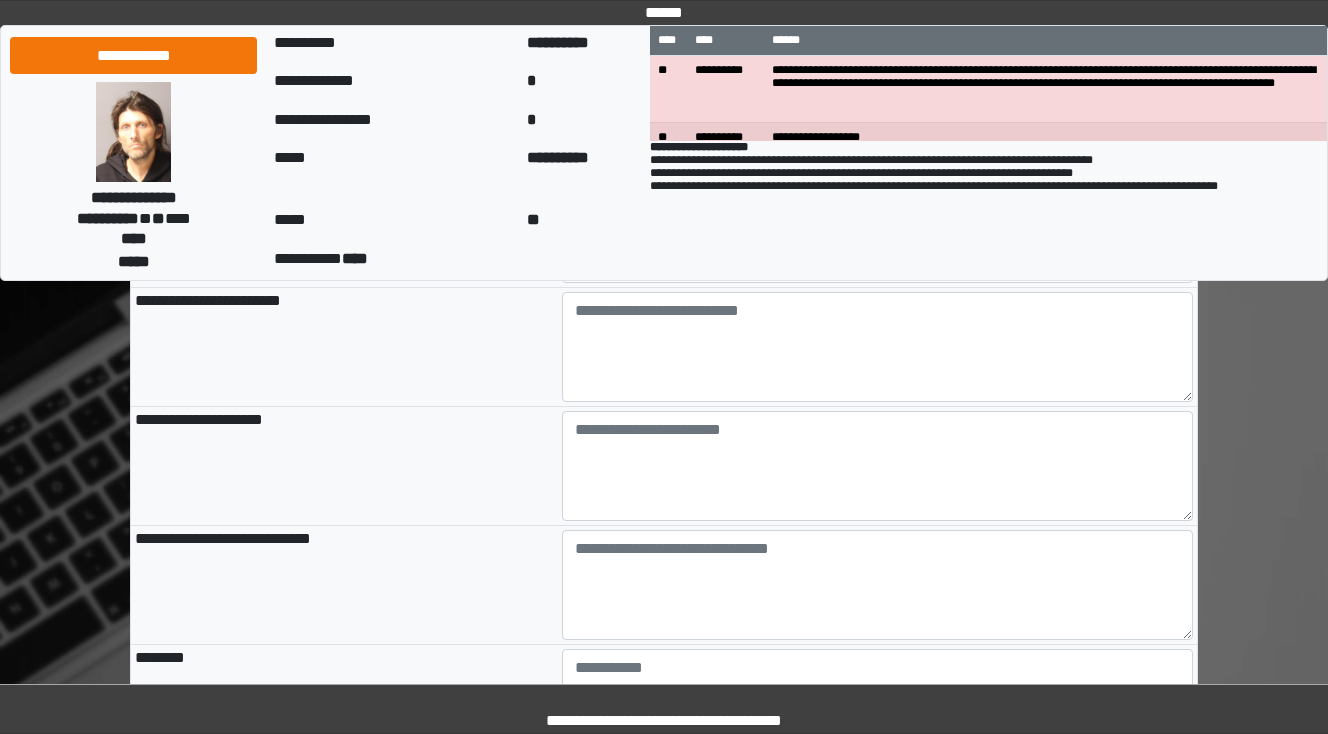 scroll, scrollTop: 1520, scrollLeft: 0, axis: vertical 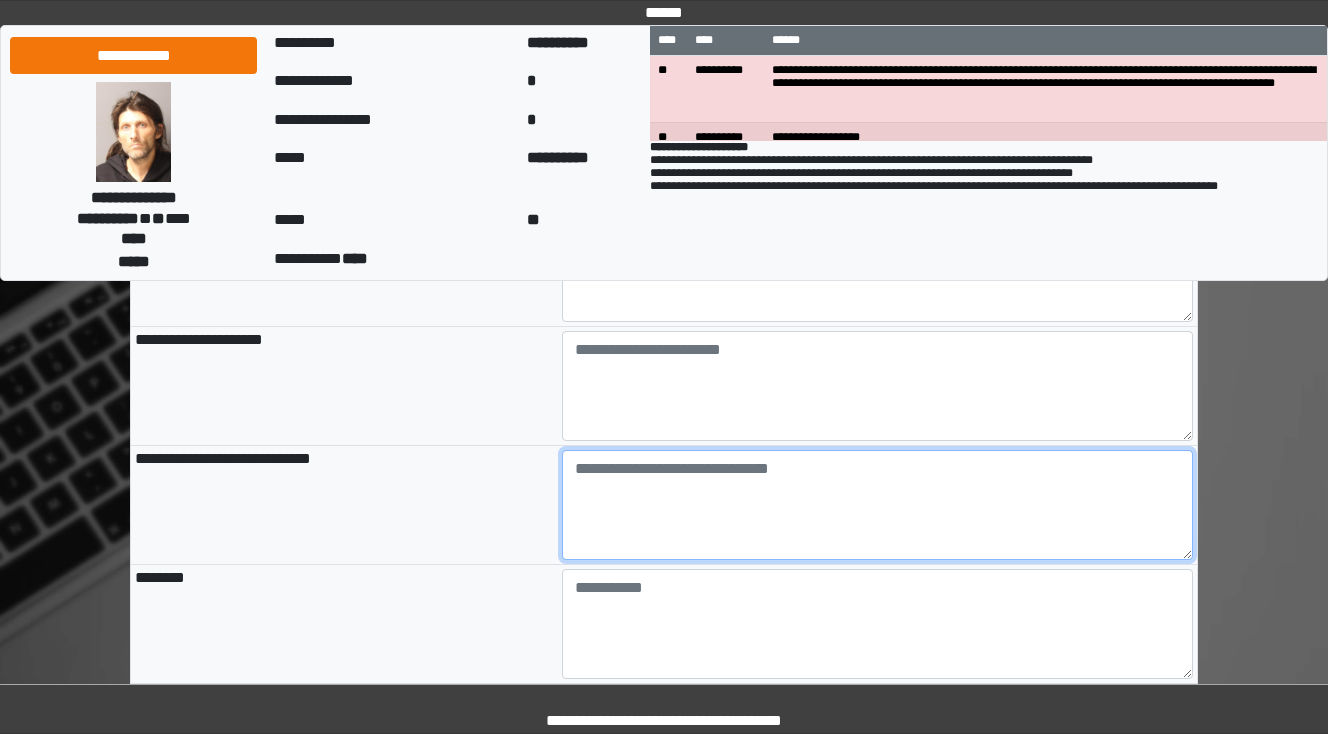 click at bounding box center (878, 505) 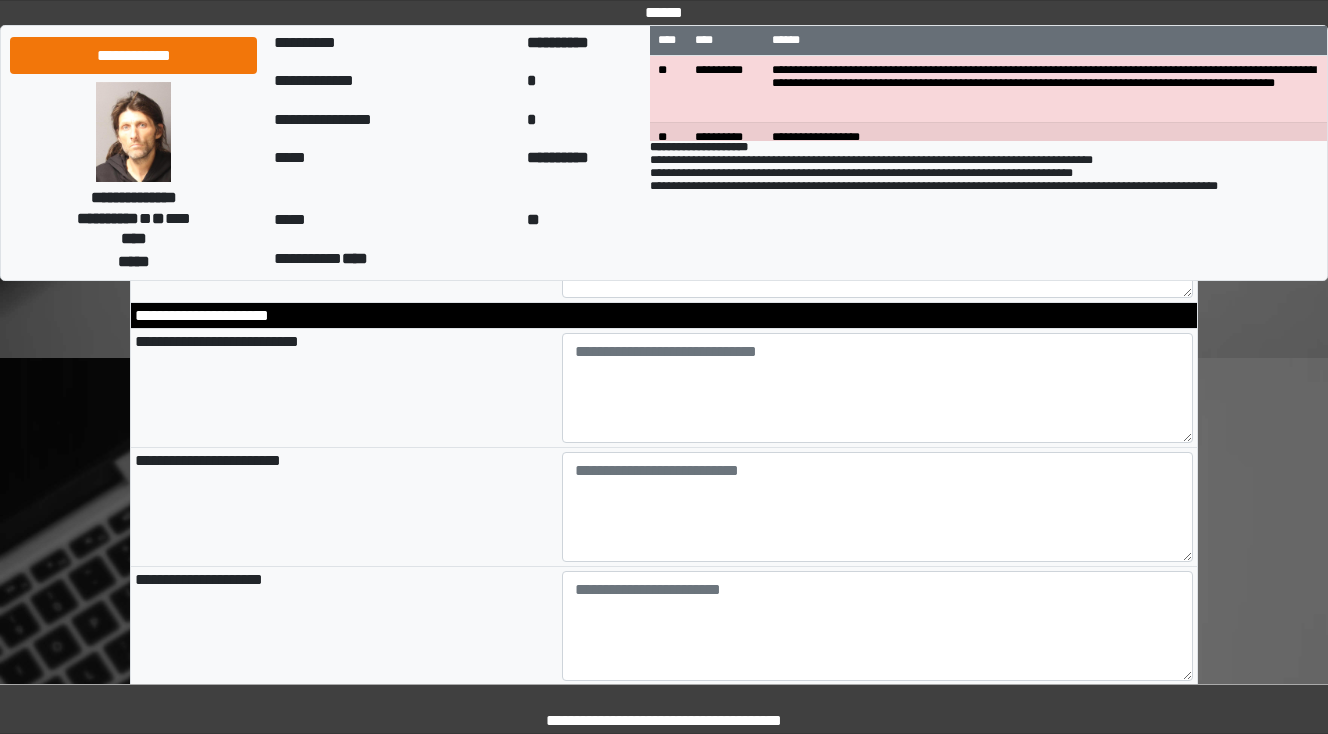 scroll, scrollTop: 1280, scrollLeft: 0, axis: vertical 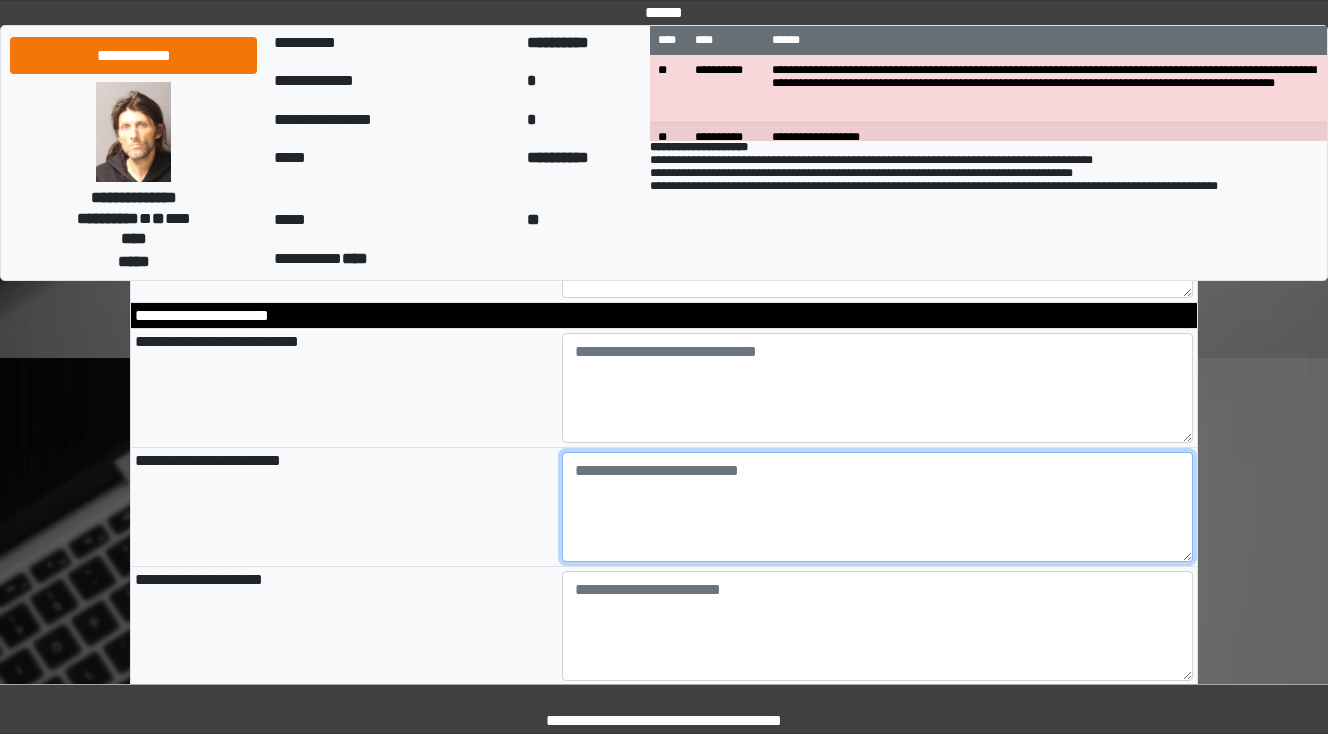 type on "**********" 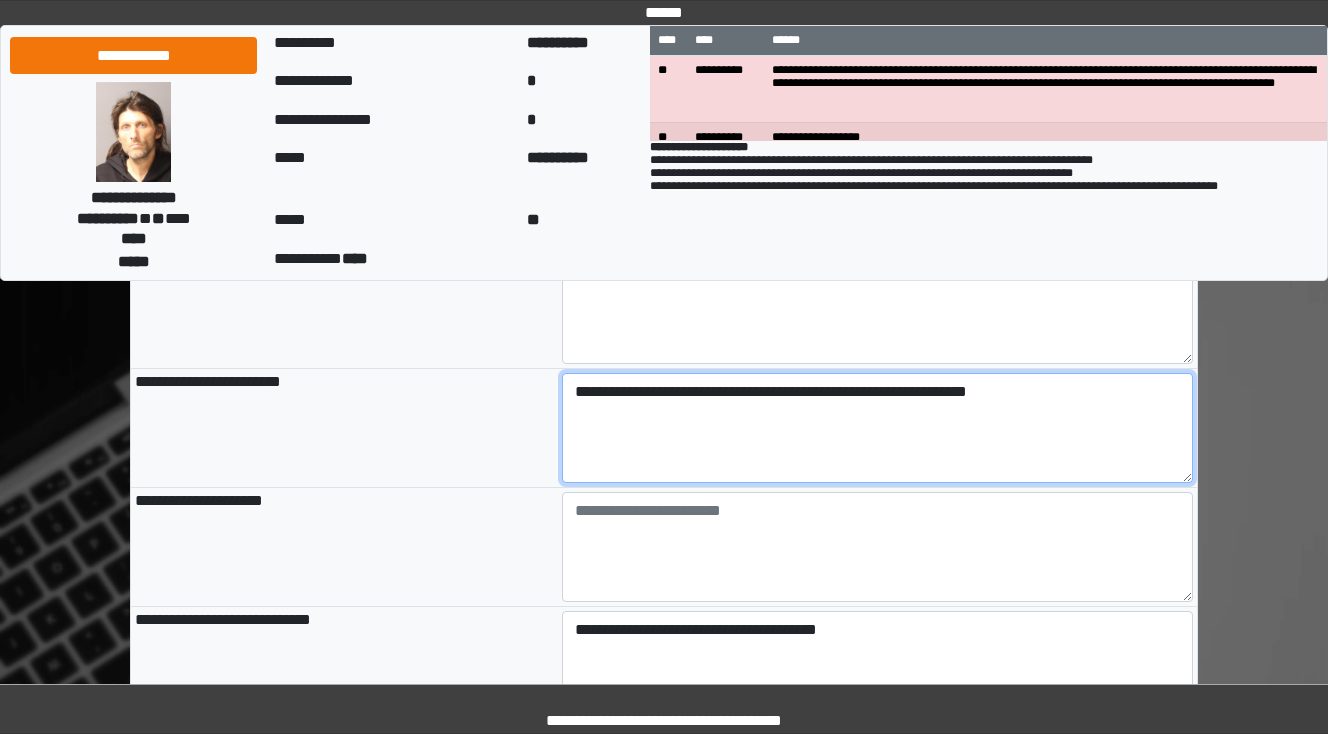 scroll, scrollTop: 1520, scrollLeft: 0, axis: vertical 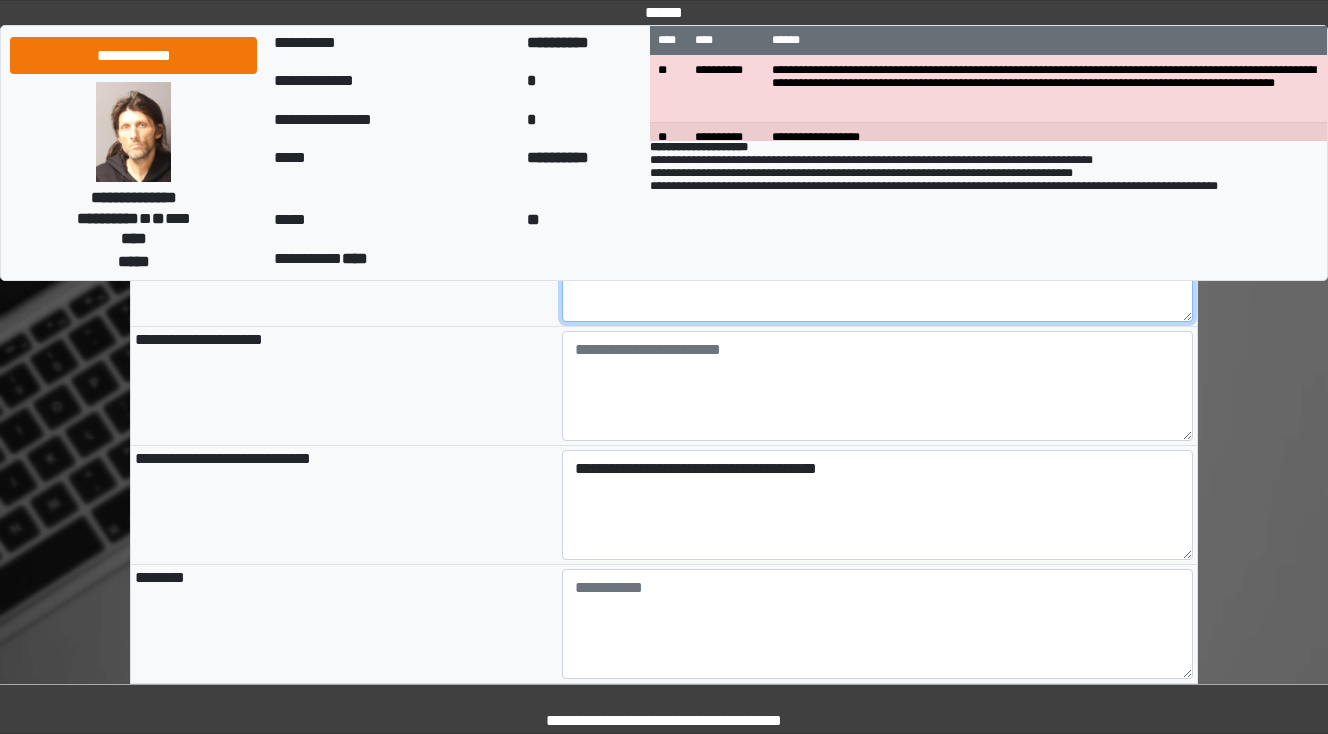 type on "**********" 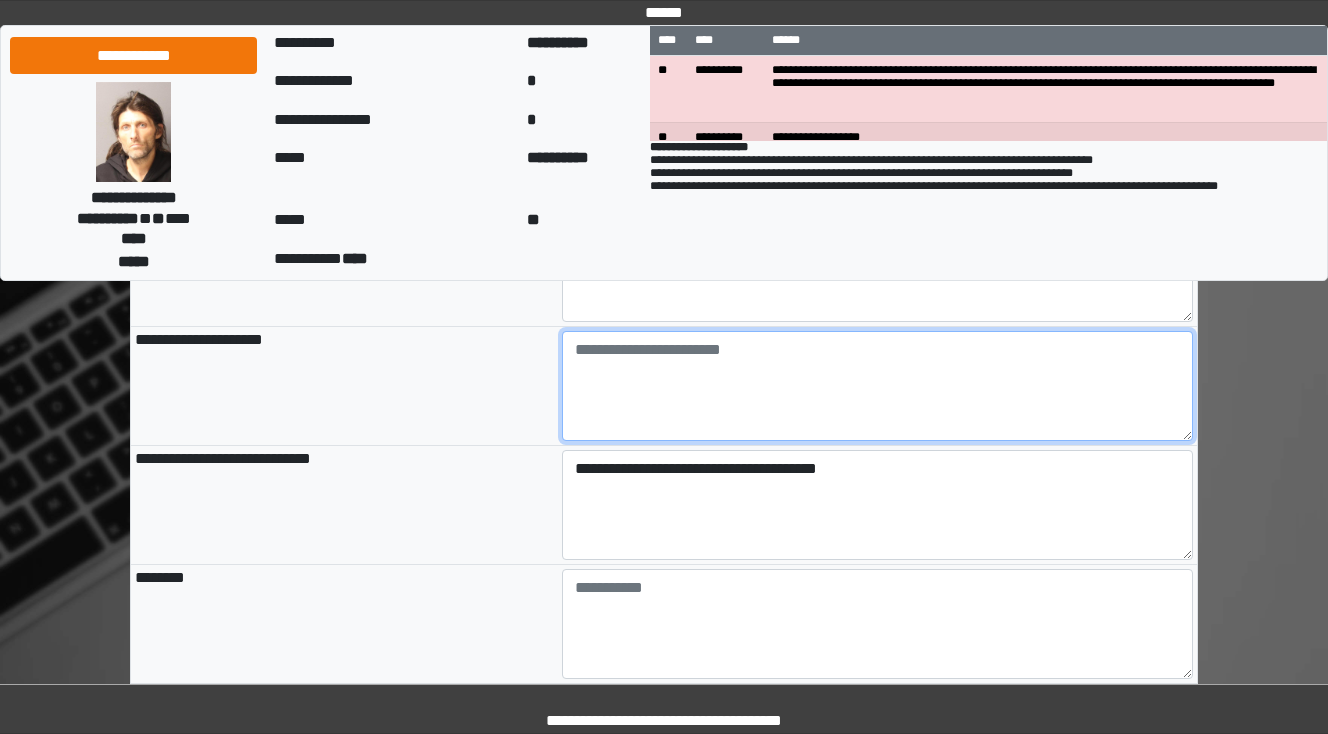 type on "**********" 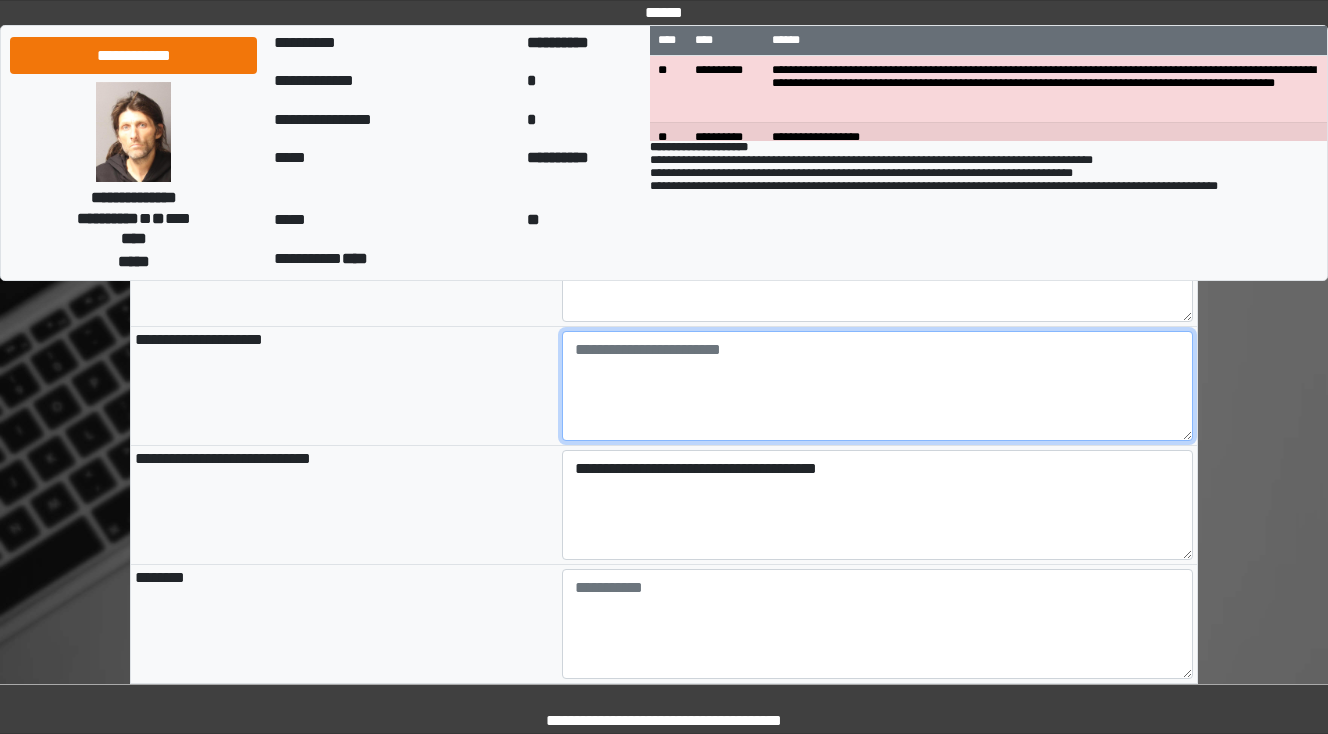 click at bounding box center [878, 386] 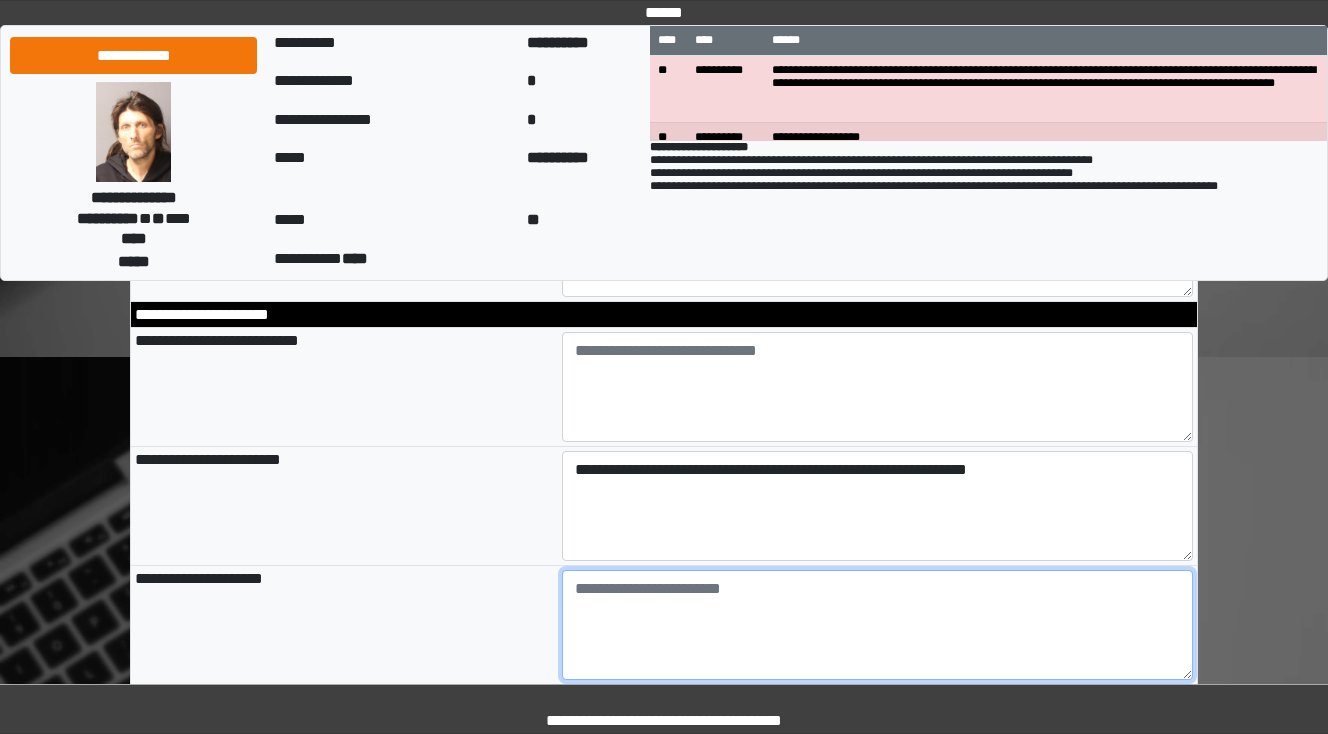 scroll, scrollTop: 1280, scrollLeft: 0, axis: vertical 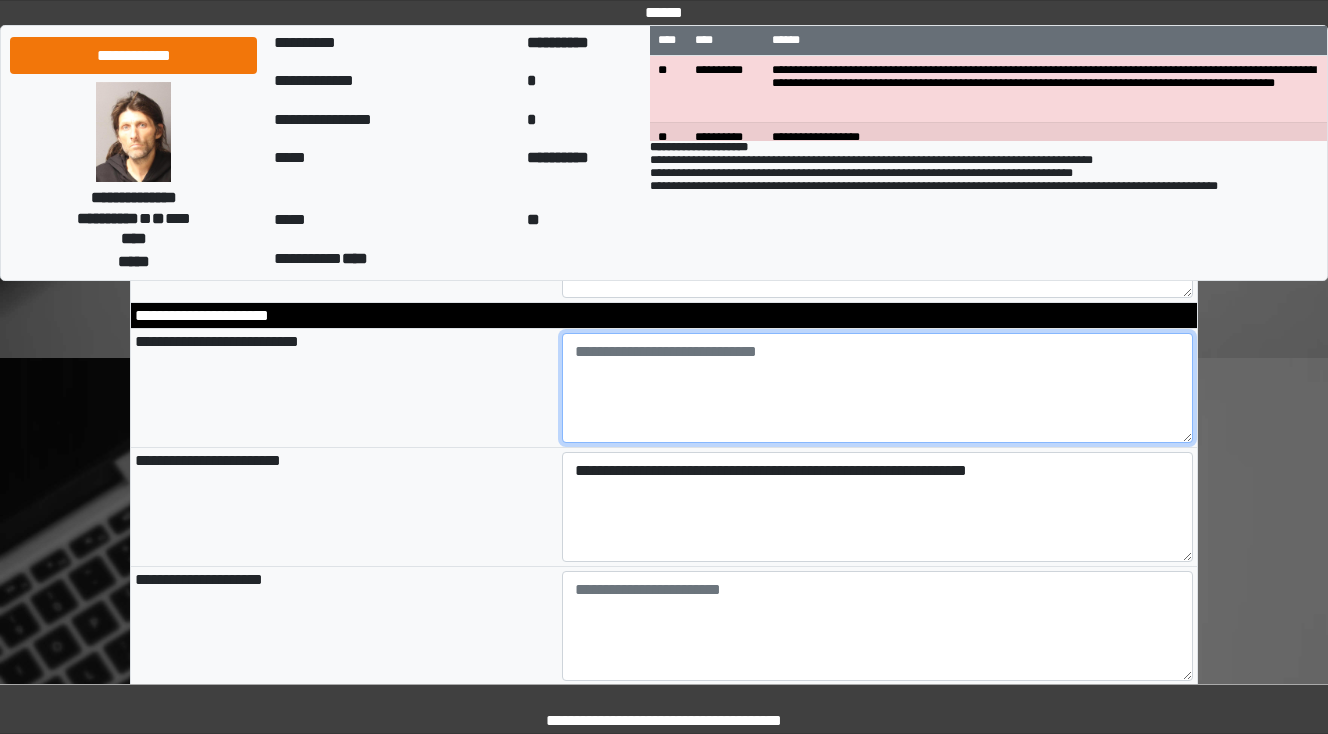 click at bounding box center [878, 388] 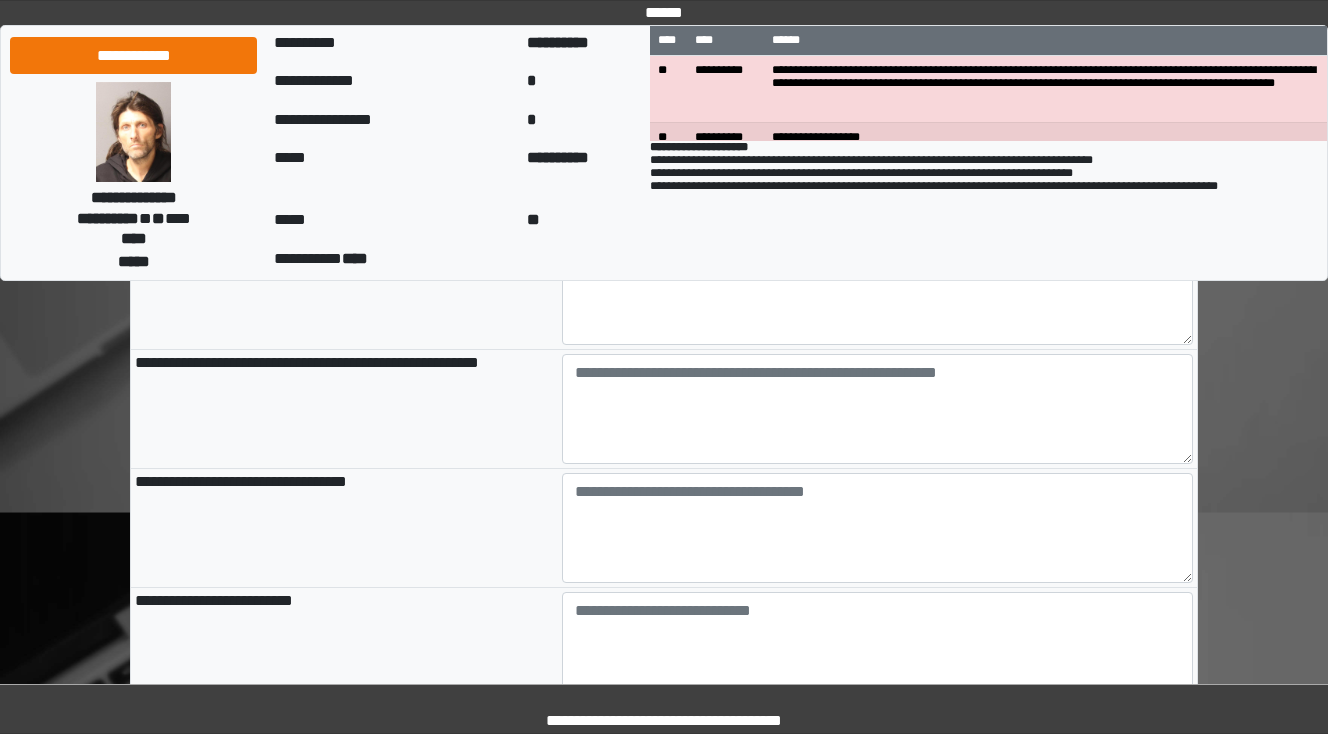 scroll, scrollTop: 2000, scrollLeft: 0, axis: vertical 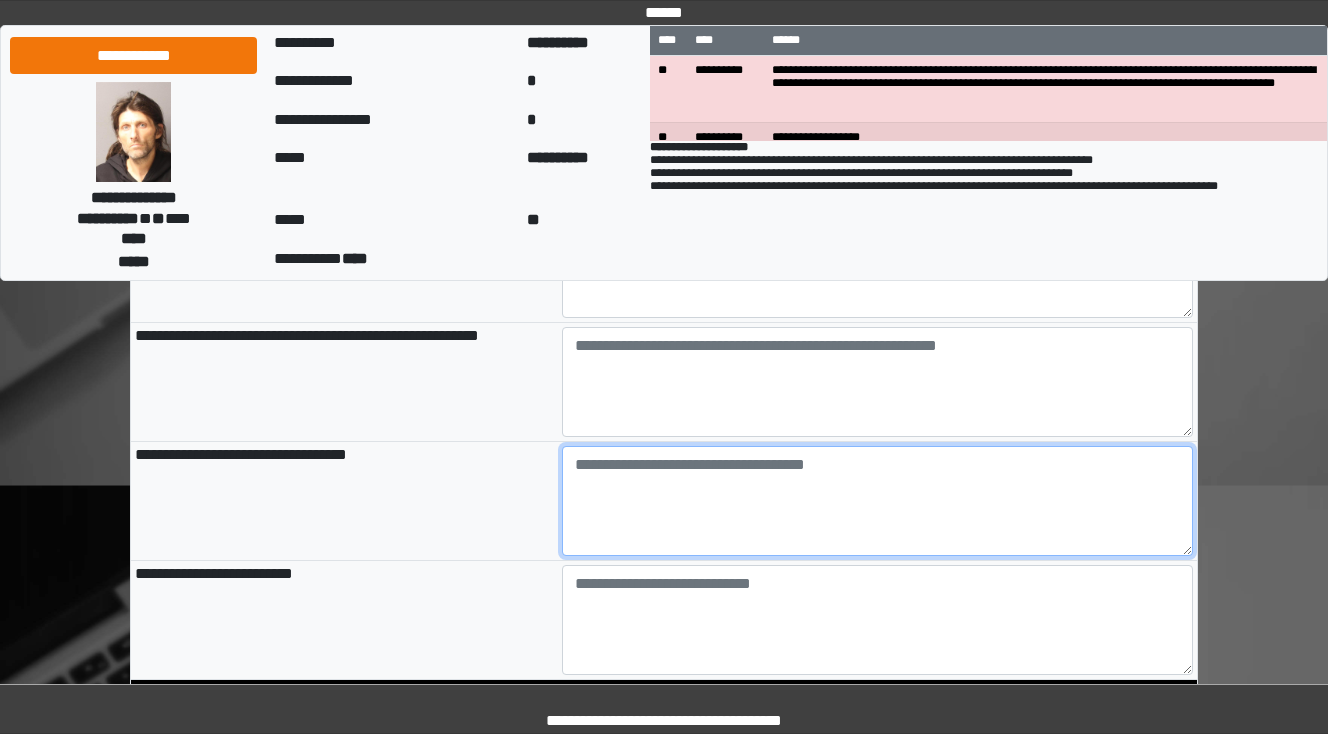click at bounding box center (878, 501) 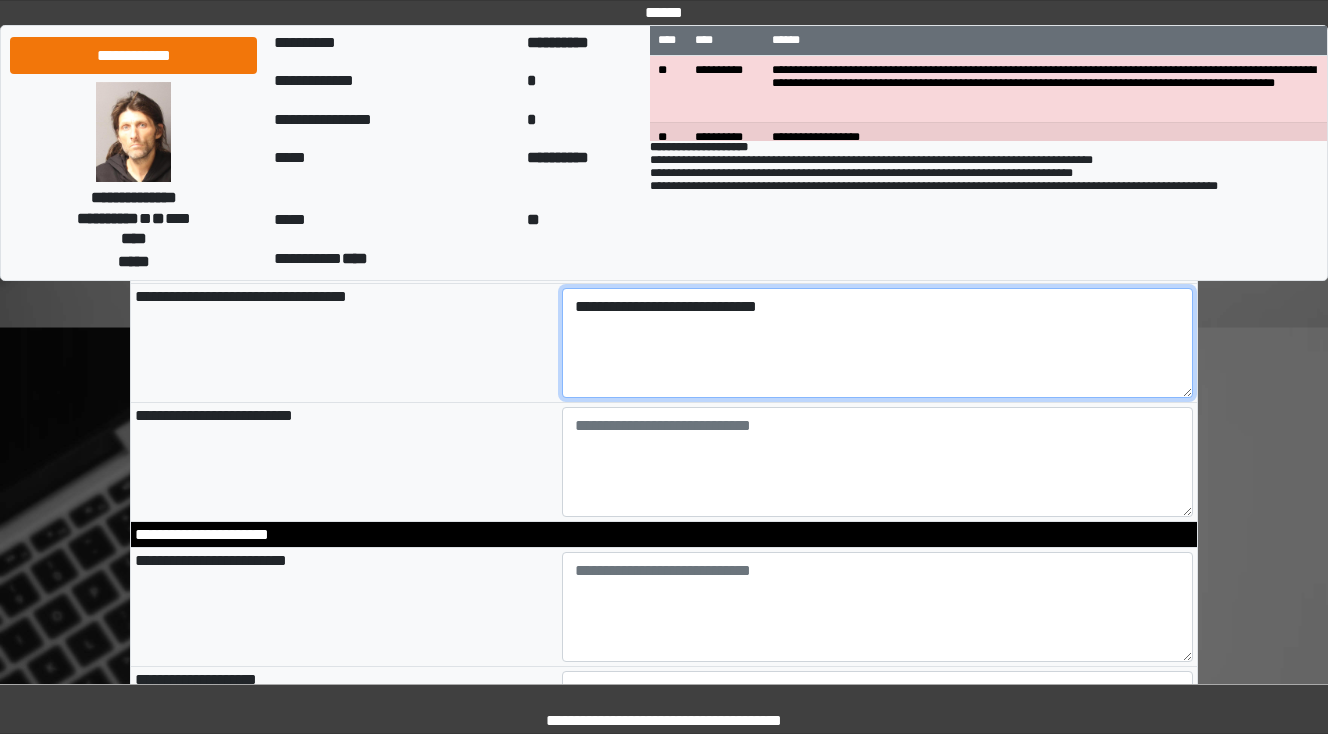 scroll, scrollTop: 2160, scrollLeft: 0, axis: vertical 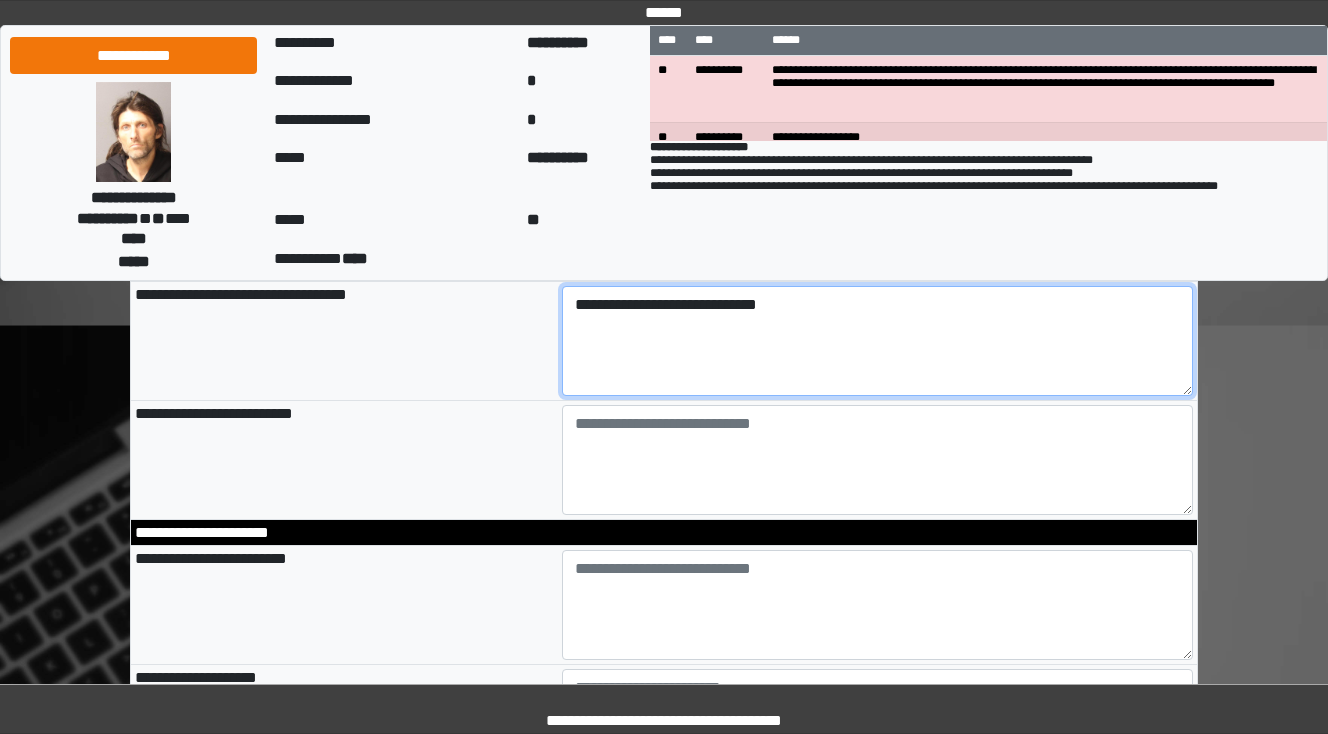 type on "**********" 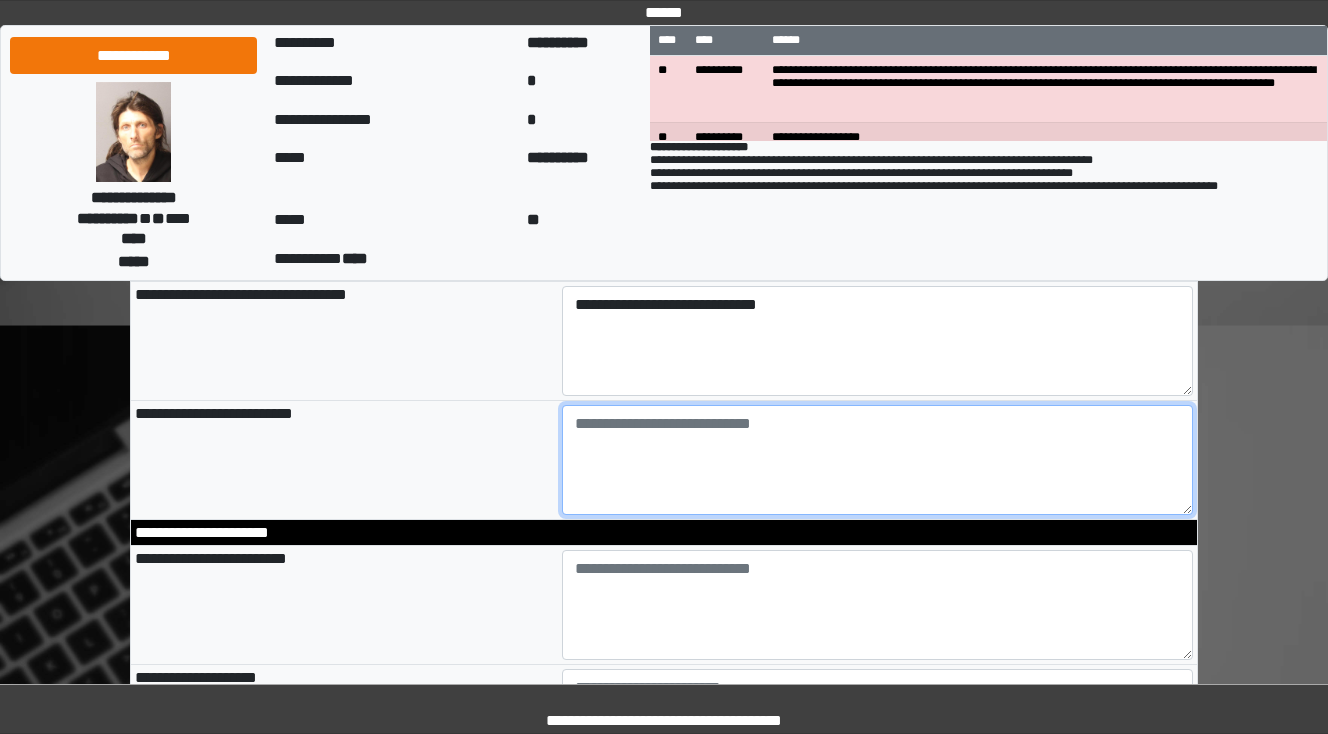 type on "**********" 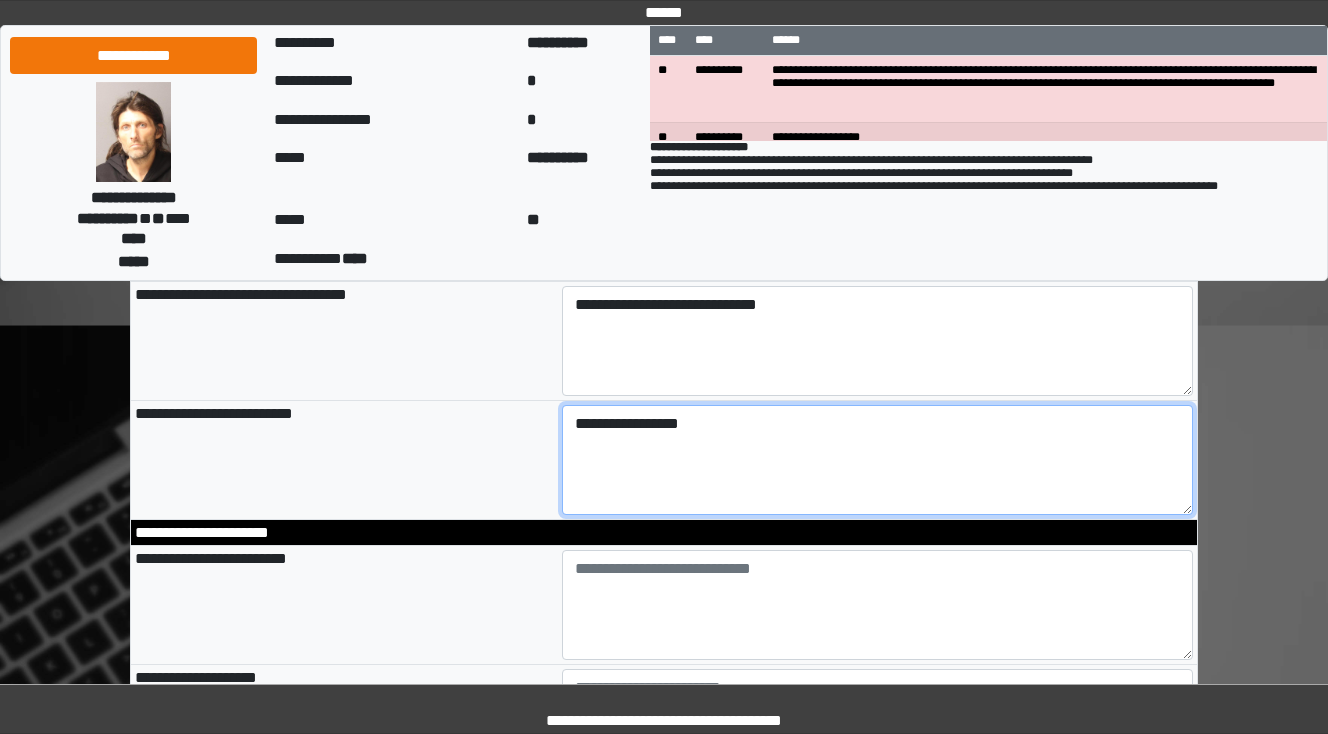 click on "**********" at bounding box center (878, 460) 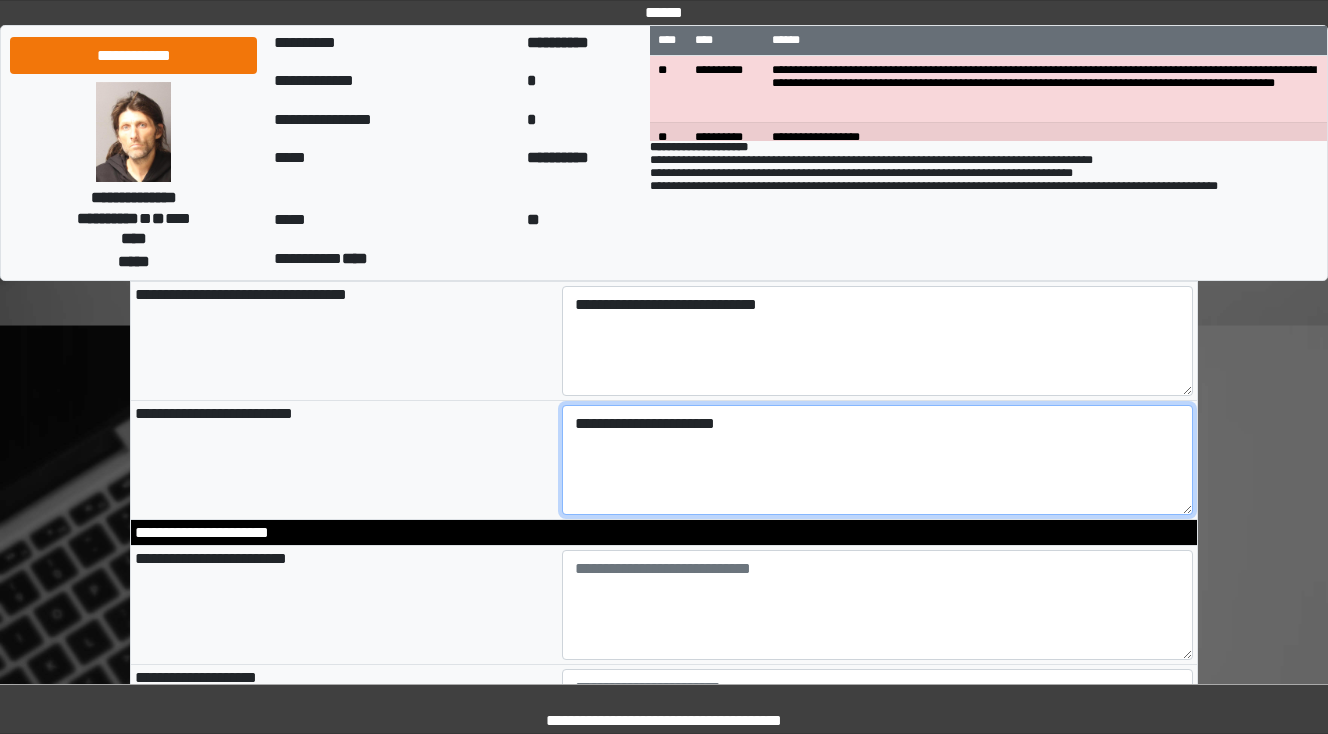 click on "**********" at bounding box center (878, 460) 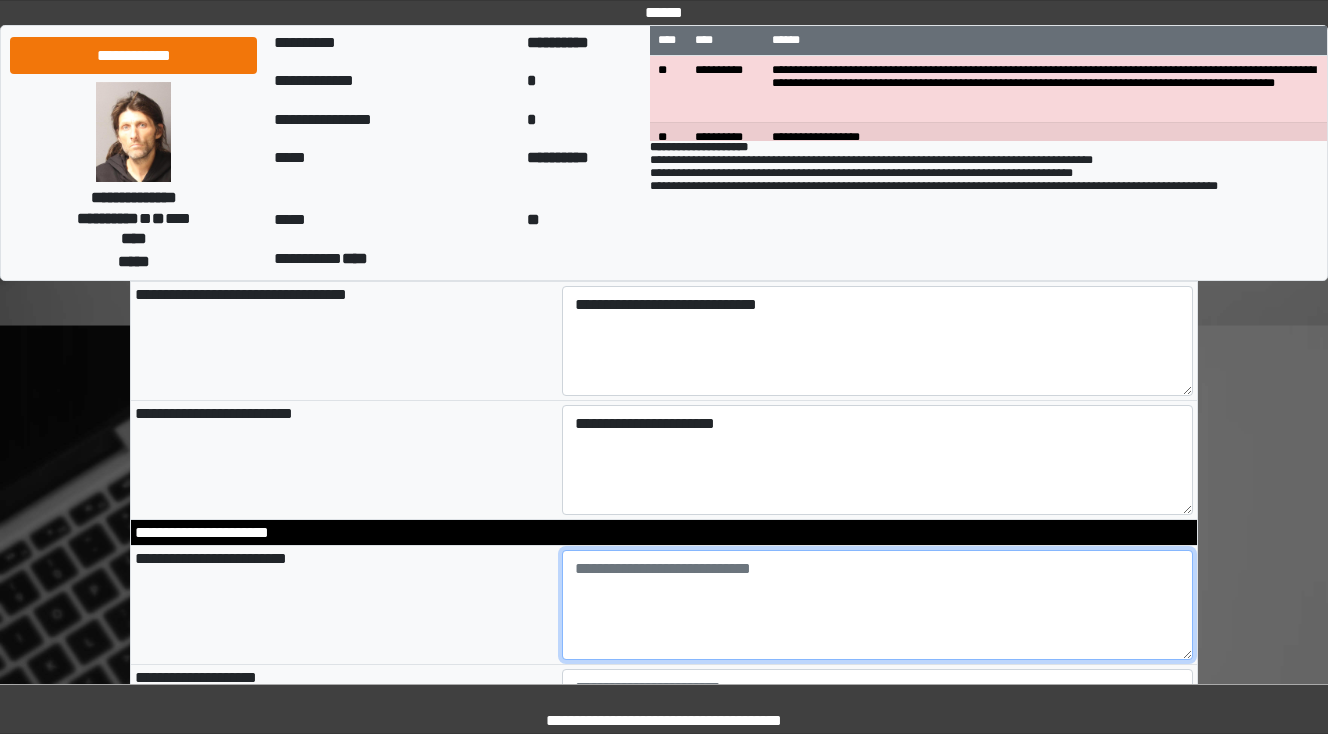 type on "**********" 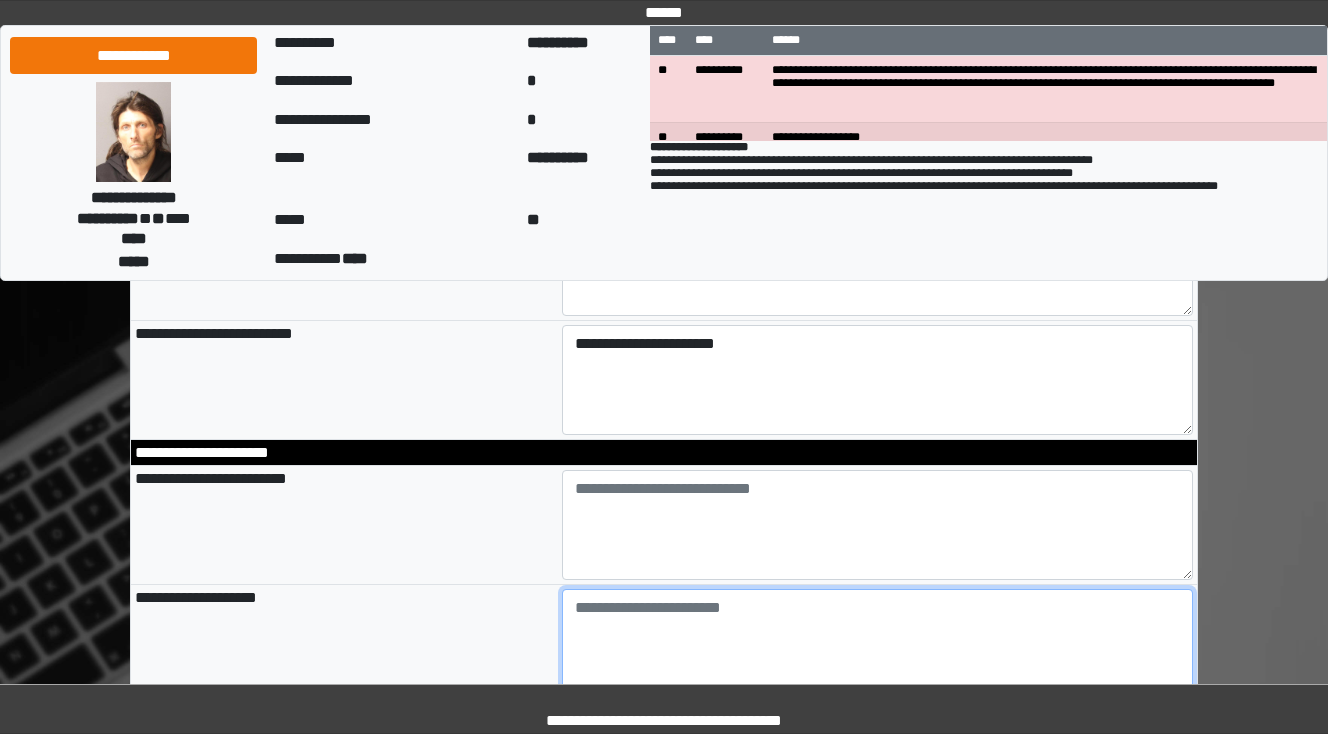 click at bounding box center [878, 644] 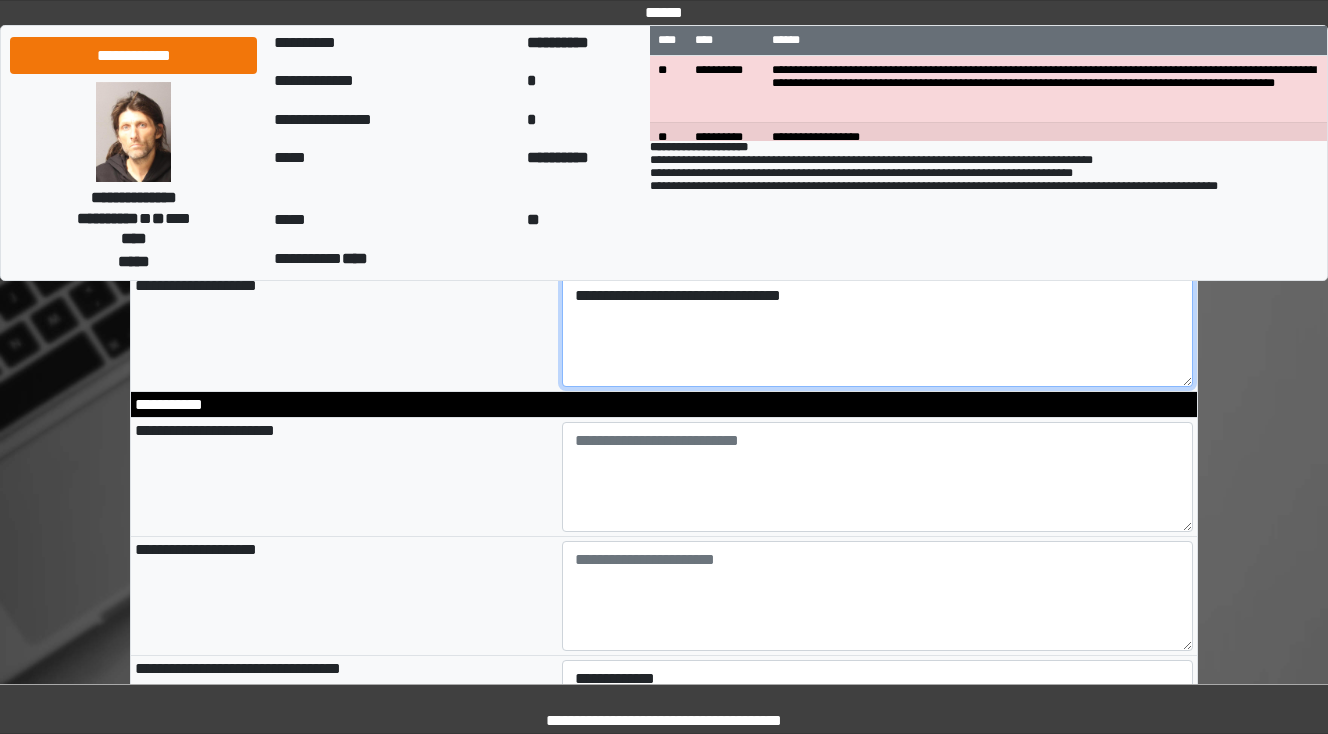 scroll, scrollTop: 2560, scrollLeft: 0, axis: vertical 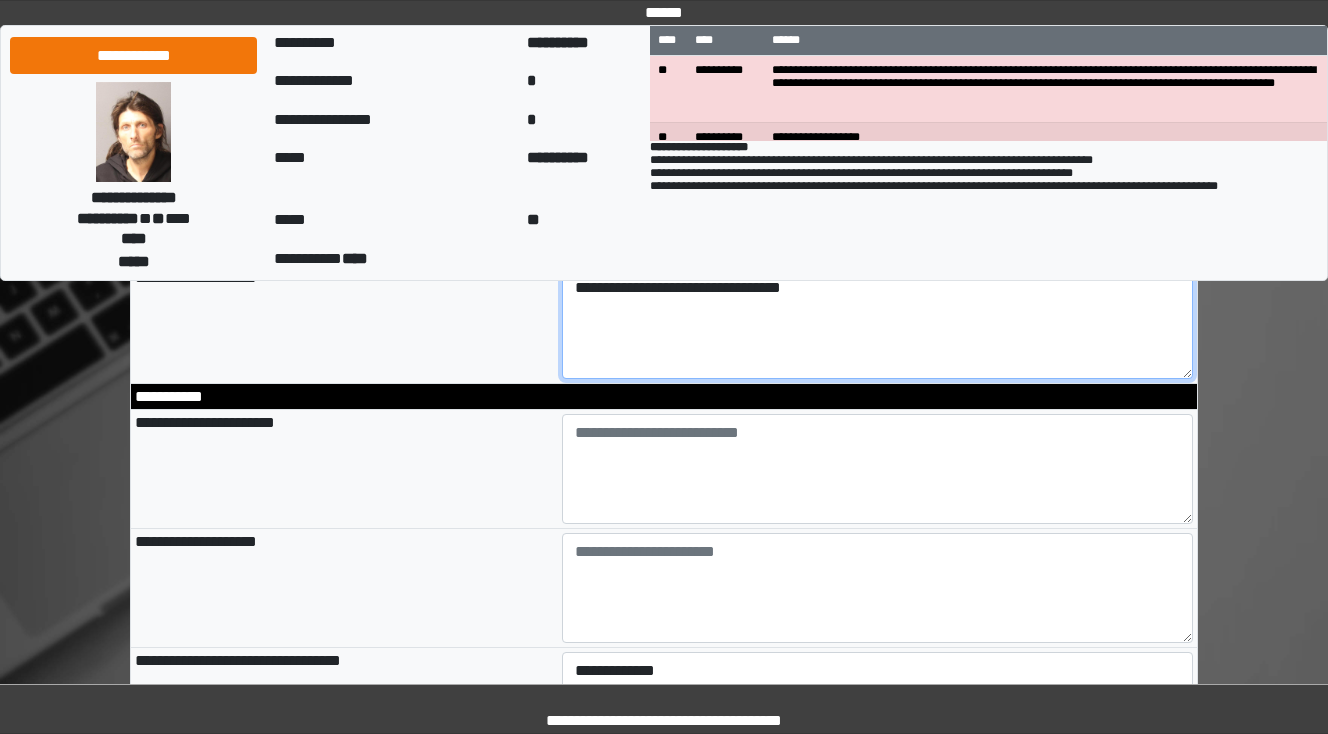 type on "**********" 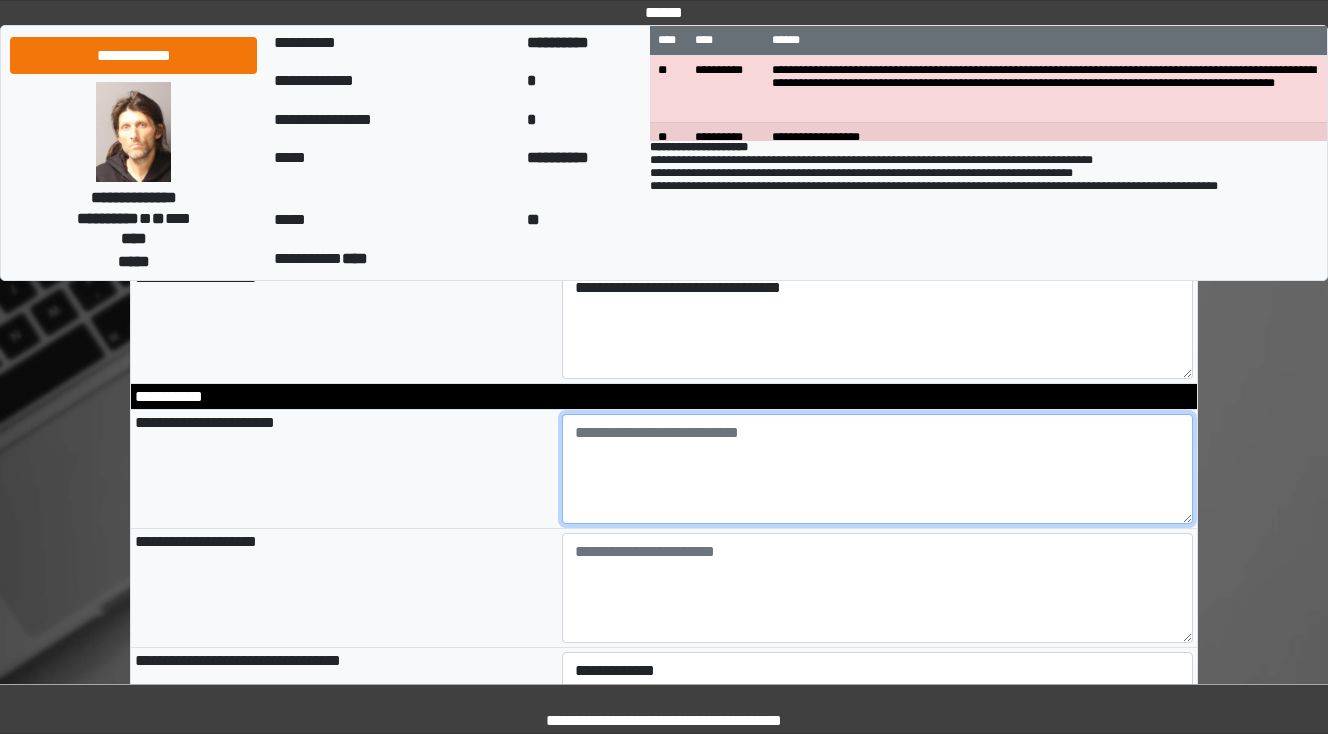 type on "**********" 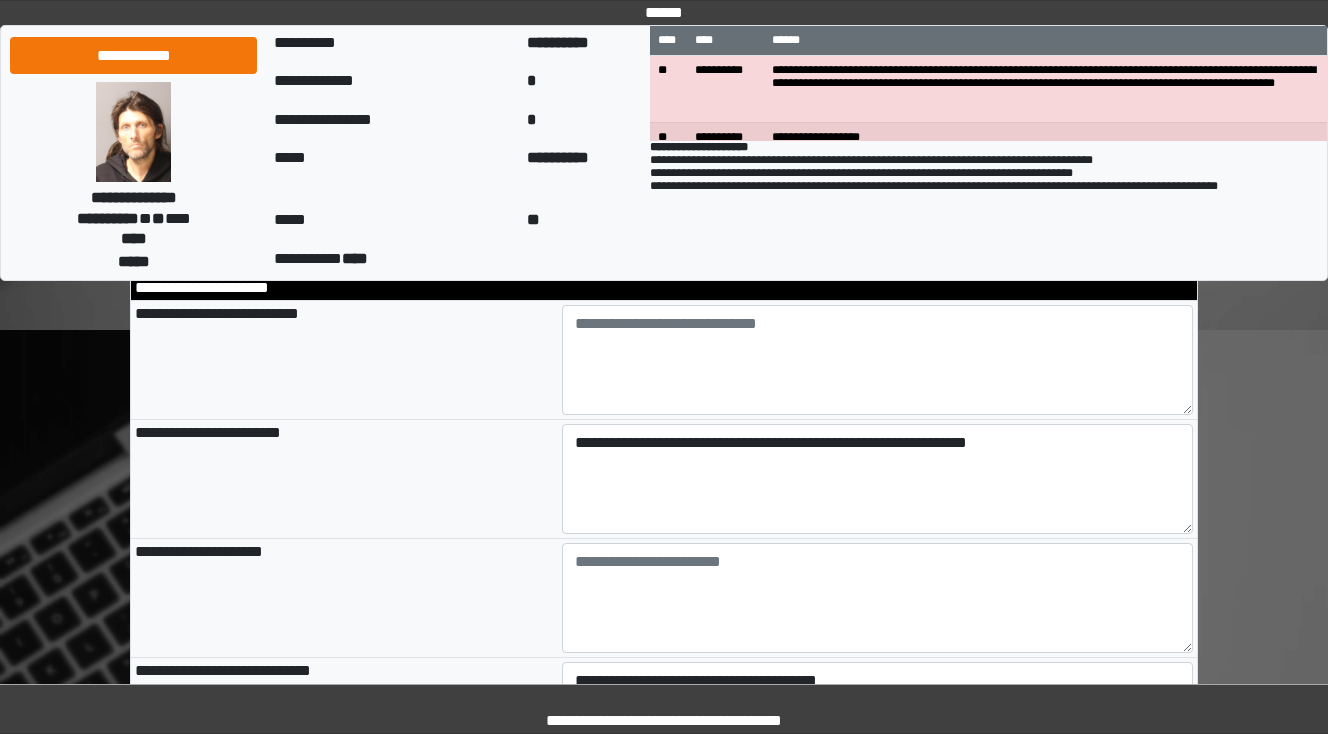scroll, scrollTop: 1280, scrollLeft: 0, axis: vertical 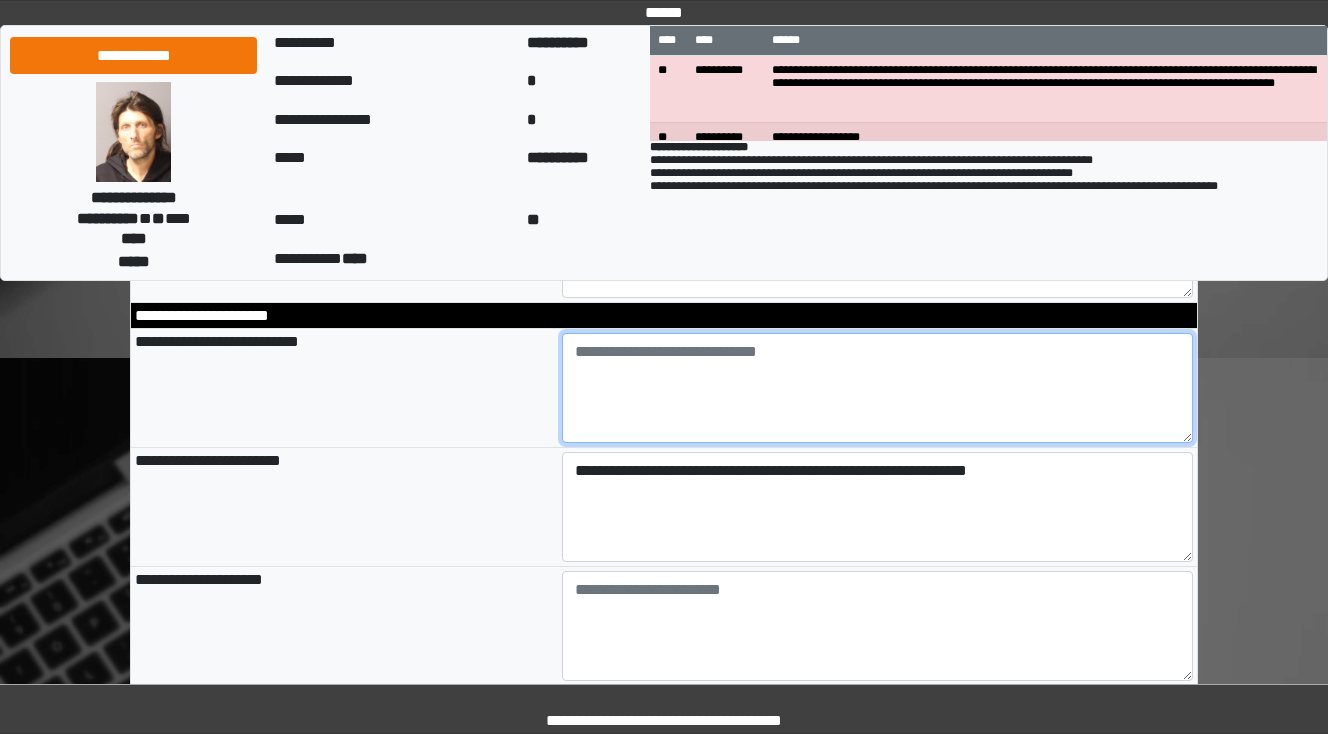 click at bounding box center (878, 388) 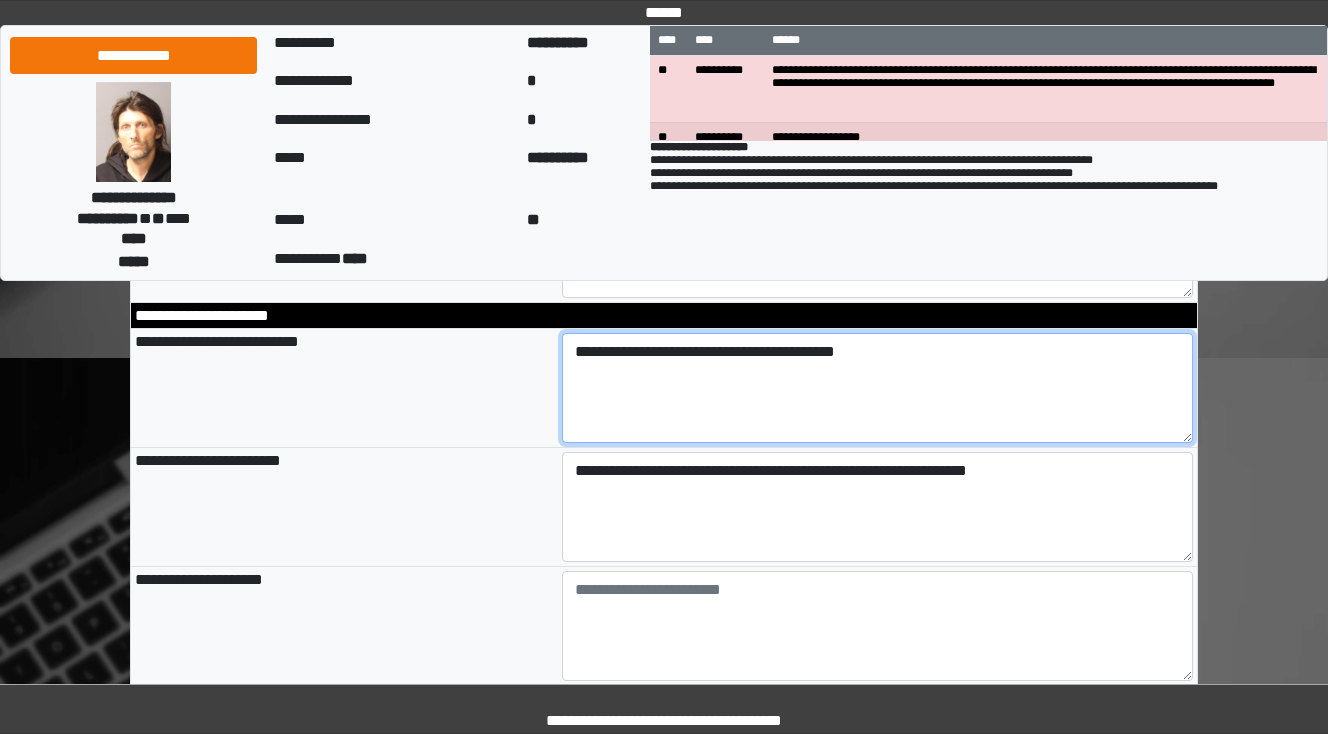 drag, startPoint x: 885, startPoint y: 357, endPoint x: 810, endPoint y: 351, distance: 75.23962 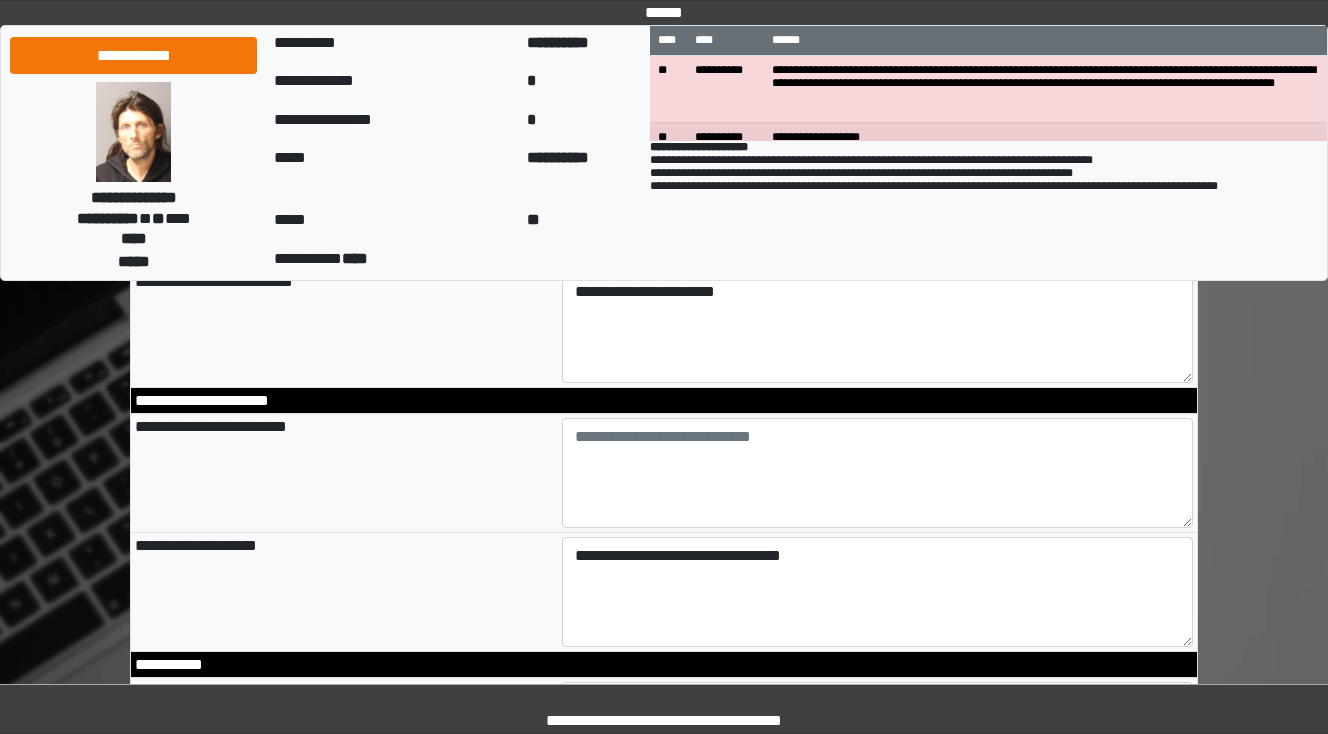 scroll, scrollTop: 2320, scrollLeft: 0, axis: vertical 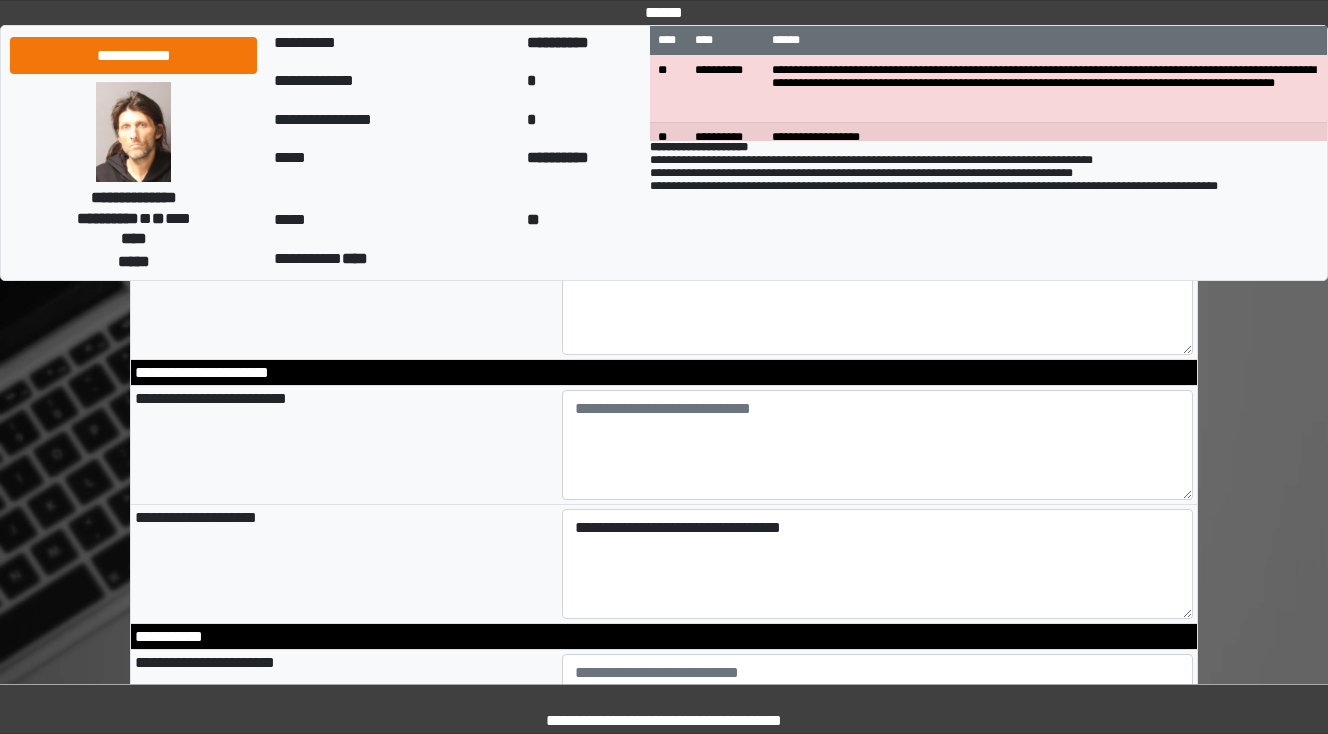 type on "**********" 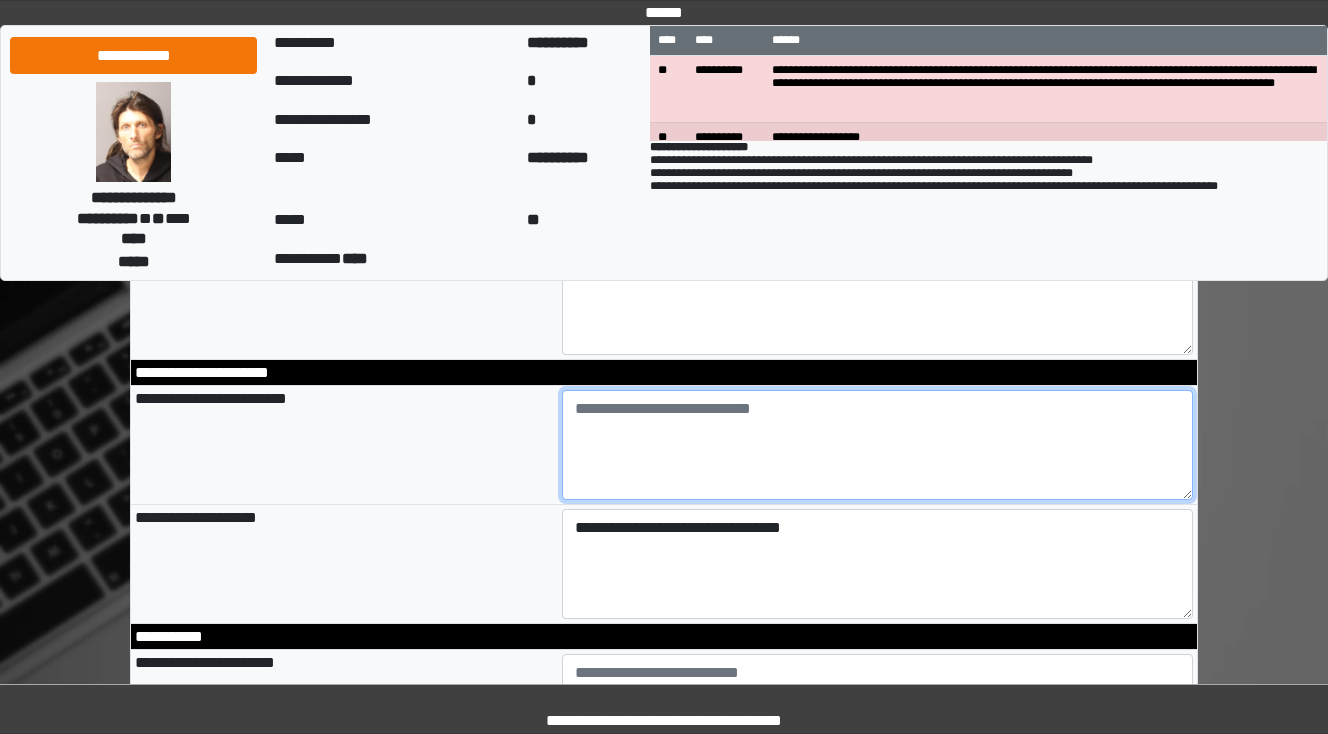 type on "**********" 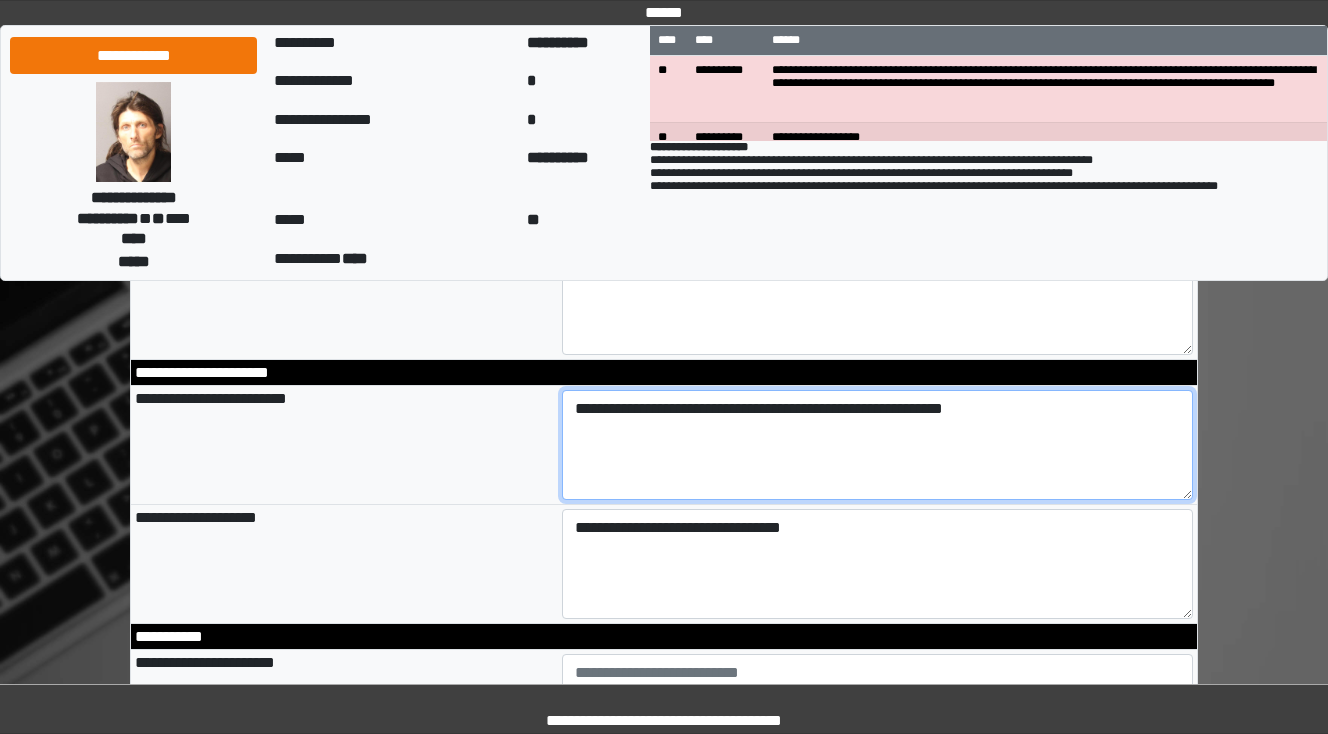type on "**********" 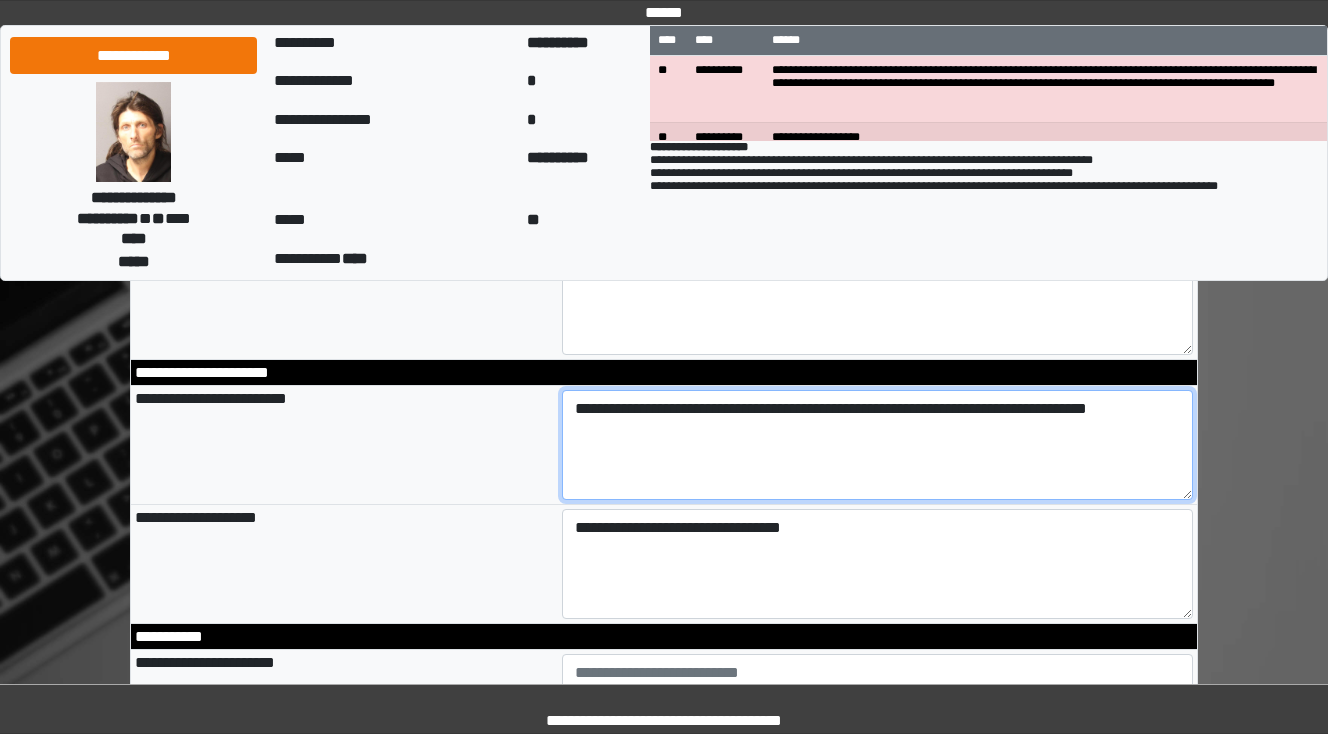 click on "**********" at bounding box center [878, 445] 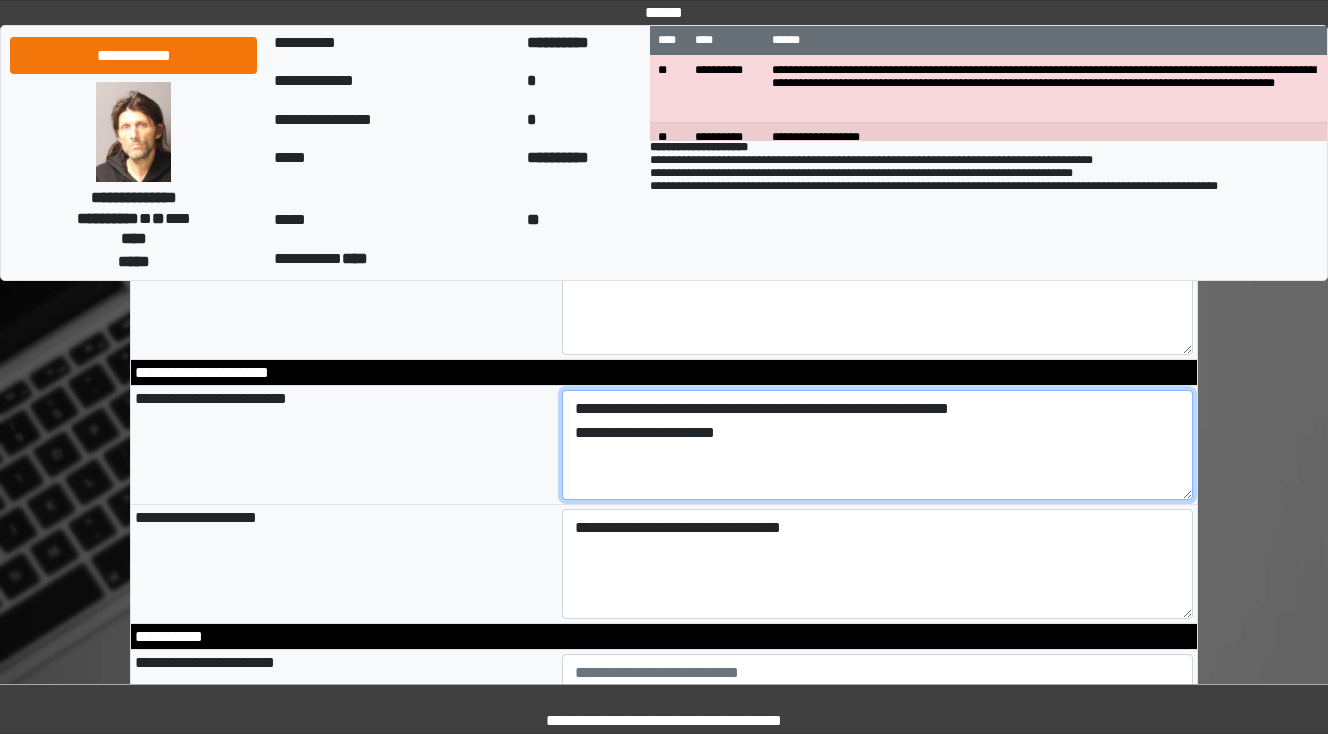 click on "**********" at bounding box center (878, 445) 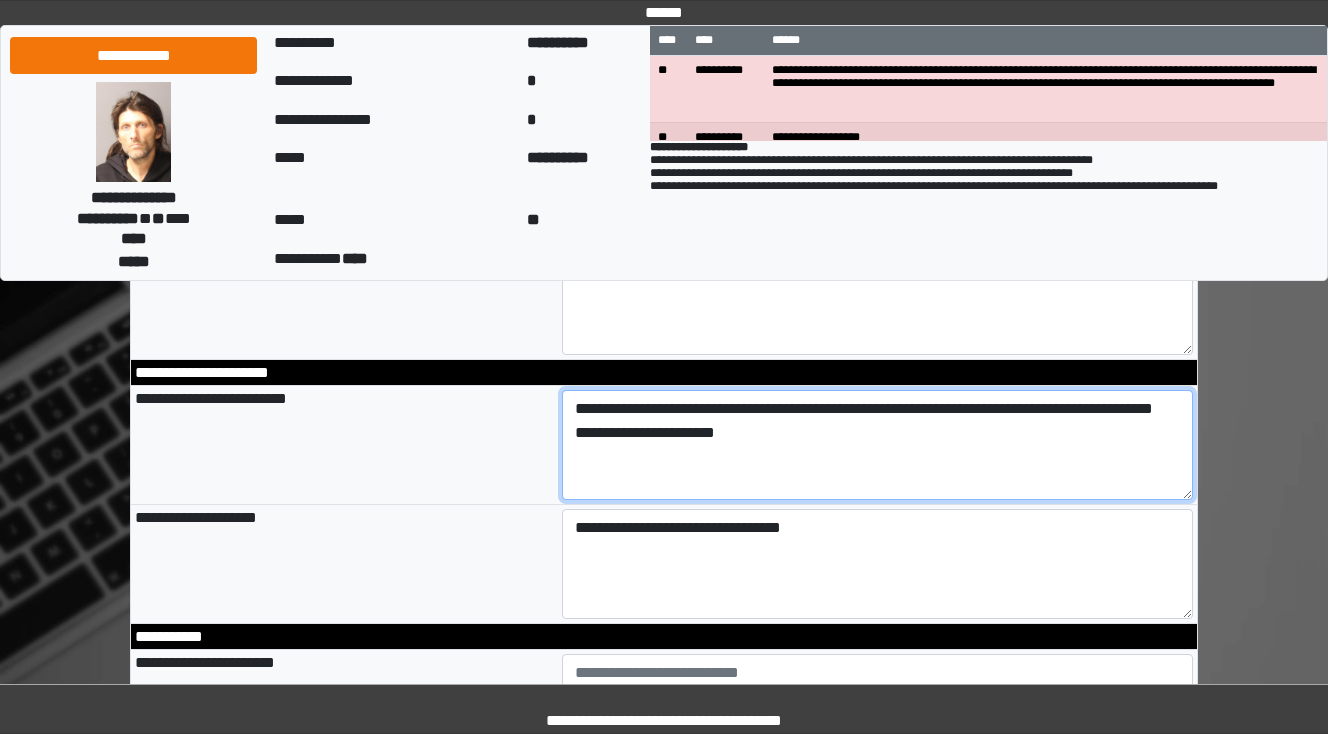 type on "**********" 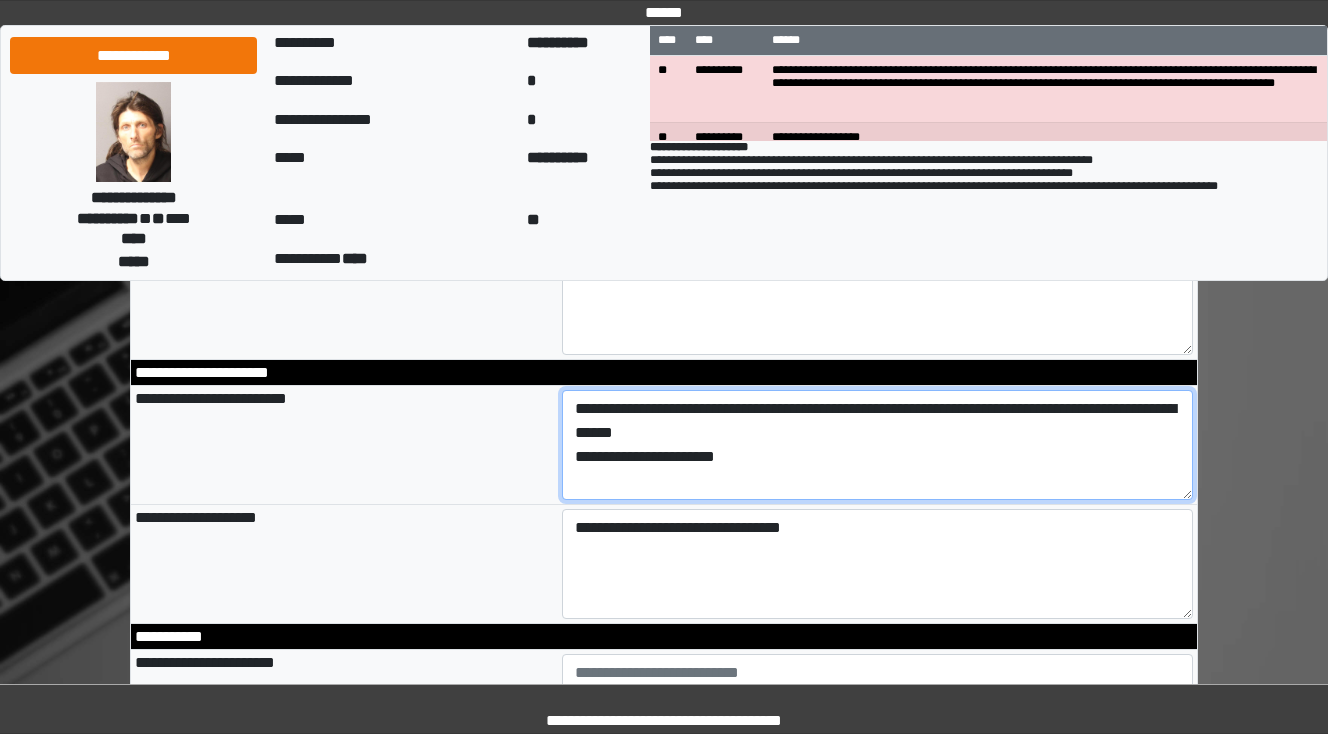 click on "**********" at bounding box center [878, 445] 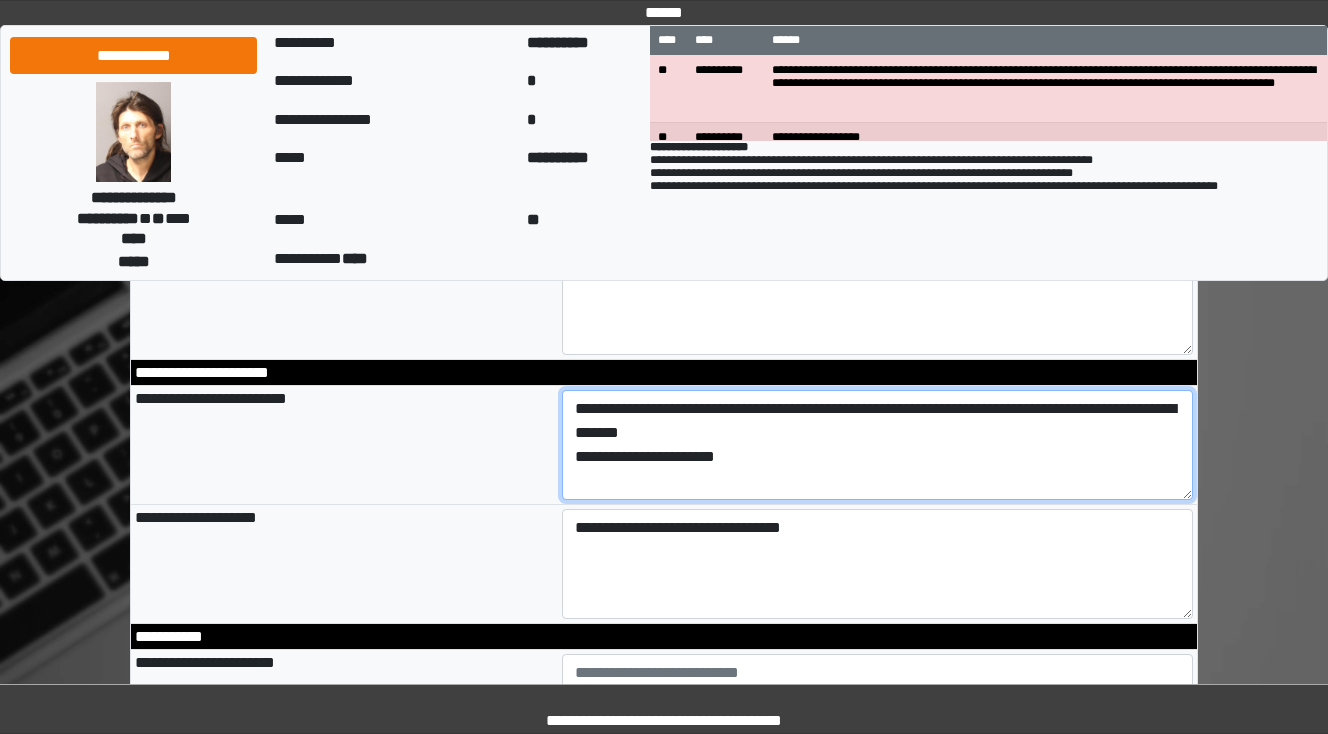 drag, startPoint x: 769, startPoint y: 439, endPoint x: 662, endPoint y: 432, distance: 107.22873 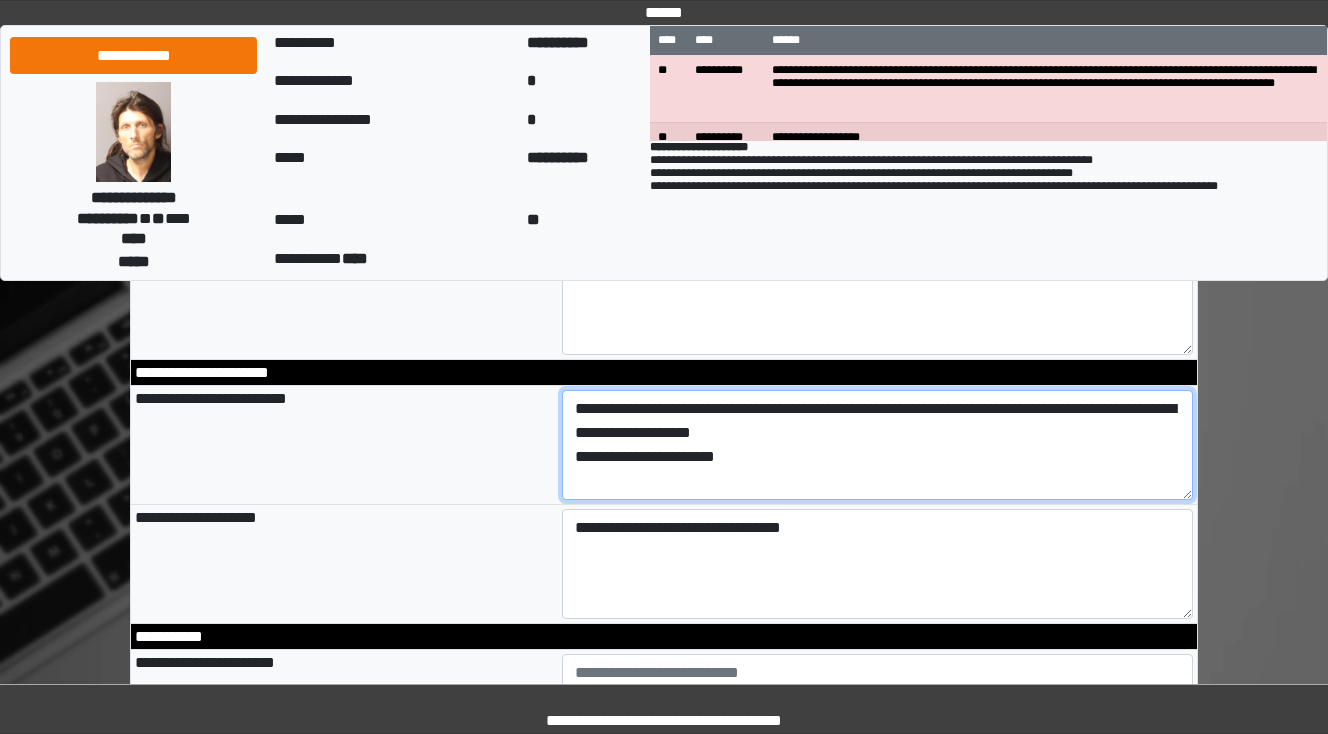 click on "**********" at bounding box center [878, 445] 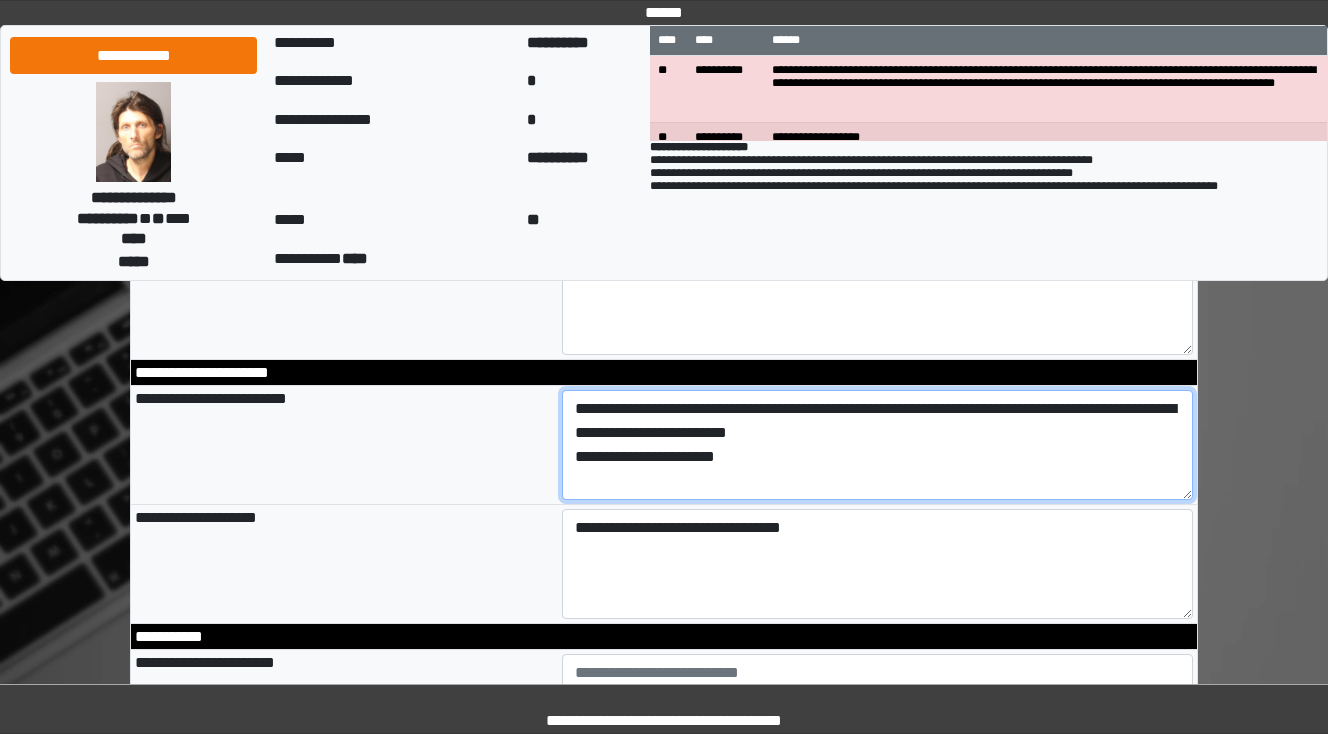 click on "**********" at bounding box center [878, 445] 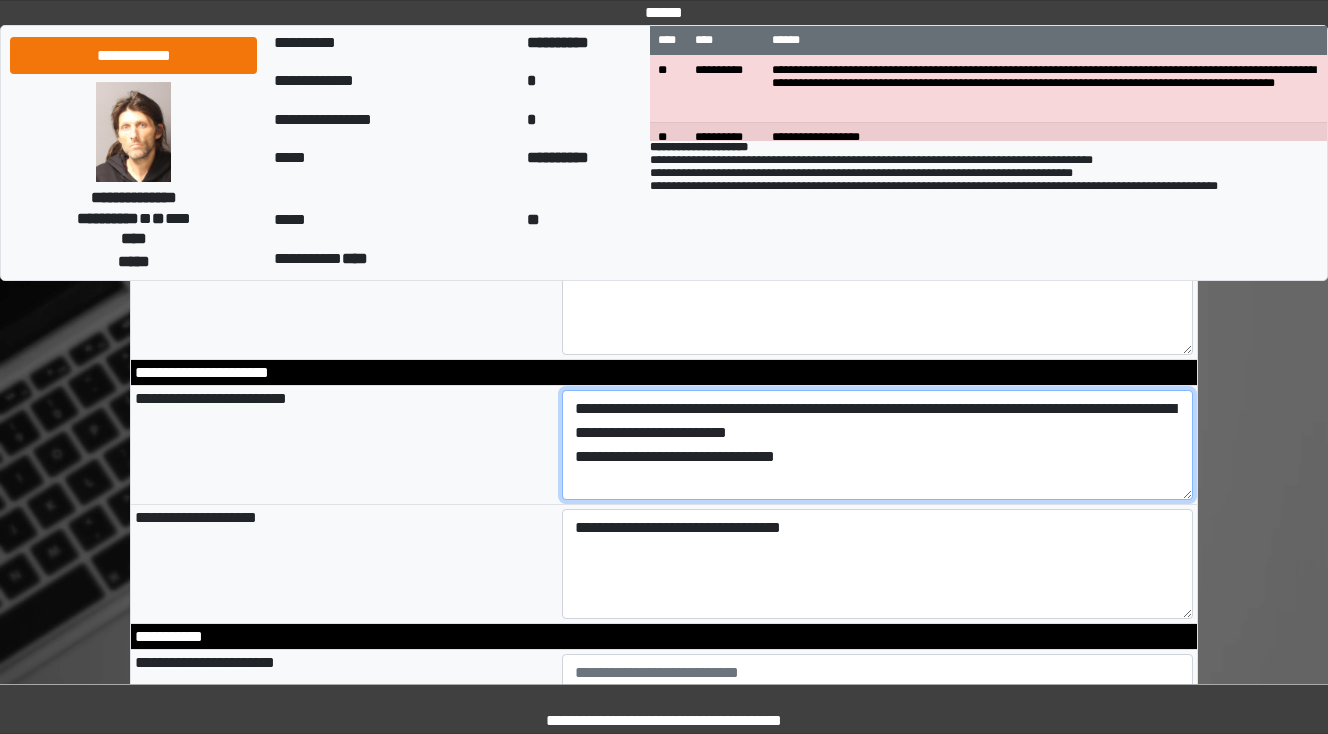 click on "**********" at bounding box center [878, 445] 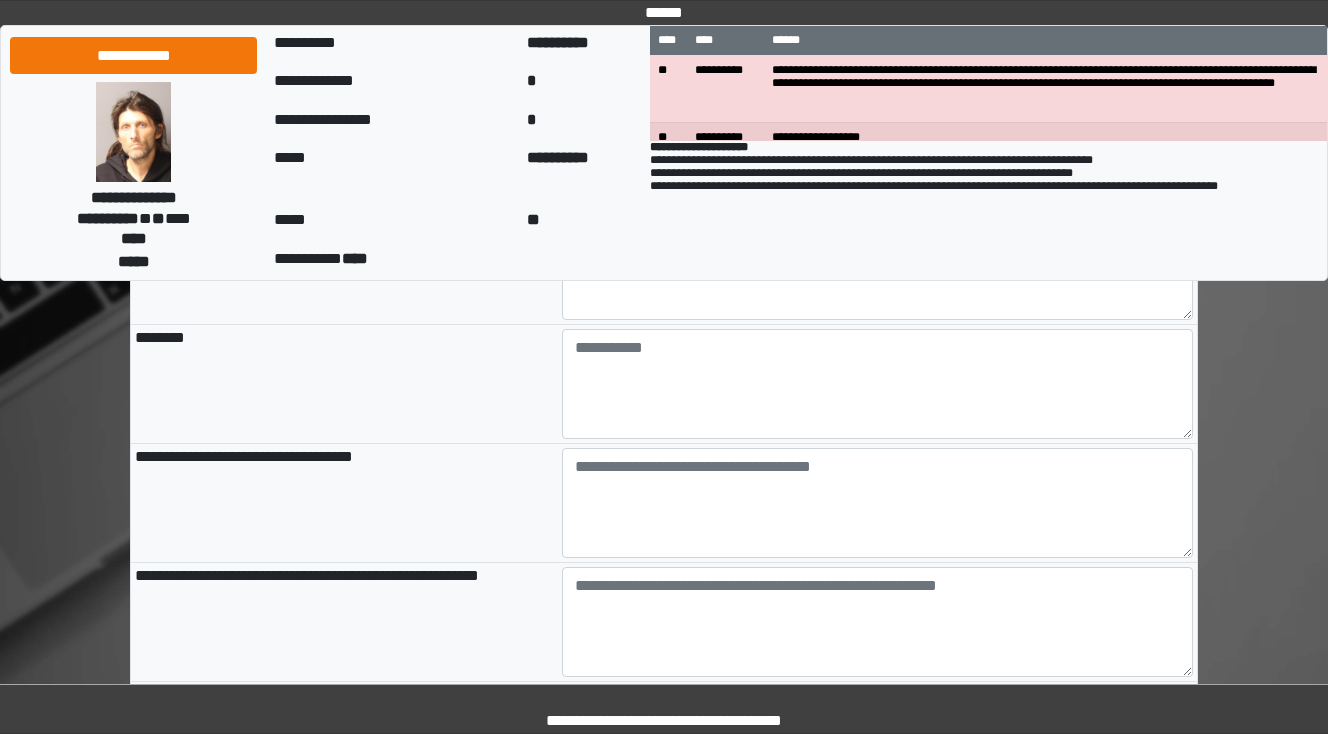 type on "**********" 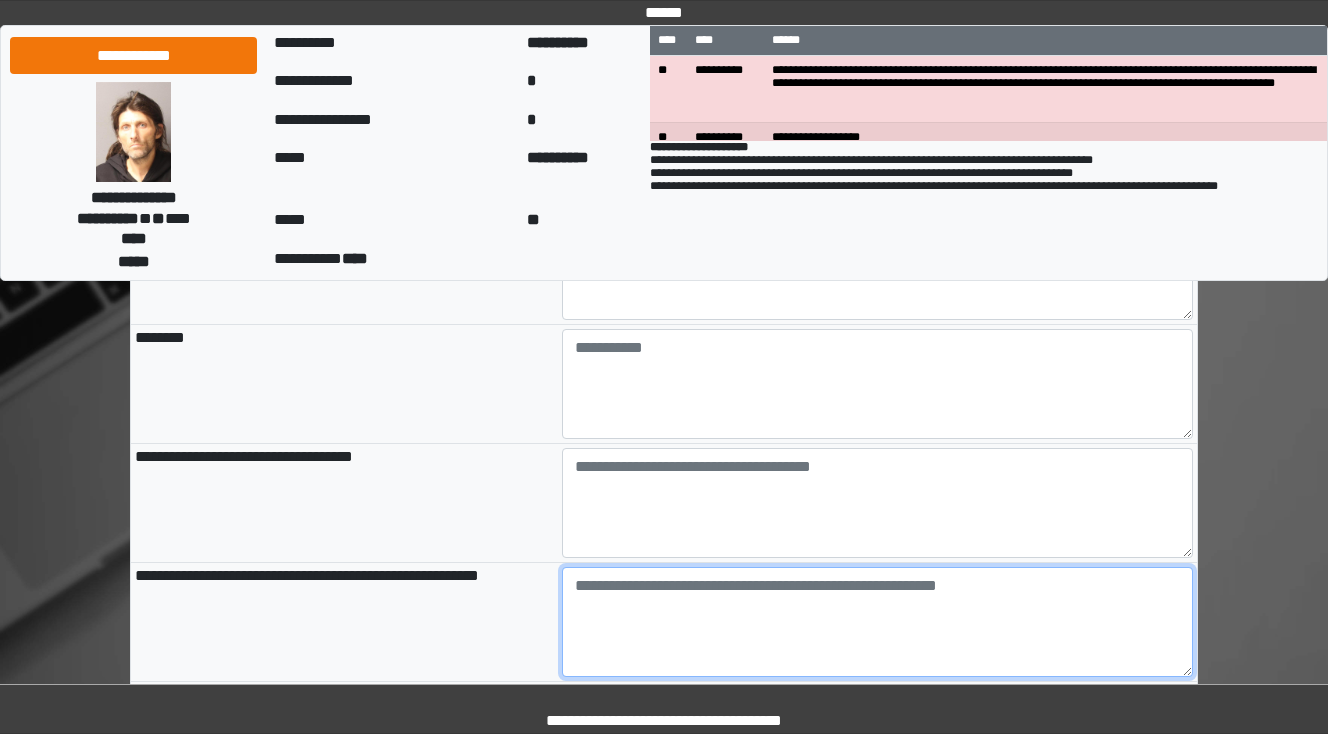 type on "**********" 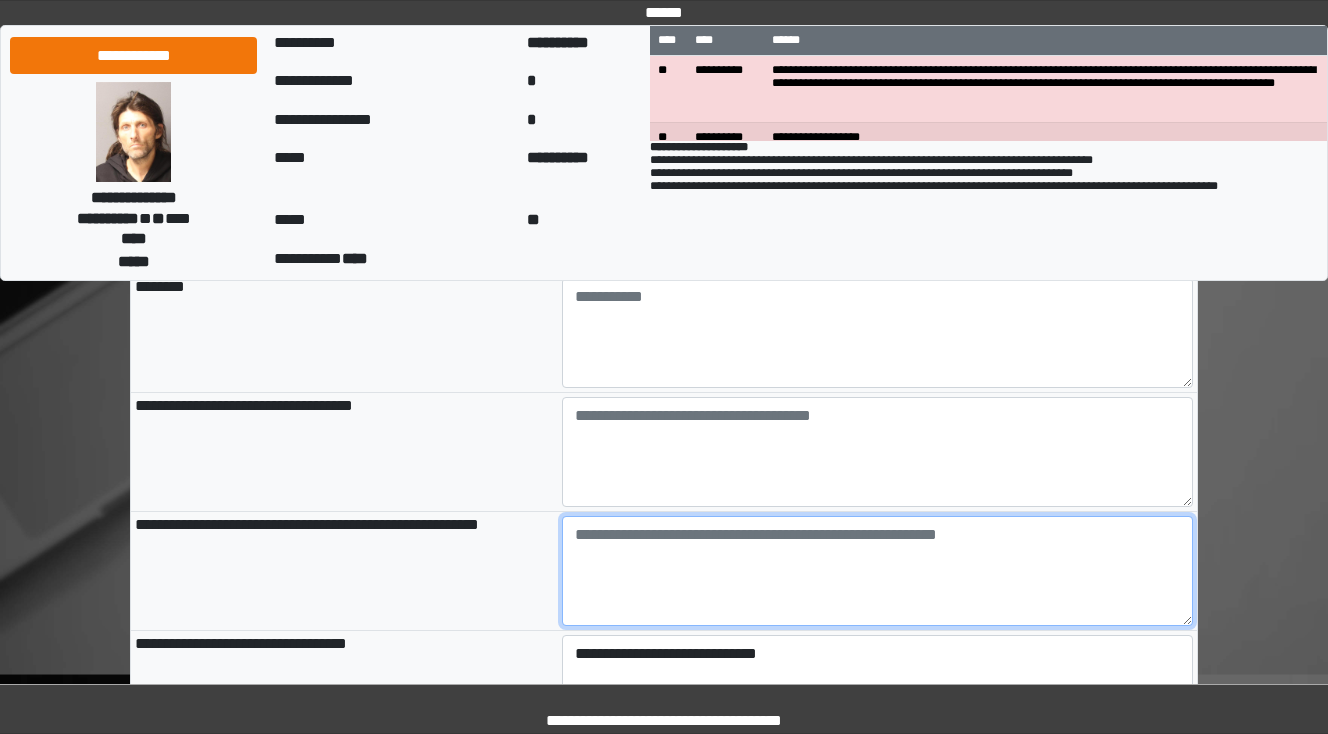 scroll, scrollTop: 1840, scrollLeft: 0, axis: vertical 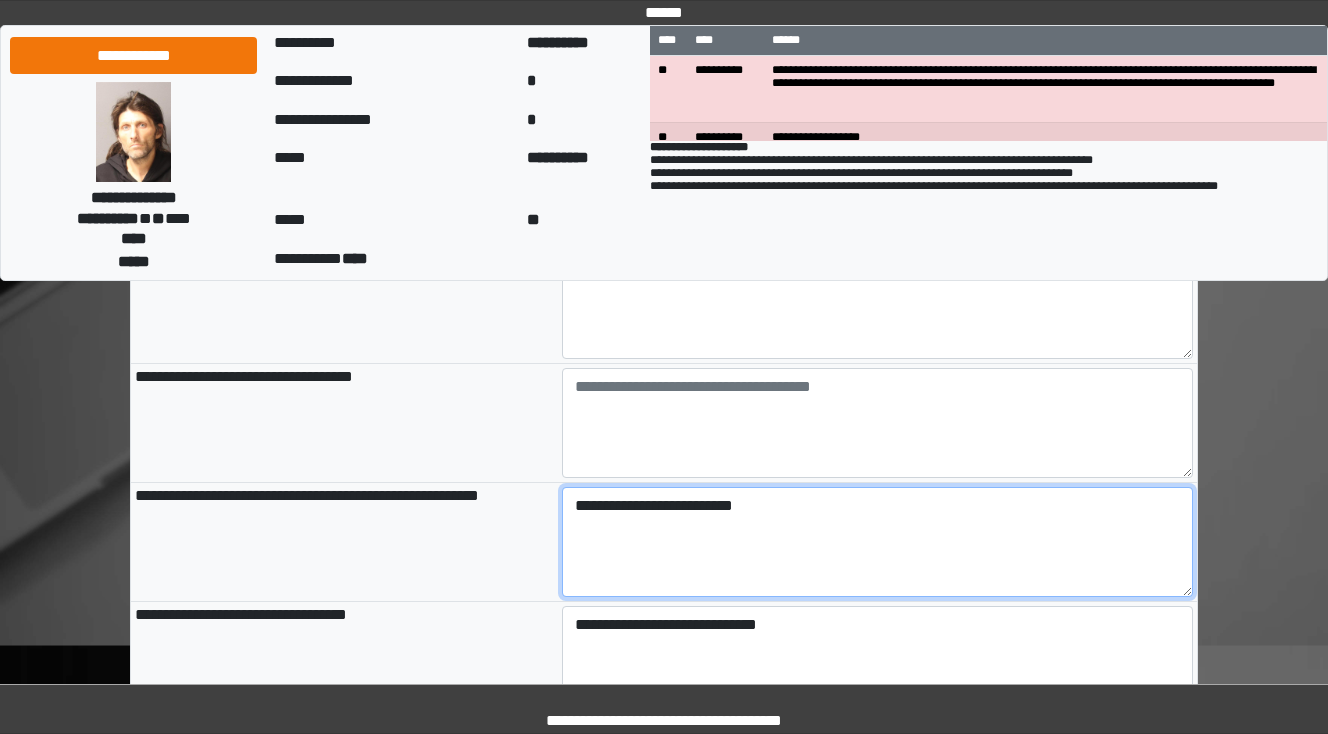 click on "**********" at bounding box center (878, 542) 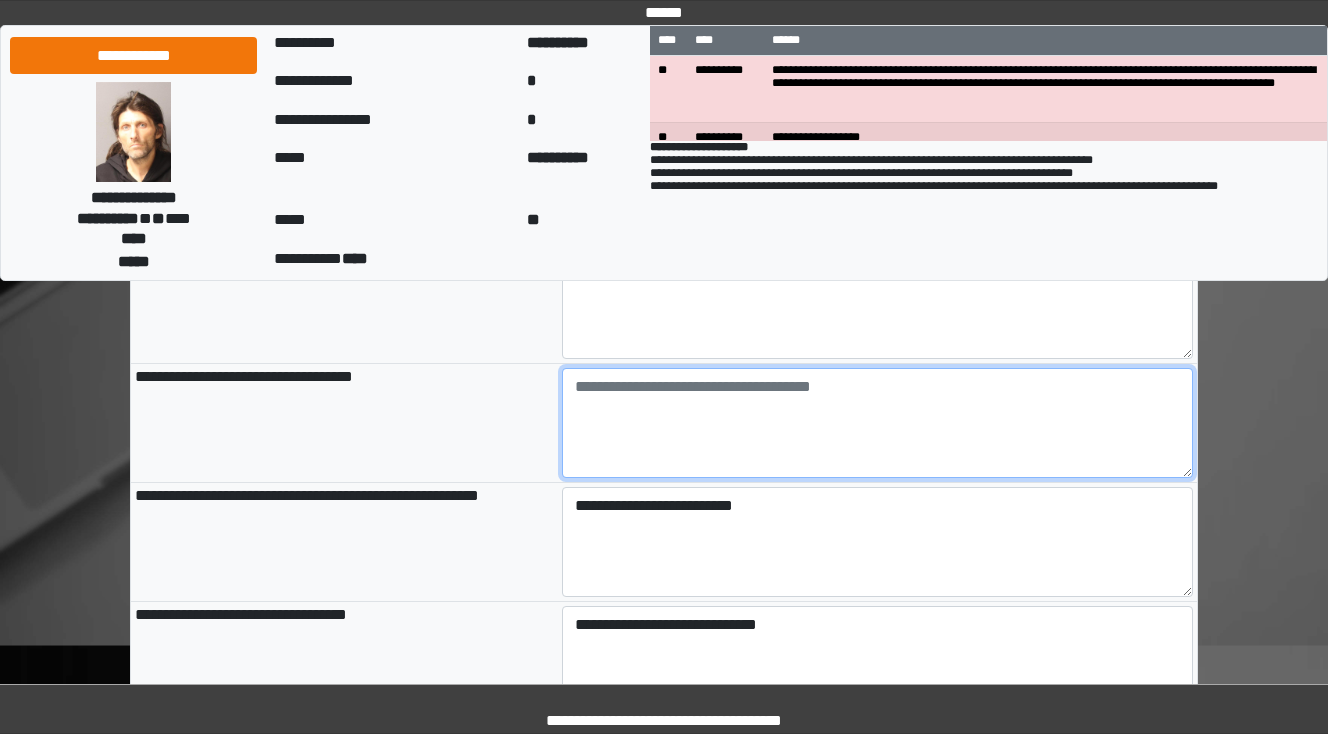 type on "**********" 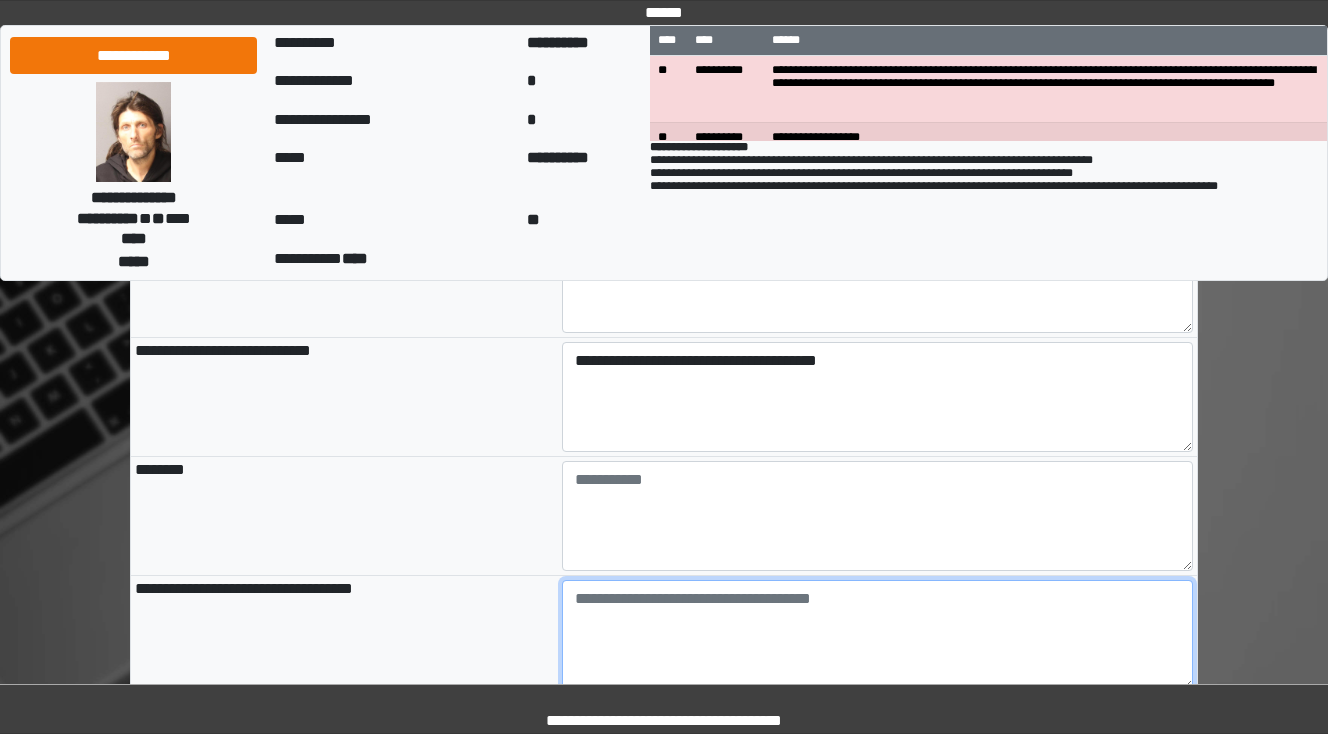 scroll, scrollTop: 1600, scrollLeft: 0, axis: vertical 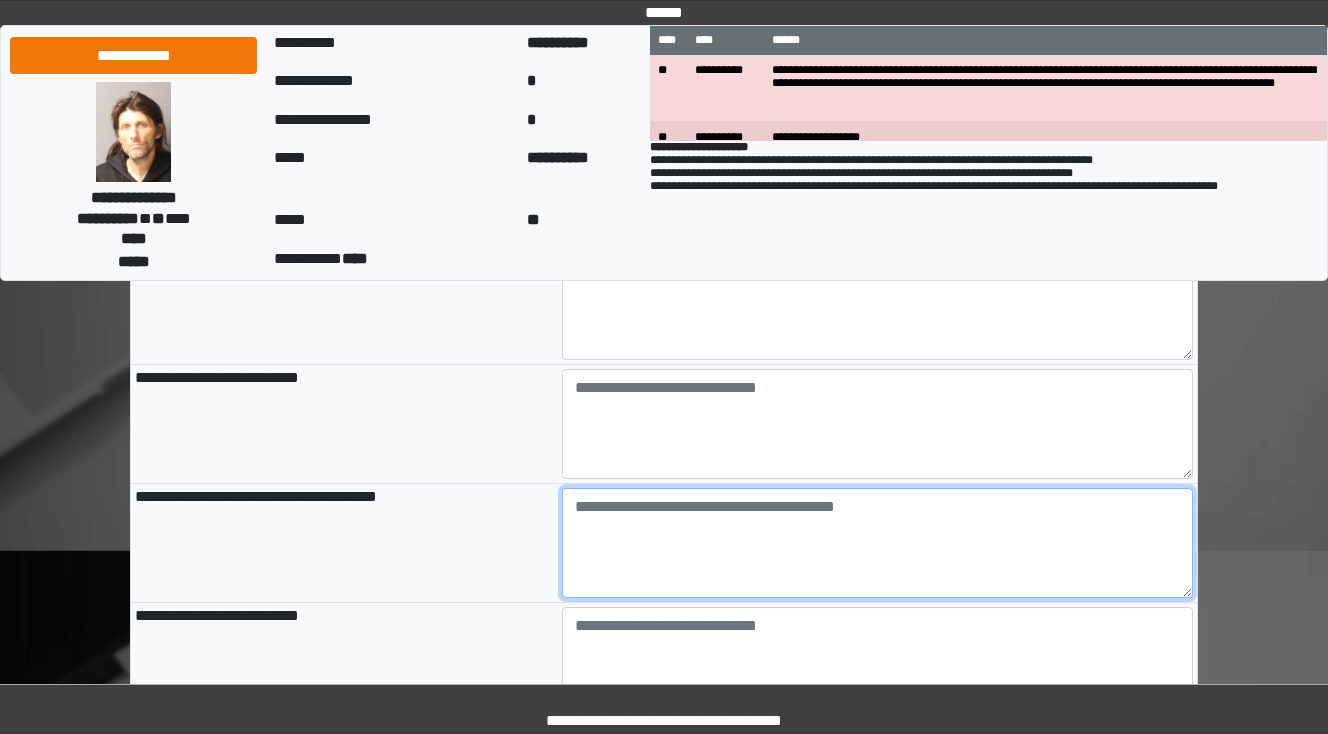 click at bounding box center [878, 543] 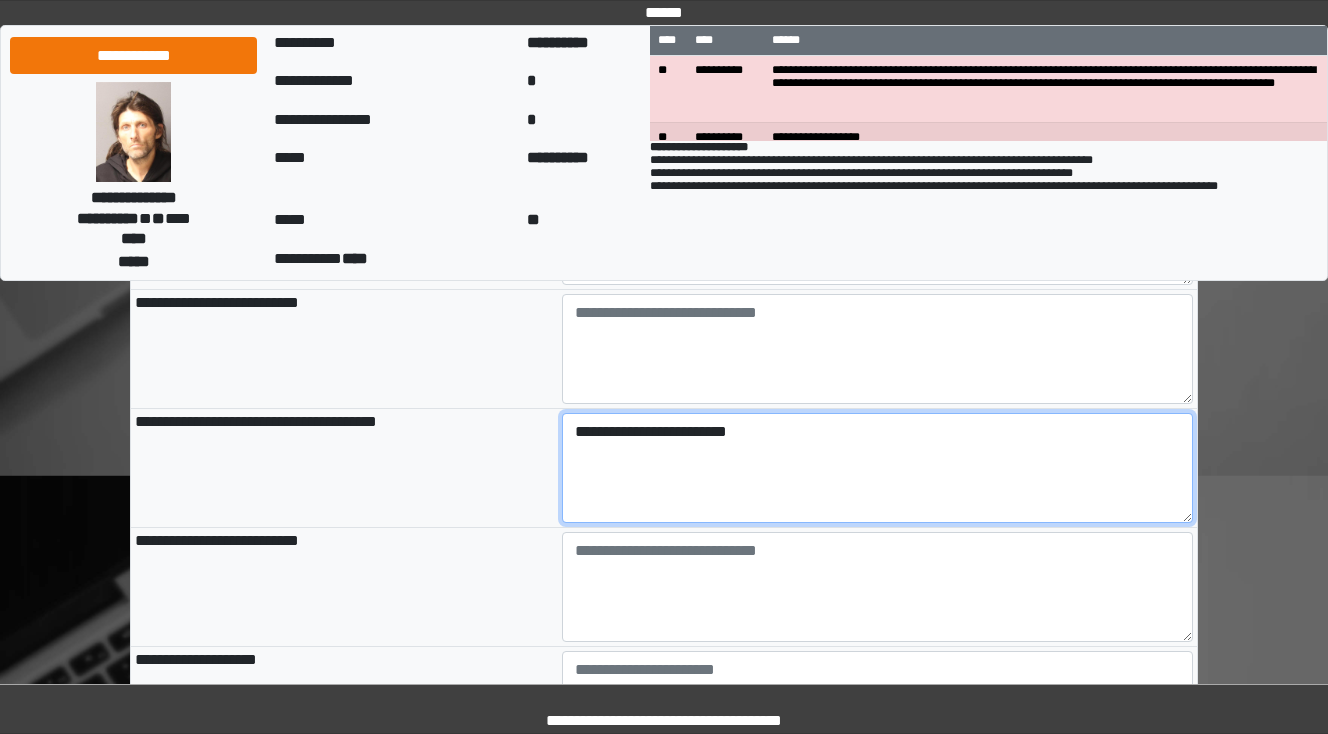 scroll, scrollTop: 400, scrollLeft: 0, axis: vertical 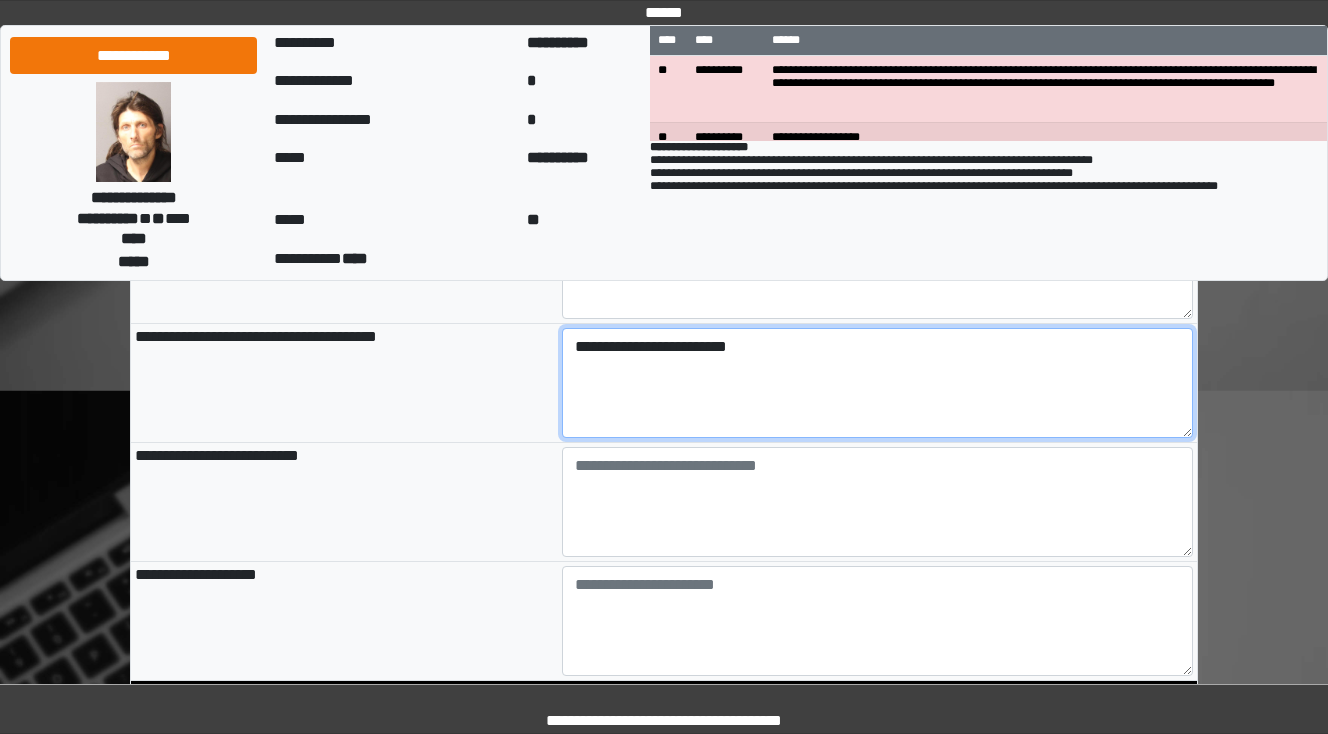 type on "**********" 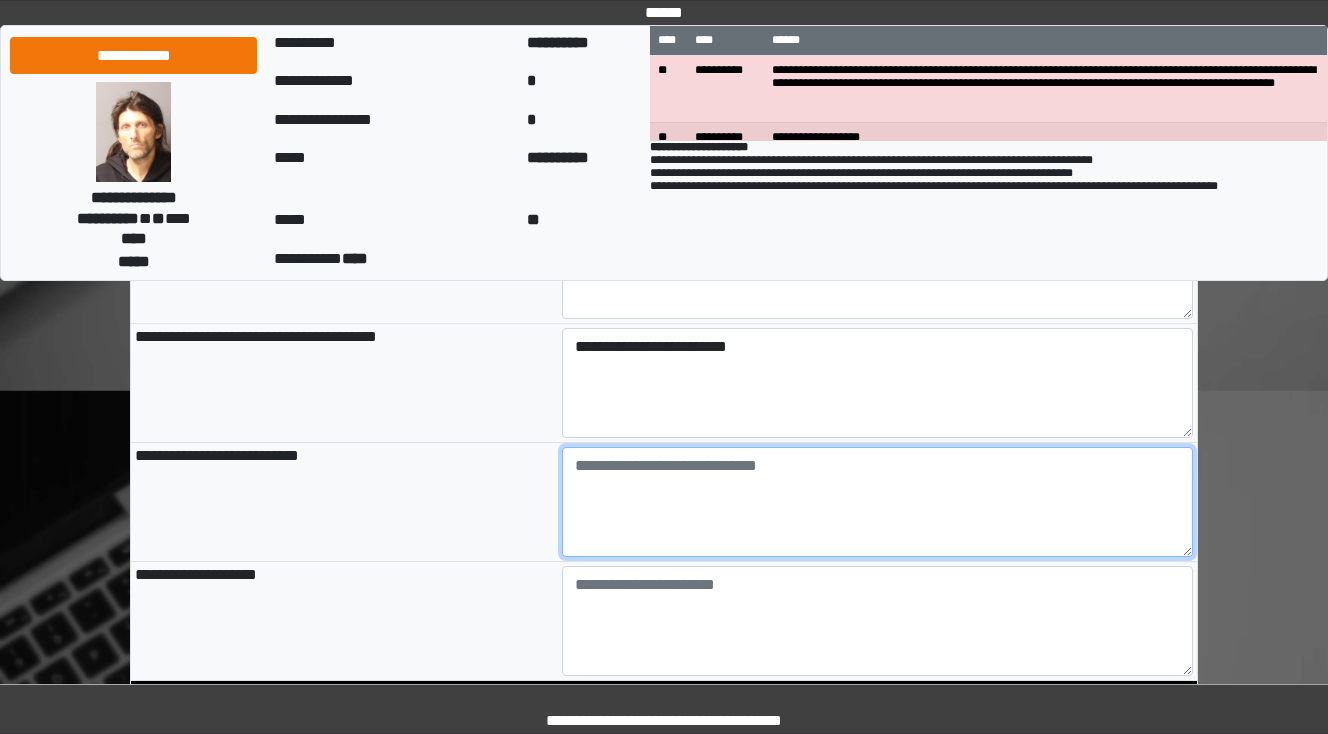 type on "**********" 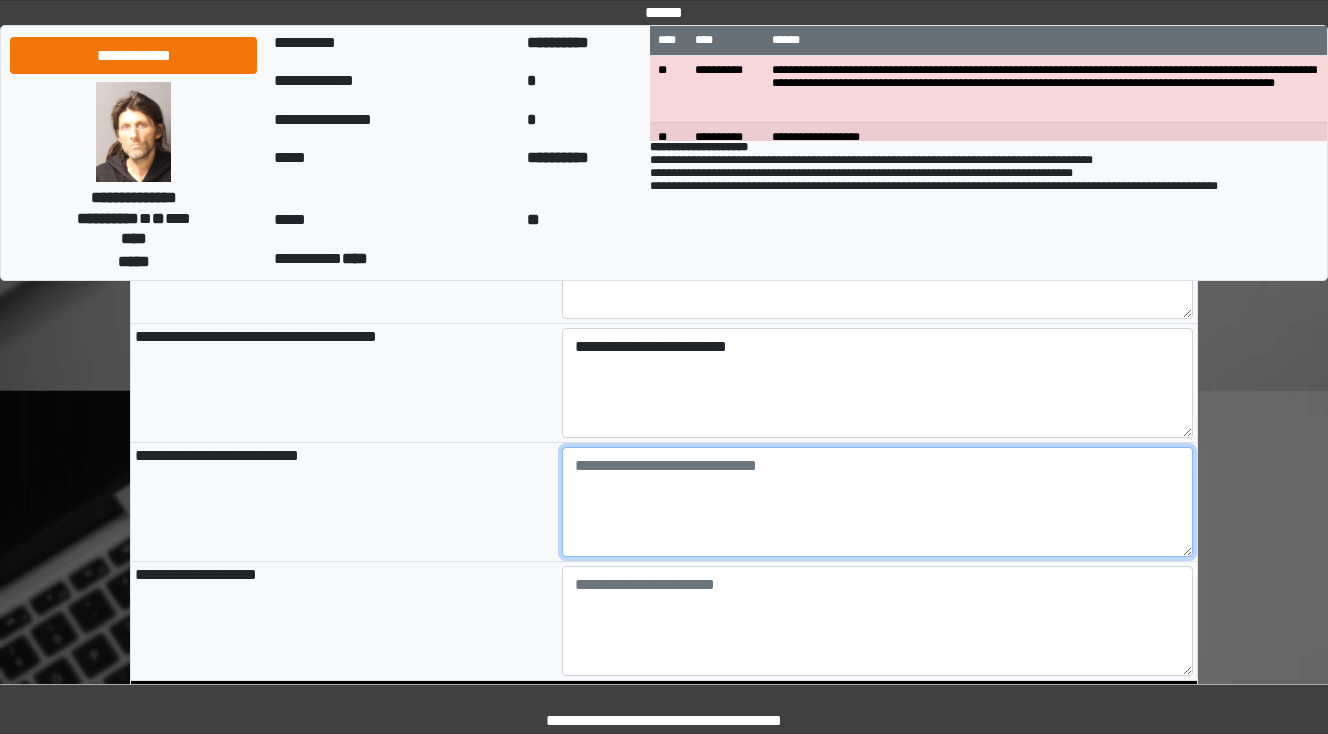 type on "*" 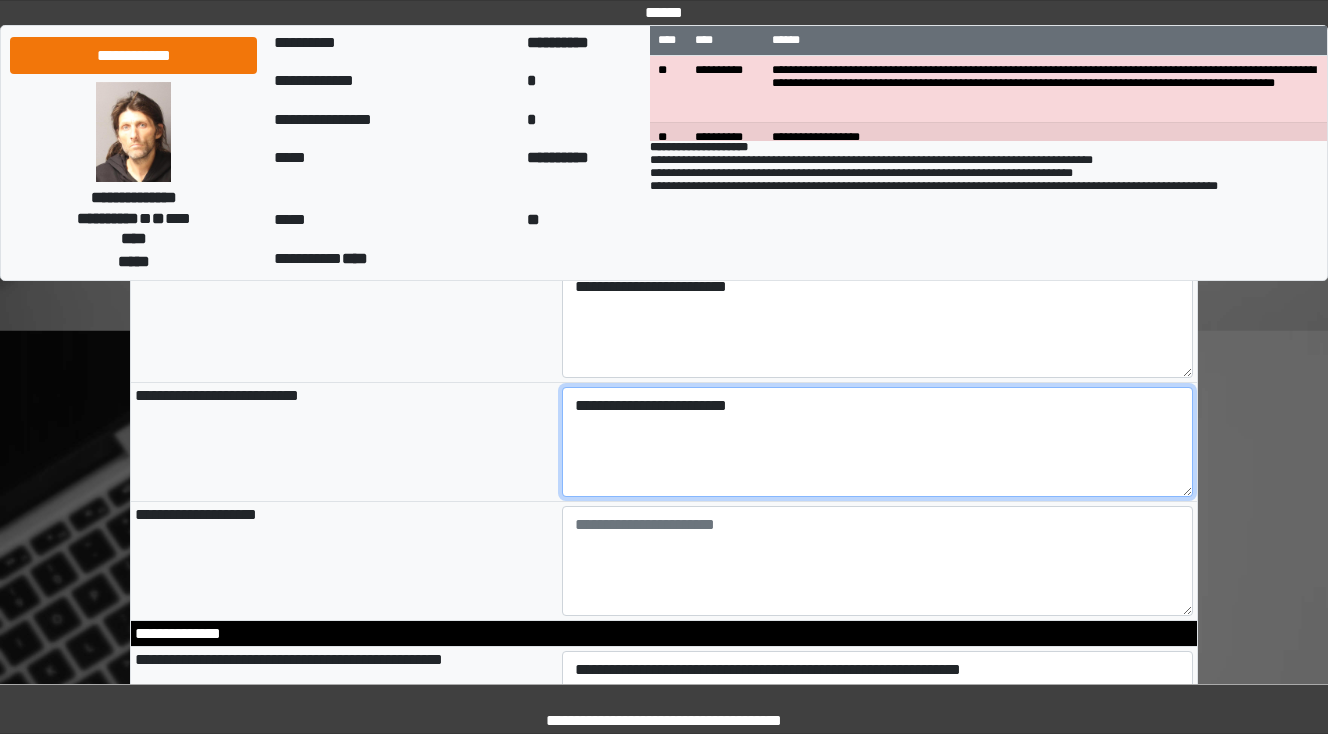 scroll, scrollTop: 560, scrollLeft: 0, axis: vertical 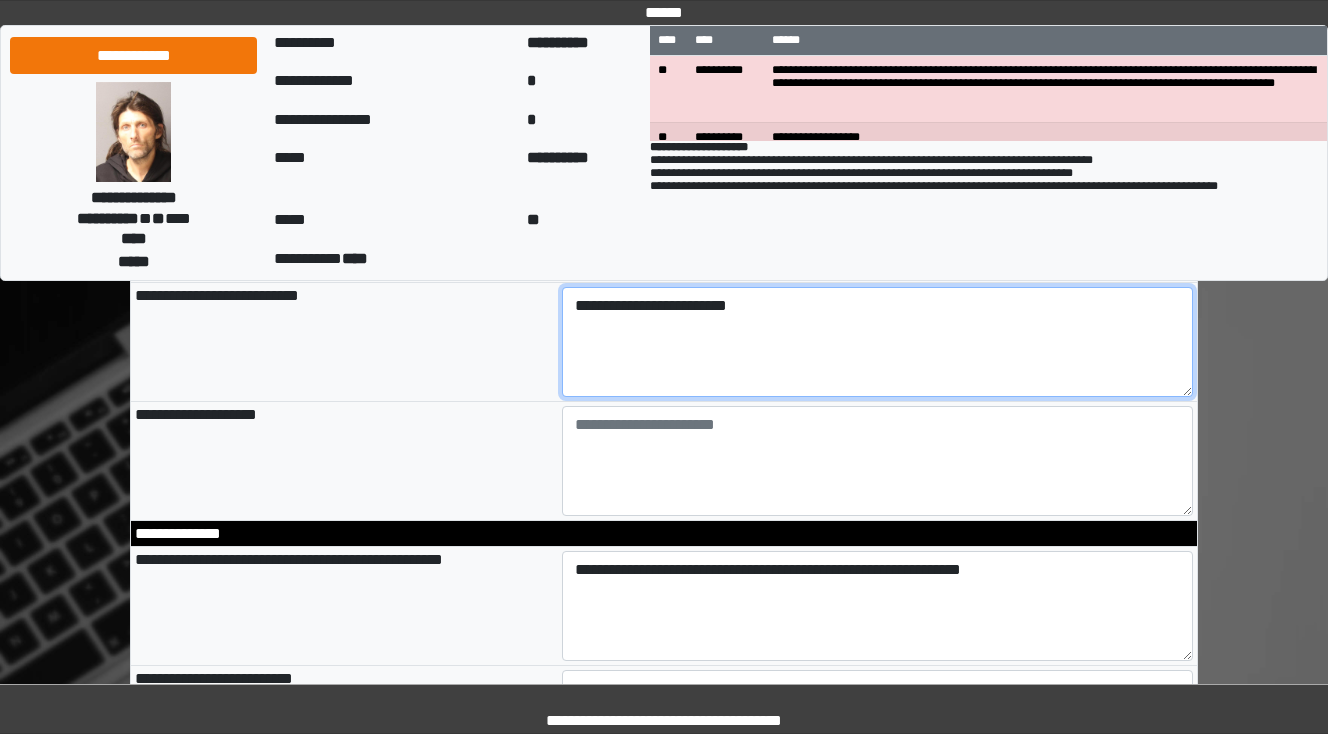 type on "**********" 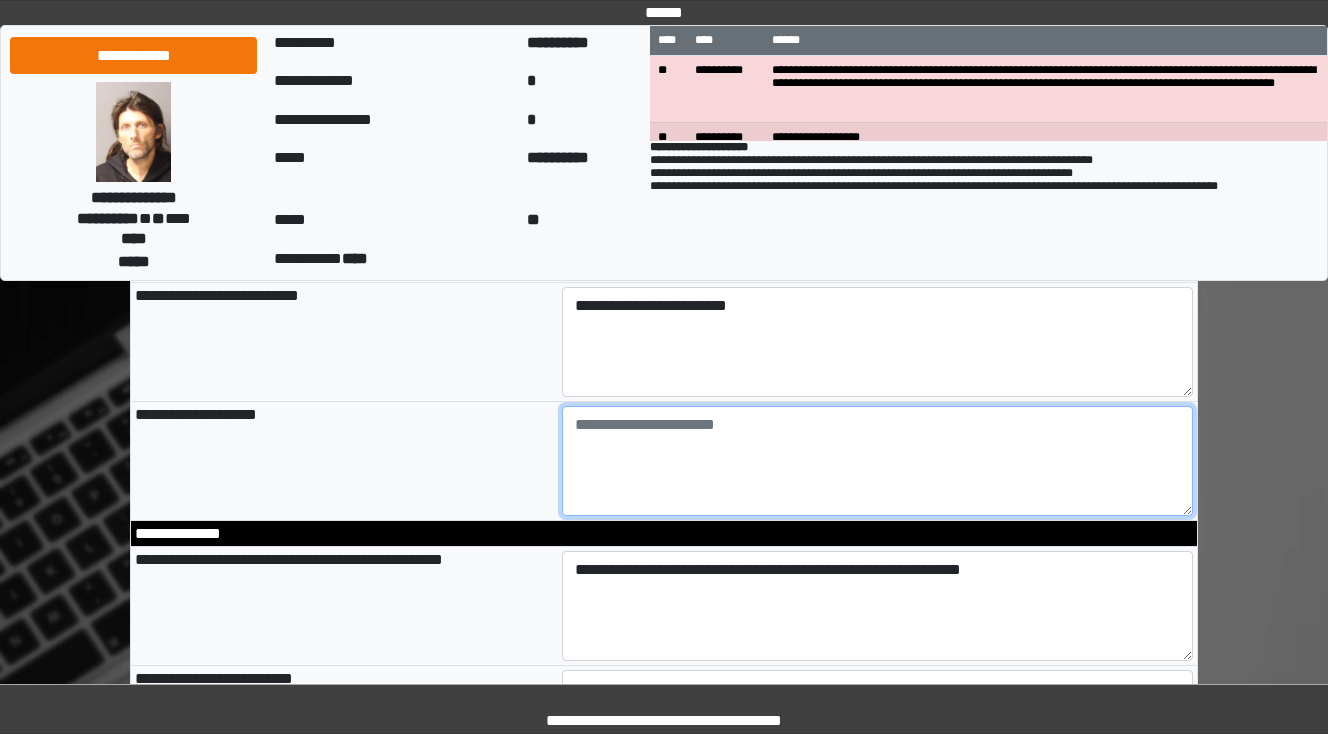type on "**********" 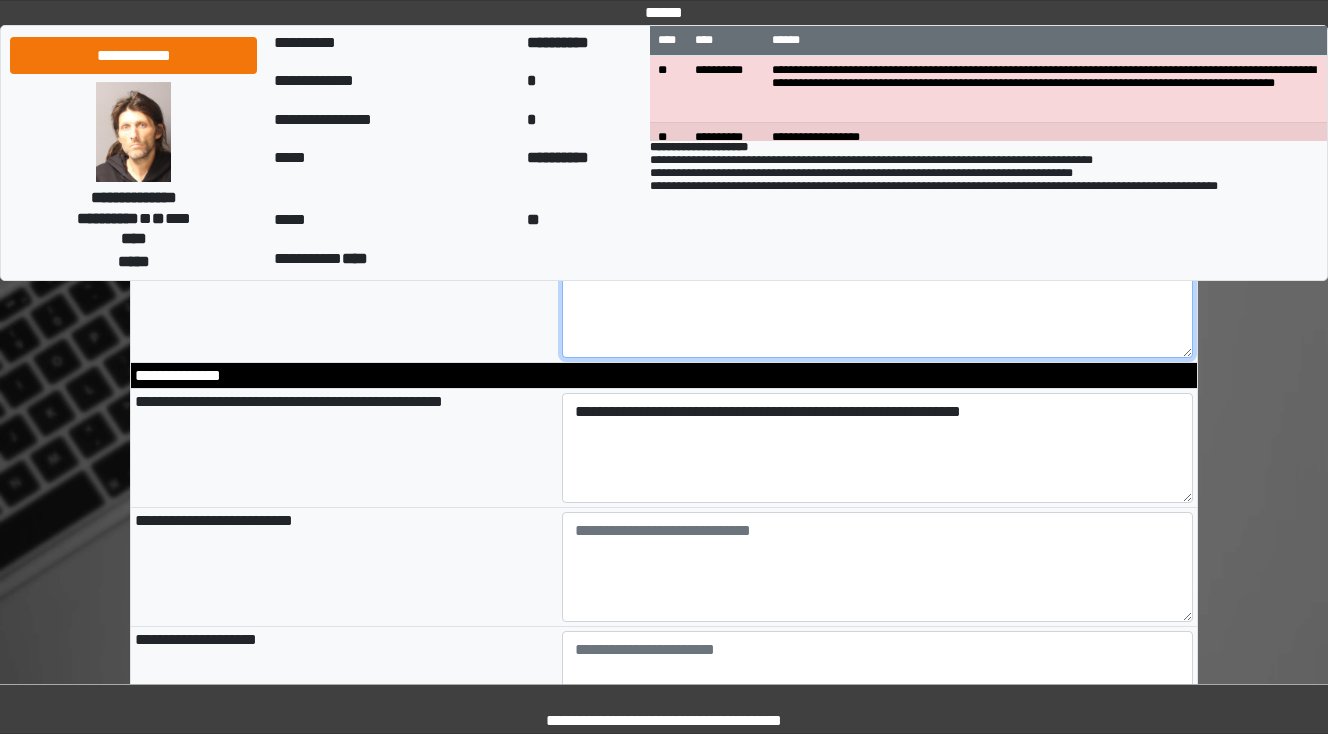scroll, scrollTop: 720, scrollLeft: 0, axis: vertical 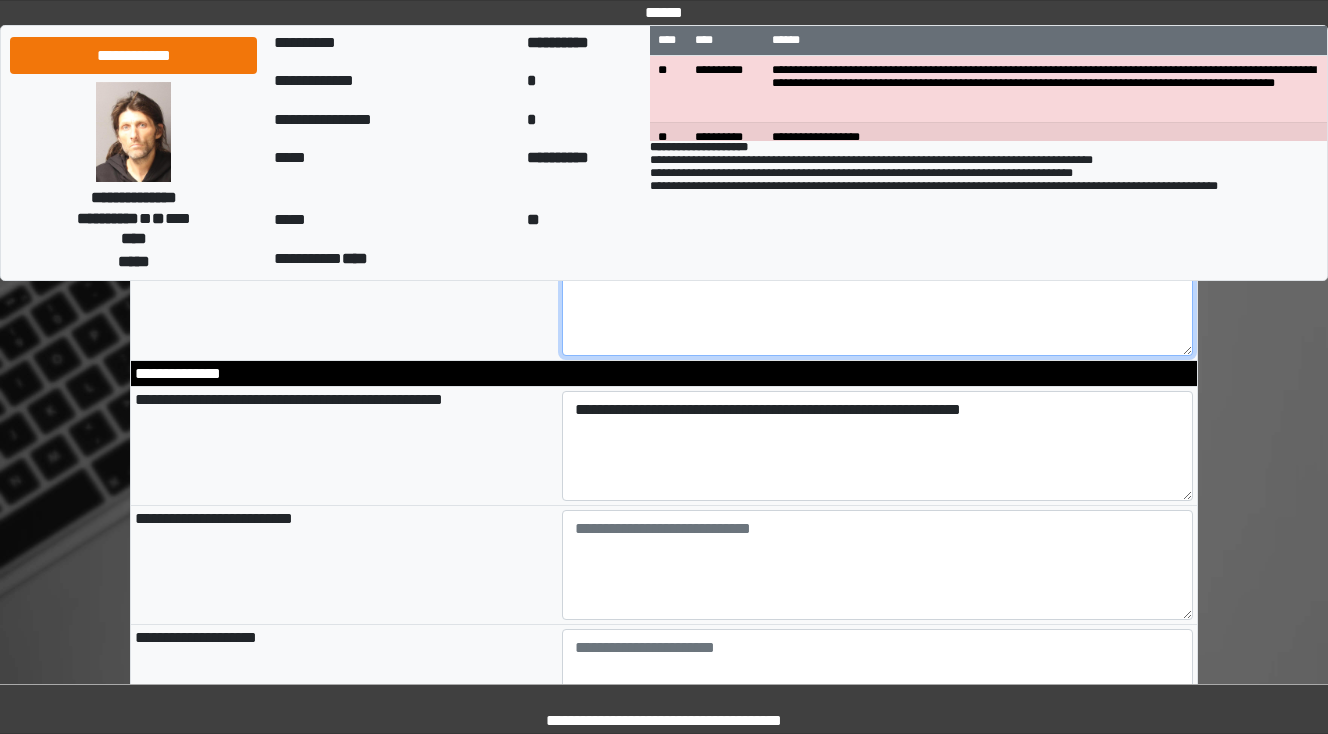 type on "**********" 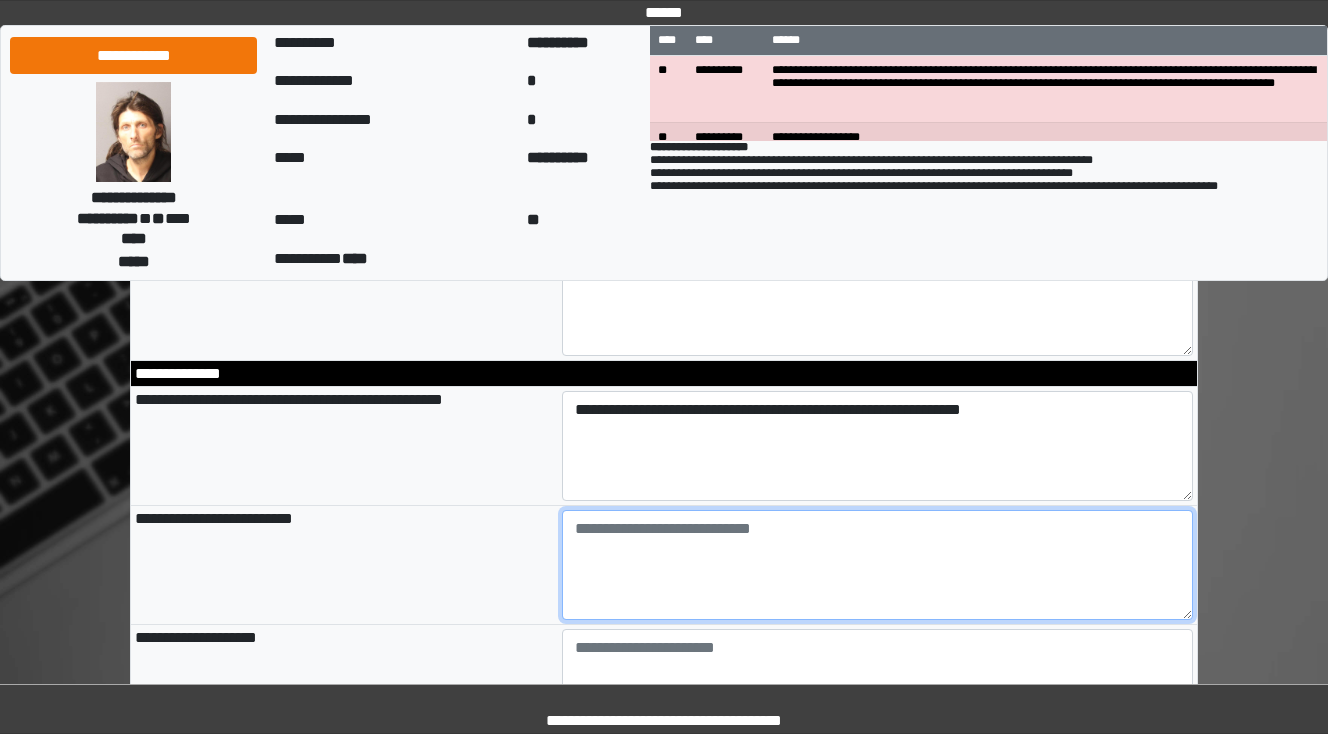 type on "**********" 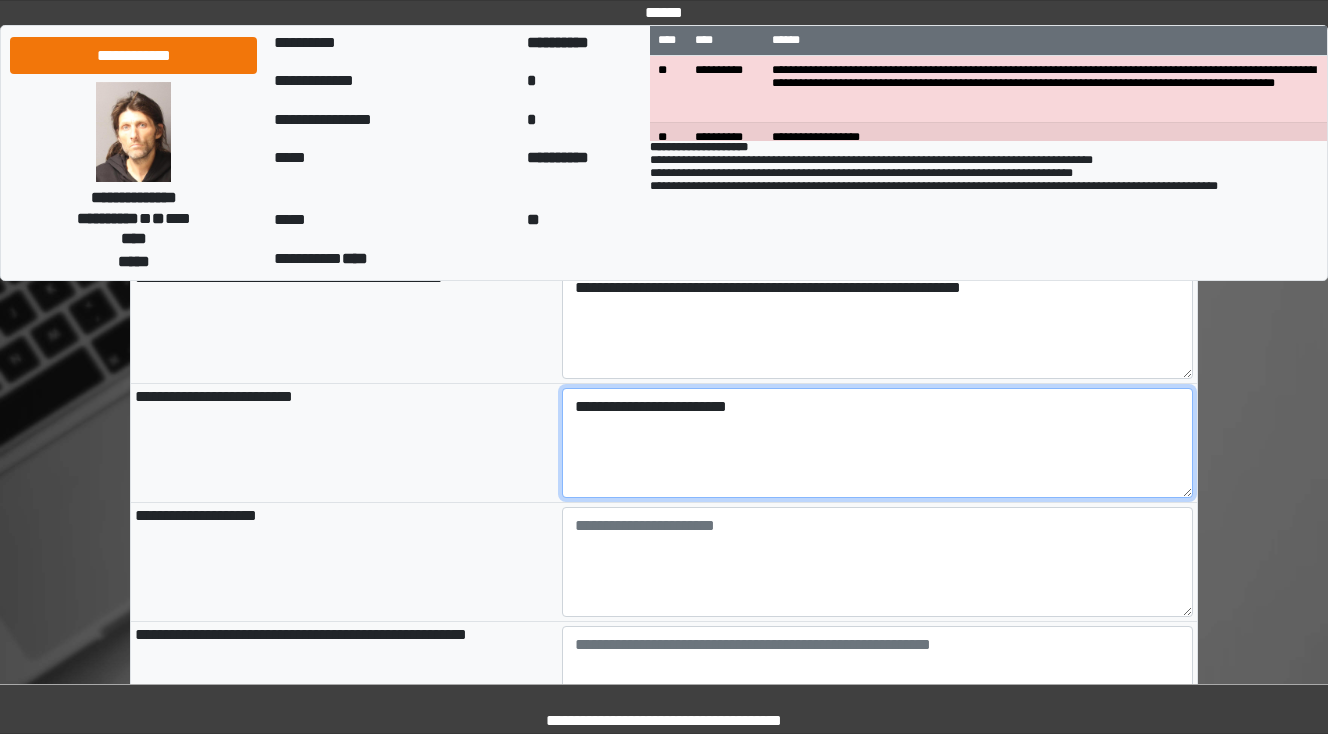 scroll, scrollTop: 880, scrollLeft: 0, axis: vertical 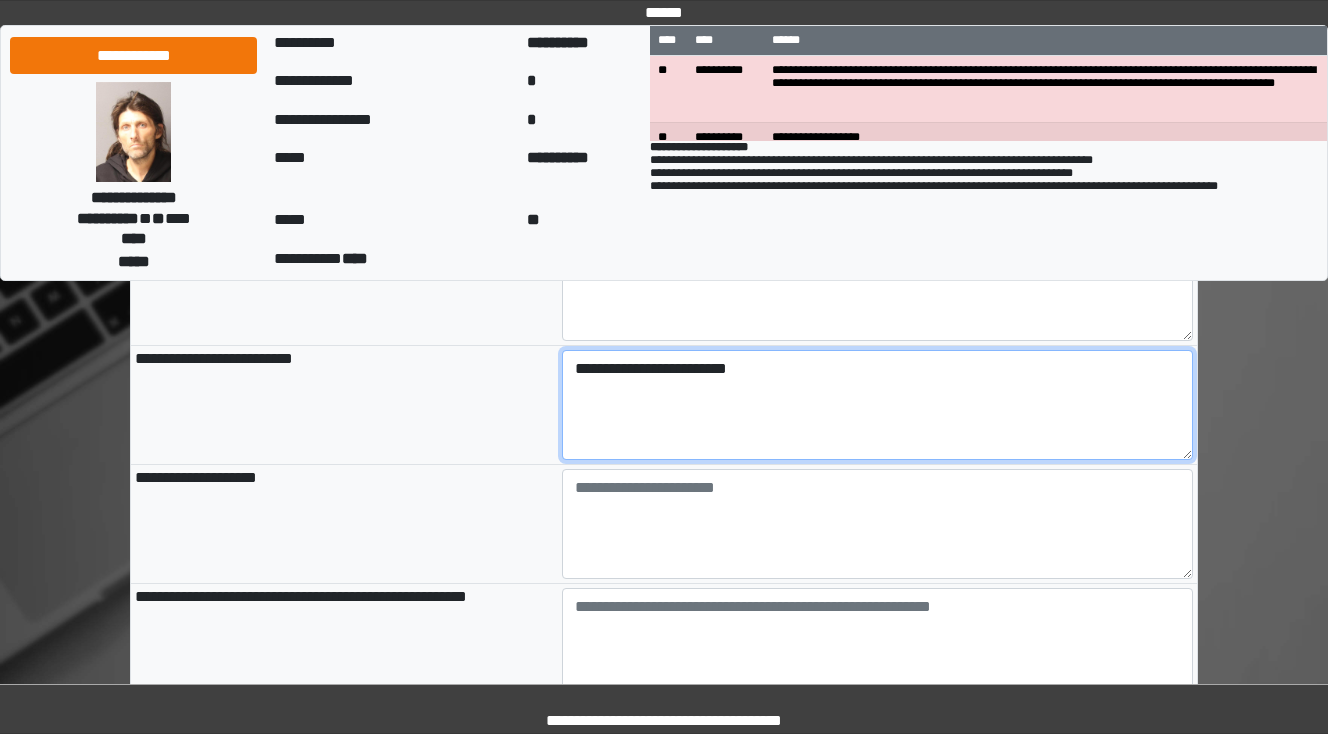type on "**********" 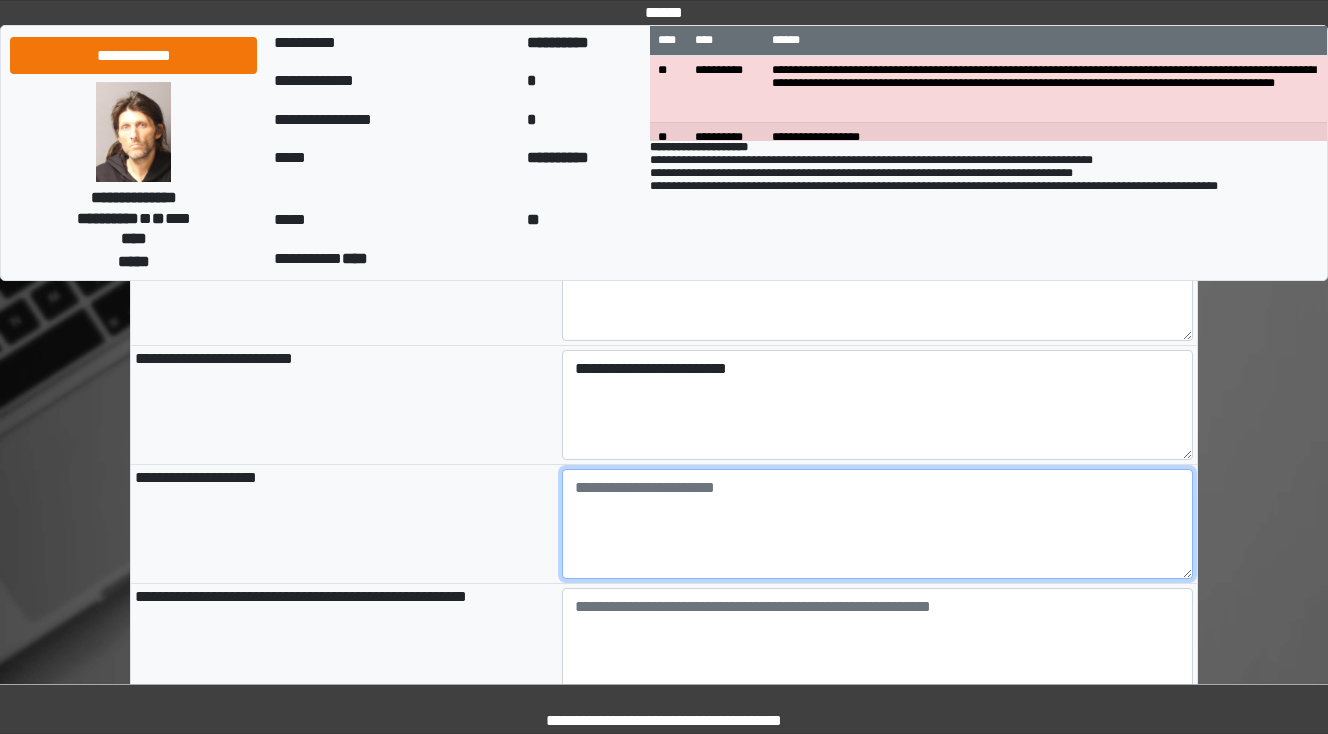 type on "**********" 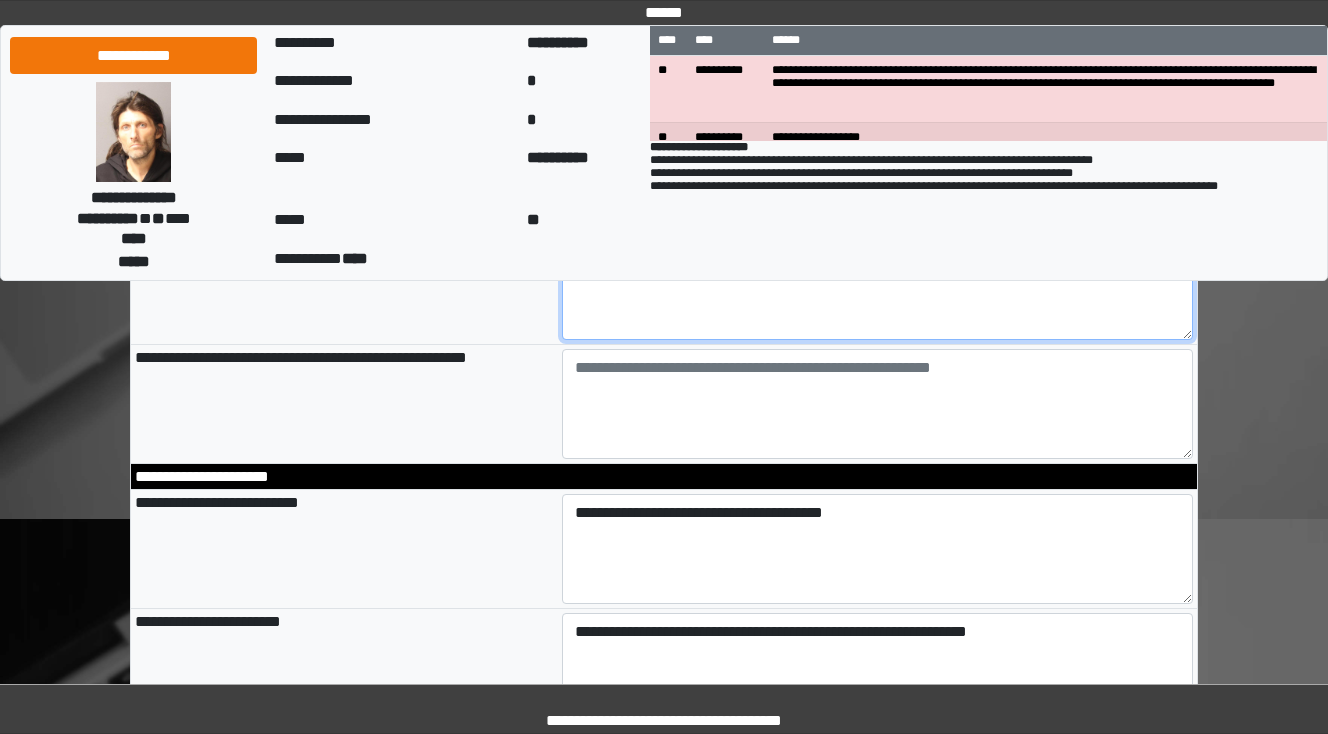 scroll, scrollTop: 1120, scrollLeft: 0, axis: vertical 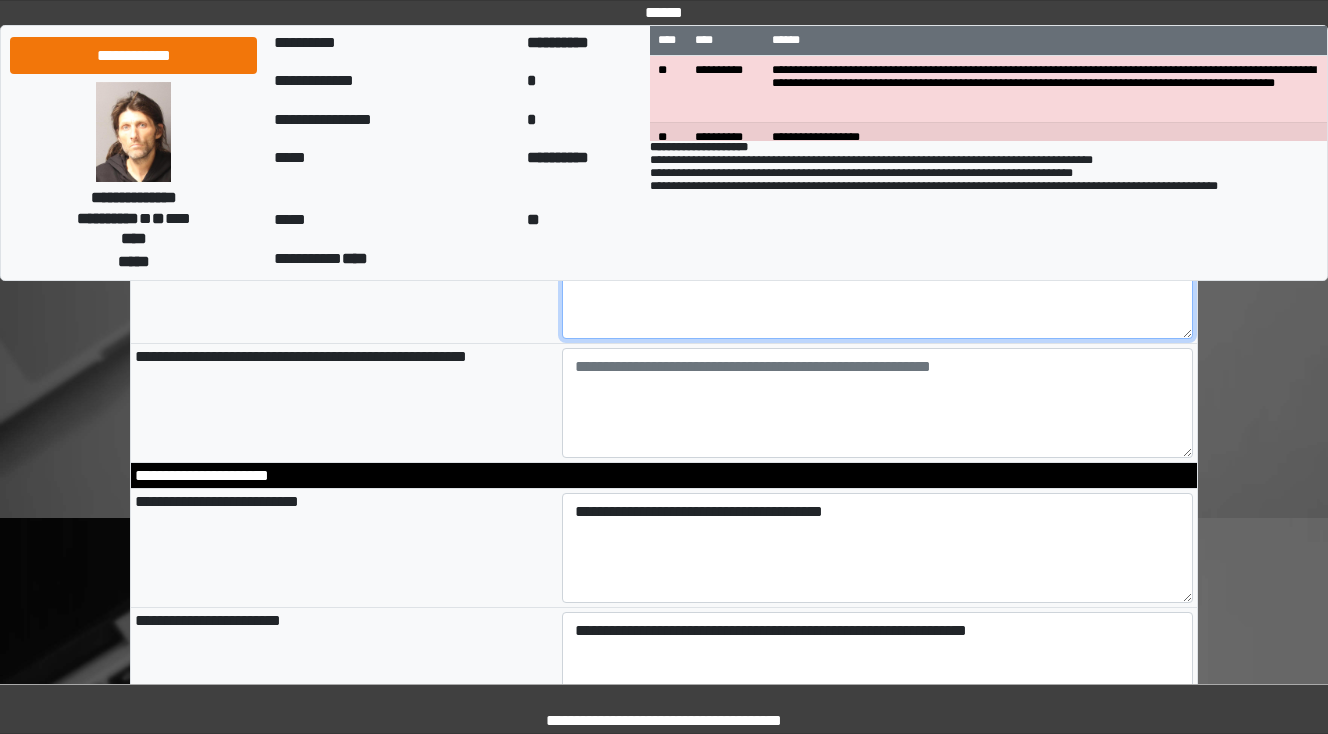 type on "**********" 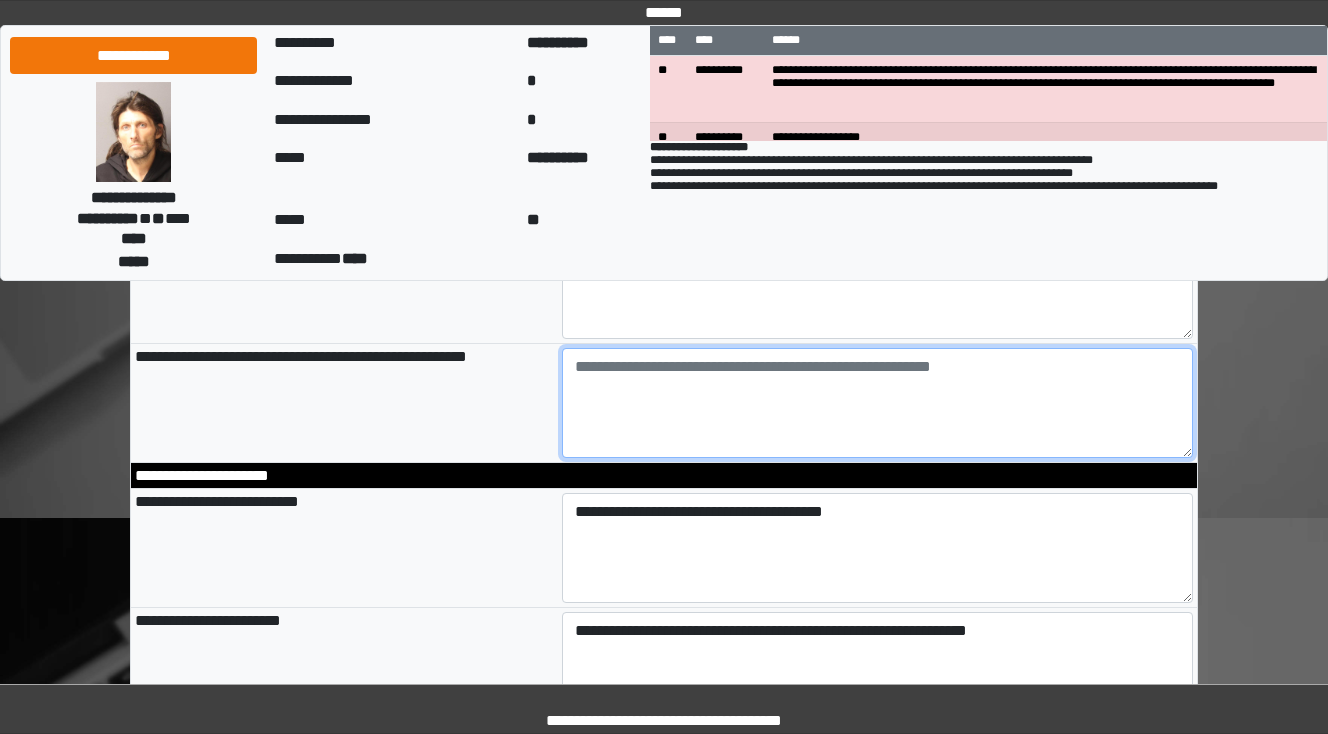 type on "**********" 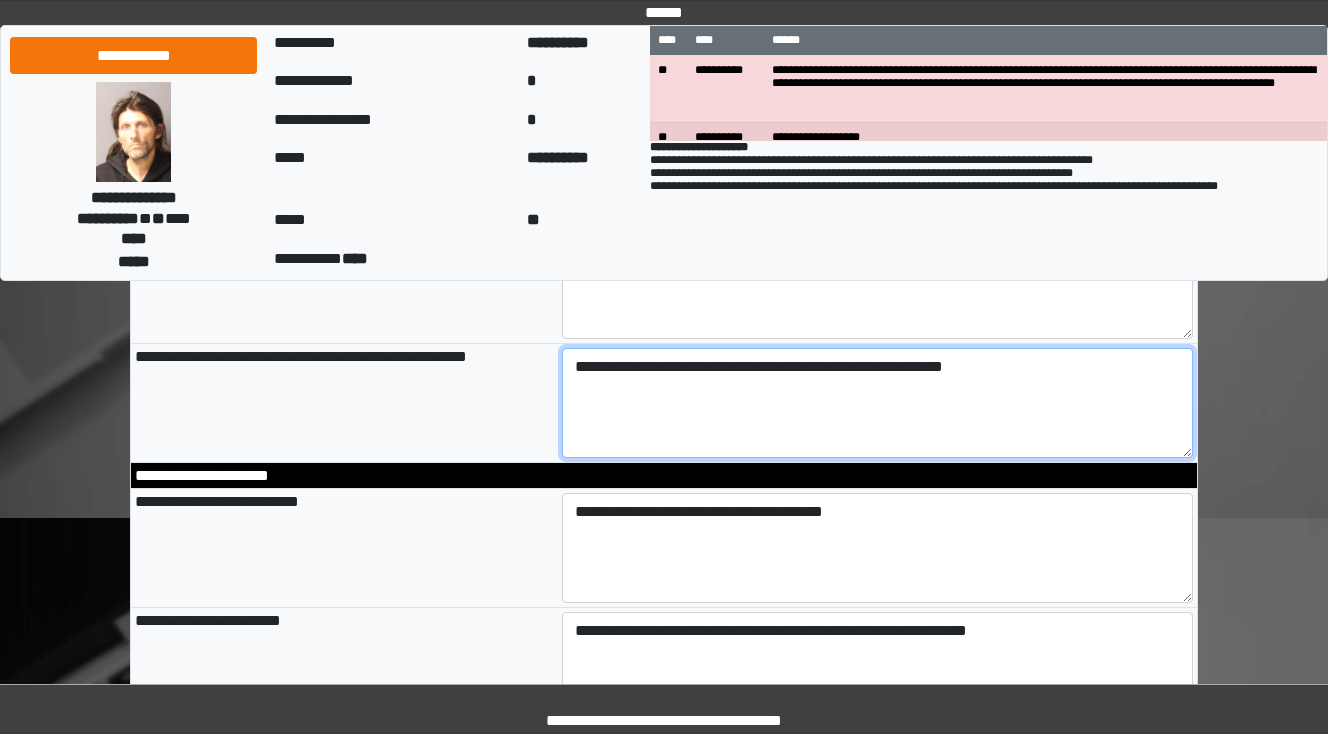 click on "**********" at bounding box center [878, 403] 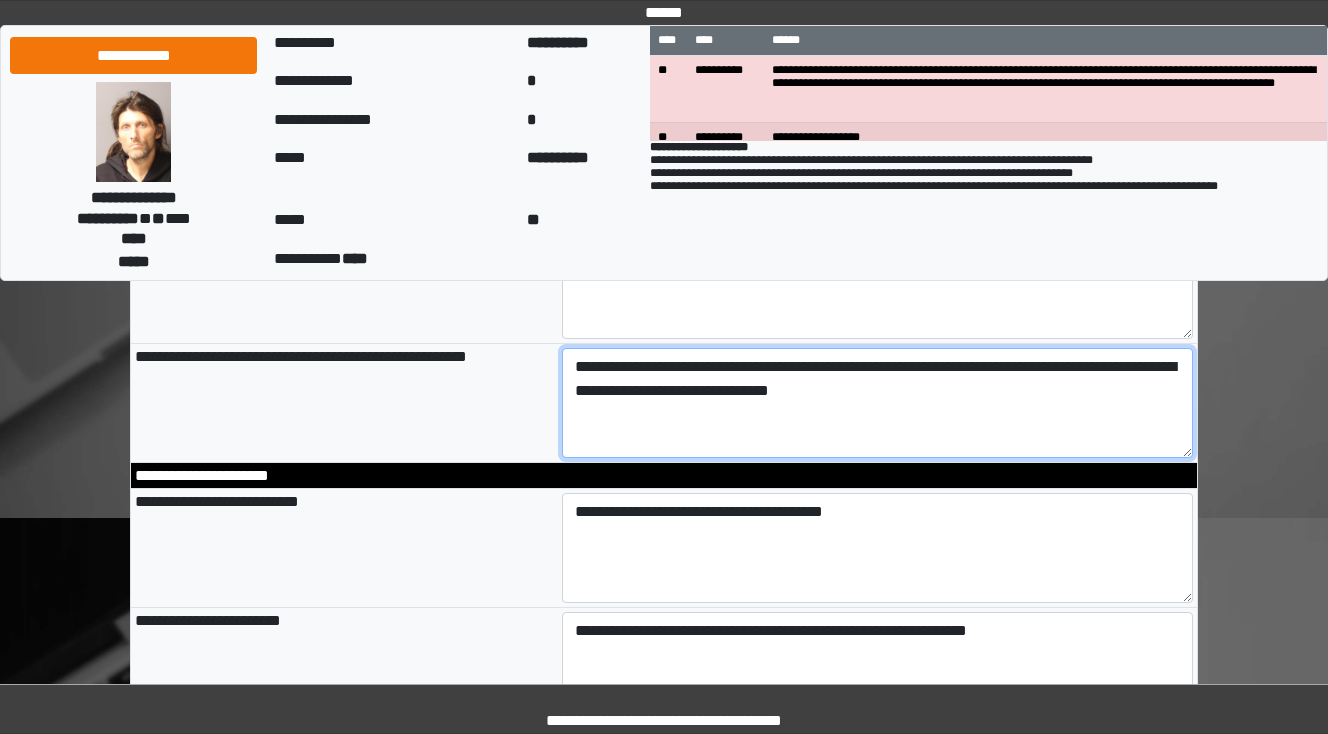 click on "**********" at bounding box center (878, 403) 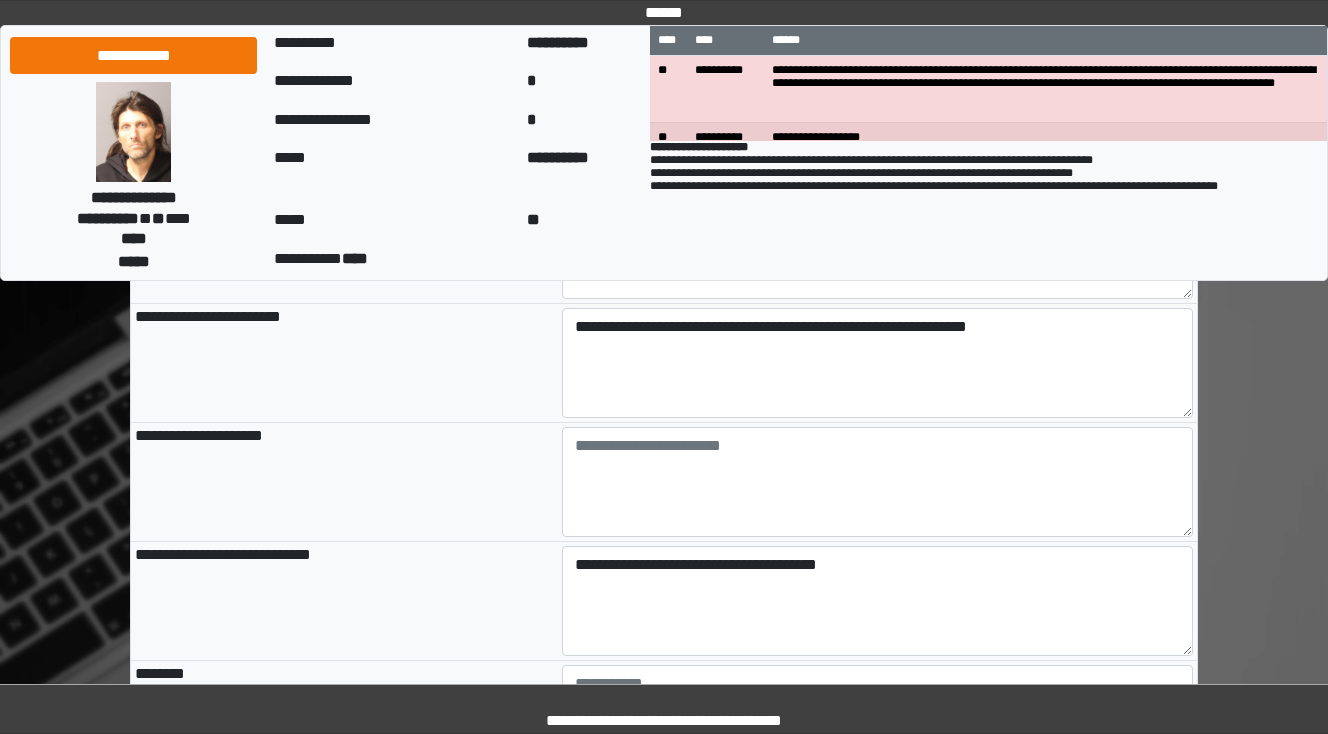 scroll, scrollTop: 1440, scrollLeft: 0, axis: vertical 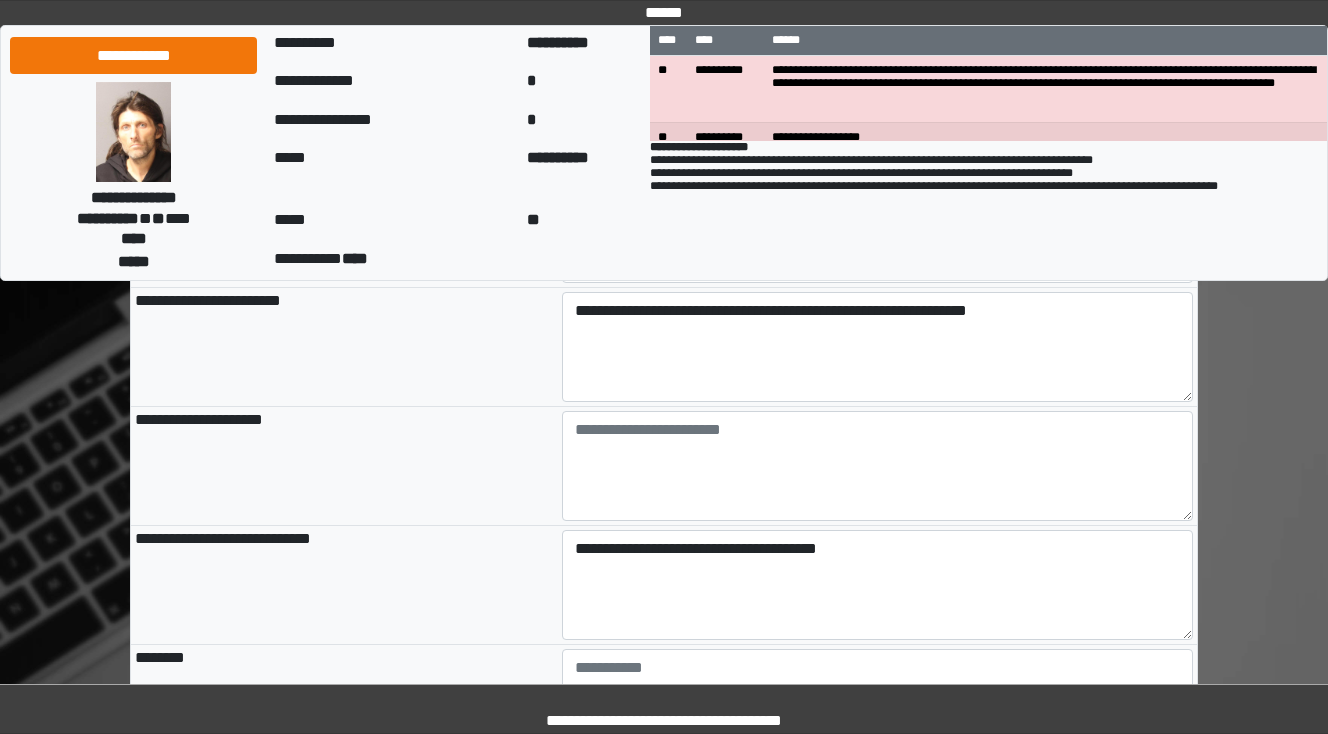 type on "**********" 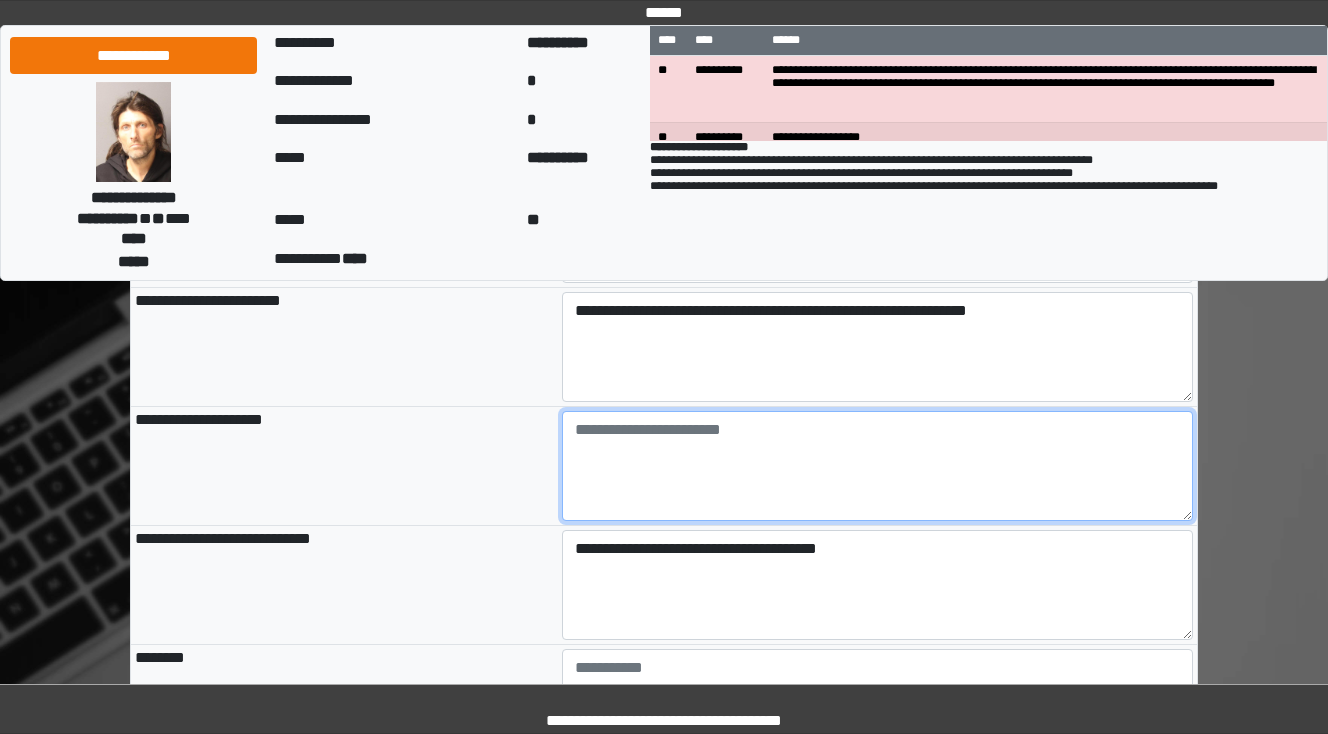 type on "**********" 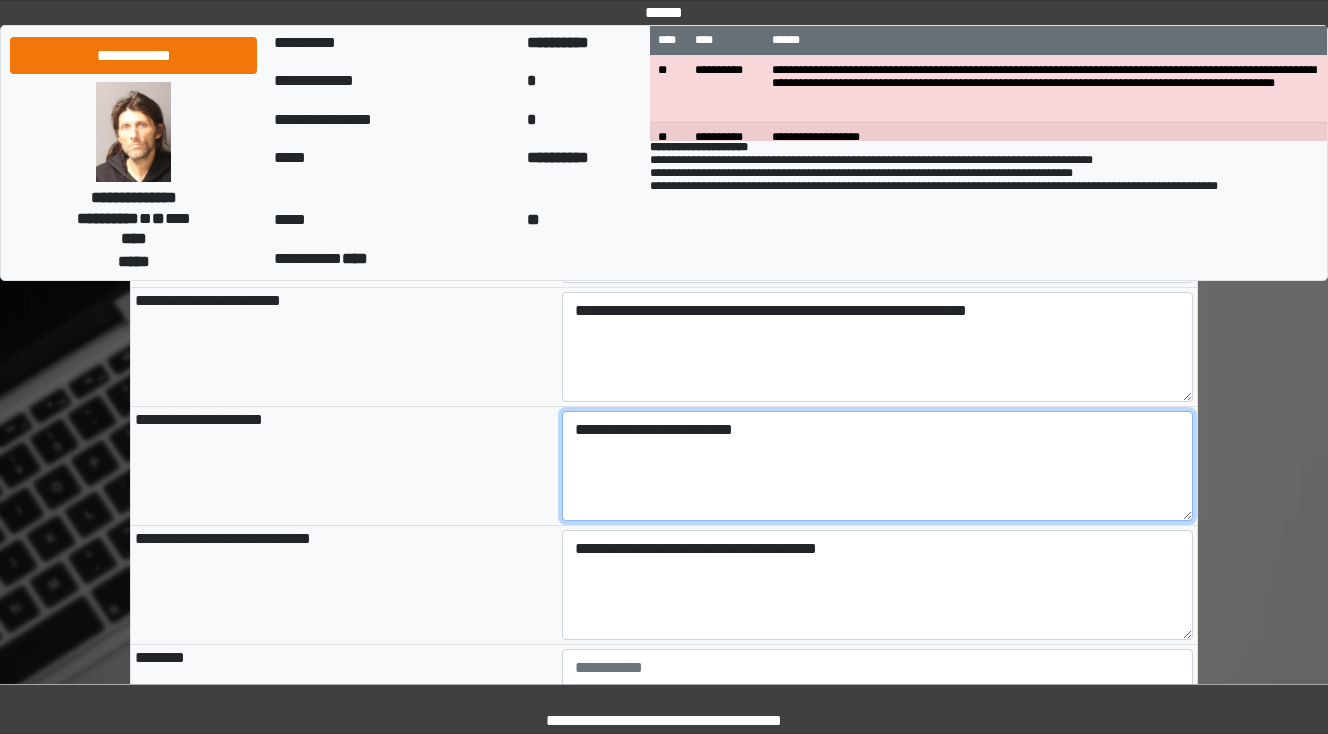 type on "**********" 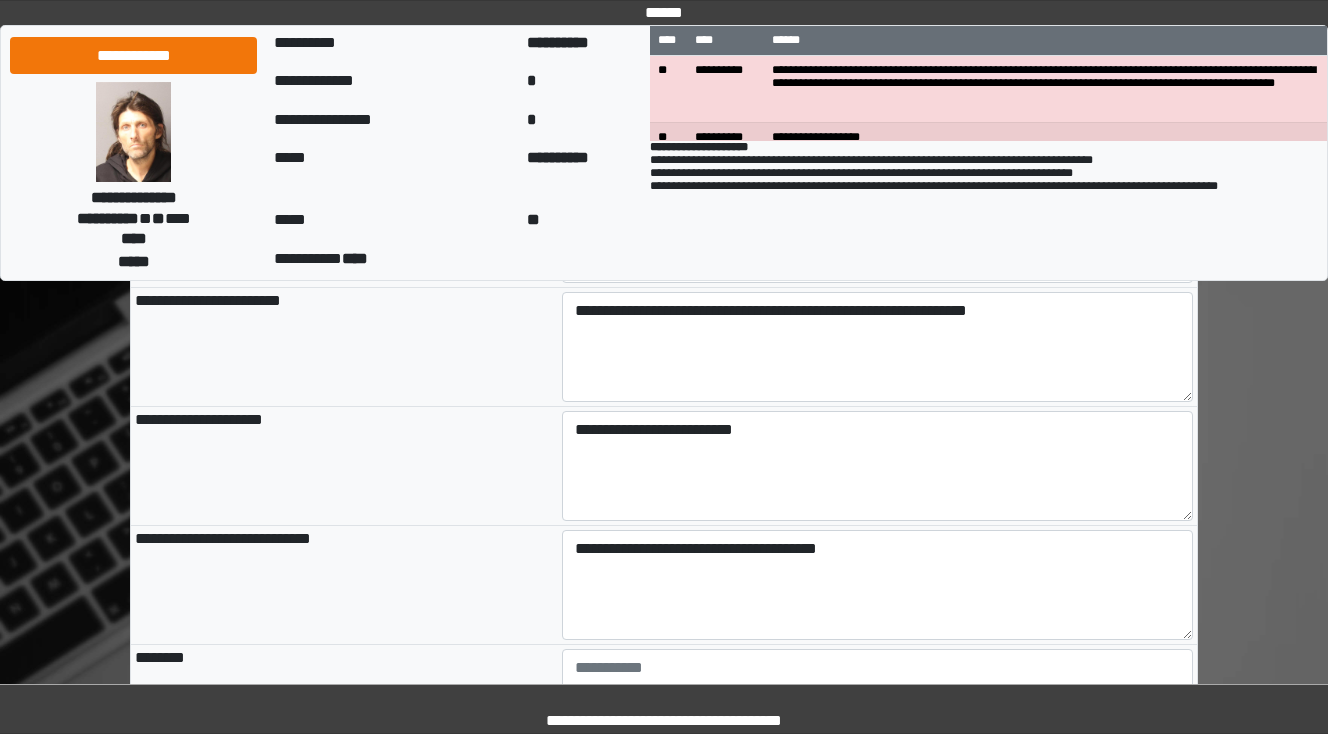 type on "**********" 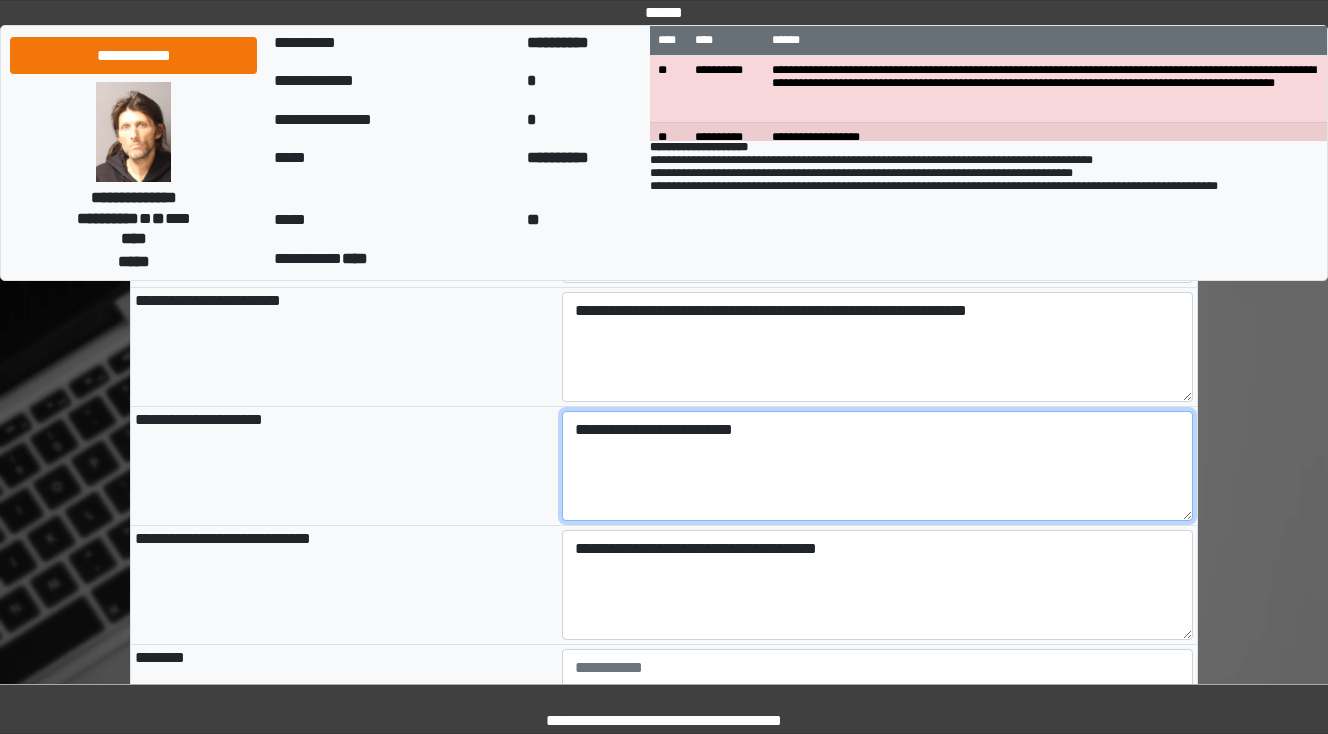 click on "**********" at bounding box center [878, 466] 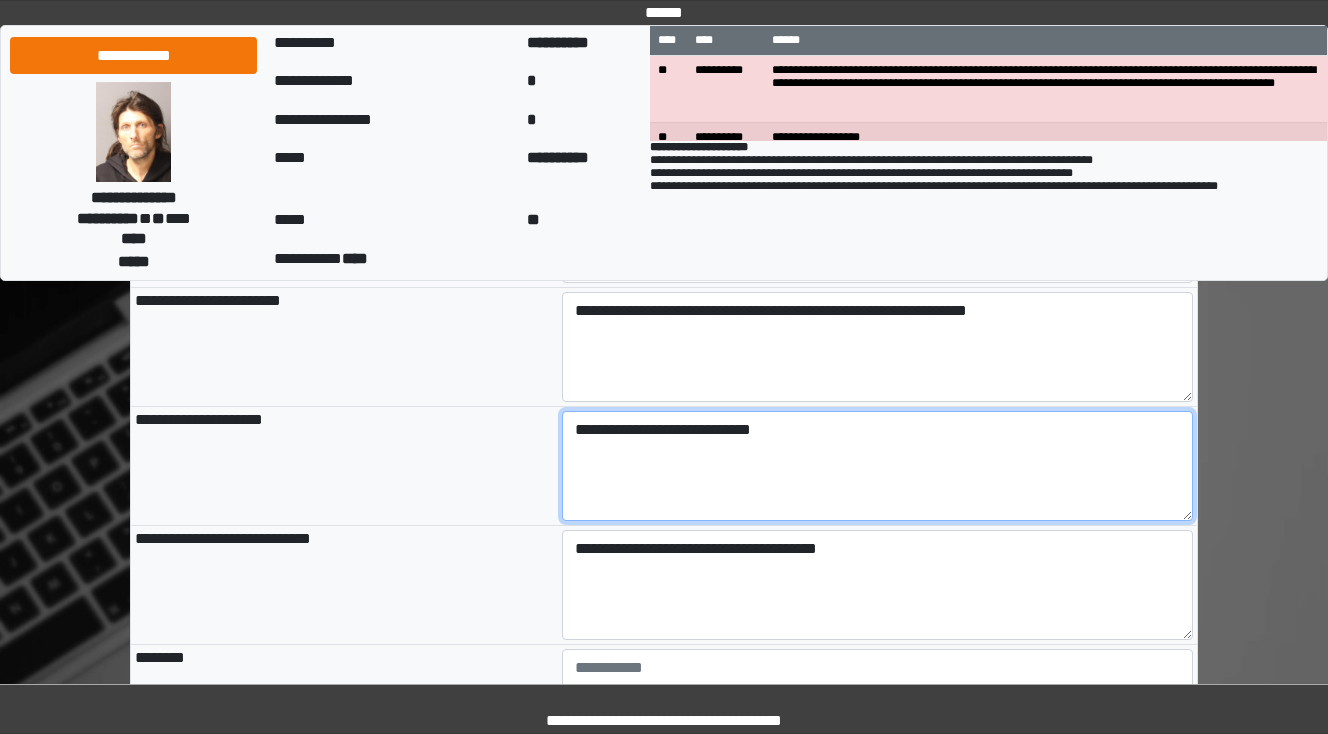click on "**********" at bounding box center (878, 466) 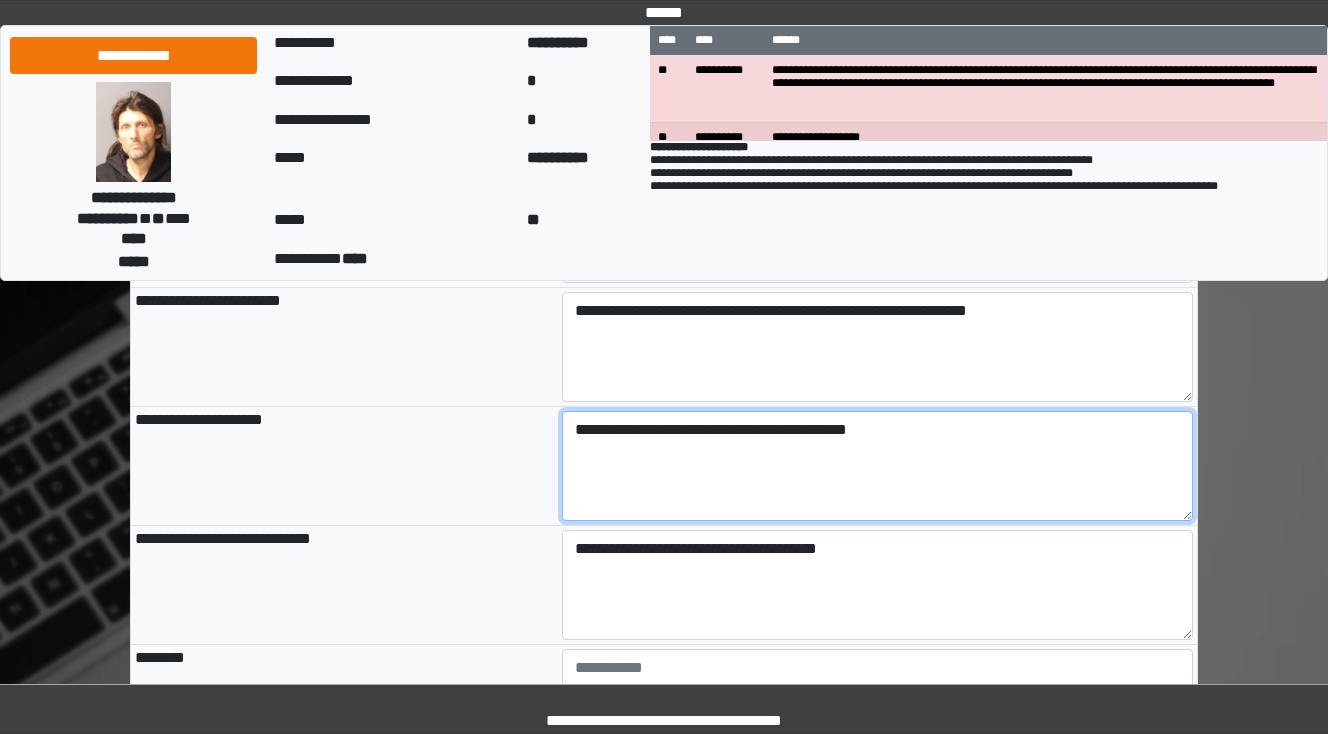type on "**********" 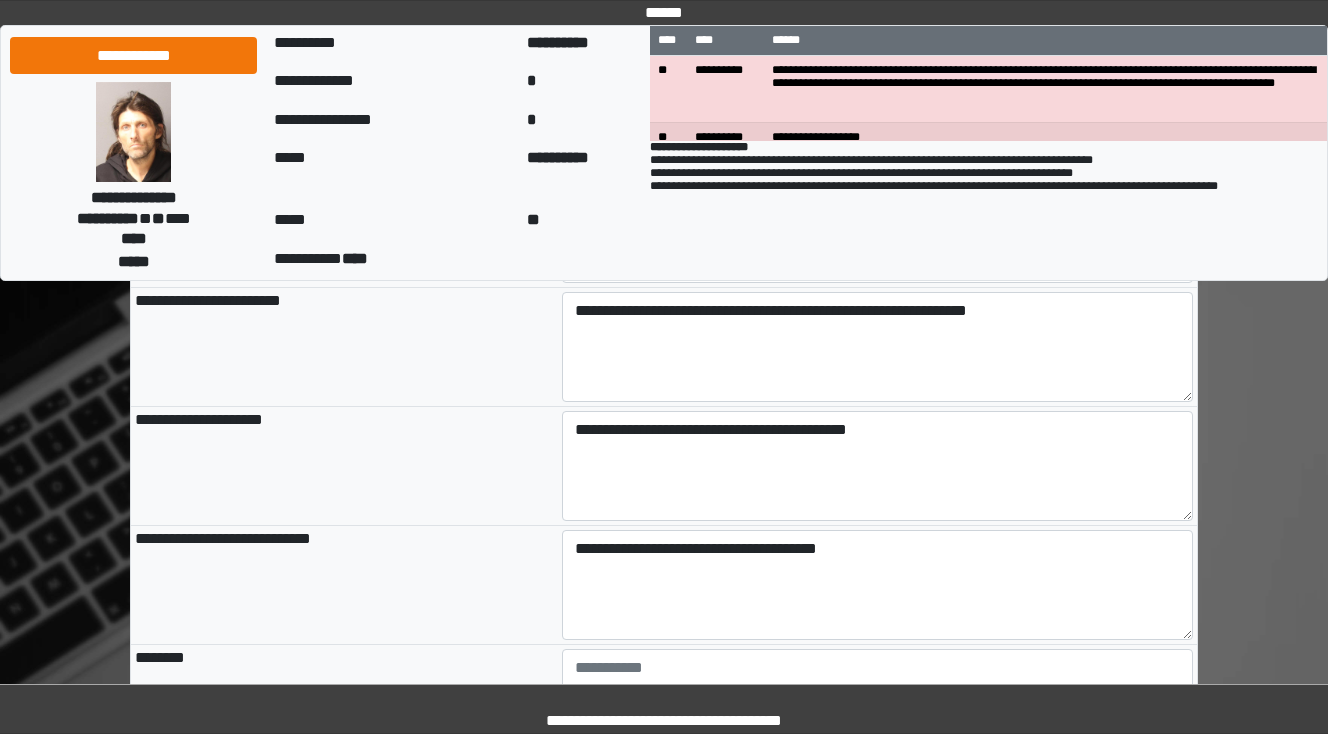 type on "**********" 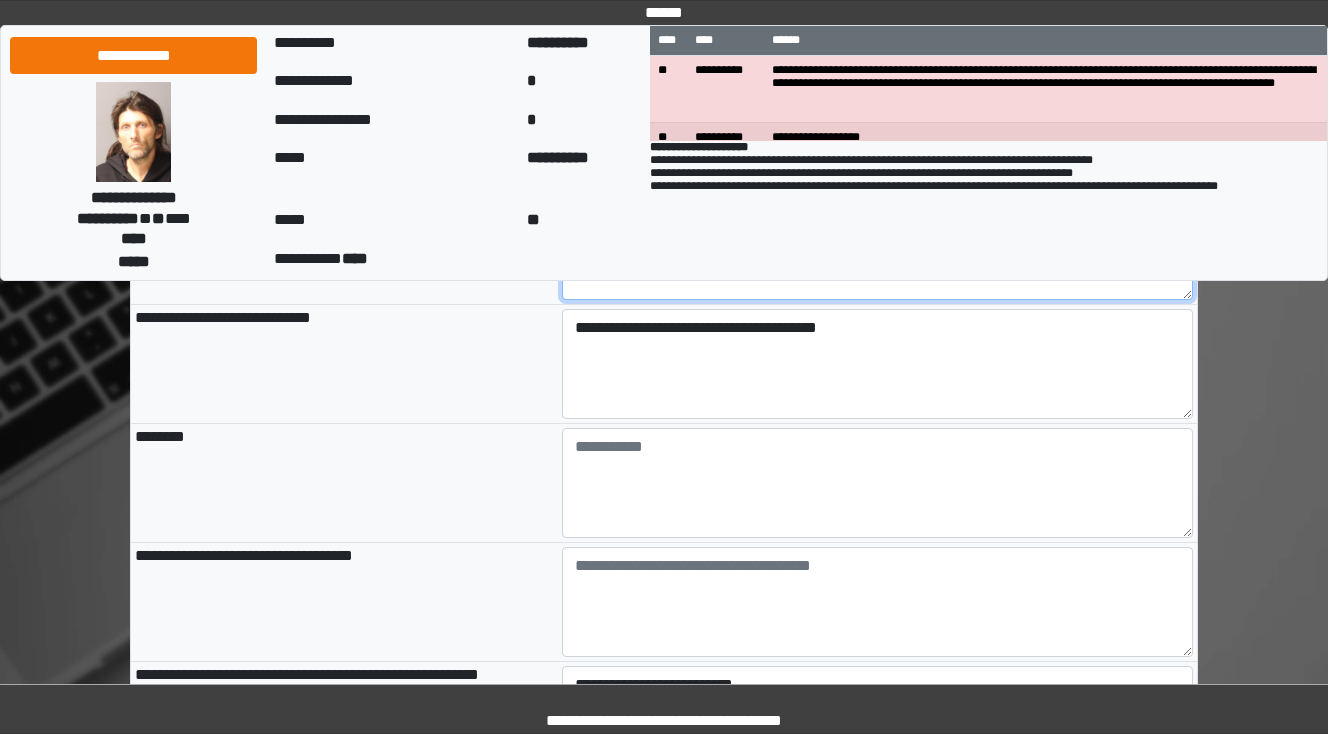 scroll, scrollTop: 1680, scrollLeft: 0, axis: vertical 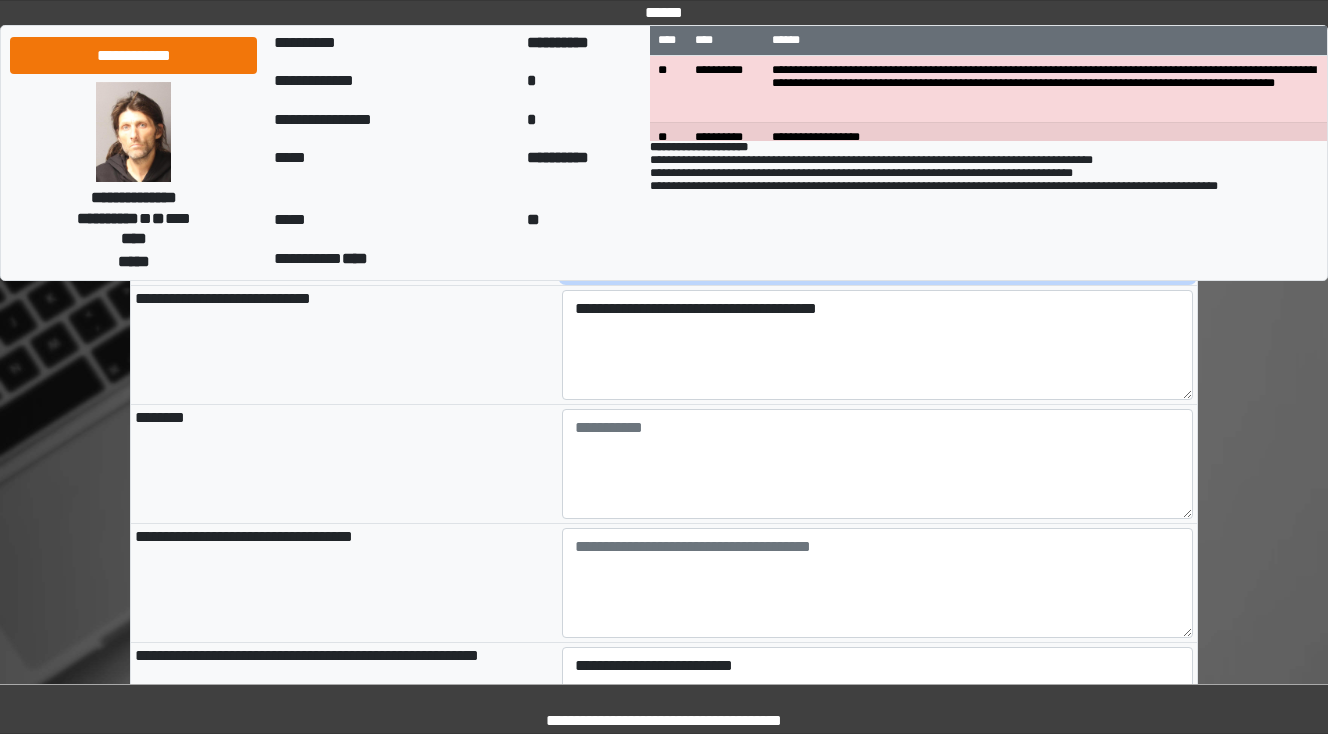 type on "**********" 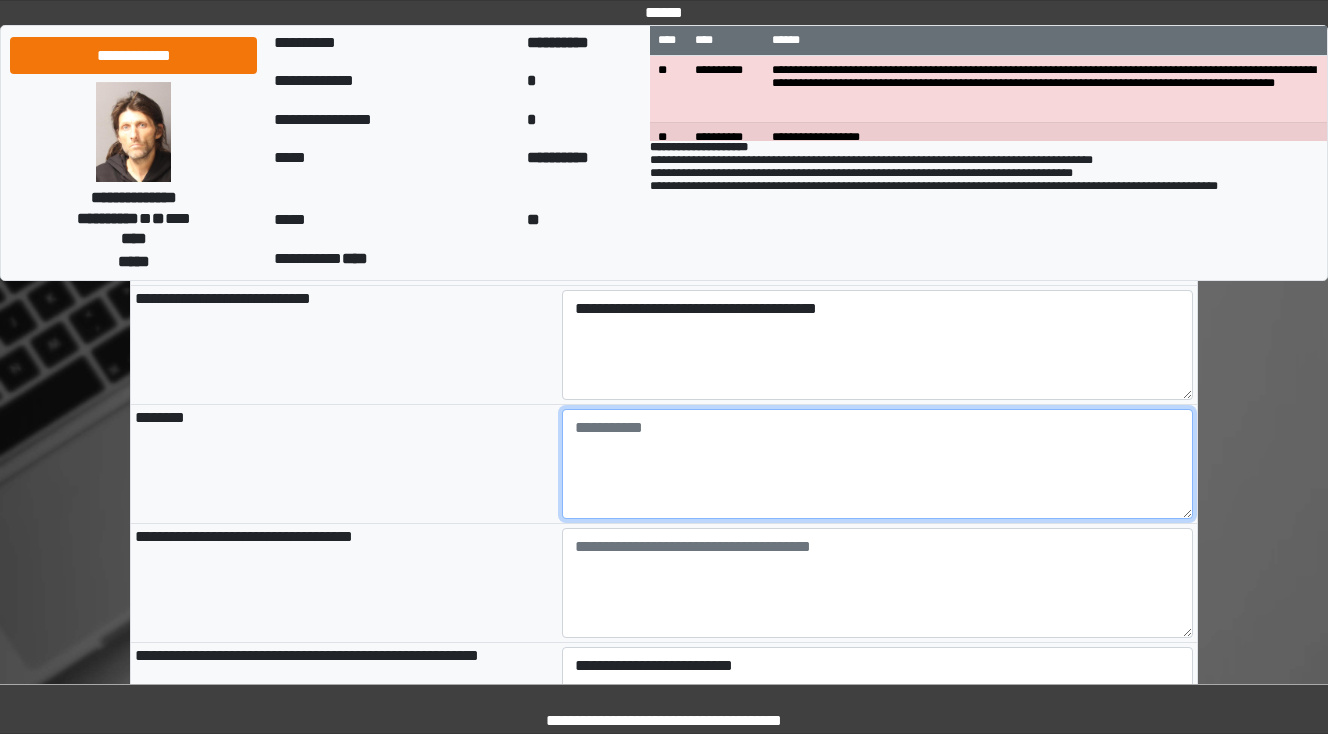 type on "**********" 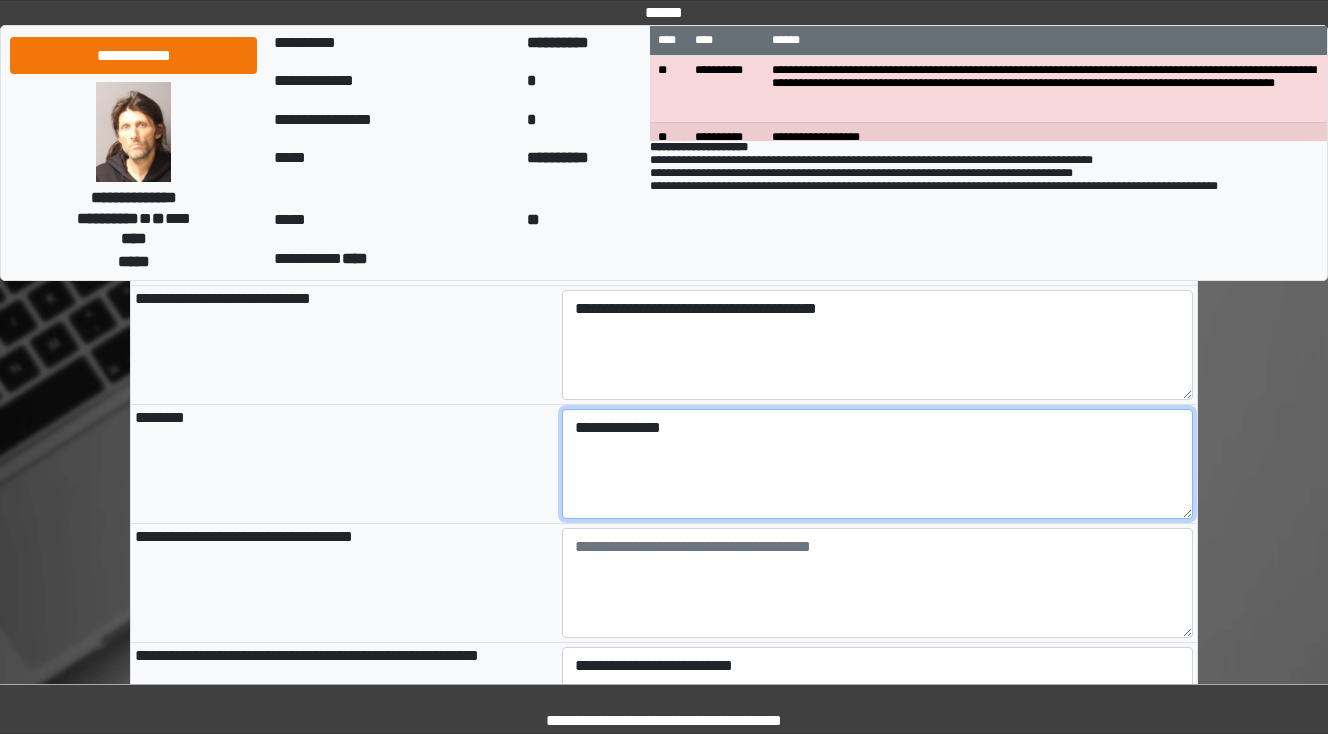 type on "**********" 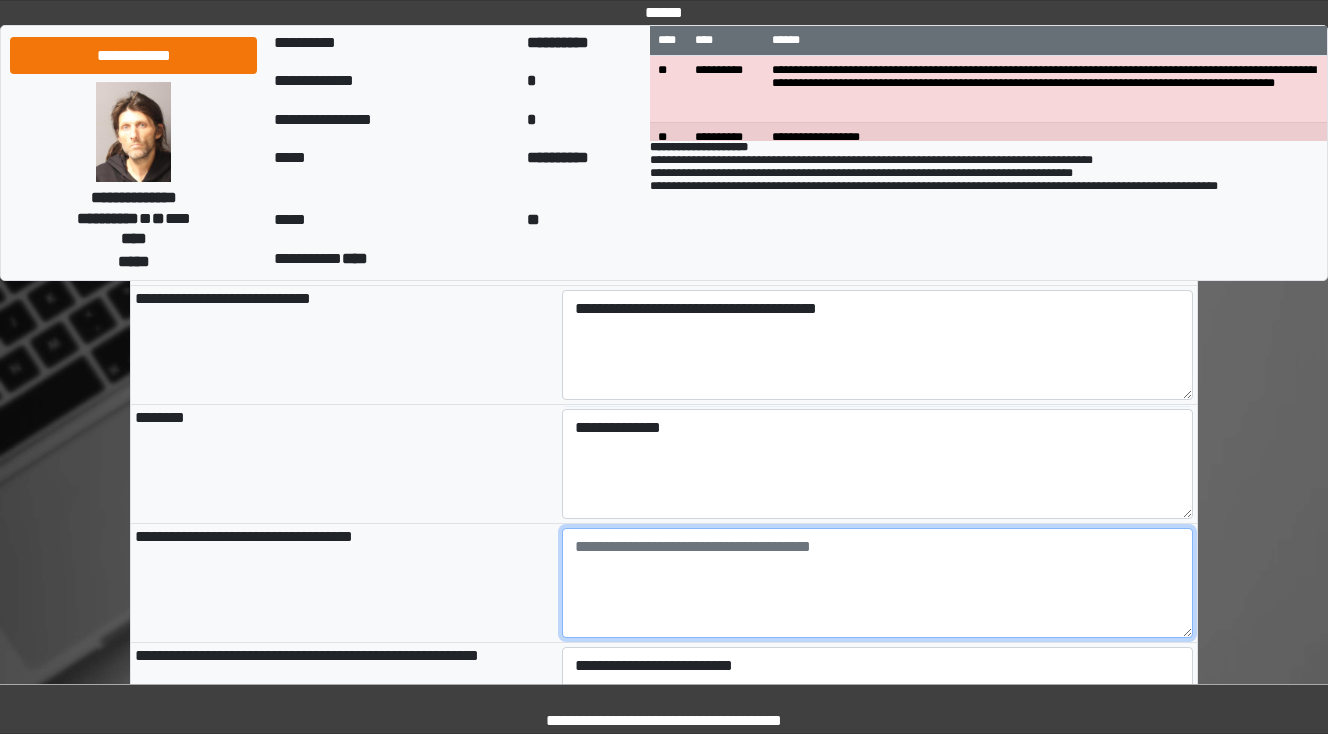 type on "**********" 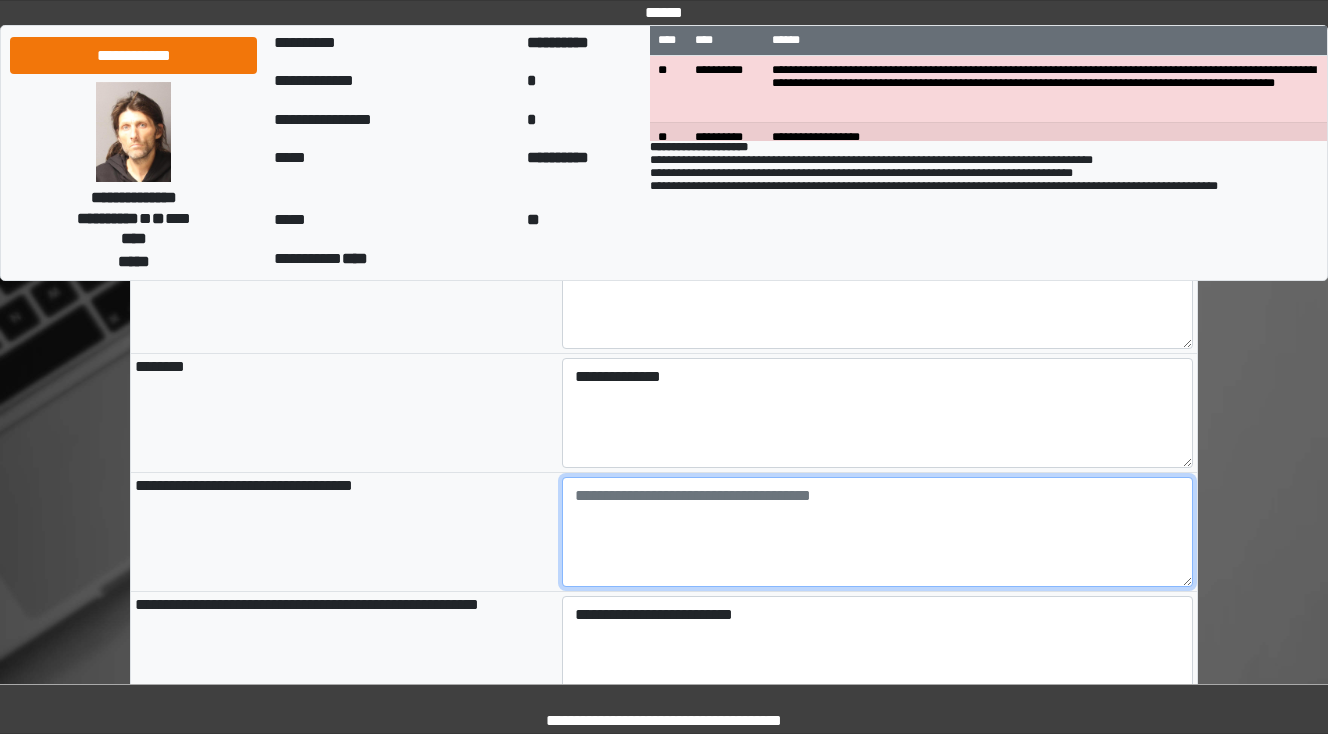 scroll, scrollTop: 1760, scrollLeft: 0, axis: vertical 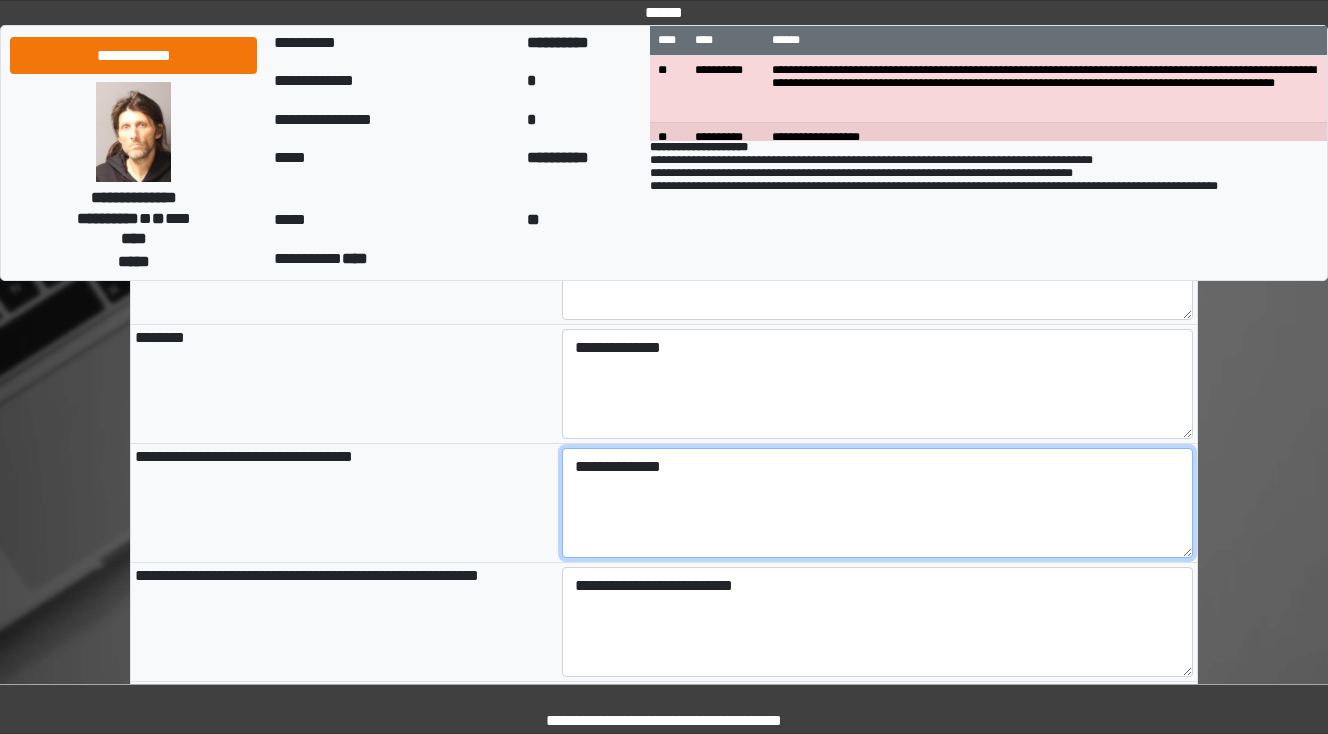 click on "**********" at bounding box center [878, 503] 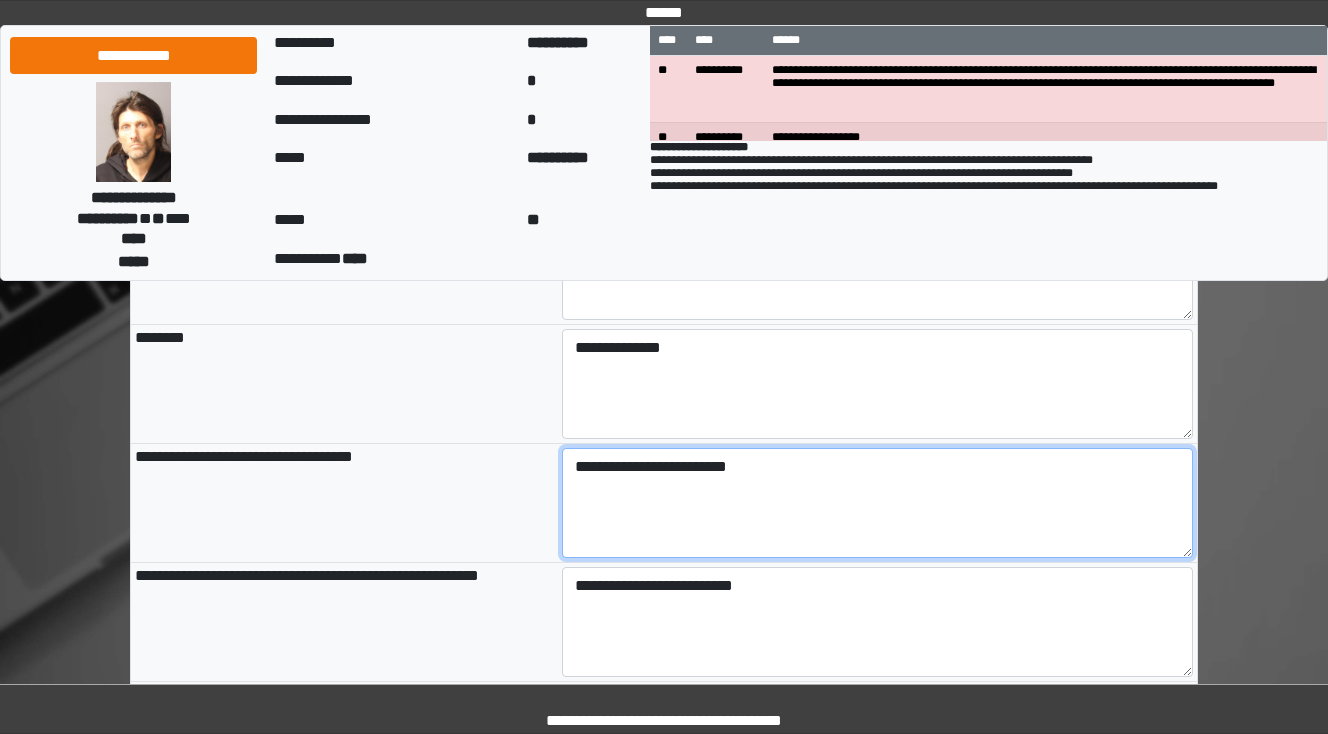click on "**********" at bounding box center [878, 503] 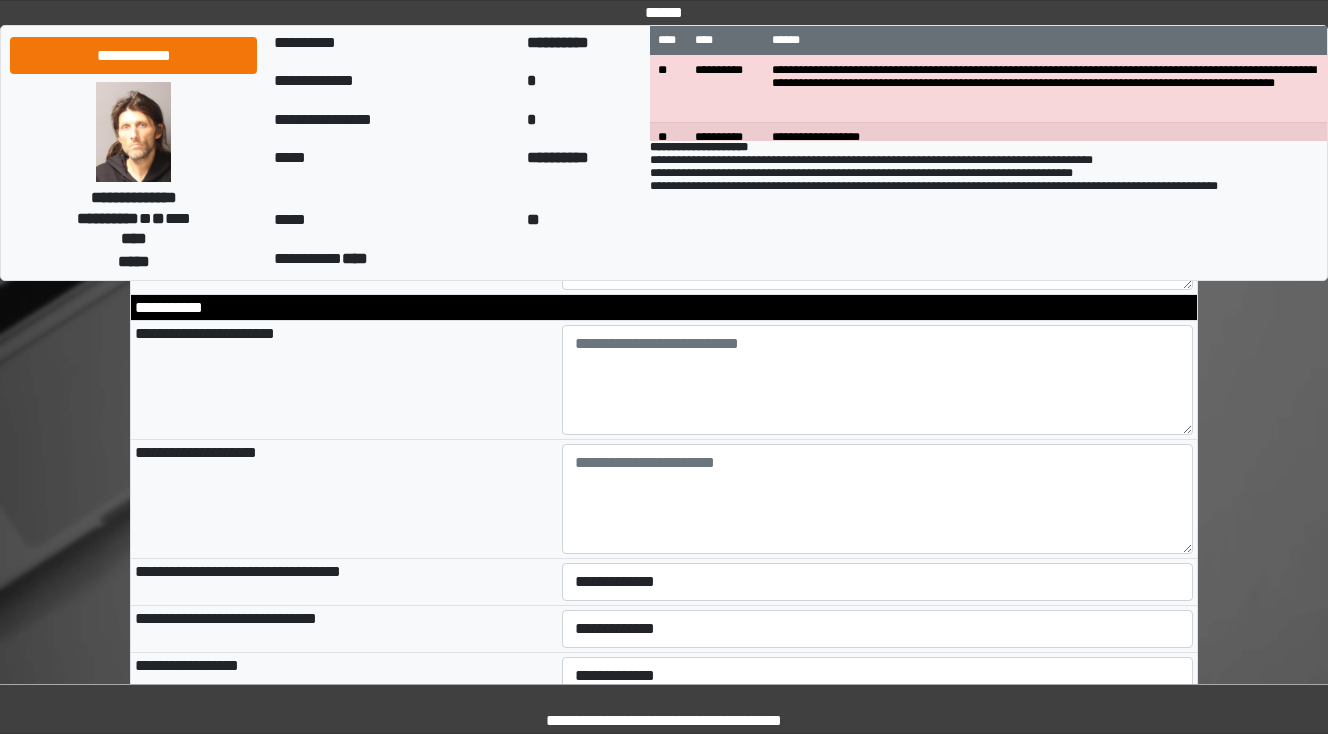 scroll, scrollTop: 2560, scrollLeft: 0, axis: vertical 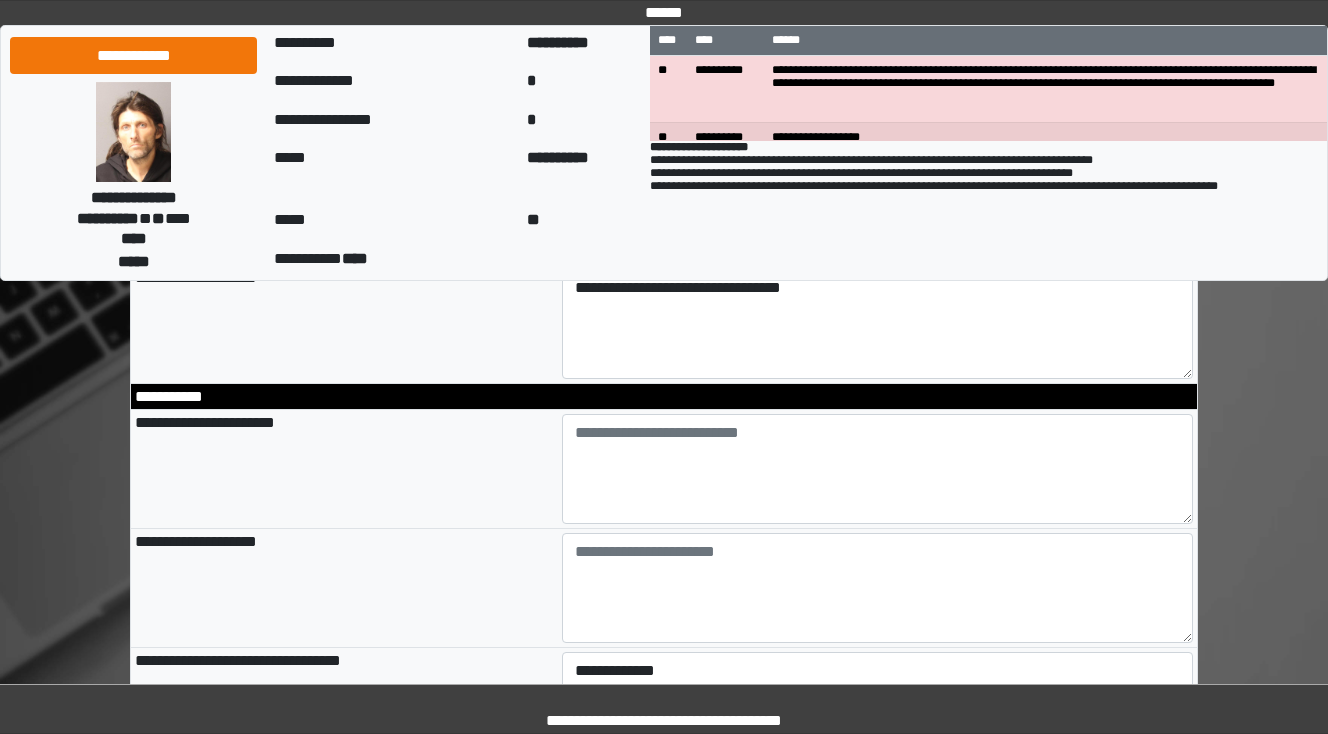 type on "**********" 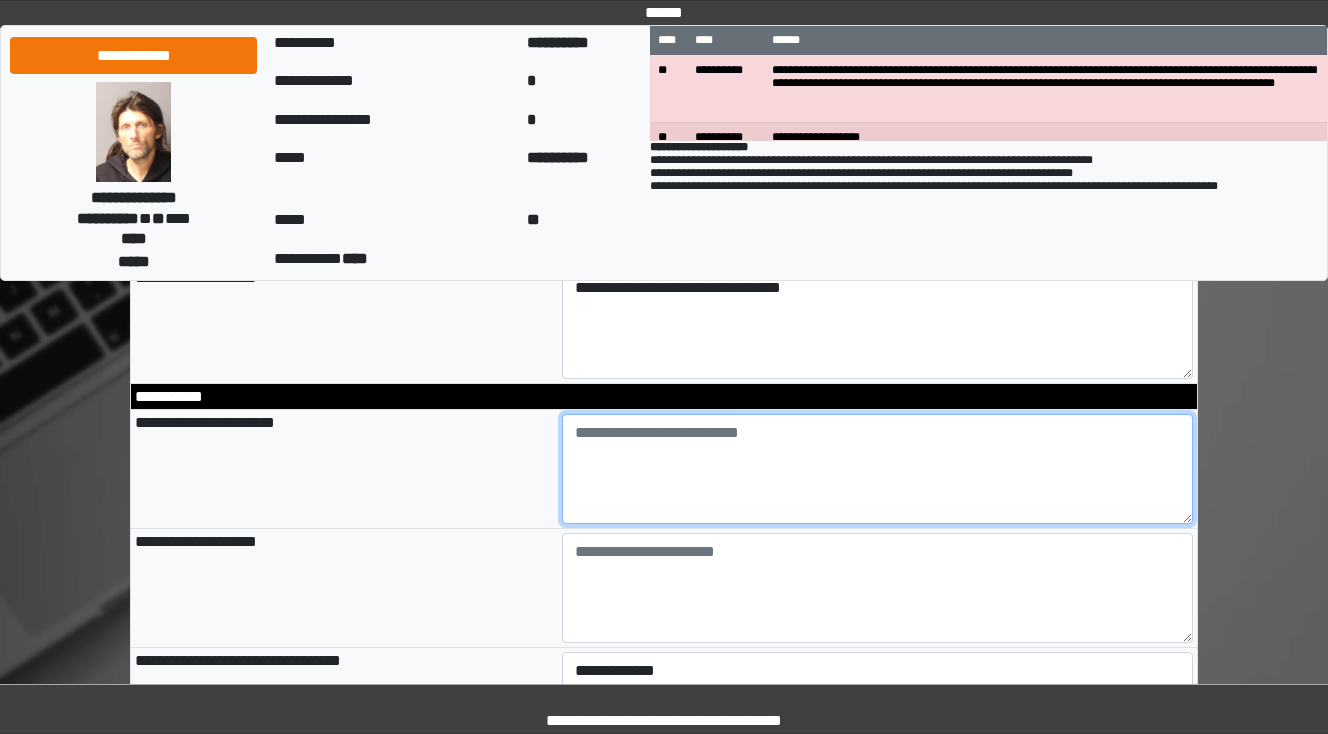 type on "**********" 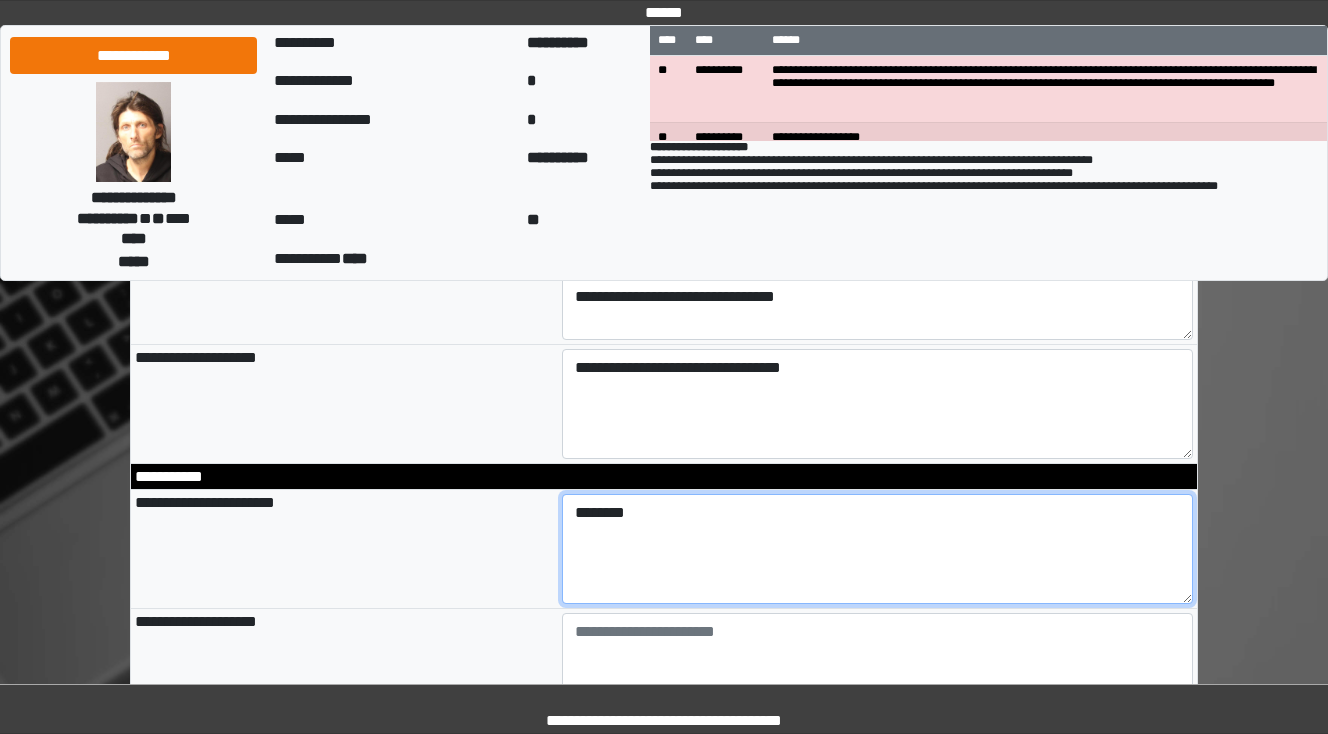 scroll, scrollTop: 2560, scrollLeft: 0, axis: vertical 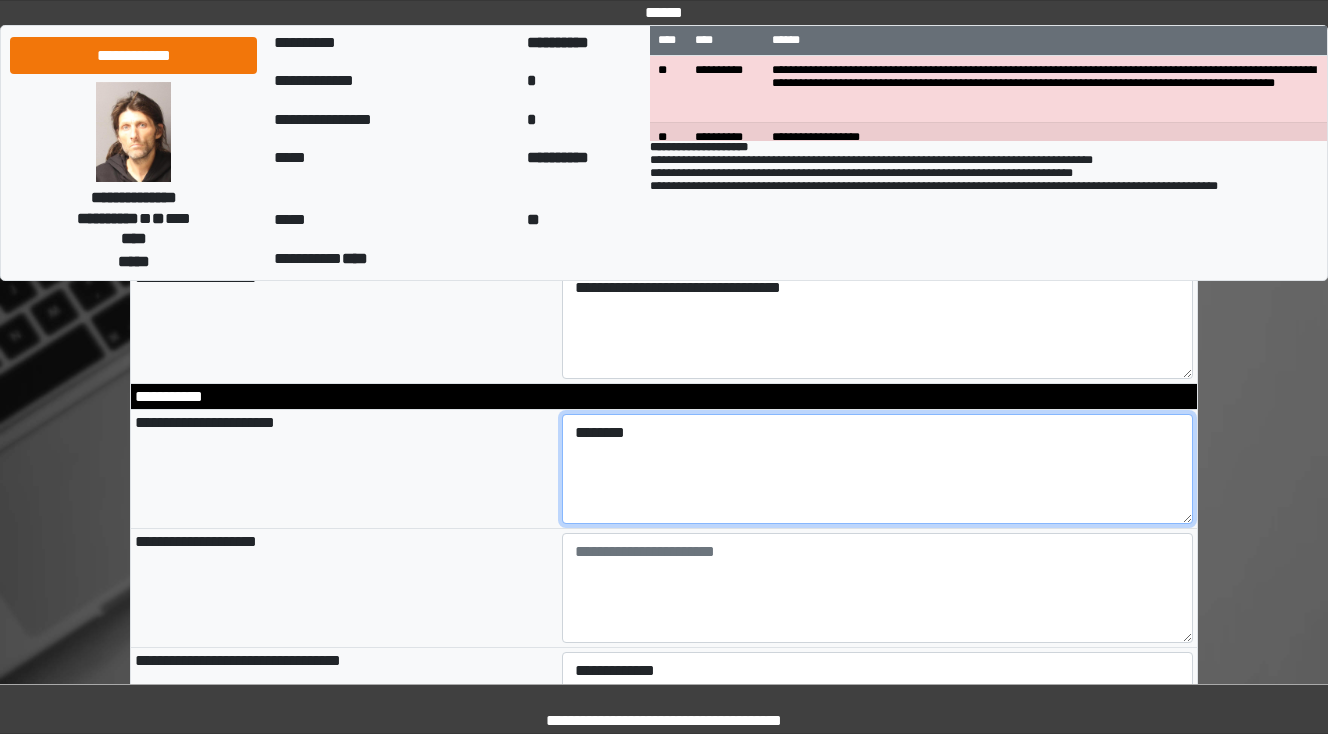 type on "********" 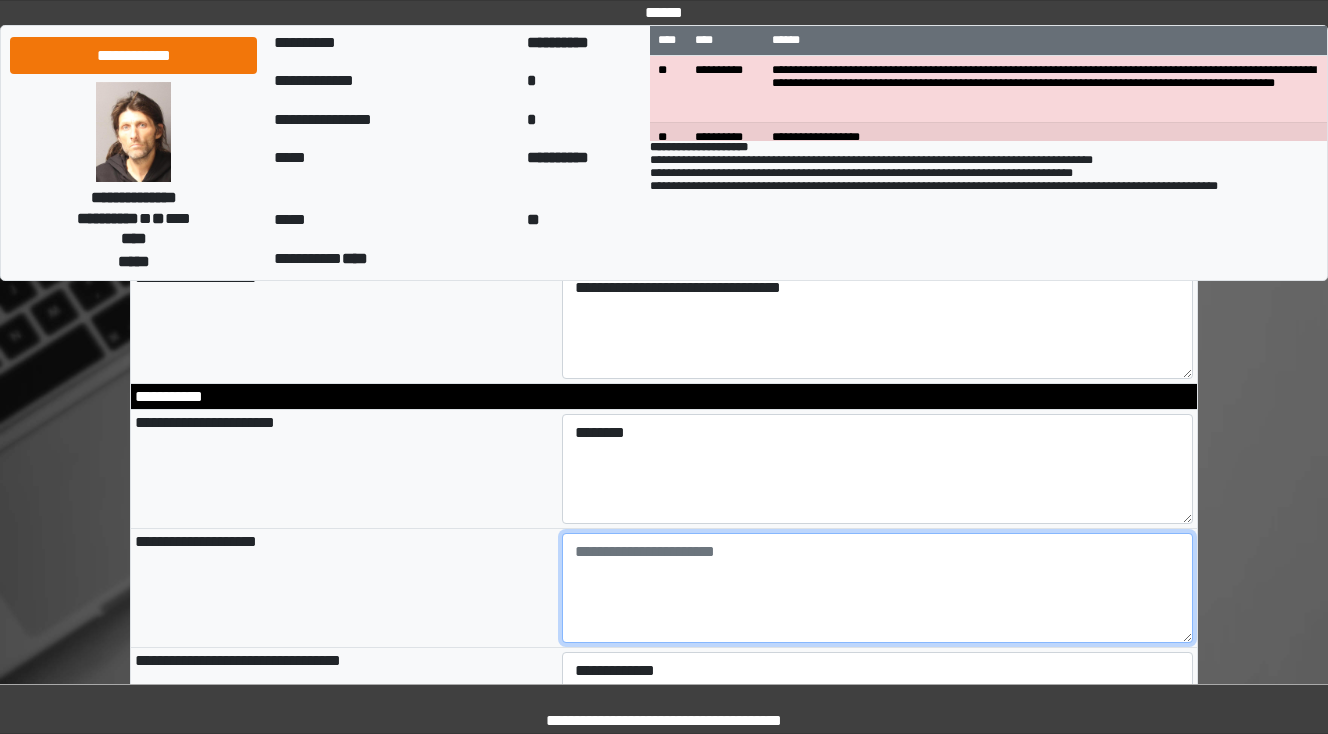 type on "**********" 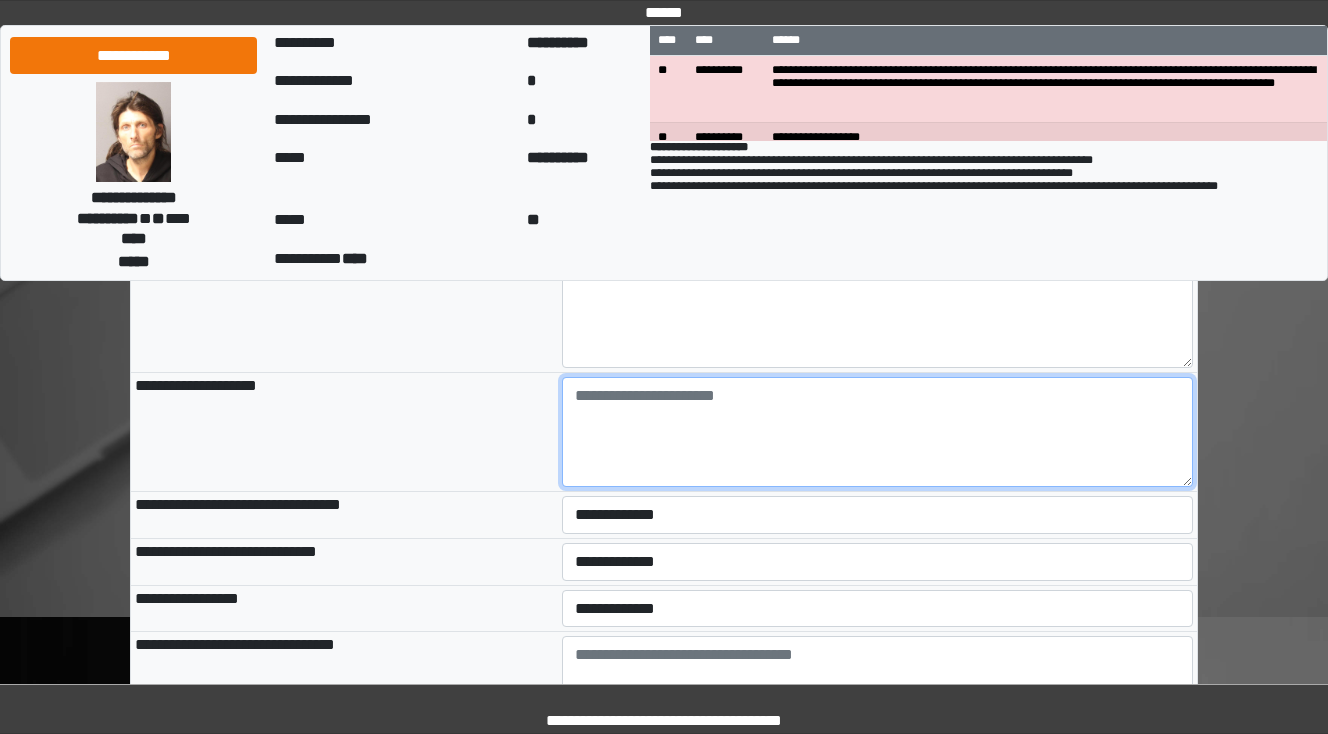 scroll, scrollTop: 2720, scrollLeft: 0, axis: vertical 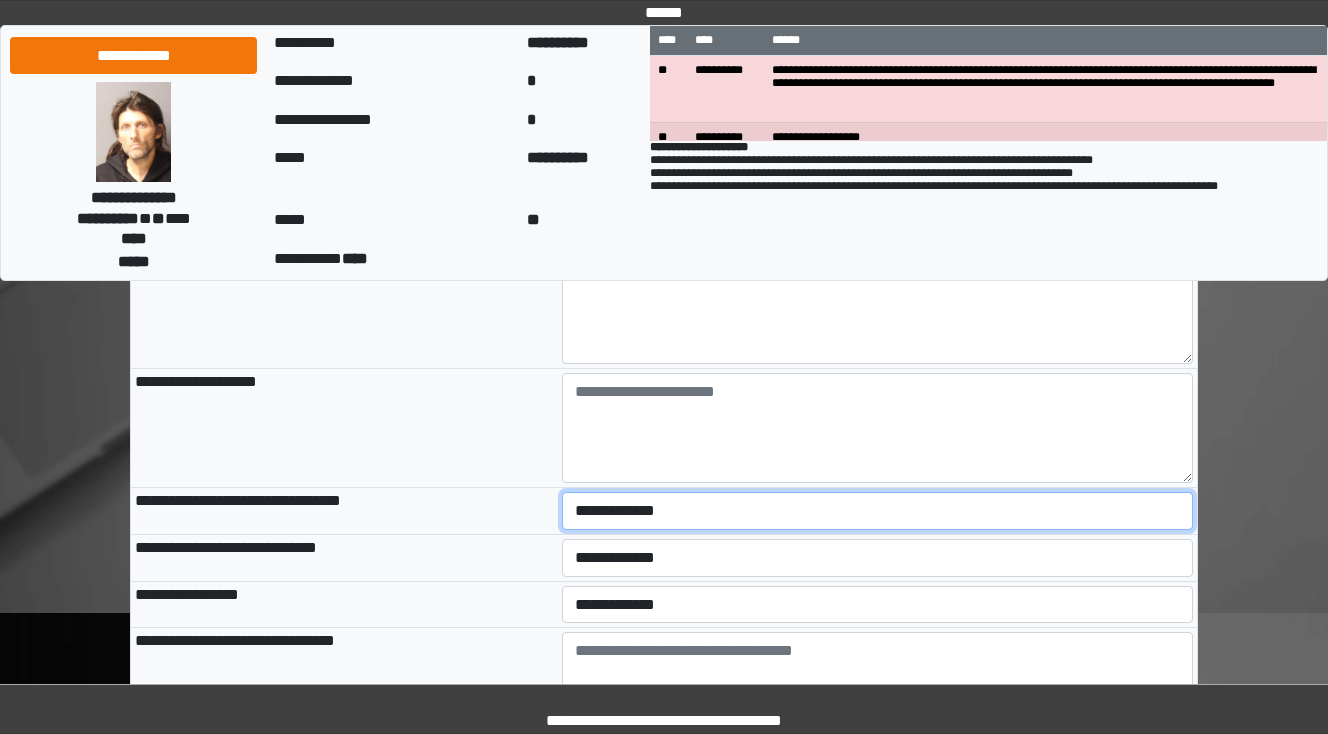 click on "**********" at bounding box center [878, 511] 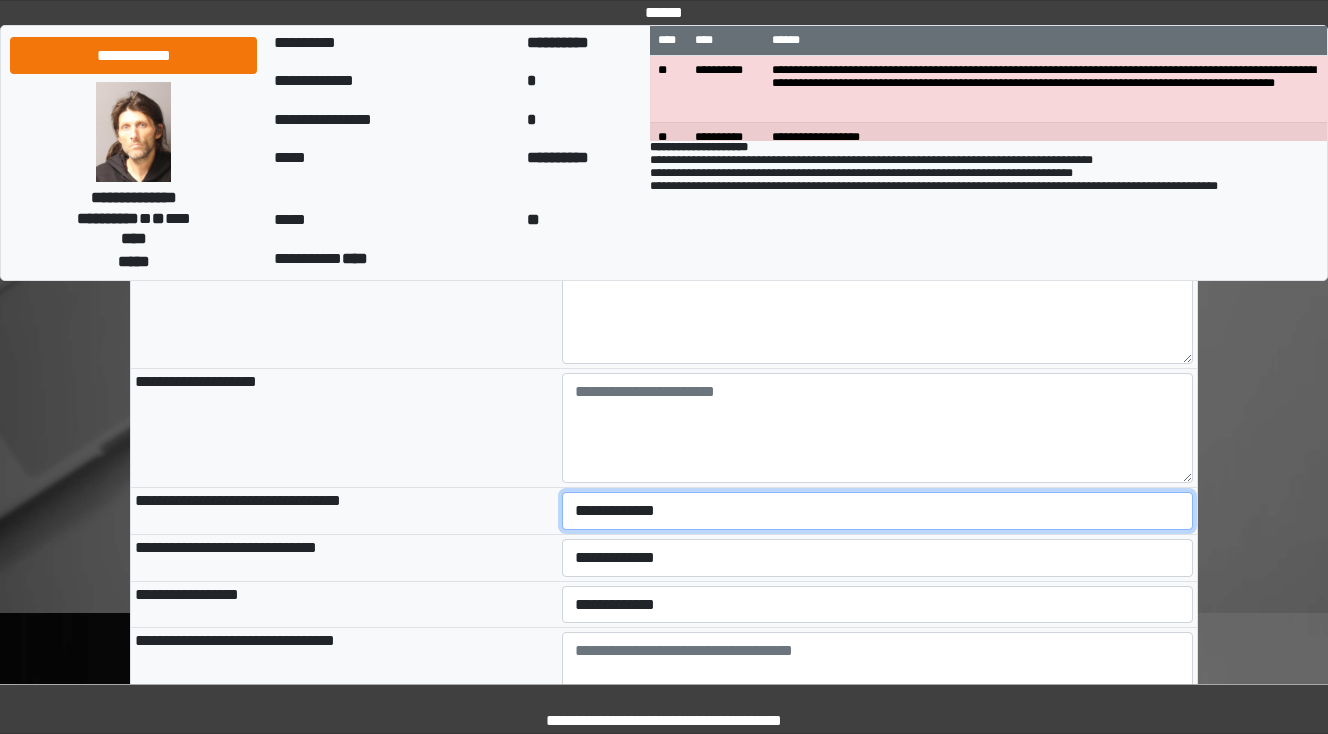 select on "*" 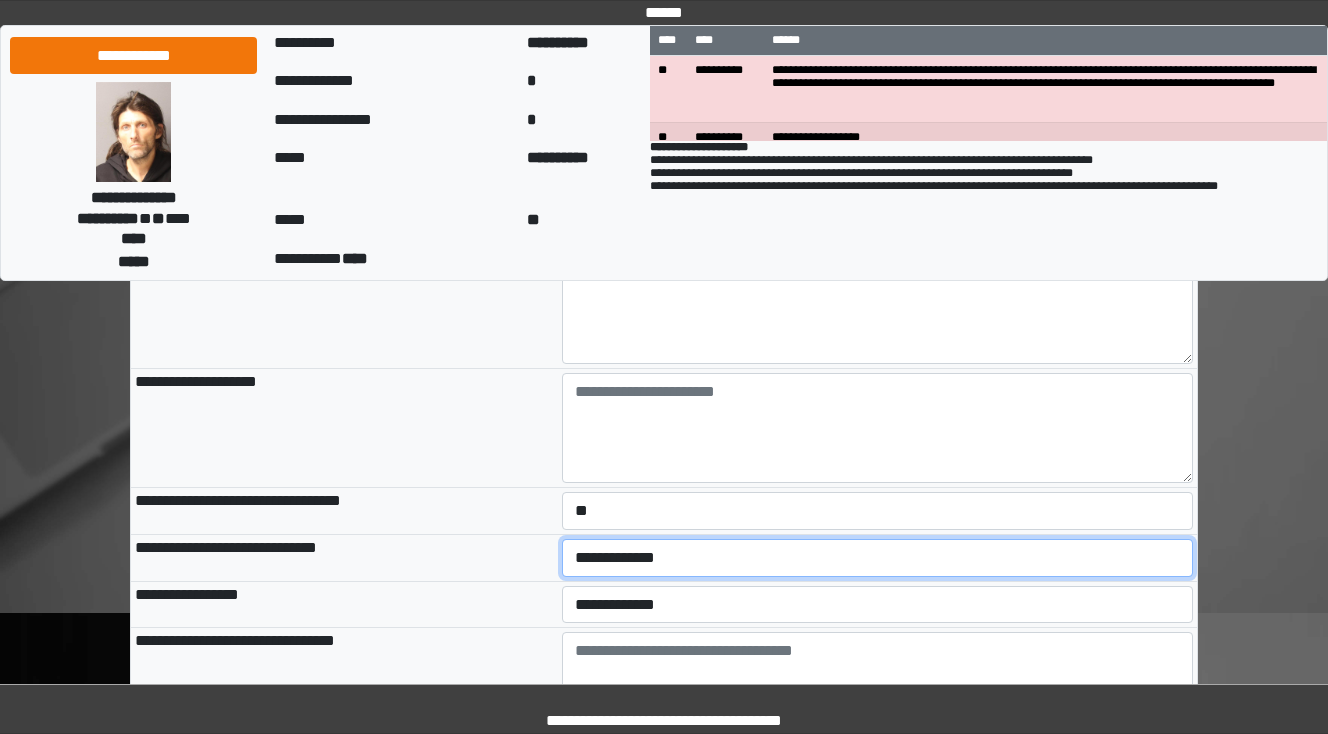 click on "**********" at bounding box center (878, 558) 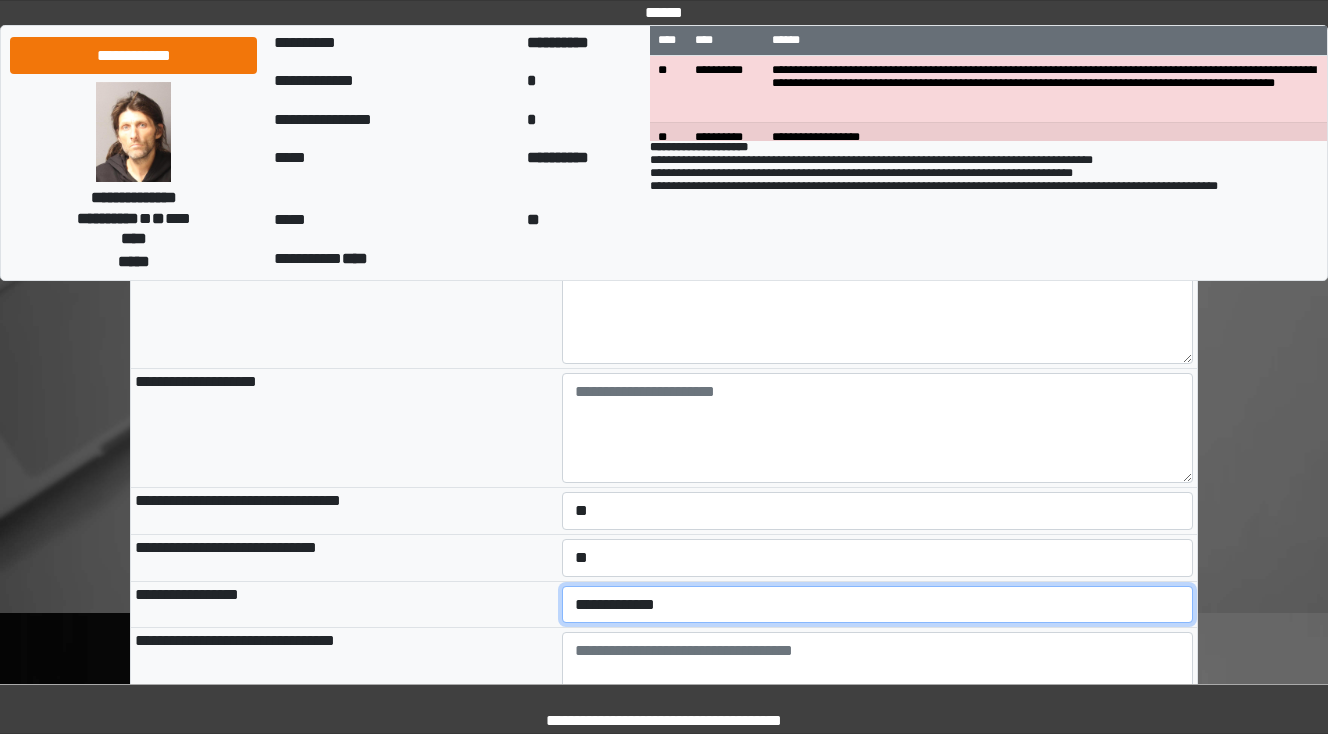 click on "**********" at bounding box center (878, 605) 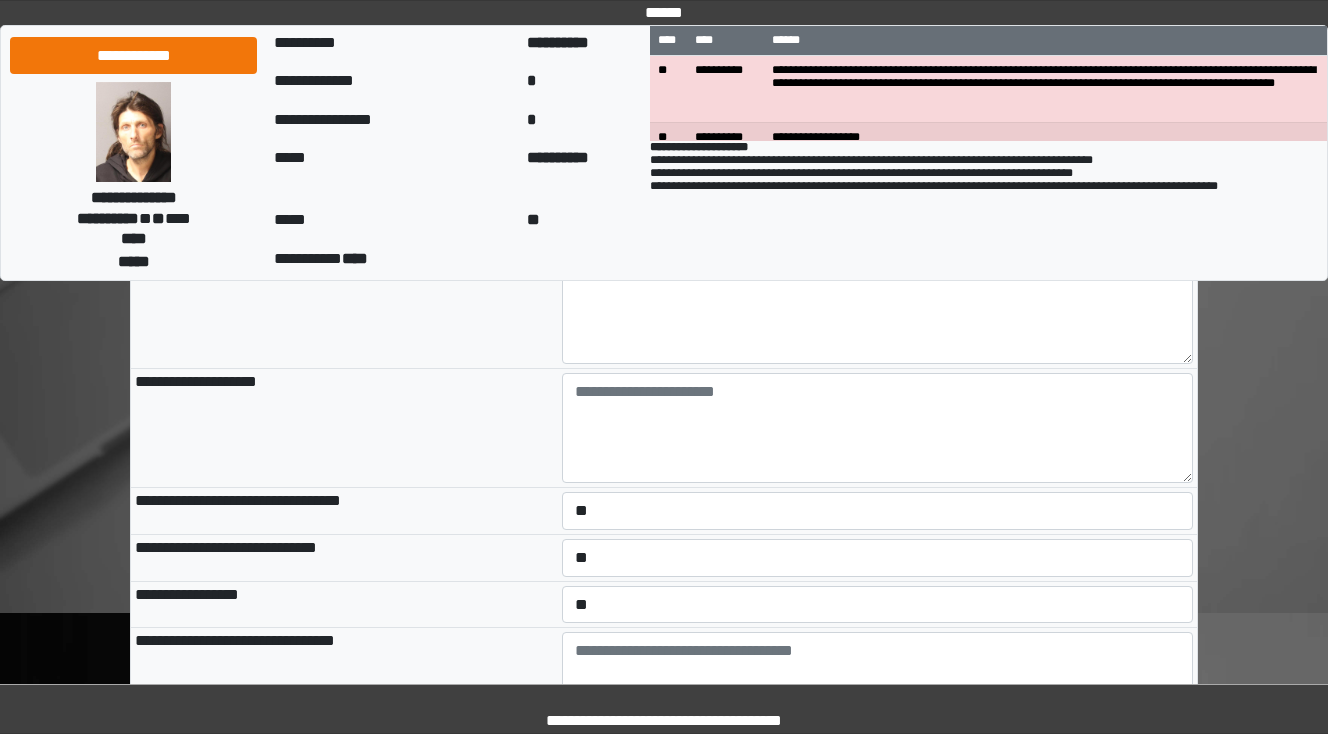 click on "**********" at bounding box center [344, 604] 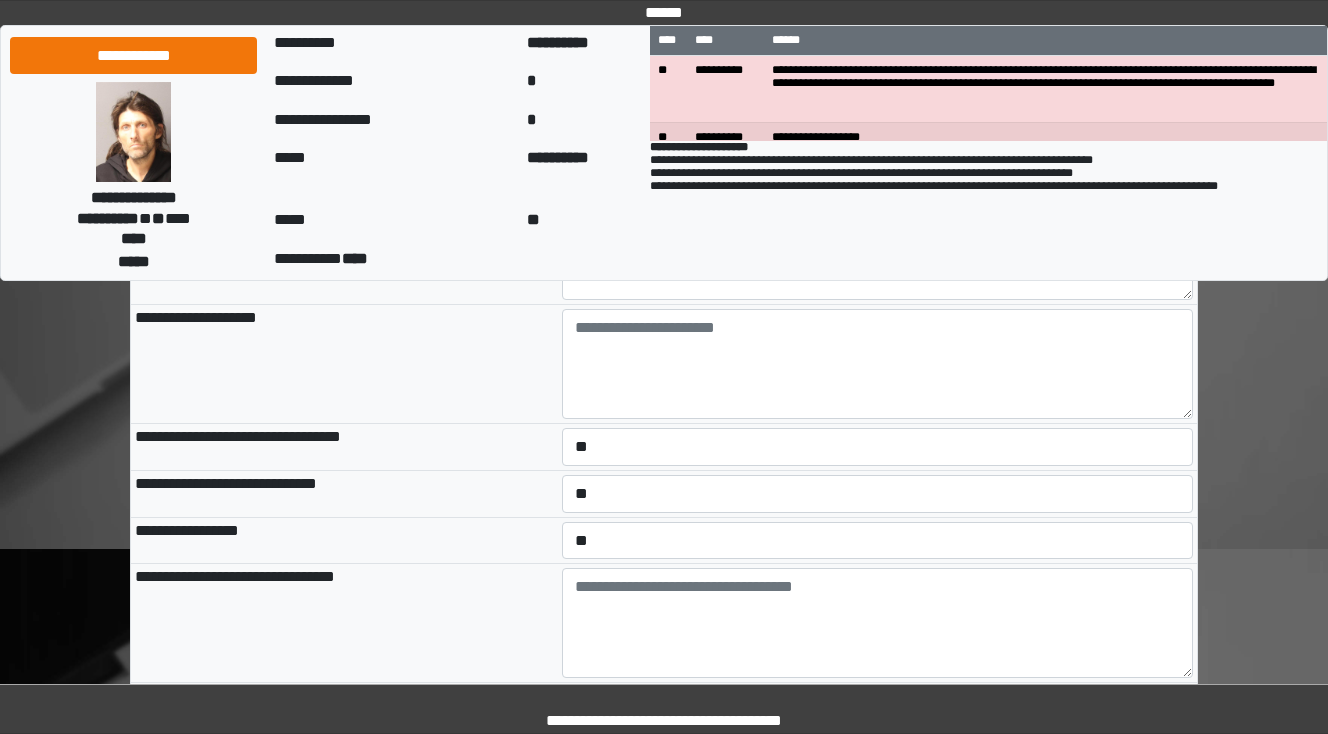 scroll, scrollTop: 2880, scrollLeft: 0, axis: vertical 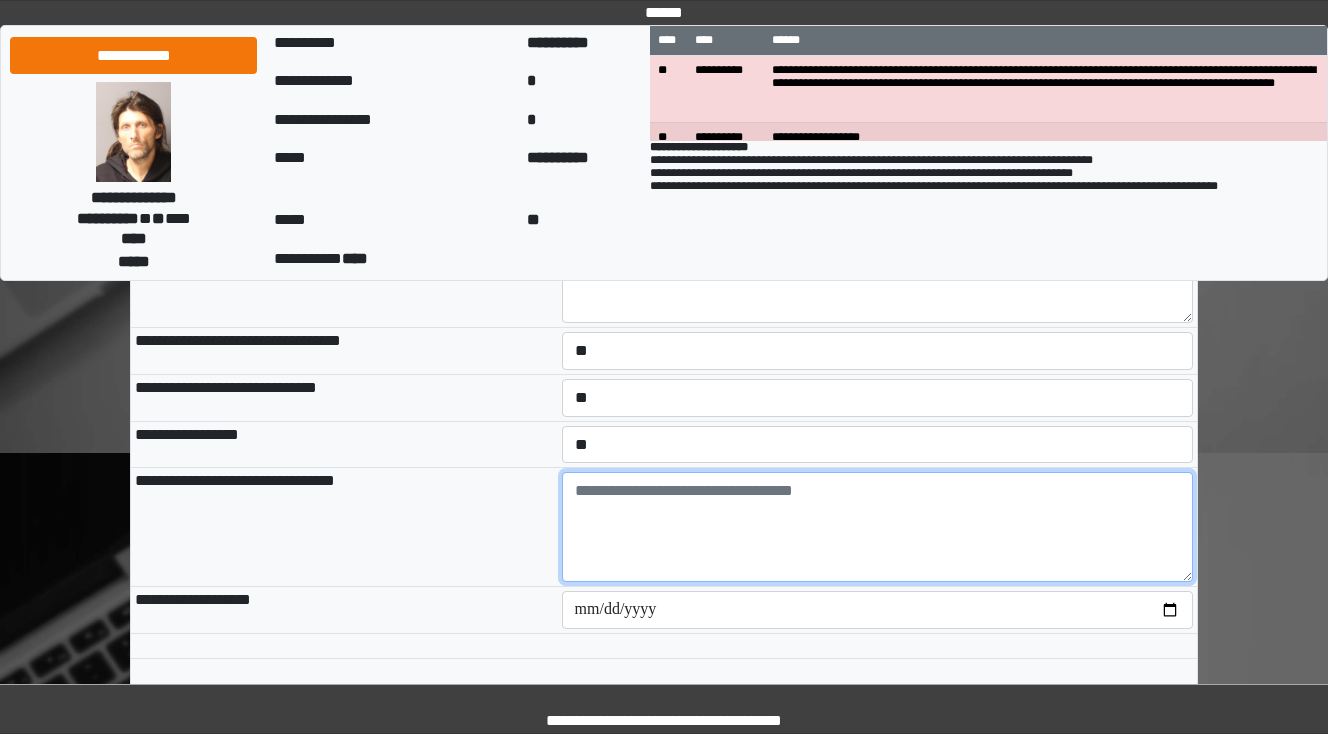 click at bounding box center (878, 527) 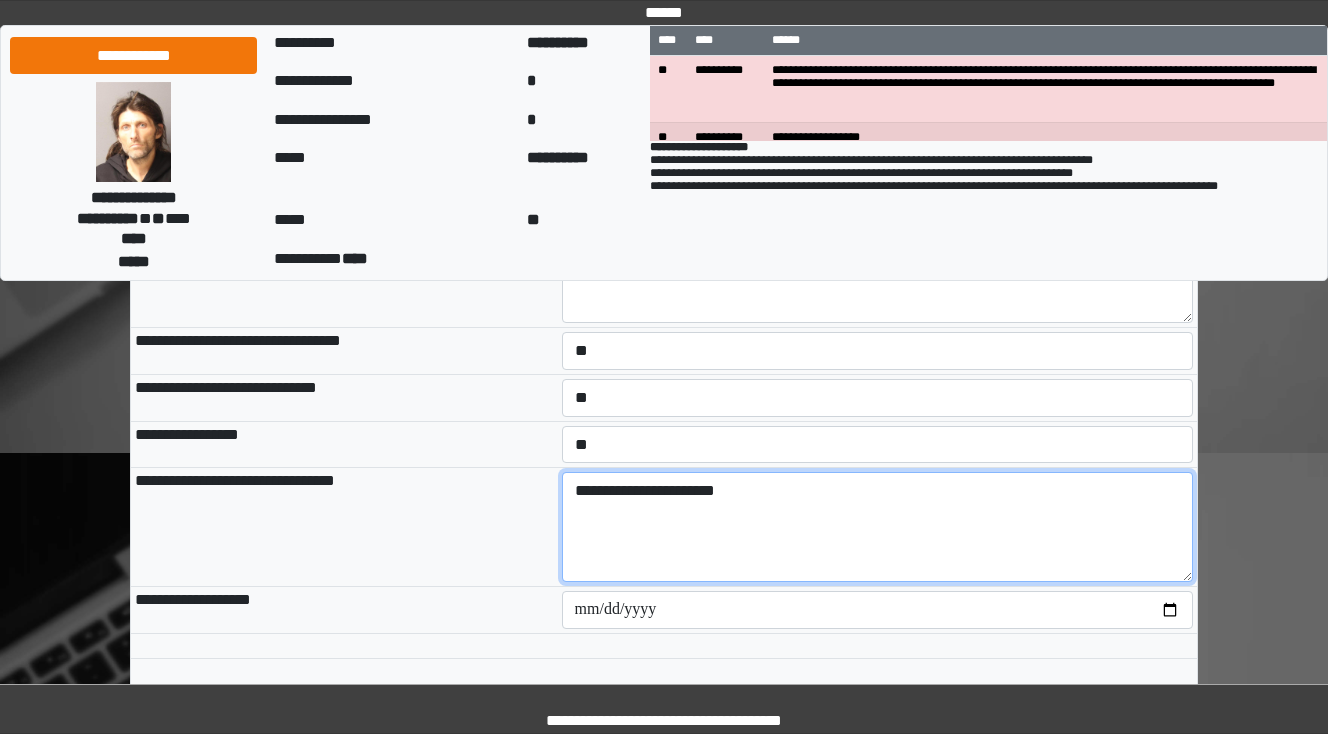 type on "**********" 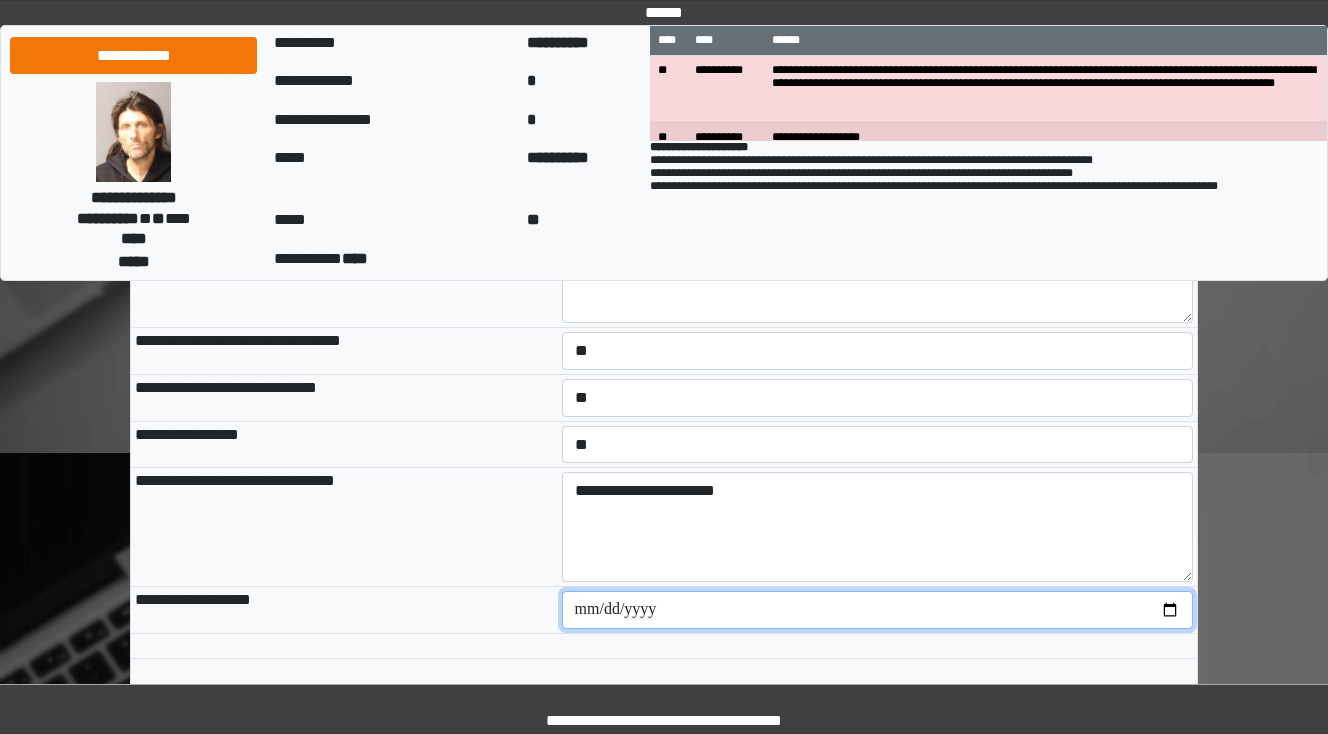 type on "**********" 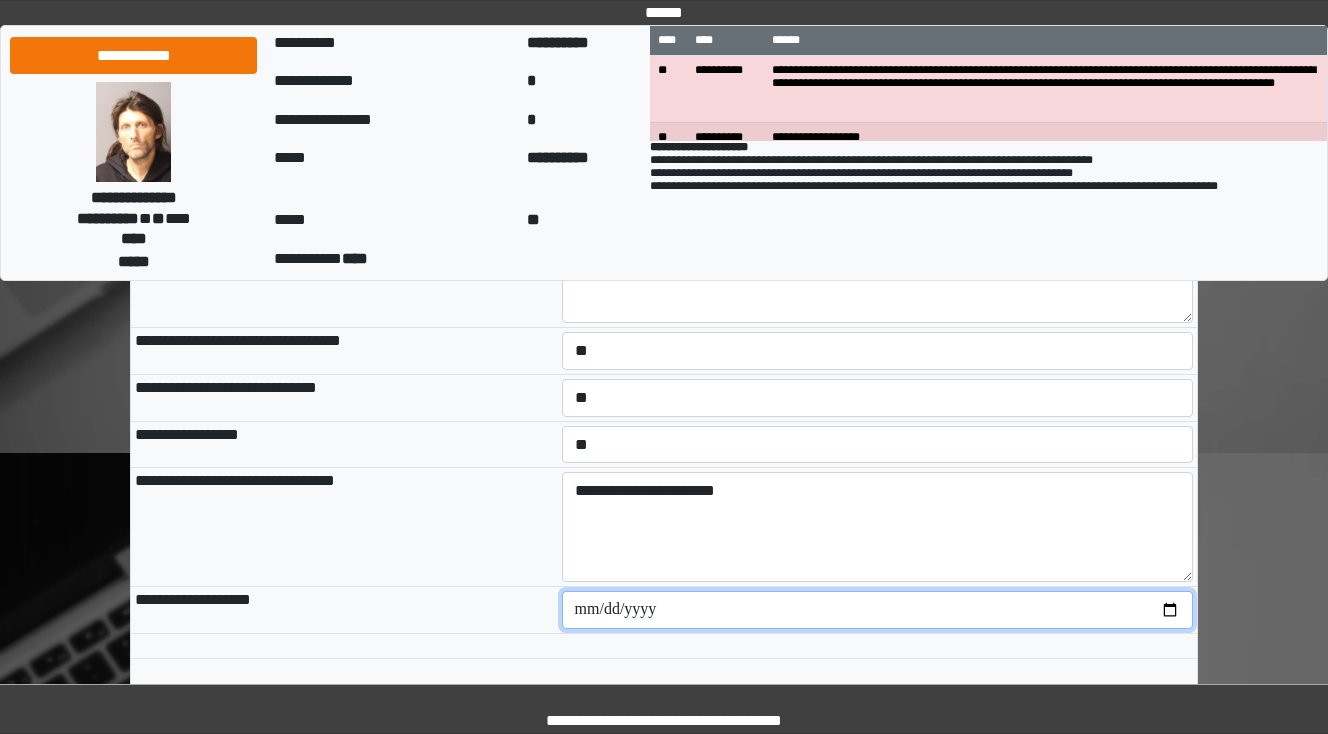 type on "**********" 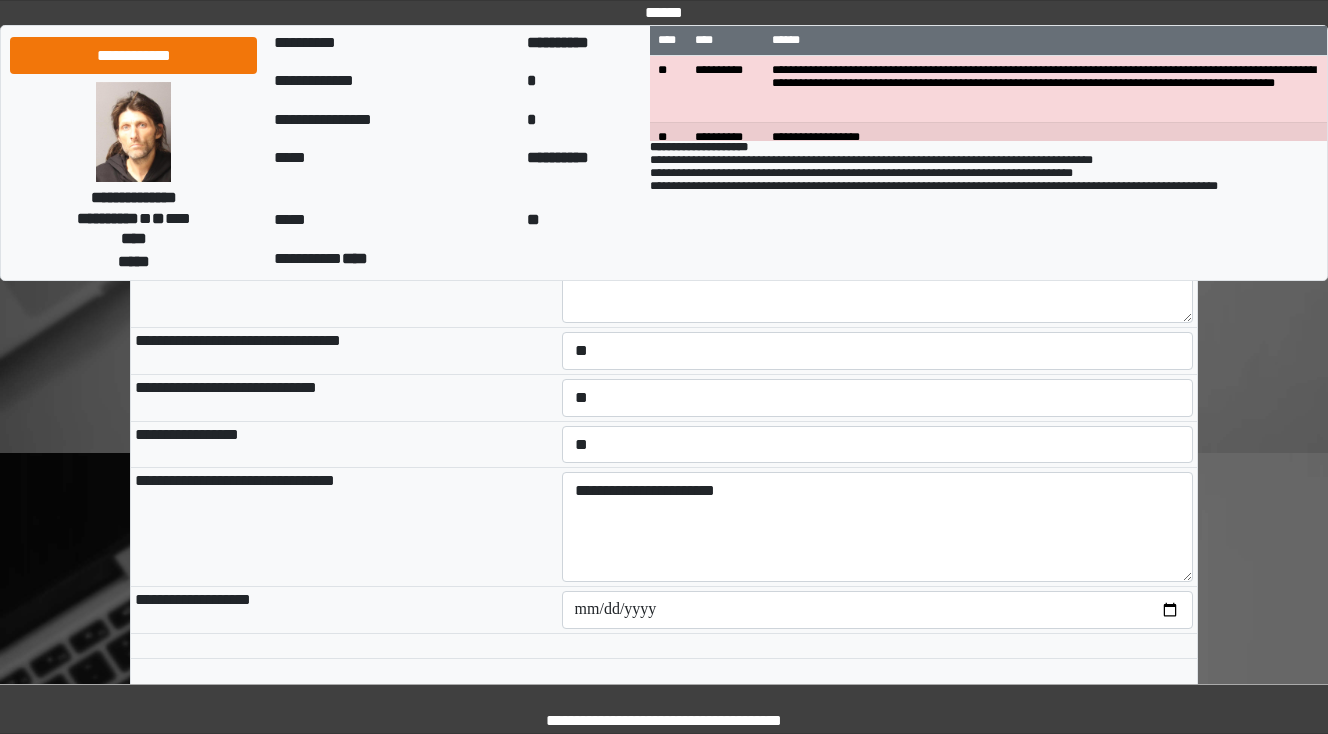 click on "**********" at bounding box center (344, 527) 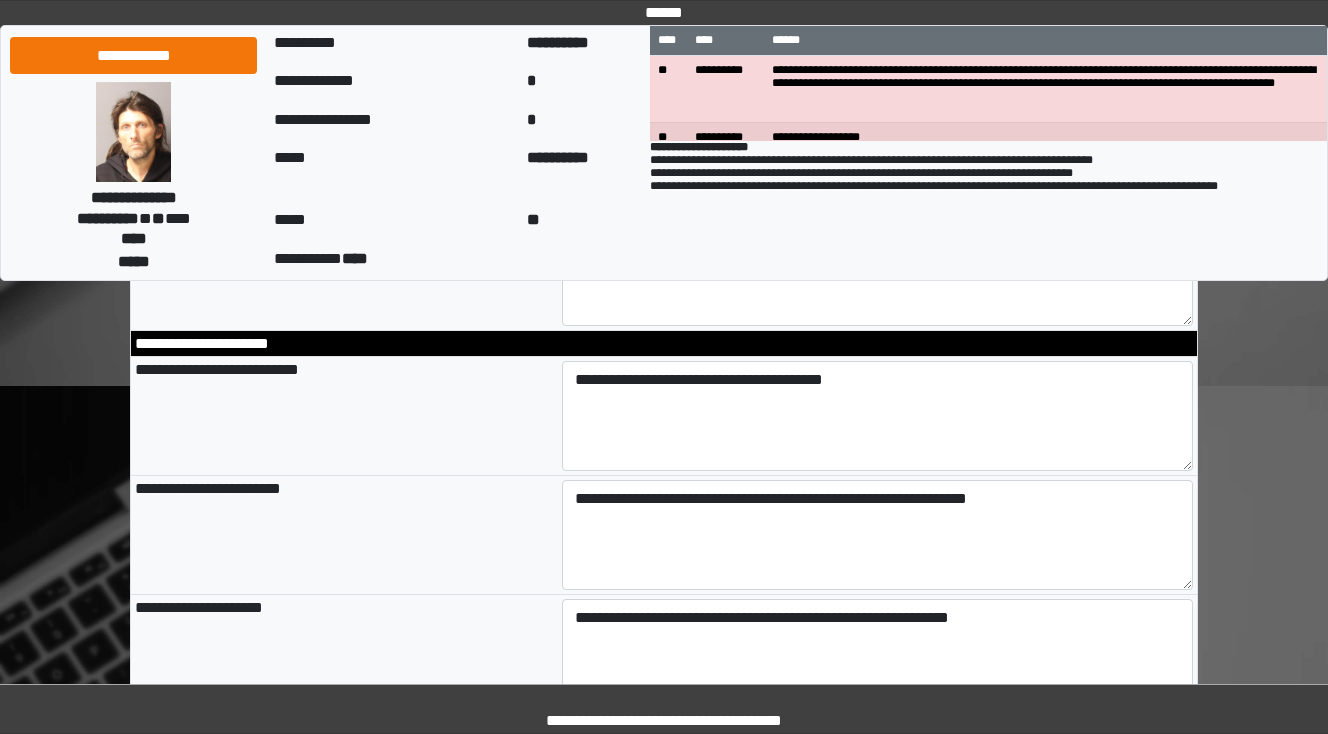 scroll, scrollTop: 1200, scrollLeft: 0, axis: vertical 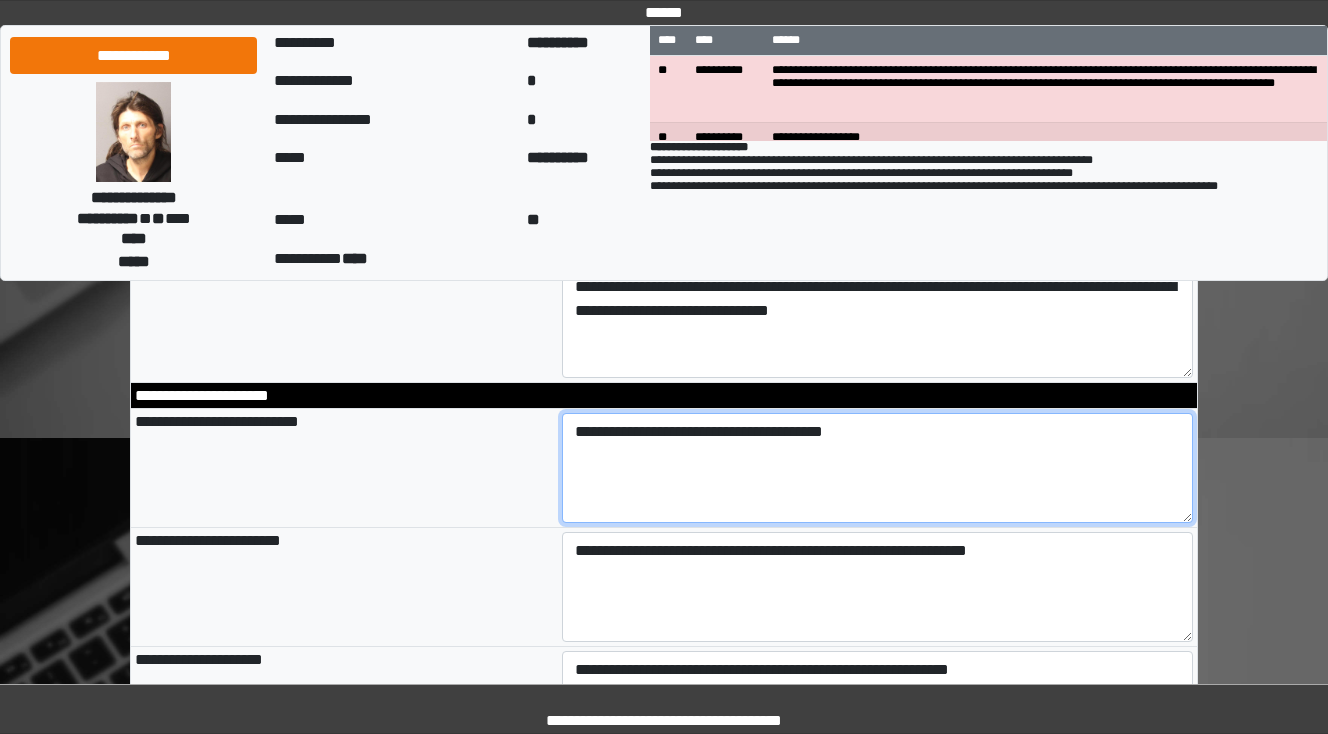 click on "**********" at bounding box center [878, 468] 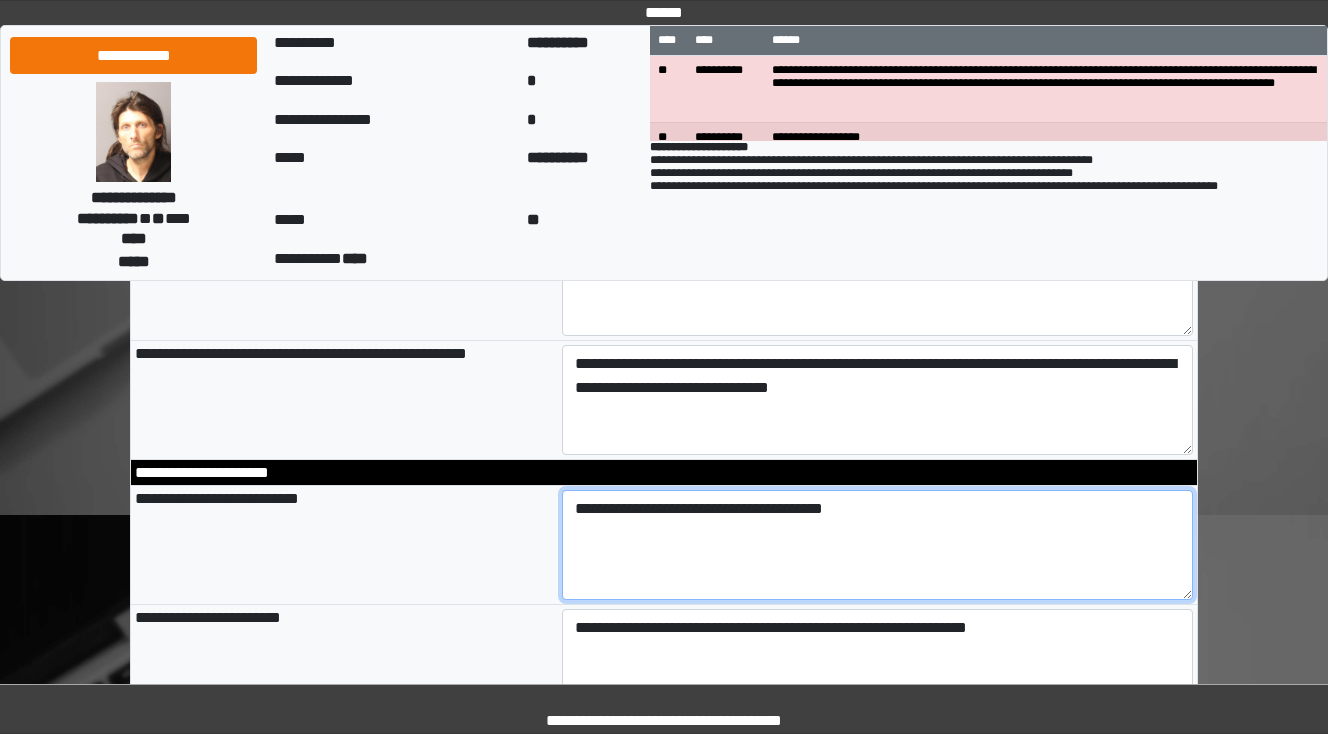 scroll, scrollTop: 960, scrollLeft: 0, axis: vertical 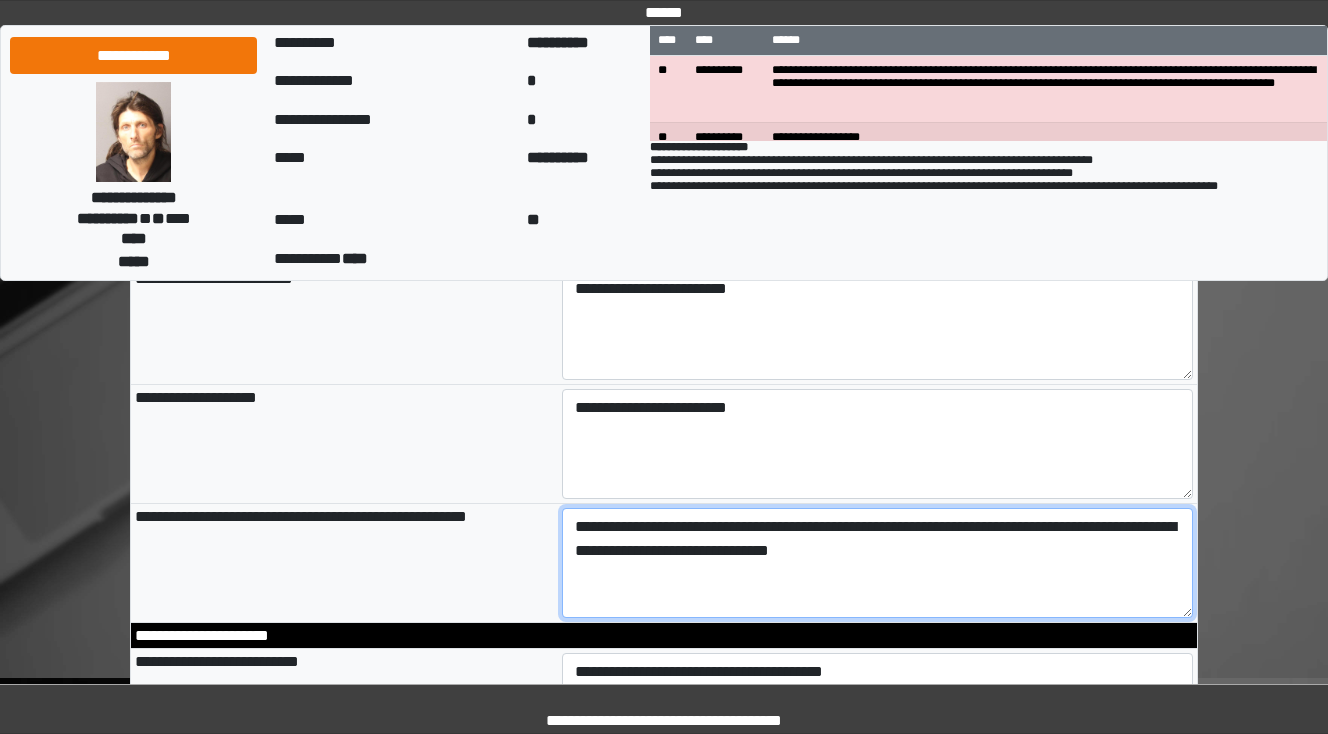 click on "**********" at bounding box center [878, 563] 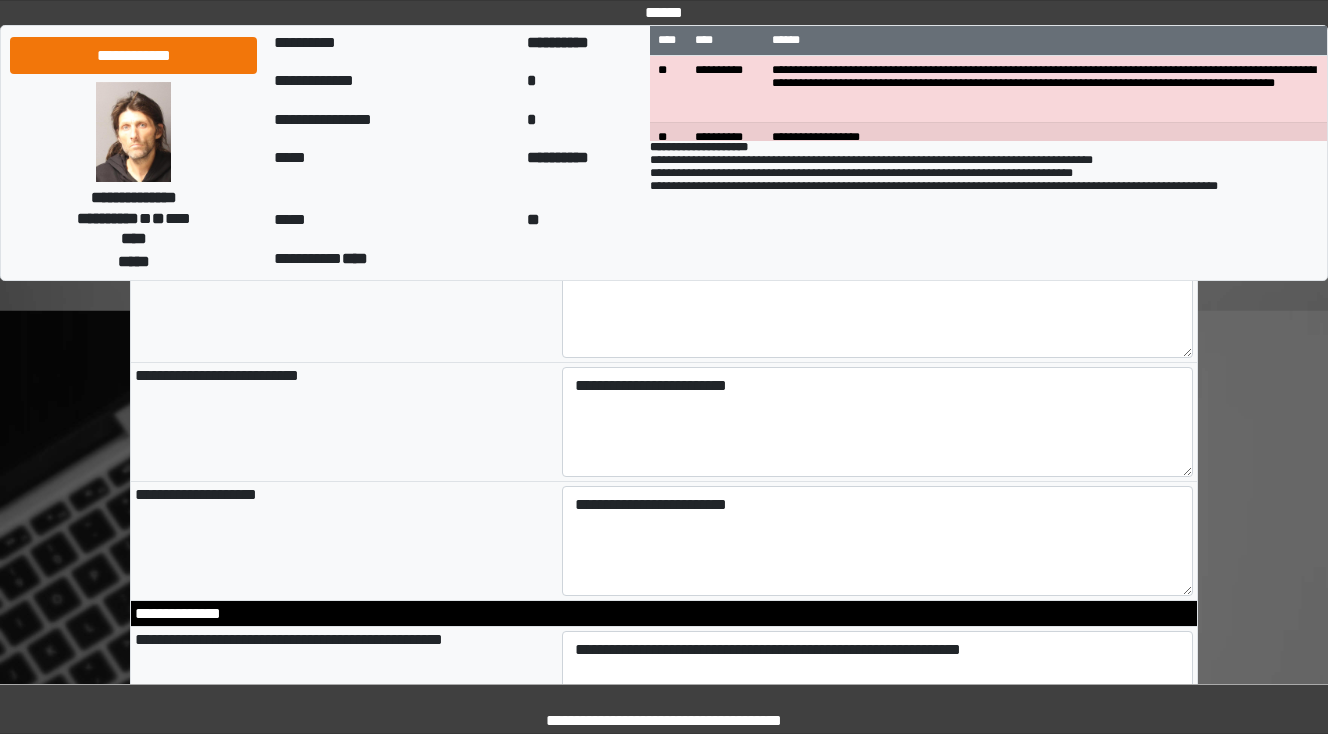 scroll, scrollTop: 560, scrollLeft: 0, axis: vertical 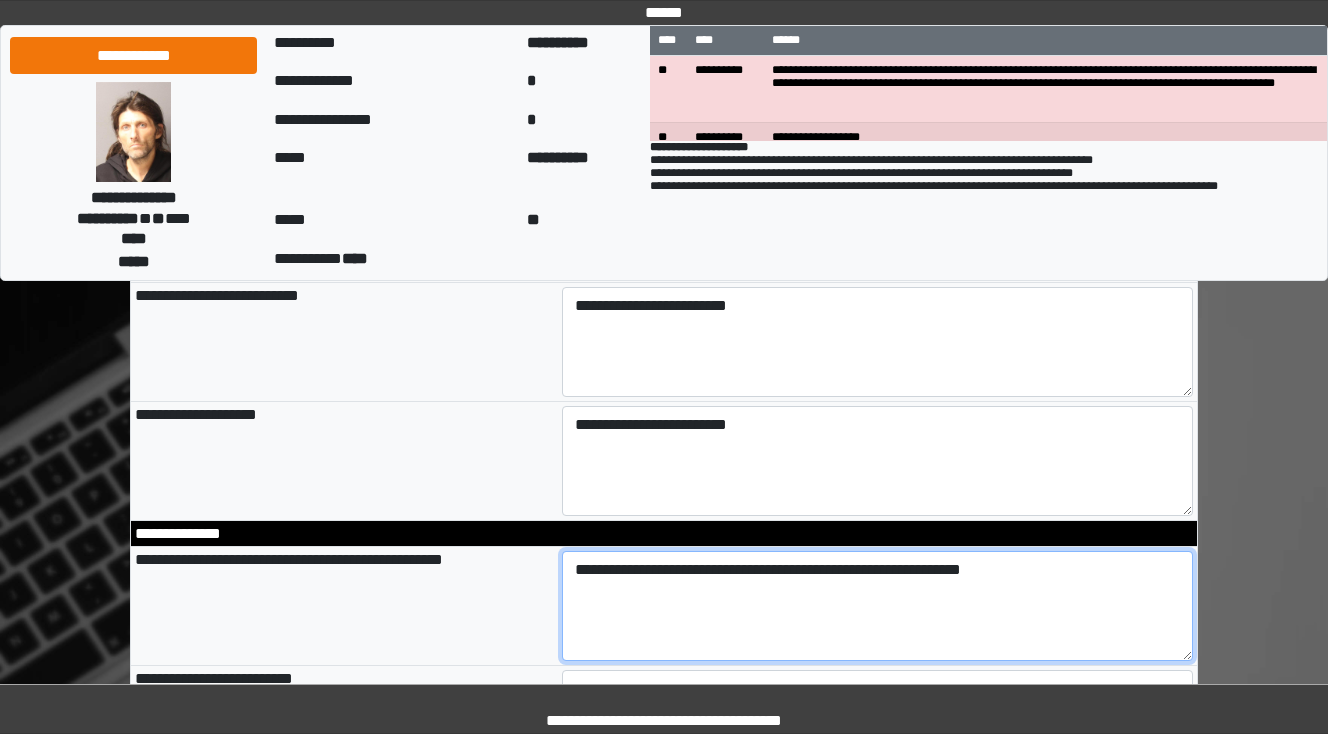 click on "**********" at bounding box center [878, 606] 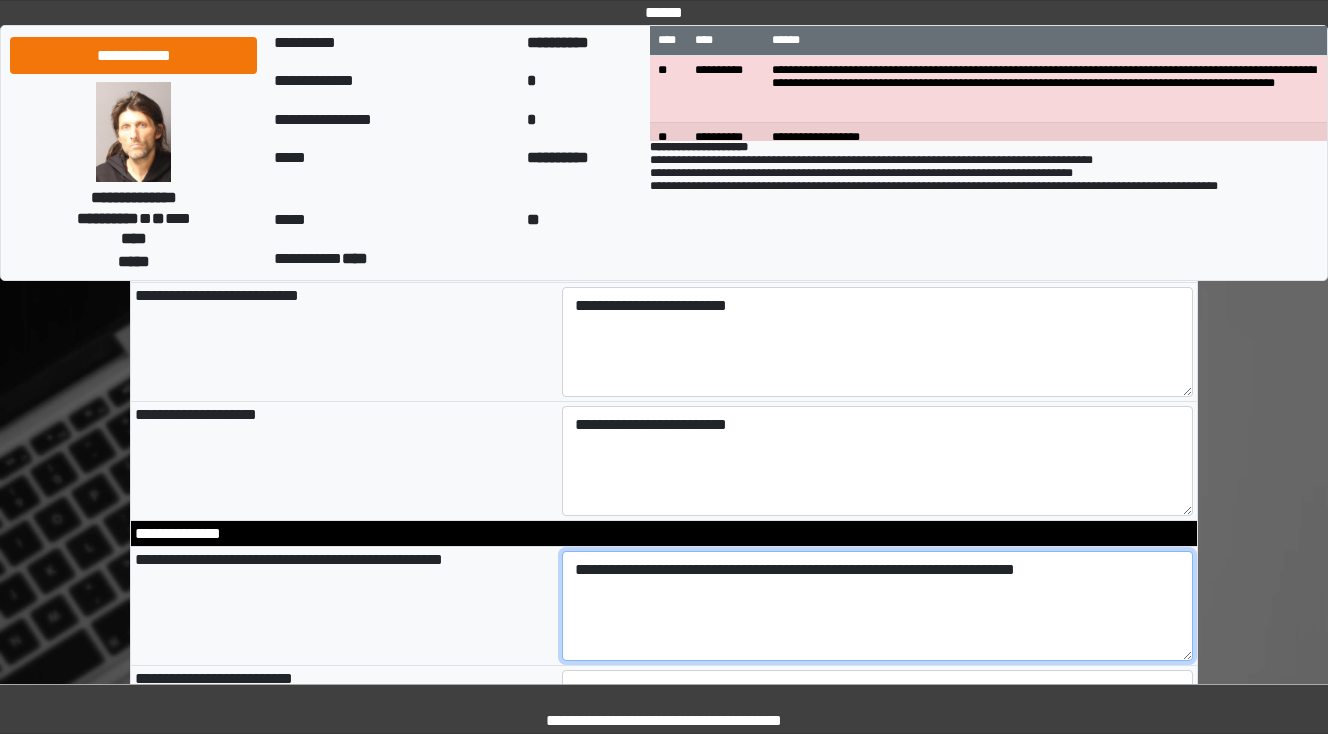 click on "**********" at bounding box center (878, 606) 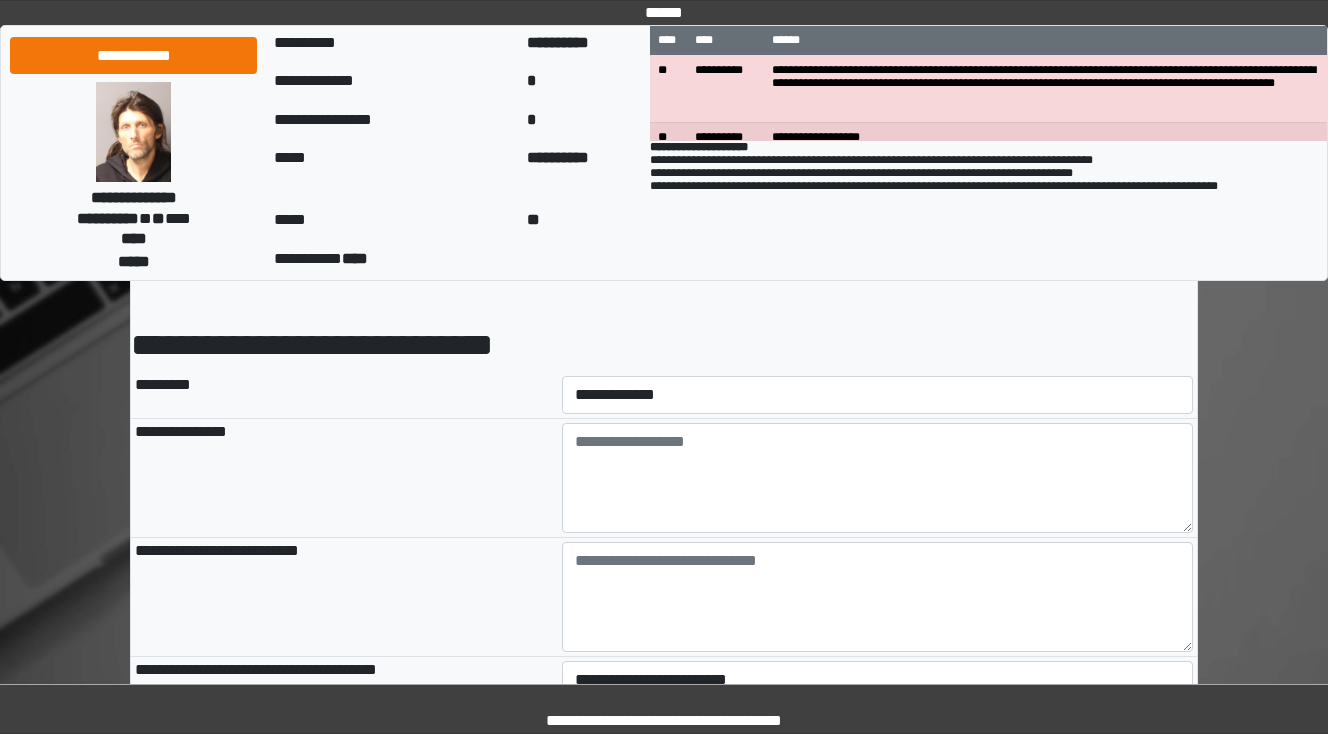 scroll, scrollTop: 160, scrollLeft: 0, axis: vertical 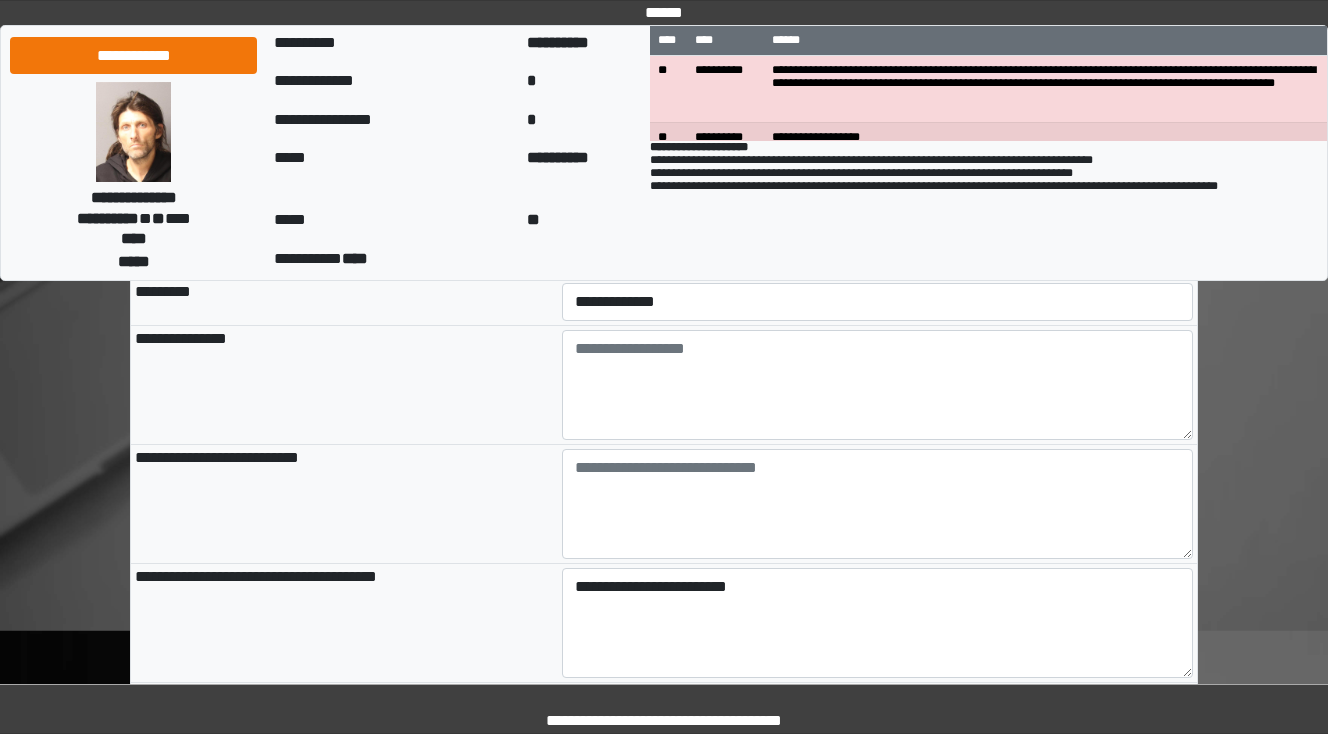 type on "**********" 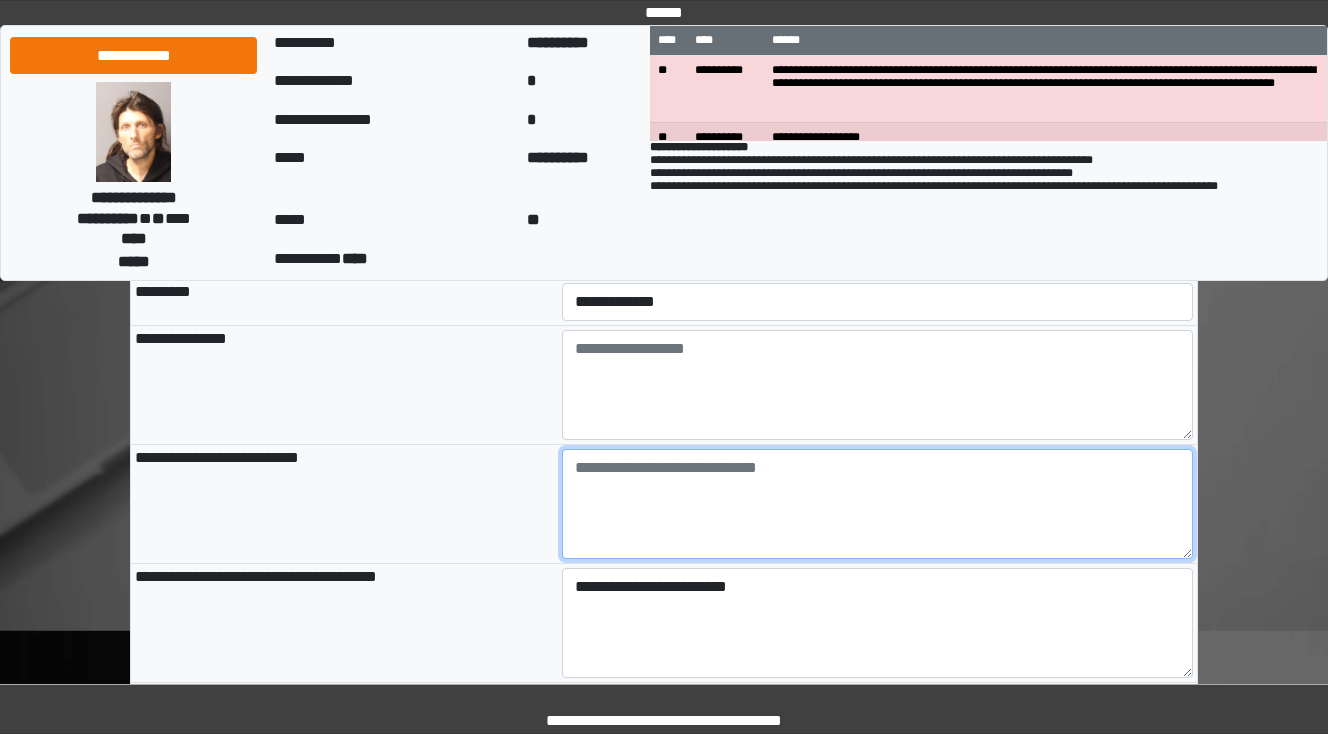 type on "**********" 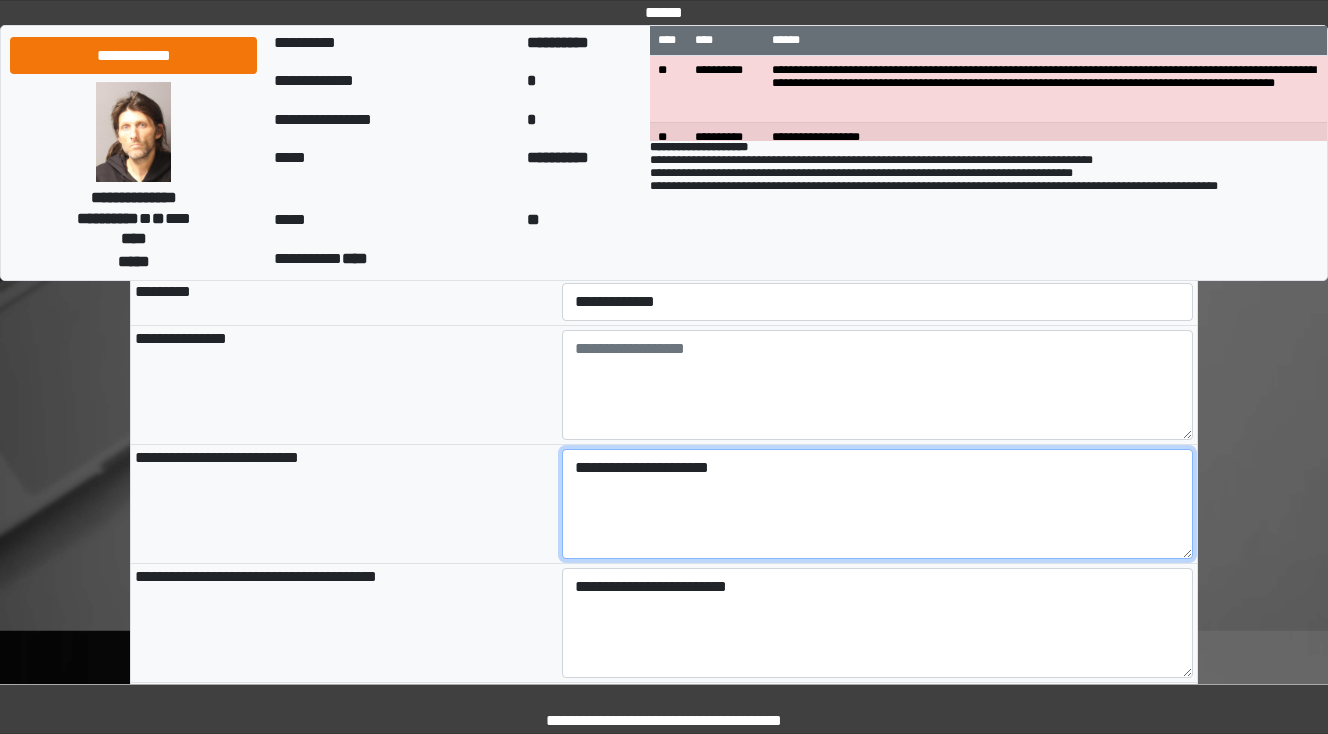 type on "**********" 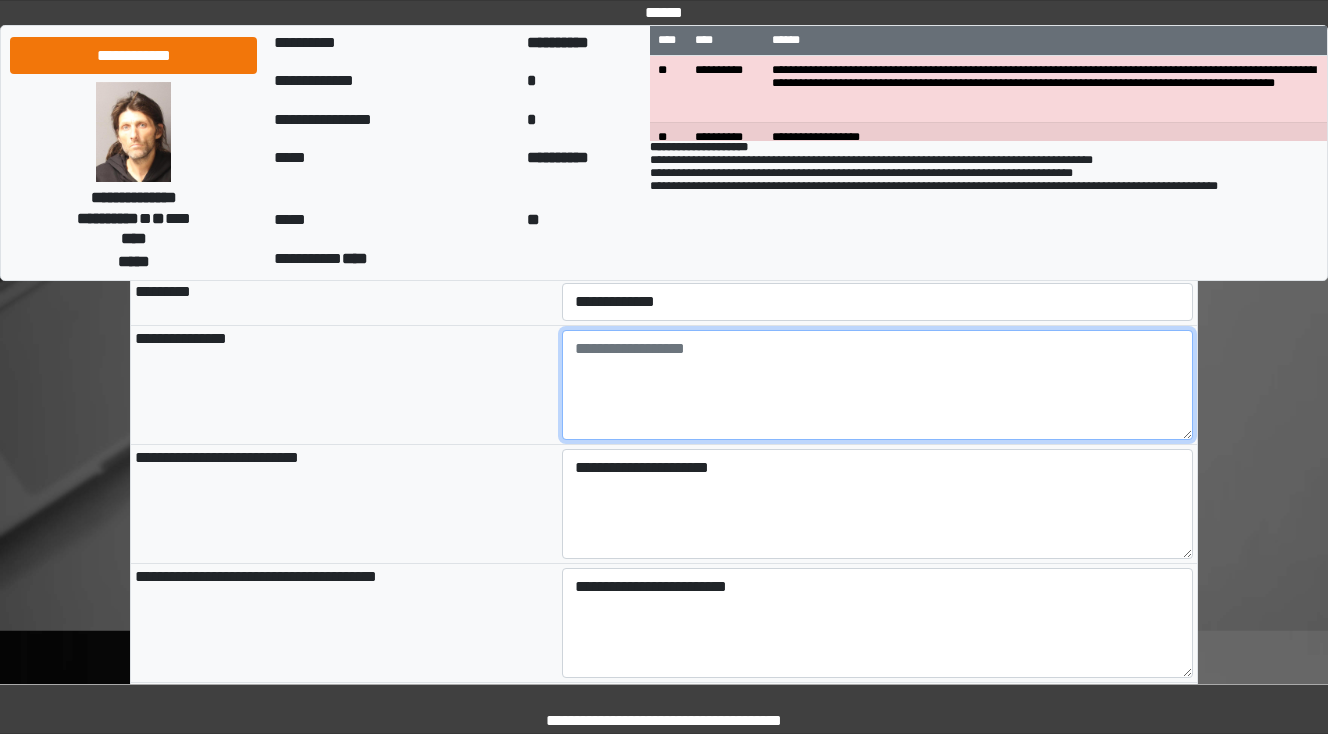 type on "**********" 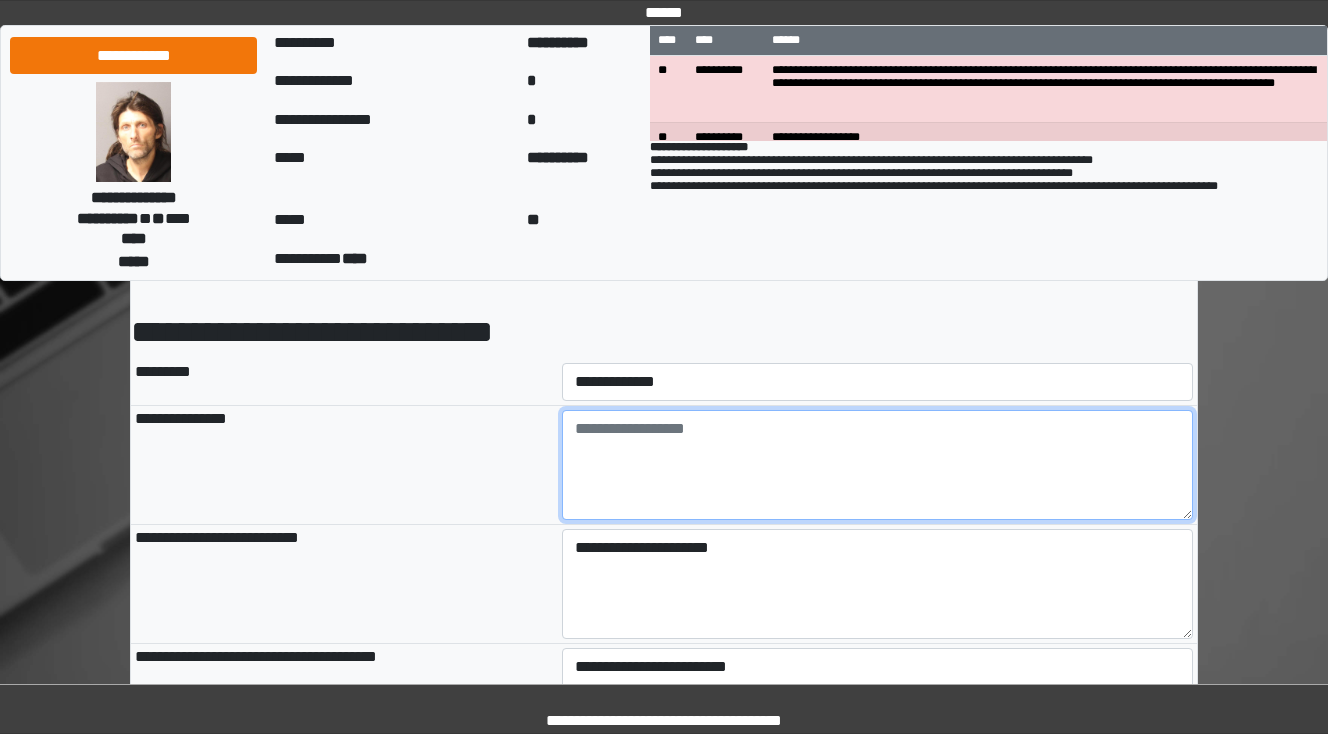 click at bounding box center [878, 465] 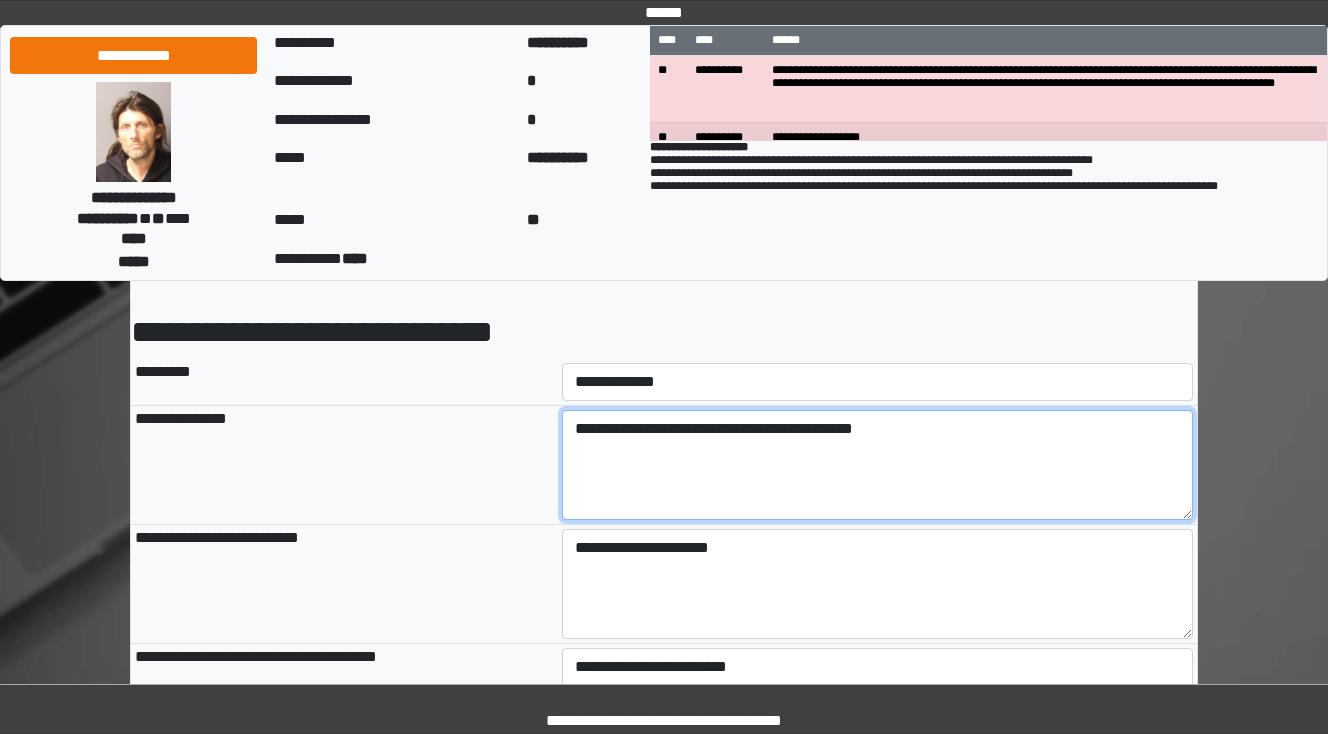 drag, startPoint x: 686, startPoint y: 432, endPoint x: 658, endPoint y: 432, distance: 28 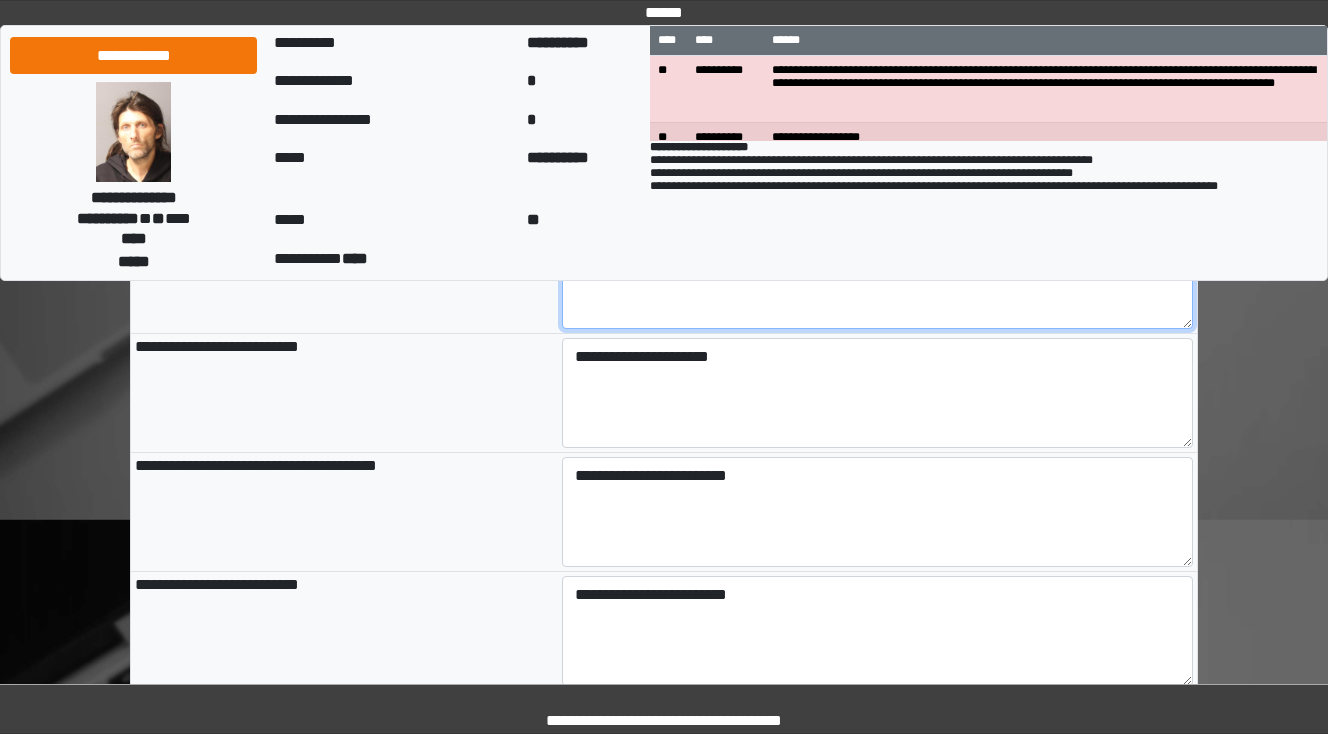 scroll, scrollTop: 0, scrollLeft: 0, axis: both 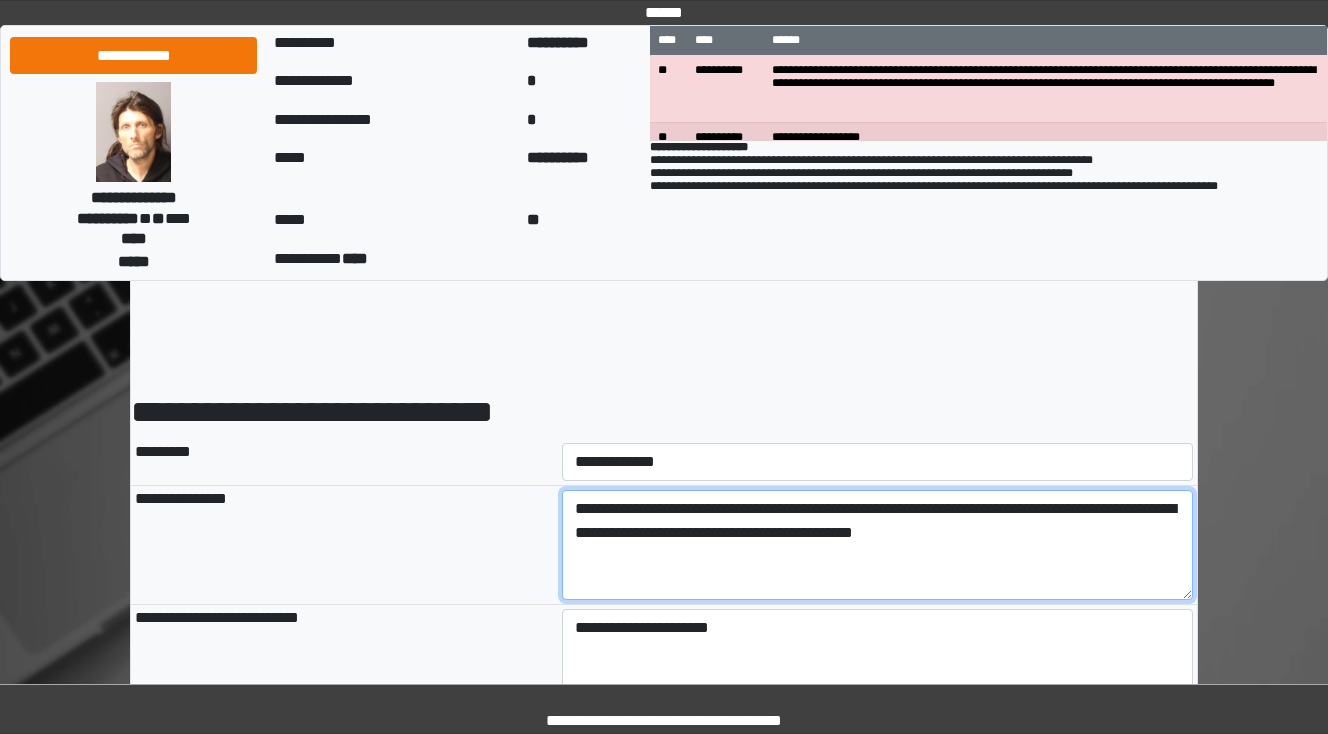 type on "**********" 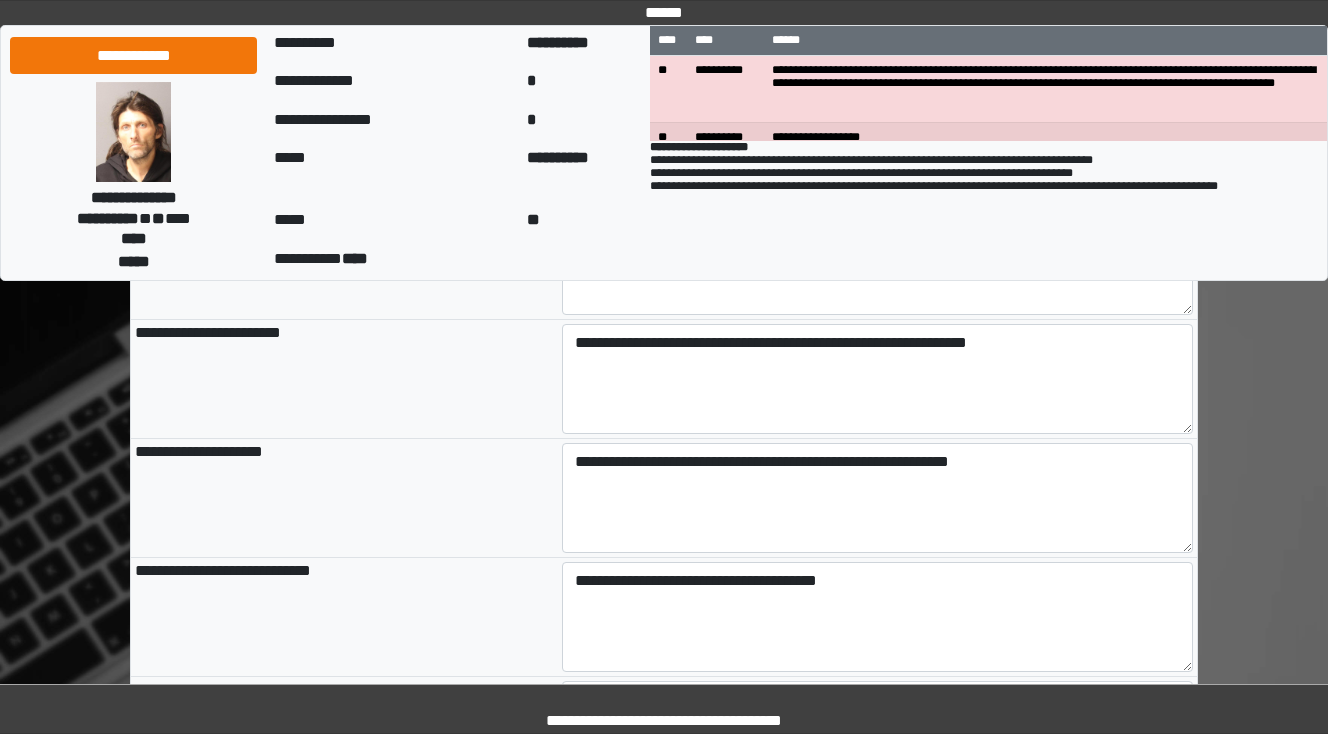 scroll, scrollTop: 1440, scrollLeft: 0, axis: vertical 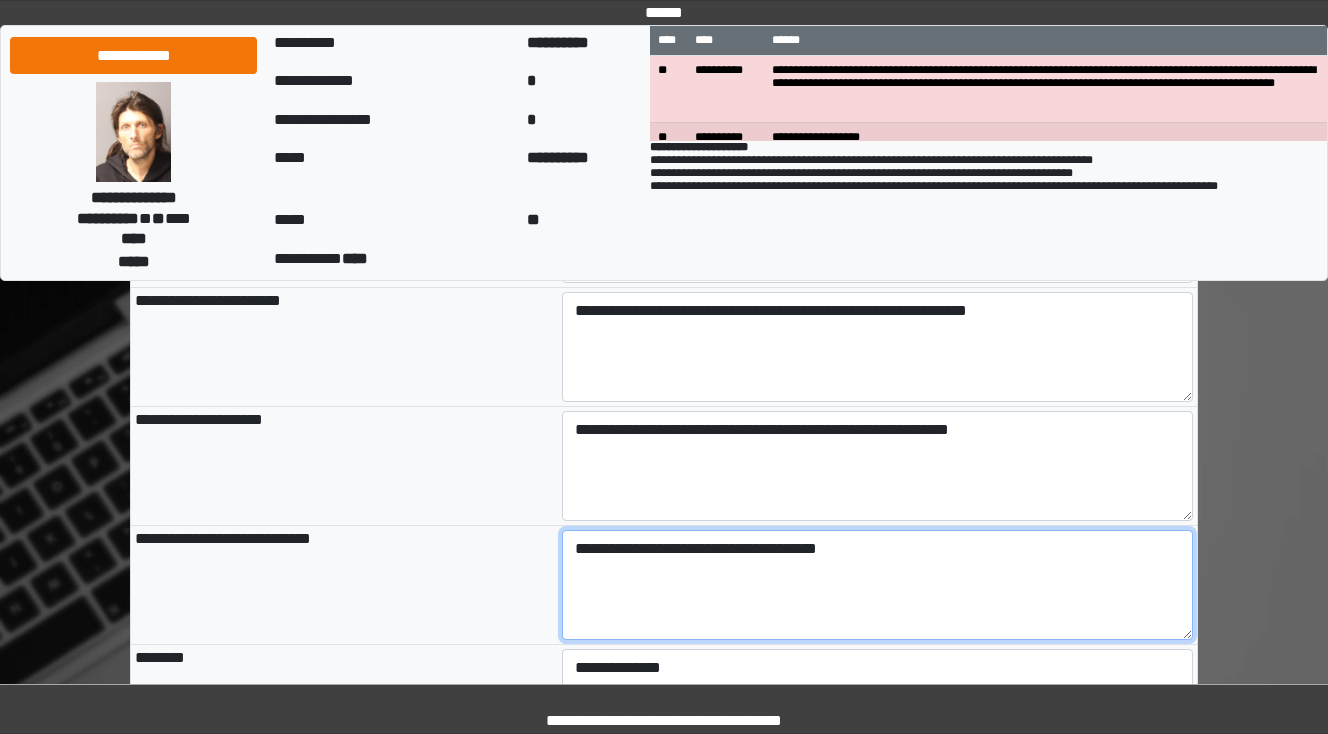 click on "**********" at bounding box center [878, 585] 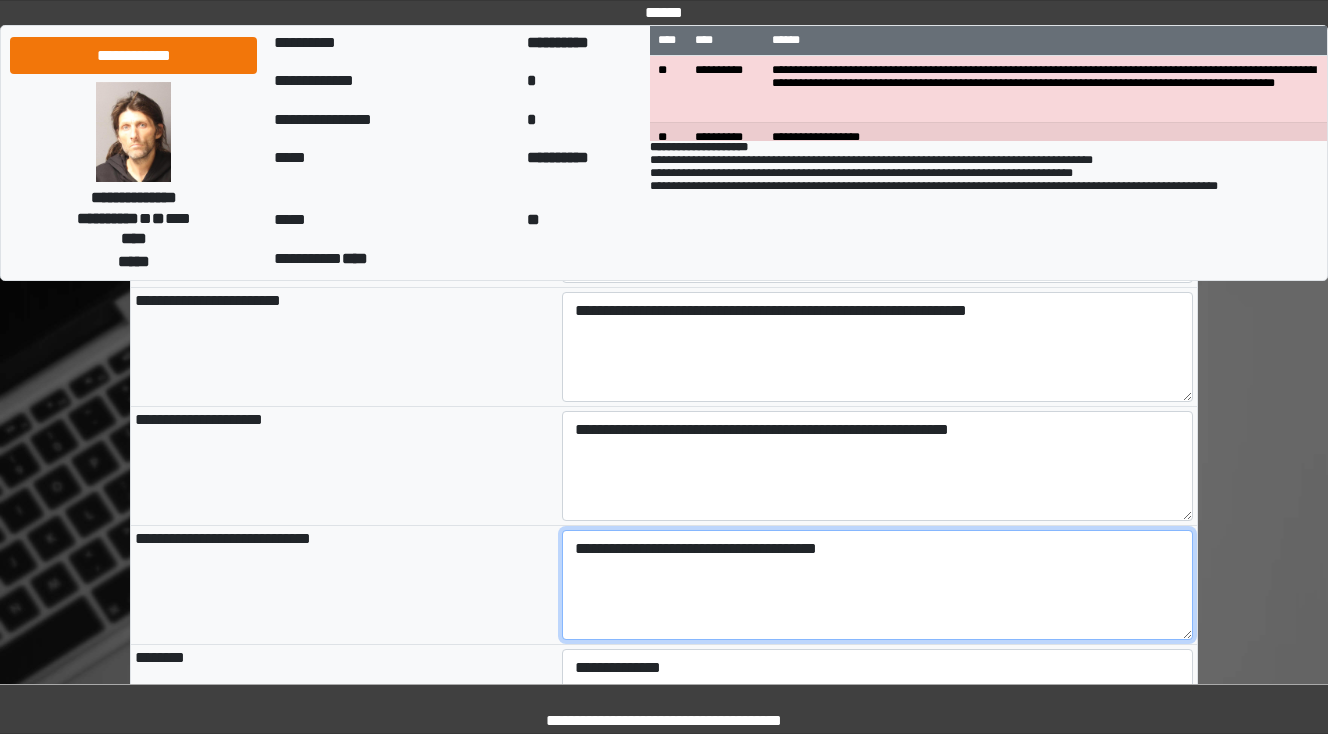 click on "**********" at bounding box center (878, 585) 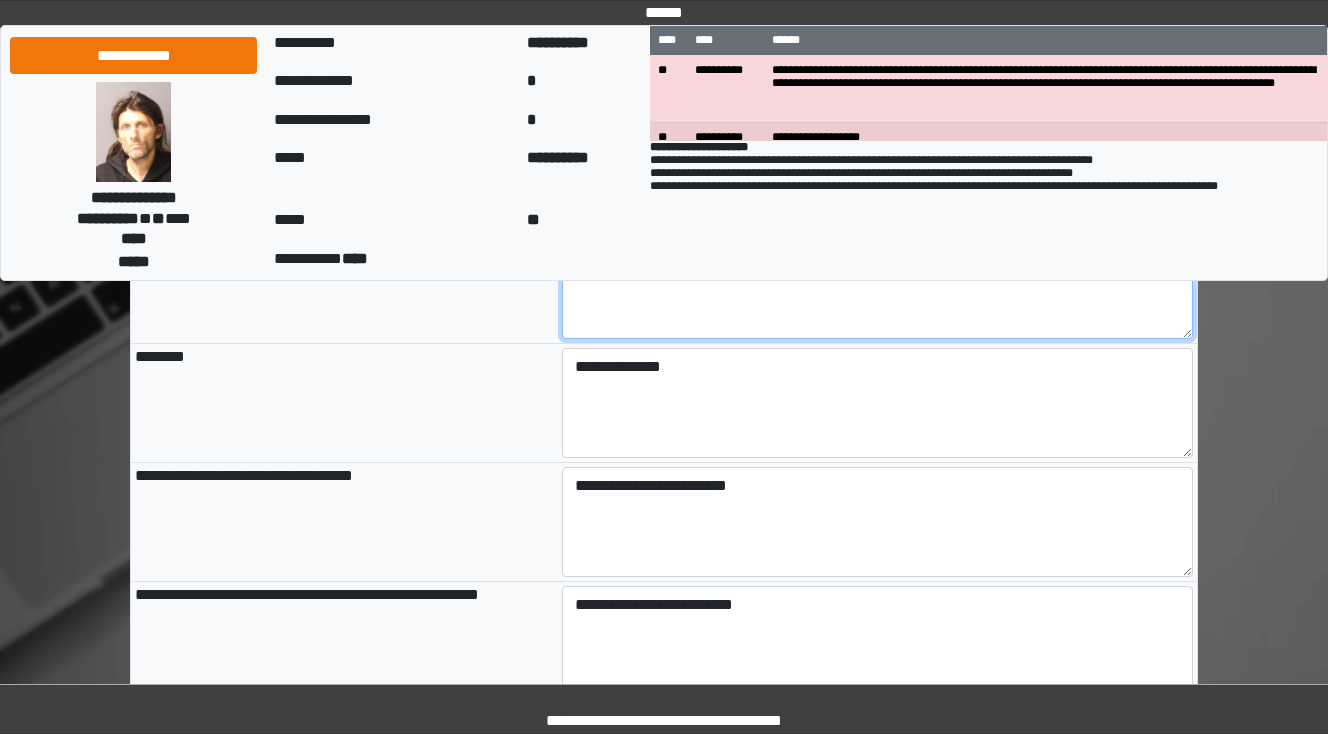 scroll, scrollTop: 1760, scrollLeft: 0, axis: vertical 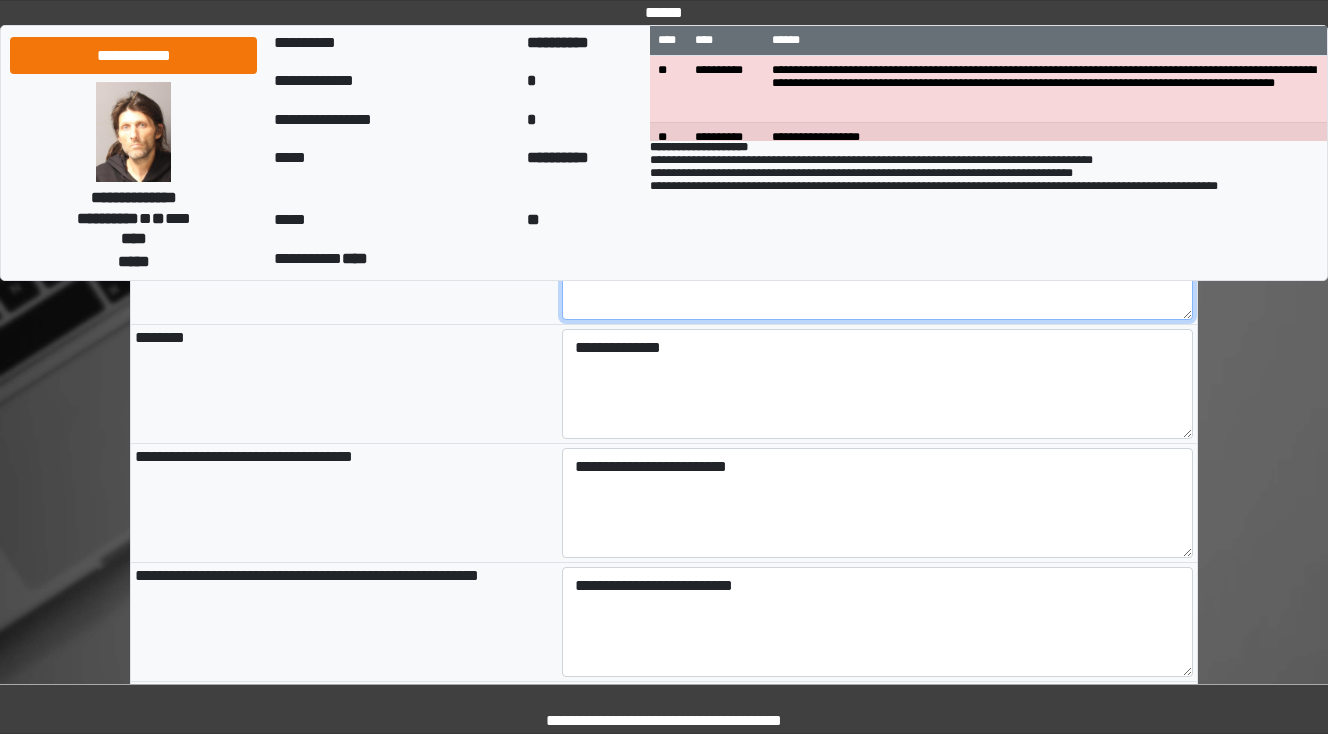 type on "**********" 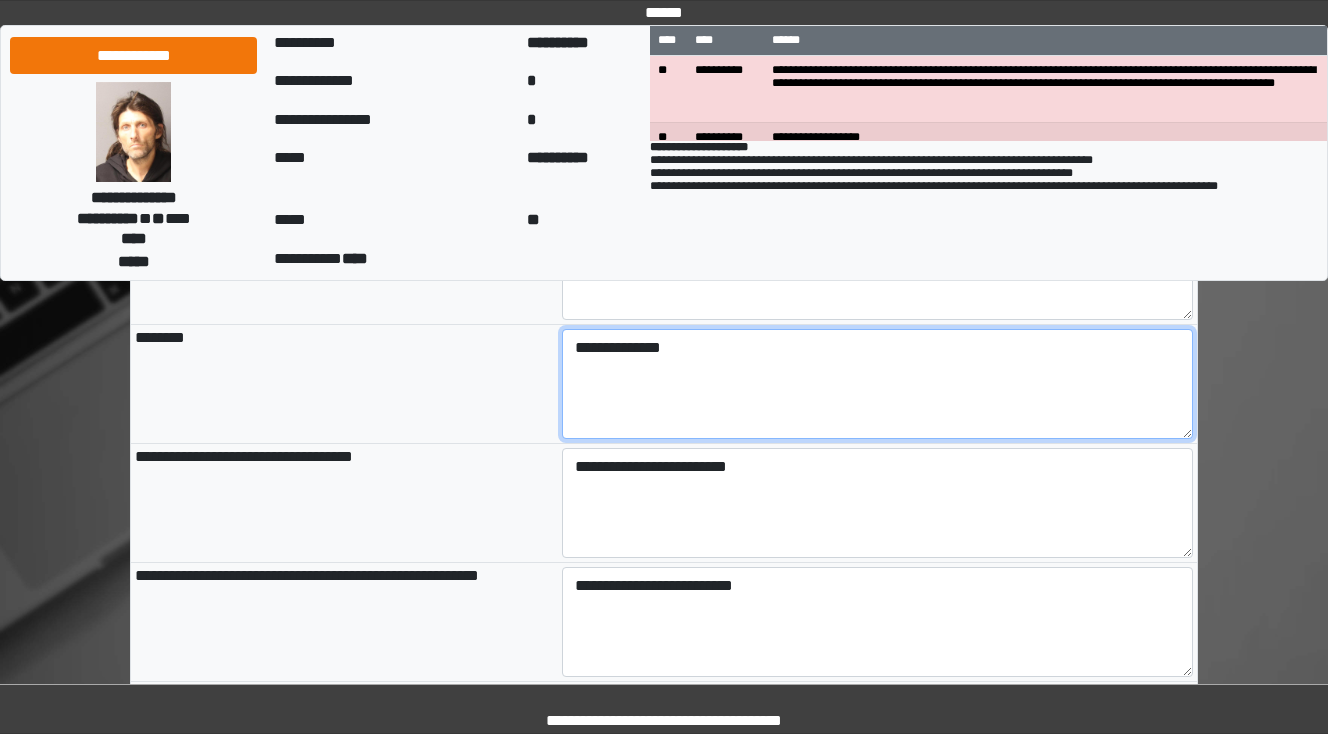 type on "**********" 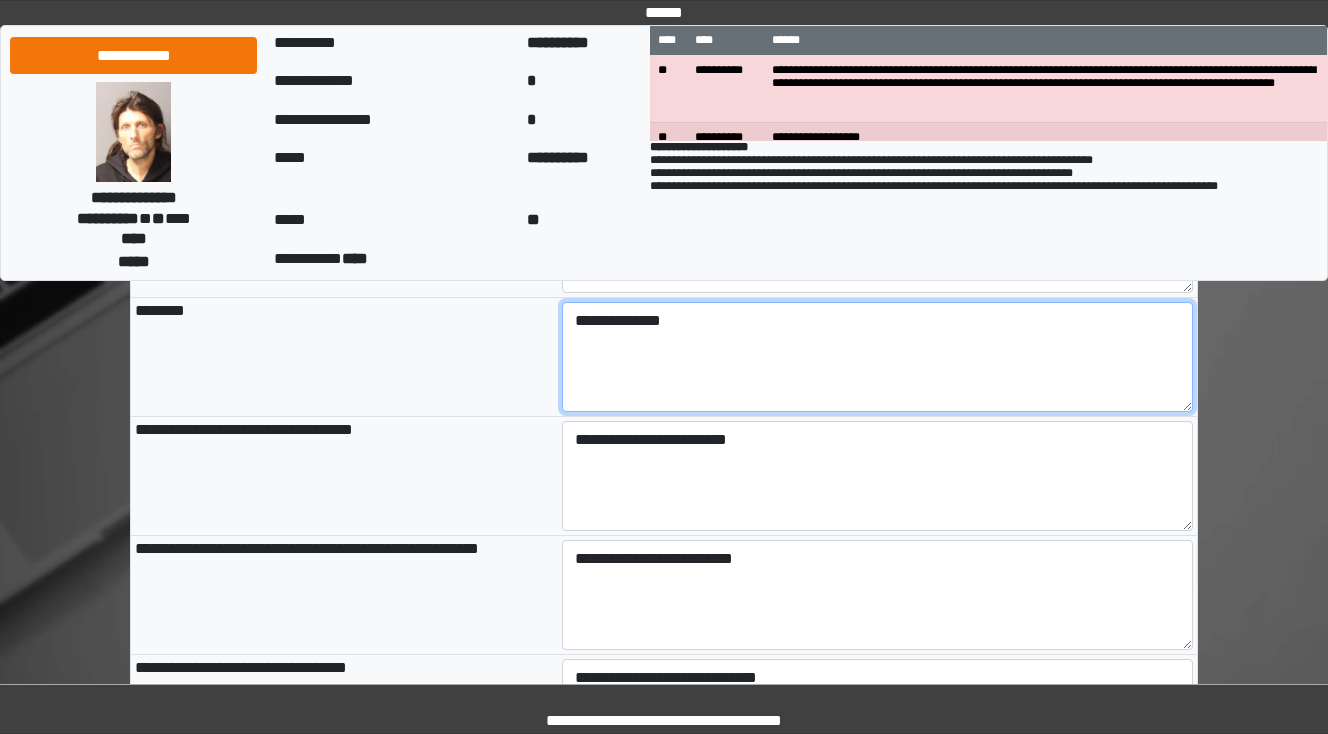 scroll, scrollTop: 1760, scrollLeft: 0, axis: vertical 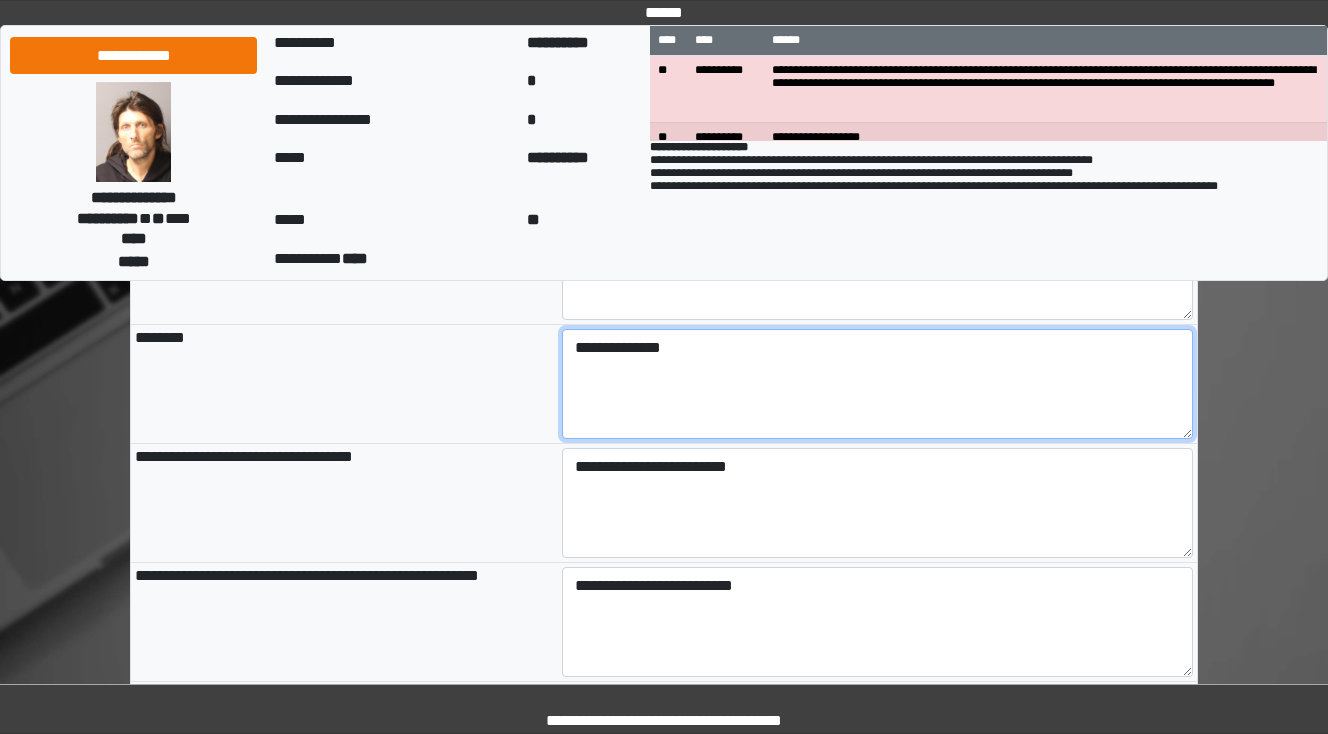 click on "**********" at bounding box center [878, 384] 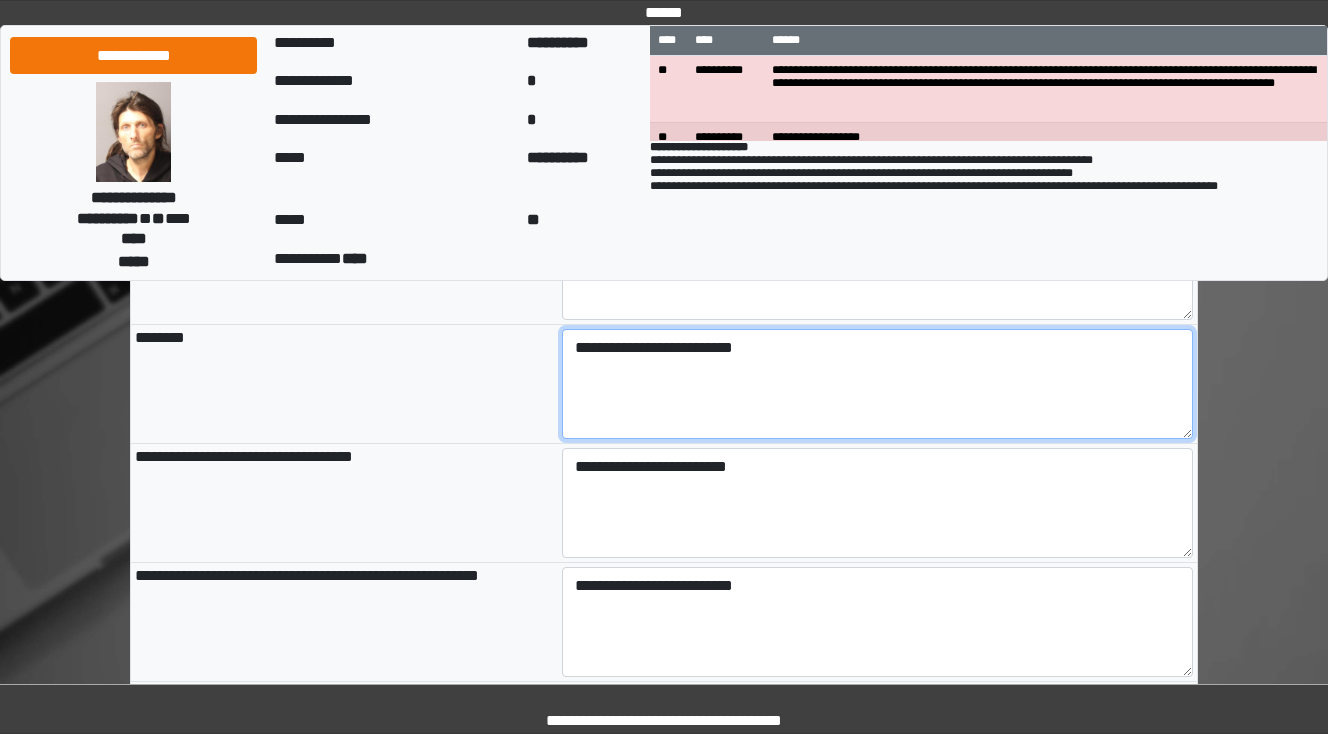 click on "**********" at bounding box center (878, 384) 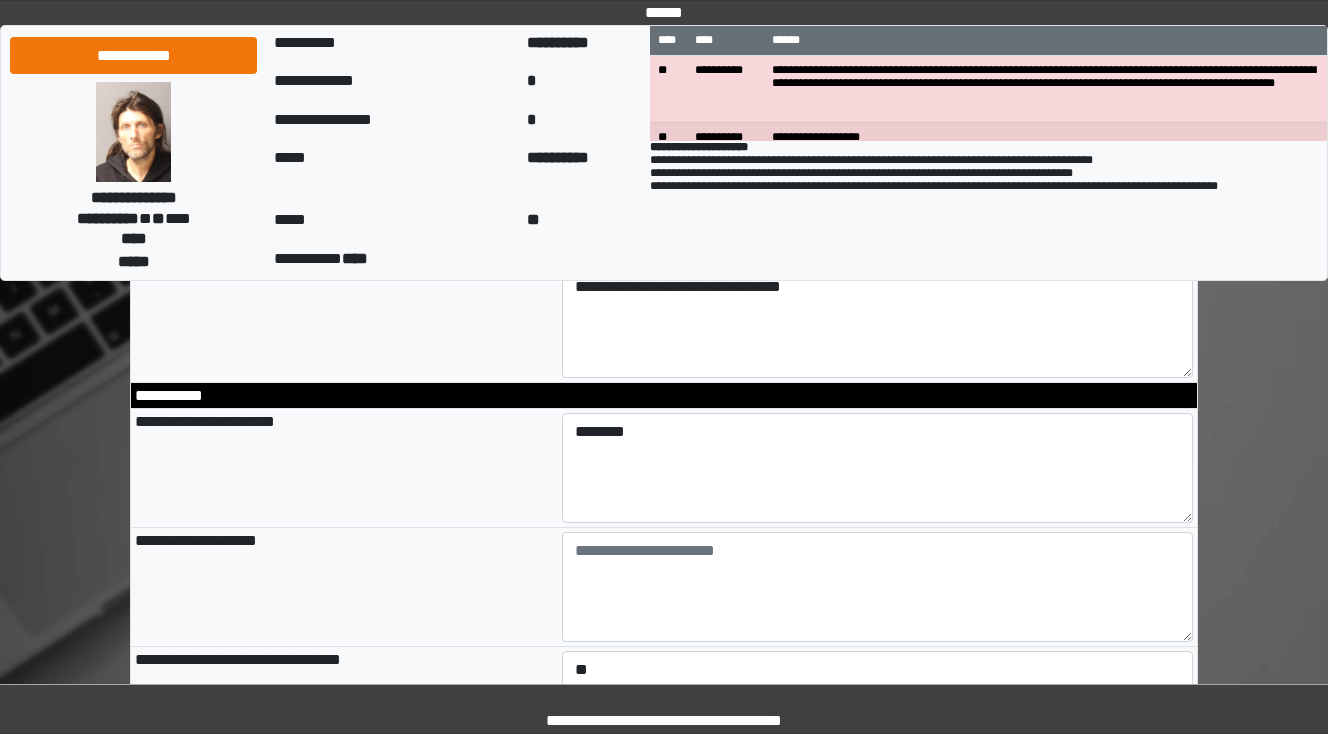 scroll, scrollTop: 2560, scrollLeft: 0, axis: vertical 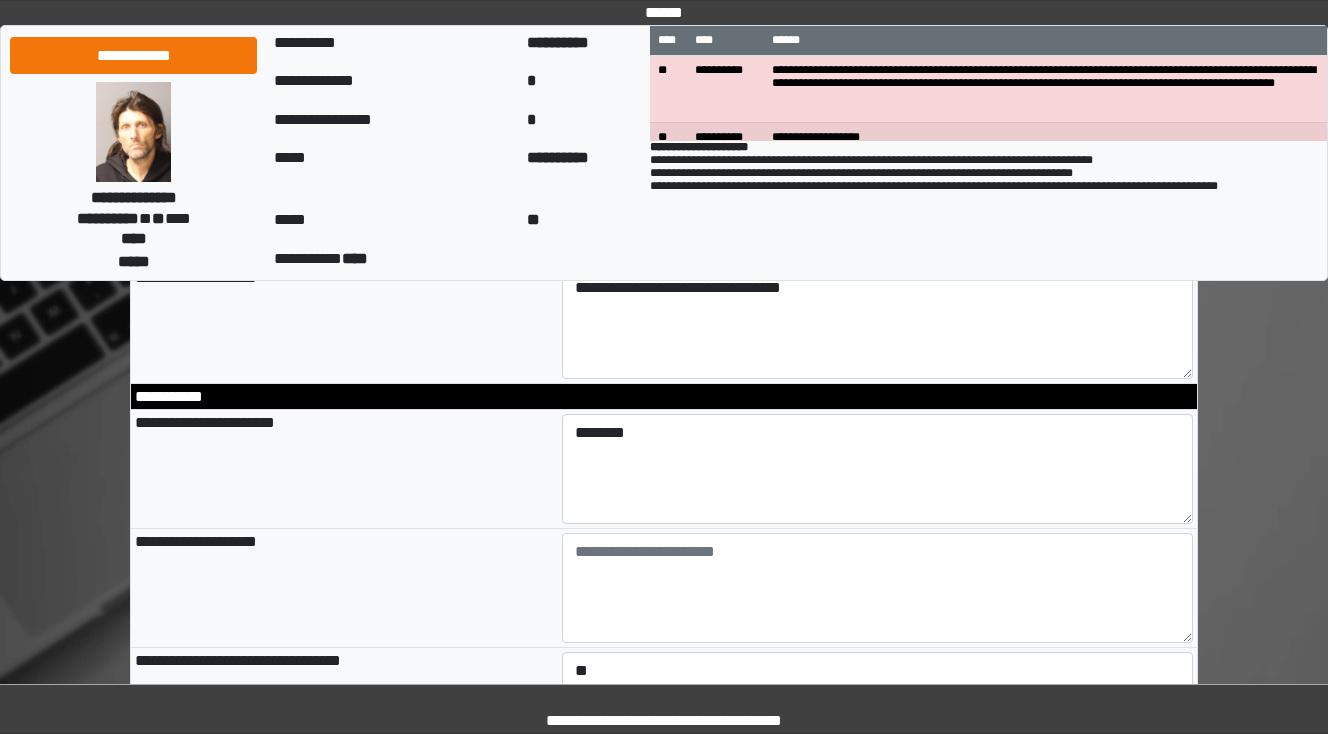 type on "**********" 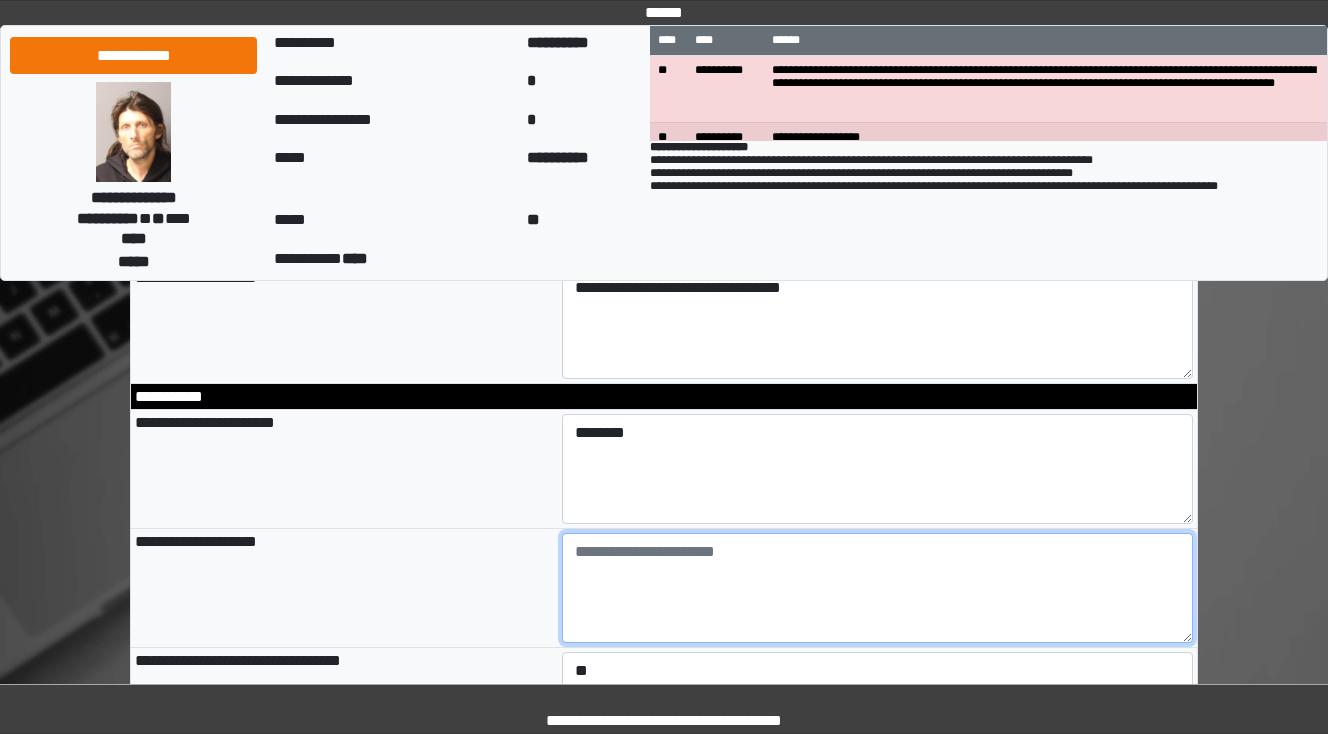 type on "**********" 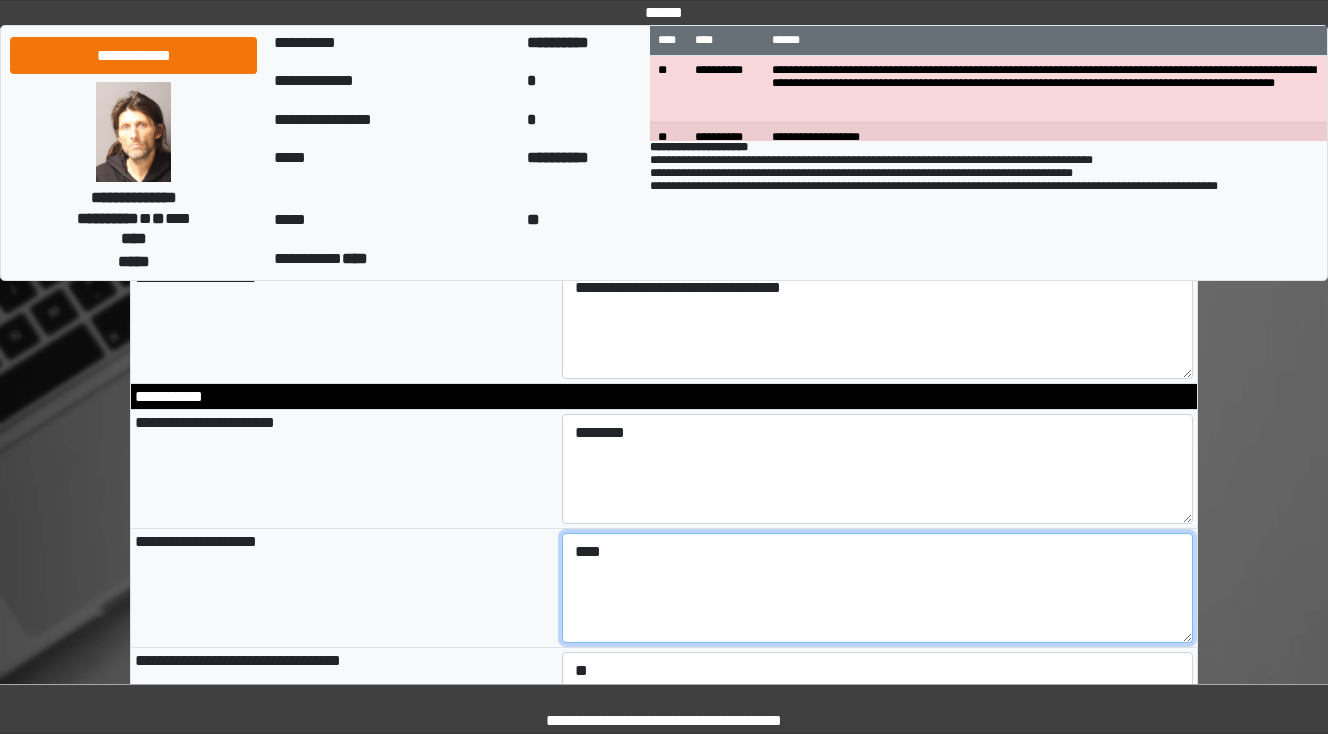 type on "**" 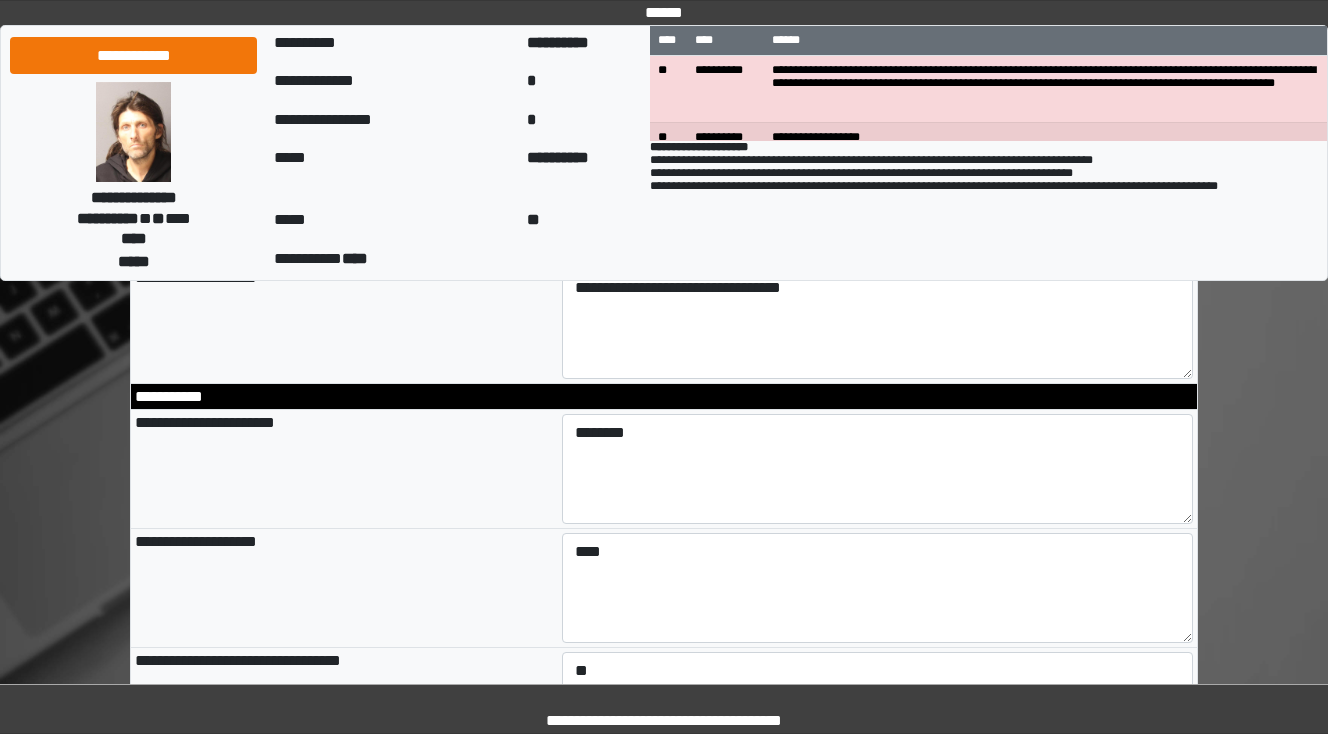 type on "**********" 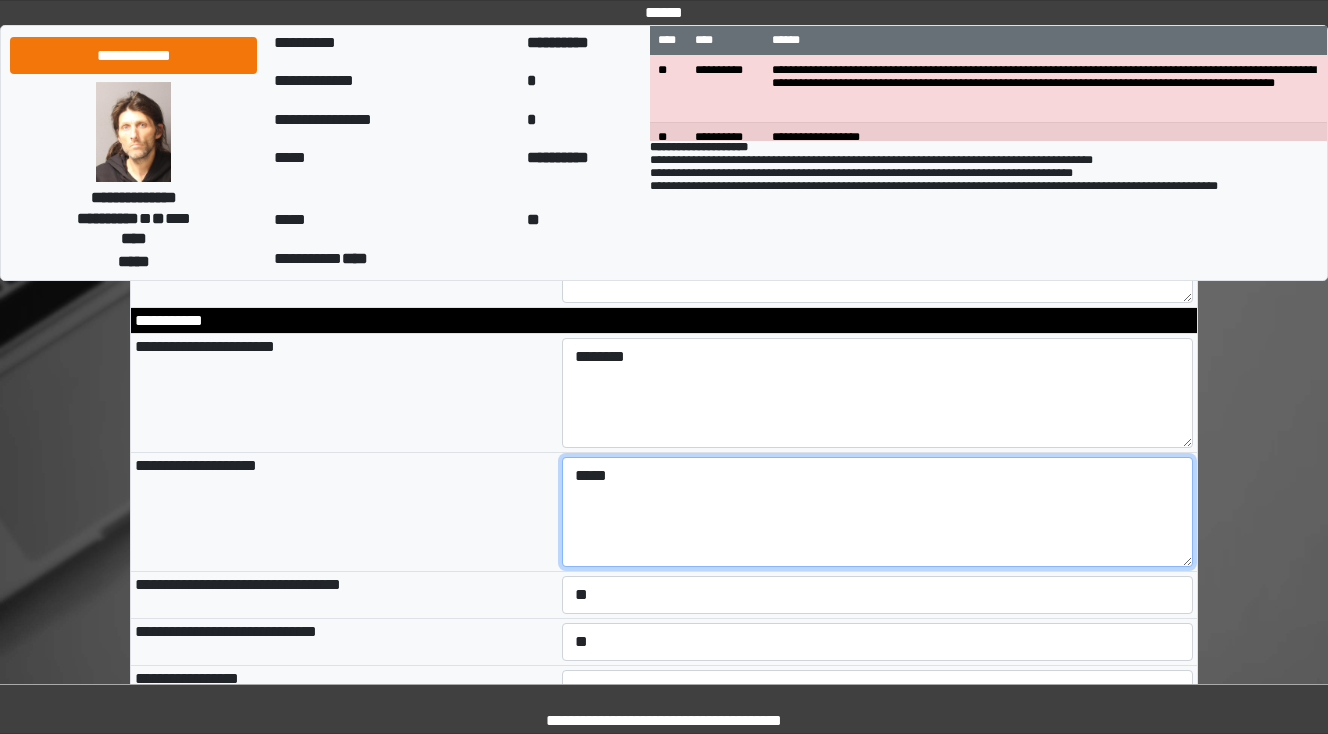 scroll, scrollTop: 2640, scrollLeft: 0, axis: vertical 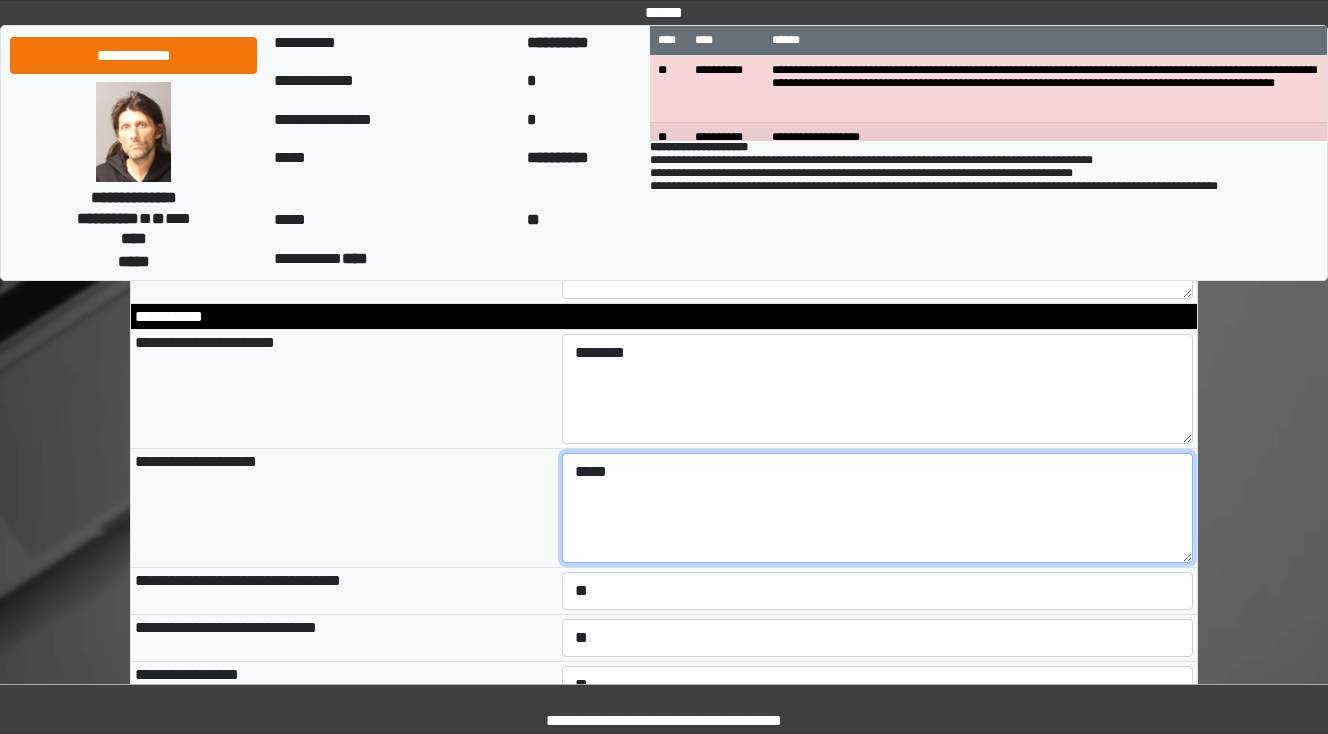 paste on "**********" 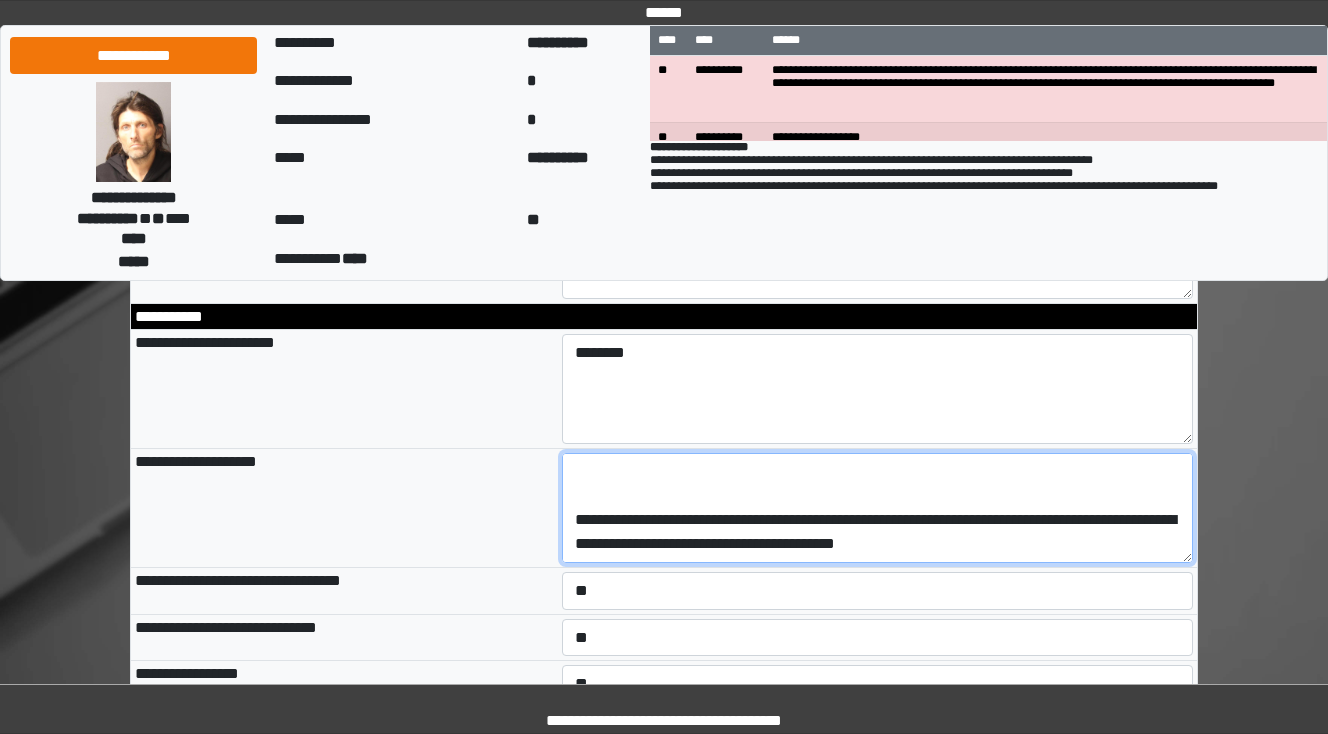 scroll, scrollTop: 216, scrollLeft: 0, axis: vertical 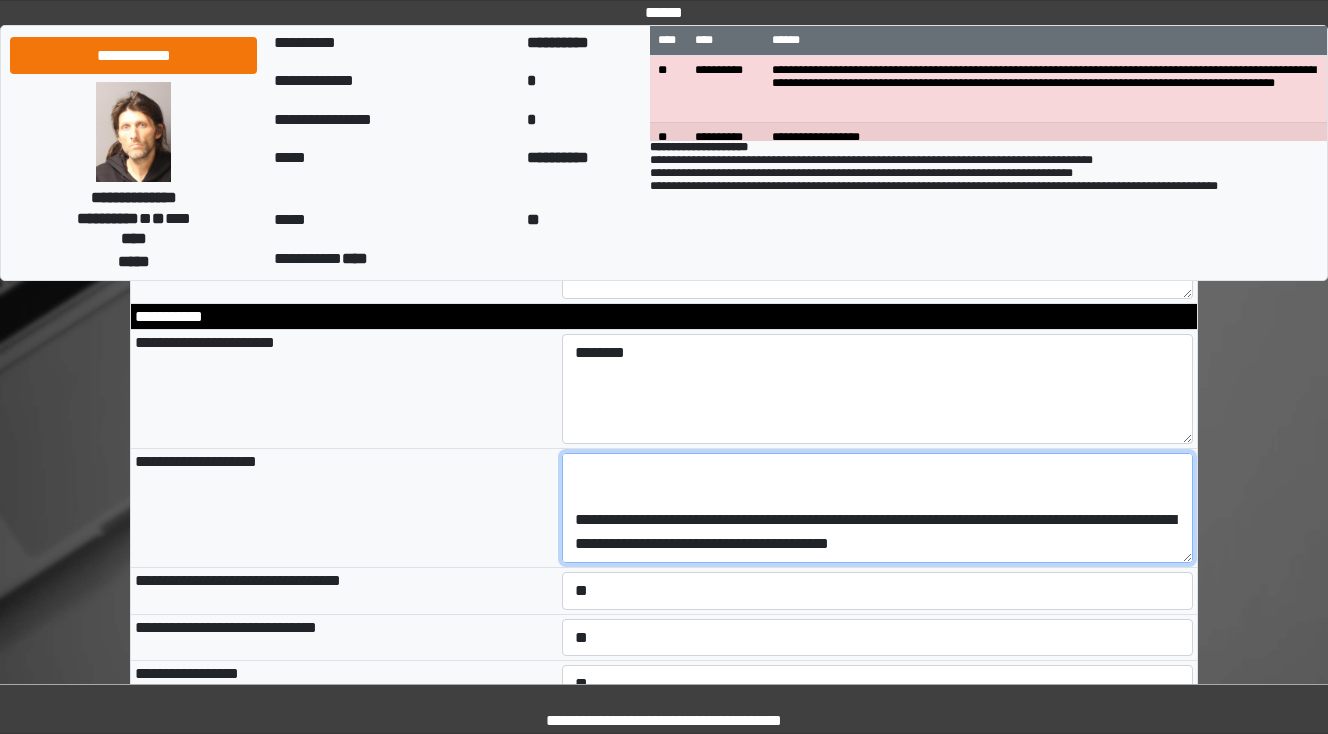 click on "**********" at bounding box center (878, 508) 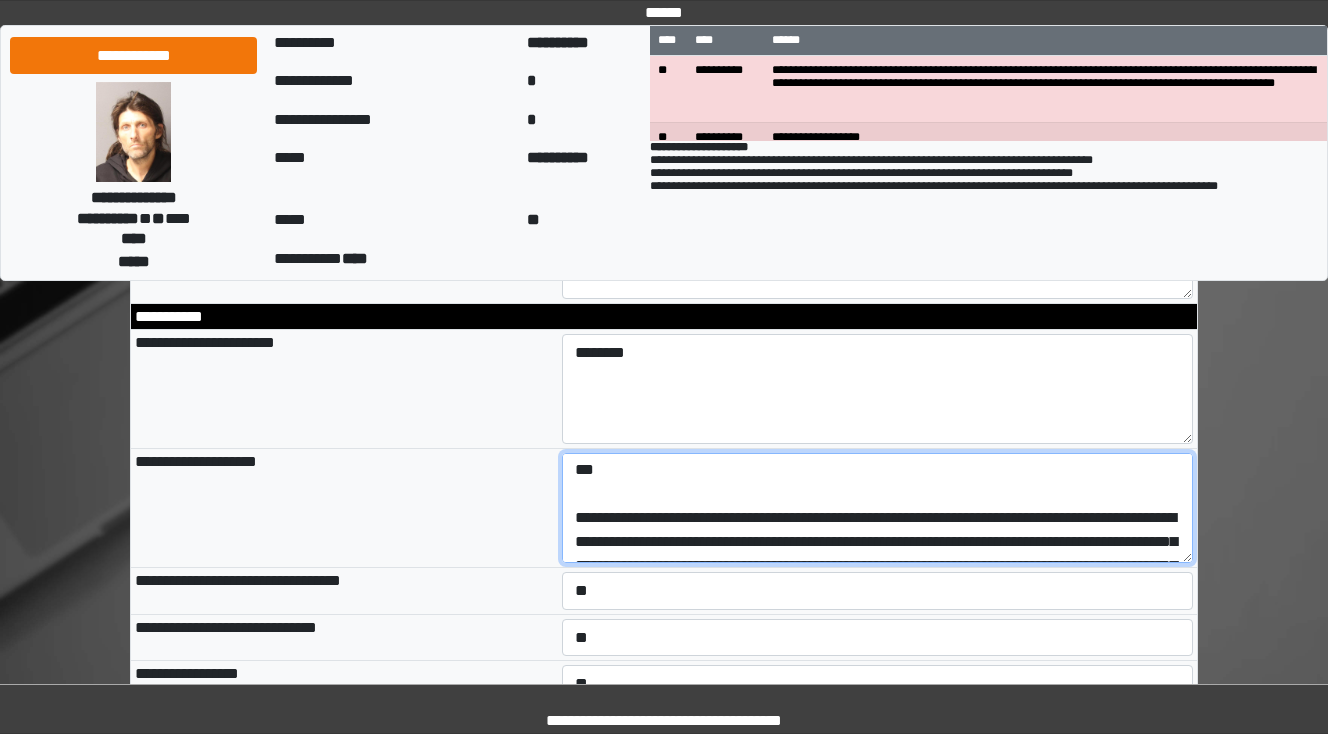 scroll, scrollTop: 0, scrollLeft: 0, axis: both 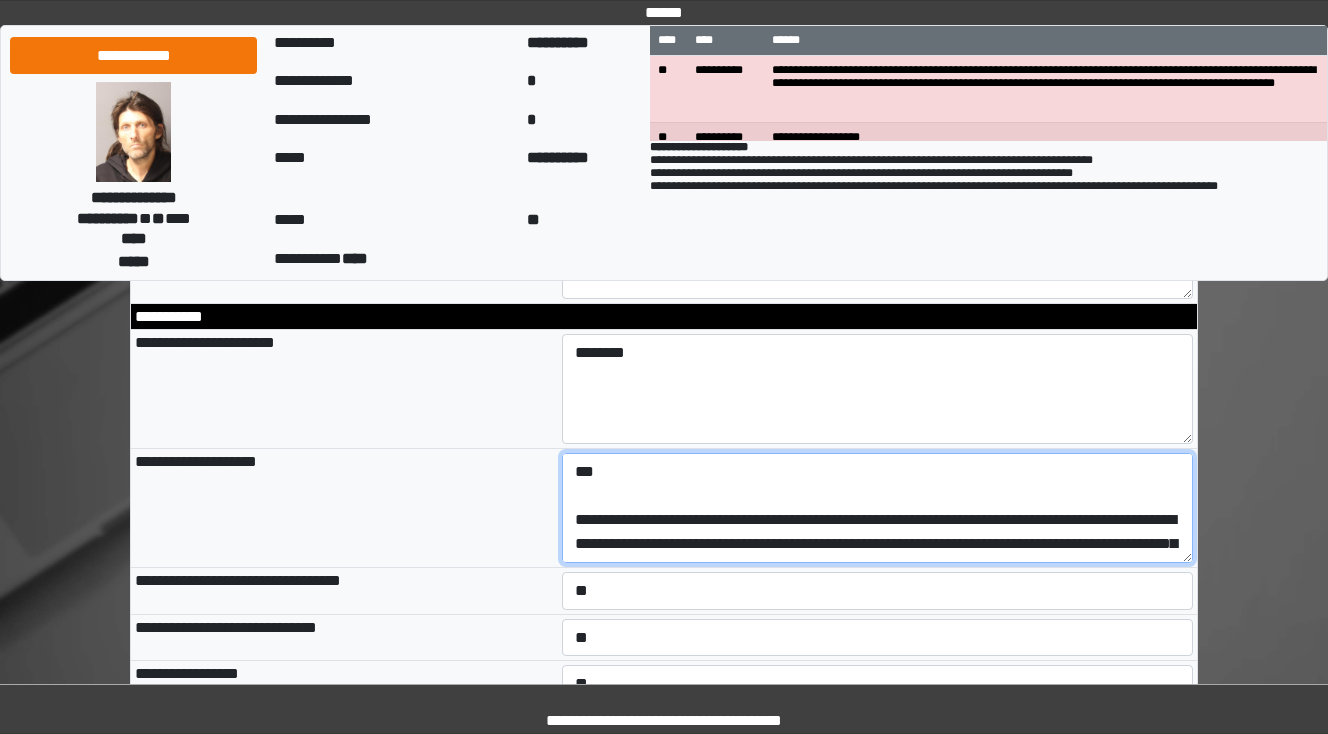 click on "**********" at bounding box center (878, 508) 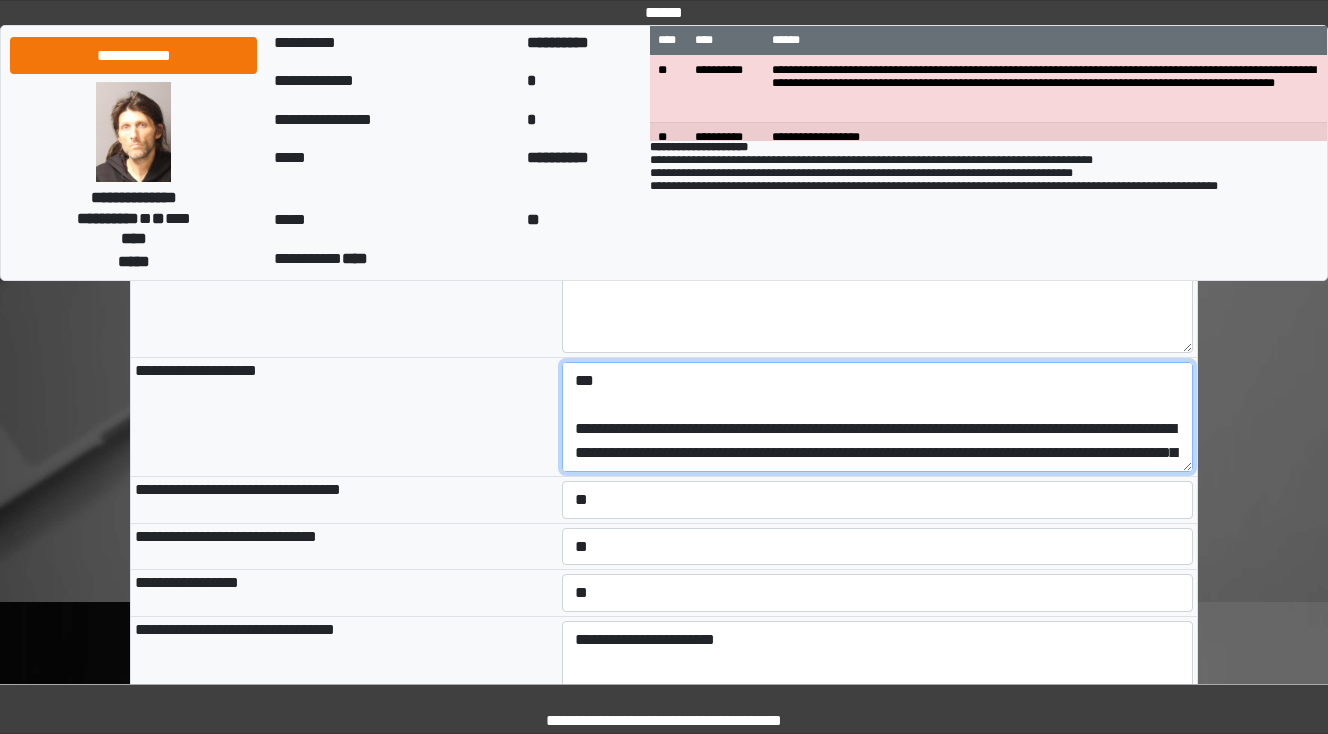 scroll, scrollTop: 2720, scrollLeft: 0, axis: vertical 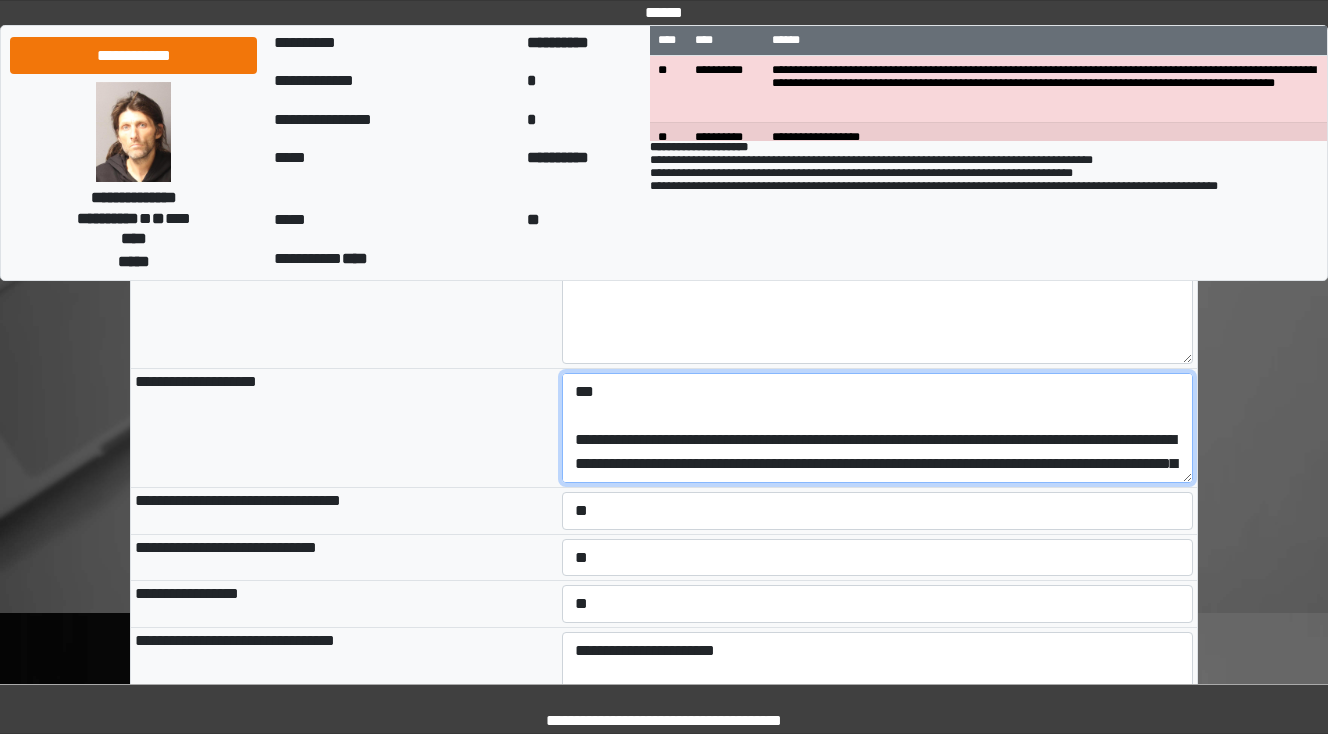 click on "**********" at bounding box center (878, 428) 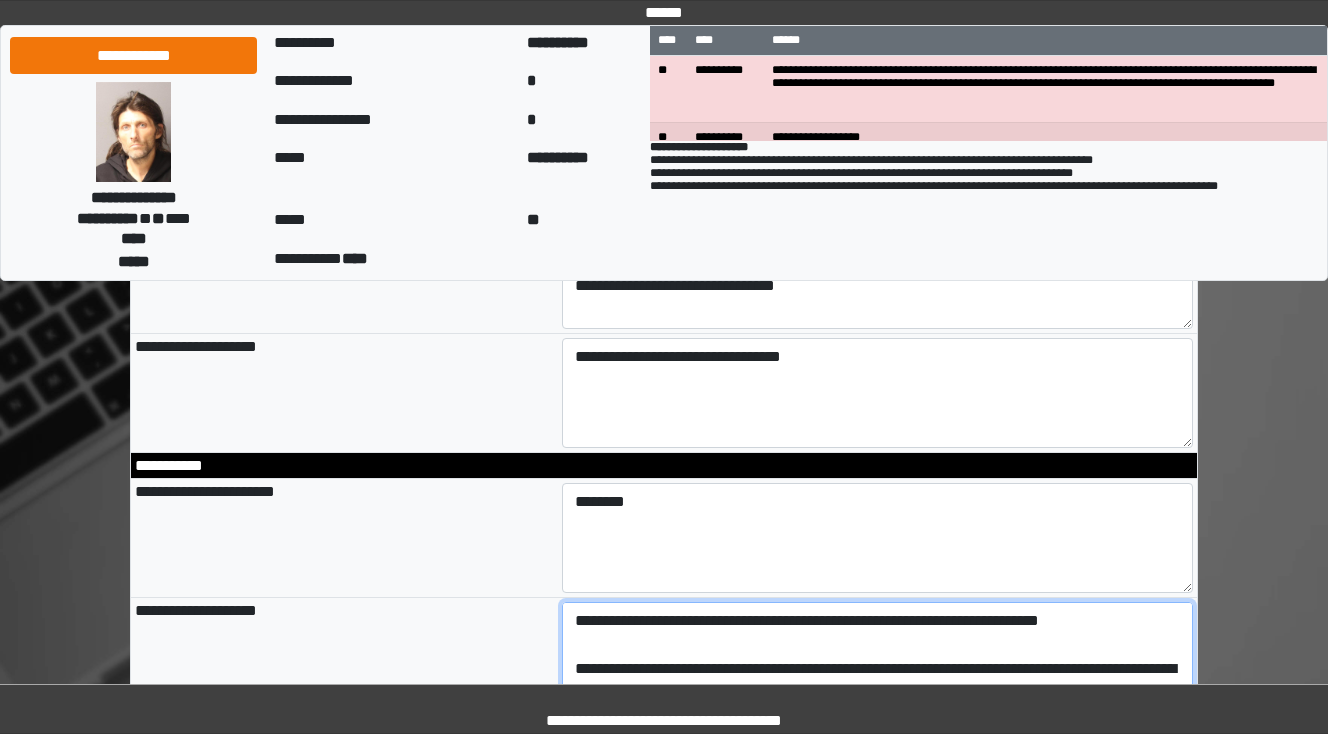 scroll, scrollTop: 2400, scrollLeft: 0, axis: vertical 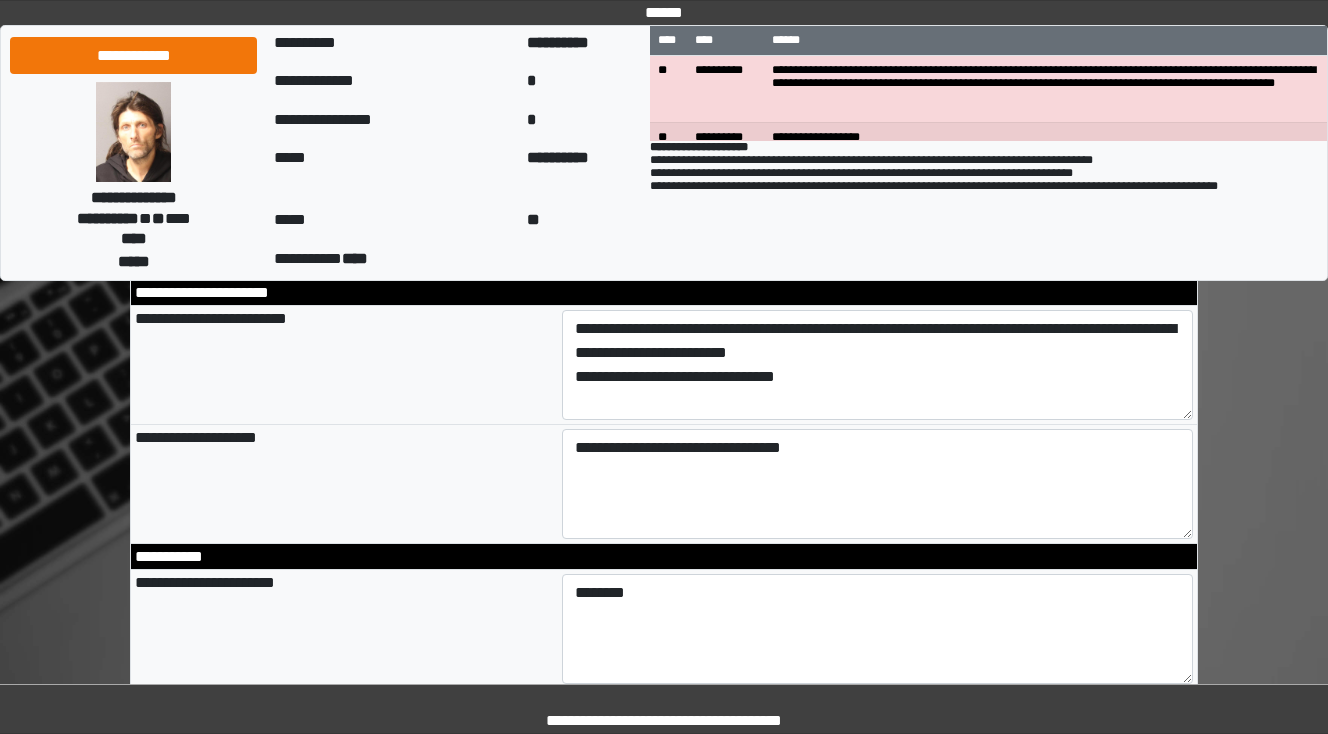 type on "**********" 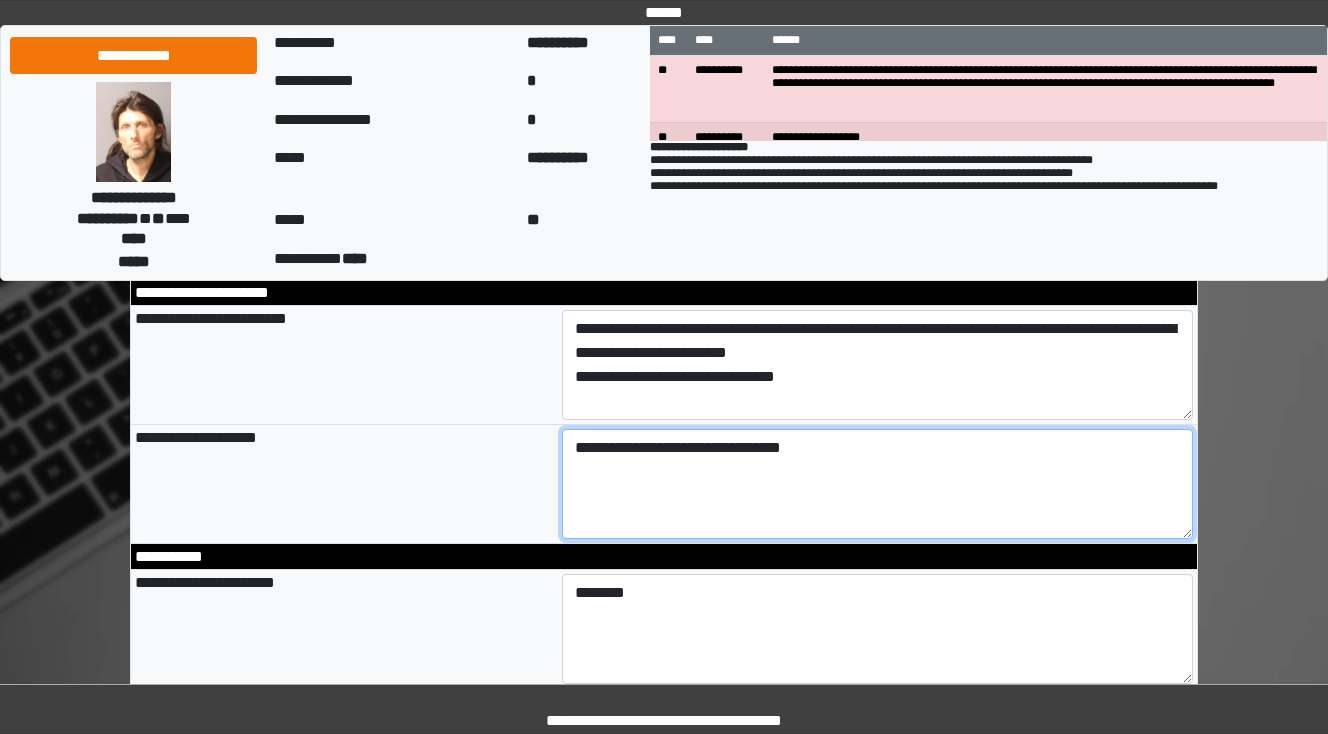 type on "**********" 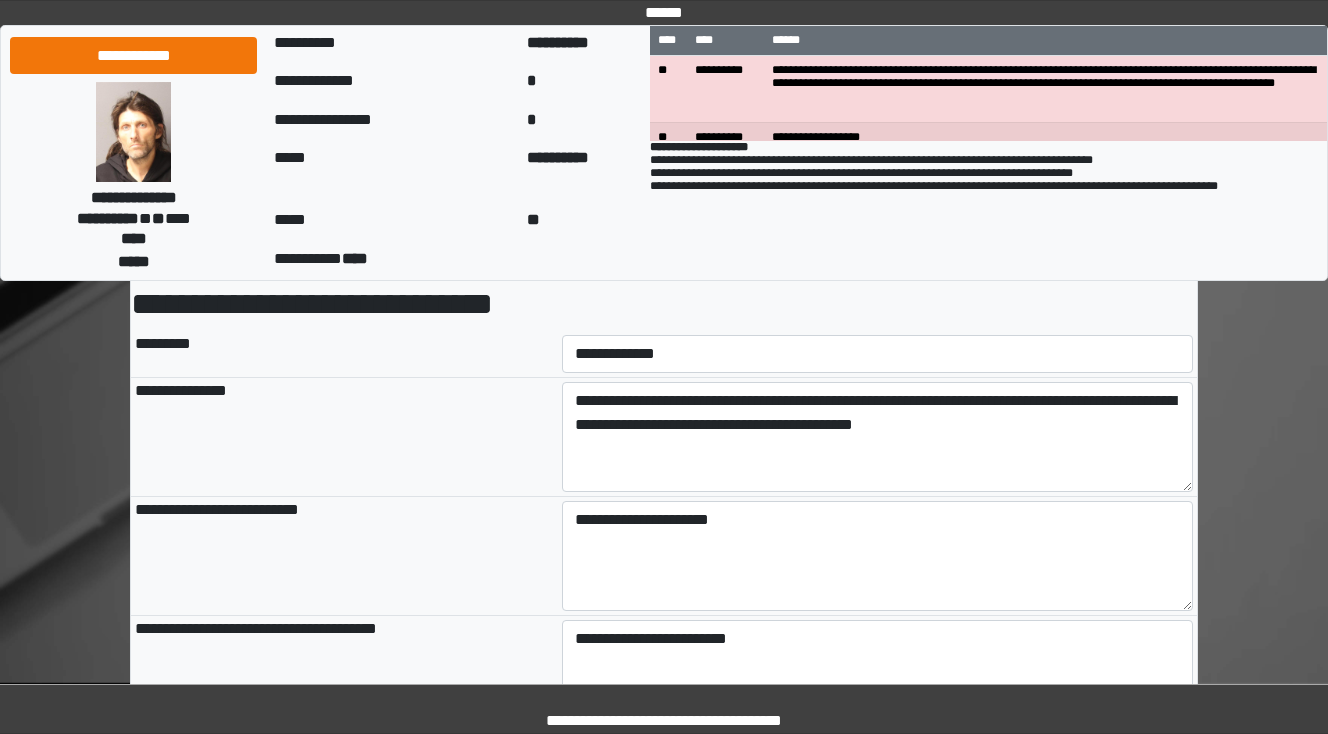 scroll, scrollTop: 80, scrollLeft: 0, axis: vertical 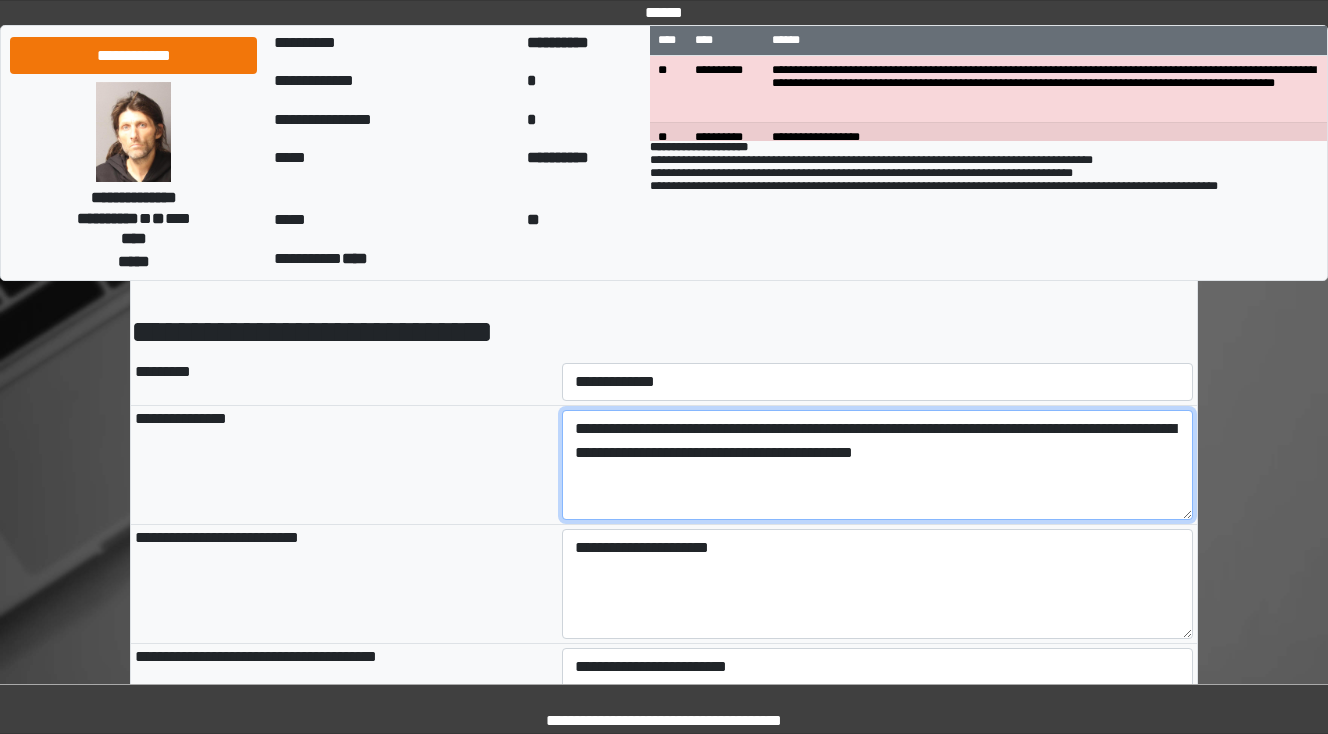 click on "**********" at bounding box center (878, 465) 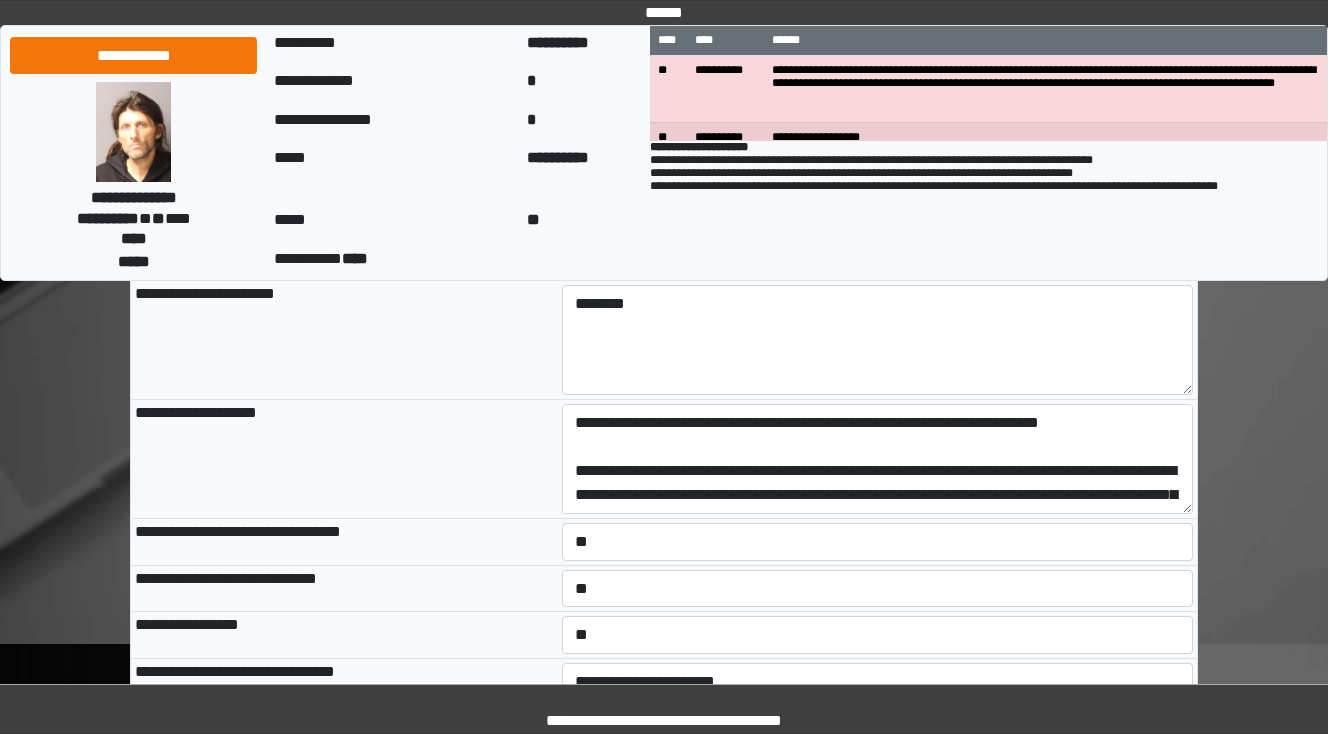 scroll, scrollTop: 2720, scrollLeft: 0, axis: vertical 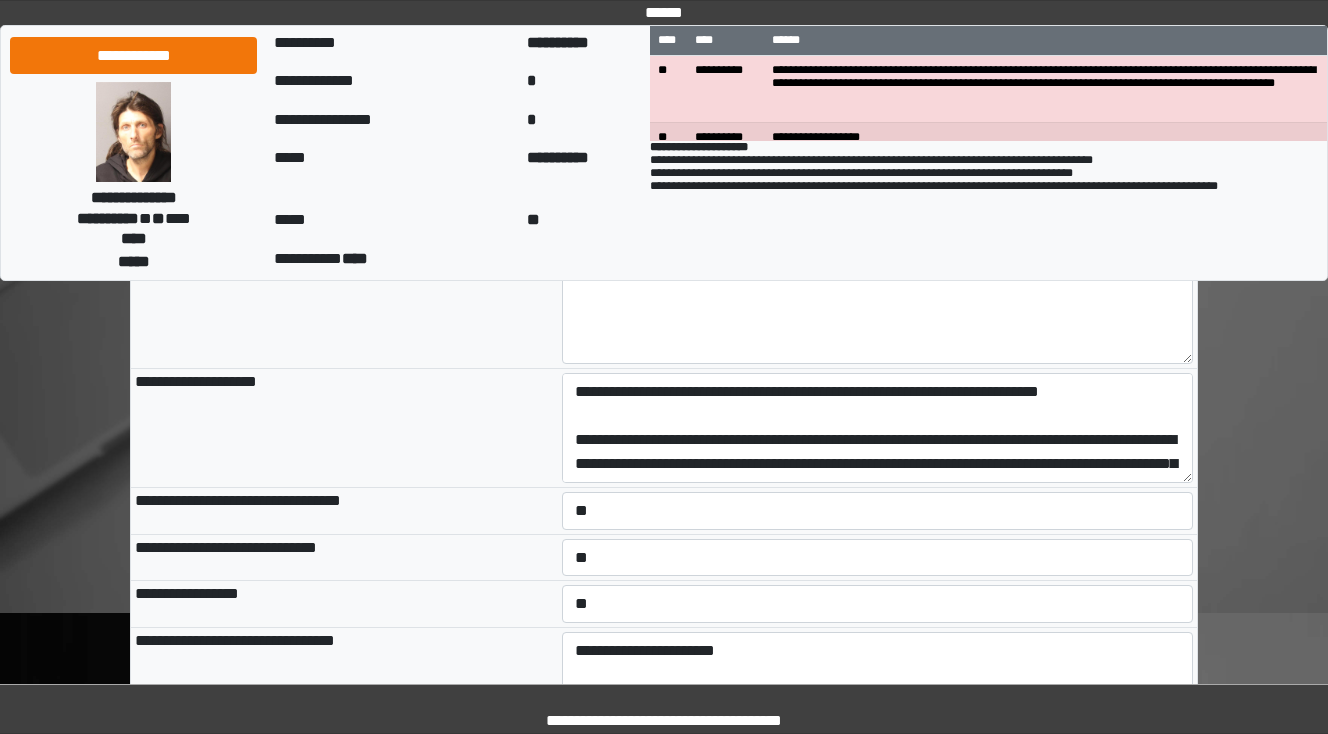type on "**********" 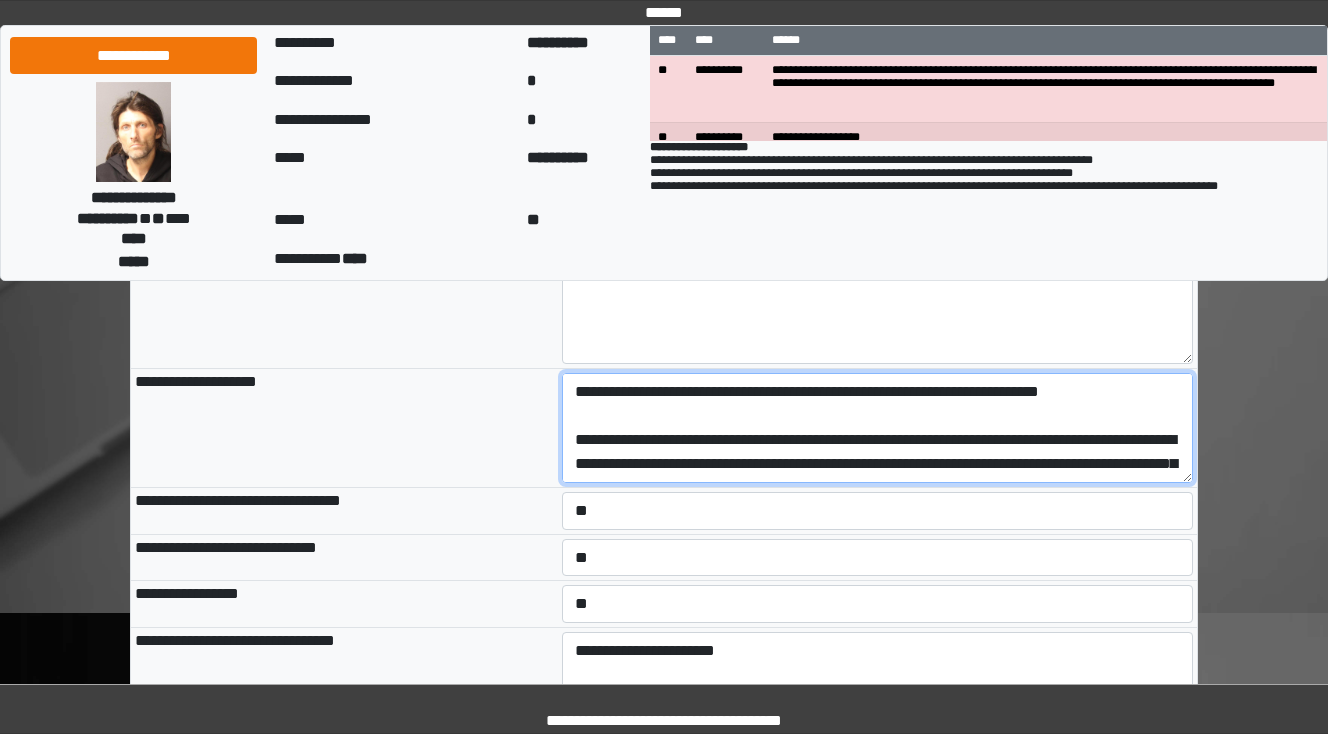 type on "**********" 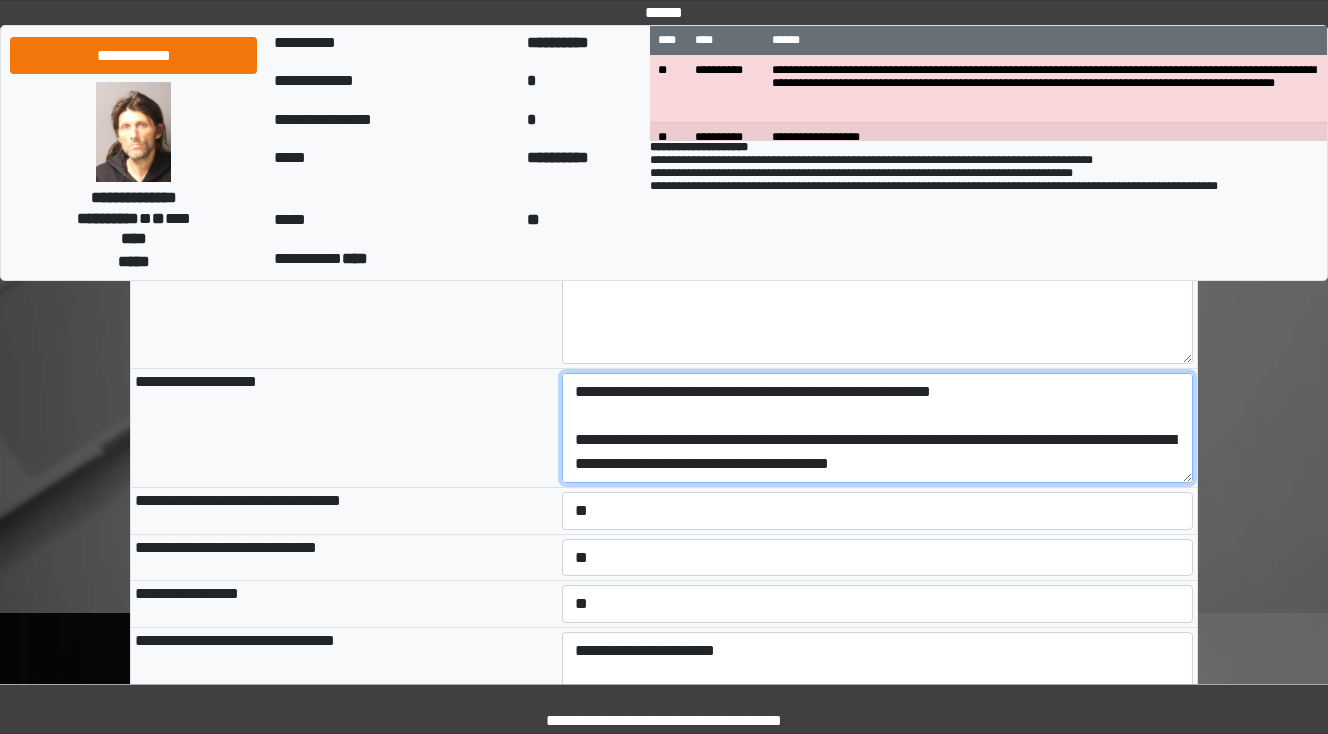 scroll, scrollTop: 144, scrollLeft: 0, axis: vertical 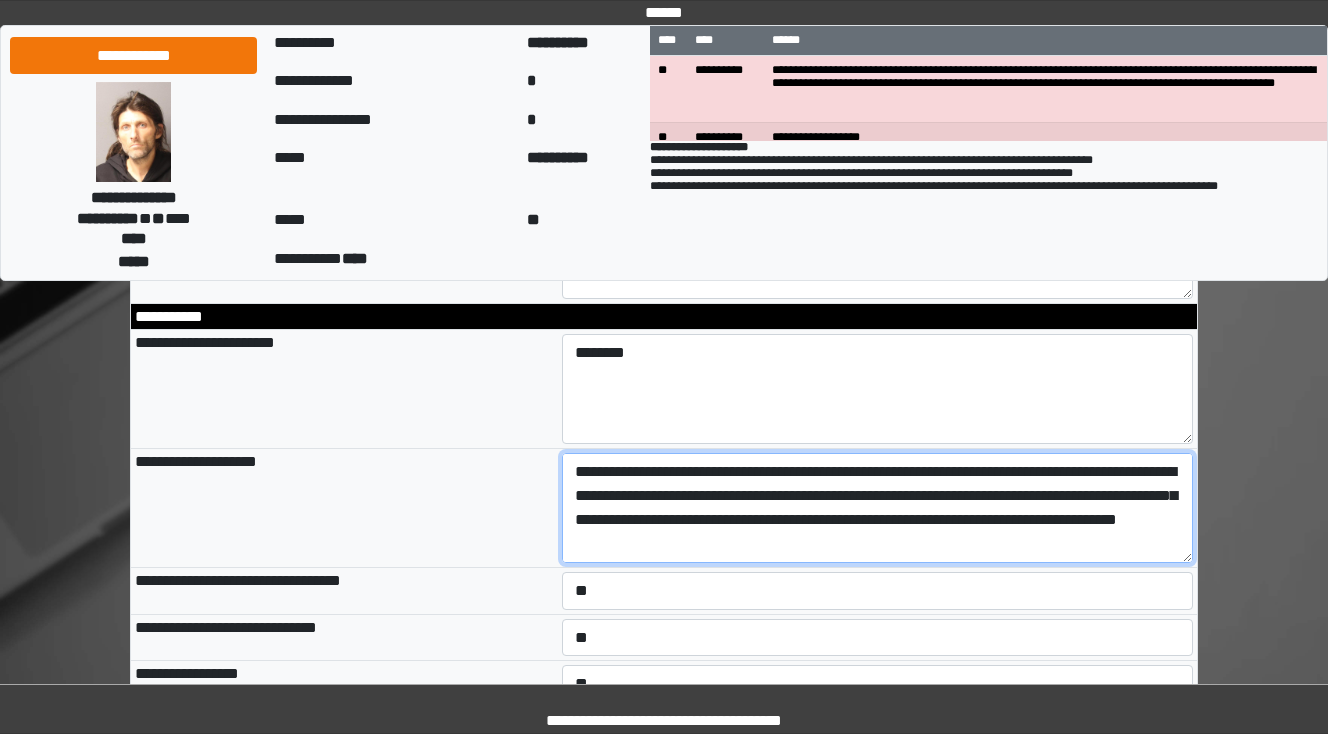 click on "**********" at bounding box center (878, 508) 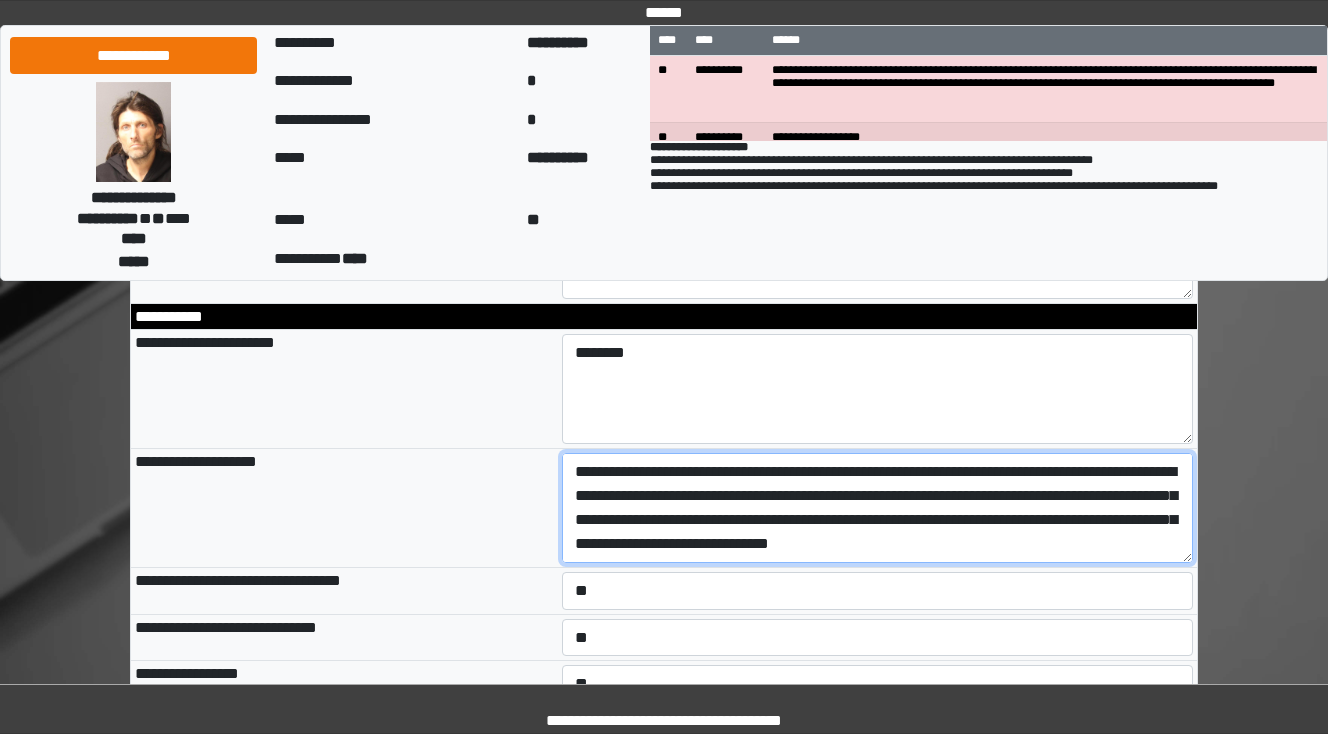 click on "**********" at bounding box center (878, 508) 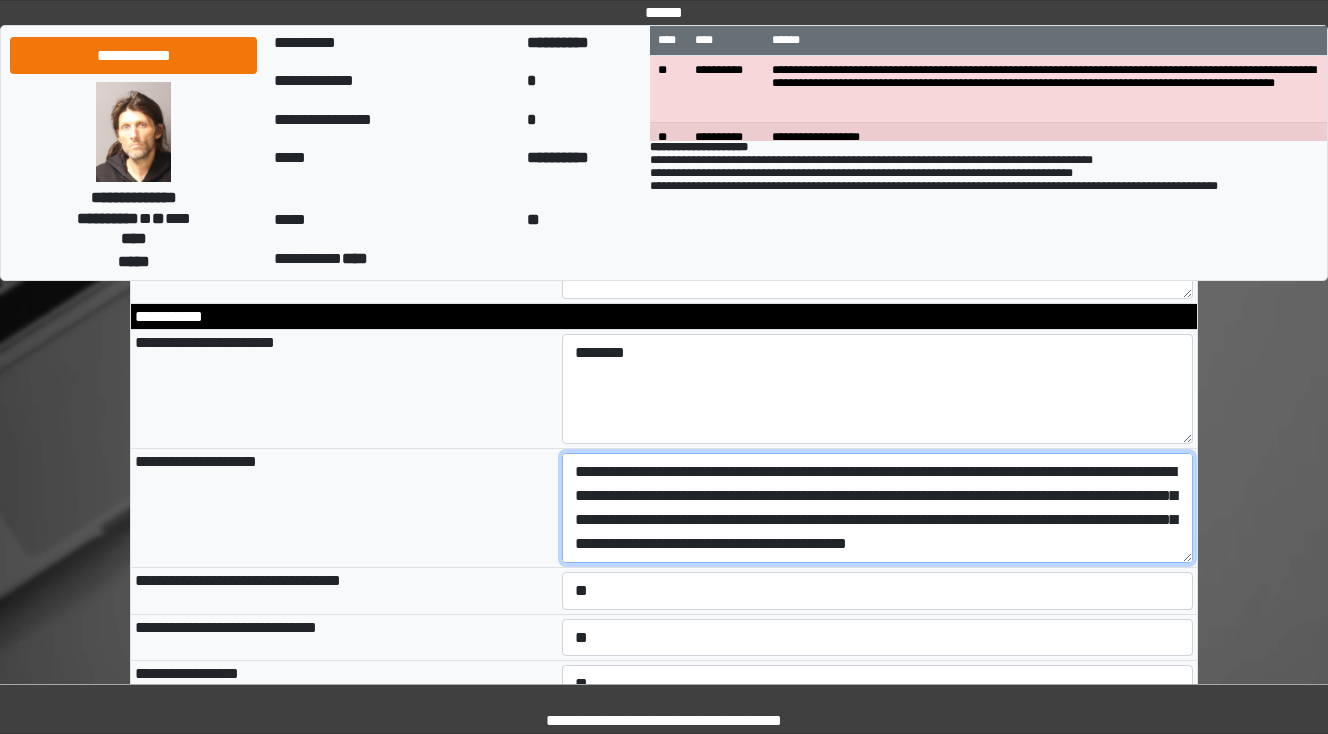 click on "**********" at bounding box center [878, 508] 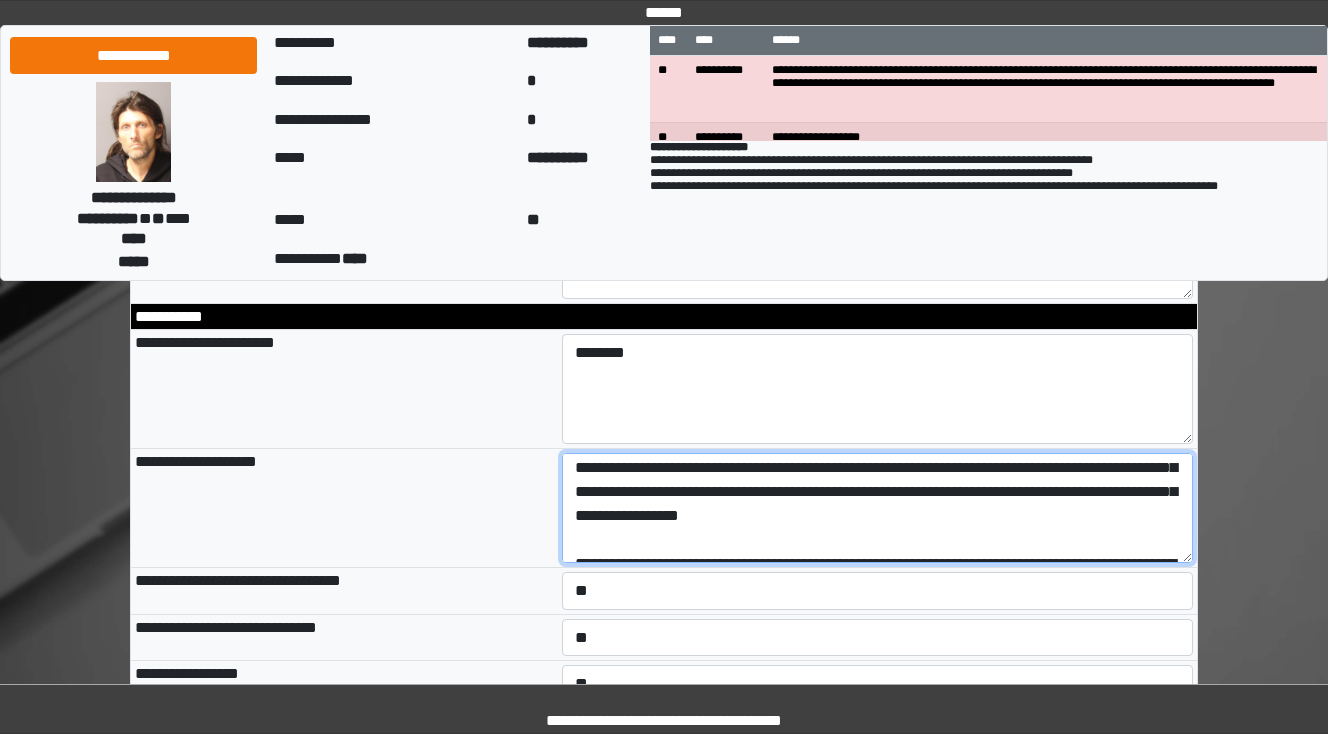 scroll, scrollTop: 80, scrollLeft: 0, axis: vertical 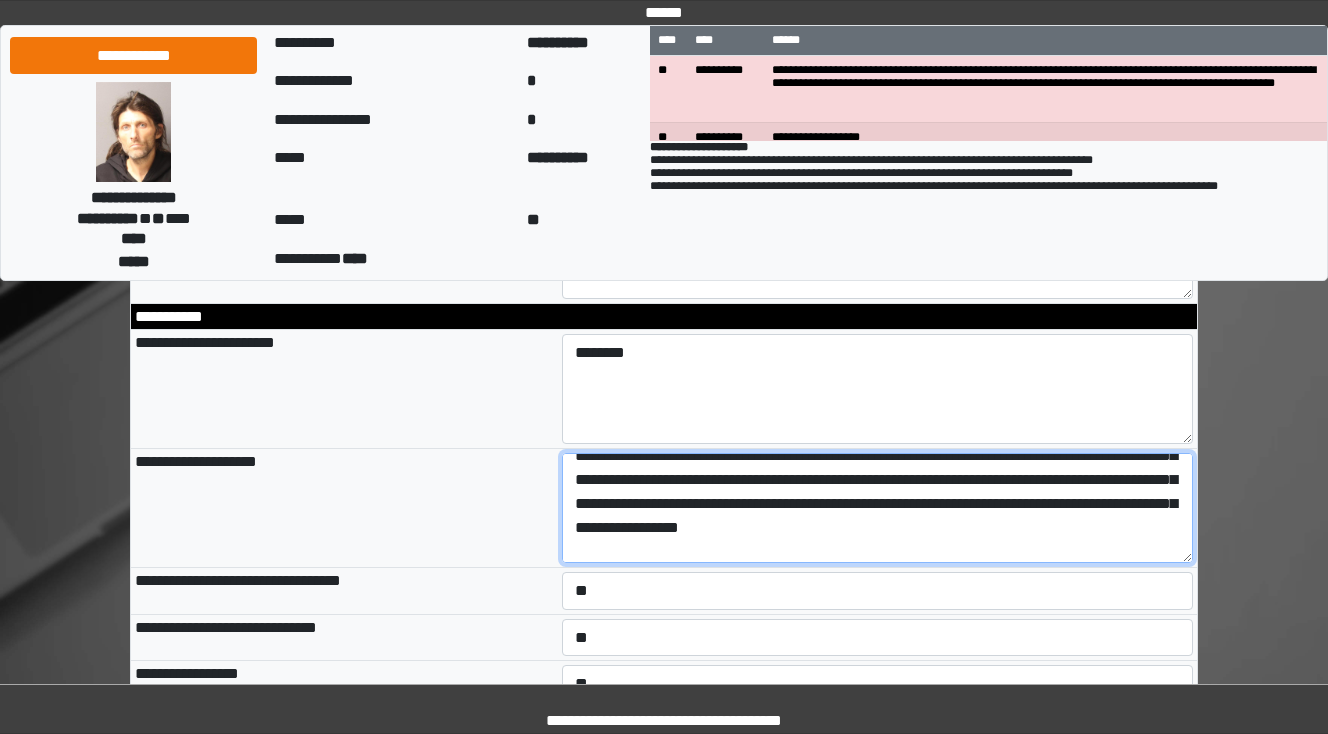drag, startPoint x: 808, startPoint y: 473, endPoint x: 771, endPoint y: 473, distance: 37 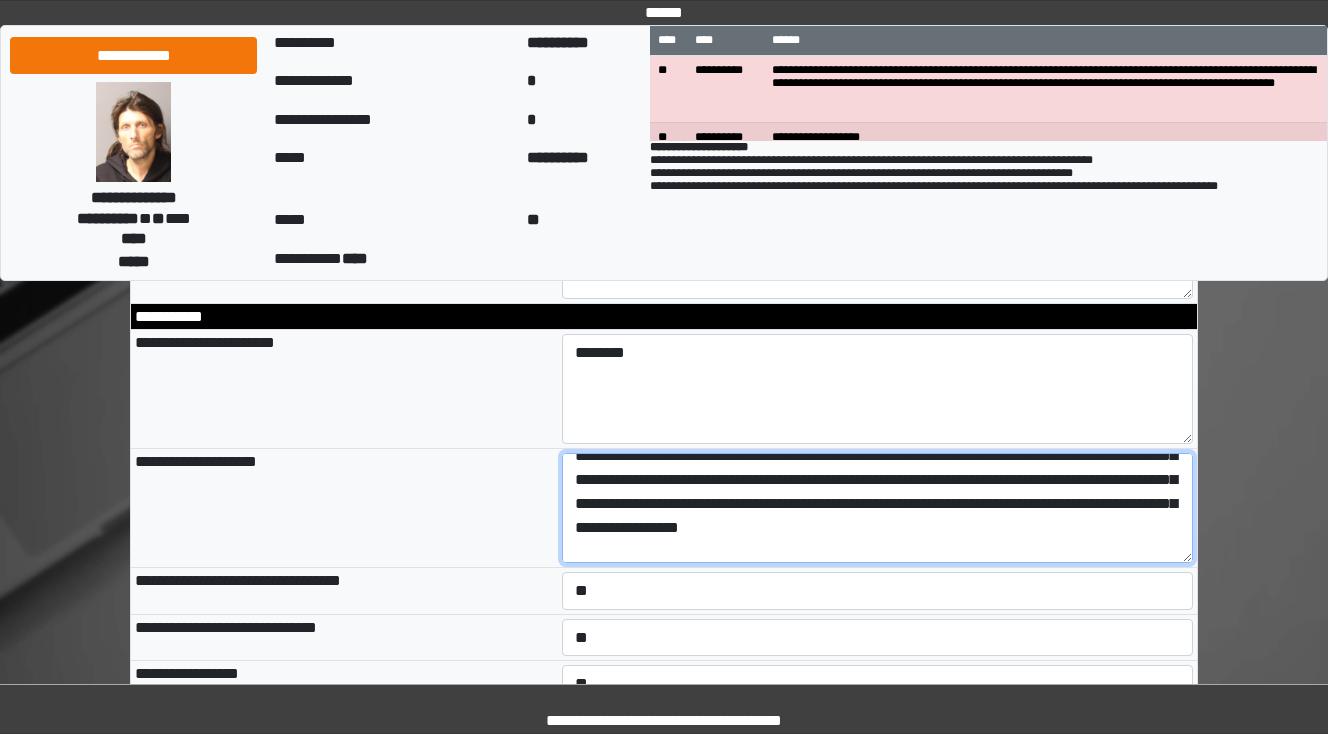 drag, startPoint x: 807, startPoint y: 506, endPoint x: 775, endPoint y: 500, distance: 32.55764 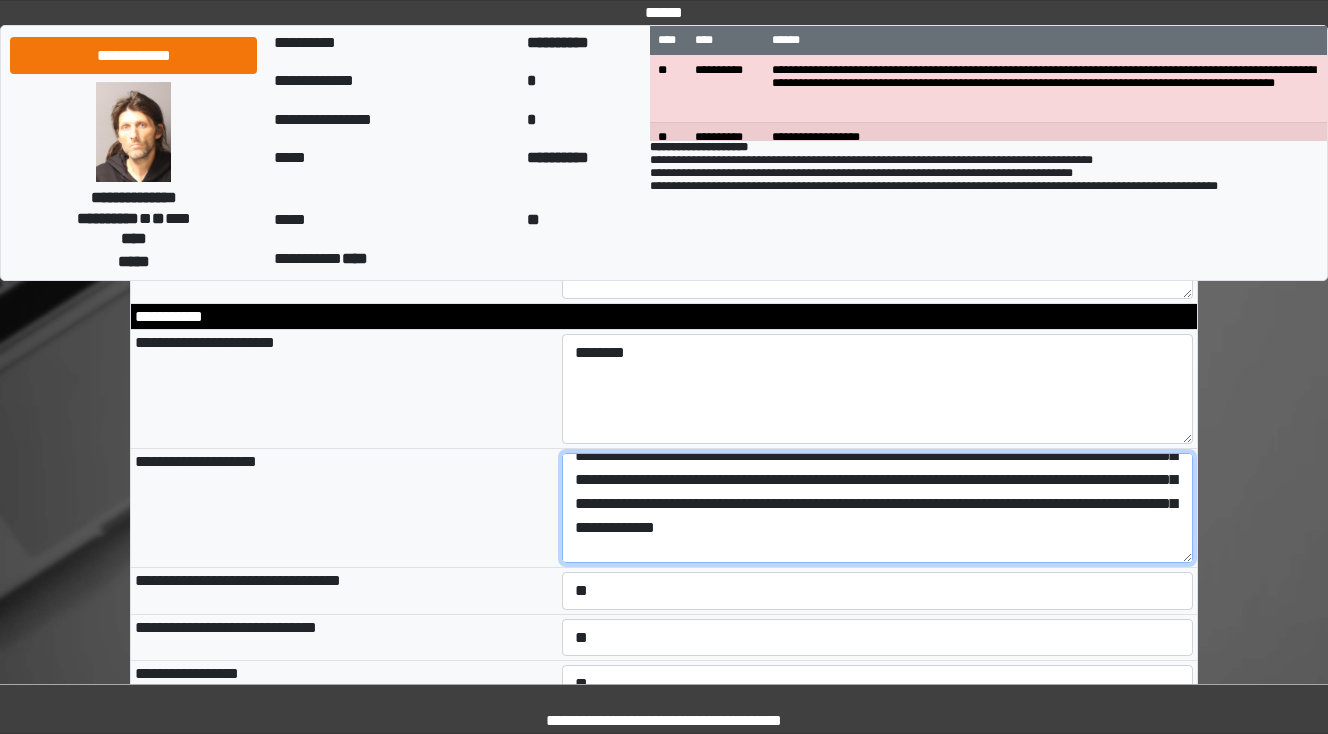 click on "**********" at bounding box center [878, 508] 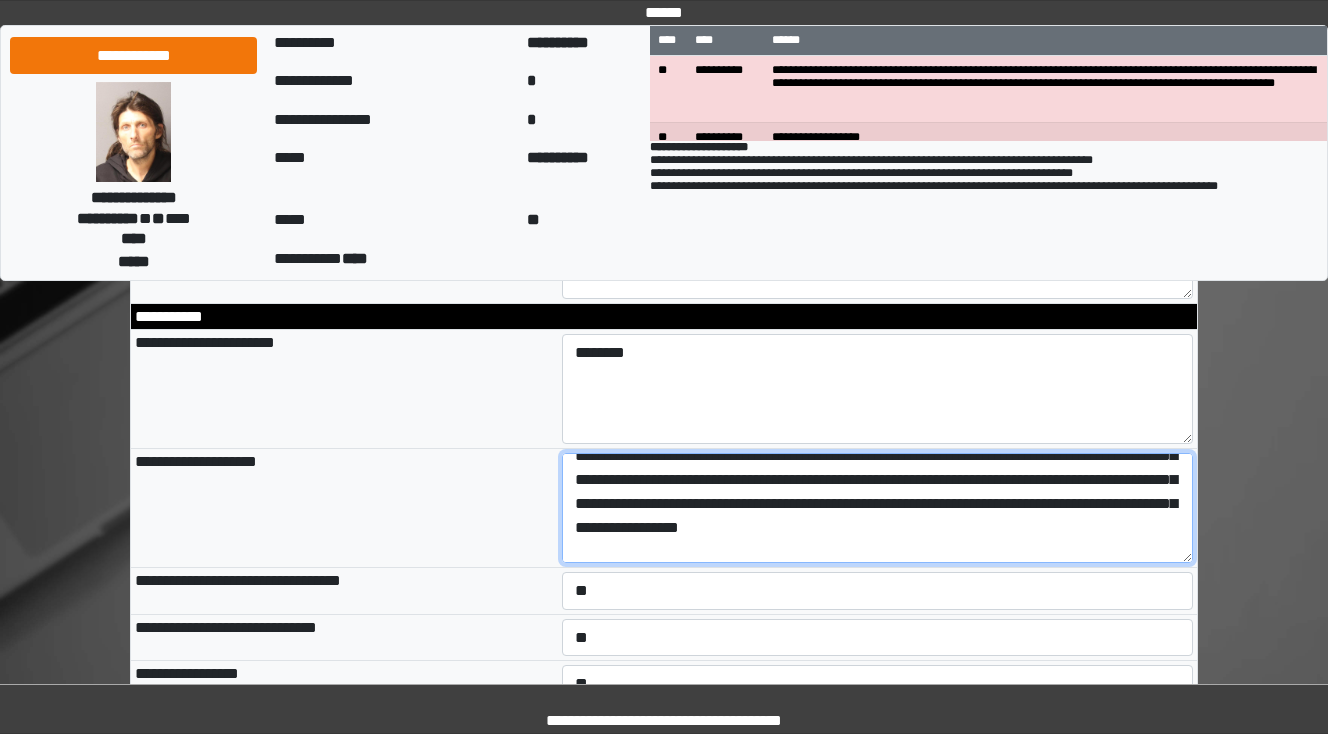 click on "**********" at bounding box center [878, 508] 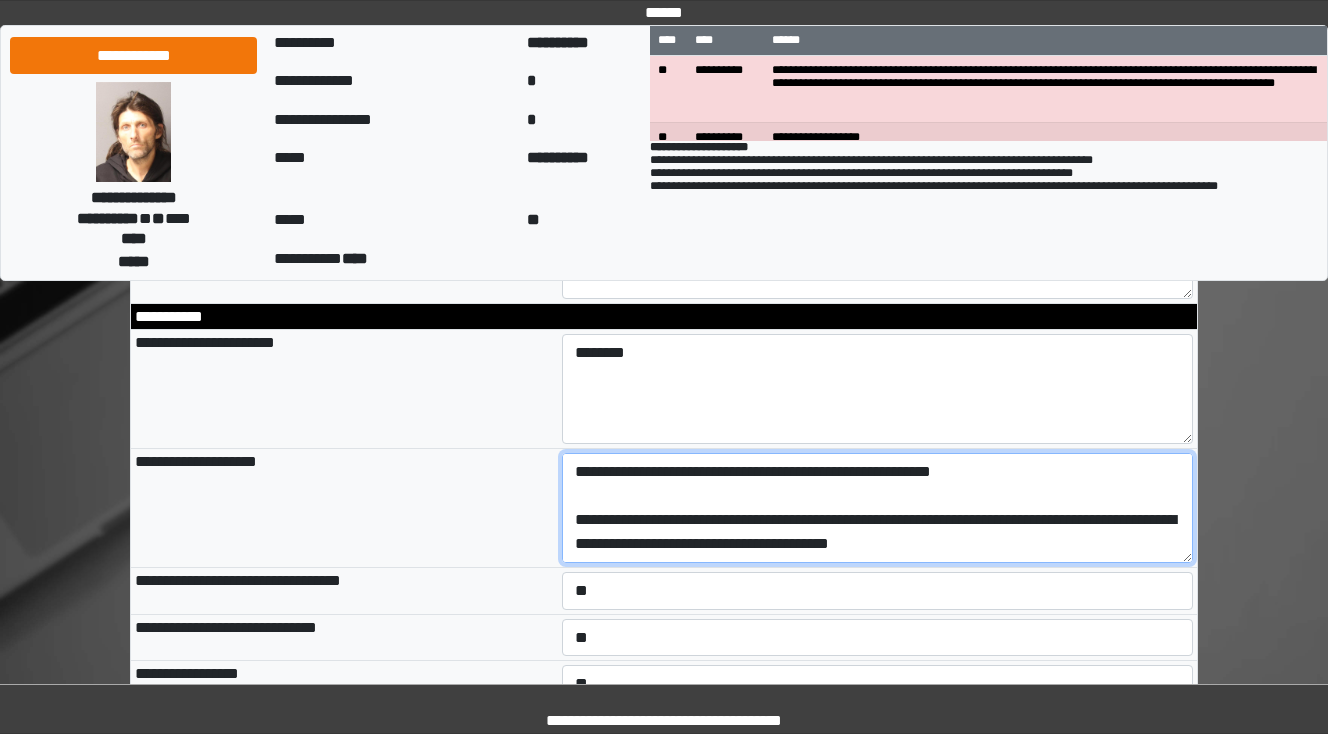 scroll, scrollTop: 264, scrollLeft: 0, axis: vertical 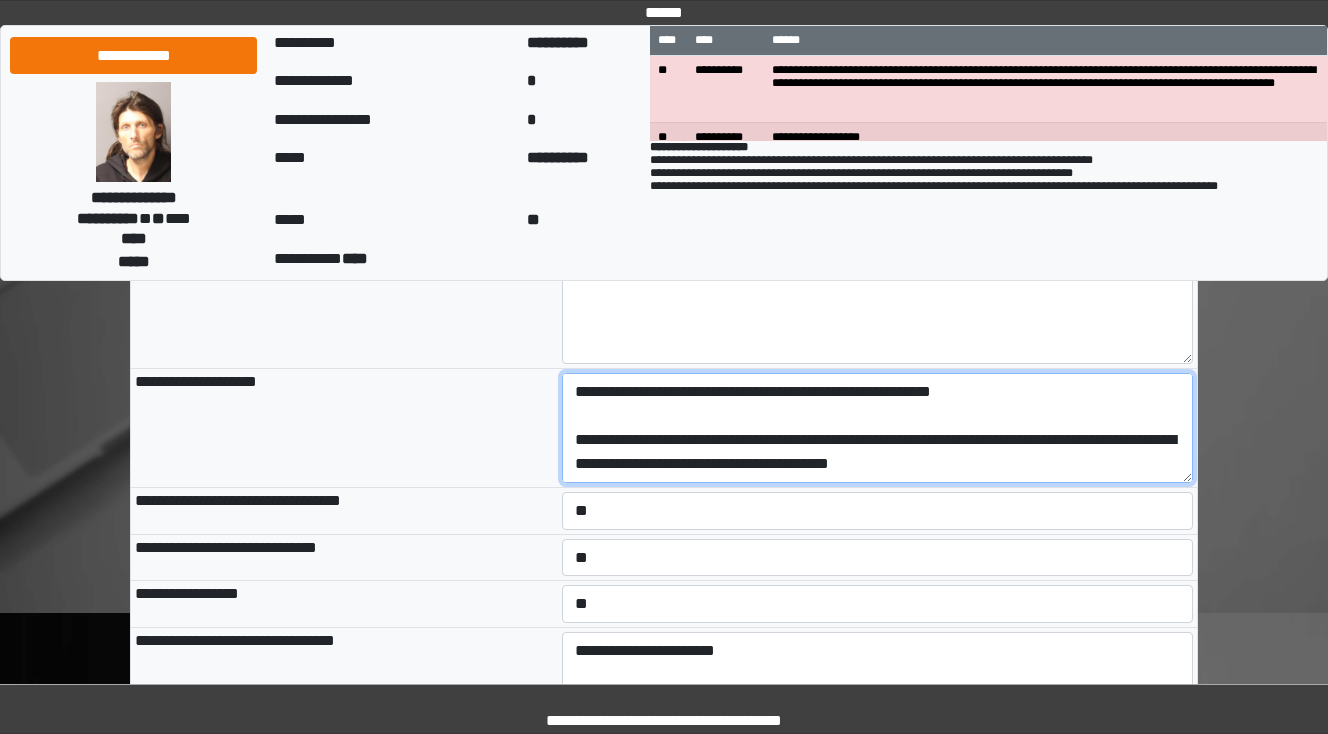click on "**********" at bounding box center (878, 428) 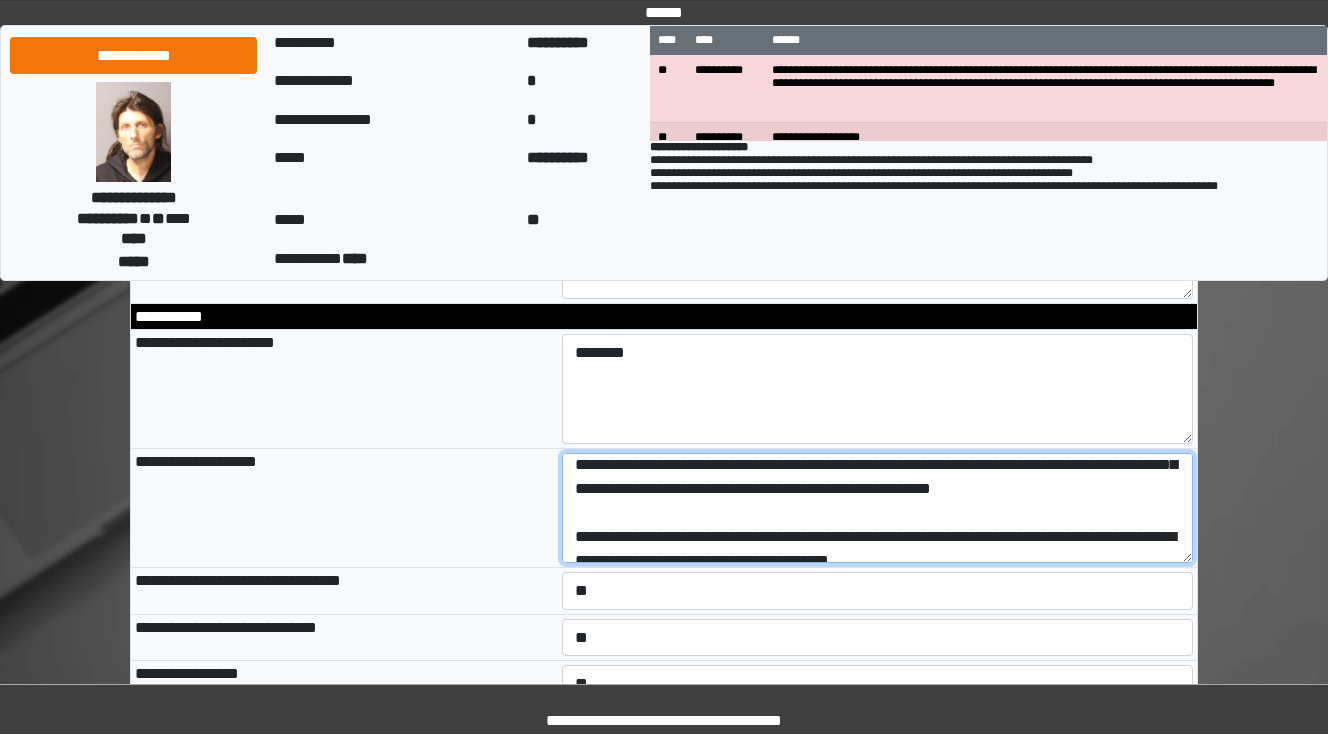 scroll, scrollTop: 0, scrollLeft: 0, axis: both 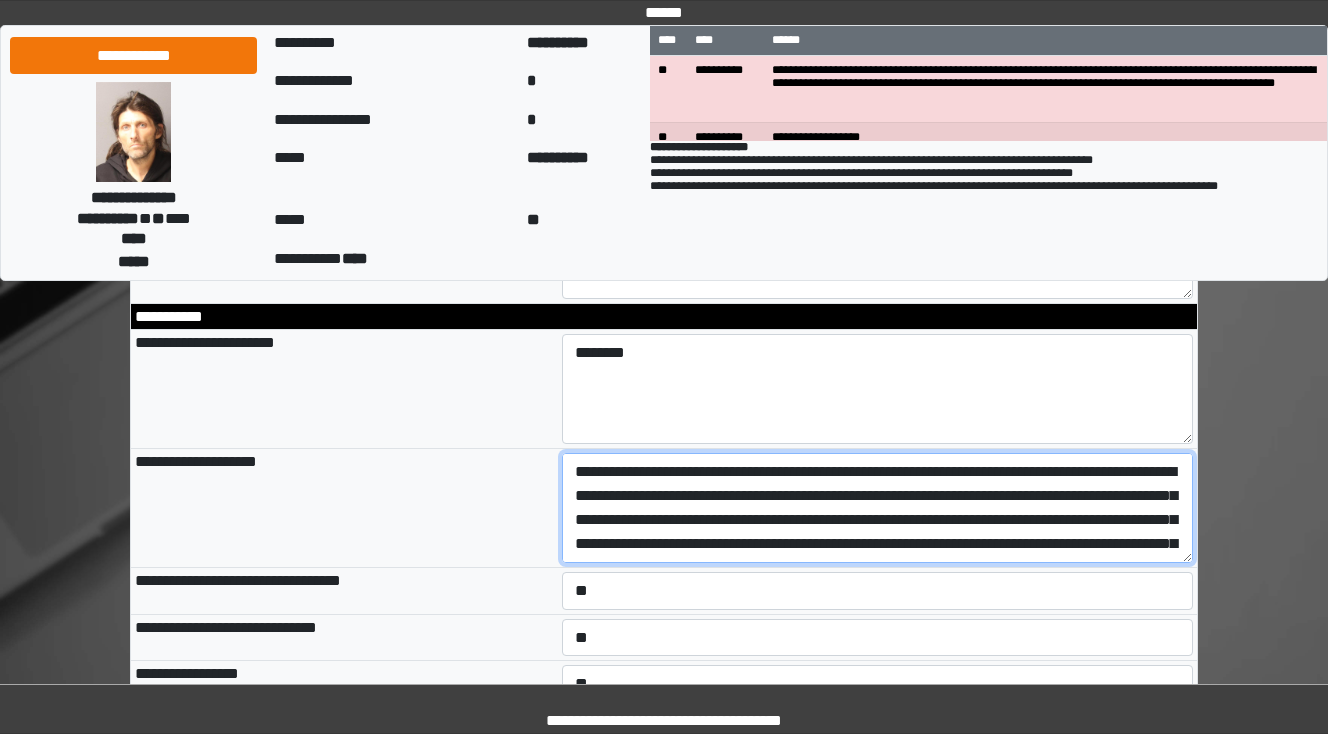 click on "**********" at bounding box center [878, 508] 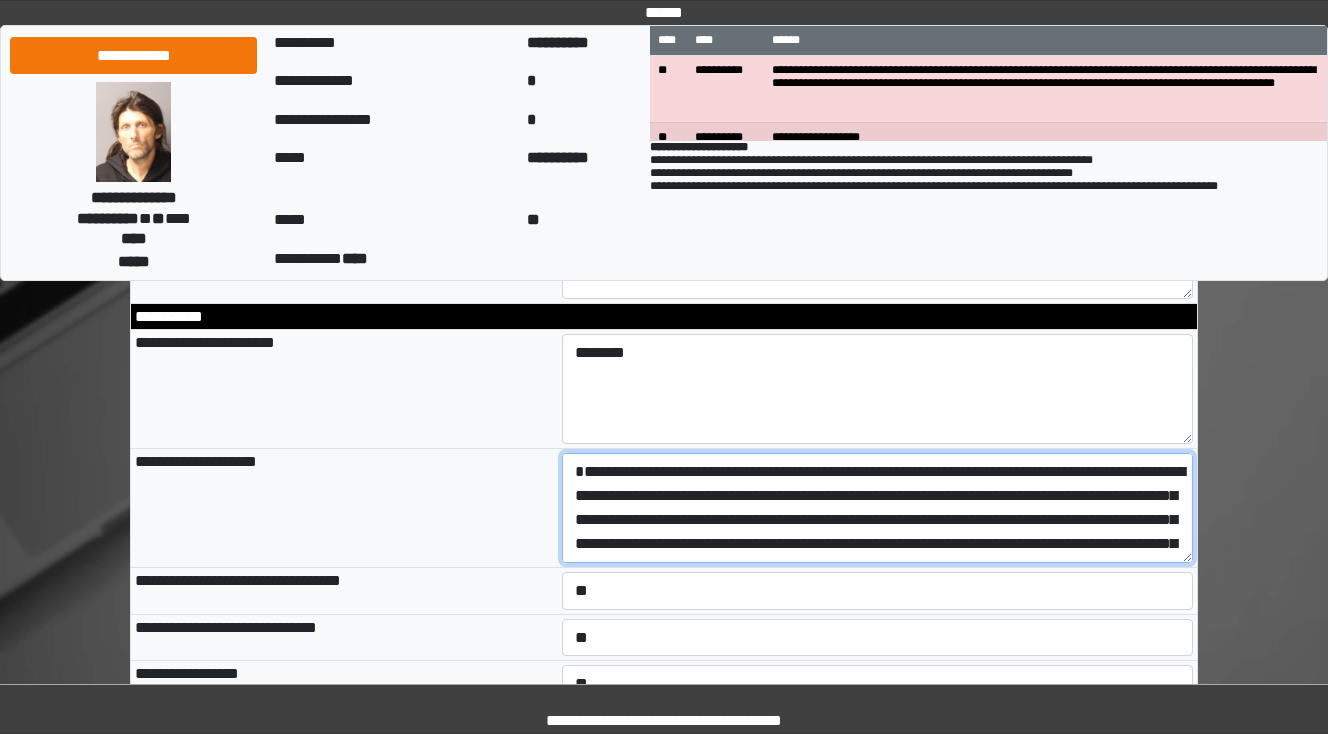 click on "**********" at bounding box center [878, 508] 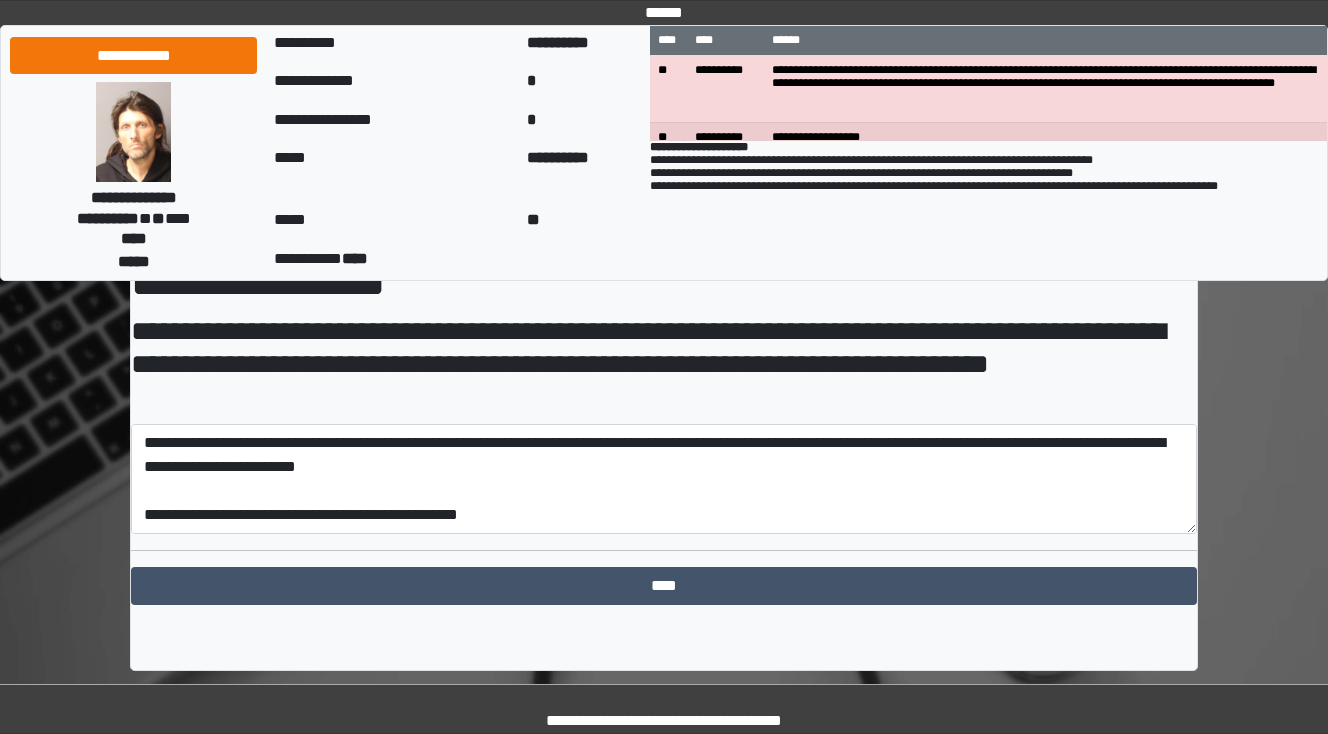 scroll, scrollTop: 3296, scrollLeft: 0, axis: vertical 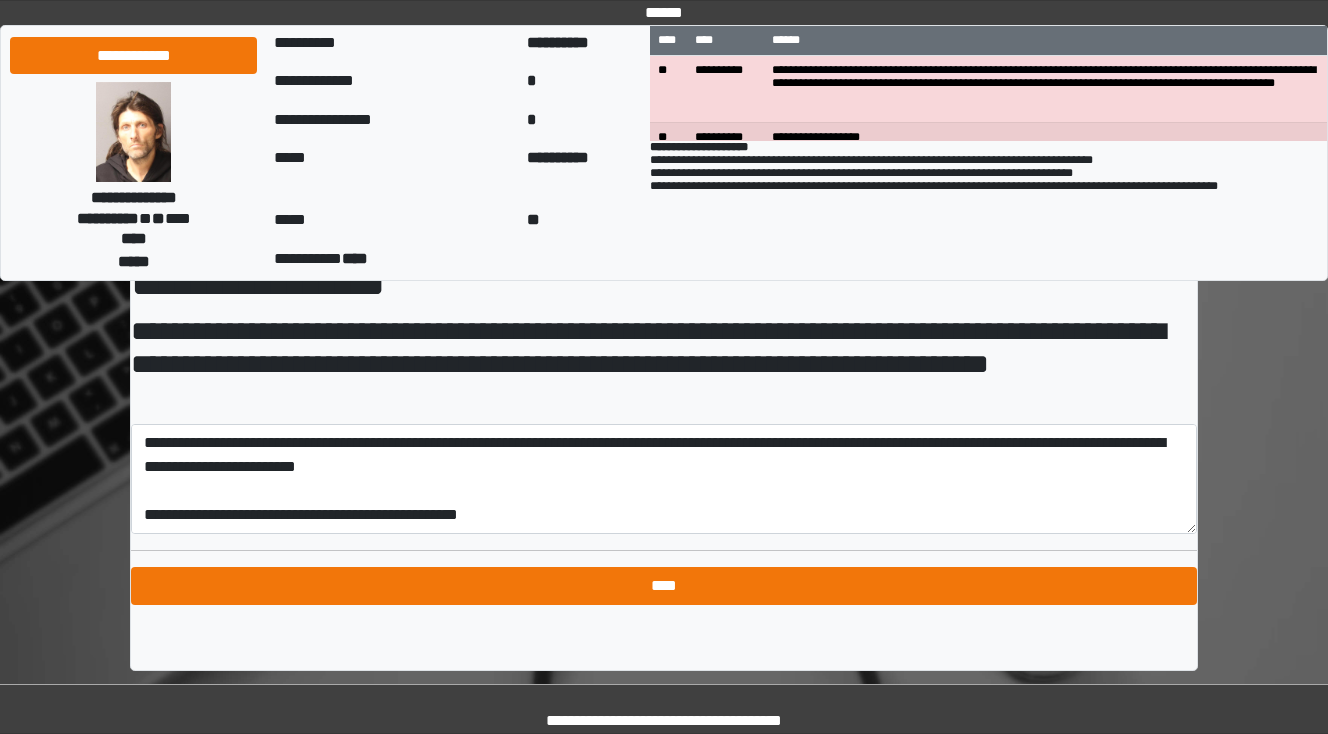 type on "**********" 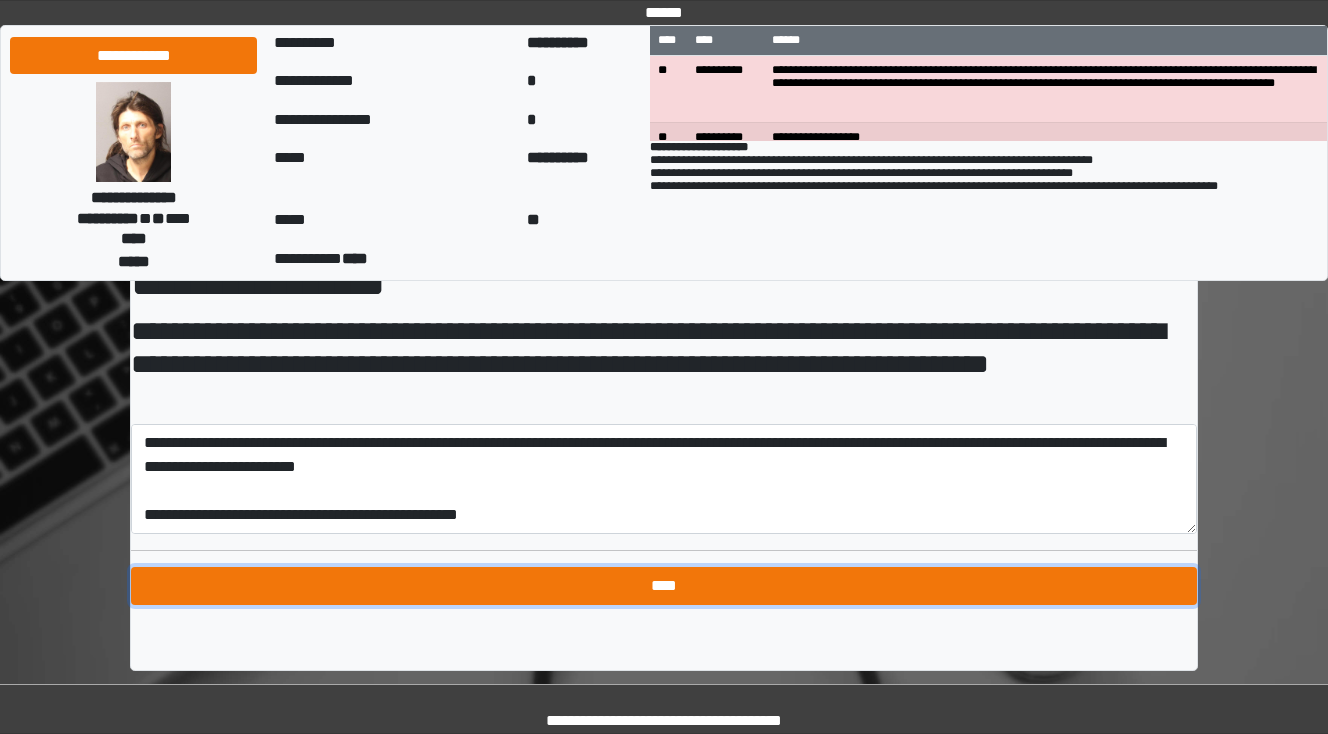 type on "**********" 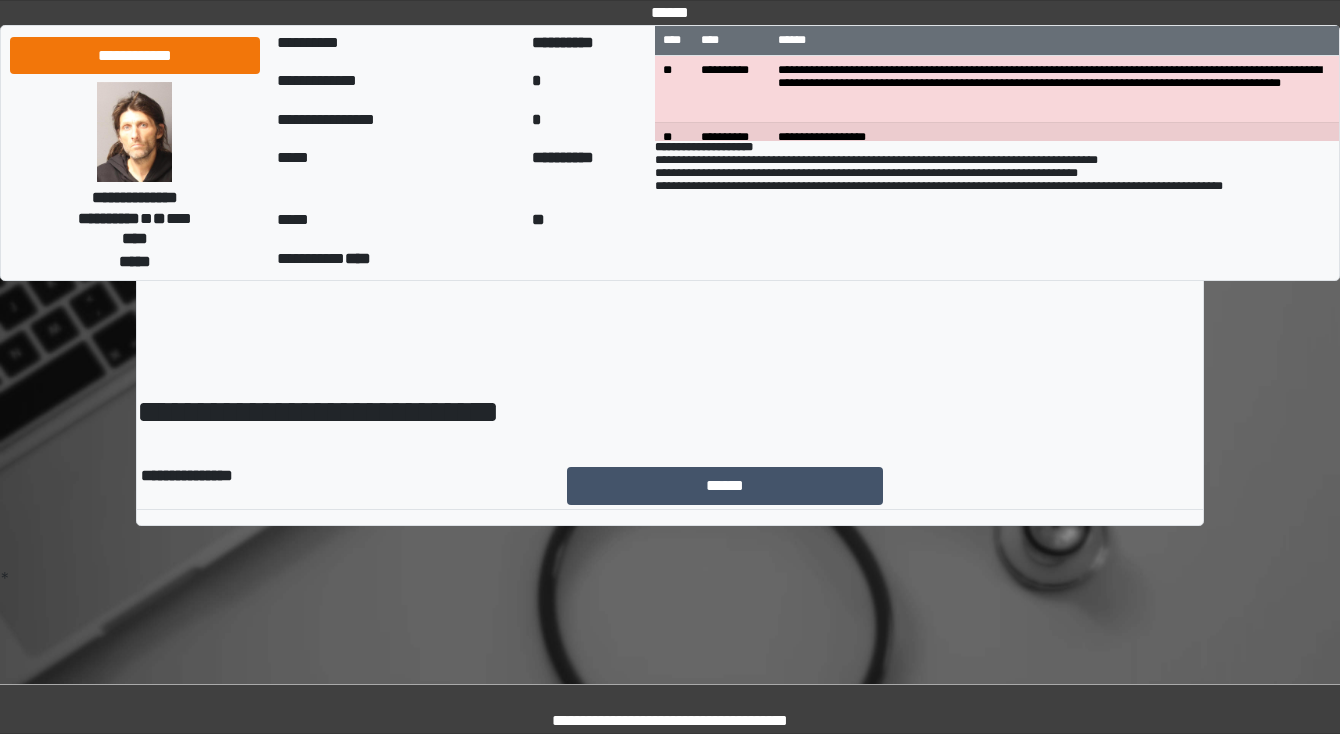 scroll, scrollTop: 0, scrollLeft: 0, axis: both 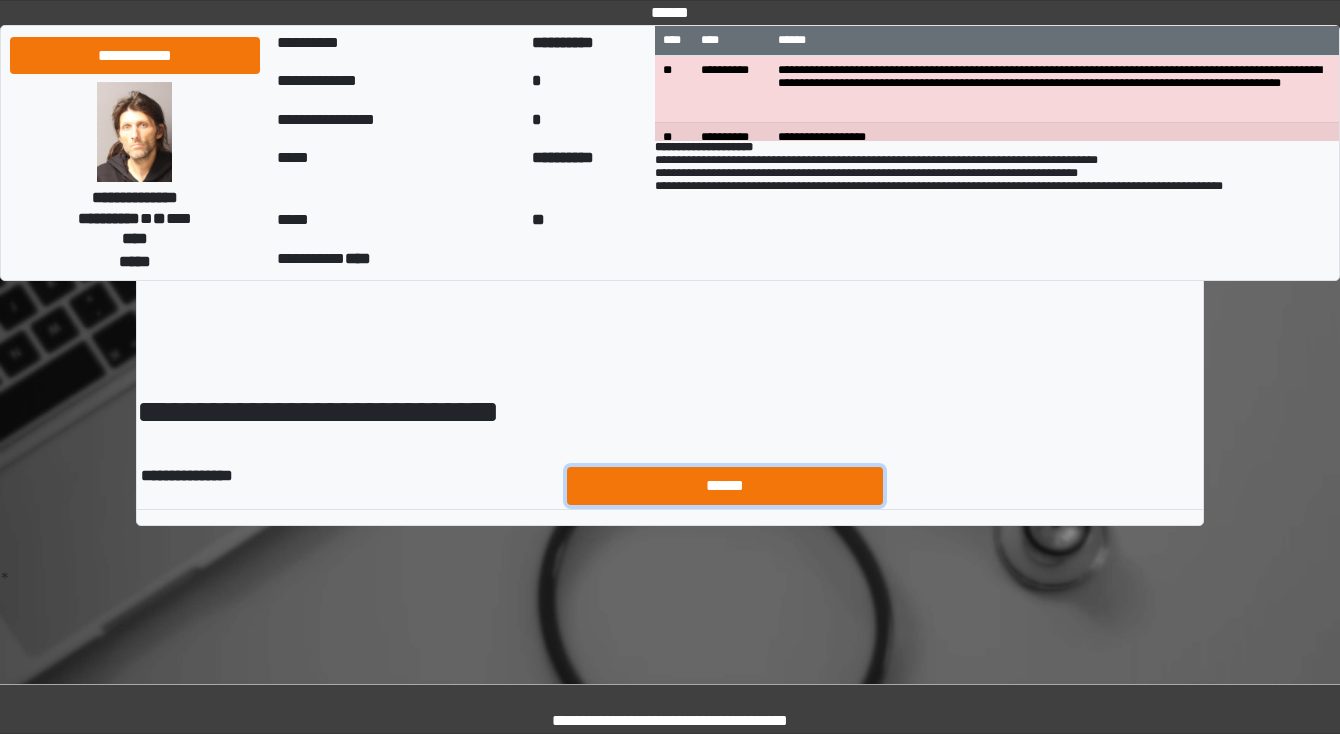 click on "******" at bounding box center (725, 486) 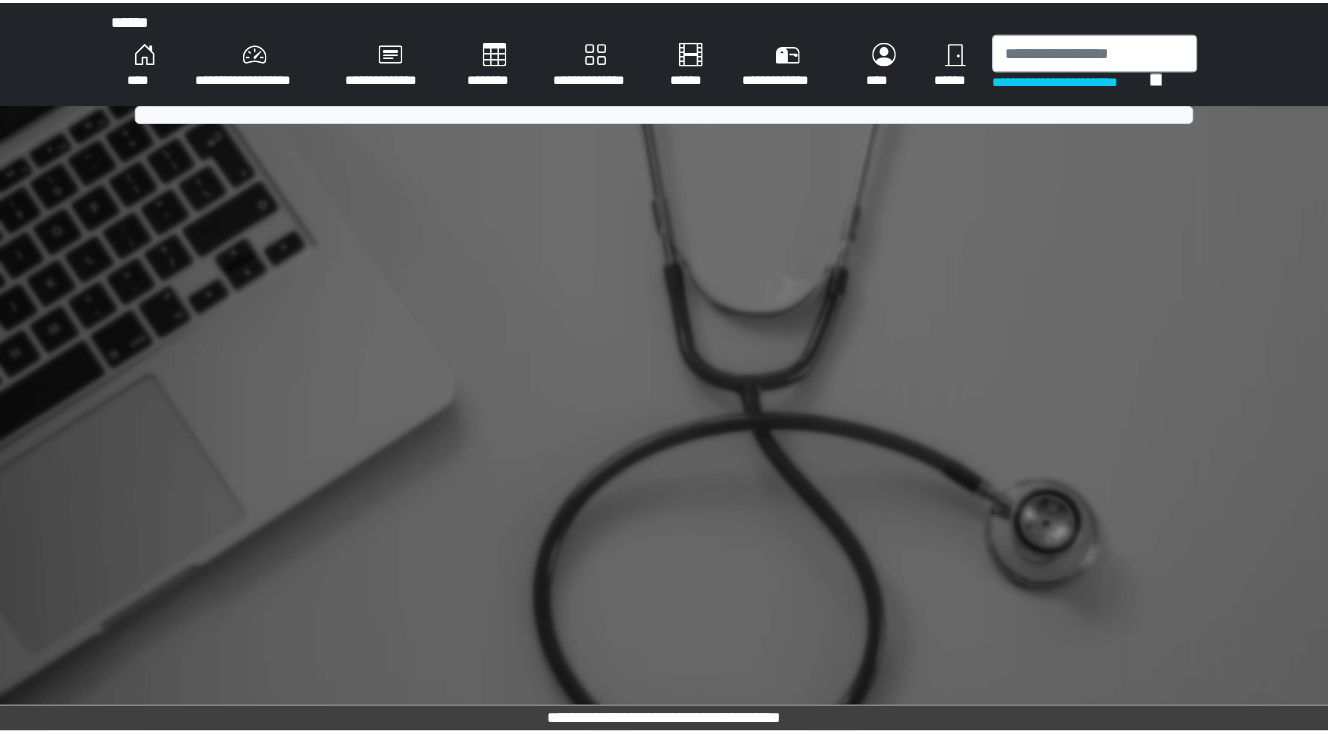 scroll, scrollTop: 0, scrollLeft: 0, axis: both 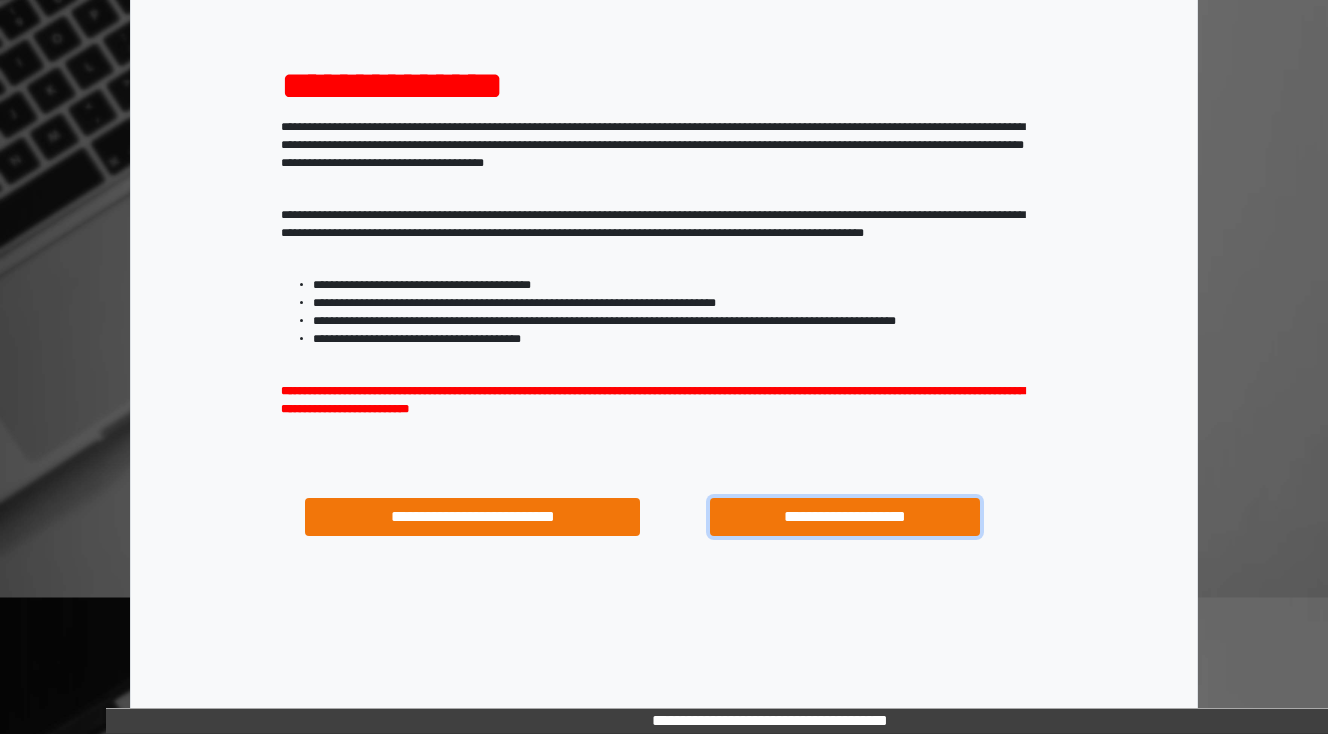 click on "**********" at bounding box center (844, 517) 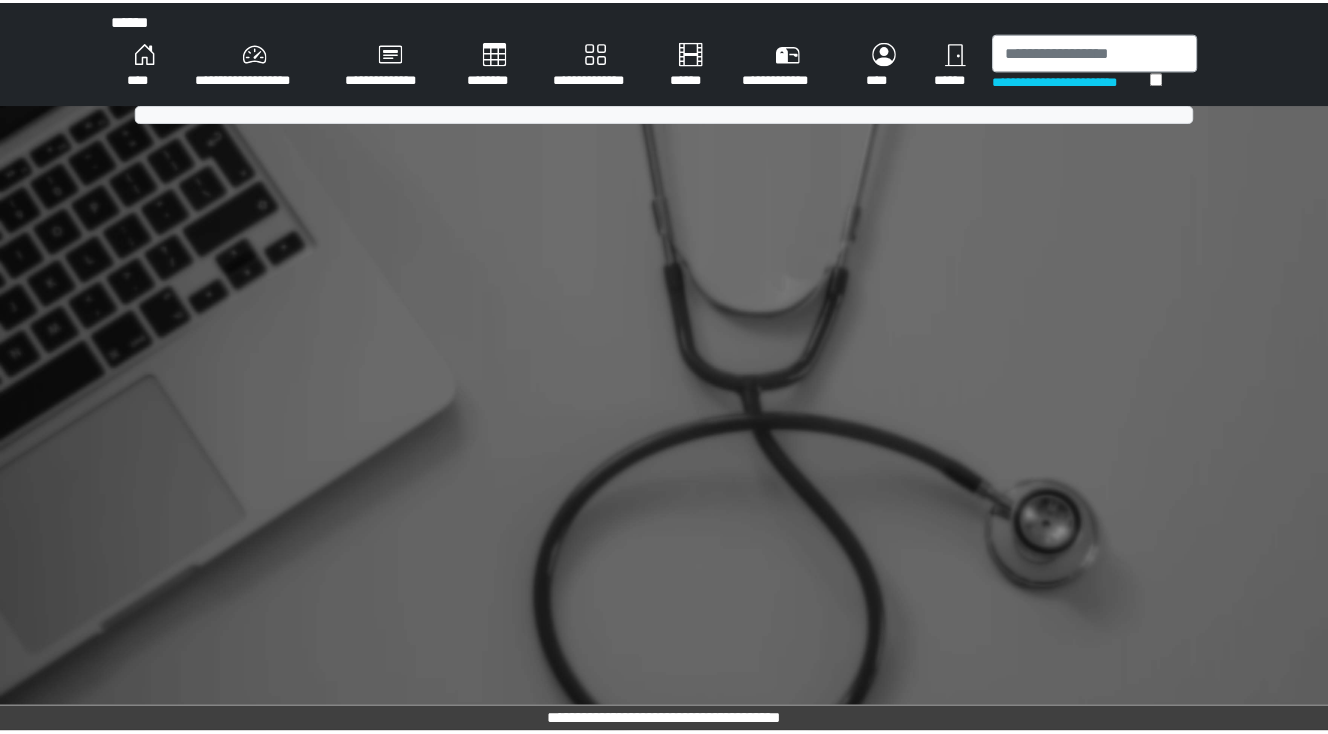 scroll, scrollTop: 0, scrollLeft: 0, axis: both 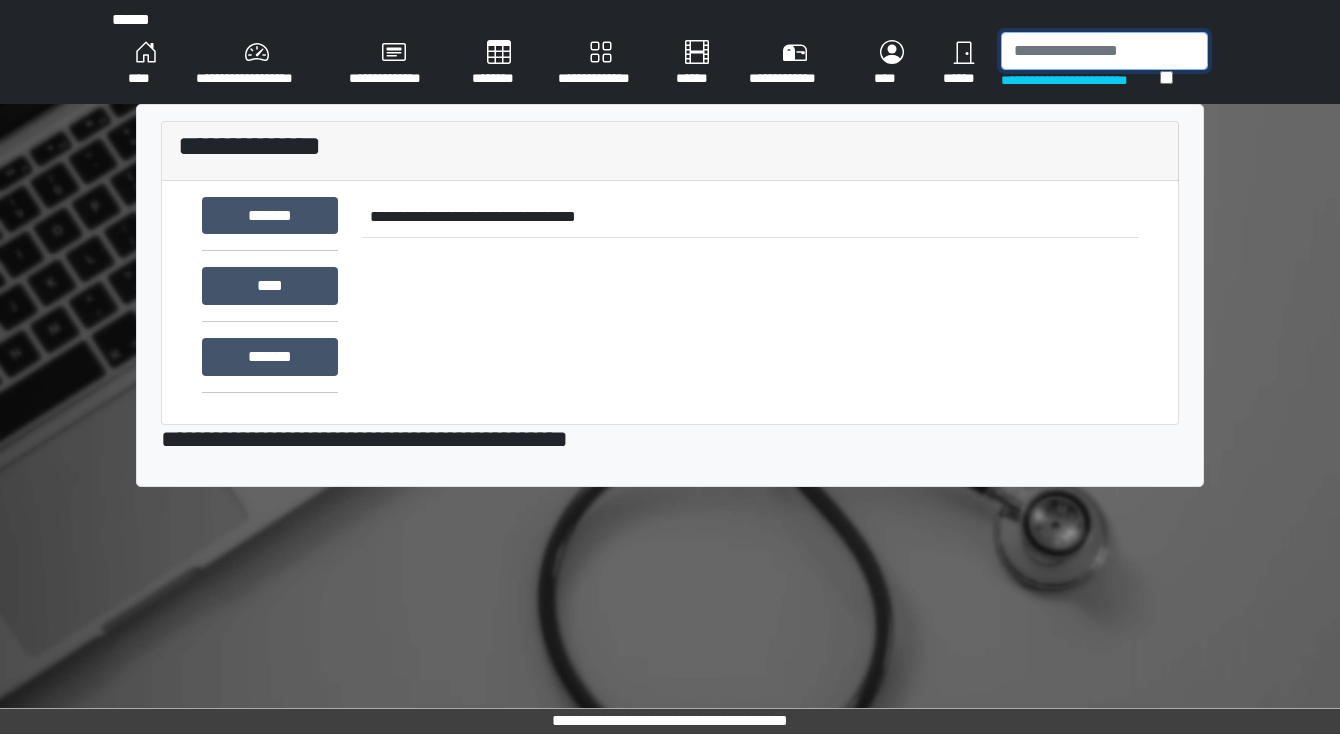 click at bounding box center [1104, 51] 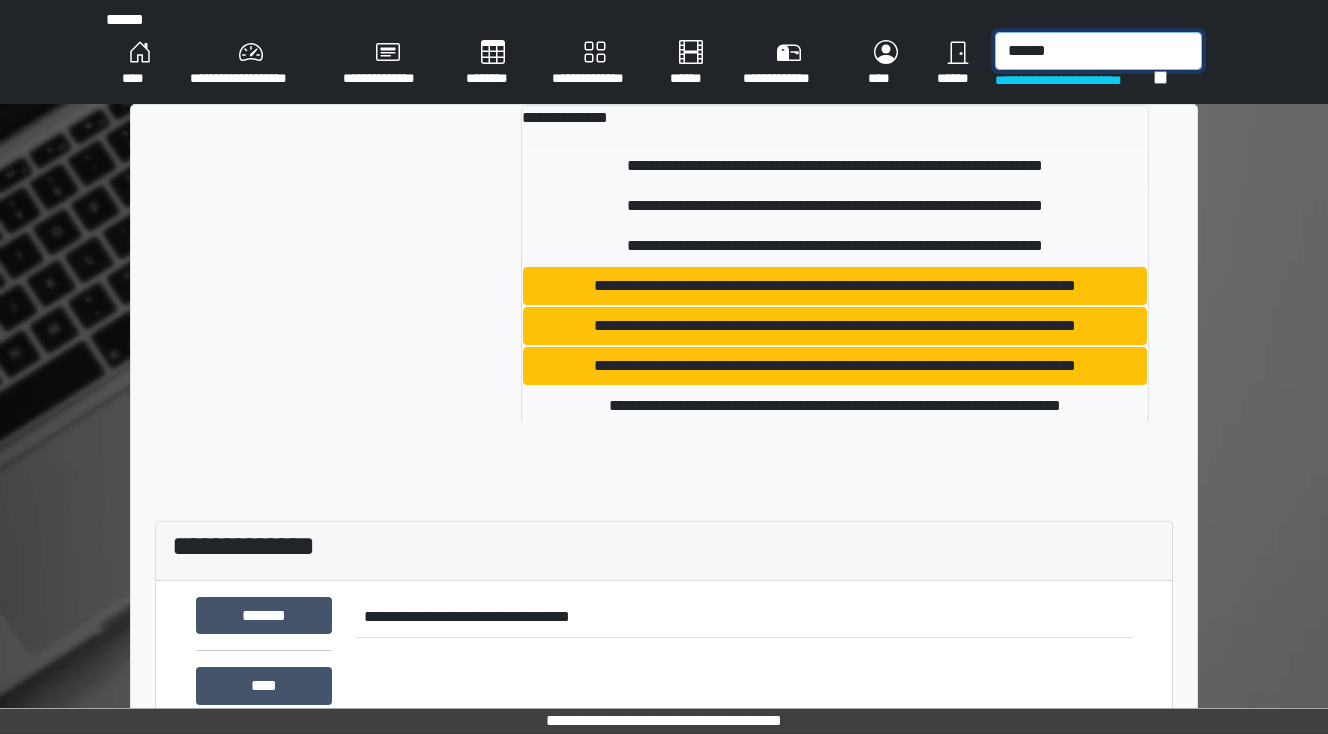 type on "******" 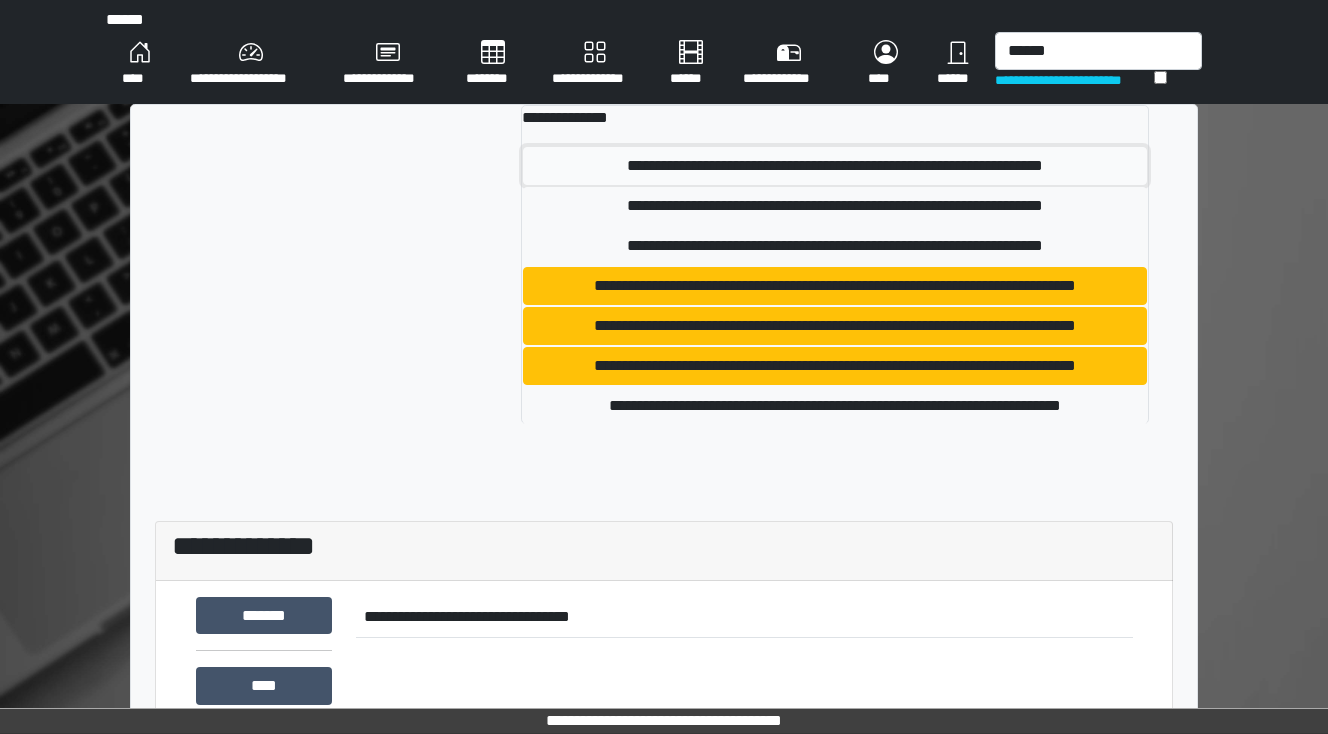click on "**********" at bounding box center (835, 166) 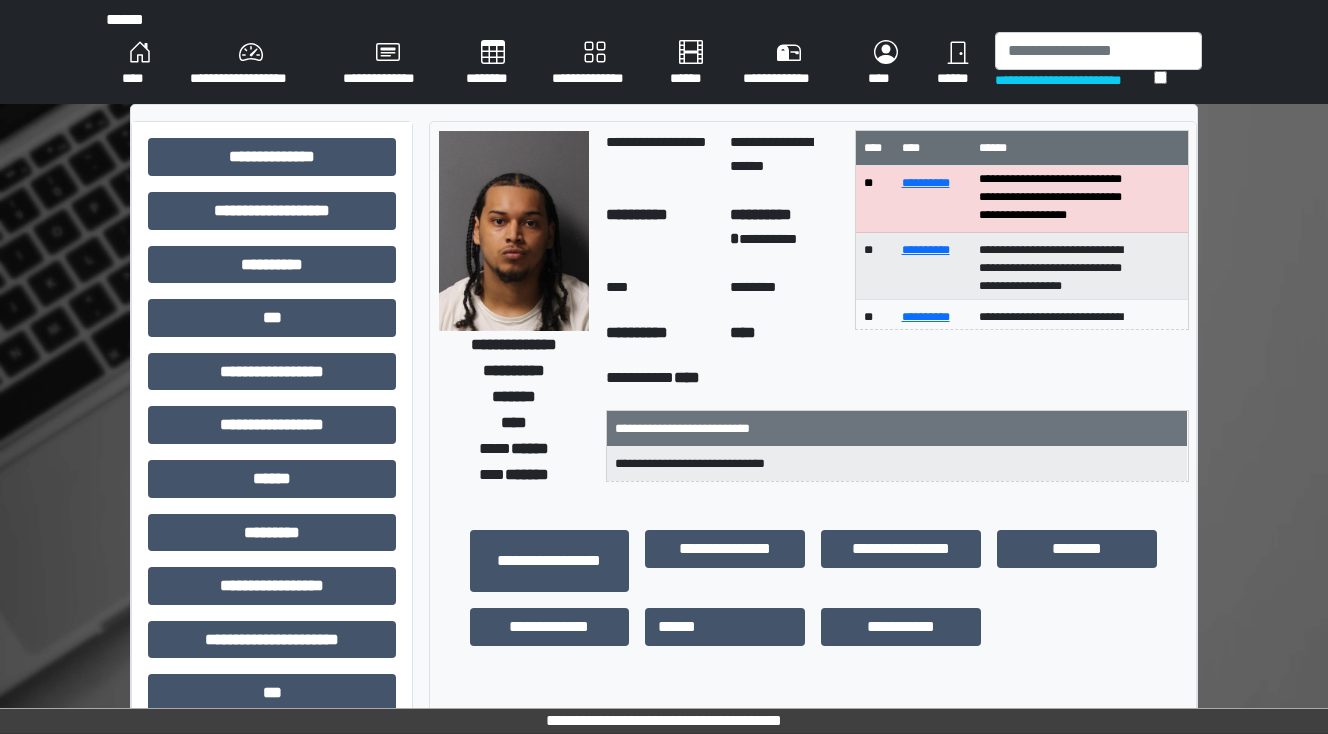 scroll, scrollTop: 184, scrollLeft: 0, axis: vertical 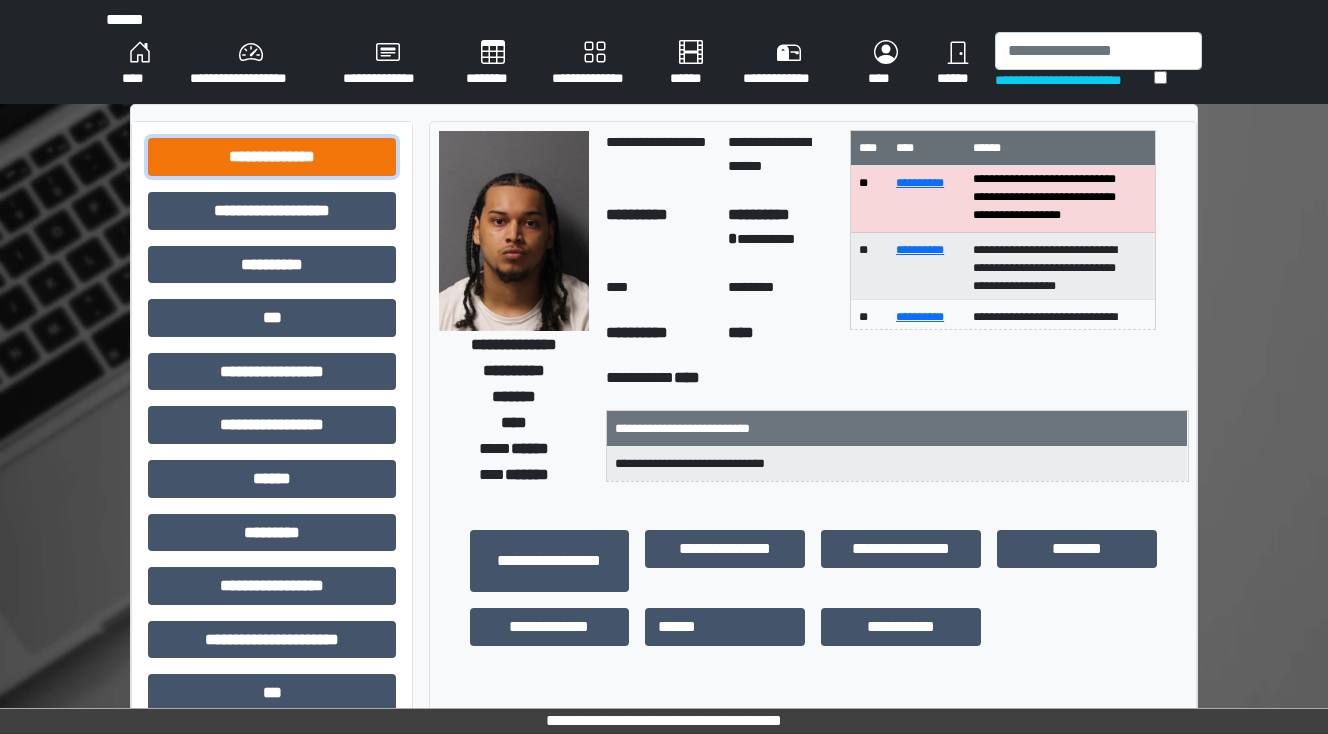 click on "**********" at bounding box center (272, 157) 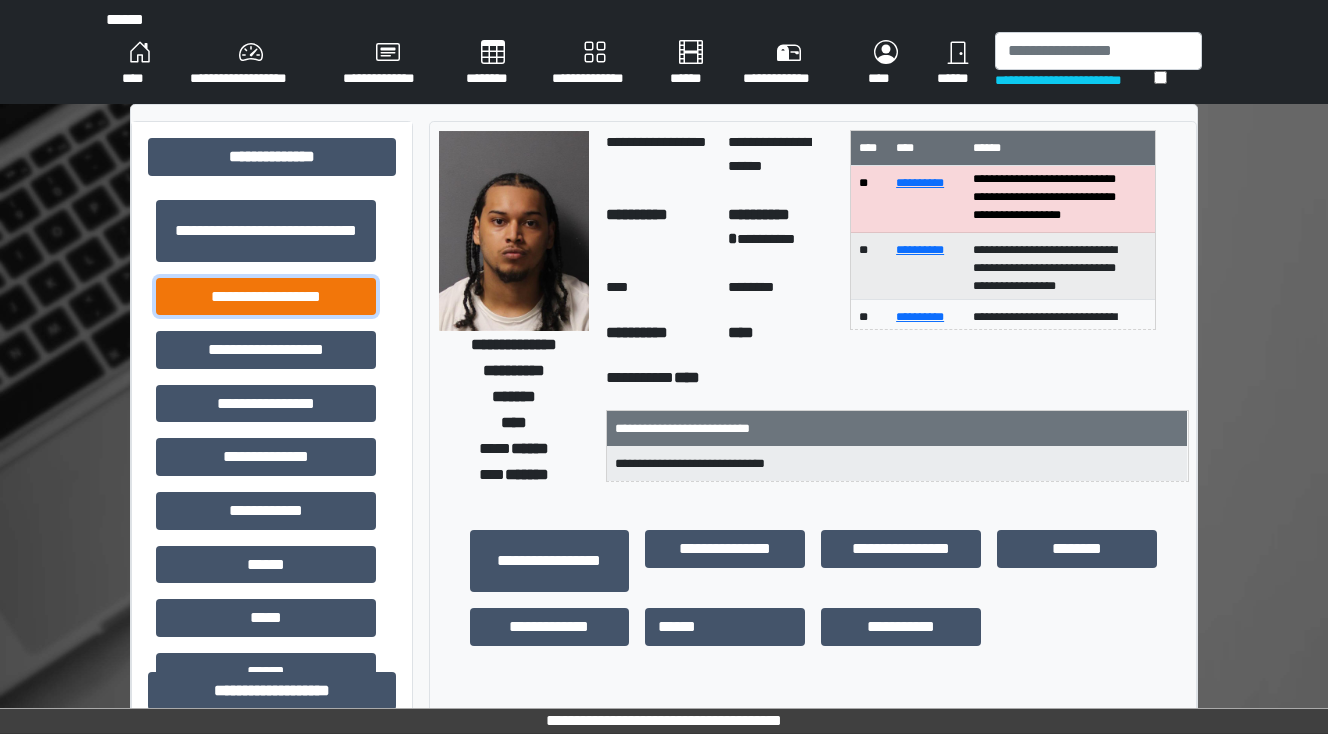 click on "**********" at bounding box center (266, 297) 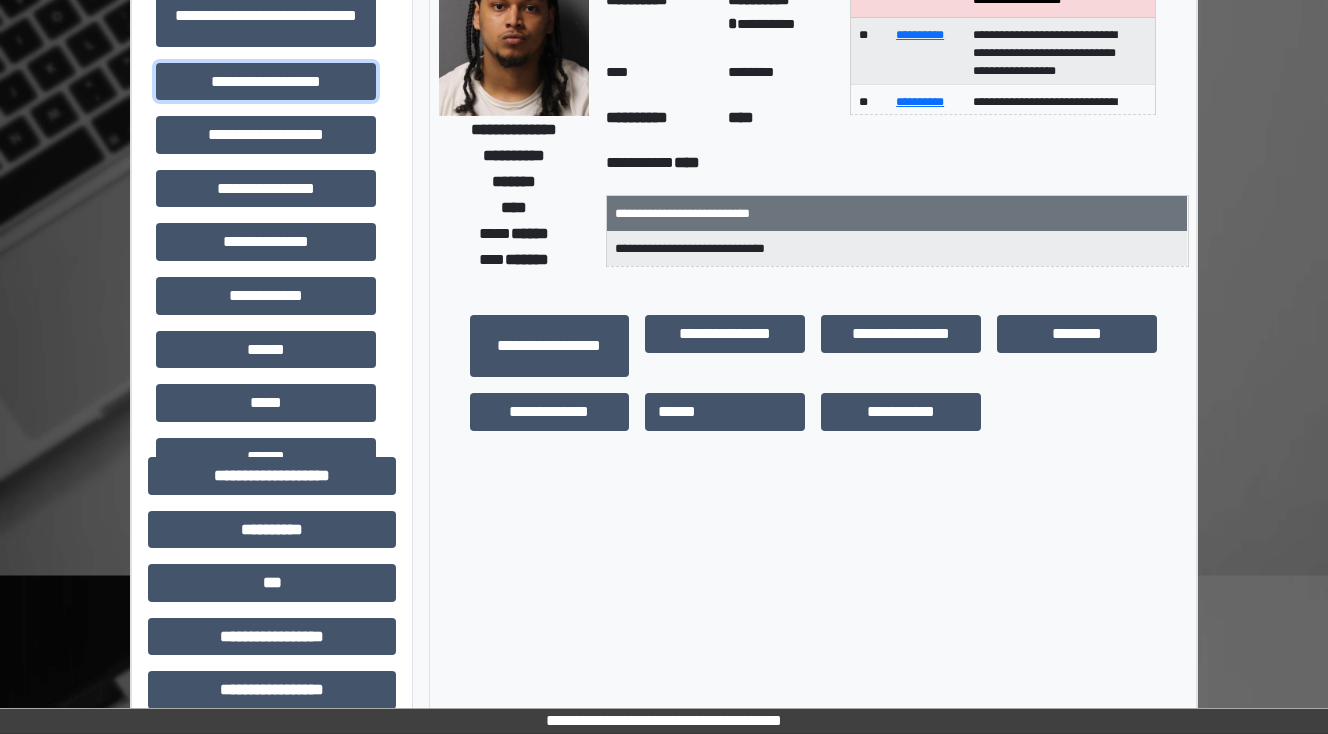 scroll, scrollTop: 480, scrollLeft: 0, axis: vertical 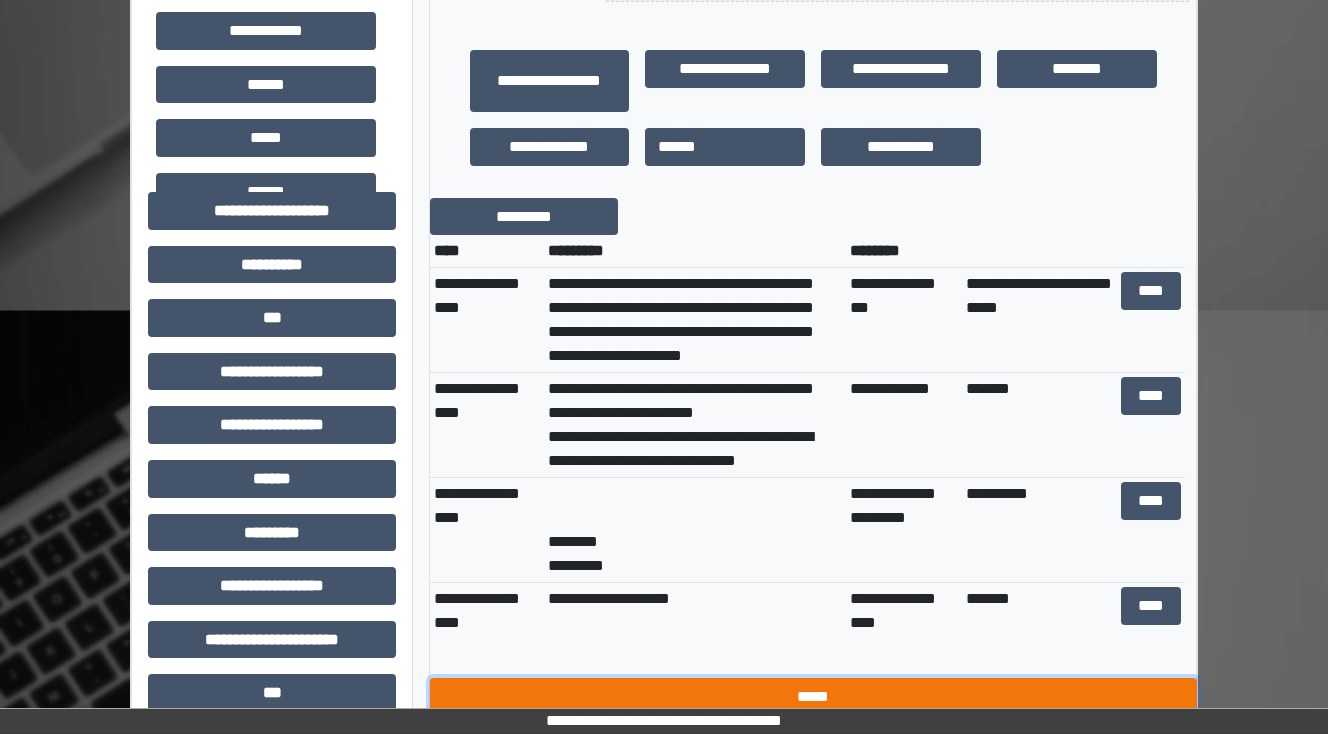 click on "*****" at bounding box center [813, 697] 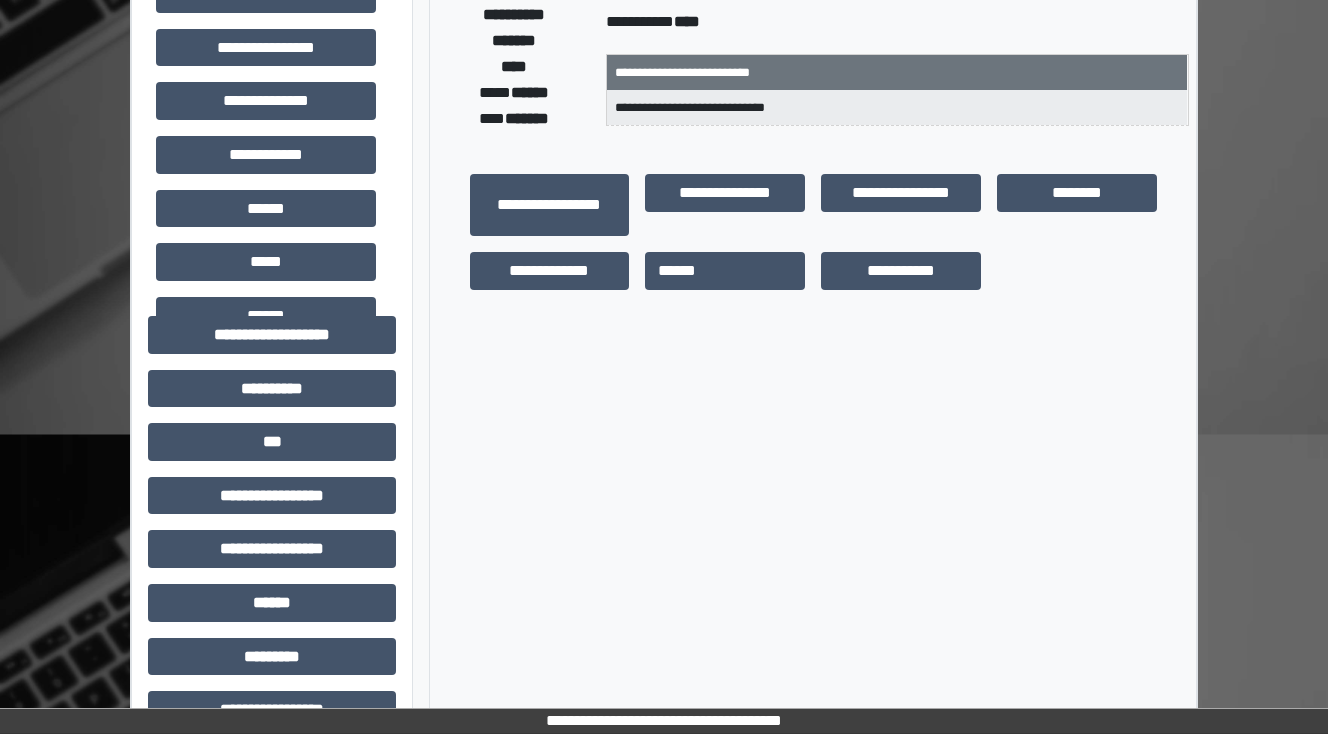 scroll, scrollTop: 80, scrollLeft: 0, axis: vertical 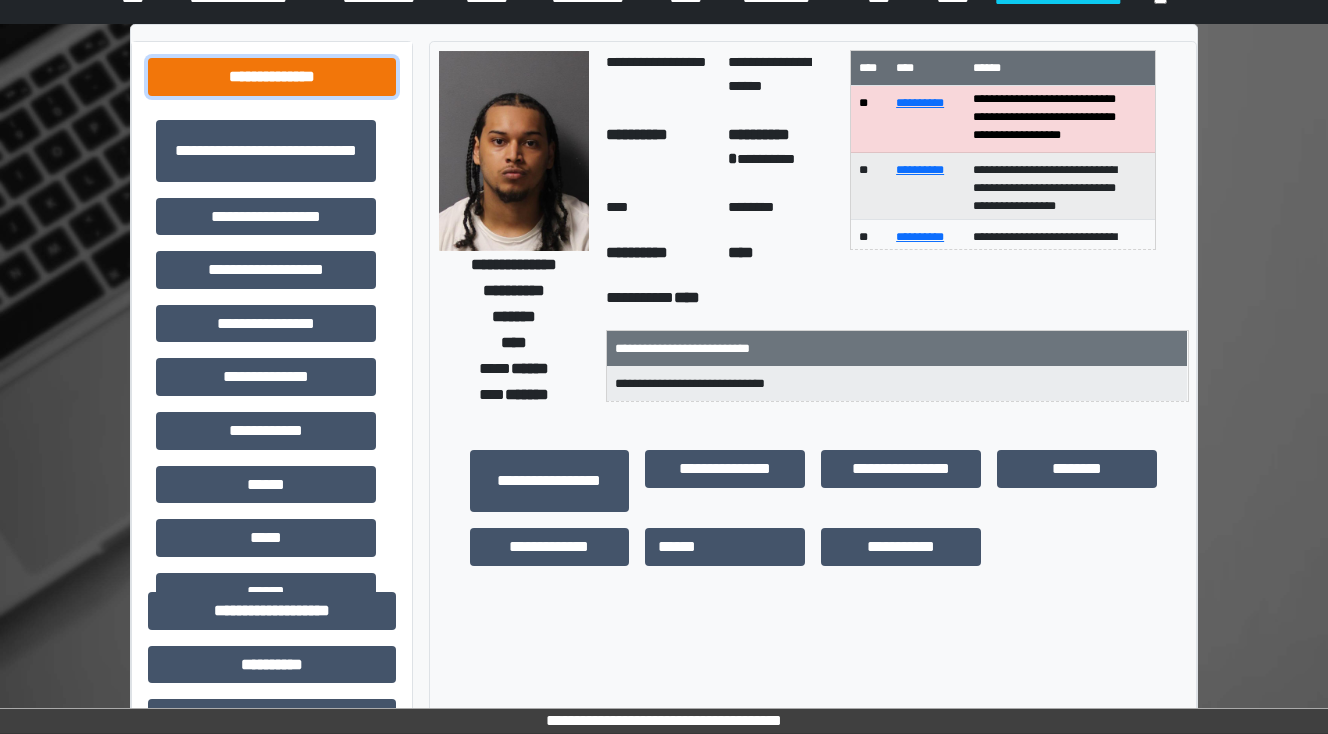 click on "**********" at bounding box center (272, 77) 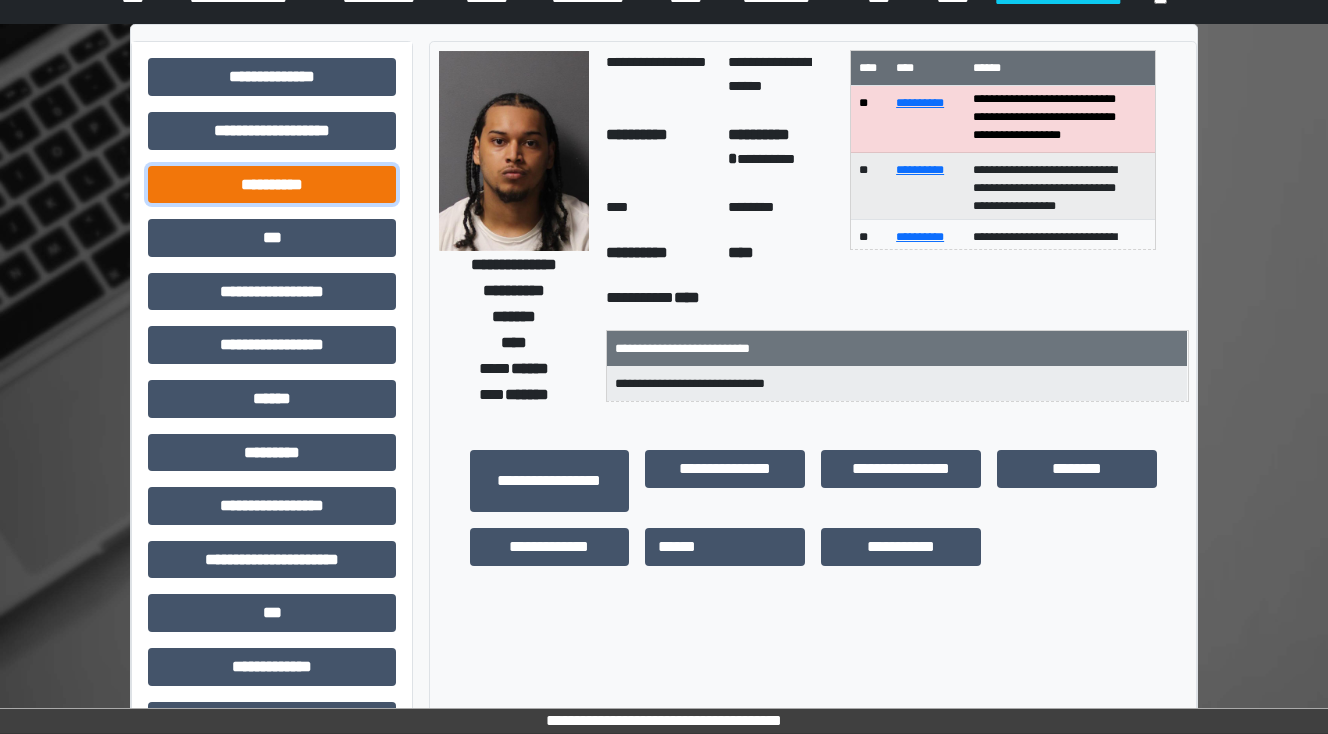 click on "**********" at bounding box center [272, 185] 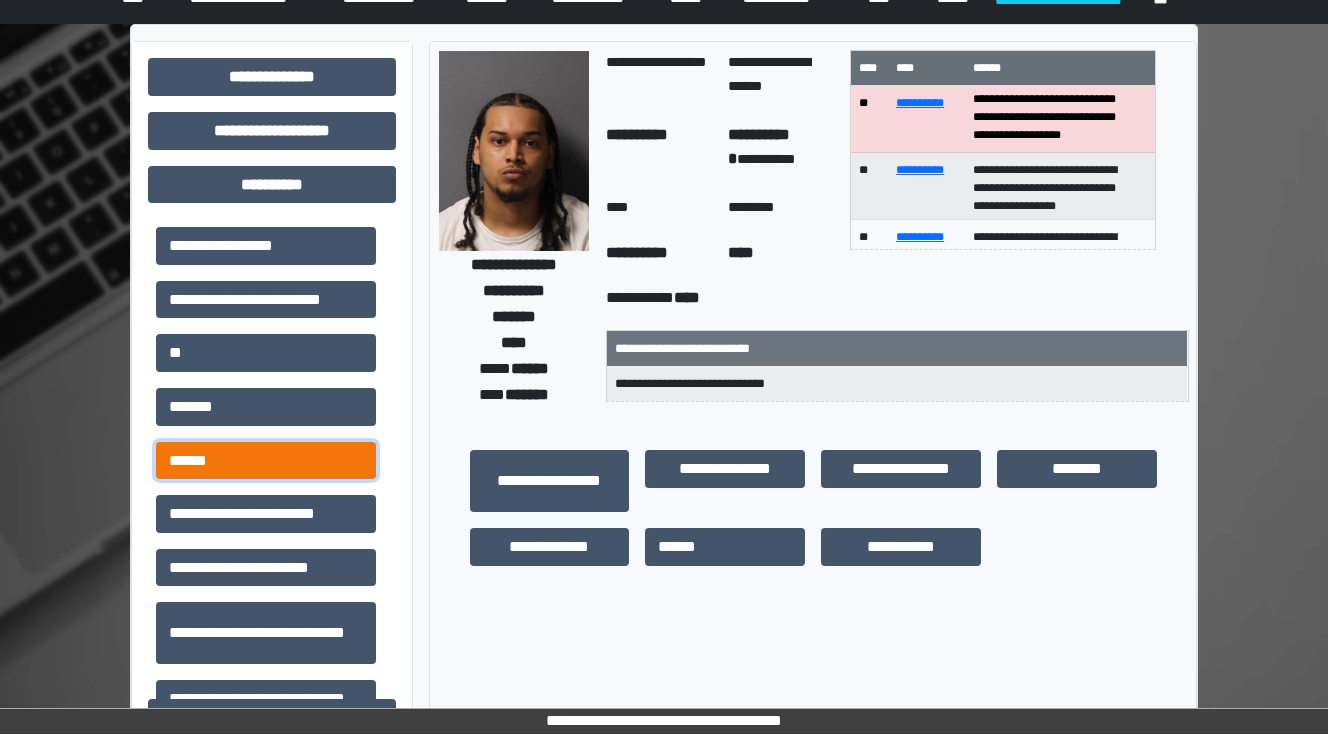 drag, startPoint x: 199, startPoint y: 466, endPoint x: 261, endPoint y: 432, distance: 70.71068 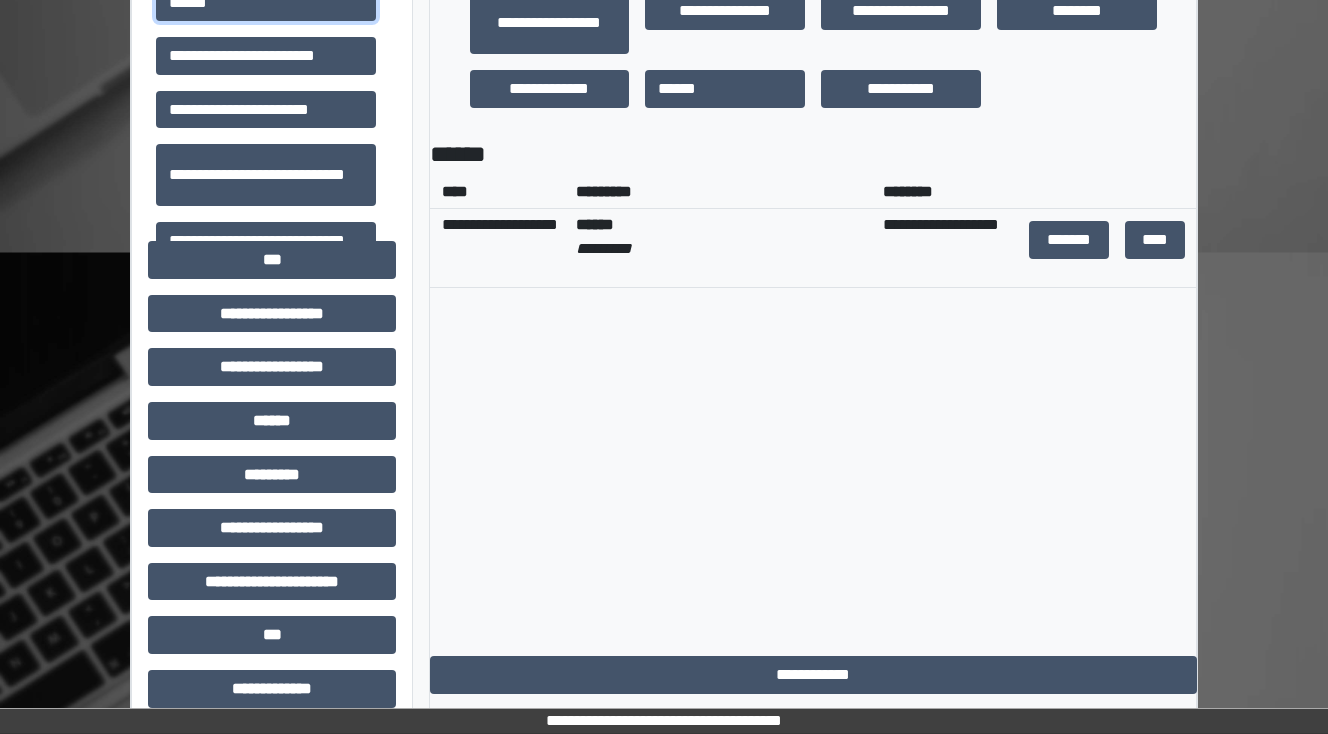 scroll, scrollTop: 560, scrollLeft: 0, axis: vertical 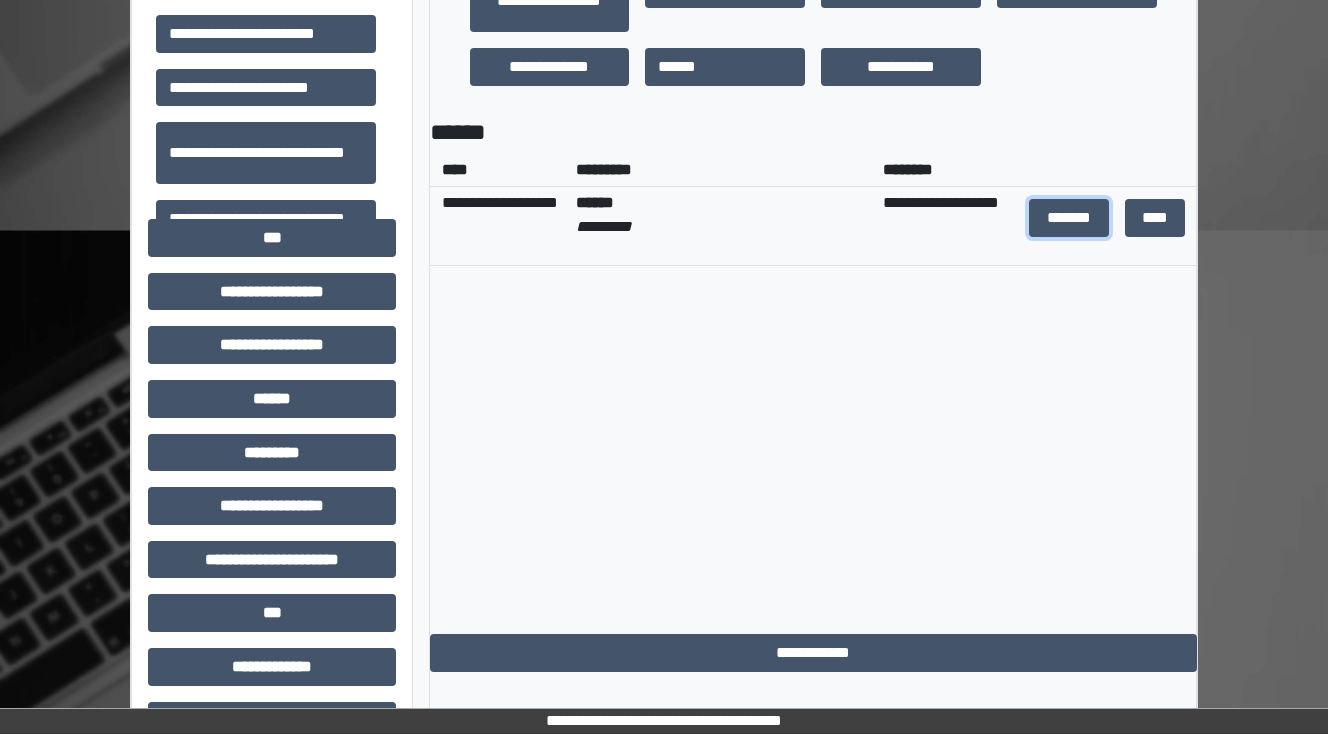 click on "*******" at bounding box center (1069, 218) 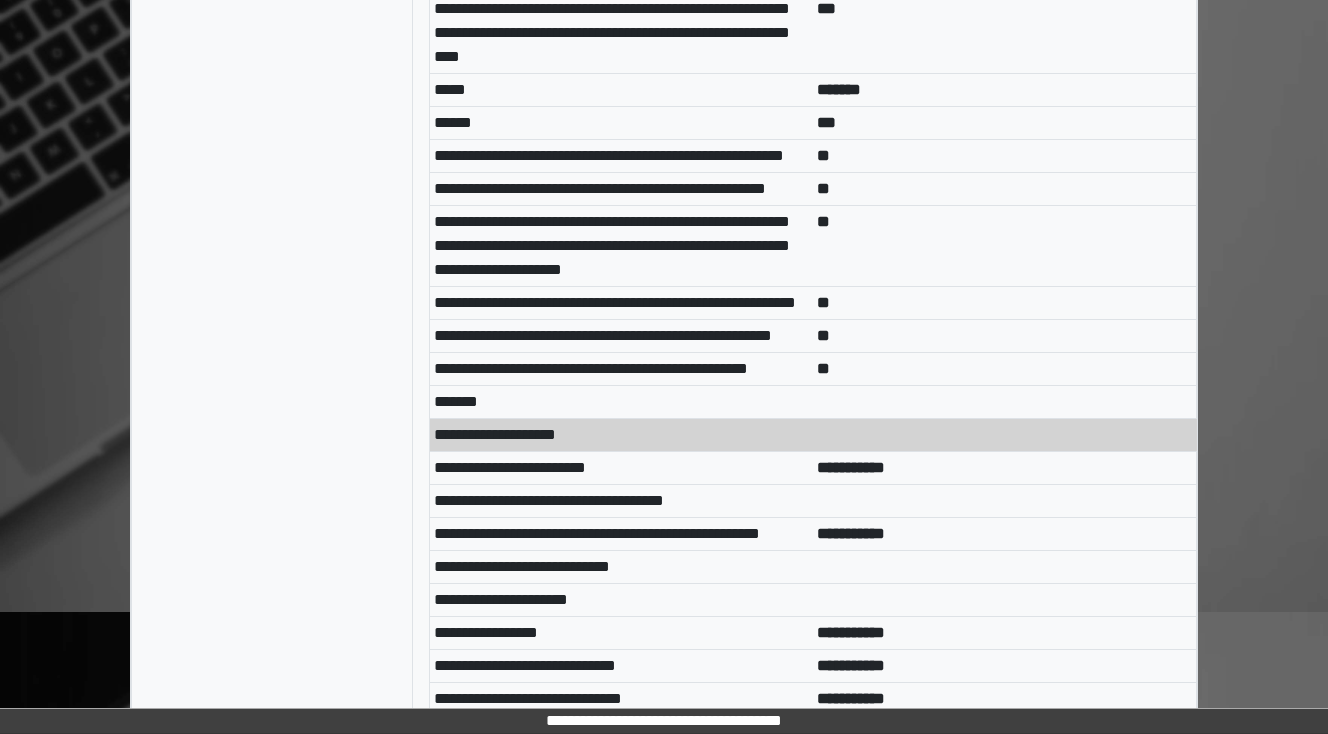 scroll, scrollTop: 9600, scrollLeft: 0, axis: vertical 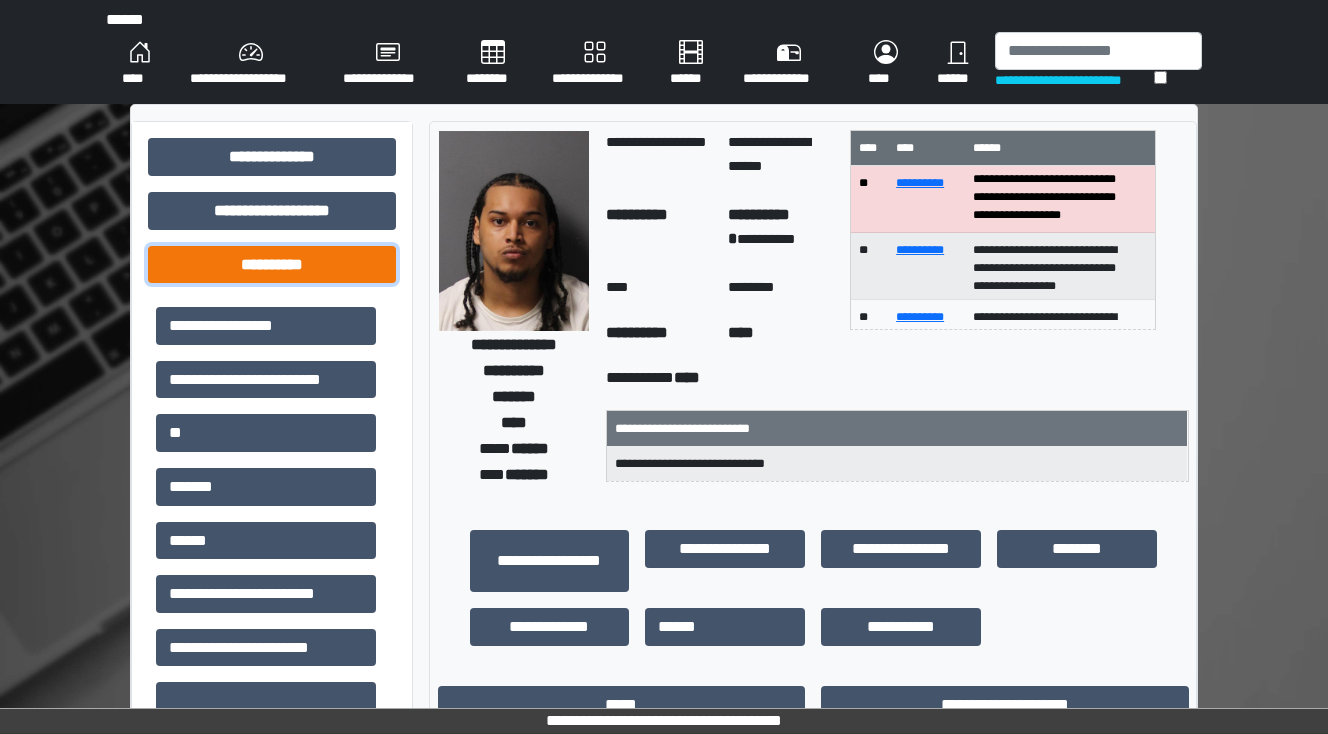 click on "**********" at bounding box center [272, 265] 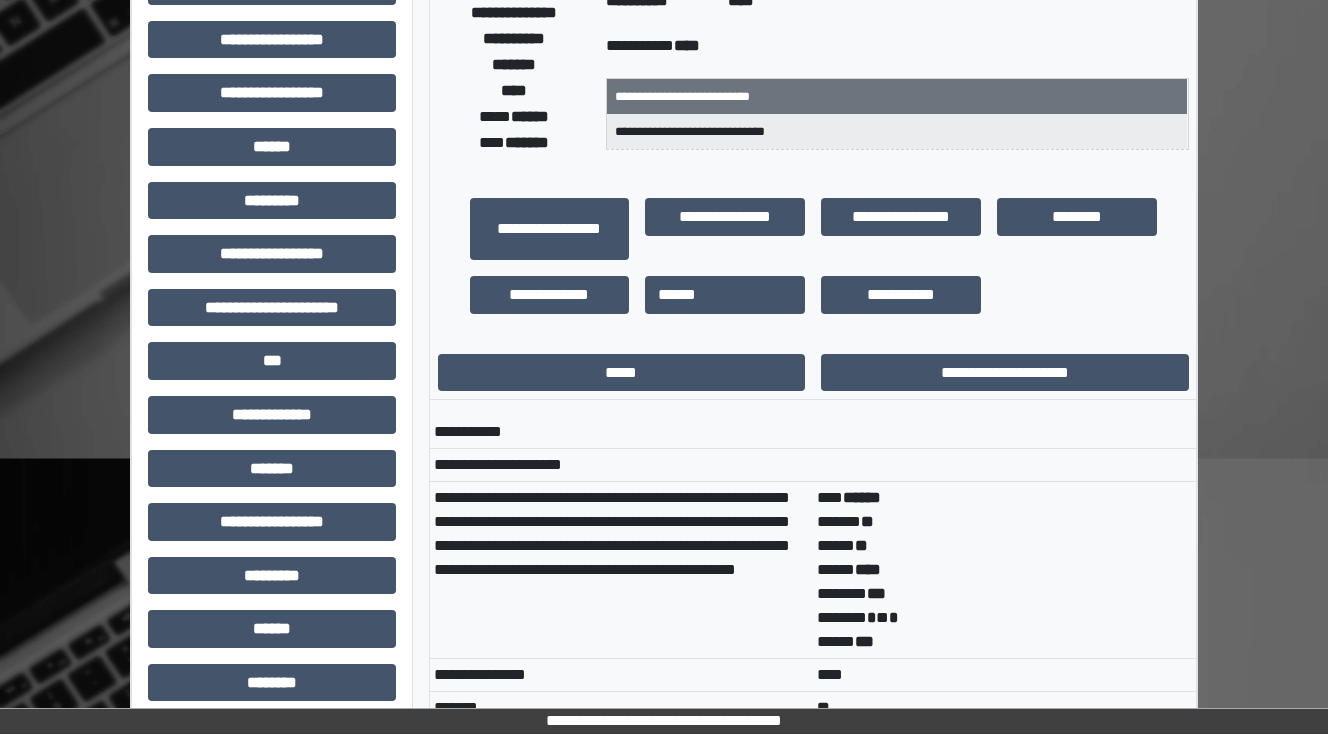 scroll, scrollTop: 480, scrollLeft: 0, axis: vertical 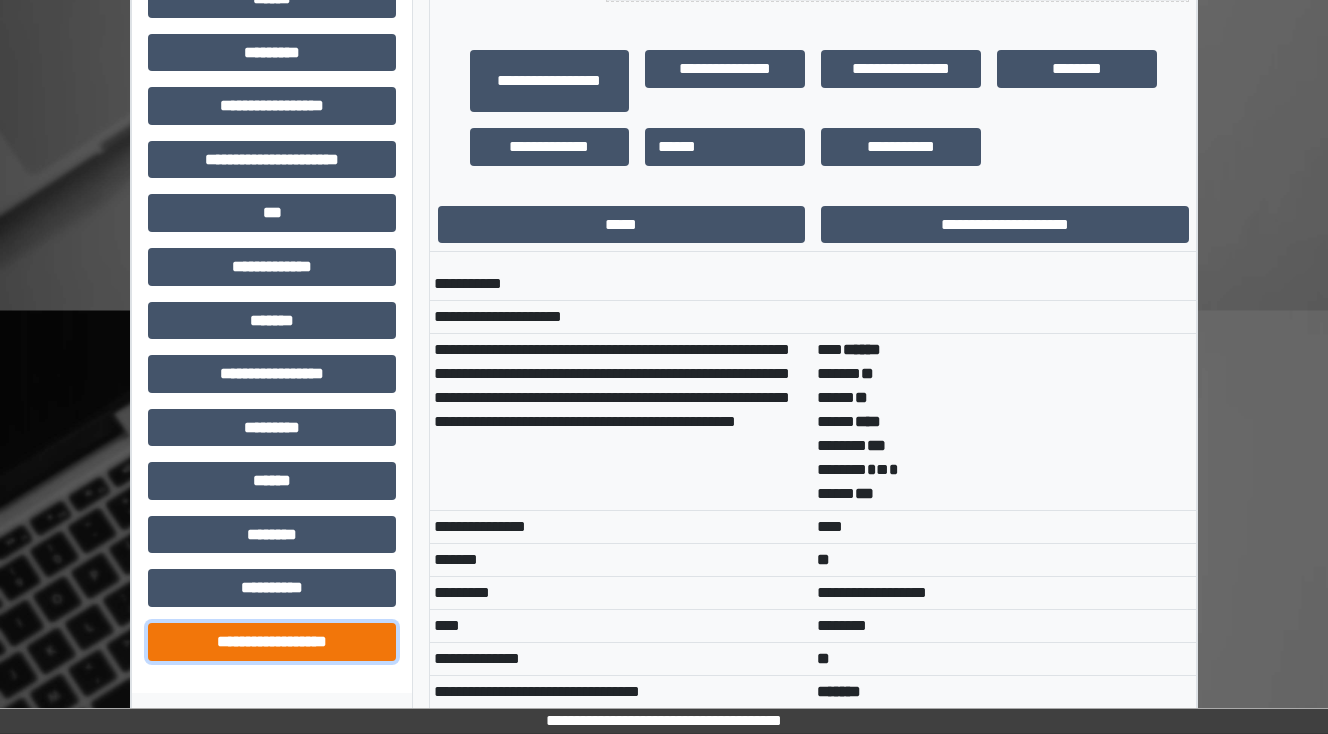 drag, startPoint x: 285, startPoint y: 630, endPoint x: 301, endPoint y: 628, distance: 16.124516 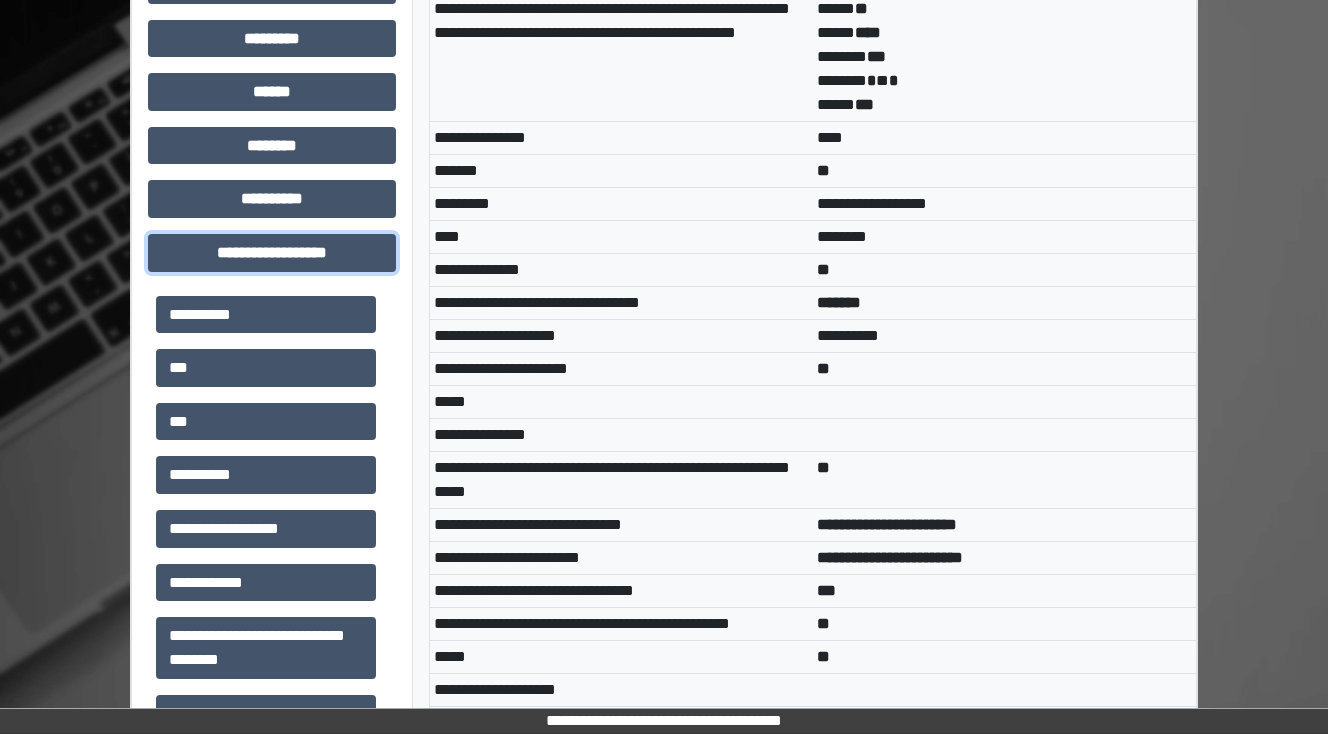 scroll, scrollTop: 880, scrollLeft: 0, axis: vertical 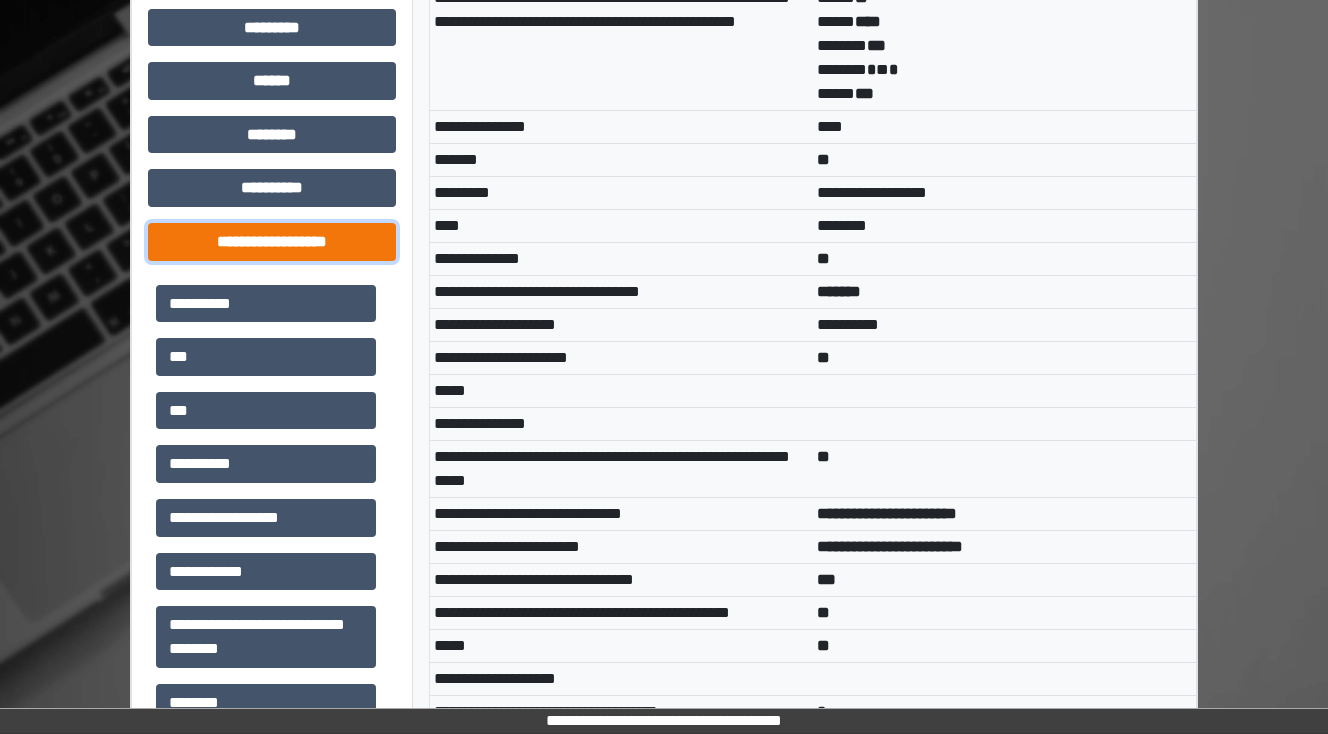 click on "**********" at bounding box center (272, 242) 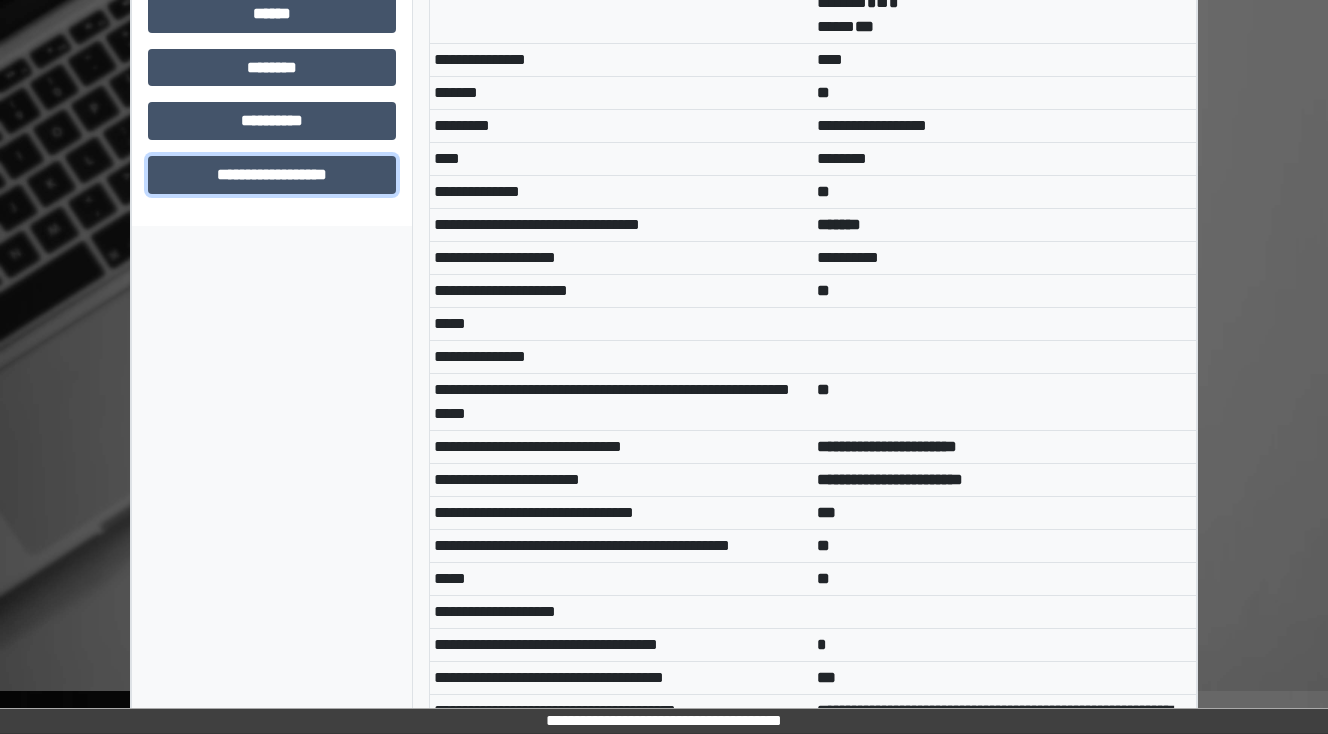 scroll, scrollTop: 1040, scrollLeft: 0, axis: vertical 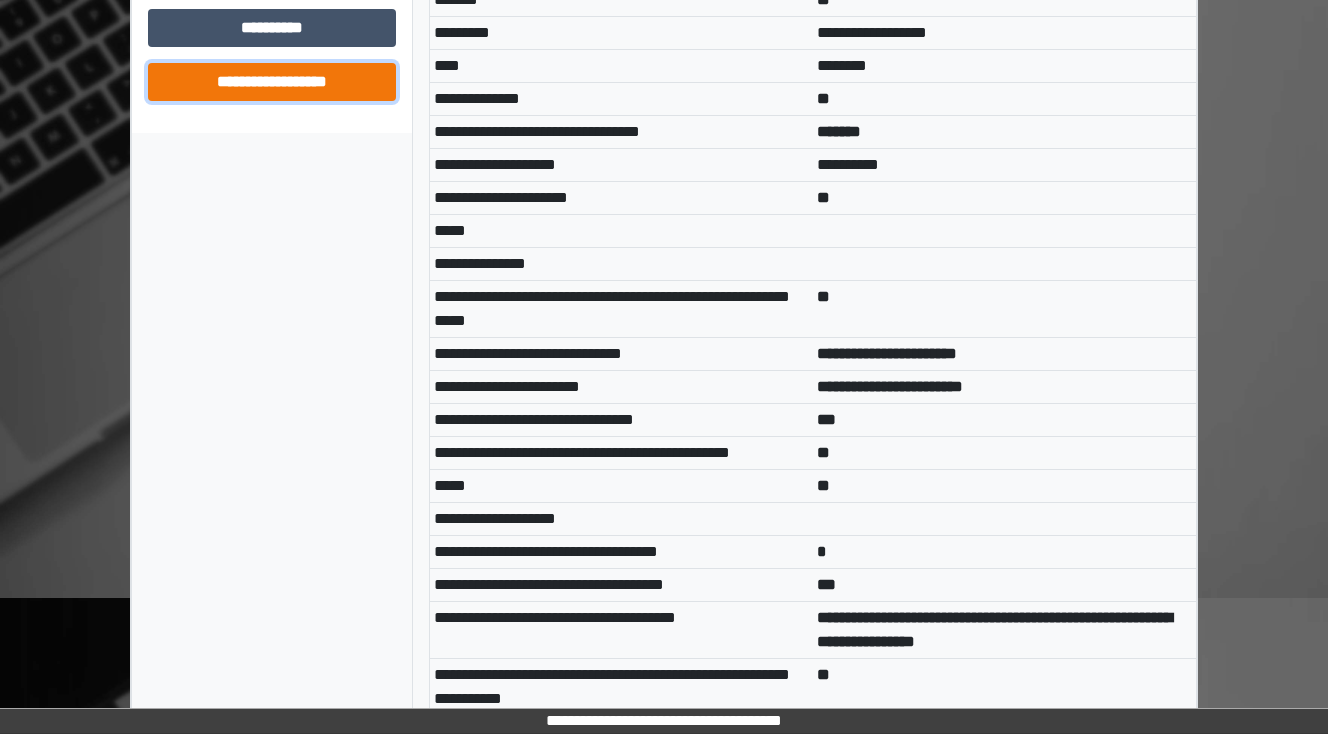 click on "**********" at bounding box center [272, 82] 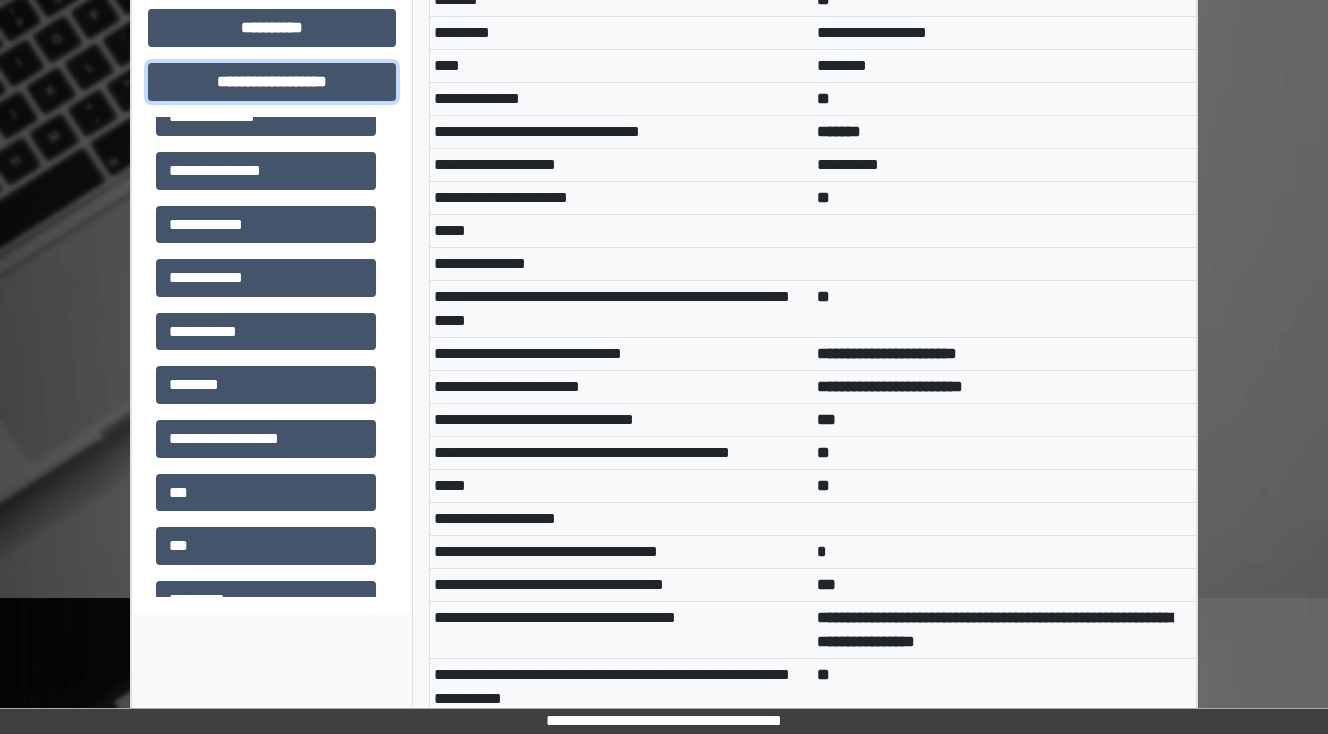 scroll, scrollTop: 480, scrollLeft: 0, axis: vertical 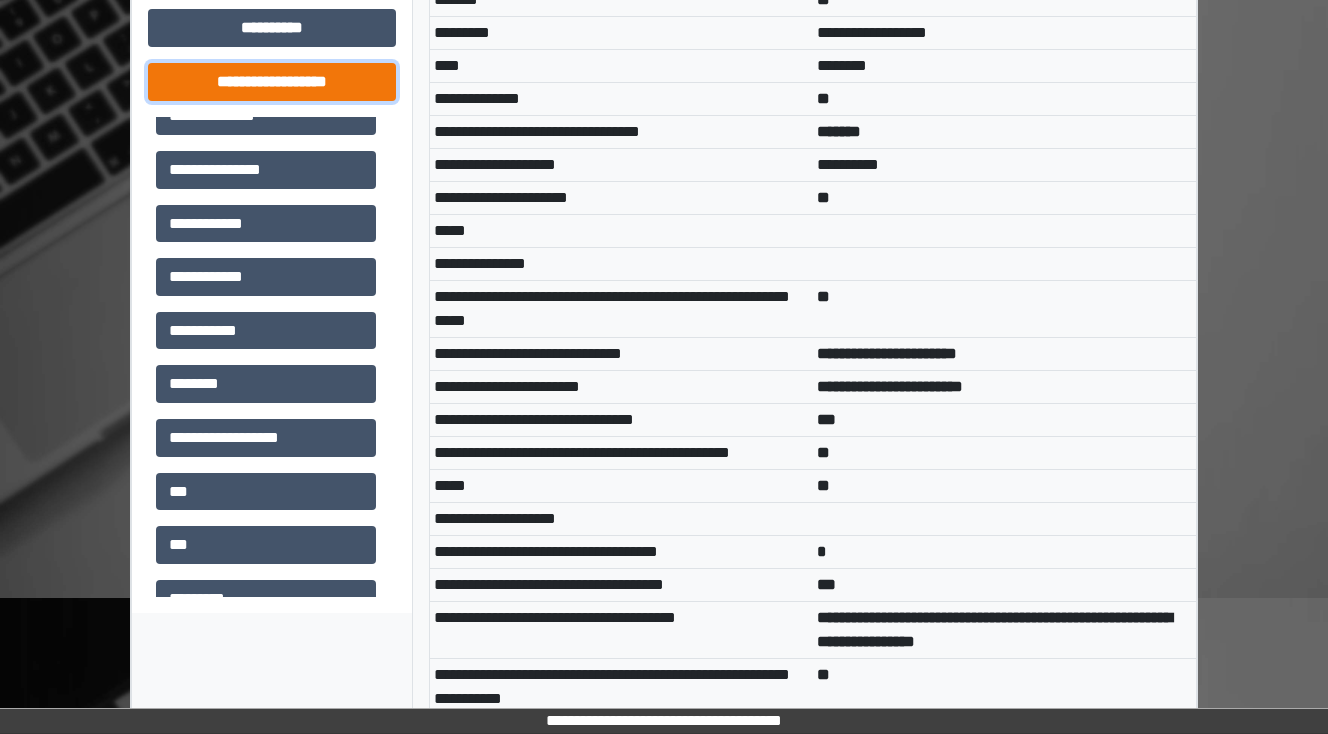 click on "**********" at bounding box center [272, 82] 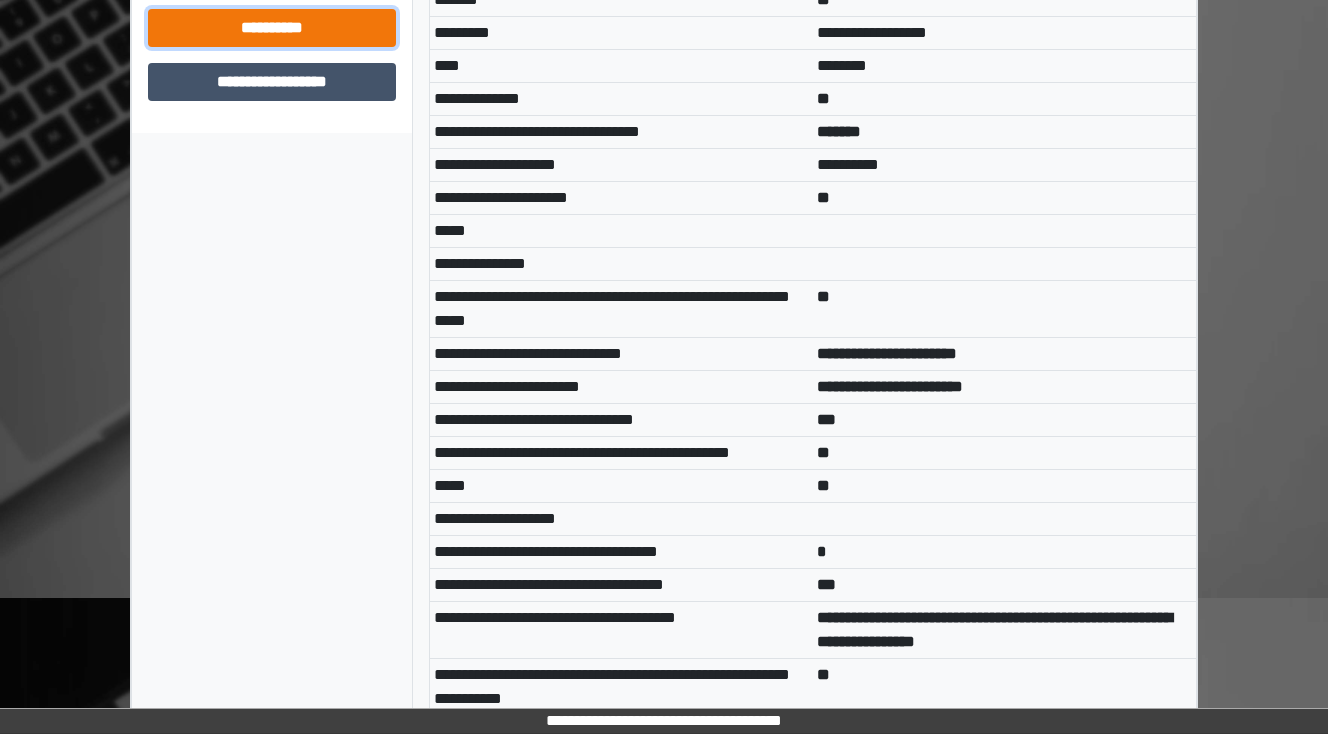 click on "**********" at bounding box center (272, 28) 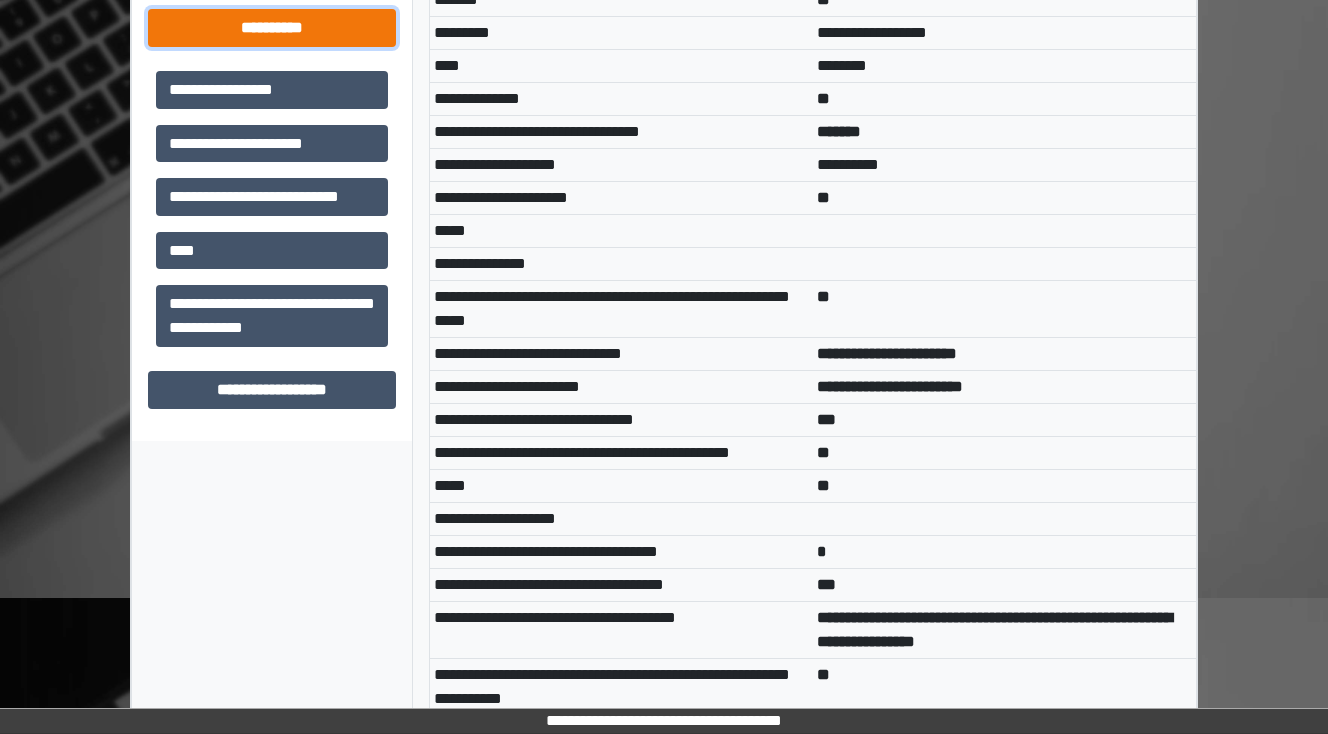 click on "**********" at bounding box center (272, 28) 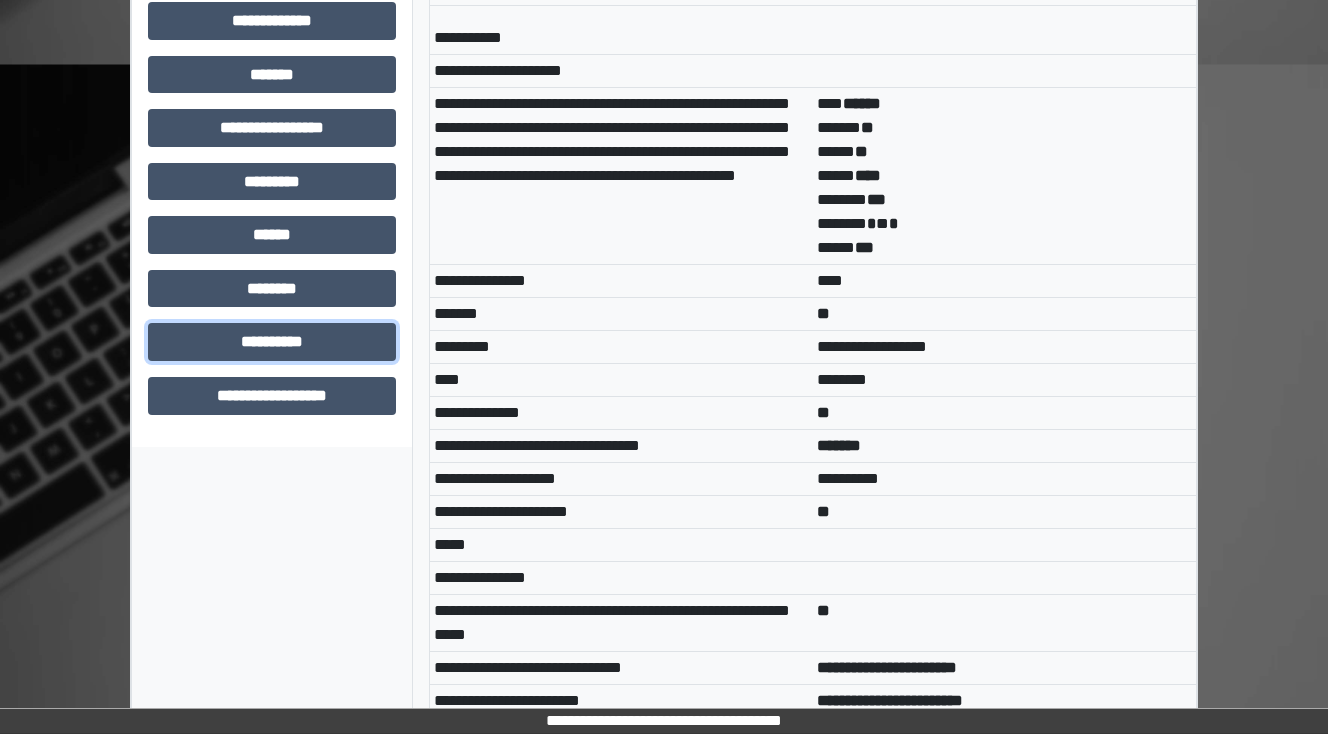 scroll, scrollTop: 720, scrollLeft: 0, axis: vertical 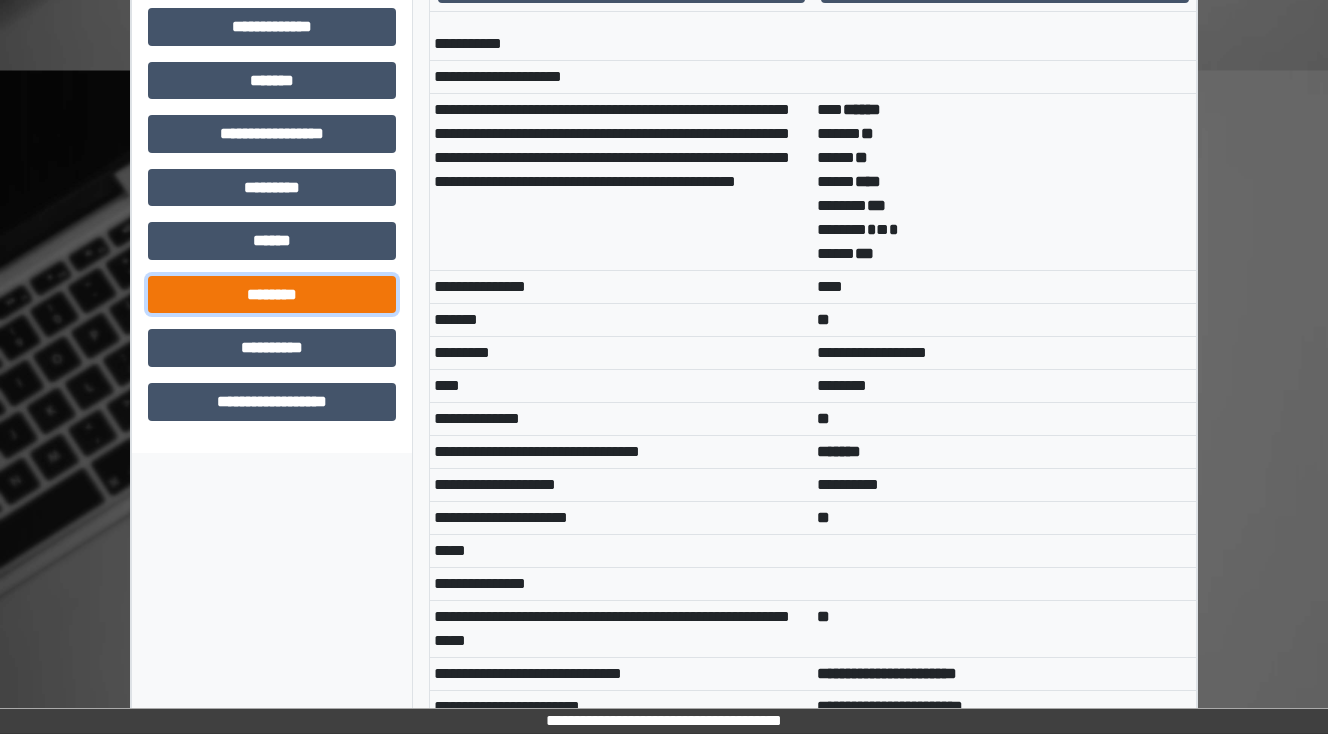 click on "********" at bounding box center (272, 295) 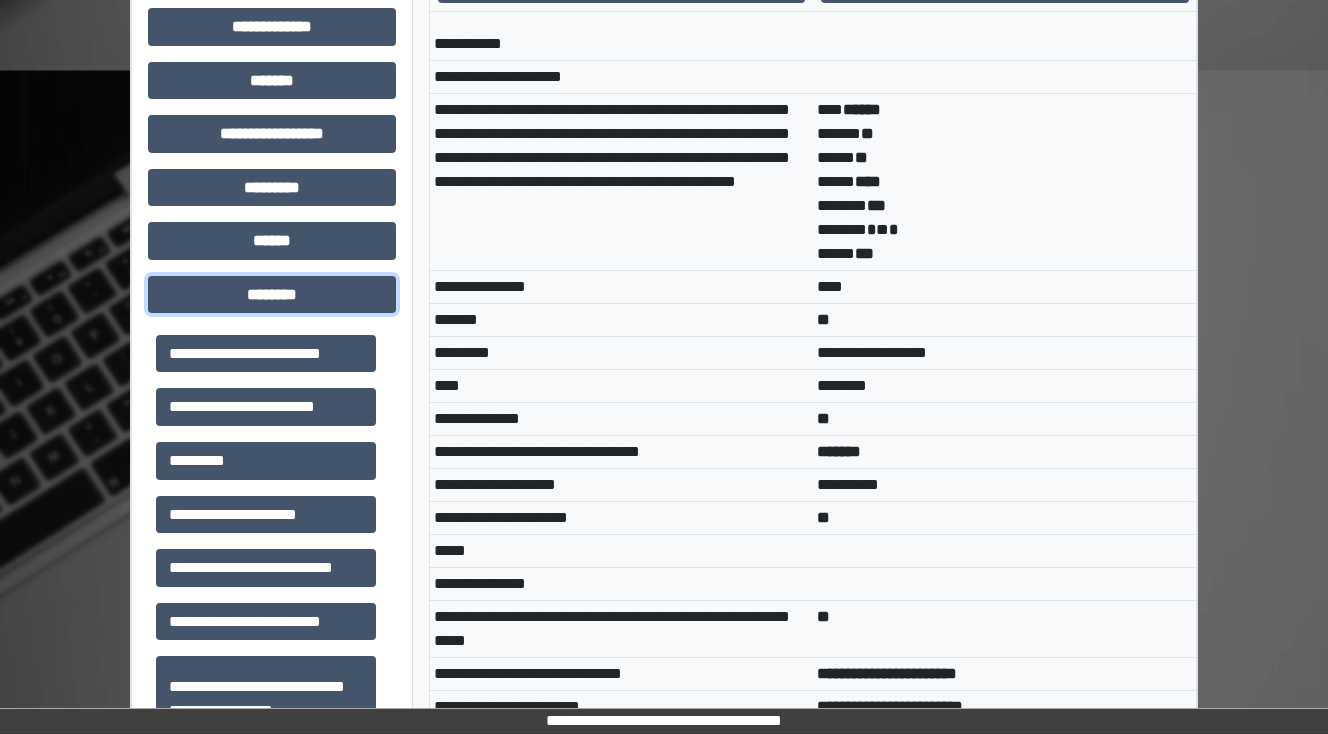 scroll, scrollTop: 240, scrollLeft: 0, axis: vertical 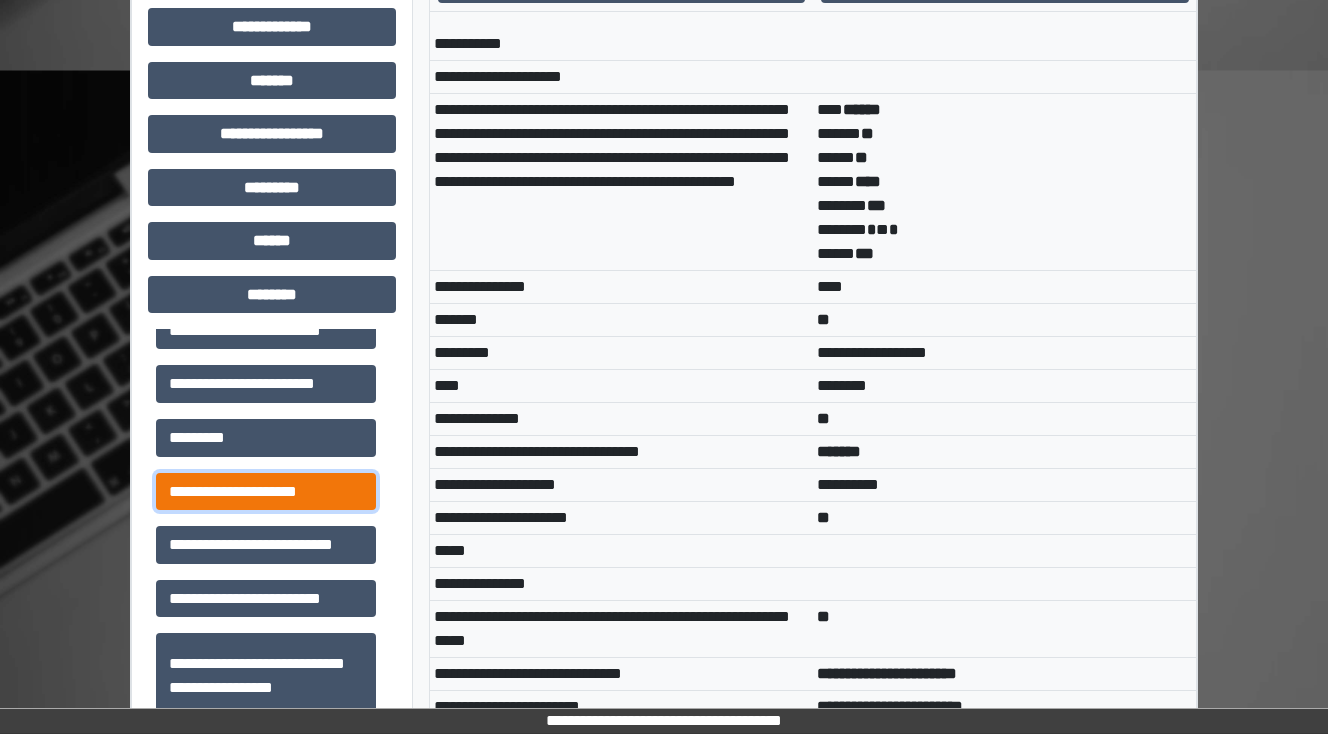 click on "**********" at bounding box center (266, 492) 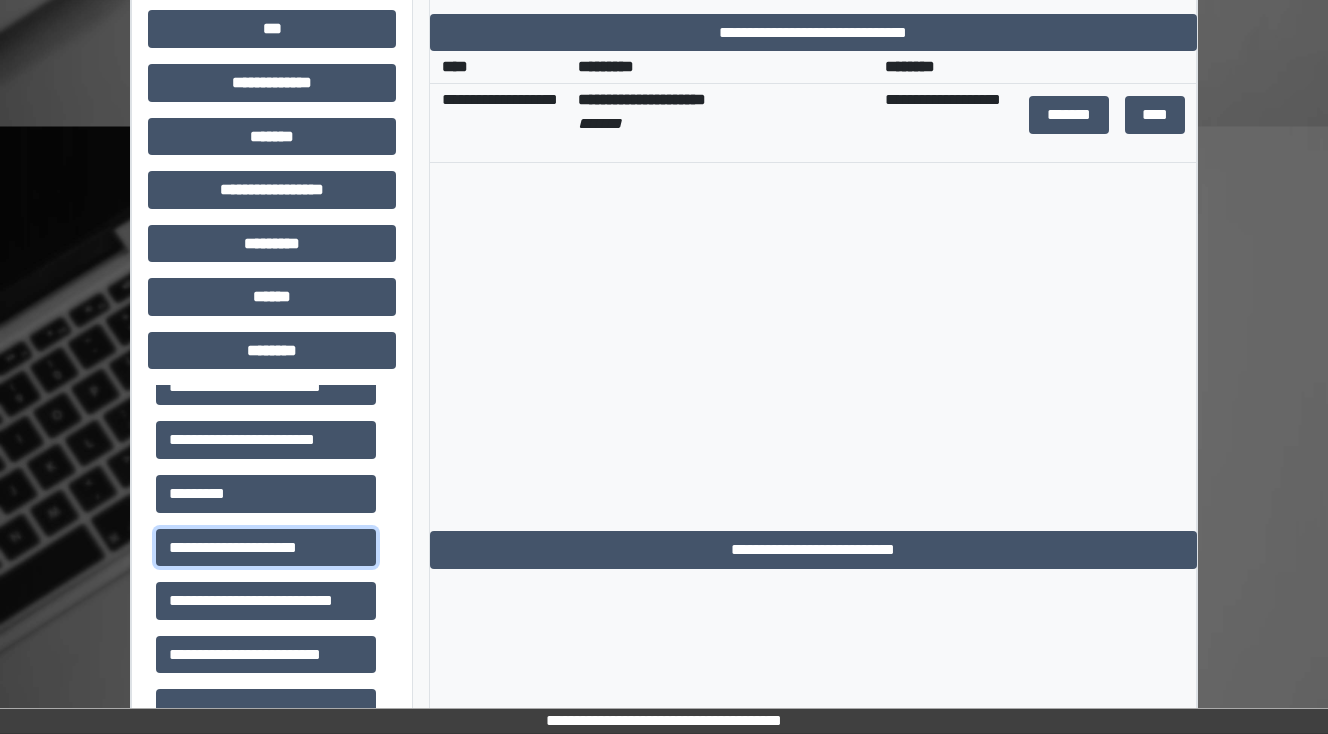 scroll, scrollTop: 640, scrollLeft: 0, axis: vertical 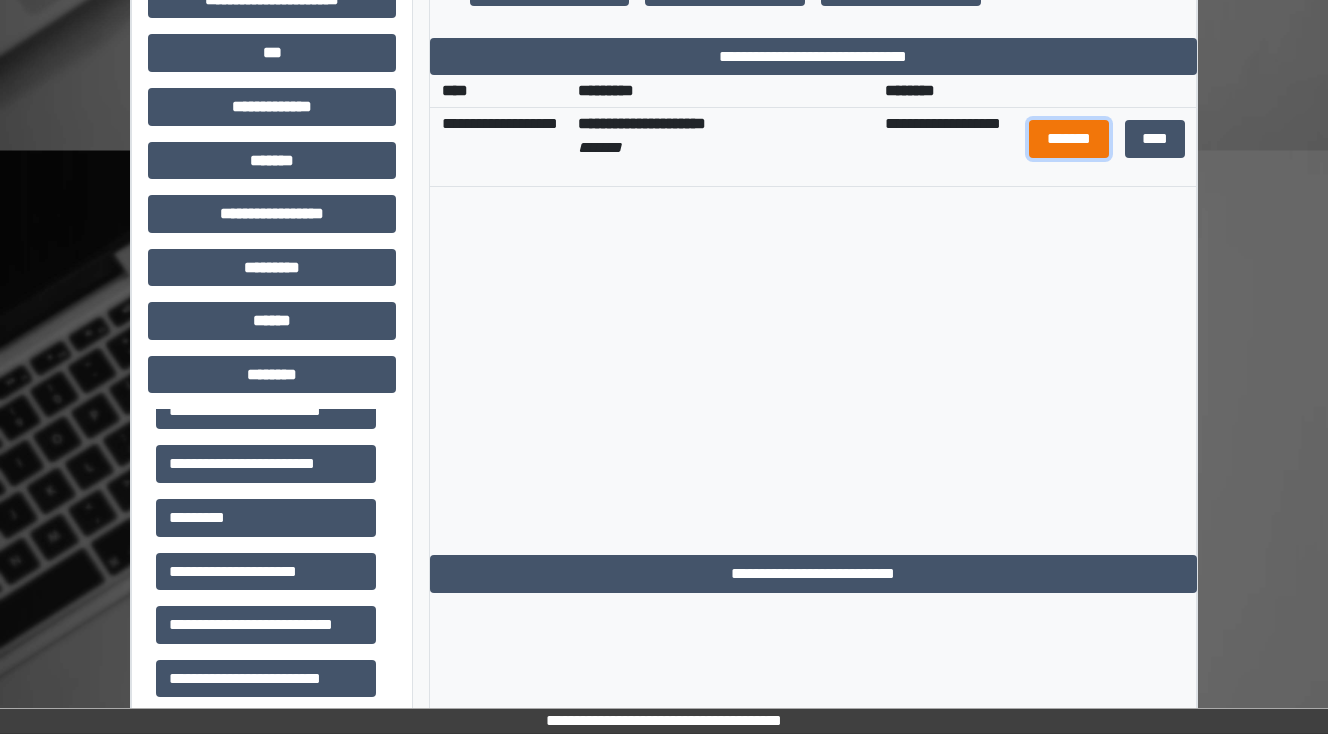 click on "*******" at bounding box center [1069, 139] 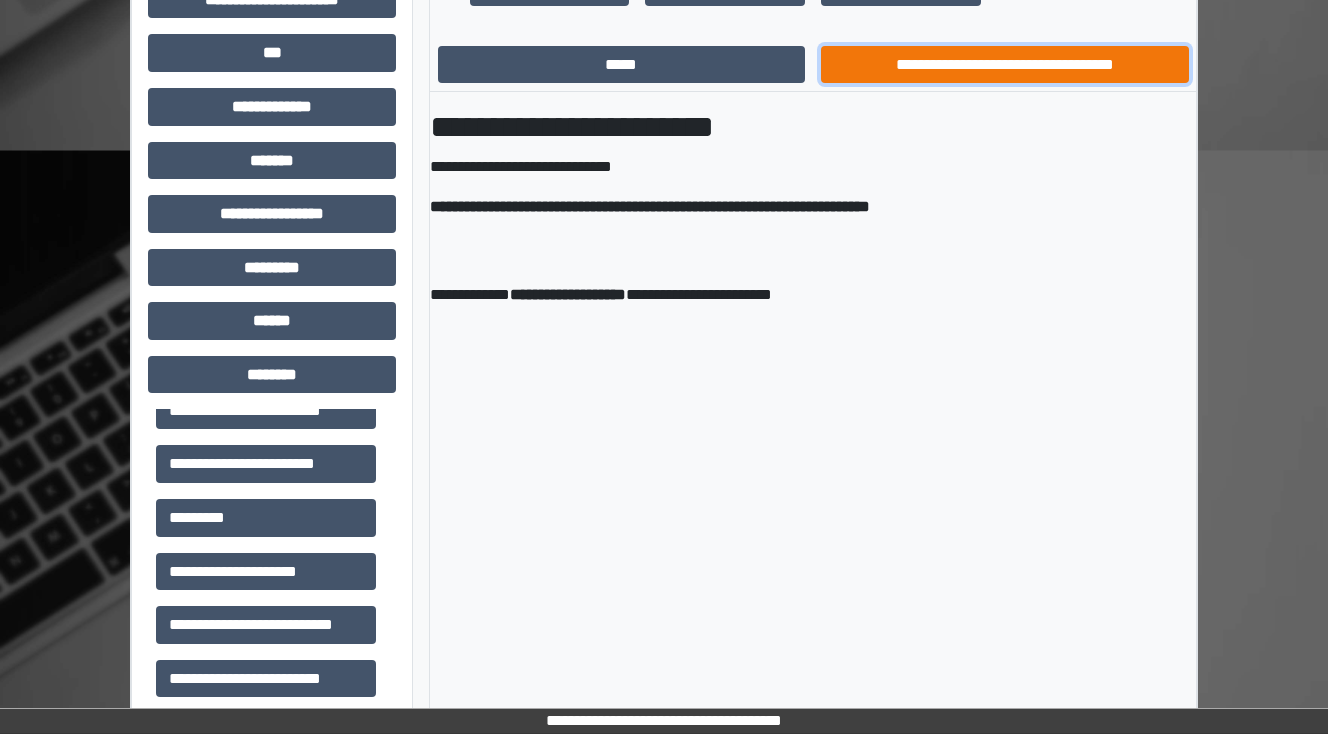 click on "**********" at bounding box center (1005, 65) 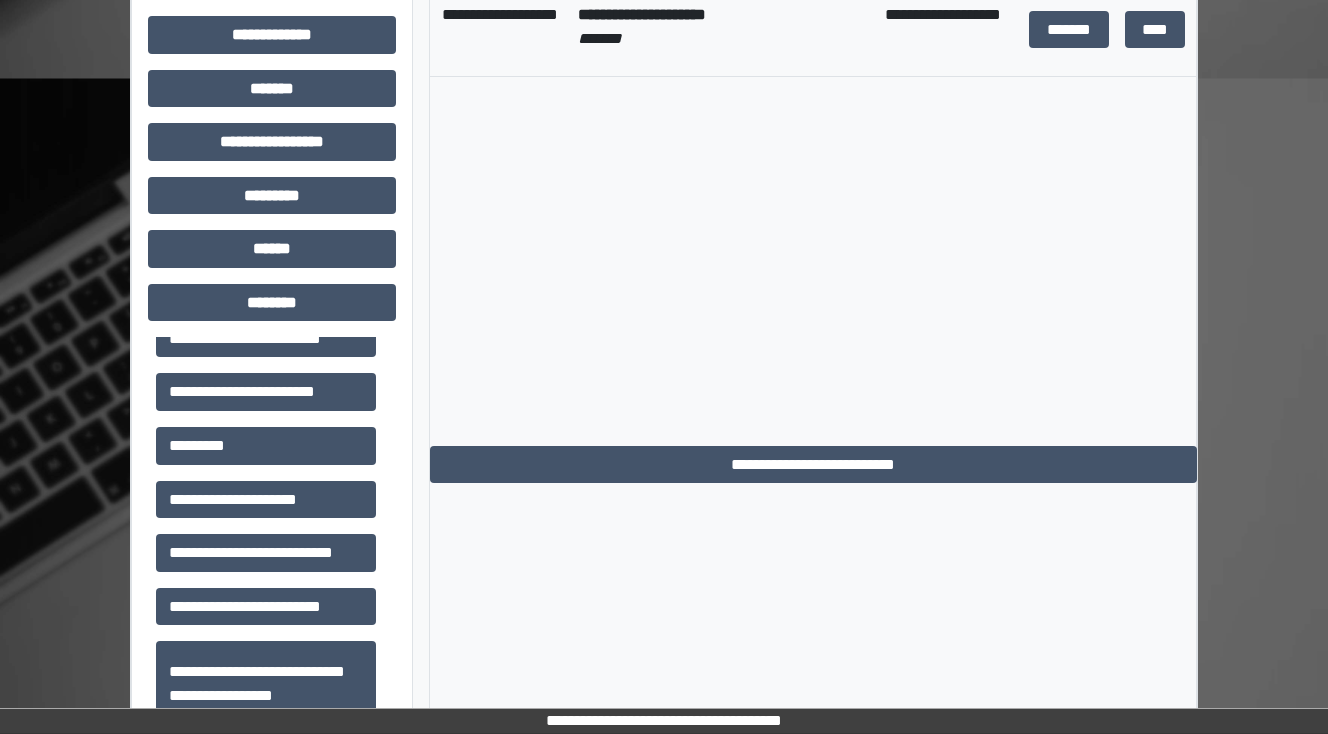 scroll, scrollTop: 720, scrollLeft: 0, axis: vertical 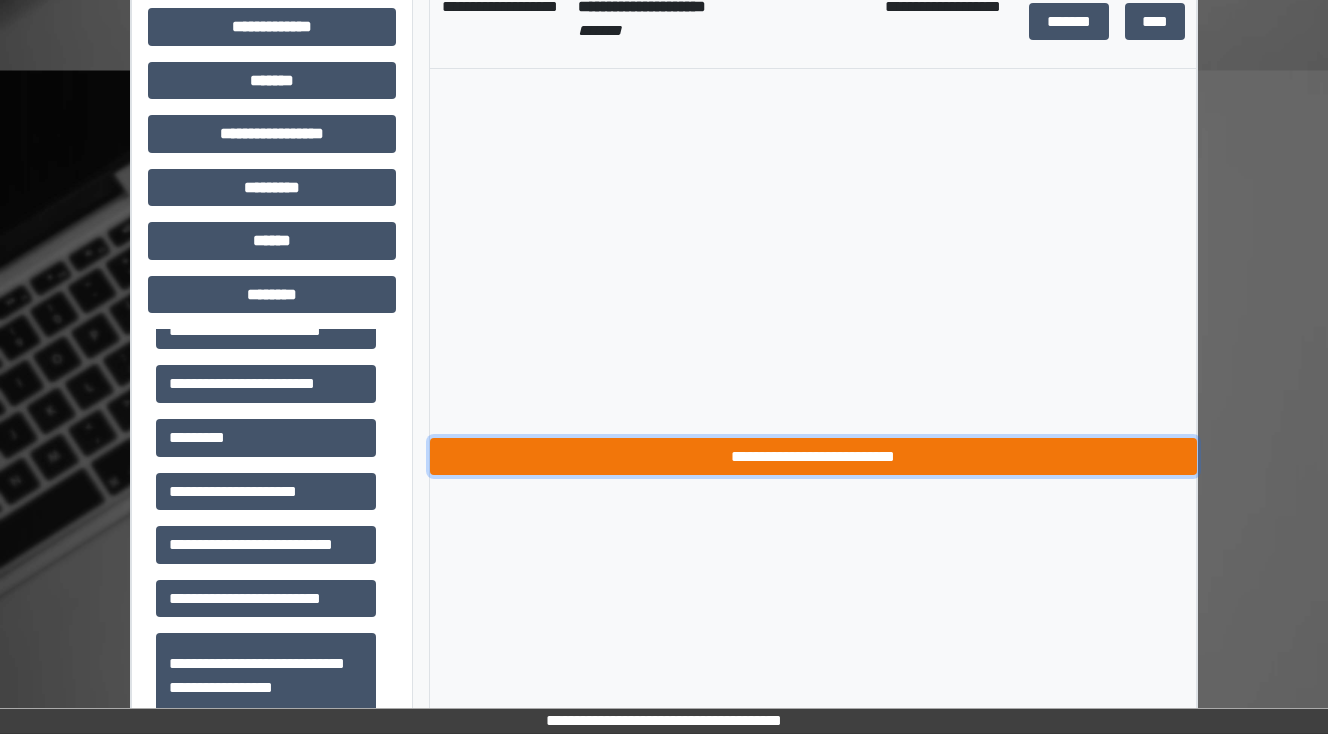 drag, startPoint x: 652, startPoint y: 451, endPoint x: 658, endPoint y: 440, distance: 12.529964 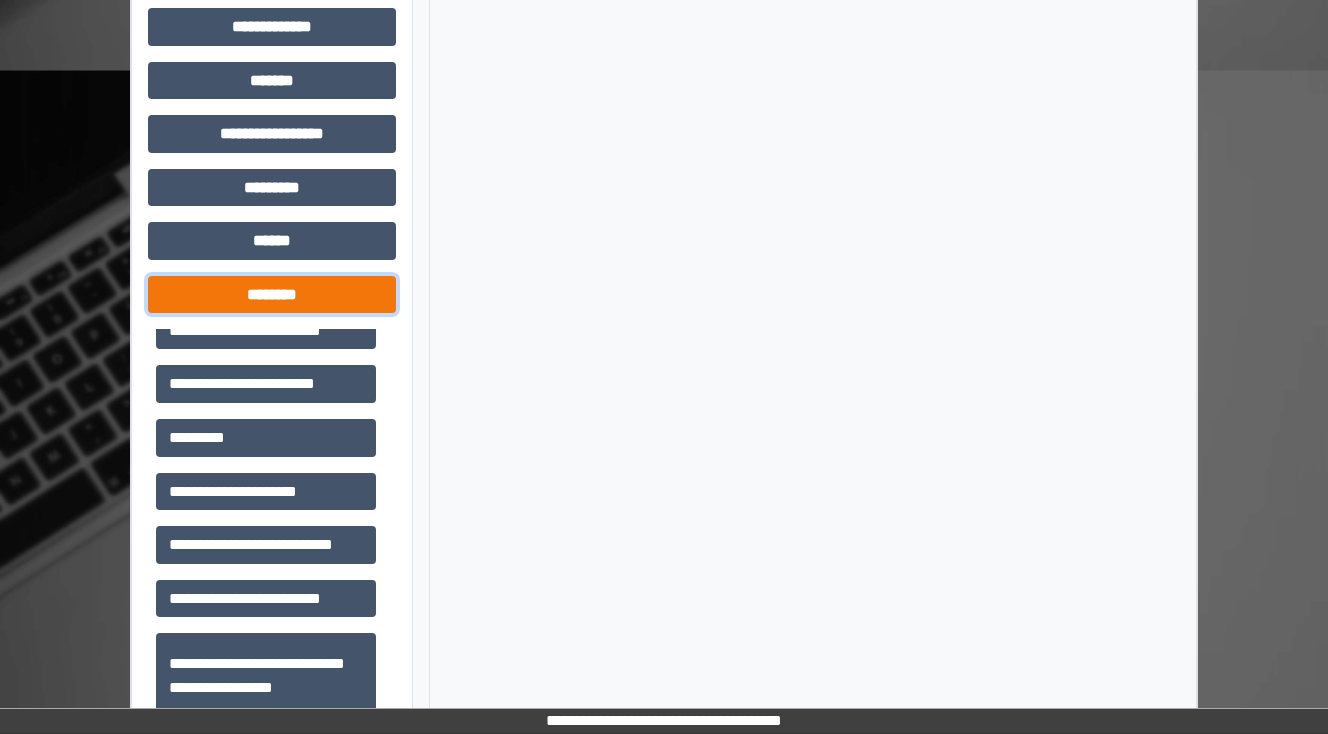 click on "********" at bounding box center [272, 295] 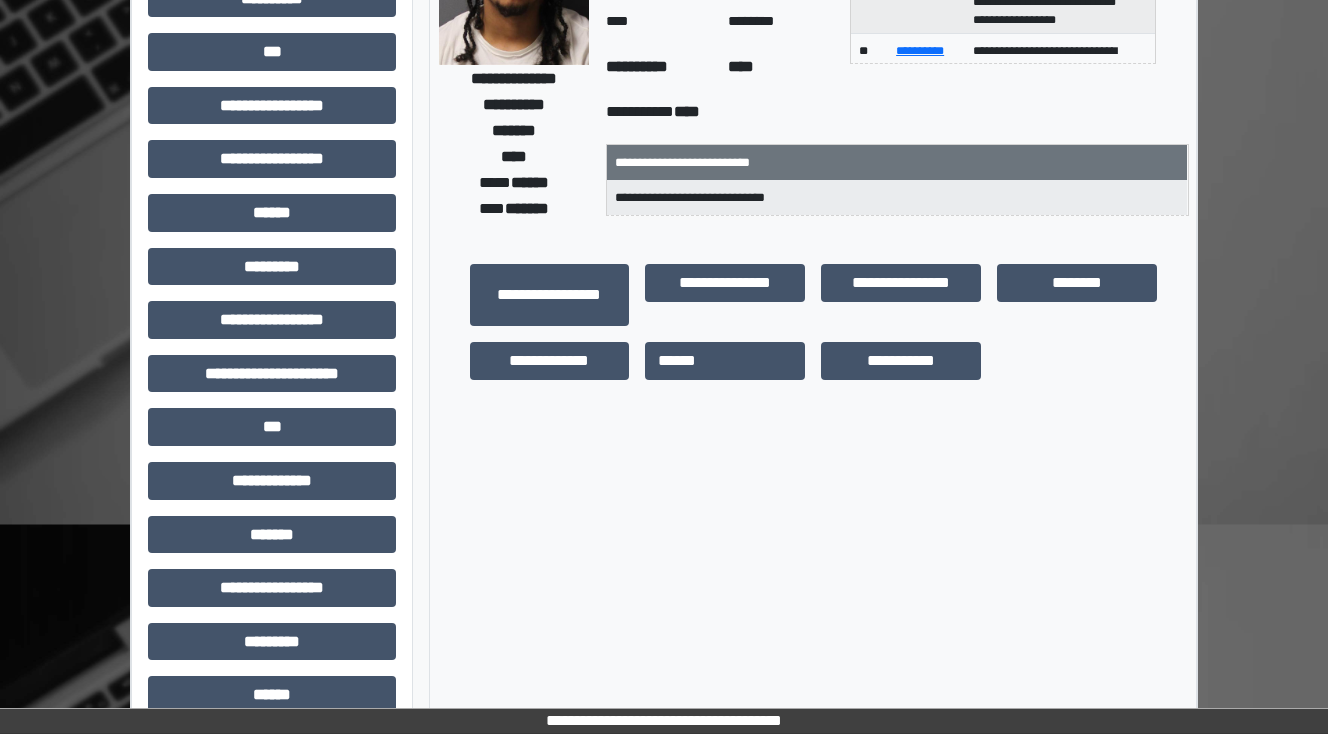 scroll, scrollTop: 56, scrollLeft: 0, axis: vertical 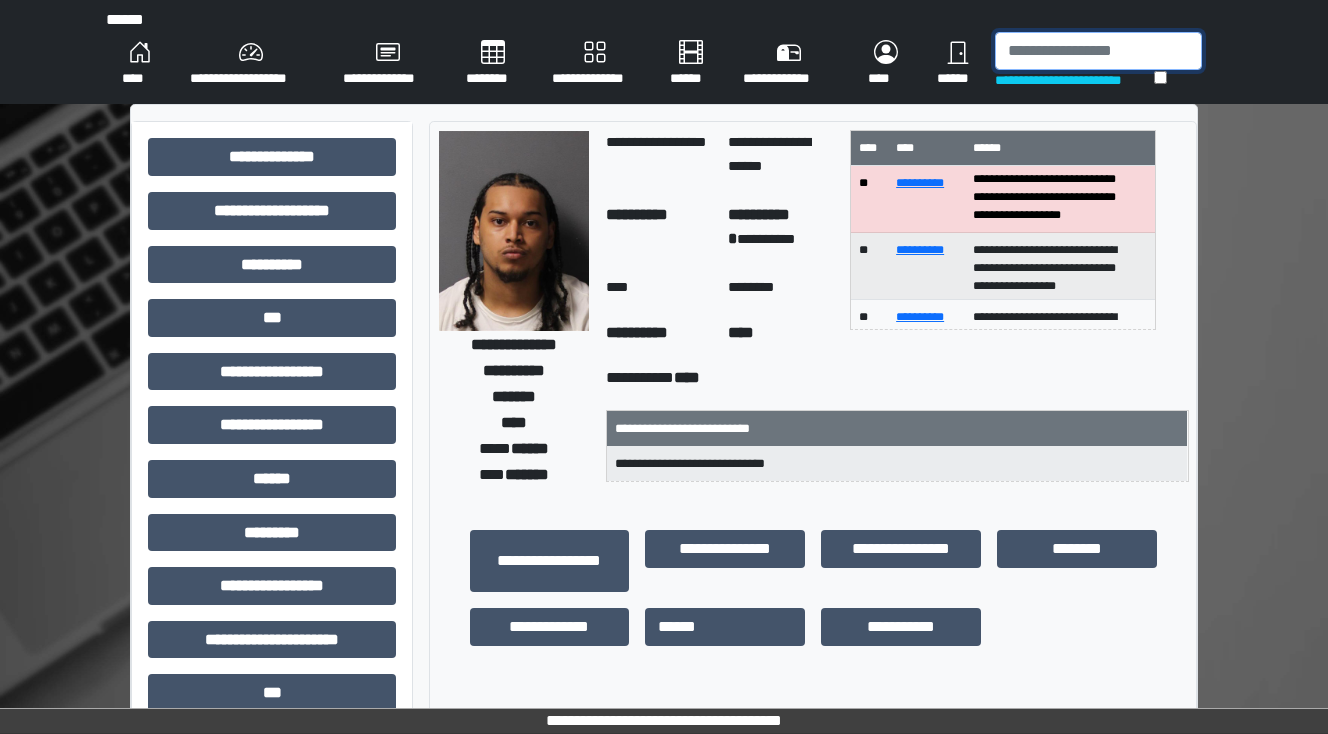 click at bounding box center [1098, 51] 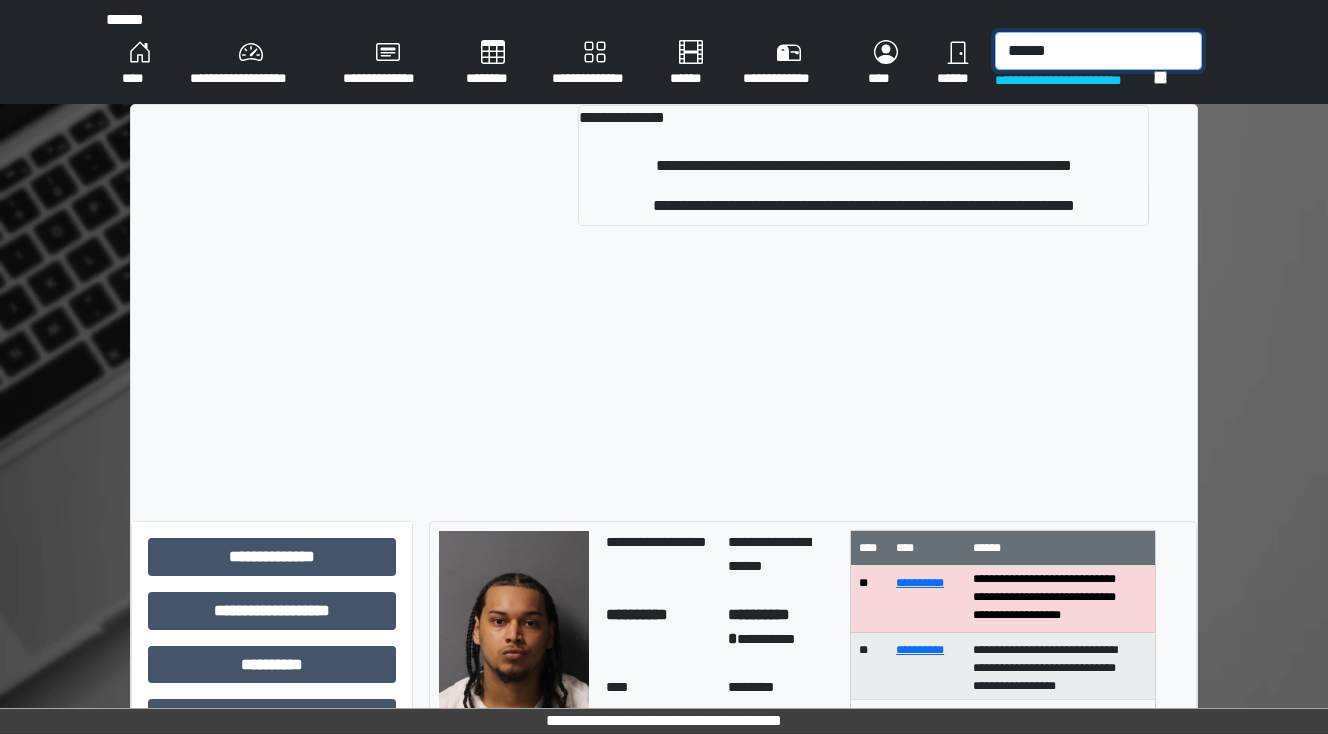 type on "******" 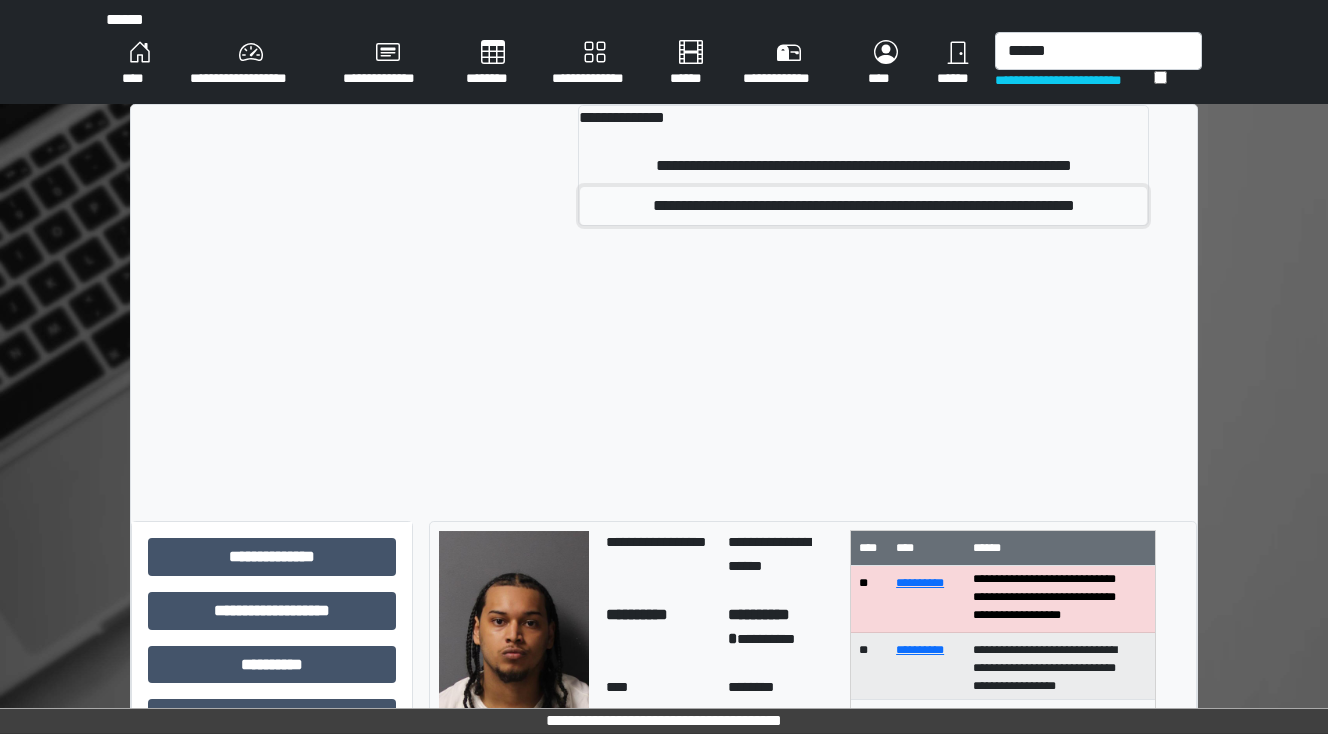 click on "**********" at bounding box center (864, 206) 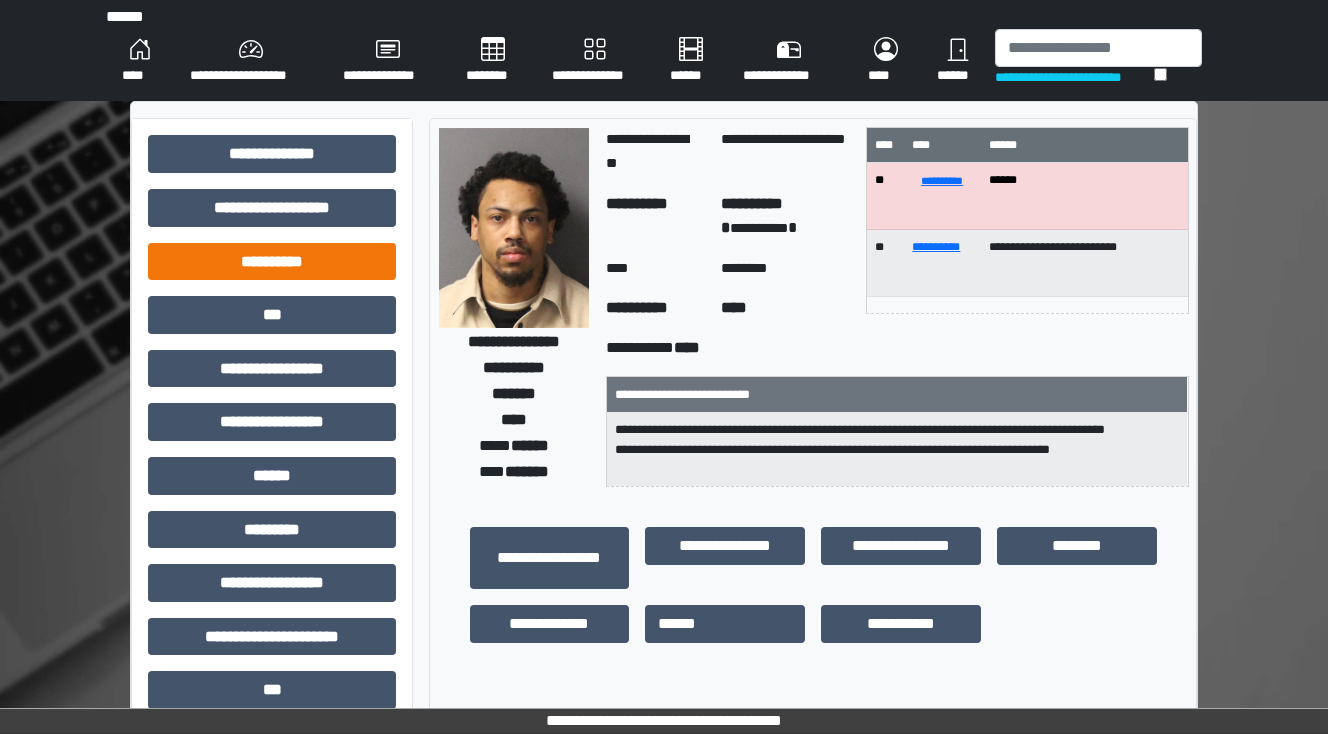 scroll, scrollTop: 0, scrollLeft: 0, axis: both 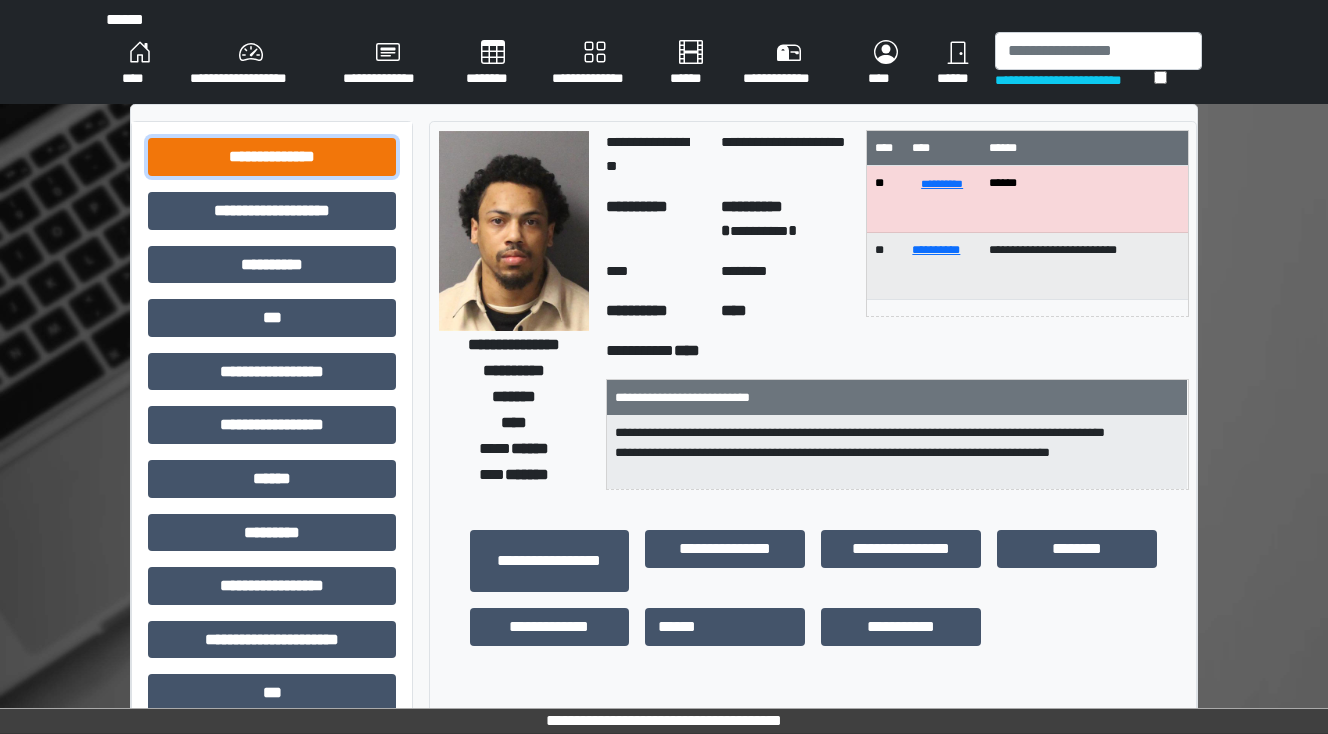 click on "**********" at bounding box center [272, 157] 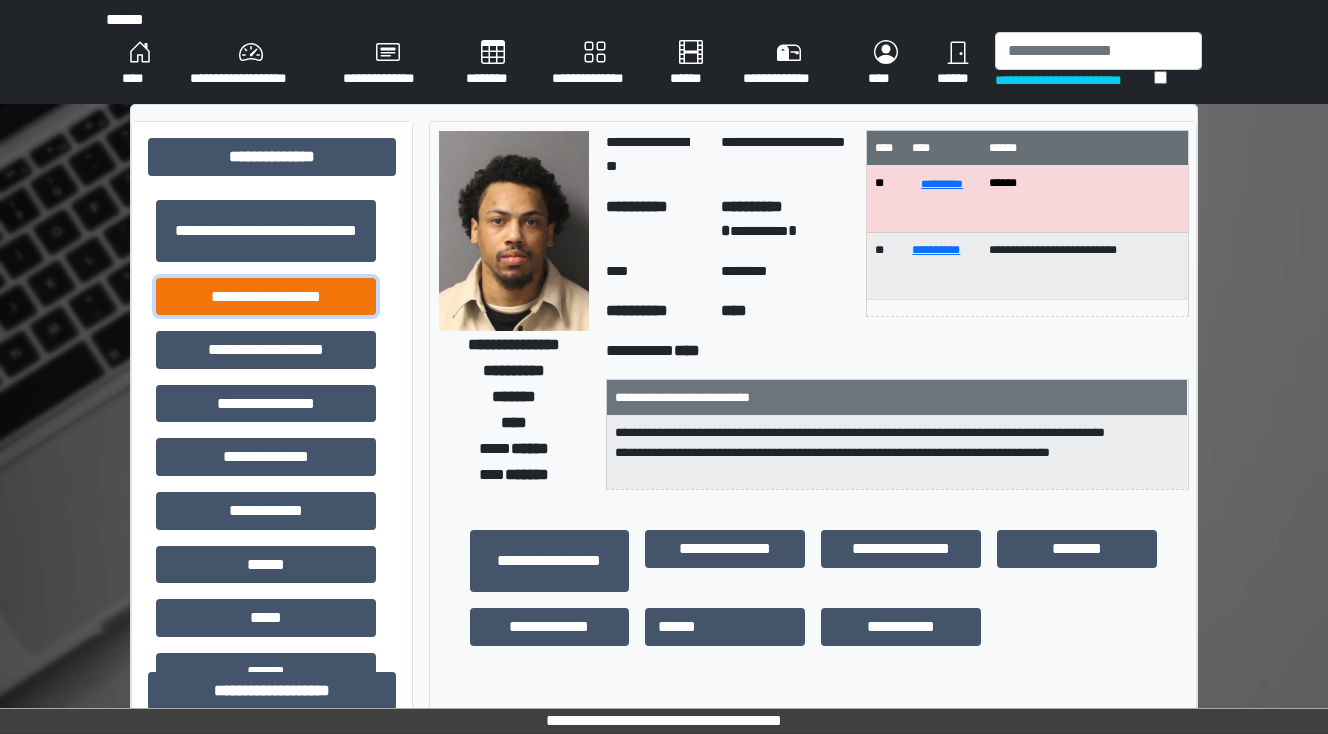 click on "**********" at bounding box center [266, 297] 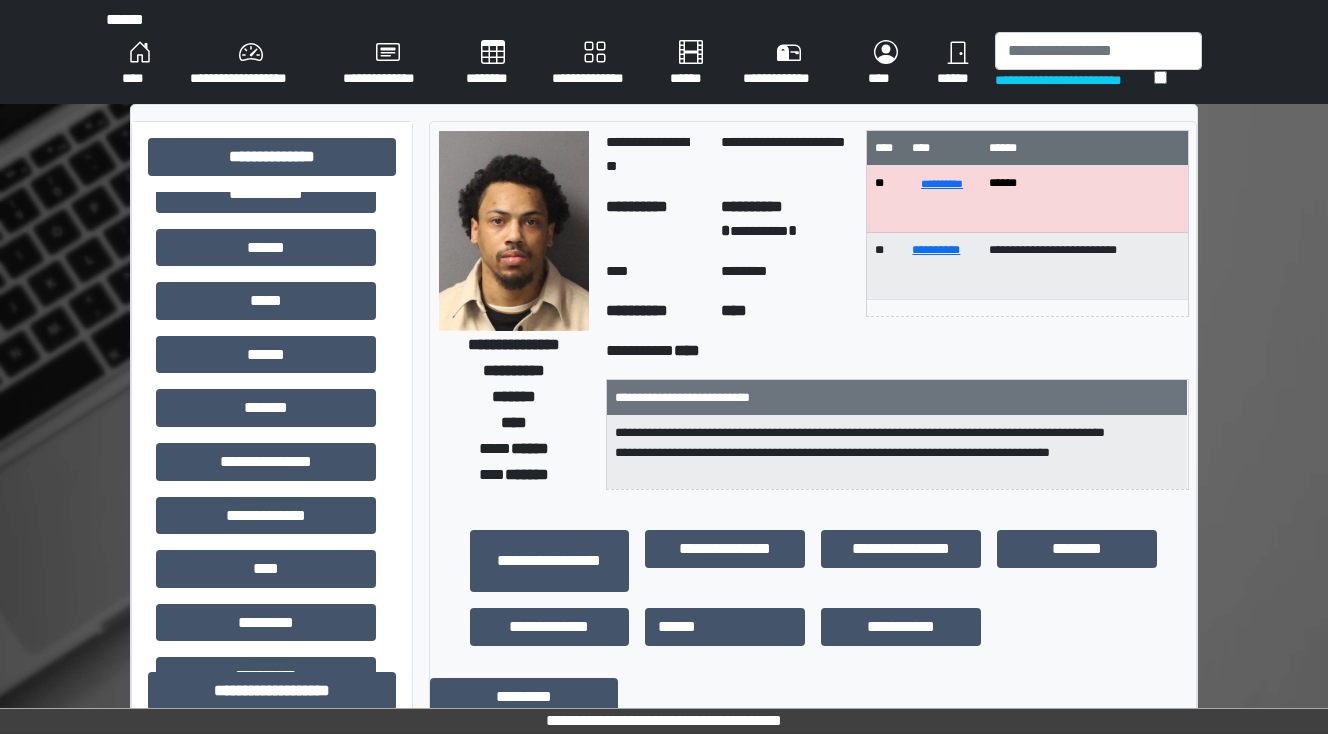 scroll, scrollTop: 320, scrollLeft: 0, axis: vertical 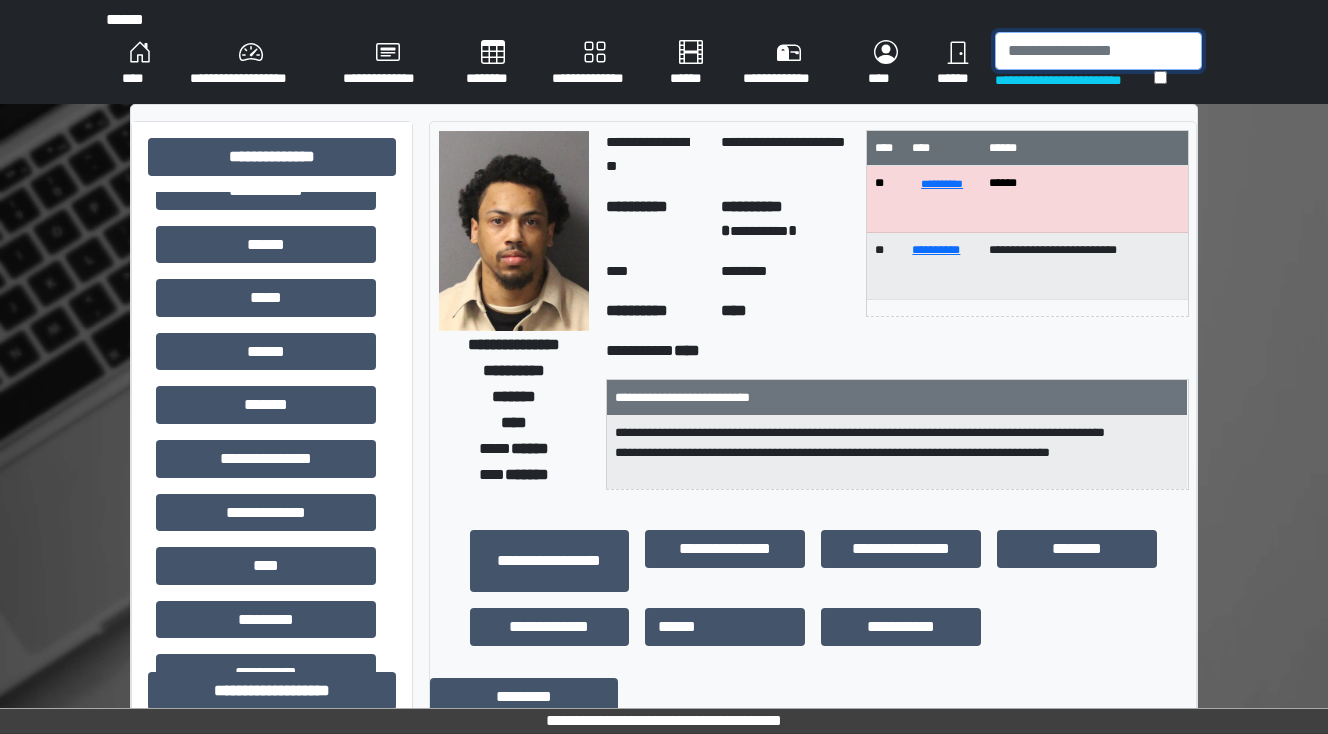 click at bounding box center [1098, 51] 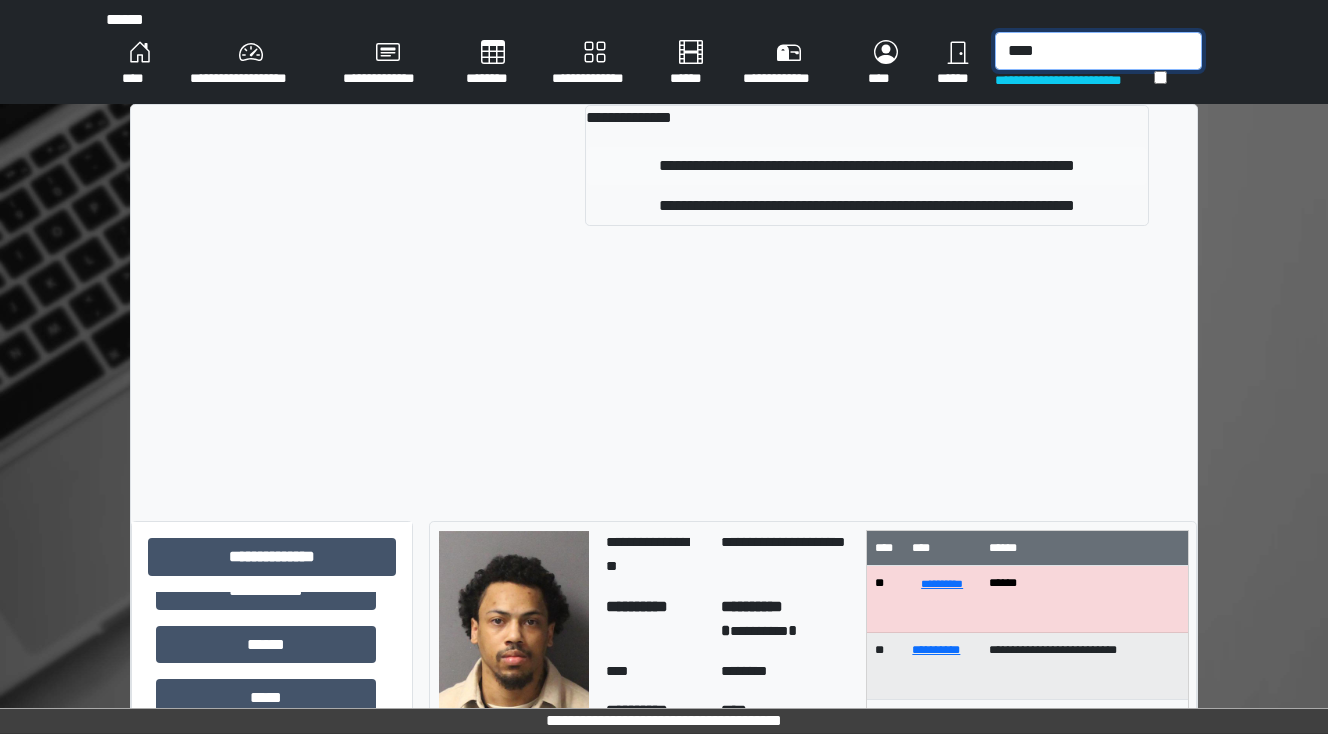 type on "****" 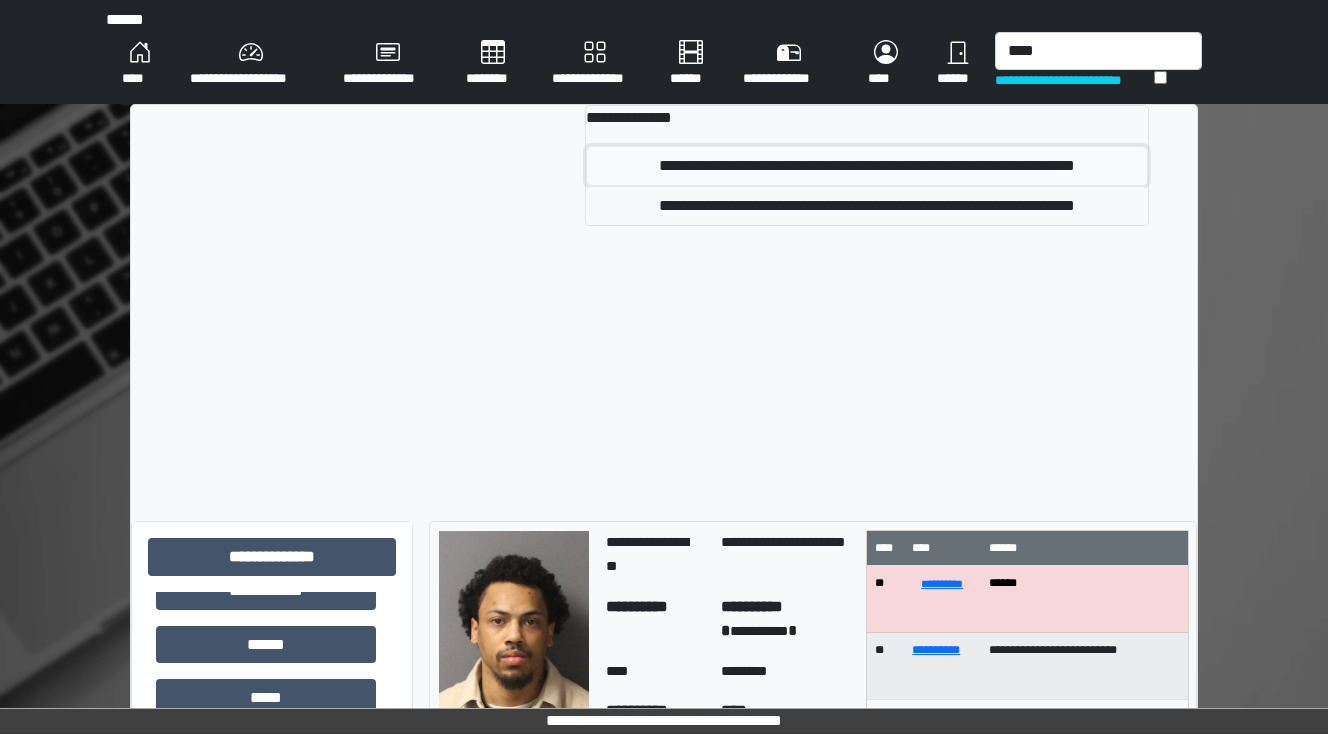 click on "**********" at bounding box center (867, 166) 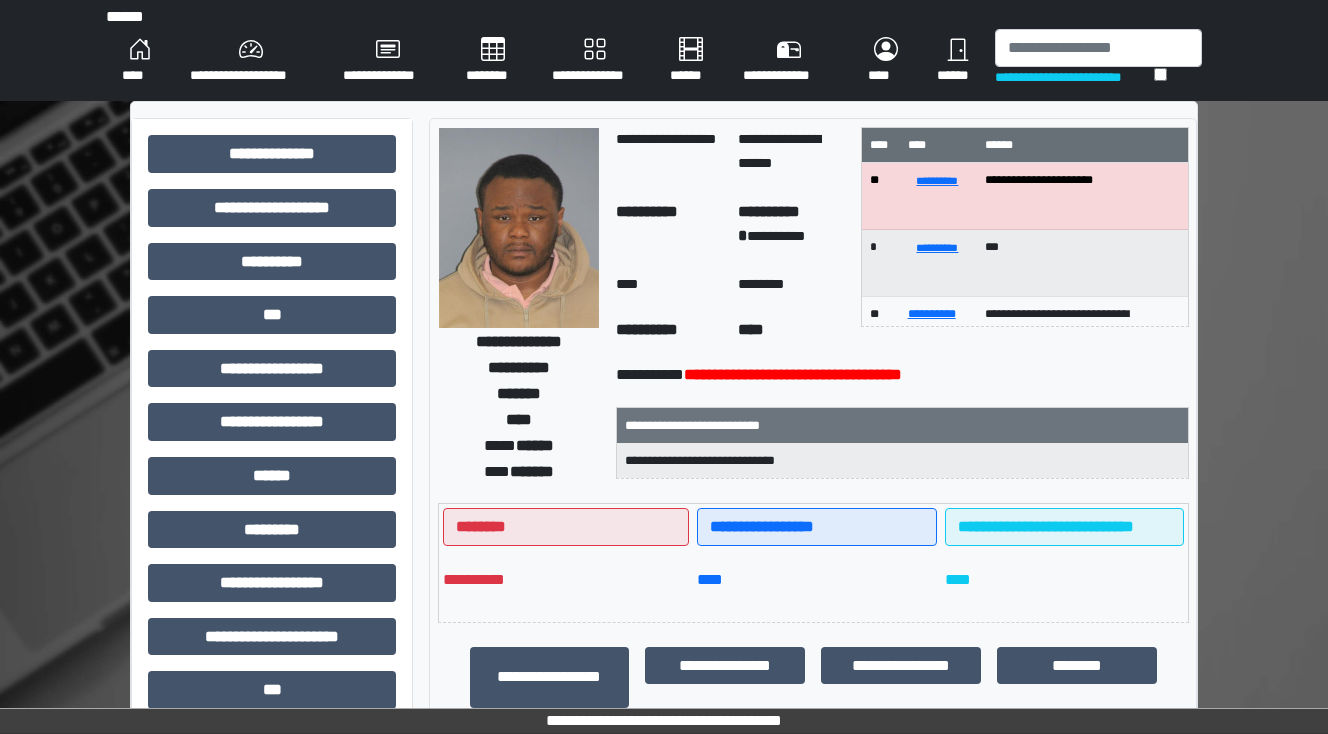 scroll, scrollTop: 0, scrollLeft: 0, axis: both 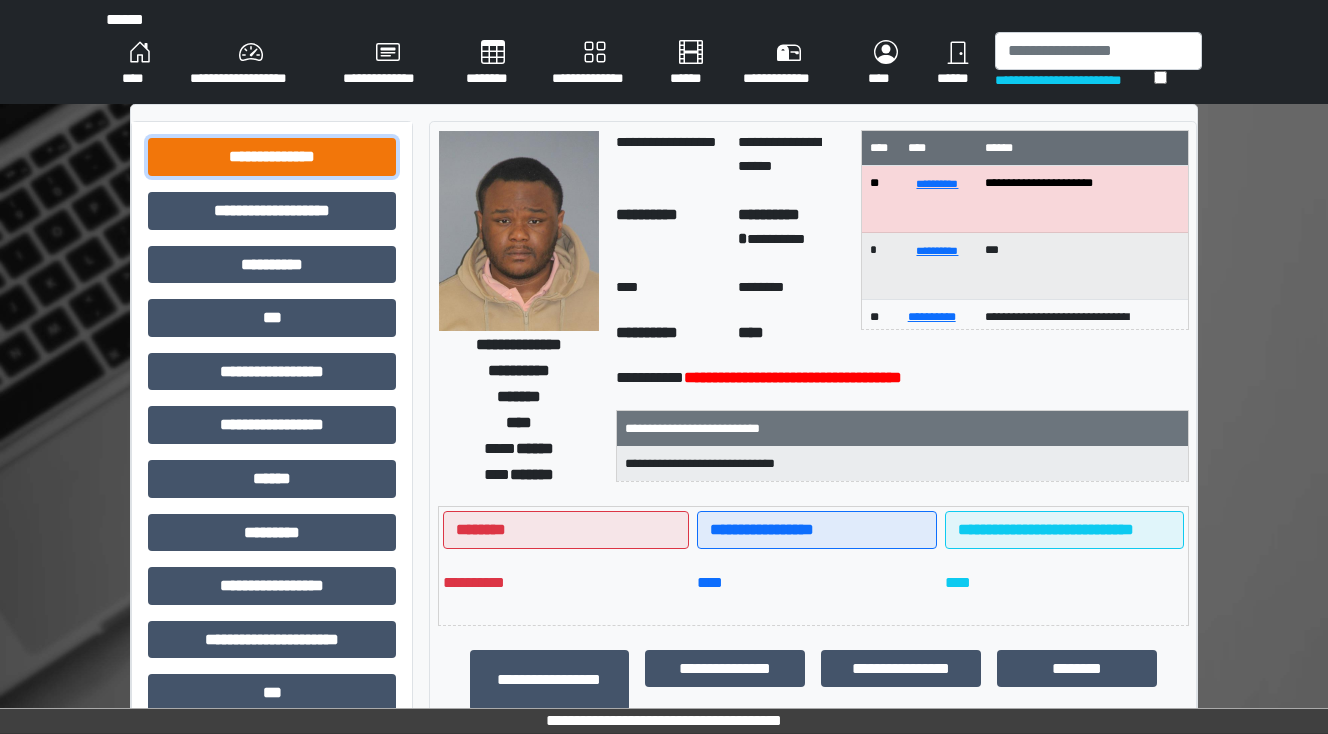 click on "**********" at bounding box center [272, 157] 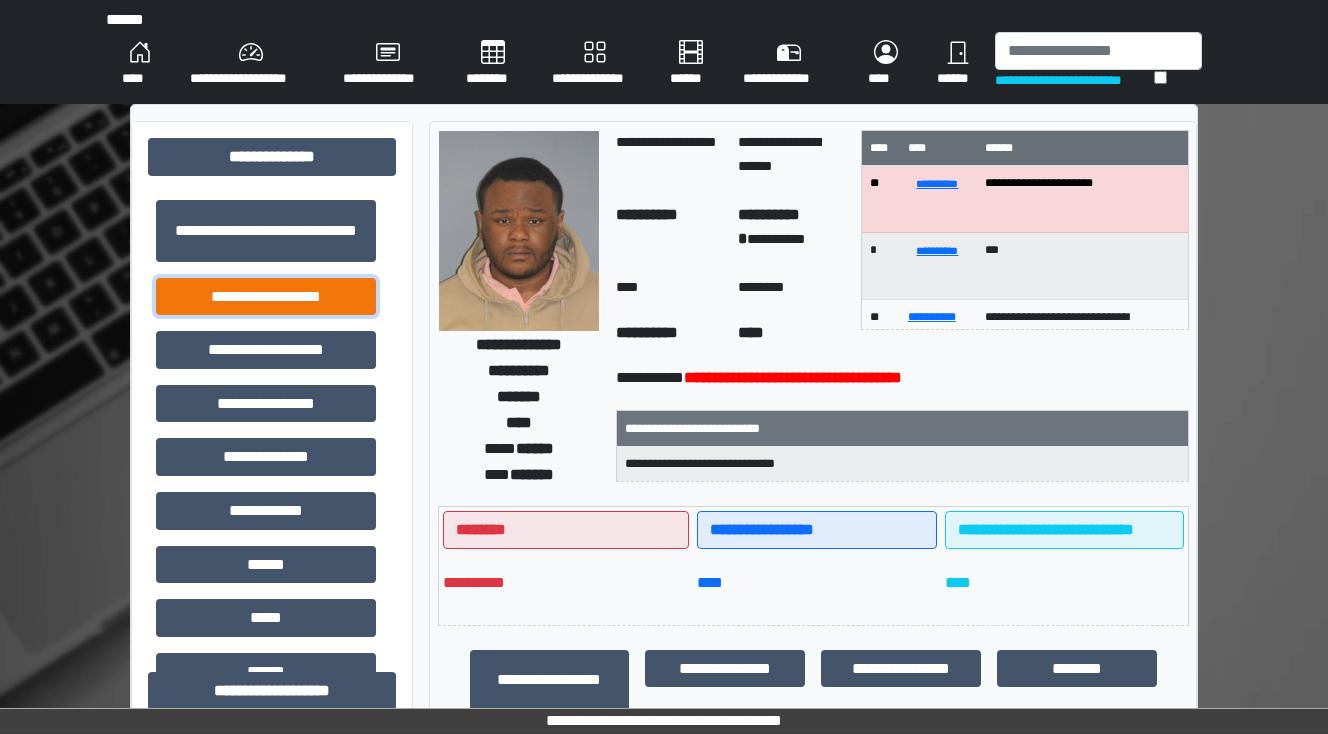click on "**********" at bounding box center [266, 297] 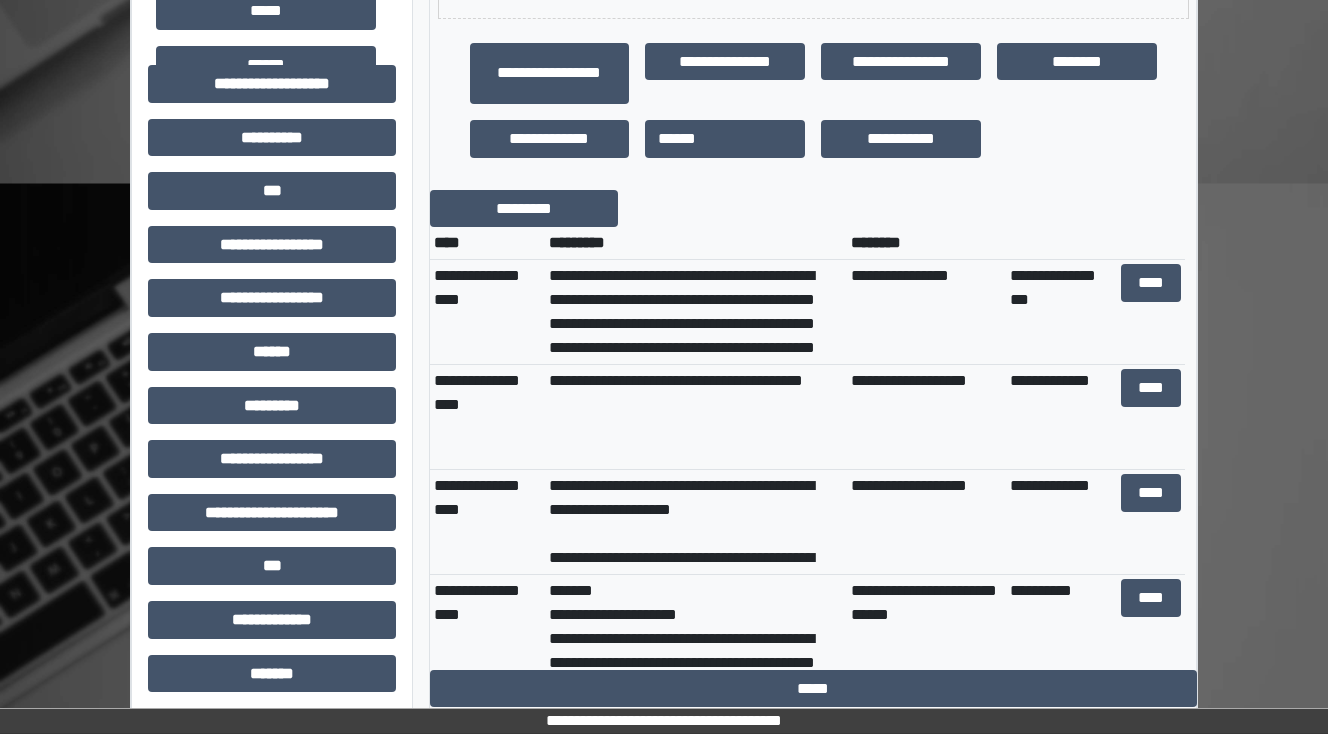 scroll, scrollTop: 640, scrollLeft: 0, axis: vertical 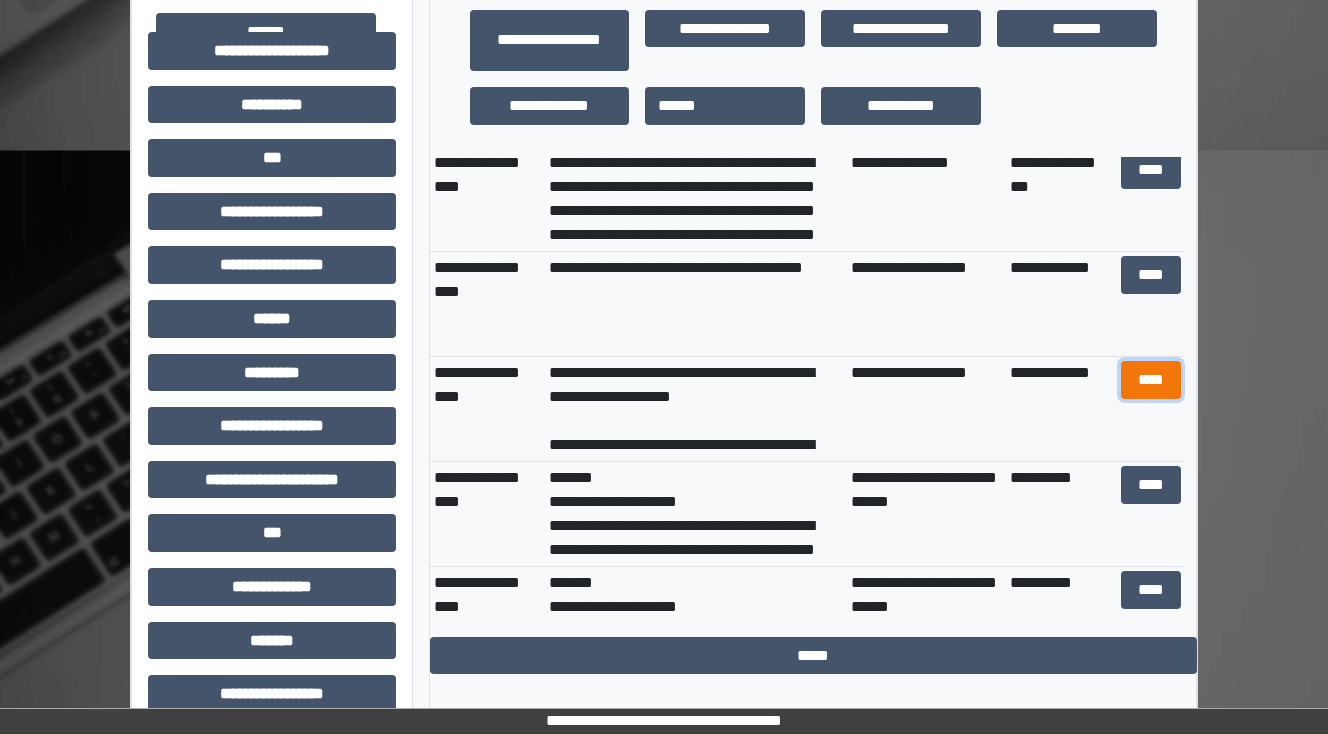 click on "****" at bounding box center (1150, 380) 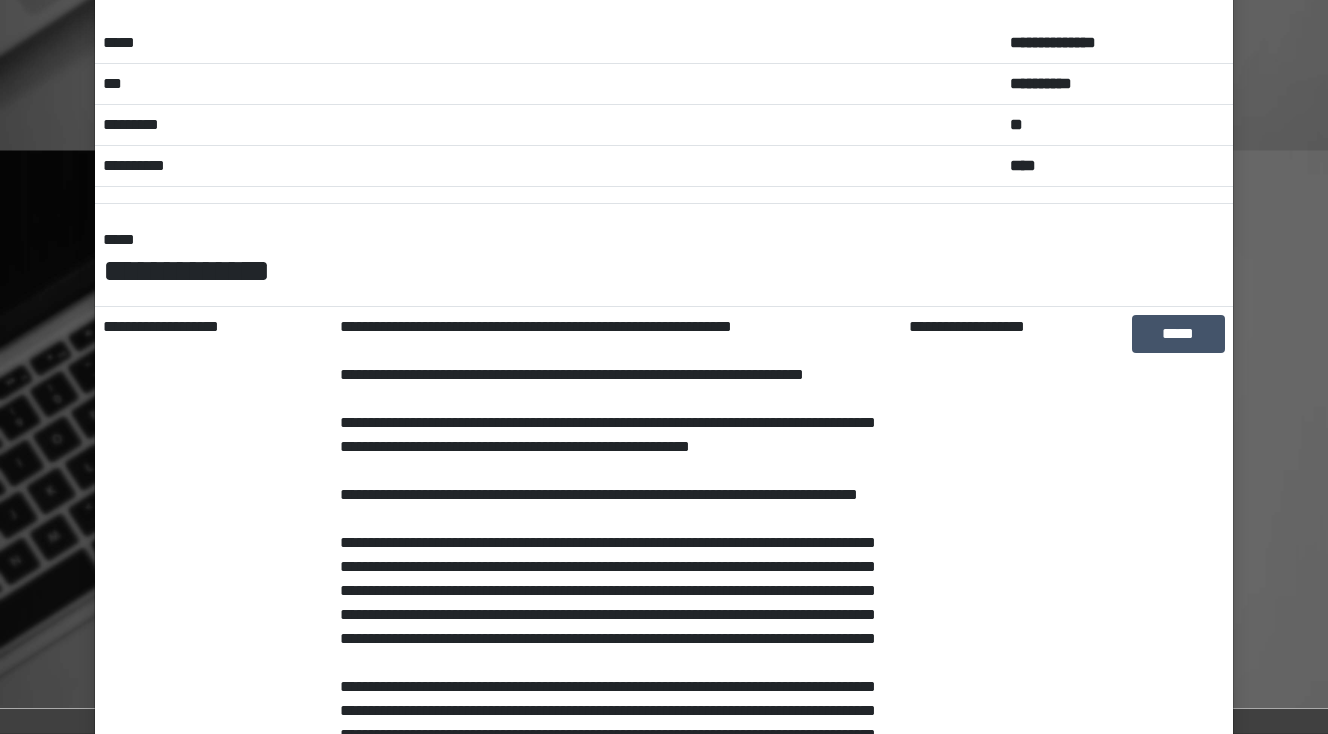 scroll, scrollTop: 0, scrollLeft: 0, axis: both 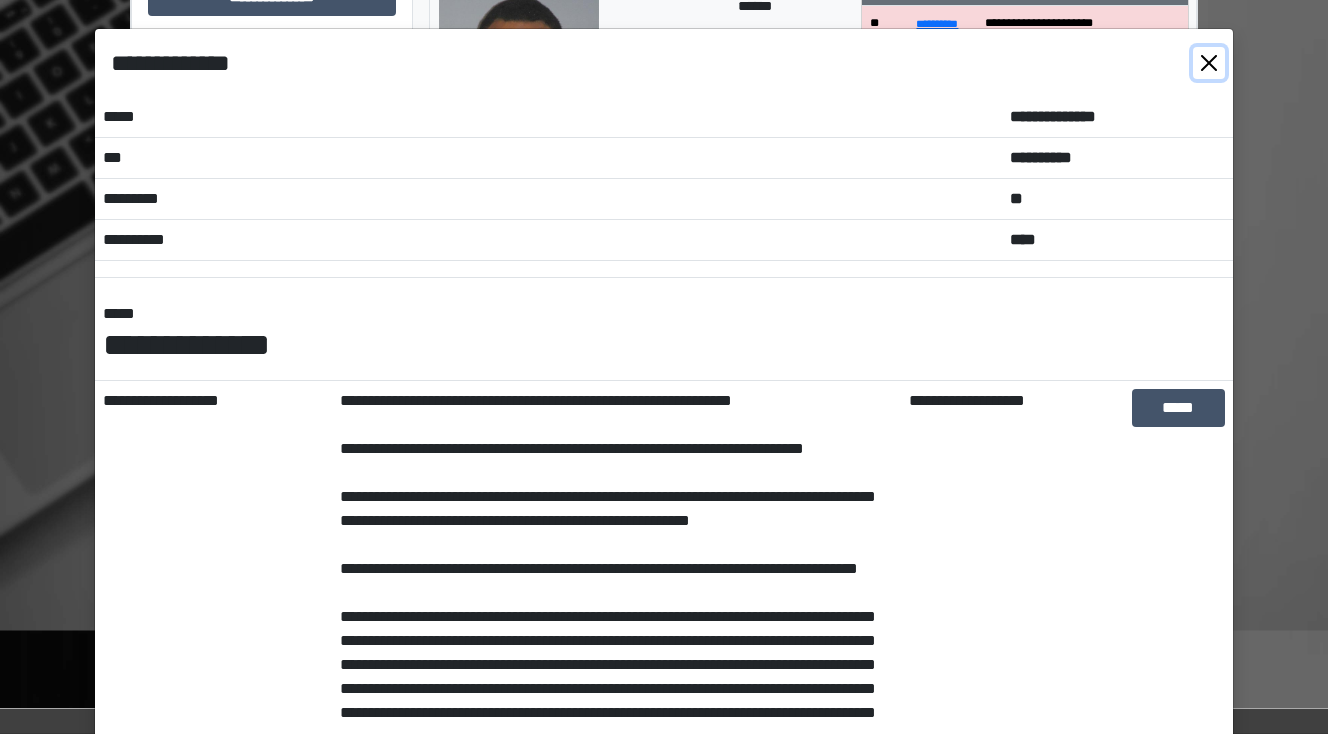 click at bounding box center (1209, 63) 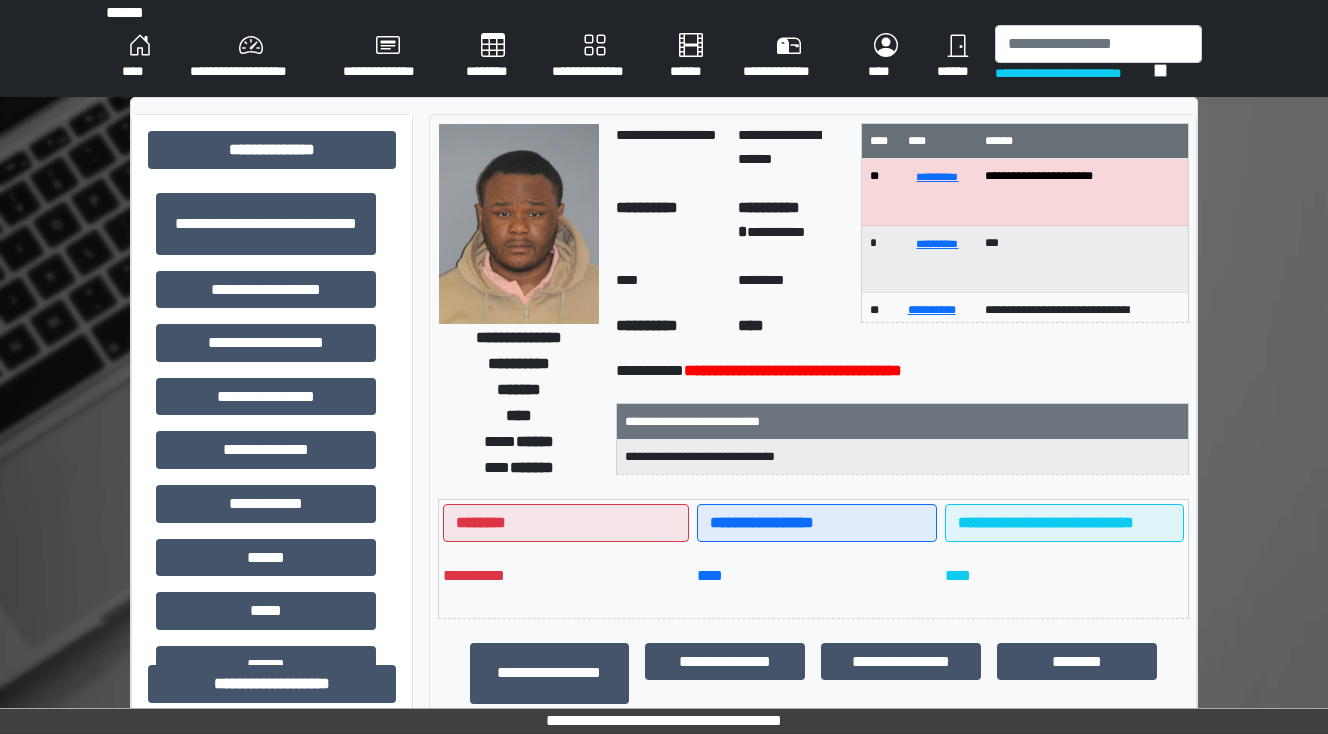 scroll, scrollTop: 0, scrollLeft: 0, axis: both 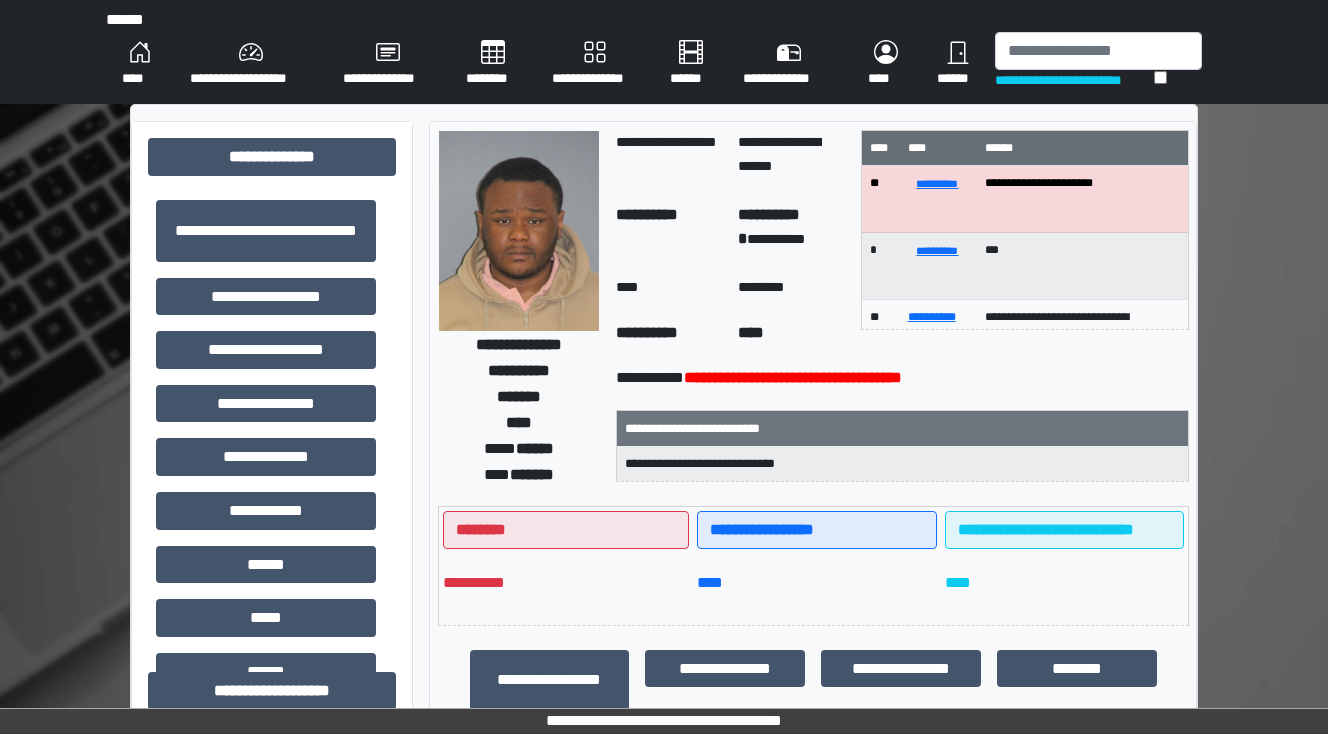 click on "**********" at bounding box center (1074, 80) 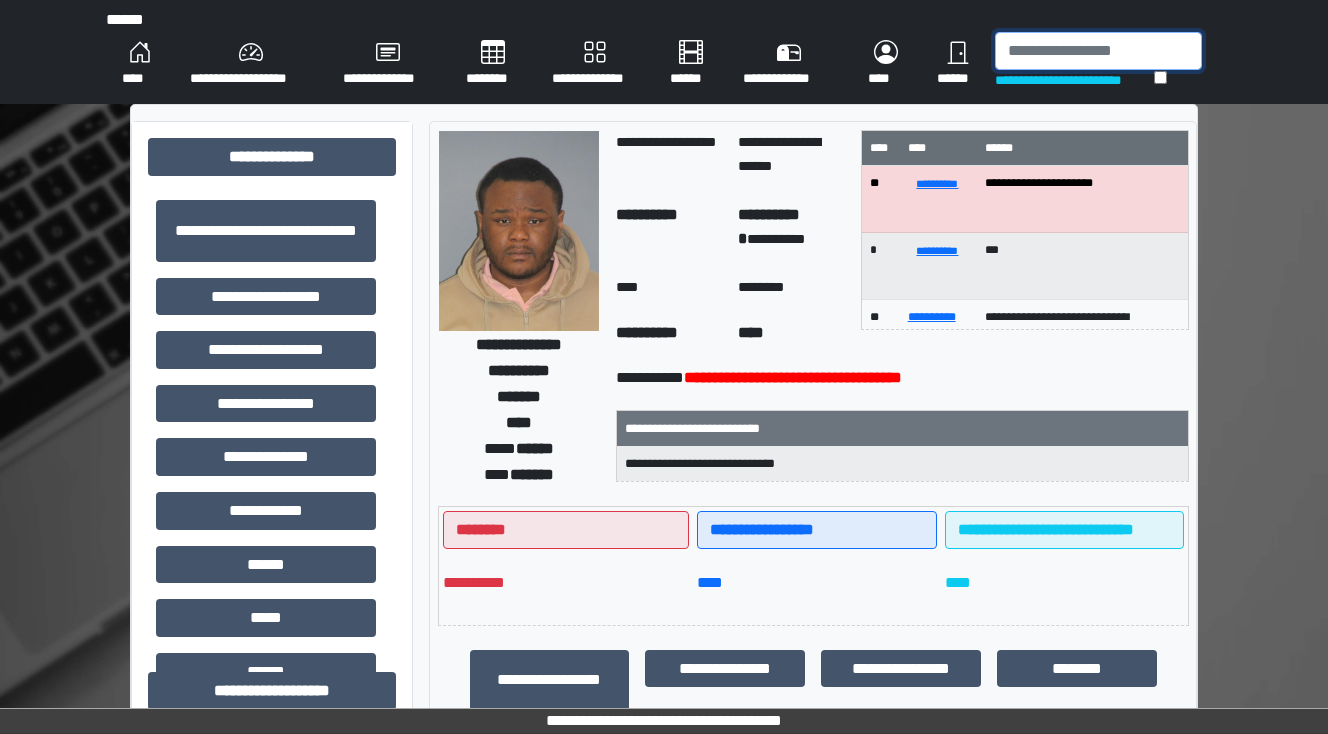 click at bounding box center (1098, 51) 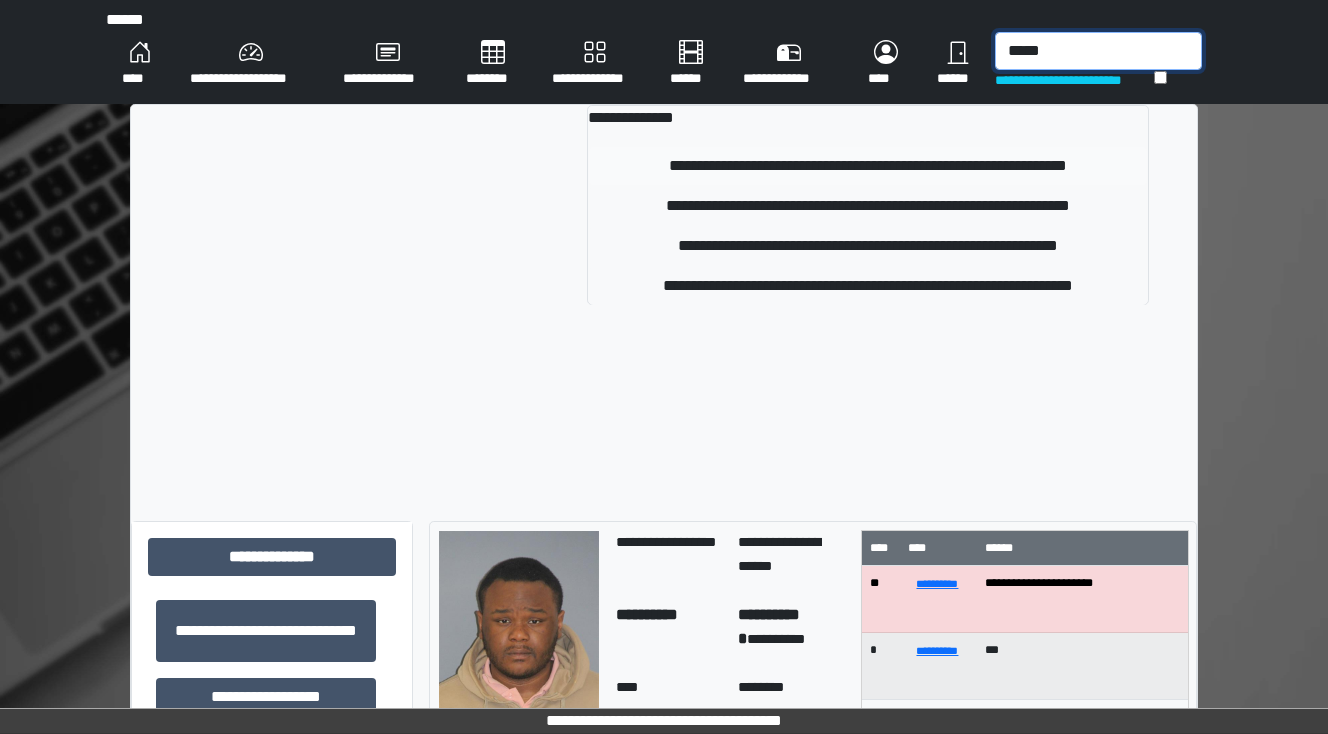 type on "*****" 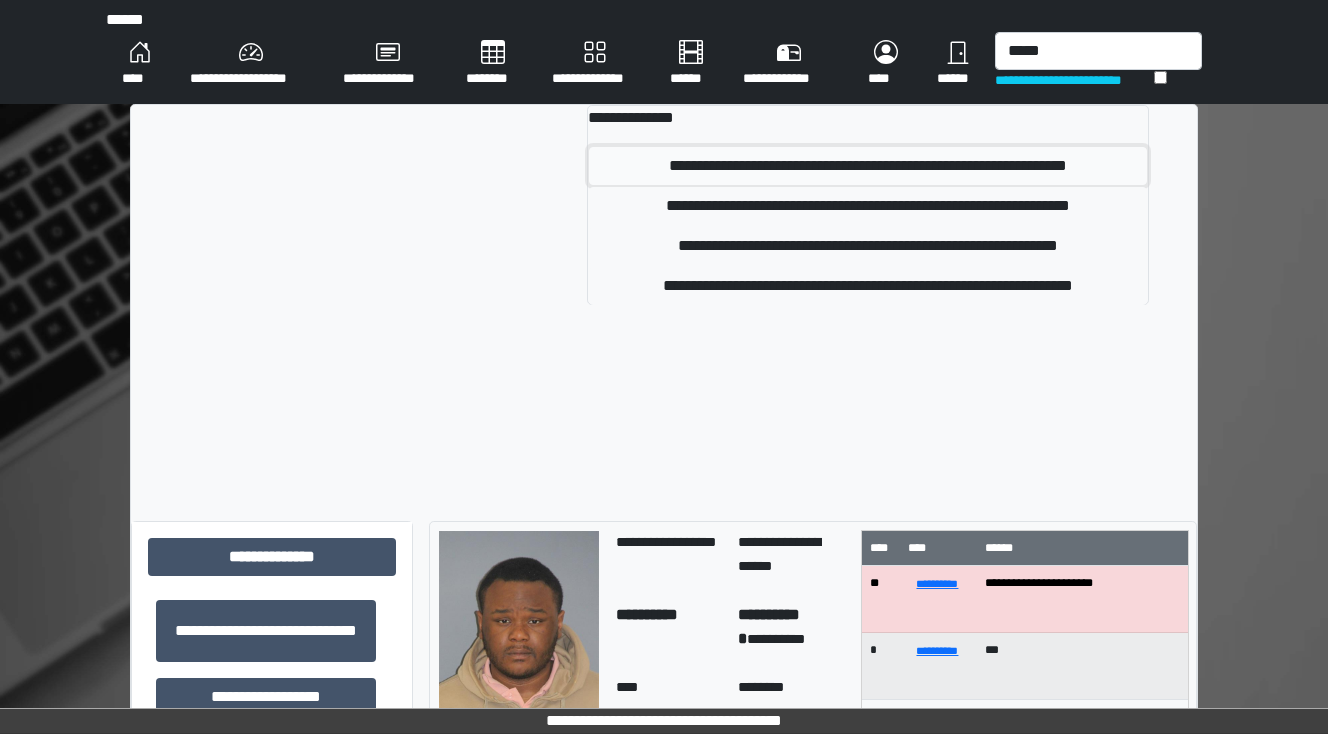 click on "**********" at bounding box center (868, 166) 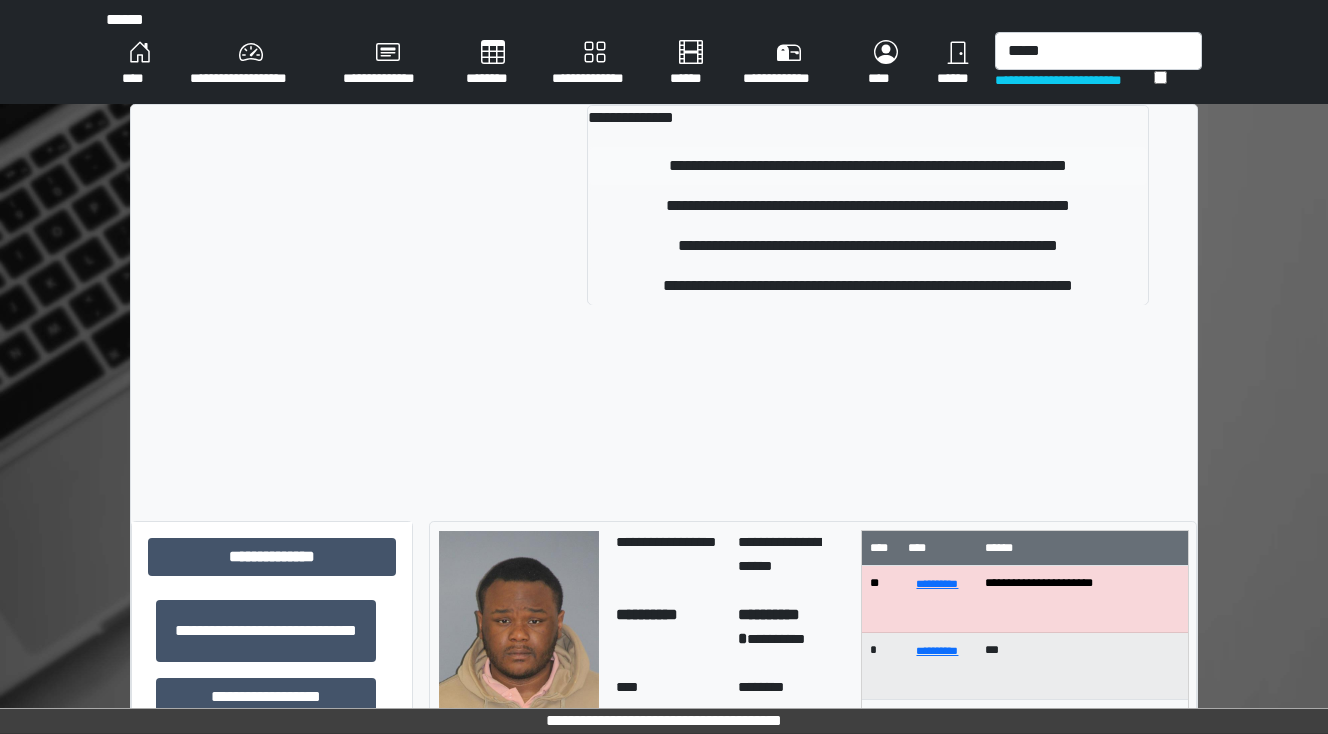 type 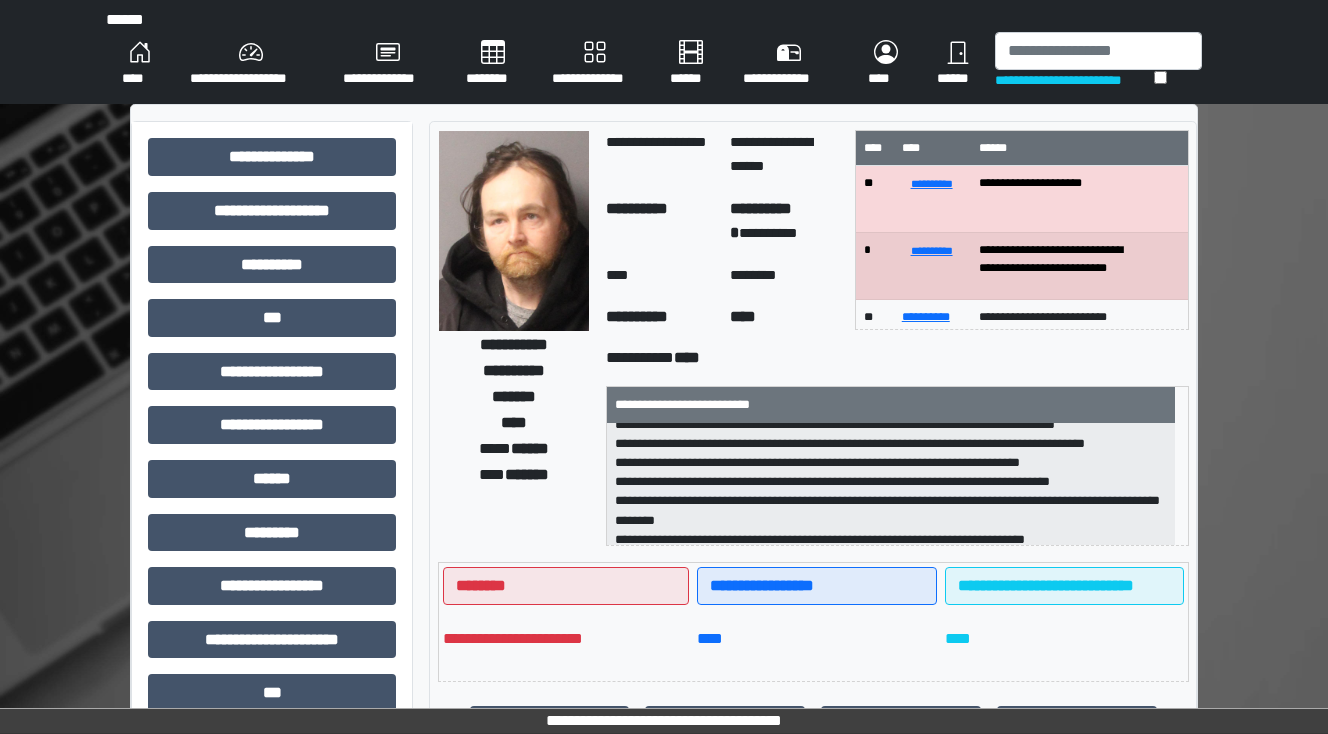scroll, scrollTop: 64, scrollLeft: 0, axis: vertical 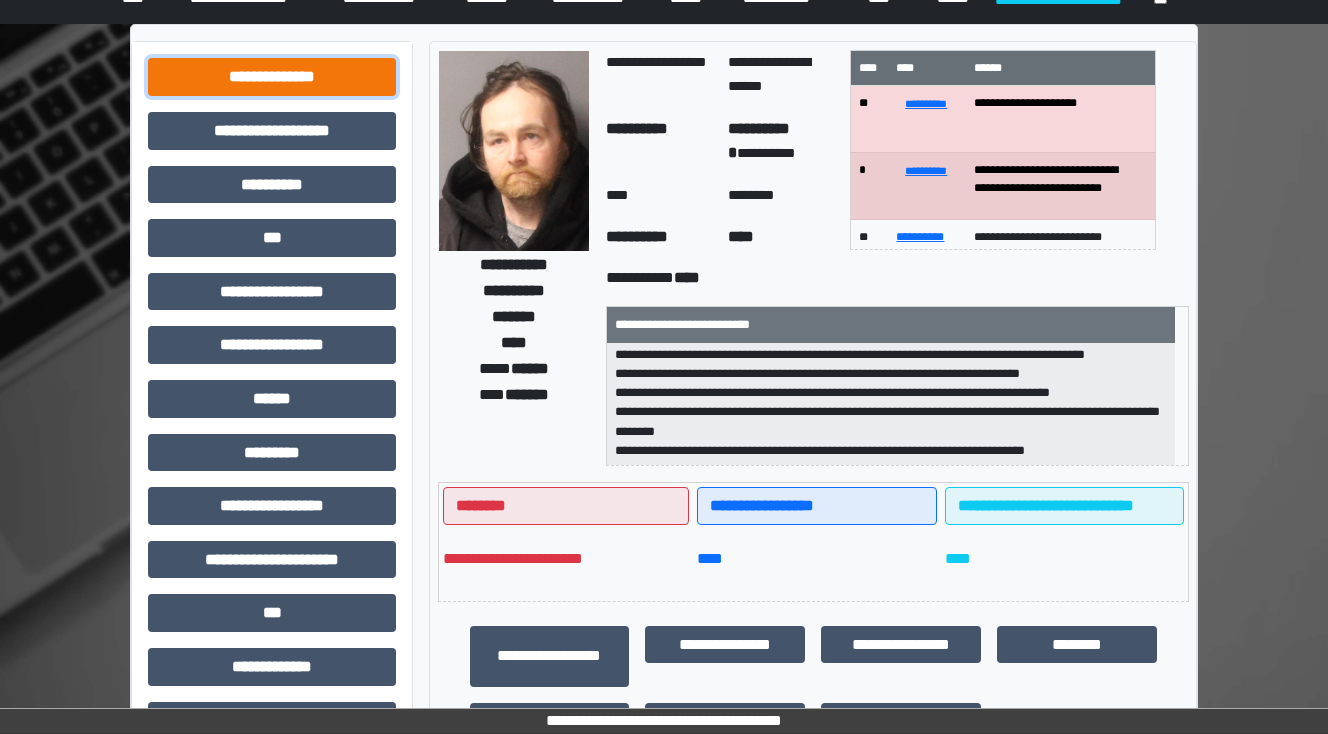 drag, startPoint x: 211, startPoint y: 72, endPoint x: 214, endPoint y: 88, distance: 16.27882 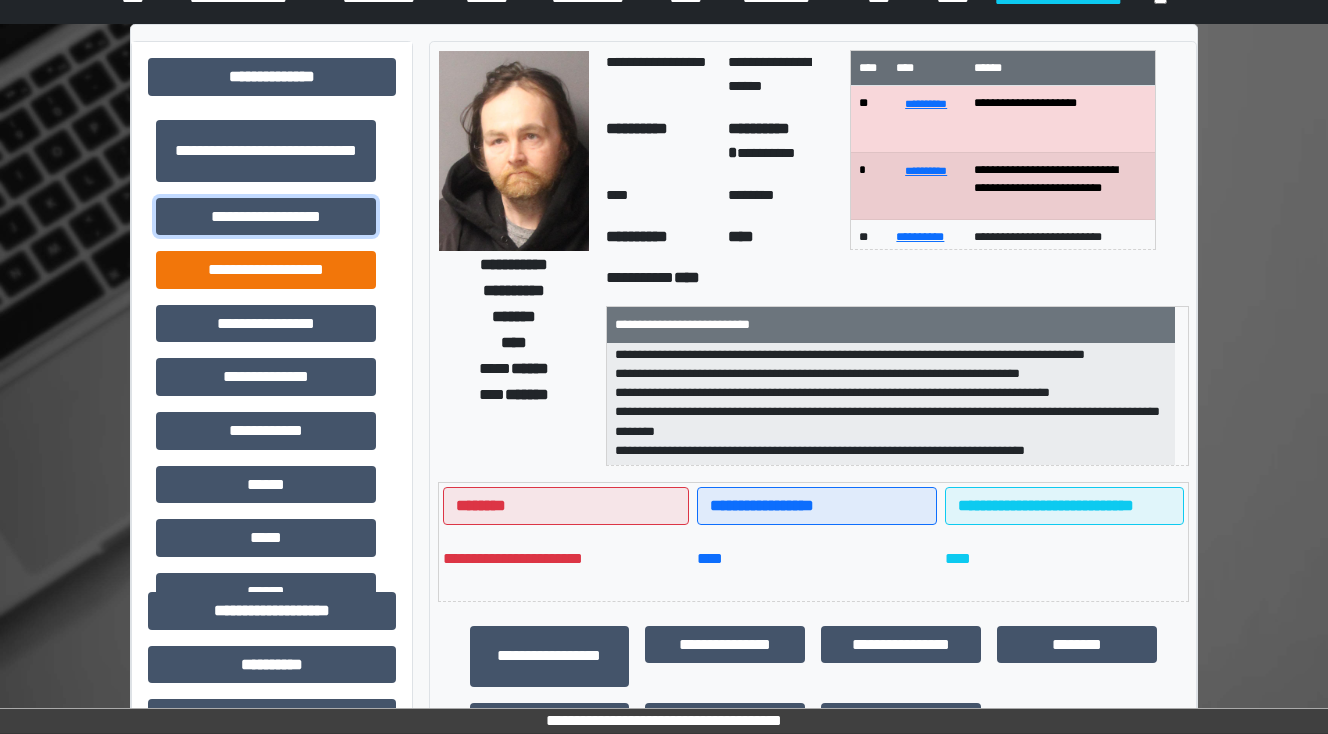 drag, startPoint x: 240, startPoint y: 220, endPoint x: 370, endPoint y: 287, distance: 146.24979 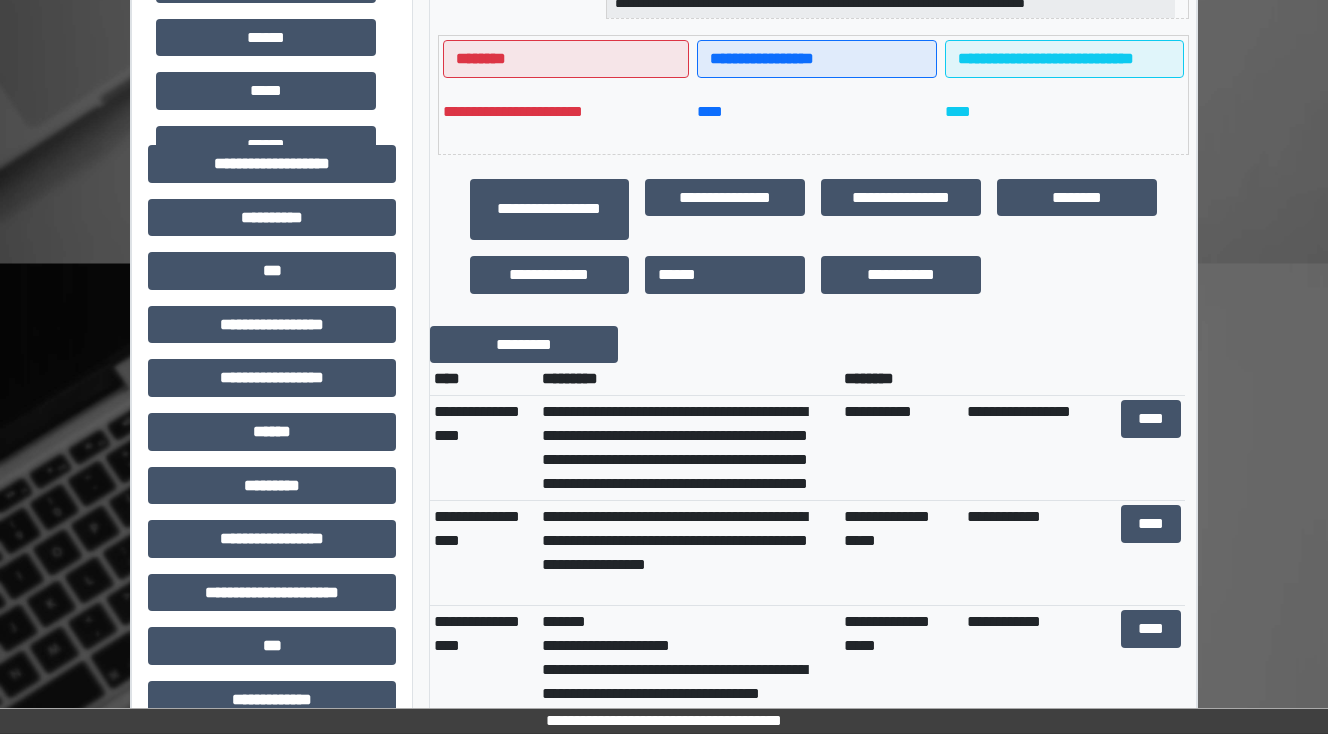 scroll, scrollTop: 560, scrollLeft: 0, axis: vertical 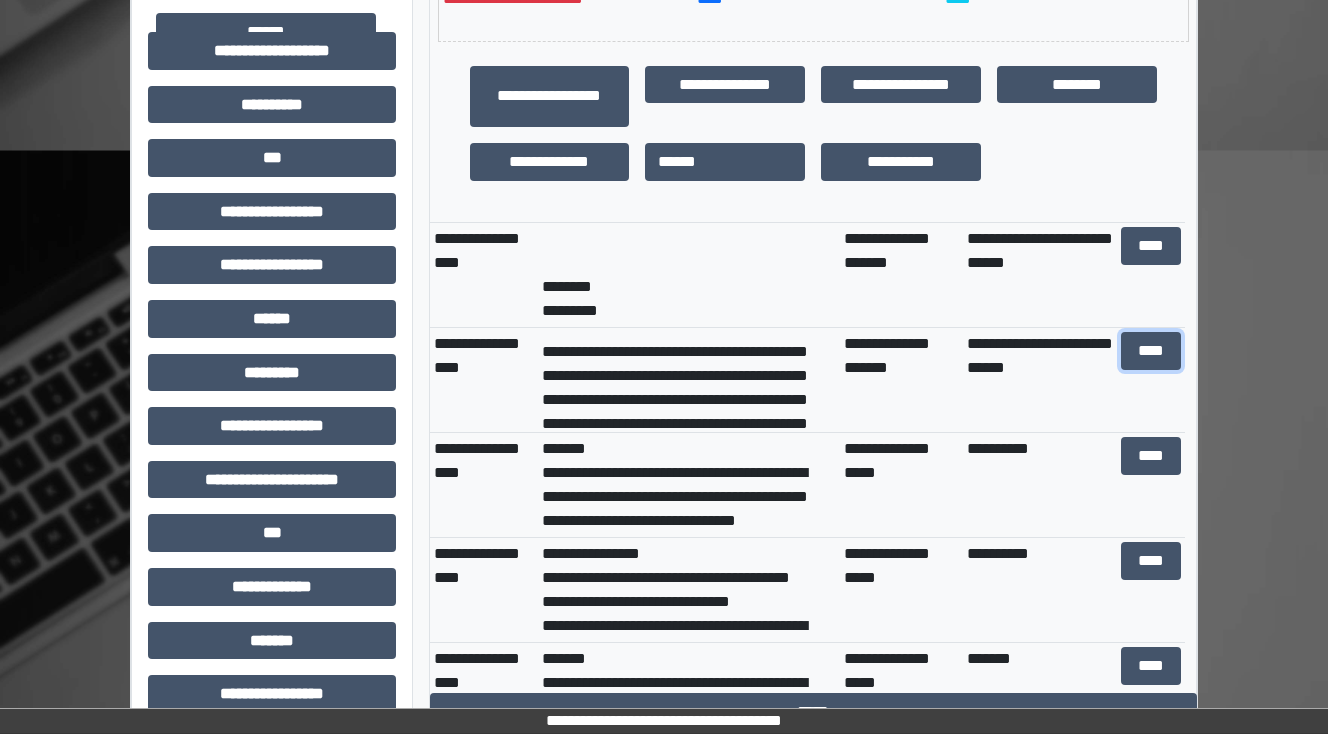 click on "****" at bounding box center (1150, 351) 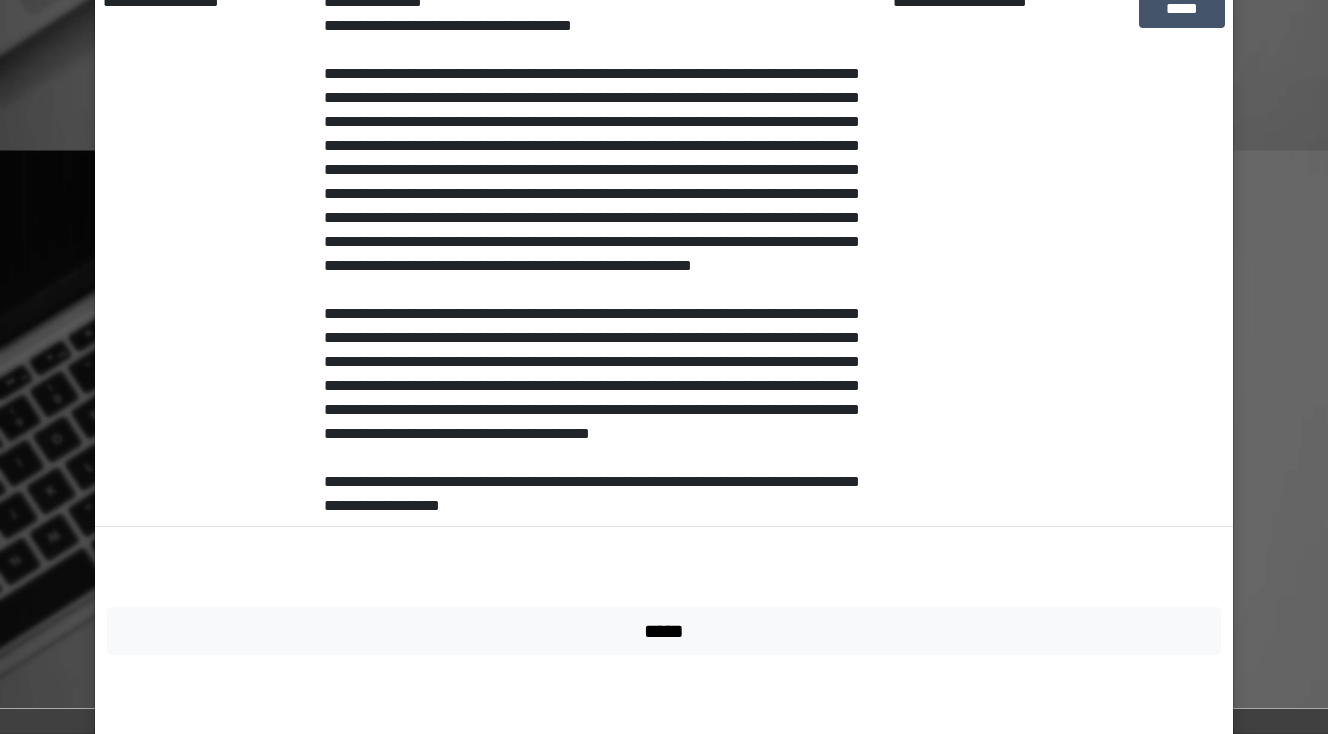 scroll, scrollTop: 400, scrollLeft: 0, axis: vertical 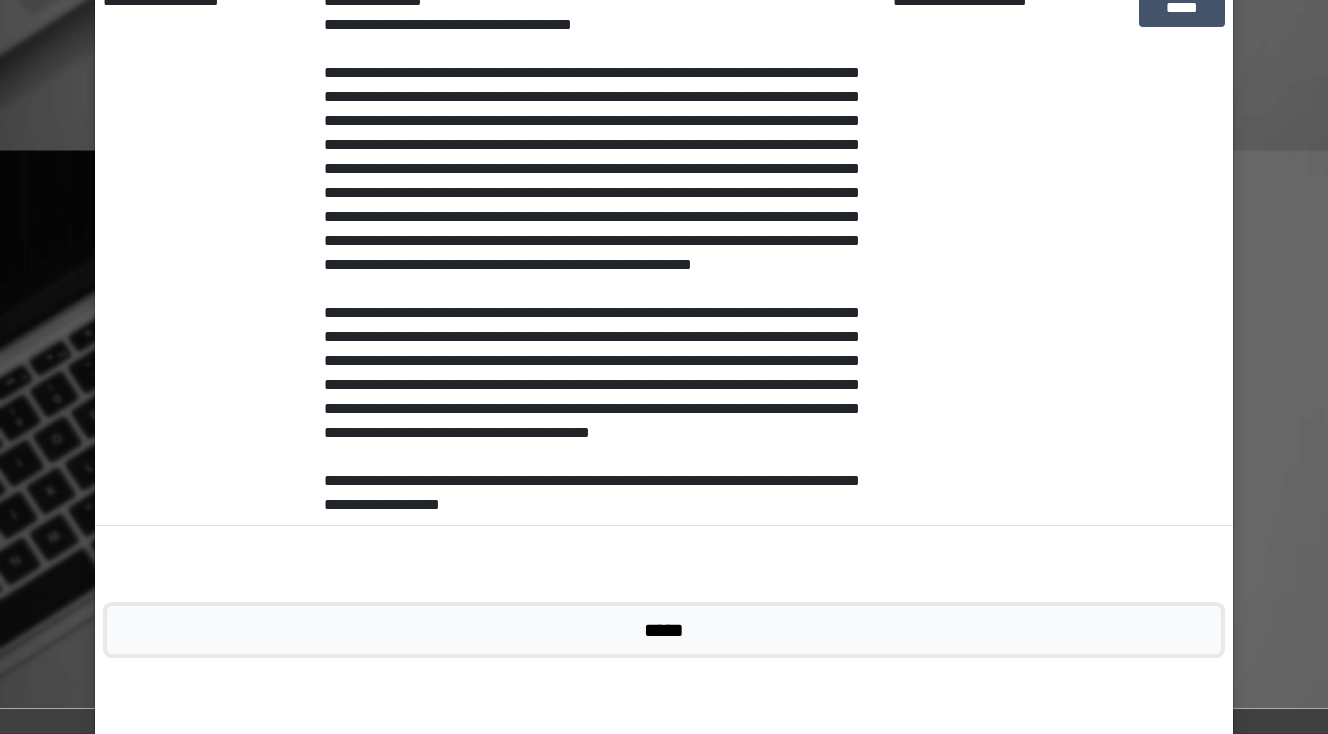 click on "*****" at bounding box center [664, 630] 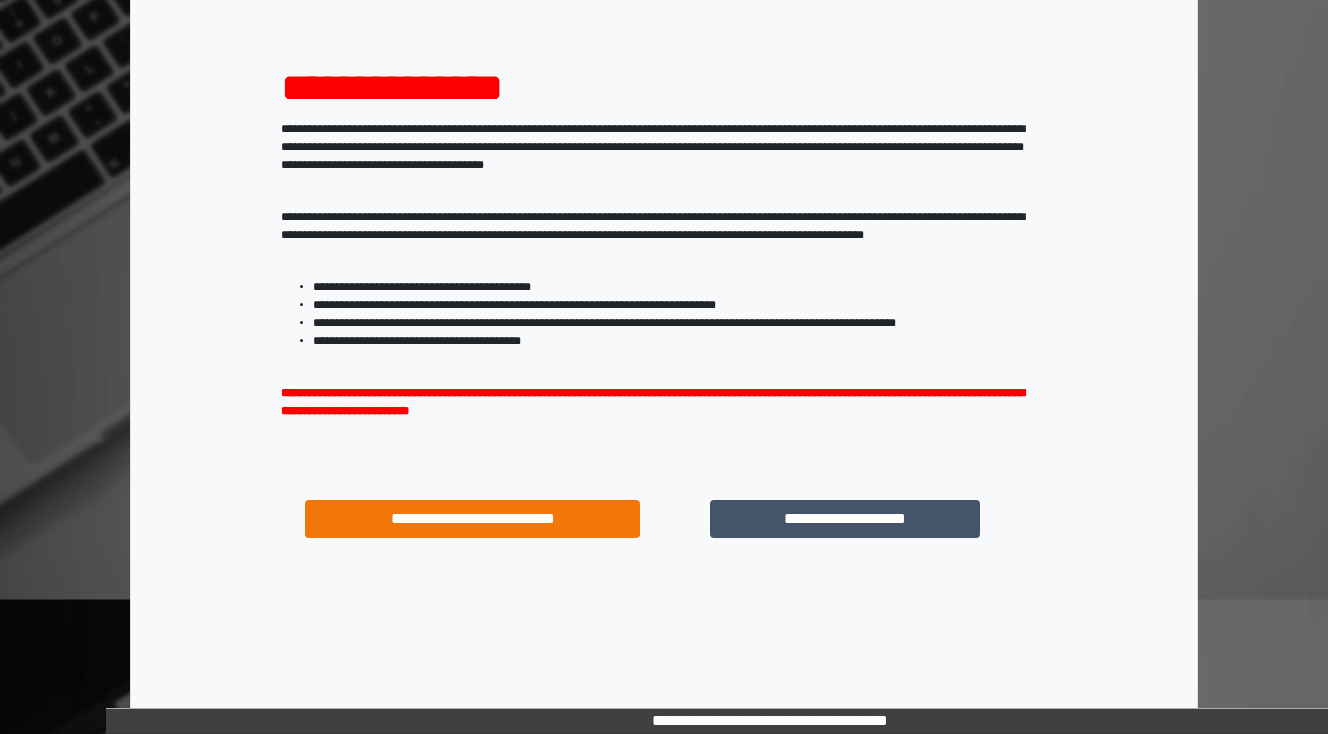 scroll, scrollTop: 193, scrollLeft: 0, axis: vertical 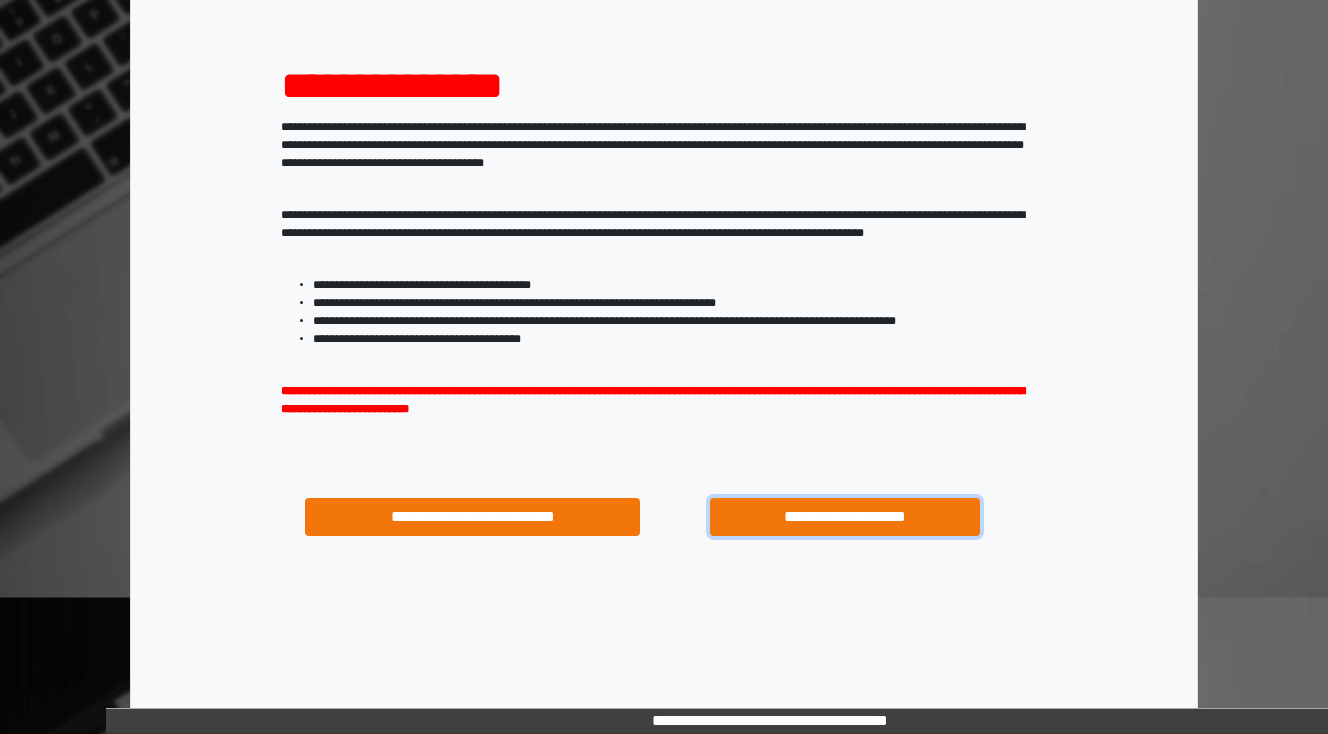 click on "**********" at bounding box center (844, 517) 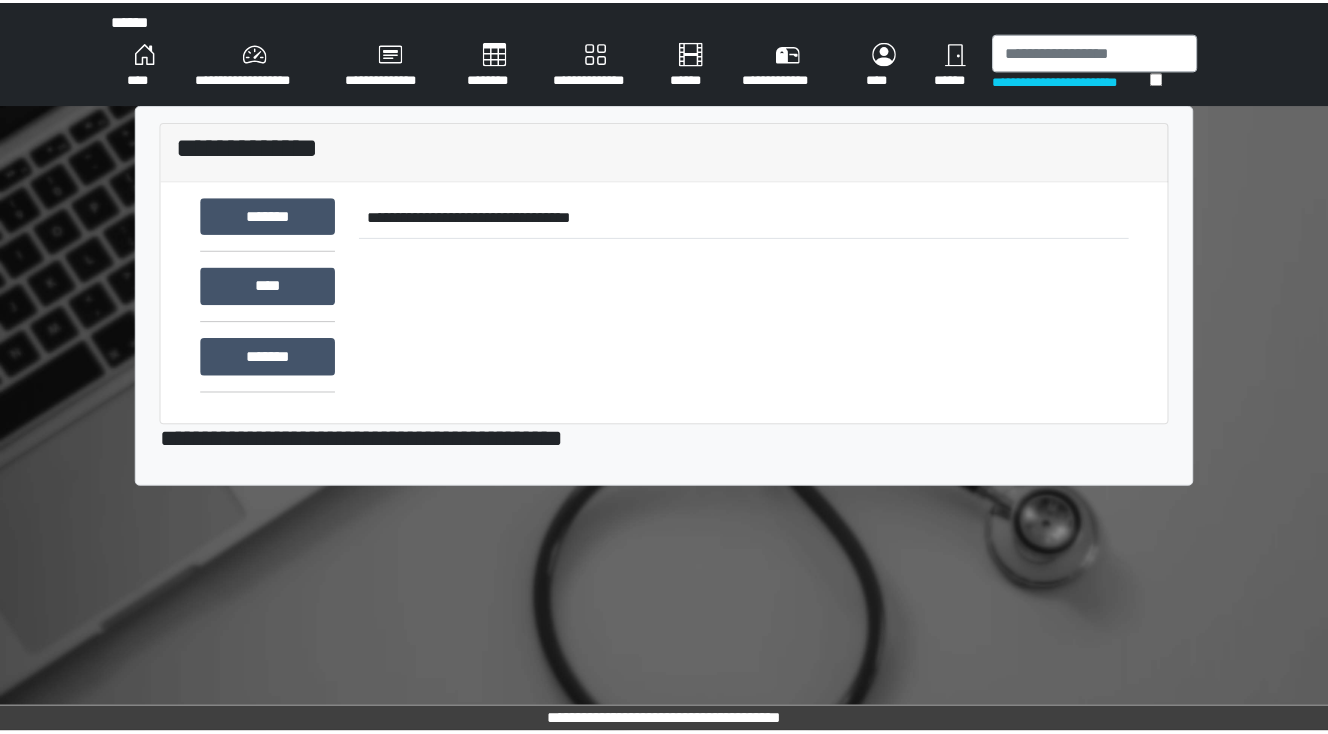 scroll, scrollTop: 0, scrollLeft: 0, axis: both 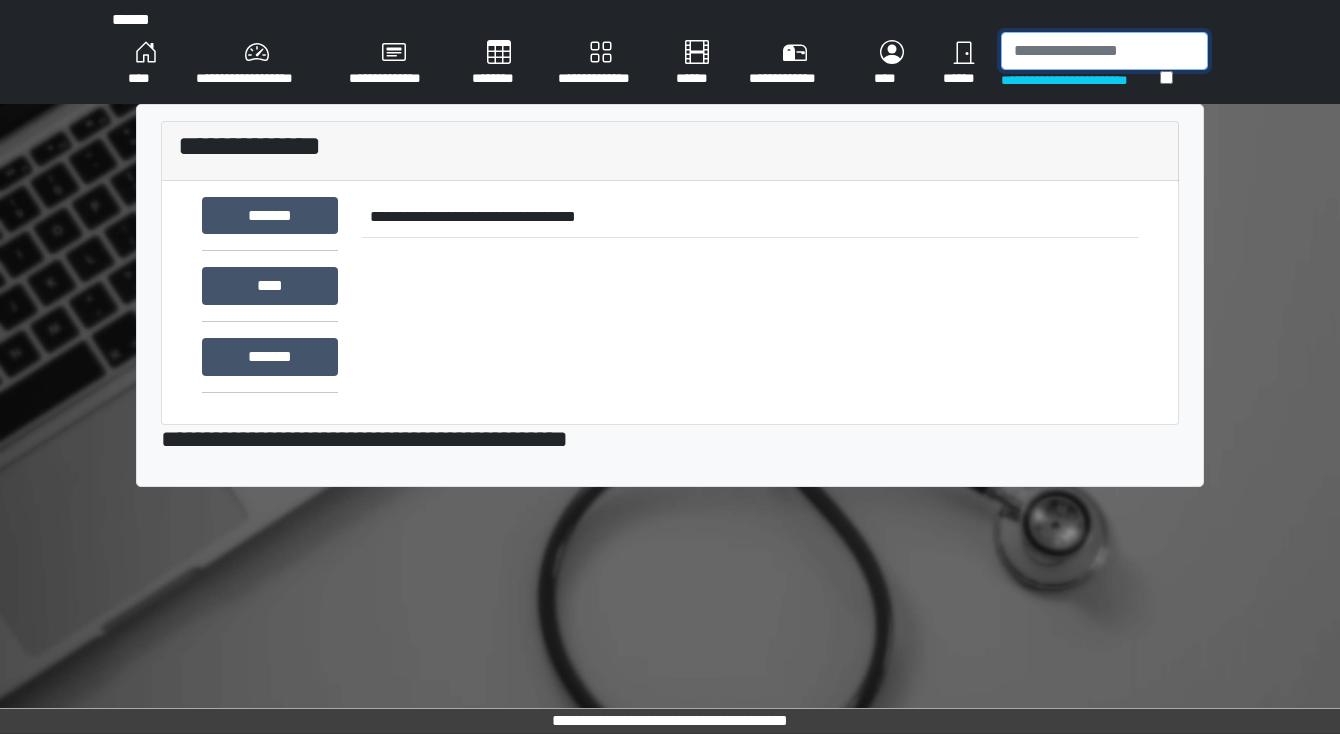 click at bounding box center (1104, 51) 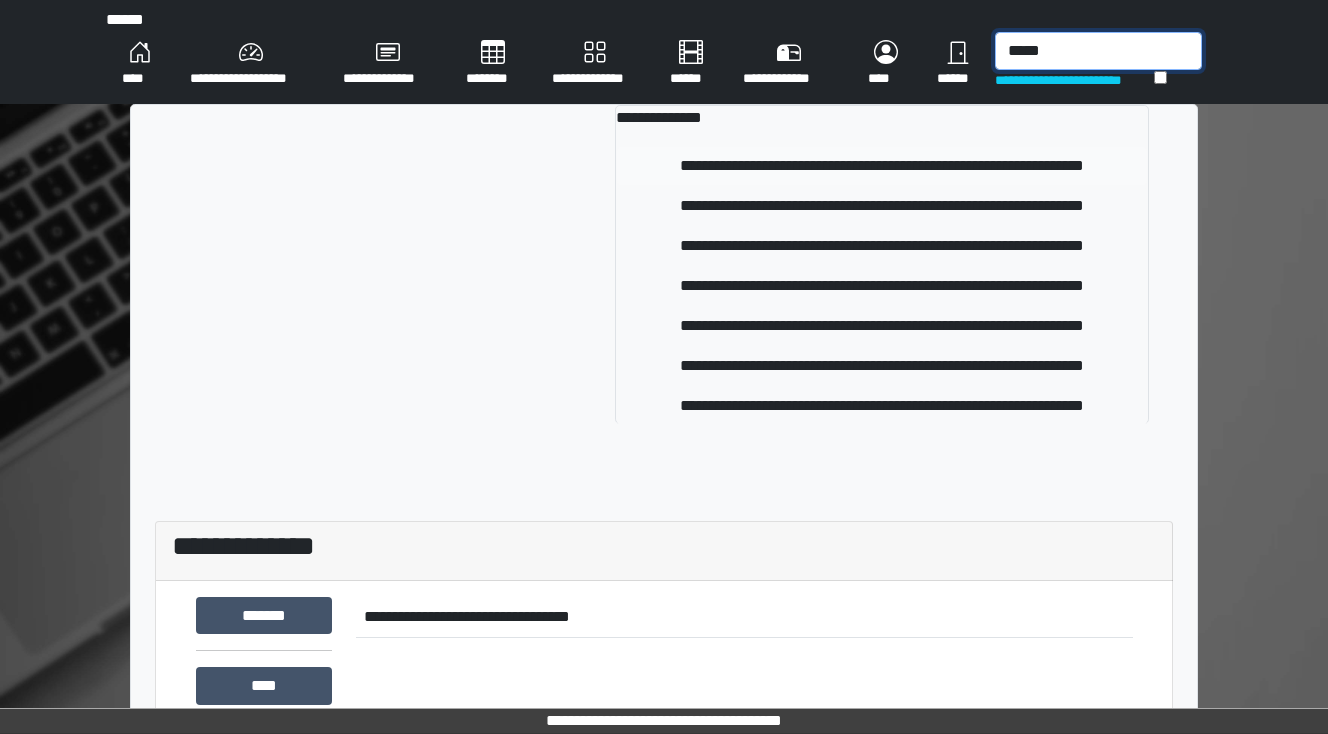 type on "*****" 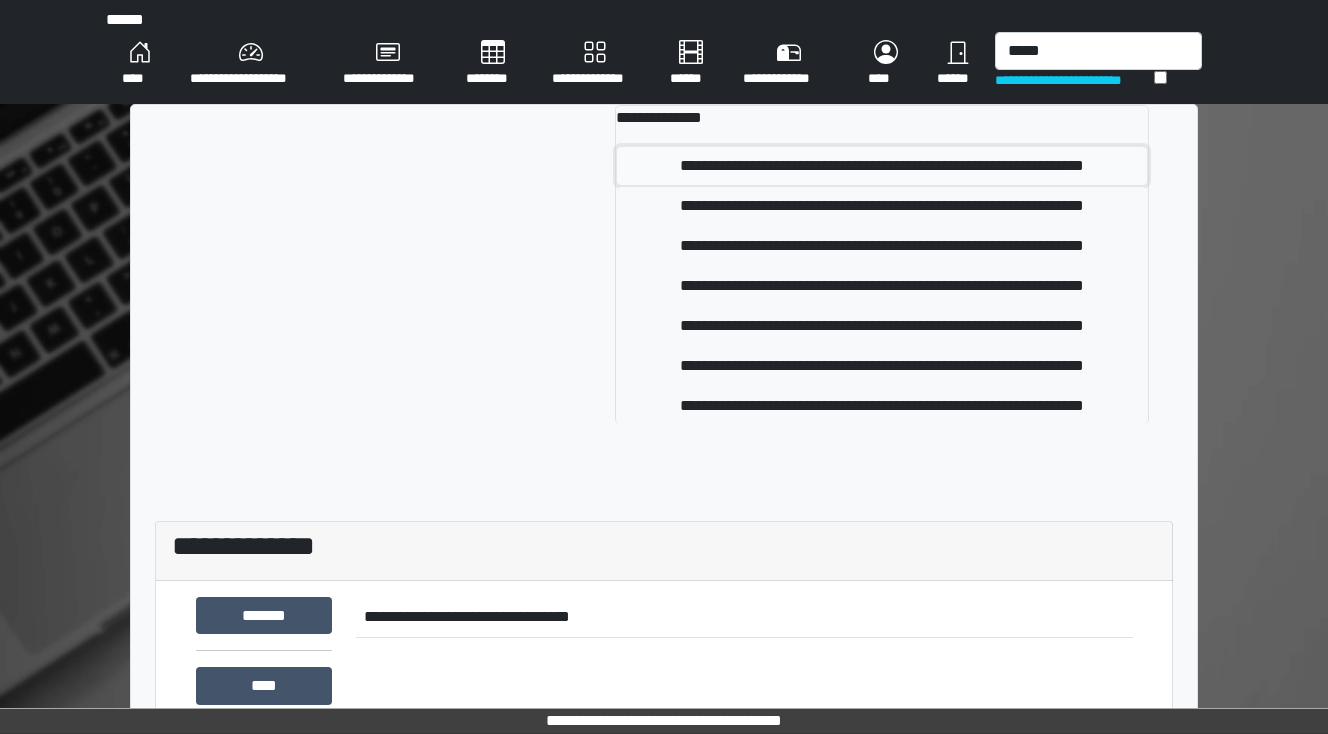 click on "**********" at bounding box center (882, 166) 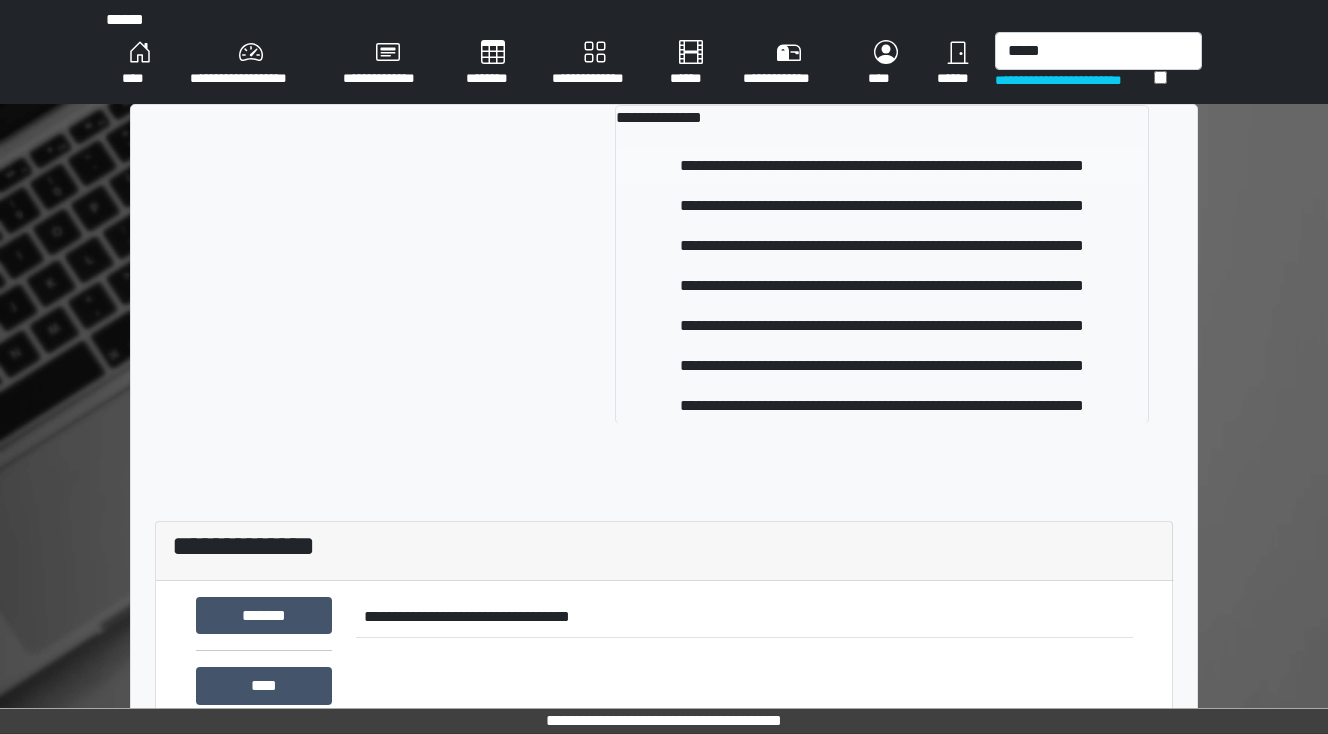 type 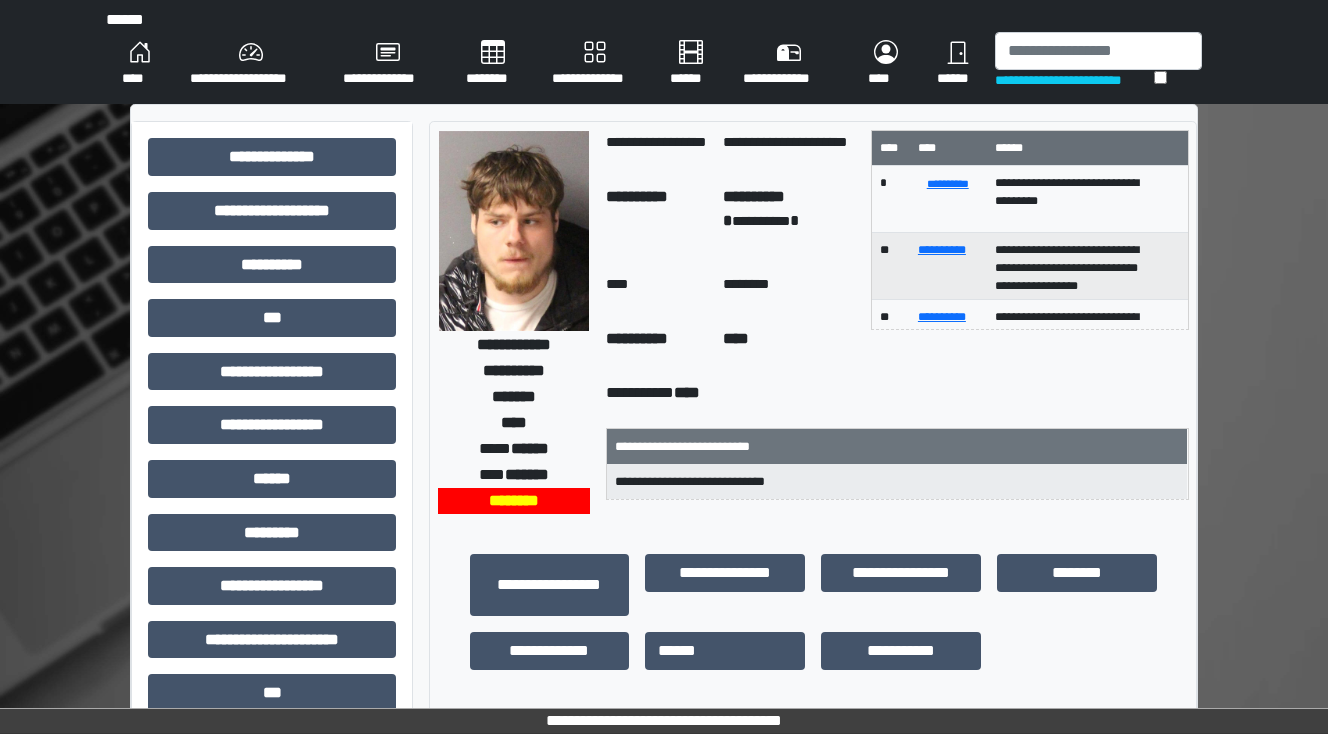 scroll, scrollTop: 52, scrollLeft: 0, axis: vertical 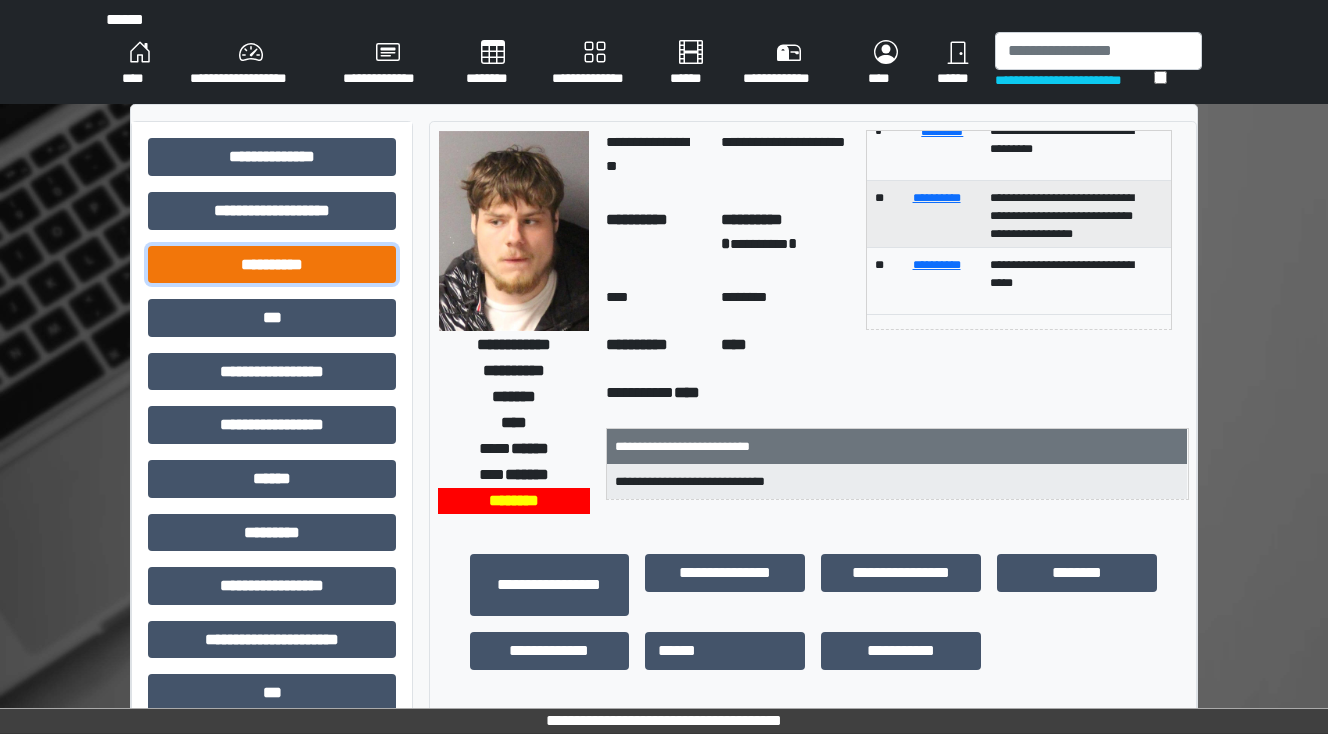 click on "**********" at bounding box center [272, 265] 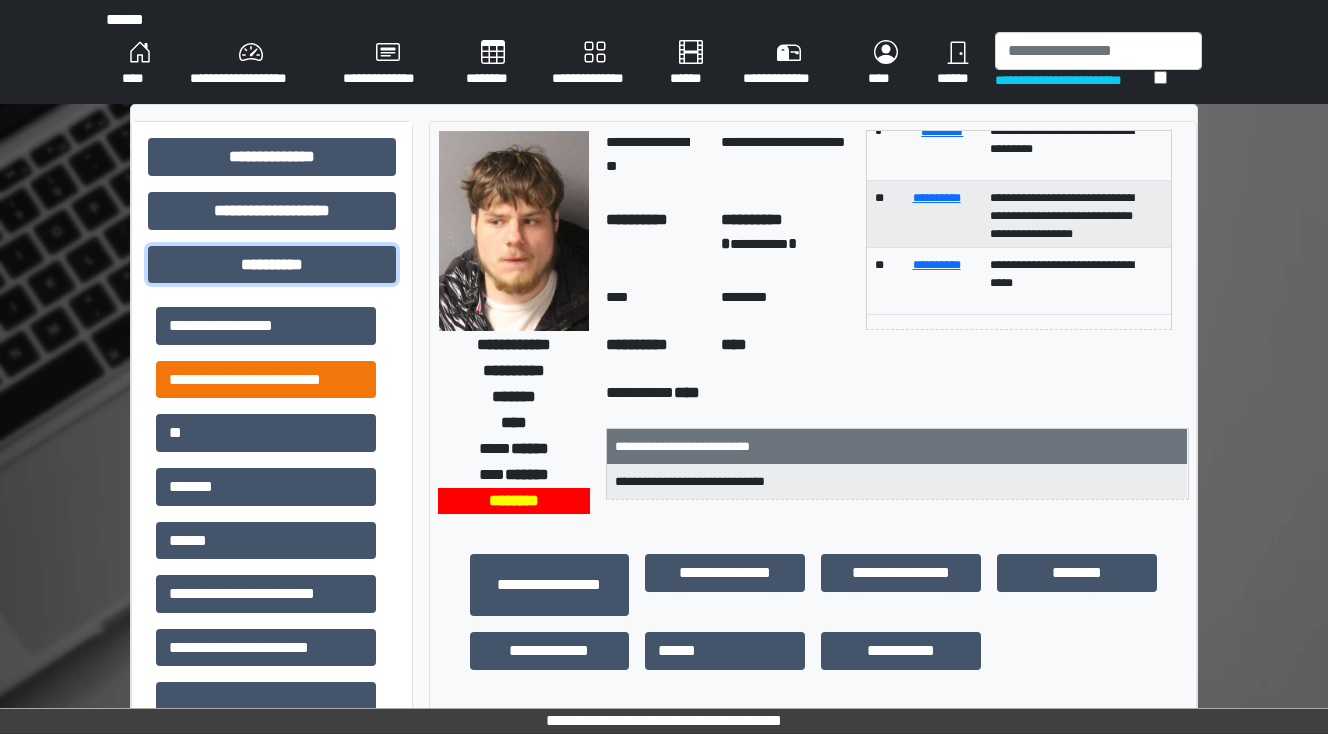 scroll, scrollTop: 80, scrollLeft: 0, axis: vertical 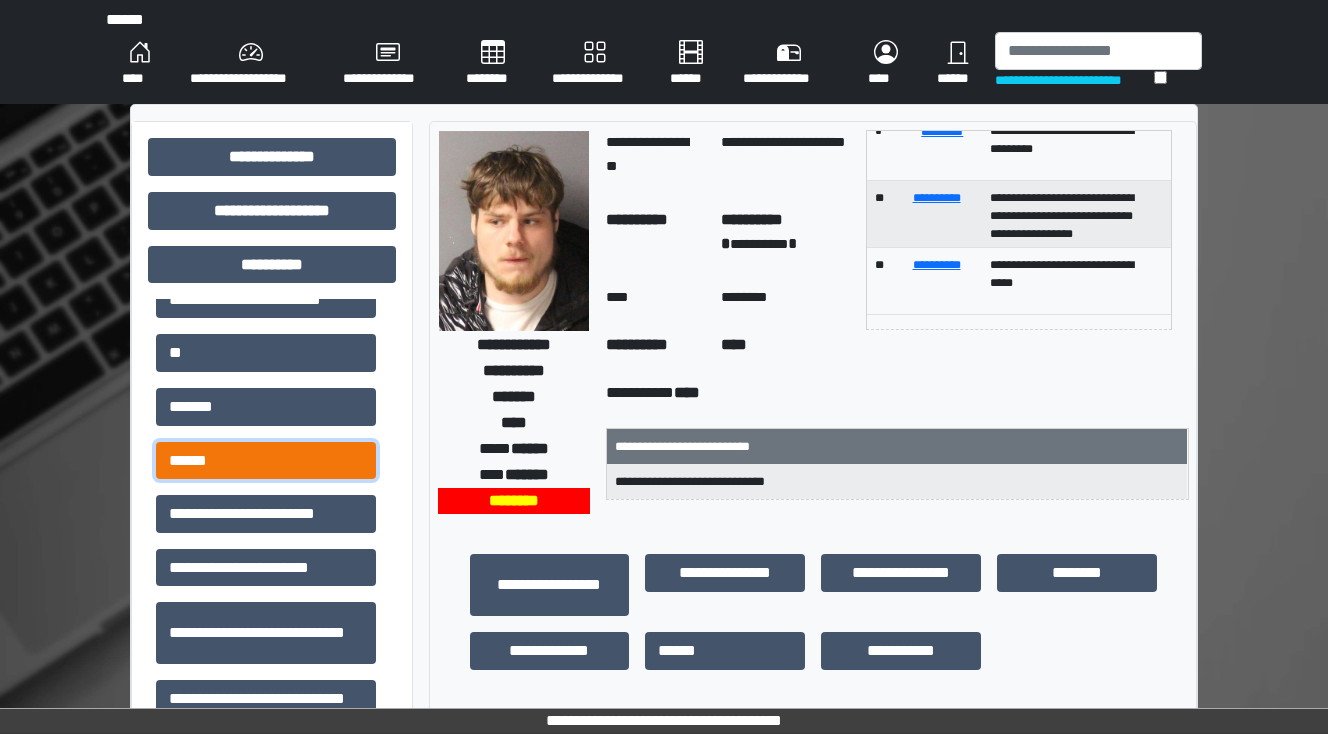 click on "******" at bounding box center (266, 461) 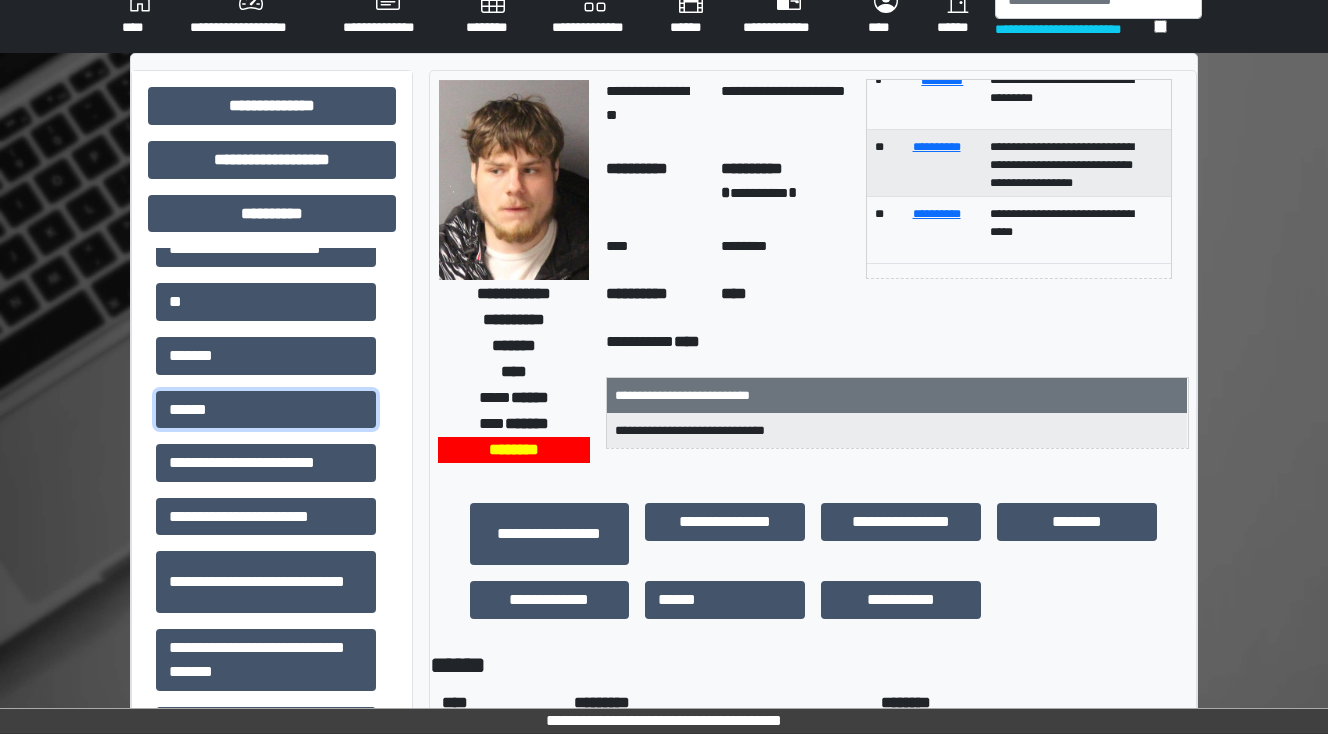 scroll, scrollTop: 80, scrollLeft: 0, axis: vertical 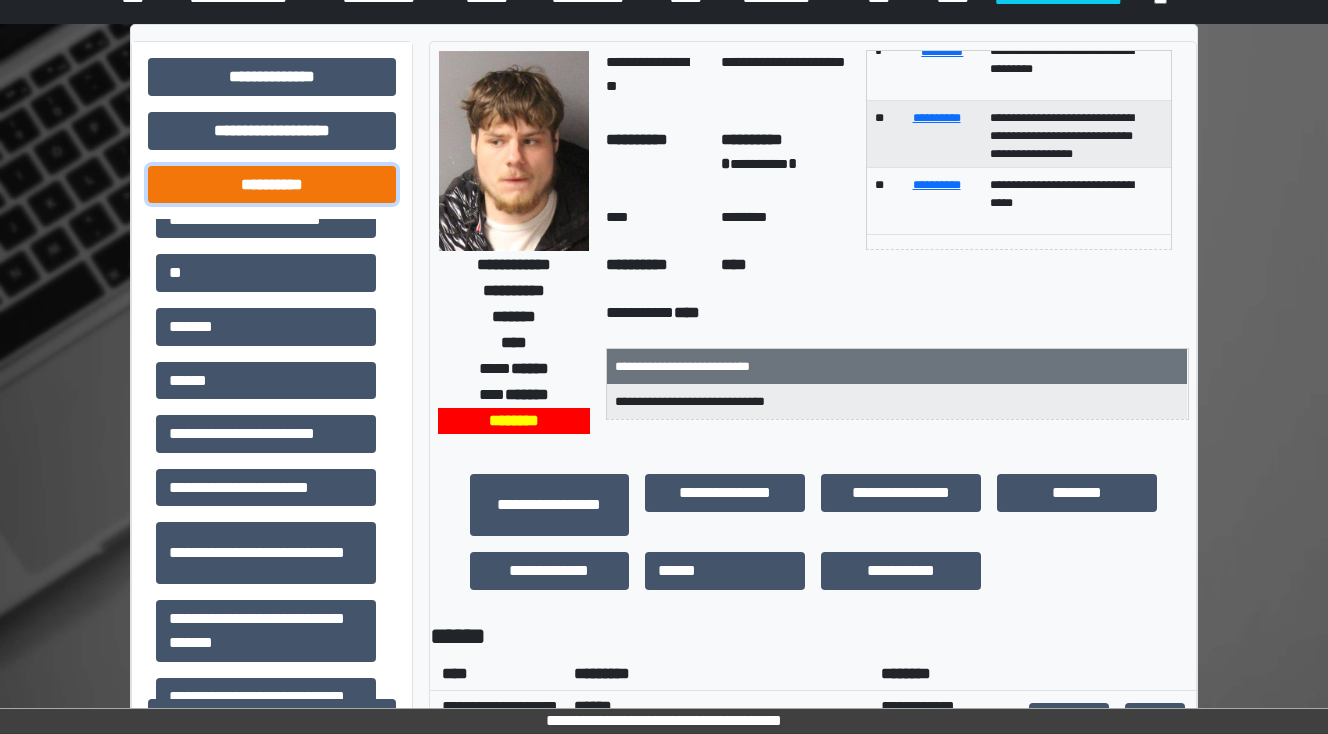 drag, startPoint x: 288, startPoint y: 190, endPoint x: 278, endPoint y: 176, distance: 17.20465 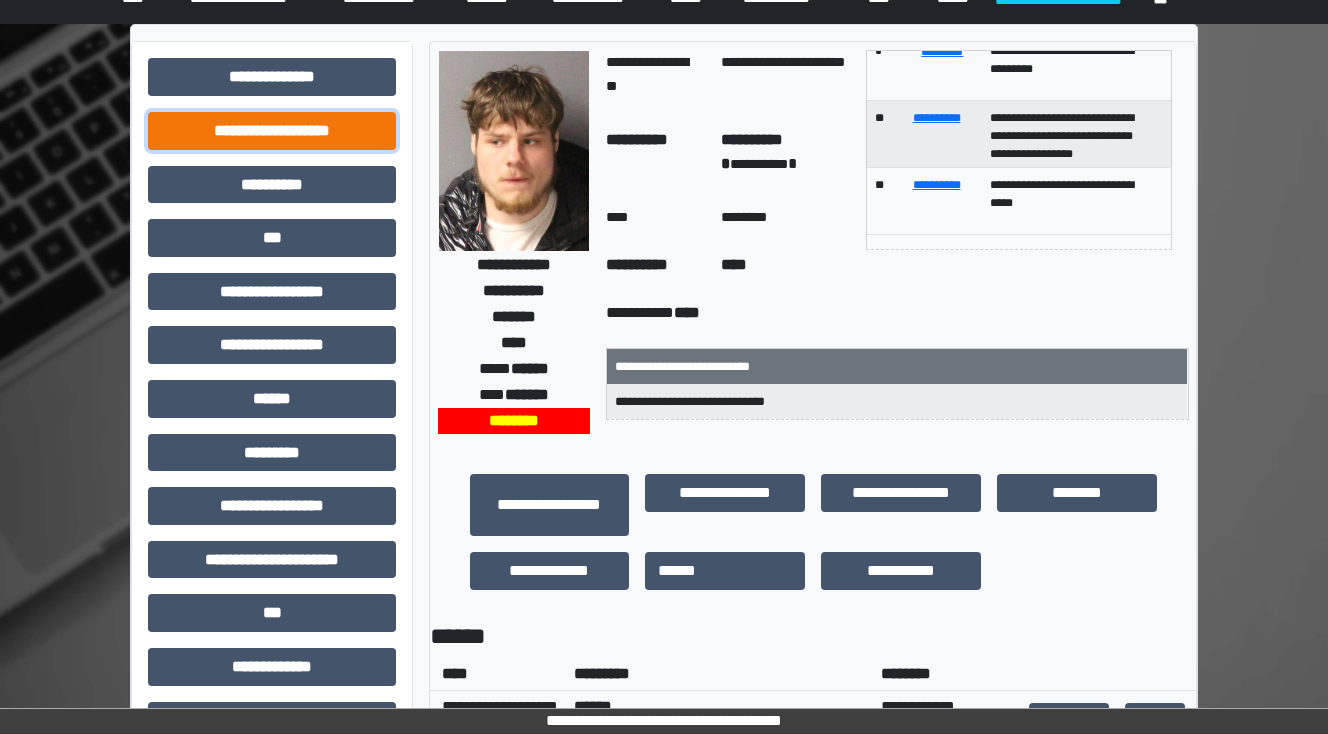 click on "**********" at bounding box center [272, 131] 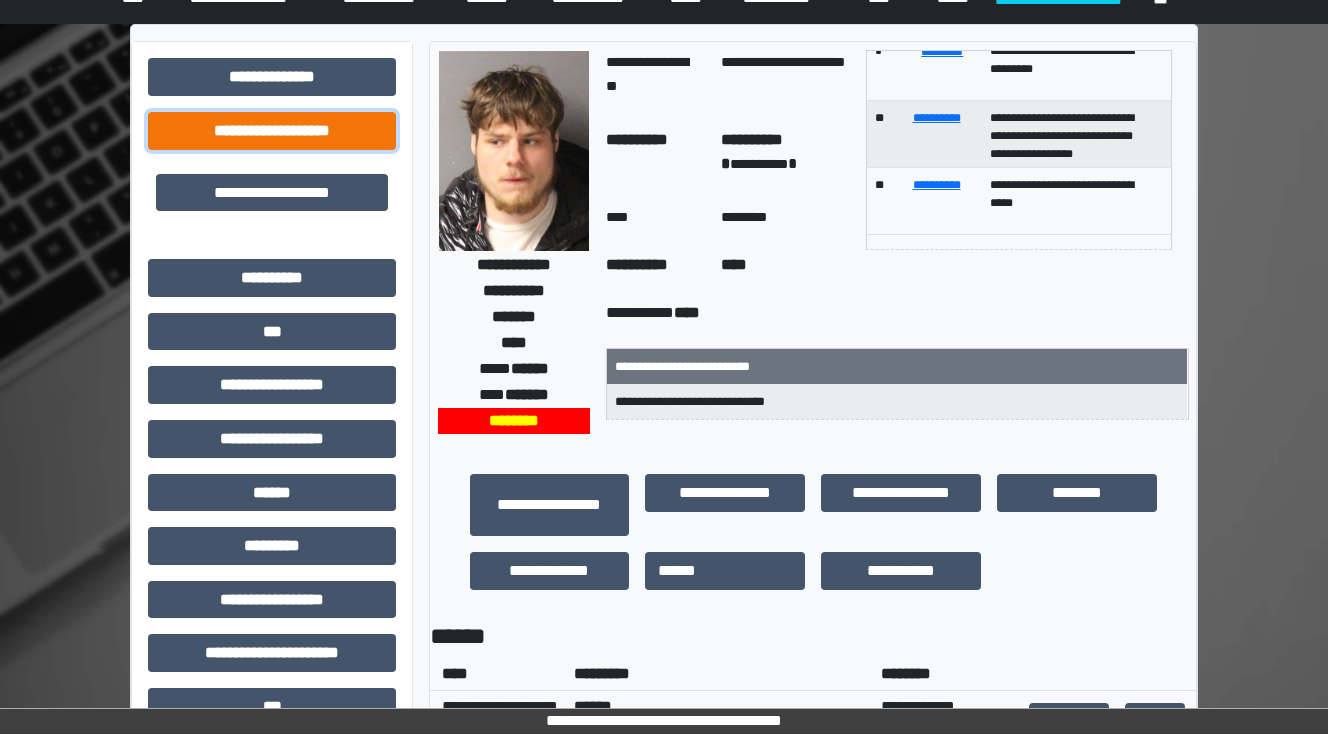click on "**********" at bounding box center [272, 131] 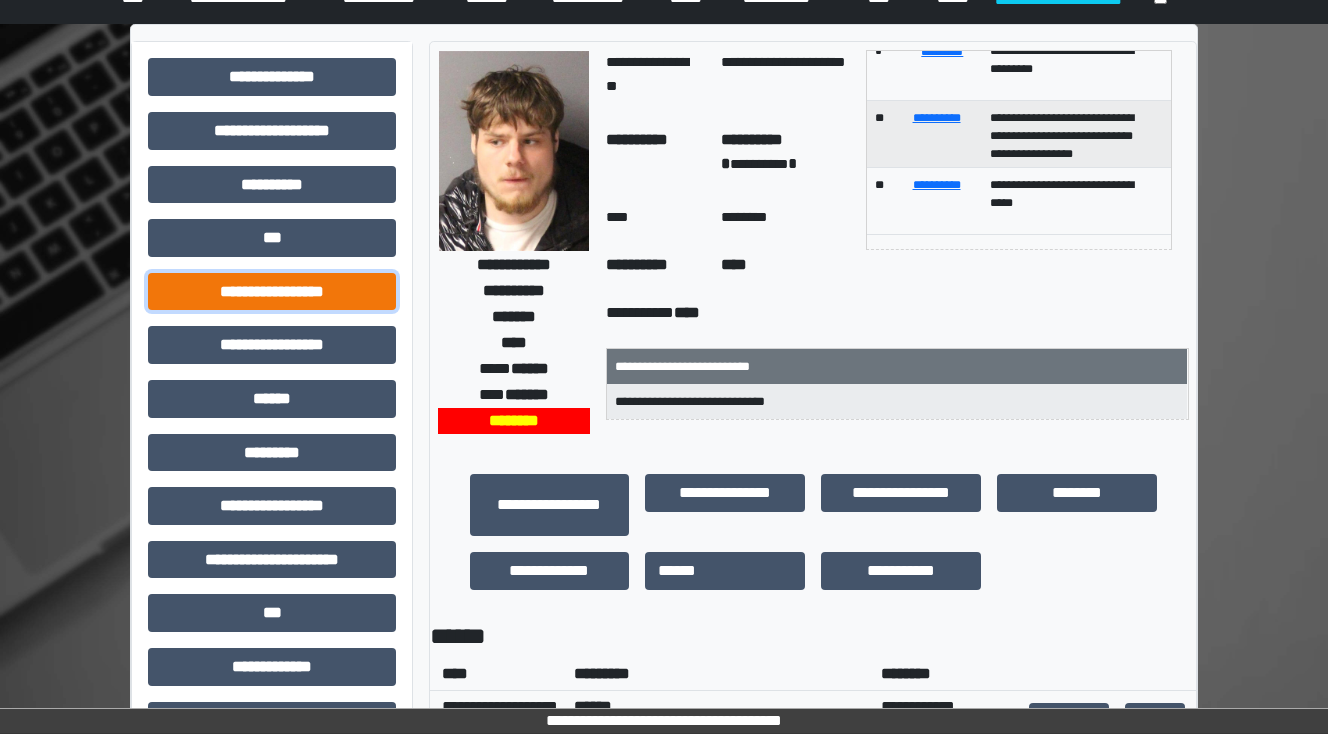 click on "**********" at bounding box center [272, 292] 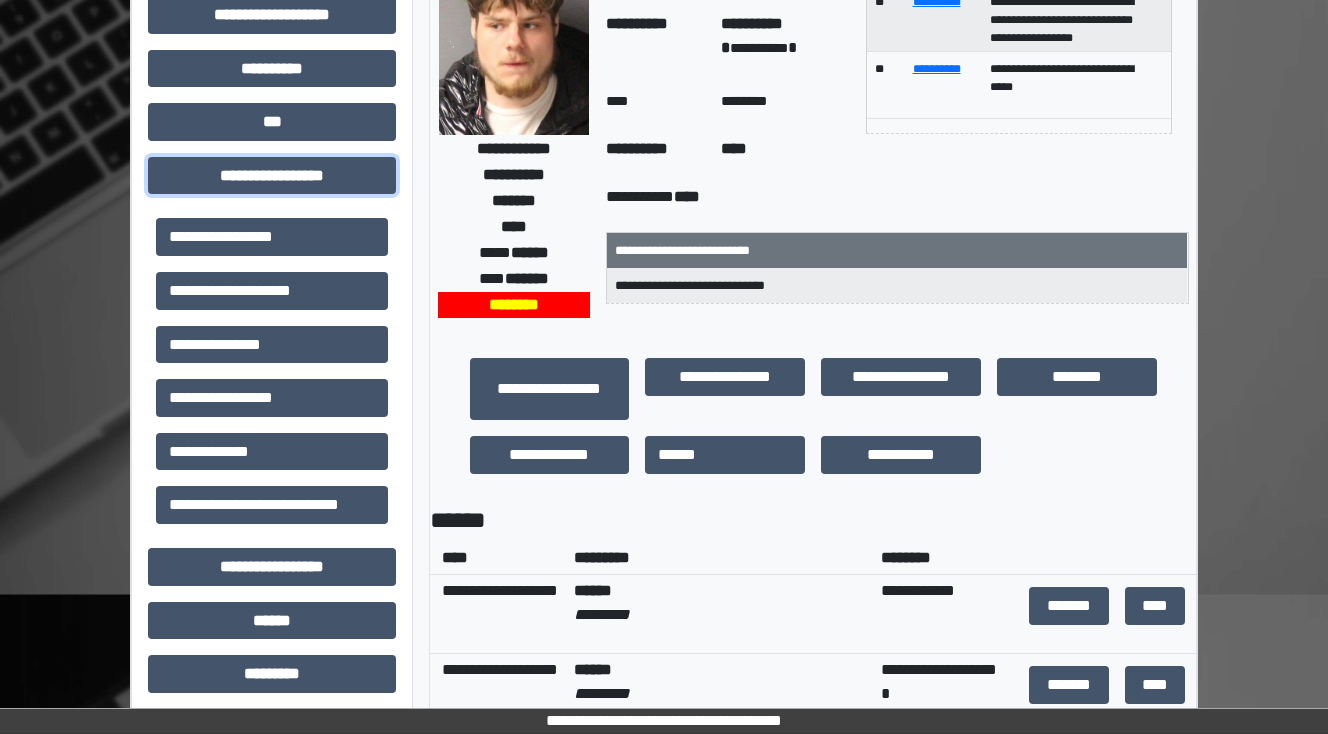 scroll, scrollTop: 320, scrollLeft: 0, axis: vertical 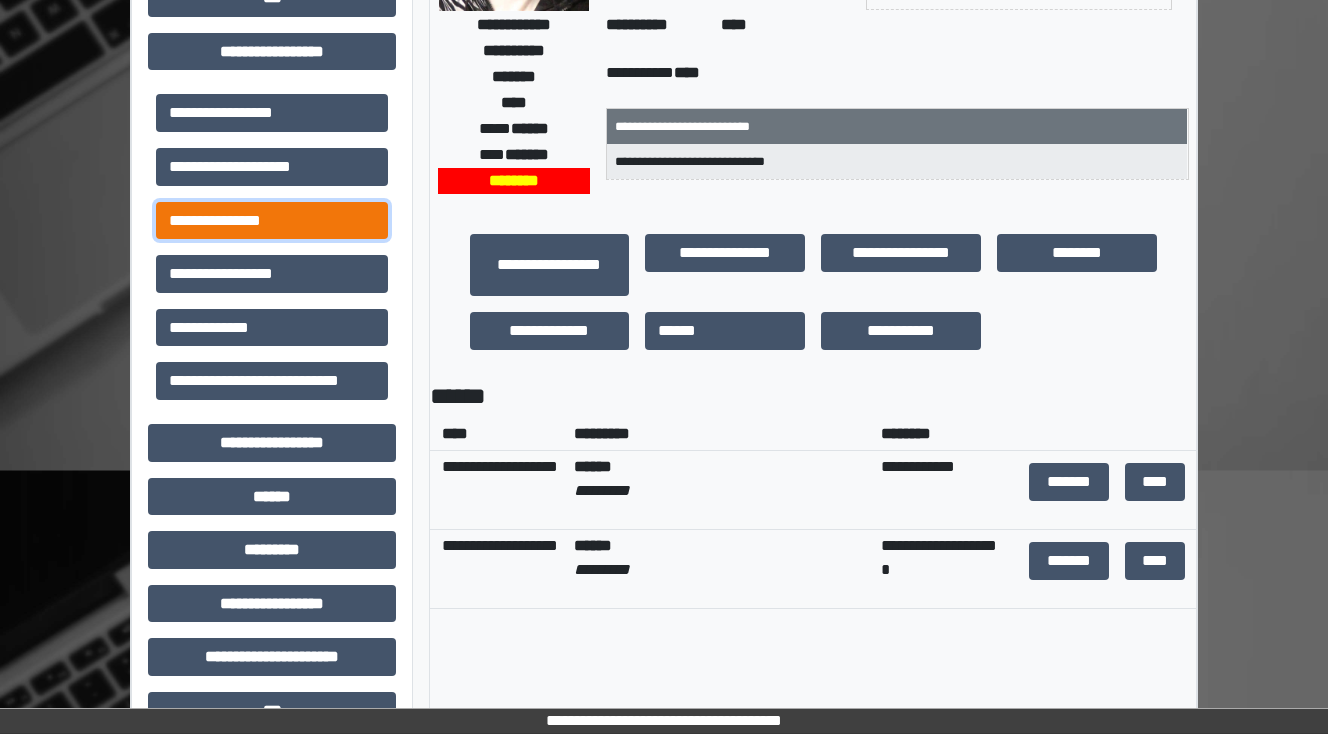 click on "**********" at bounding box center (272, 221) 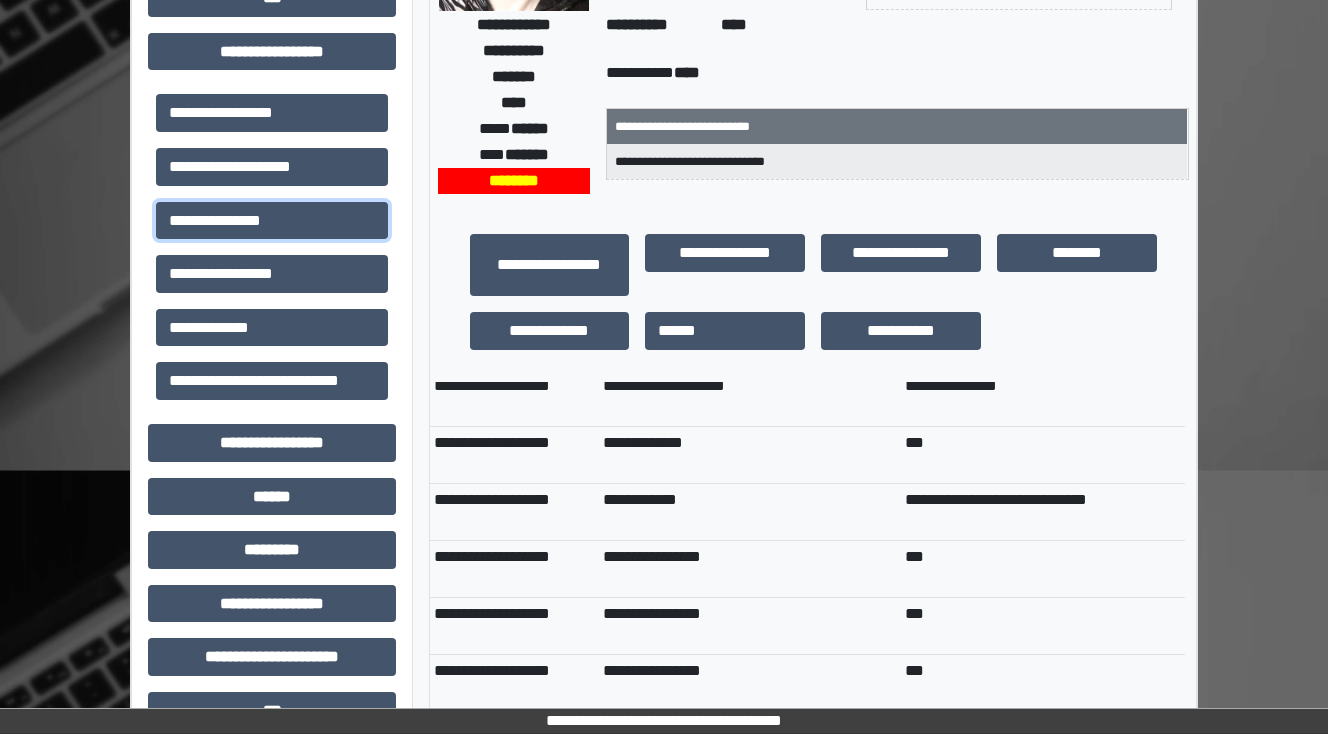 scroll, scrollTop: 720, scrollLeft: 0, axis: vertical 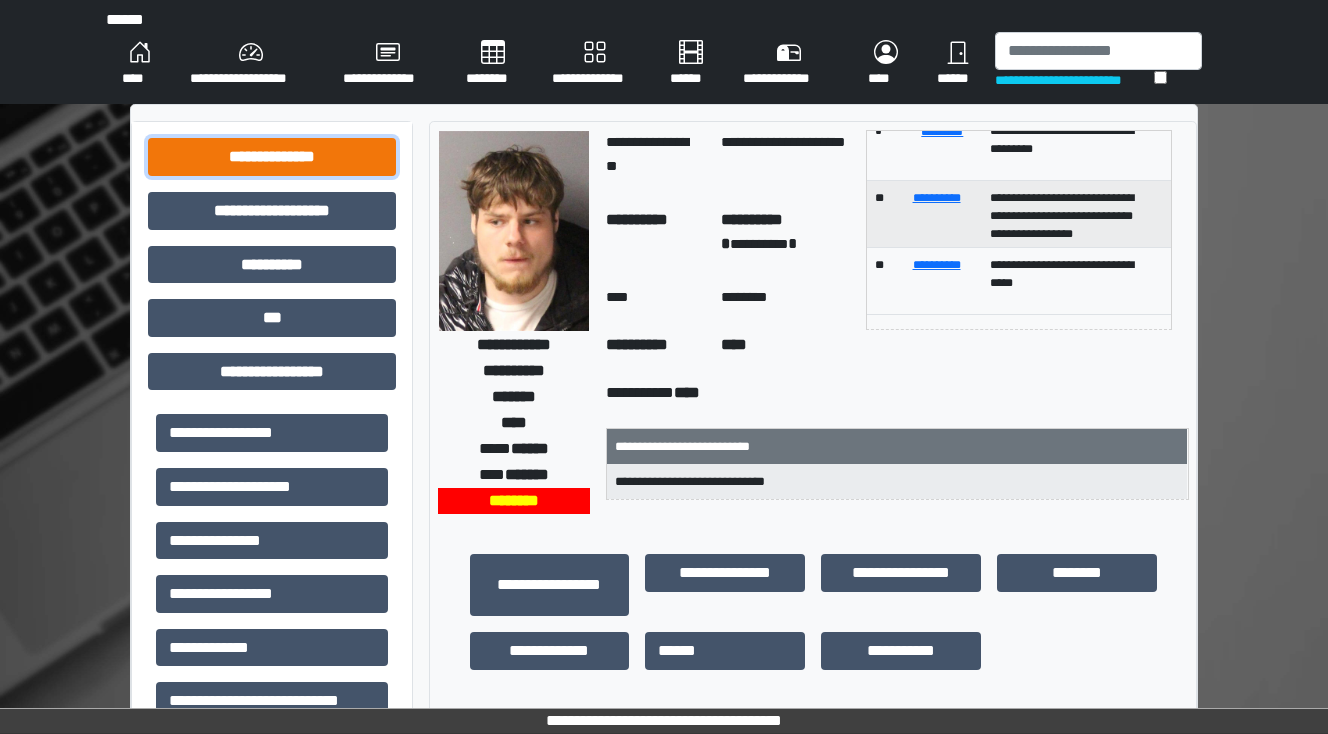 click on "**********" at bounding box center (272, 157) 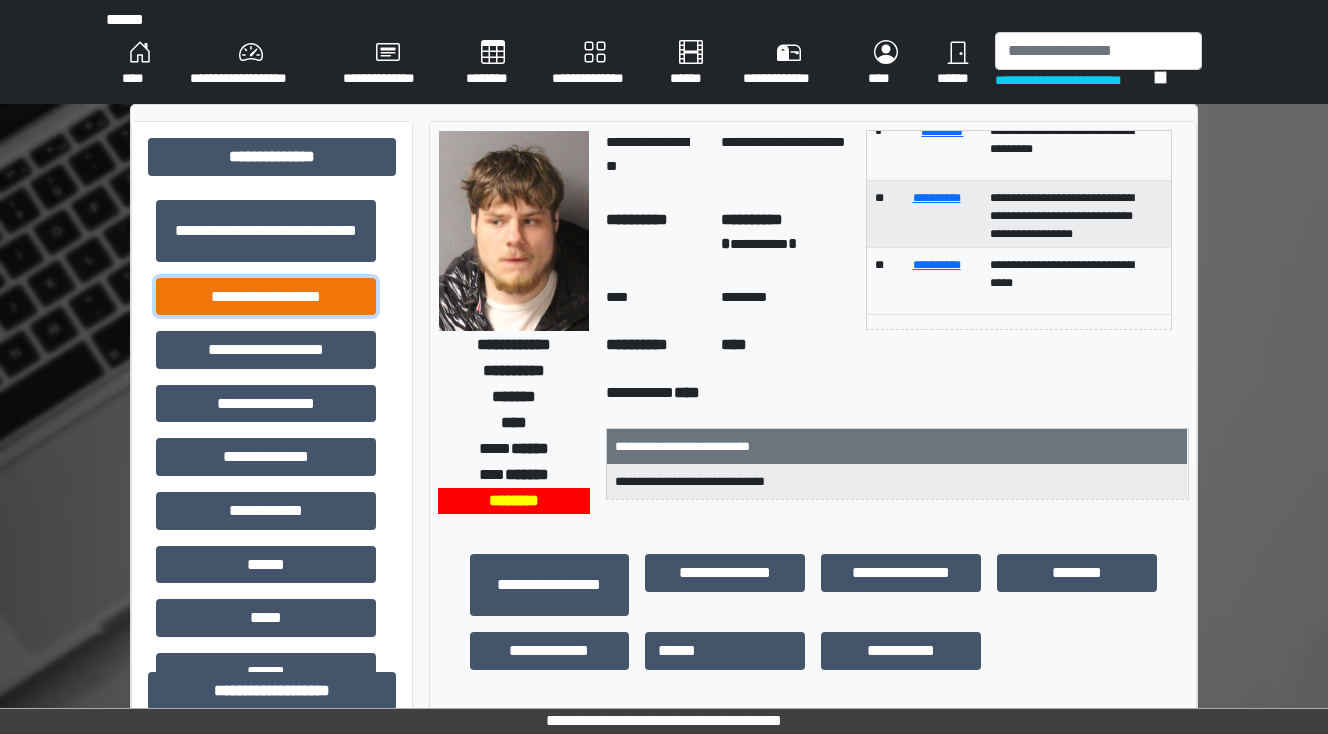 click on "**********" at bounding box center (266, 297) 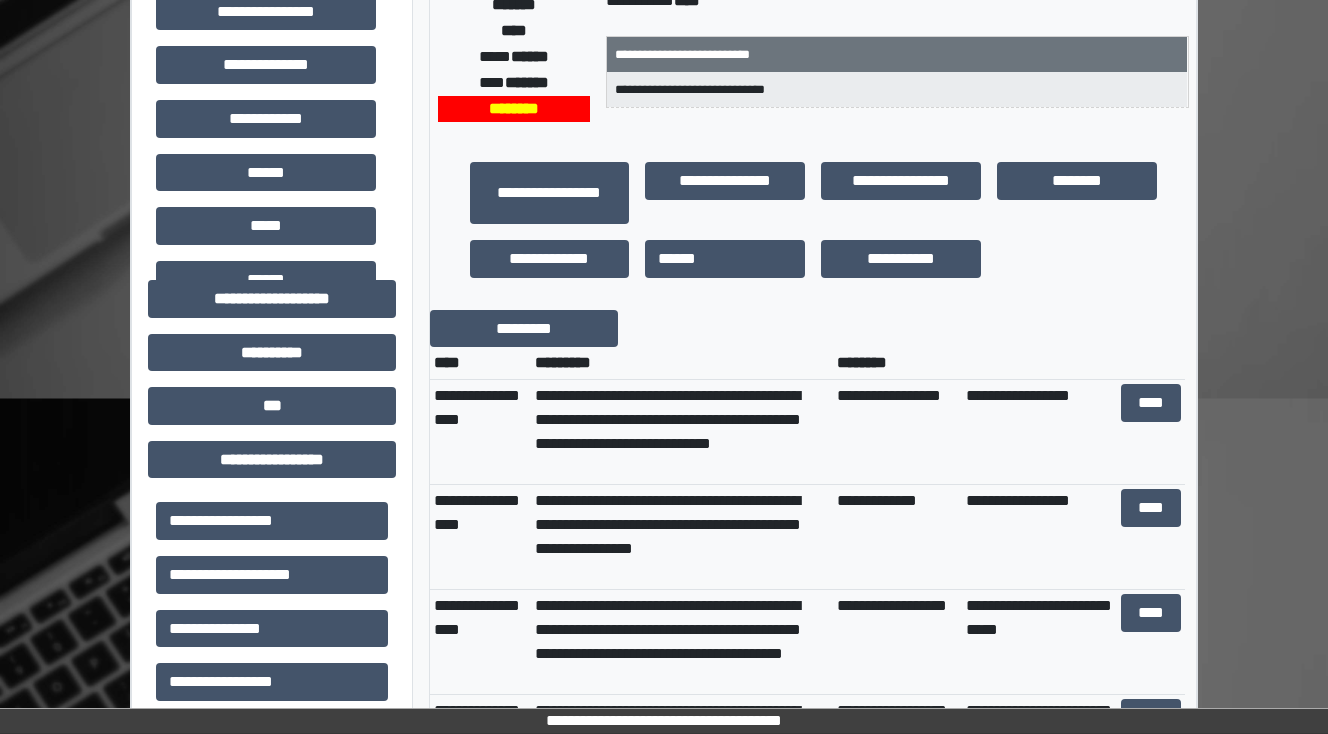 scroll, scrollTop: 400, scrollLeft: 0, axis: vertical 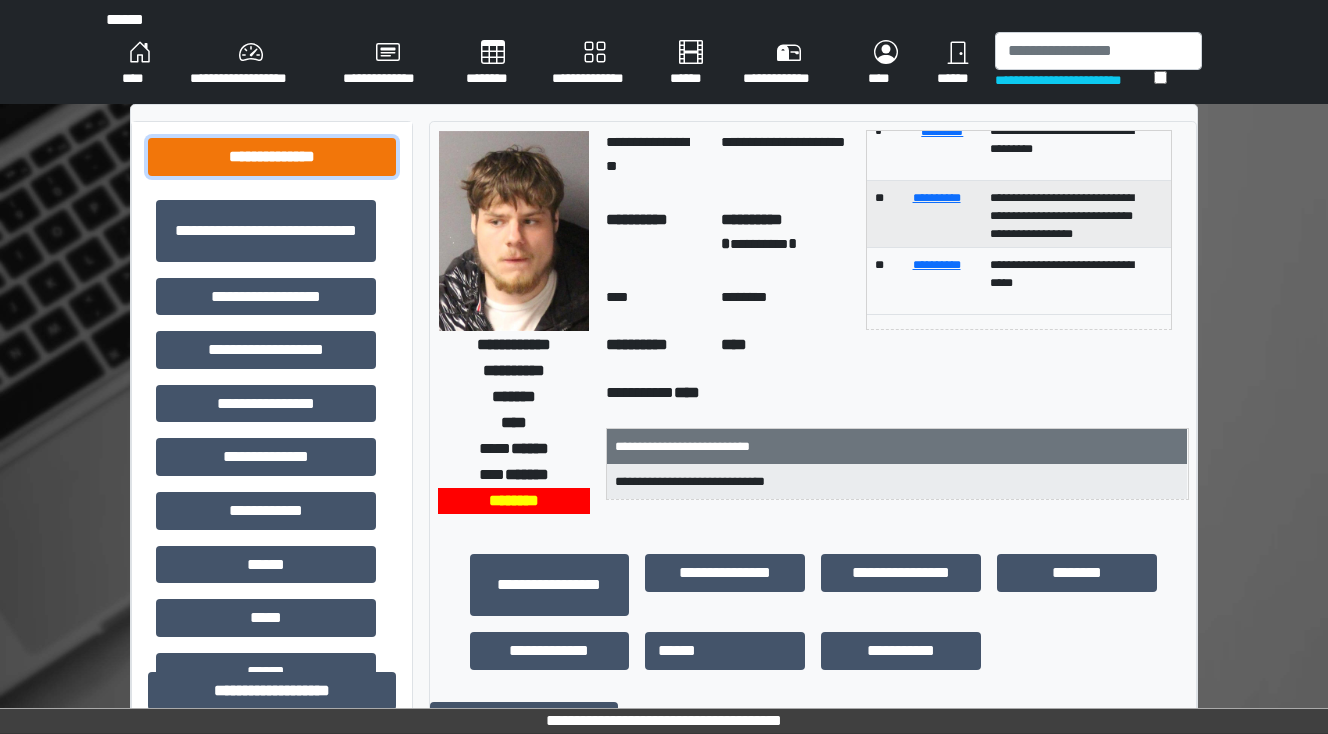 click on "**********" at bounding box center (272, 157) 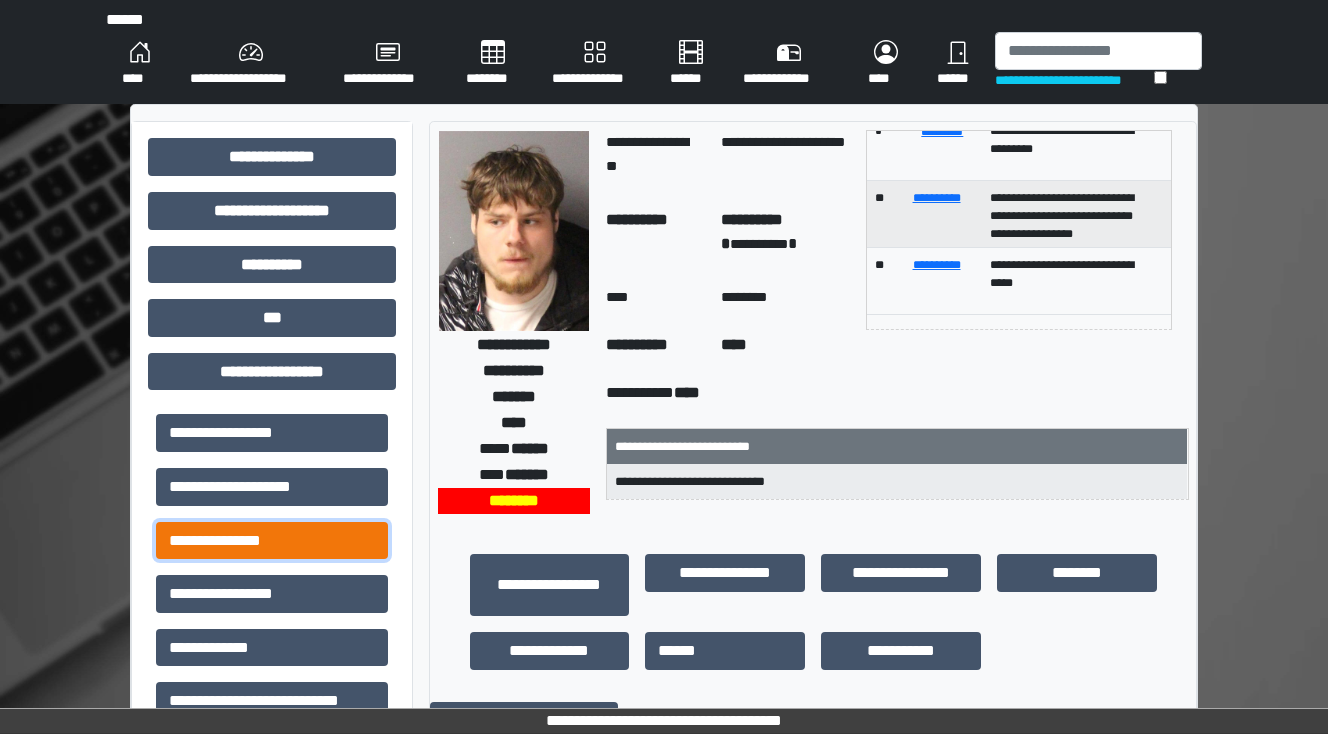 click on "**********" at bounding box center [272, 541] 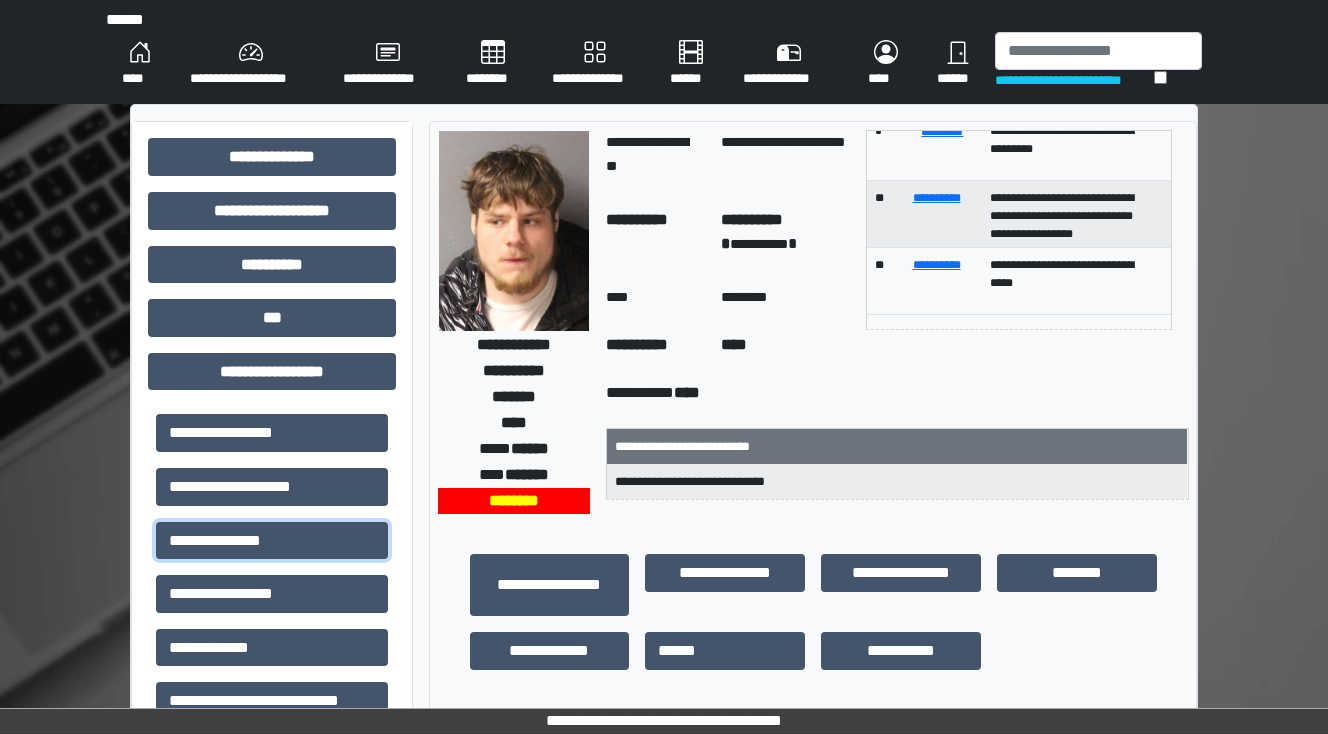 scroll, scrollTop: 320, scrollLeft: 0, axis: vertical 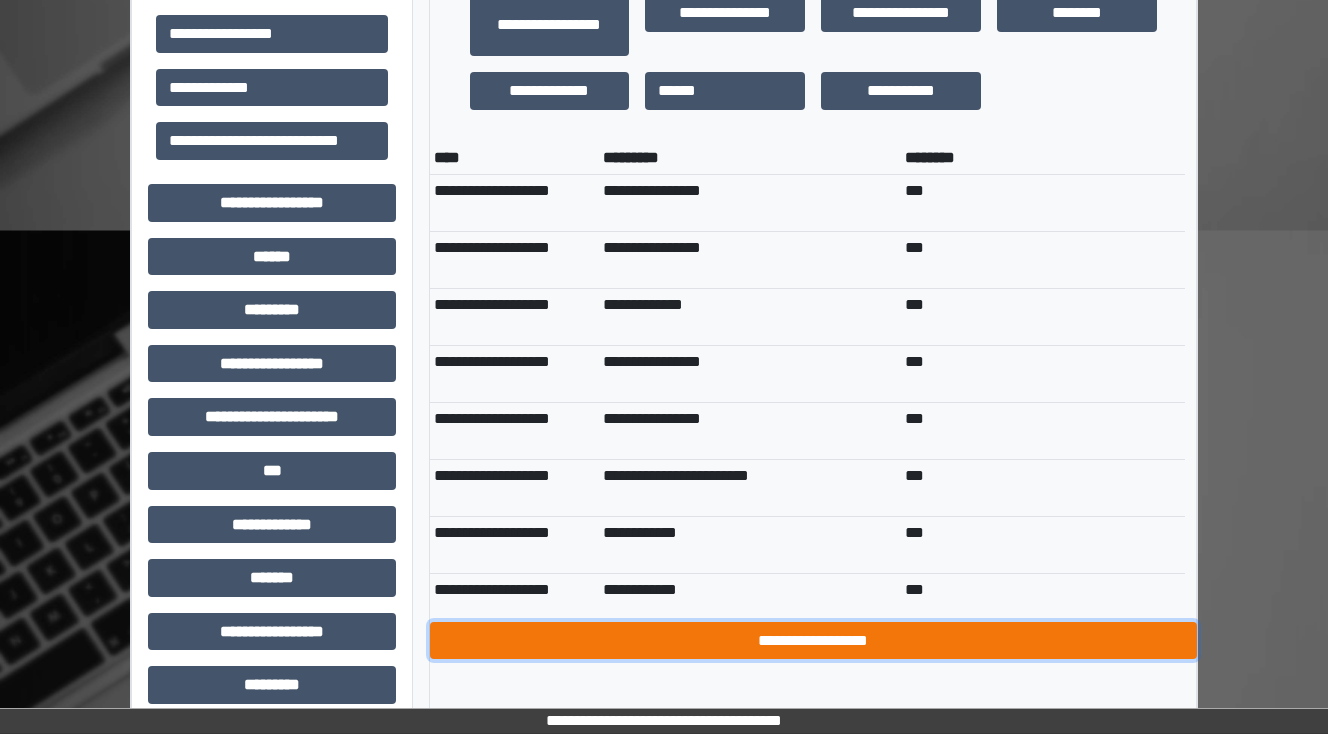 click on "**********" at bounding box center [813, 641] 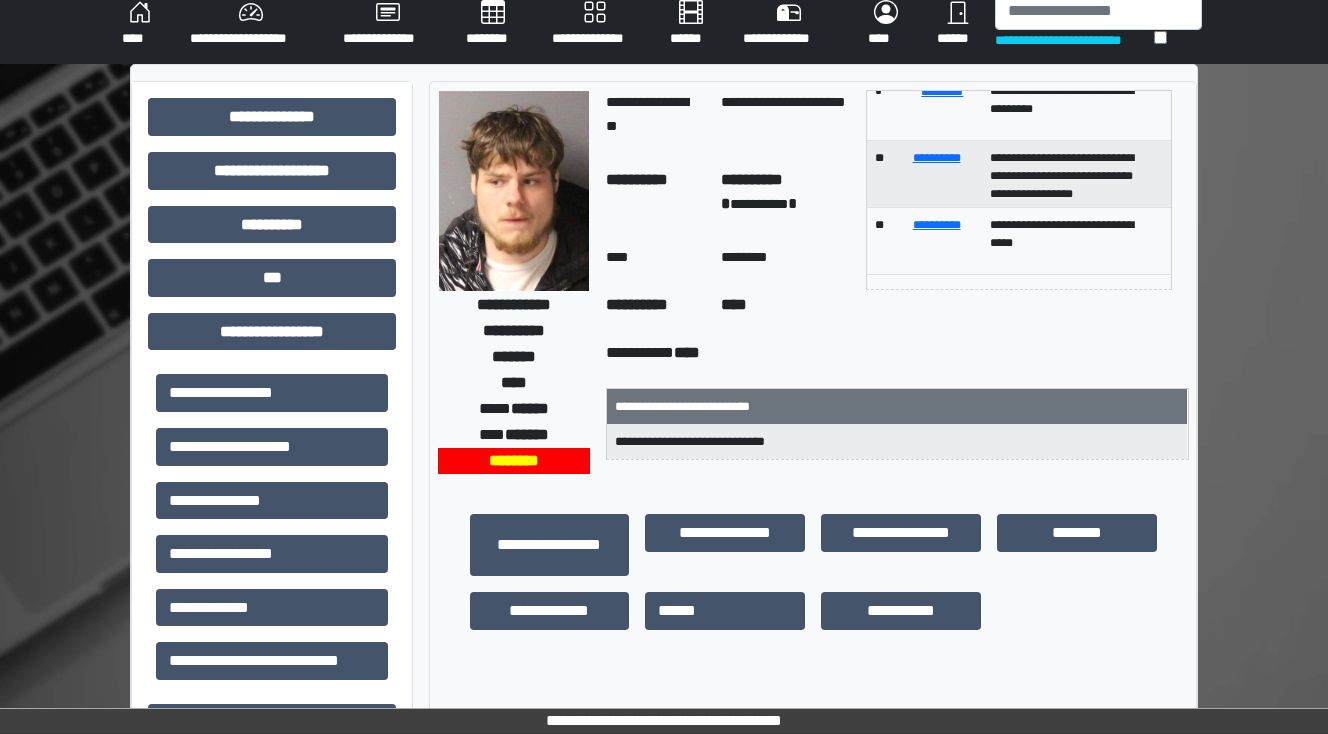 scroll, scrollTop: 0, scrollLeft: 0, axis: both 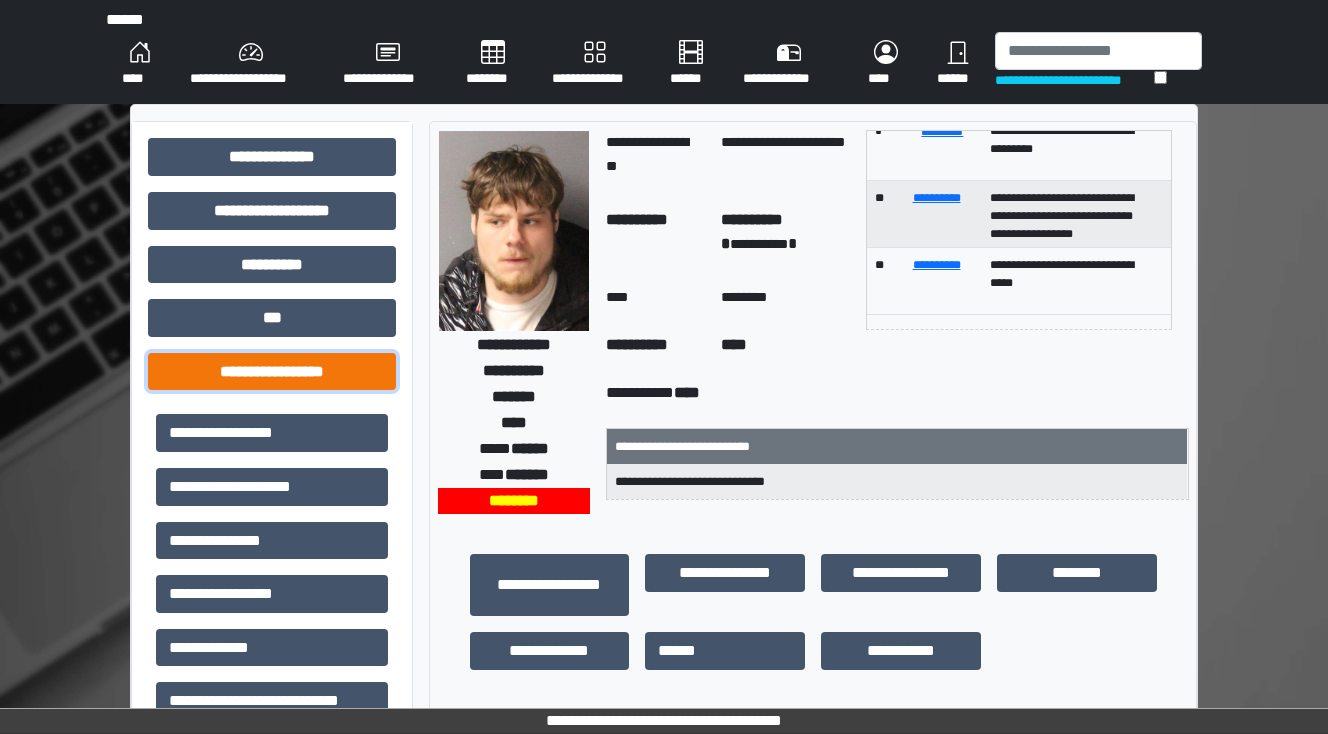 click on "**********" at bounding box center (272, 372) 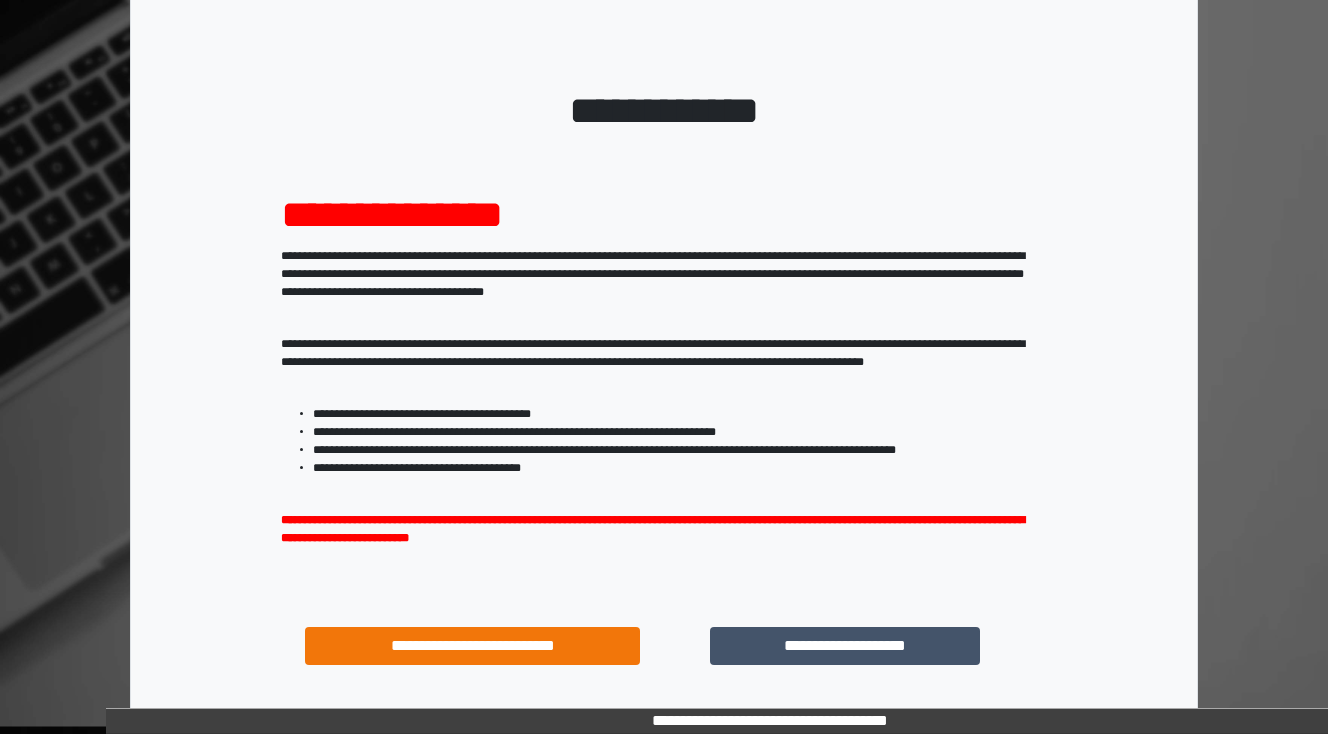 scroll, scrollTop: 160, scrollLeft: 0, axis: vertical 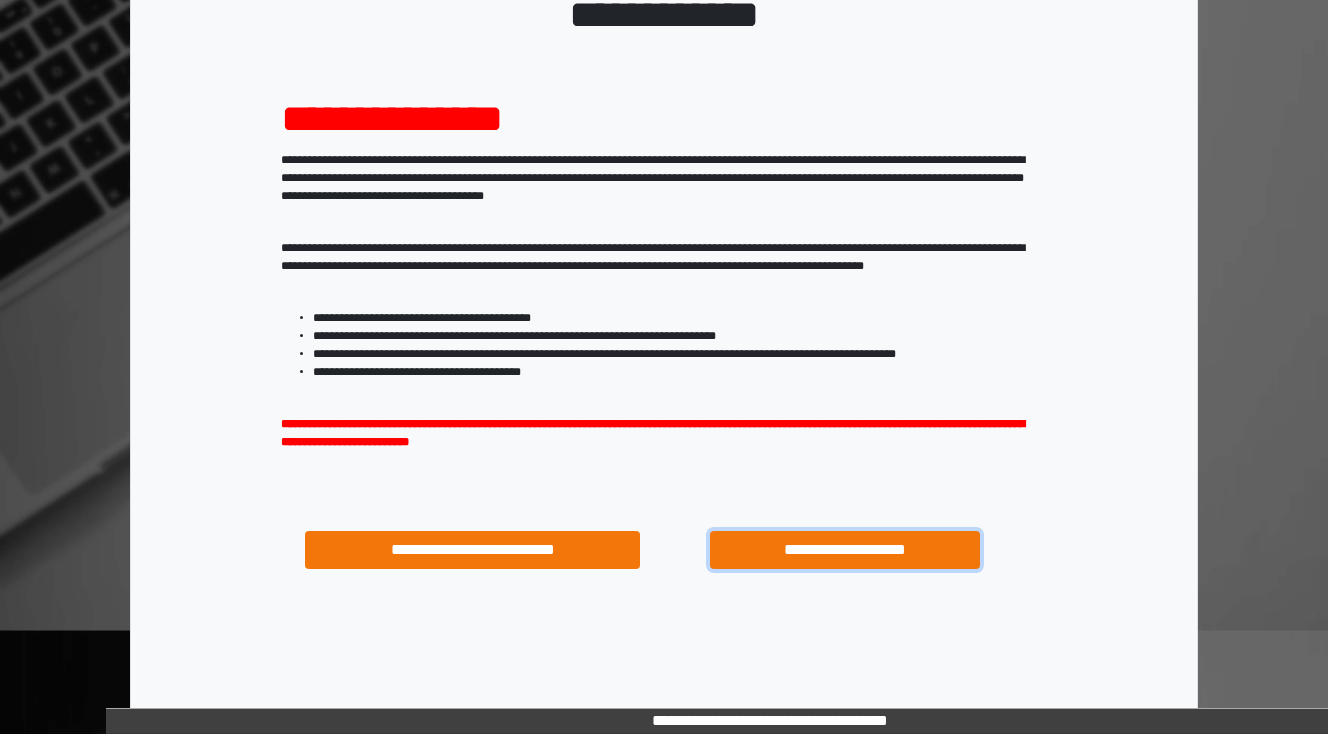 click on "**********" at bounding box center [844, 550] 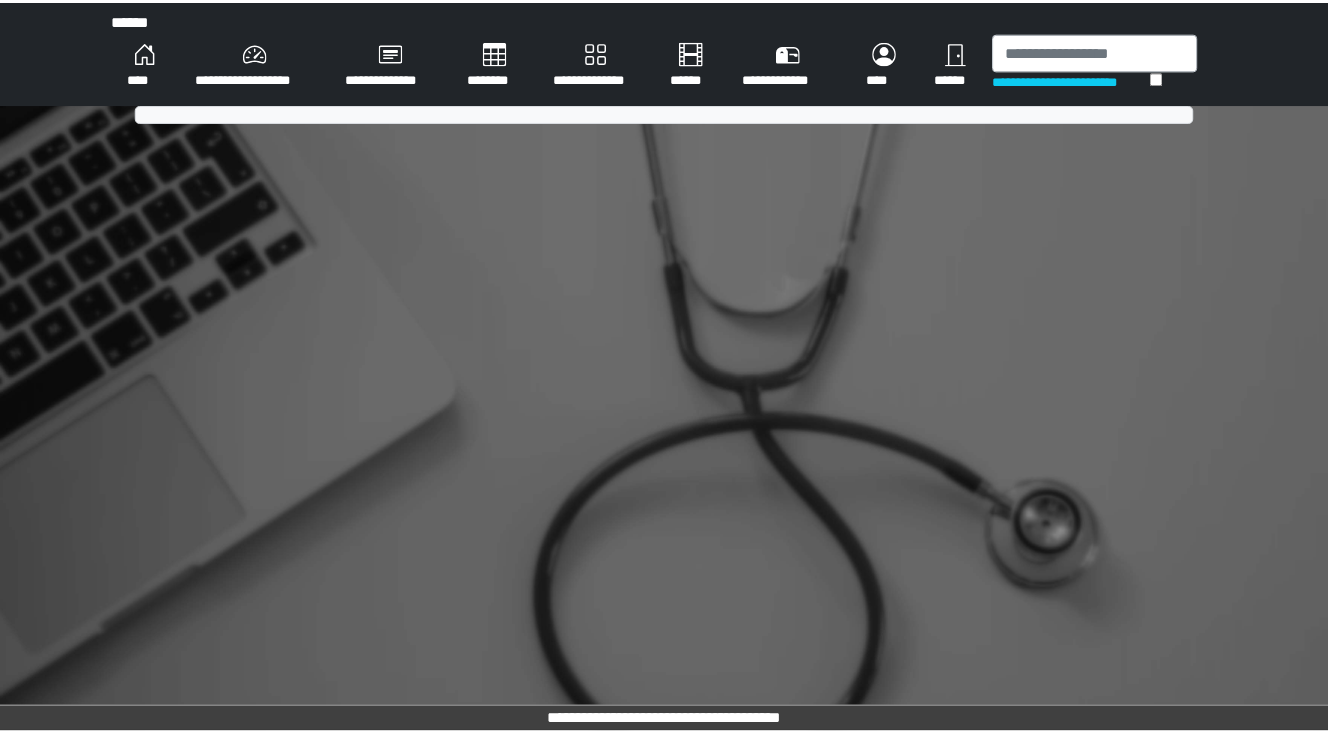 scroll, scrollTop: 0, scrollLeft: 0, axis: both 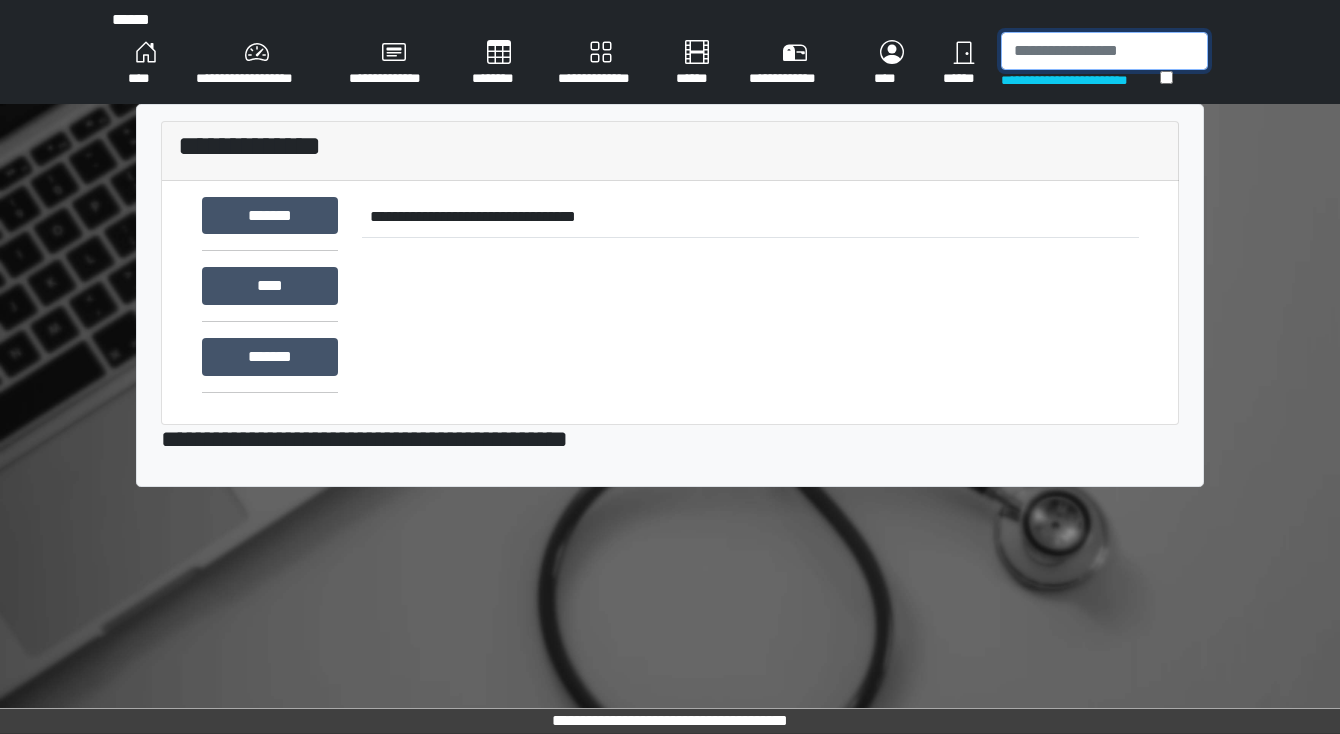 click at bounding box center [1104, 51] 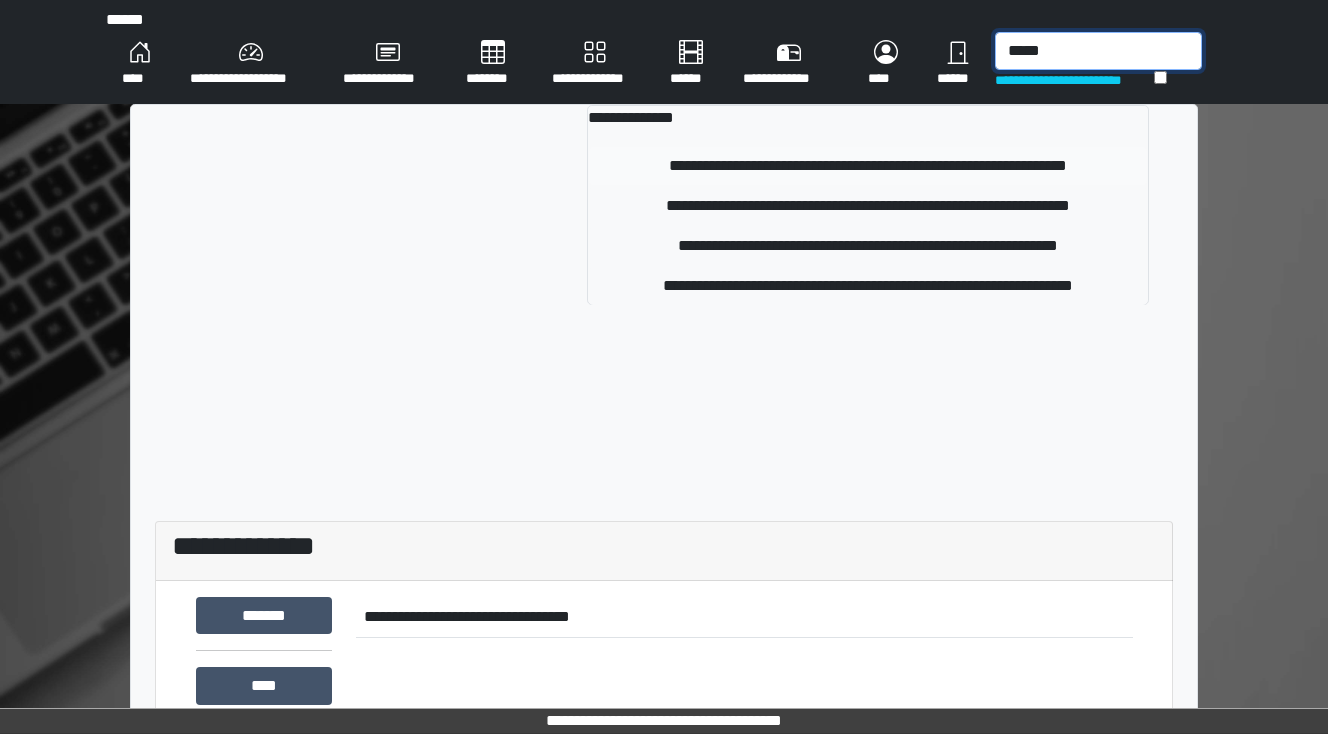 type on "*****" 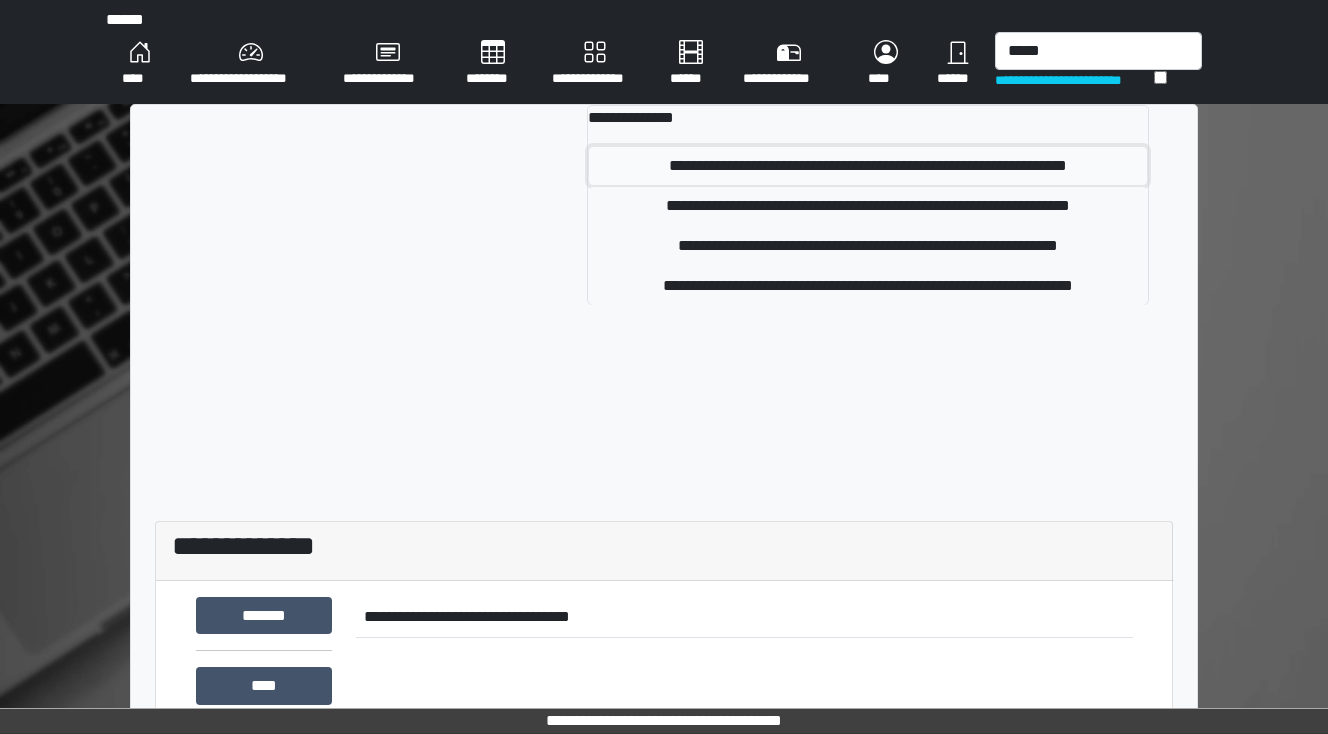 click on "**********" at bounding box center (868, 166) 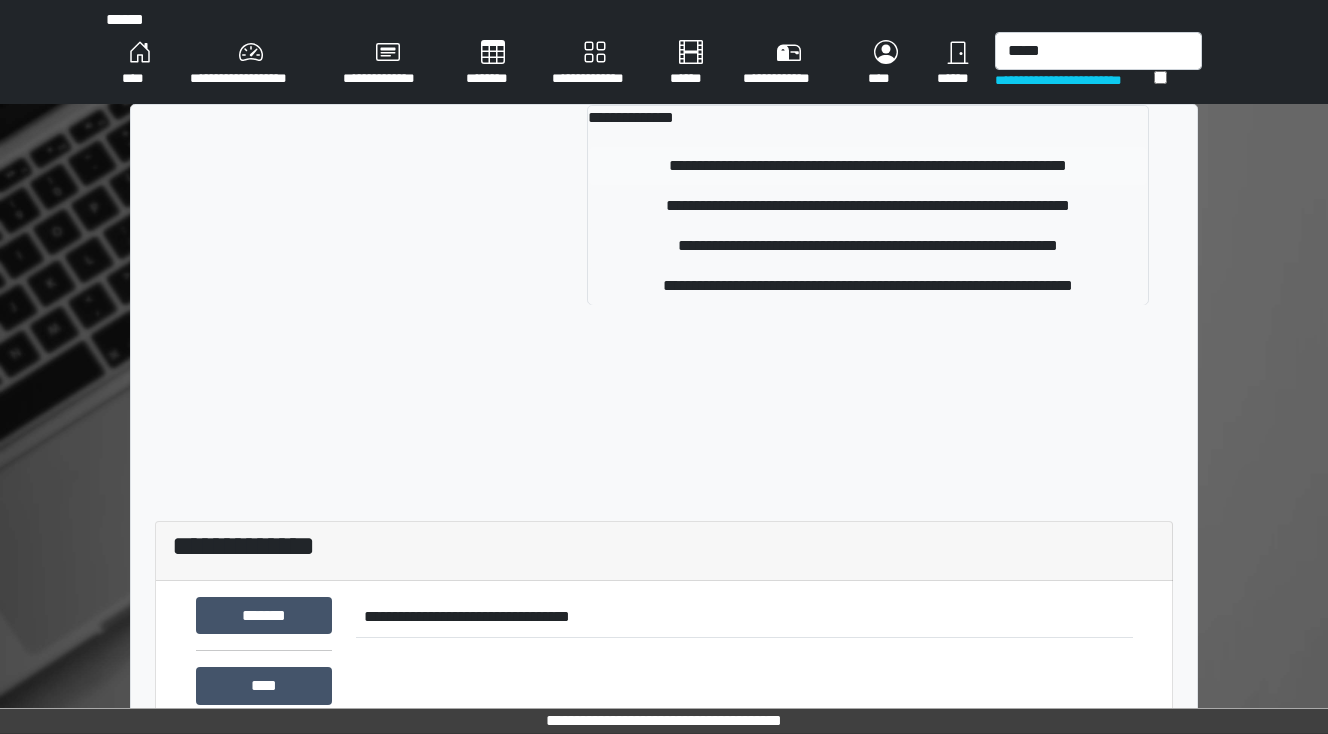 type 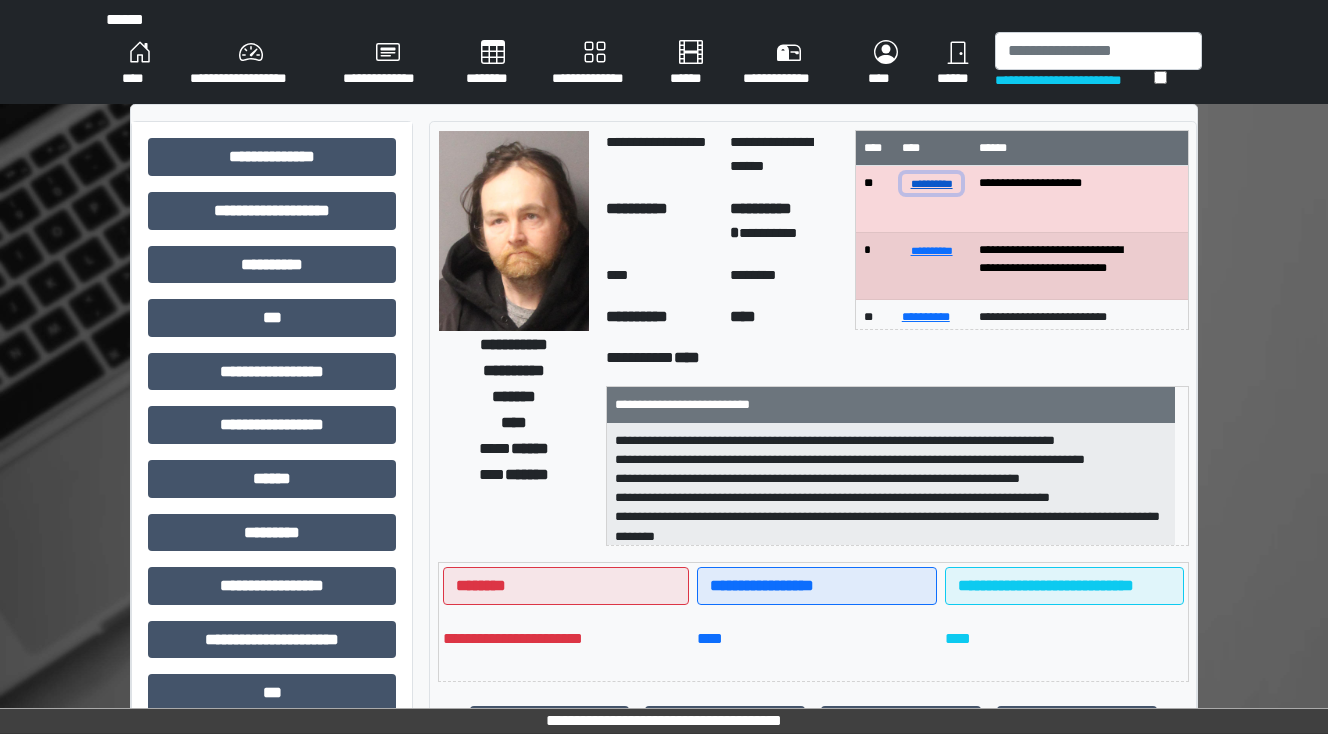 click on "**********" at bounding box center [932, 183] 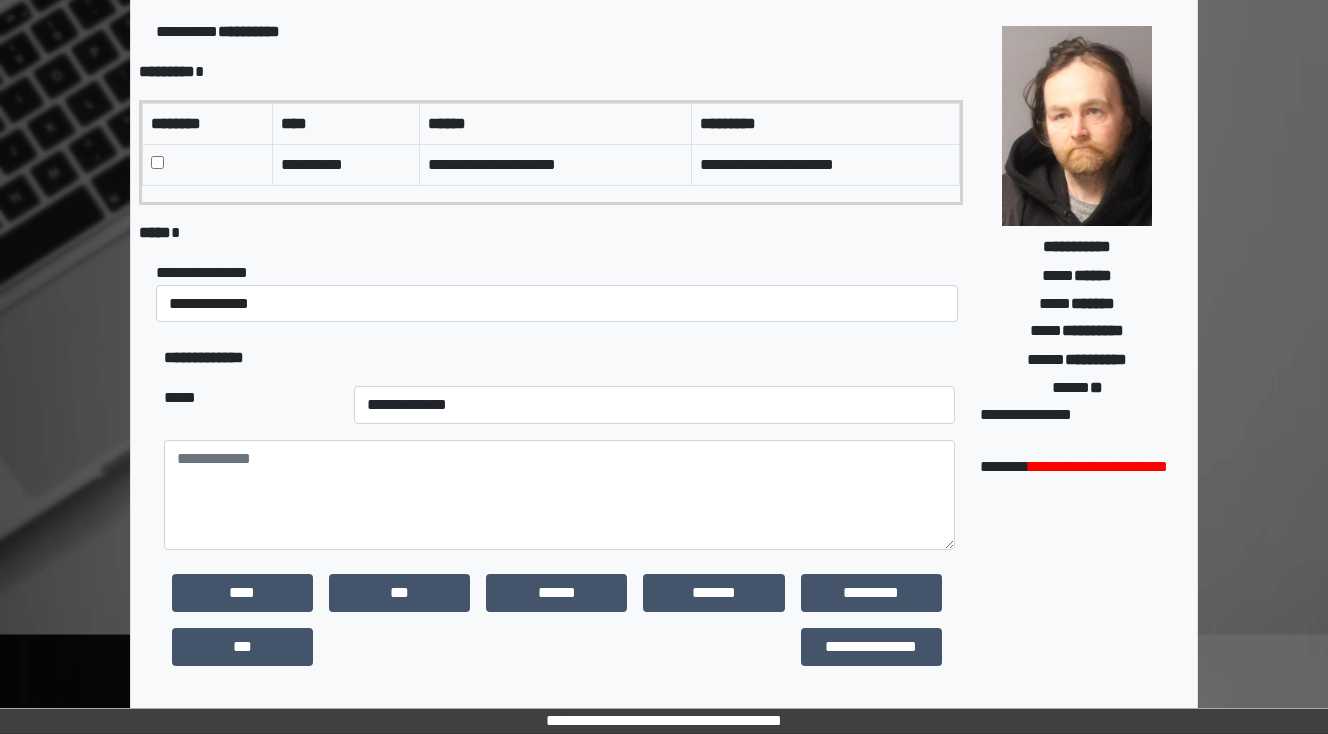 scroll, scrollTop: 160, scrollLeft: 0, axis: vertical 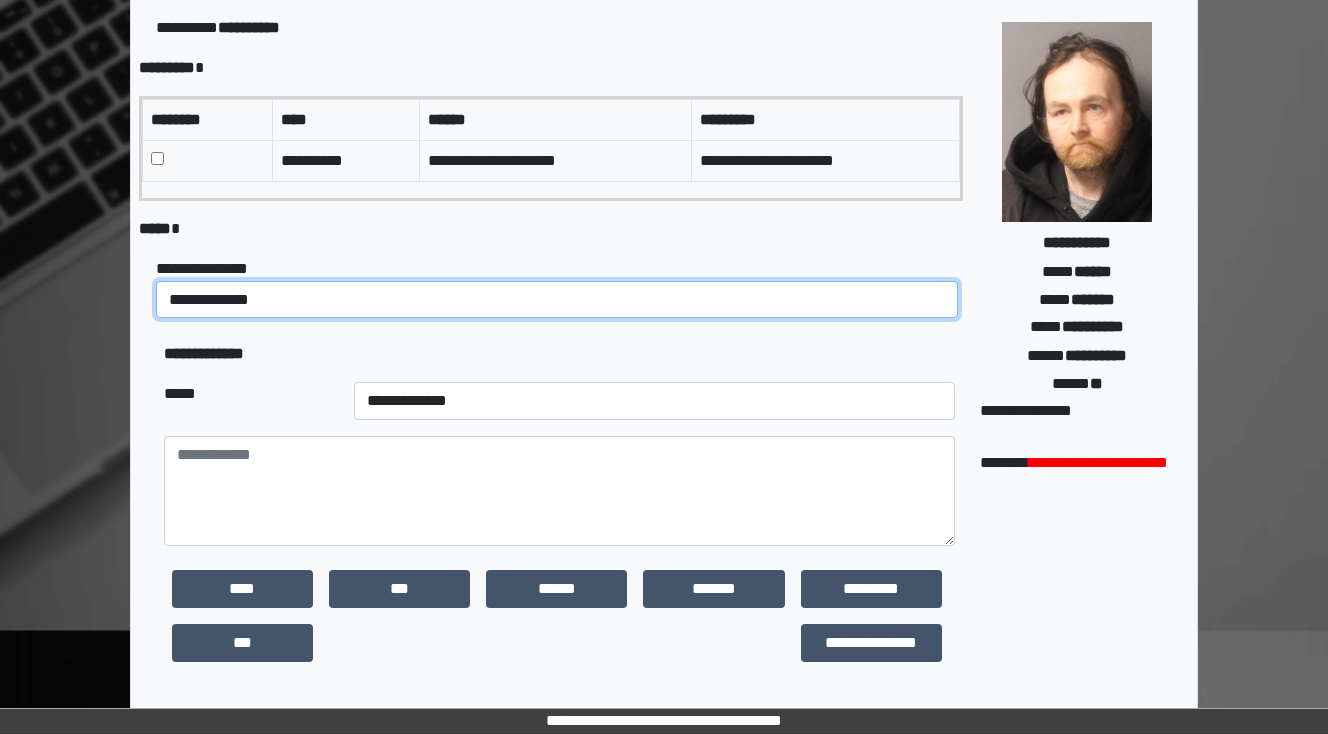 click on "**********" at bounding box center (557, 300) 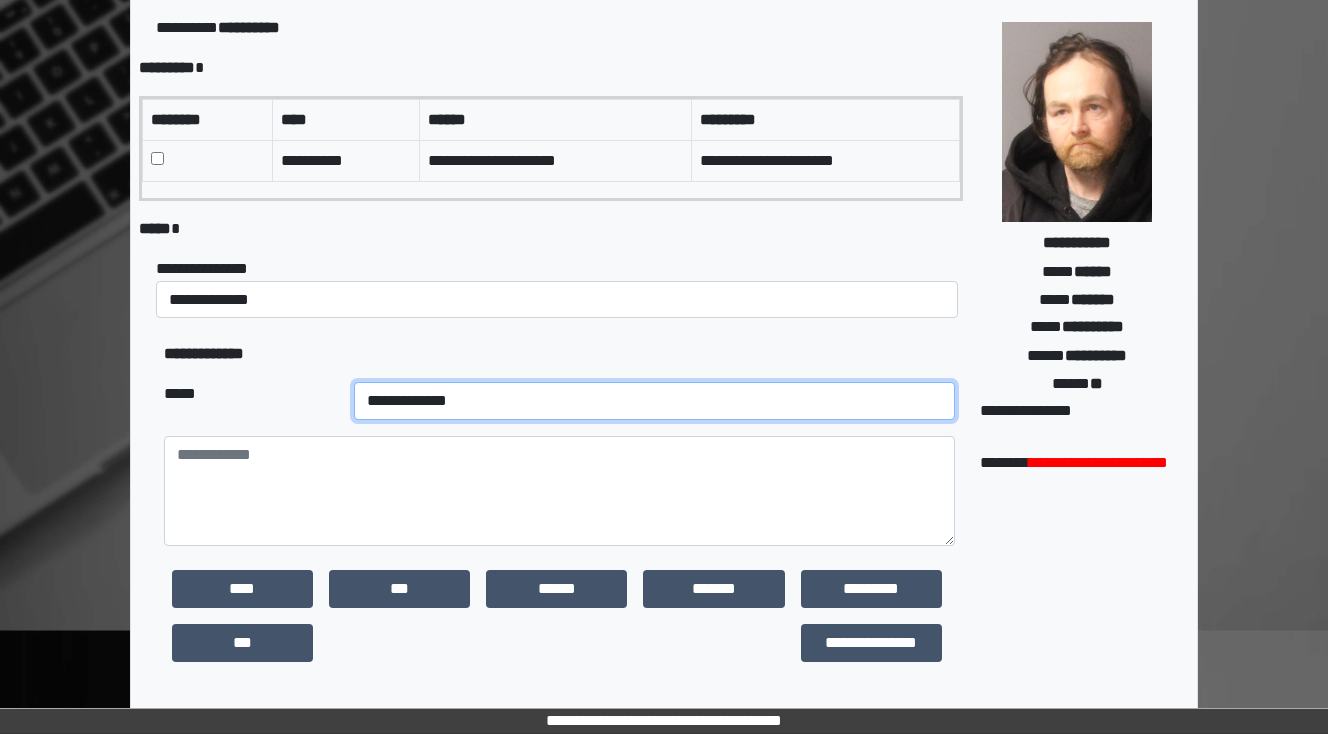click on "**********" at bounding box center [654, 401] 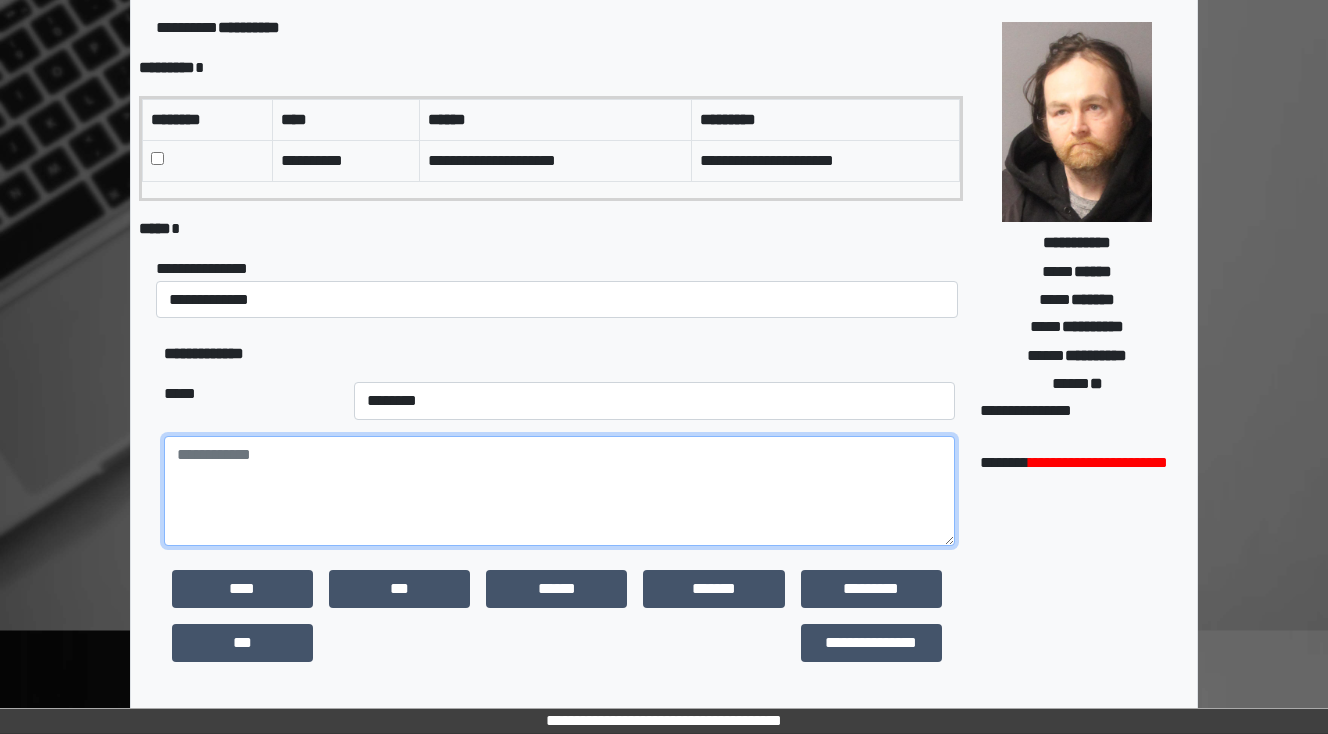 click at bounding box center [559, 491] 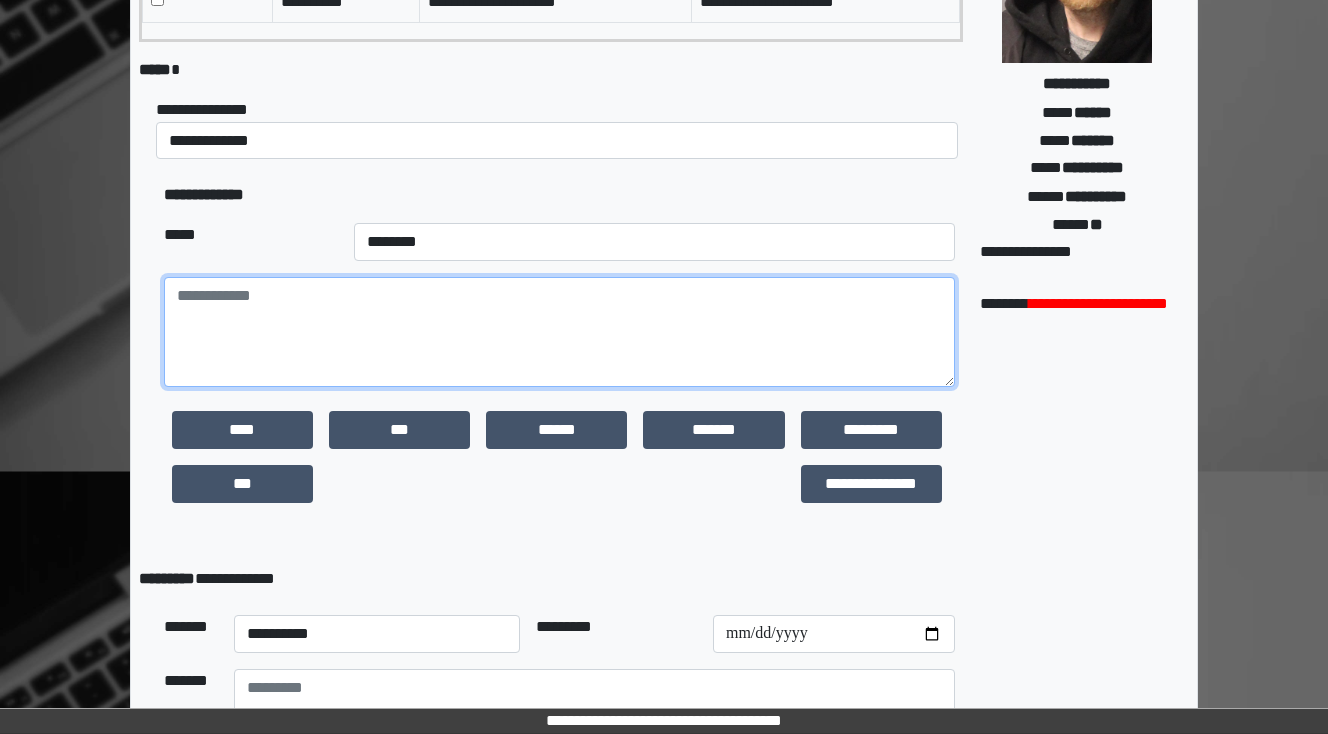 scroll, scrollTop: 320, scrollLeft: 0, axis: vertical 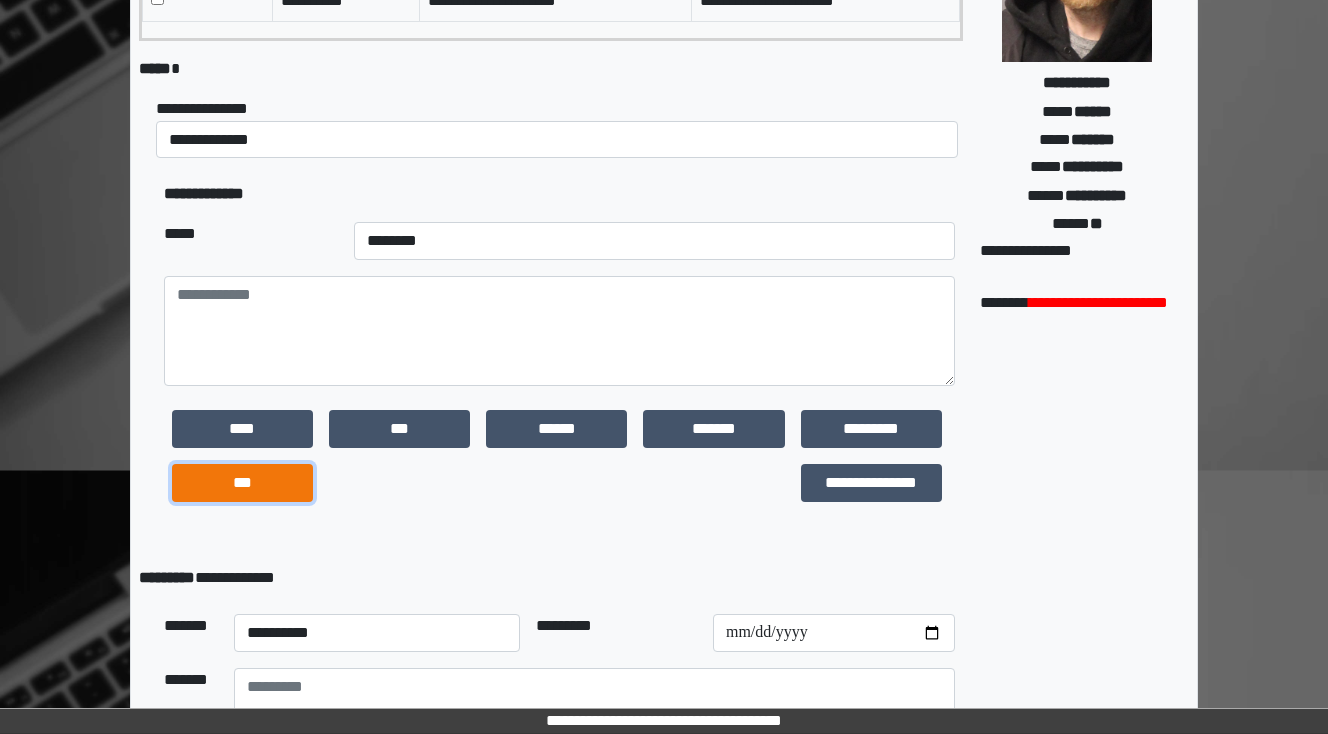 click on "***" at bounding box center (242, 483) 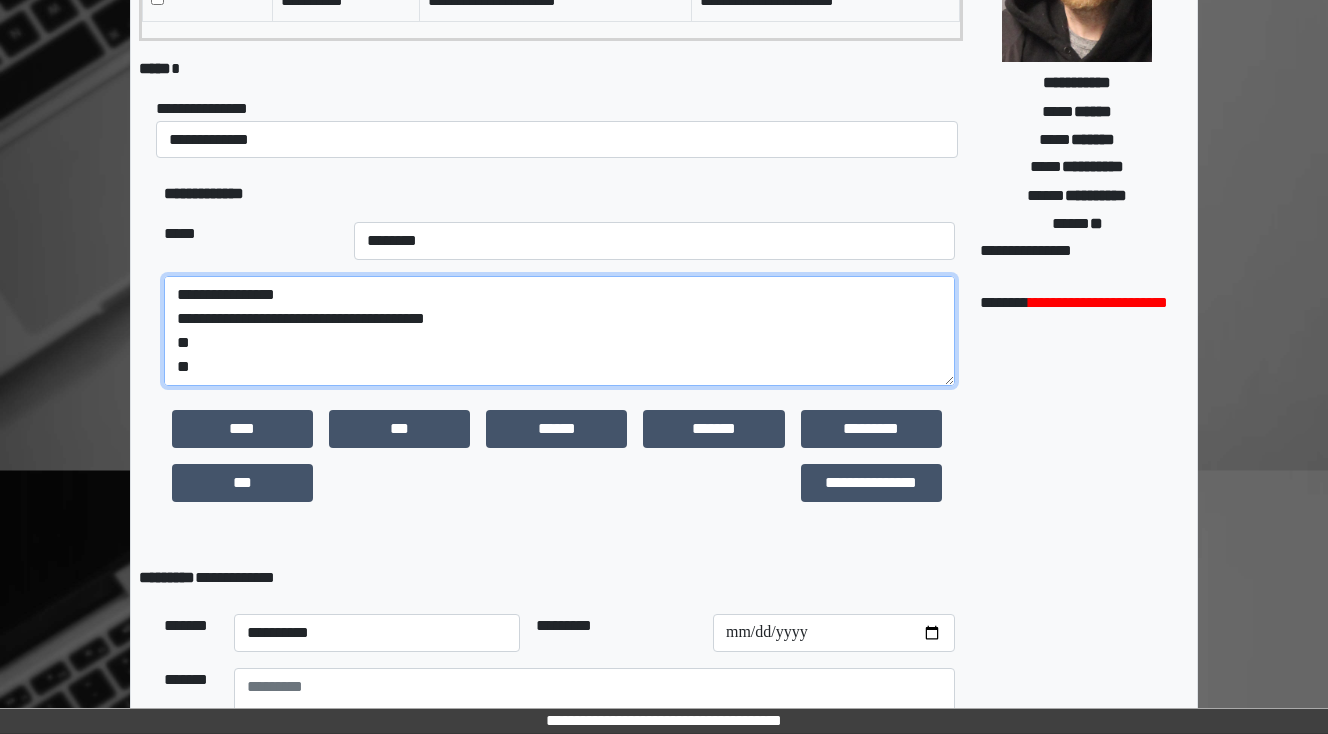 drag, startPoint x: 560, startPoint y: 321, endPoint x: 561, endPoint y: 333, distance: 12.0415945 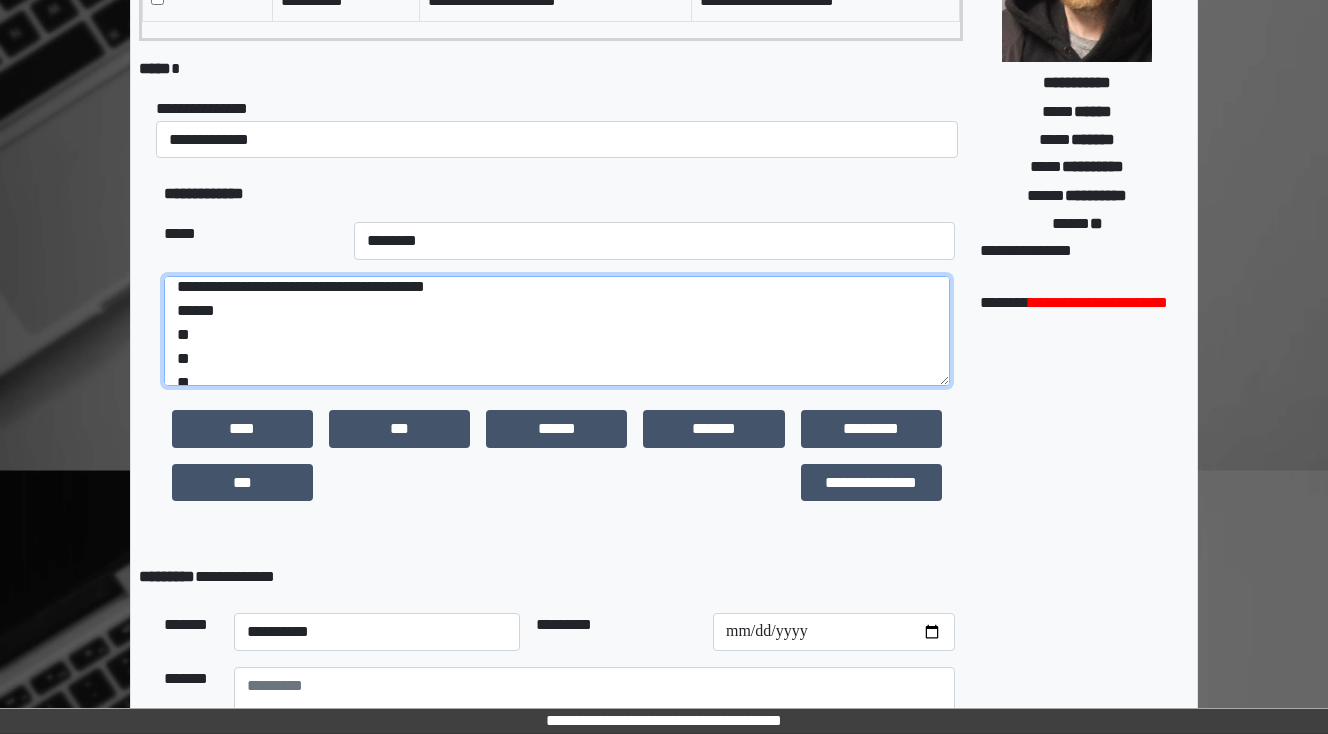 scroll, scrollTop: 48, scrollLeft: 0, axis: vertical 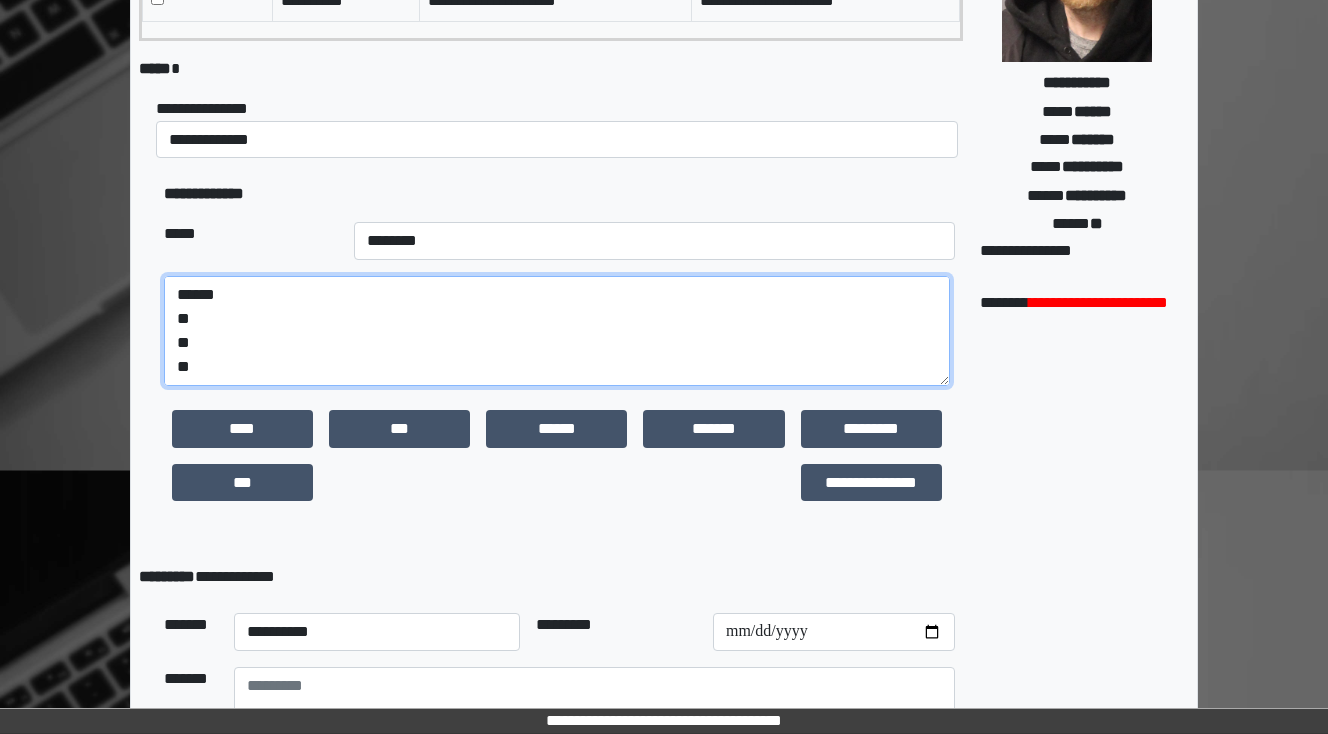 click on "**********" at bounding box center (557, 331) 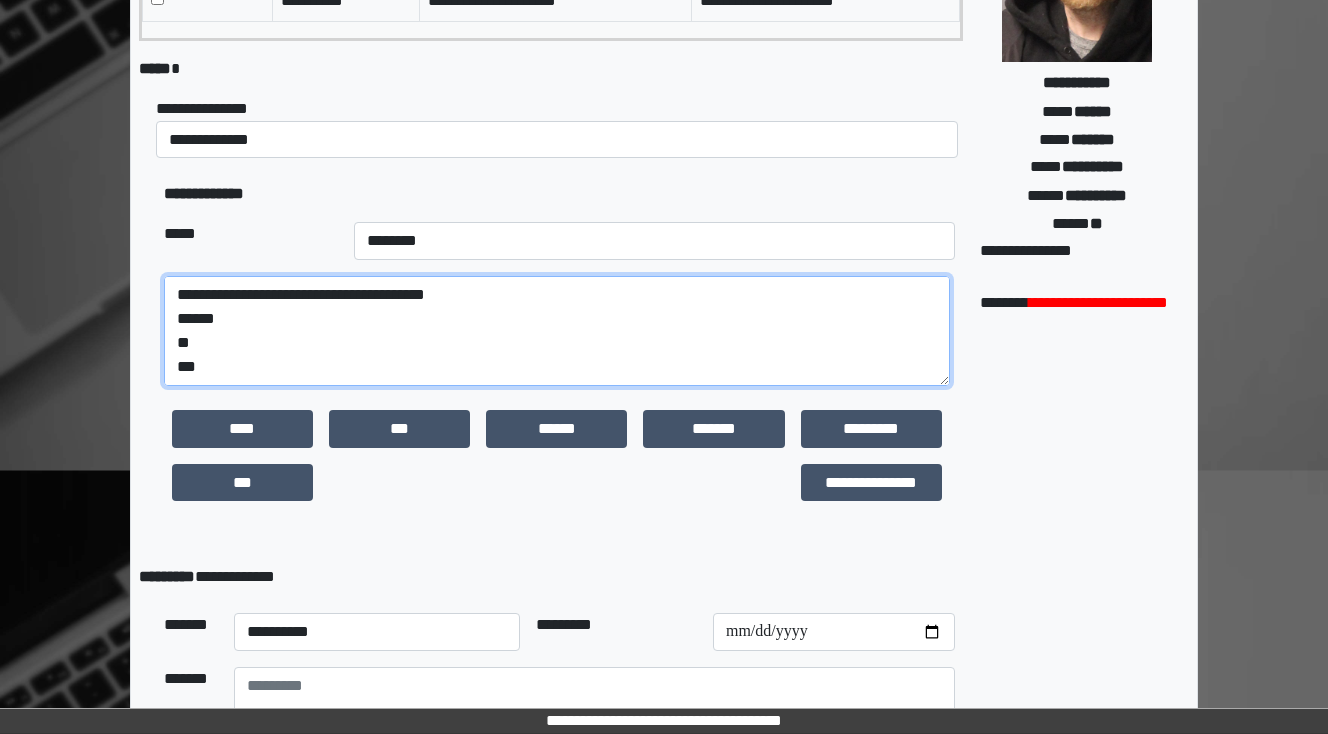 click on "**********" at bounding box center (557, 331) 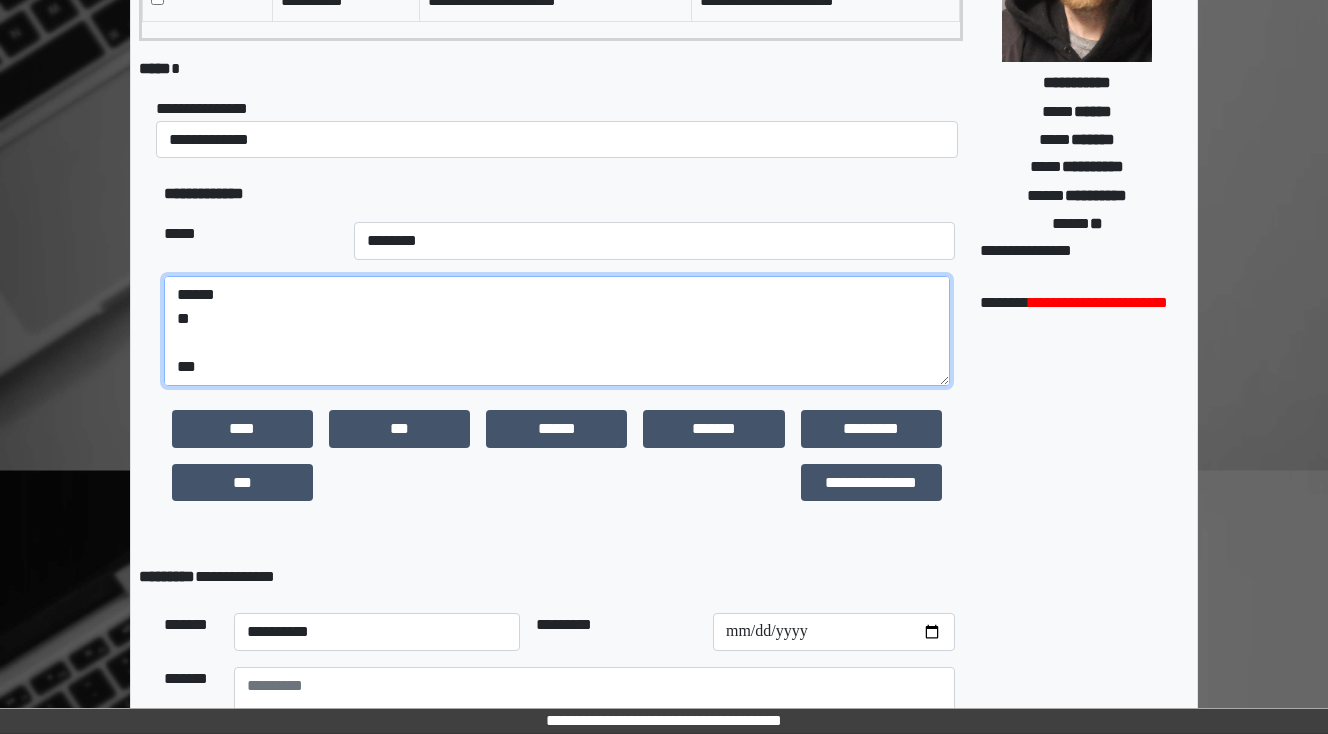 scroll, scrollTop: 72, scrollLeft: 0, axis: vertical 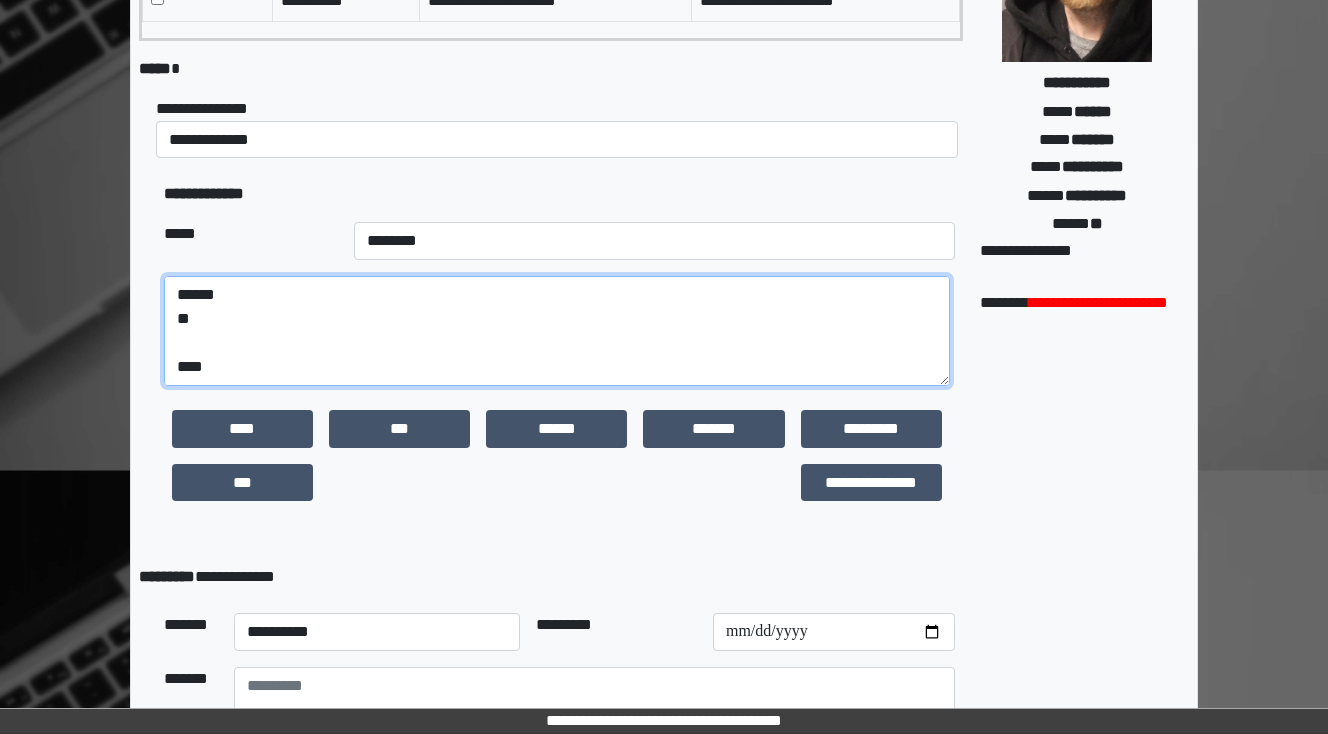 paste on "**********" 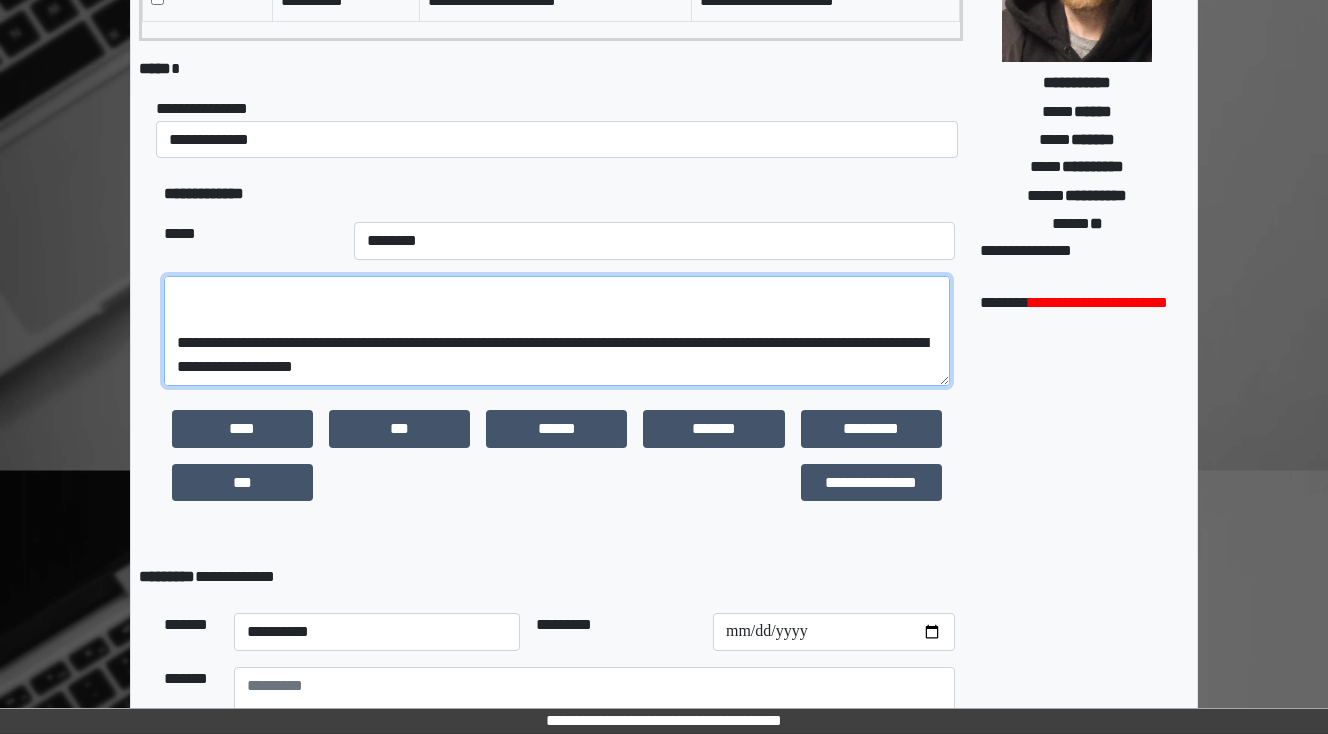 scroll, scrollTop: 288, scrollLeft: 0, axis: vertical 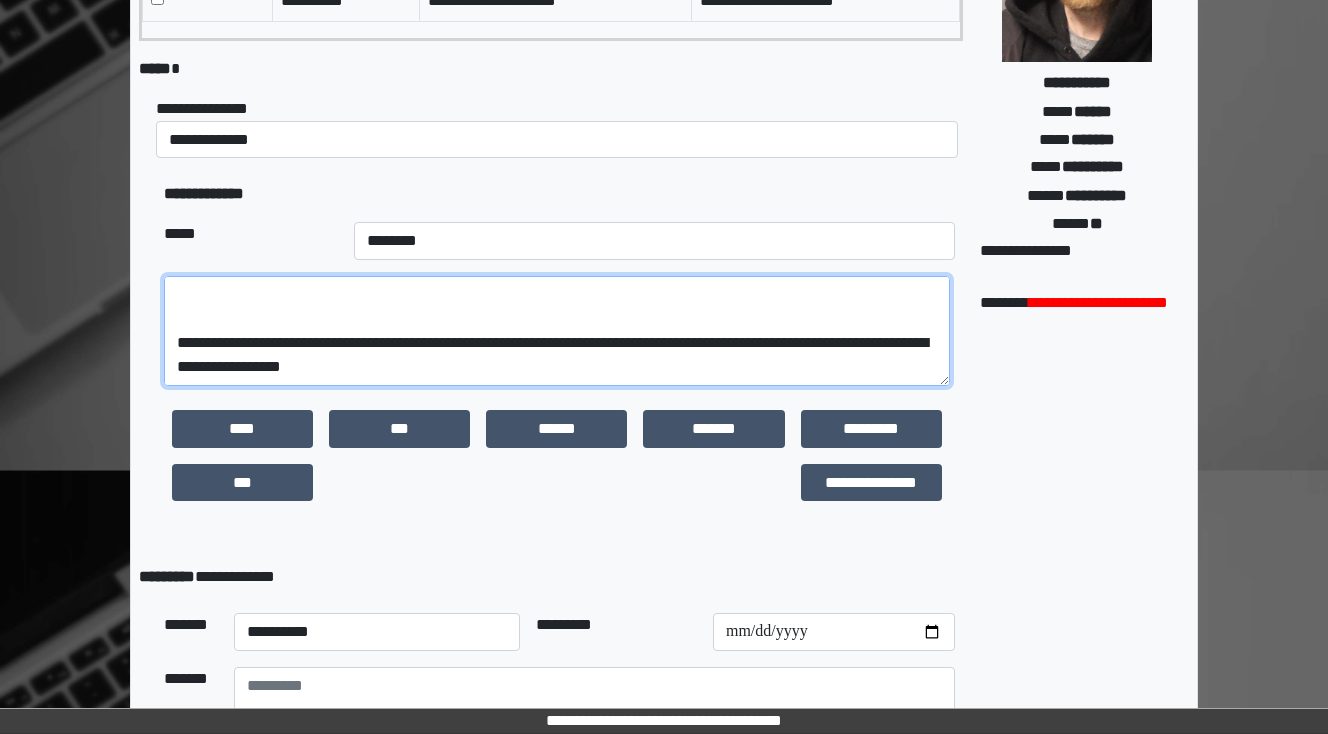 click on "**********" at bounding box center [557, 331] 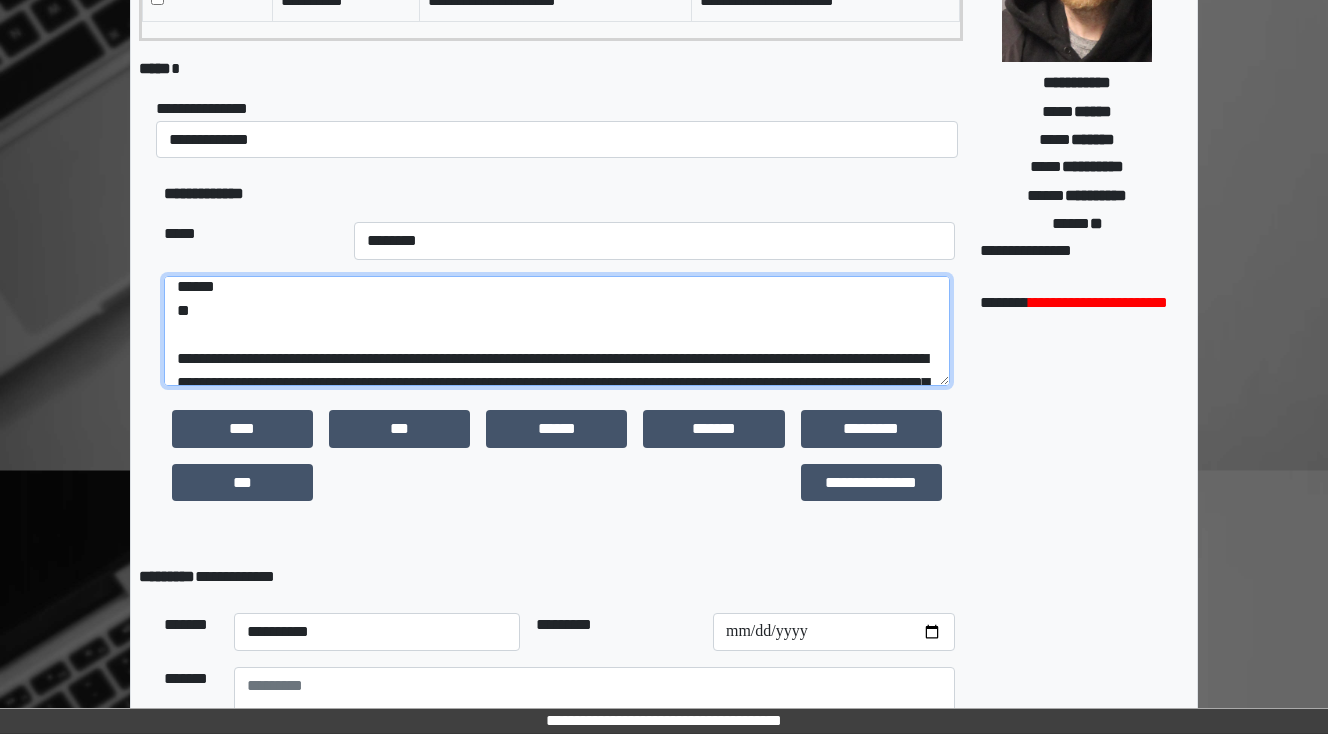 scroll, scrollTop: 32, scrollLeft: 0, axis: vertical 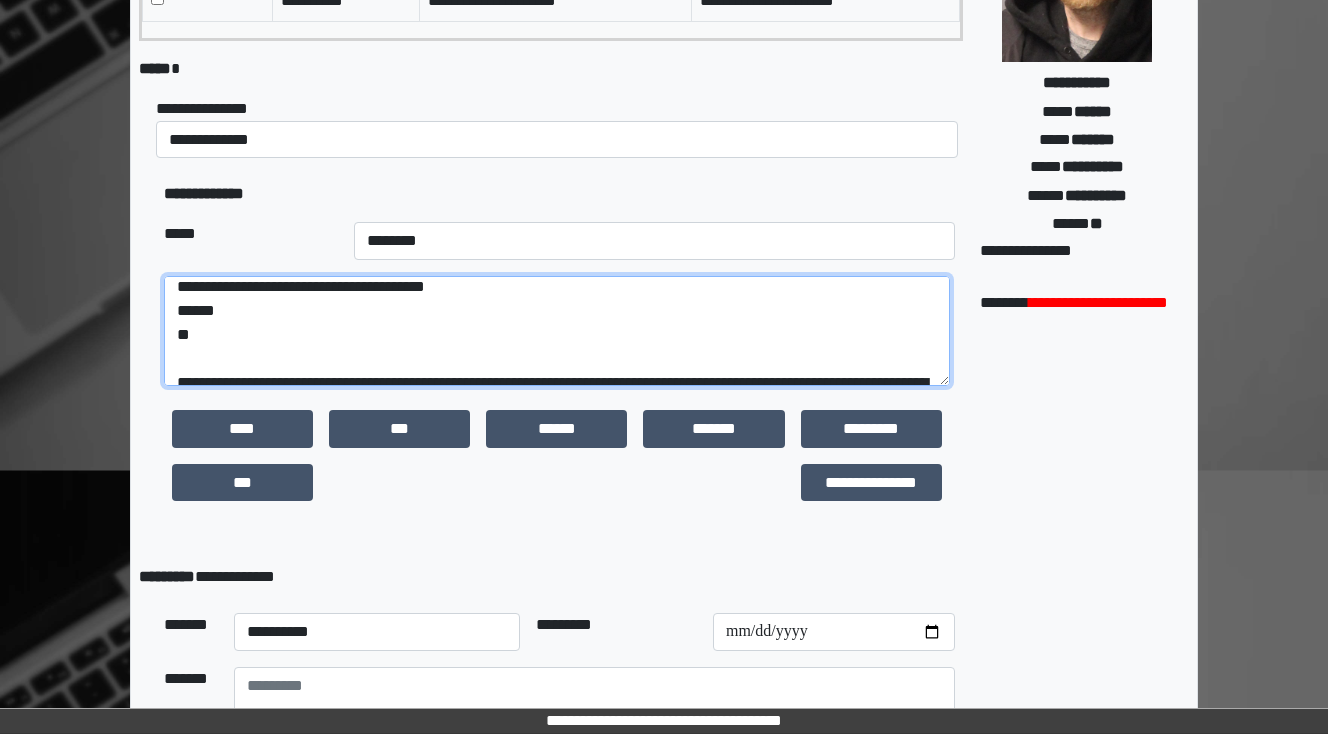 click on "**********" at bounding box center [557, 331] 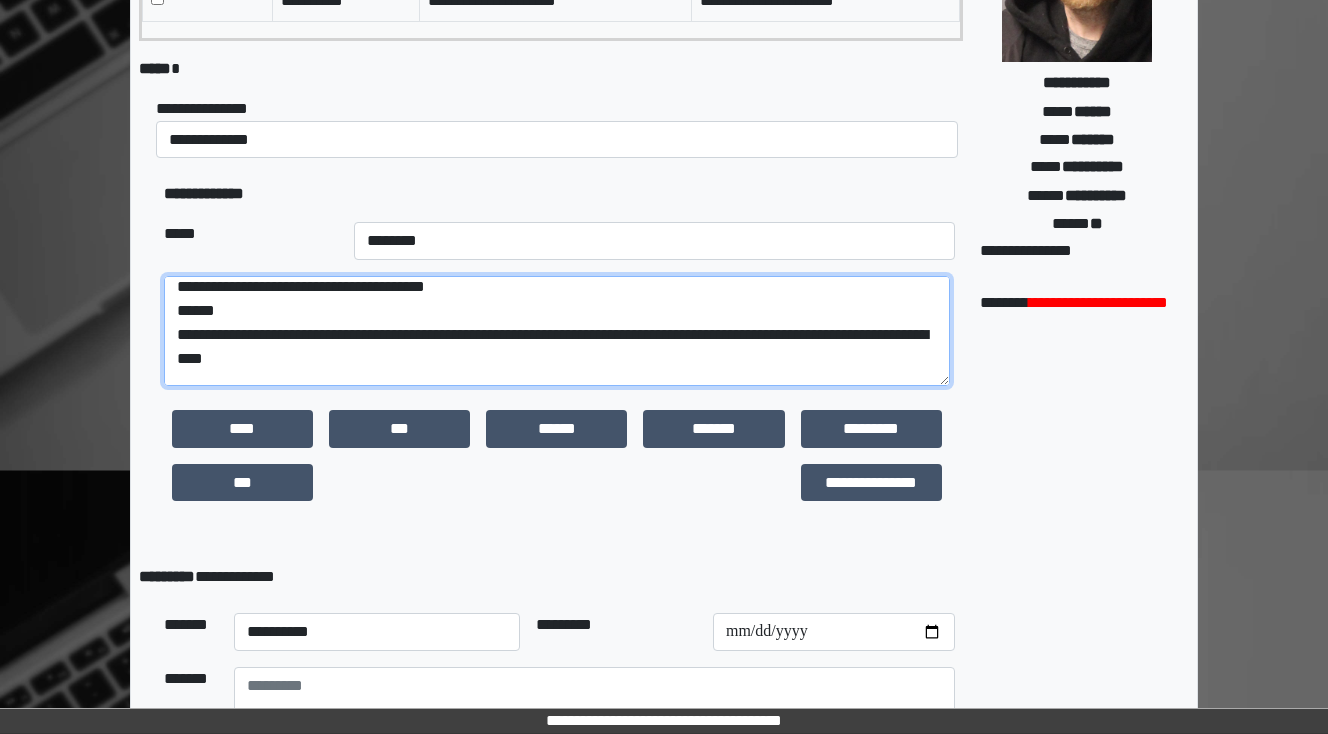click on "**********" at bounding box center (557, 331) 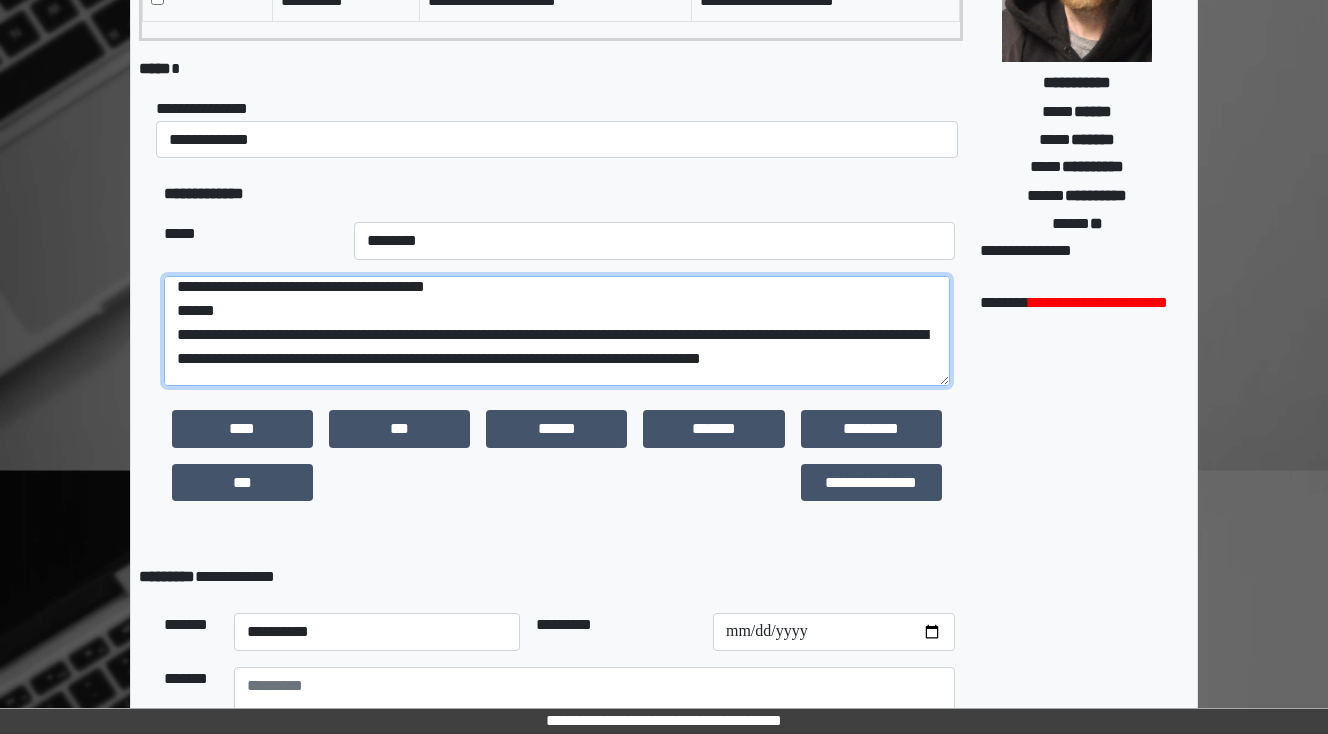 scroll, scrollTop: 40, scrollLeft: 0, axis: vertical 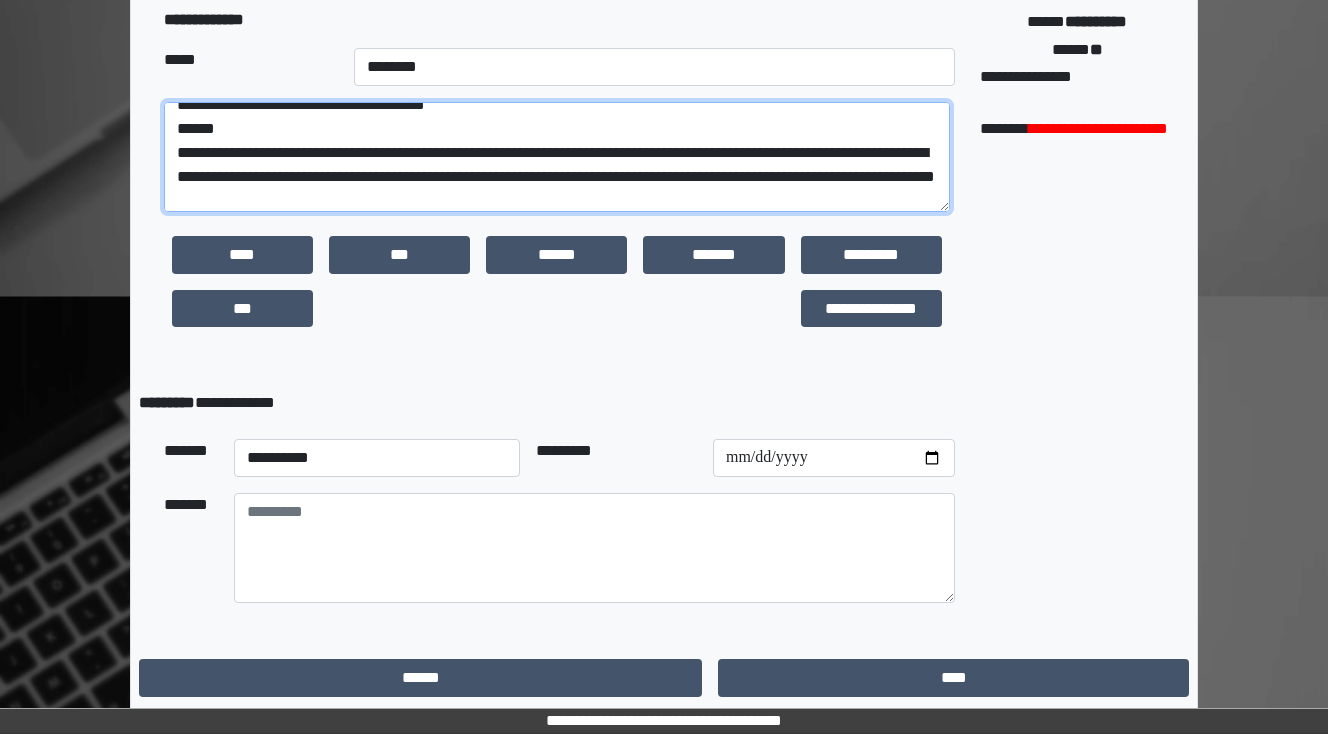 type on "**********" 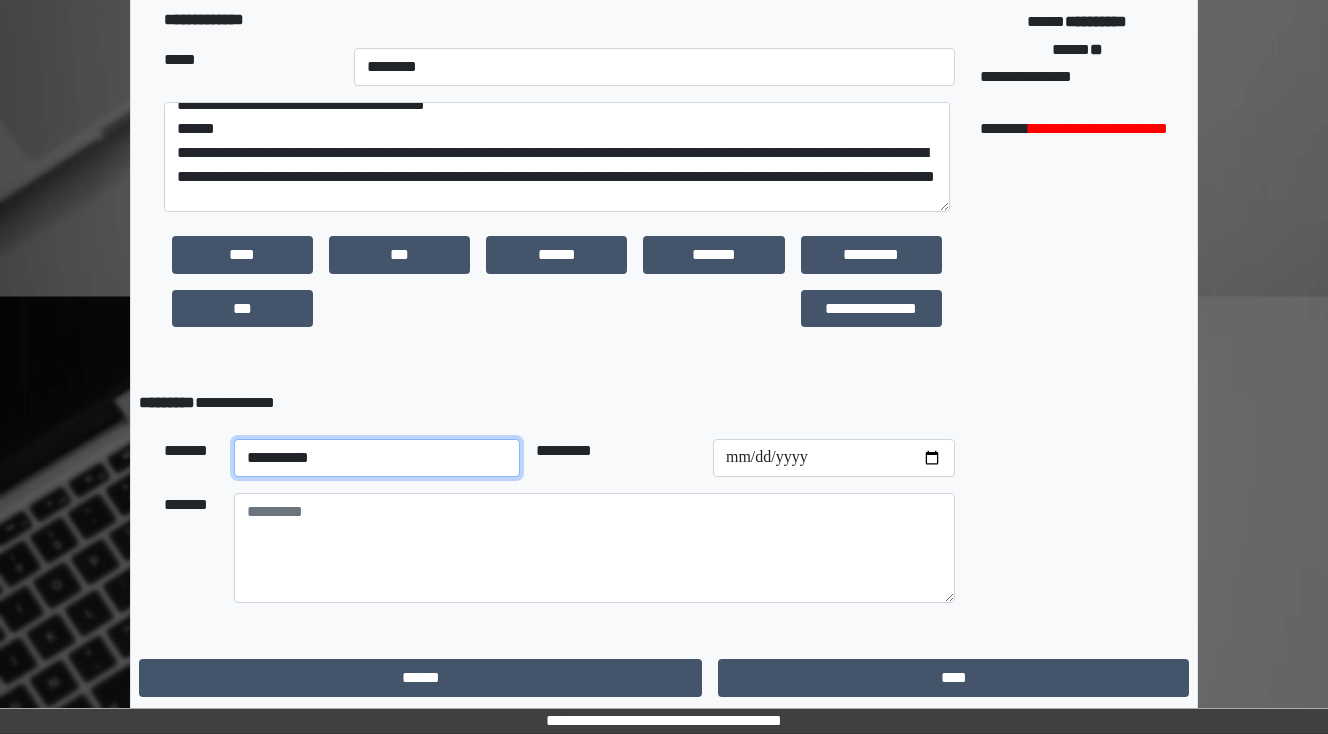 click on "**********" at bounding box center [377, 458] 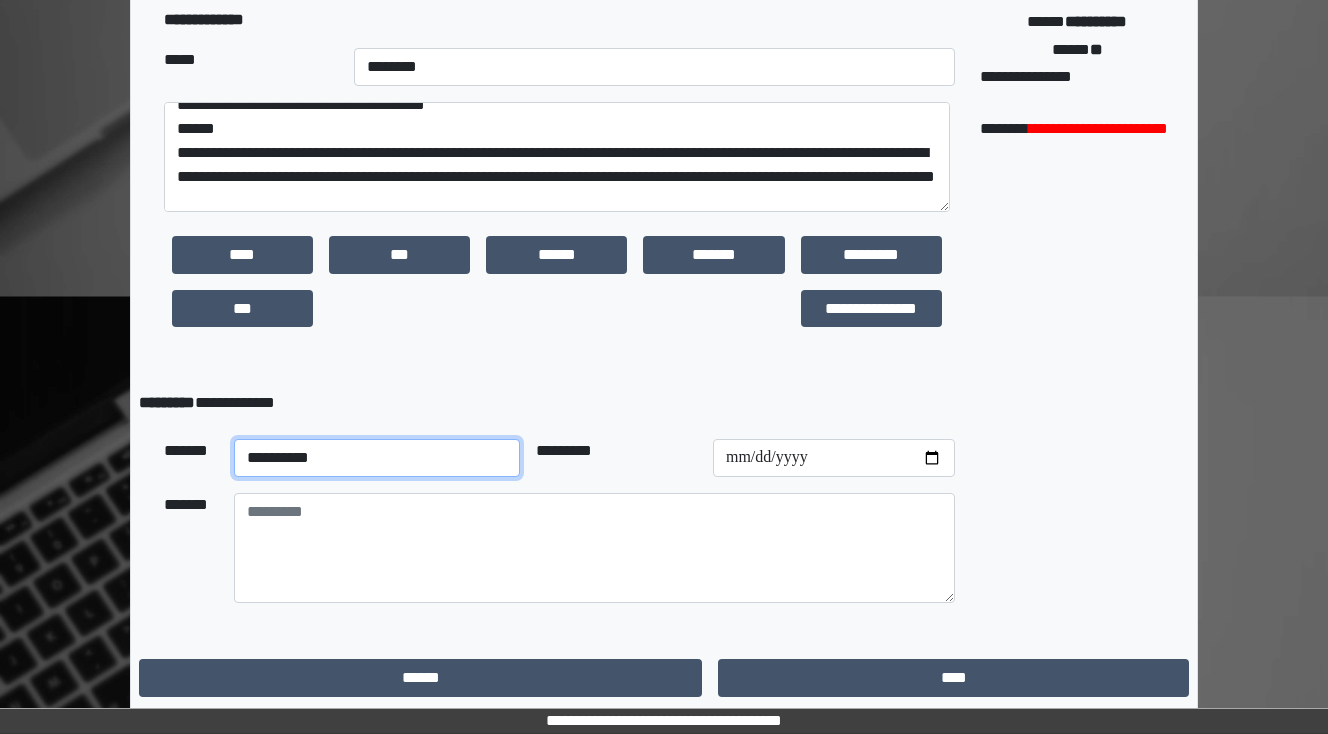 select on "**" 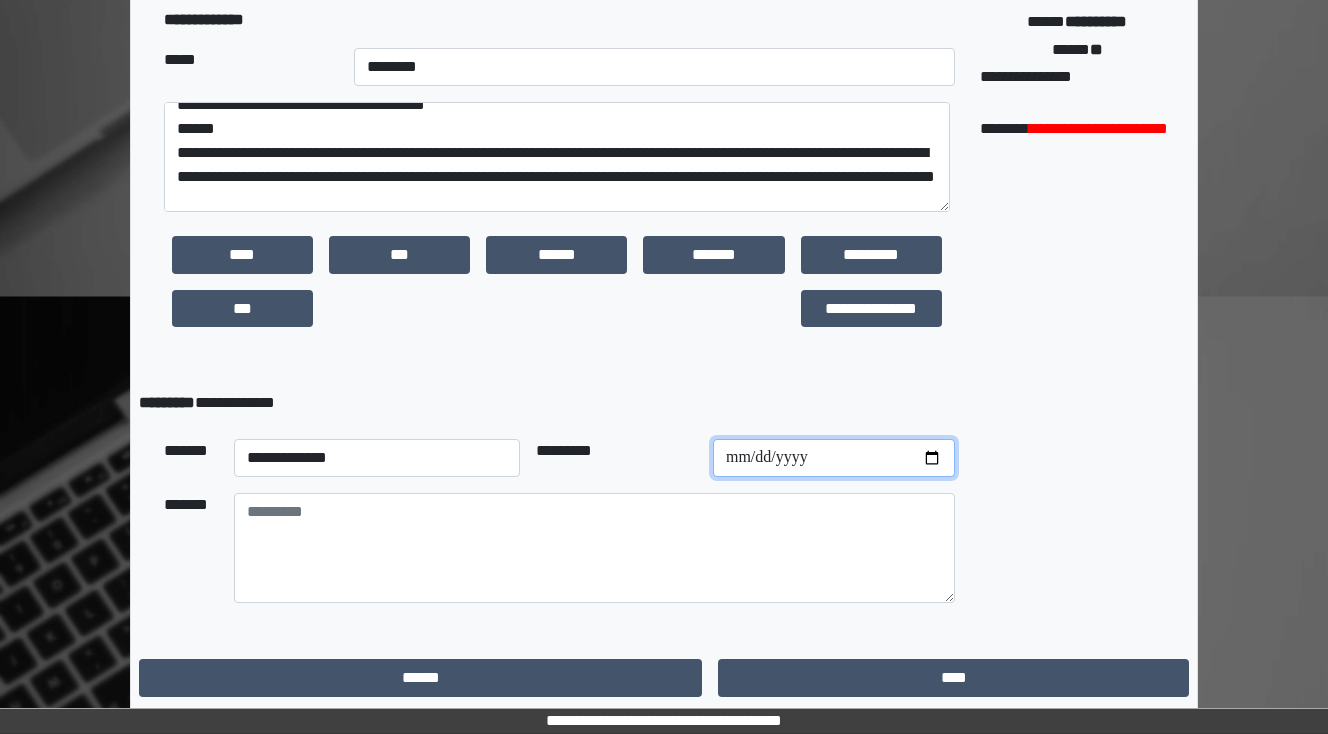 click at bounding box center [834, 458] 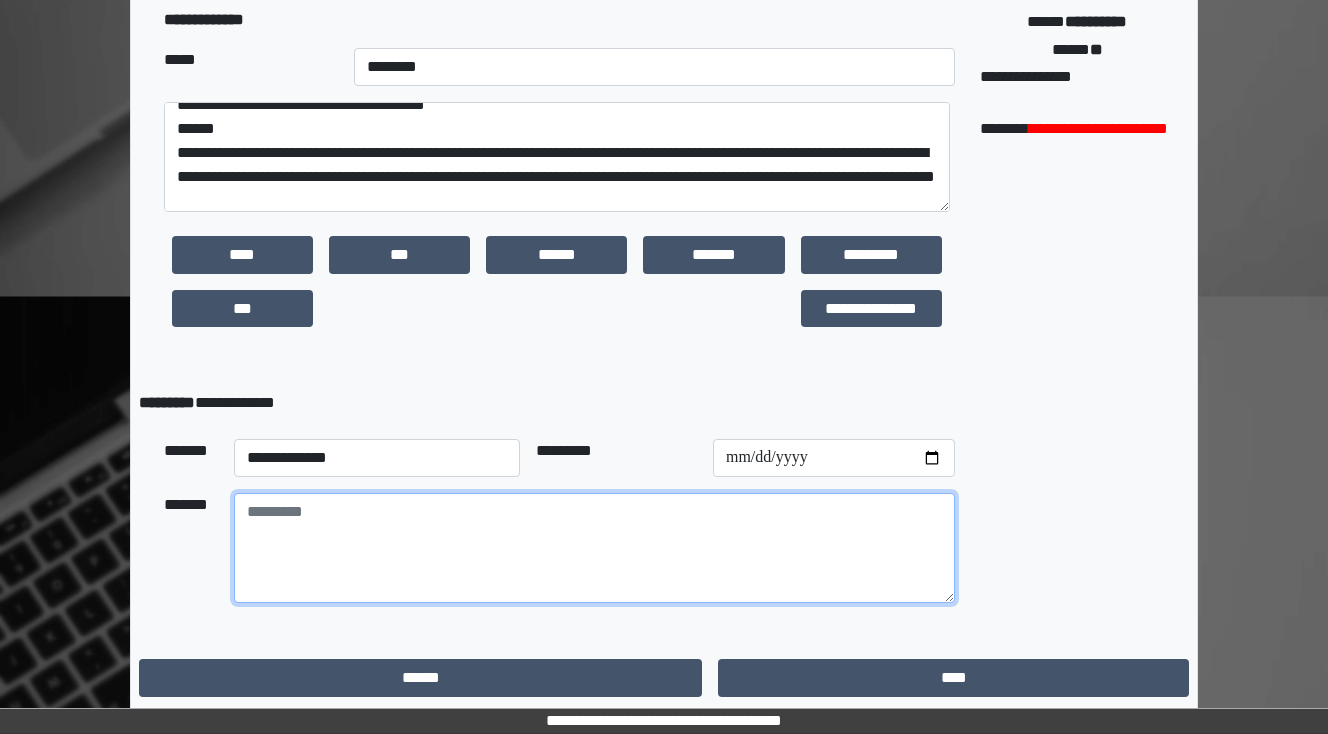 click at bounding box center [594, 548] 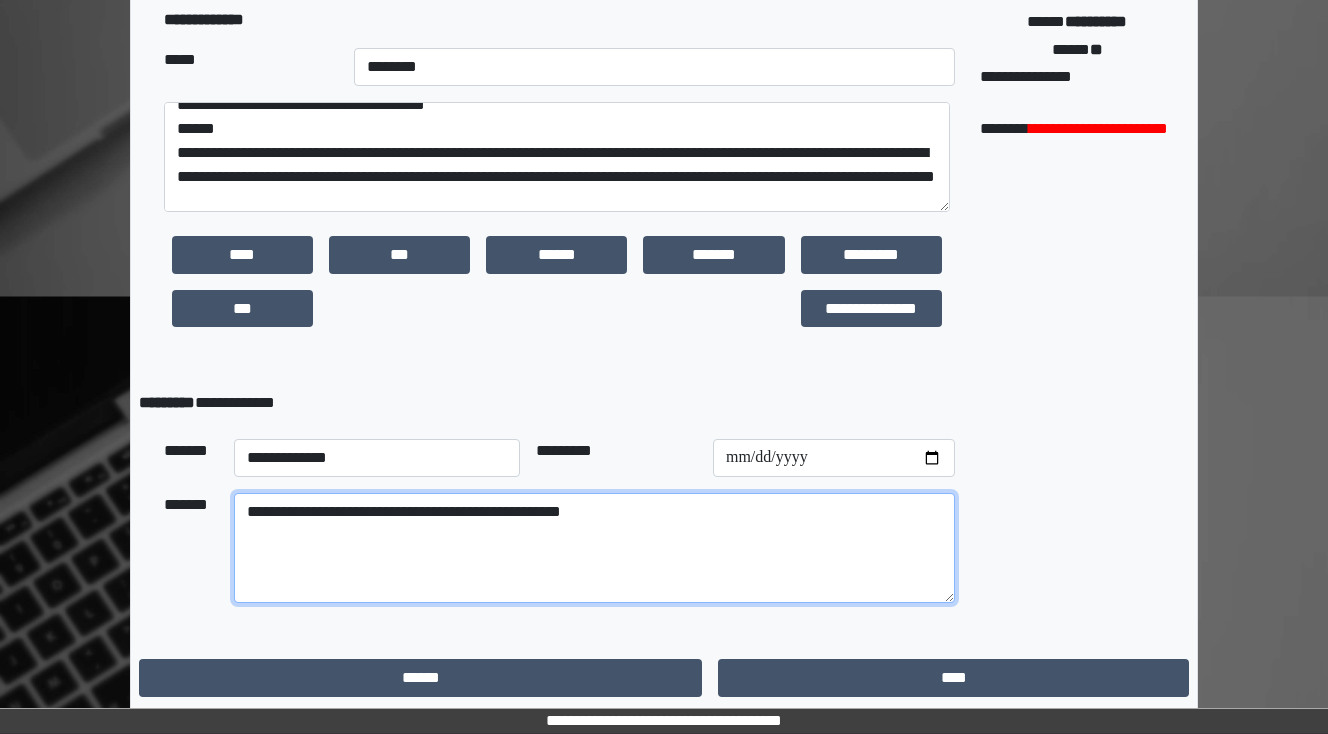 scroll, scrollTop: 255, scrollLeft: 0, axis: vertical 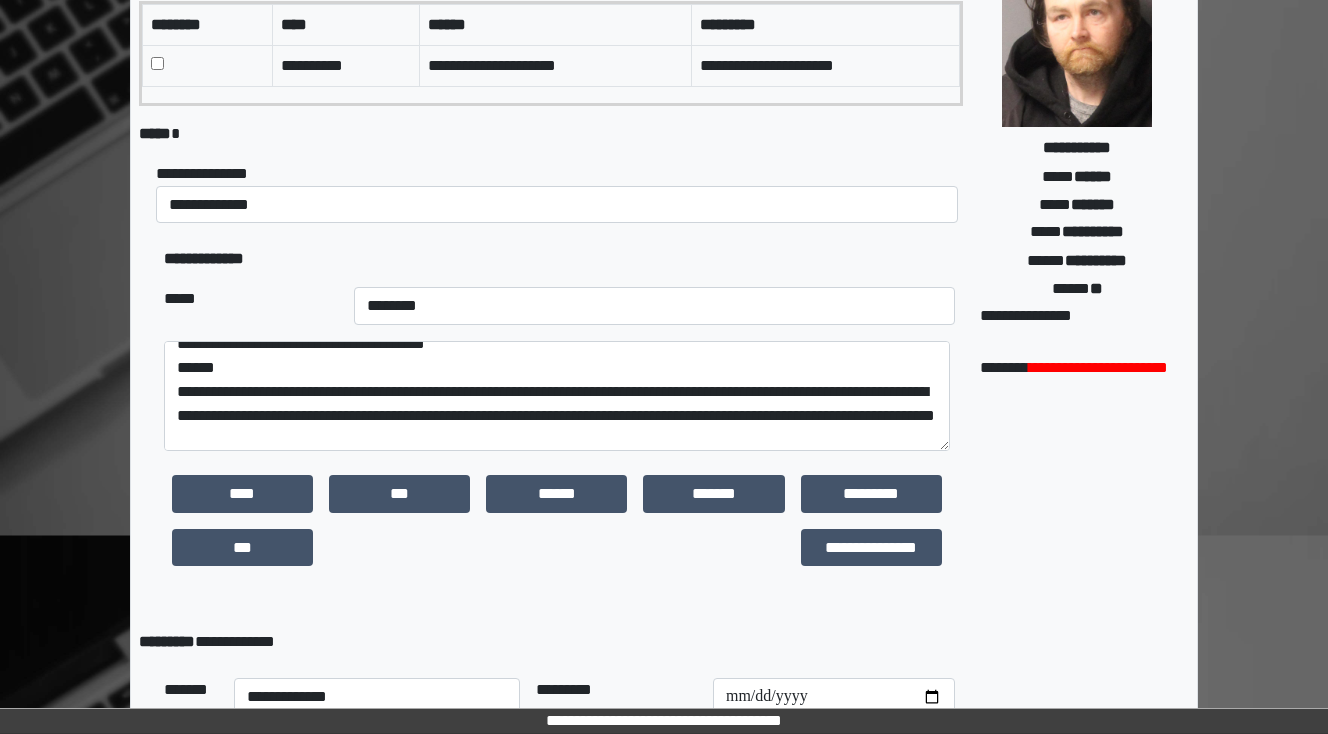 type on "**********" 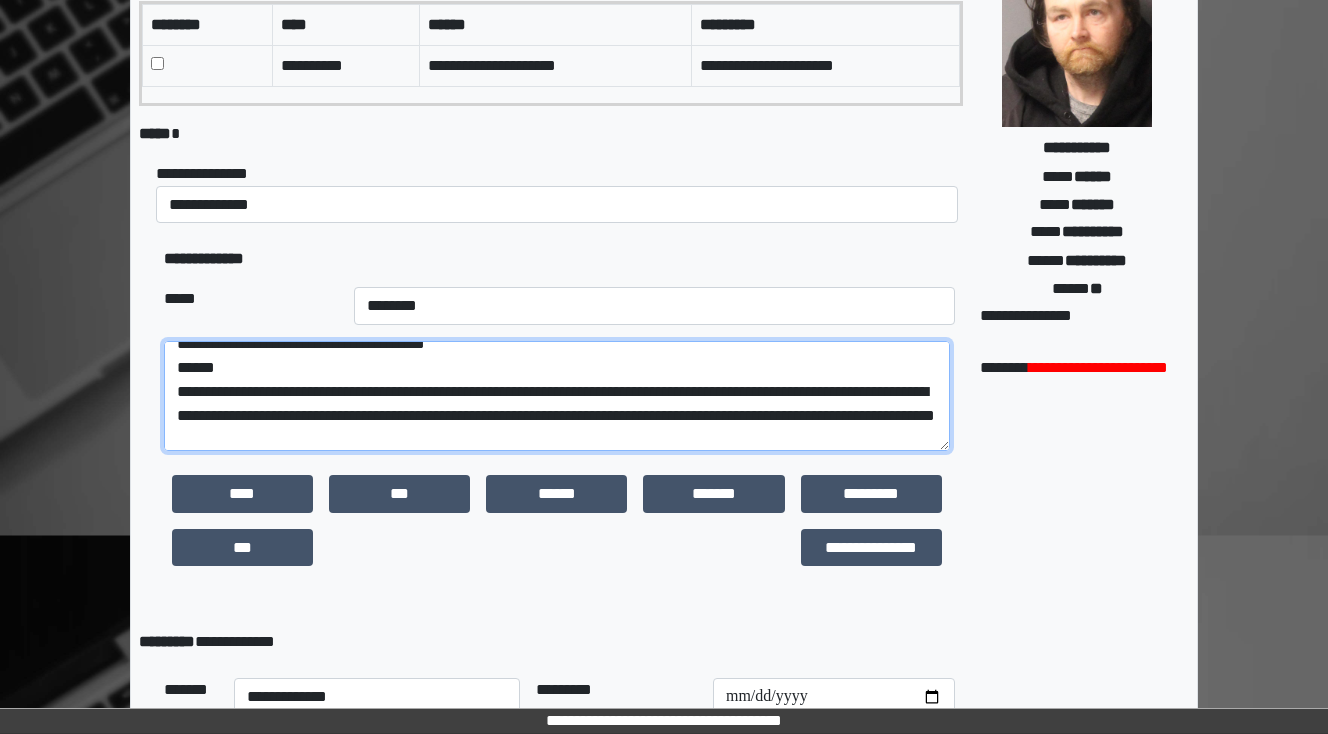 click on "**********" at bounding box center (557, 396) 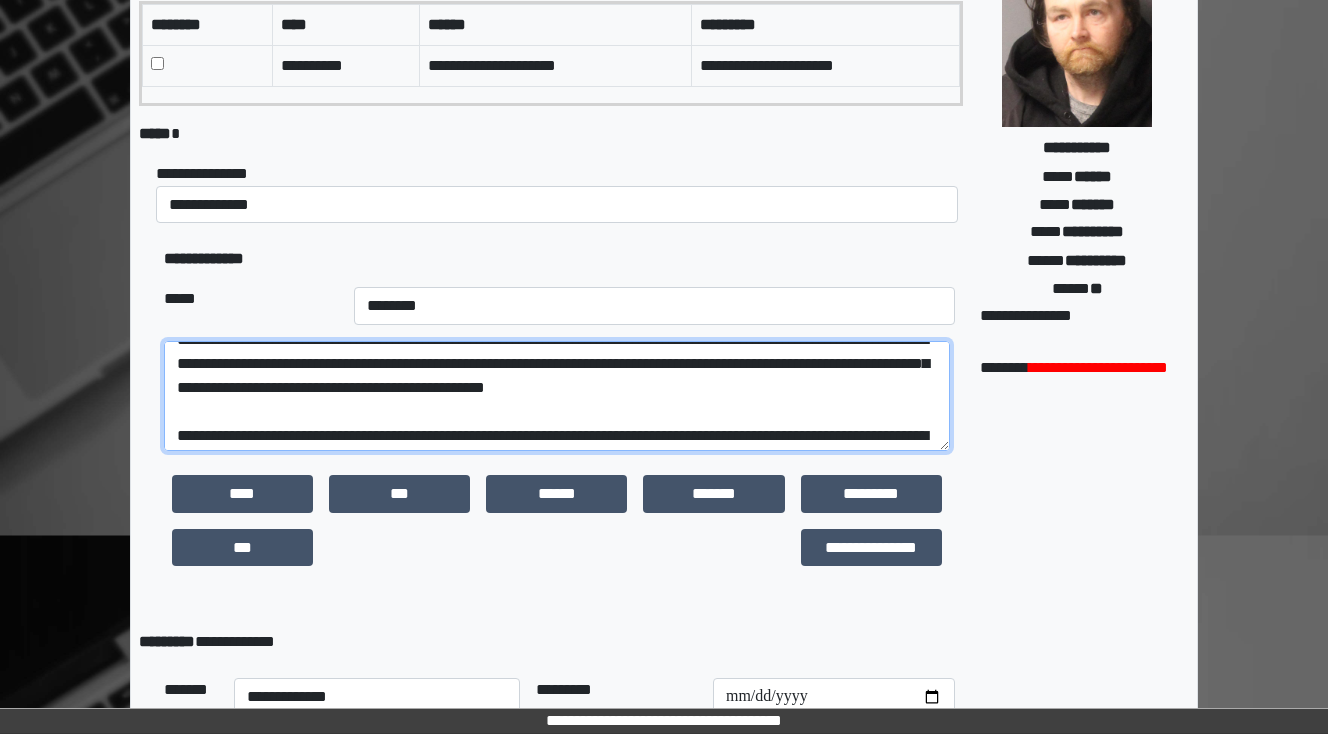 scroll, scrollTop: 120, scrollLeft: 0, axis: vertical 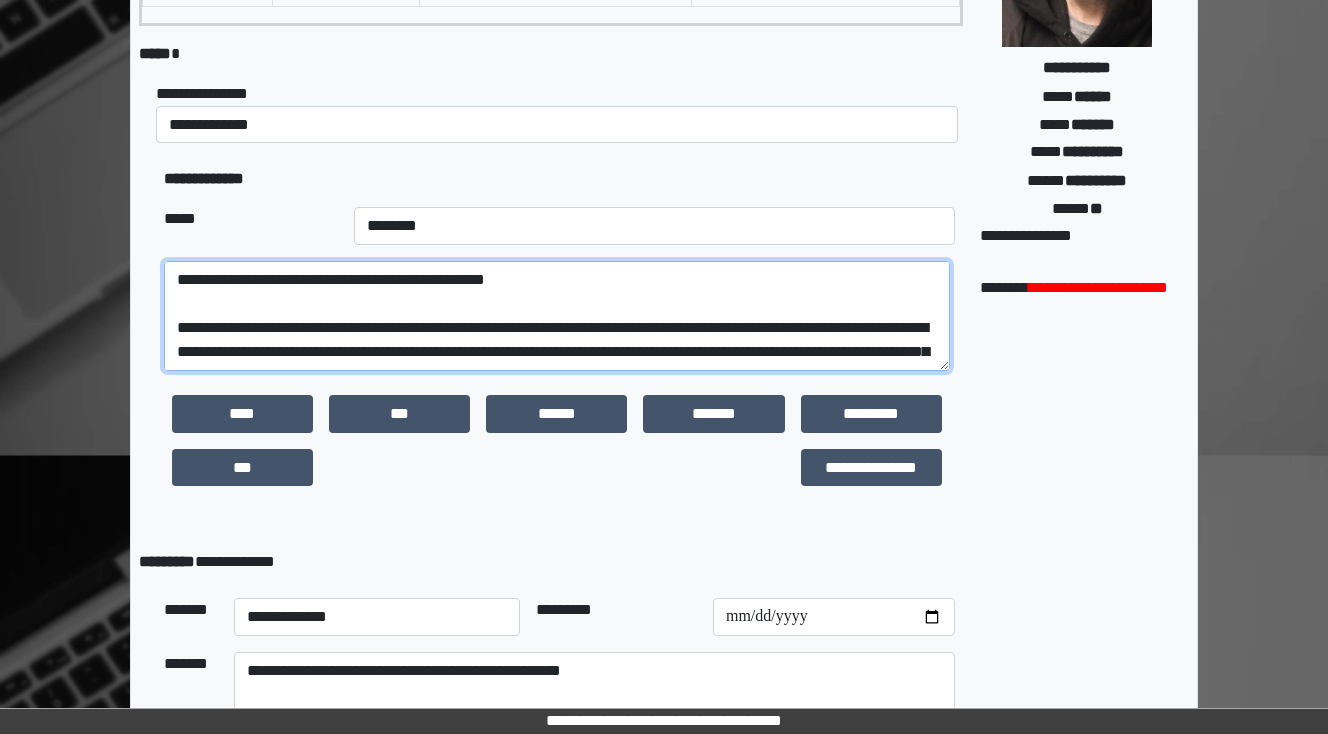 click on "**********" at bounding box center (557, 316) 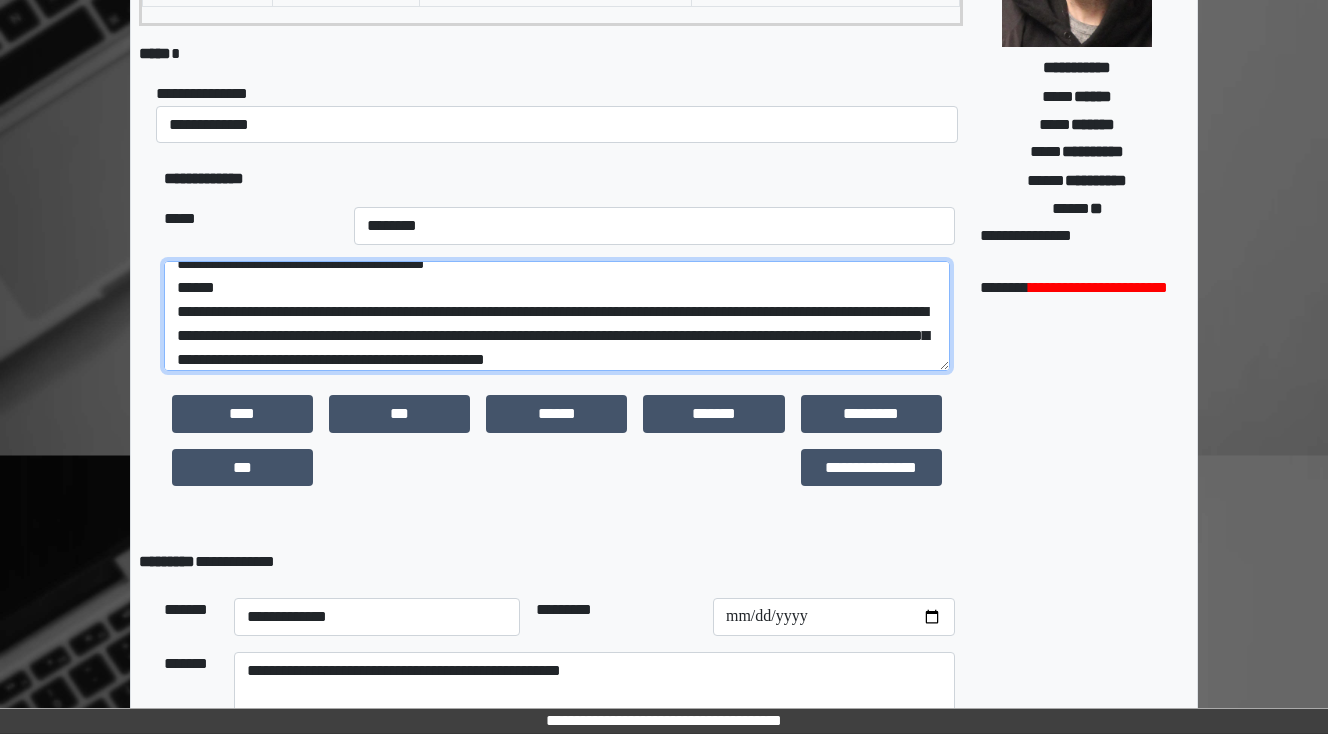 scroll, scrollTop: 120, scrollLeft: 0, axis: vertical 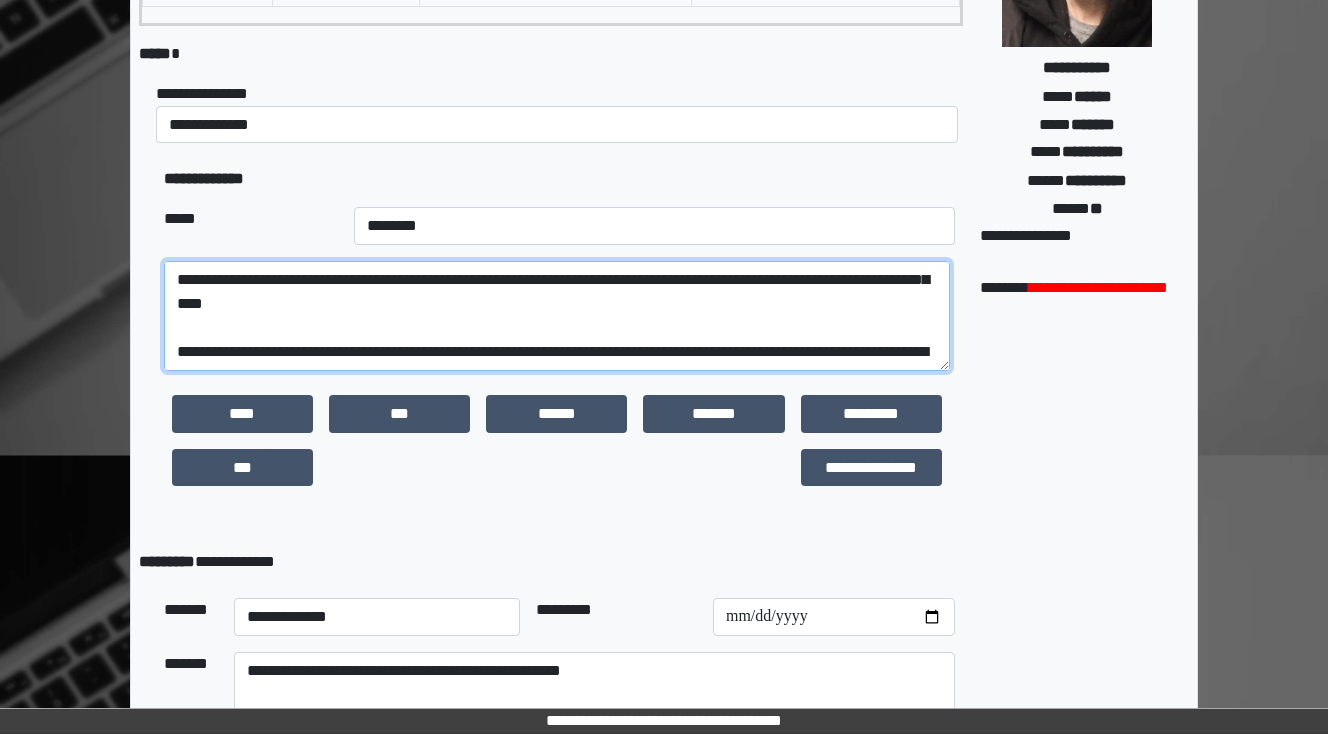 click on "**********" at bounding box center [557, 316] 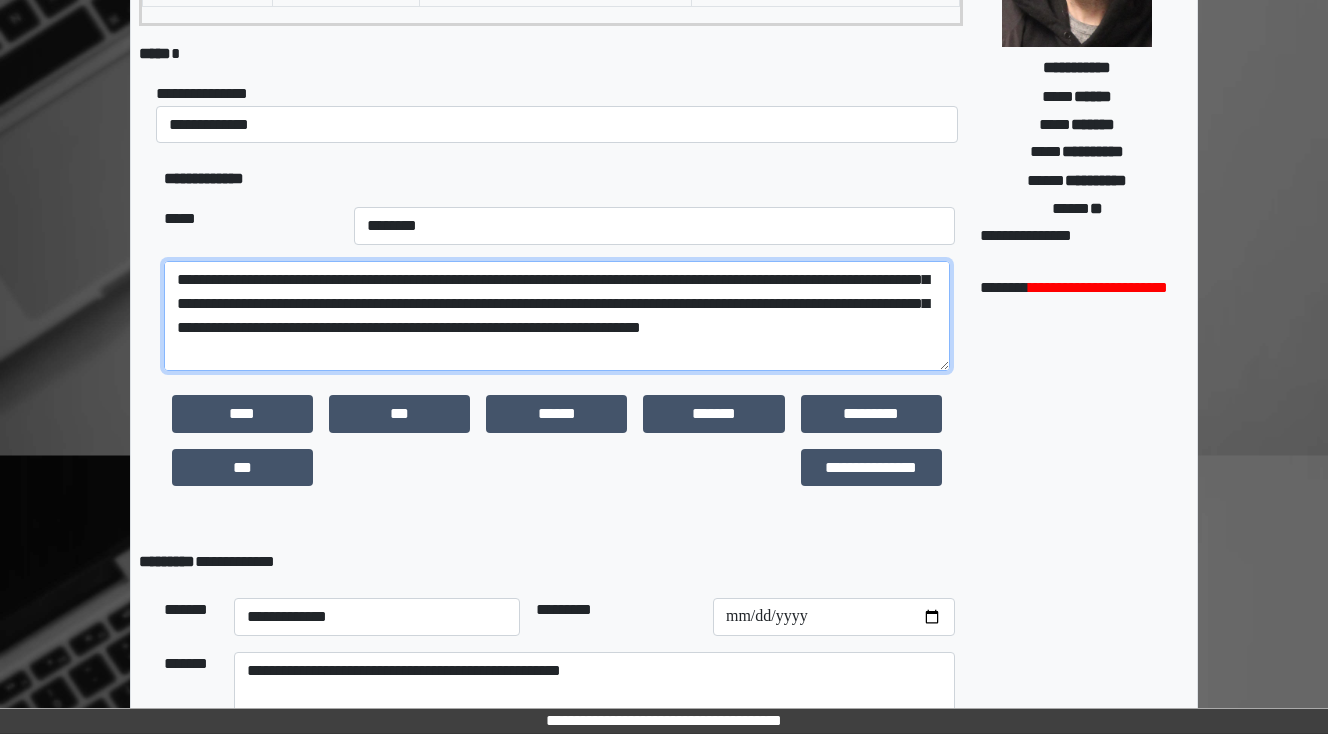 click at bounding box center (557, 316) 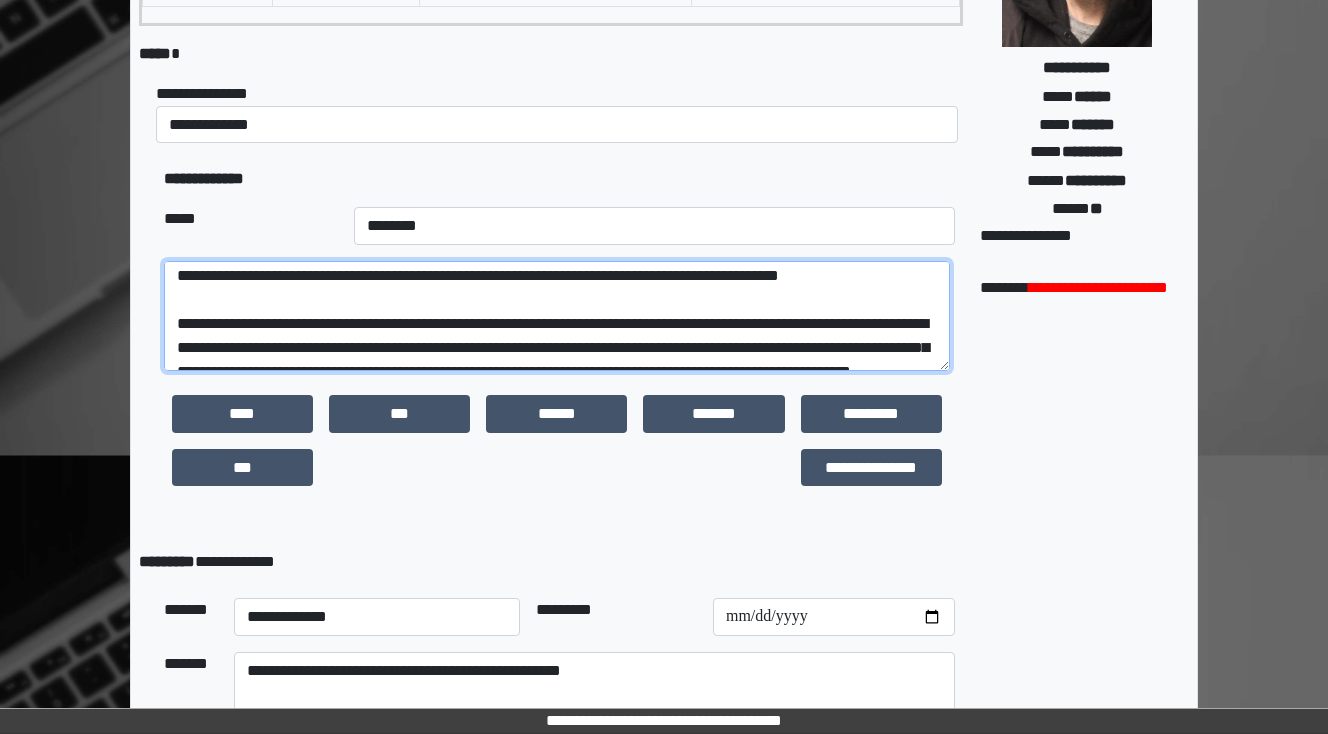scroll, scrollTop: 200, scrollLeft: 0, axis: vertical 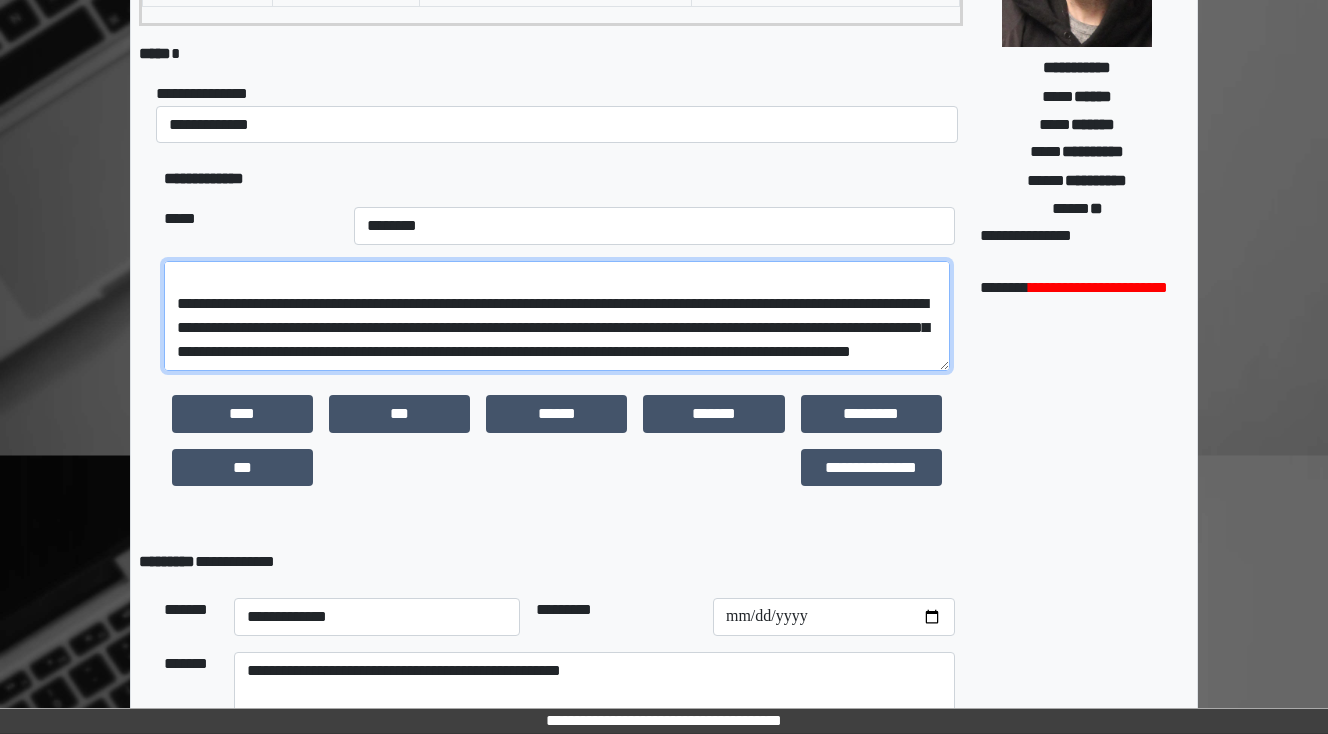 drag, startPoint x: 212, startPoint y: 324, endPoint x: 200, endPoint y: 324, distance: 12 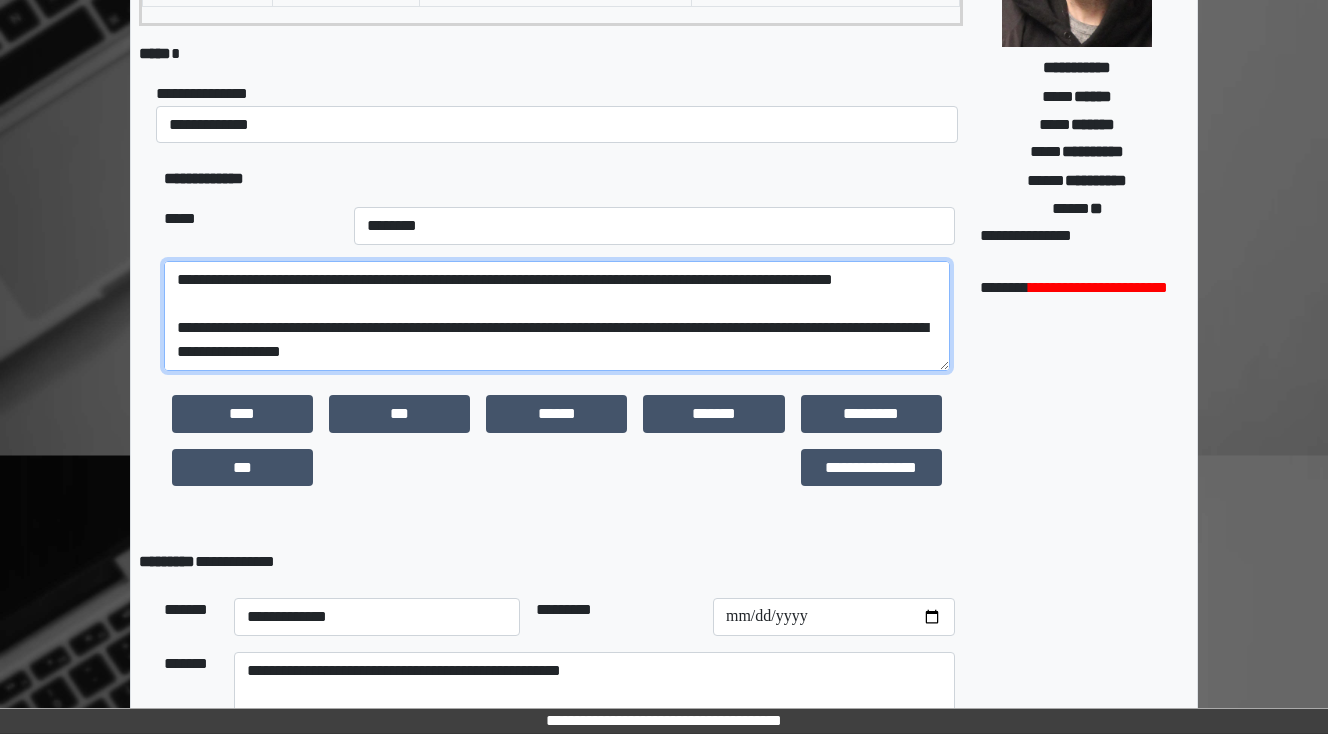 scroll, scrollTop: 336, scrollLeft: 0, axis: vertical 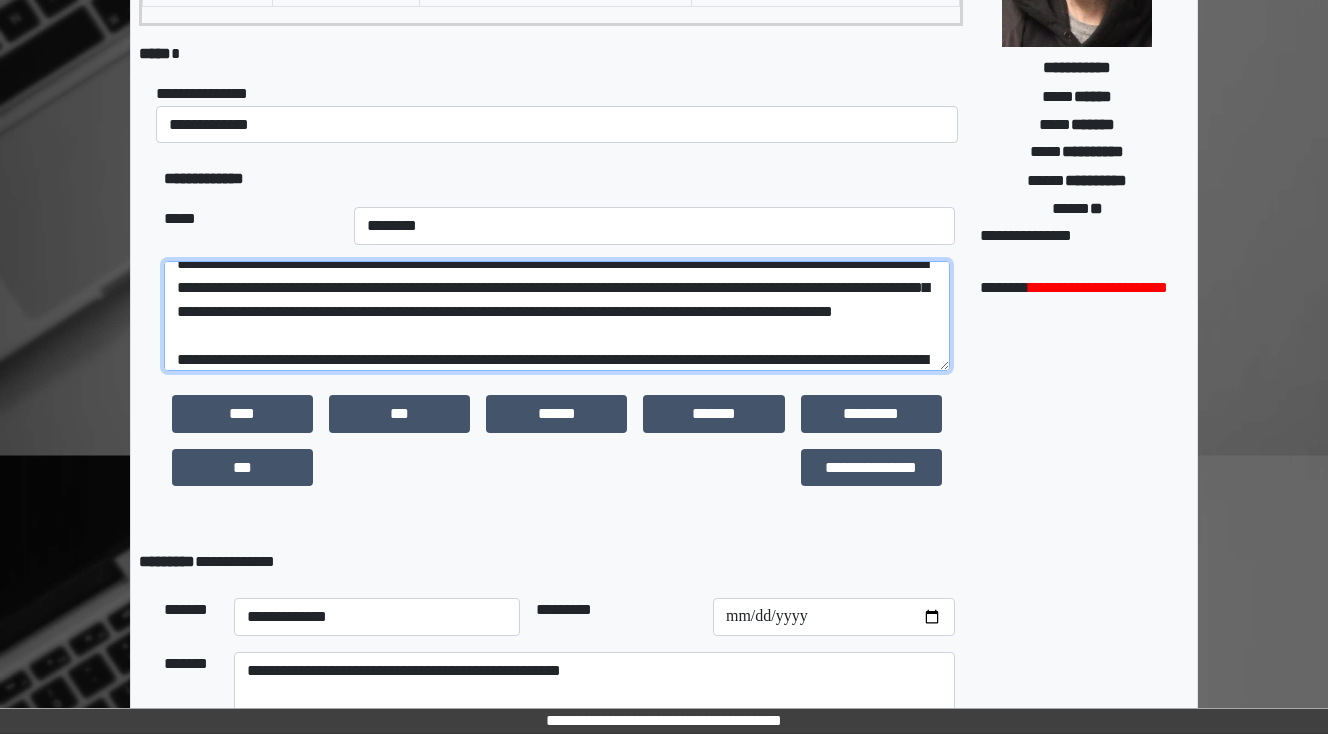 click at bounding box center [557, 316] 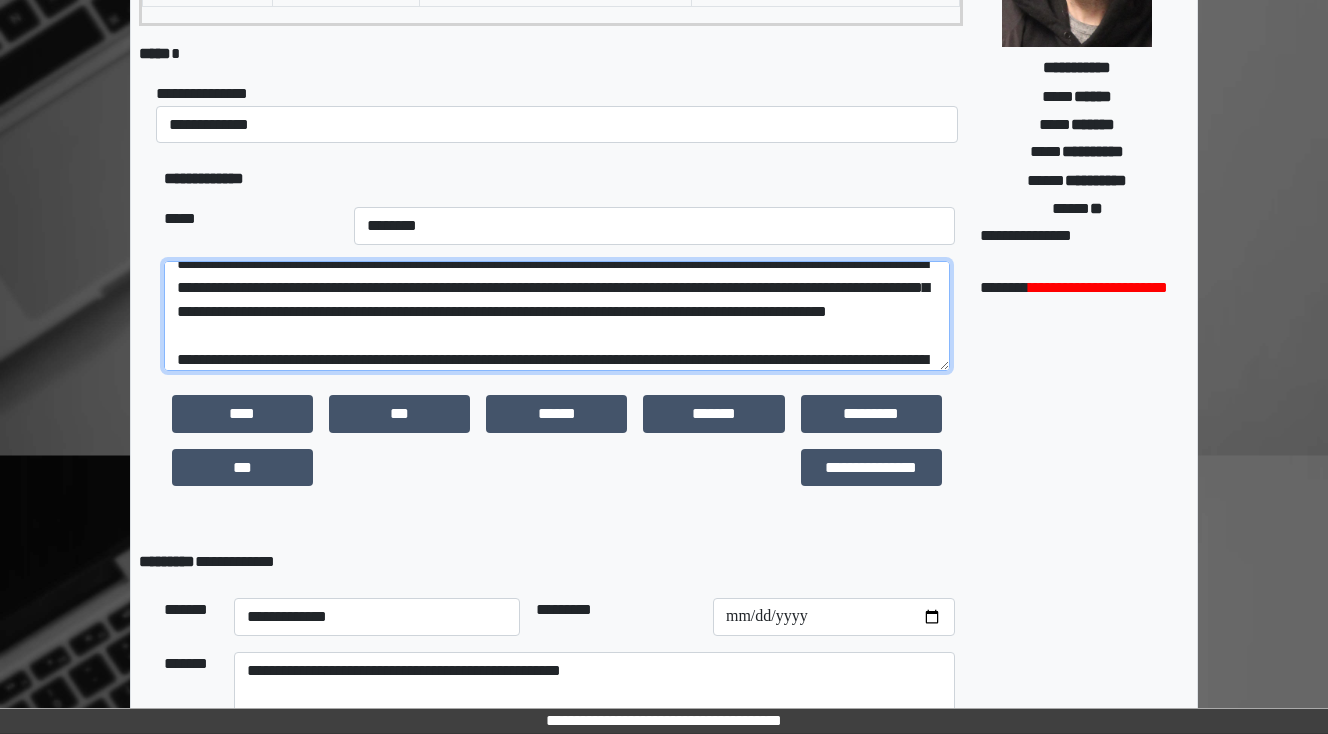 scroll, scrollTop: 256, scrollLeft: 0, axis: vertical 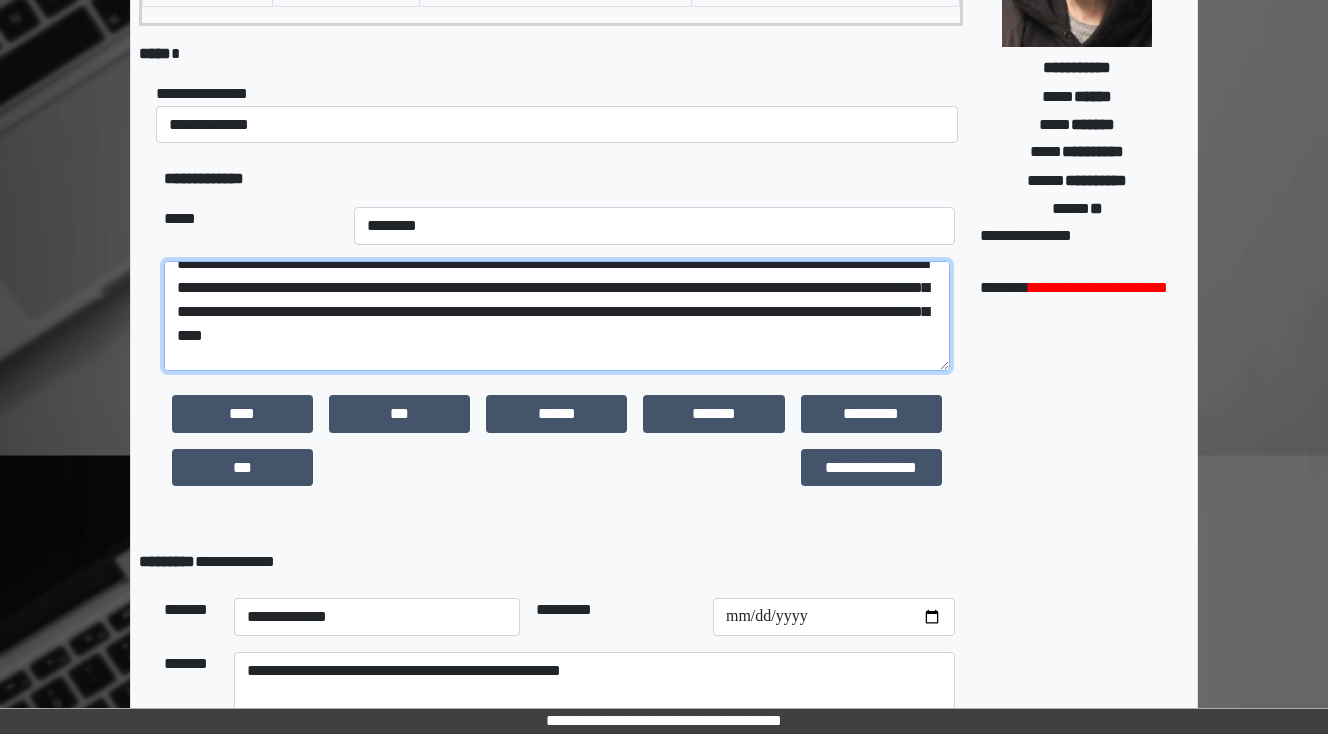 click at bounding box center [557, 316] 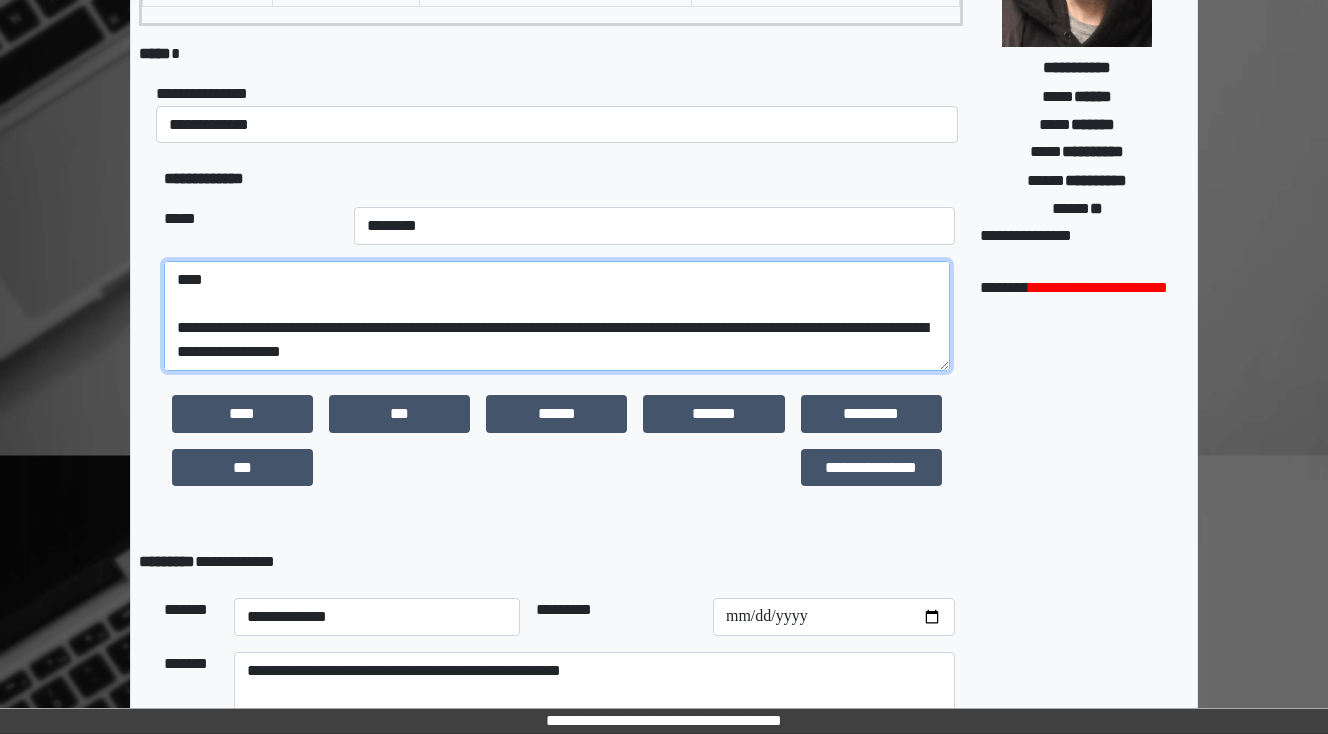 scroll, scrollTop: 336, scrollLeft: 0, axis: vertical 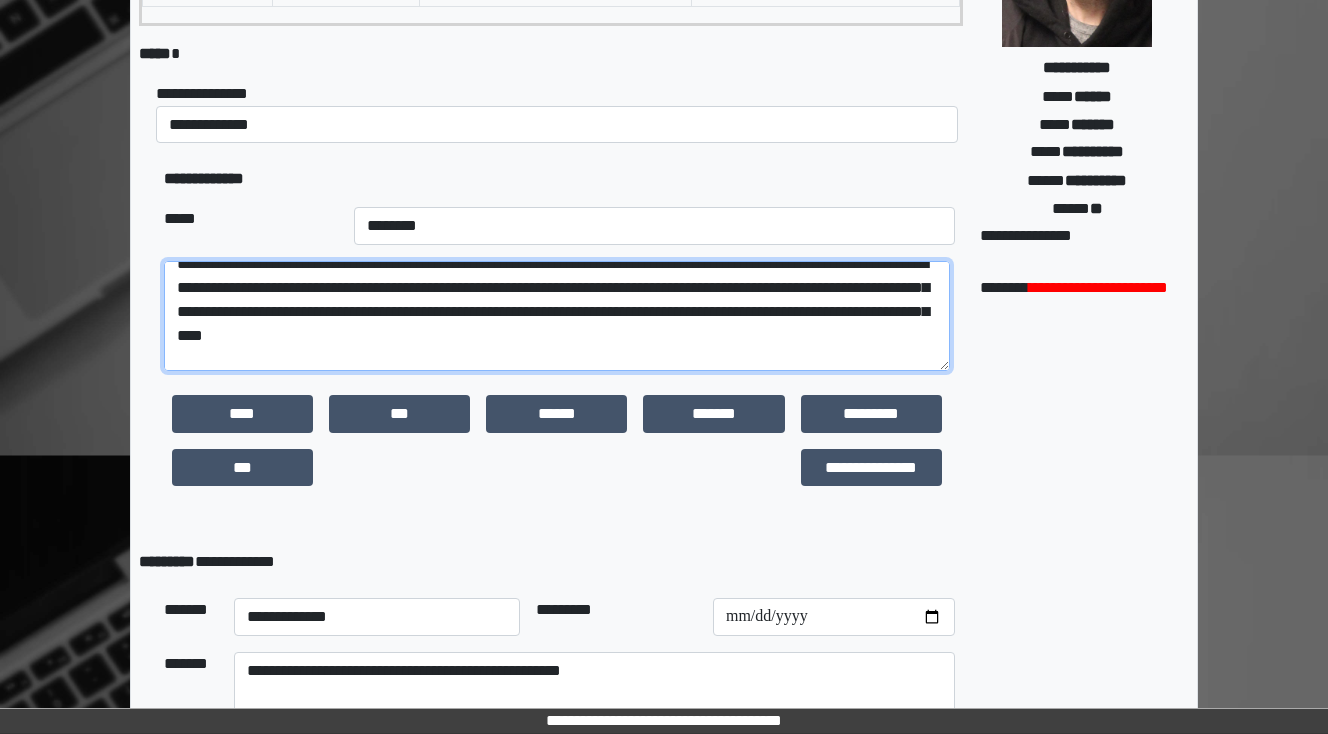 click at bounding box center [557, 316] 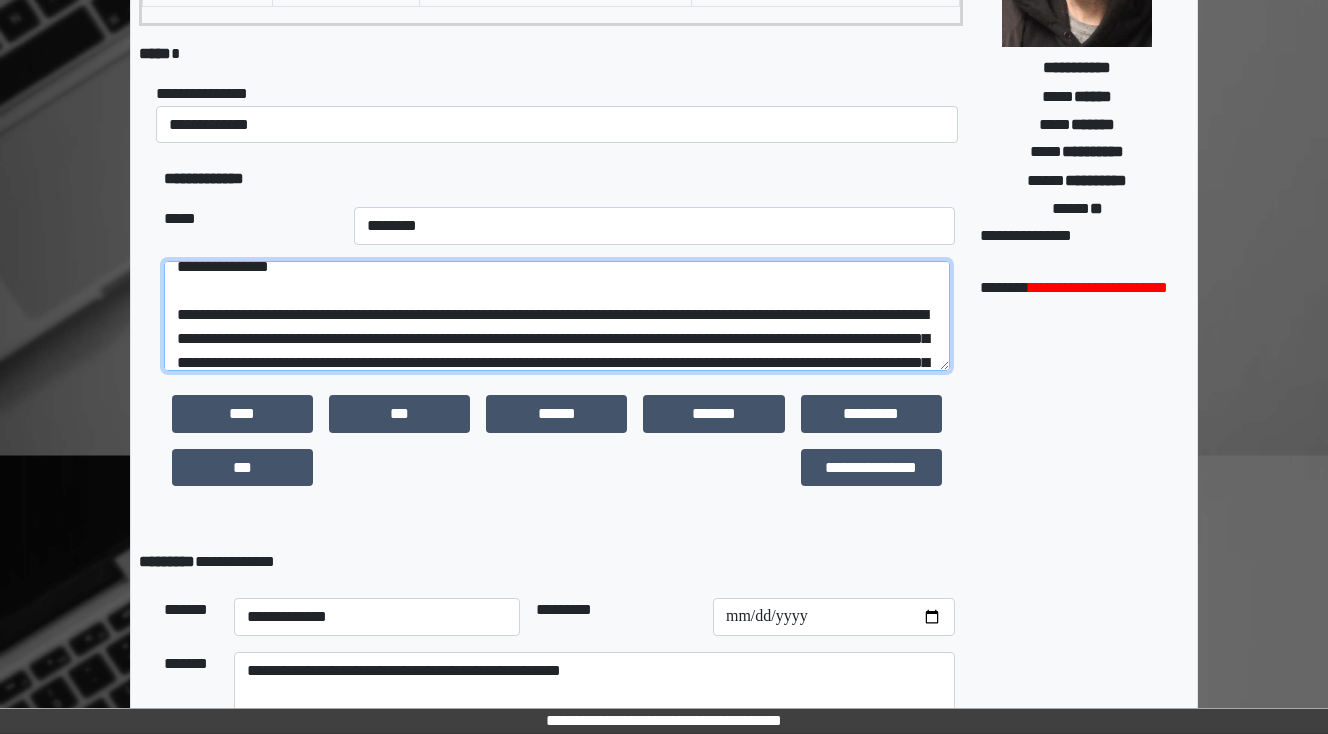 scroll, scrollTop: 176, scrollLeft: 0, axis: vertical 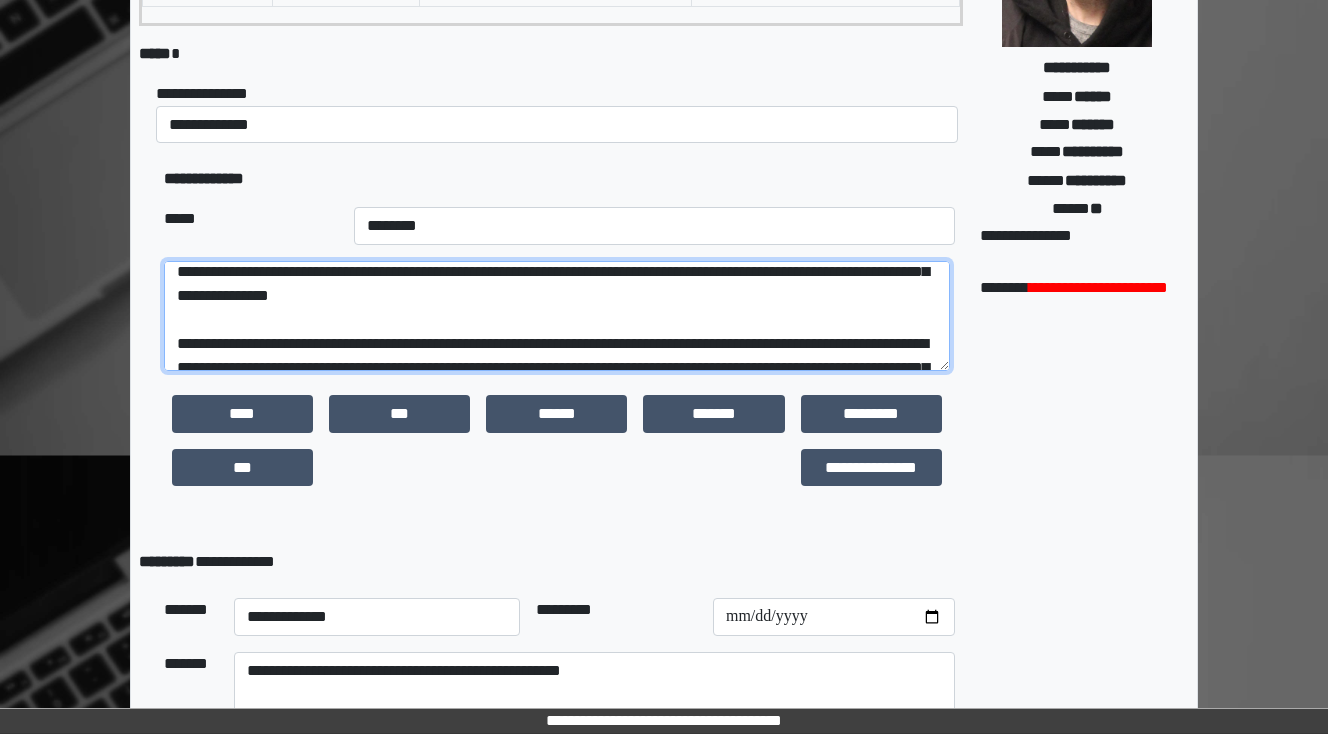 click at bounding box center (557, 316) 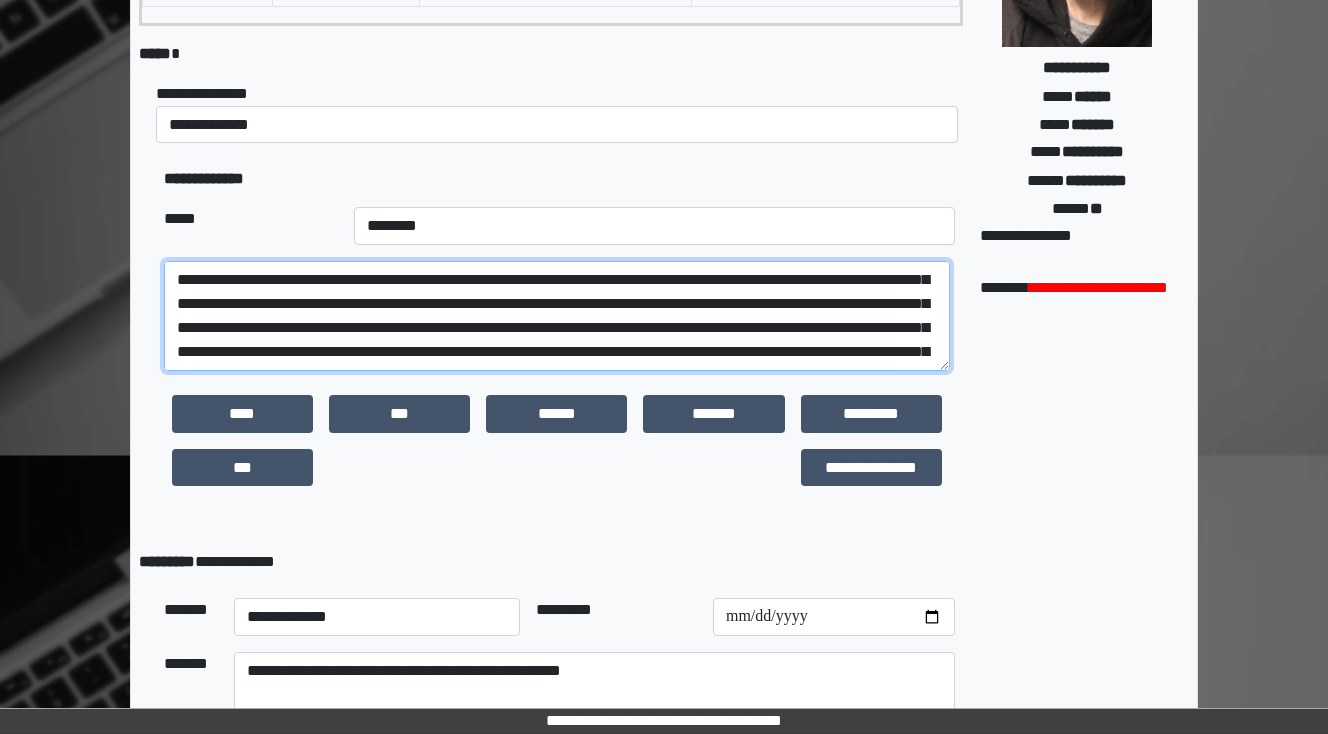 scroll, scrollTop: 176, scrollLeft: 0, axis: vertical 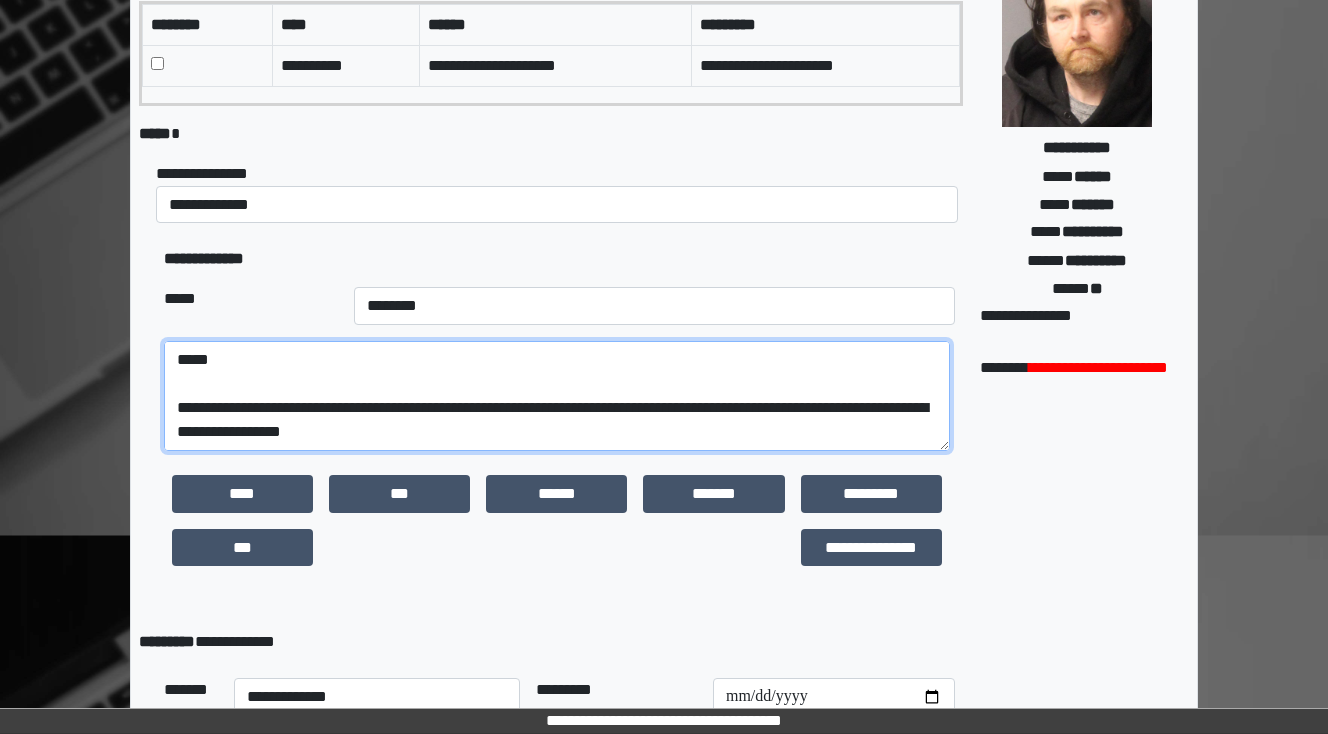 click at bounding box center [557, 396] 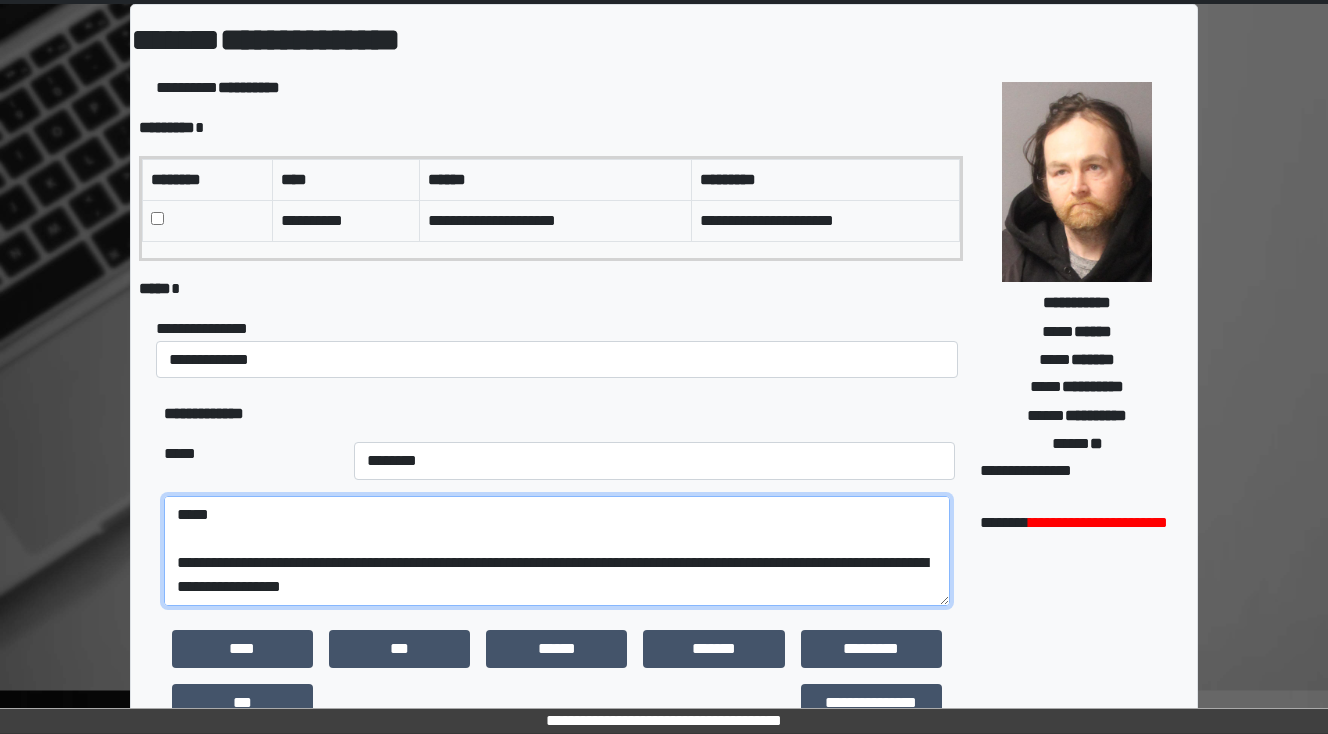 scroll, scrollTop: 175, scrollLeft: 0, axis: vertical 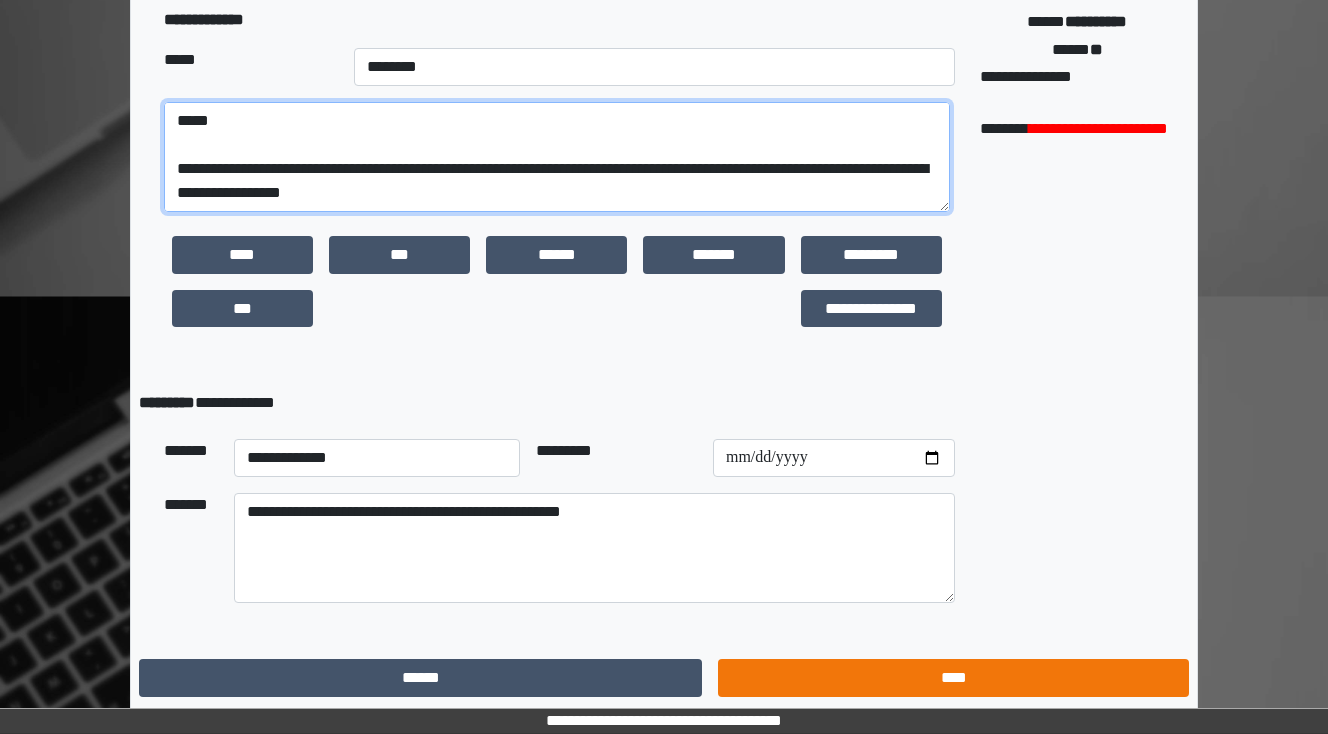 type on "**********" 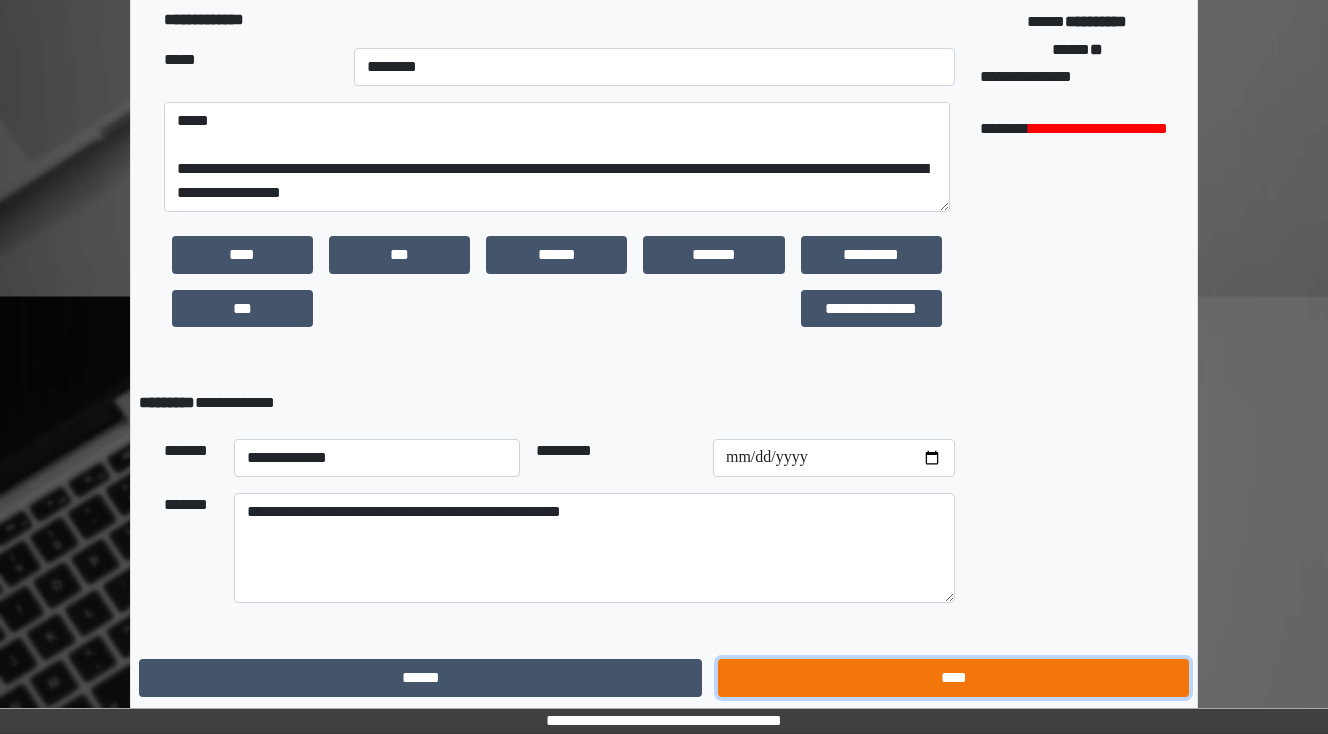 click on "****" at bounding box center (953, 678) 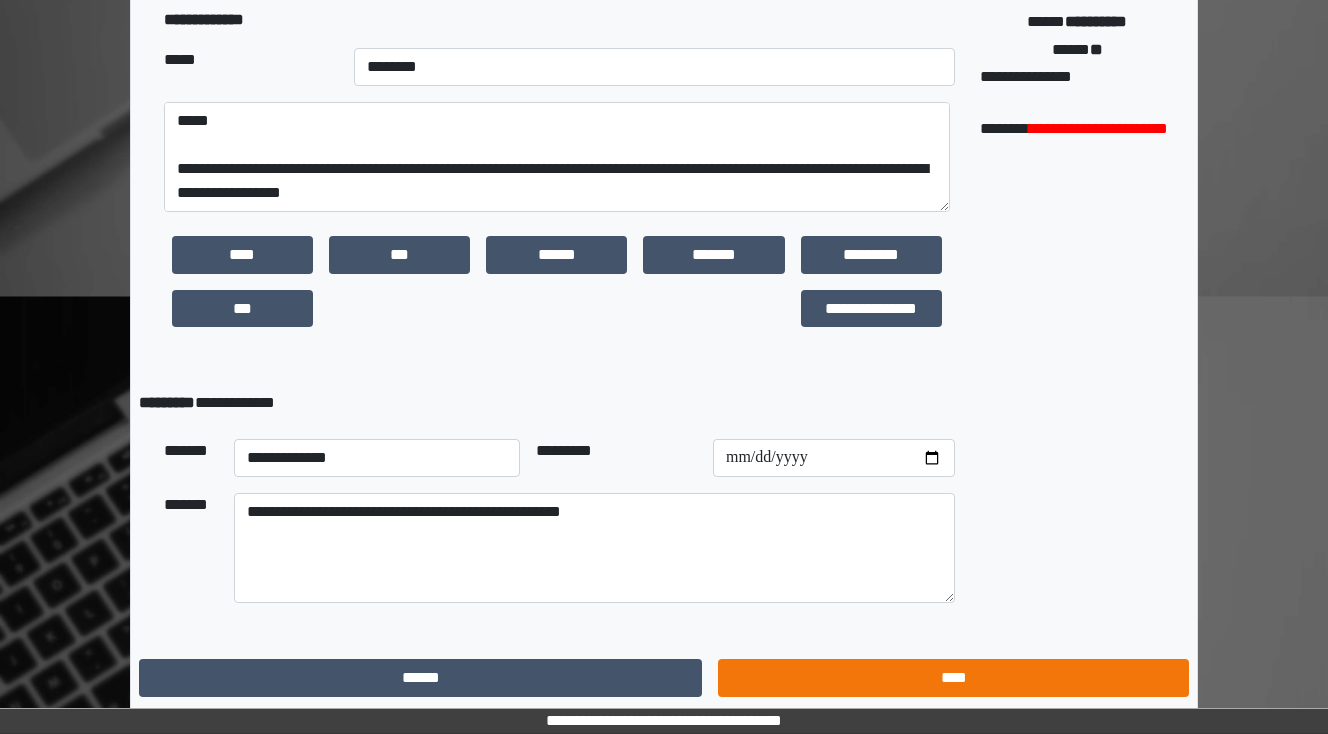 scroll, scrollTop: 0, scrollLeft: 0, axis: both 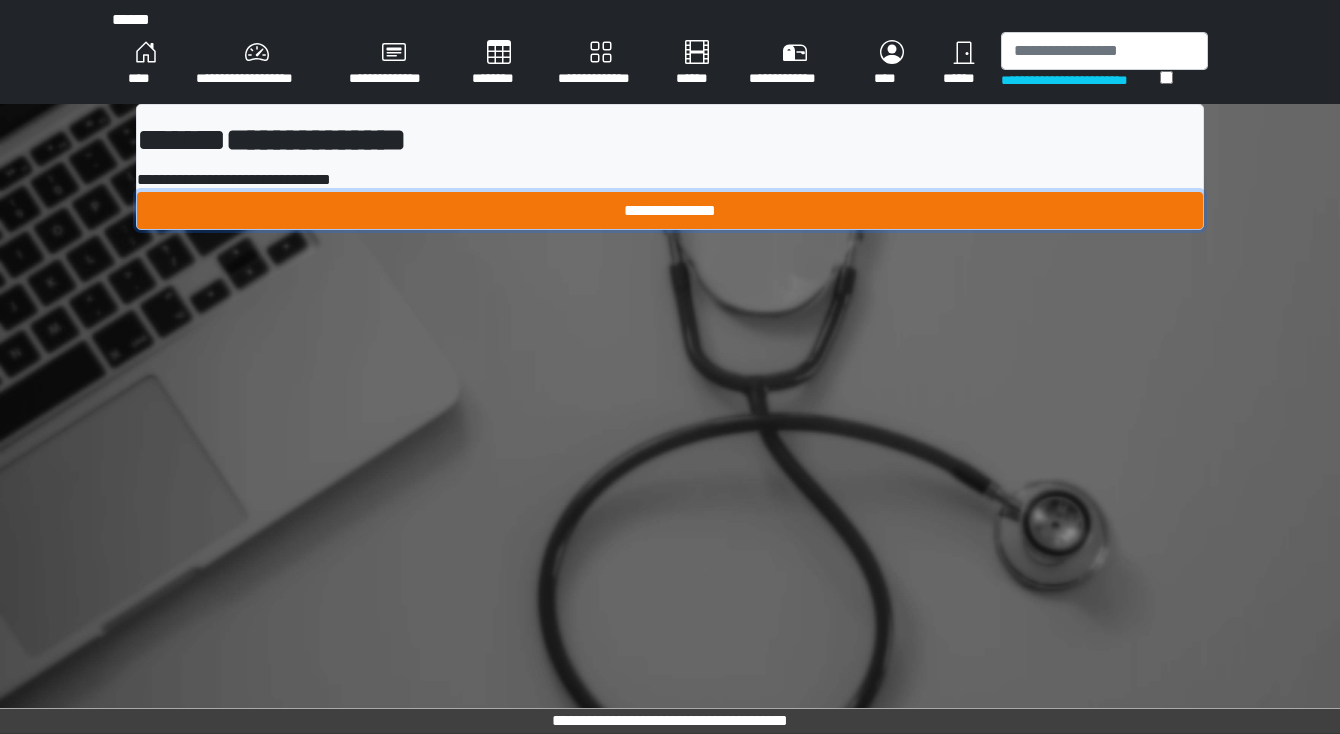 click on "**********" at bounding box center (670, 211) 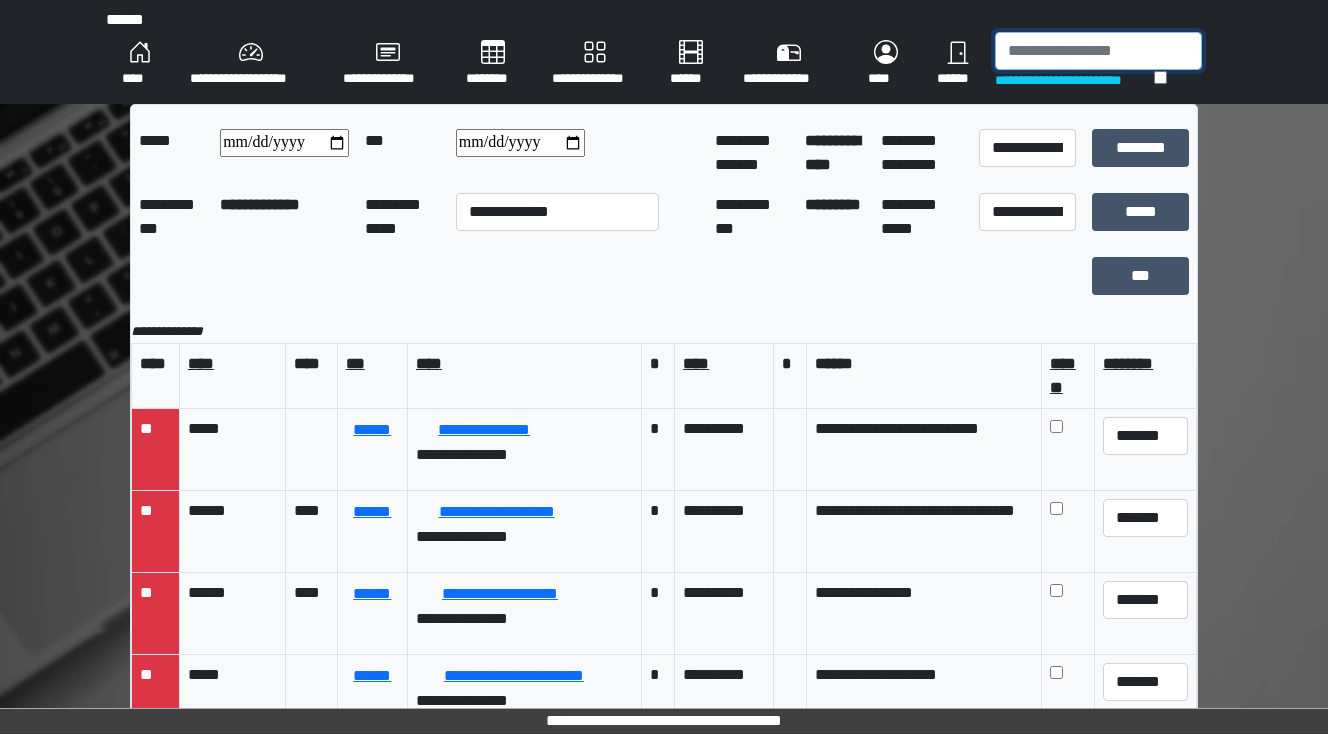 click at bounding box center [1098, 51] 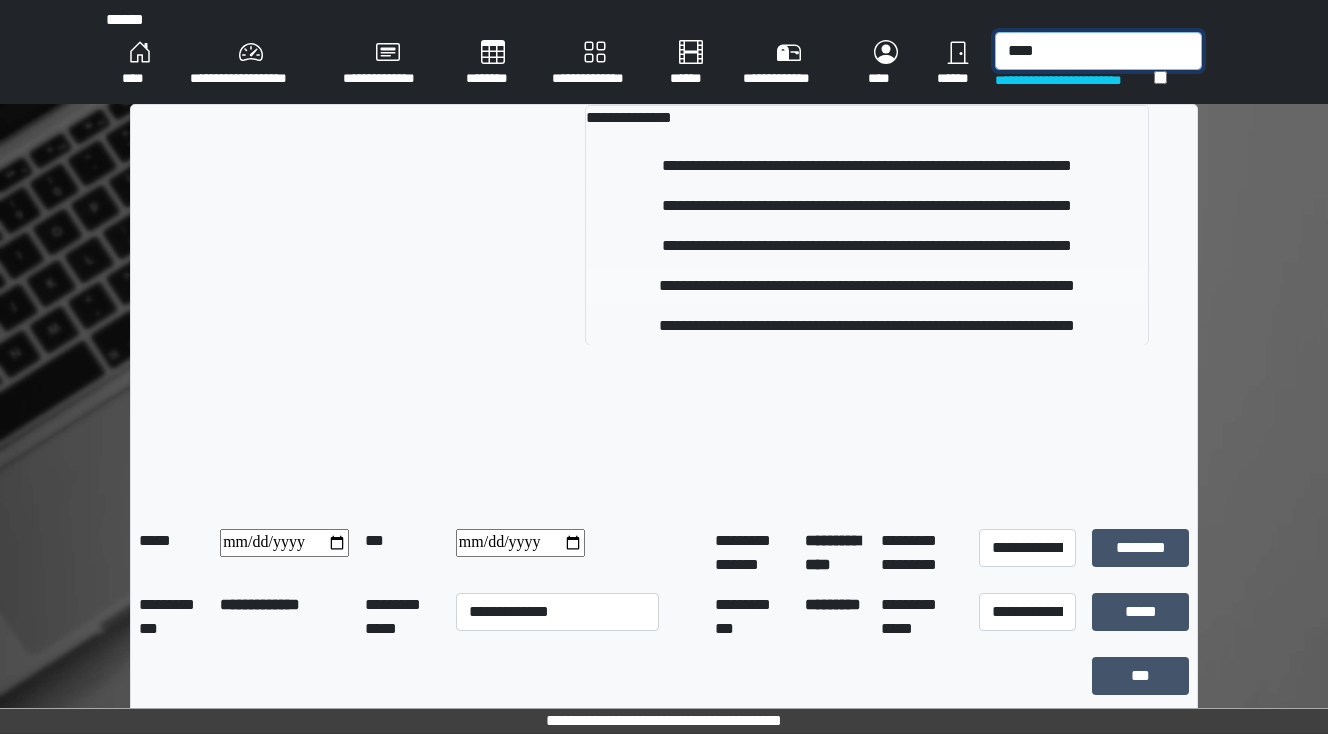 type on "****" 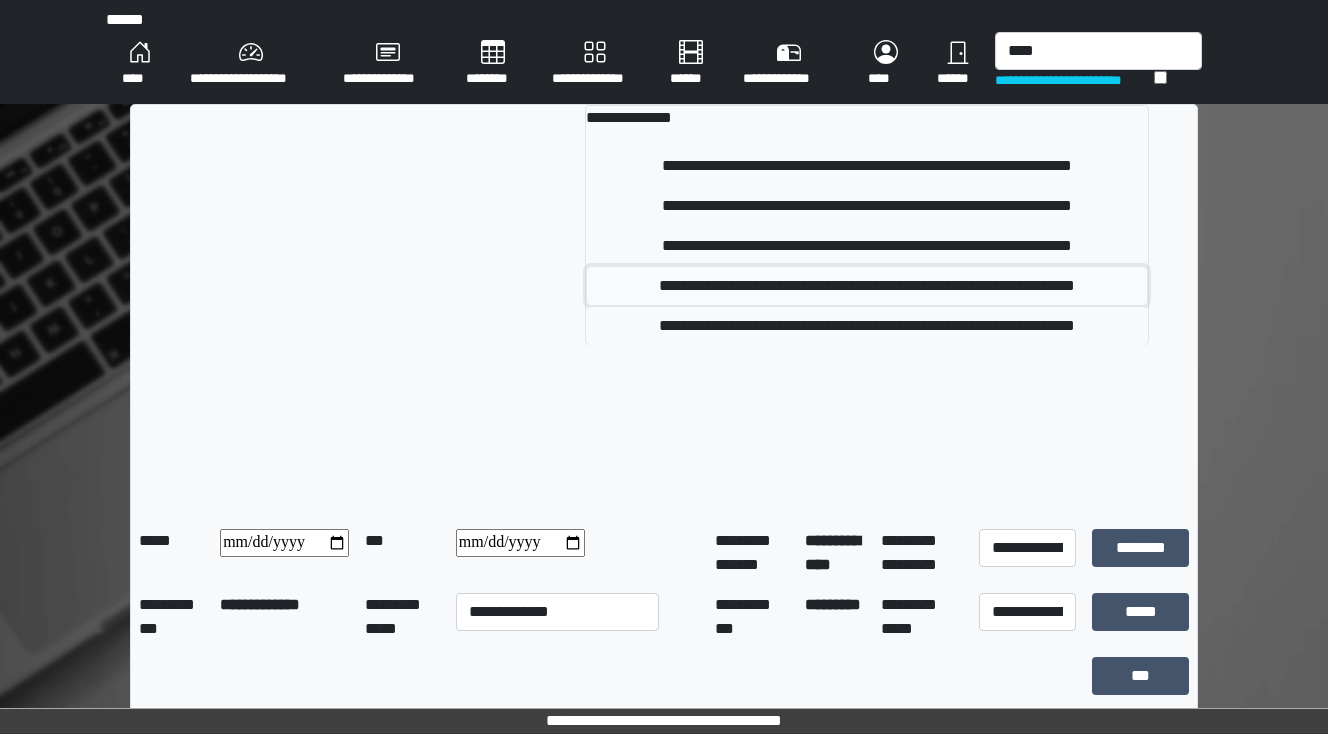 click on "**********" at bounding box center (867, 286) 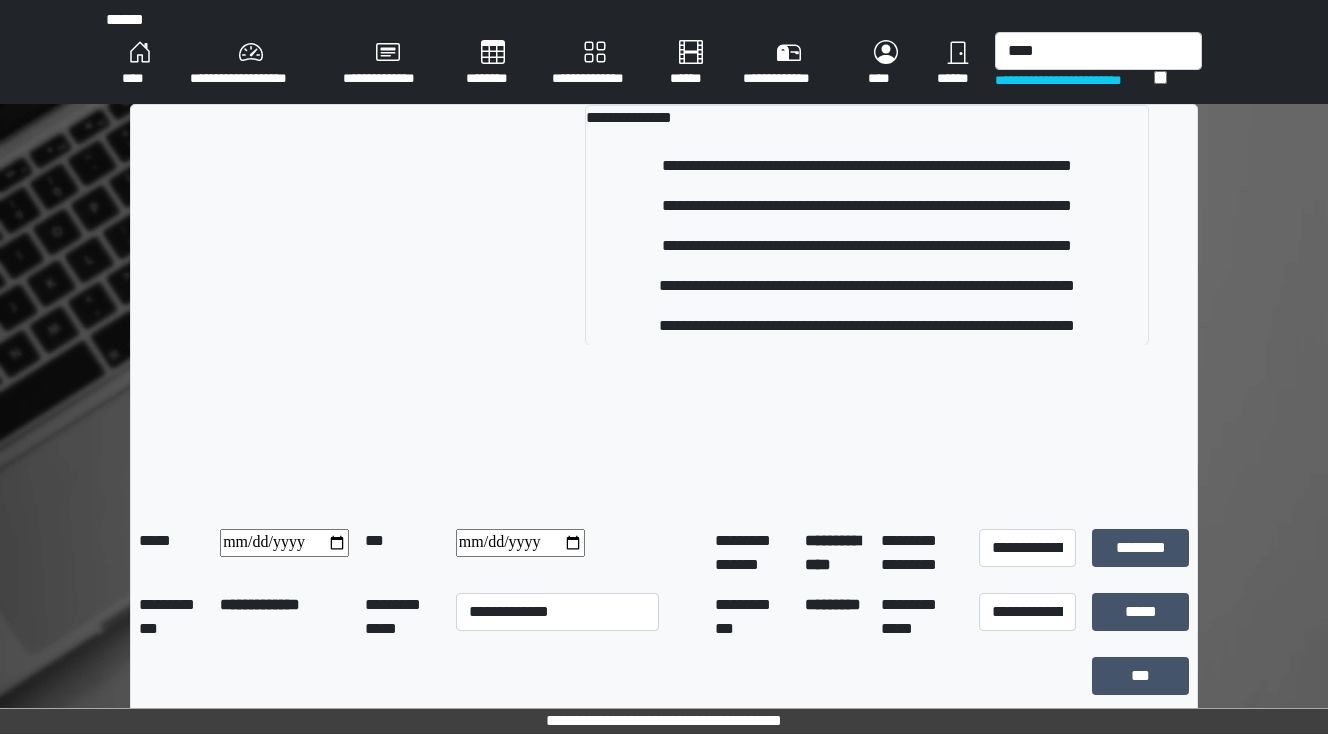 type 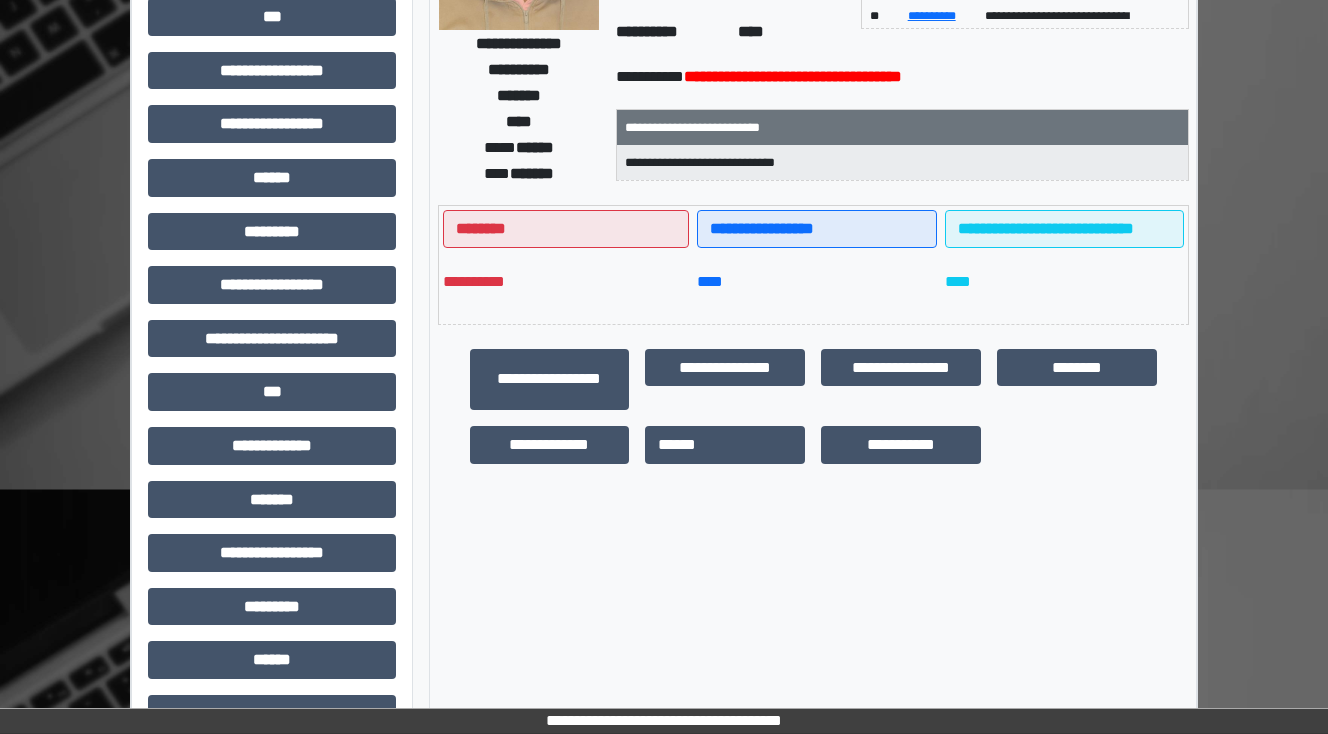 scroll, scrollTop: 400, scrollLeft: 0, axis: vertical 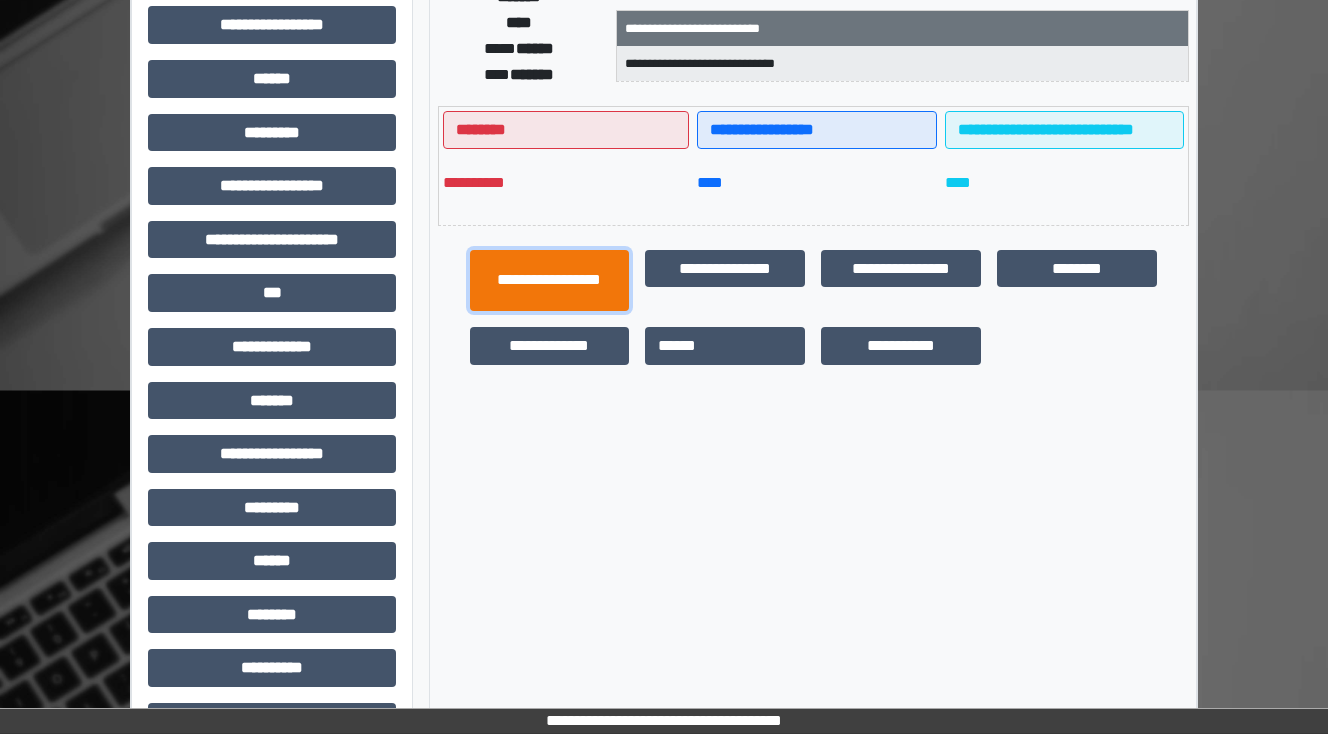 click on "**********" at bounding box center [550, 281] 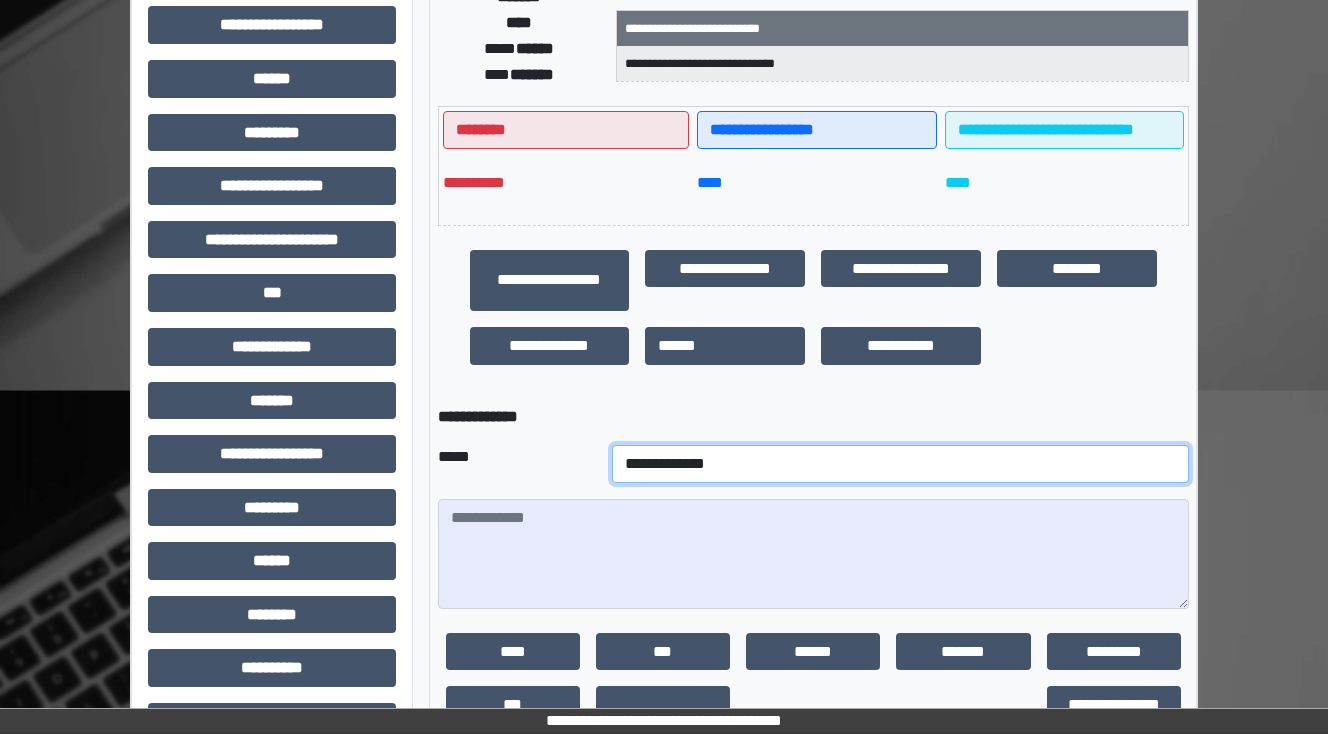 click on "**********" at bounding box center (900, 464) 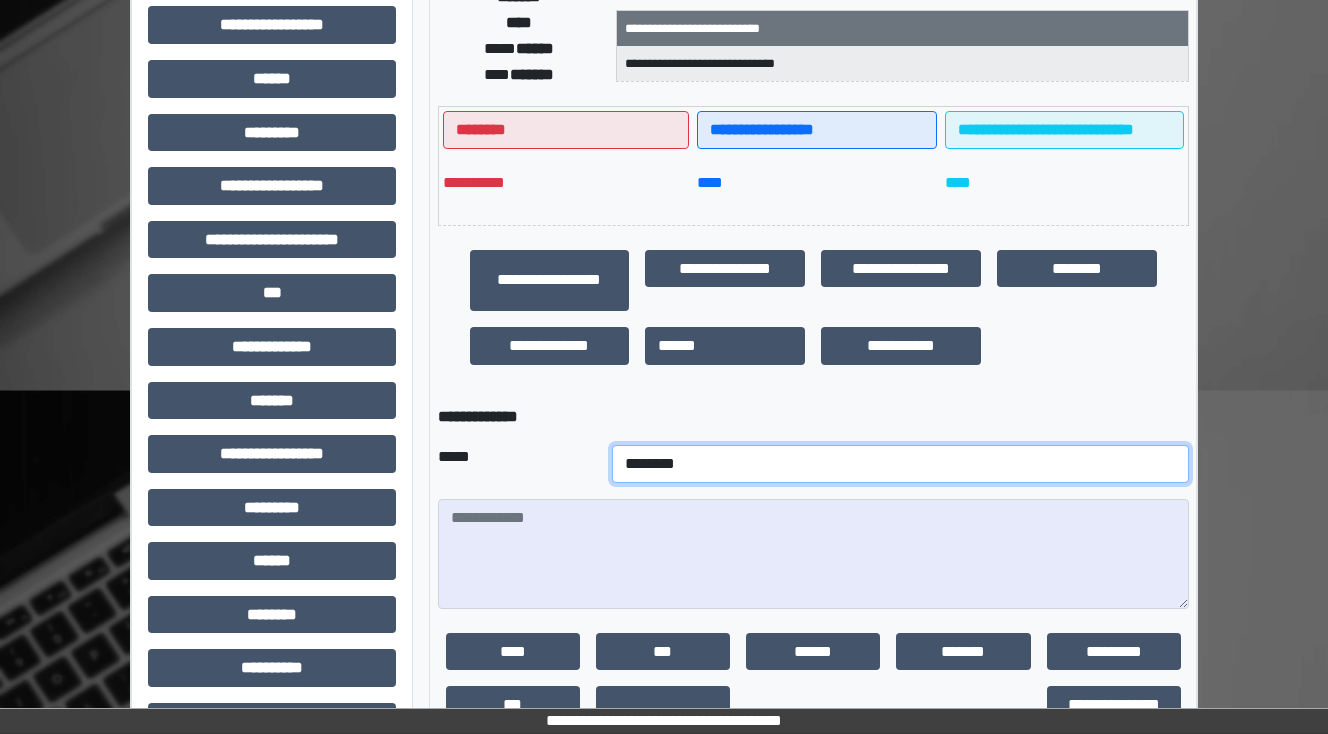 click on "**********" at bounding box center (900, 464) 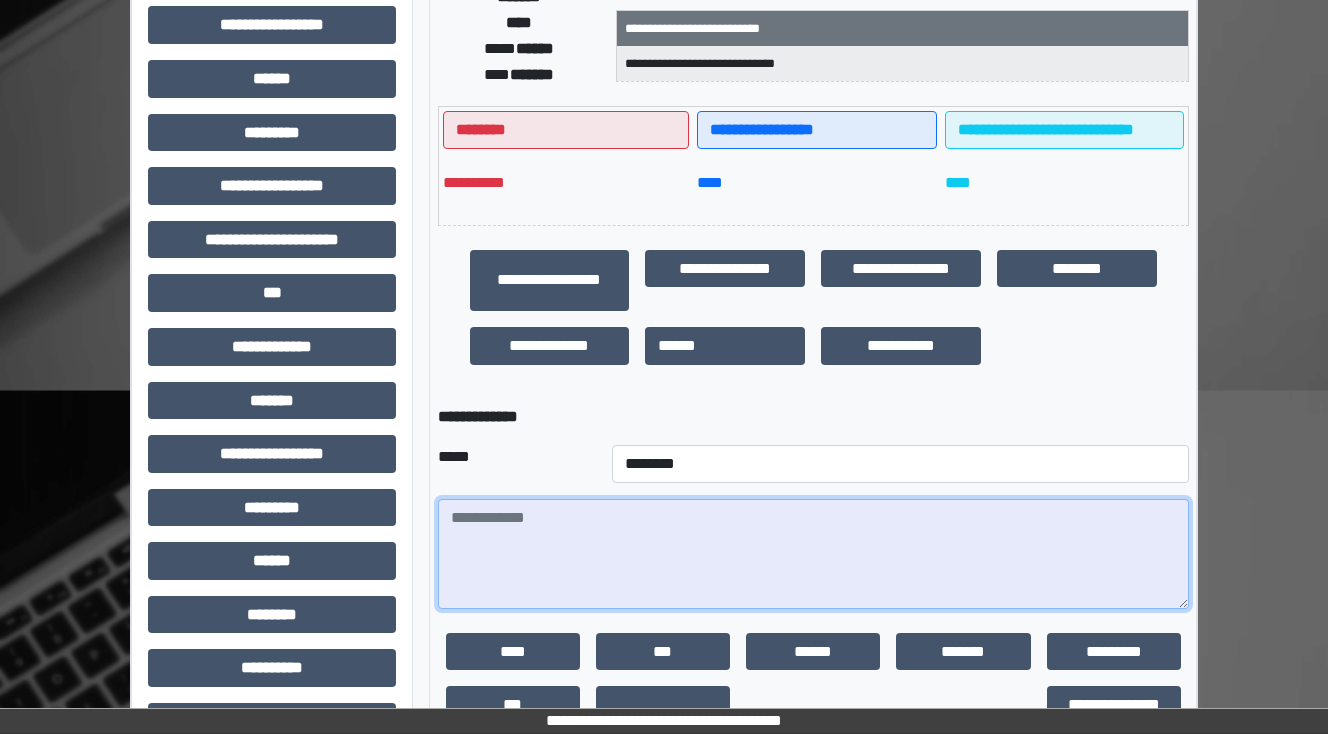 click at bounding box center [813, 554] 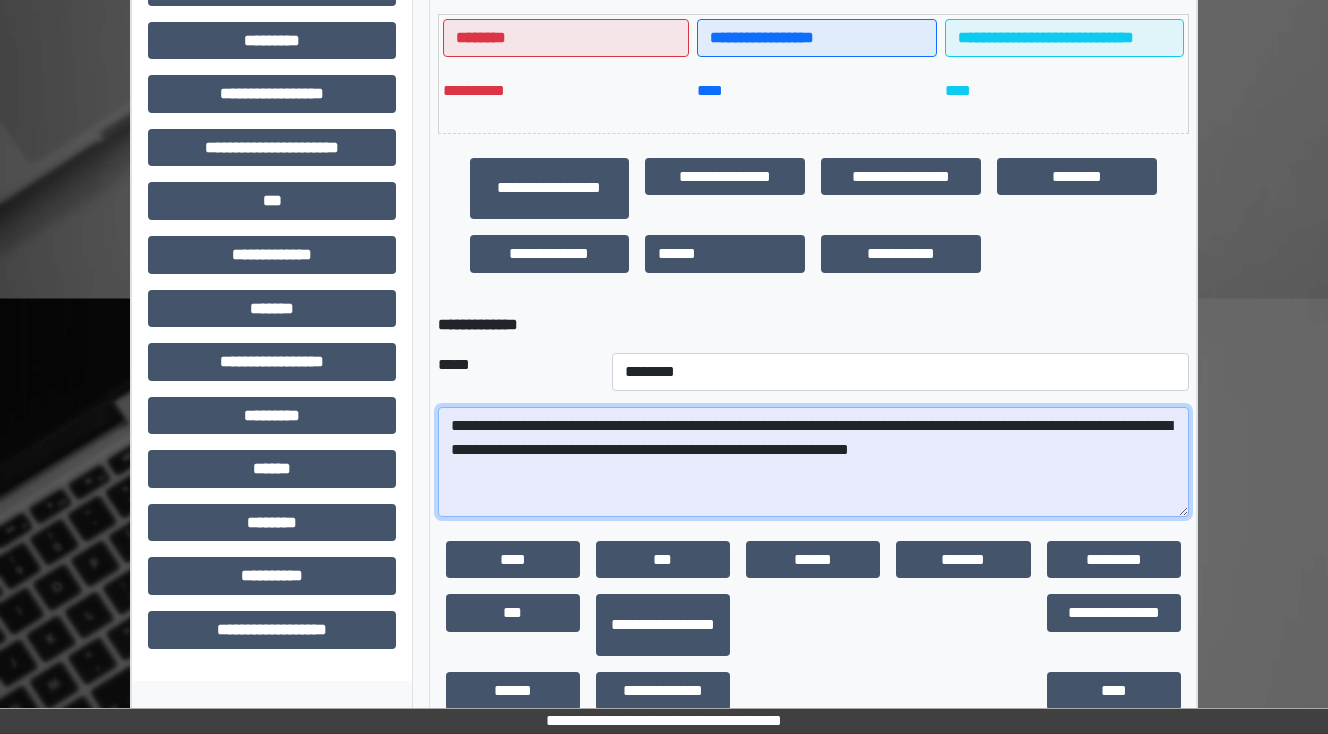 scroll, scrollTop: 532, scrollLeft: 0, axis: vertical 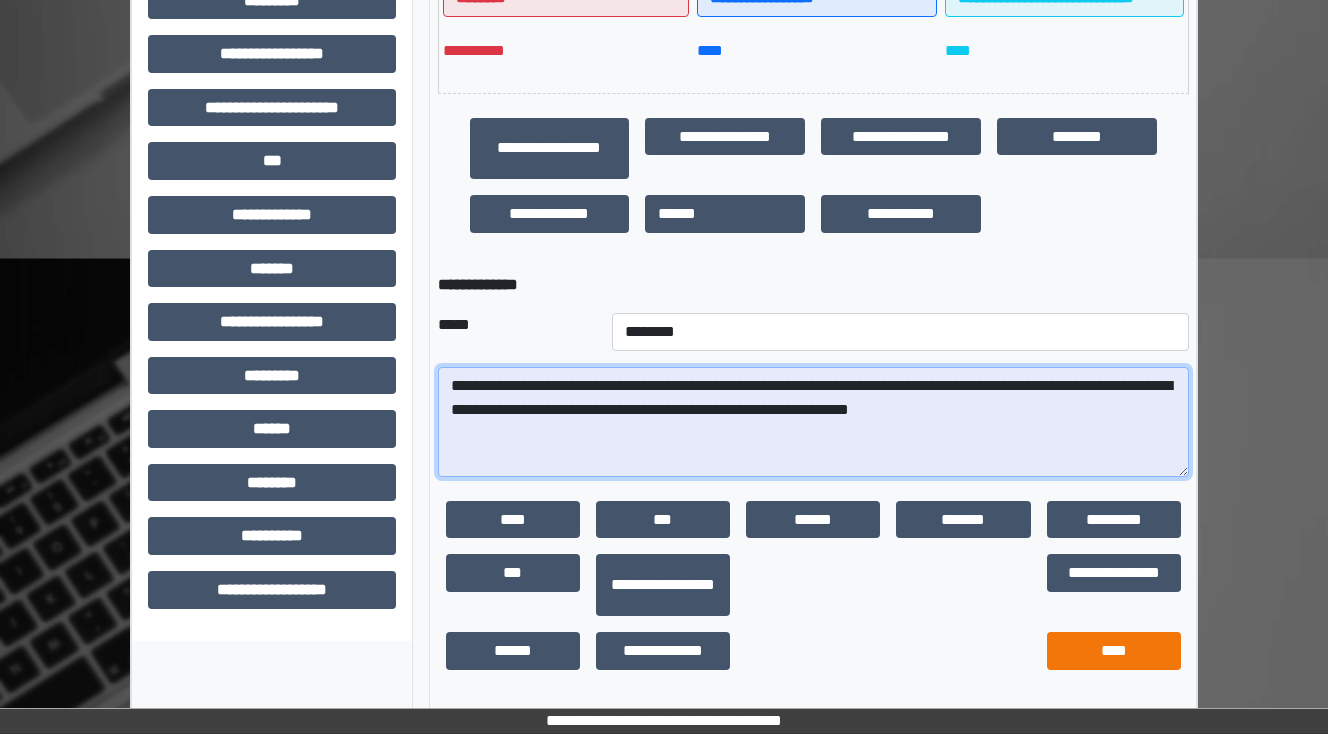 type on "**********" 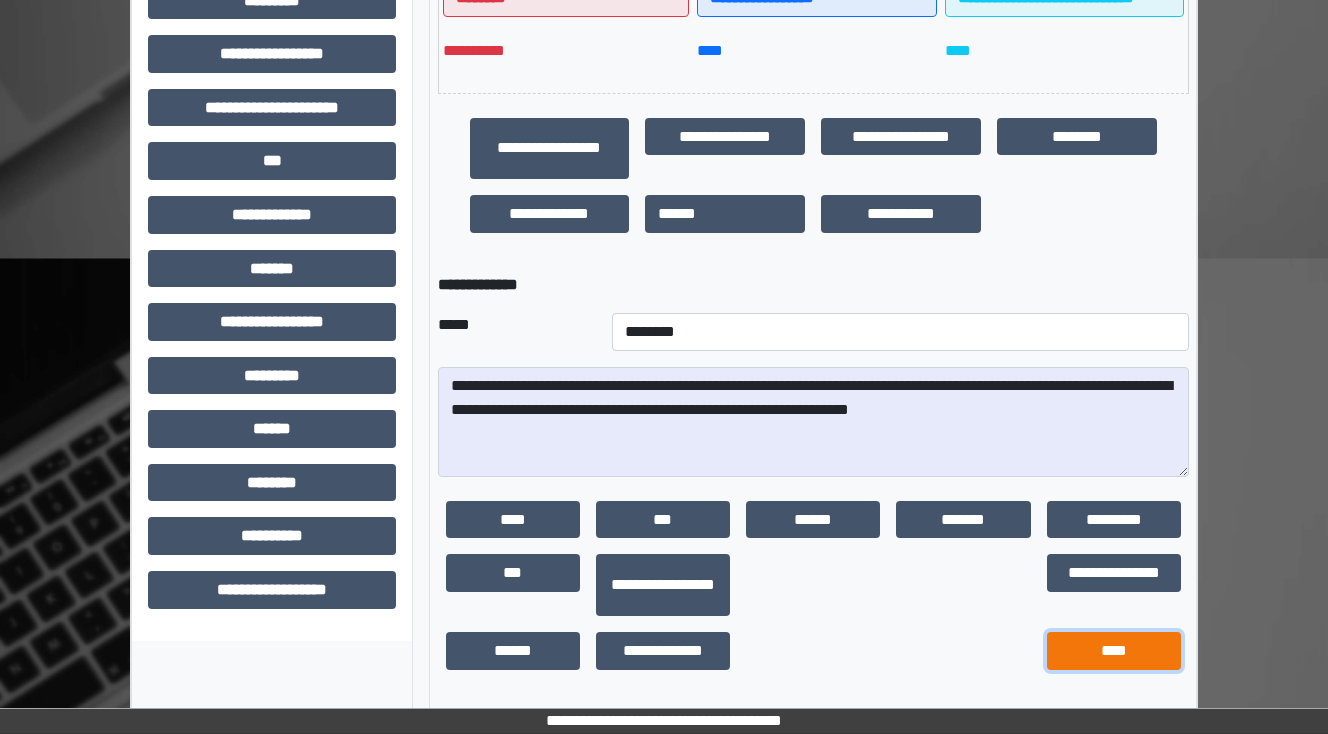 click on "****" at bounding box center (1114, 651) 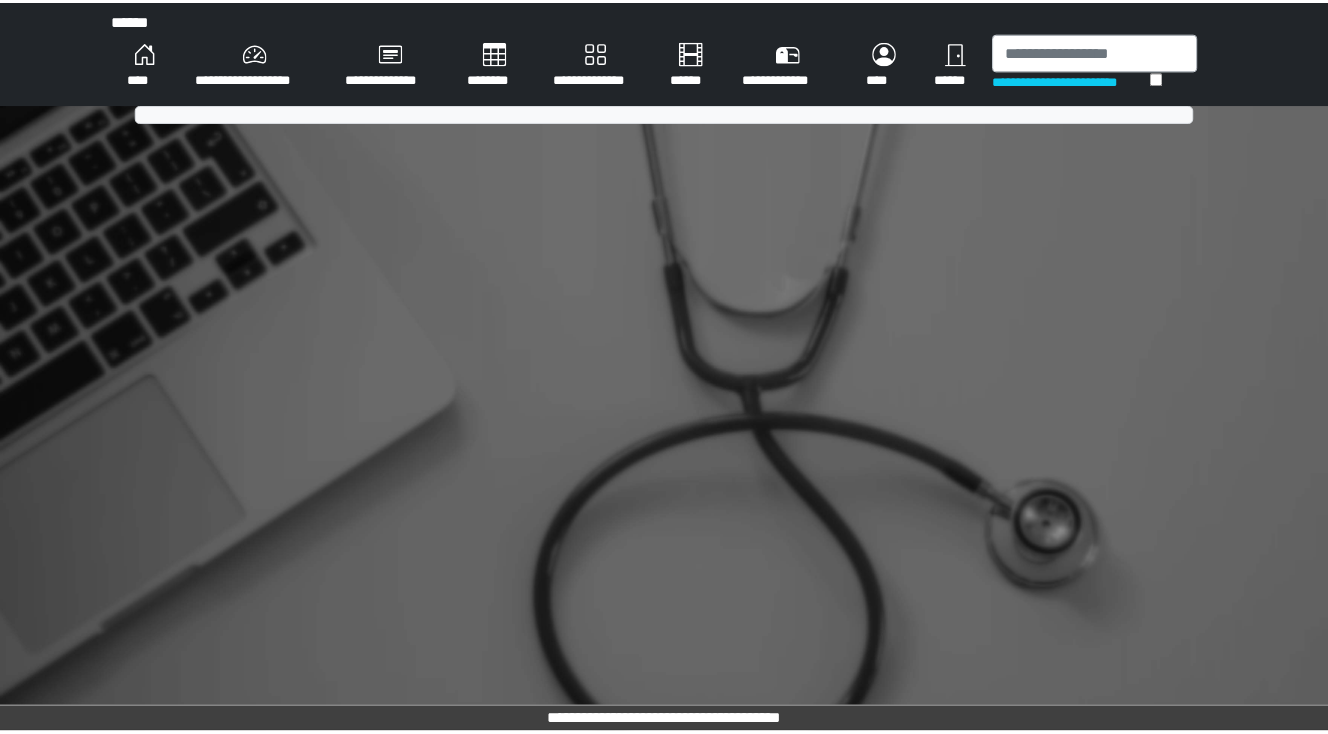 scroll, scrollTop: 0, scrollLeft: 0, axis: both 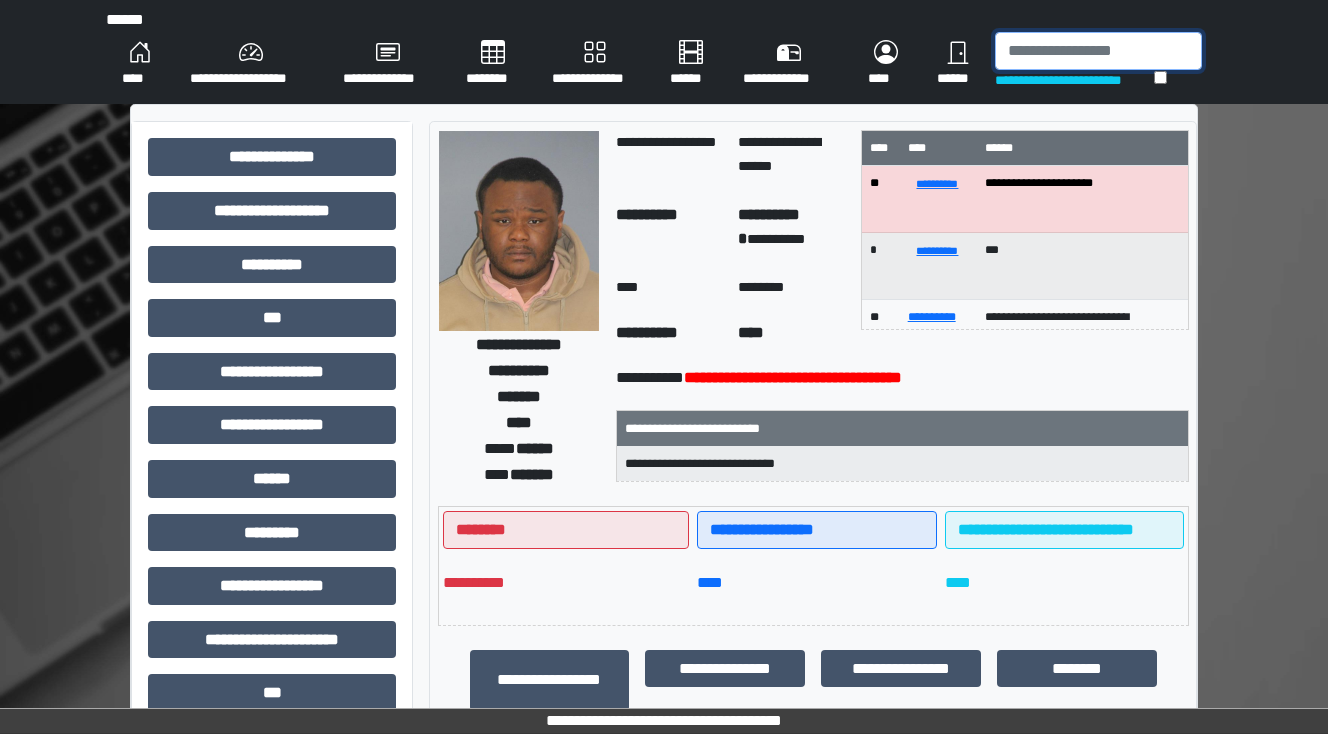click at bounding box center (1098, 51) 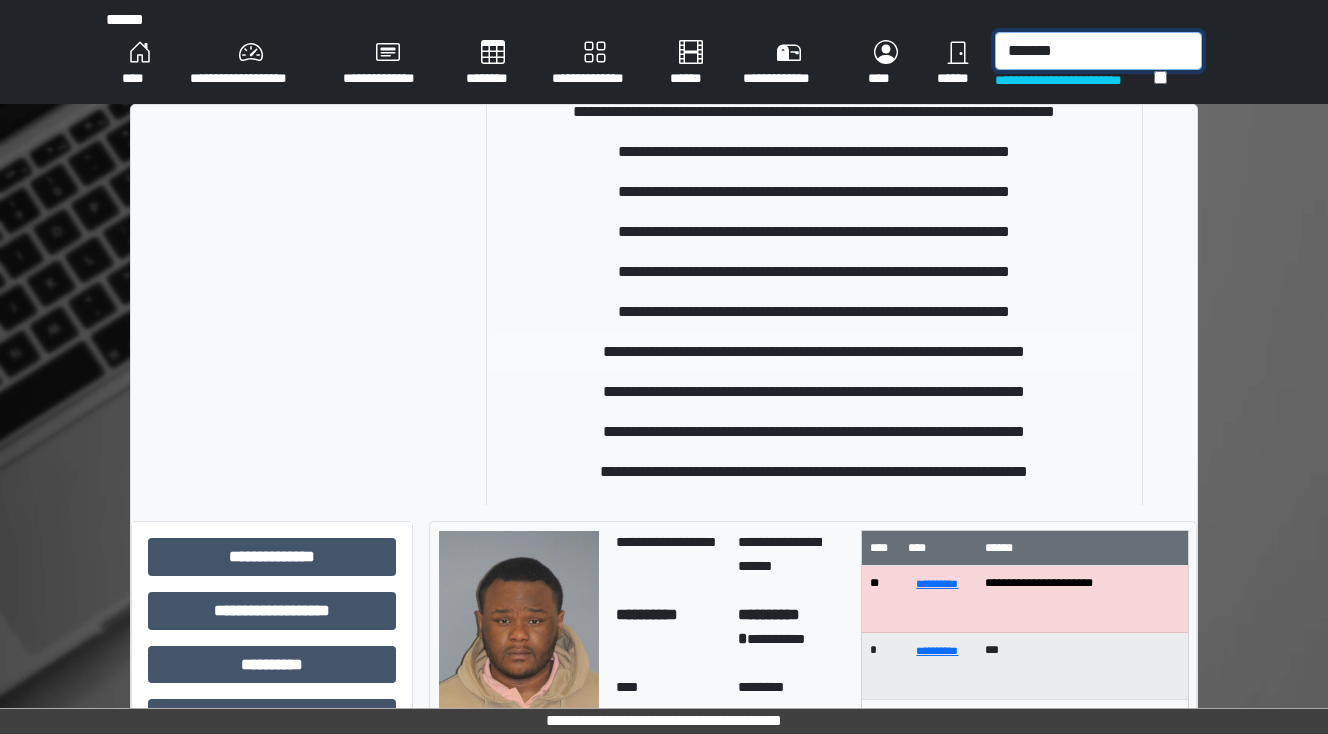 scroll, scrollTop: 251, scrollLeft: 0, axis: vertical 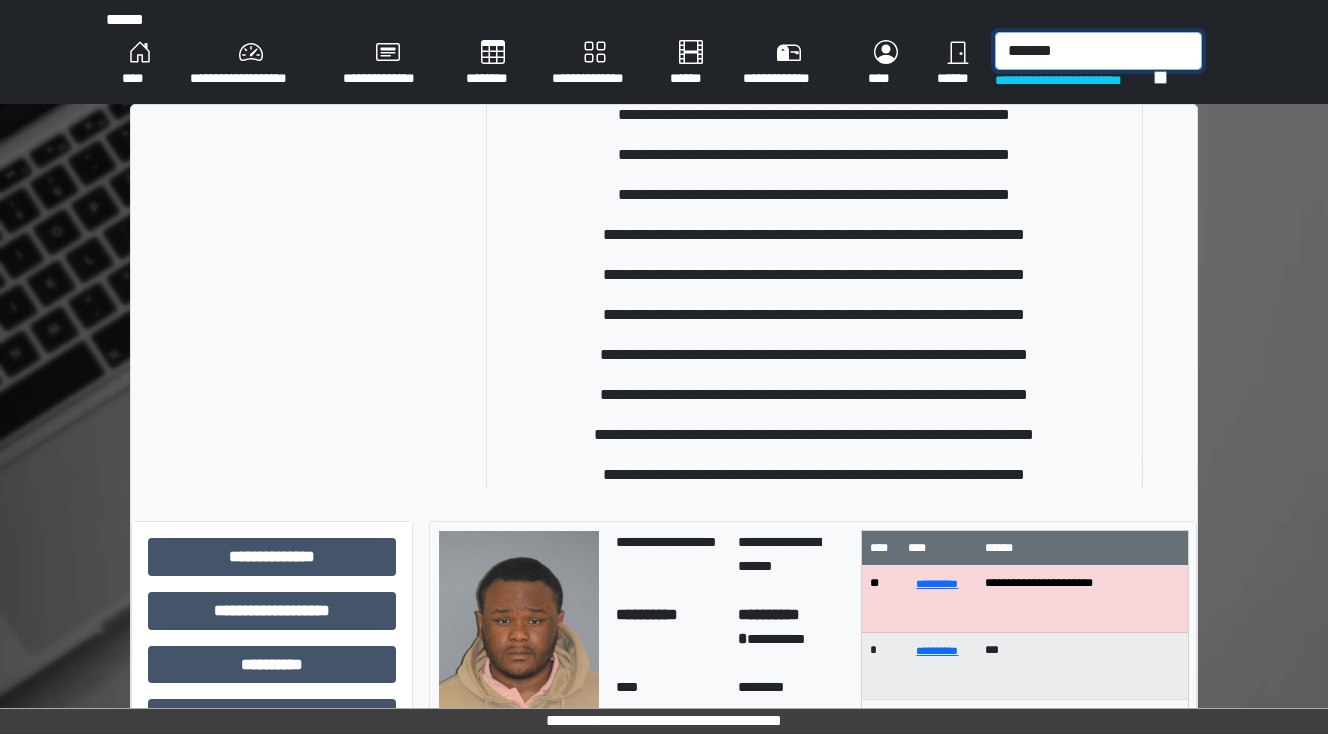 type on "*******" 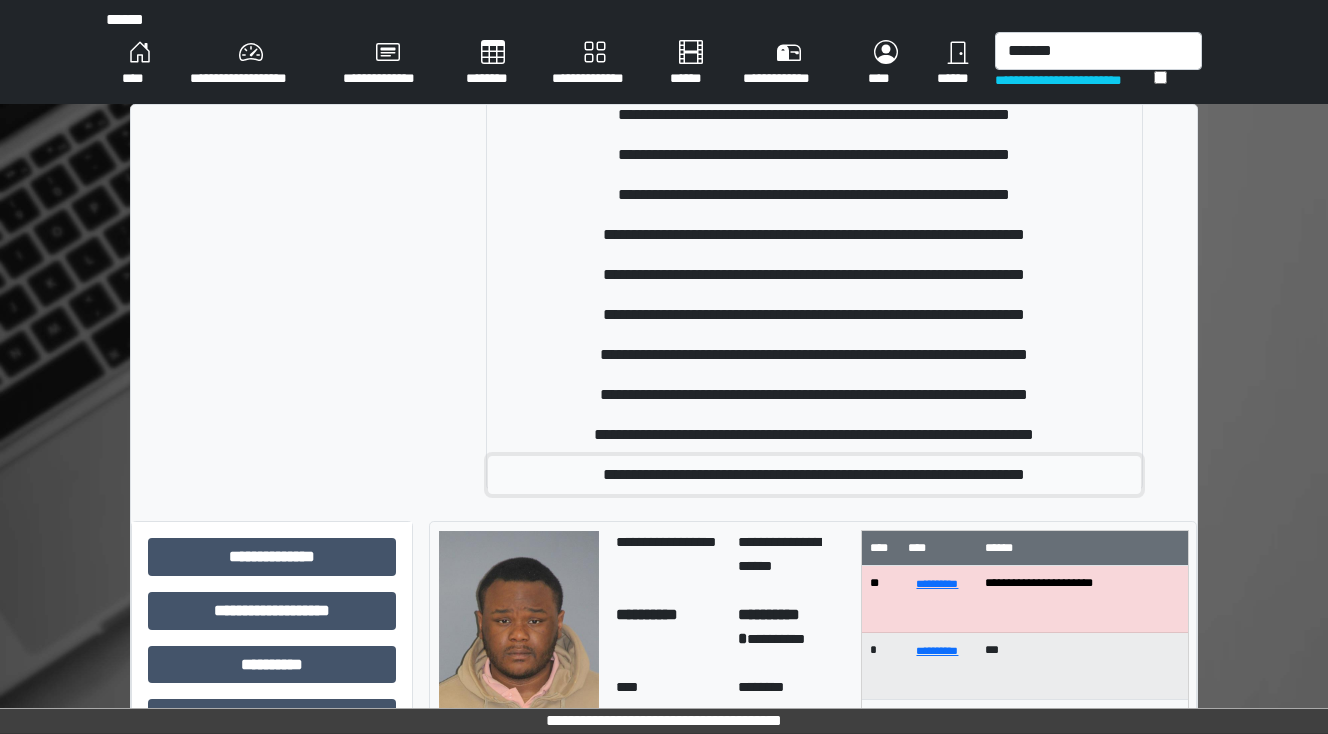 click on "**********" at bounding box center (815, 475) 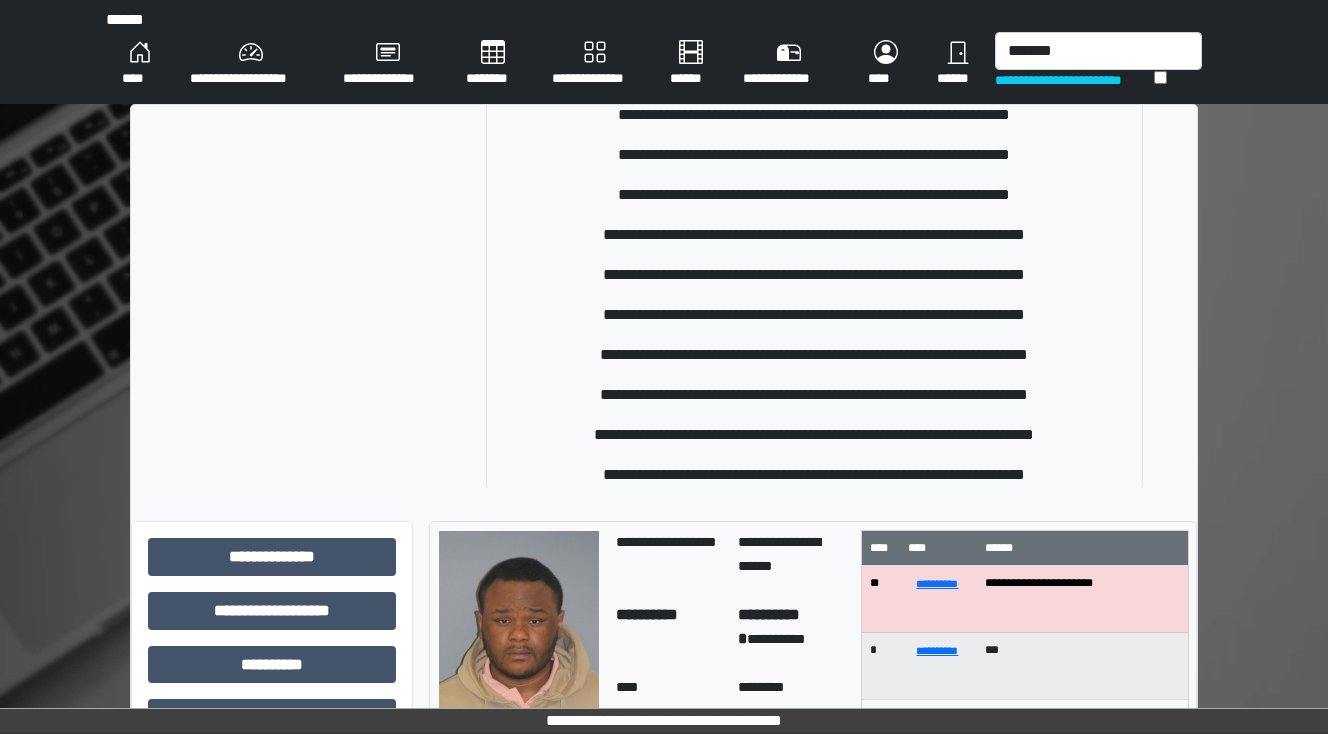 type 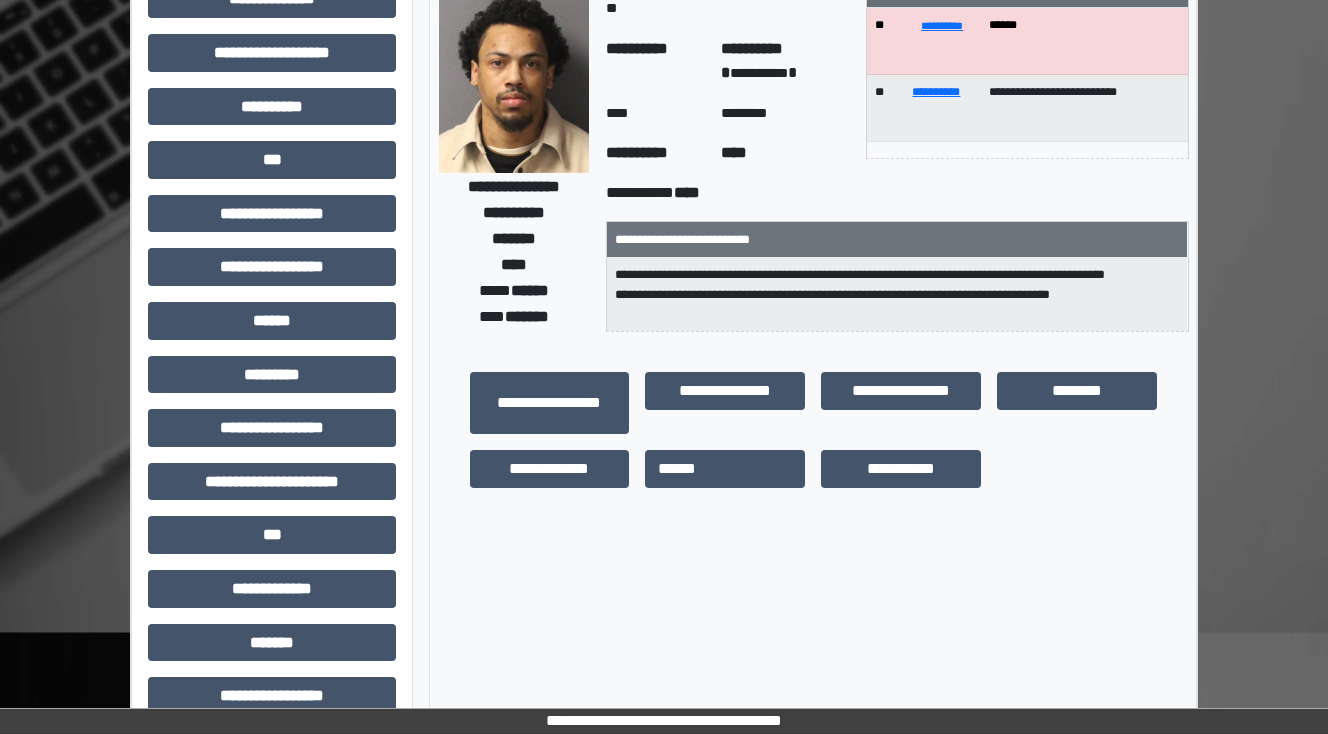 scroll, scrollTop: 160, scrollLeft: 0, axis: vertical 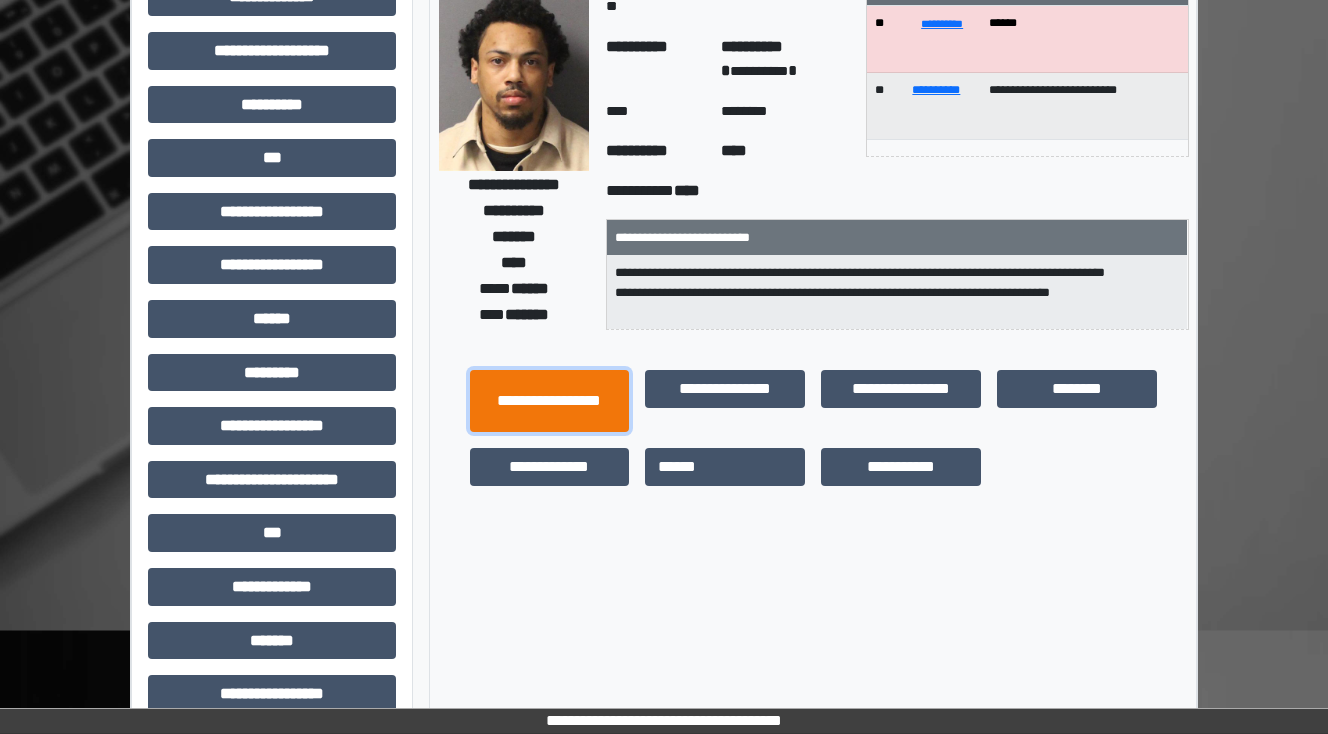click on "**********" at bounding box center (550, 401) 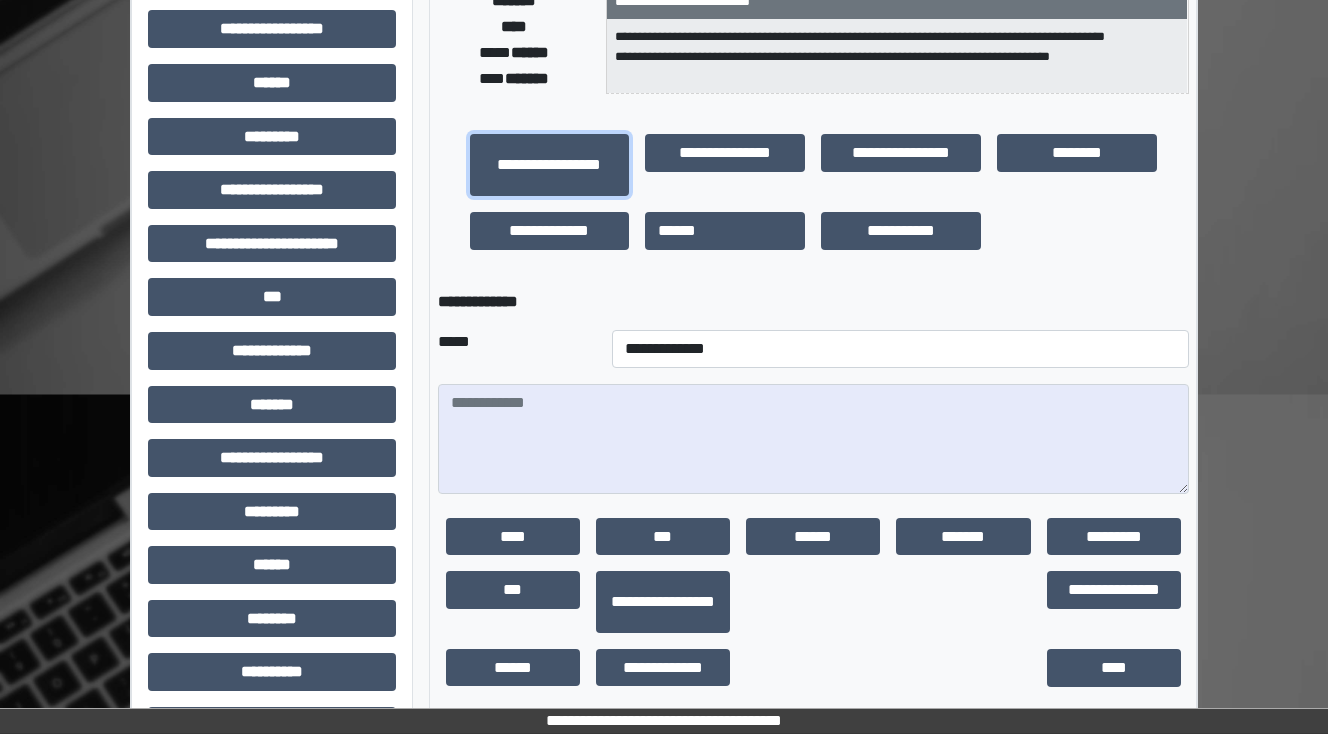 scroll, scrollTop: 400, scrollLeft: 0, axis: vertical 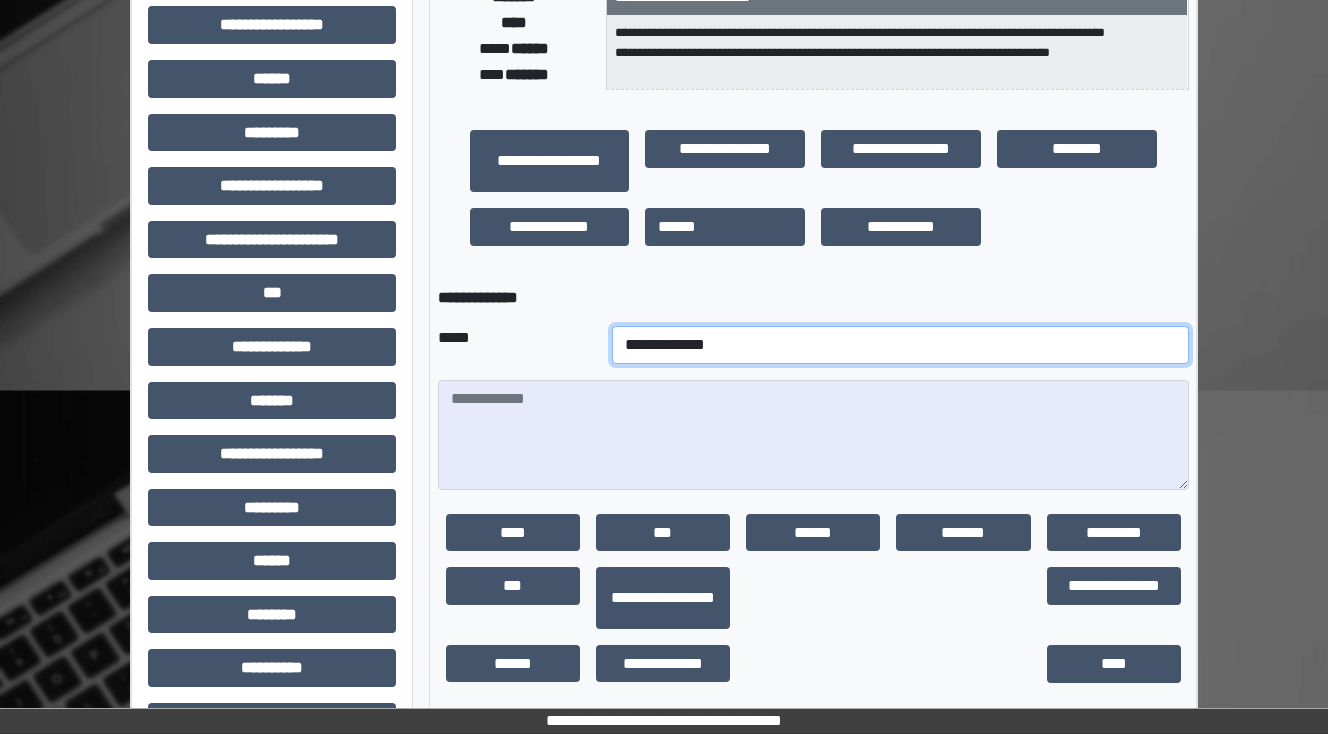 click on "**********" at bounding box center (900, 345) 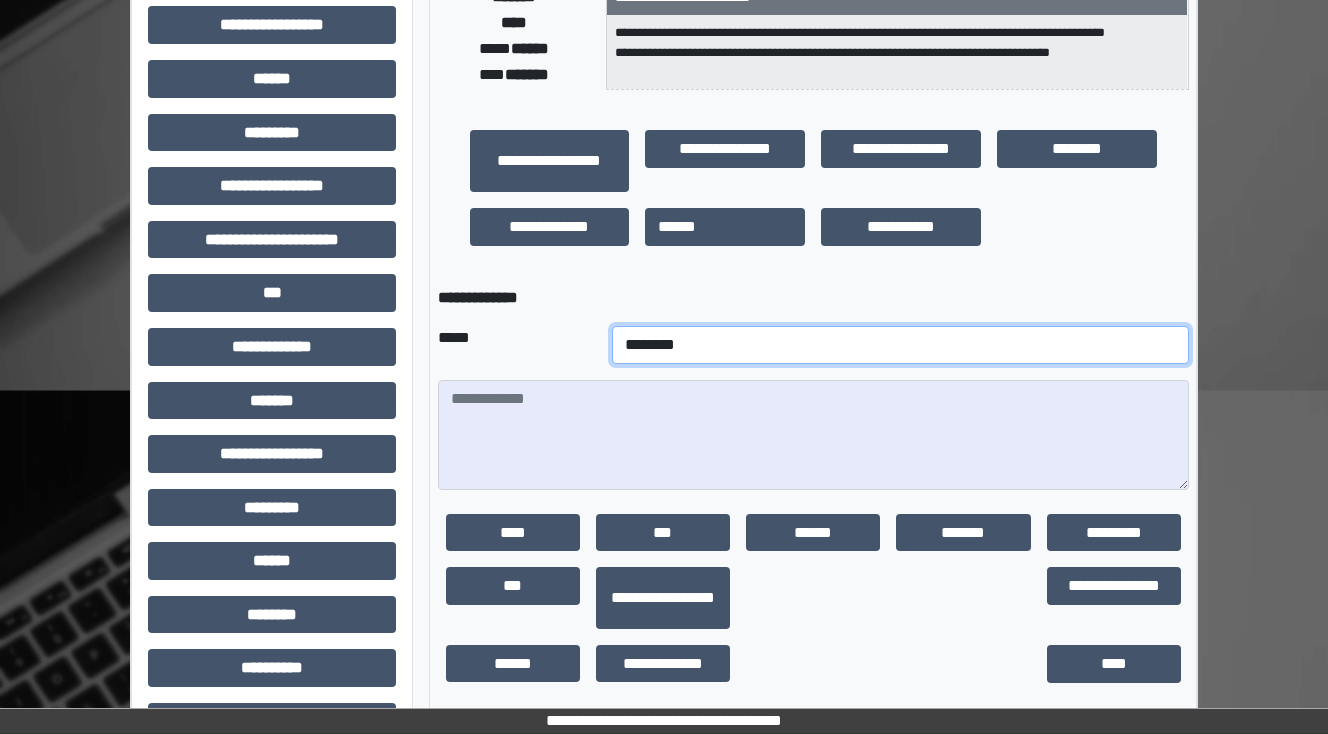 click on "**********" at bounding box center (900, 345) 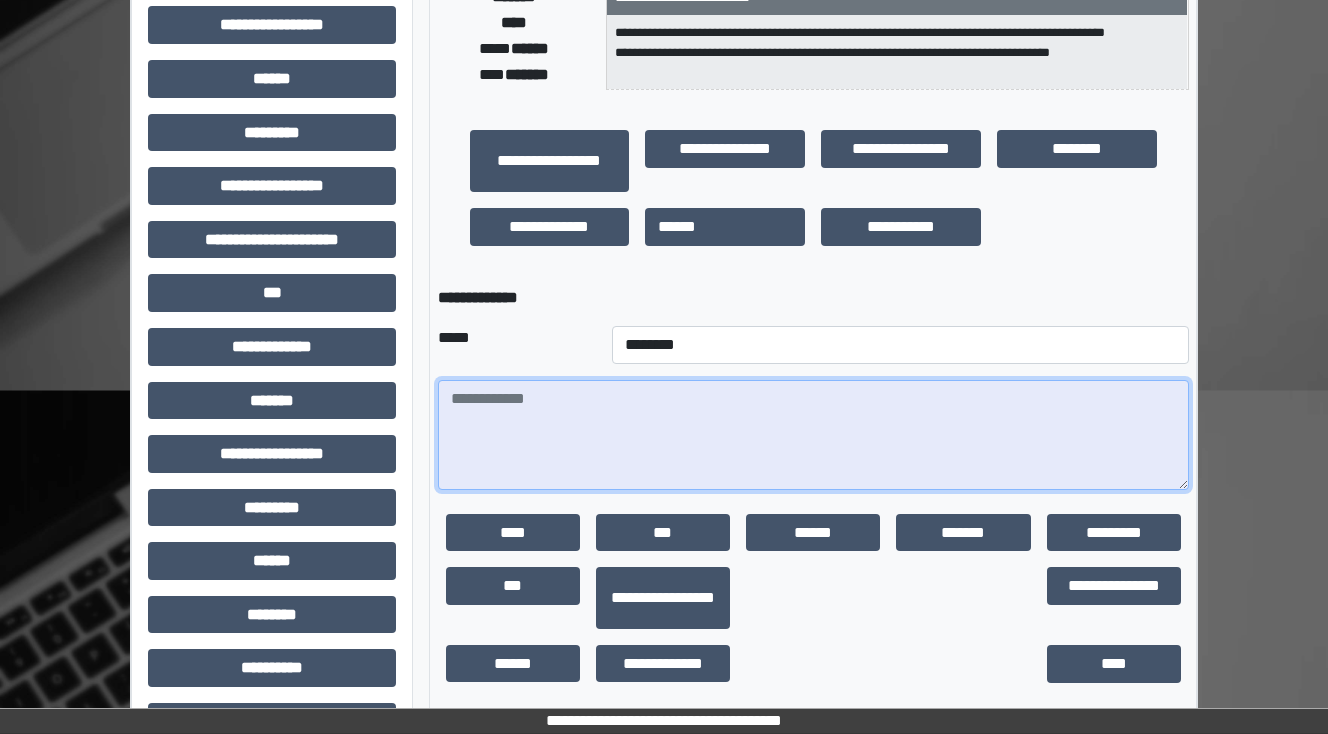 click at bounding box center (813, 435) 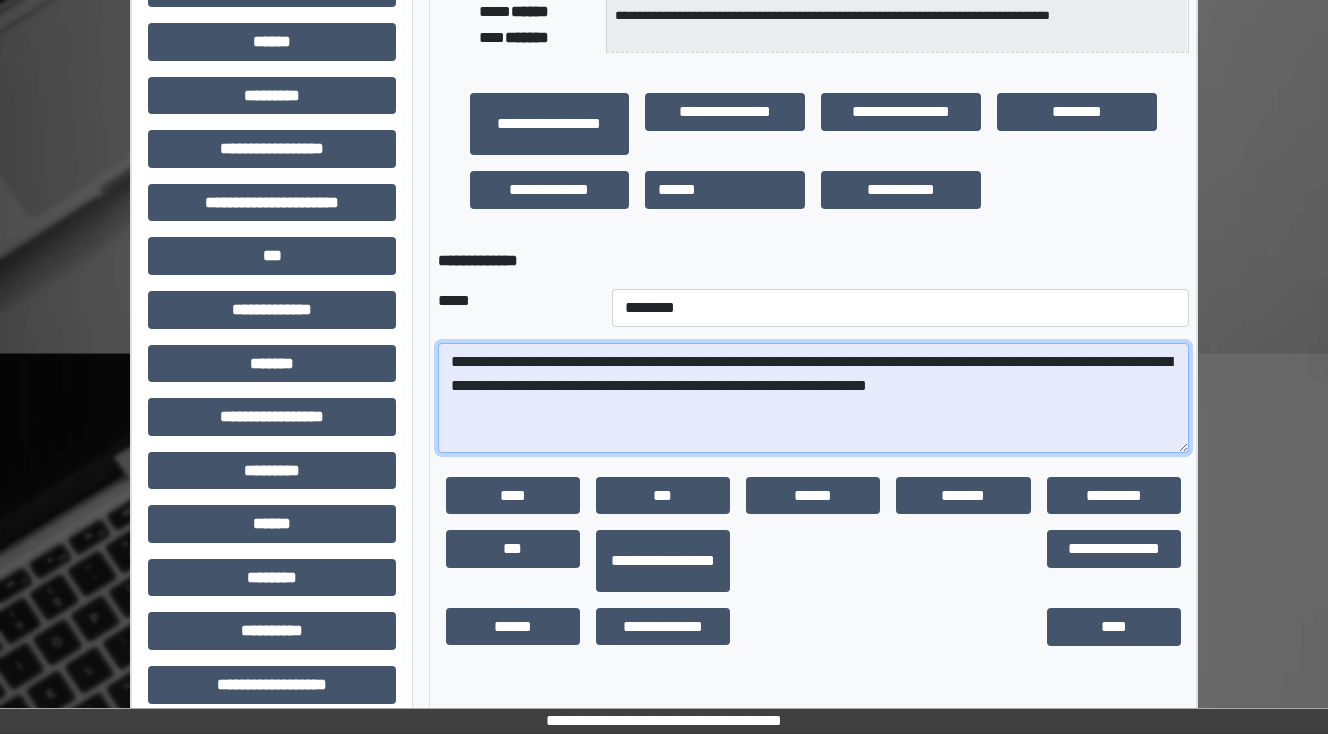 scroll, scrollTop: 456, scrollLeft: 0, axis: vertical 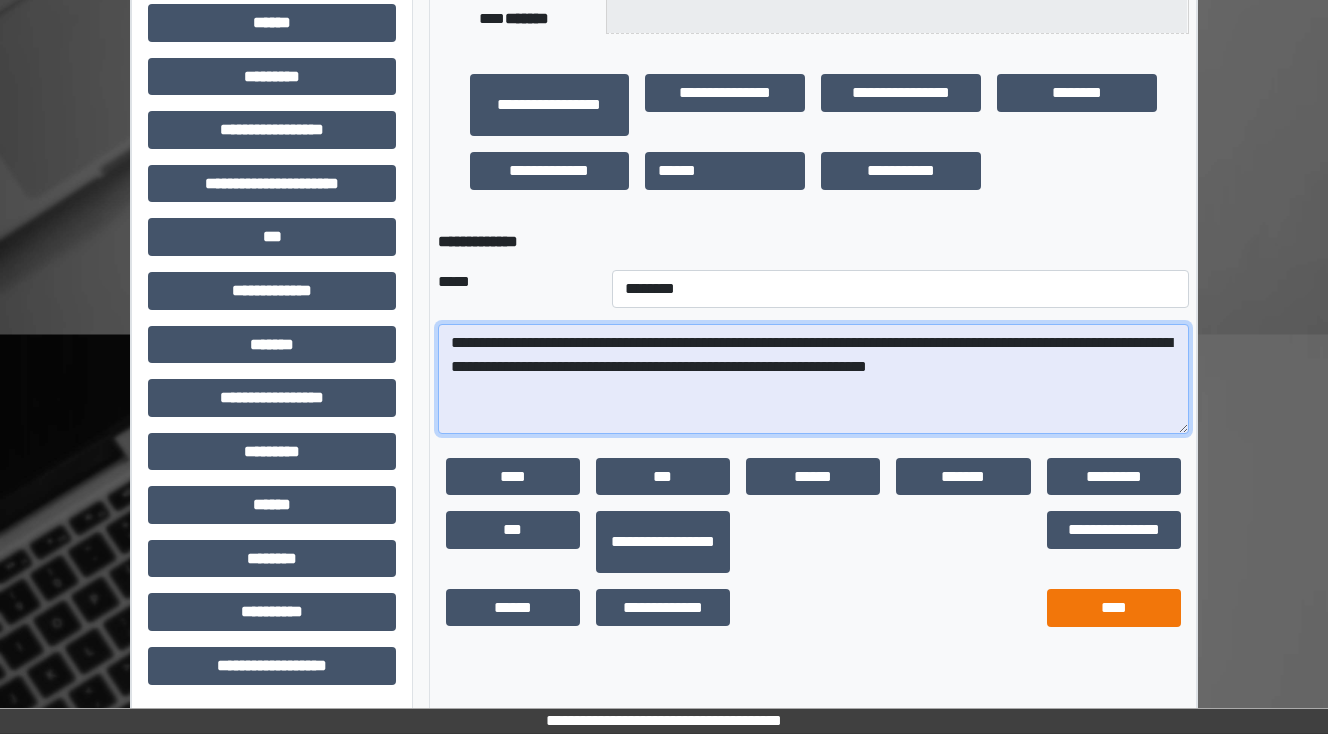 type on "**********" 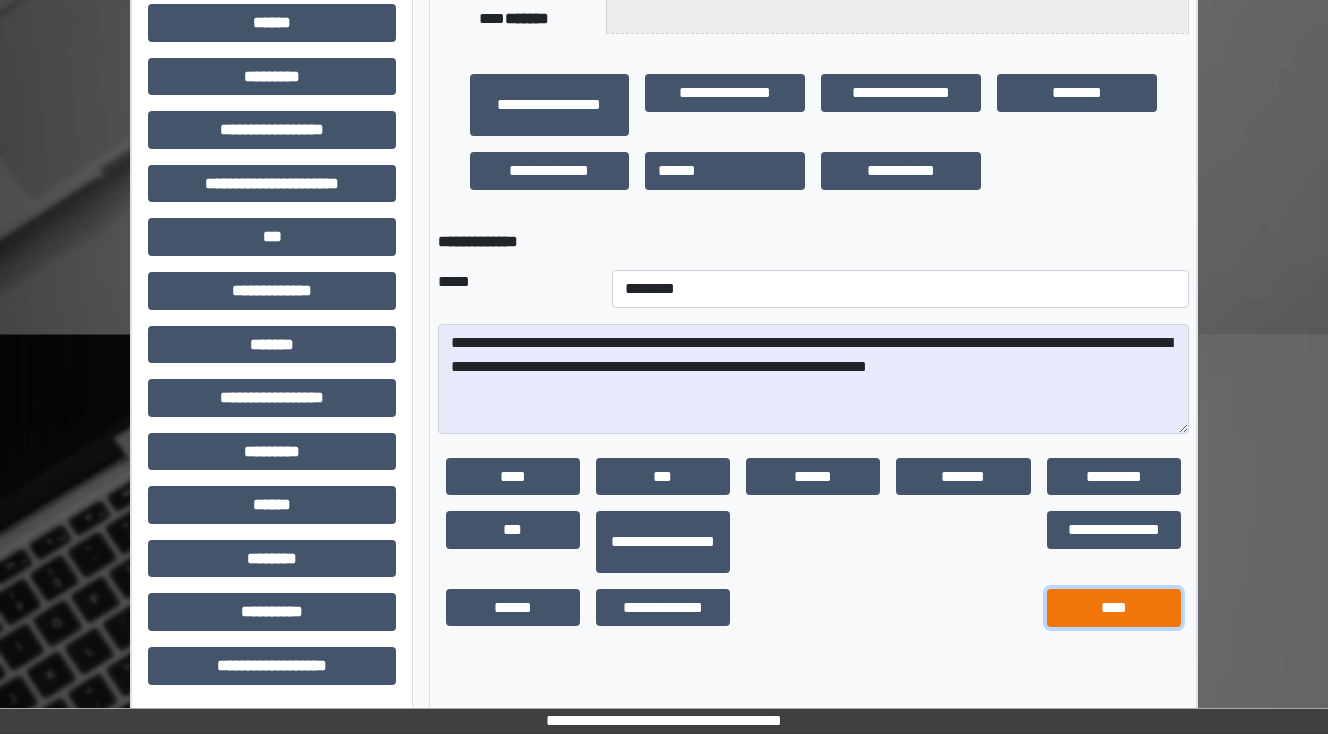 click on "****" at bounding box center [1114, 608] 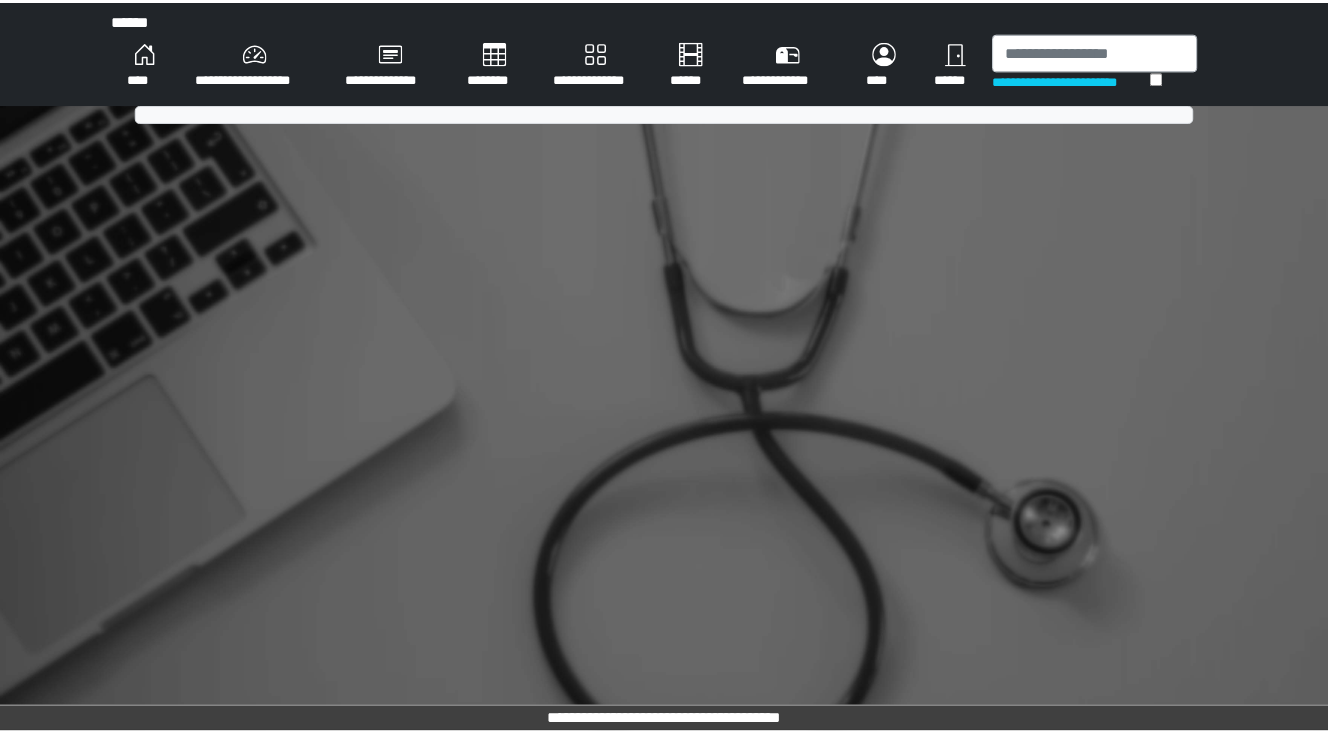 scroll, scrollTop: 0, scrollLeft: 0, axis: both 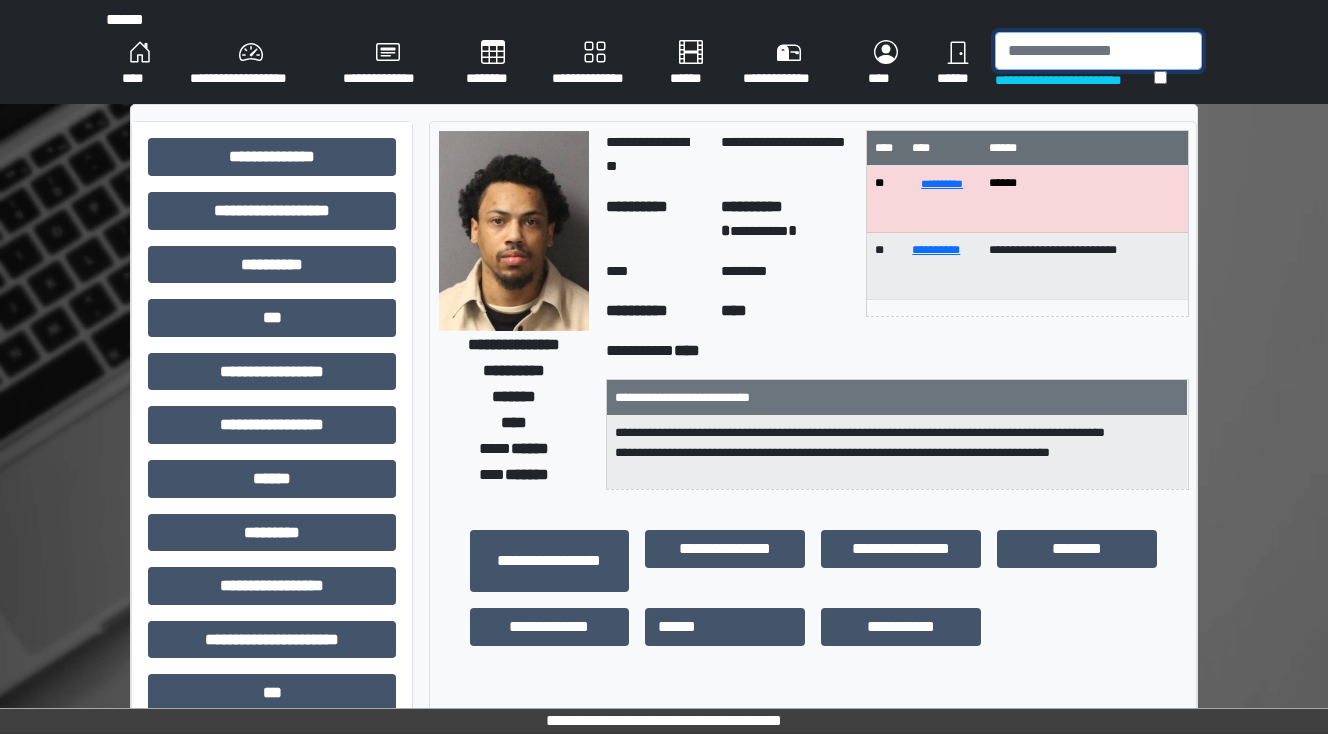 click at bounding box center [1098, 51] 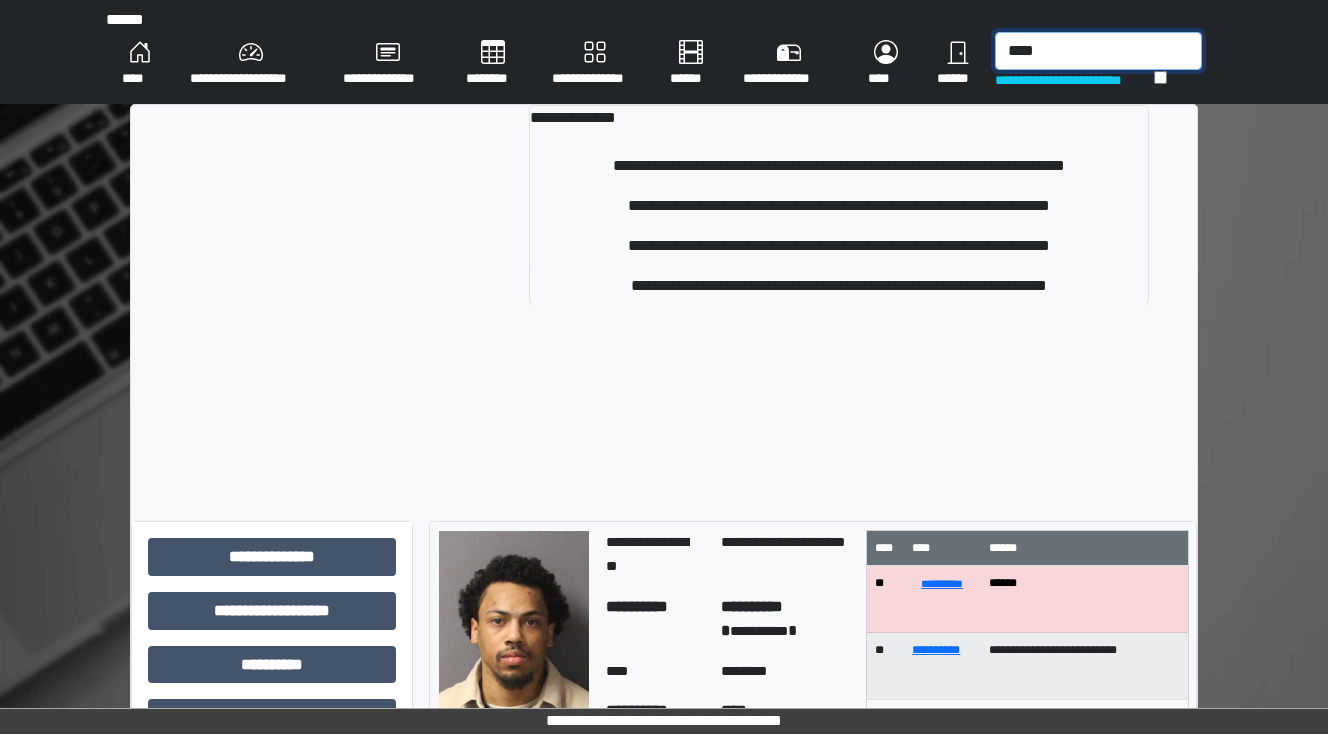type on "****" 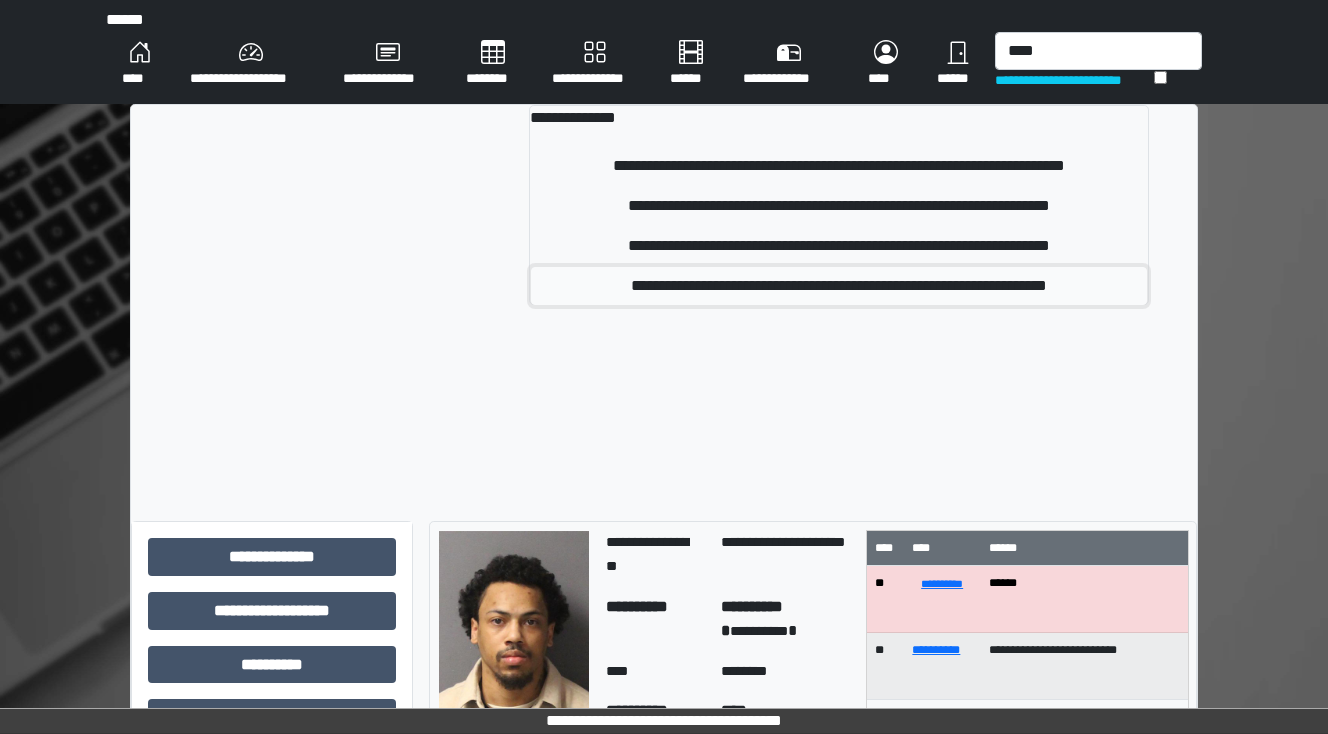 click on "**********" at bounding box center [839, 286] 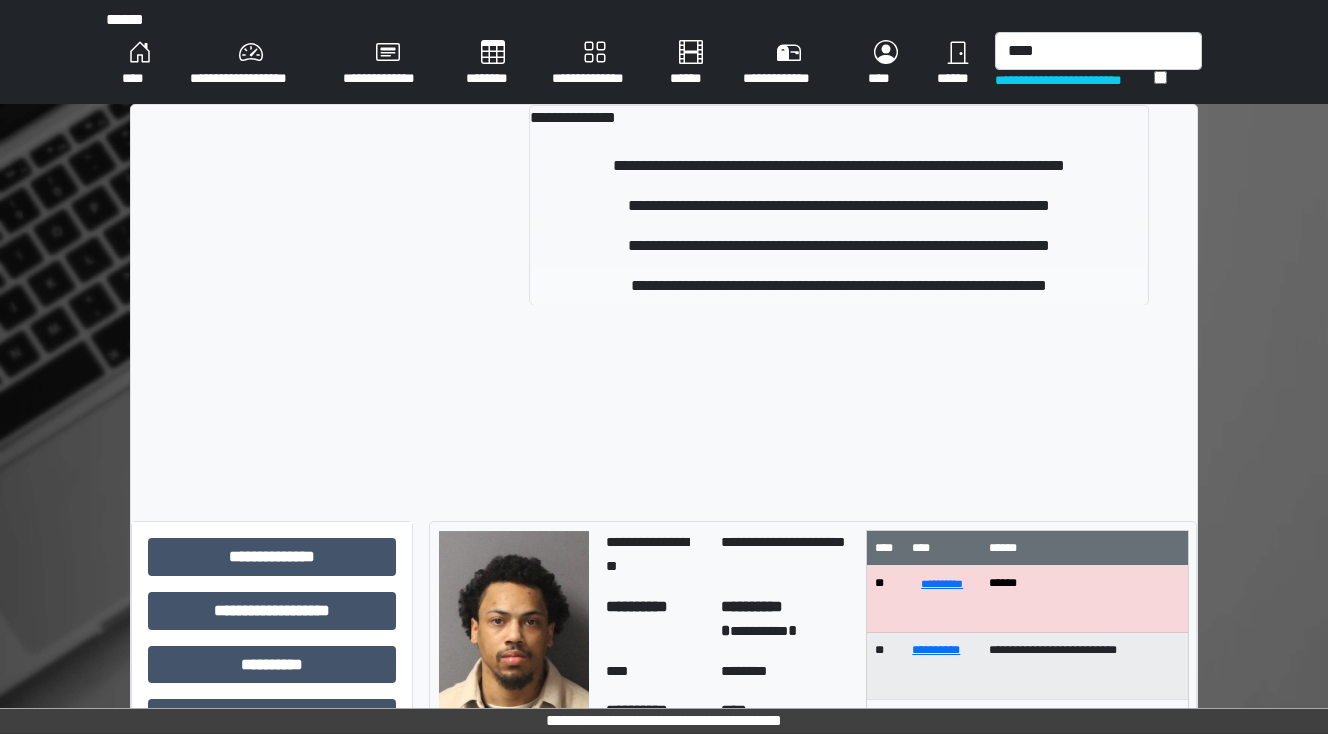 type 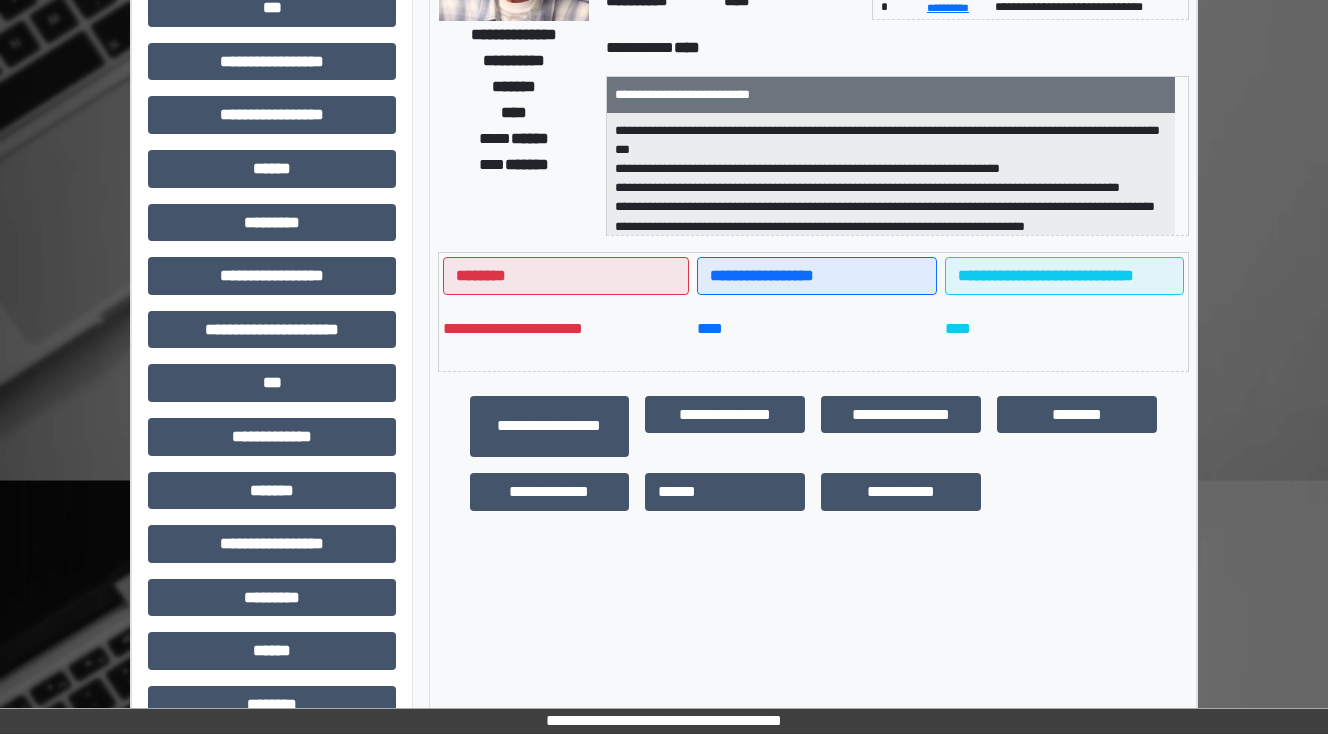 scroll, scrollTop: 240, scrollLeft: 0, axis: vertical 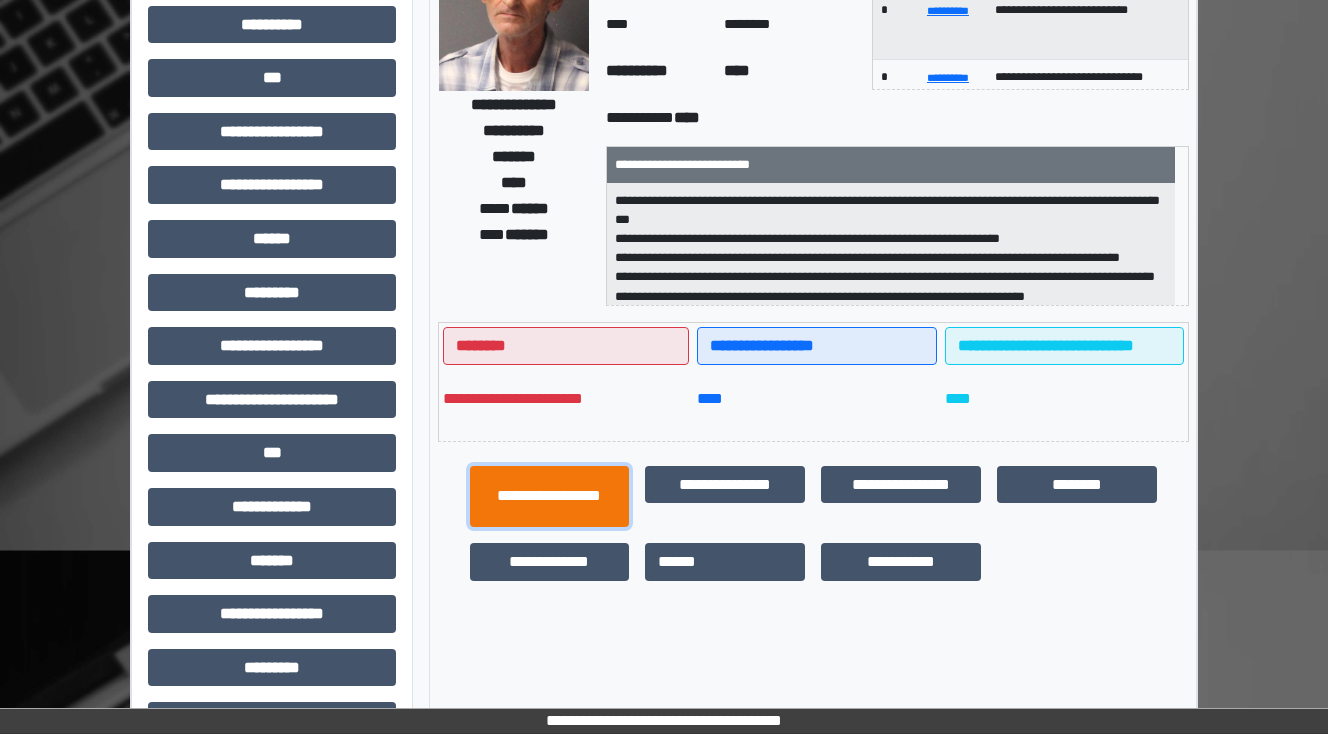 click on "**********" at bounding box center (550, 497) 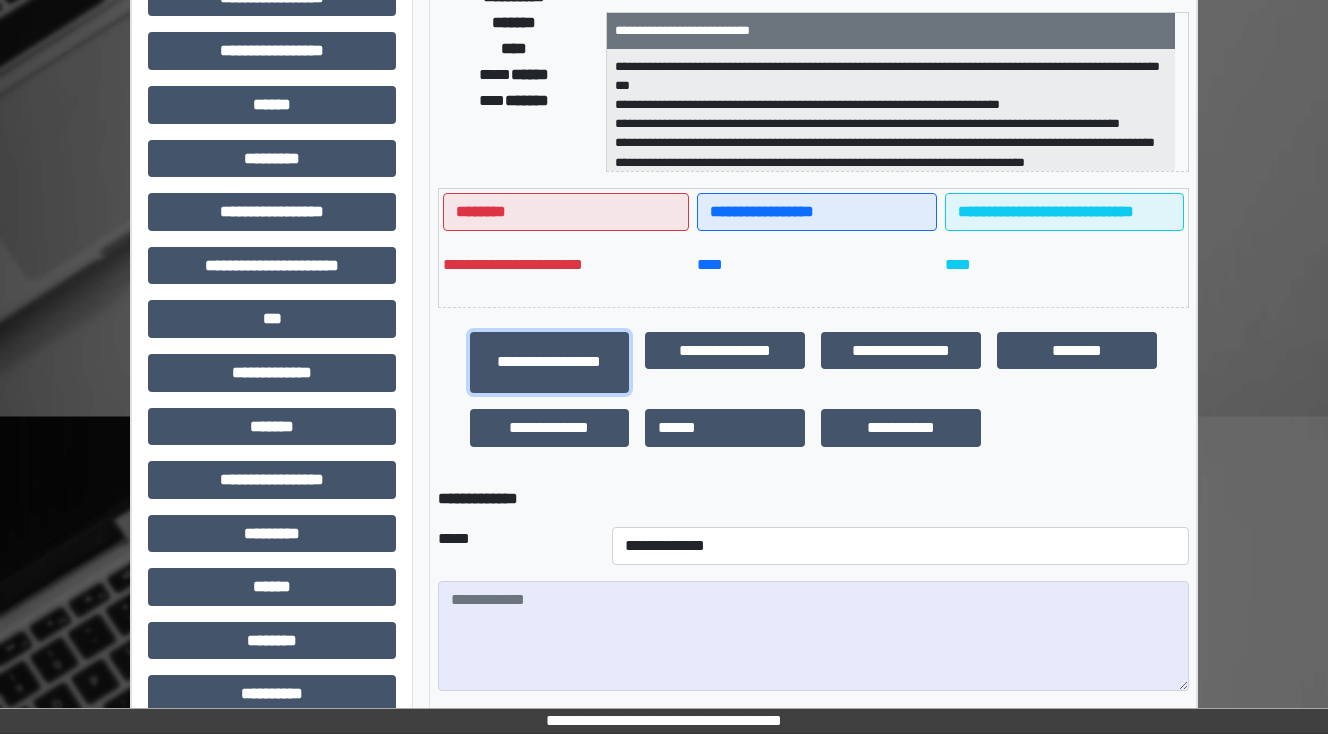 scroll, scrollTop: 560, scrollLeft: 0, axis: vertical 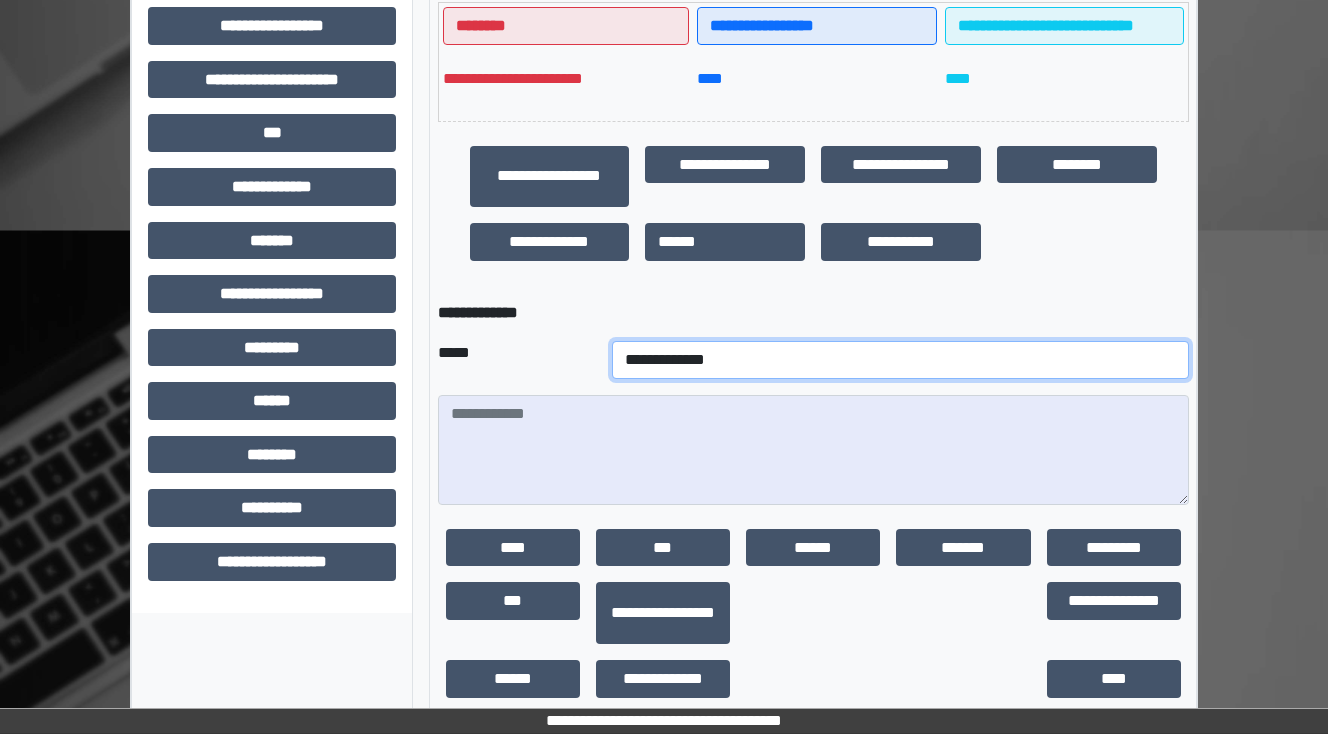 click on "**********" at bounding box center (900, 360) 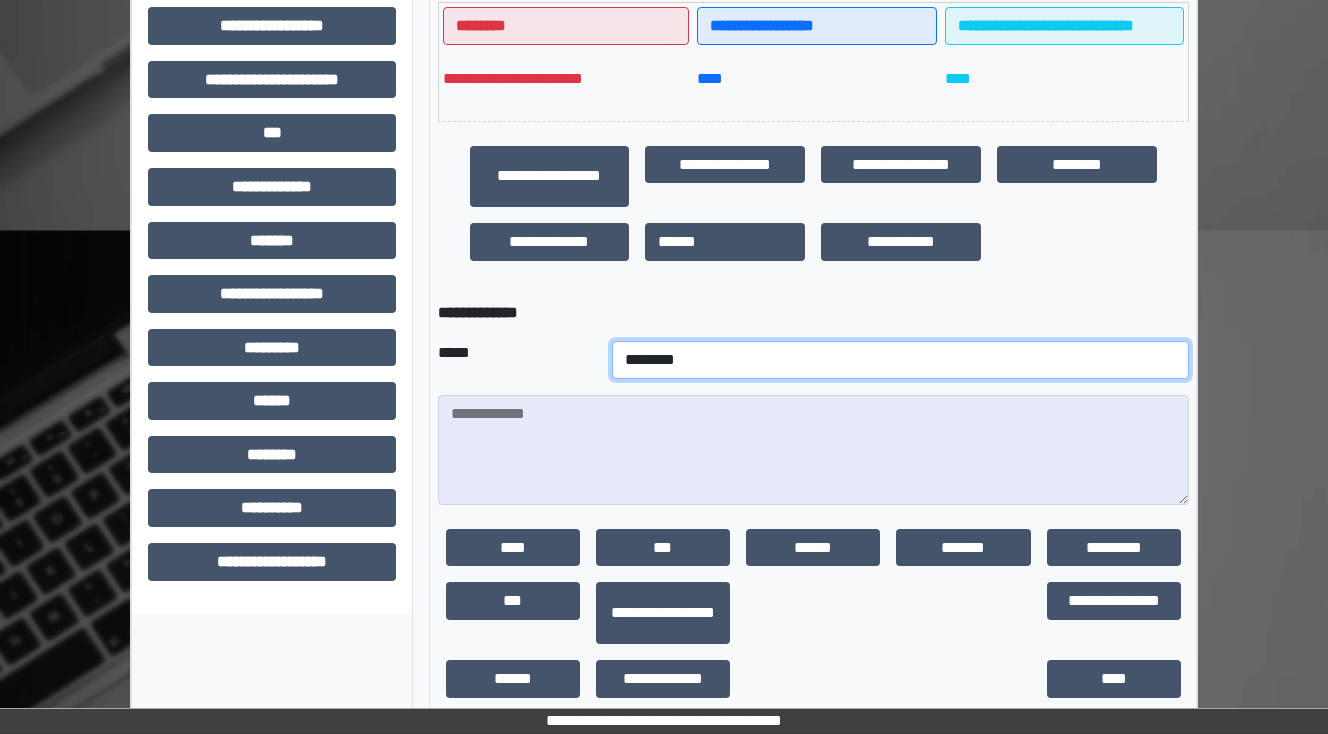 click on "**********" at bounding box center (900, 360) 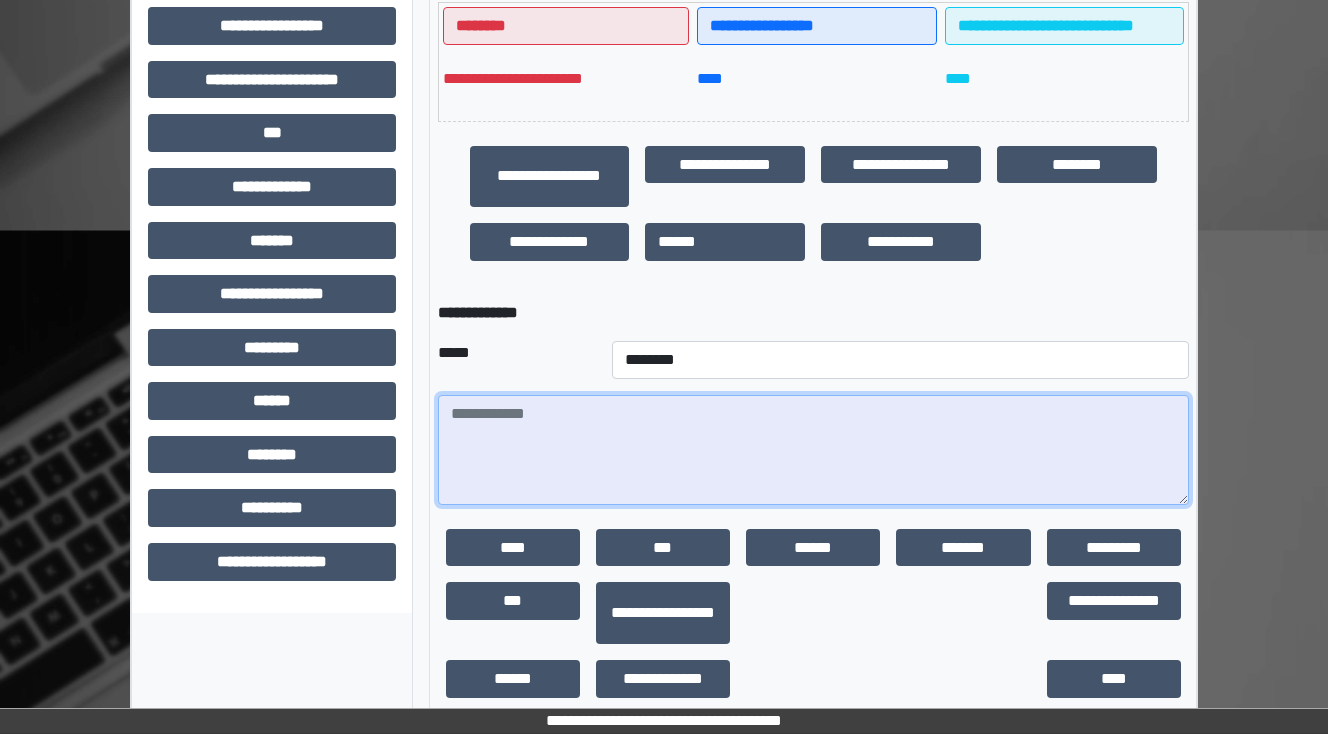 click at bounding box center (813, 450) 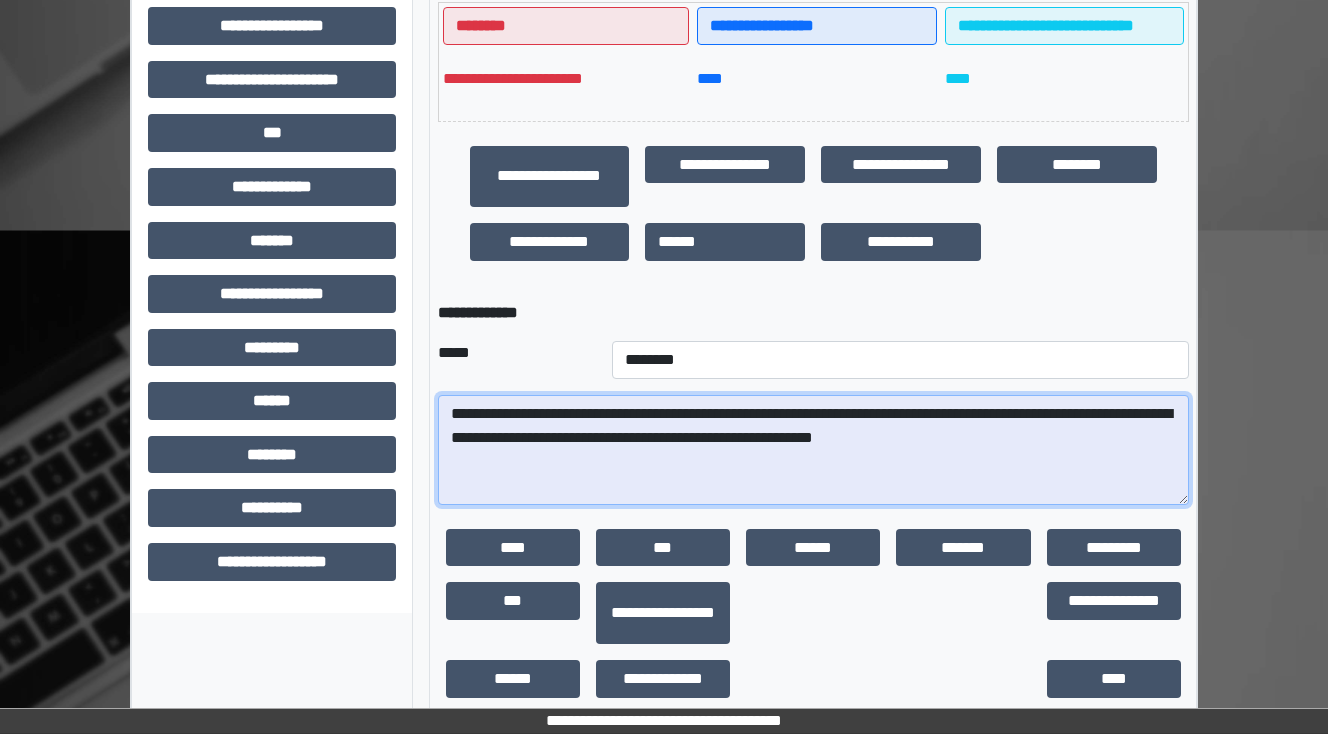 scroll, scrollTop: 588, scrollLeft: 0, axis: vertical 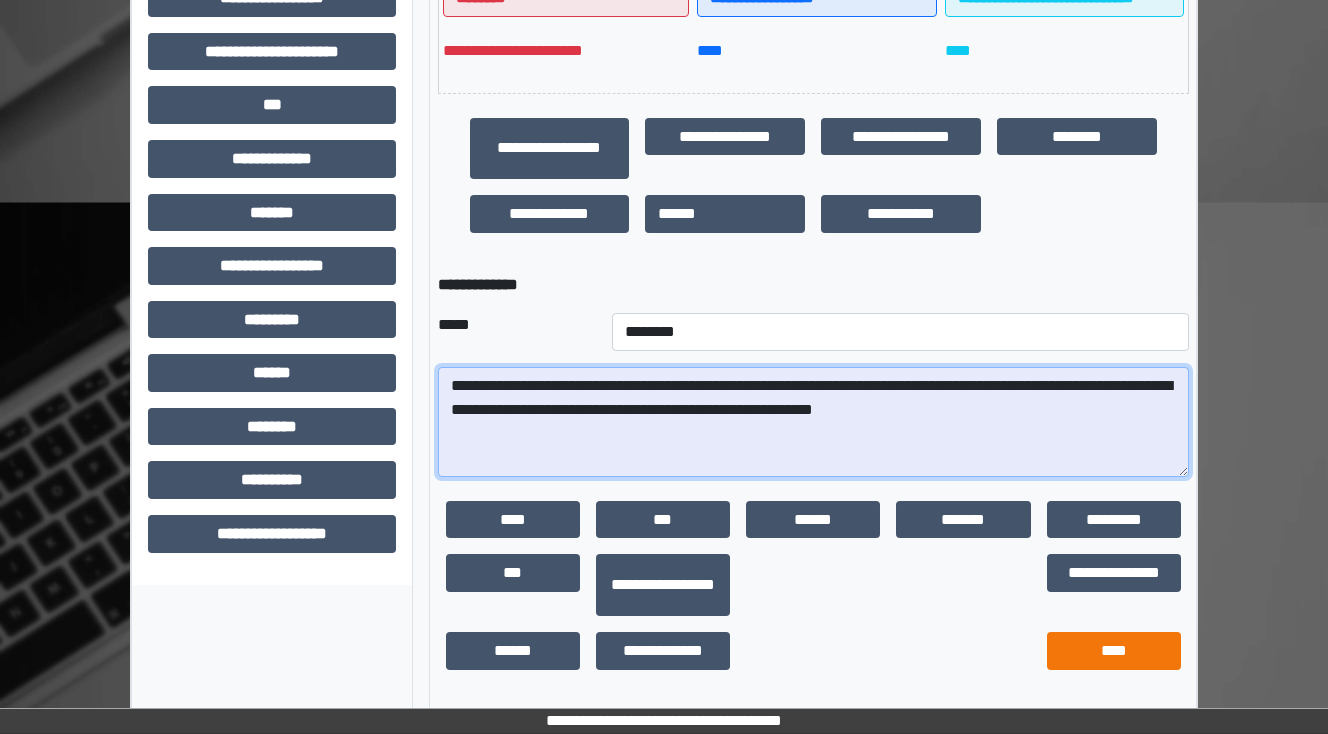 type on "**********" 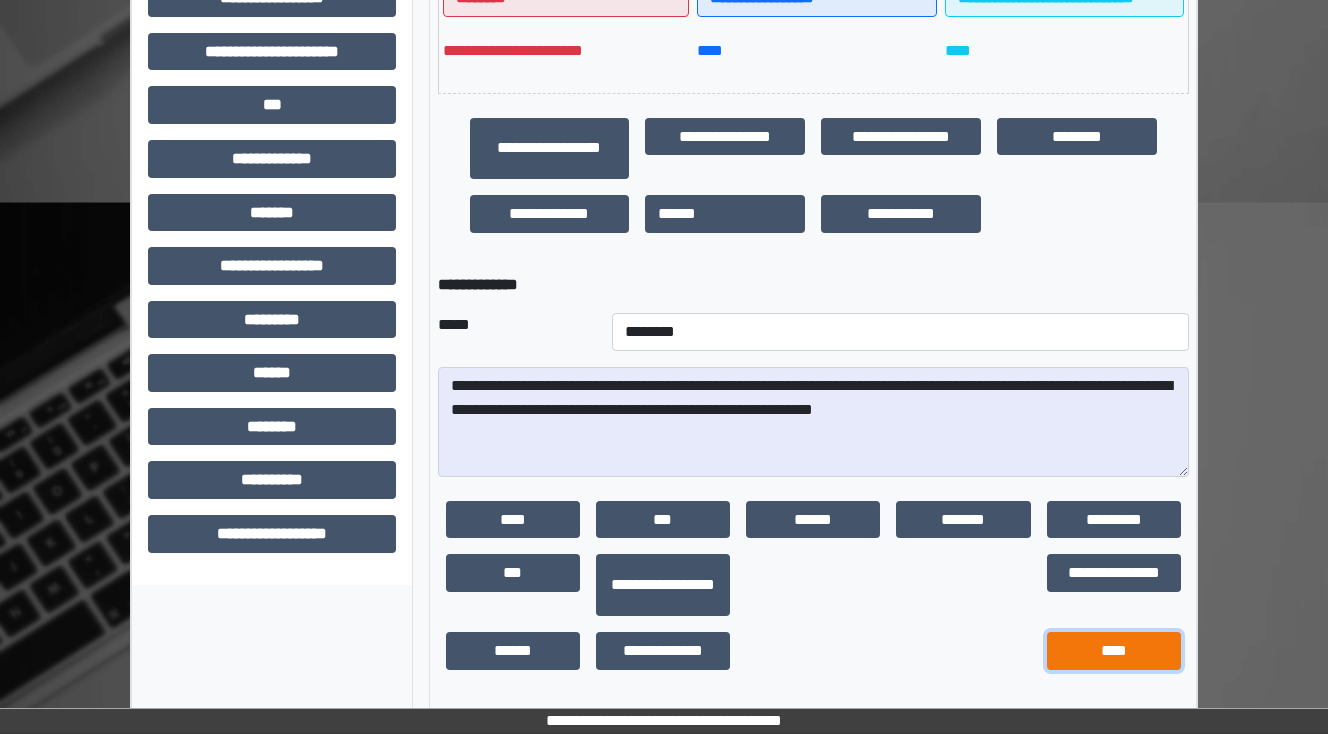 click on "****" at bounding box center [1114, 651] 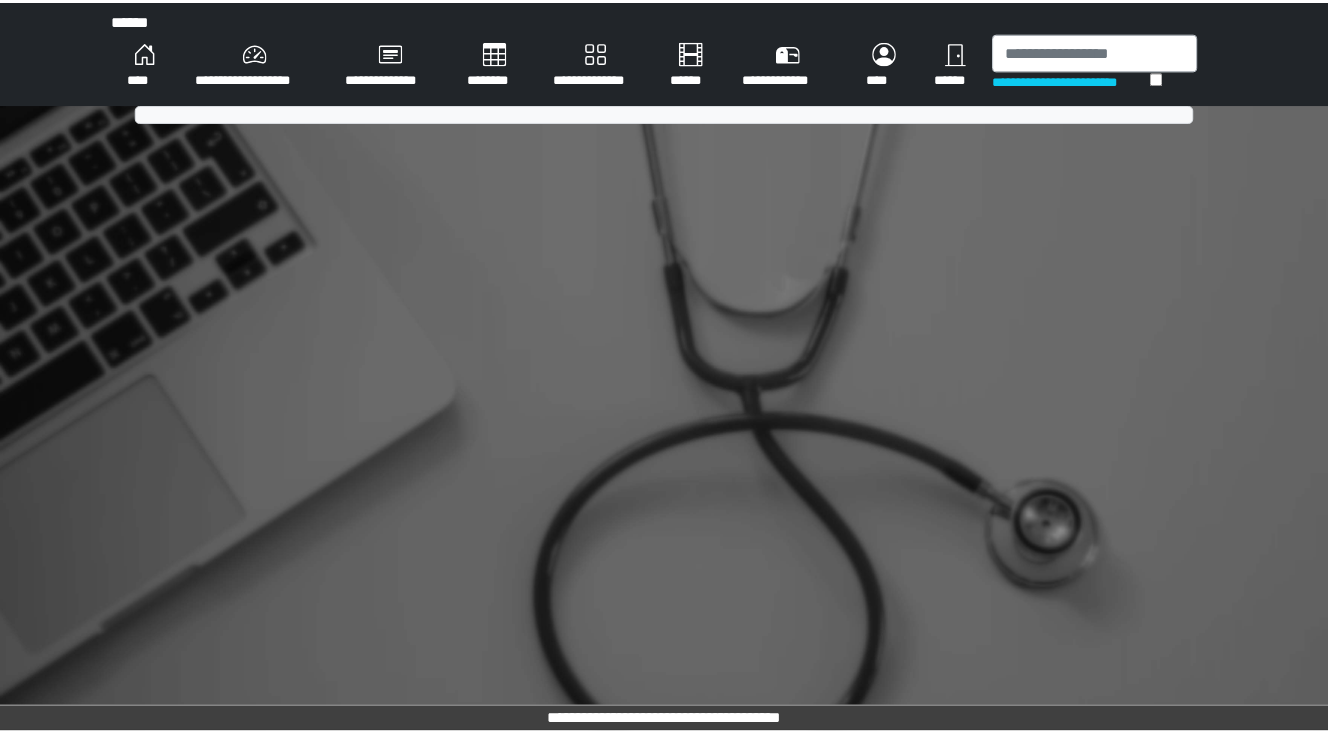 scroll, scrollTop: 0, scrollLeft: 0, axis: both 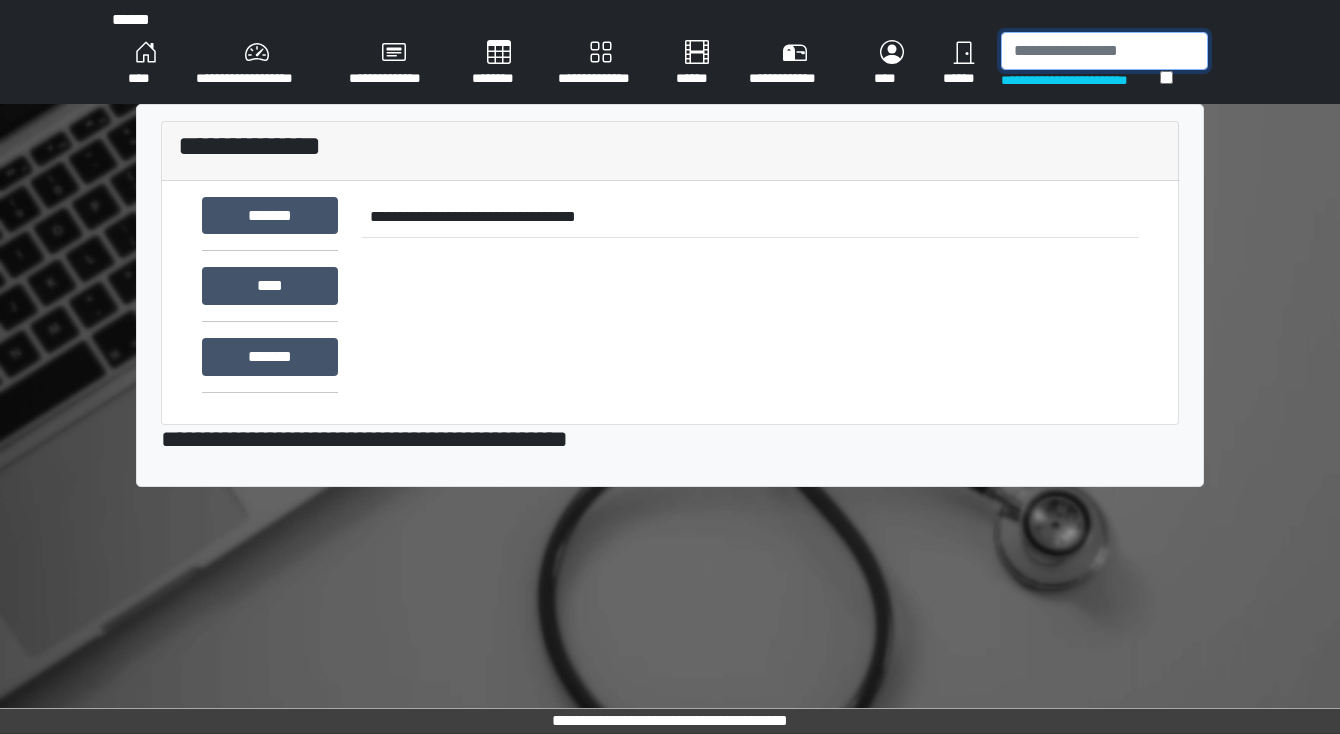 click at bounding box center (1104, 51) 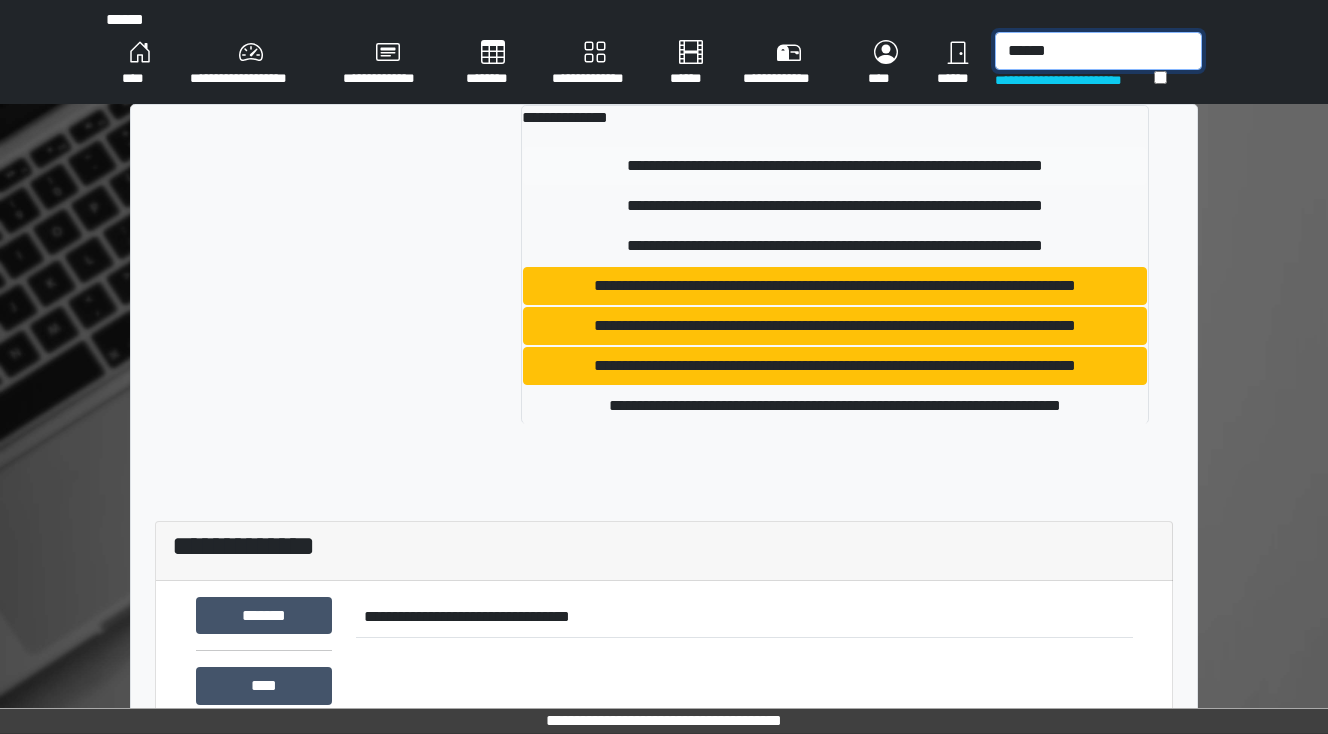 type on "******" 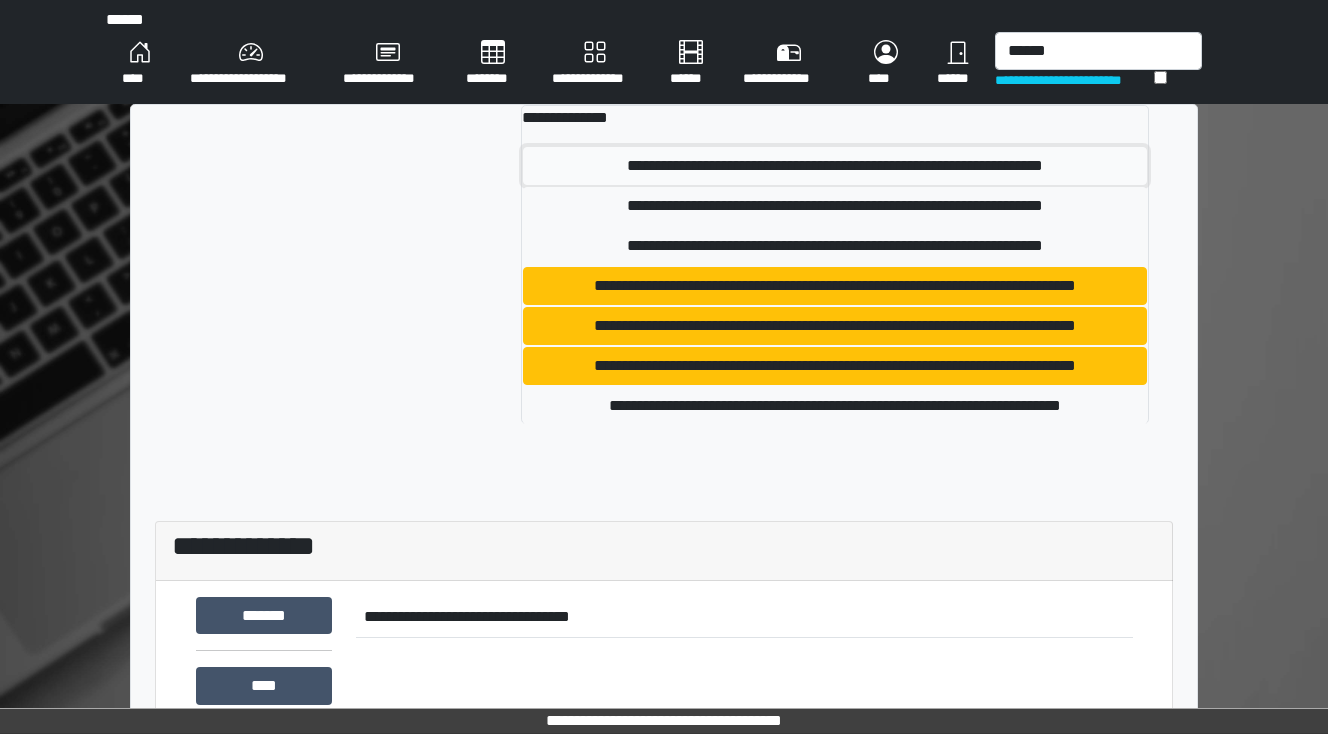 click on "**********" at bounding box center (835, 166) 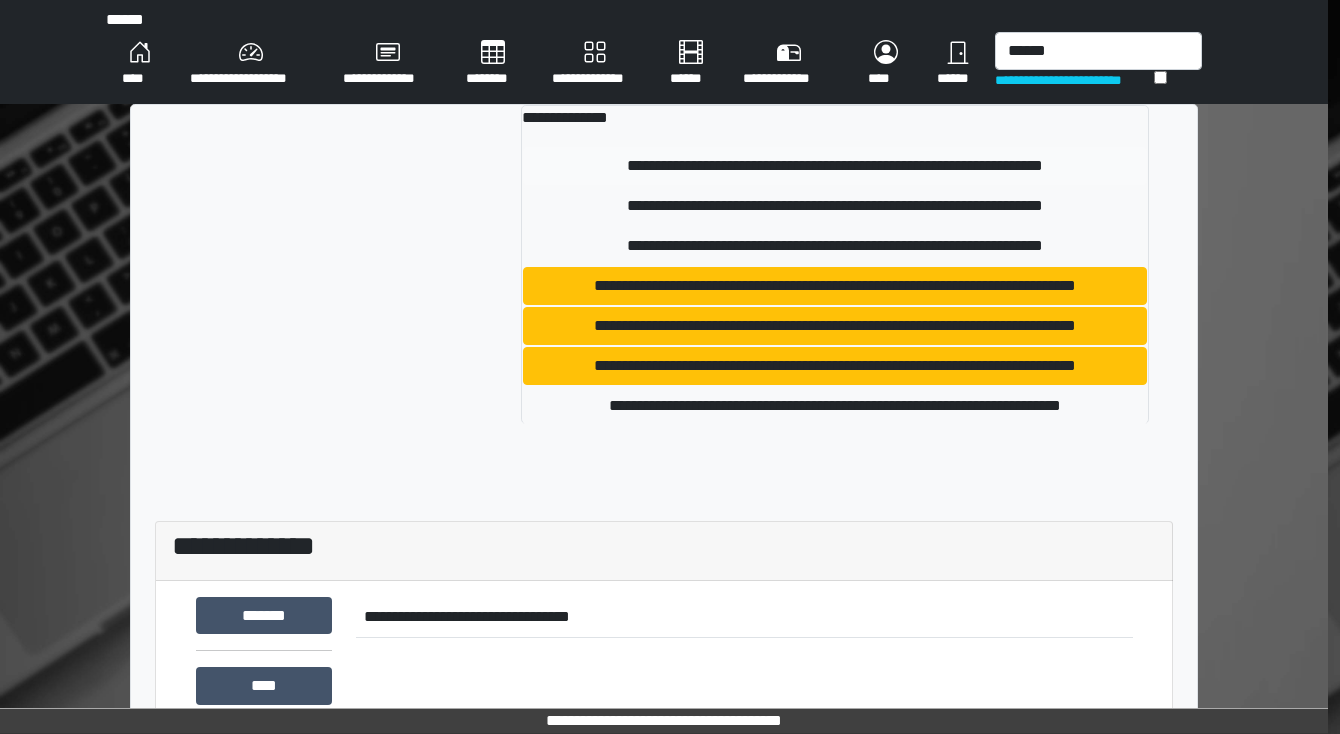 type 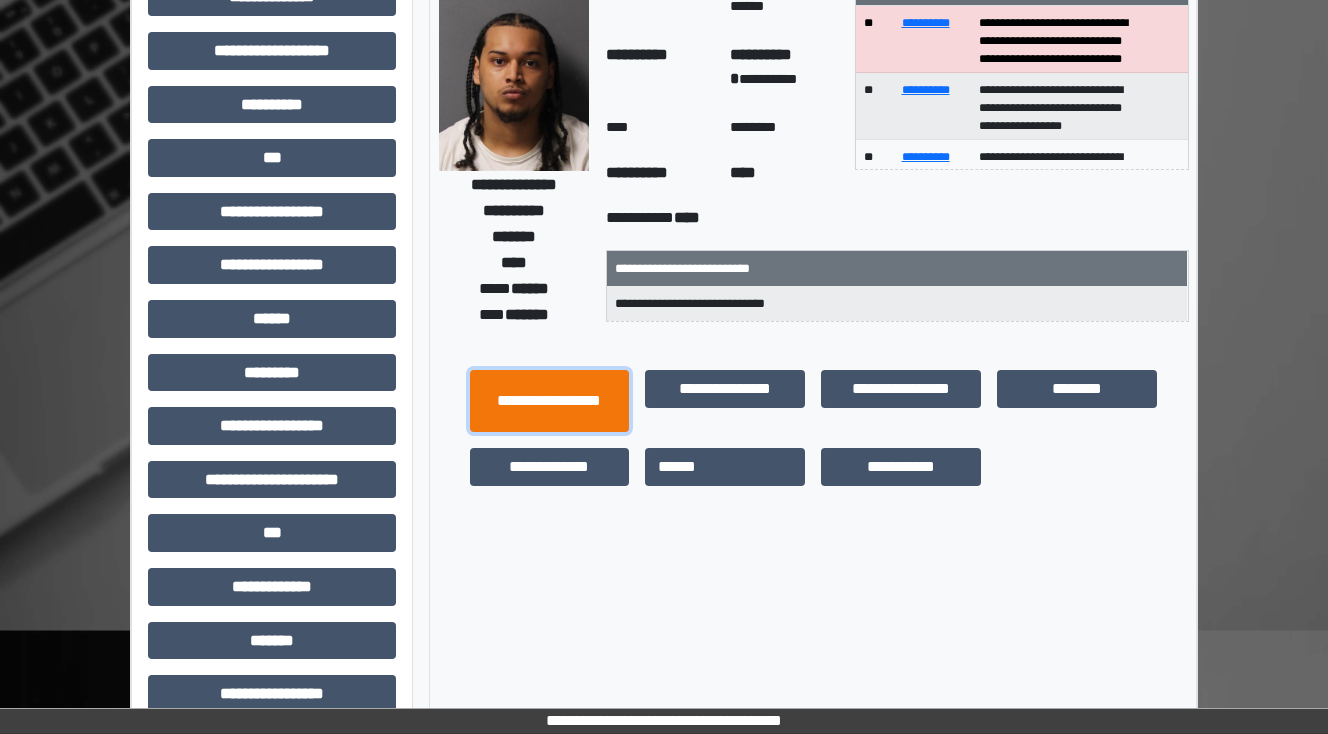 click on "**********" at bounding box center (550, 401) 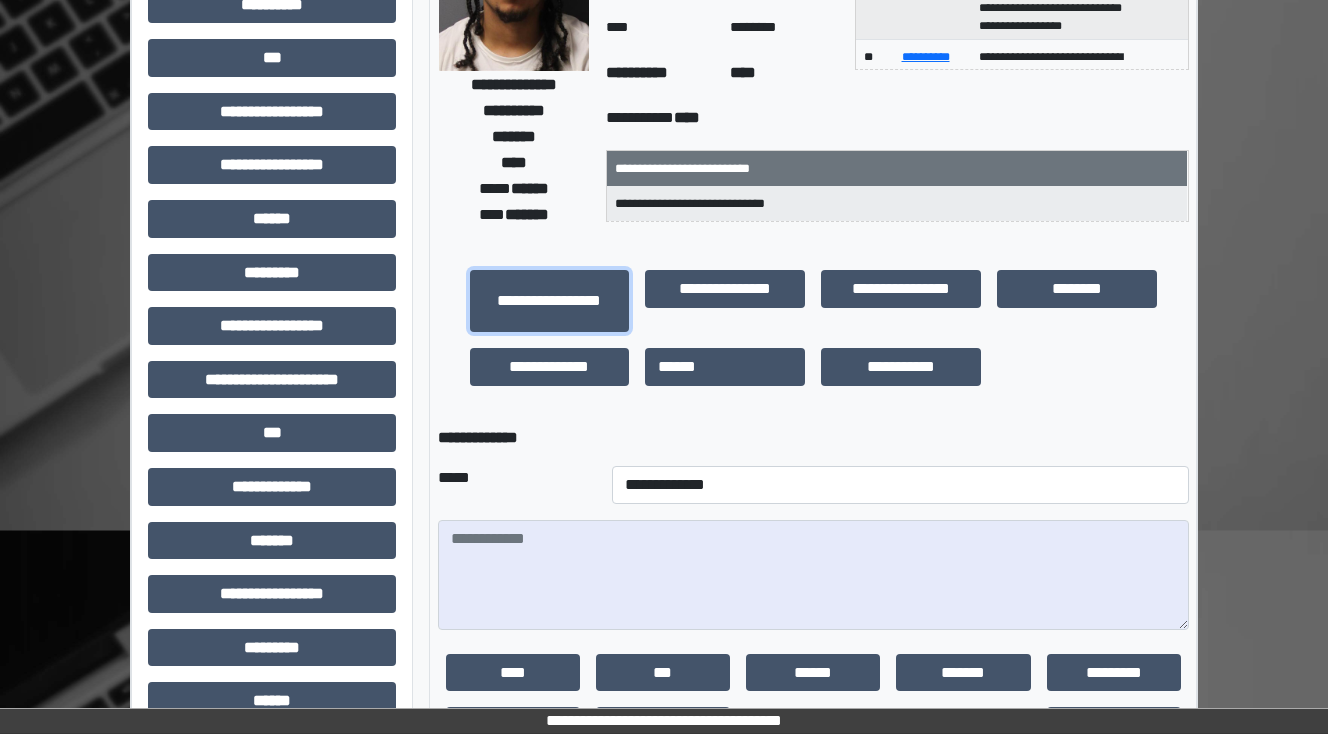 scroll, scrollTop: 400, scrollLeft: 0, axis: vertical 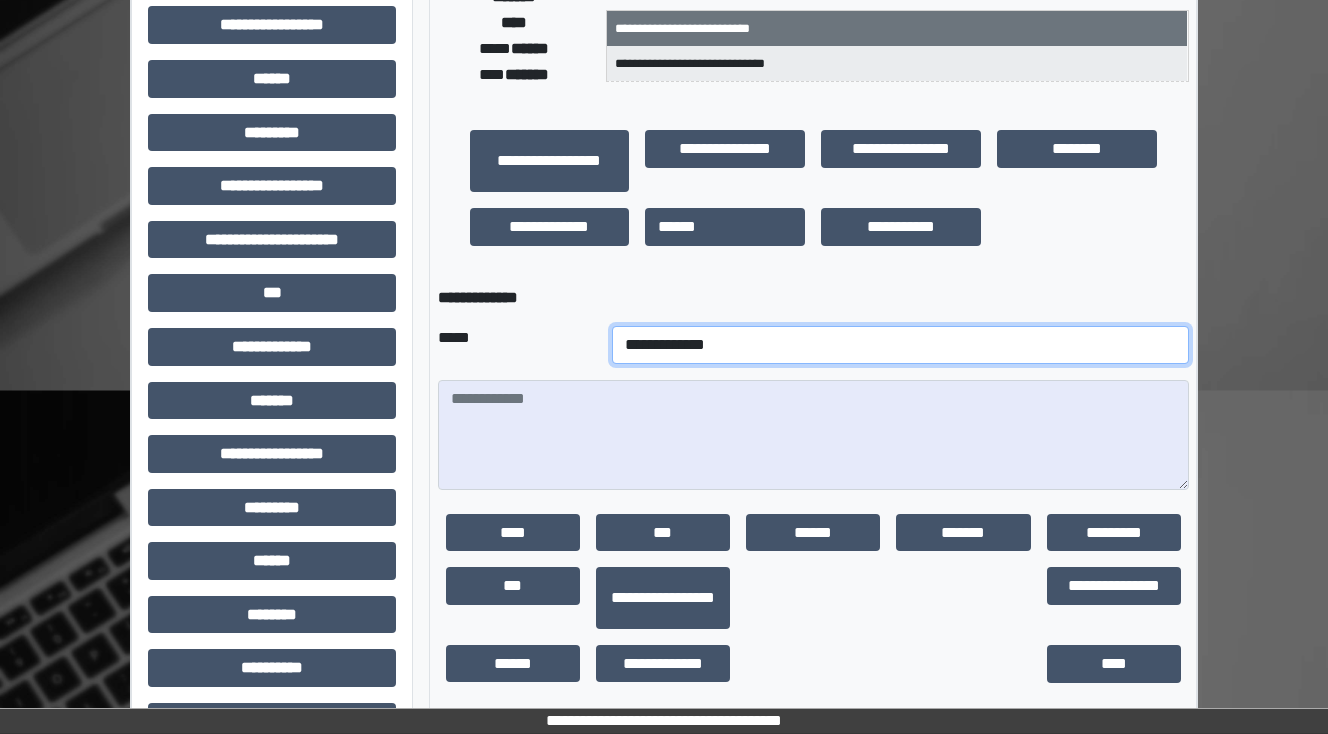 click on "**********" at bounding box center [900, 345] 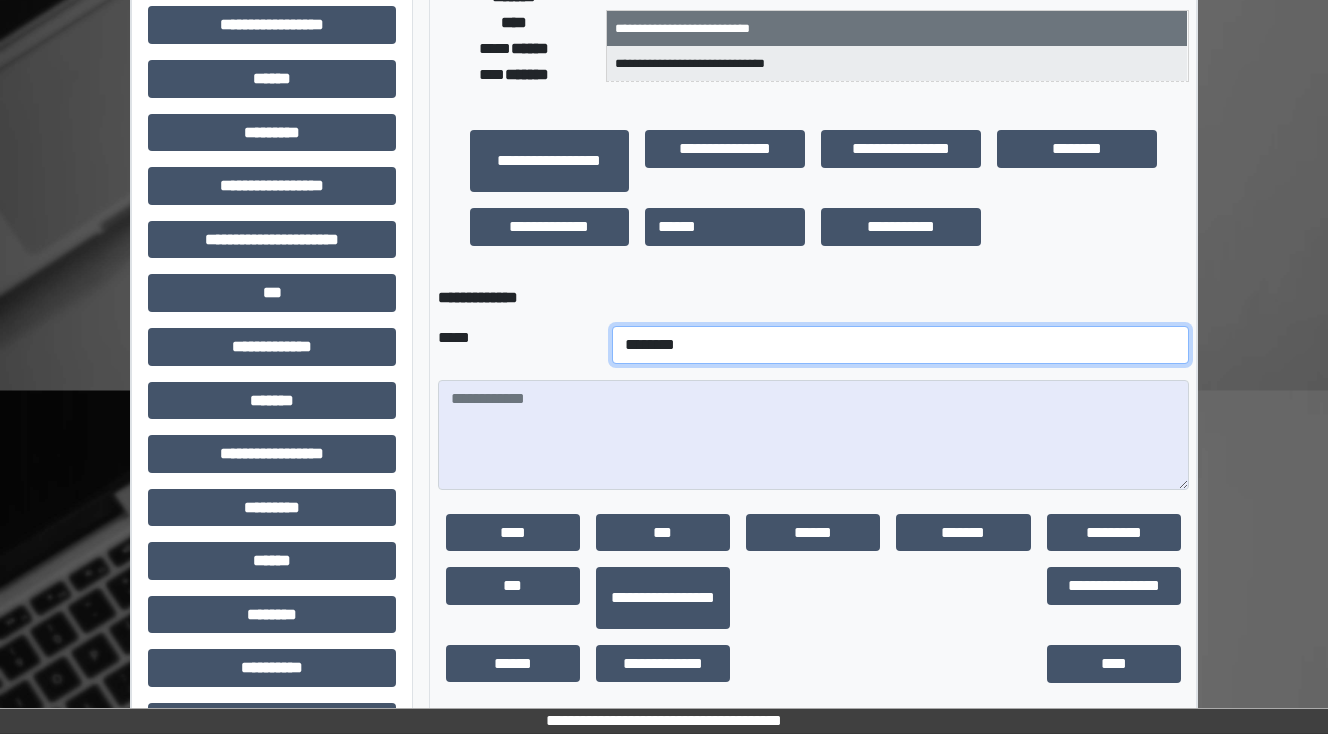 click on "**********" at bounding box center (900, 345) 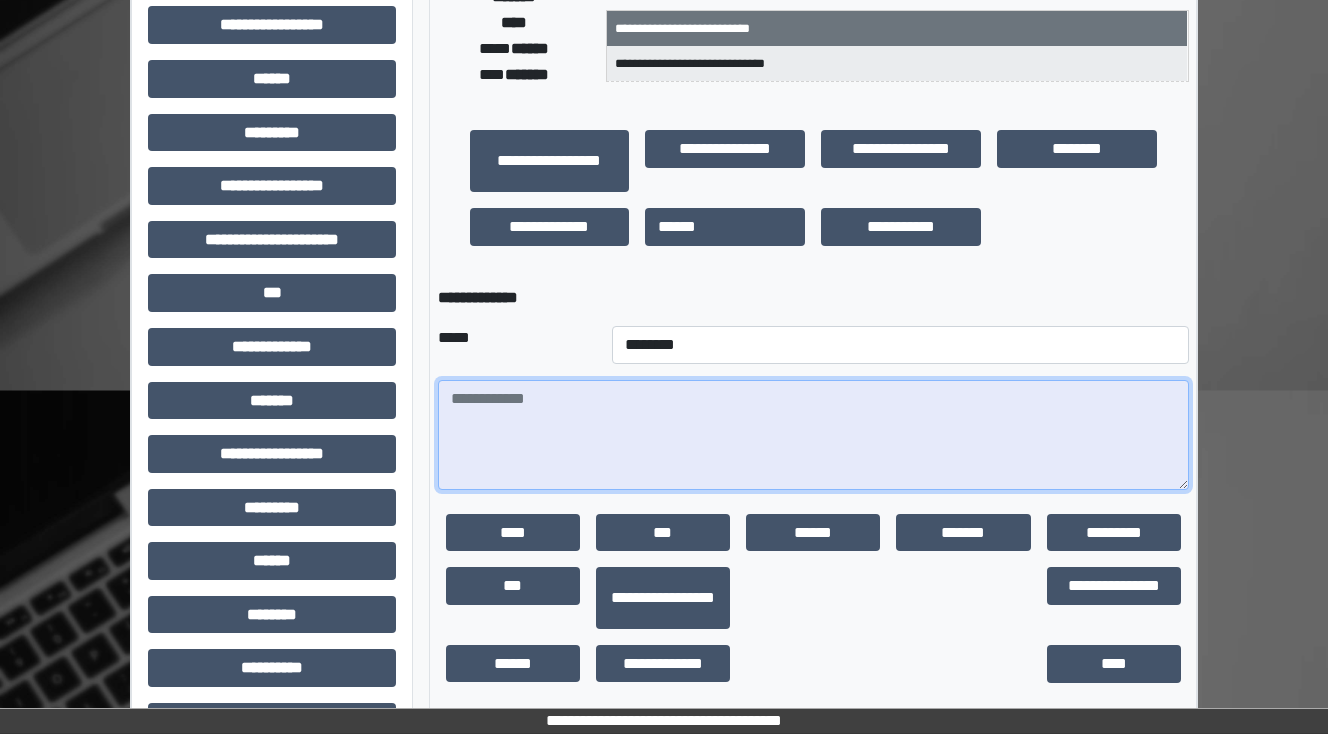 click at bounding box center [813, 435] 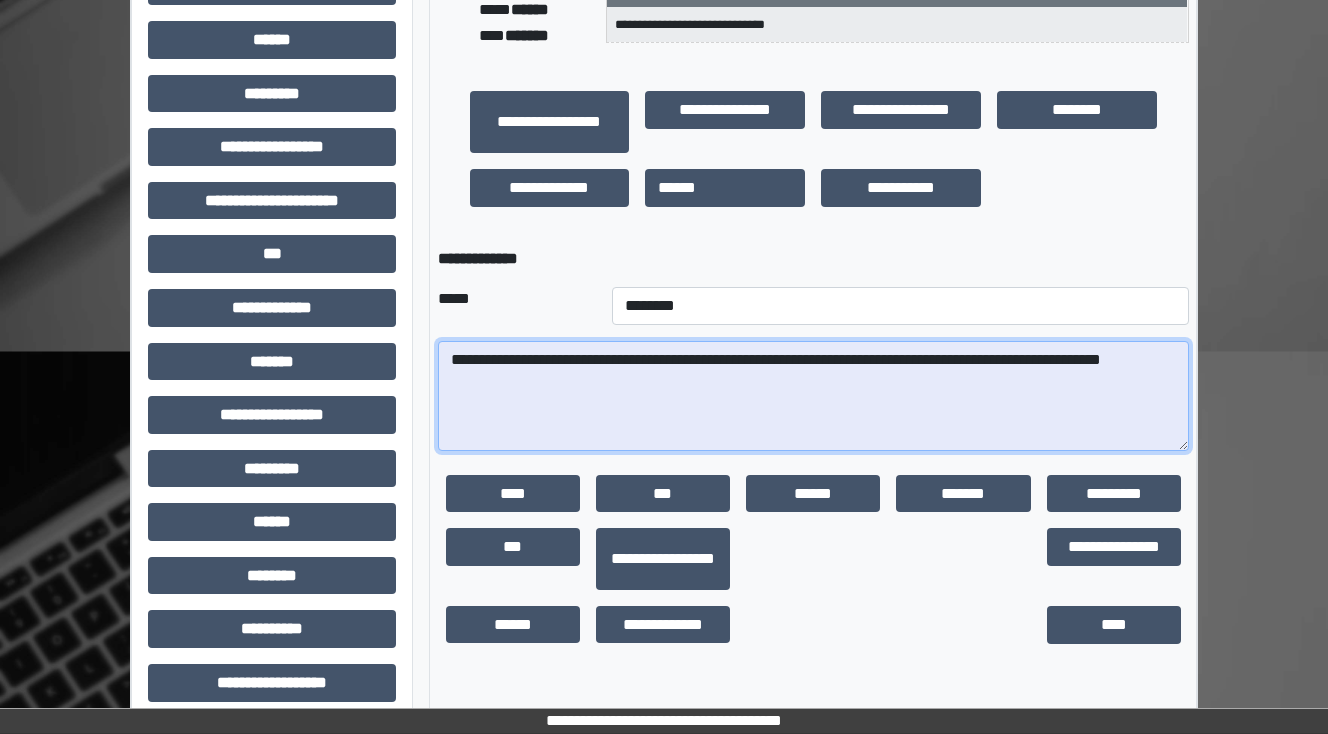 scroll, scrollTop: 456, scrollLeft: 0, axis: vertical 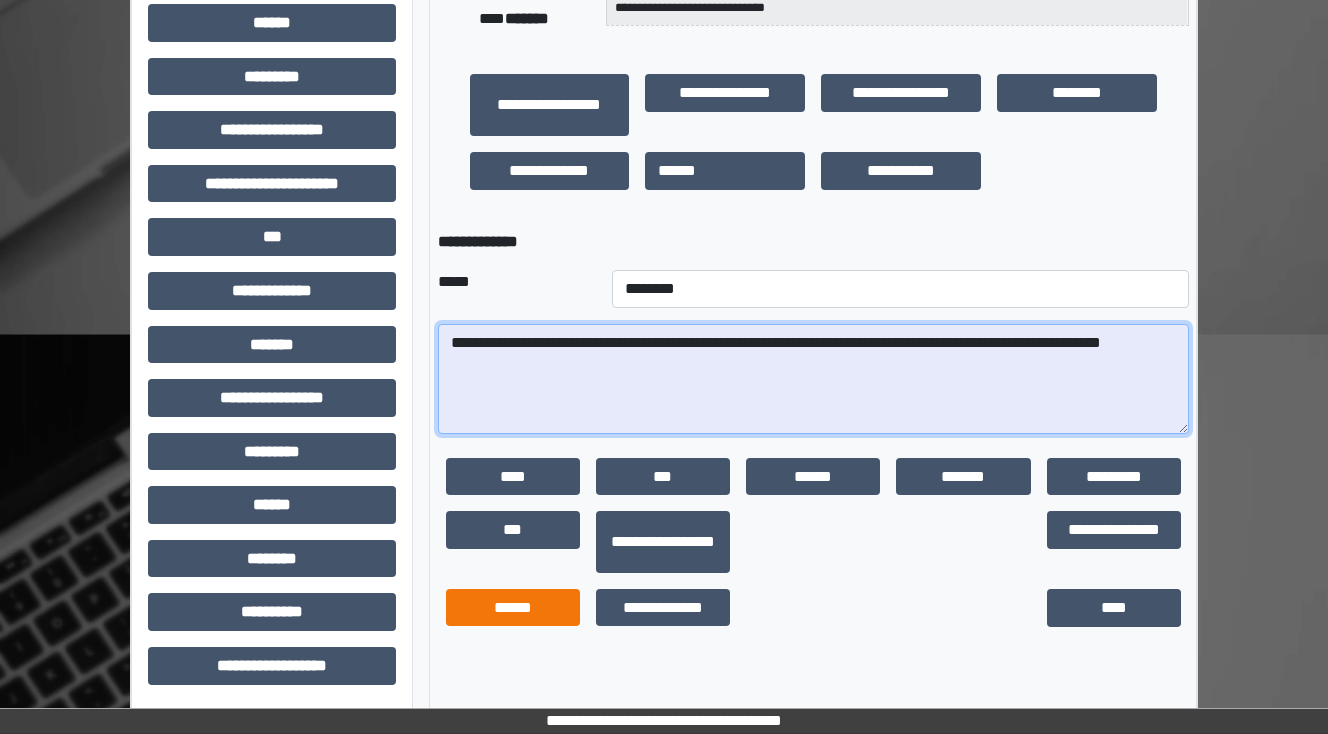 type on "**********" 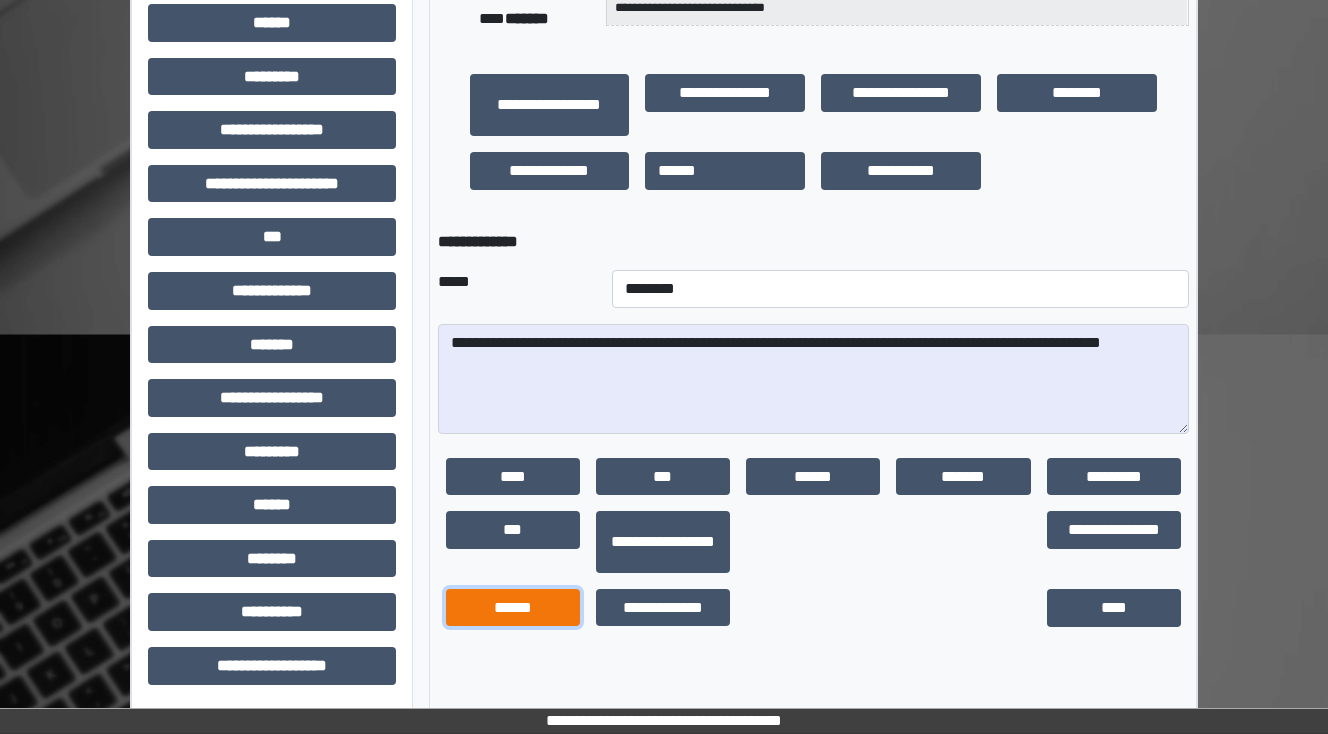 click on "******" at bounding box center (513, 608) 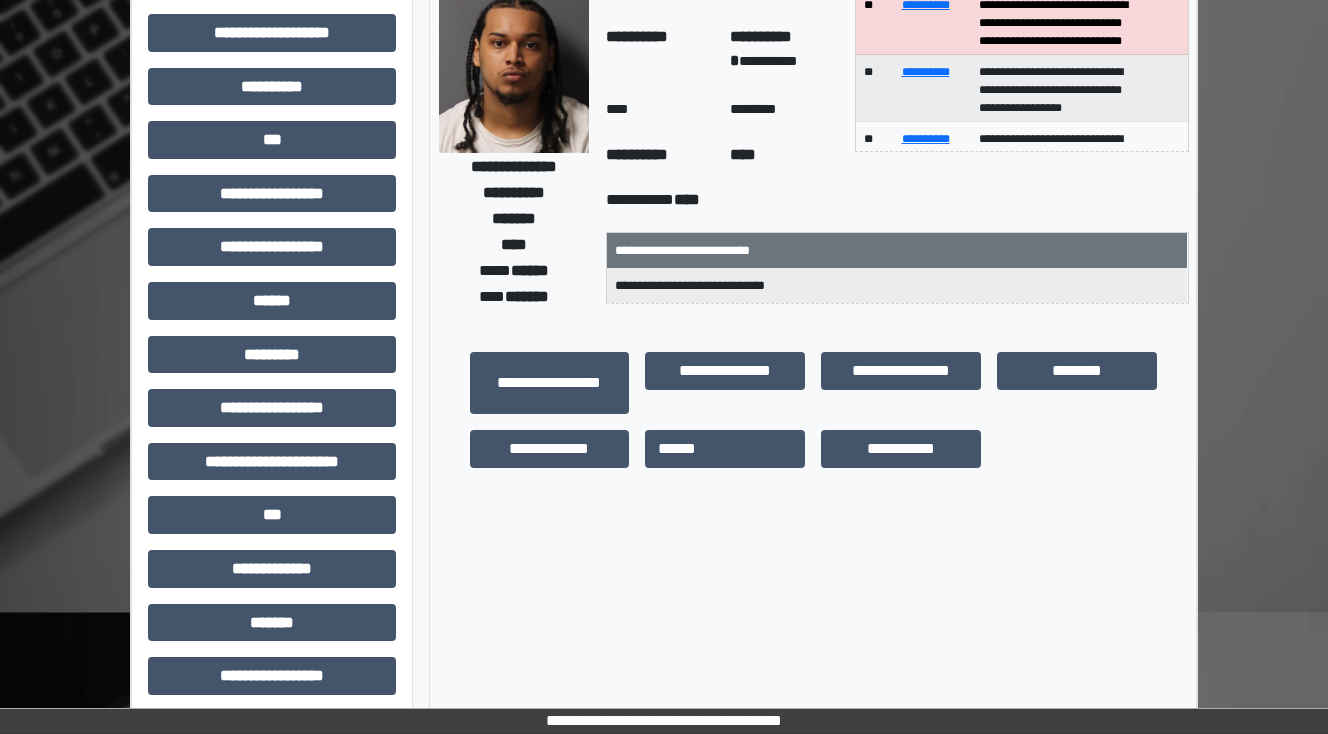 scroll, scrollTop: 56, scrollLeft: 0, axis: vertical 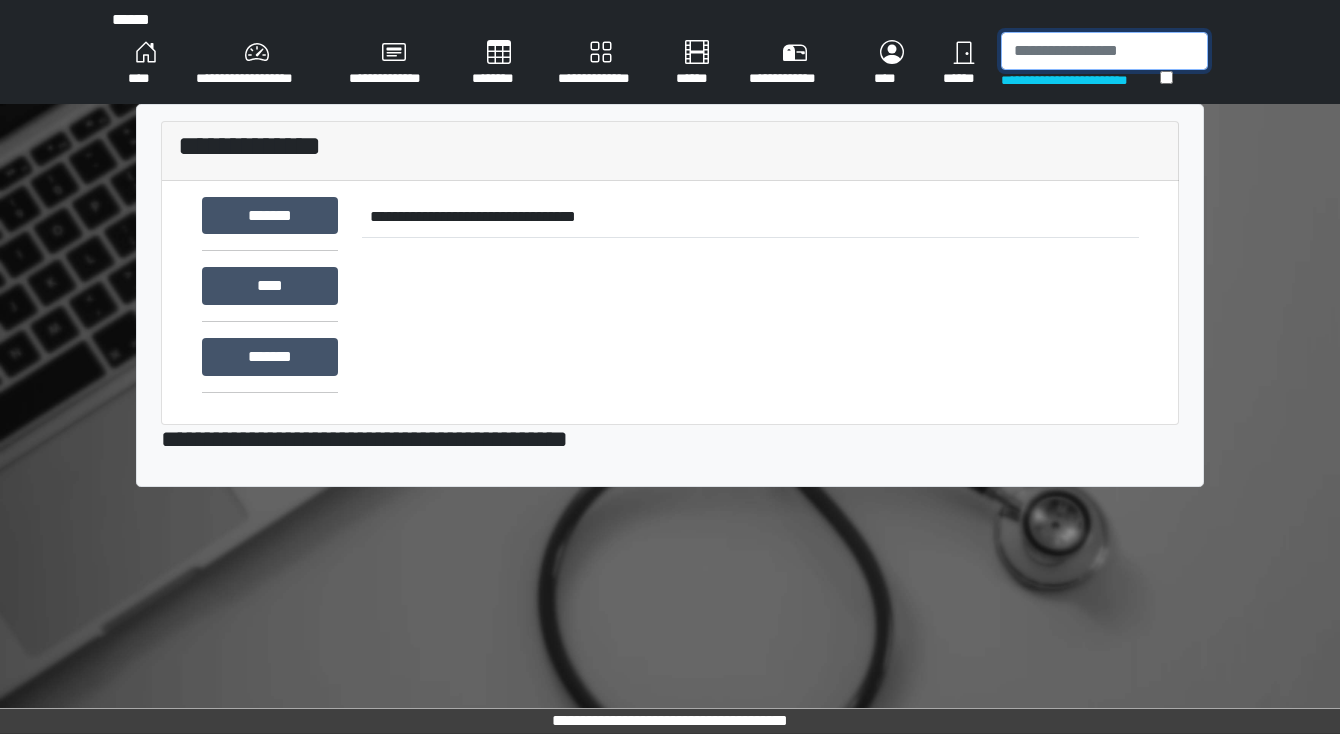 click at bounding box center (1104, 51) 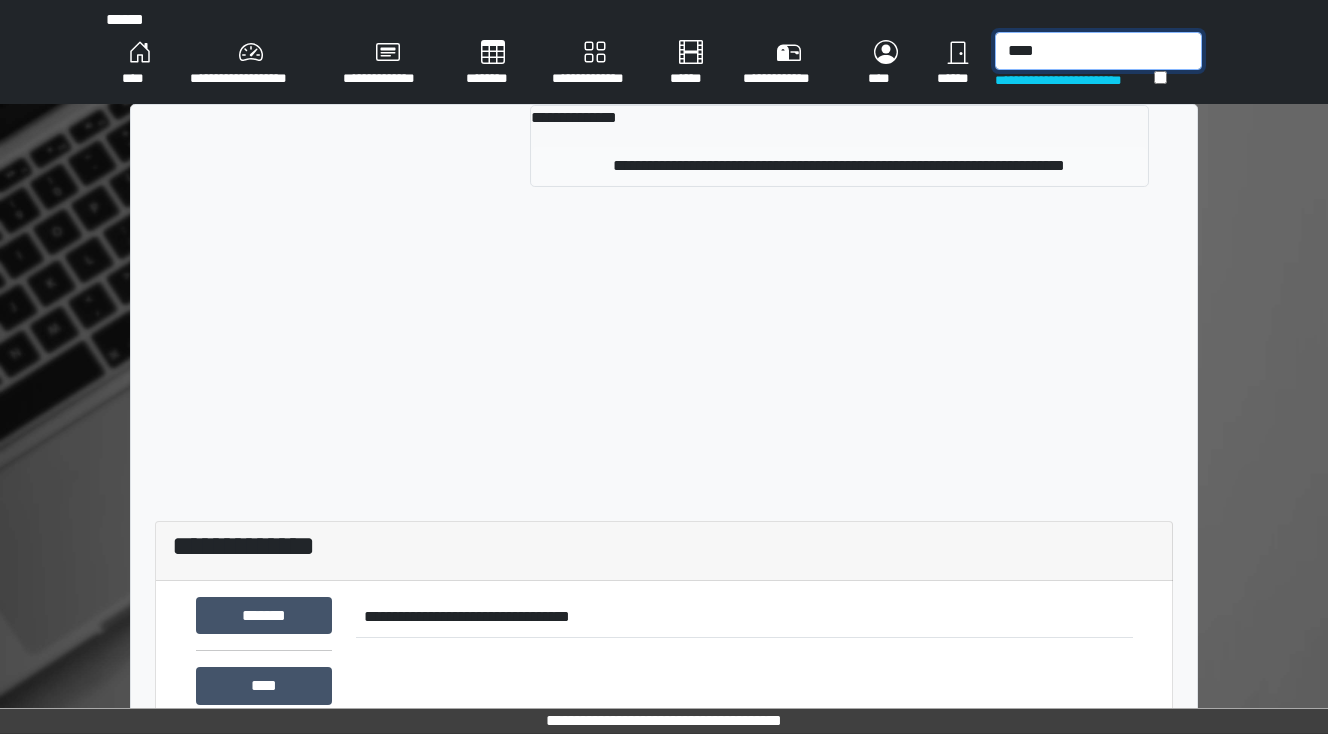type on "****" 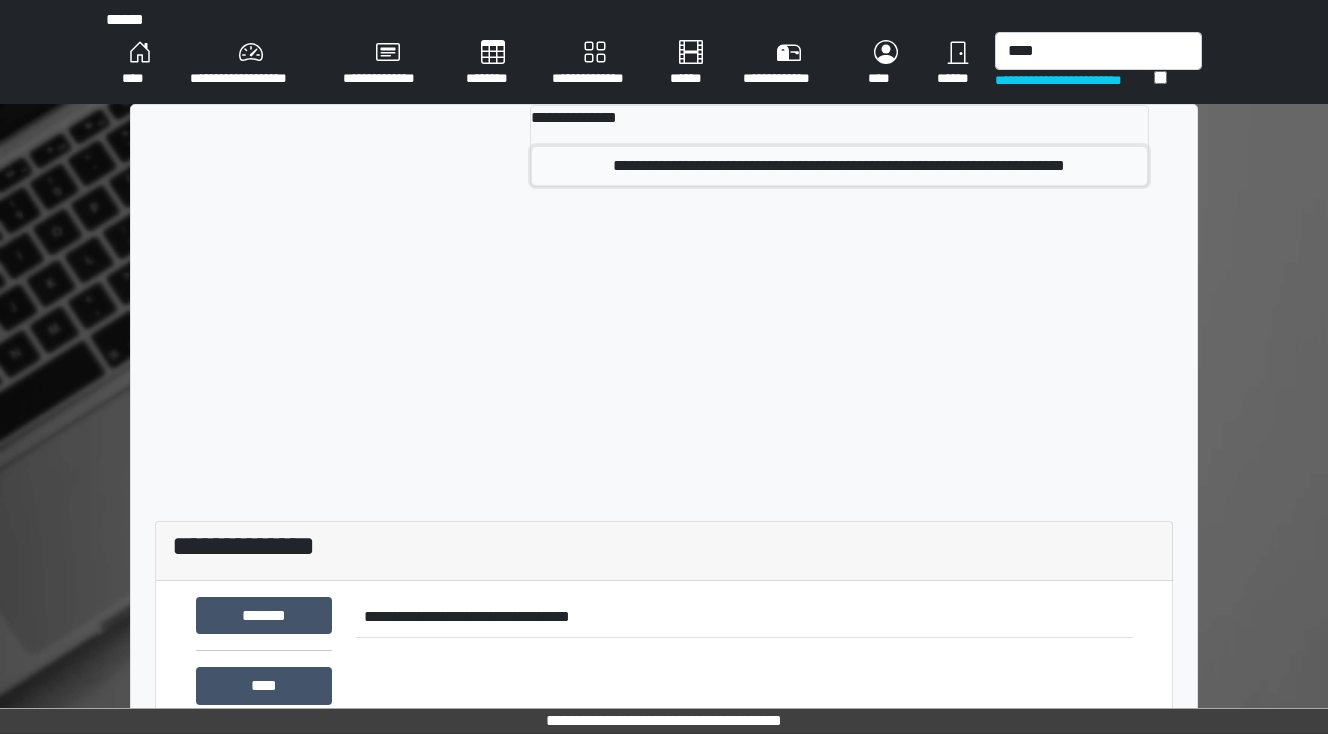 click on "**********" at bounding box center [840, 166] 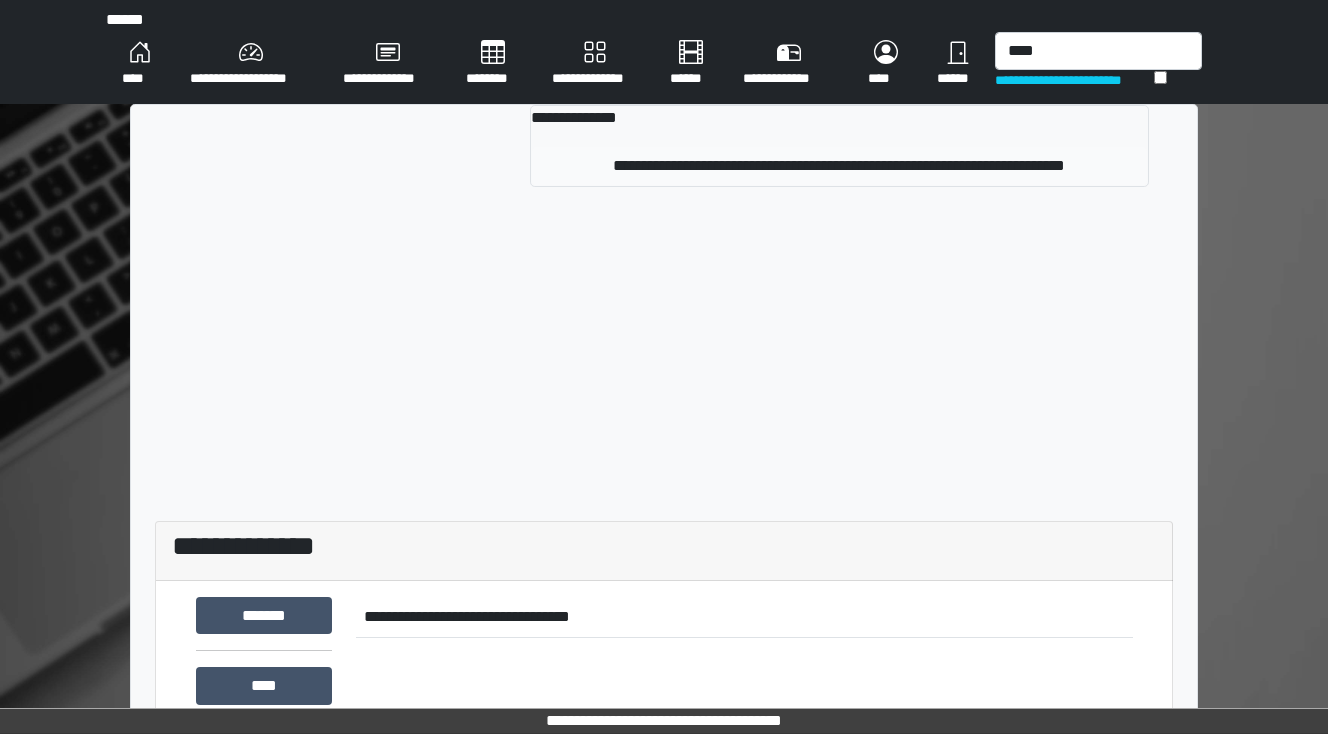 type 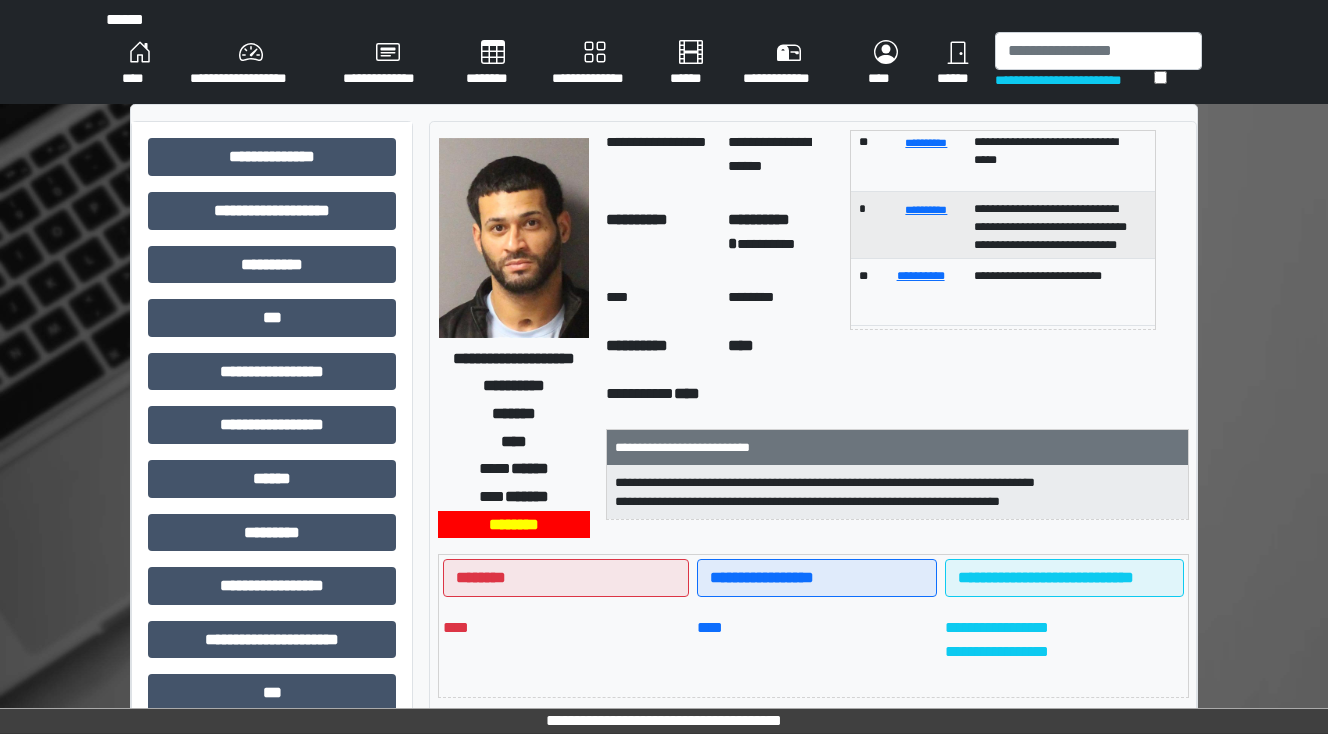 scroll, scrollTop: 186, scrollLeft: 0, axis: vertical 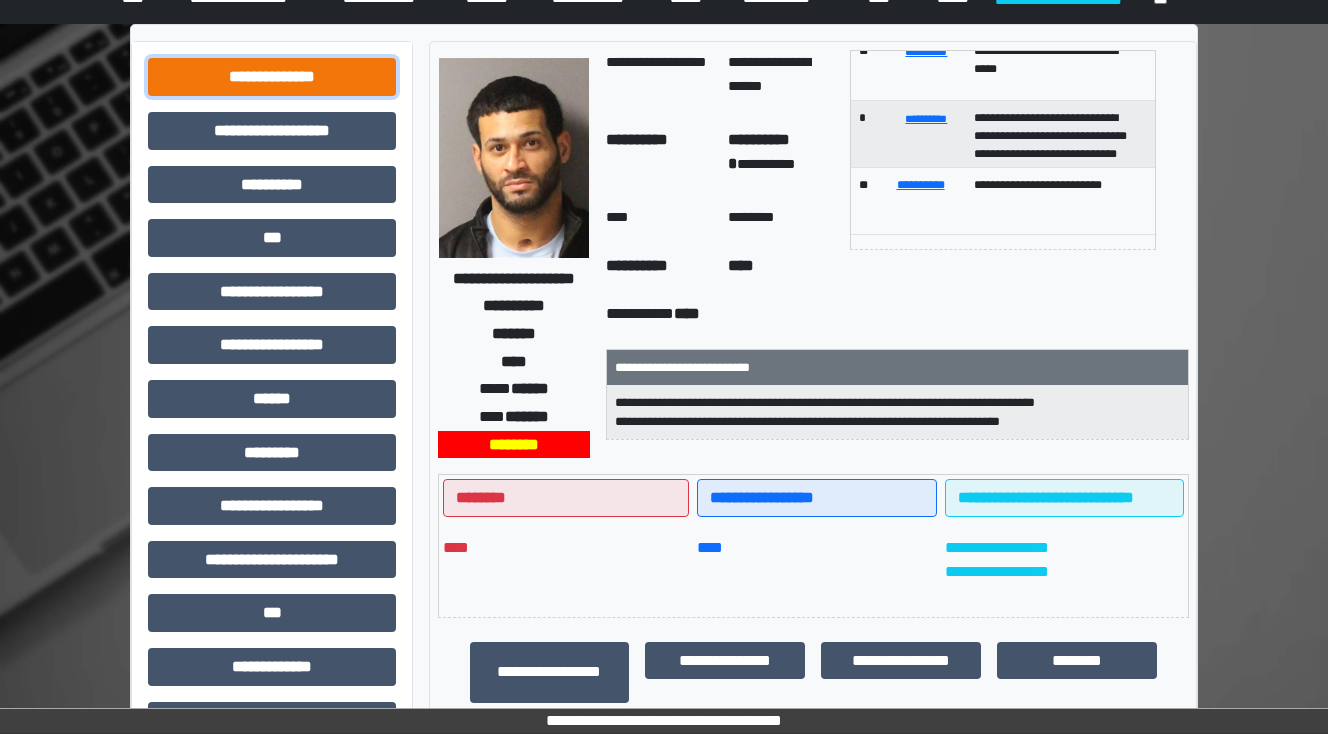 click on "**********" at bounding box center (272, 77) 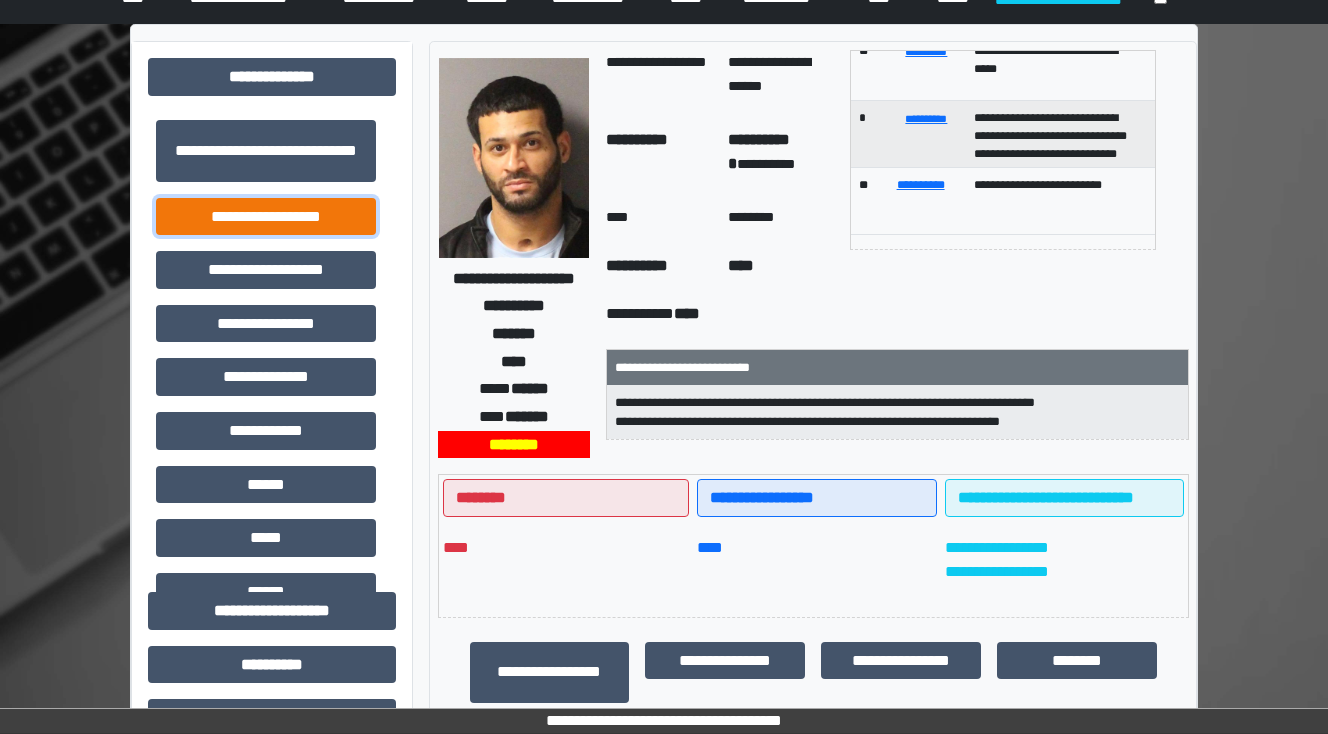 click on "**********" at bounding box center [266, 217] 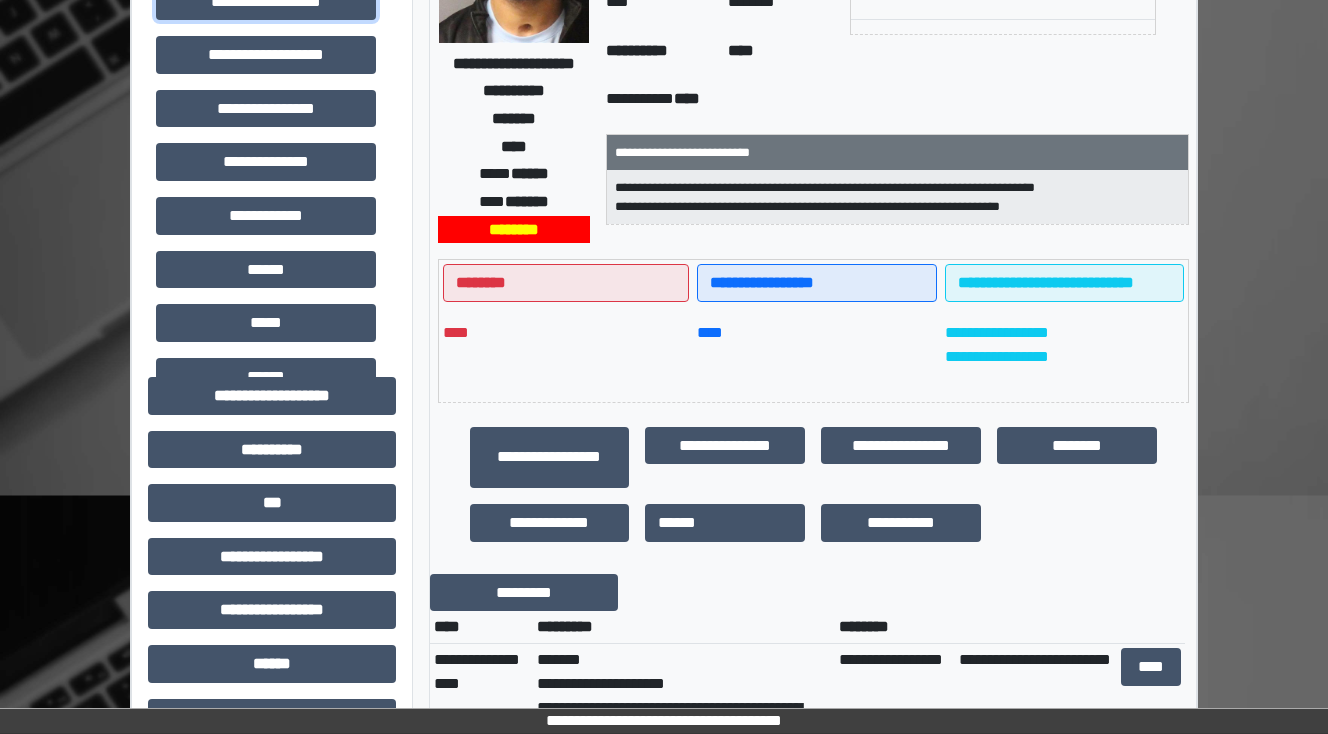scroll, scrollTop: 80, scrollLeft: 0, axis: vertical 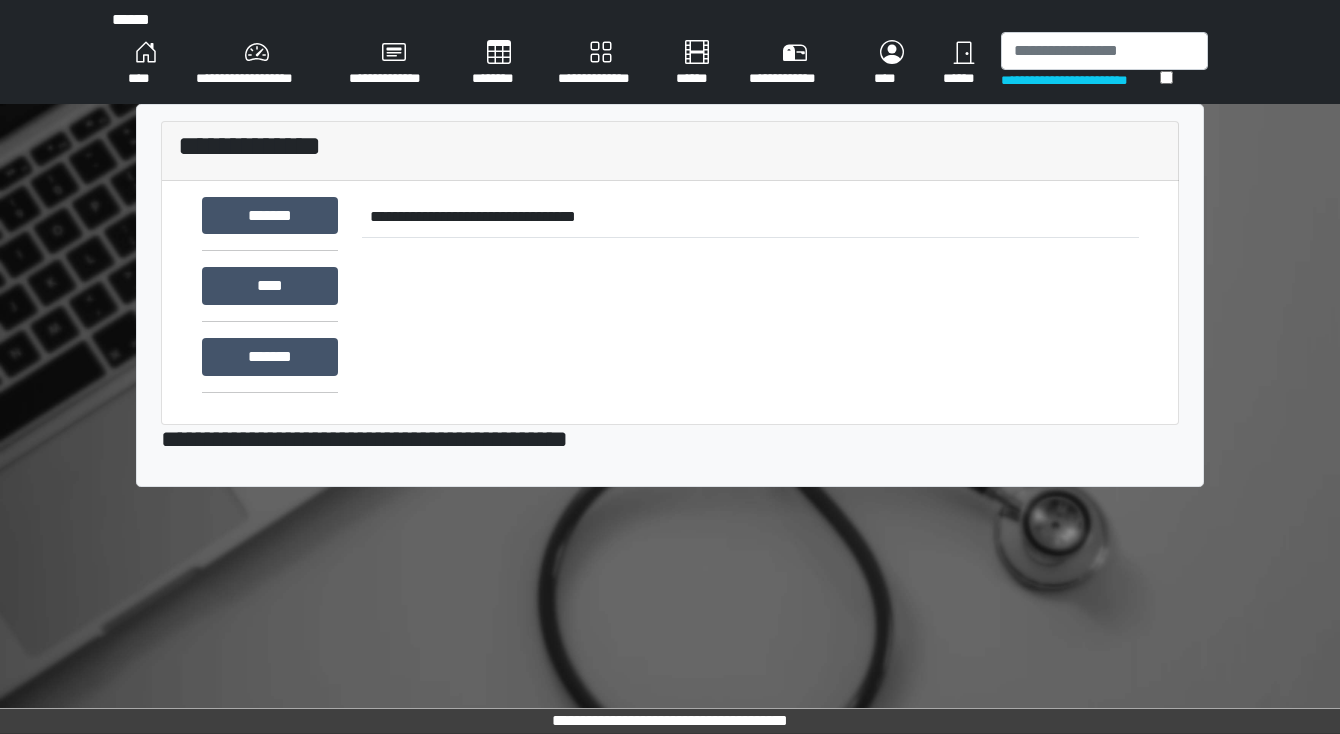 click on "********" at bounding box center (499, 64) 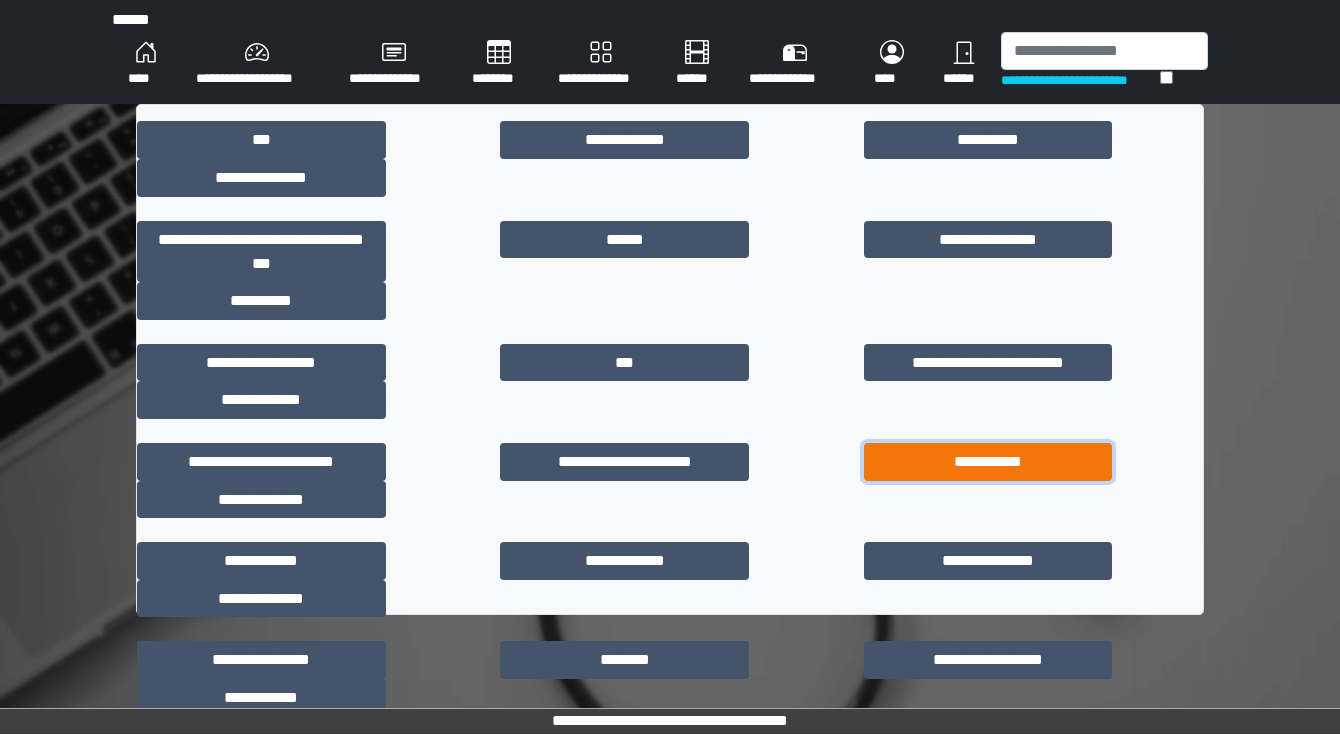 click on "**********" at bounding box center [988, 462] 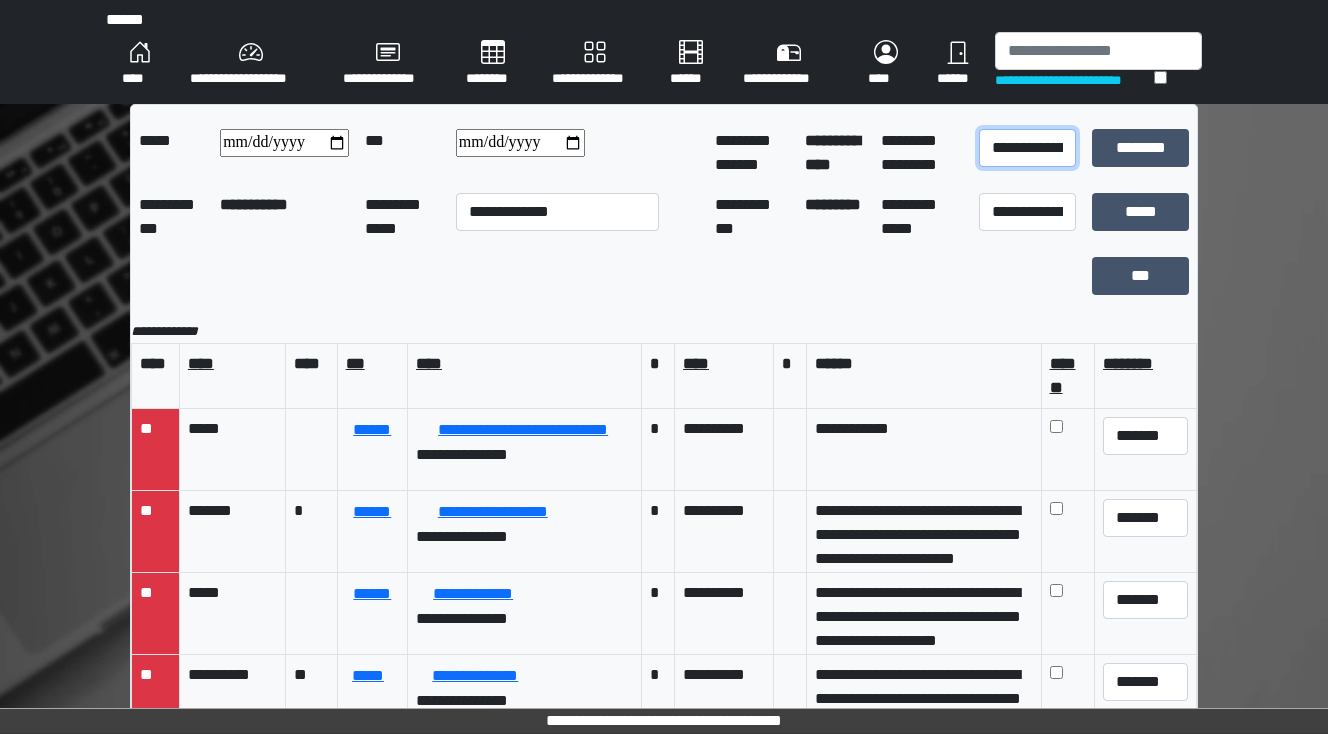 click on "**********" at bounding box center [1027, 148] 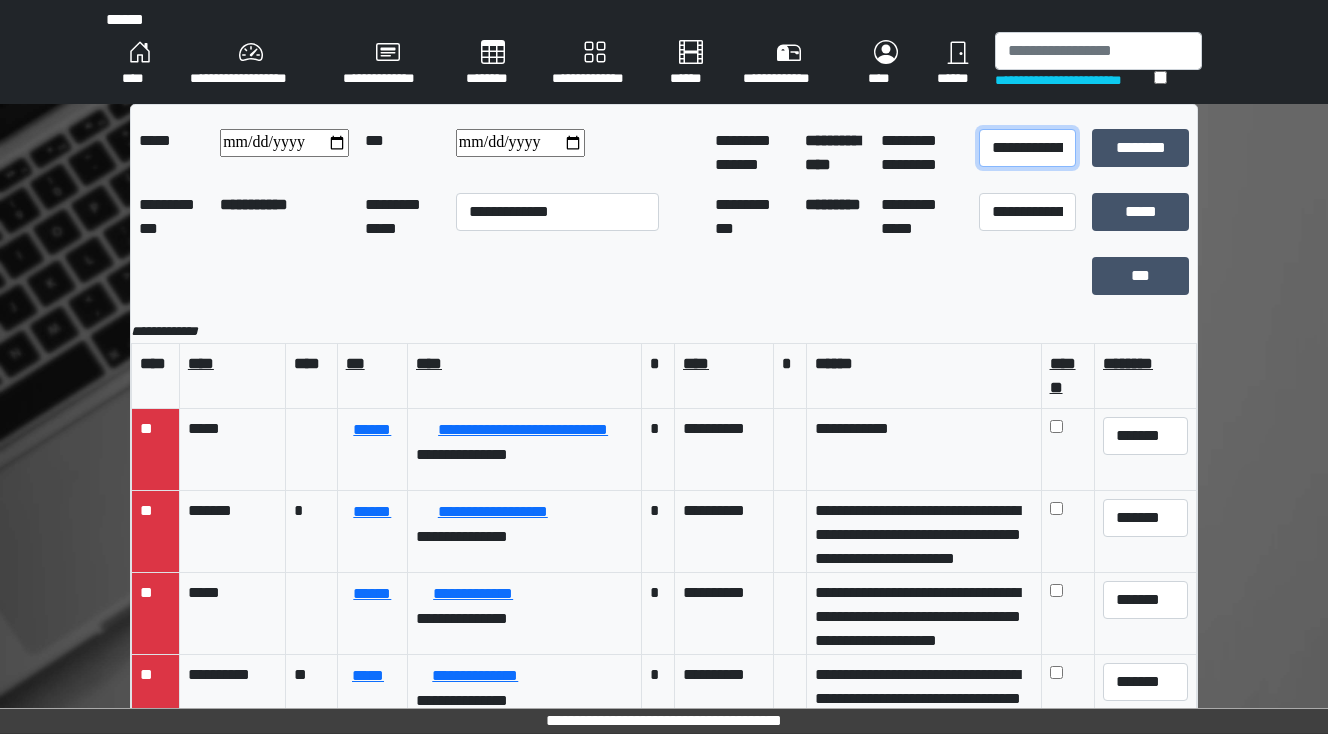 select on "*" 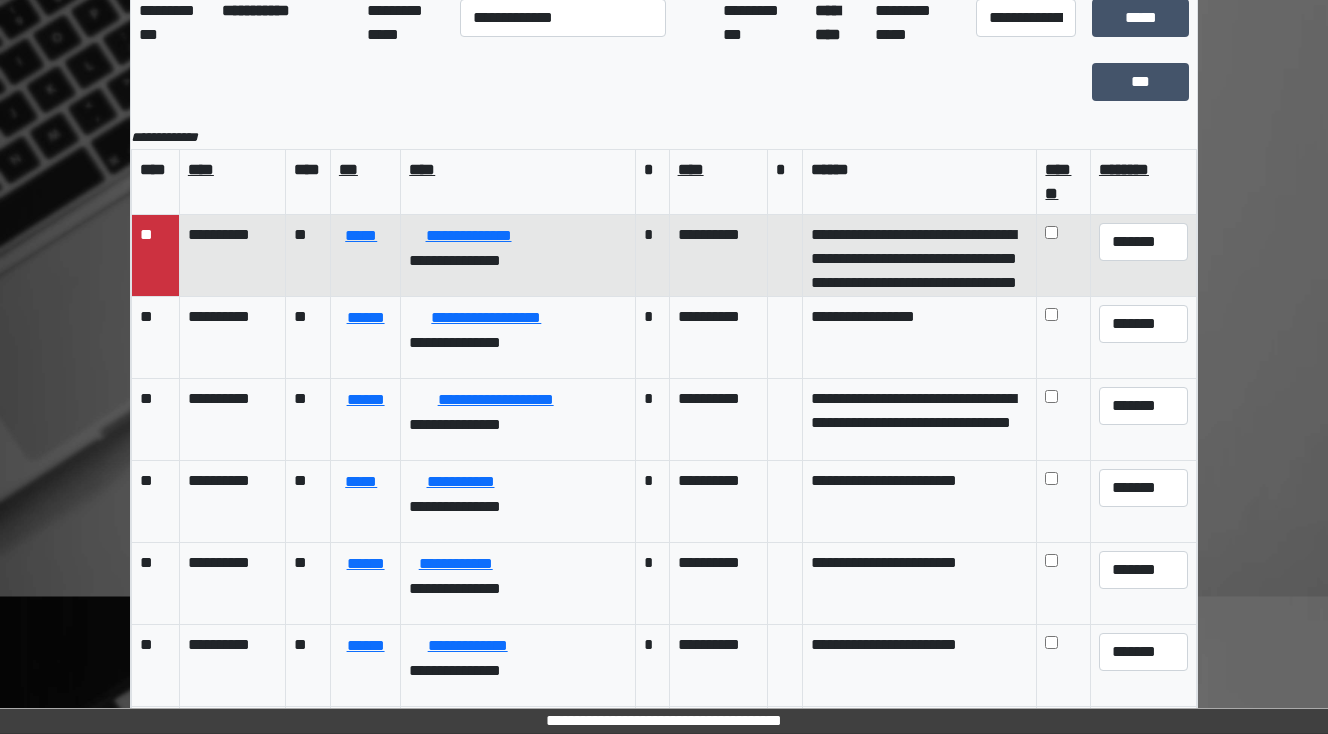 scroll, scrollTop: 202, scrollLeft: 0, axis: vertical 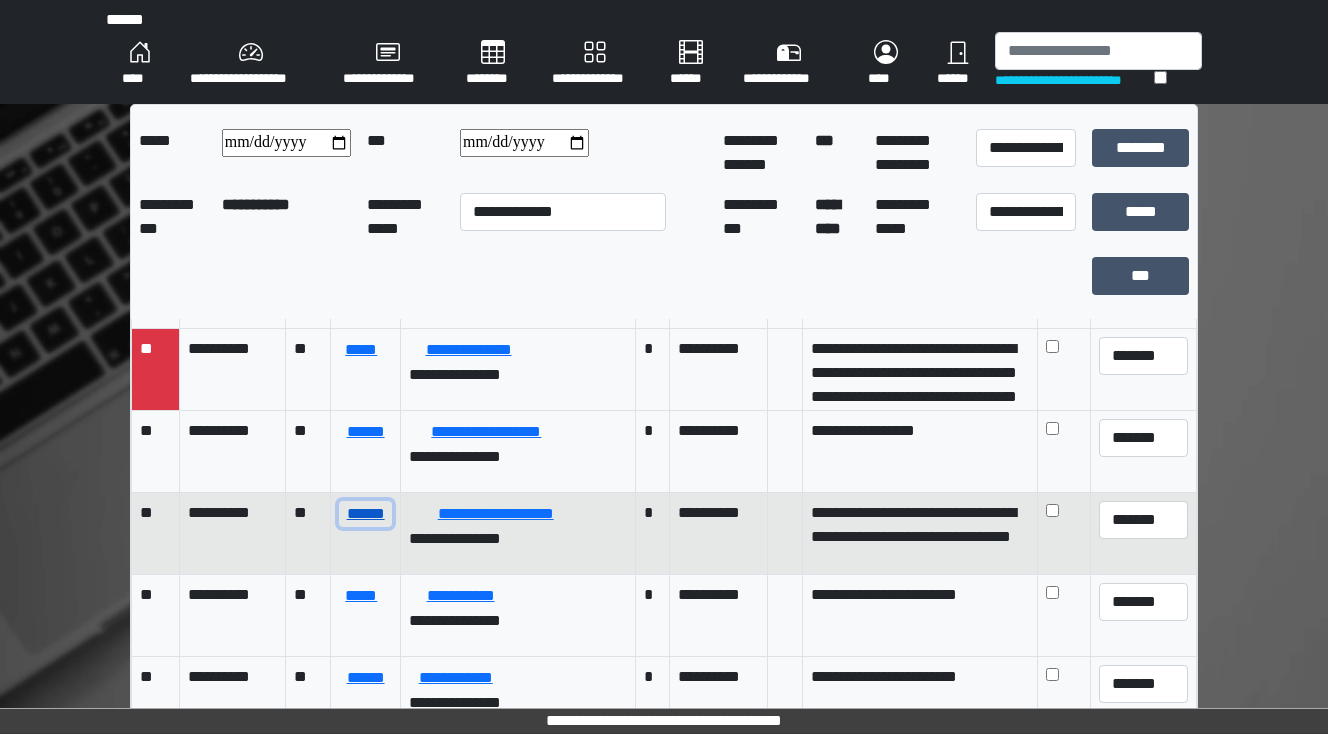 click on "******" at bounding box center [365, 514] 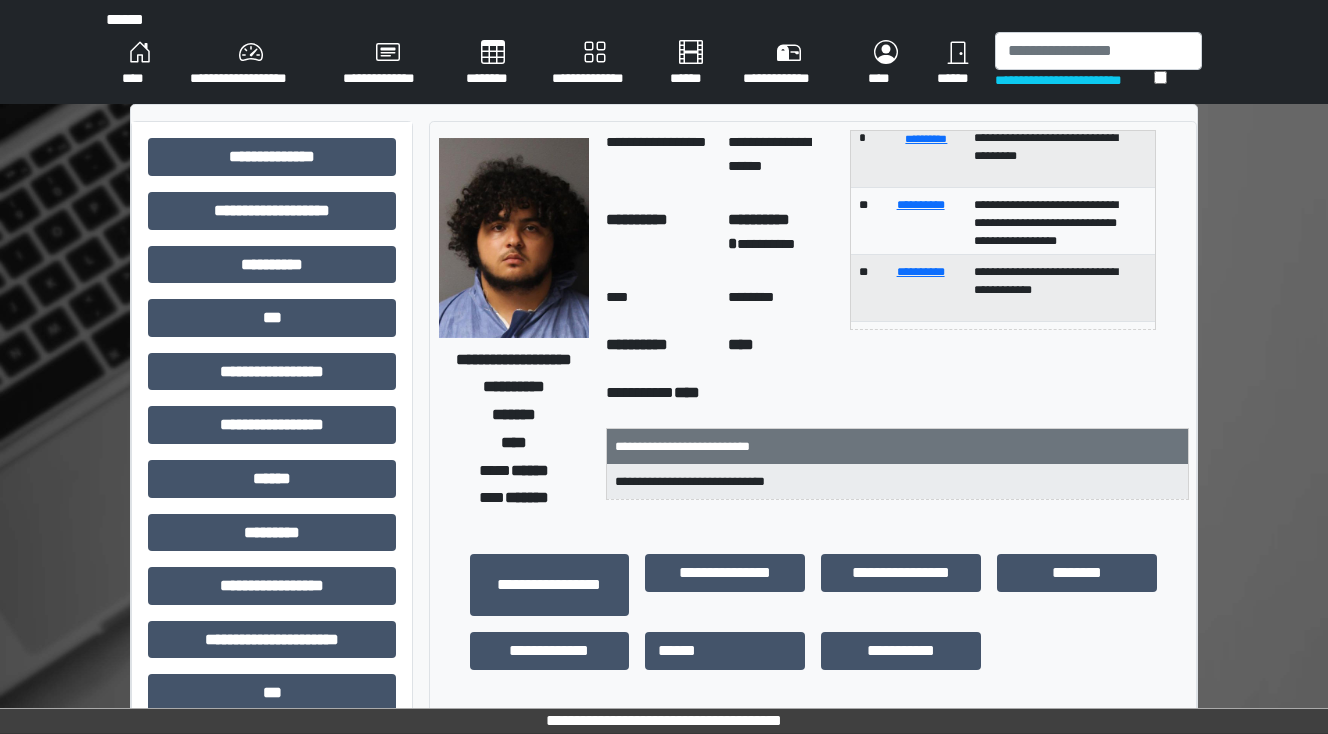 scroll, scrollTop: 119, scrollLeft: 0, axis: vertical 